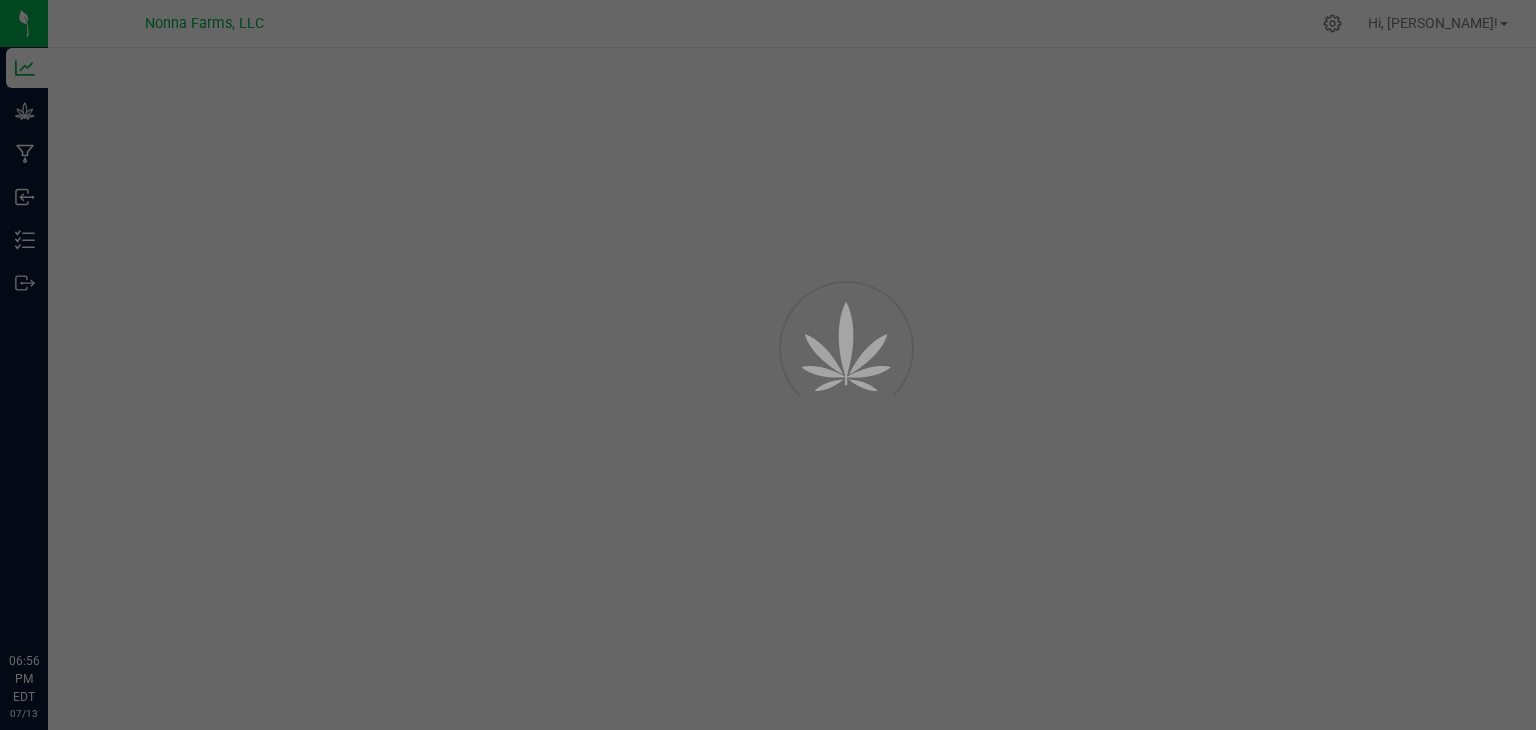 click on "Grow" at bounding box center (0, 0) 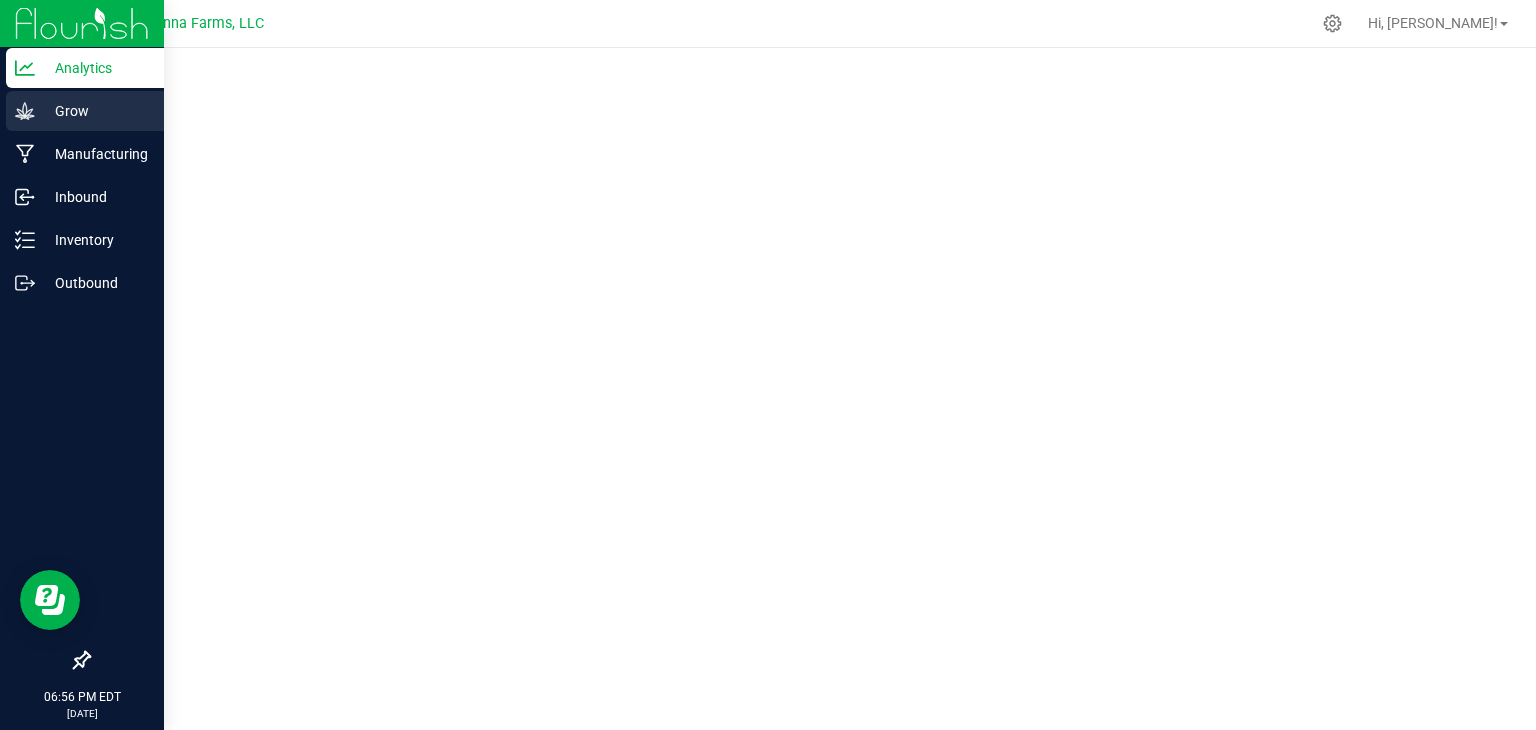 scroll, scrollTop: 0, scrollLeft: 0, axis: both 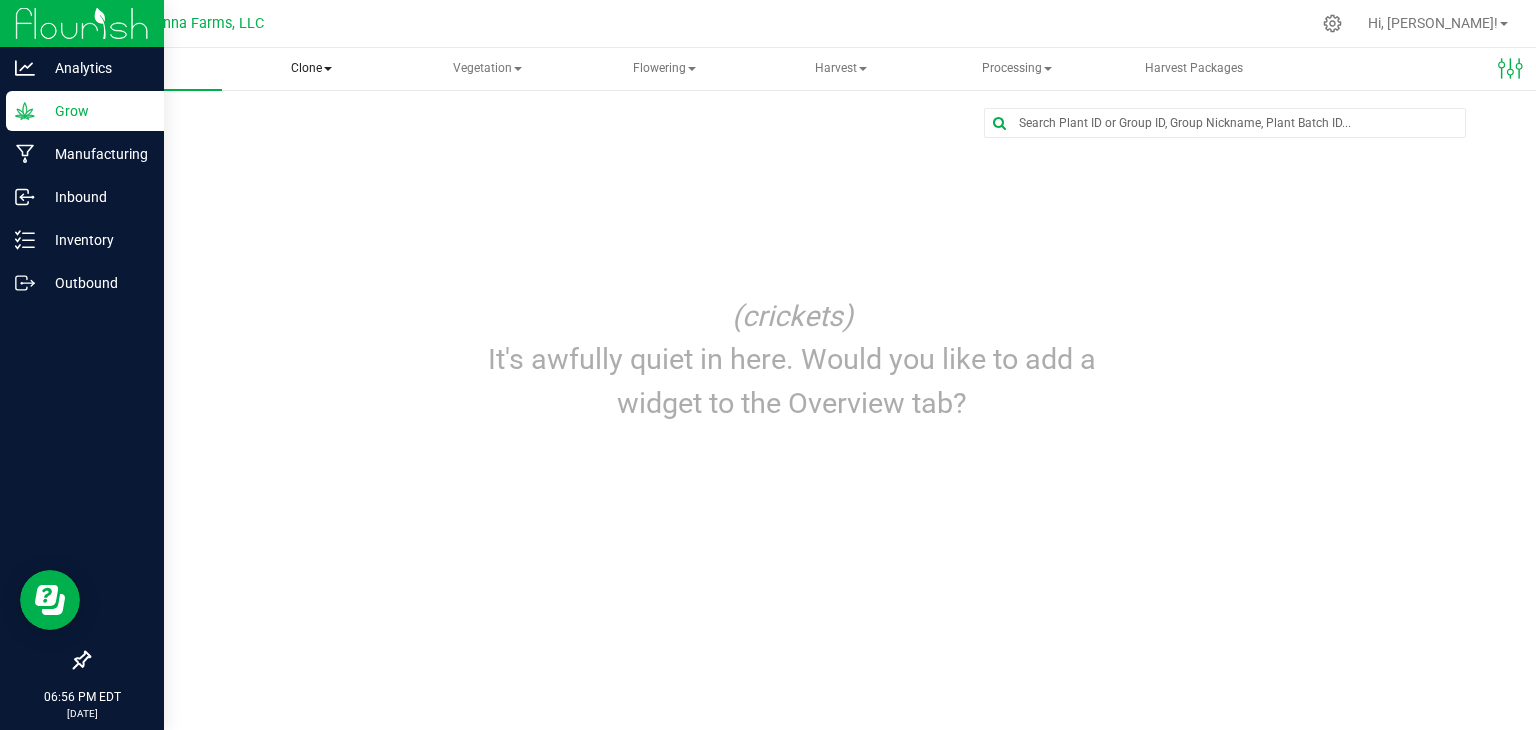 click at bounding box center [328, 69] 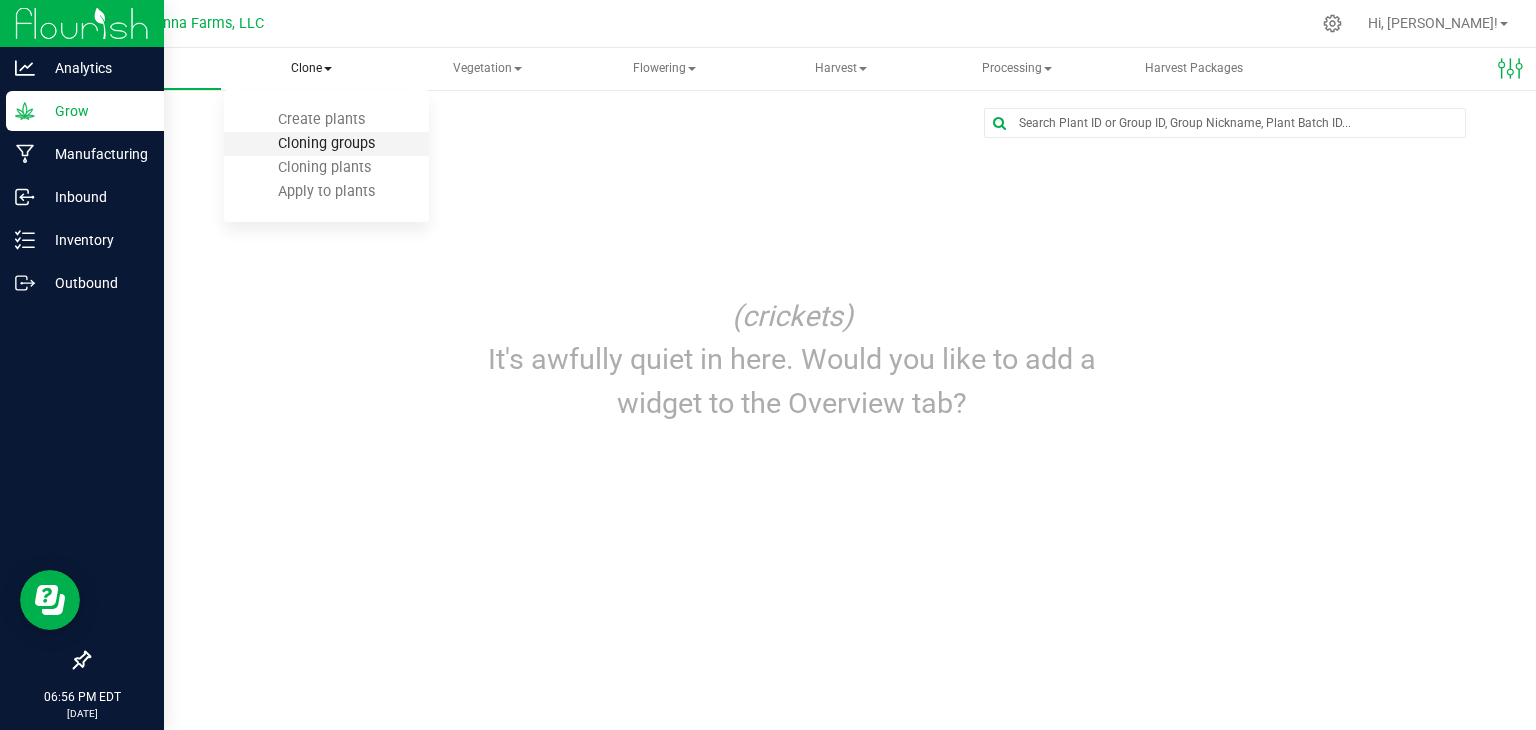 click on "Cloning groups" at bounding box center [326, 143] 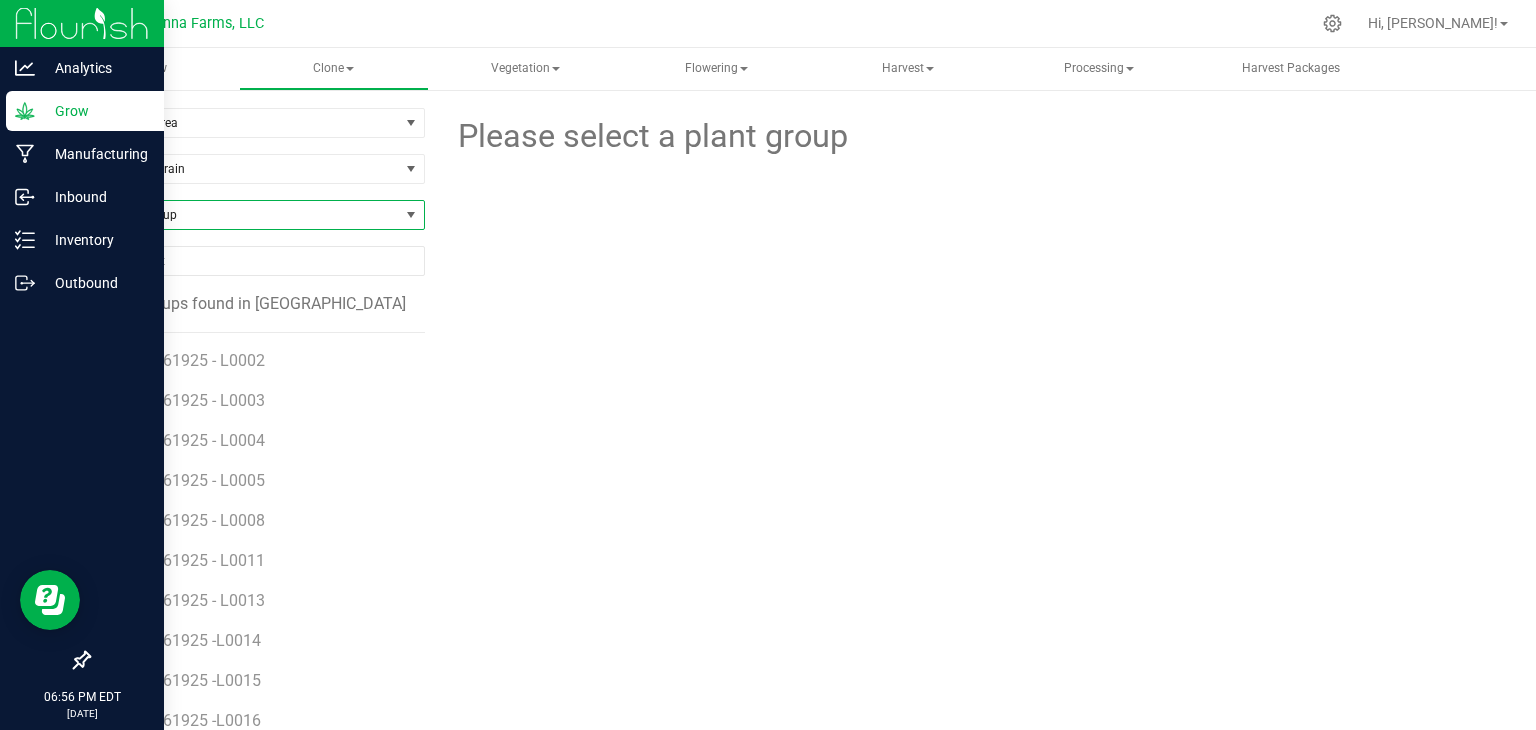 click on "Find a Group" at bounding box center (244, 215) 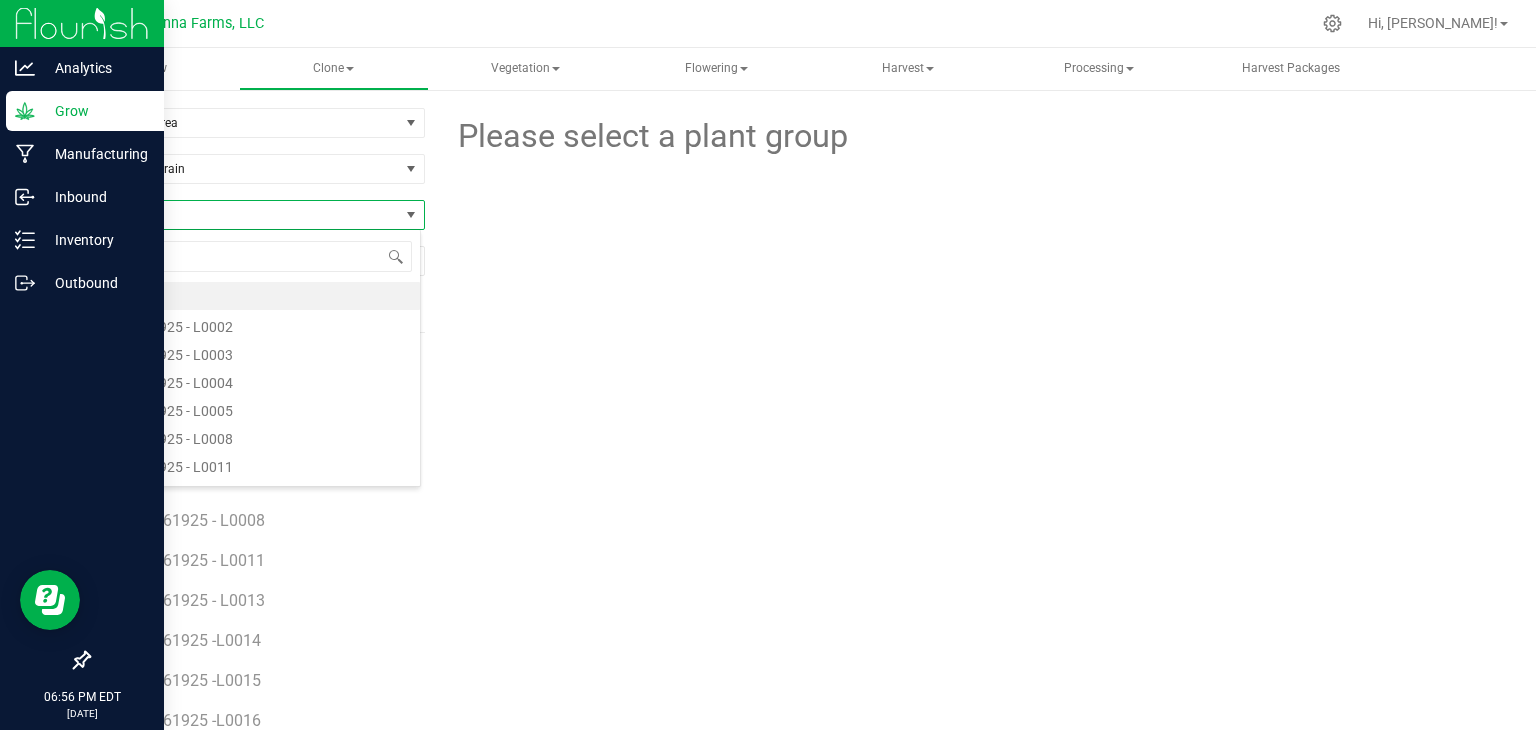 scroll, scrollTop: 99970, scrollLeft: 99666, axis: both 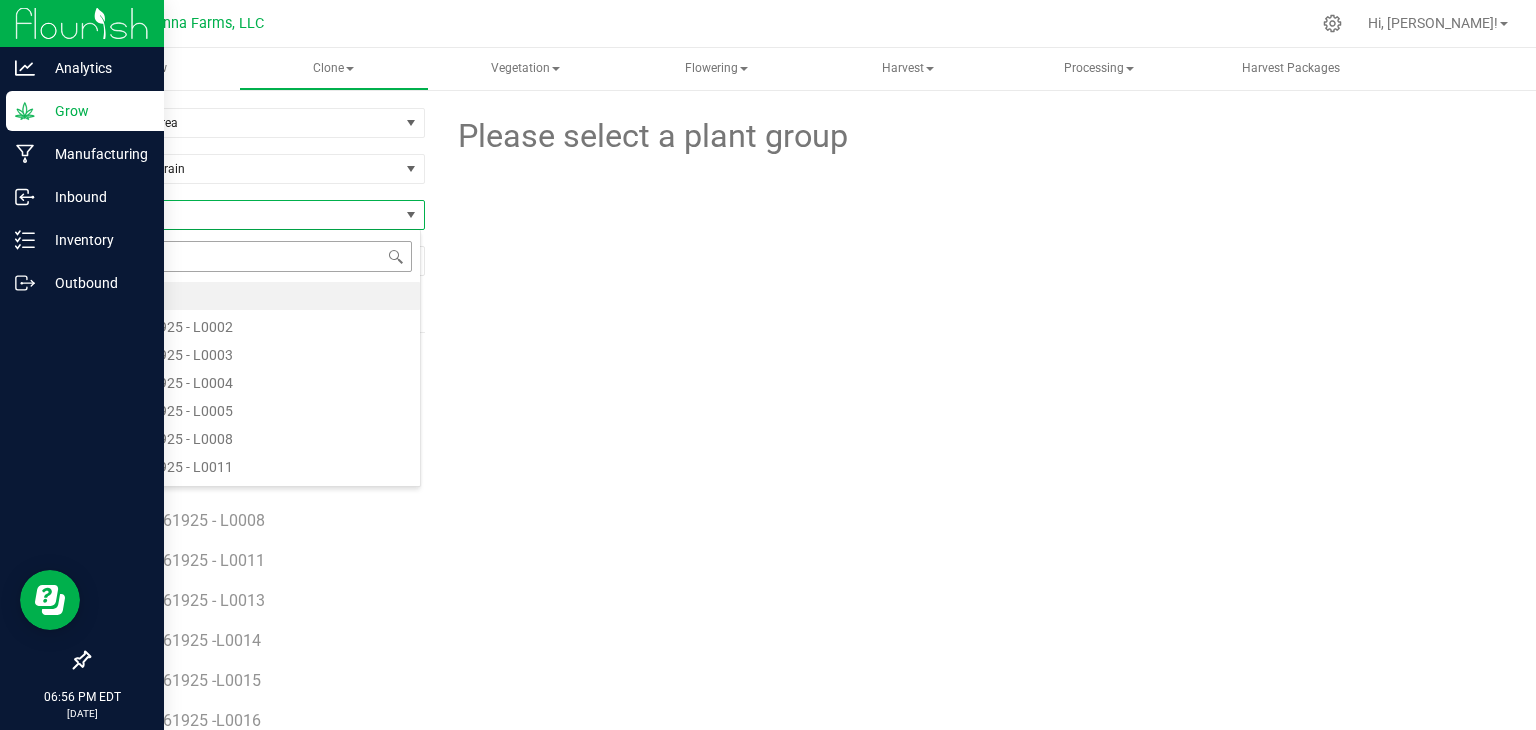 type on "SP - 062925 - L0051" 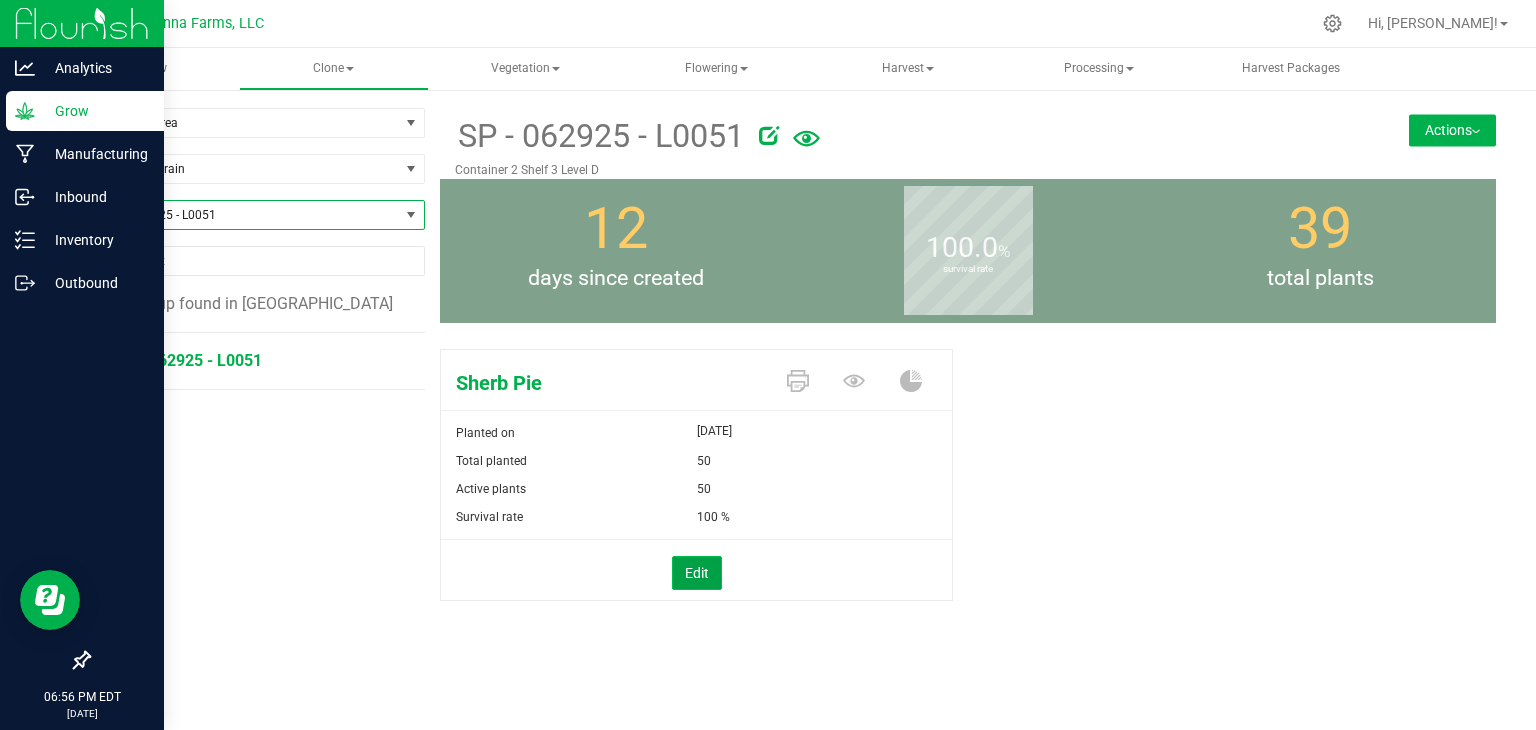 click on "Edit" at bounding box center (697, 573) 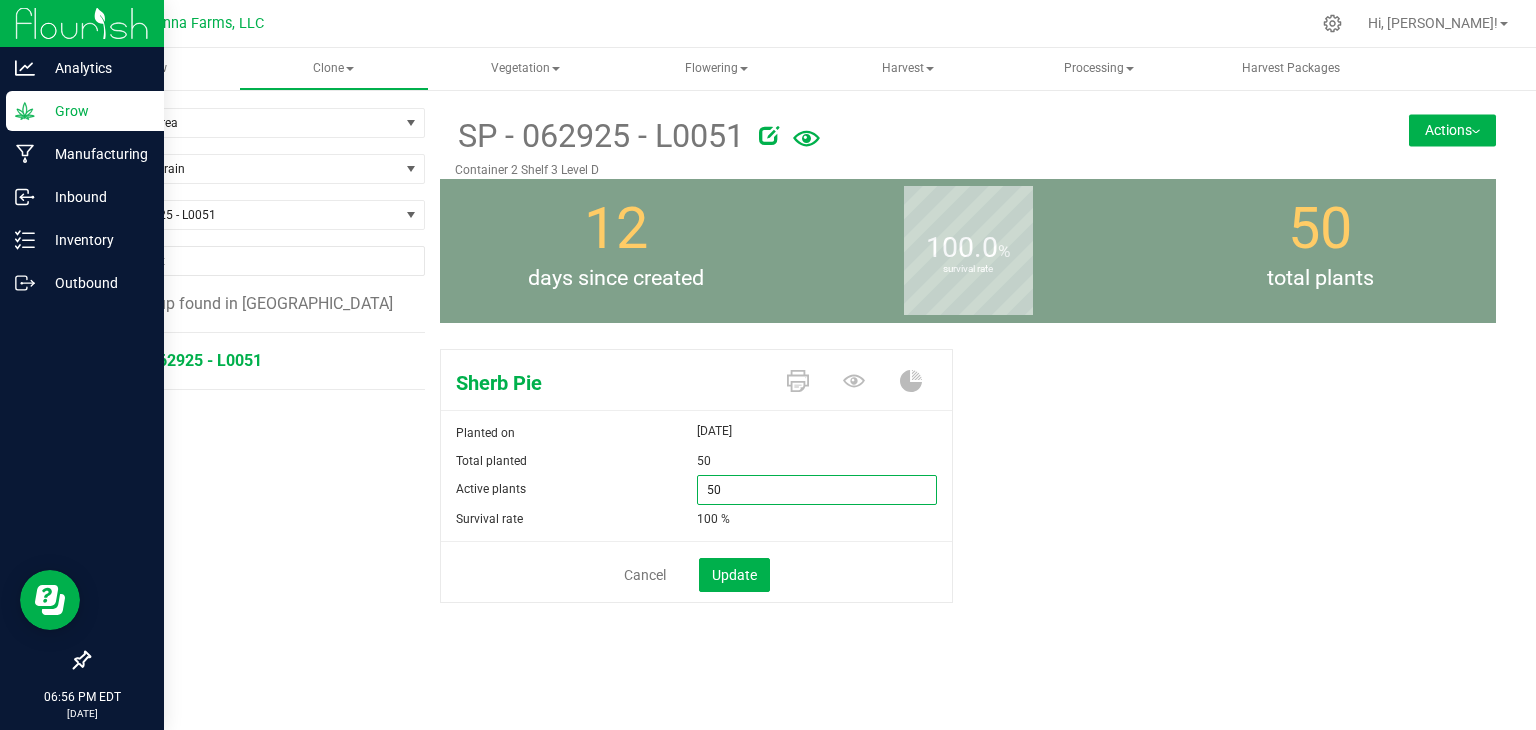 drag, startPoint x: 726, startPoint y: 497, endPoint x: 676, endPoint y: 492, distance: 50.24938 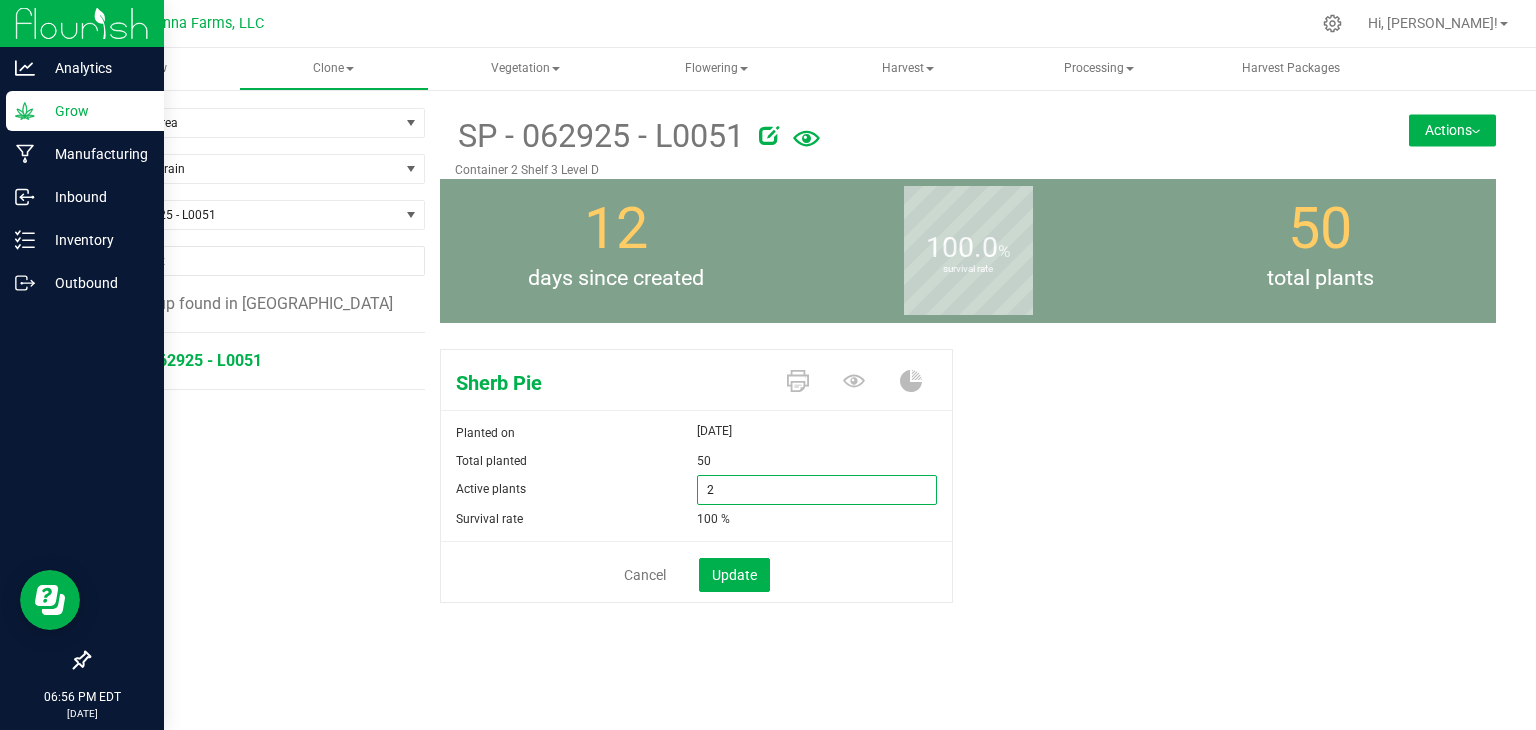 type on "25" 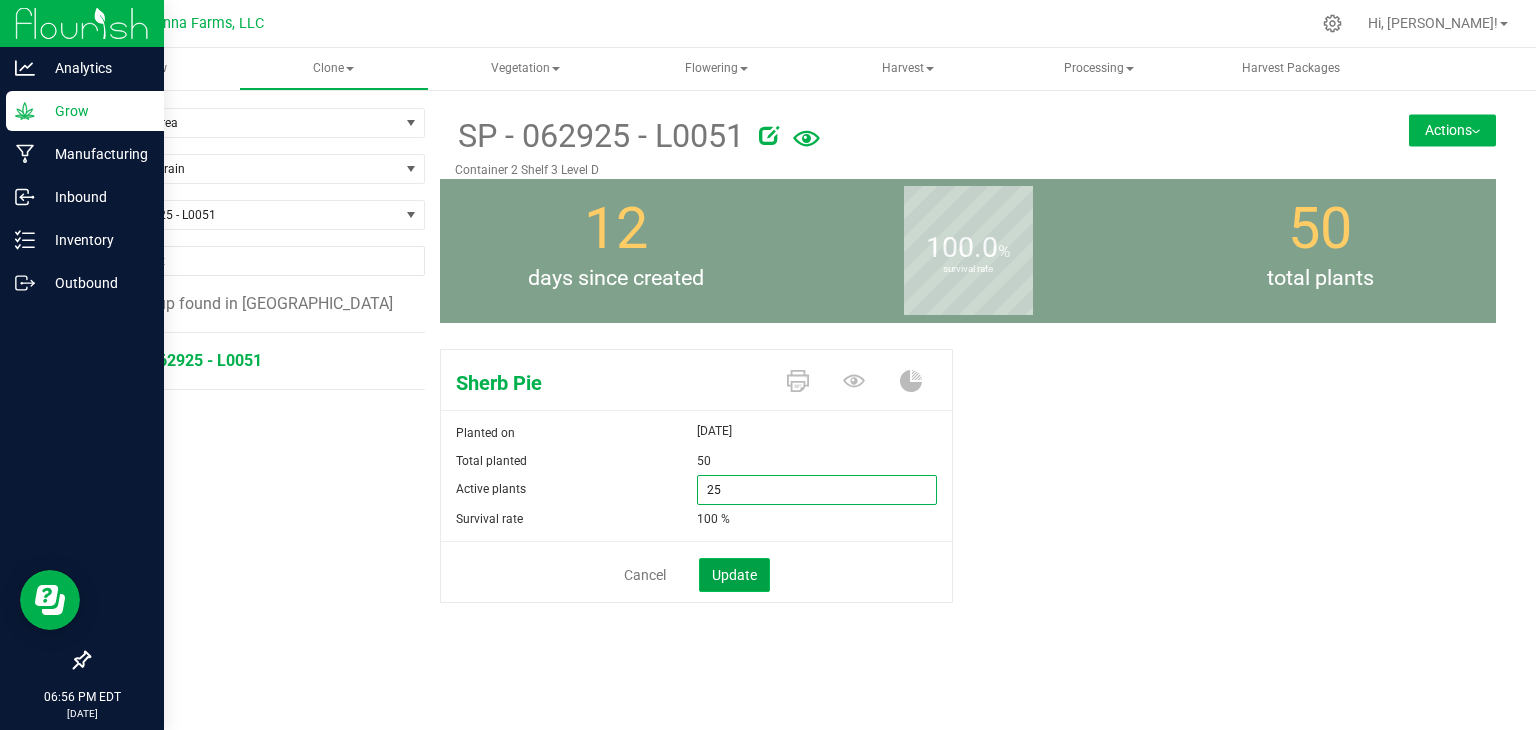 type on "25" 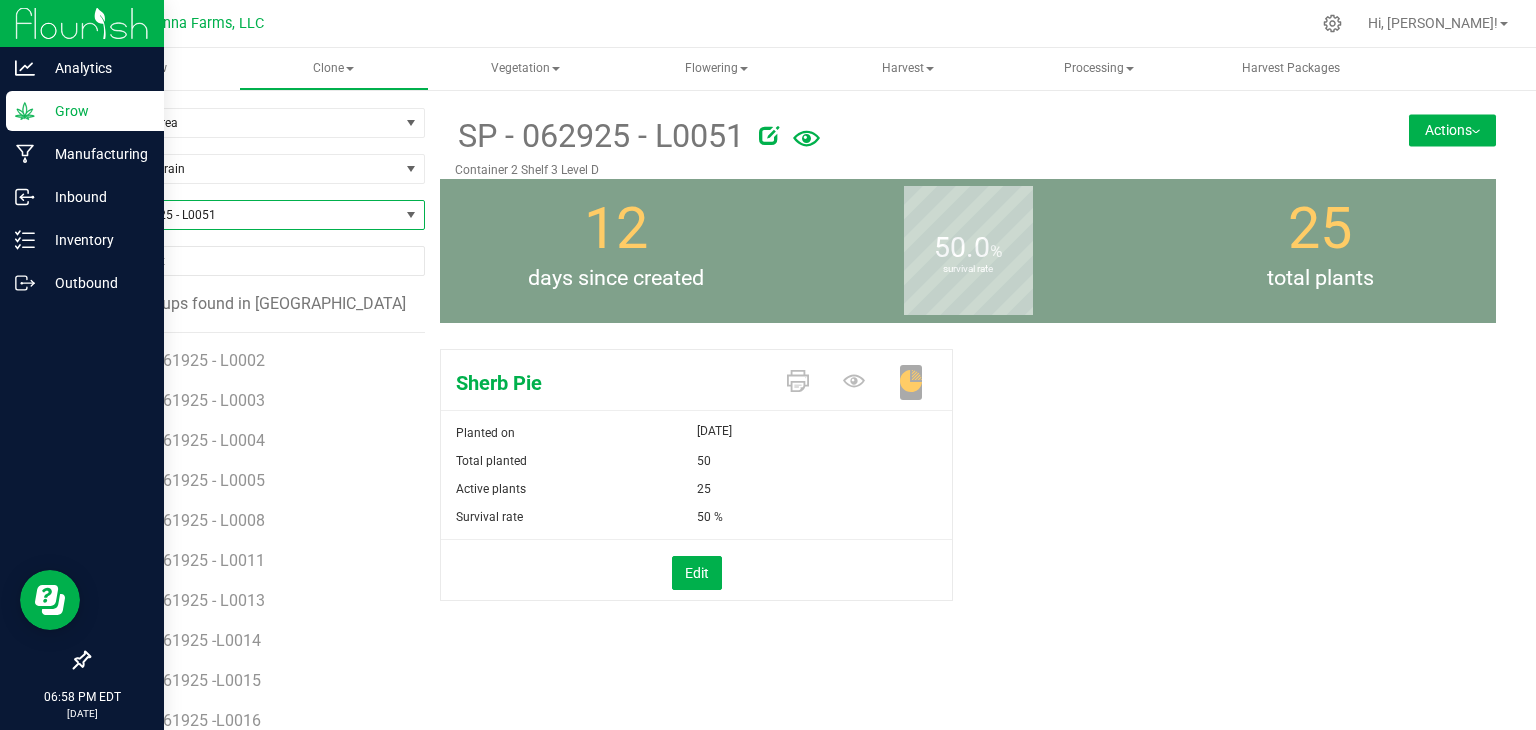 click on "SP - 062925 - L0051" at bounding box center (244, 215) 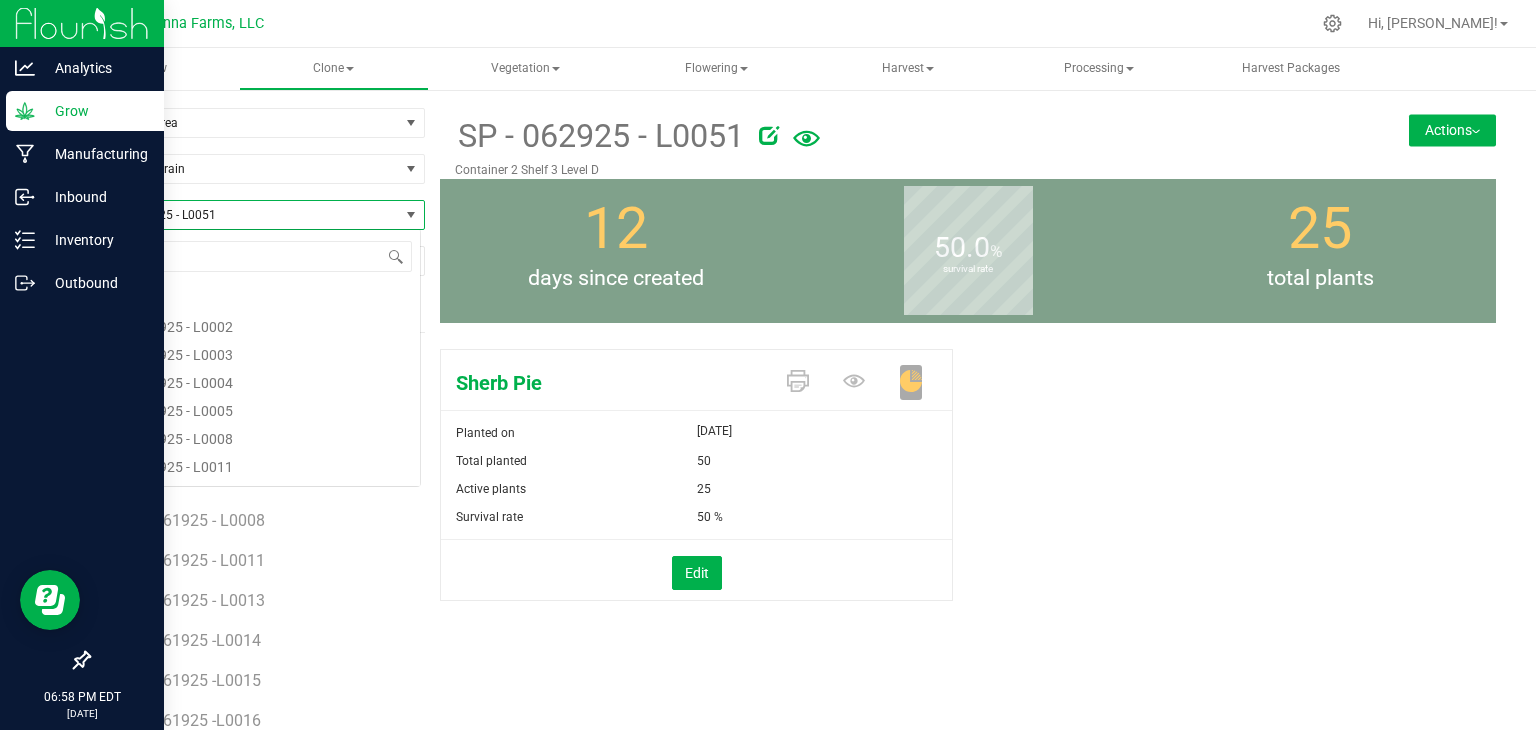scroll, scrollTop: 99970, scrollLeft: 99666, axis: both 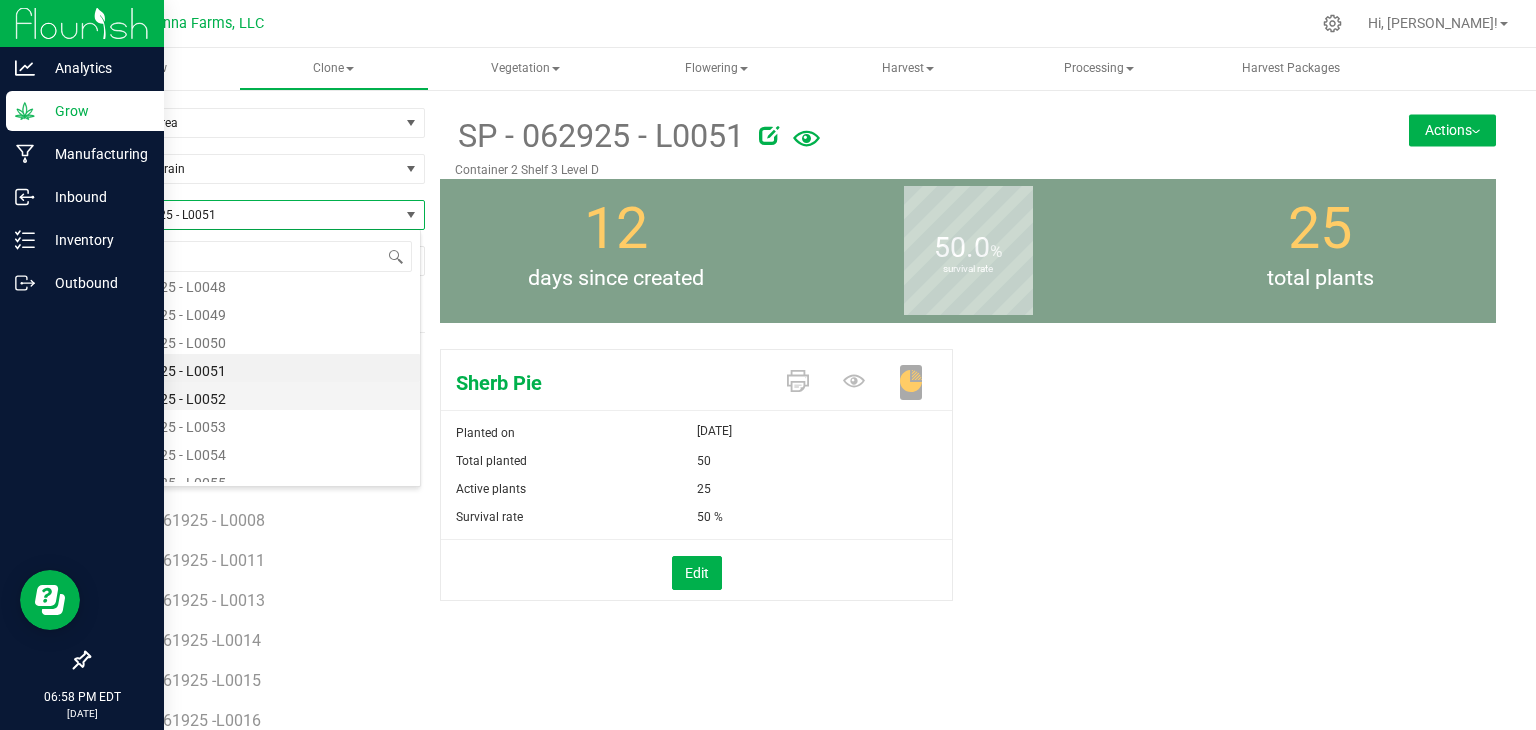 click on "SP - 062925 - L0052" at bounding box center [254, 396] 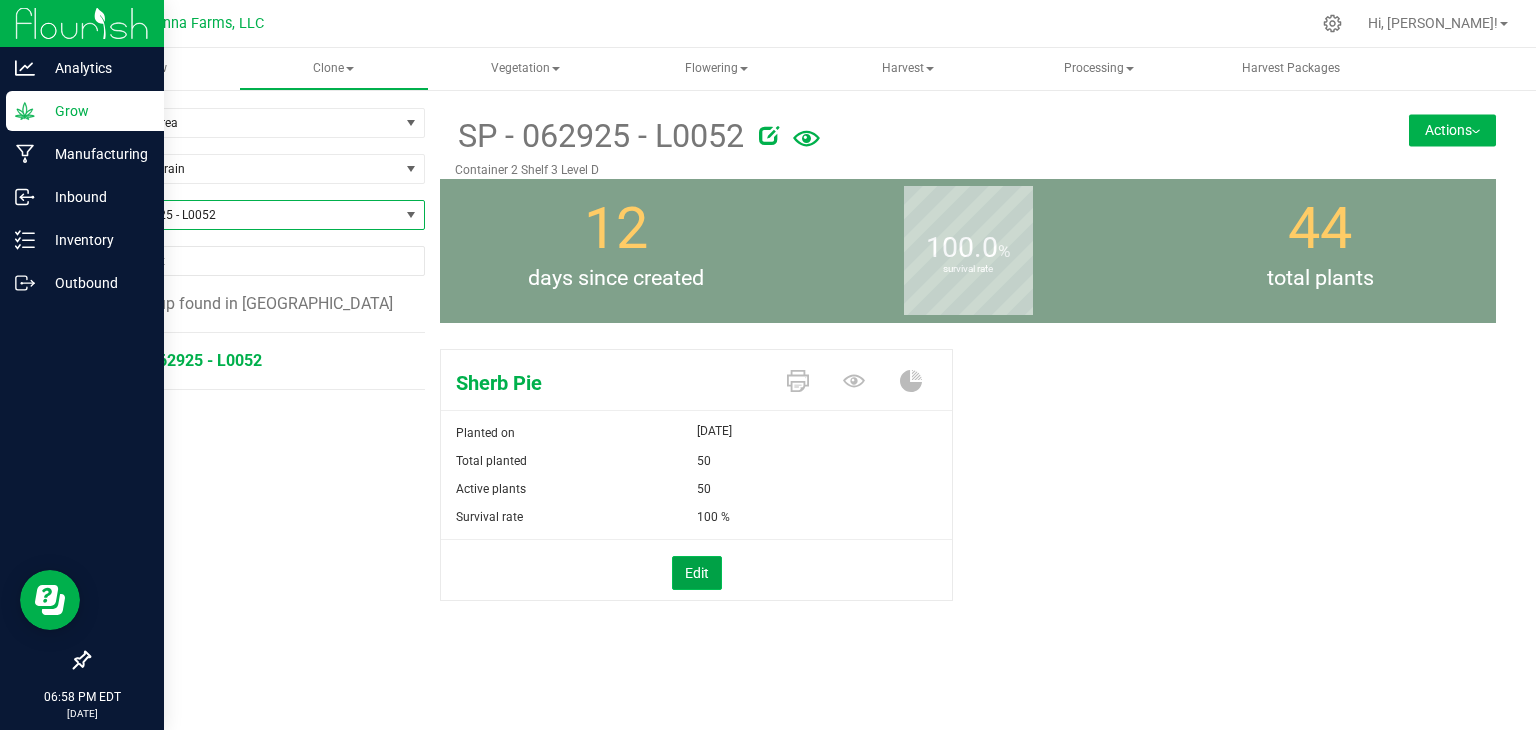 click on "Edit" at bounding box center [697, 573] 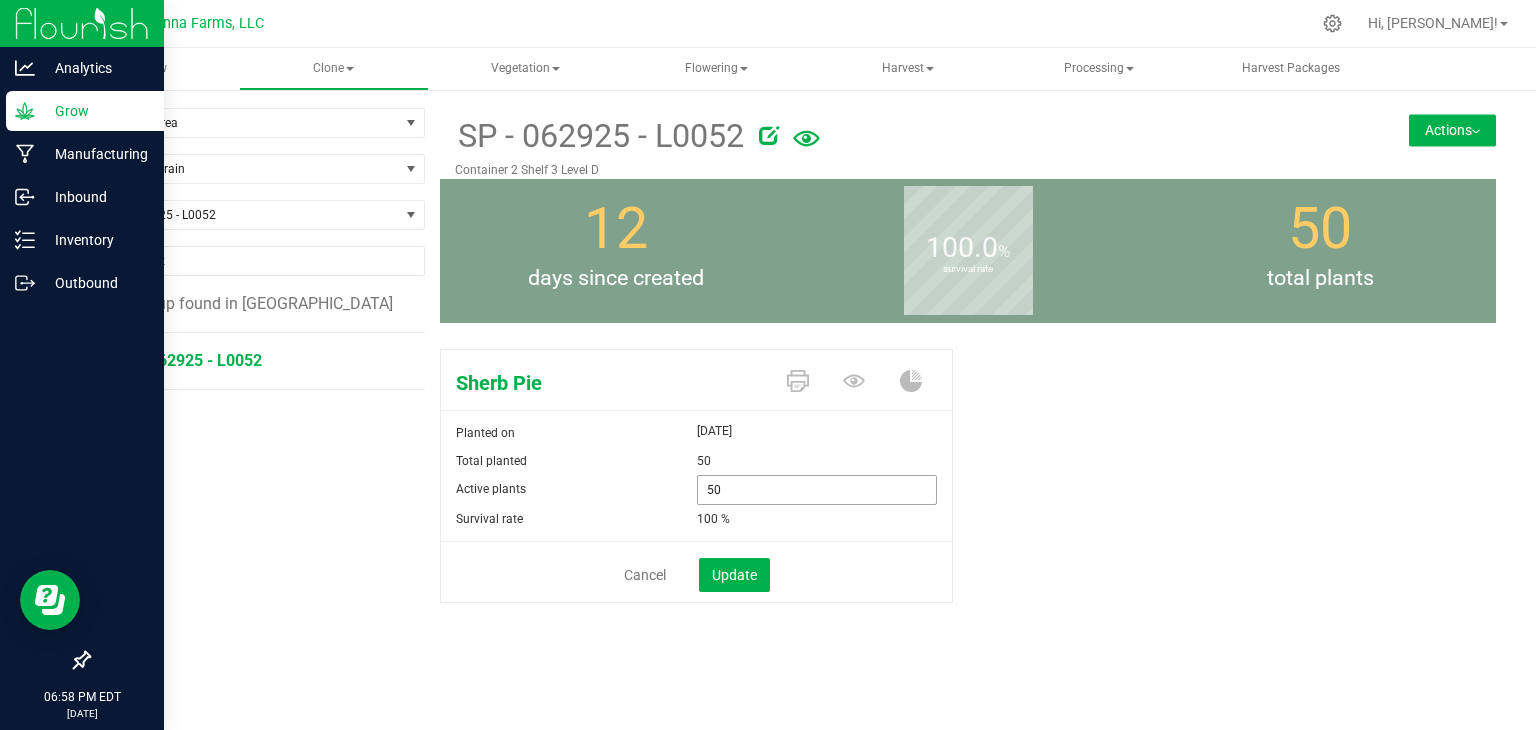 drag, startPoint x: 759, startPoint y: 489, endPoint x: 624, endPoint y: 491, distance: 135.01482 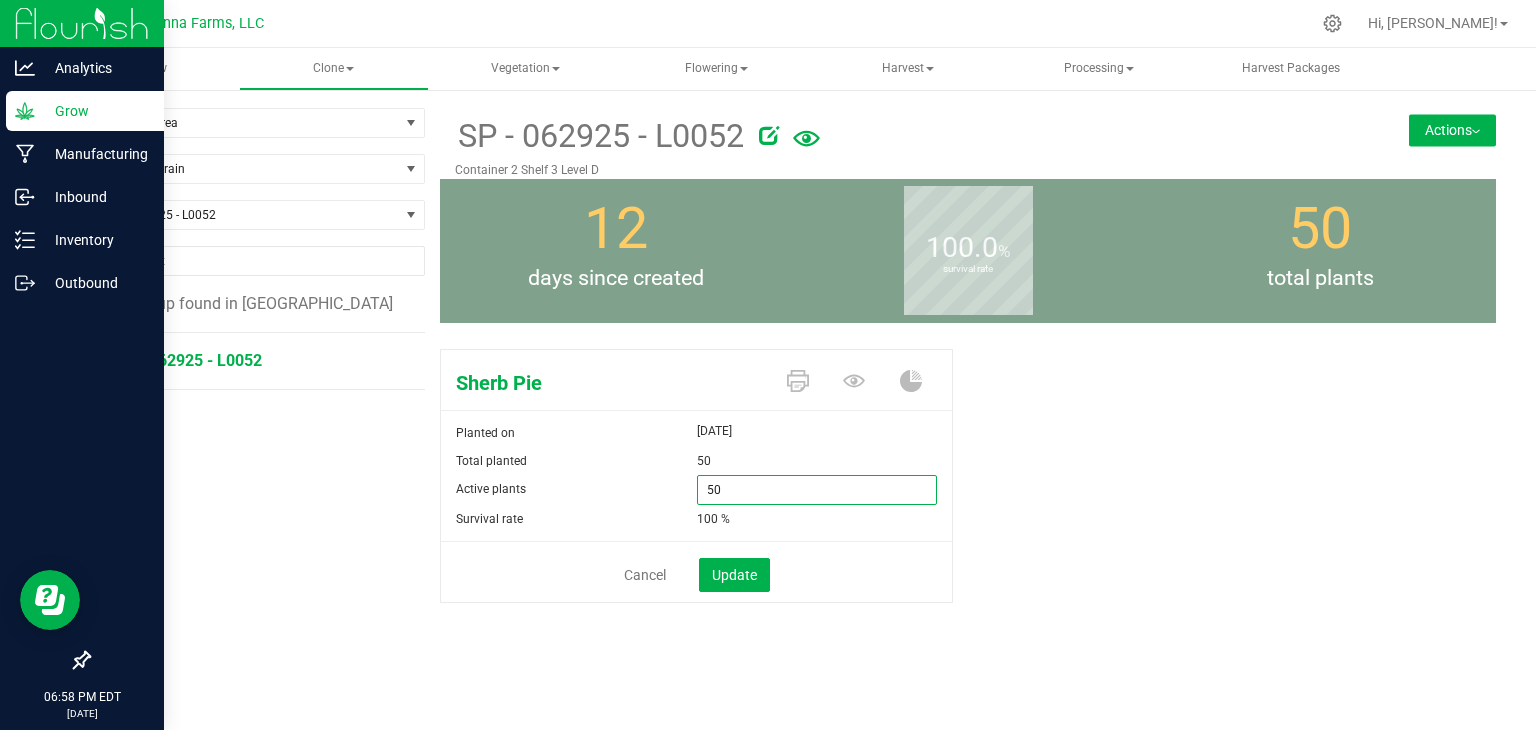 type on "0" 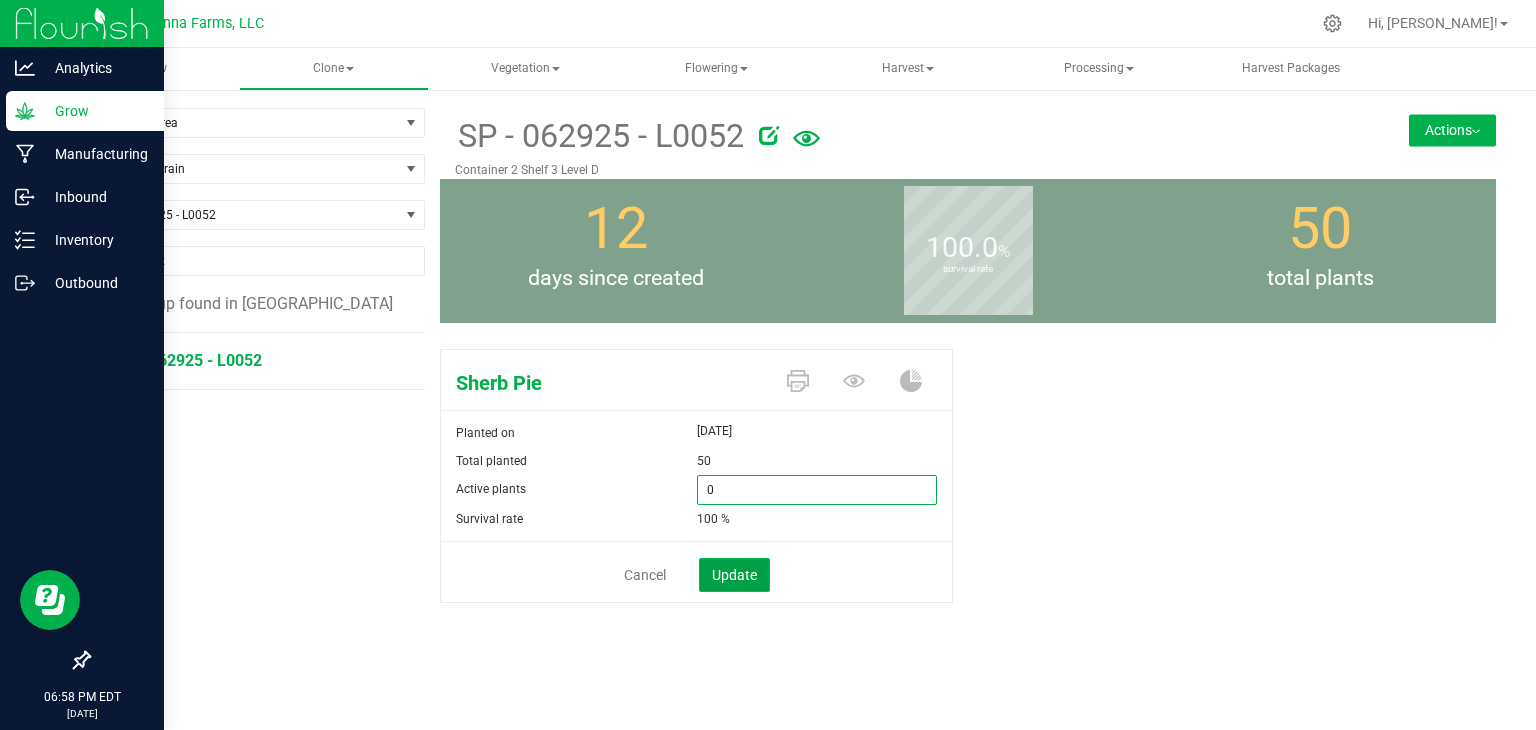 type on "0" 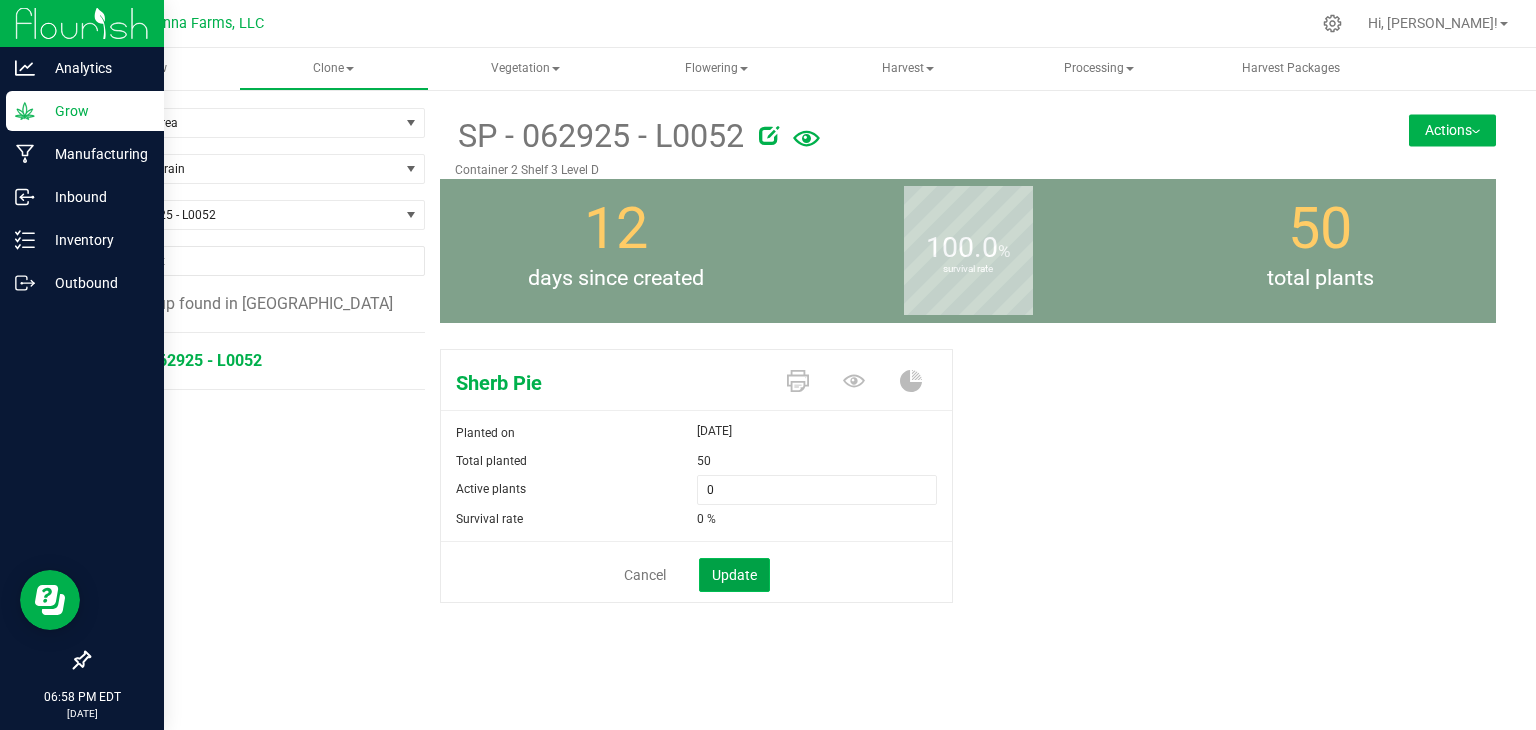 click on "Update" 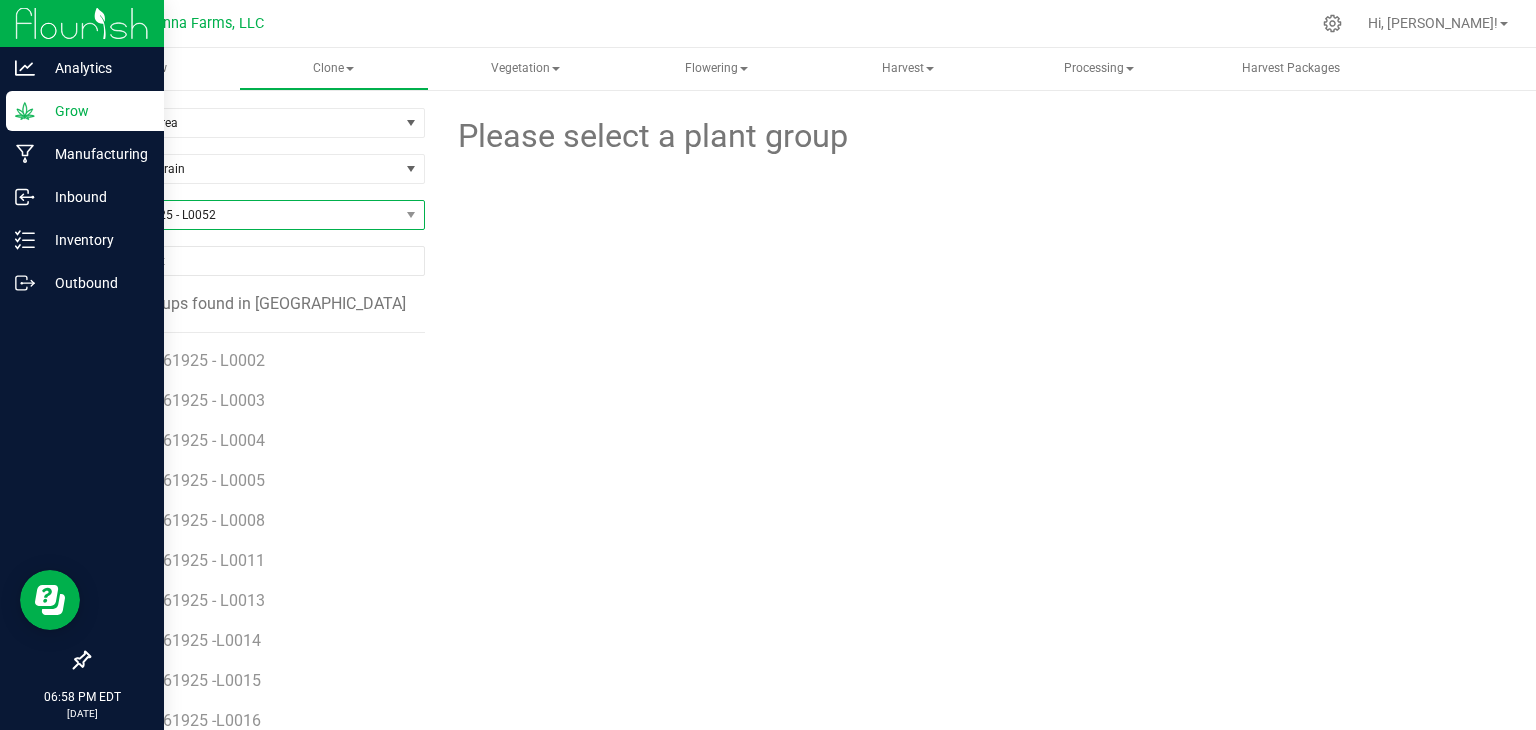 click on "SP - 062925 - L0052" at bounding box center (244, 215) 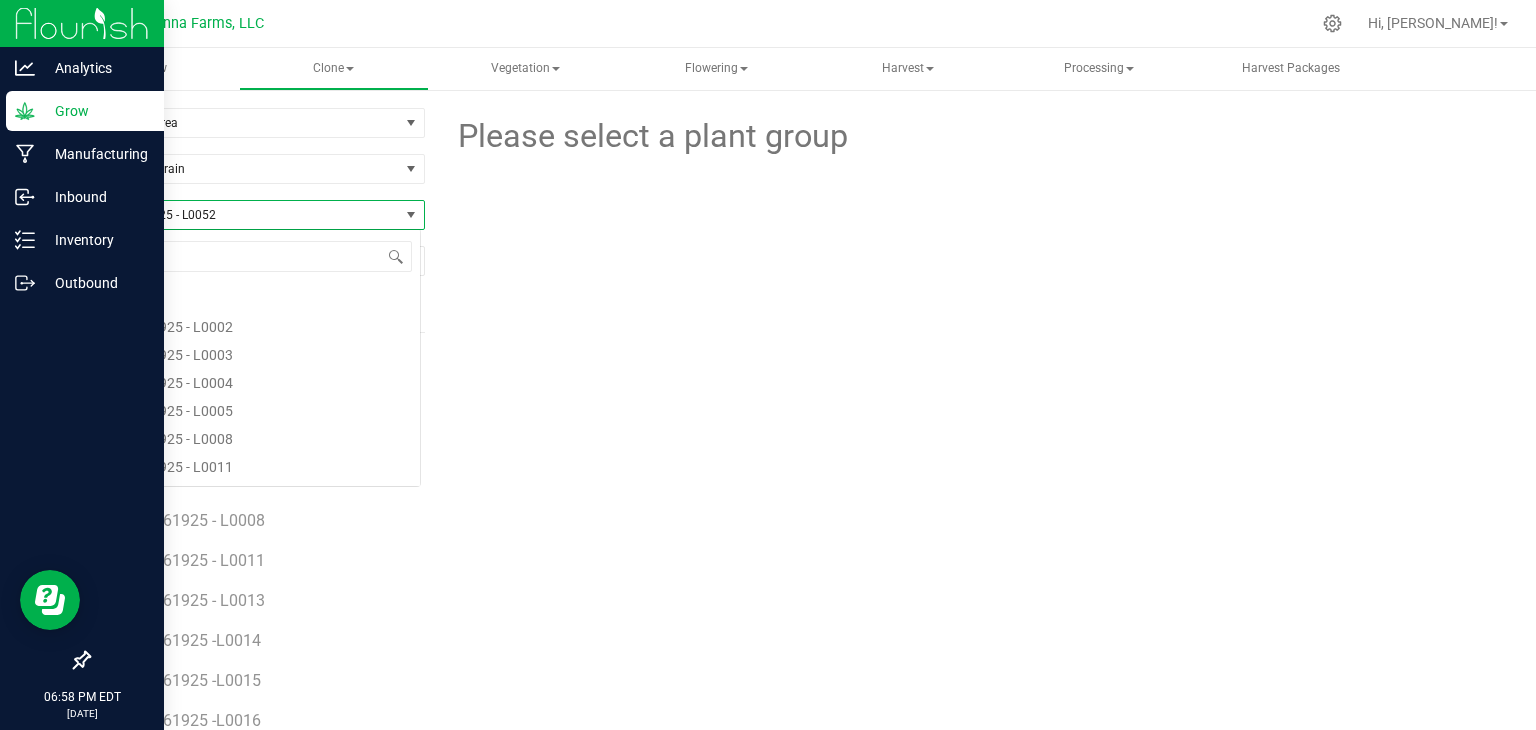 scroll, scrollTop: 99970, scrollLeft: 99666, axis: both 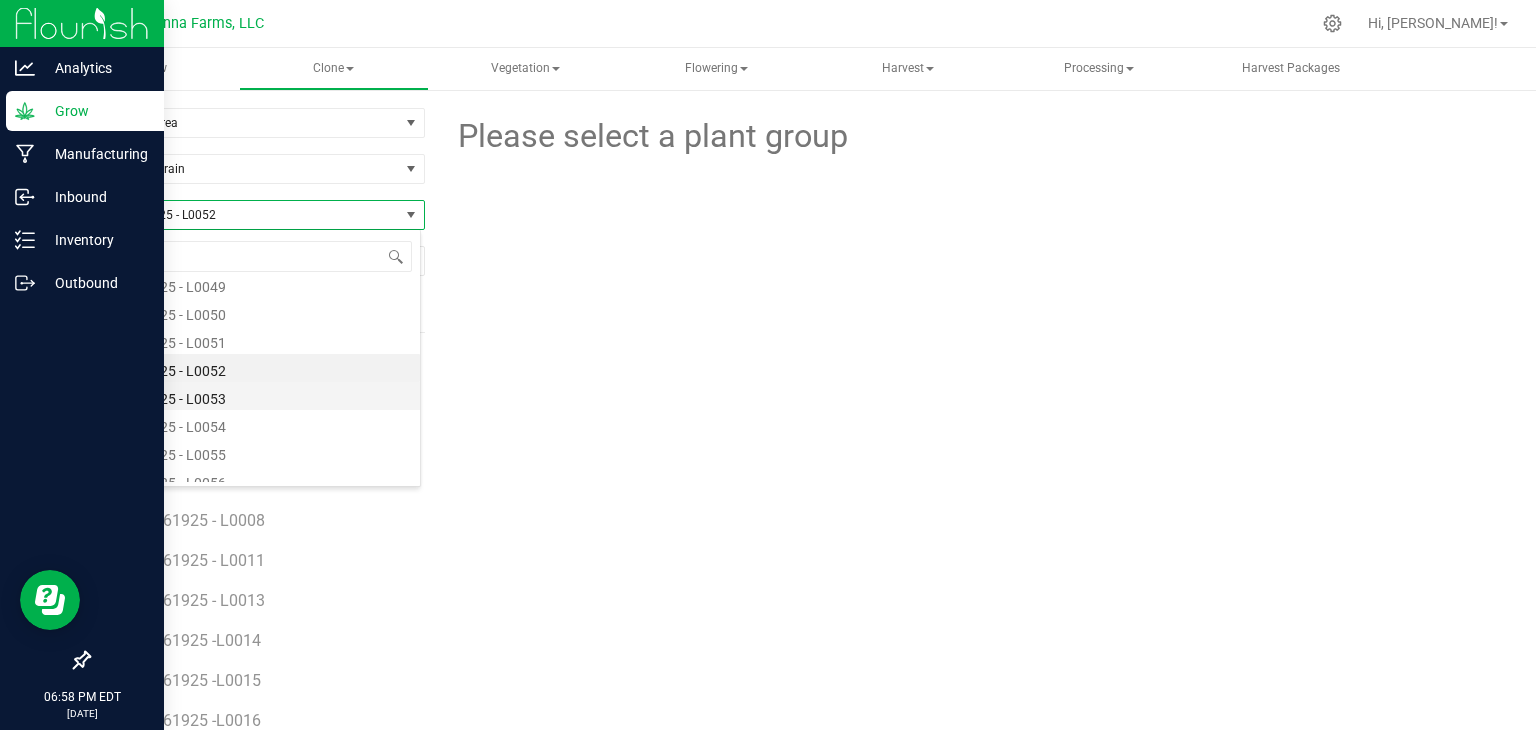 click on "SP - 062925 - L0053" at bounding box center (254, 396) 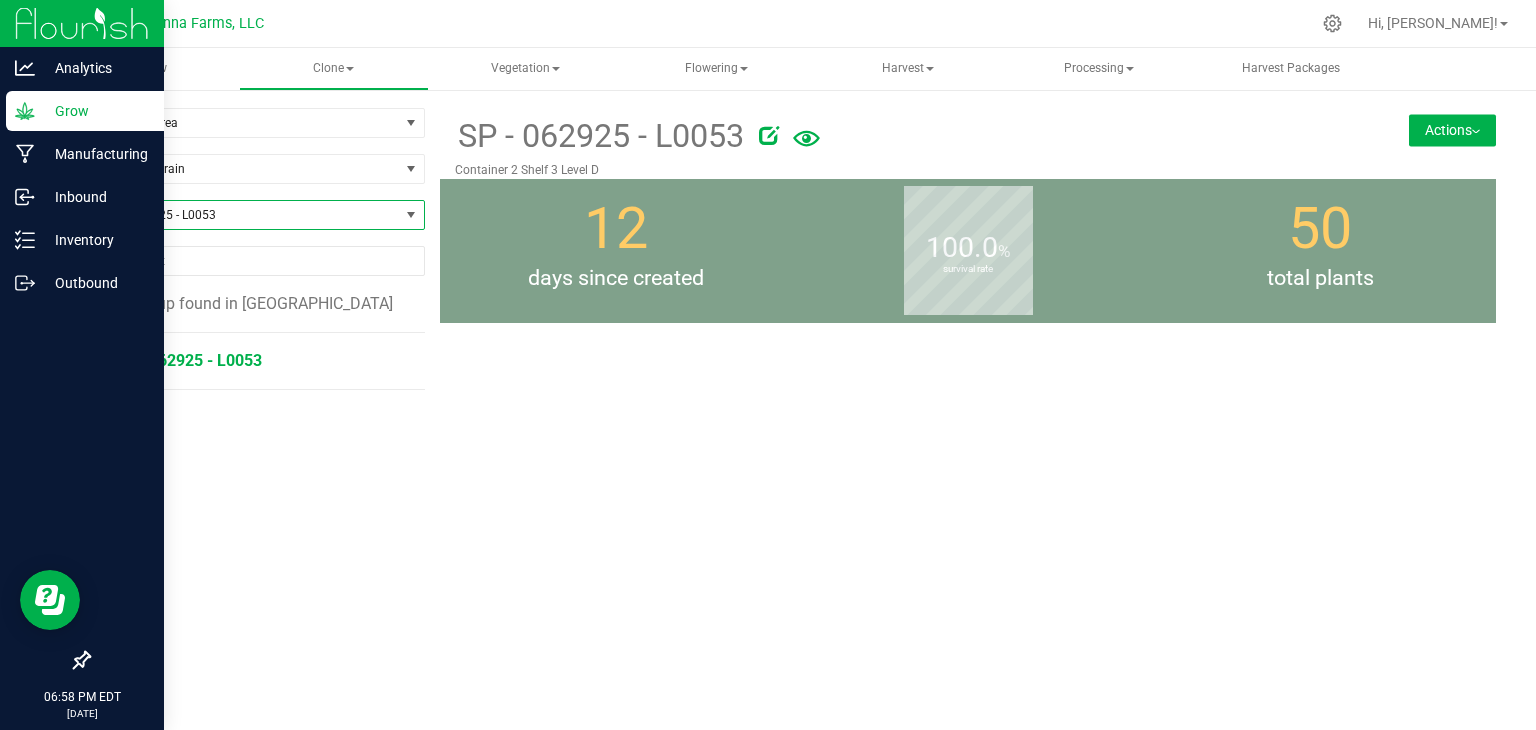 click on "SP - 062925 - L0053" at bounding box center (188, 360) 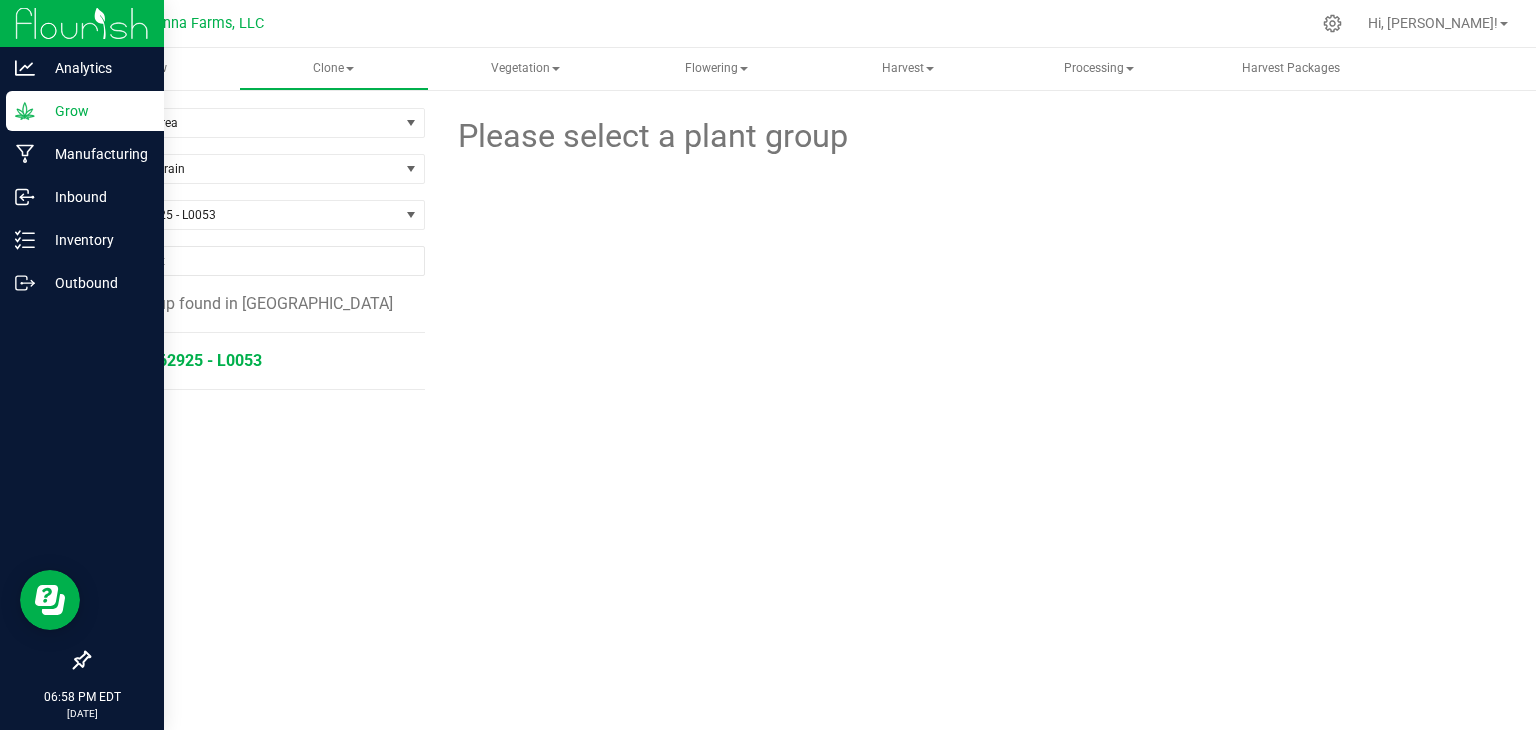click on "SP - 062925 - L0053" at bounding box center (188, 360) 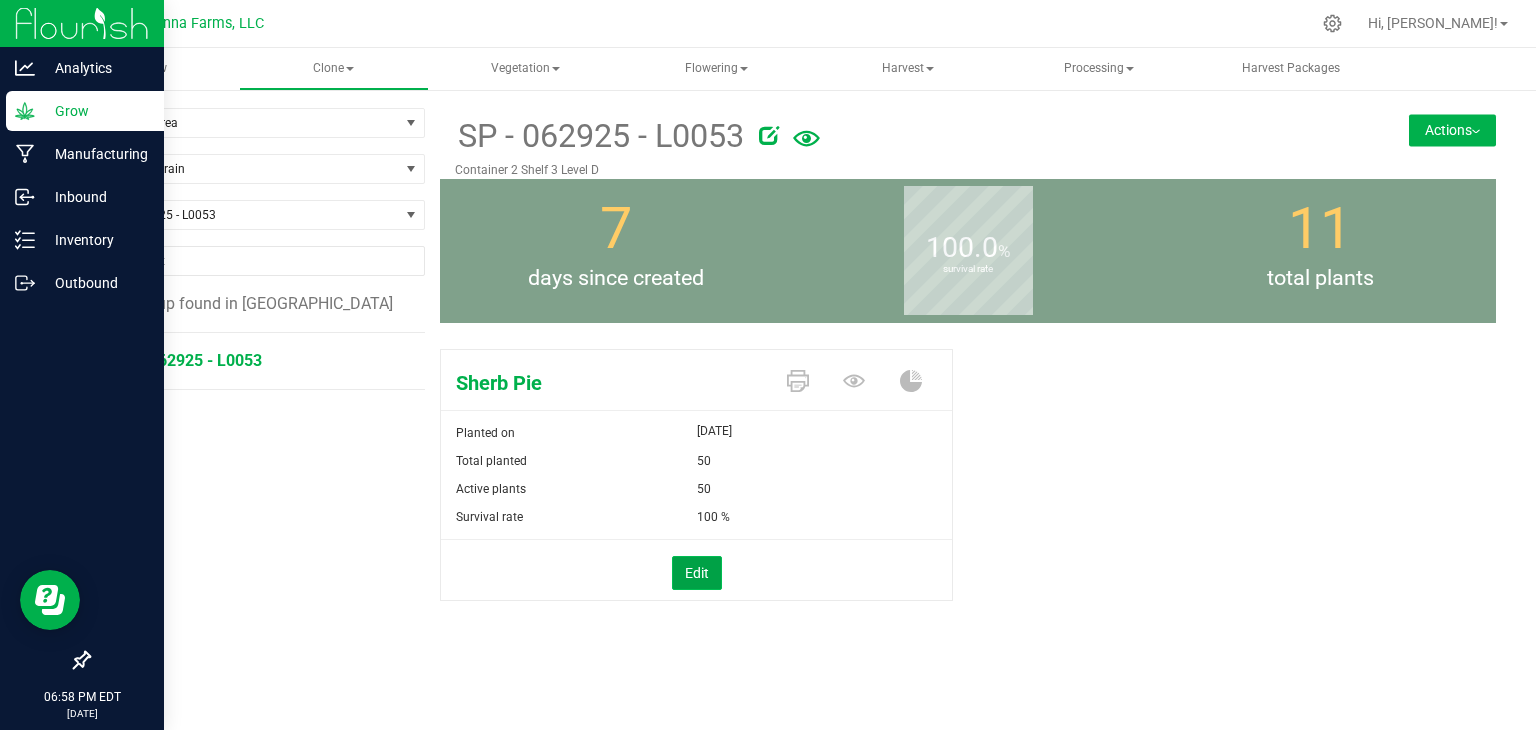 click on "Edit" at bounding box center [697, 573] 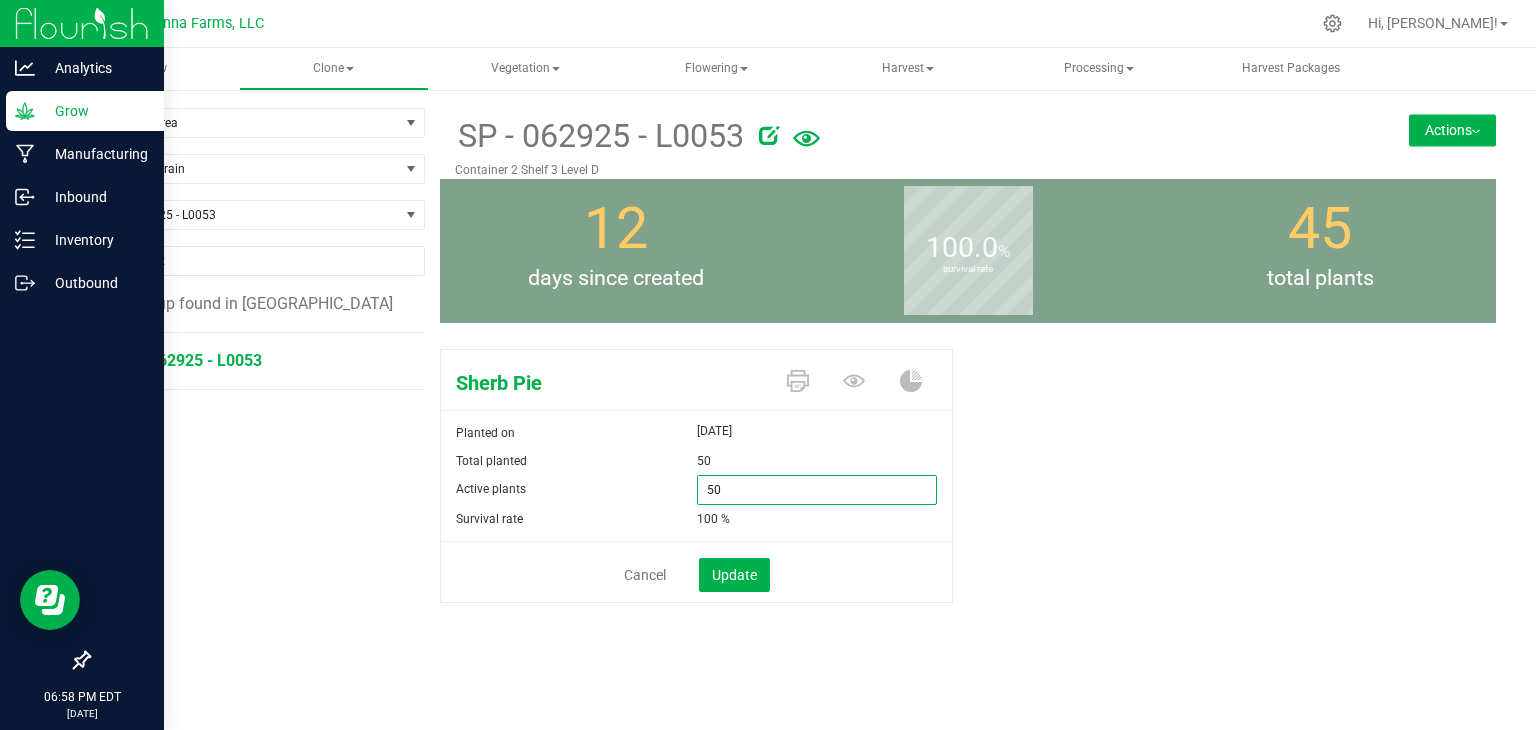 drag, startPoint x: 763, startPoint y: 495, endPoint x: 587, endPoint y: 480, distance: 176.63805 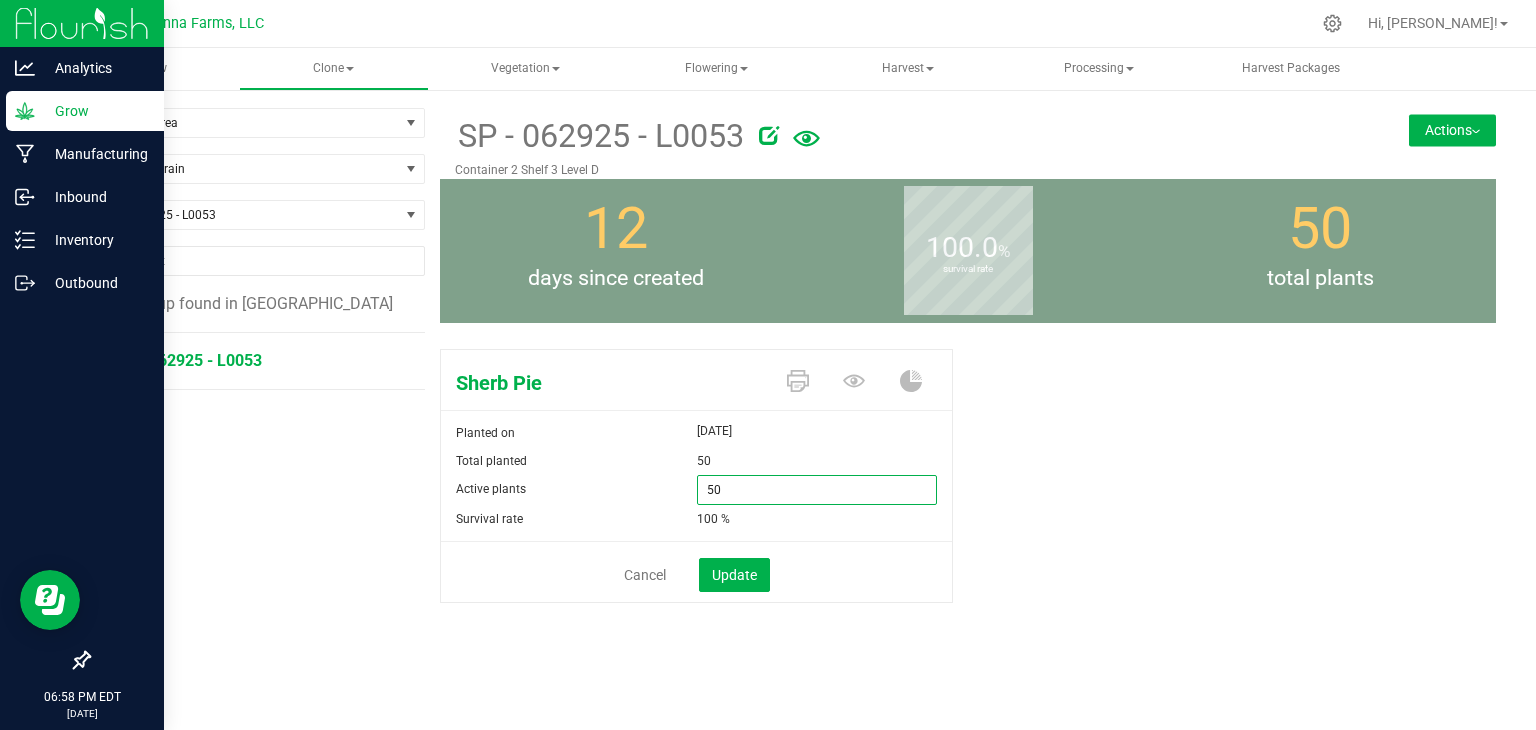 type on "0" 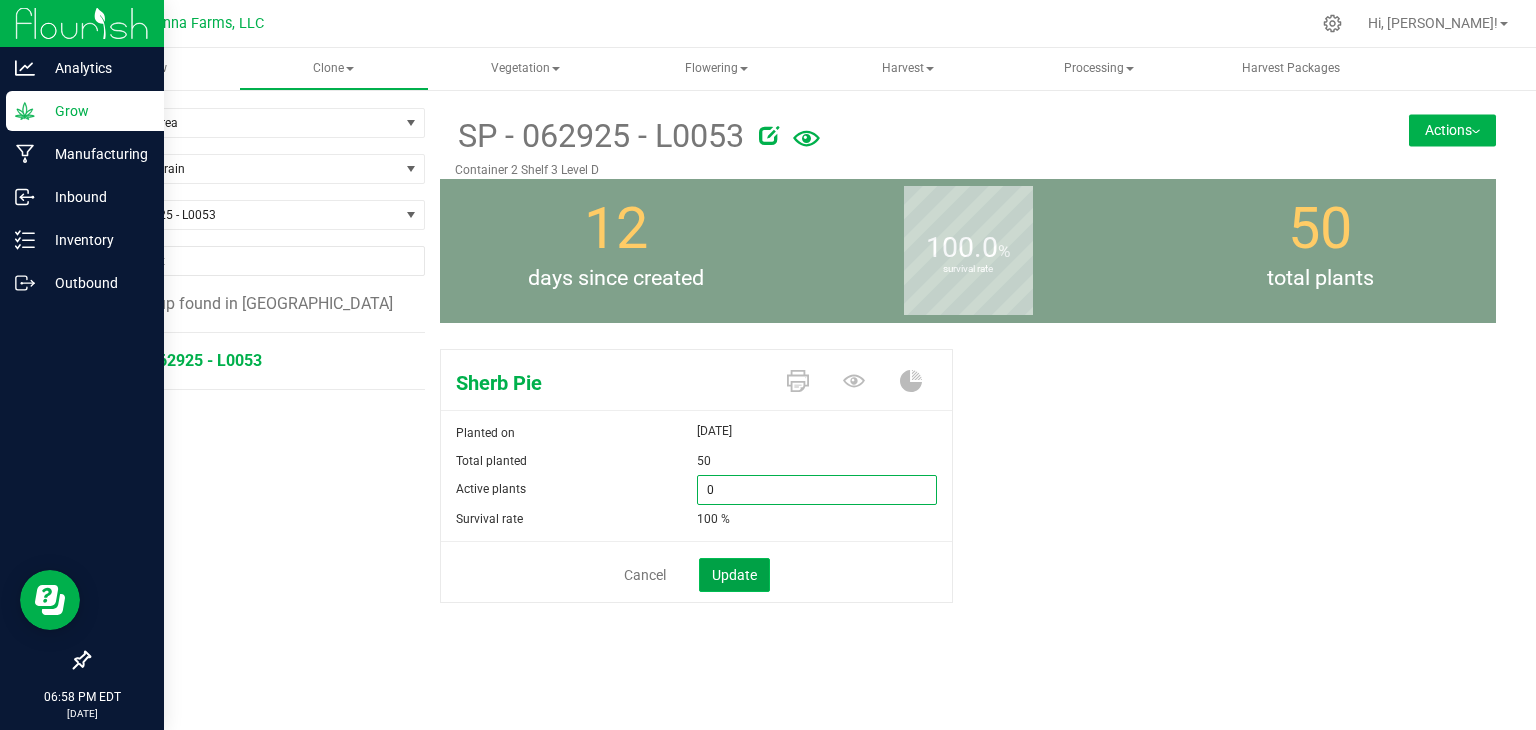 type on "0" 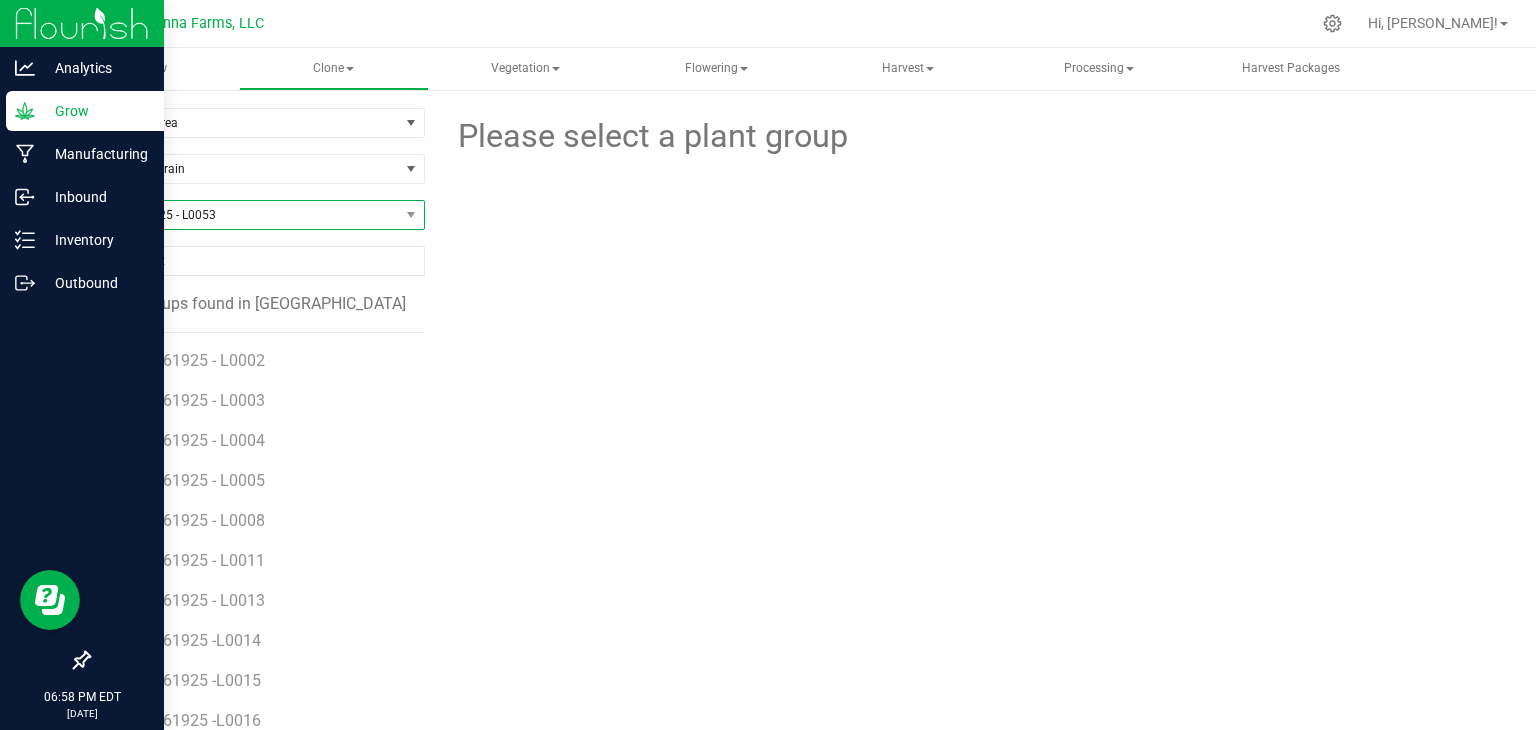 click on "SP - 062925 - L0053" at bounding box center [244, 215] 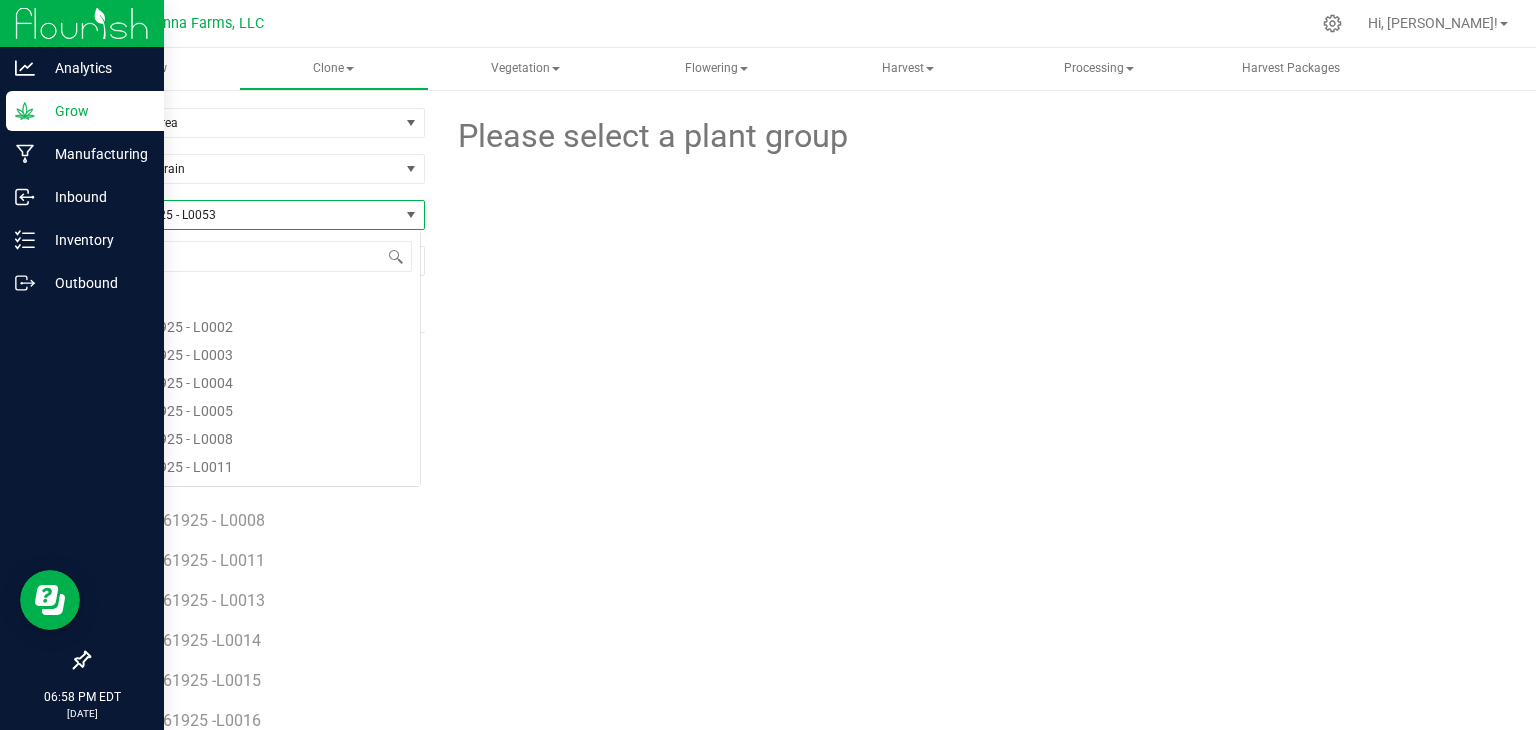 scroll, scrollTop: 12064, scrollLeft: 0, axis: vertical 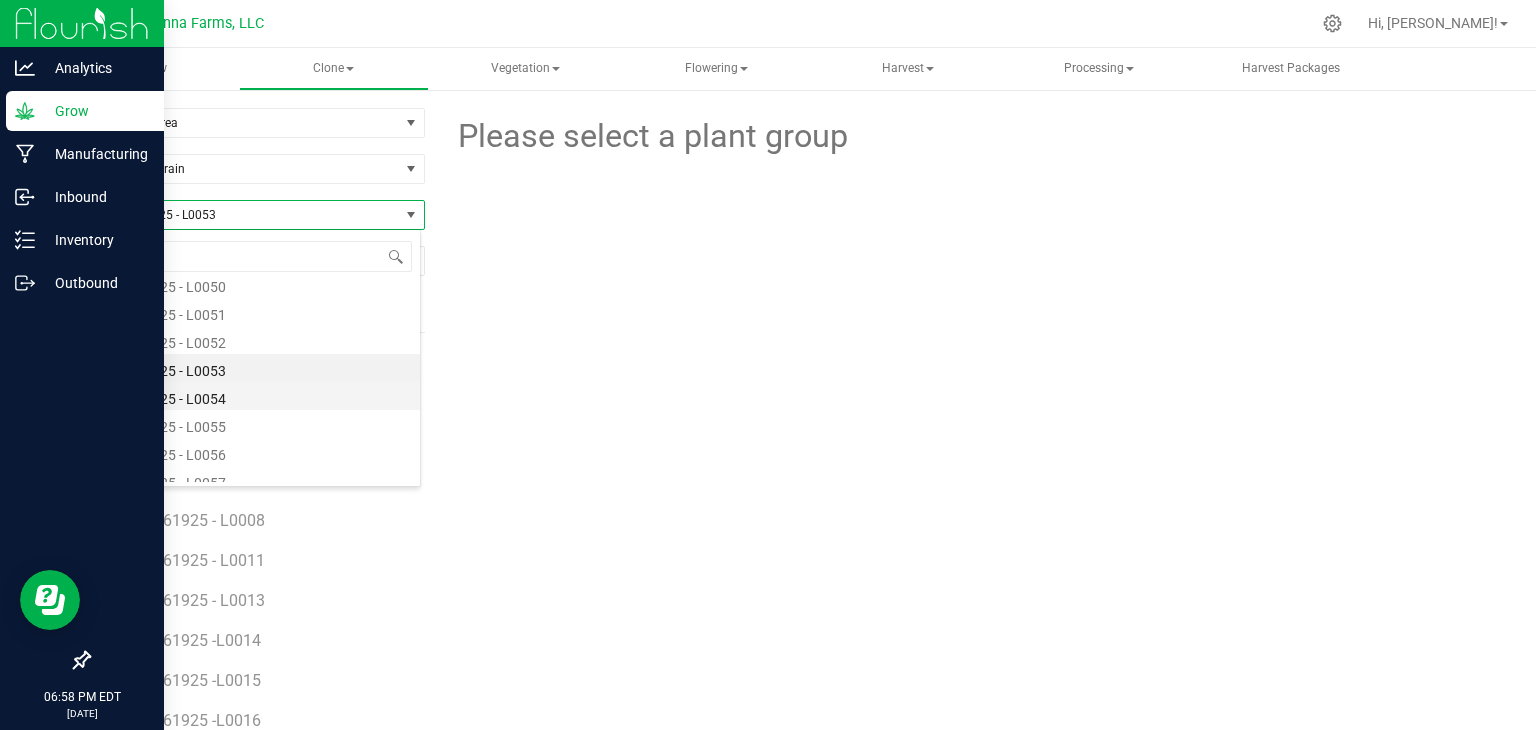 click on "SP - 062925 - L0054" at bounding box center (254, 396) 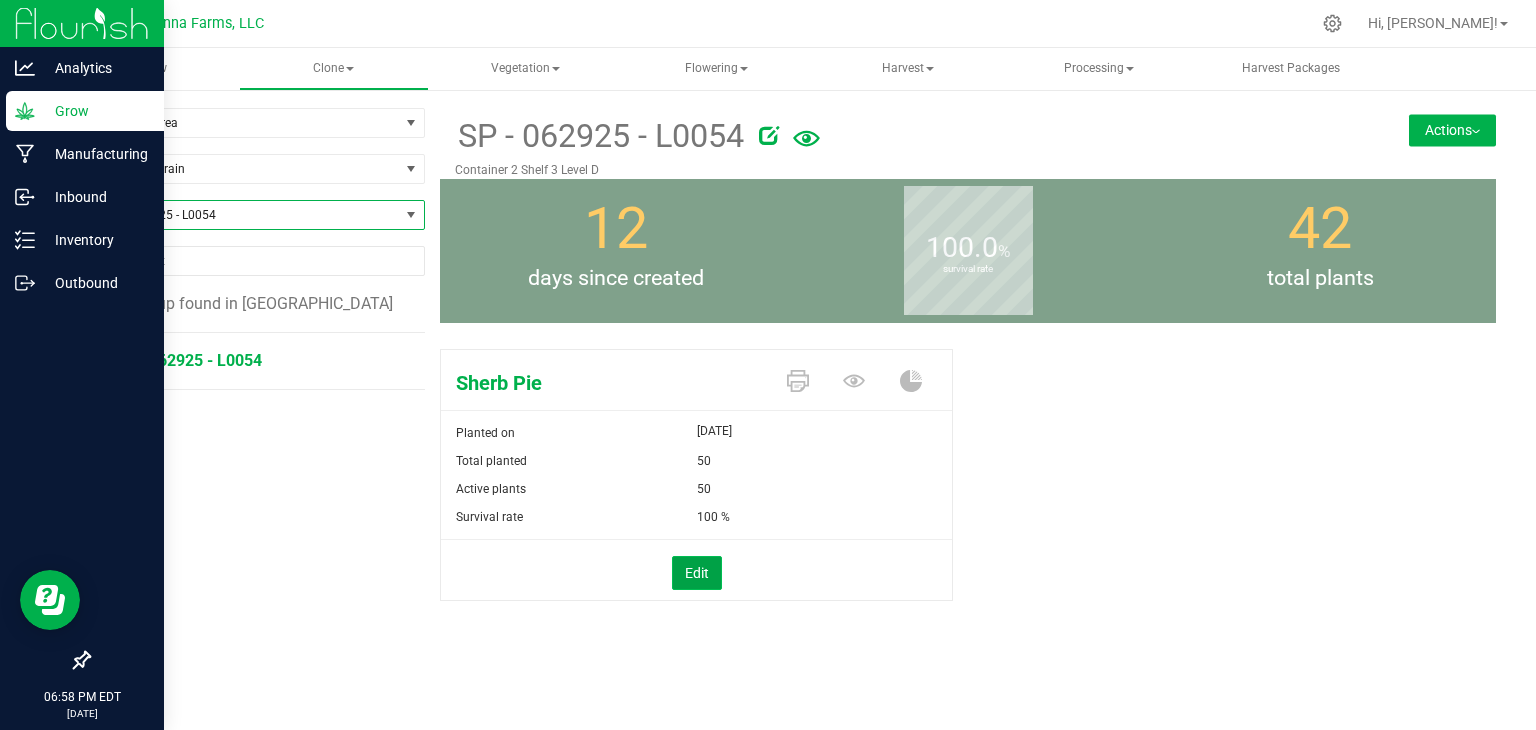 click on "Edit" at bounding box center (697, 573) 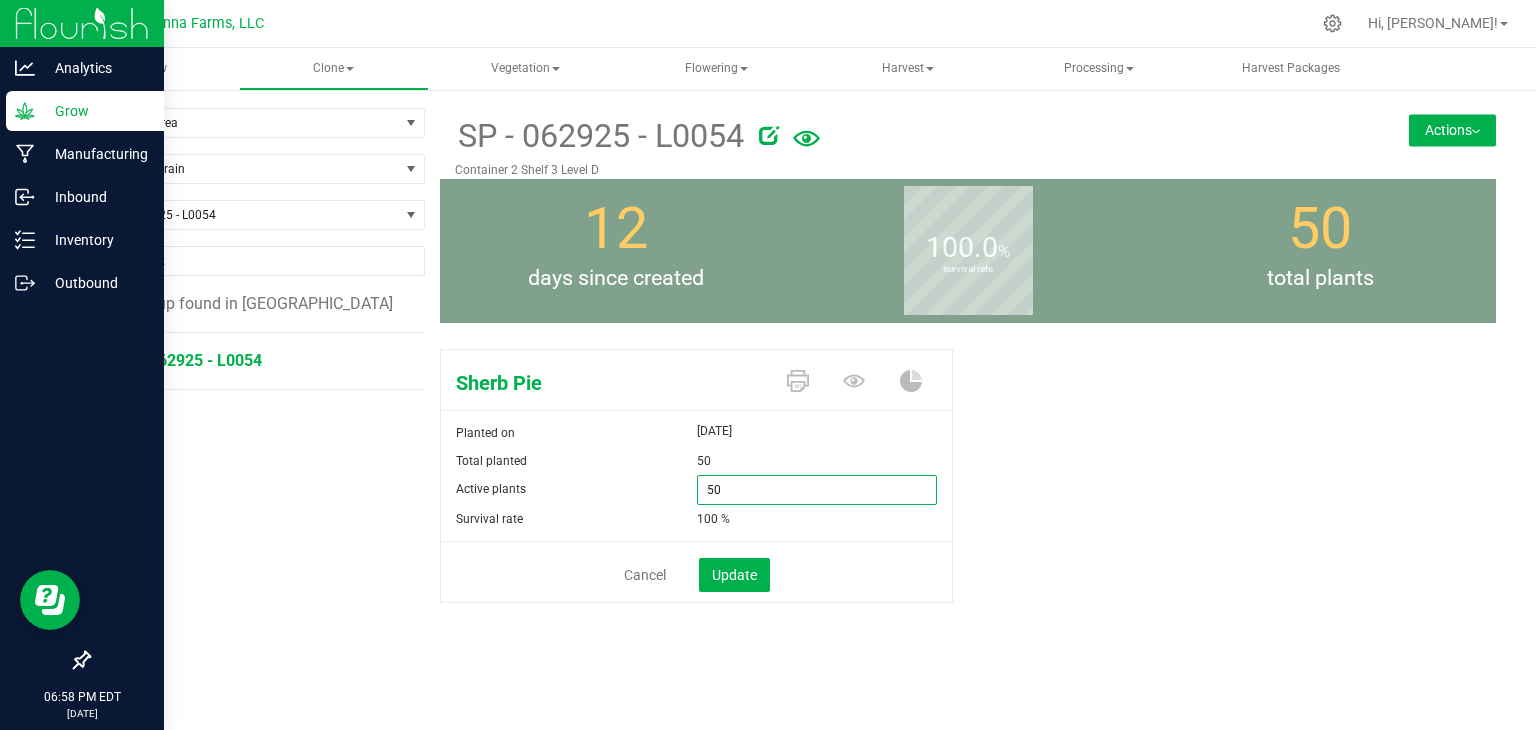 drag, startPoint x: 767, startPoint y: 495, endPoint x: 606, endPoint y: 482, distance: 161.52399 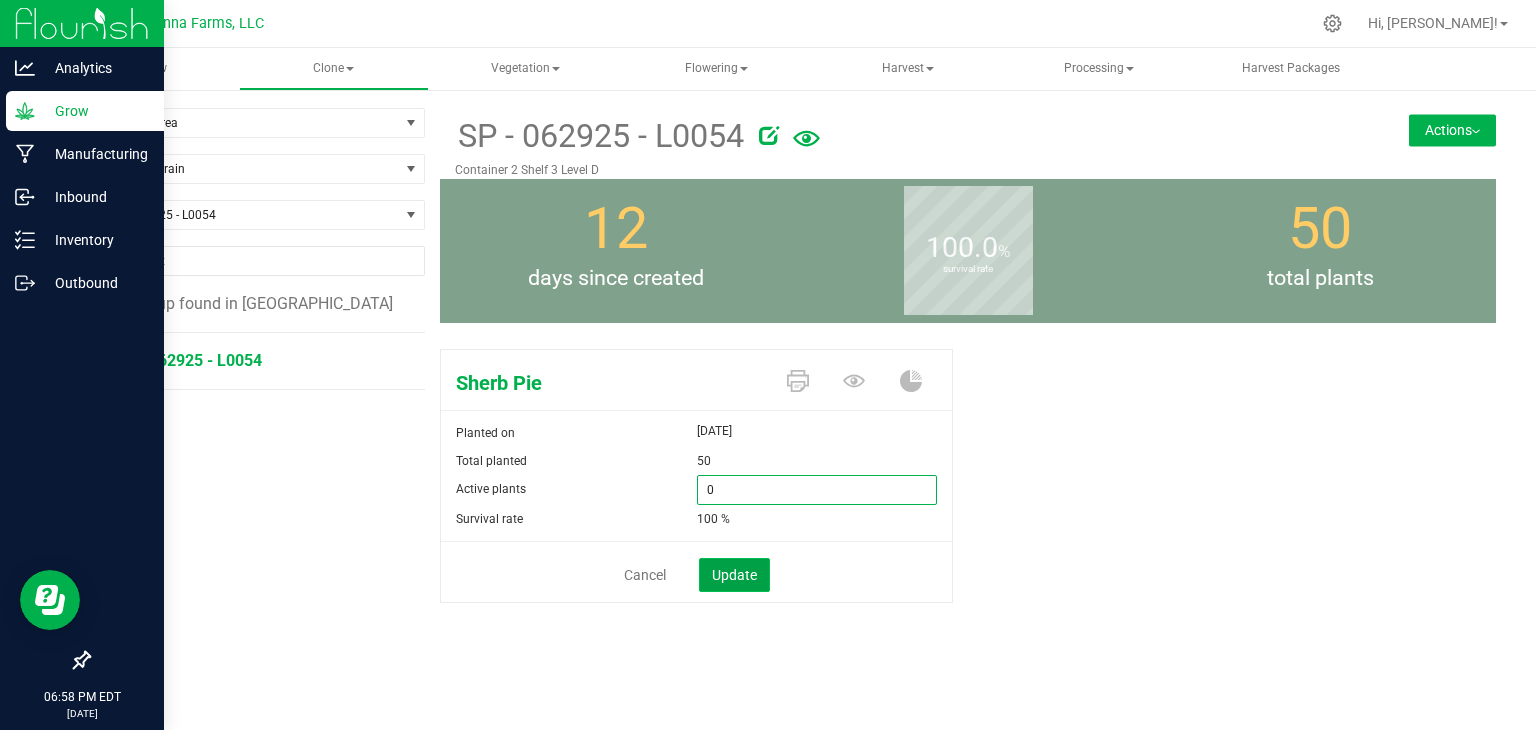type on "0" 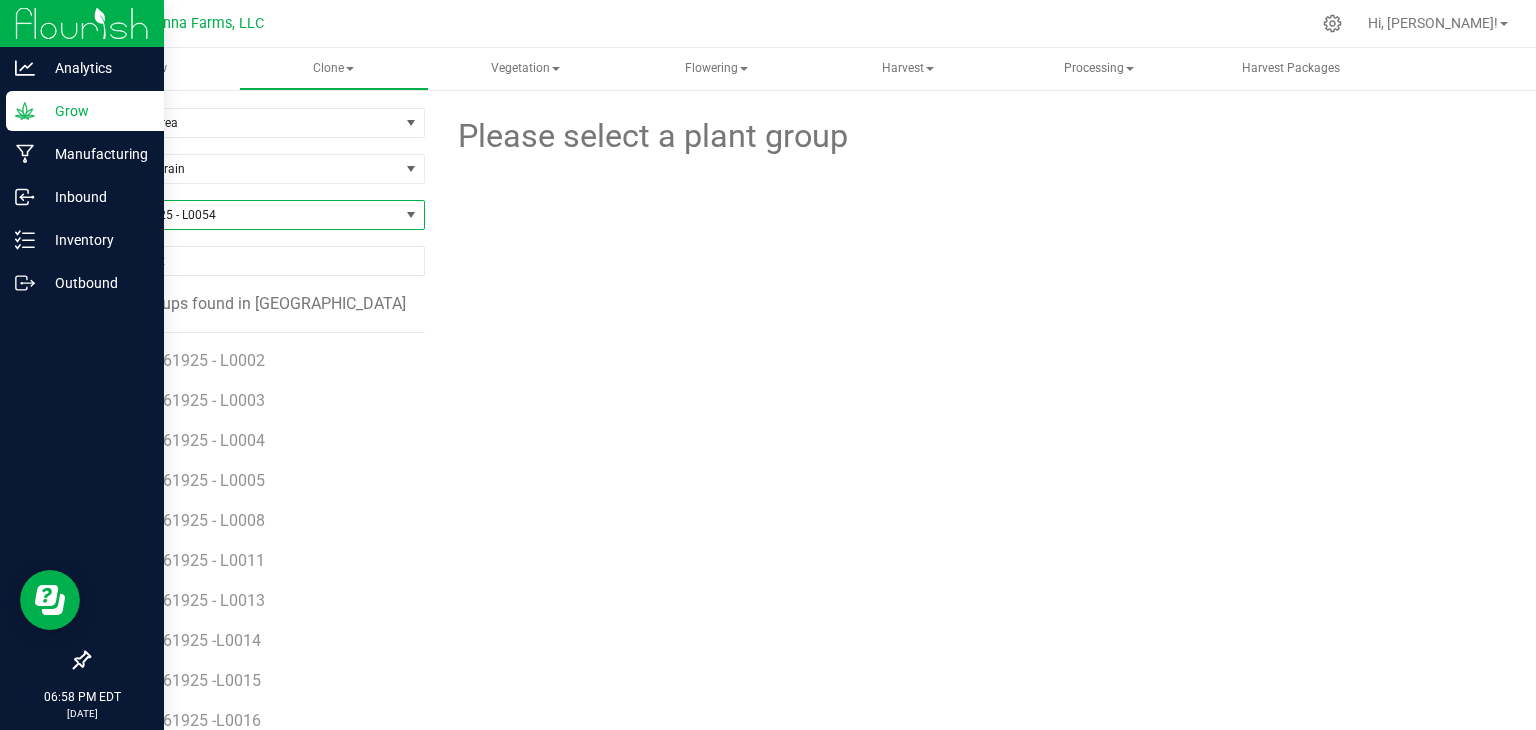 click on "SP - 062925 - L0054" at bounding box center [244, 215] 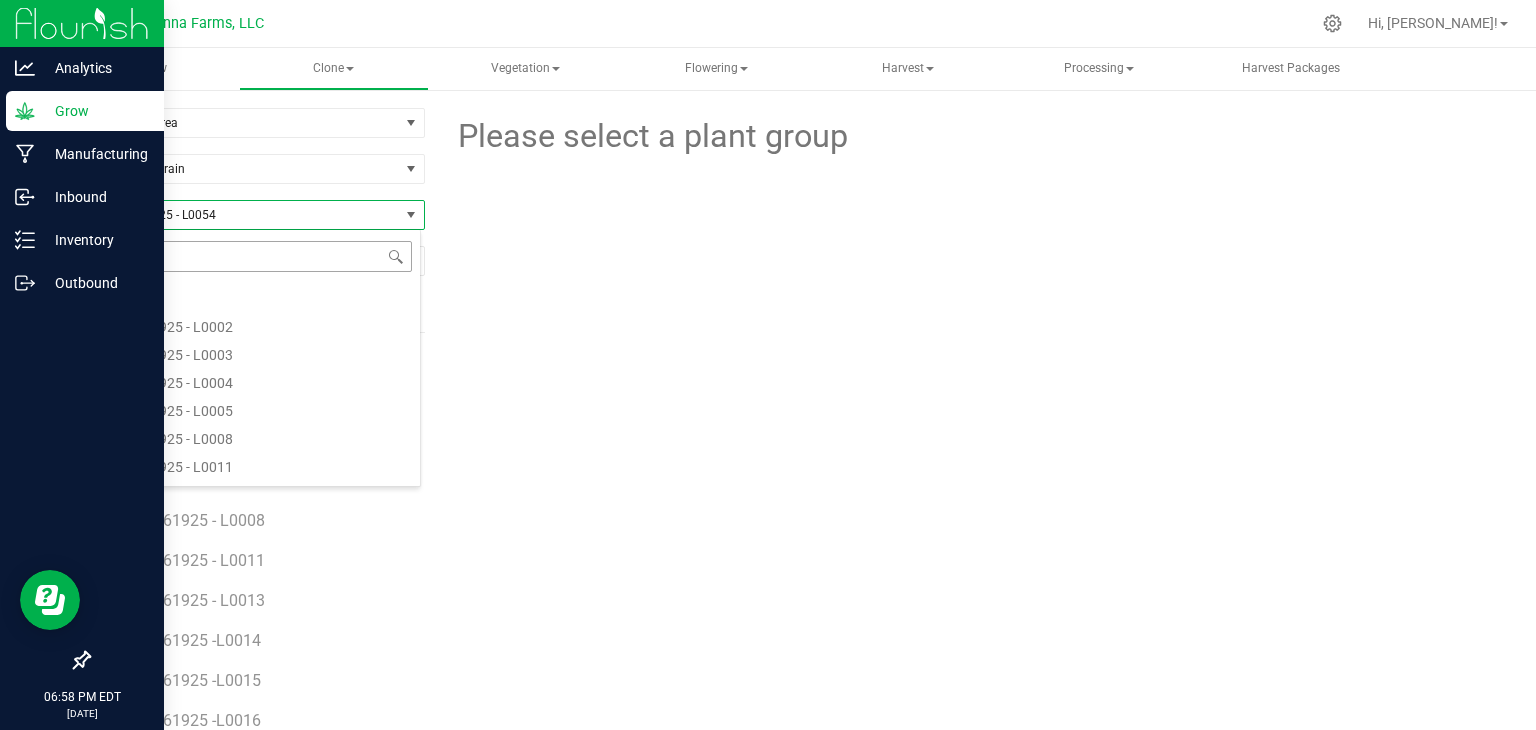 scroll, scrollTop: 12092, scrollLeft: 0, axis: vertical 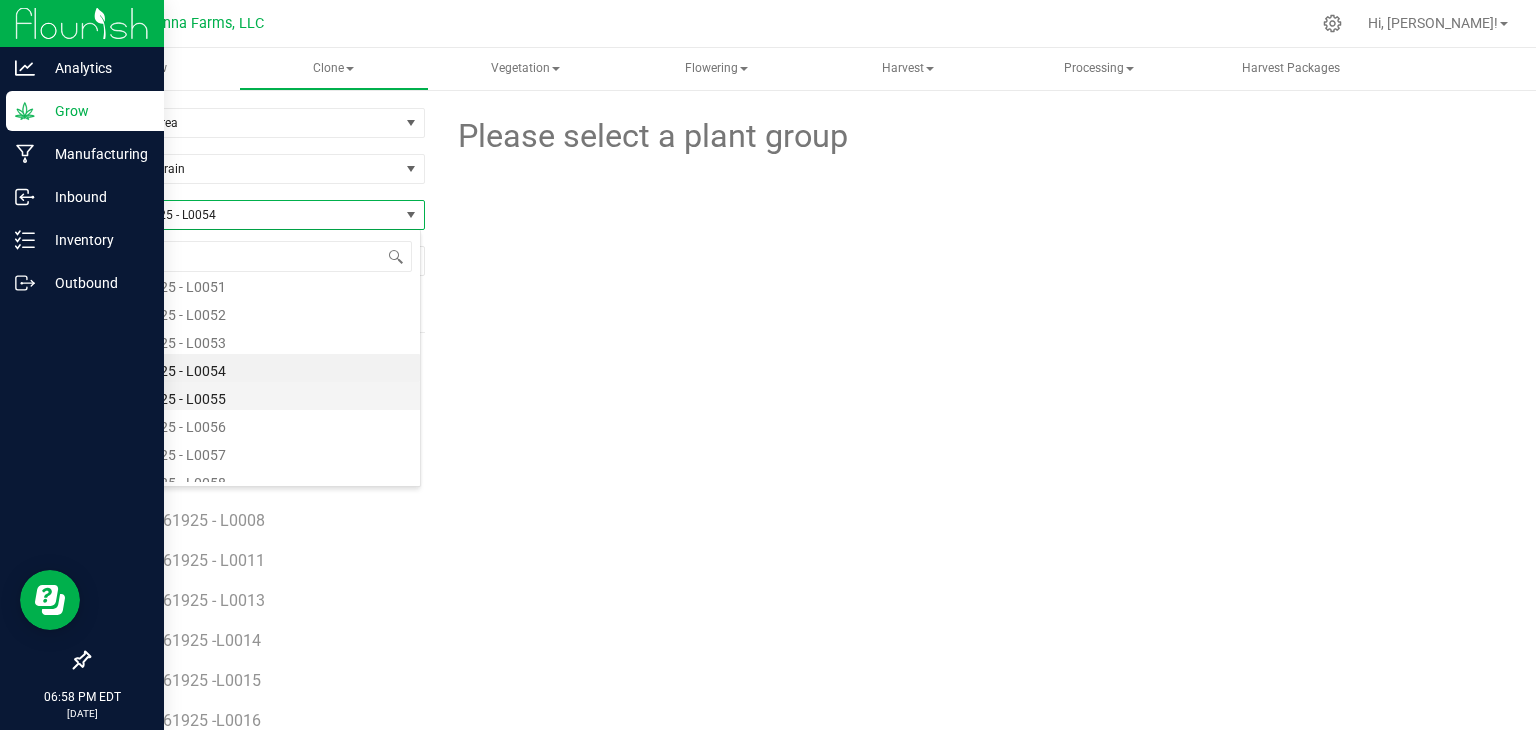 click on "SP - 062925 - L0055" at bounding box center [254, 396] 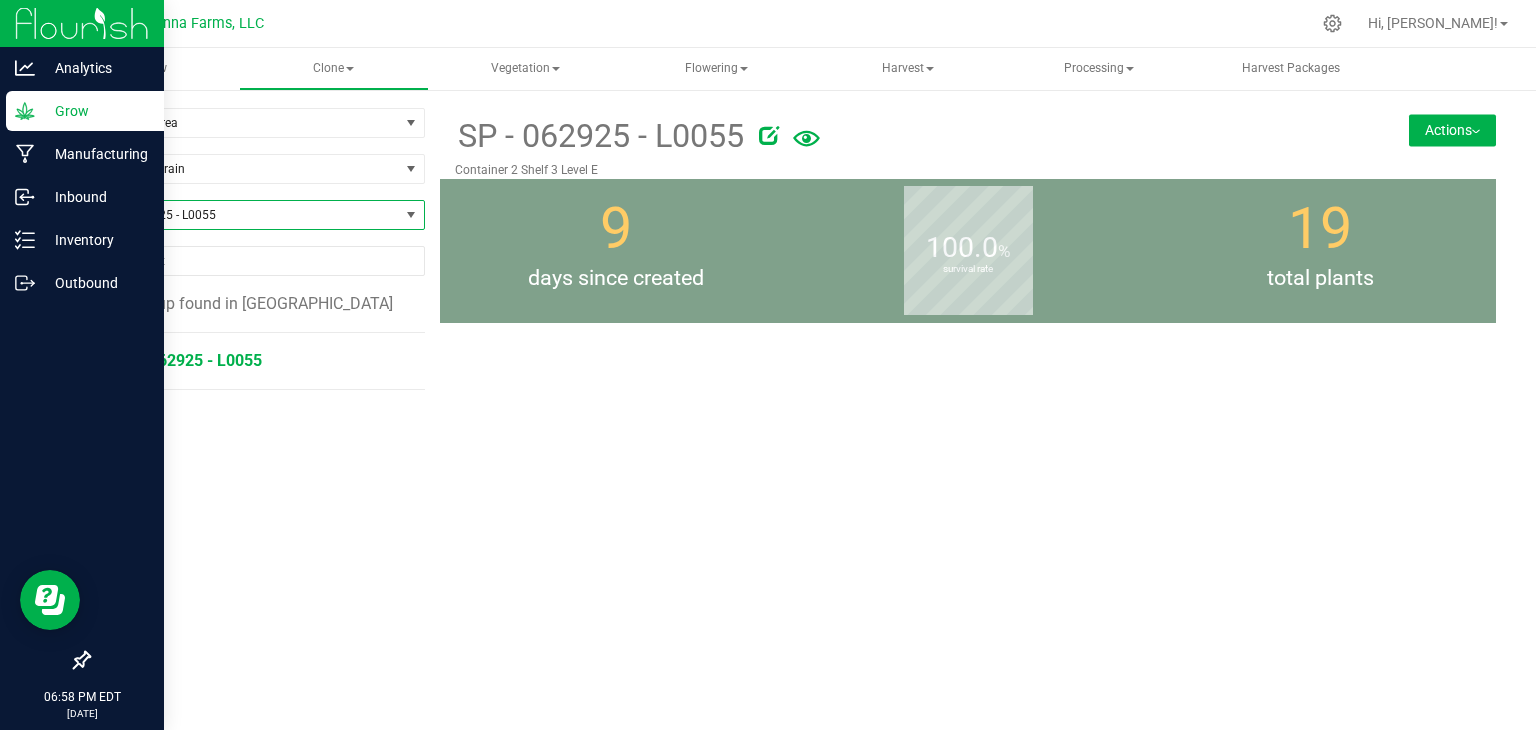 click on "SP - 062925 - L0055" at bounding box center [188, 360] 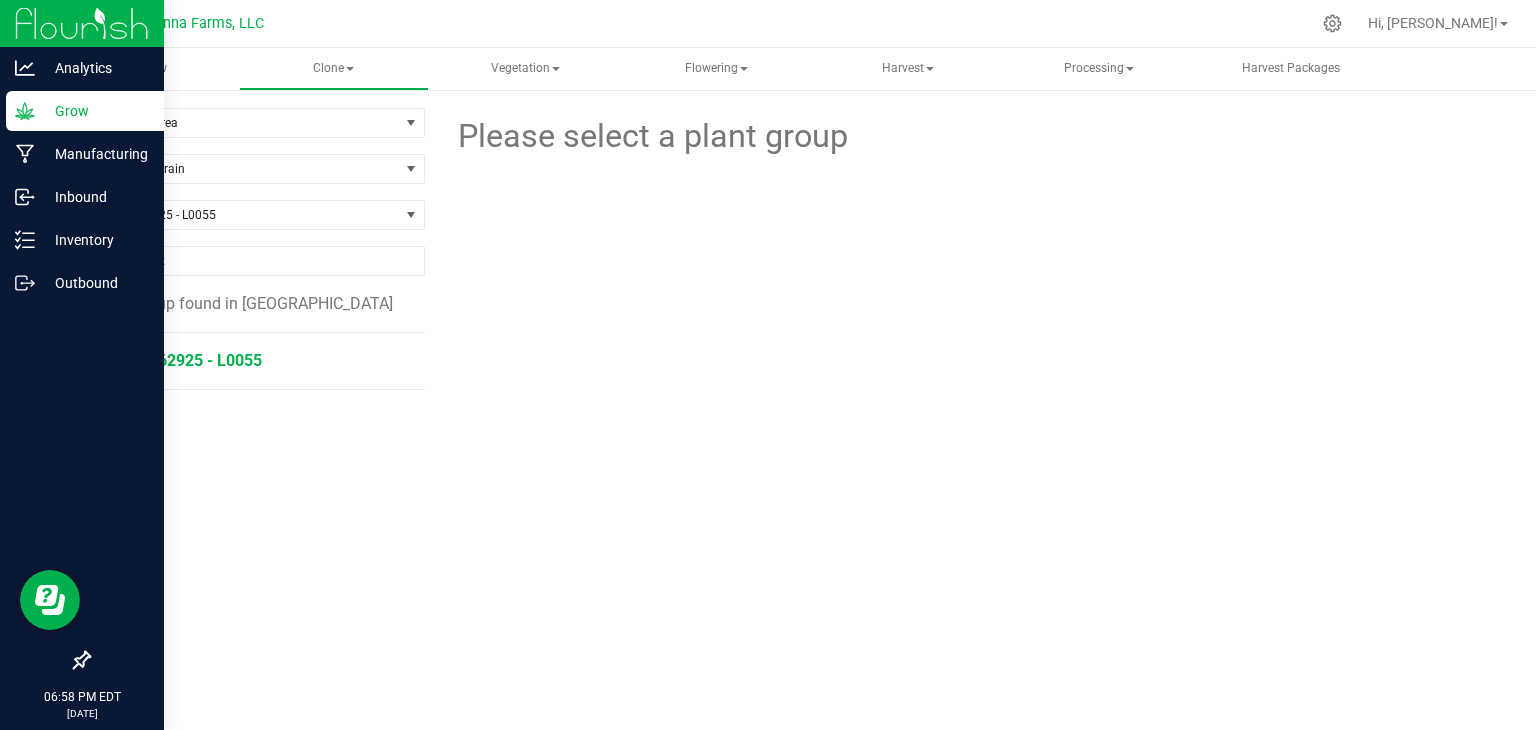click on "SP - 062925 - L0055" at bounding box center [188, 360] 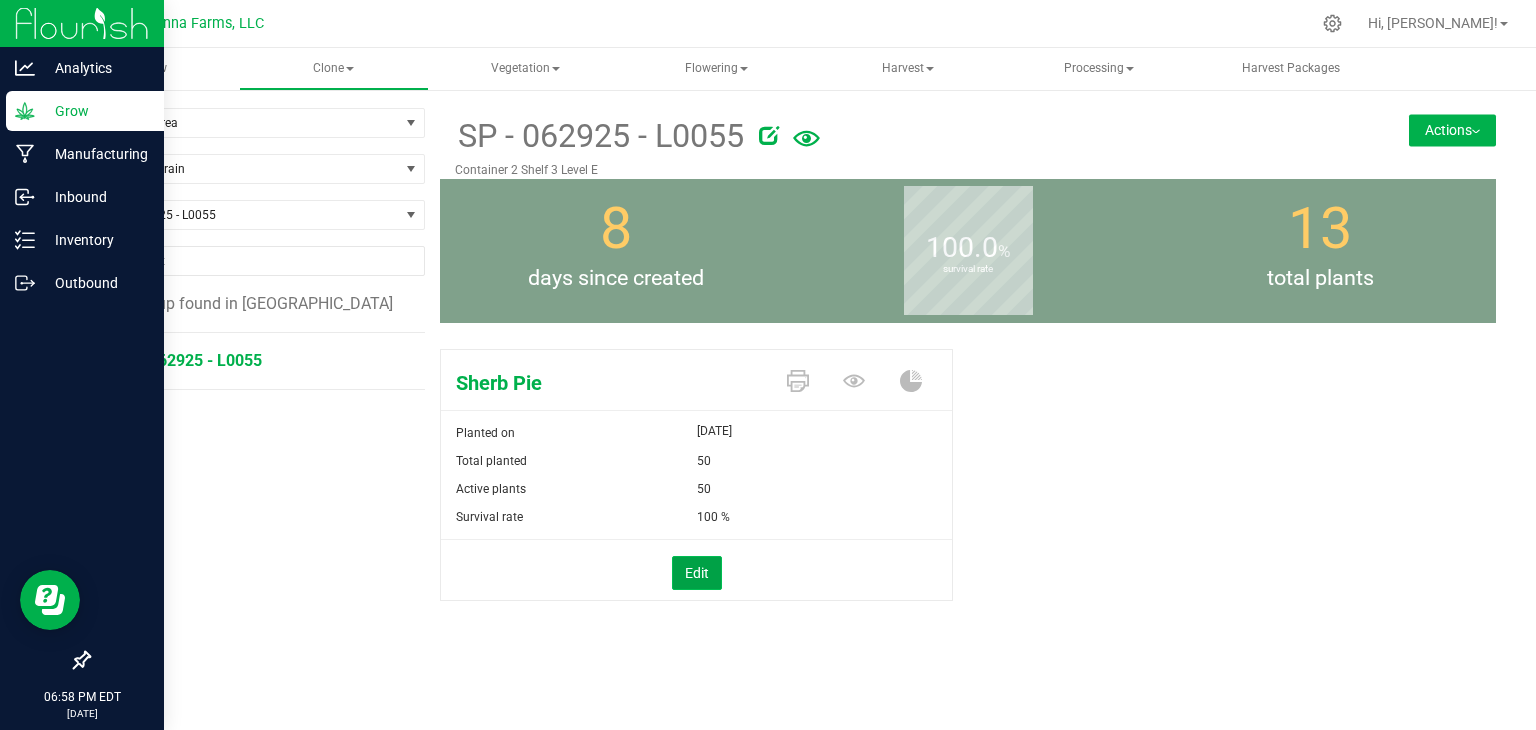 click on "Edit" at bounding box center (697, 573) 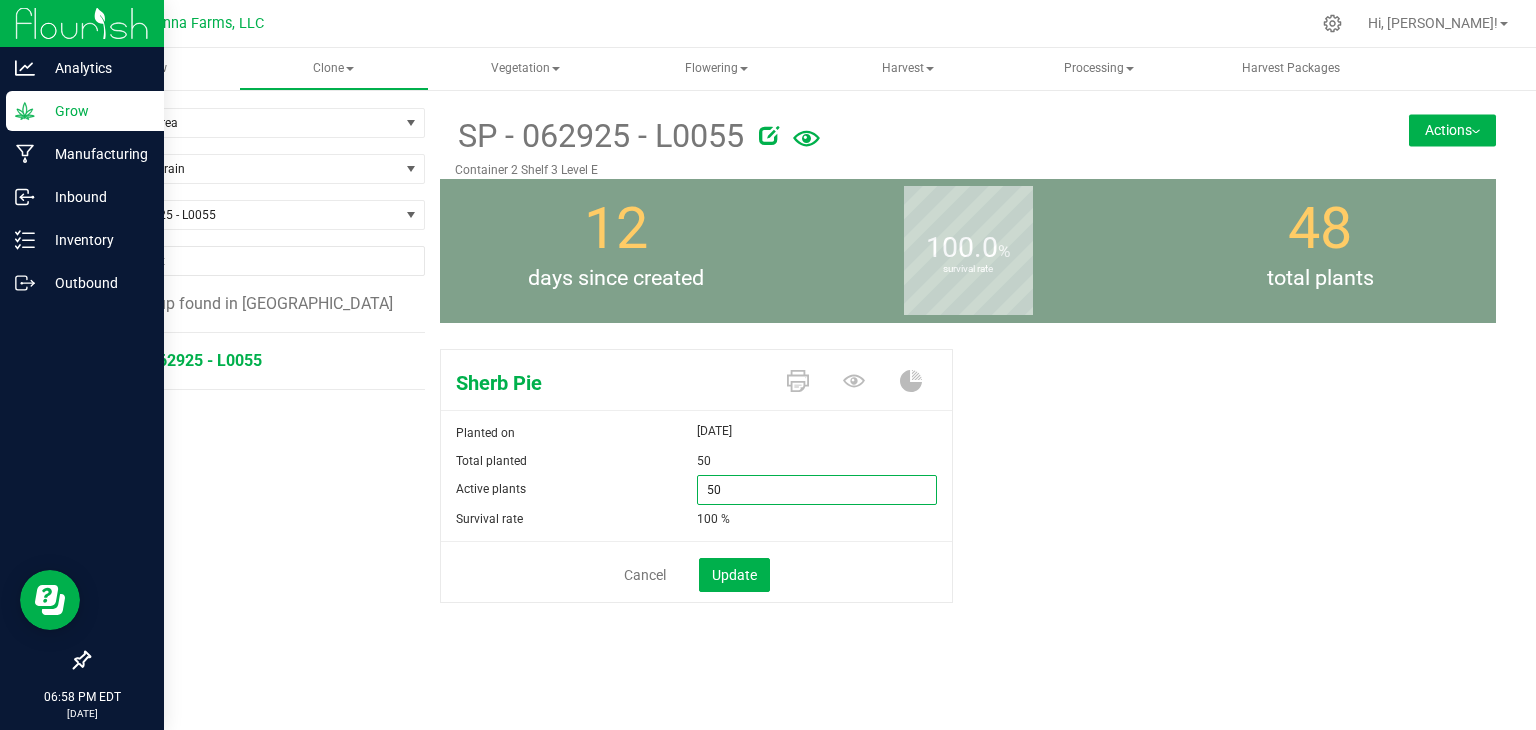 drag, startPoint x: 756, startPoint y: 485, endPoint x: 605, endPoint y: 493, distance: 151.21178 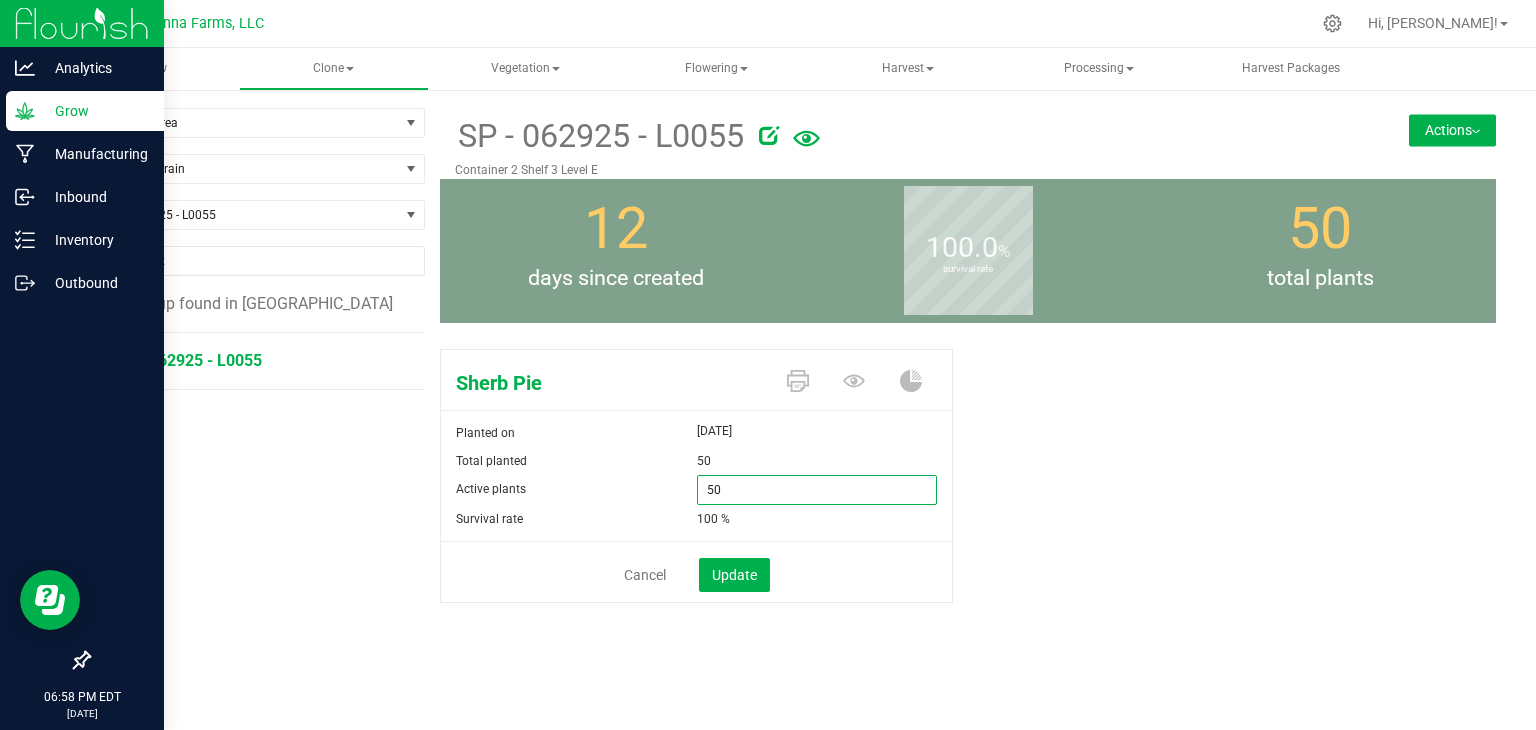 type on "0" 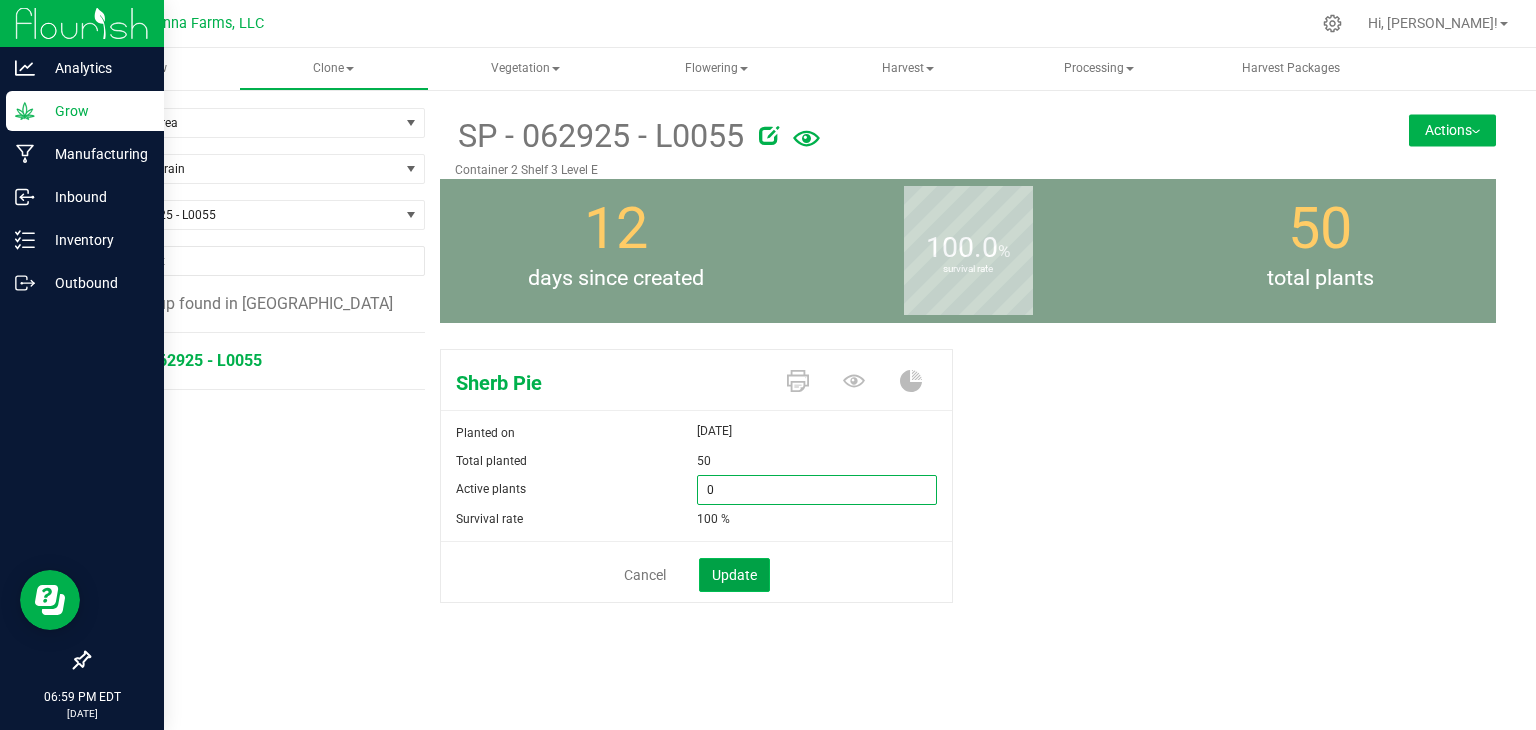 type on "0" 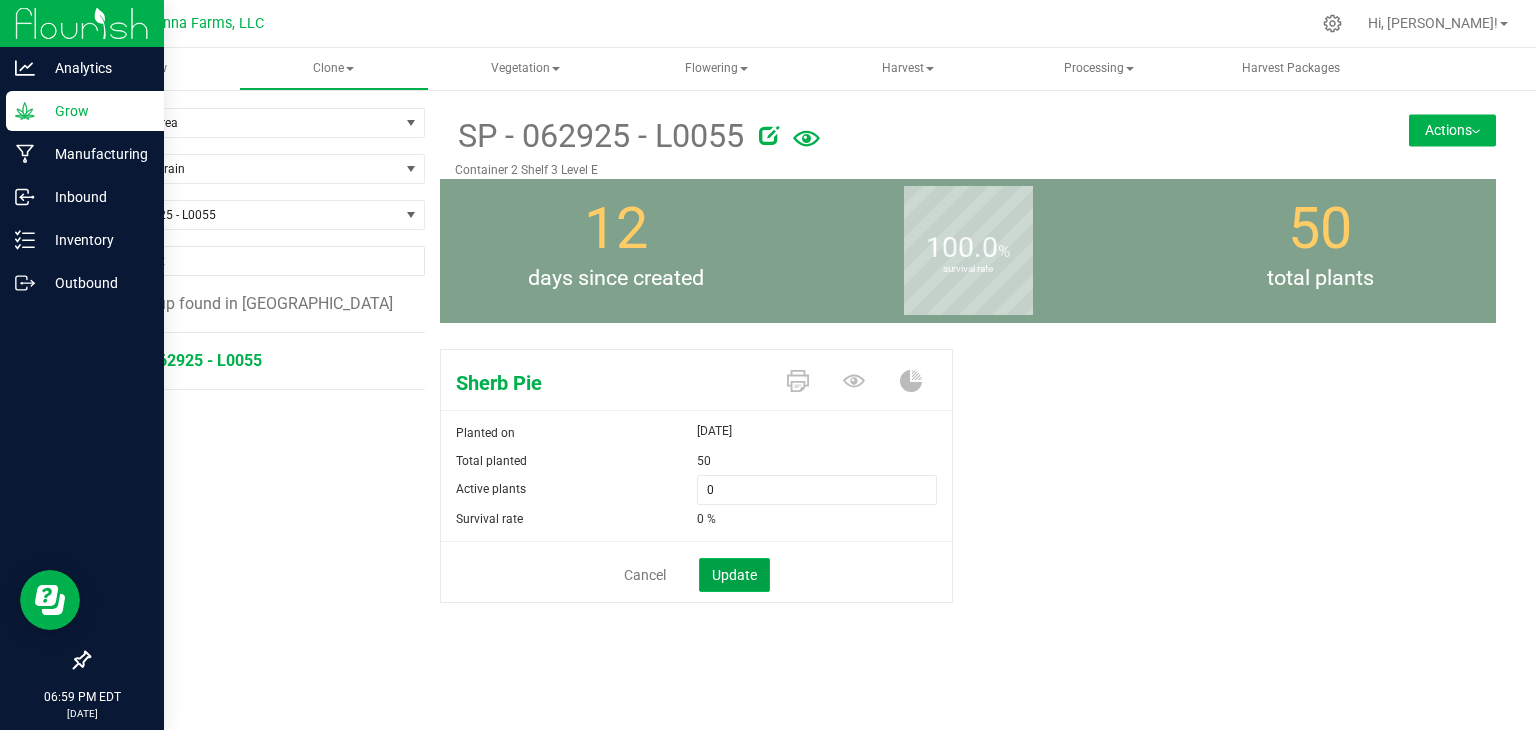click on "Update" 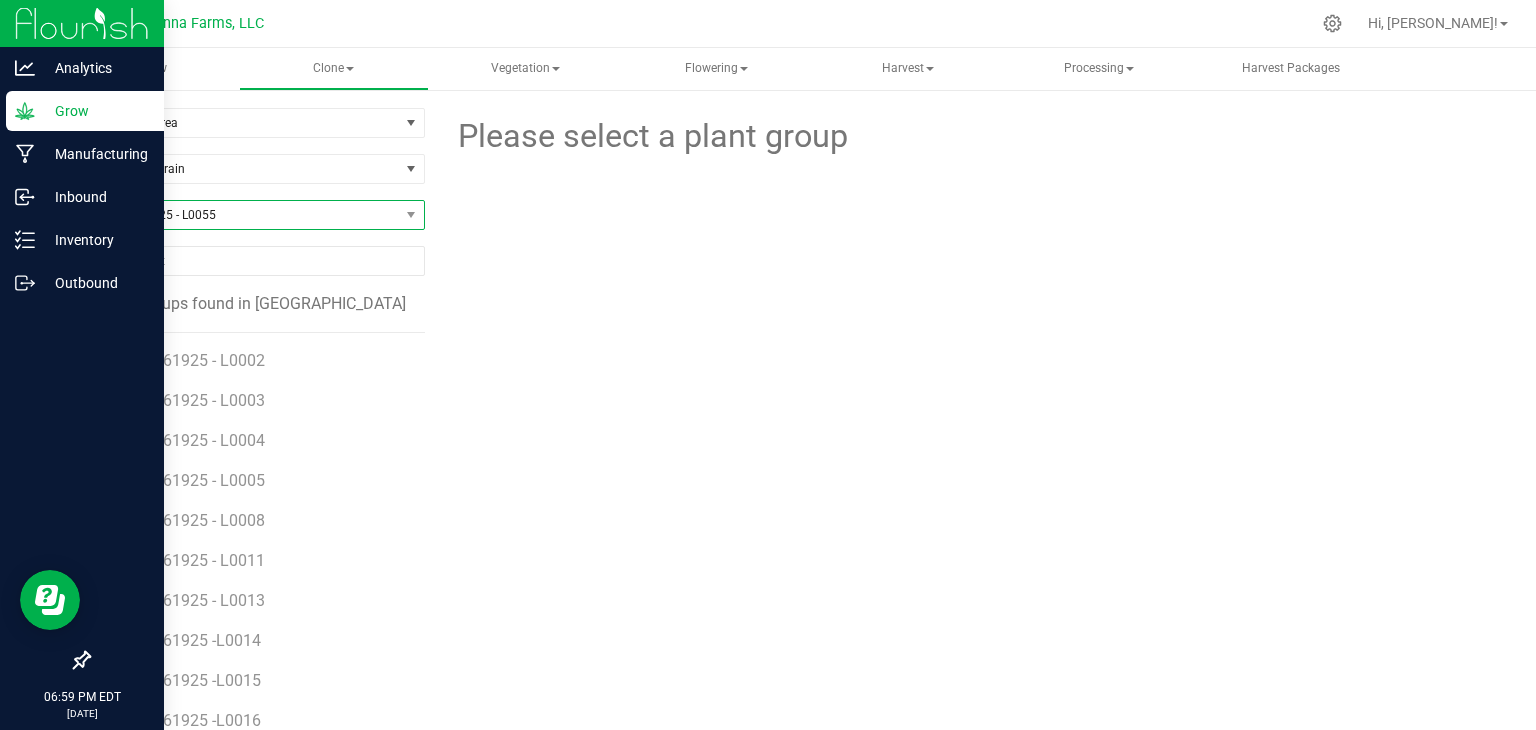 click on "SP - 062925 - L0055" at bounding box center (244, 215) 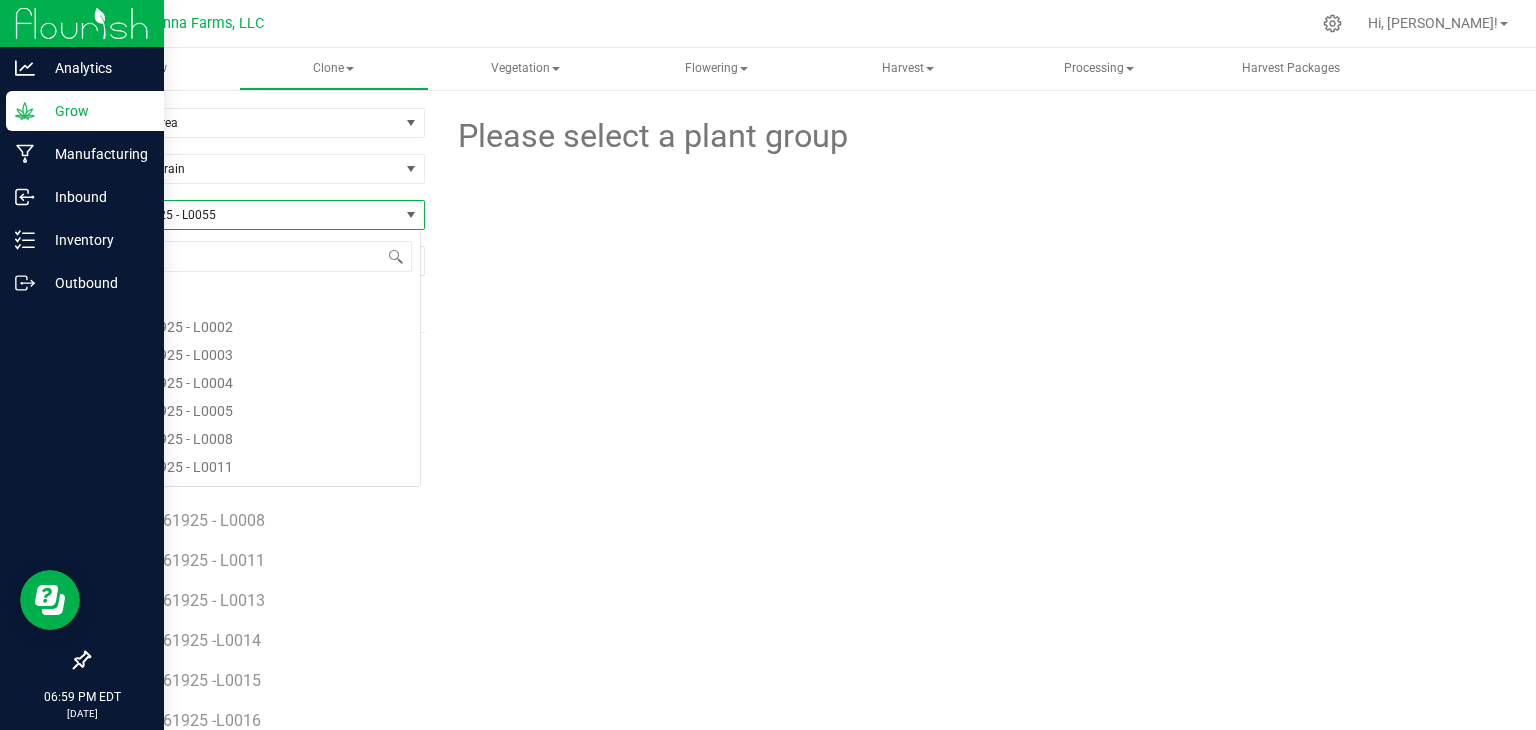 scroll, scrollTop: 99970, scrollLeft: 99666, axis: both 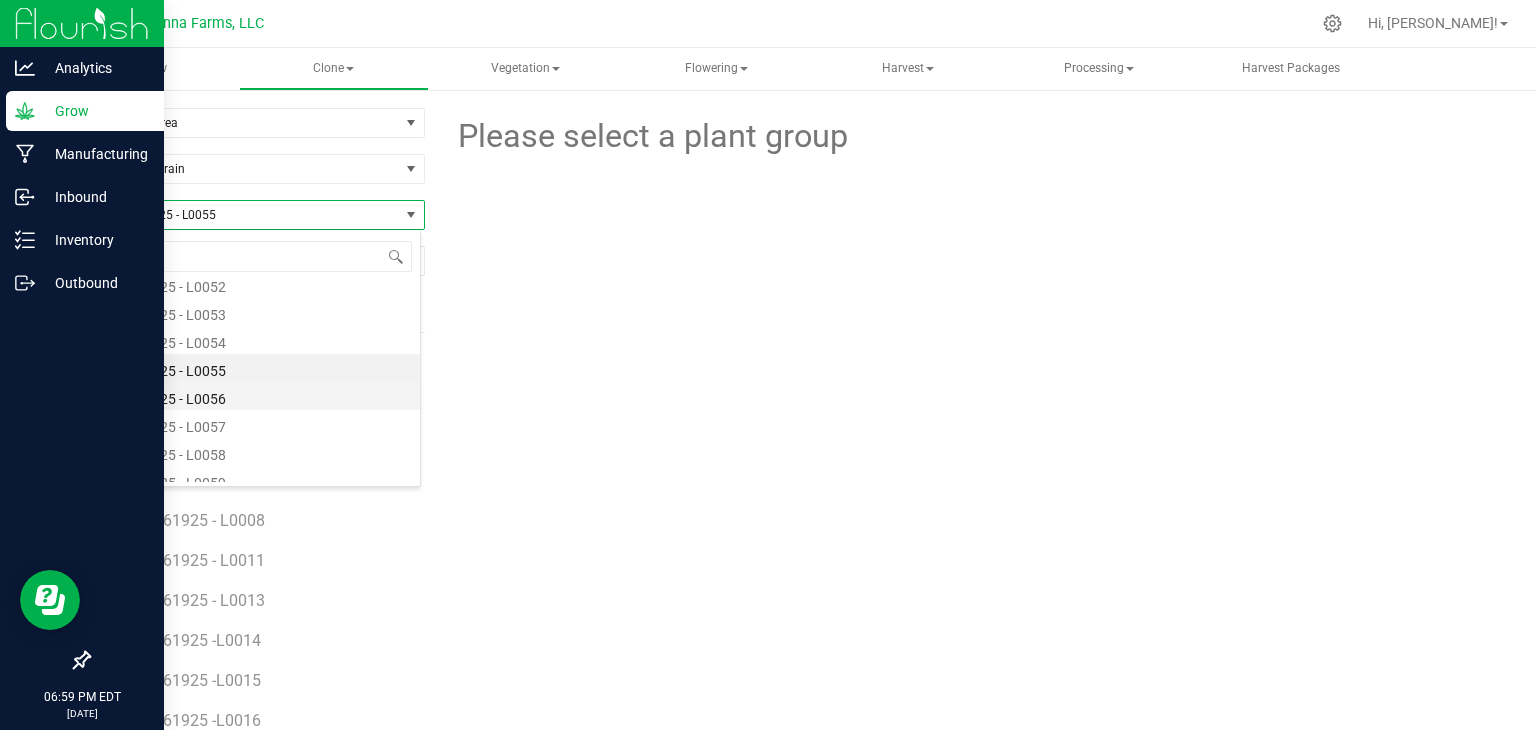 click on "SP - 062925 - L0056" at bounding box center (254, 396) 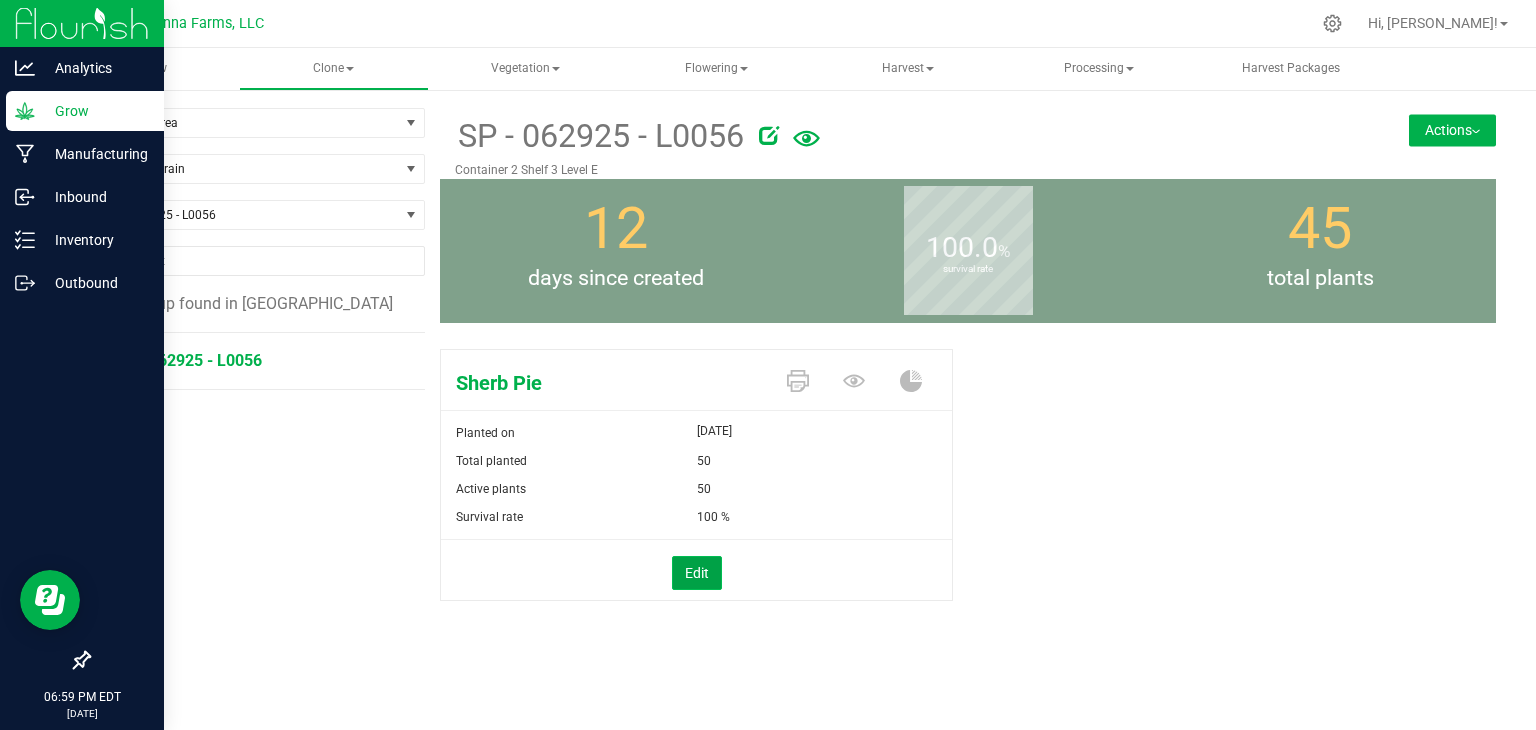click on "Edit" at bounding box center [697, 573] 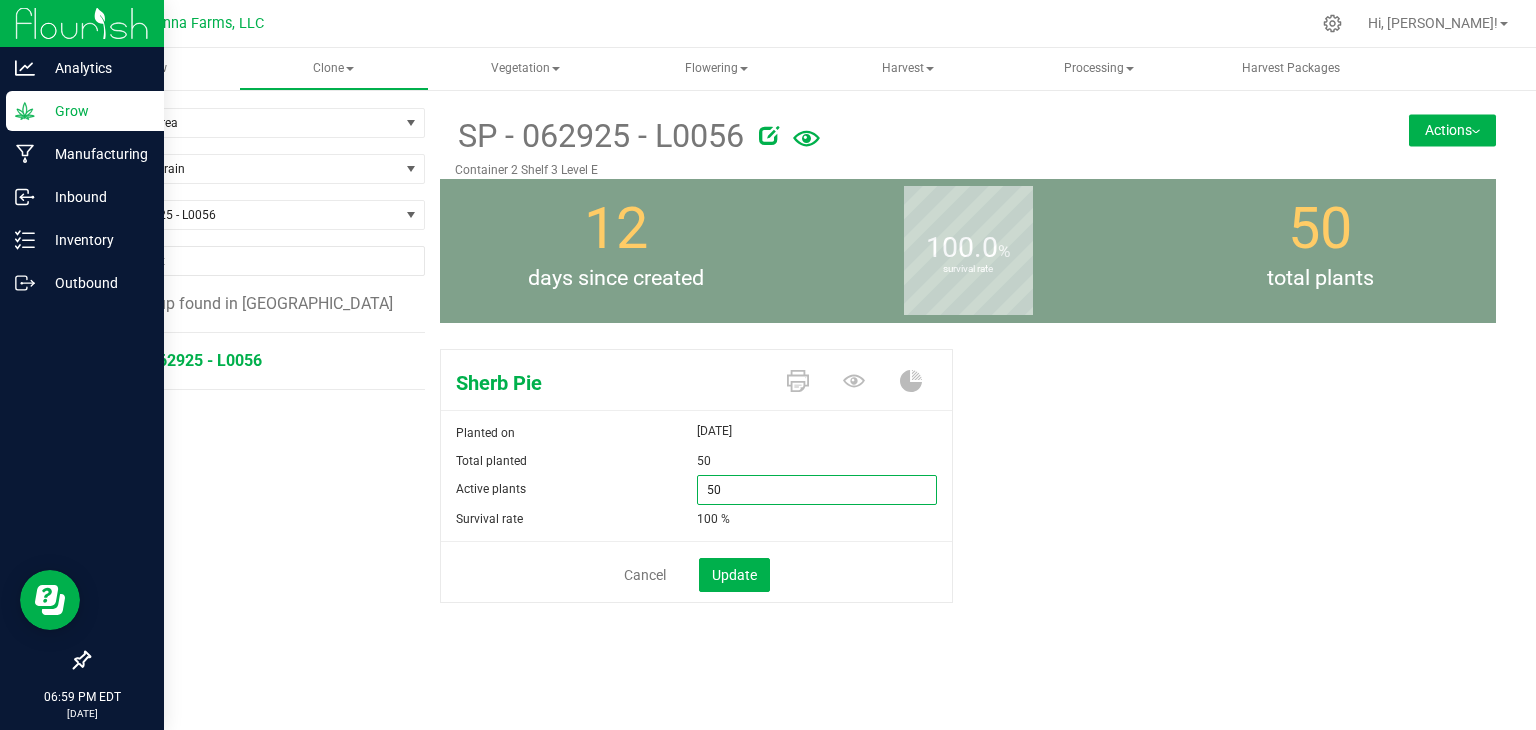 drag, startPoint x: 731, startPoint y: 500, endPoint x: 640, endPoint y: 499, distance: 91.00549 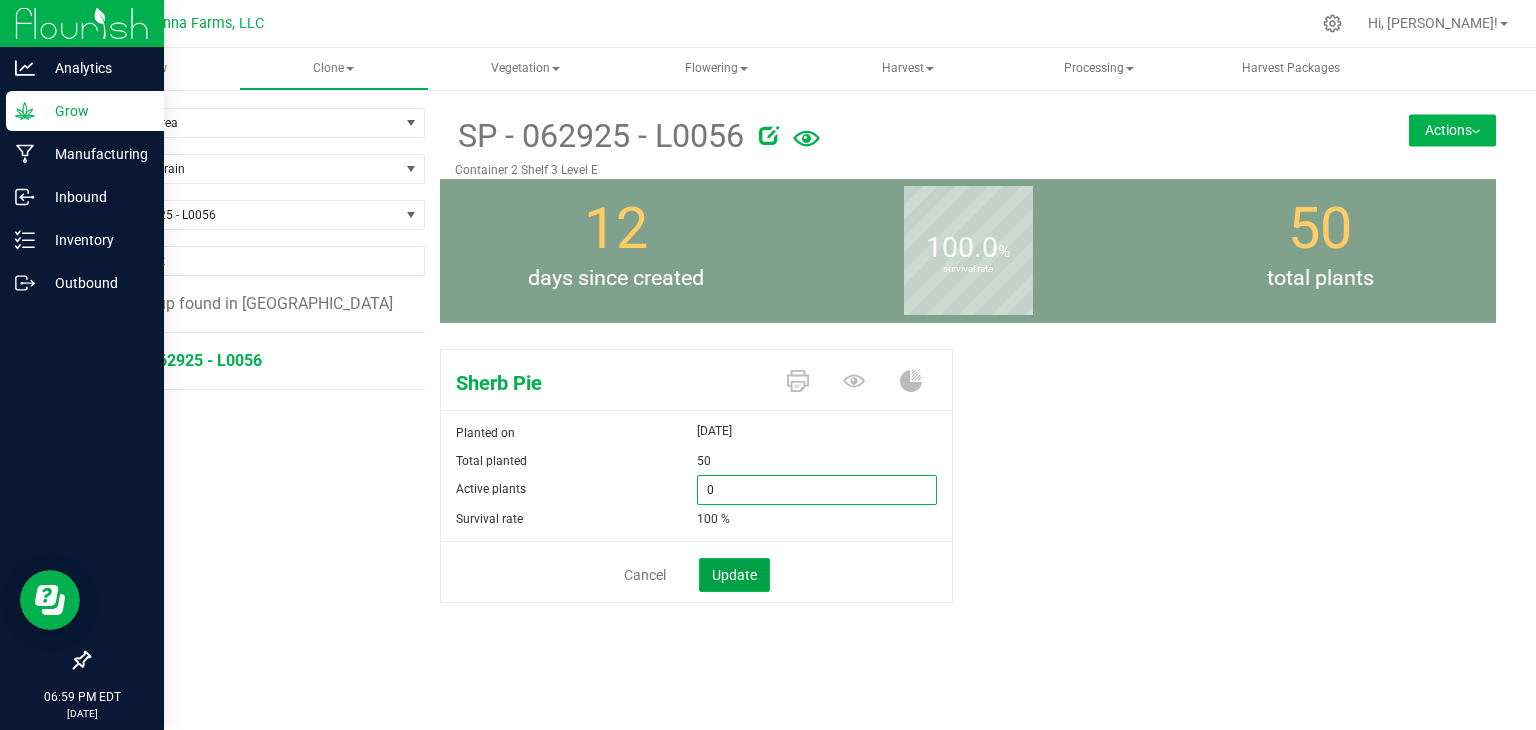 type on "0" 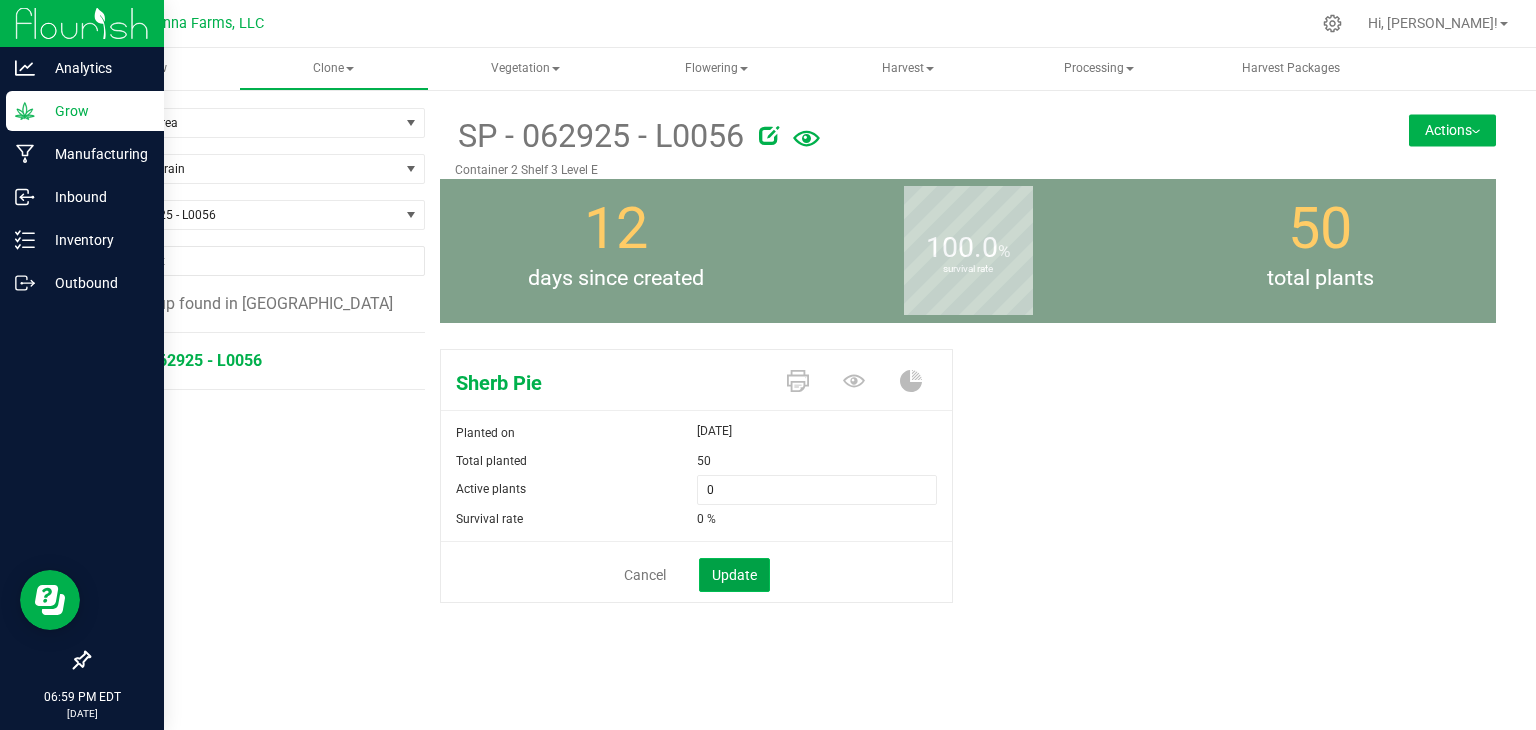click on "Update" 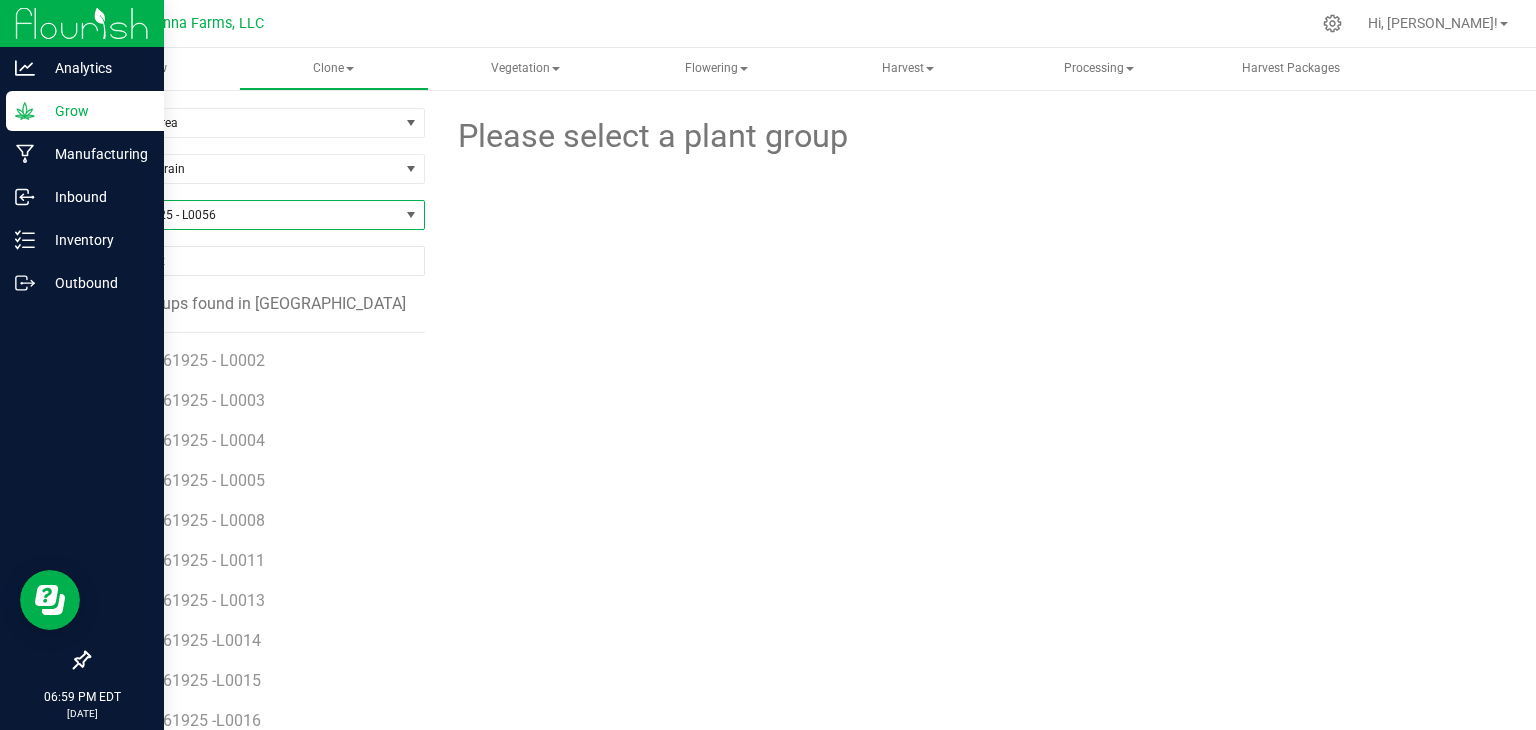 click on "SP - 062925 - L0056" at bounding box center [244, 215] 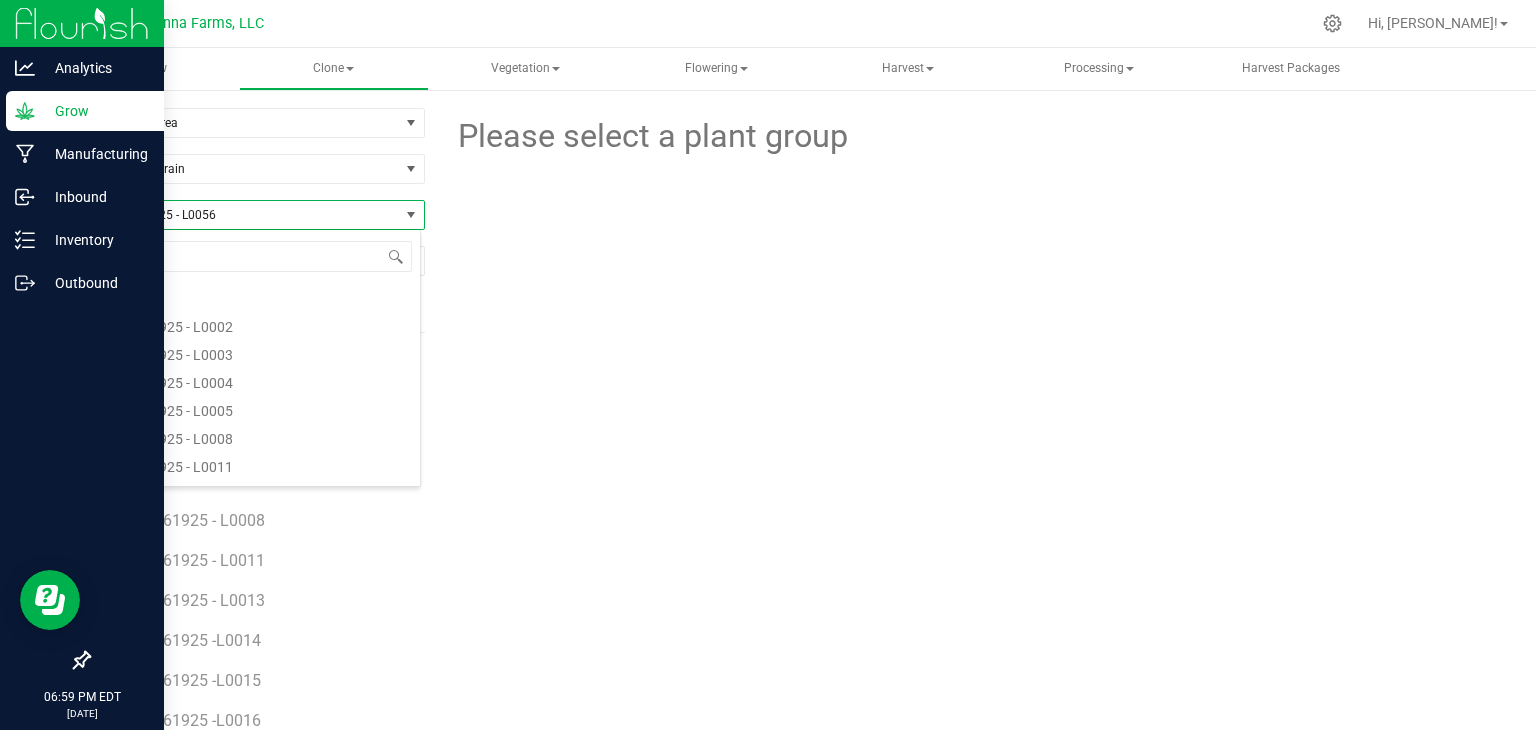 scroll, scrollTop: 12148, scrollLeft: 0, axis: vertical 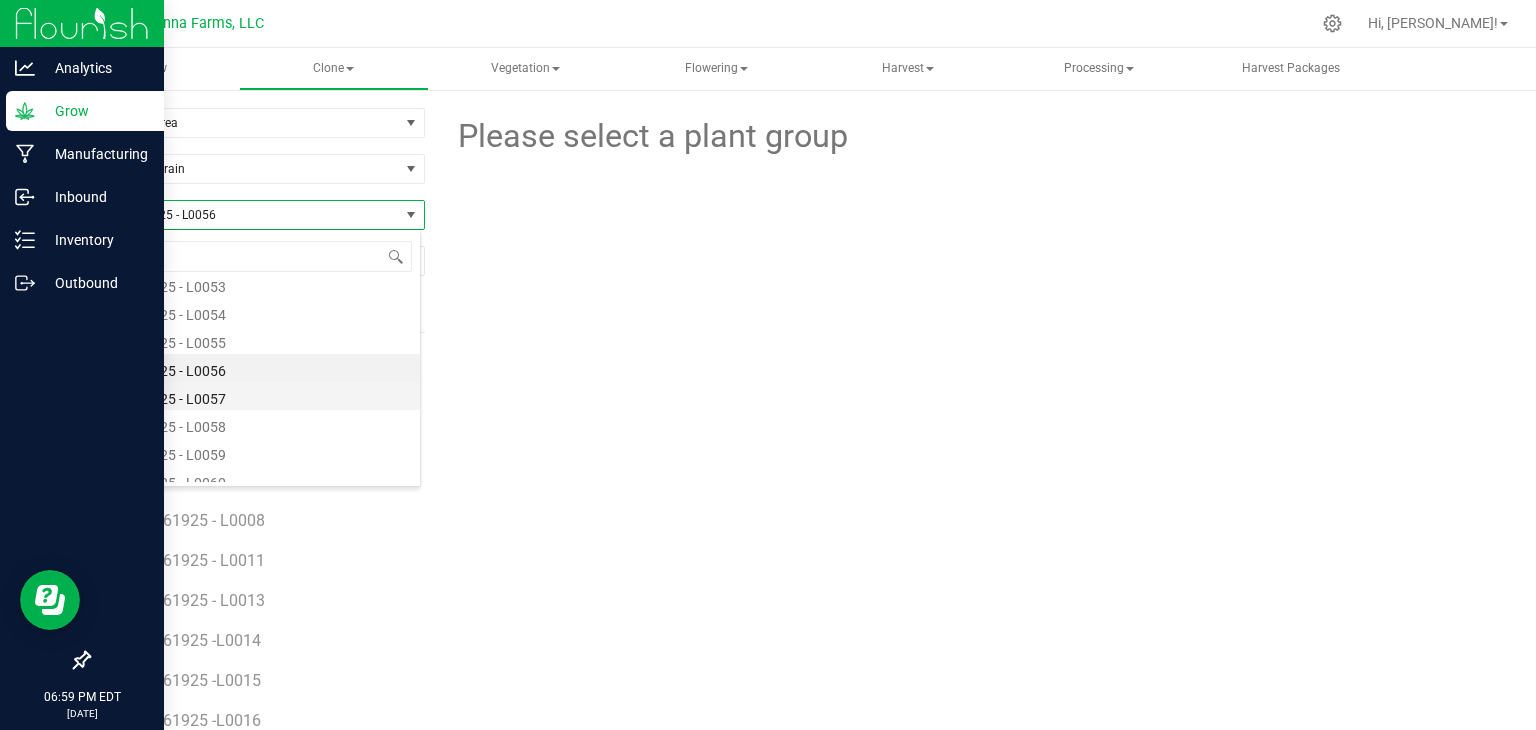 click on "SP - 062925 - L0057" at bounding box center (254, 396) 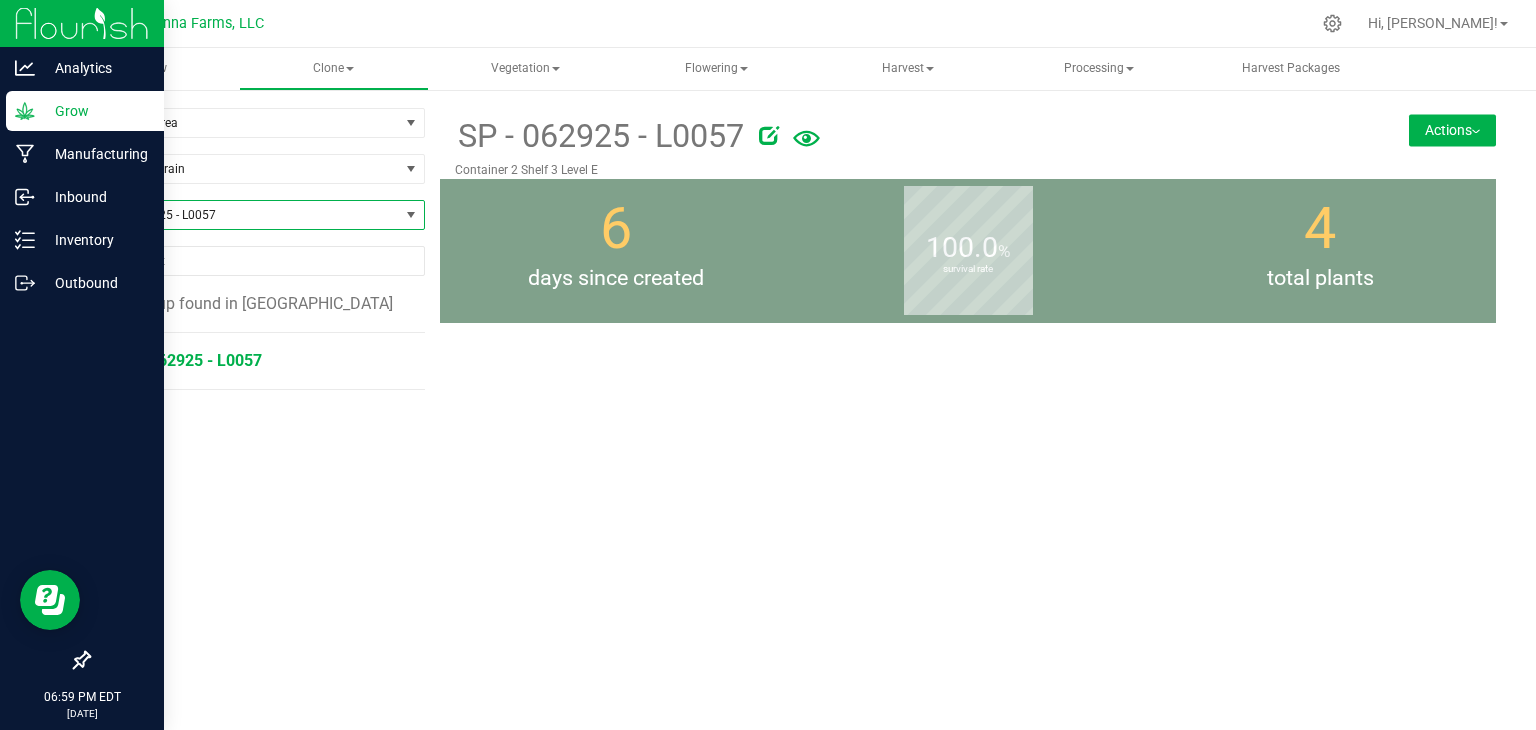 click on "SP - 062925 - L0057" at bounding box center (263, 361) 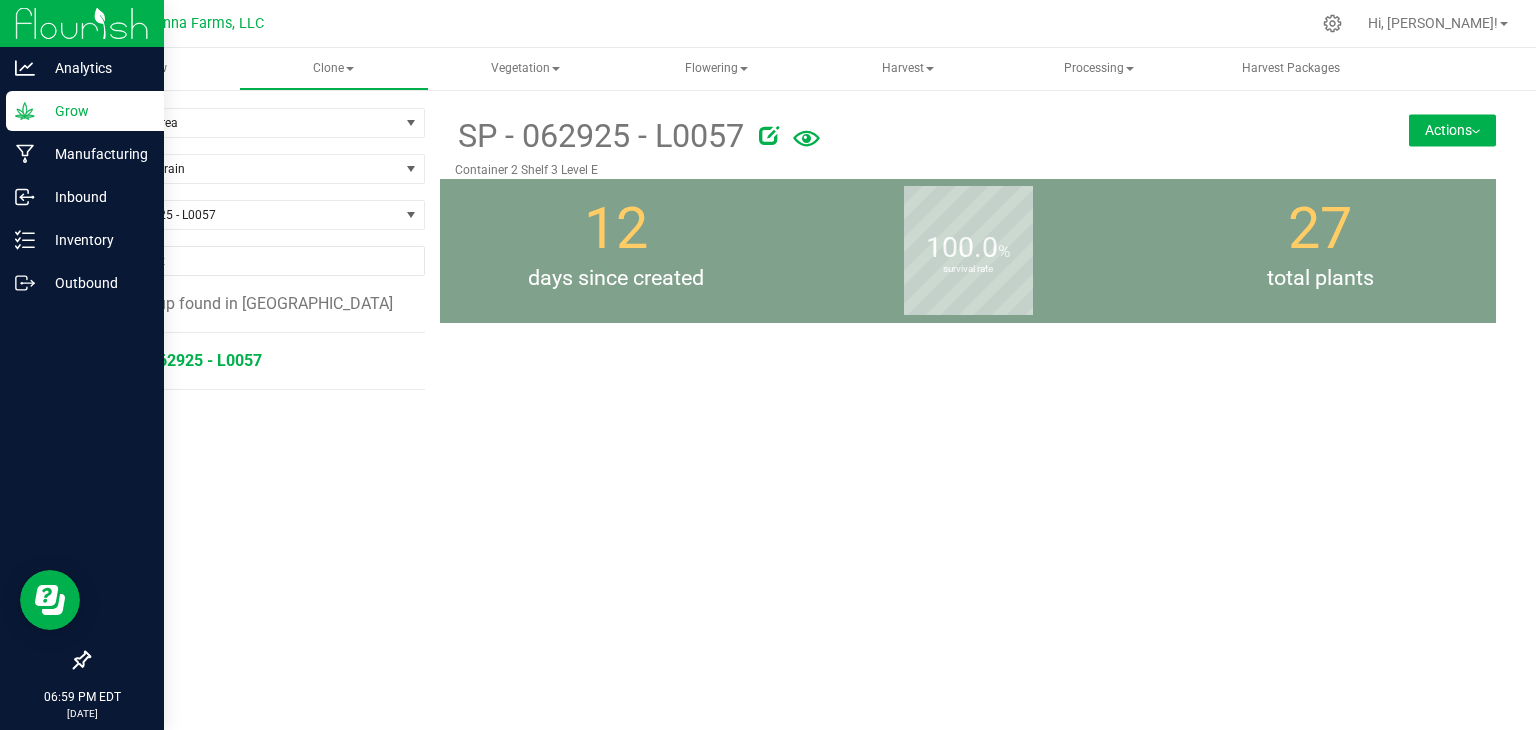 click on "SP - 062925 - L0057" at bounding box center [188, 360] 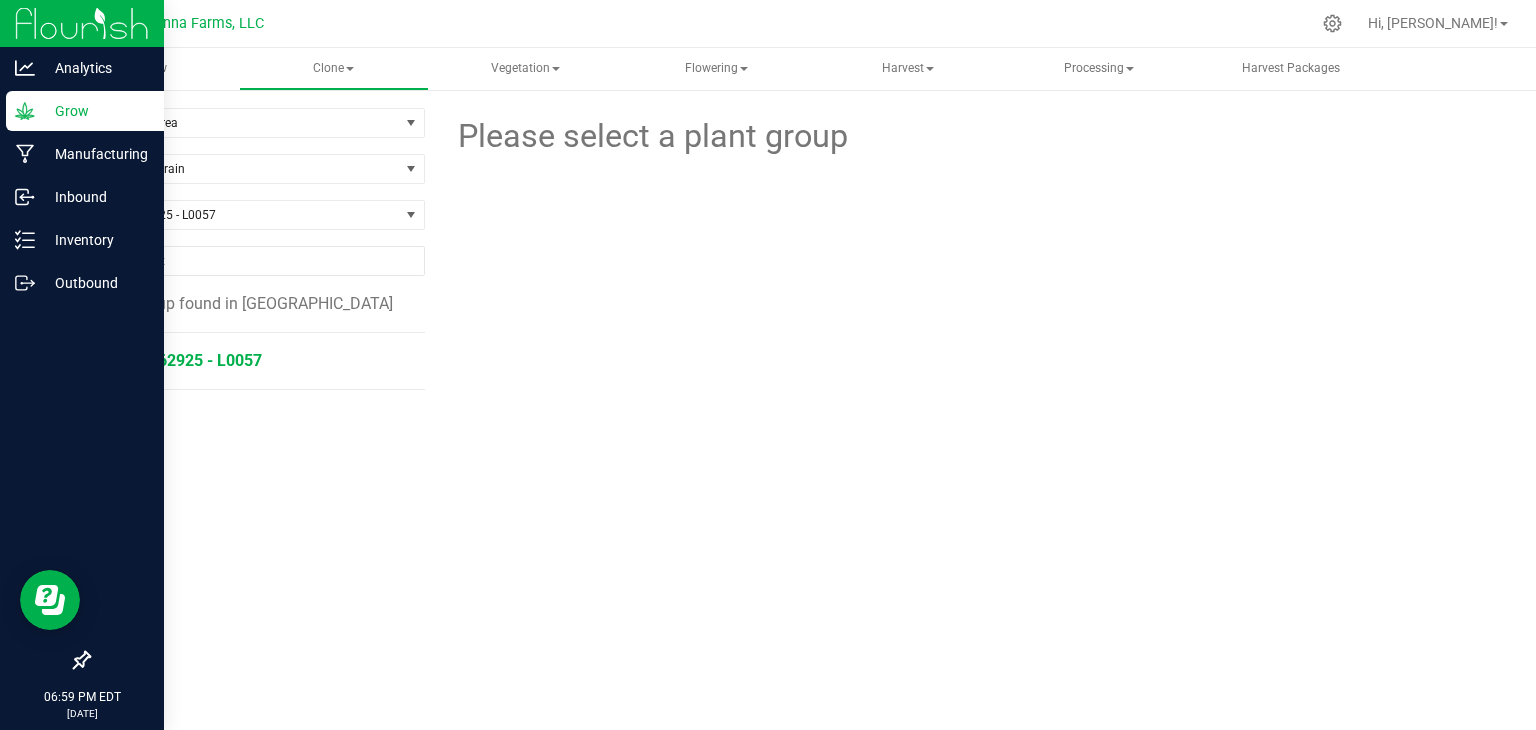 click on "SP - 062925 - L0057" at bounding box center (188, 360) 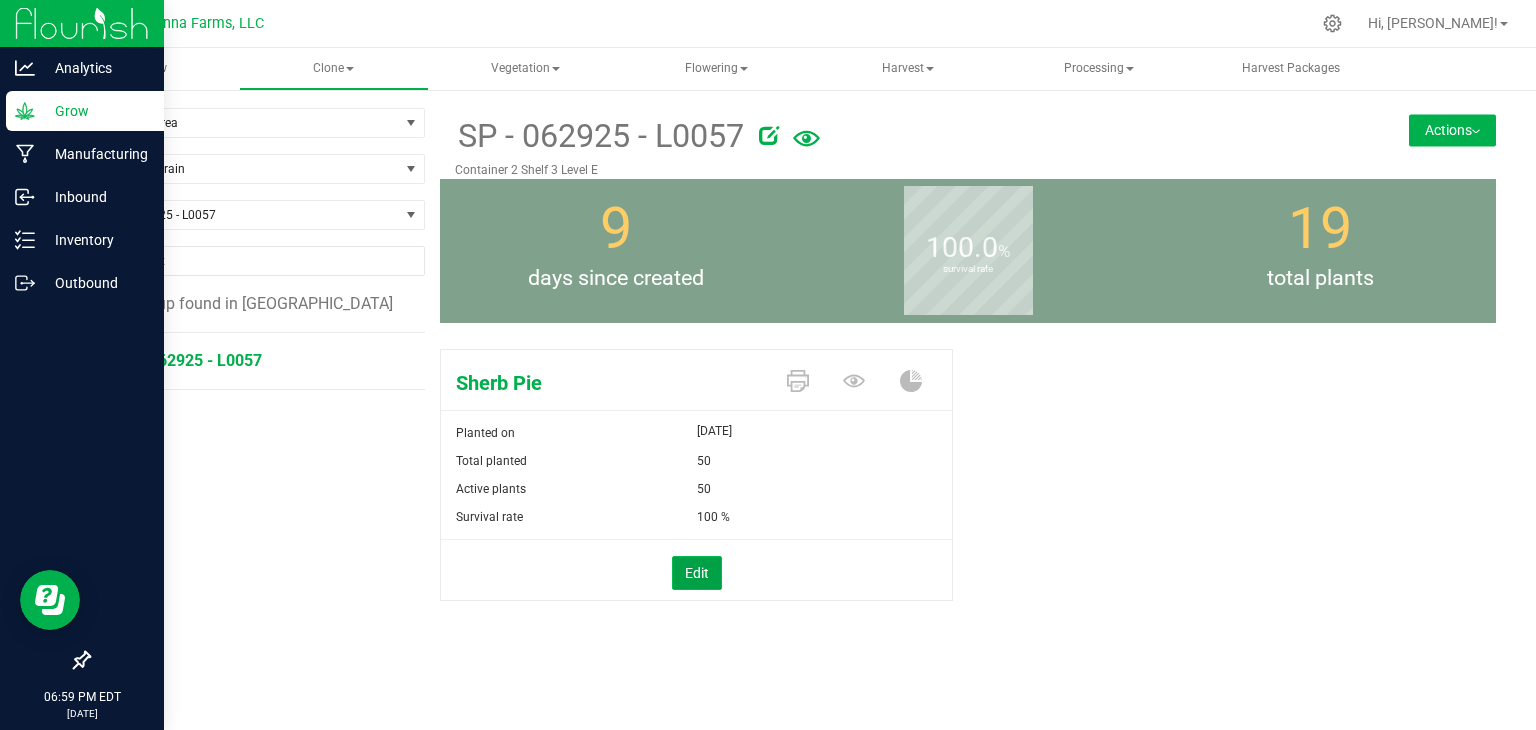 click on "Edit" at bounding box center [697, 573] 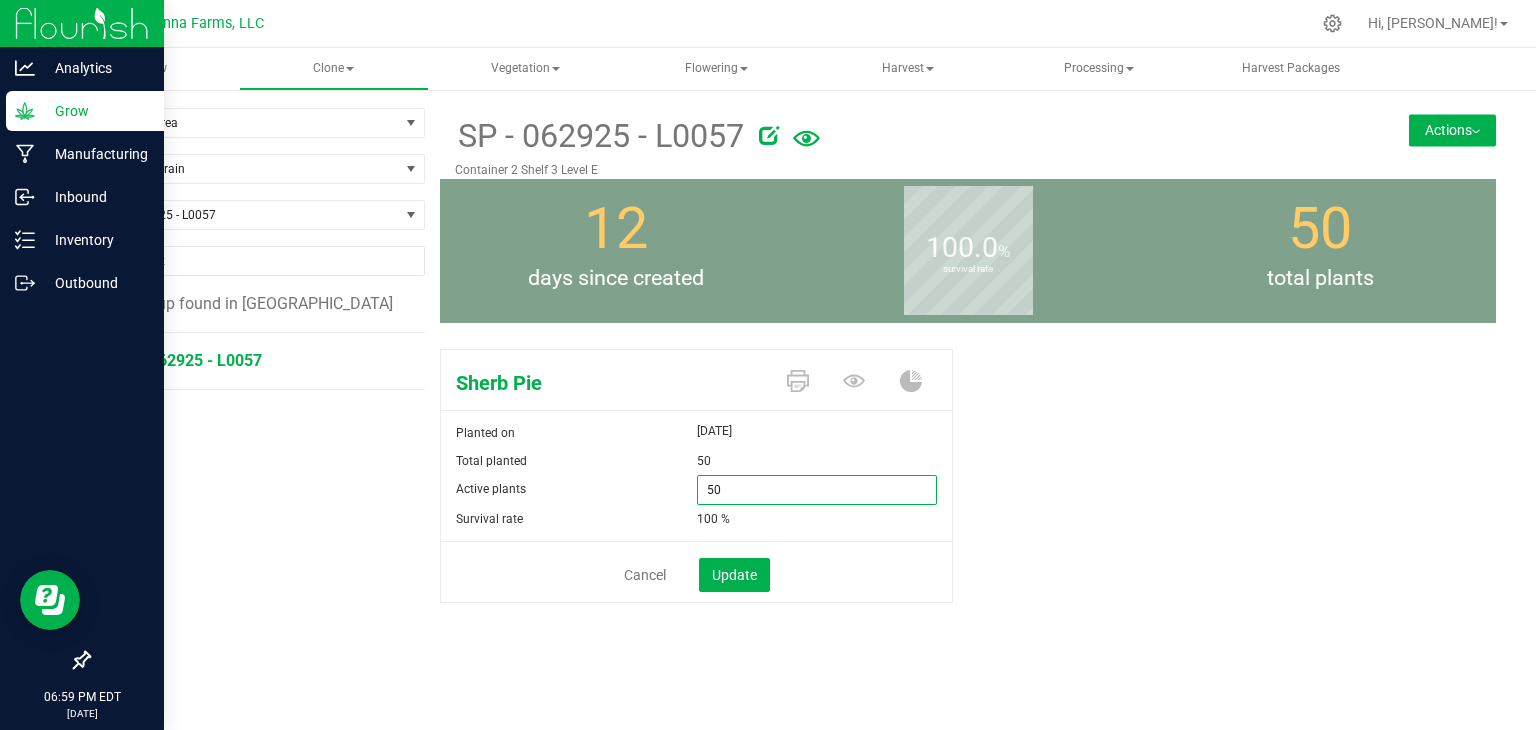 drag, startPoint x: 739, startPoint y: 493, endPoint x: 604, endPoint y: 482, distance: 135.4474 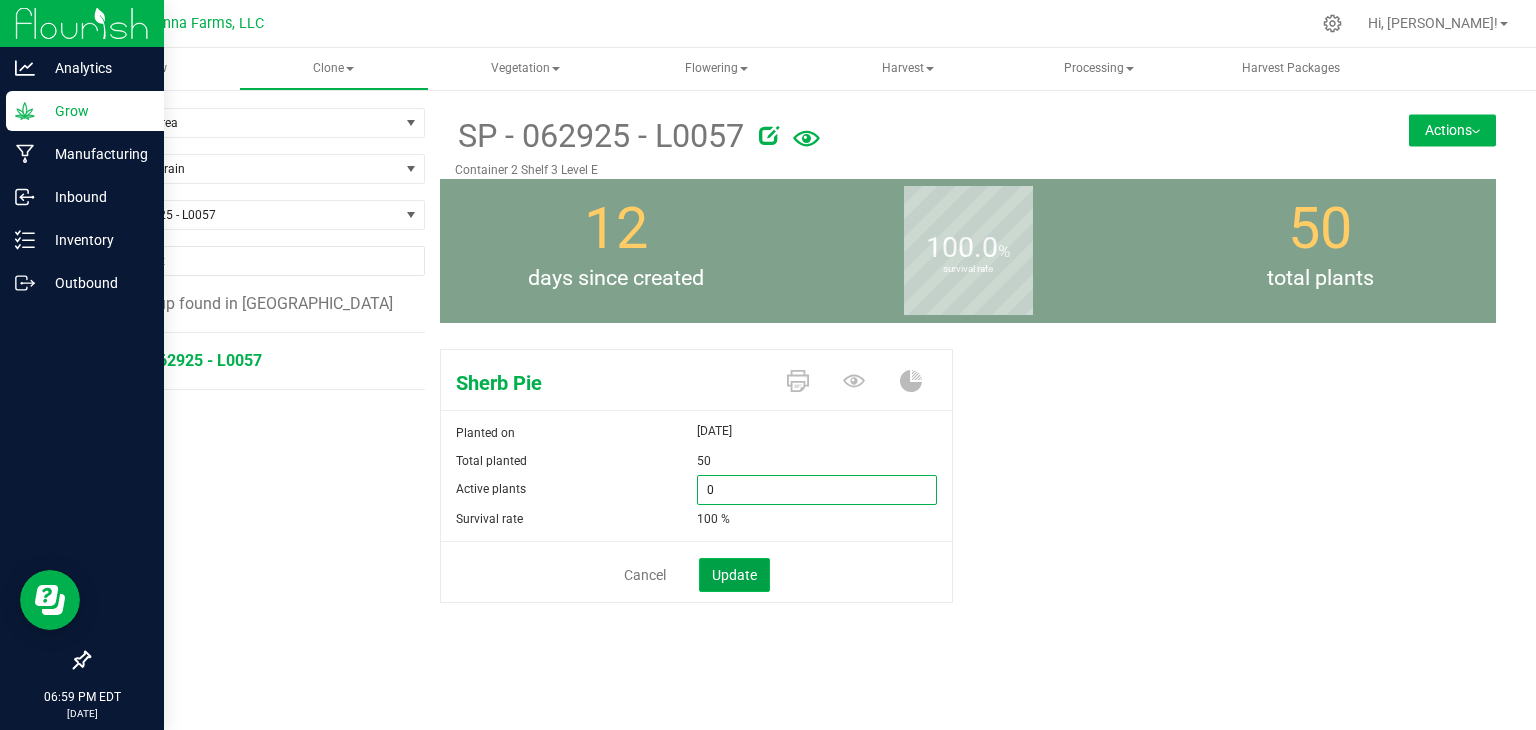 type on "0" 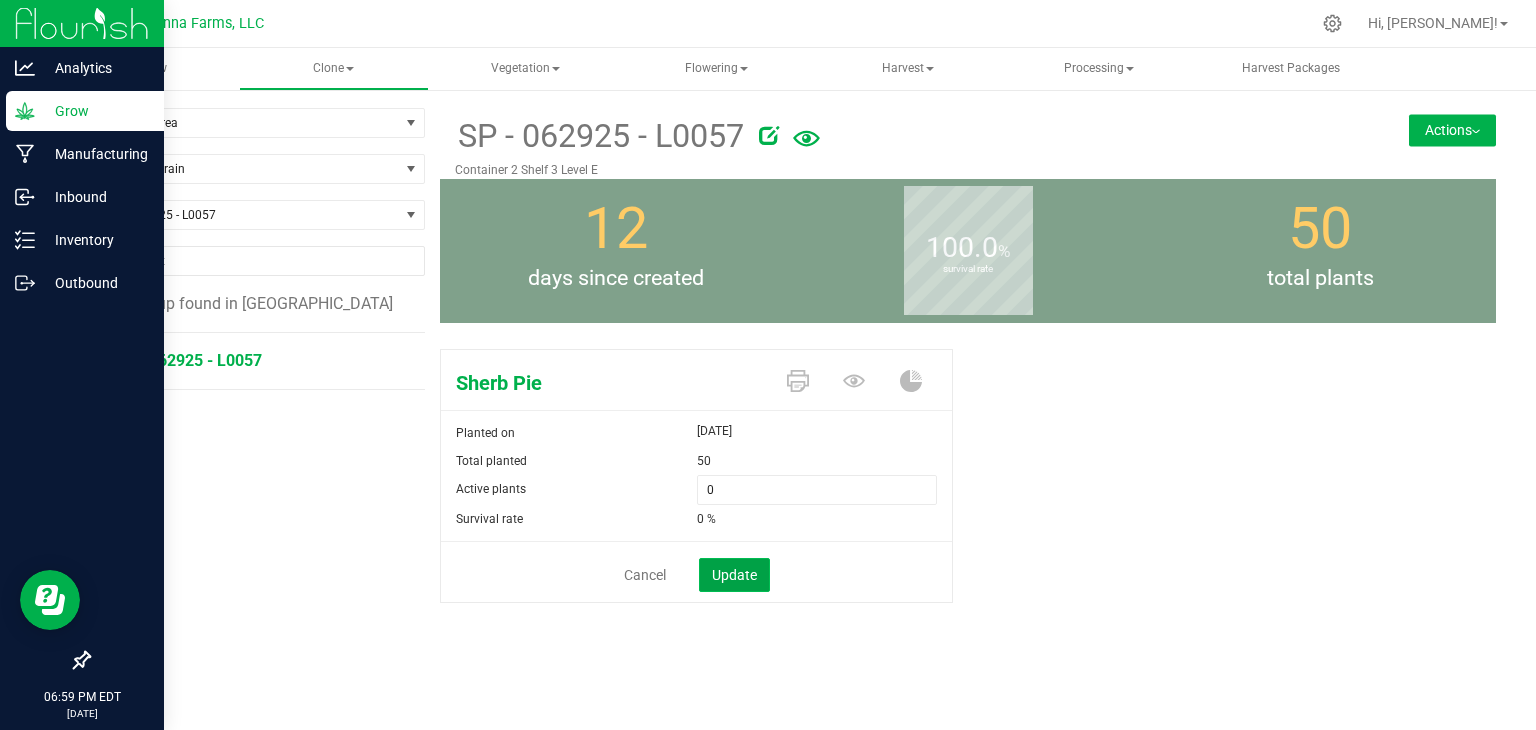 click on "Update" 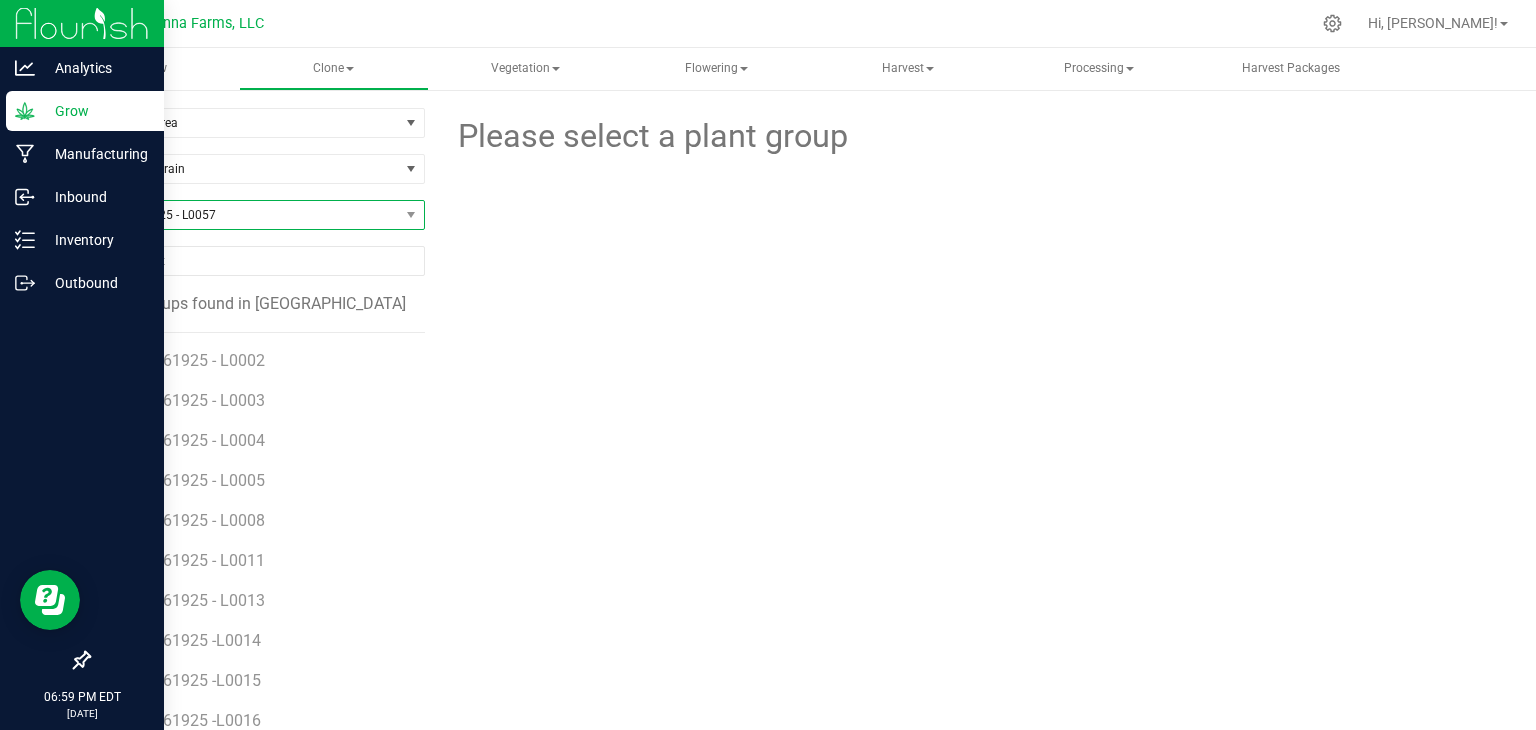 click on "SP - 062925 - L0057" at bounding box center (244, 215) 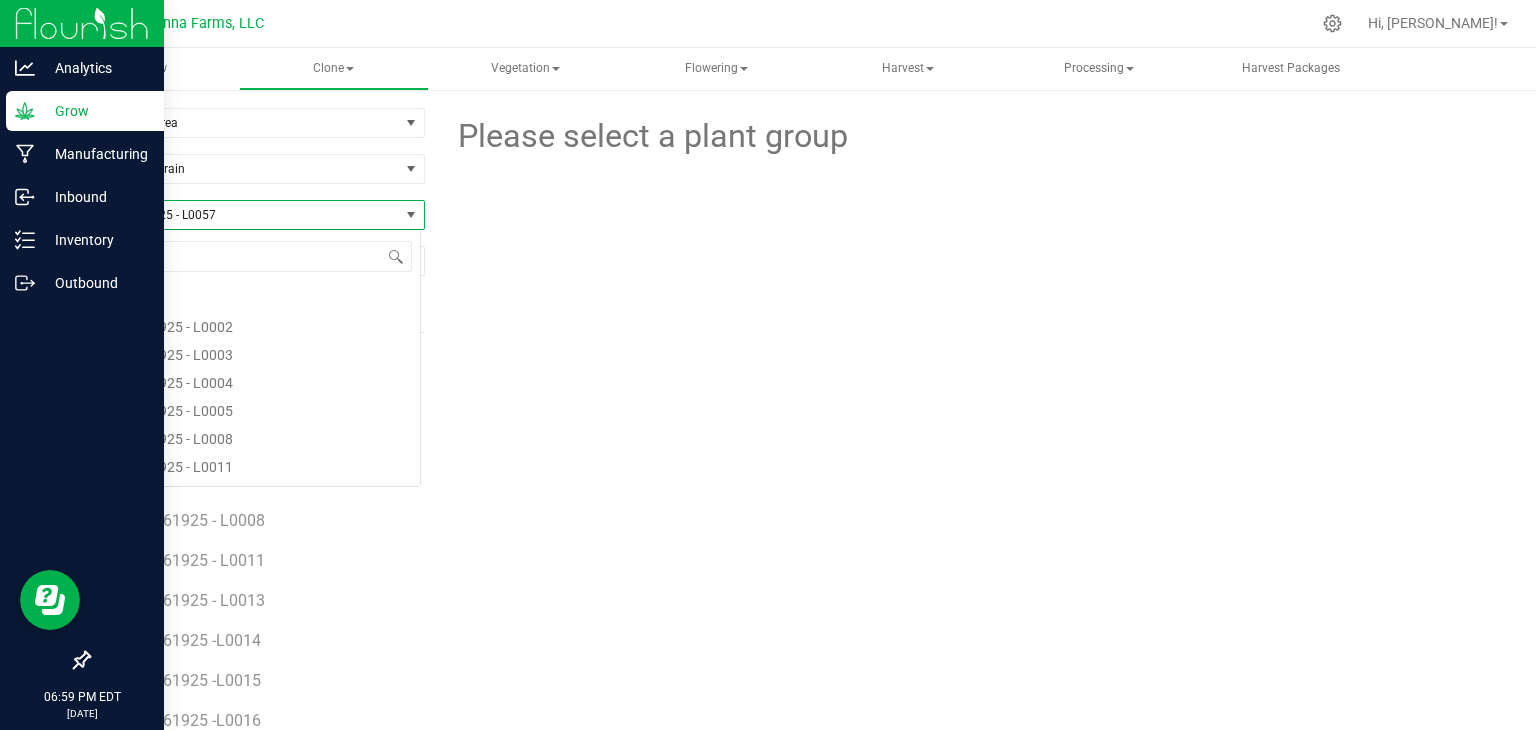 scroll, scrollTop: 12176, scrollLeft: 0, axis: vertical 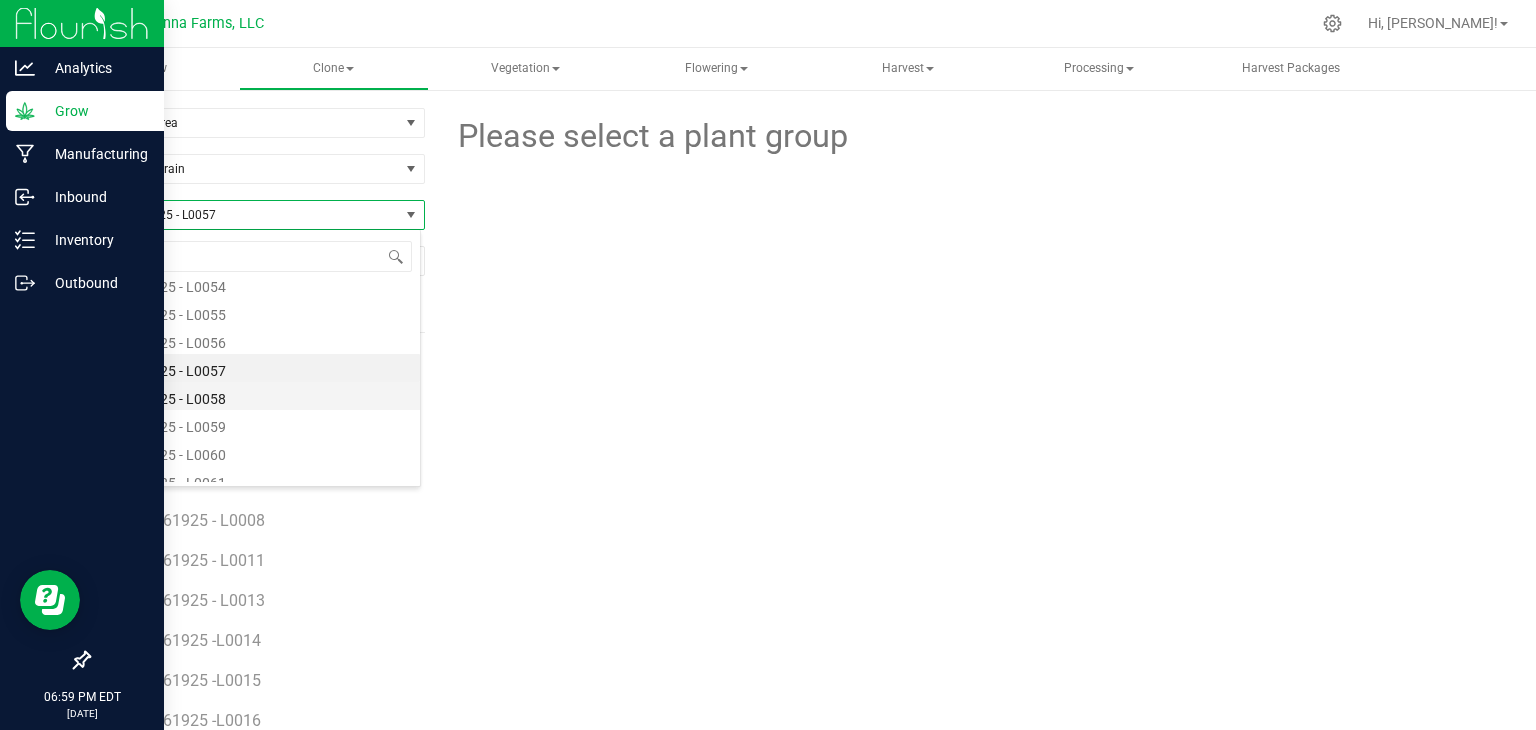 click on "SP - 062925 - L0058" at bounding box center [254, 396] 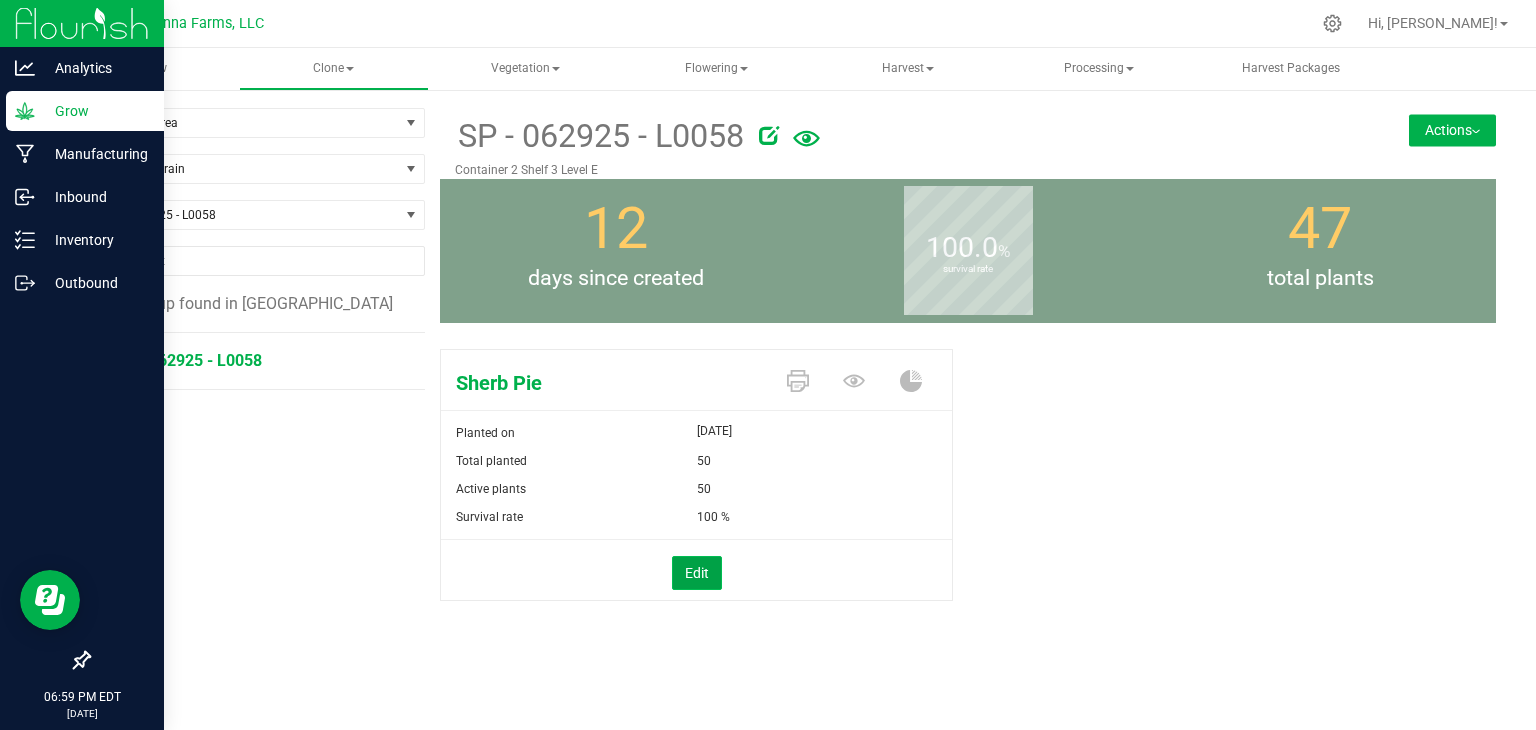 click on "Edit" at bounding box center (697, 573) 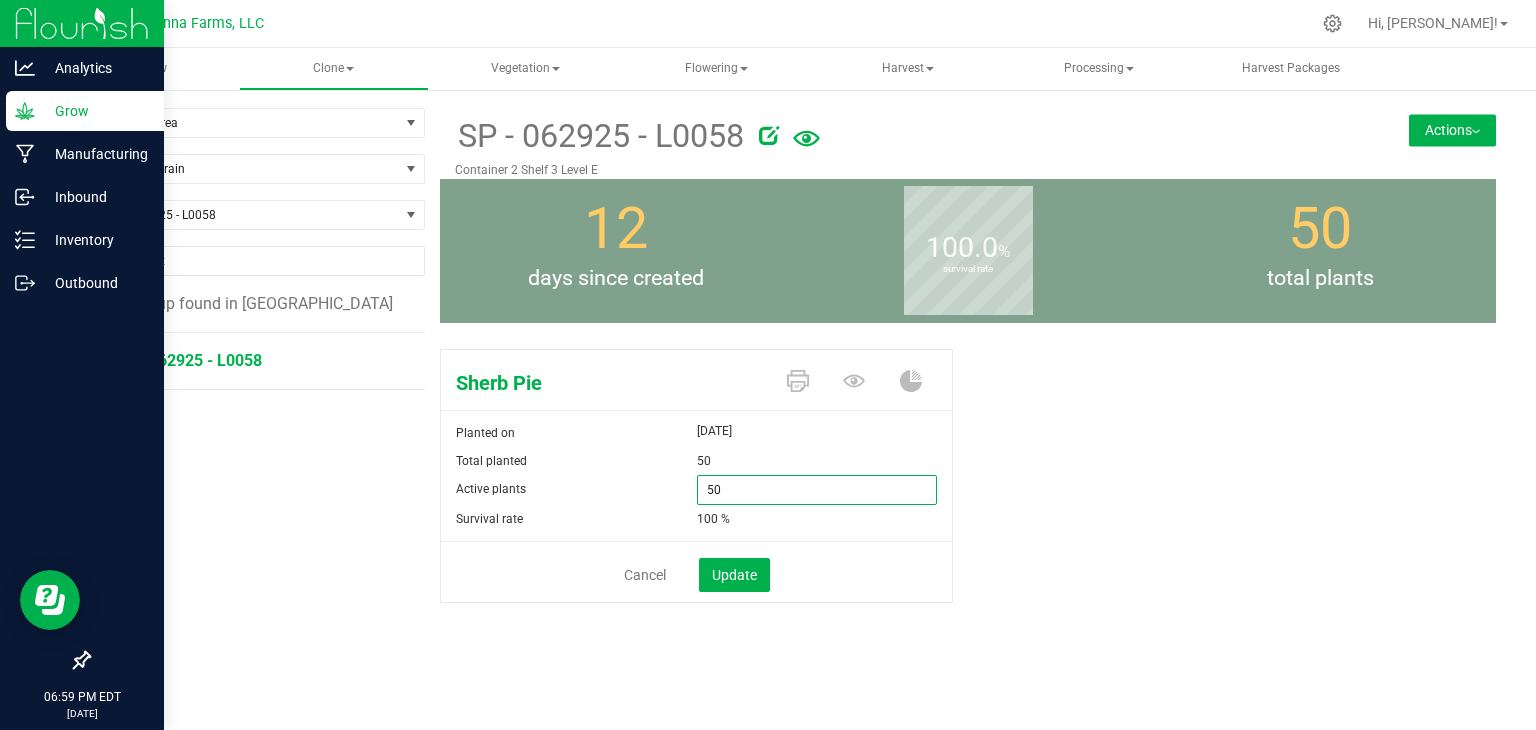 drag, startPoint x: 742, startPoint y: 505, endPoint x: 614, endPoint y: 489, distance: 128.99612 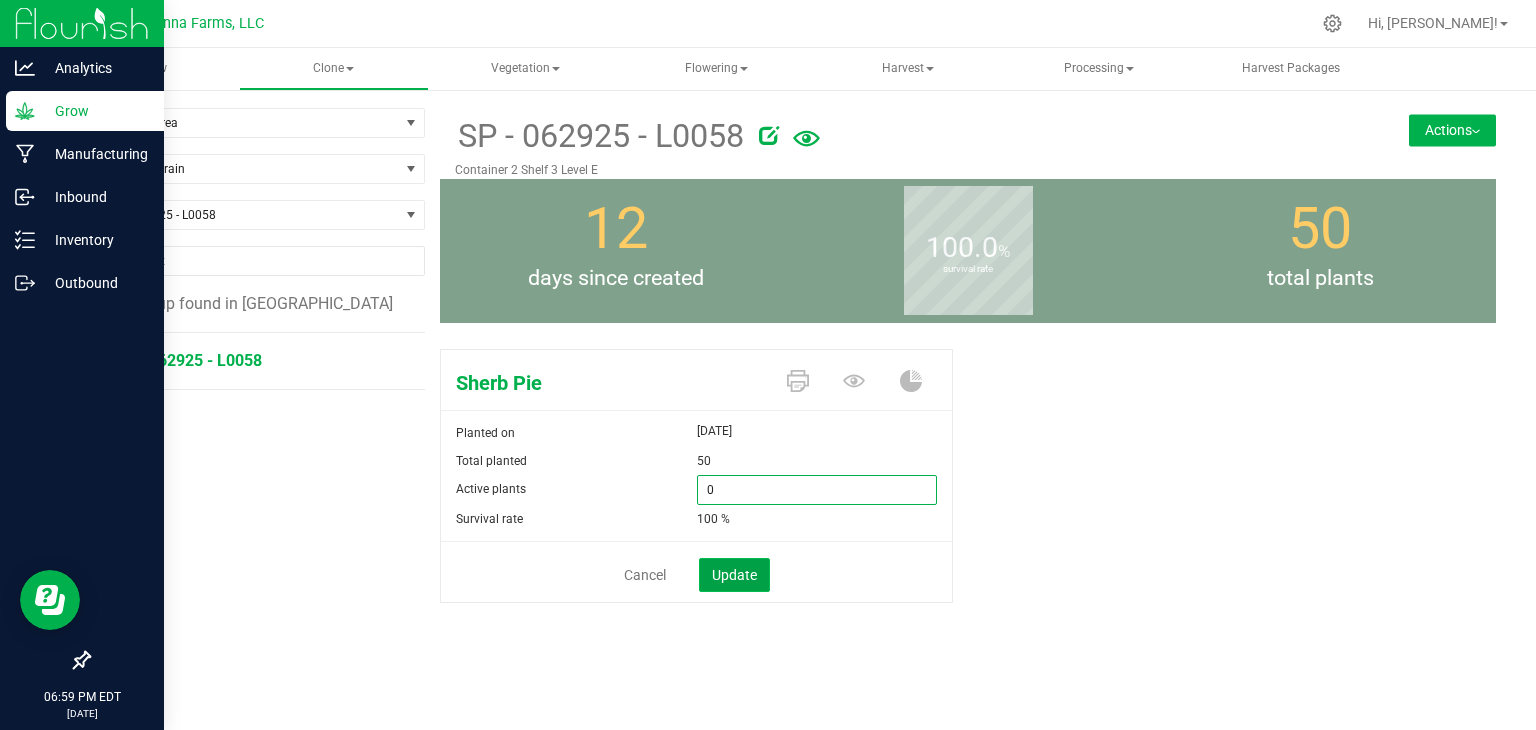 type on "0" 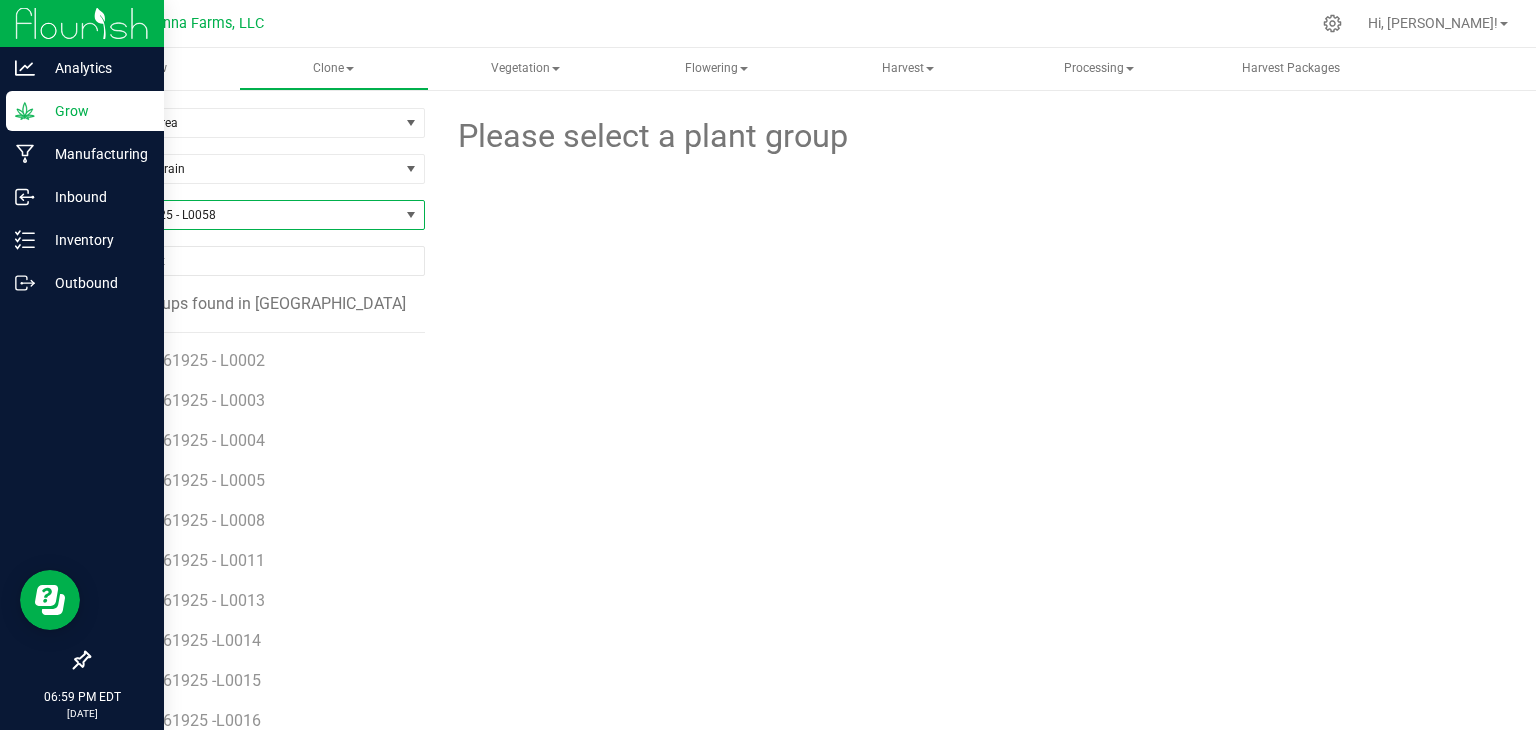 drag, startPoint x: 300, startPoint y: 214, endPoint x: 300, endPoint y: 226, distance: 12 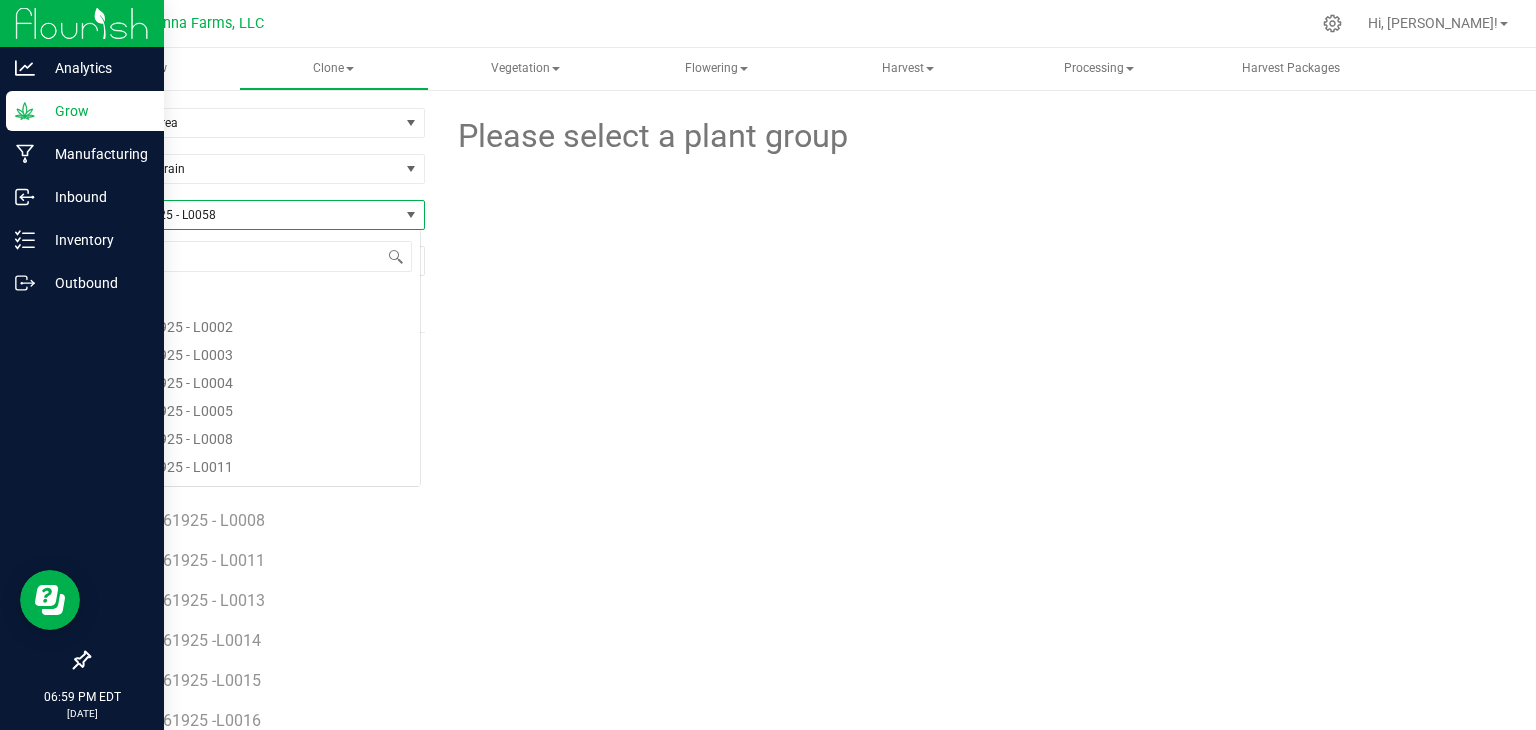 scroll, scrollTop: 12204, scrollLeft: 0, axis: vertical 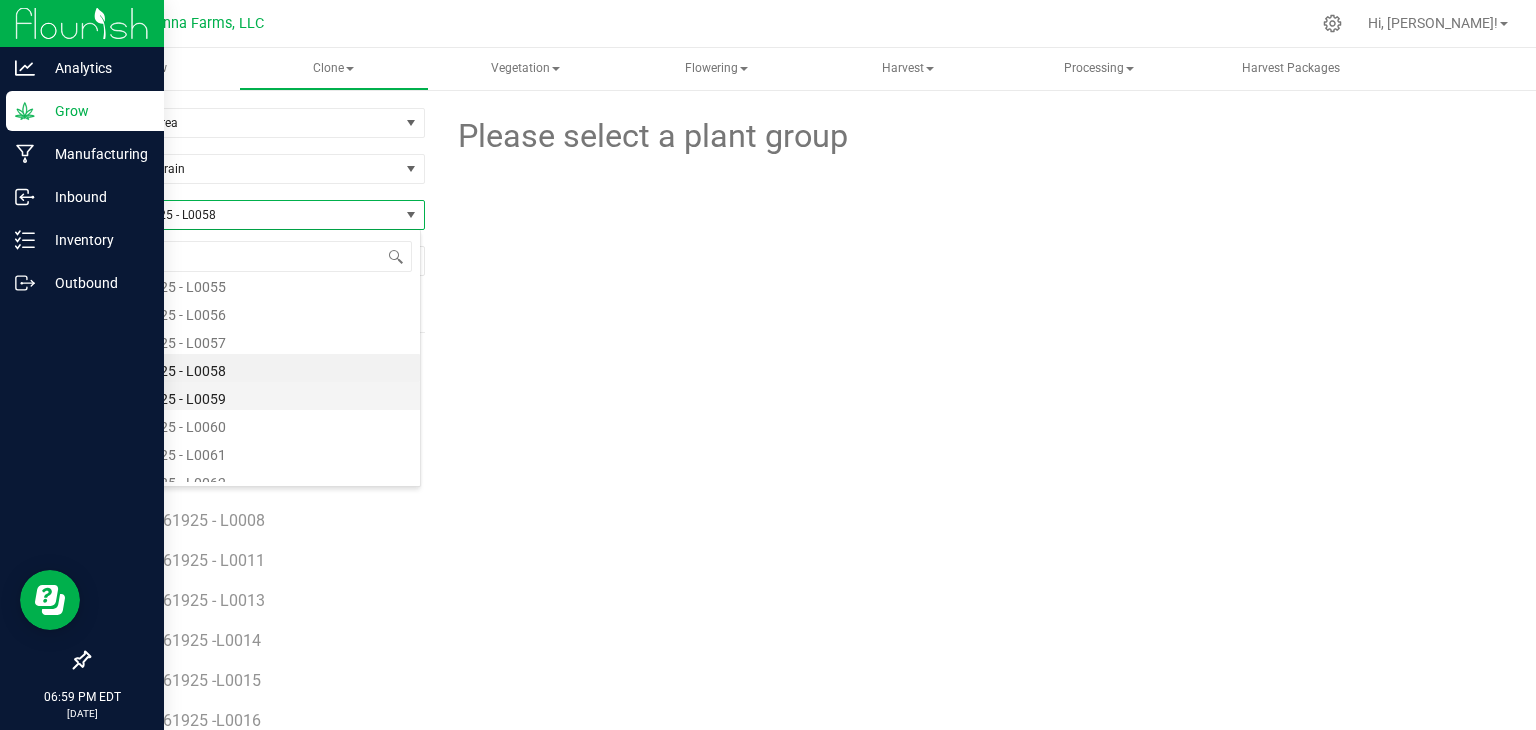 click on "SP - 062925 - L0059" at bounding box center (254, 396) 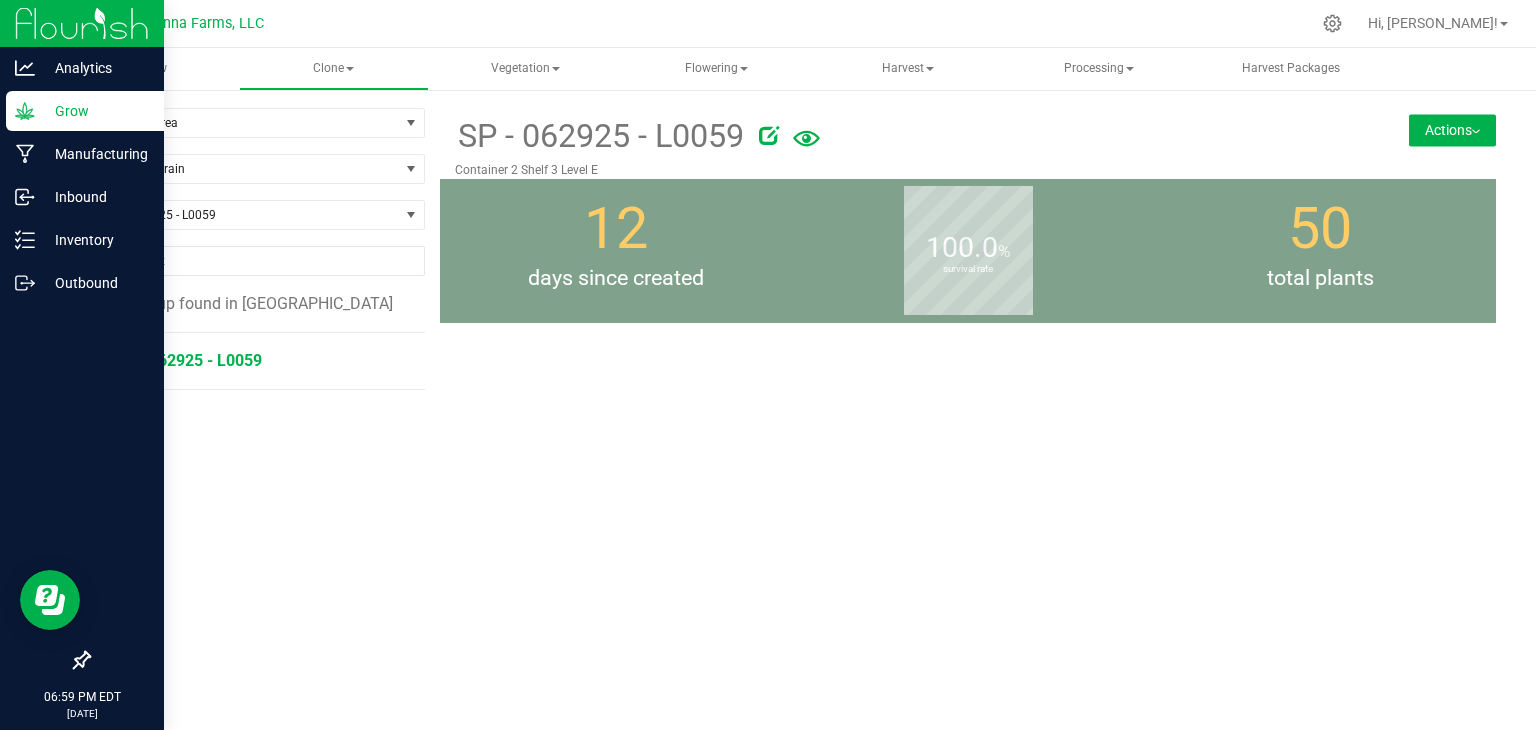 click on "SP - 062925 - L0059" at bounding box center (256, 361) 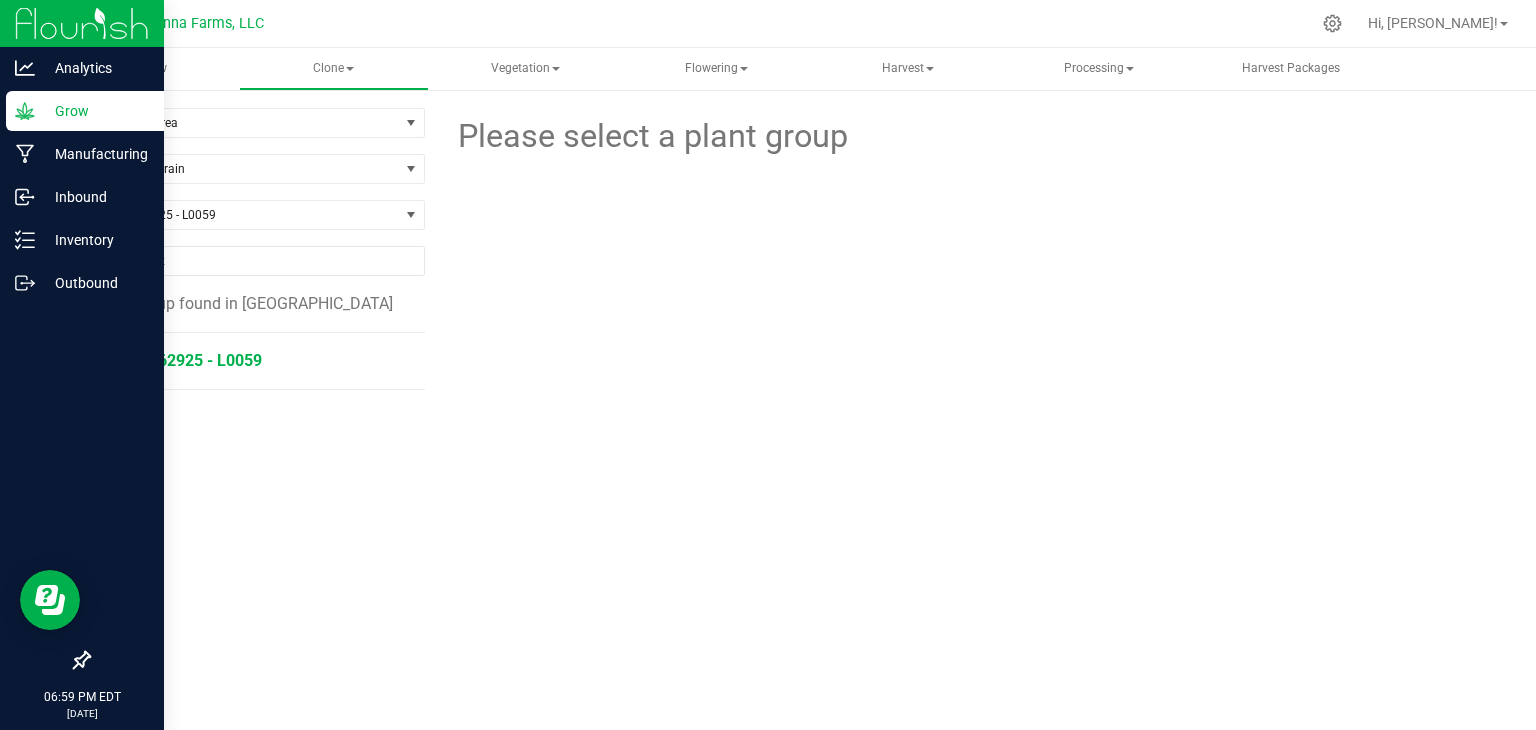 click on "SP - 062925 - L0059" at bounding box center (188, 360) 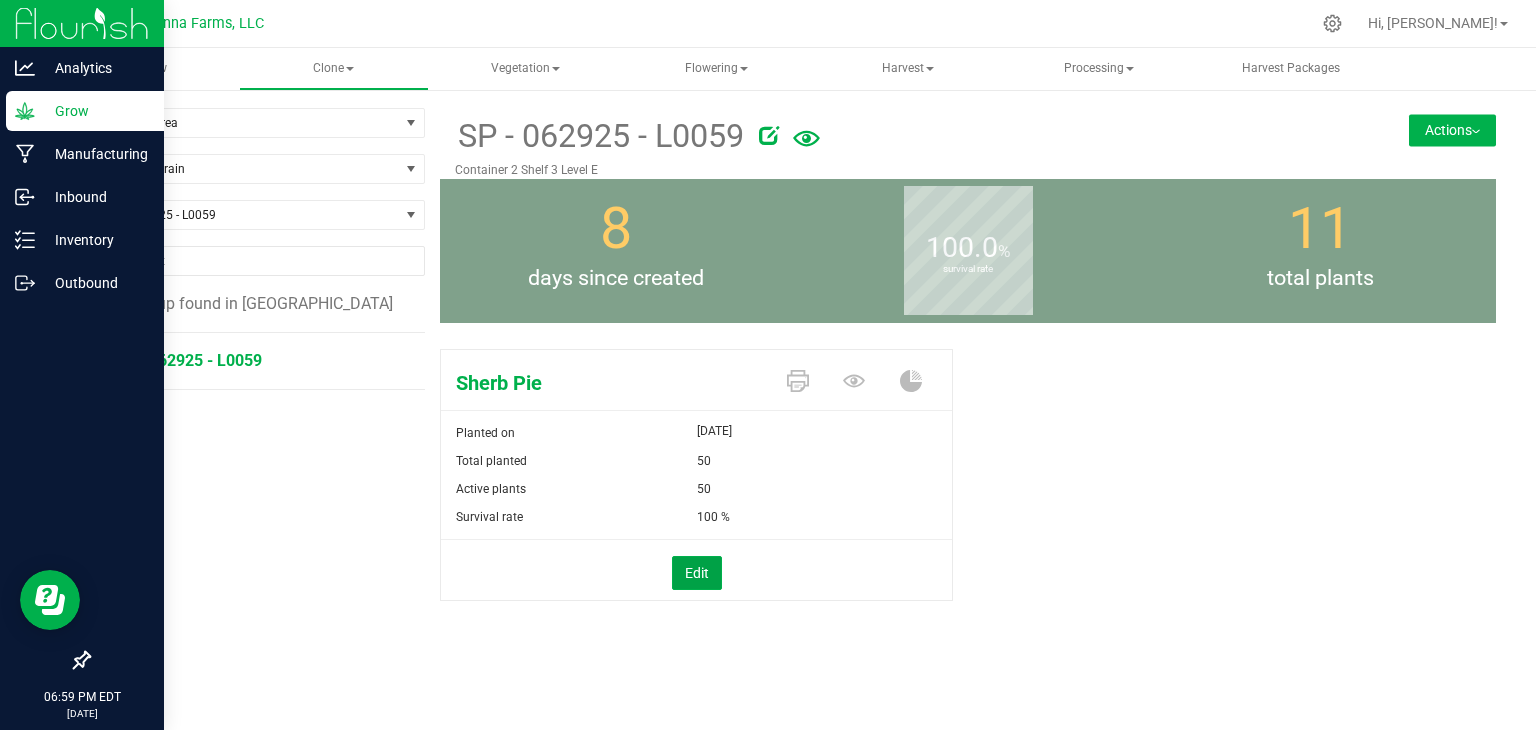 drag, startPoint x: 706, startPoint y: 568, endPoint x: 739, endPoint y: 510, distance: 66.730804 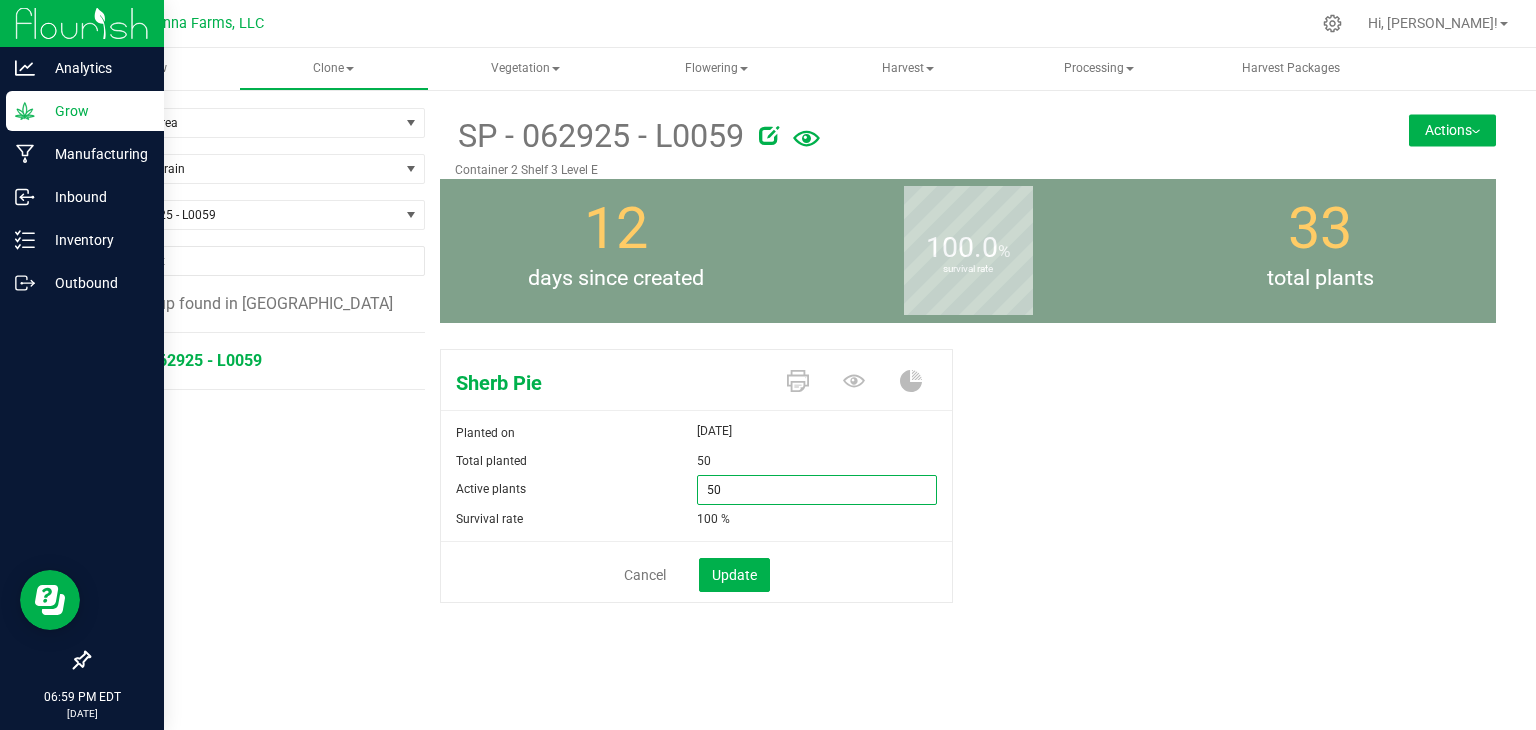 drag, startPoint x: 748, startPoint y: 489, endPoint x: 617, endPoint y: 489, distance: 131 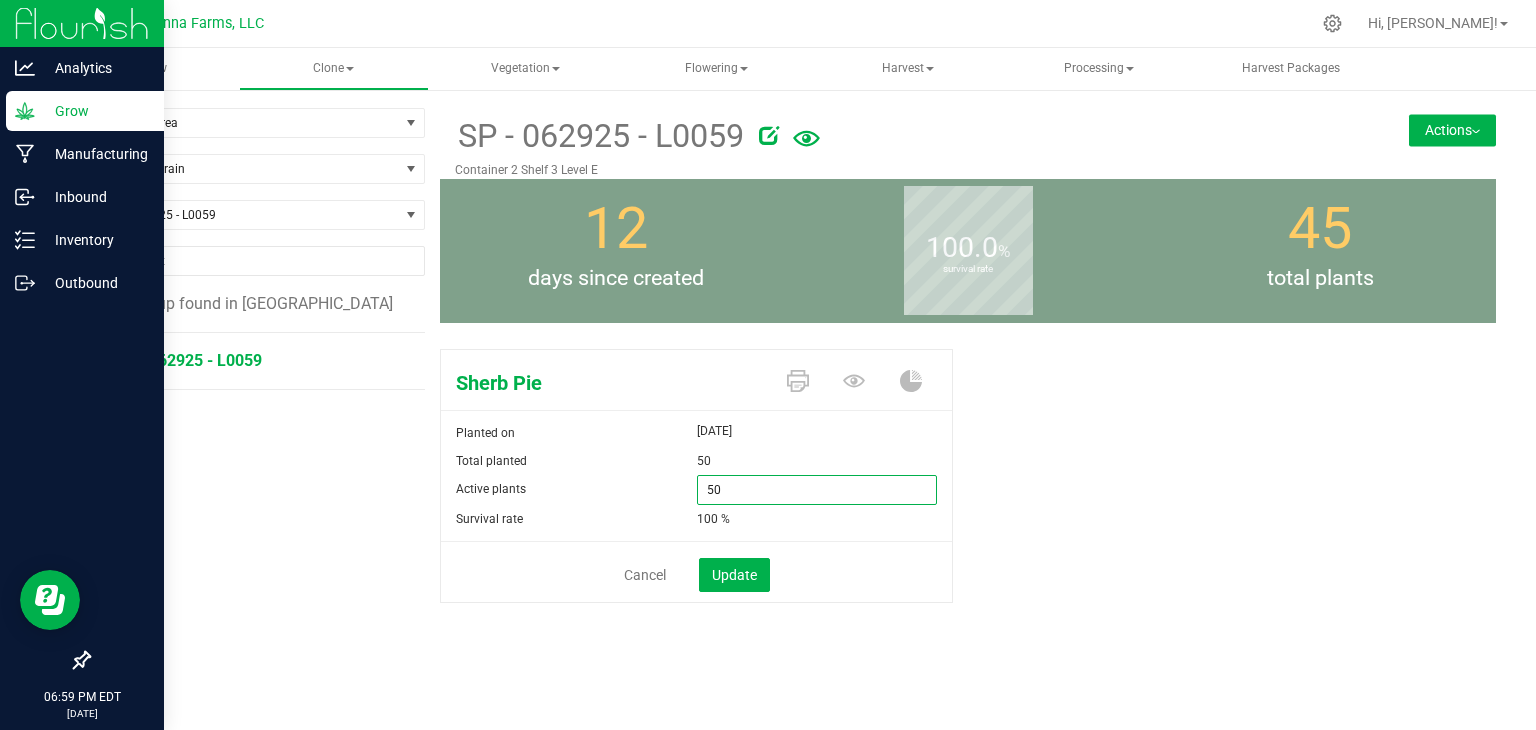 type on "0" 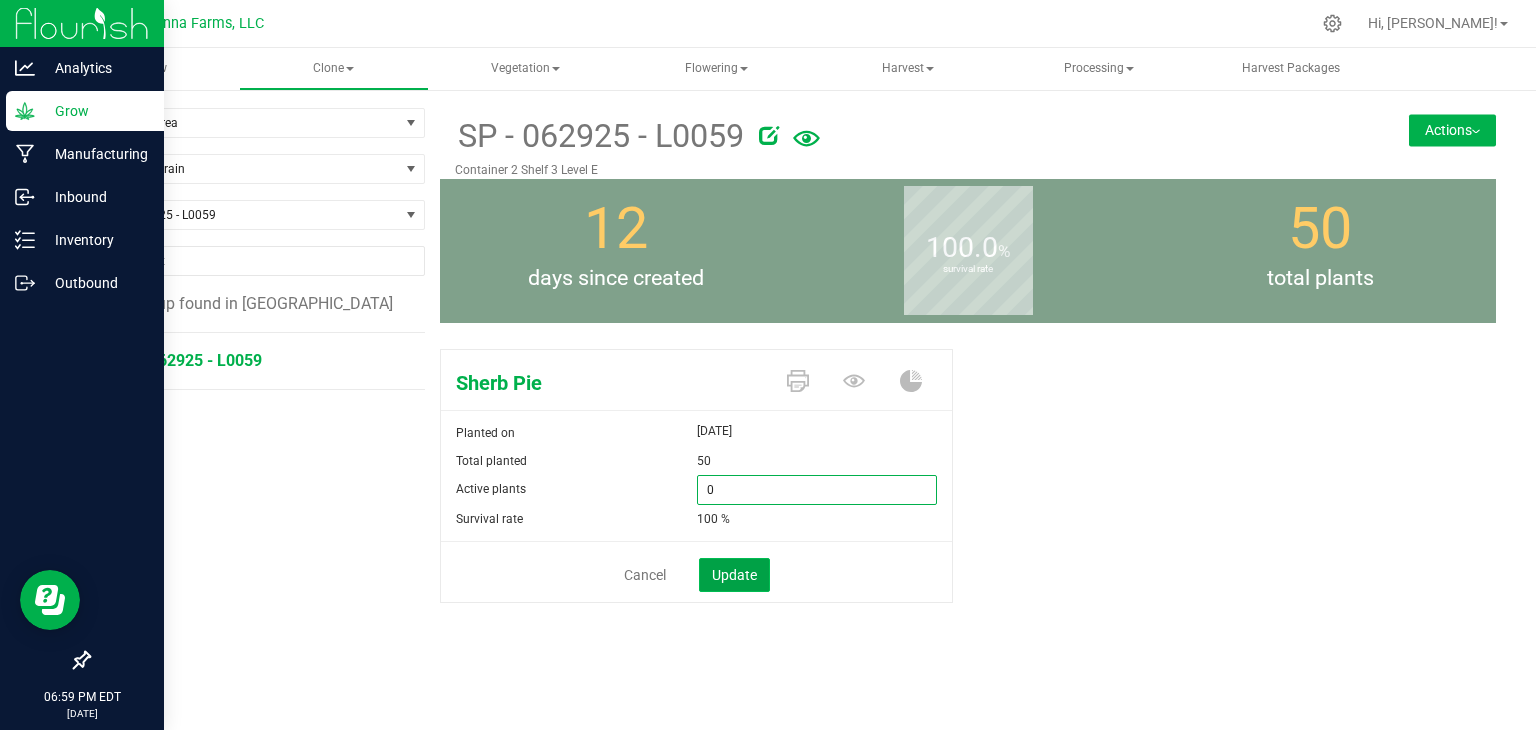 type on "0" 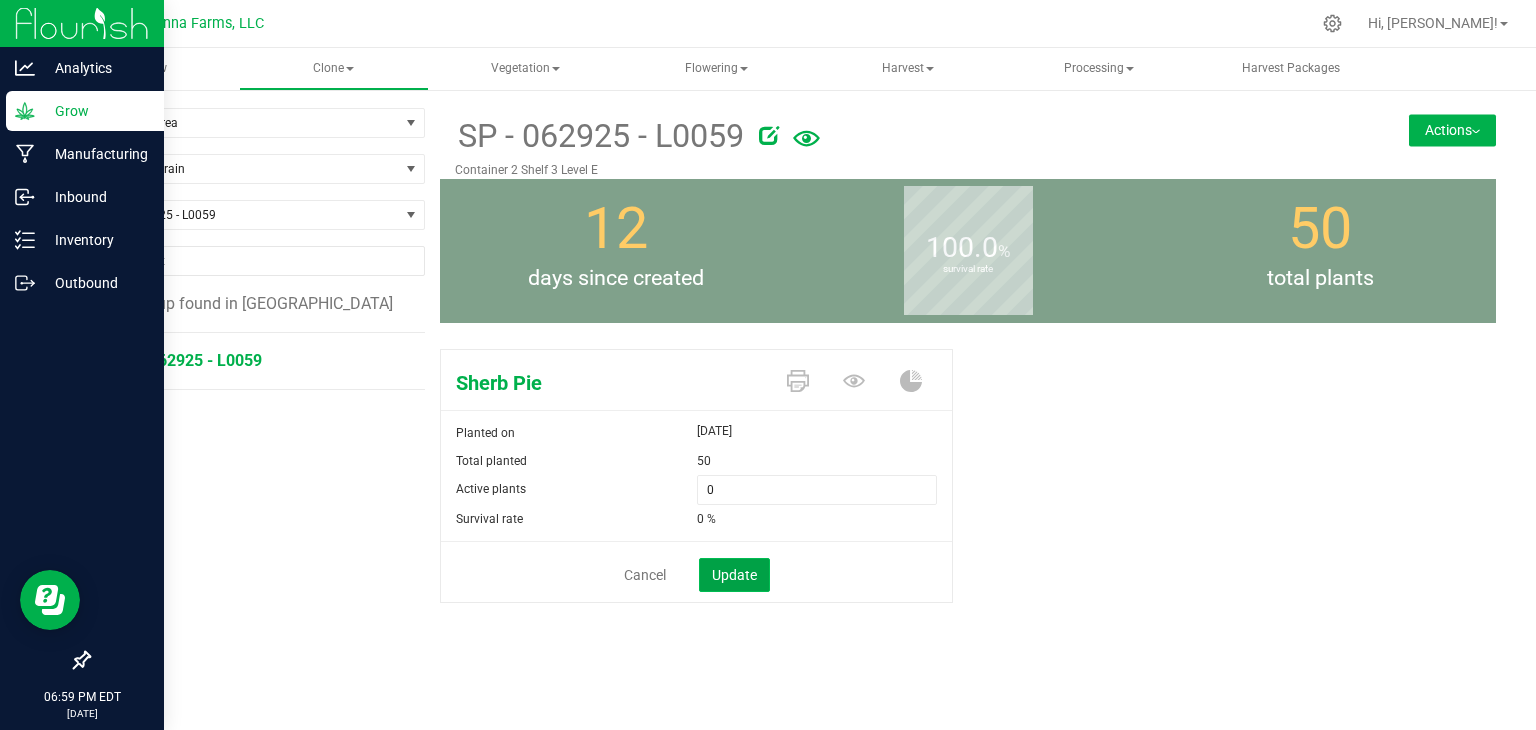 click on "Update" 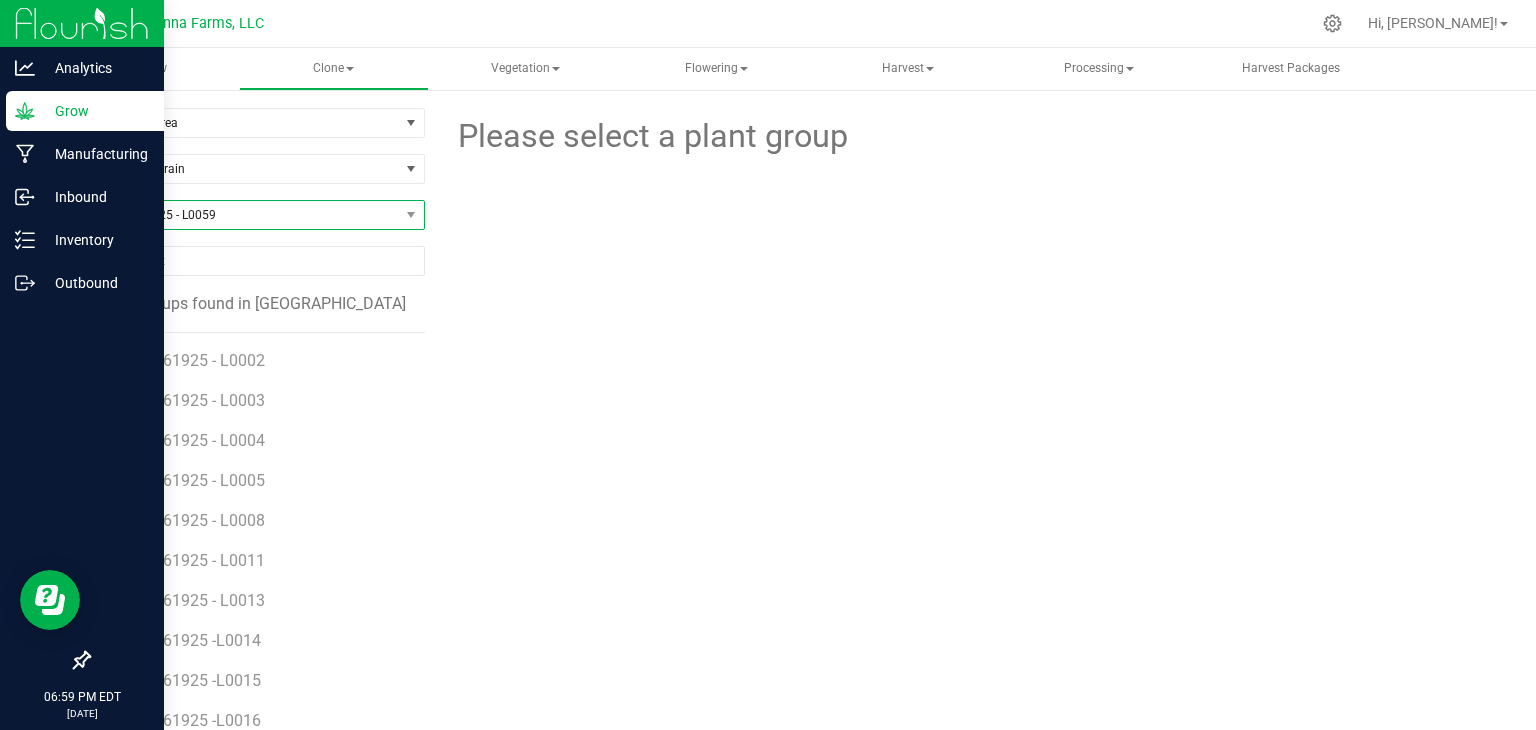 click on "SP - 062925 - L0059" at bounding box center (244, 215) 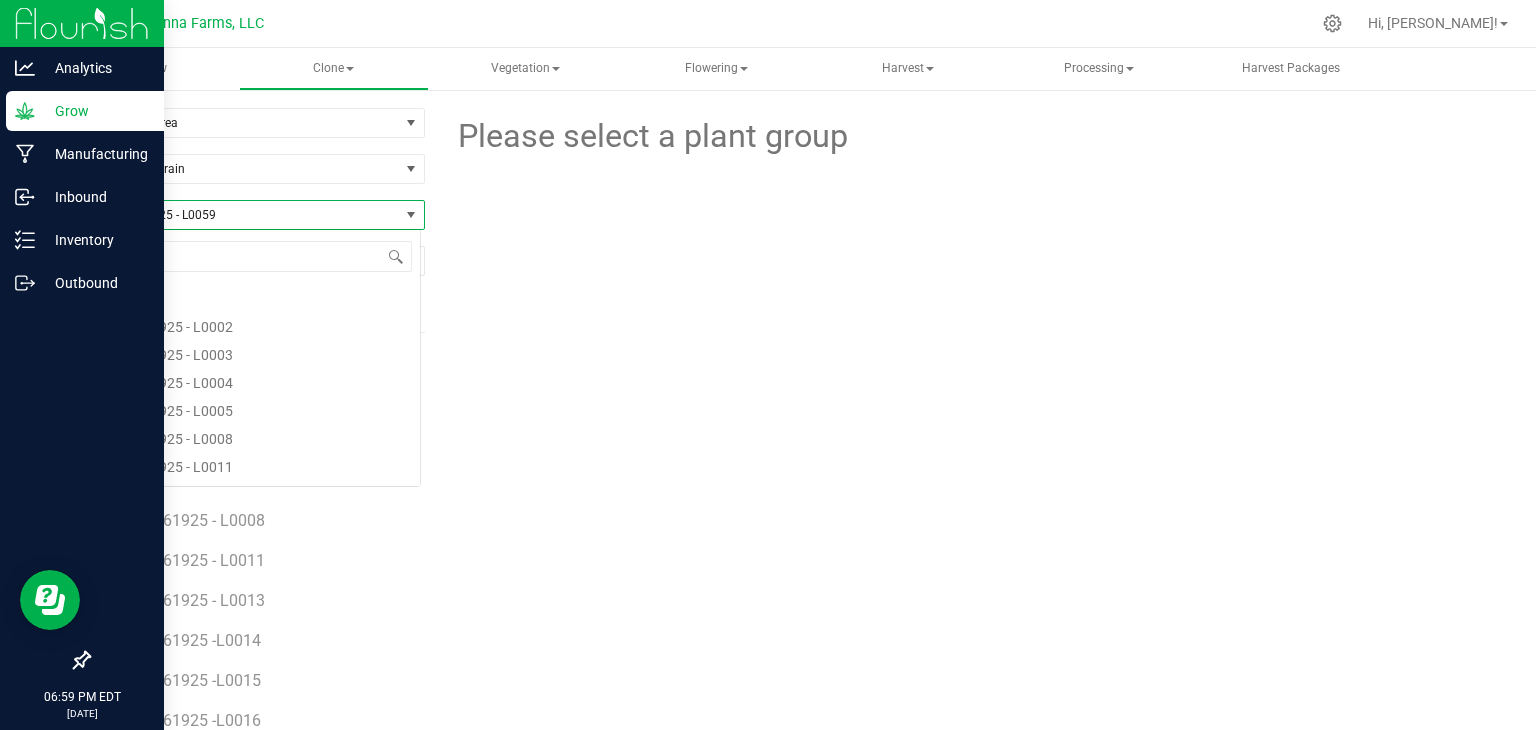 scroll, scrollTop: 99970, scrollLeft: 99666, axis: both 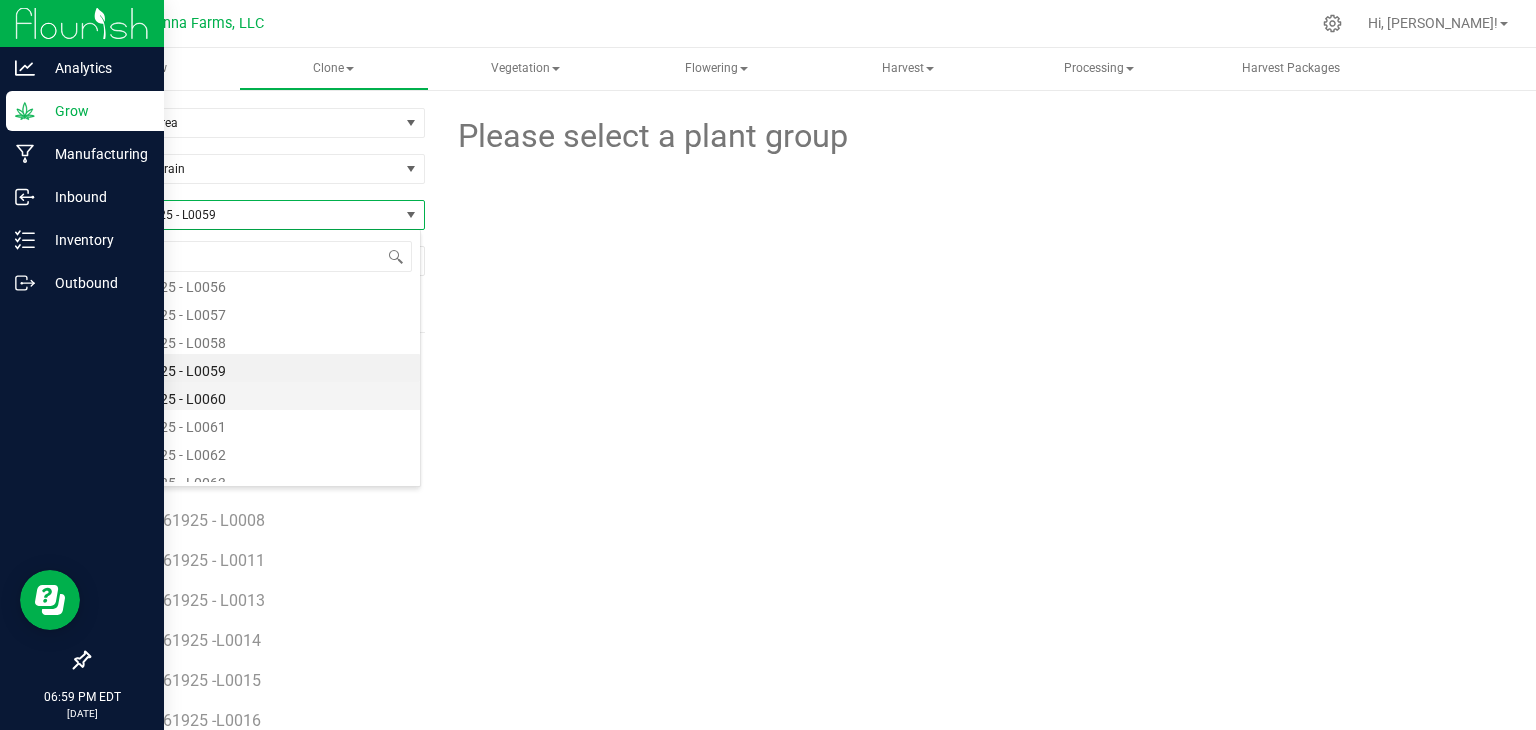 click on "SP - 062925 - L0060" at bounding box center (254, 396) 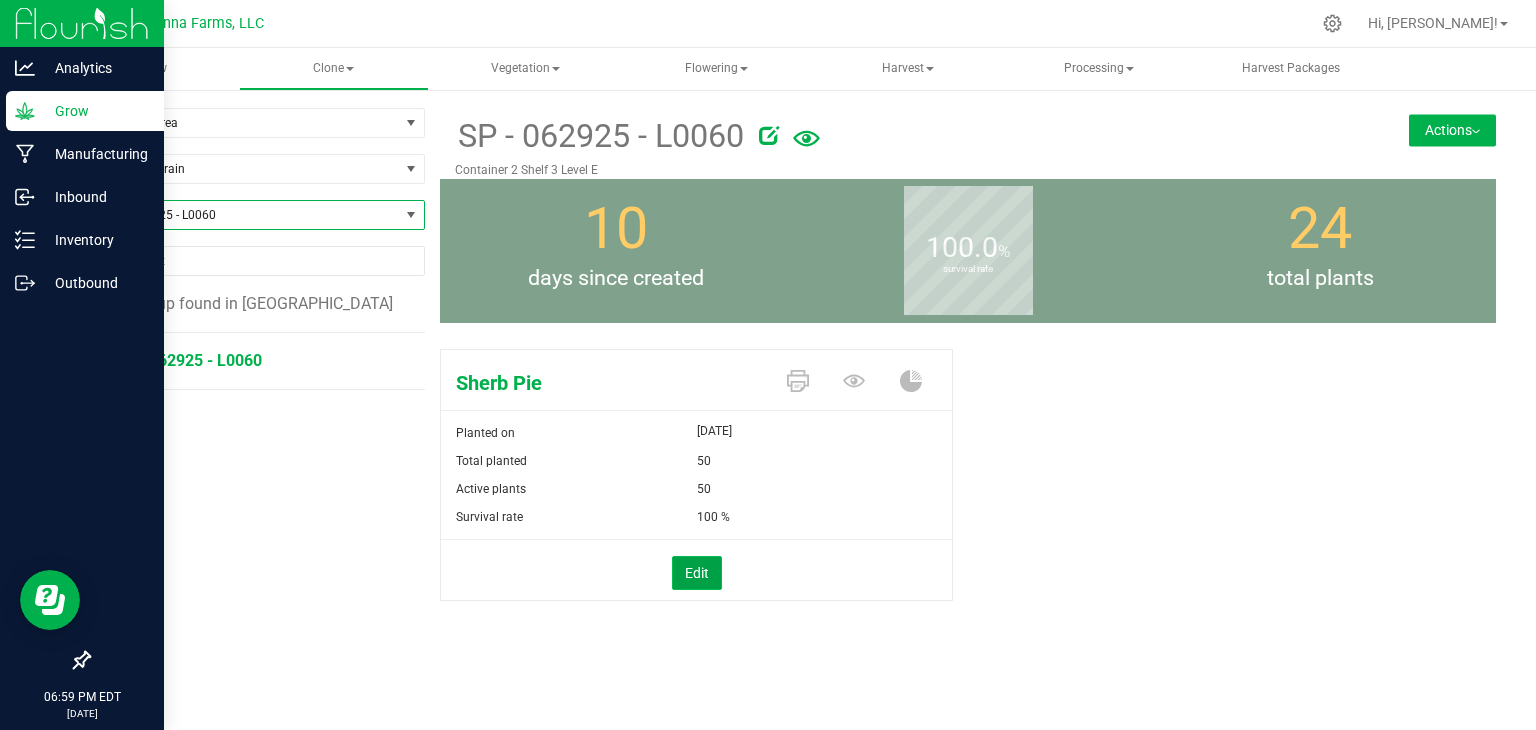 click on "Edit" at bounding box center [697, 573] 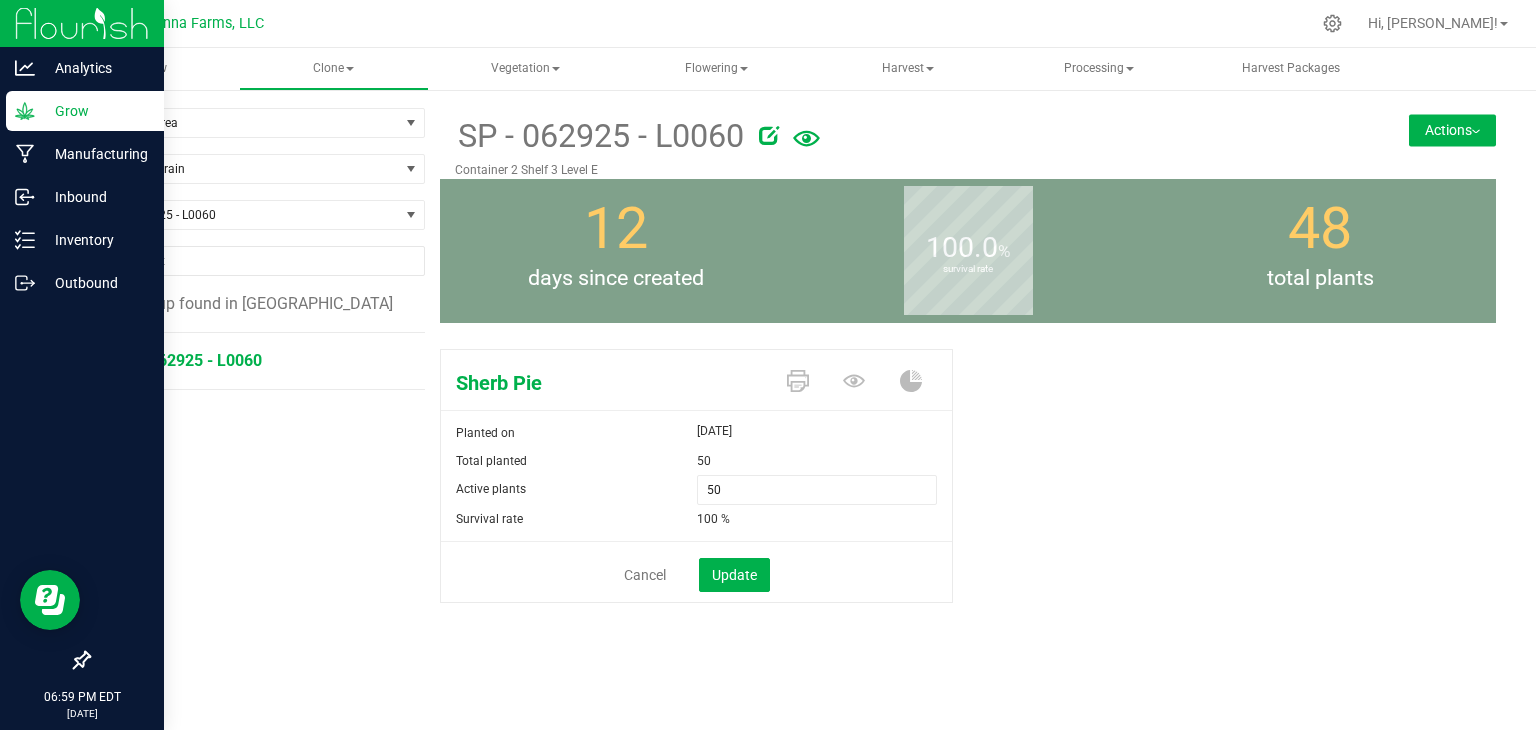 drag, startPoint x: 759, startPoint y: 473, endPoint x: 580, endPoint y: 469, distance: 179.0447 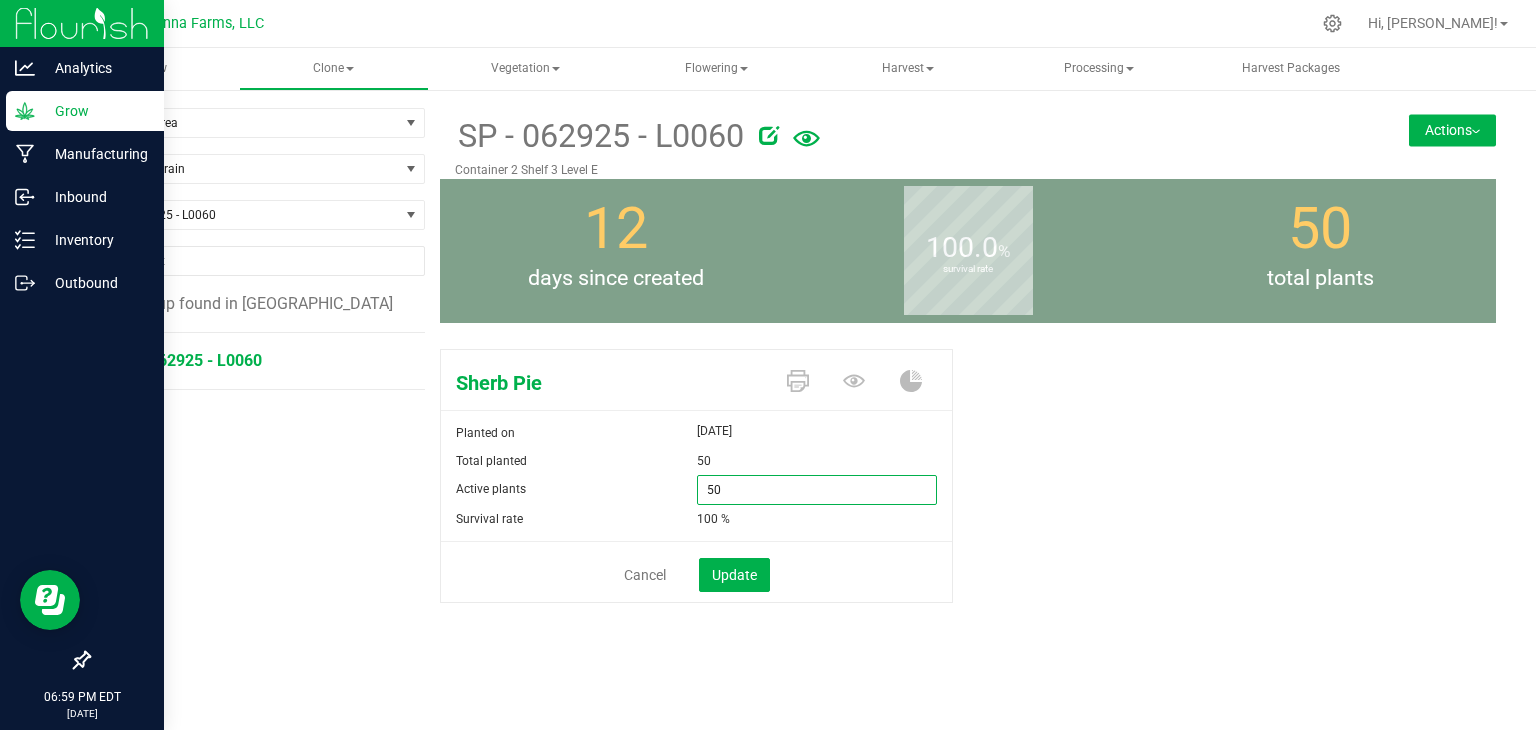drag, startPoint x: 766, startPoint y: 478, endPoint x: 693, endPoint y: 496, distance: 75.18643 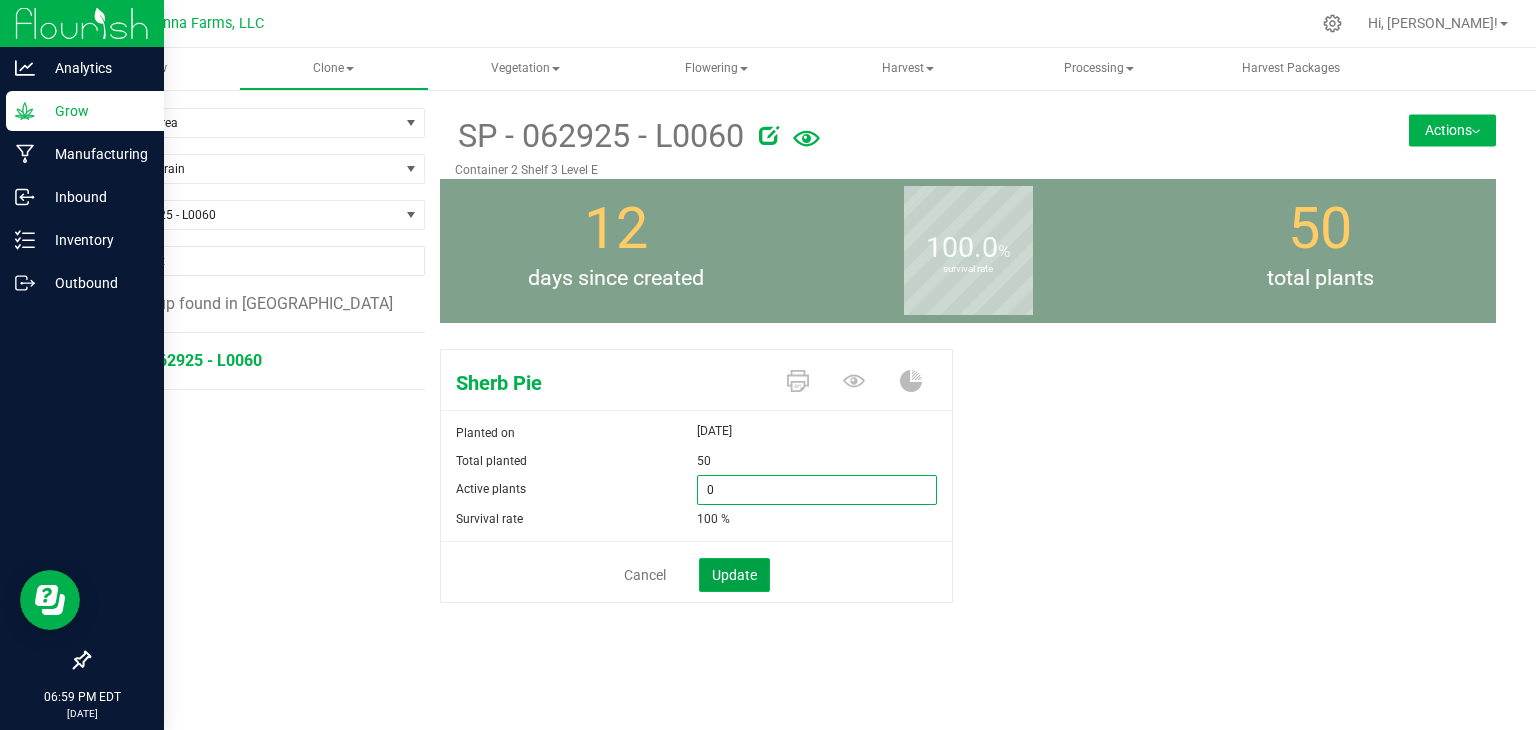type on "0" 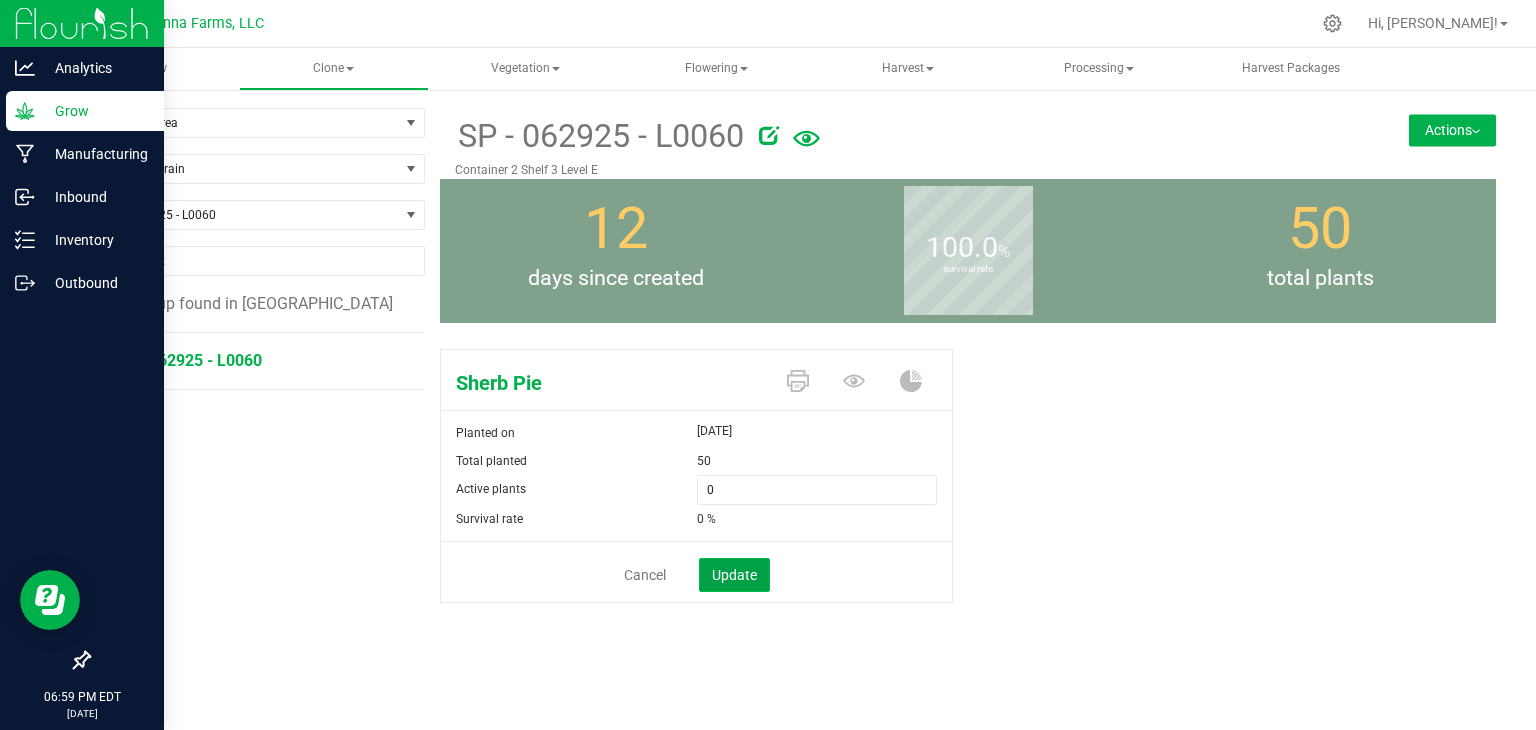 click on "Update" 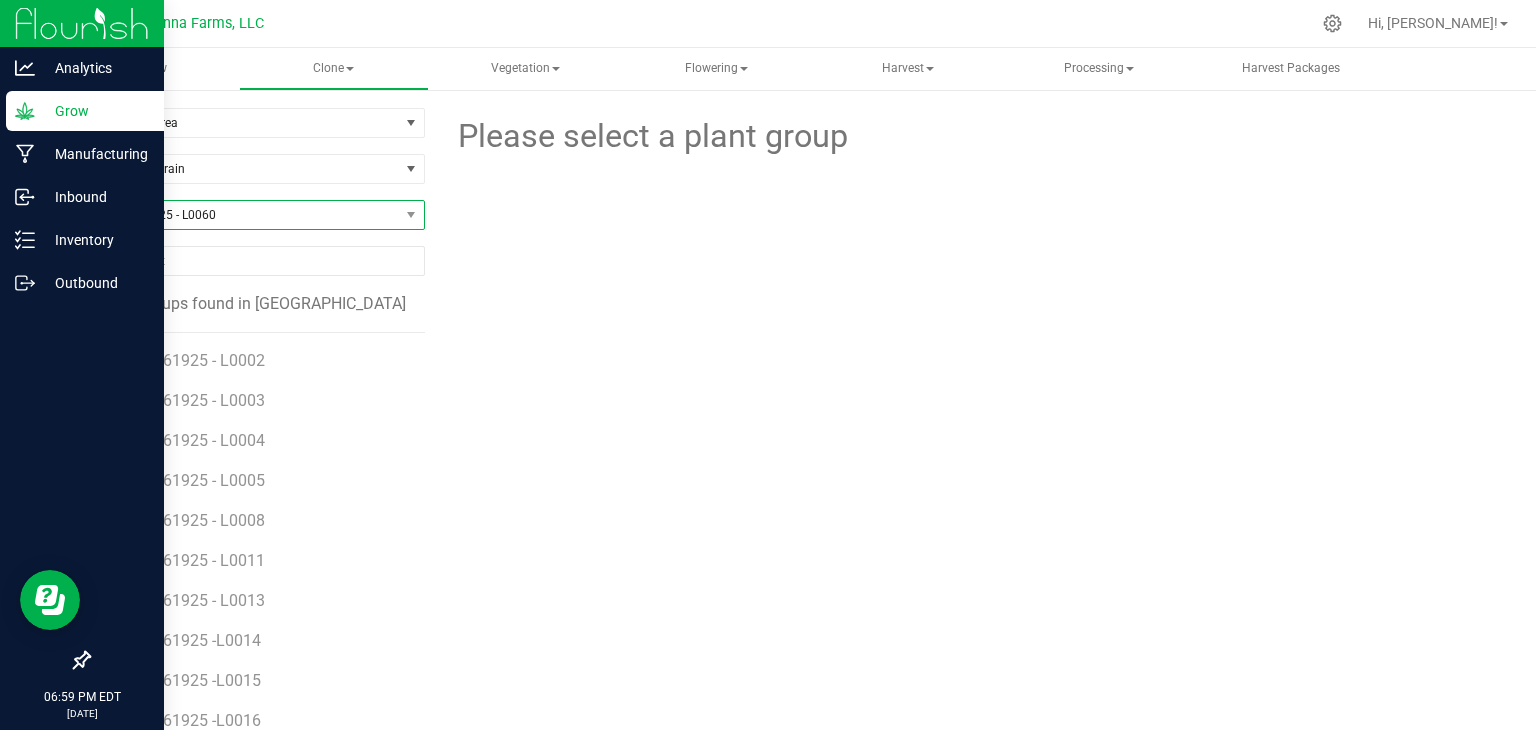 click on "SP - 062925 - L0060" at bounding box center [244, 215] 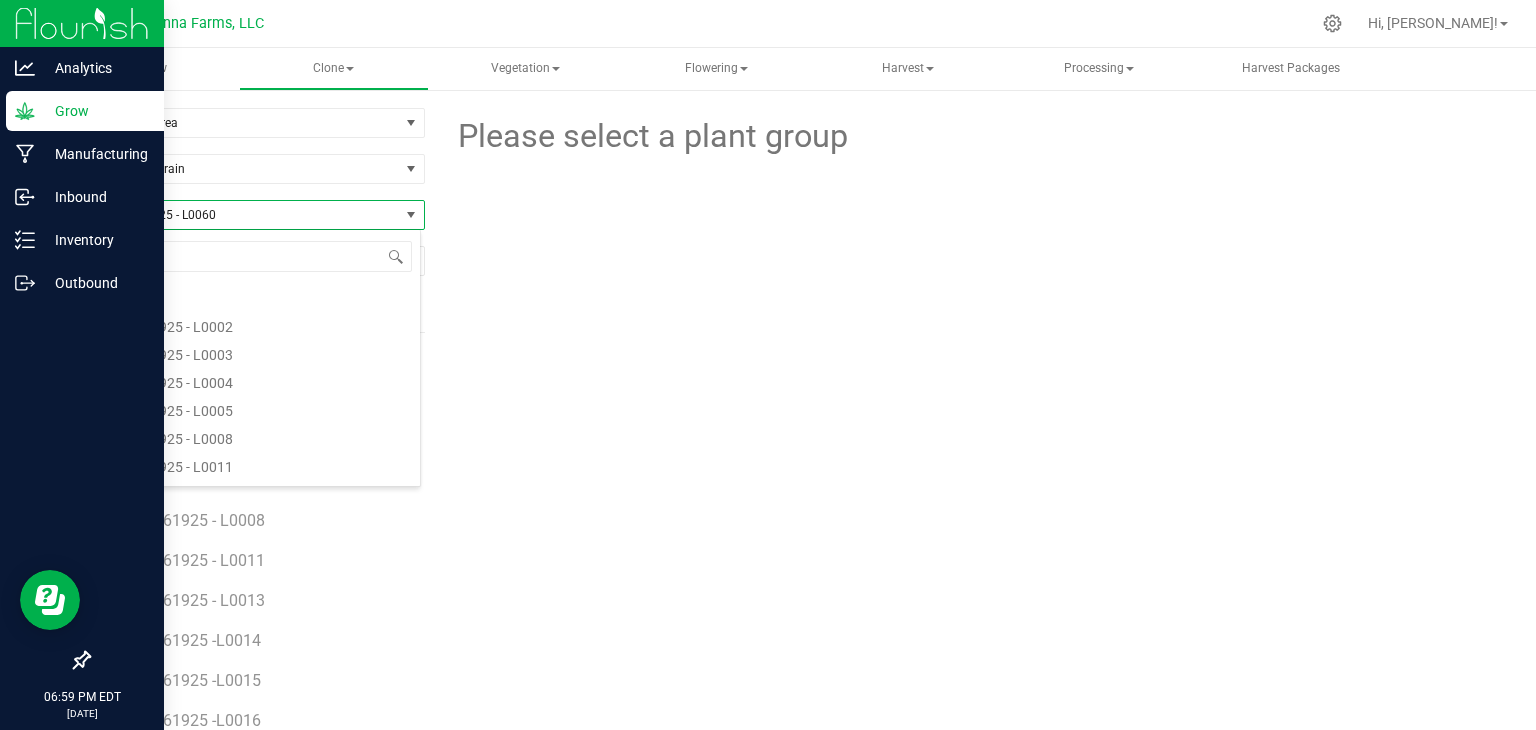 scroll, scrollTop: 12260, scrollLeft: 0, axis: vertical 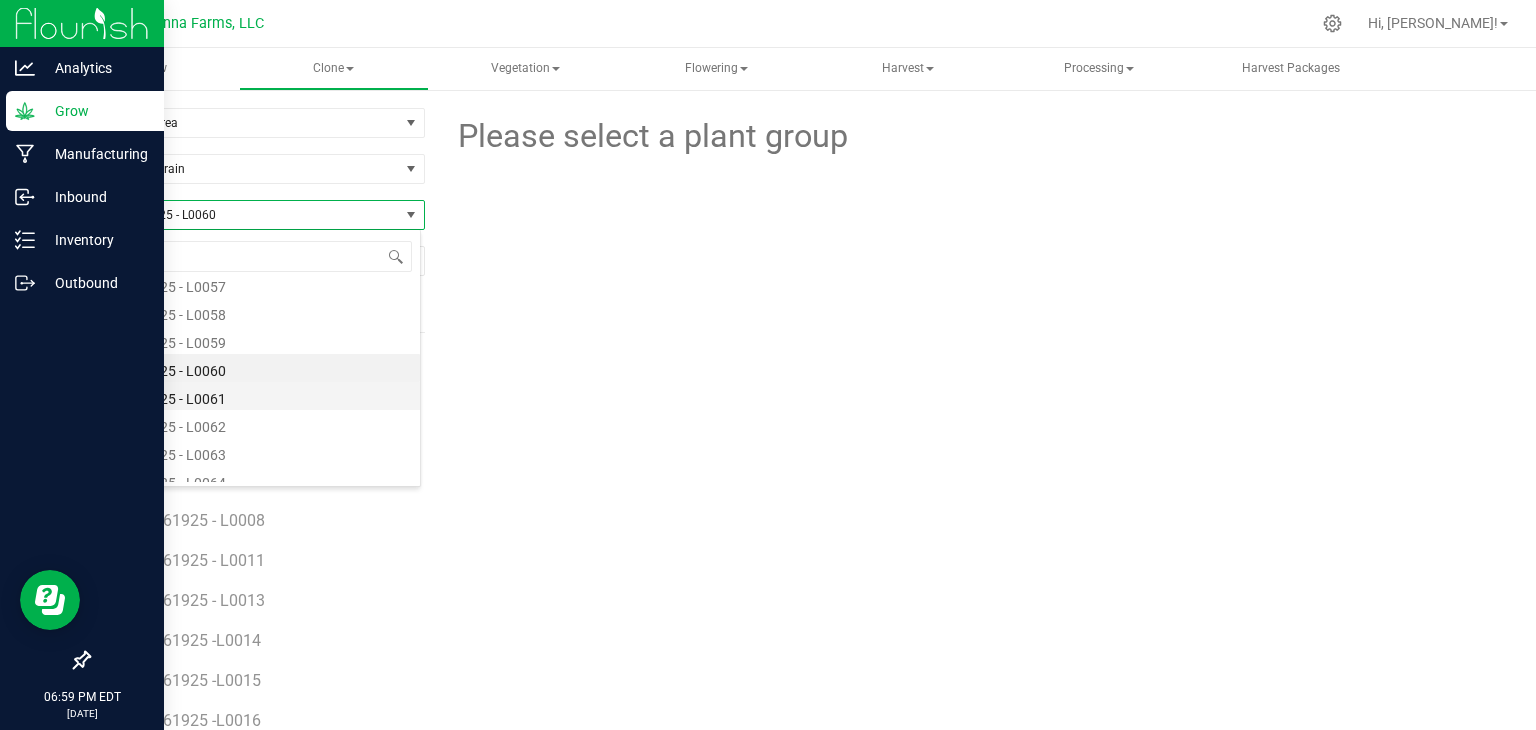 click on "SP - 062925 - L0061" at bounding box center (254, 396) 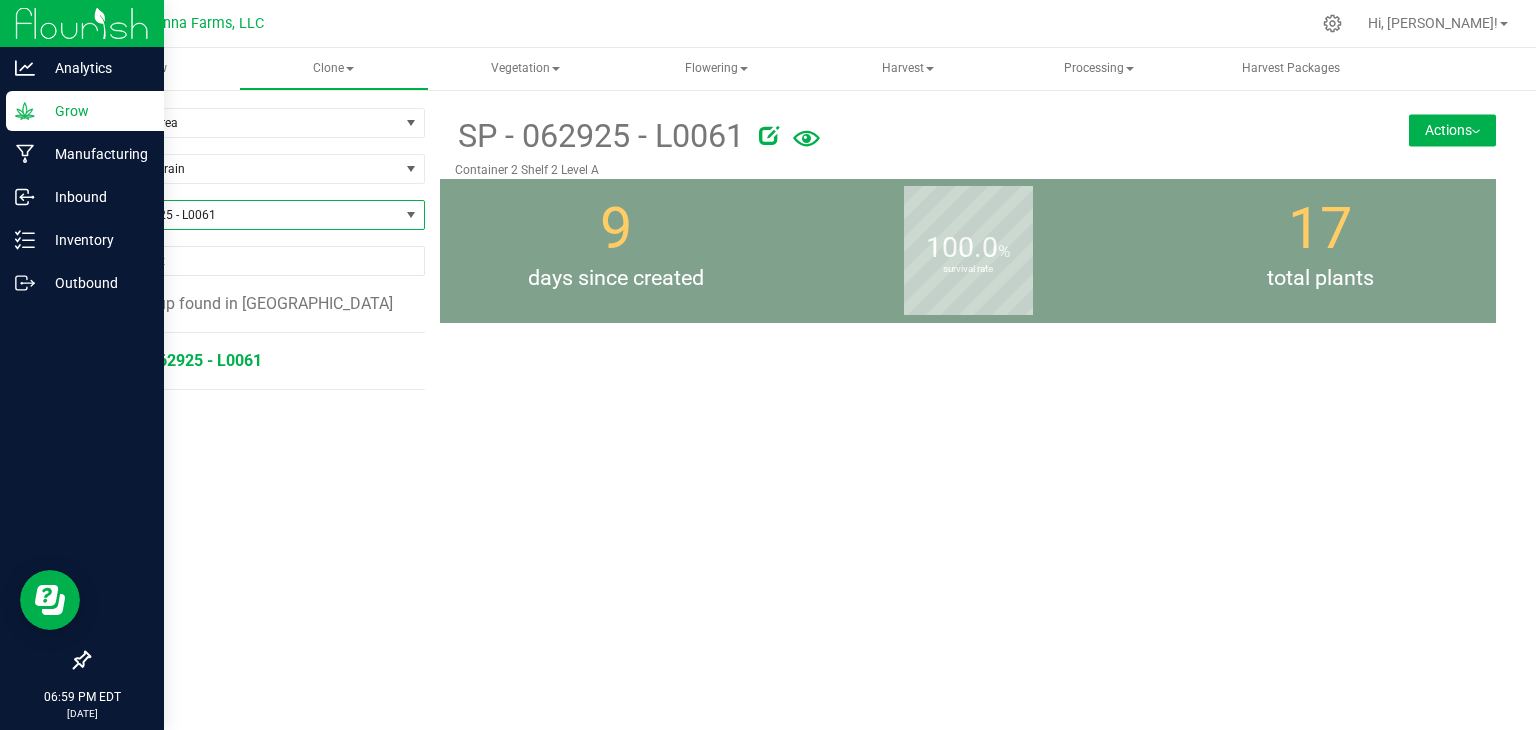 click on "SP - 062925 - L0061" at bounding box center (188, 360) 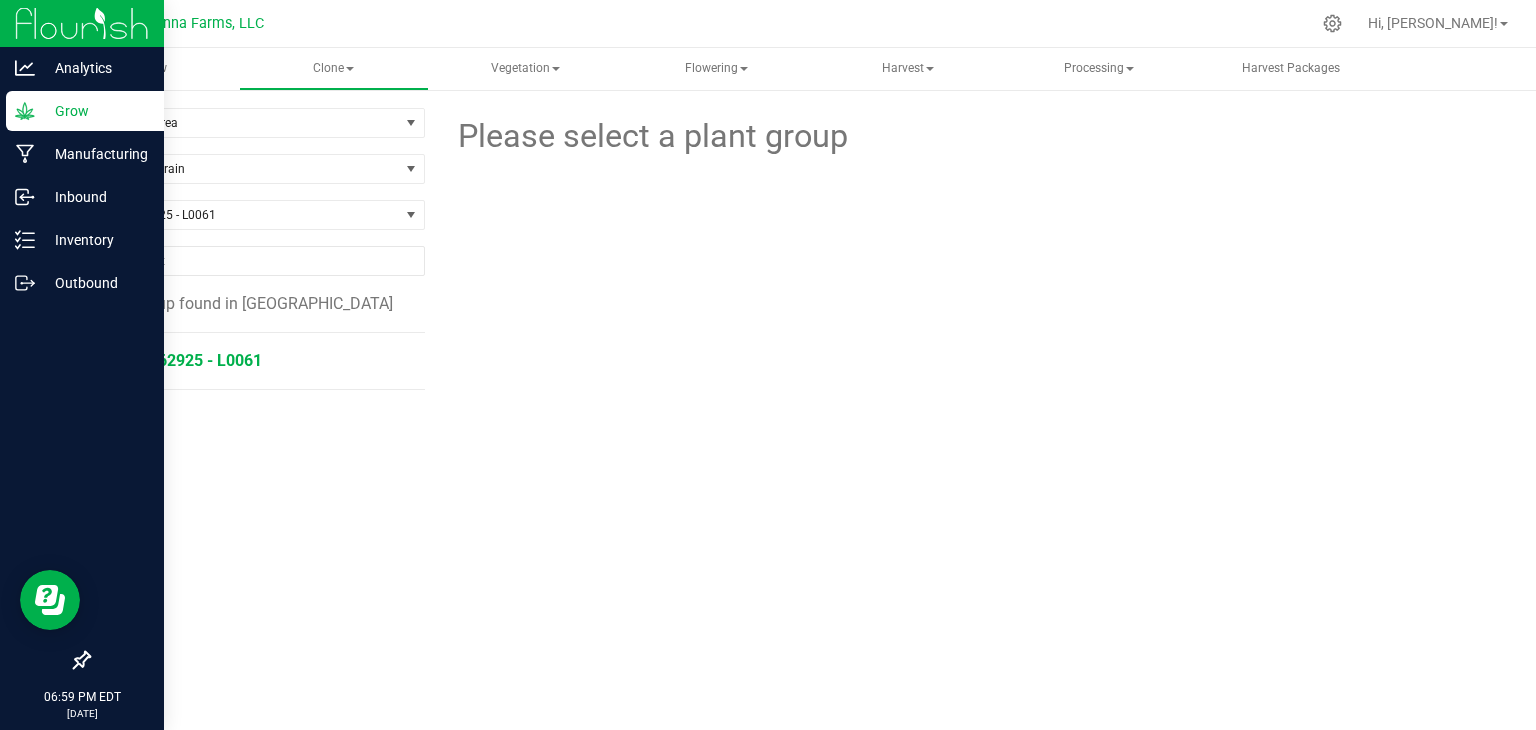 click on "SP - 062925 - L0061" at bounding box center (188, 360) 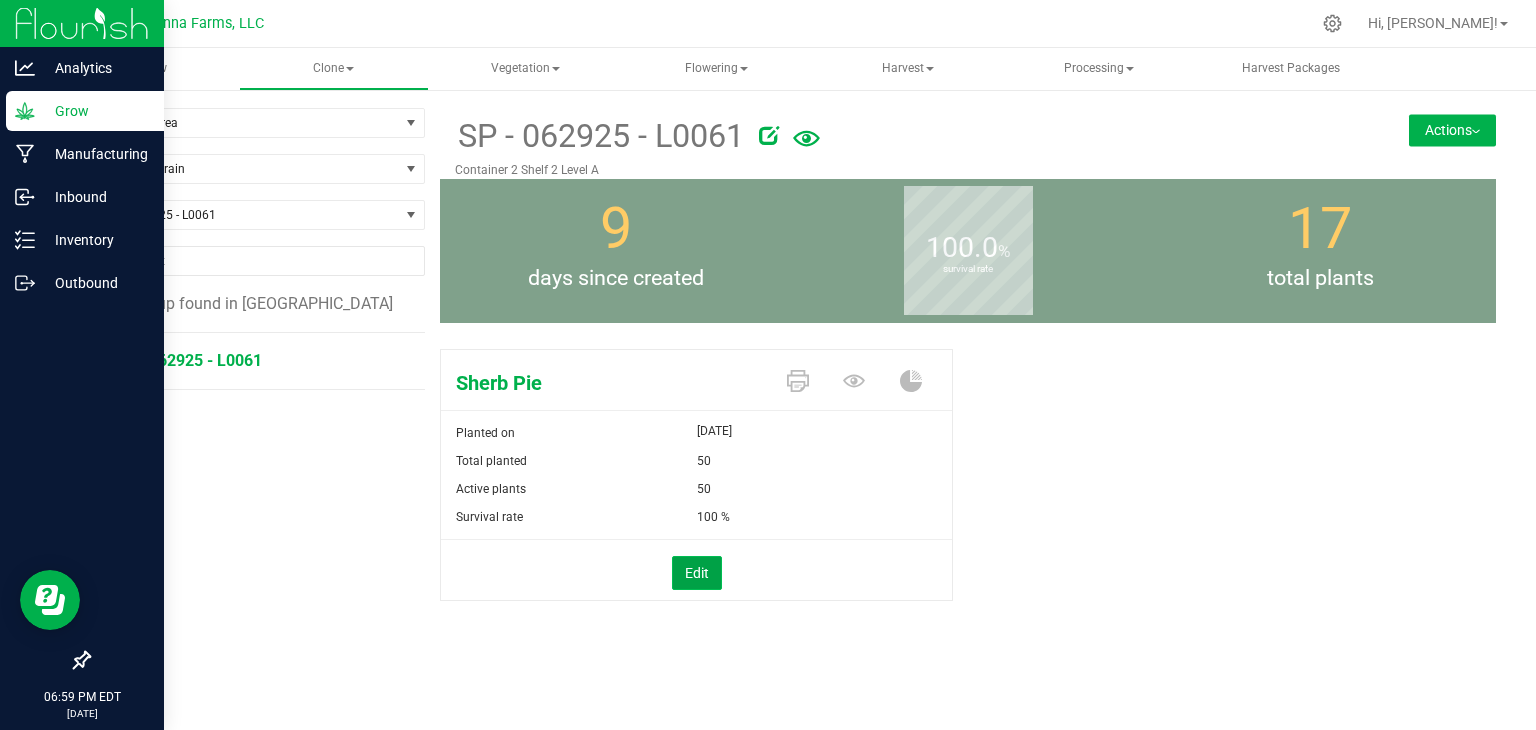 click on "Edit" at bounding box center (697, 573) 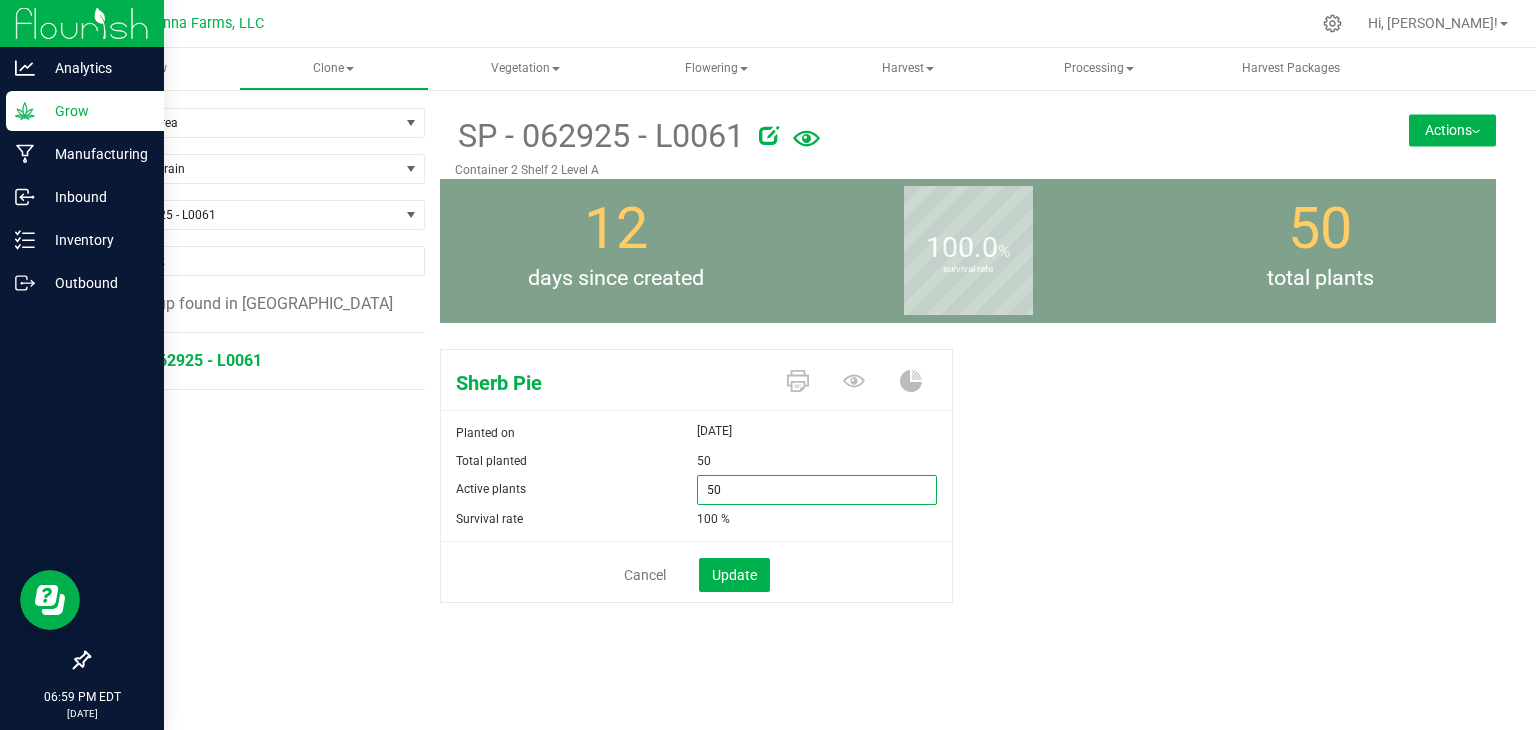 drag, startPoint x: 776, startPoint y: 491, endPoint x: 584, endPoint y: 471, distance: 193.03885 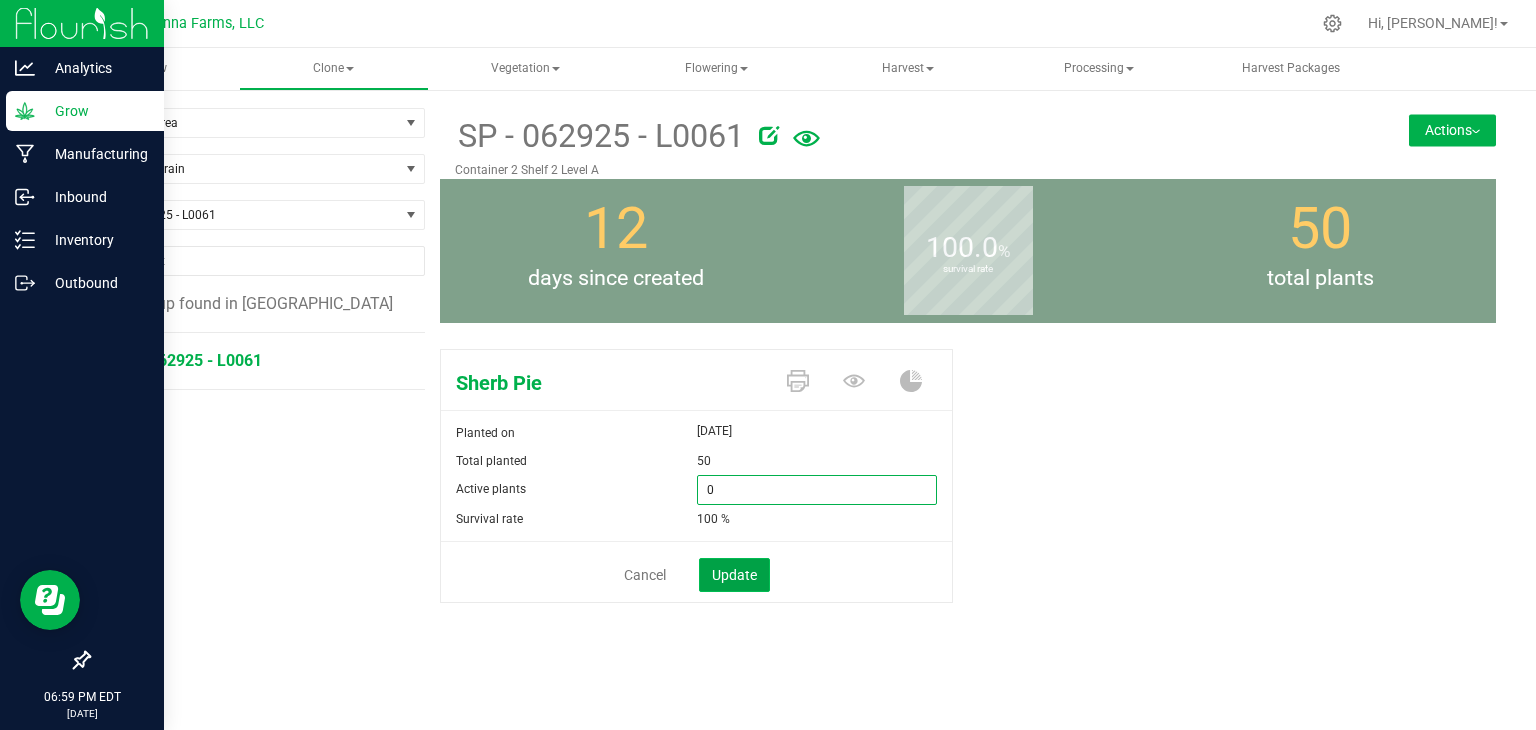 type on "0" 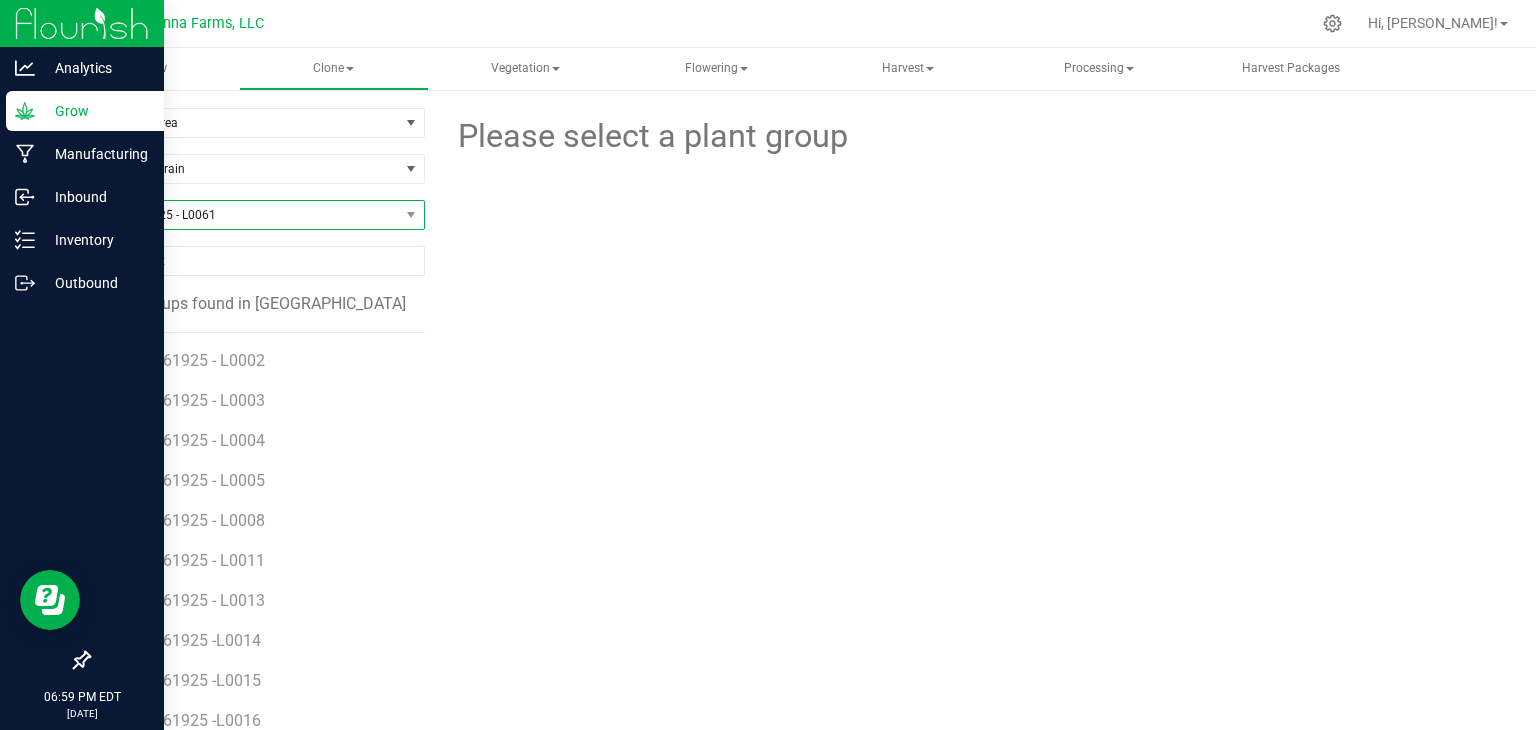 click on "SP - 062925 - L0061" at bounding box center (244, 215) 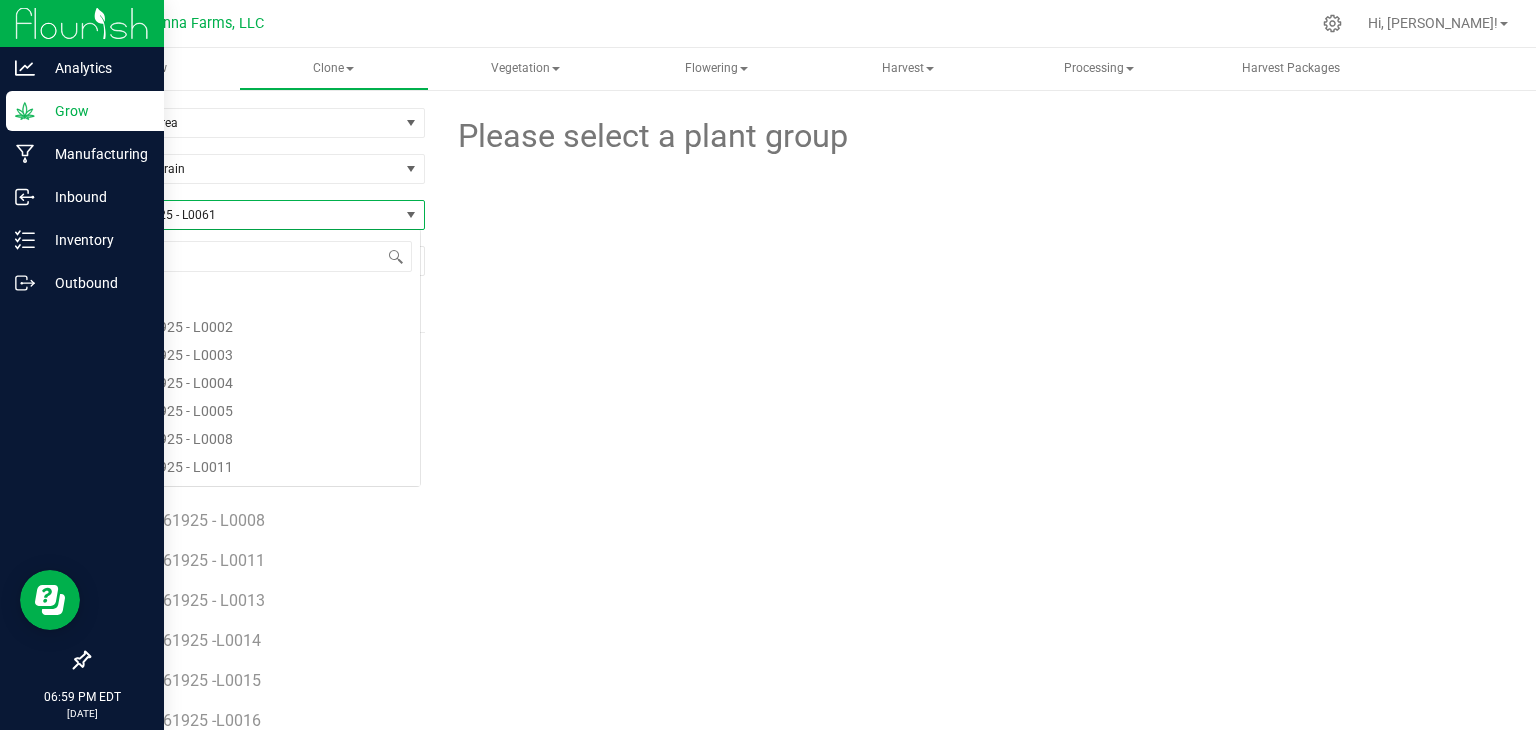 scroll, scrollTop: 99970, scrollLeft: 99666, axis: both 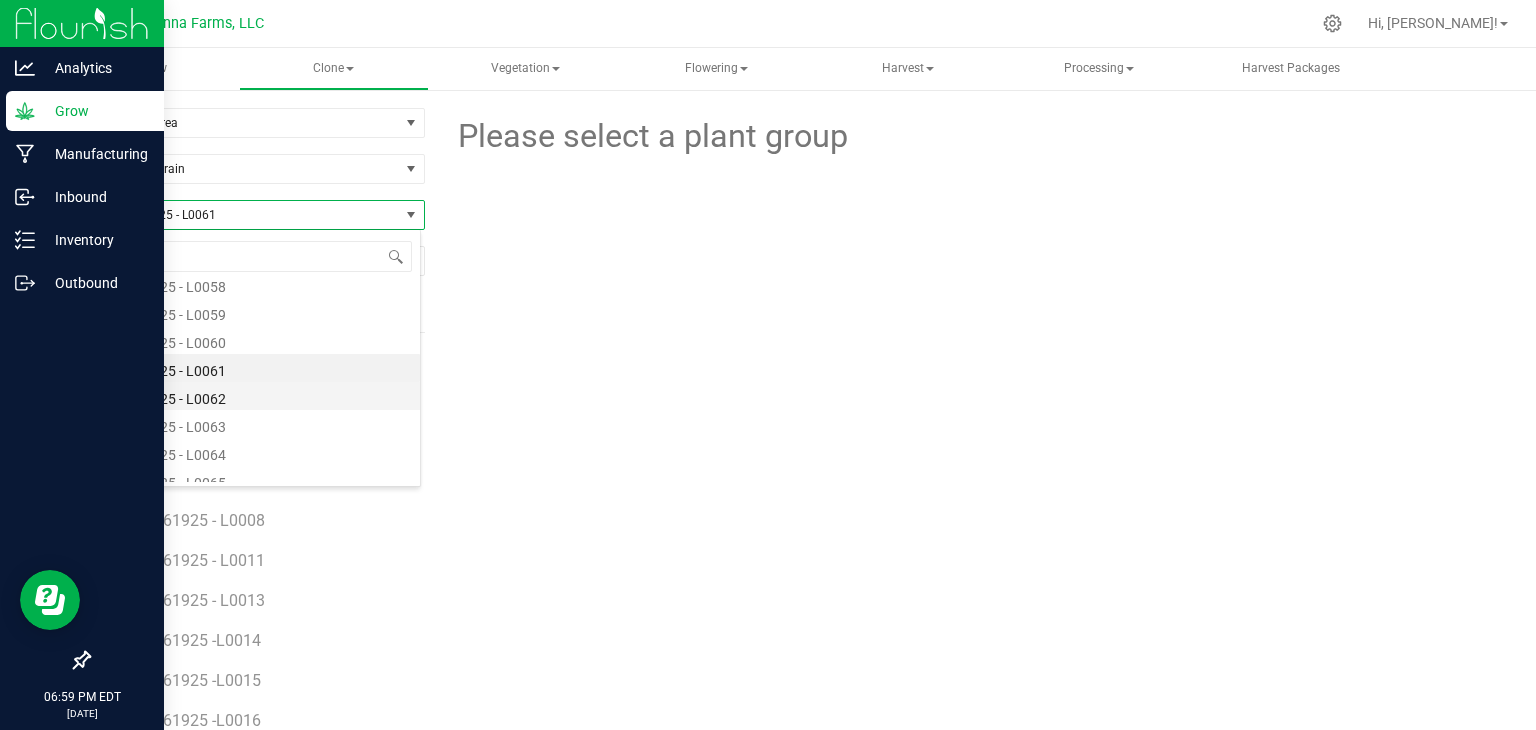 click on "SP - 062925 - L0062" at bounding box center [254, 396] 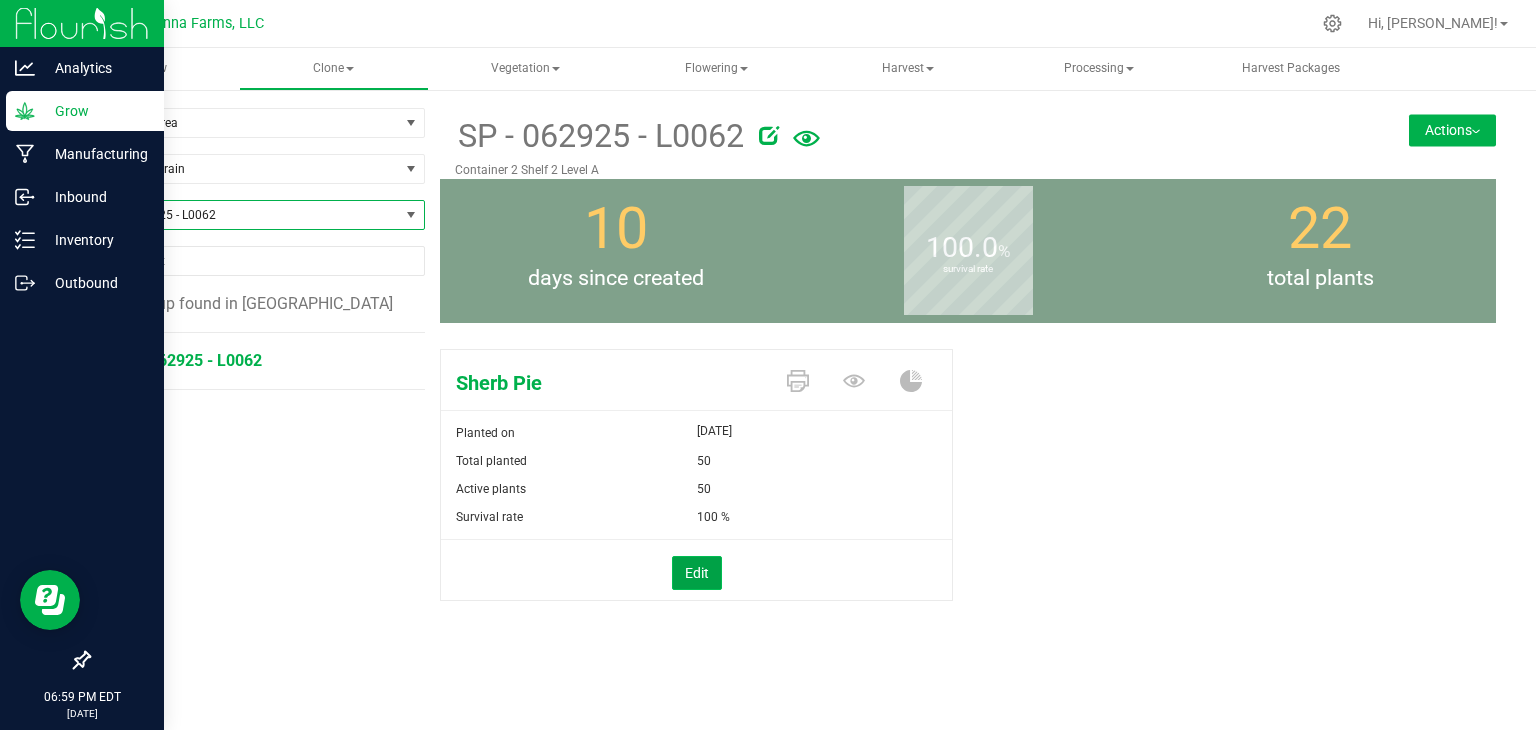 click on "Edit" at bounding box center [697, 573] 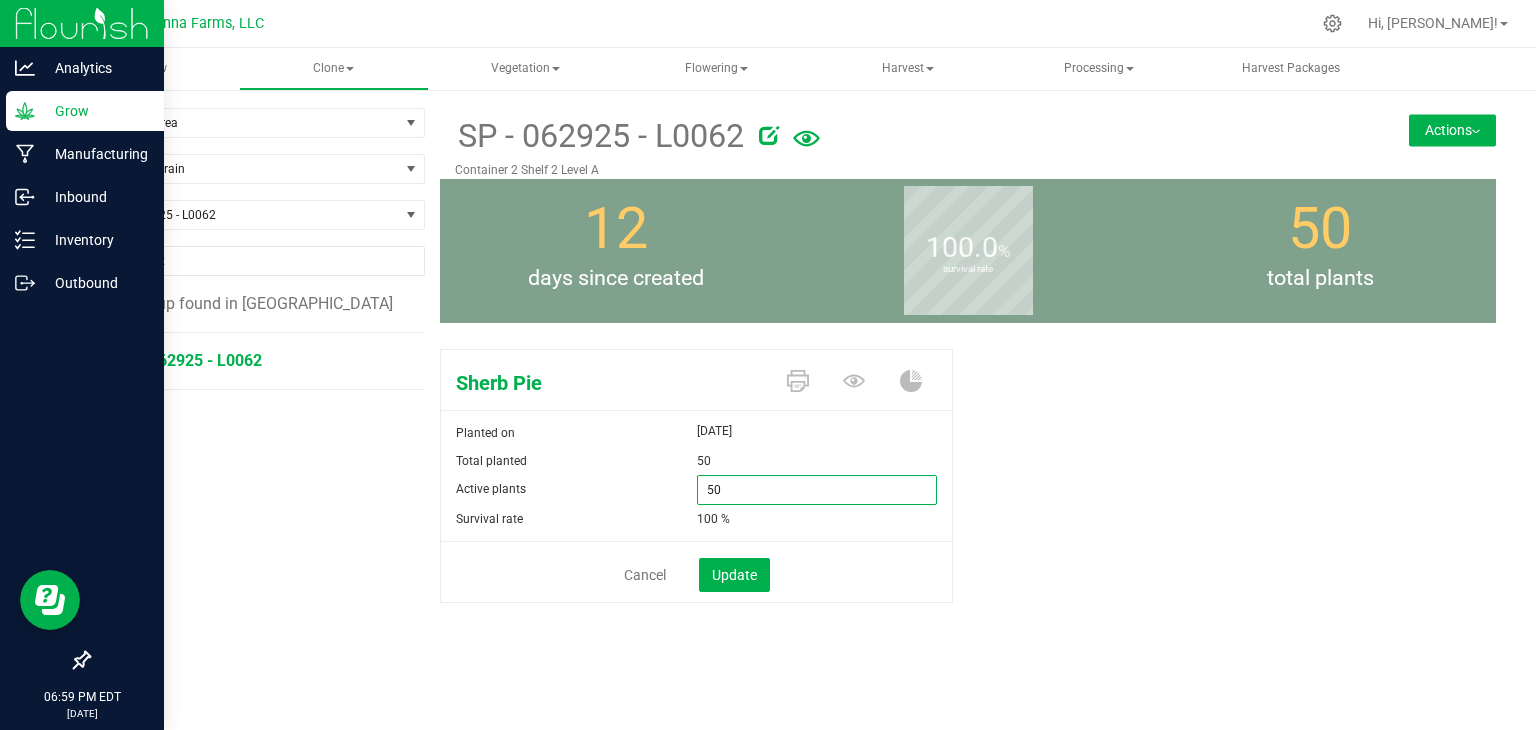 drag, startPoint x: 744, startPoint y: 479, endPoint x: 638, endPoint y: 495, distance: 107.200745 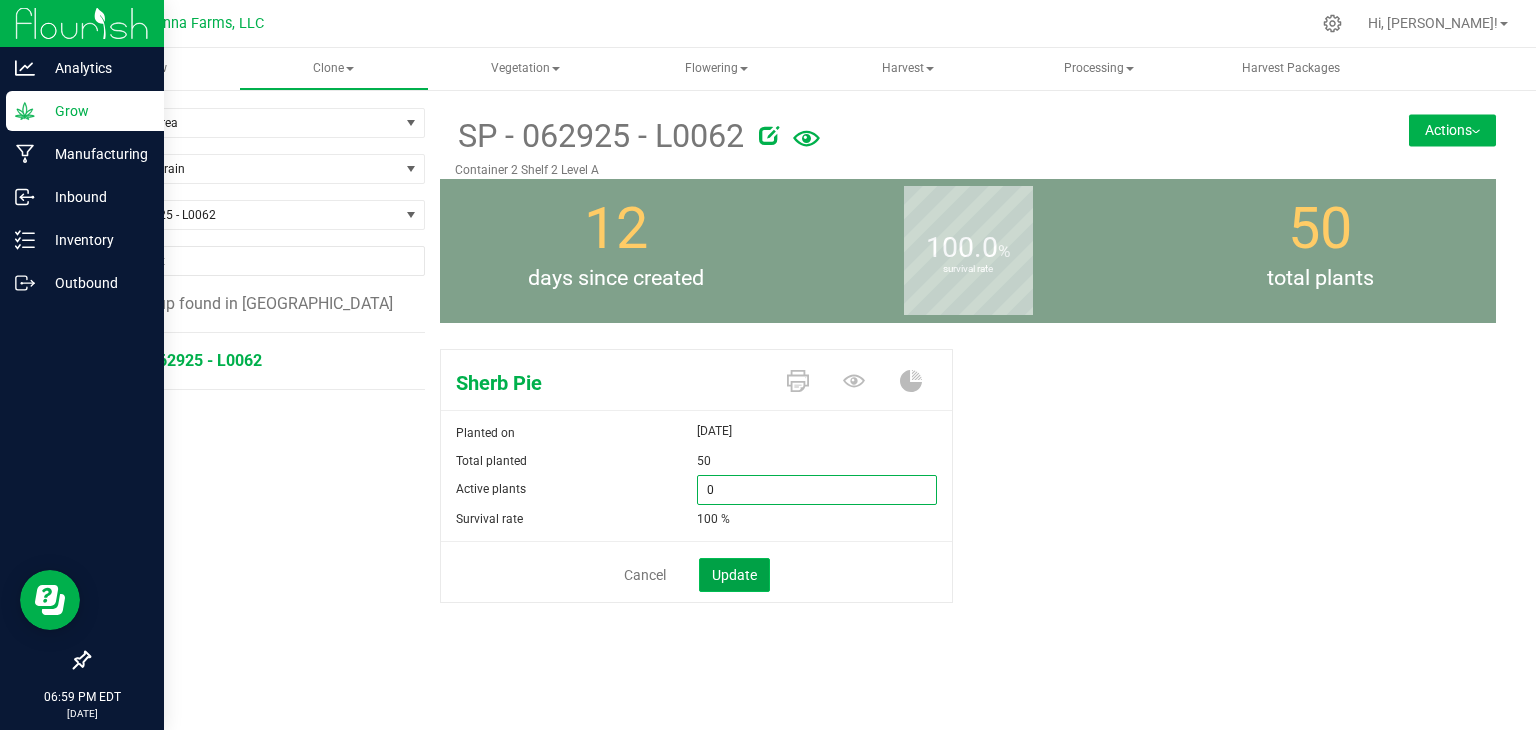 type on "0" 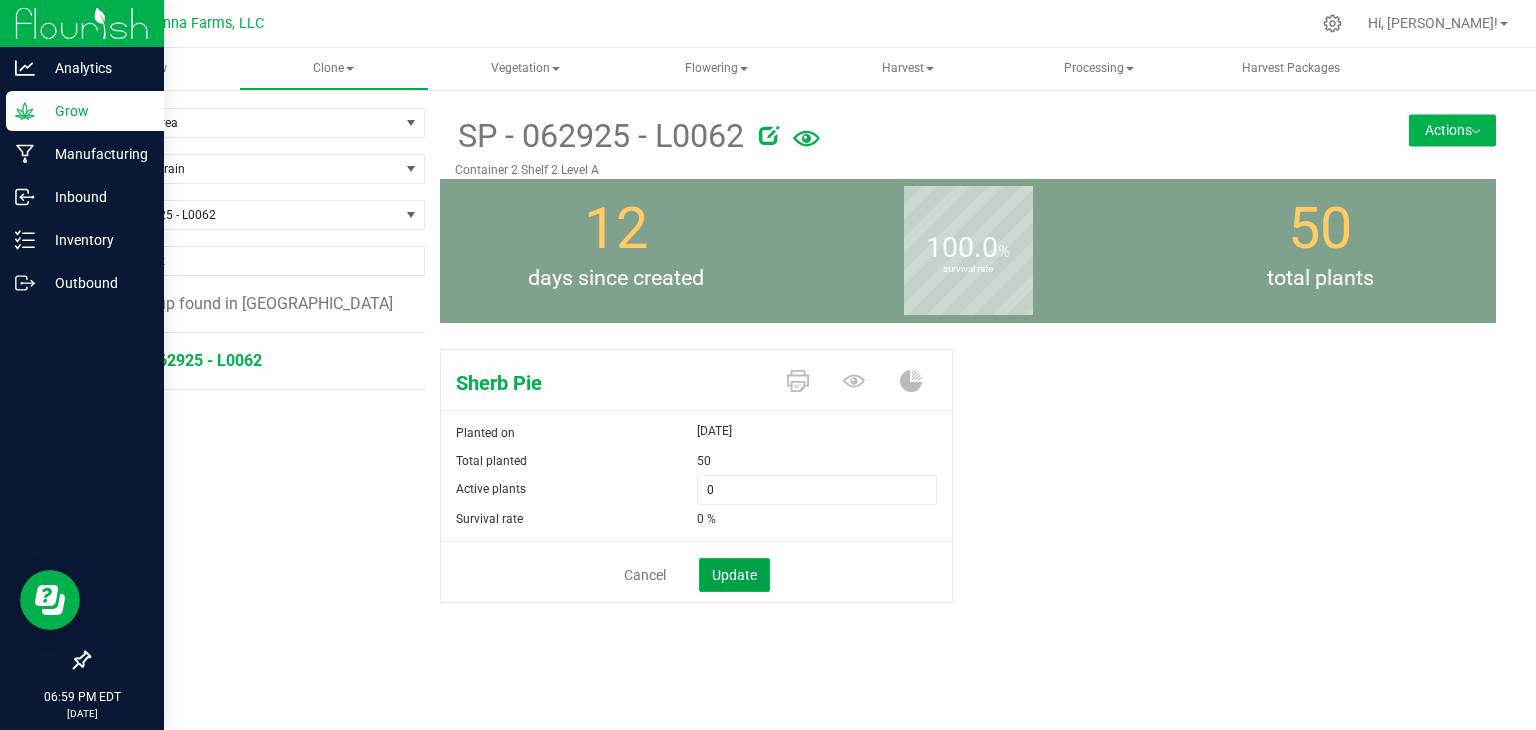 click on "Update" 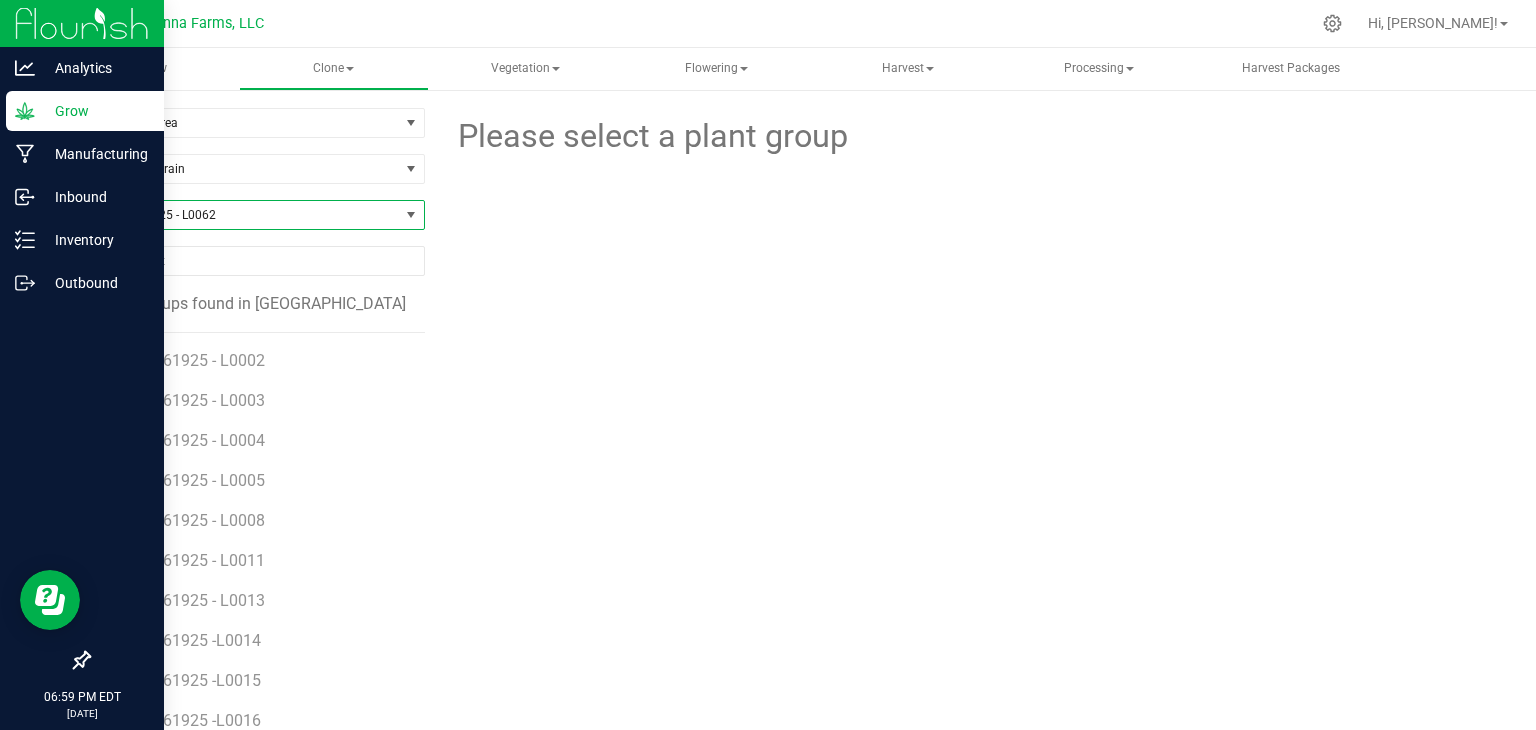 click on "SP - 062925 - L0062" at bounding box center (244, 215) 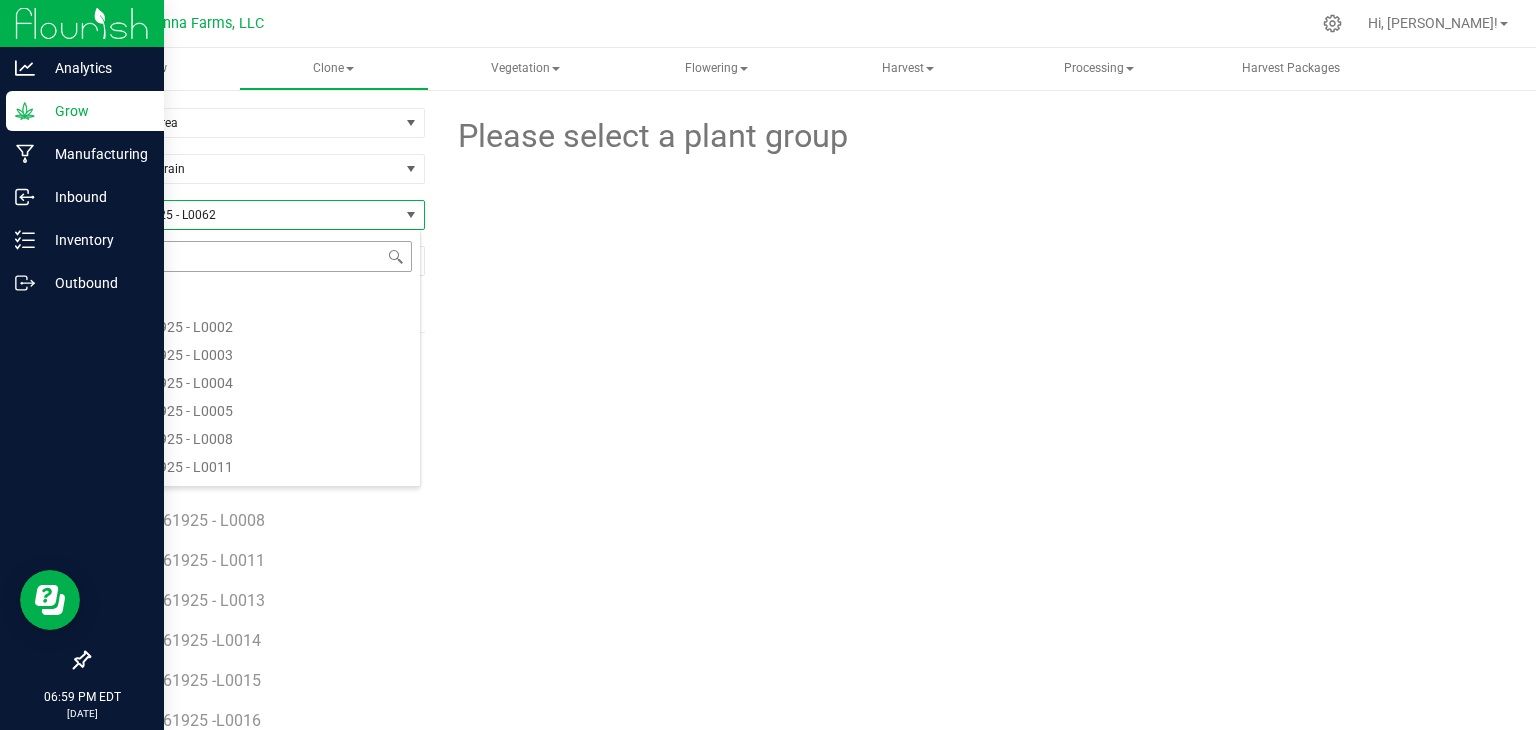 scroll, scrollTop: 12316, scrollLeft: 0, axis: vertical 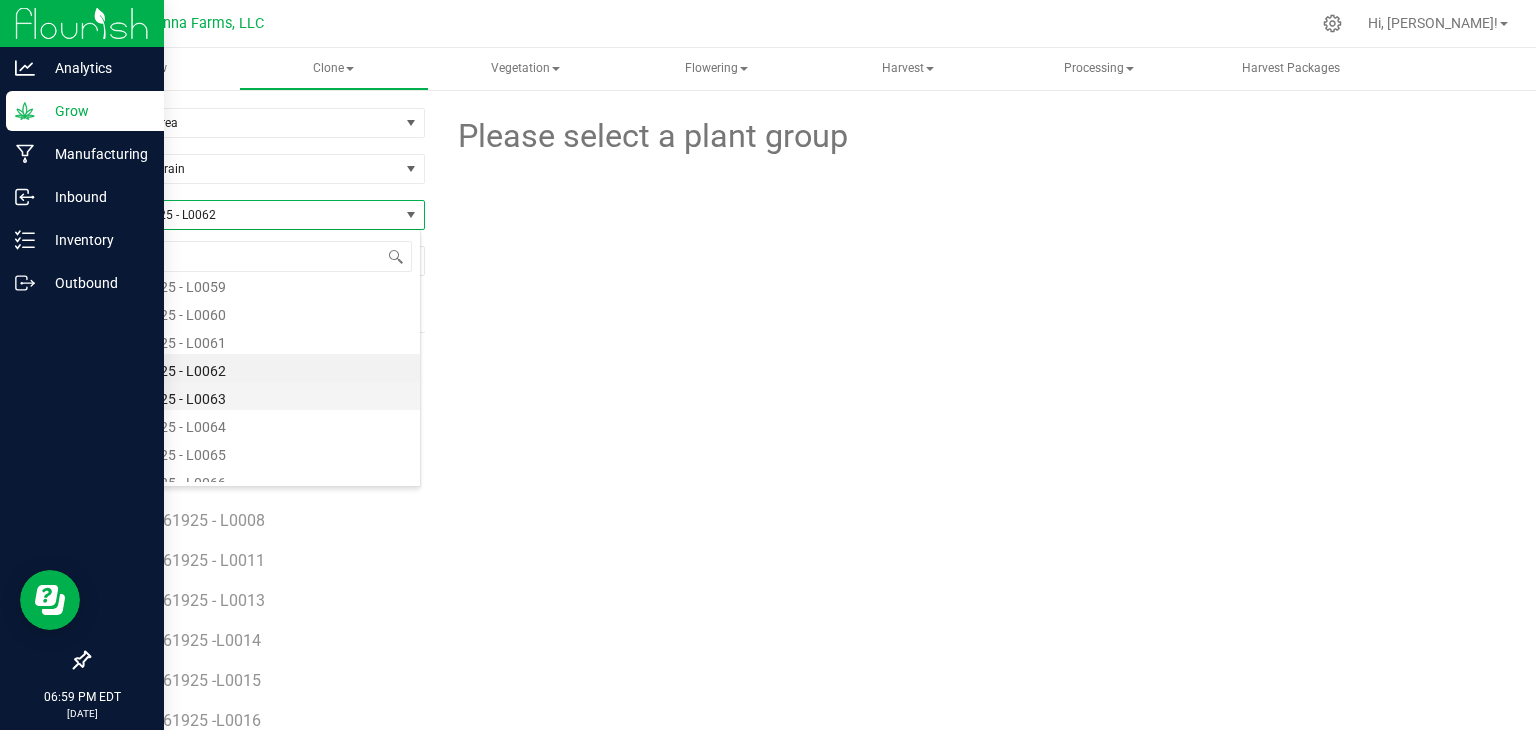 click on "SP - 062925 - L0063" at bounding box center (254, 396) 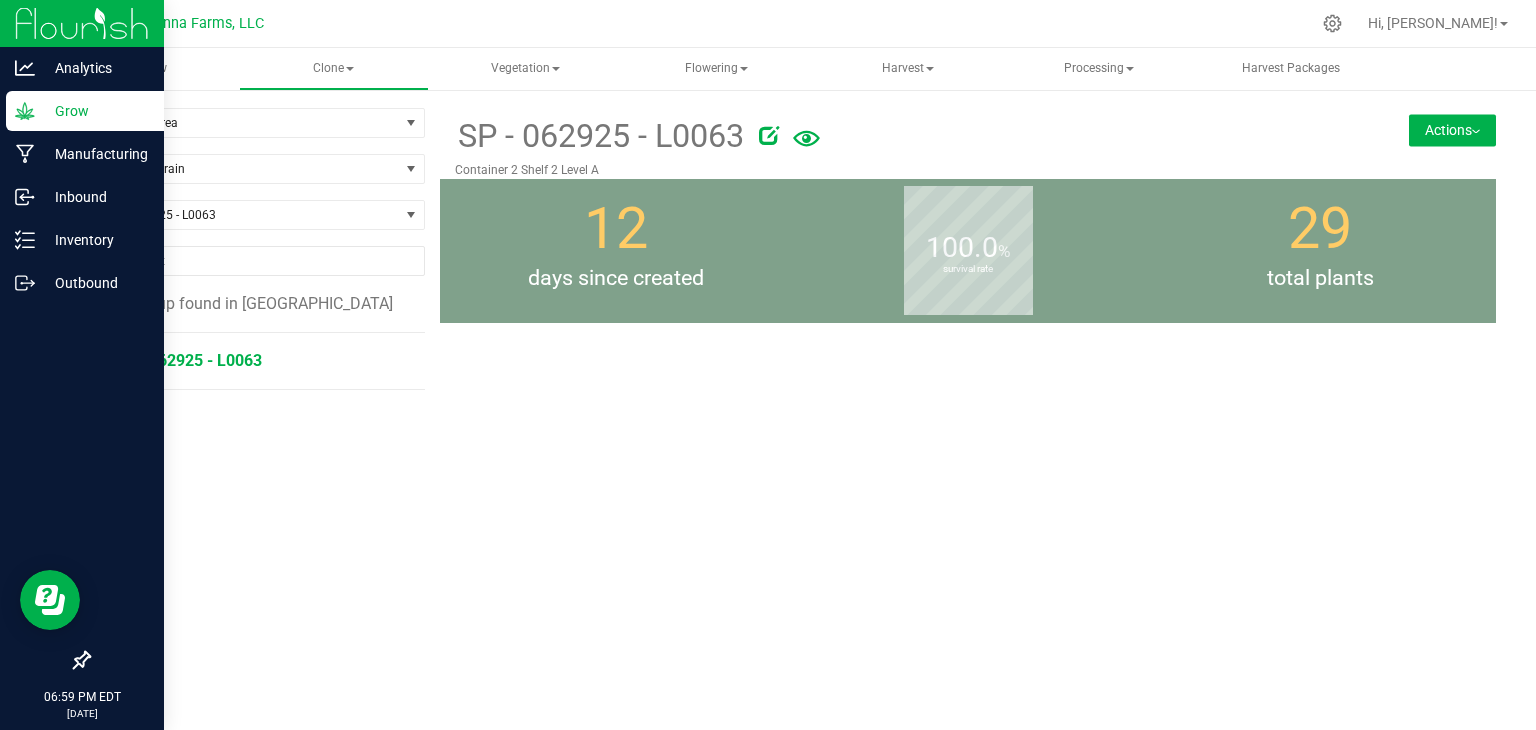 click on "SP - 062925 - L0063" at bounding box center [188, 360] 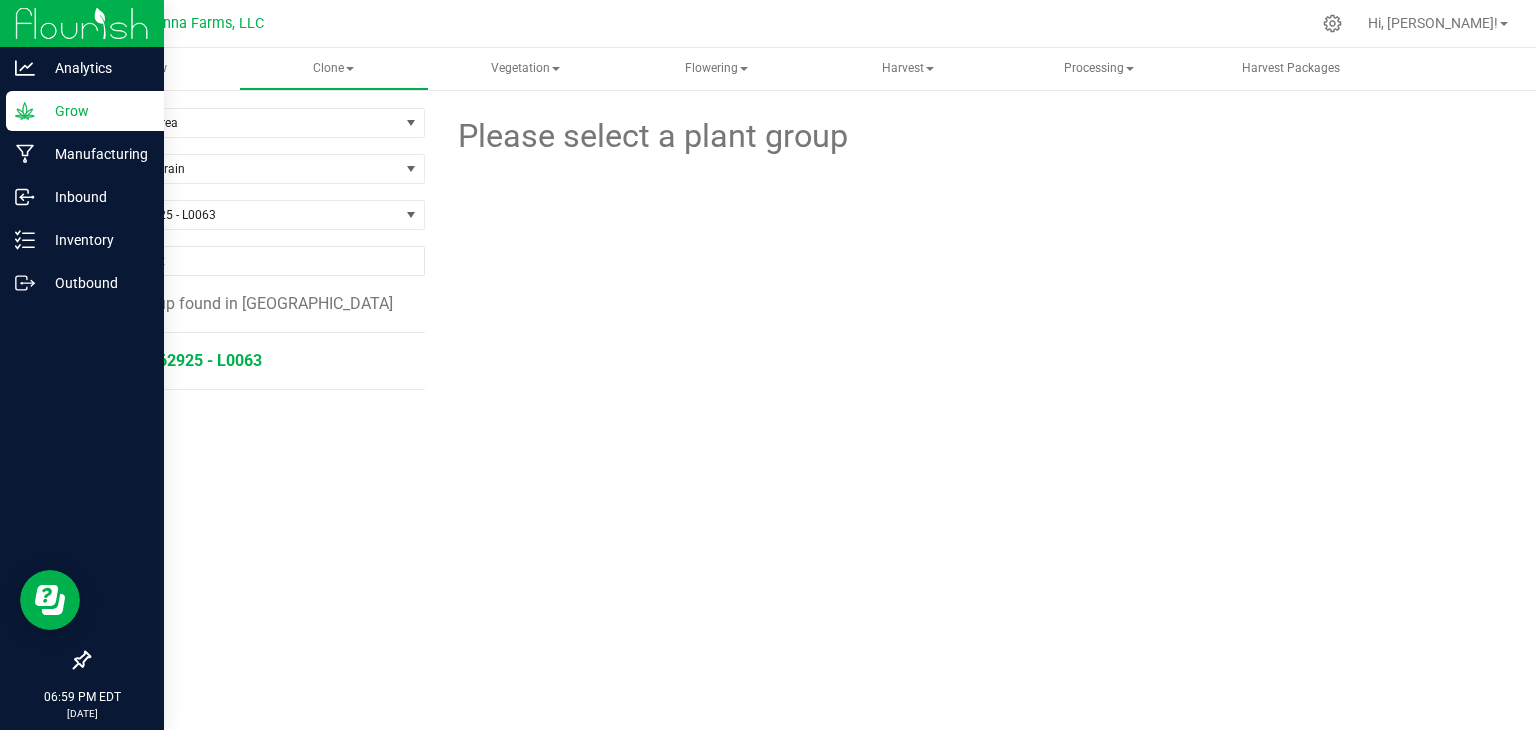 click on "SP - 062925 - L0063" at bounding box center [188, 360] 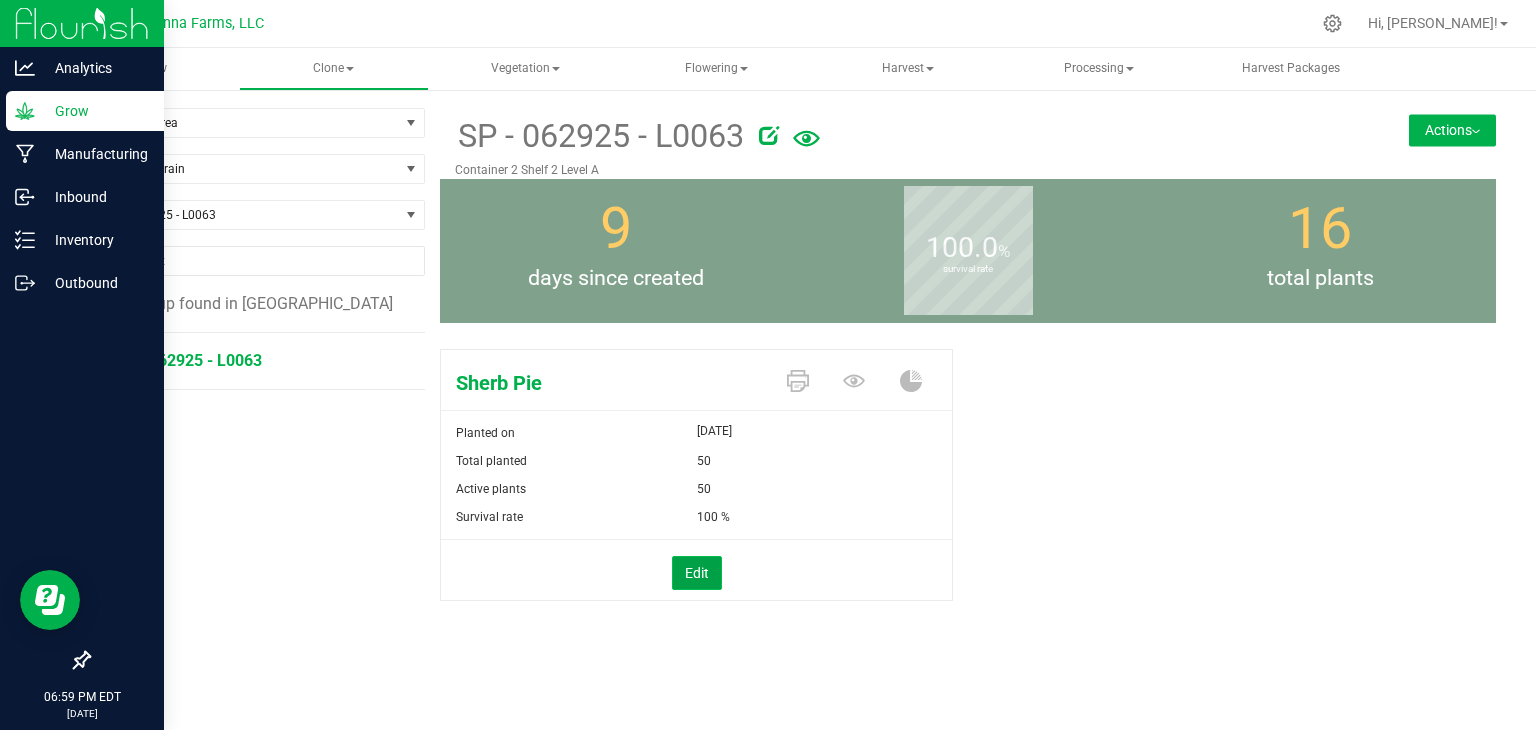 click on "Edit" at bounding box center [697, 573] 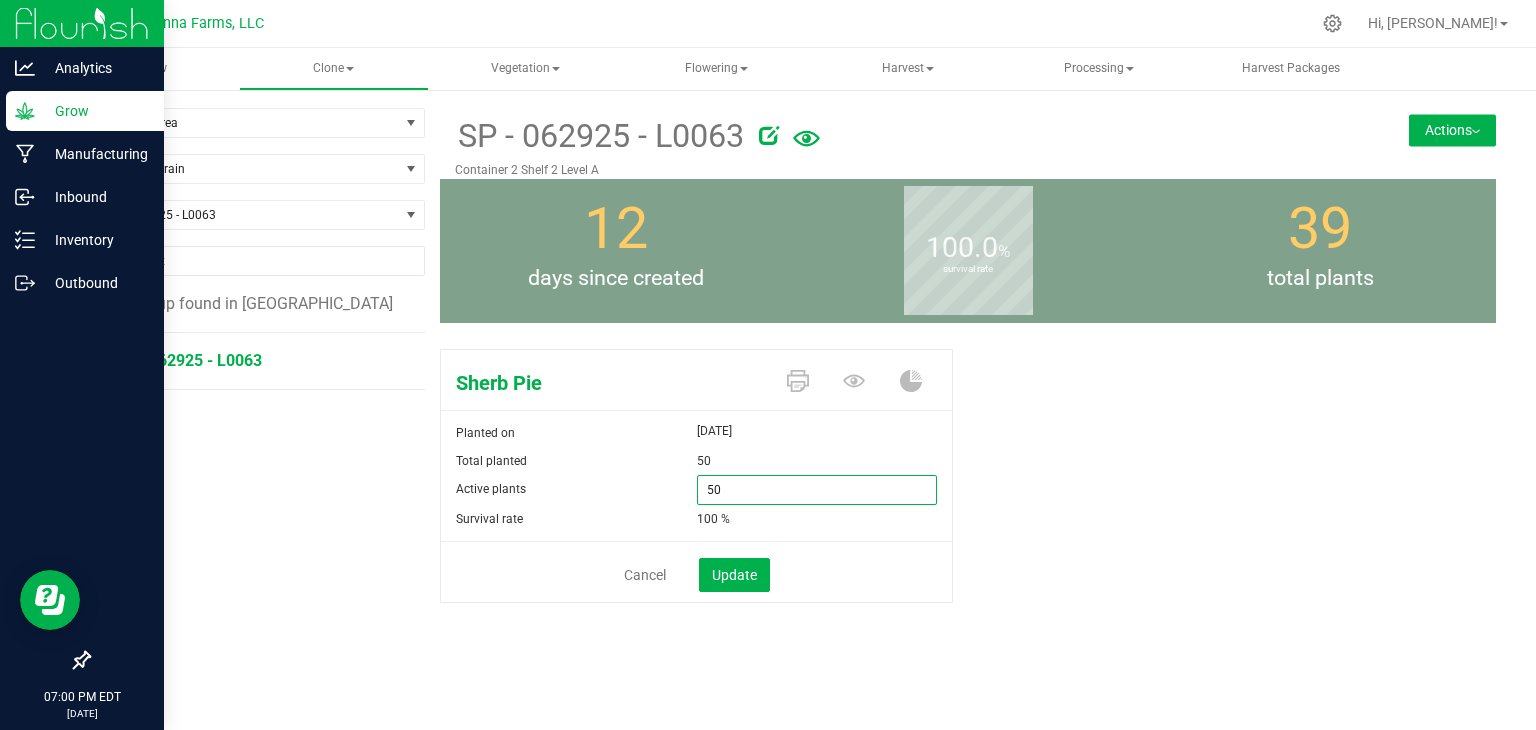 drag, startPoint x: 742, startPoint y: 507, endPoint x: 599, endPoint y: 489, distance: 144.12842 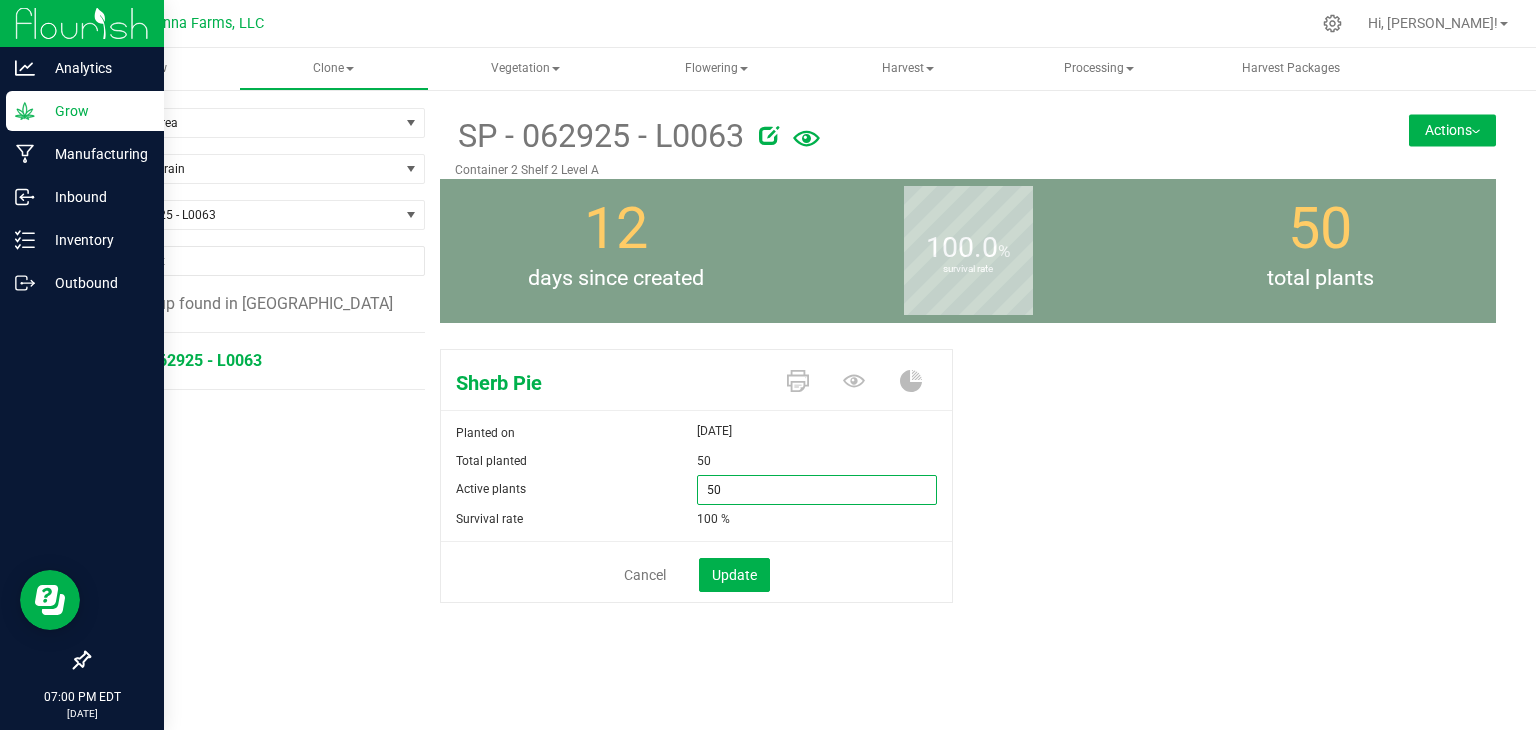 type on "0" 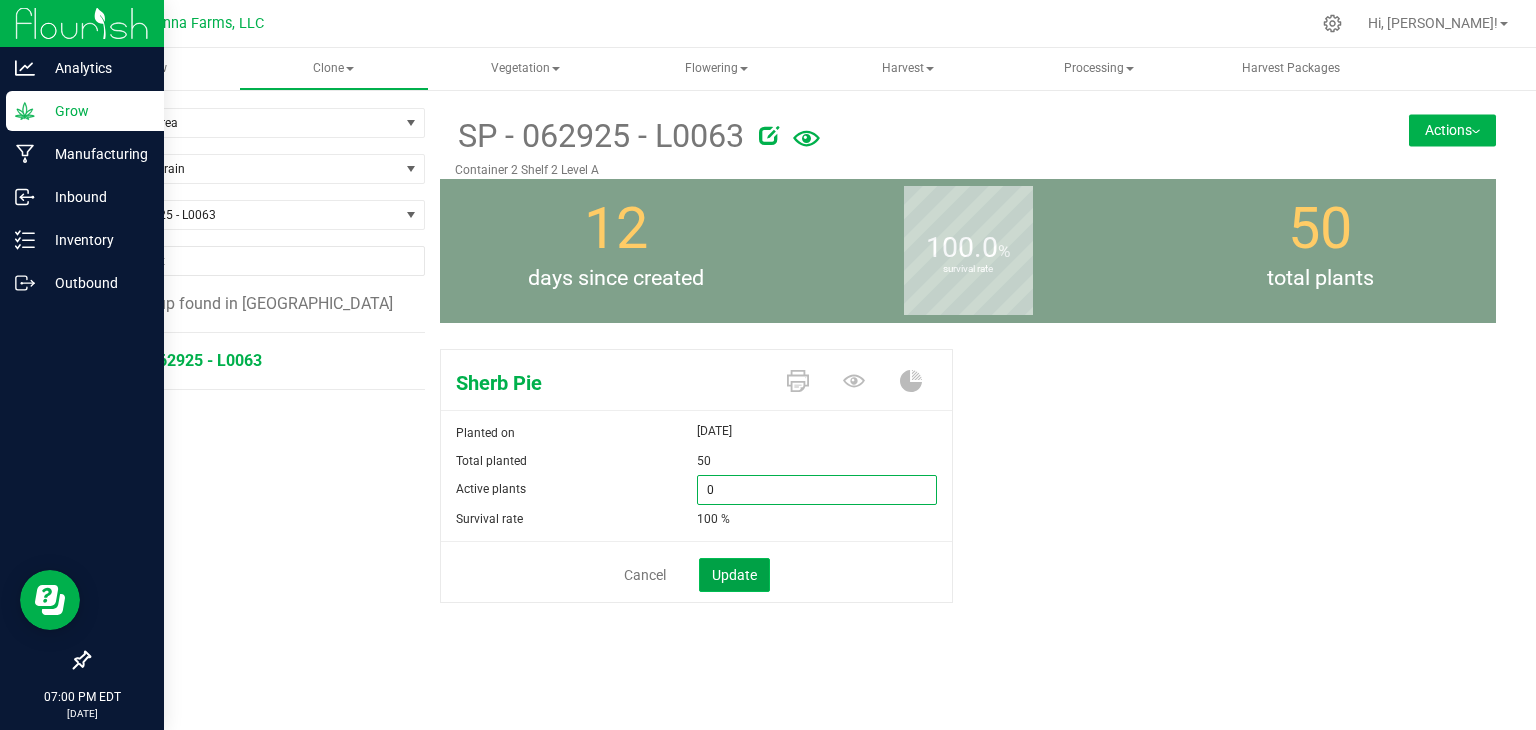 type on "0" 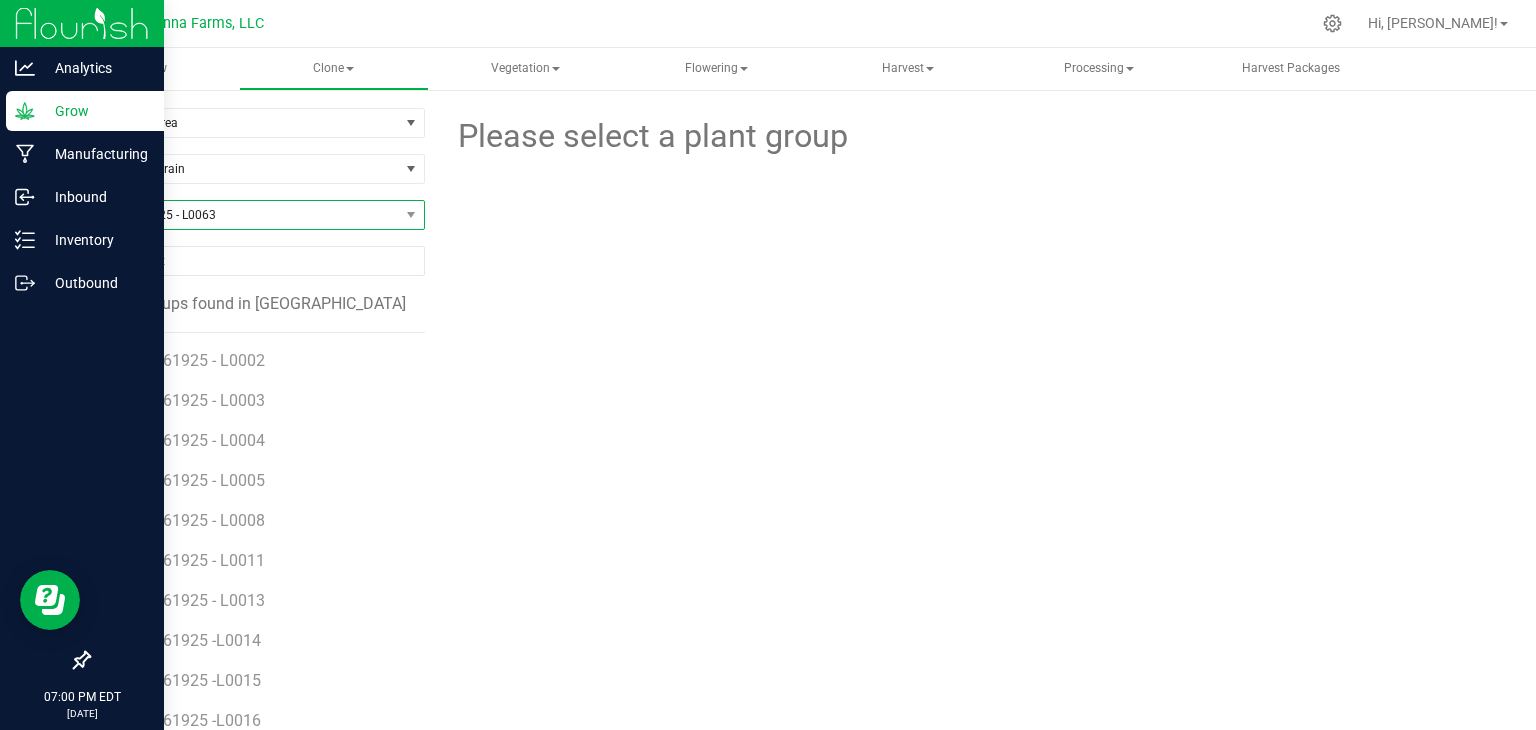 click on "SP - 062925 - L0063" at bounding box center (244, 215) 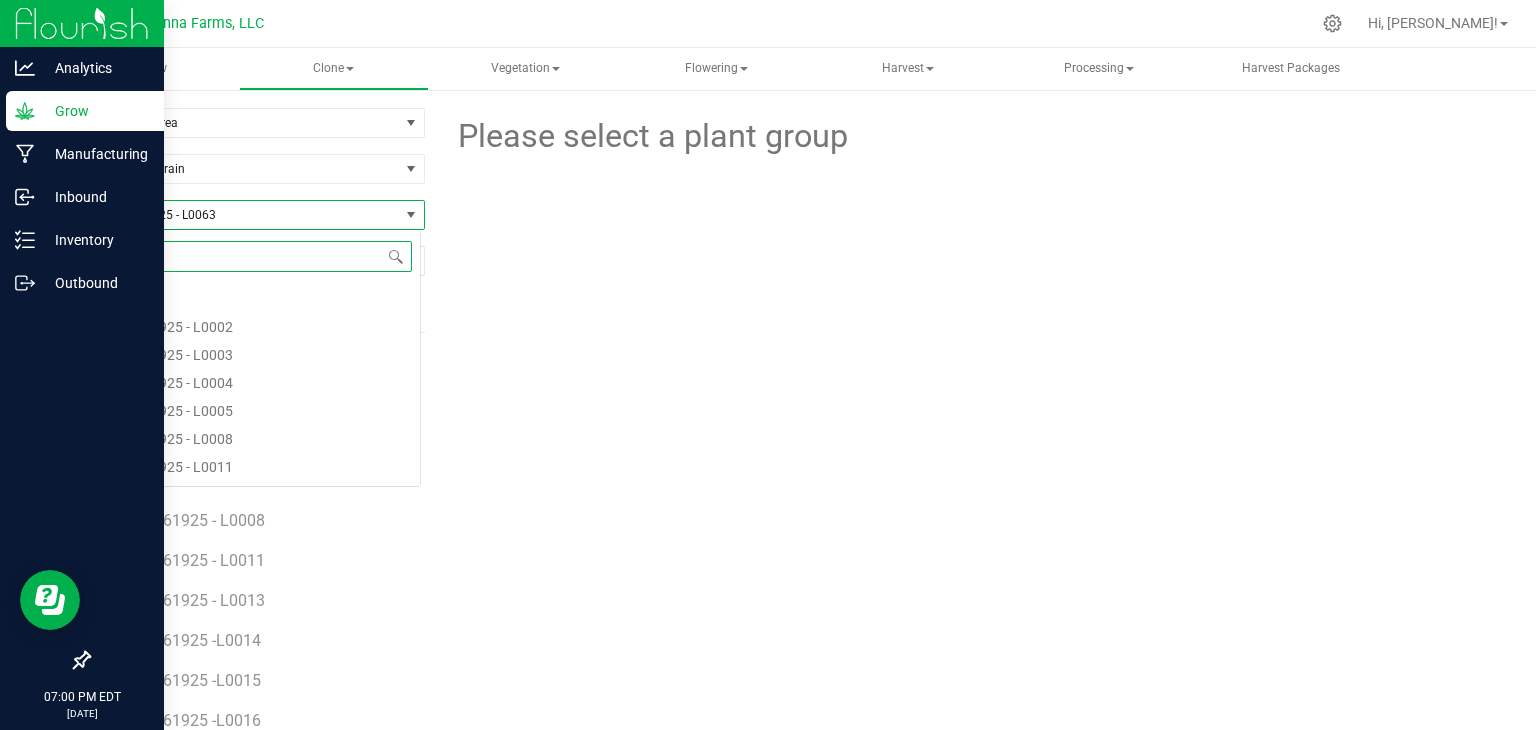scroll, scrollTop: 99970, scrollLeft: 99666, axis: both 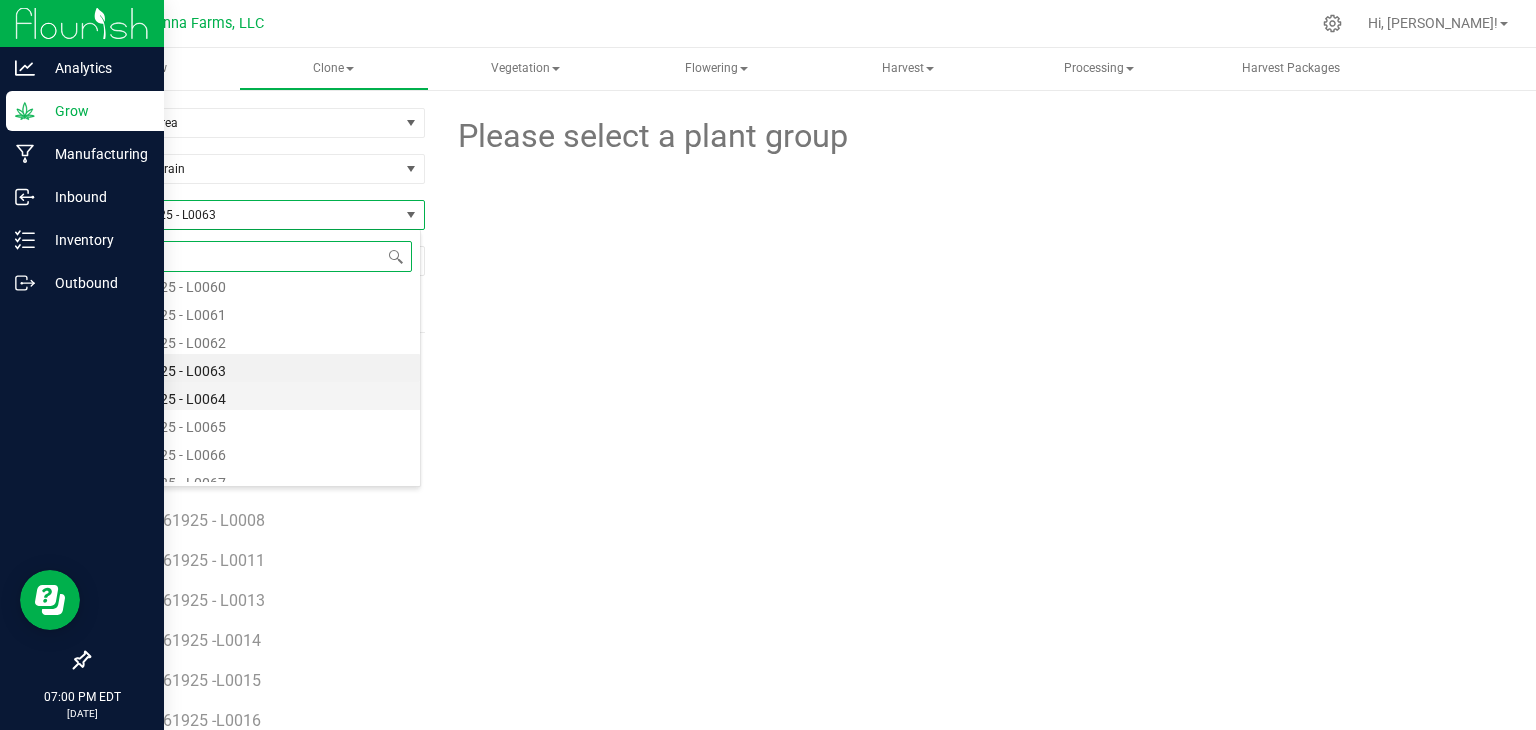 click on "SP - 062925 - L0064" at bounding box center (254, 396) 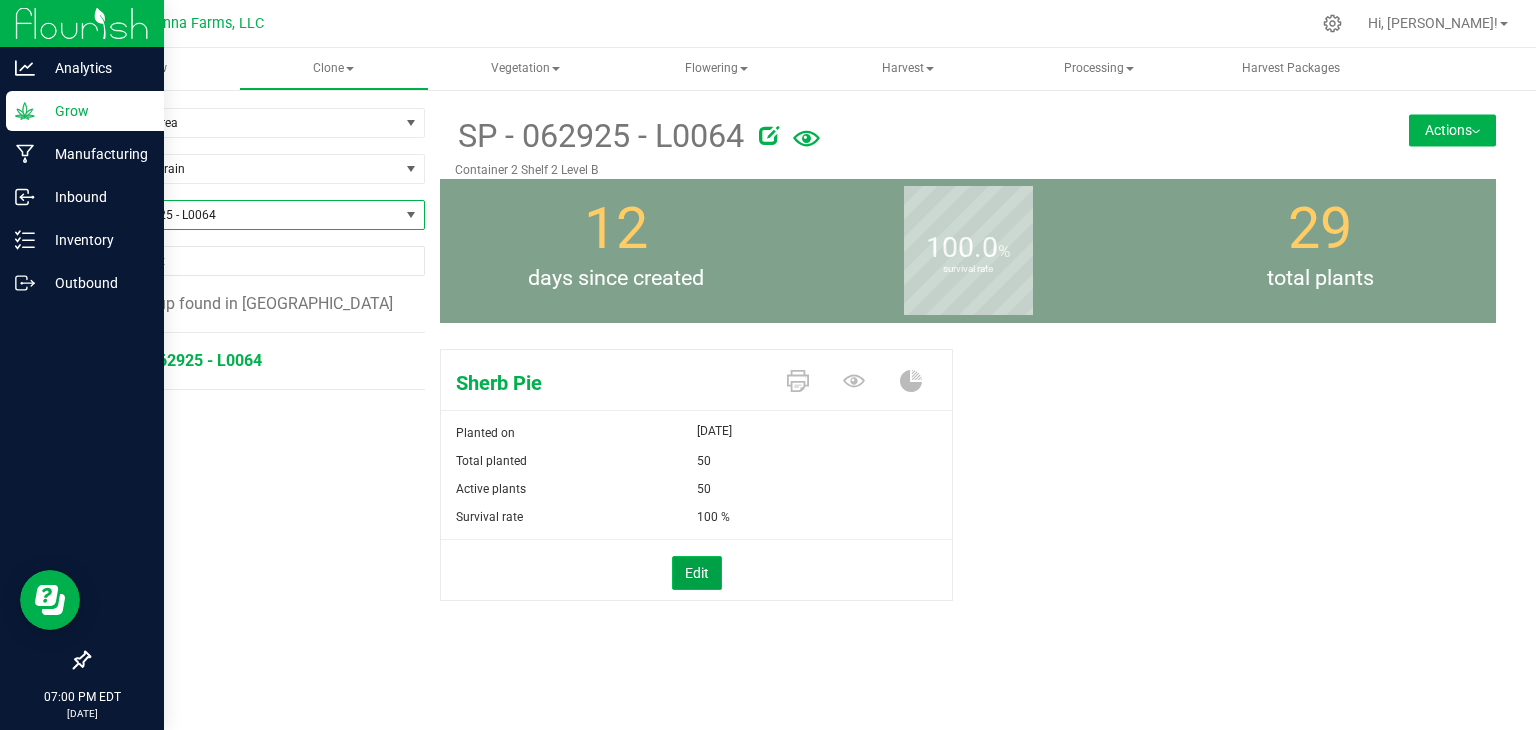 click on "Edit" at bounding box center (697, 573) 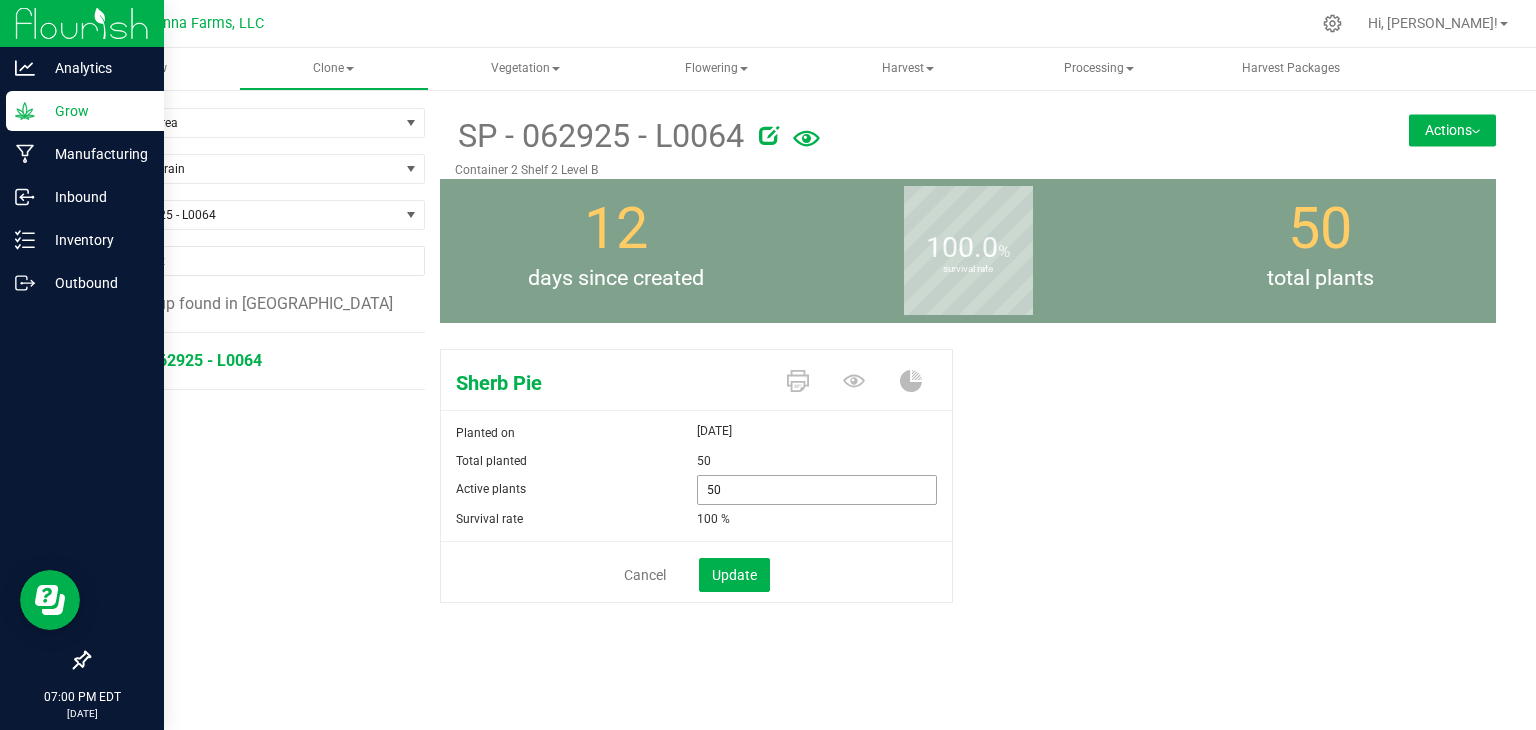 drag, startPoint x: 748, startPoint y: 496, endPoint x: 614, endPoint y: 493, distance: 134.03358 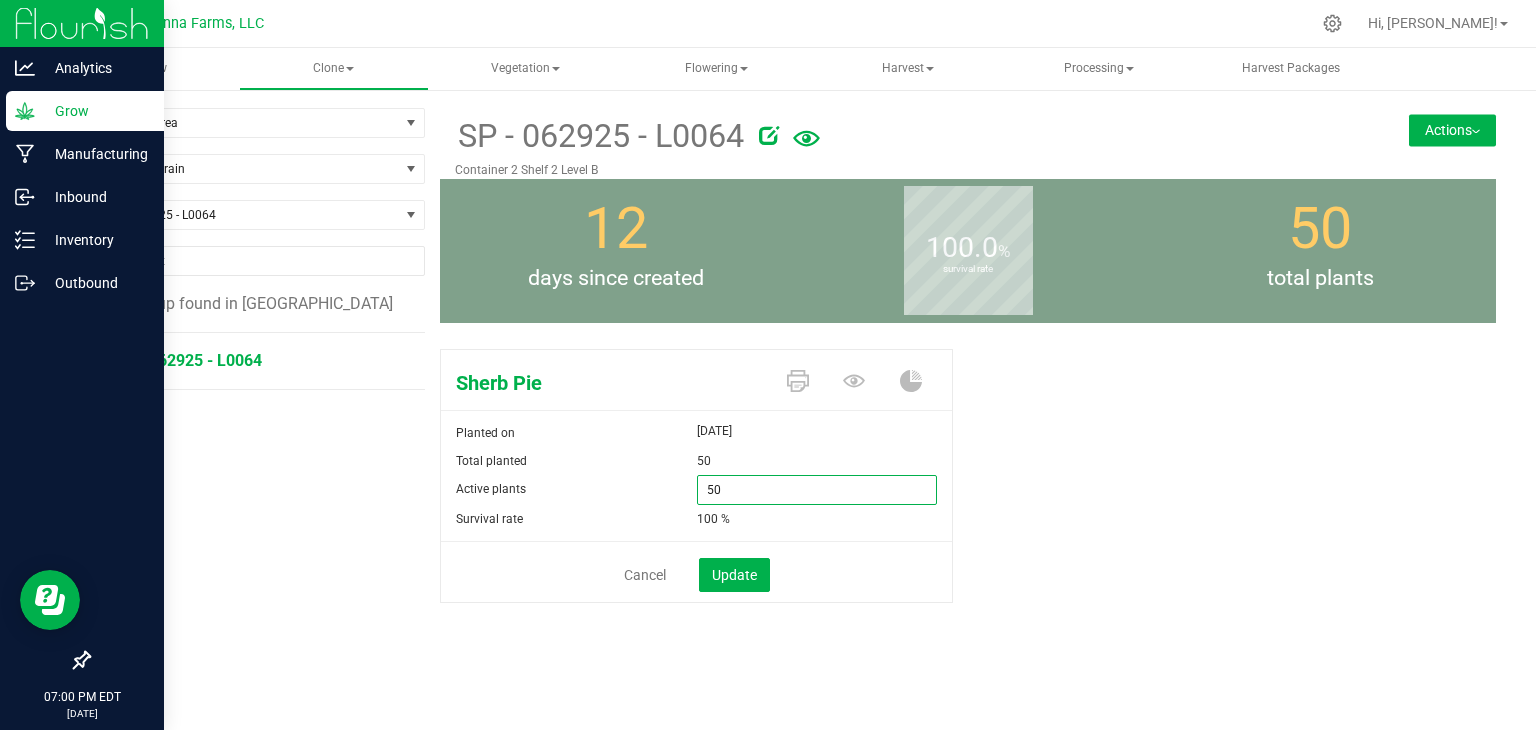 type on "0" 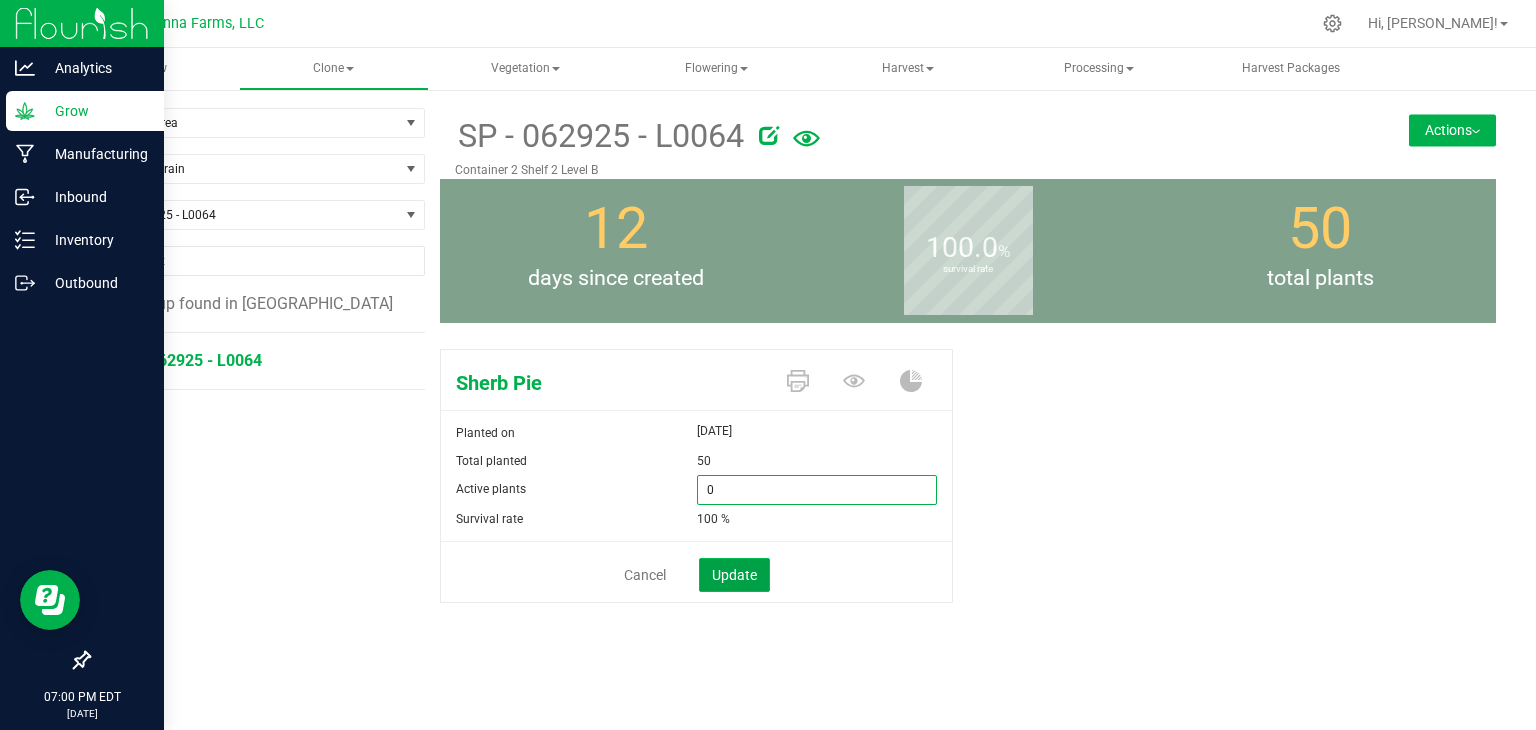 type on "0" 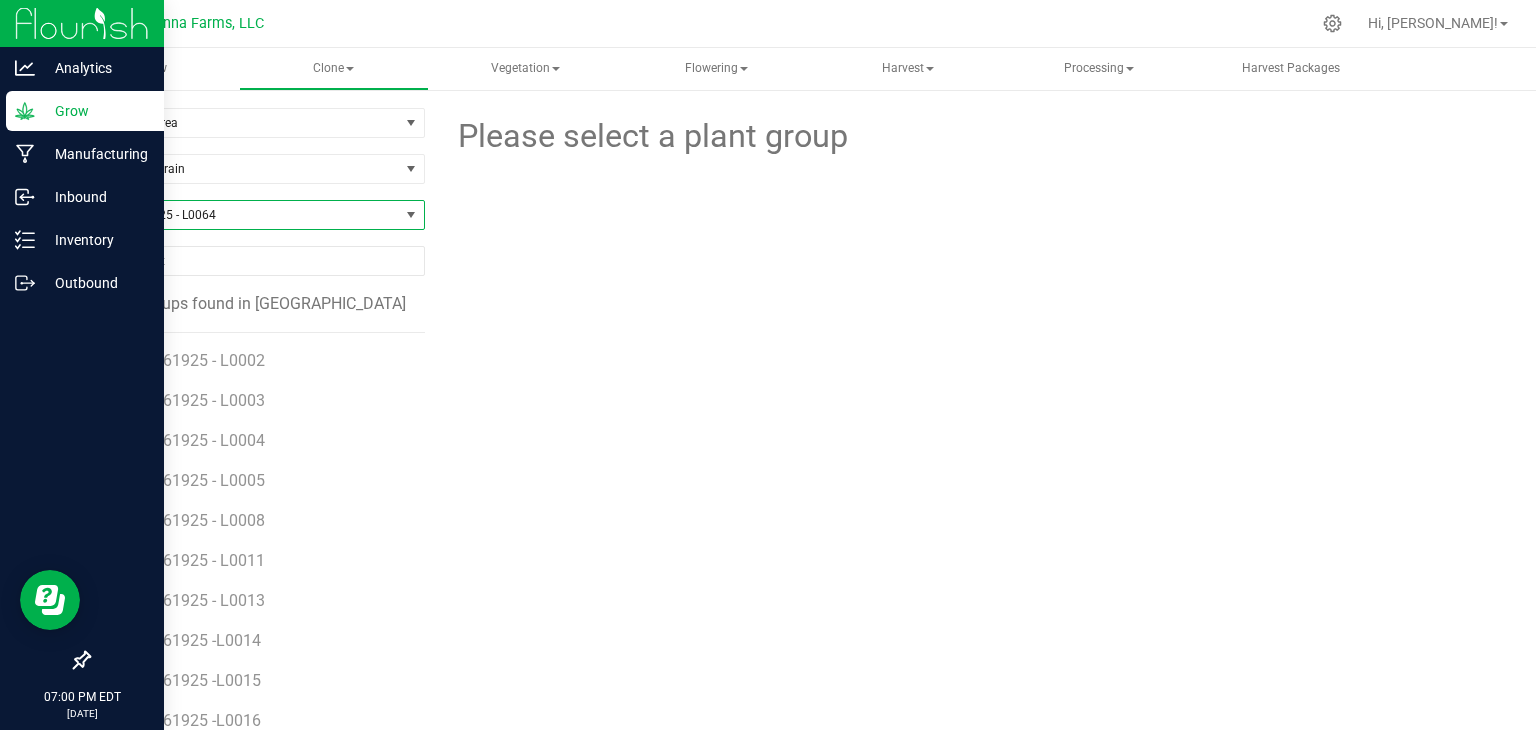 click on "SP - 062925 - L0064" at bounding box center (244, 215) 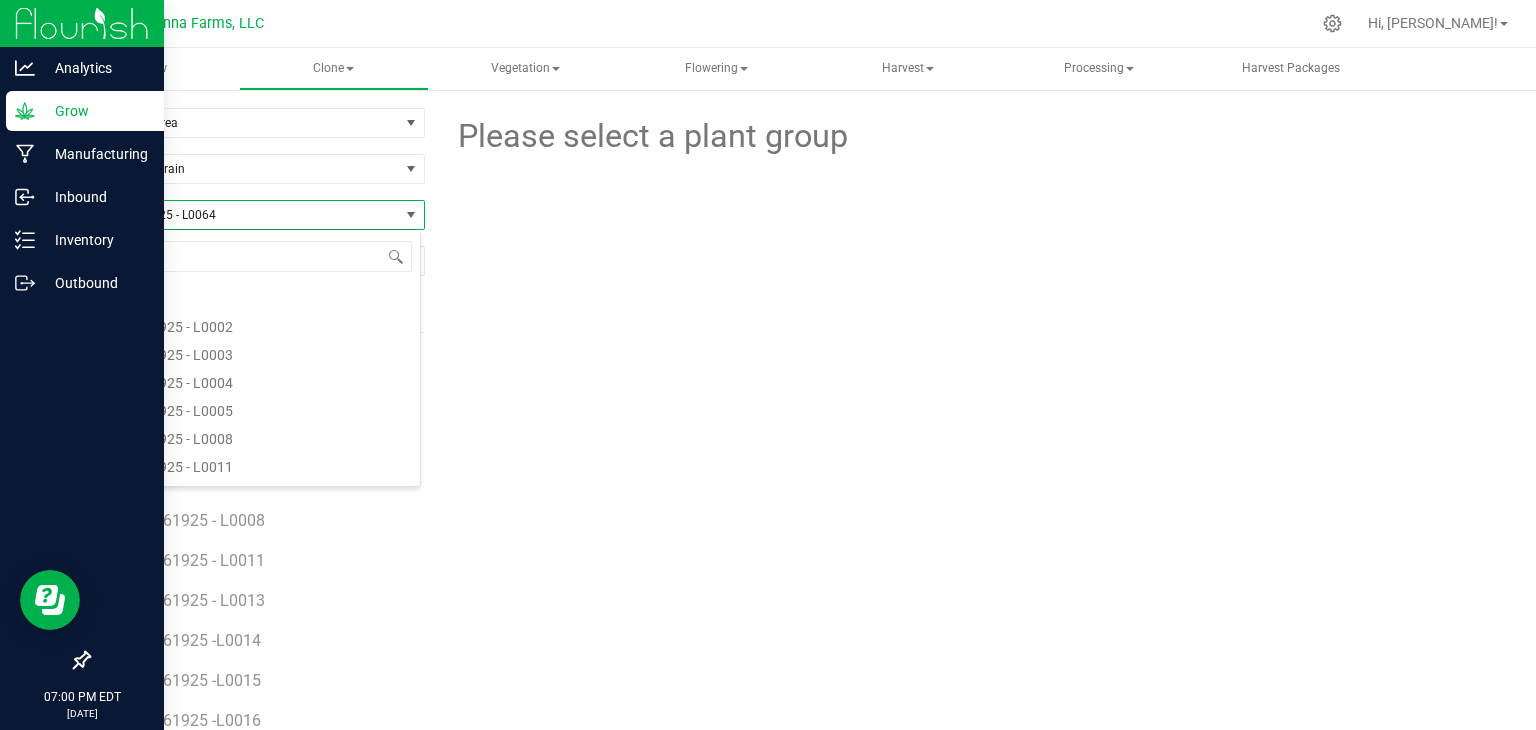 scroll, scrollTop: 12372, scrollLeft: 0, axis: vertical 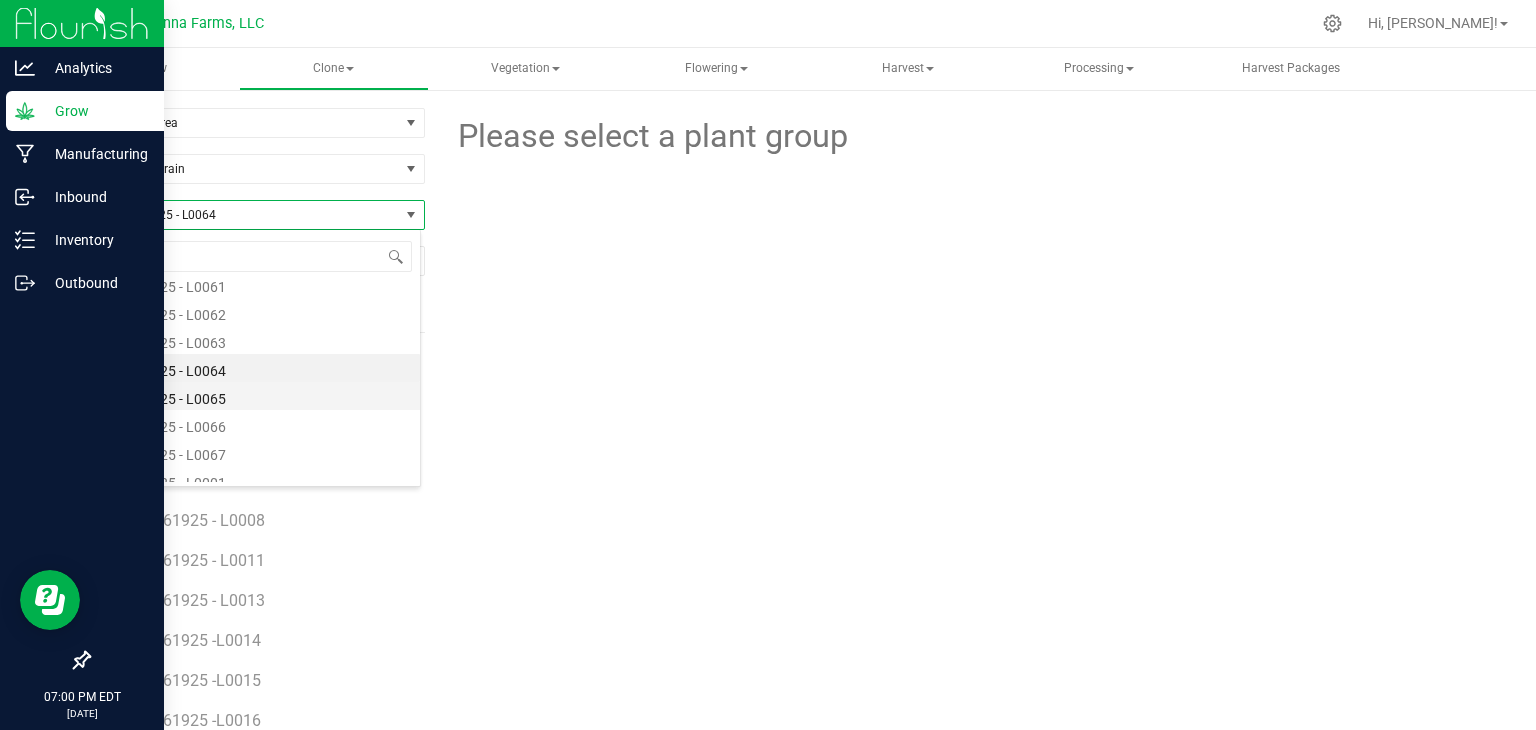 click on "SP - 062925 - L0065" at bounding box center (254, 396) 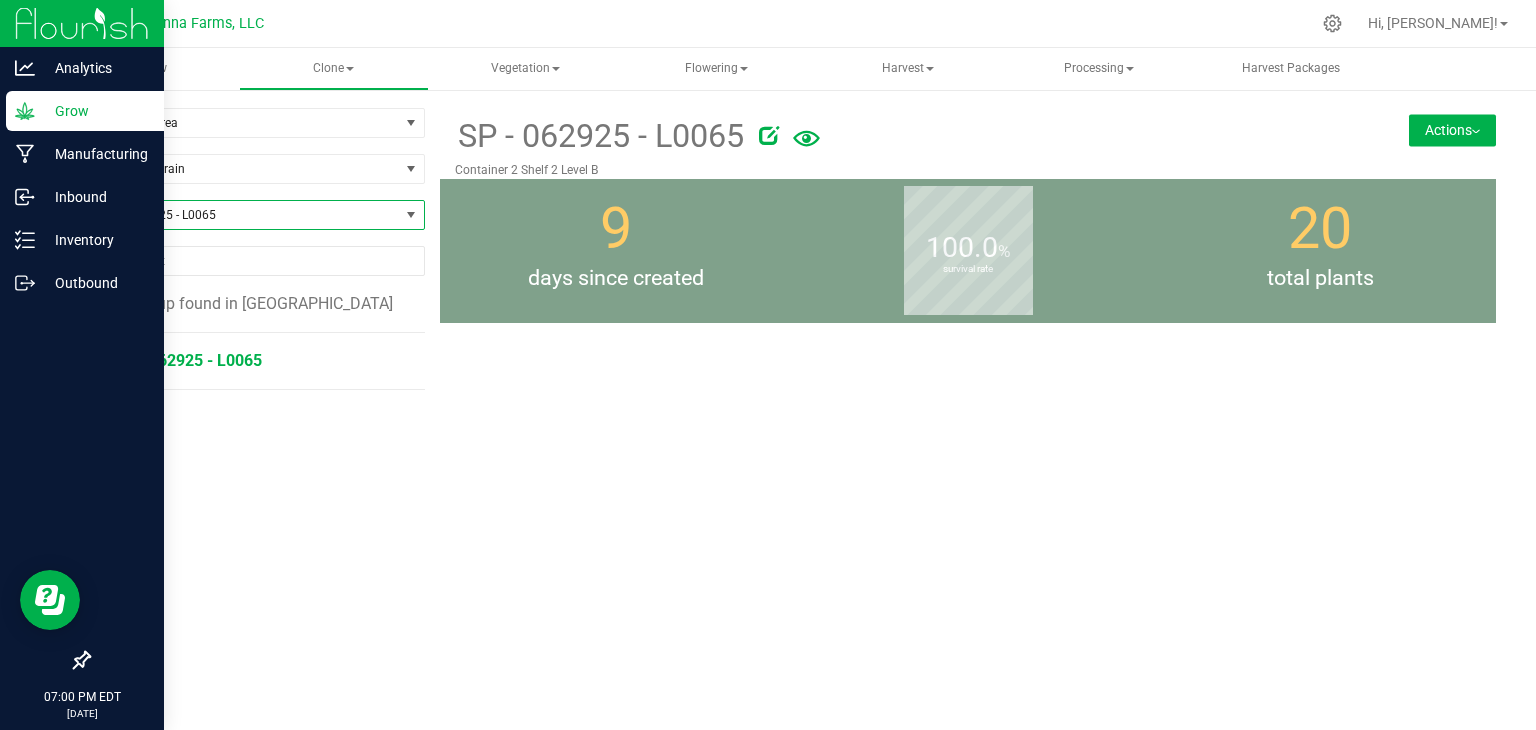 click on "SP - 062925 - L0065" at bounding box center [188, 360] 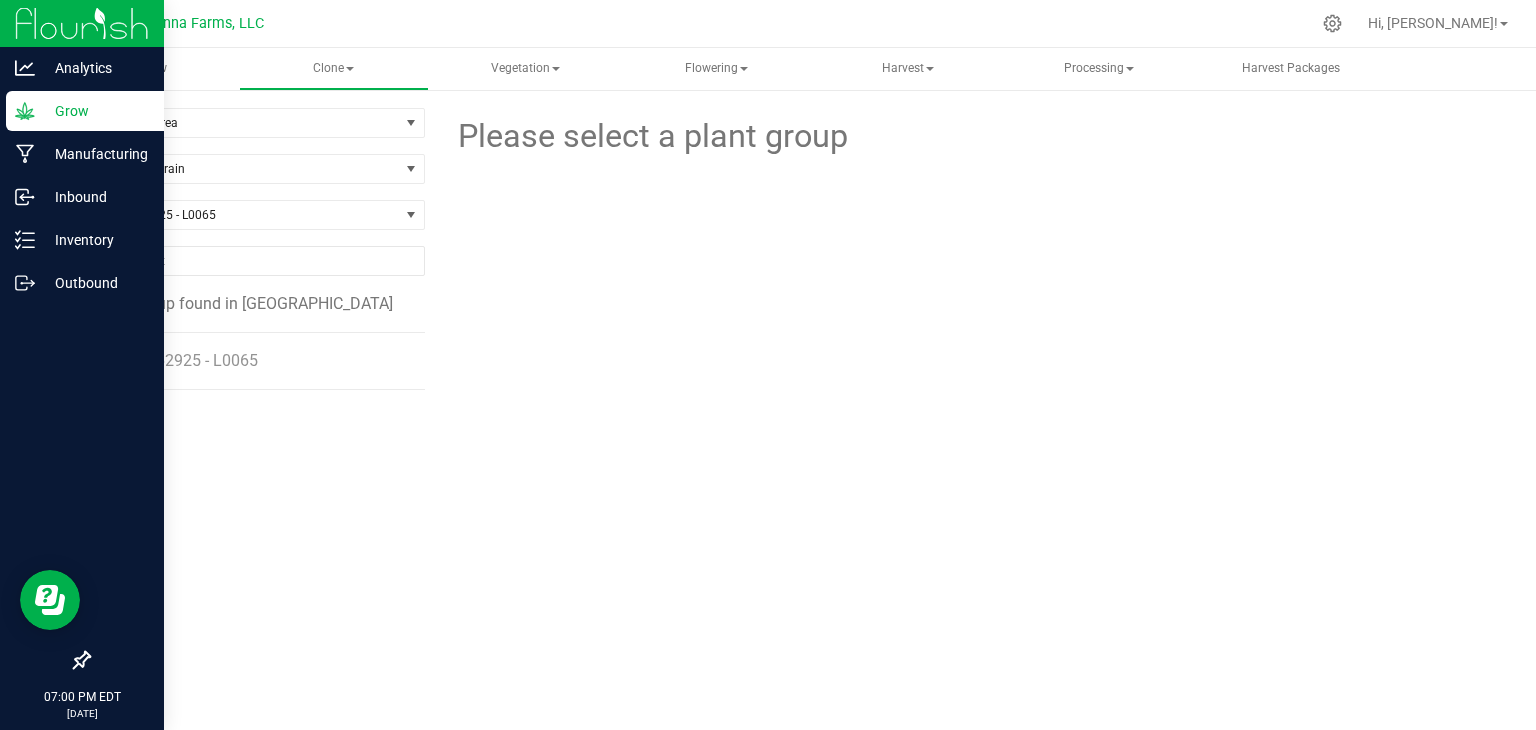 click on "SP - 062925 - L0065" at bounding box center (263, 361) 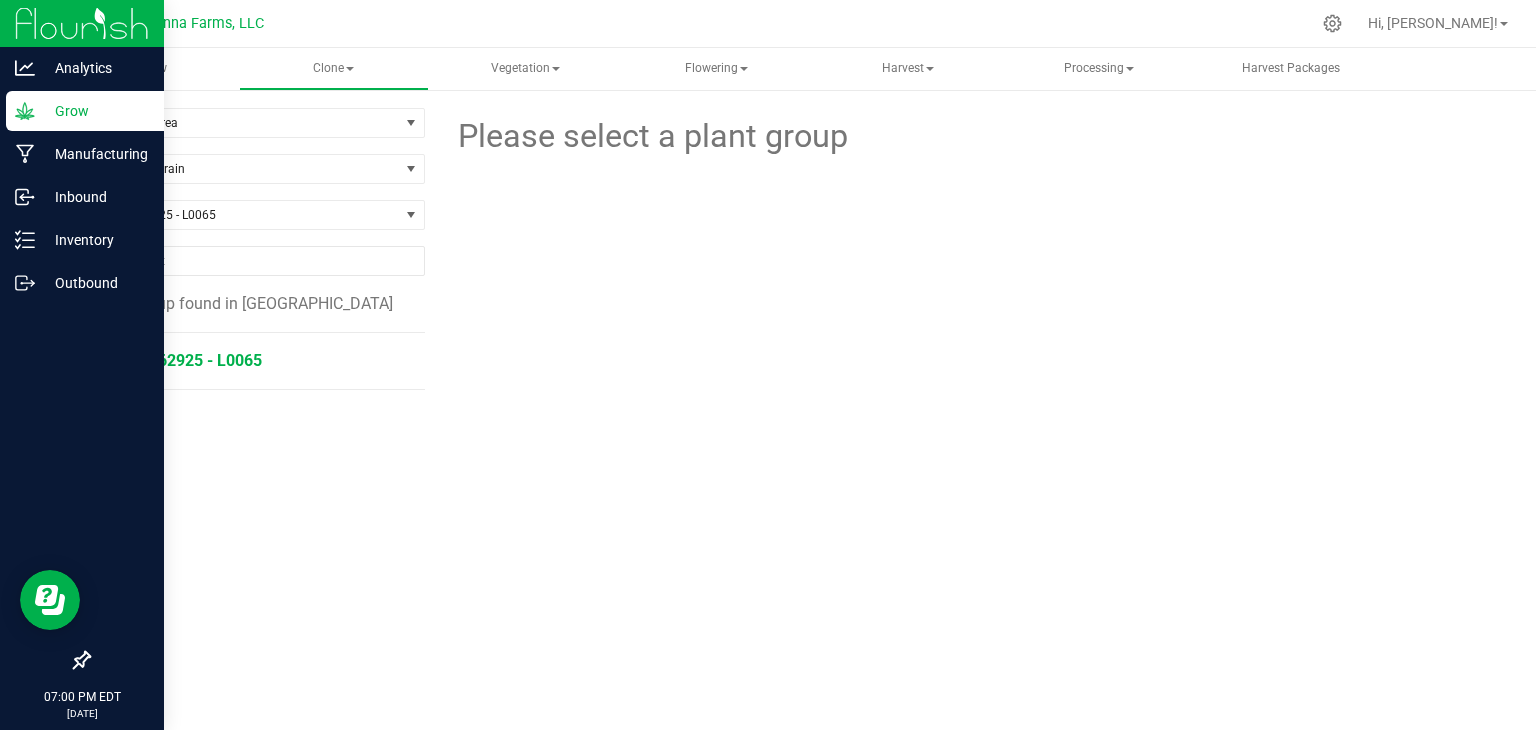 click on "SP - 062925 - L0065" at bounding box center (188, 360) 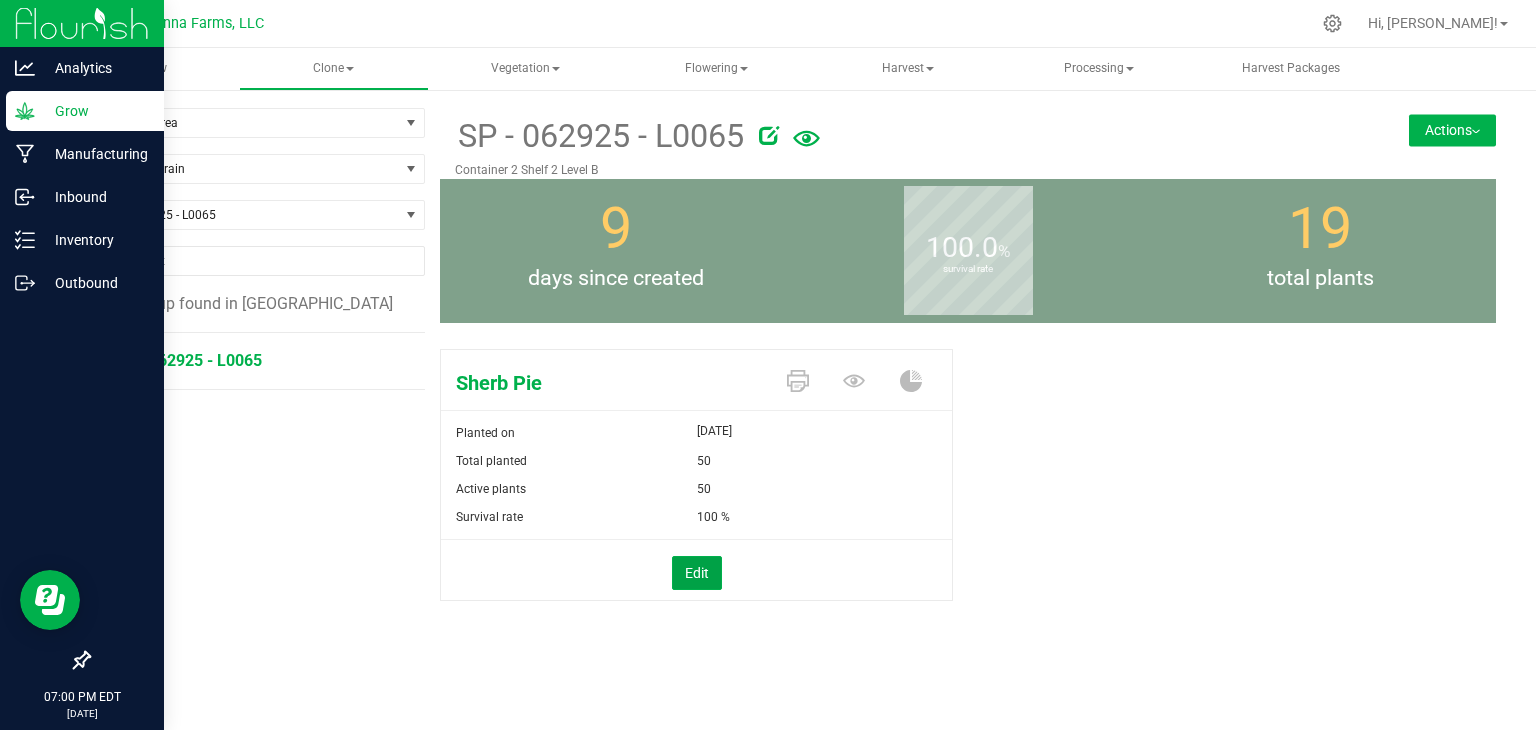 drag, startPoint x: 700, startPoint y: 572, endPoint x: 752, endPoint y: 505, distance: 84.811554 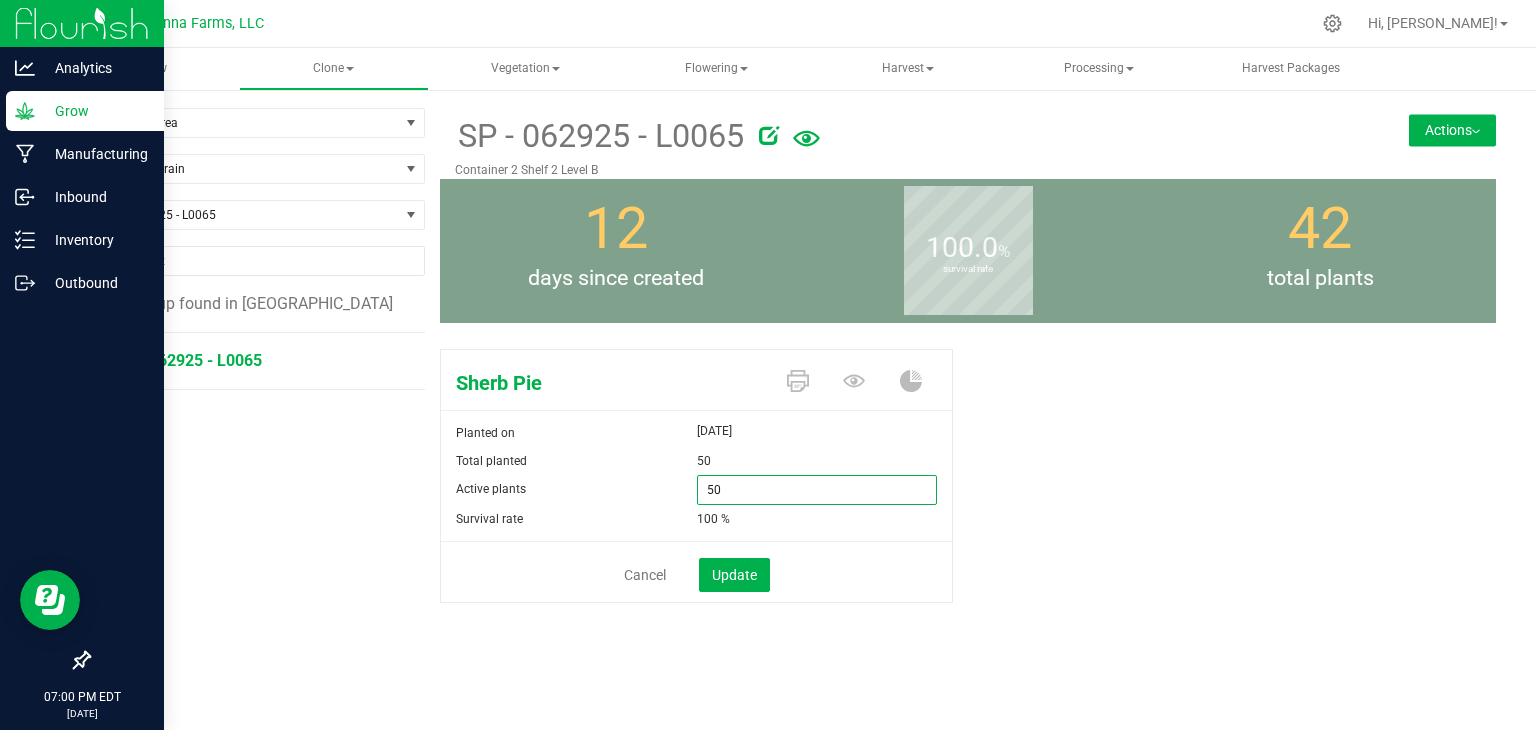 drag, startPoint x: 754, startPoint y: 499, endPoint x: 626, endPoint y: 489, distance: 128.39003 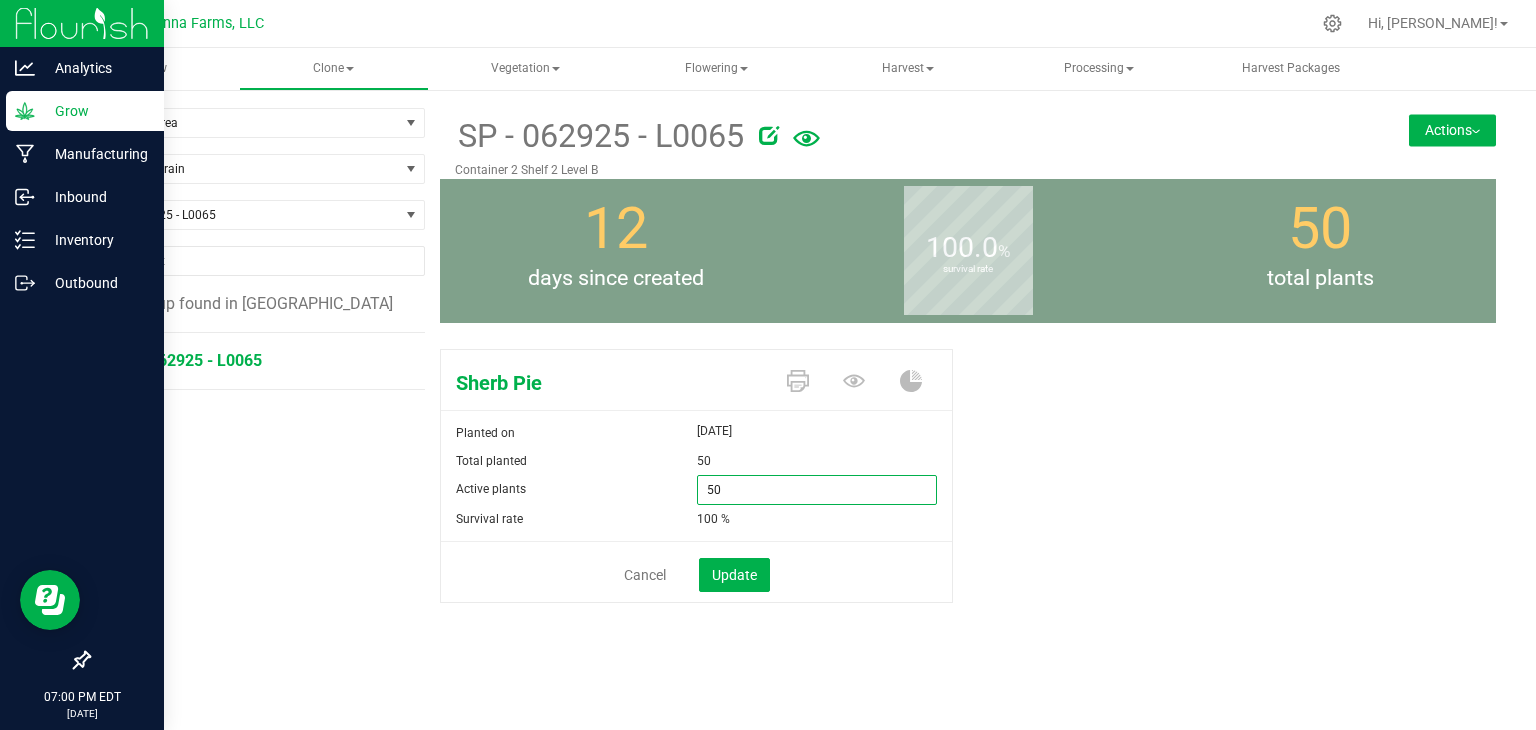 type on "0" 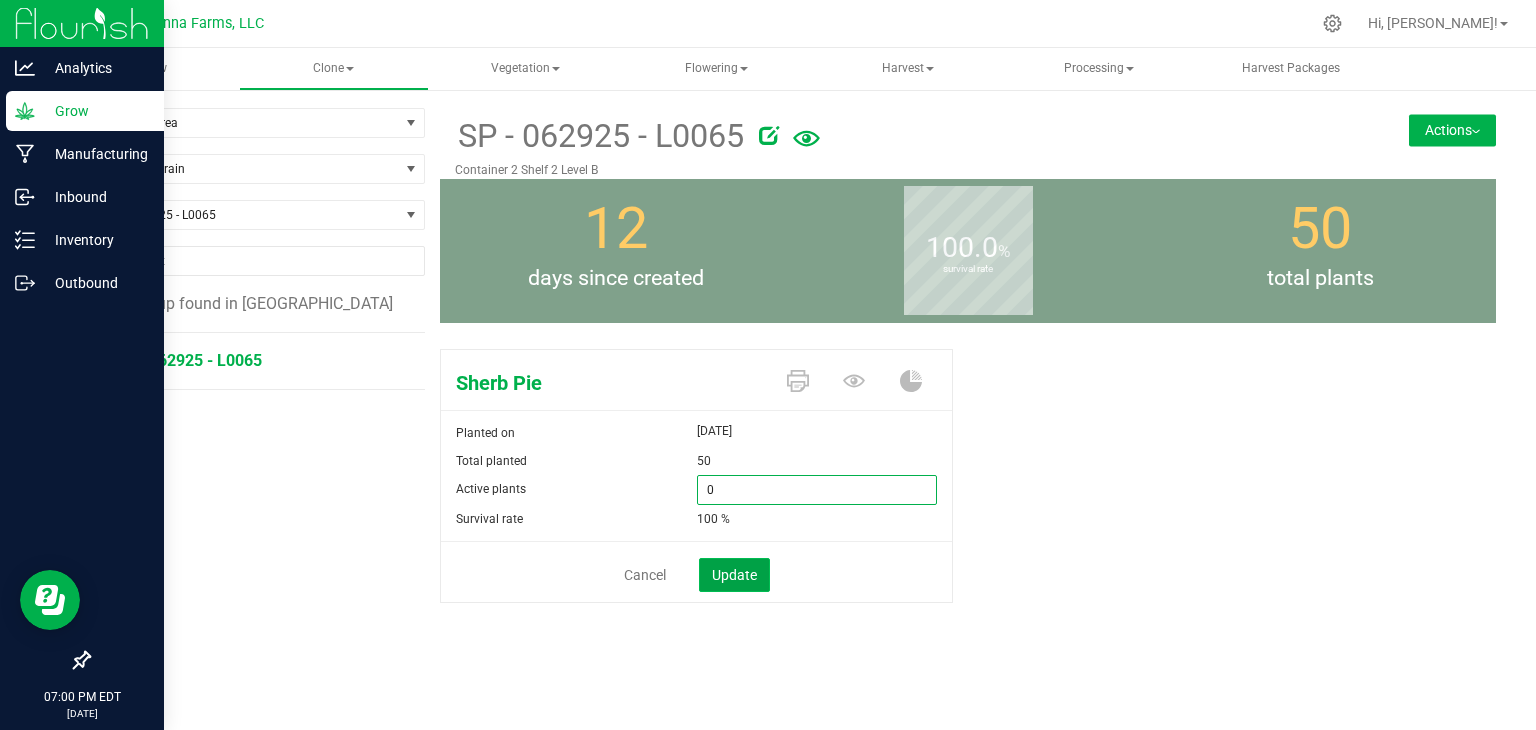 type on "0" 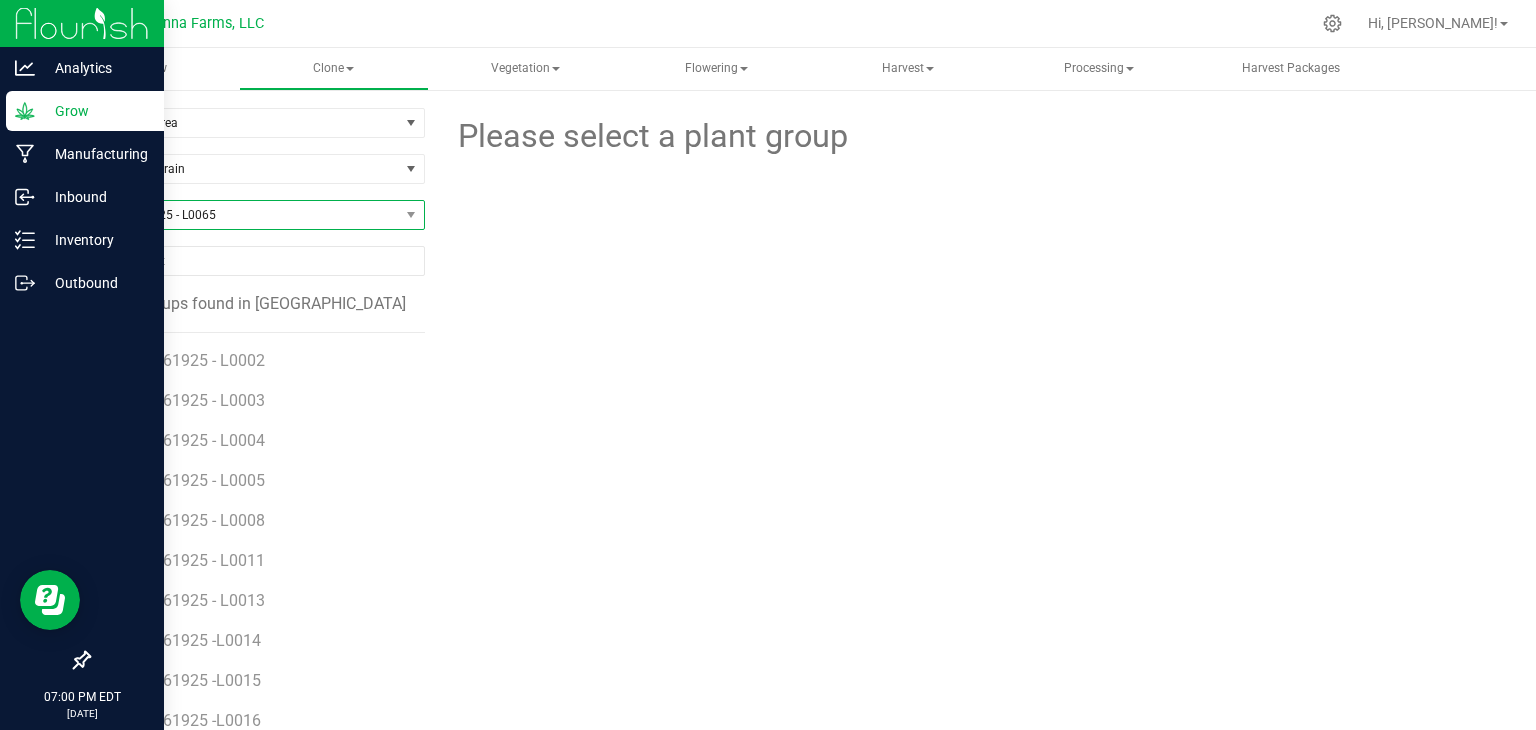 click on "SP - 062925 - L0065" at bounding box center (244, 215) 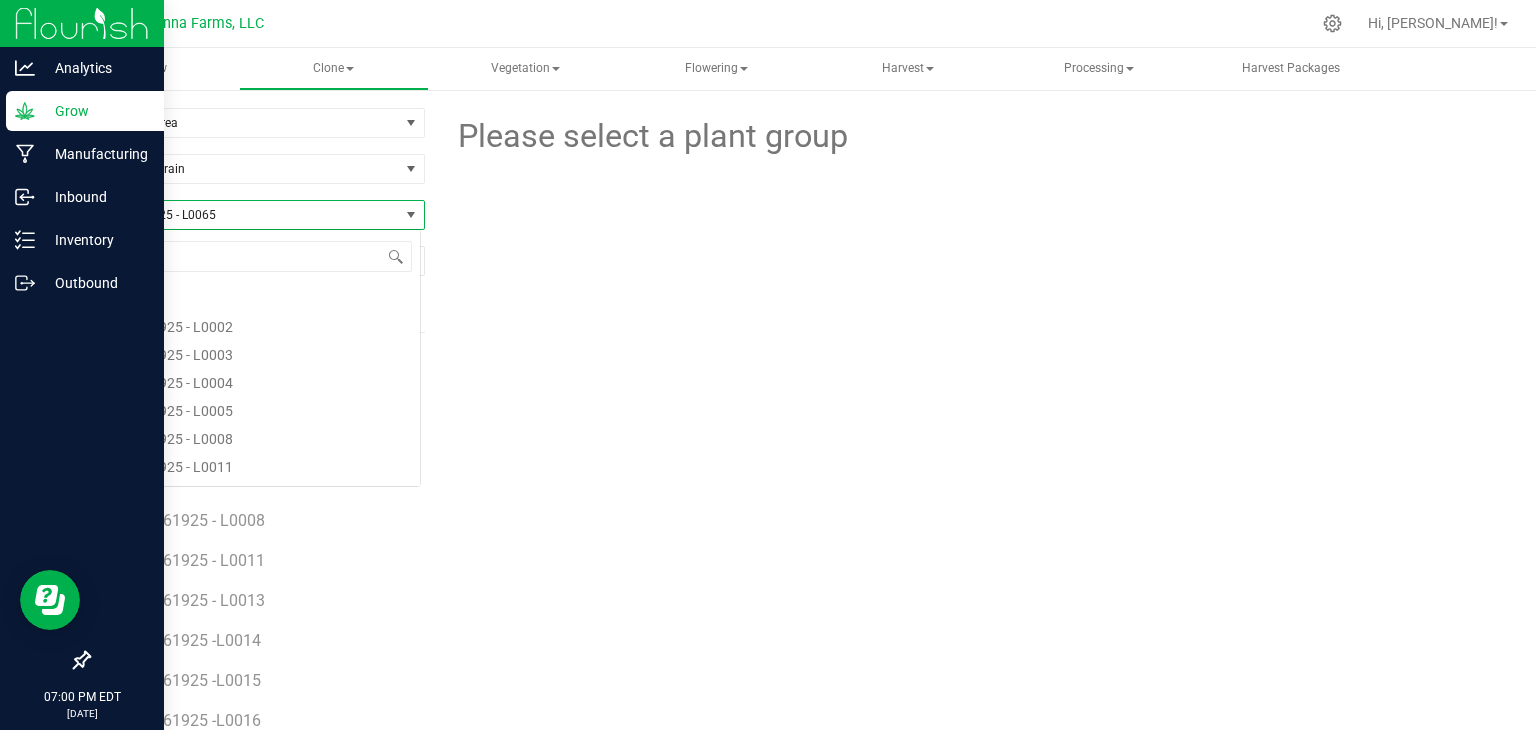 scroll, scrollTop: 12400, scrollLeft: 0, axis: vertical 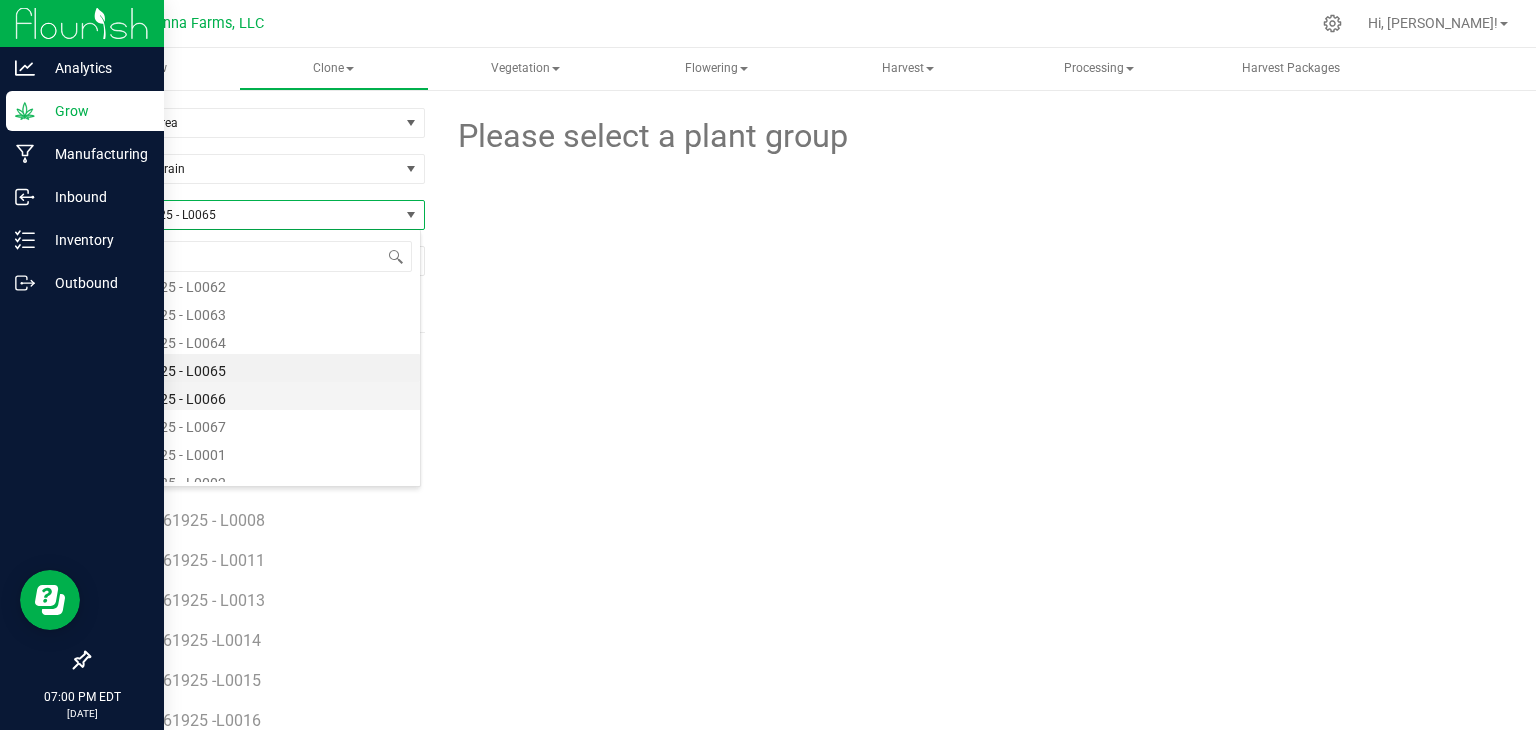 click on "SP - 062925 - L0066" at bounding box center (254, 396) 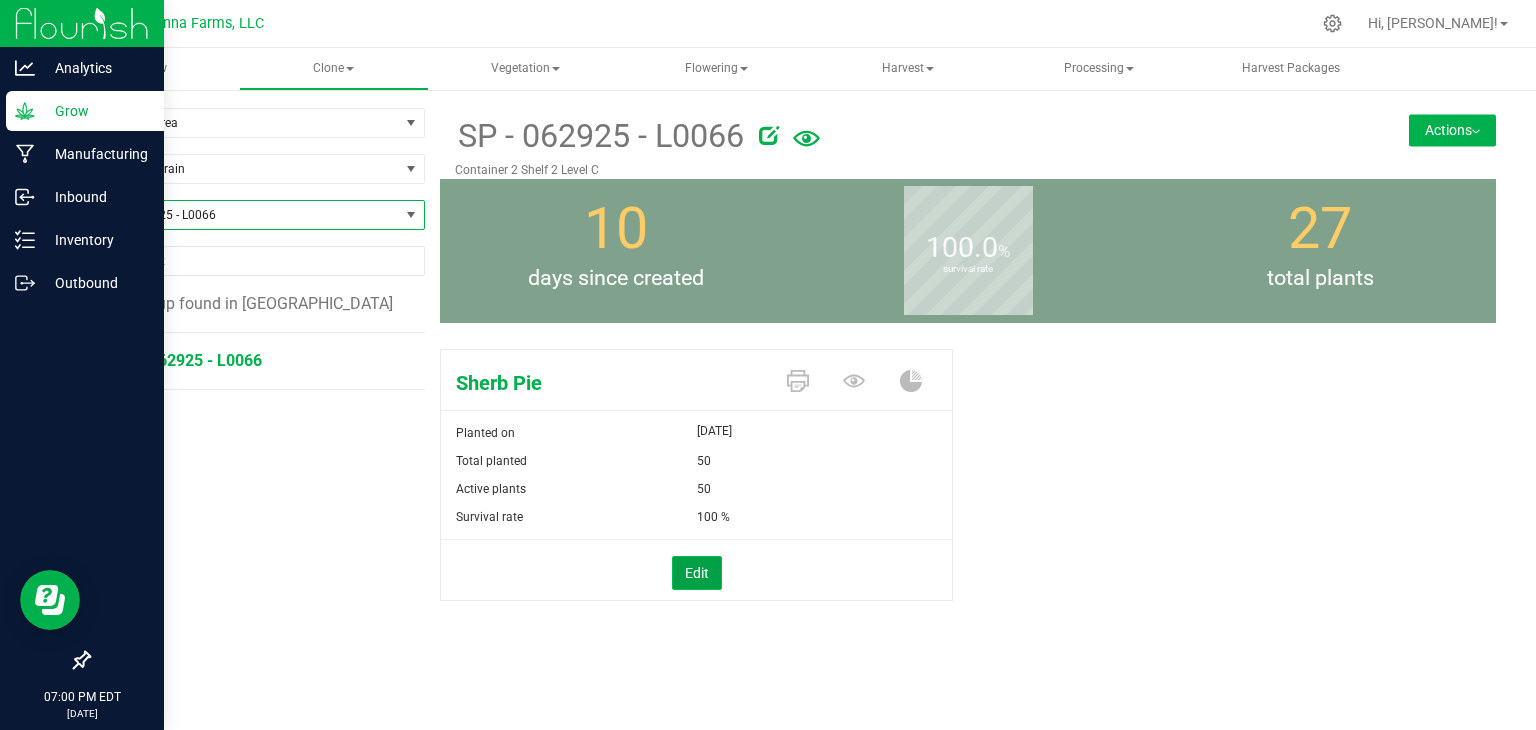 click on "Edit" at bounding box center [697, 573] 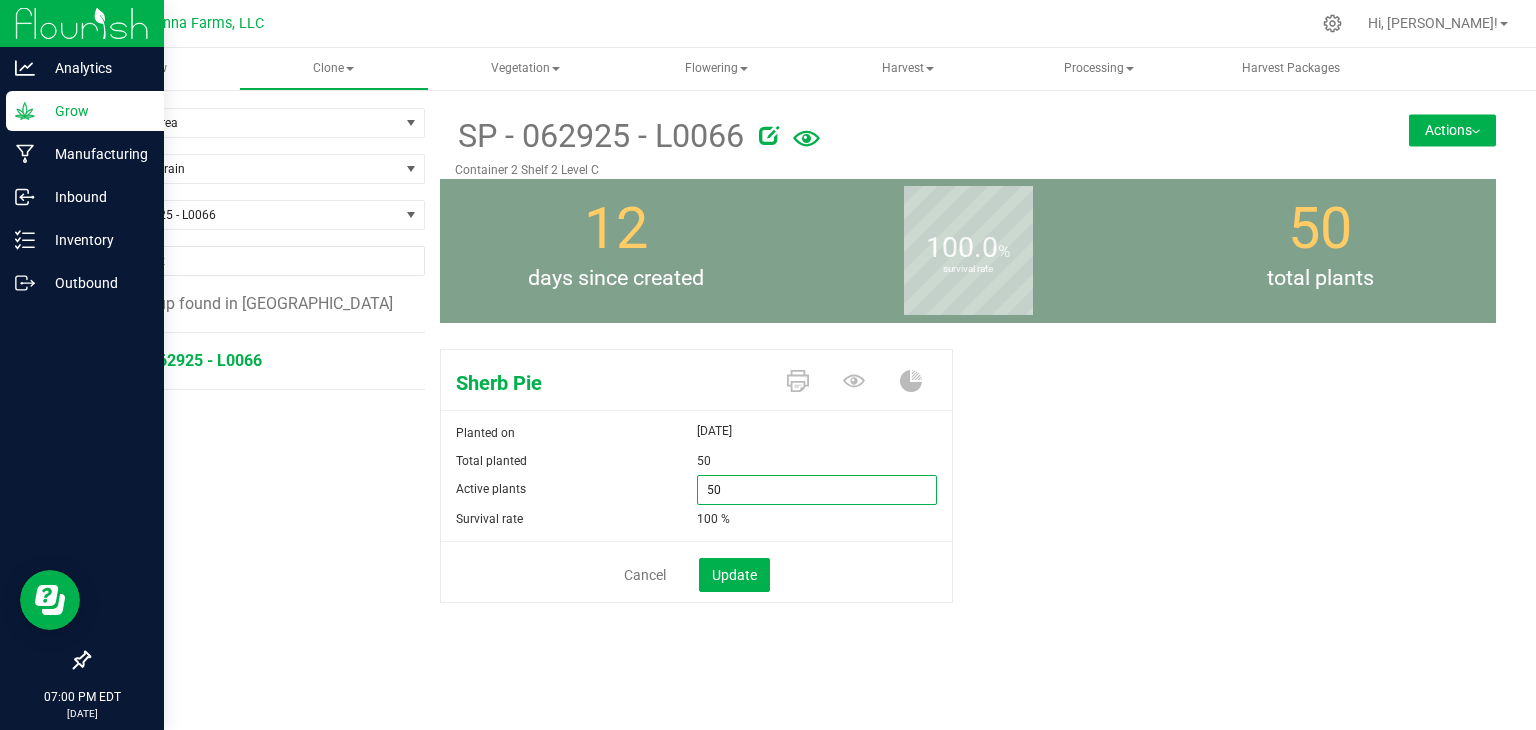 drag, startPoint x: 763, startPoint y: 494, endPoint x: 628, endPoint y: 493, distance: 135.00371 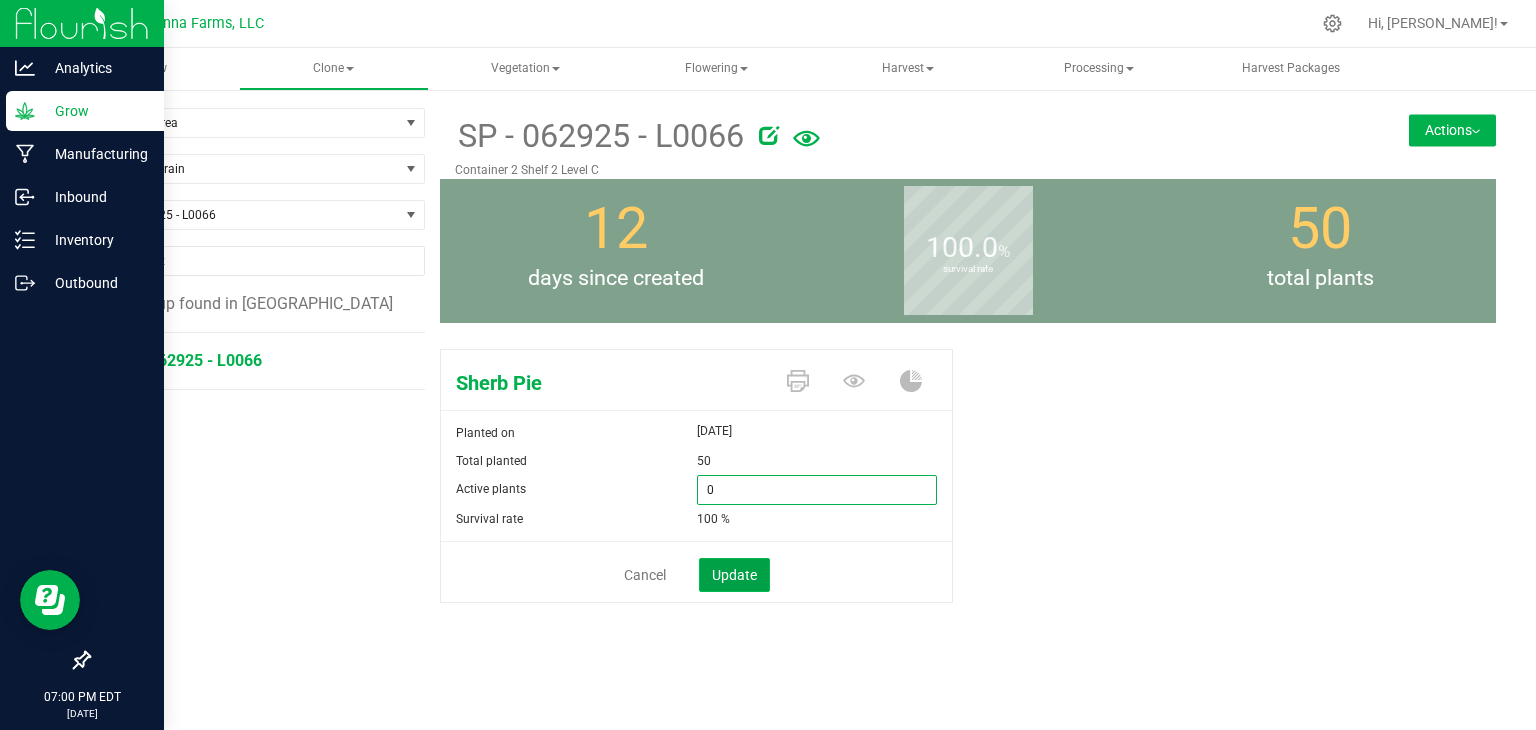 type on "0" 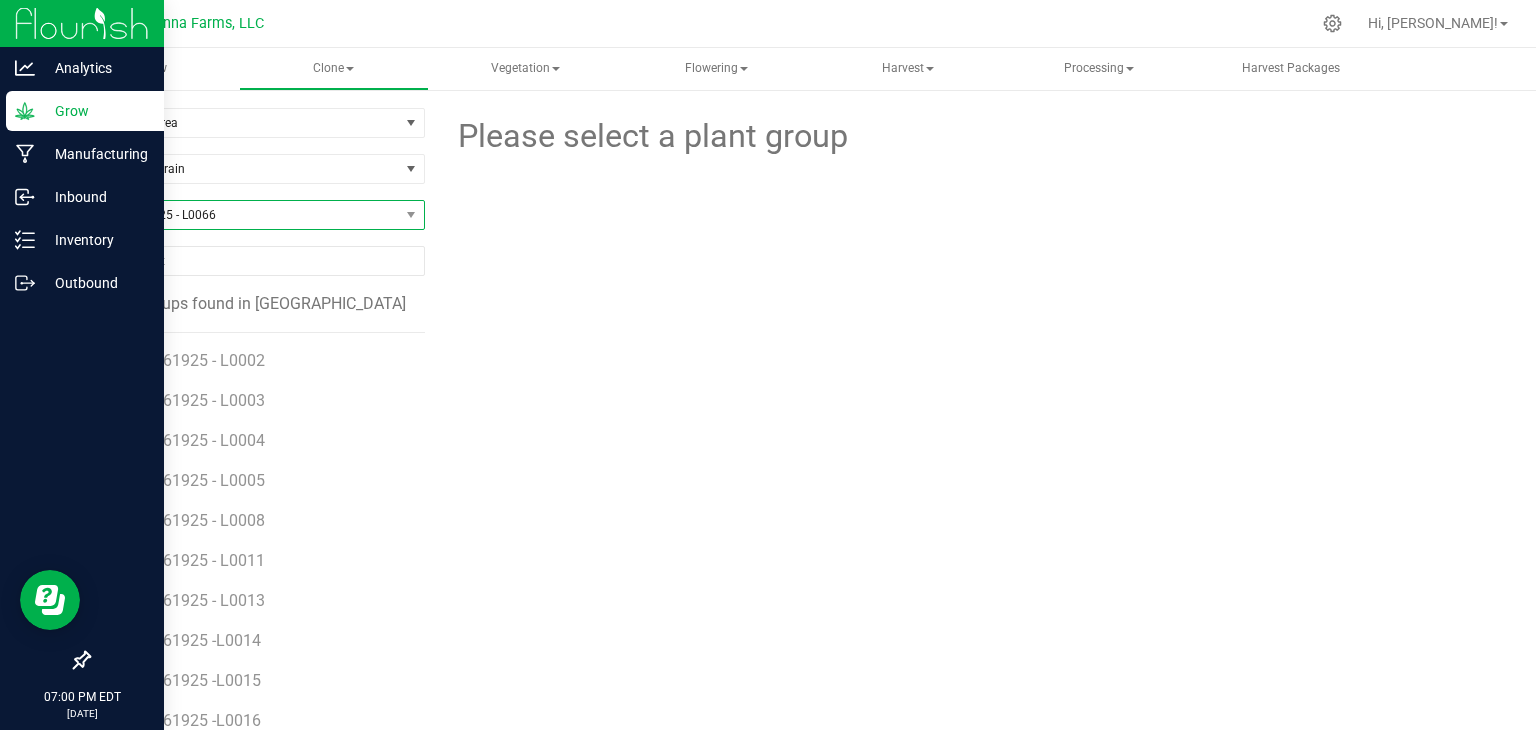 click on "SP - 062925 - L0066" at bounding box center (244, 215) 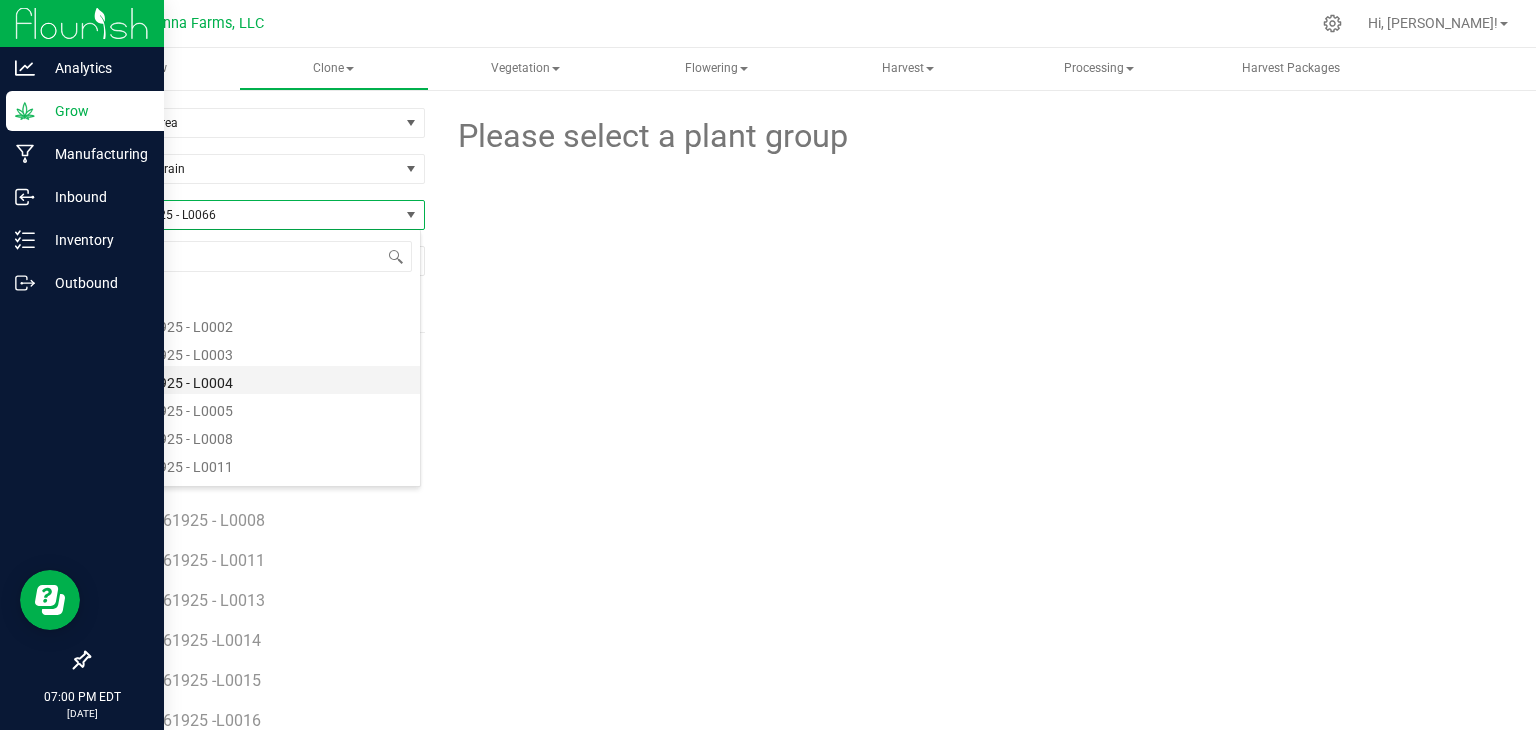 scroll, scrollTop: 12428, scrollLeft: 0, axis: vertical 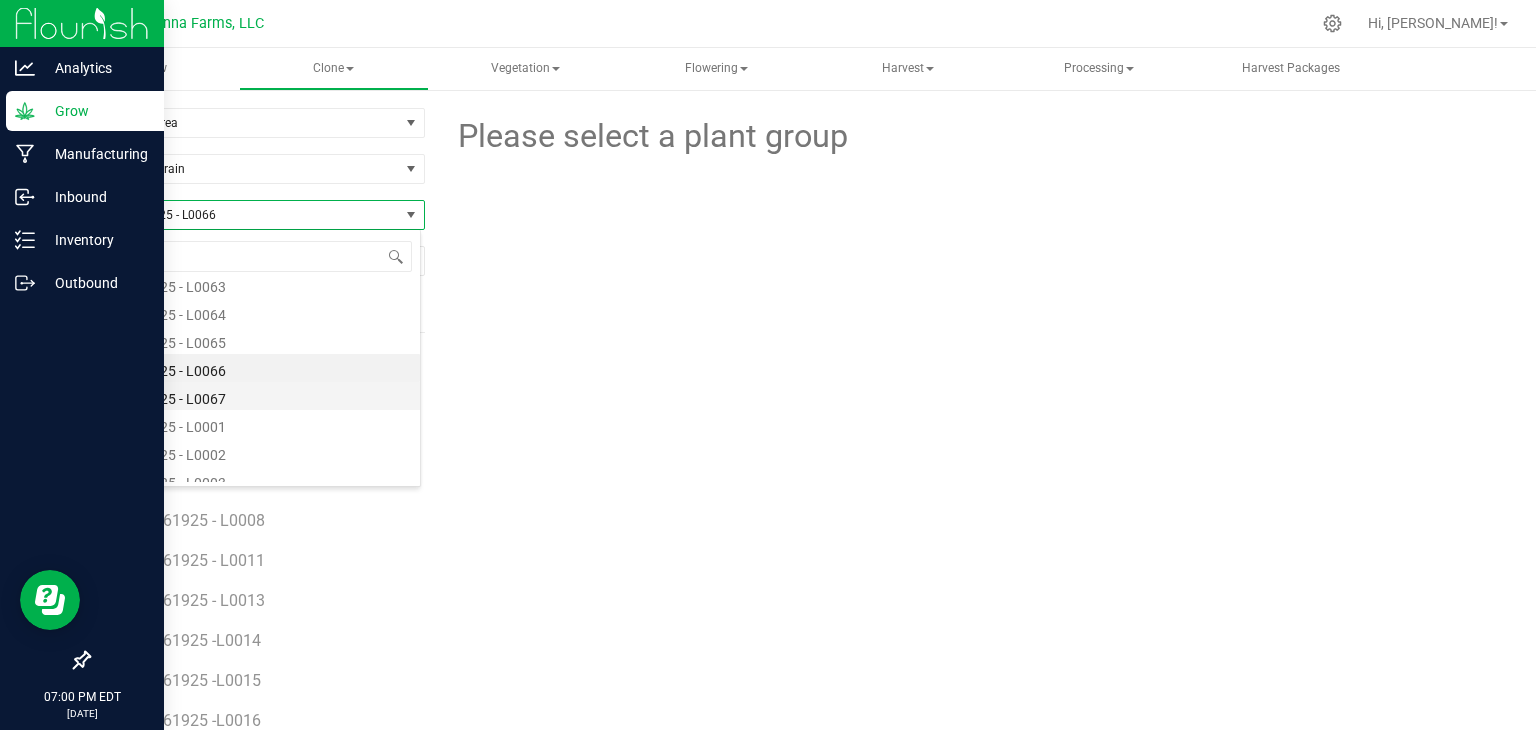 click on "SP - 062925 - L0067" at bounding box center [254, 396] 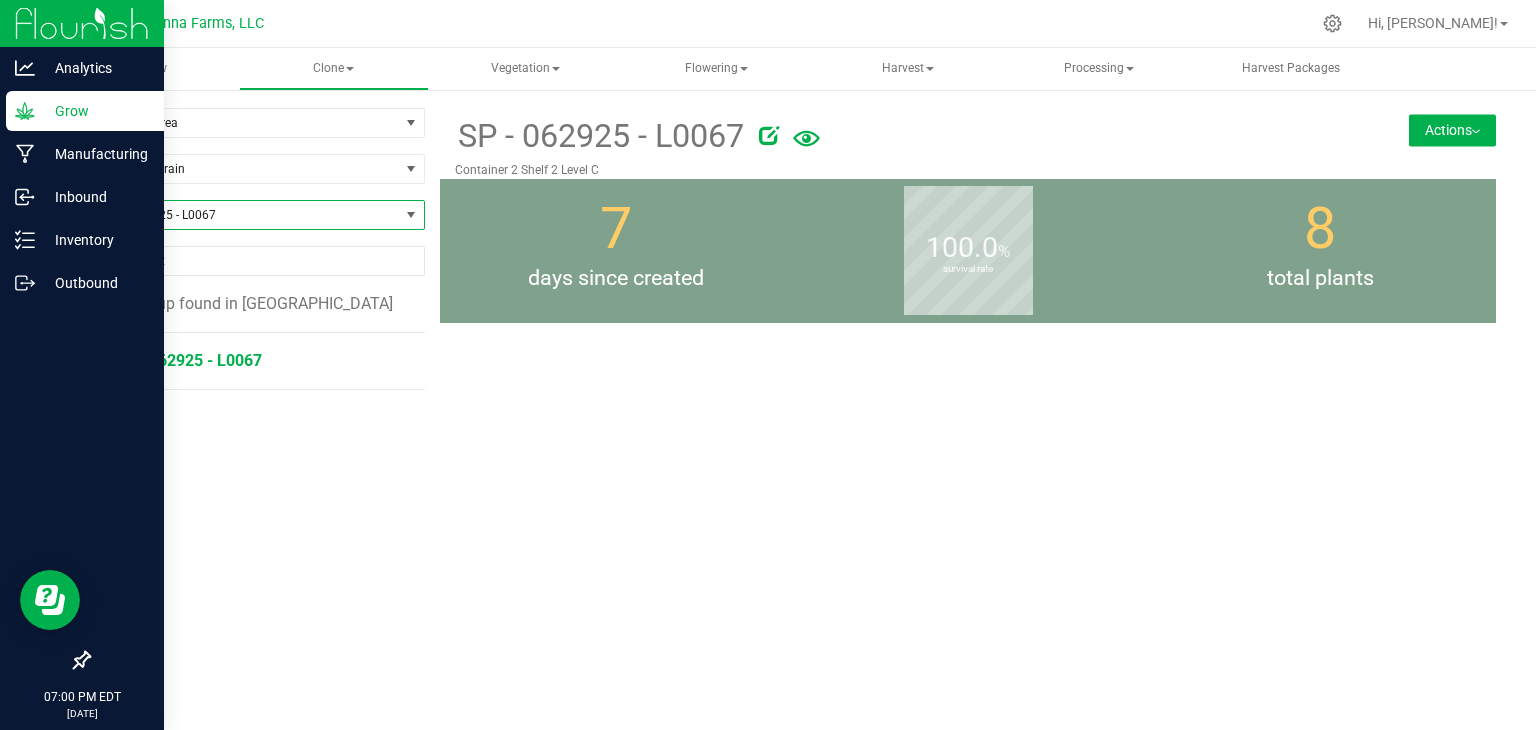 click on "SP - 062925 - L0067" at bounding box center (188, 360) 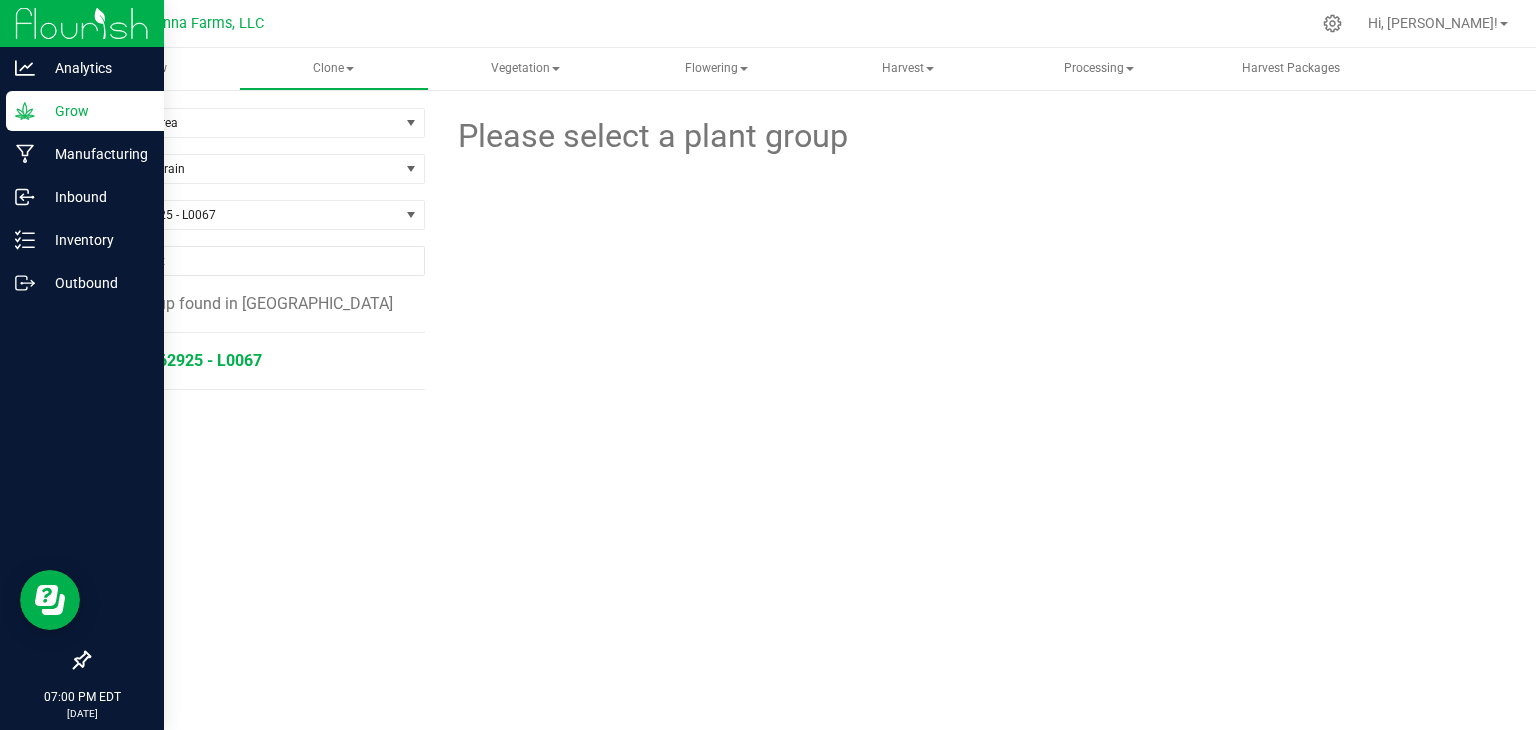 click on "SP - 062925 - L0067" at bounding box center (188, 360) 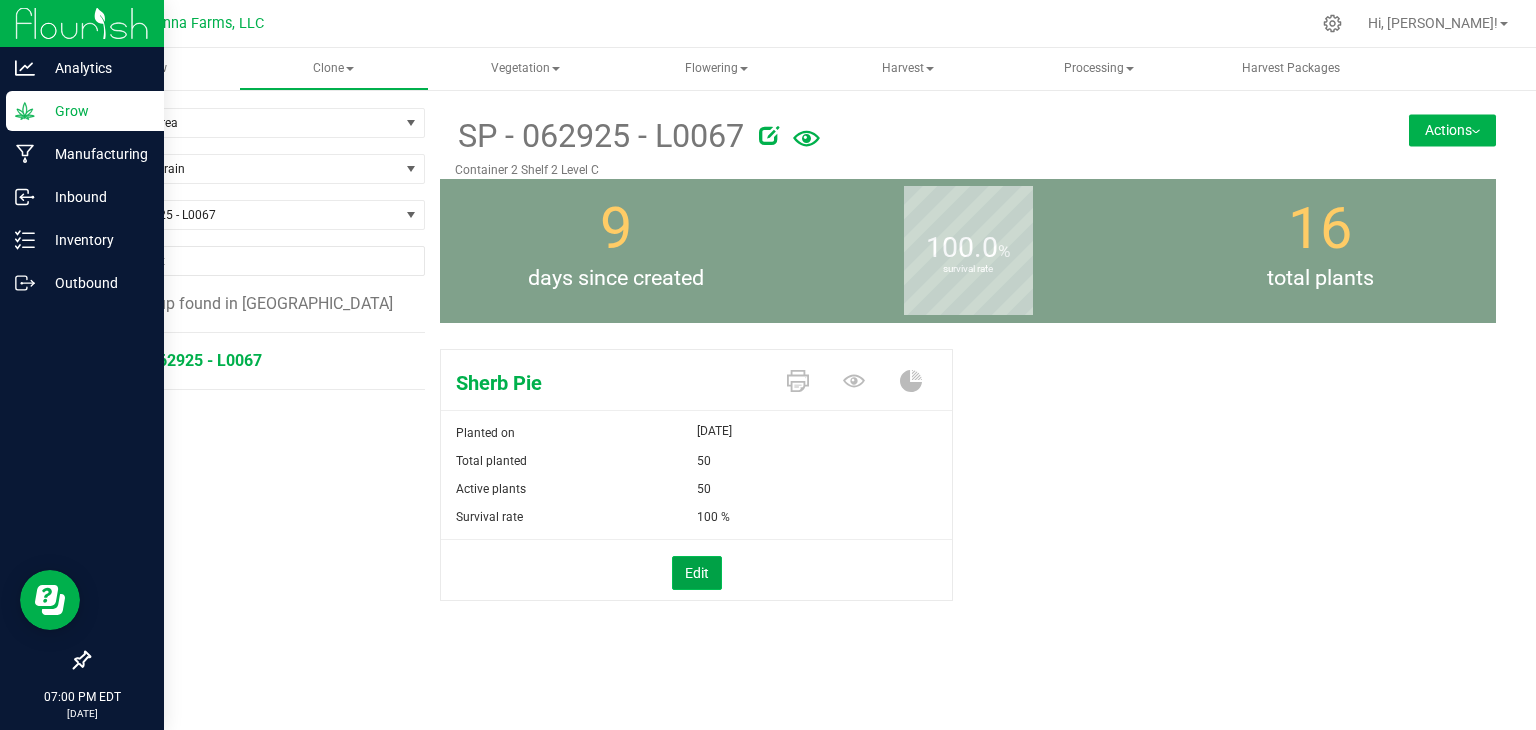 click on "Edit" at bounding box center [697, 573] 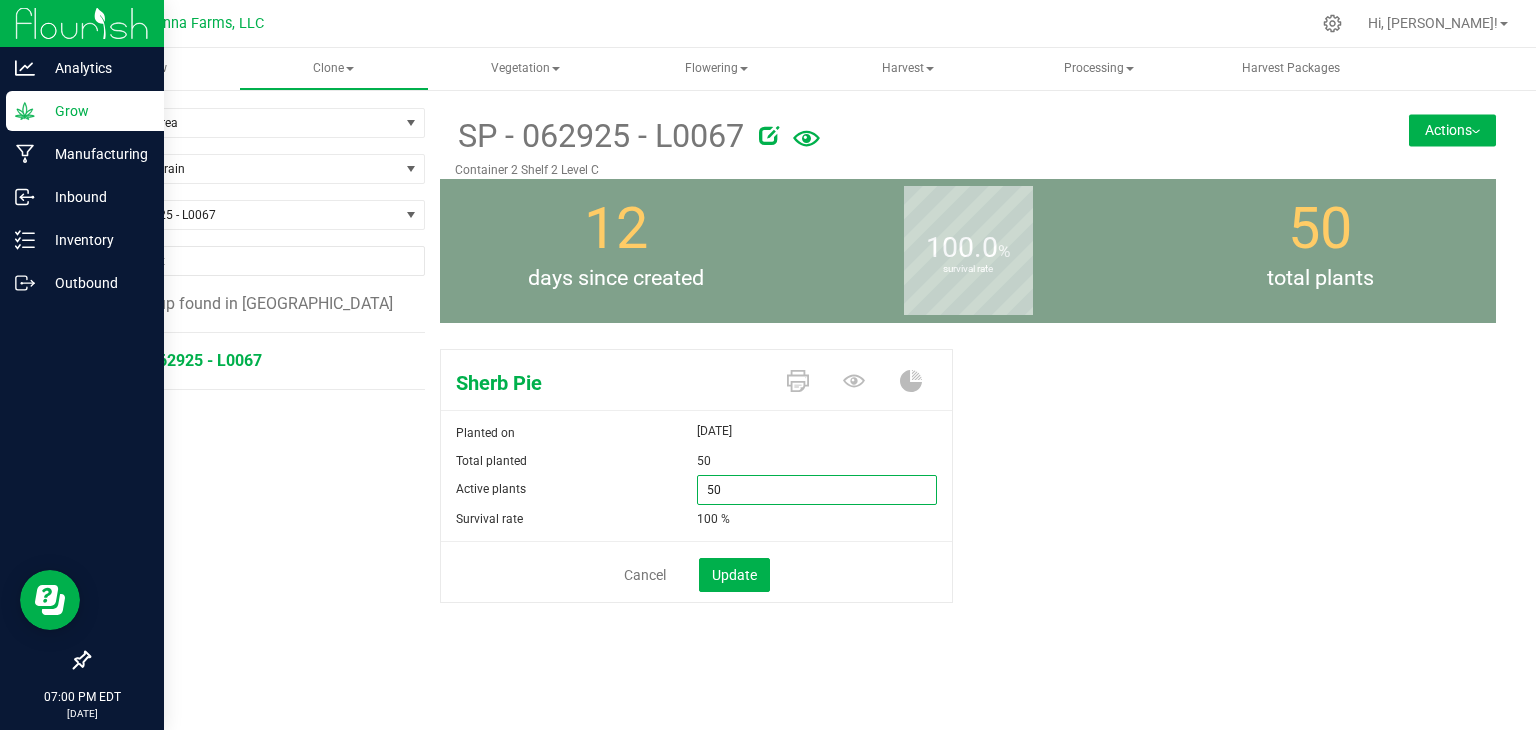 drag, startPoint x: 742, startPoint y: 491, endPoint x: 569, endPoint y: 492, distance: 173.00288 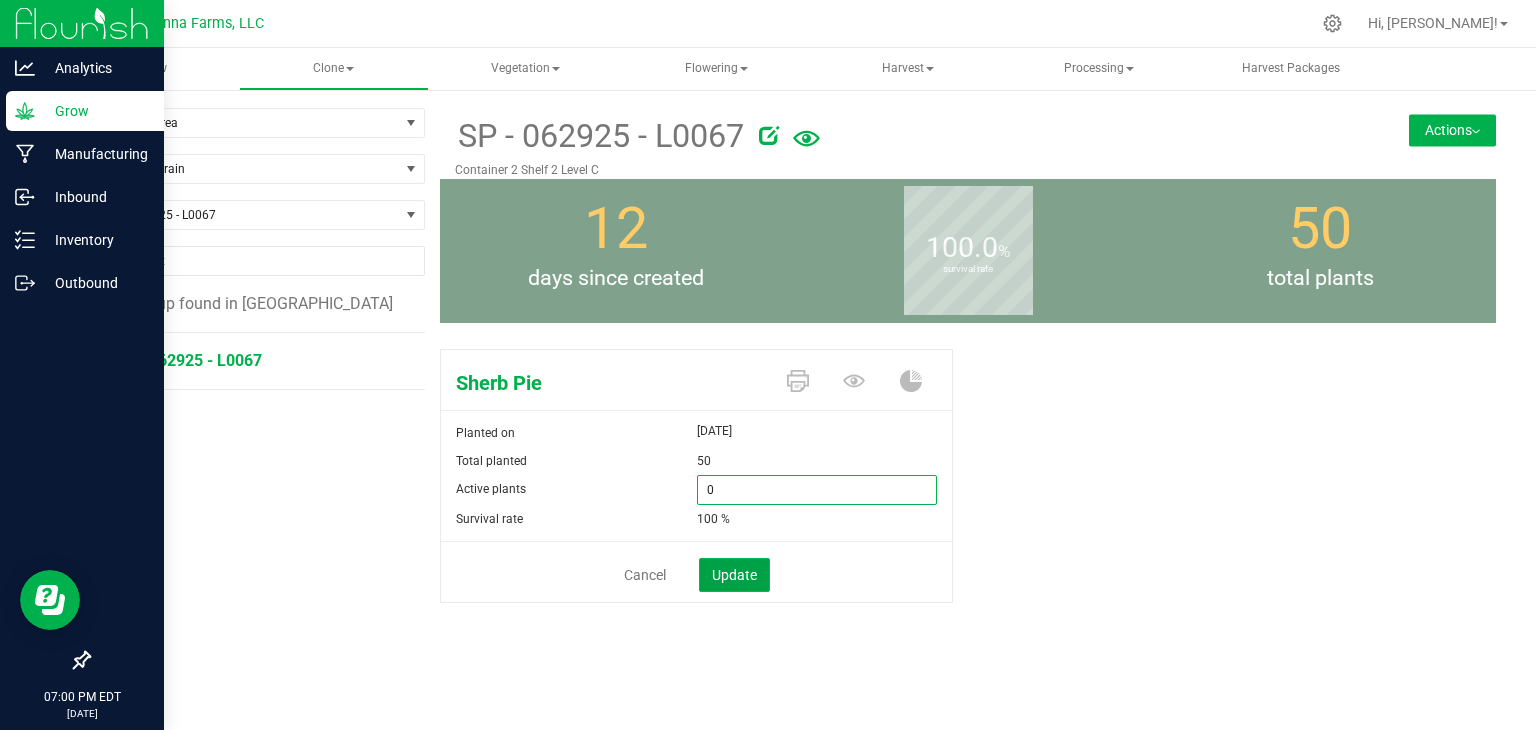type on "0" 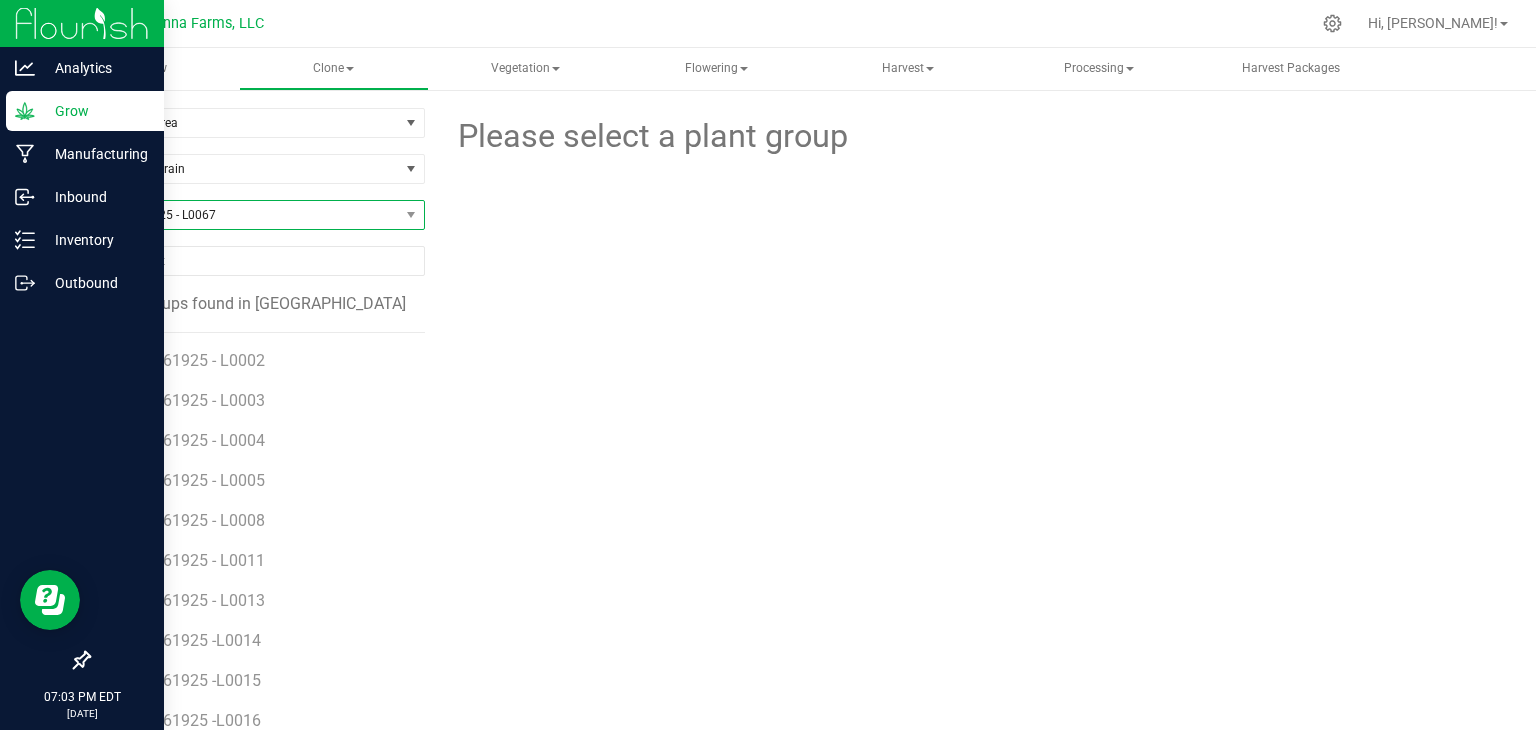 click on "SP - 062925 - L0067" at bounding box center [244, 215] 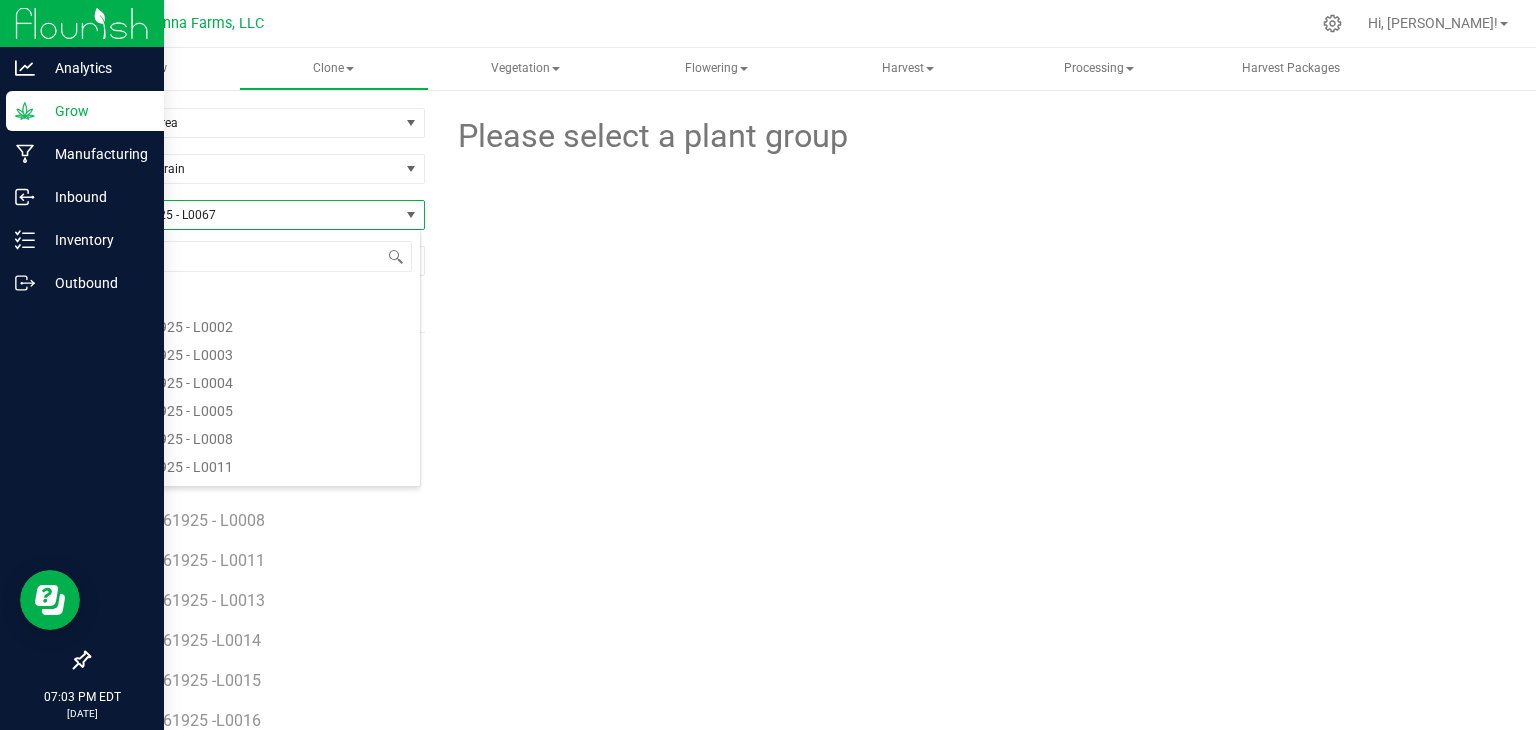 scroll, scrollTop: 12456, scrollLeft: 0, axis: vertical 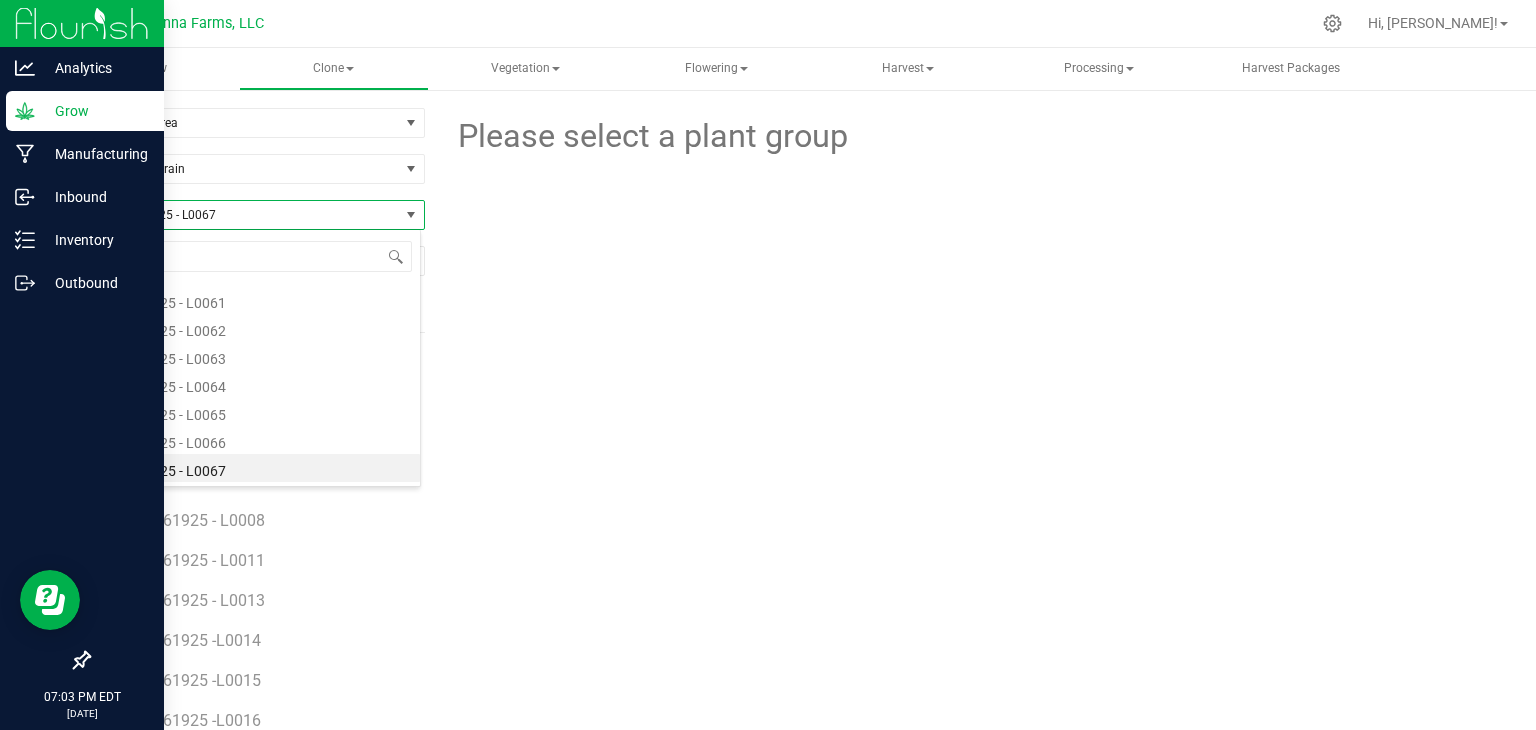 type on "SP - 070125 - L0061" 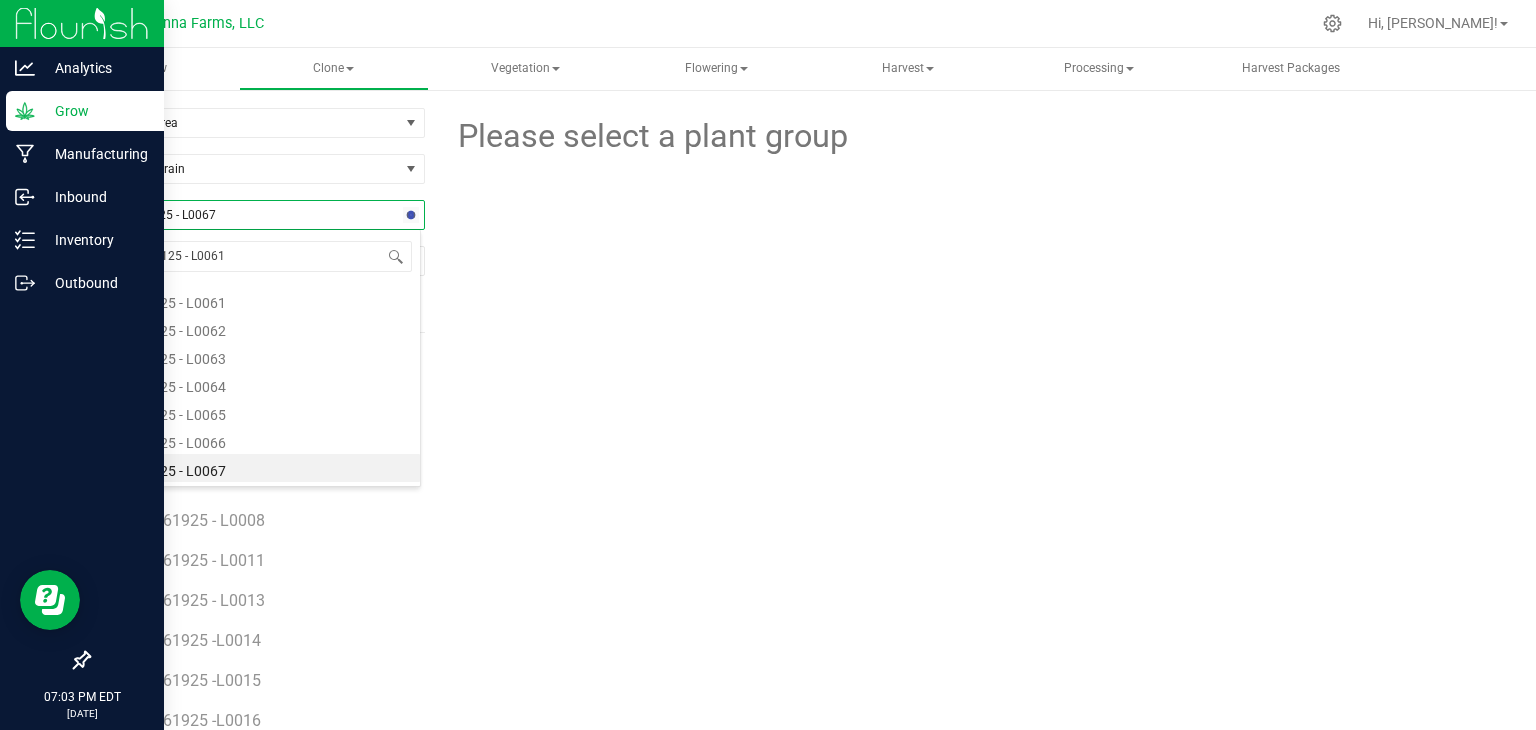 scroll, scrollTop: 0, scrollLeft: 0, axis: both 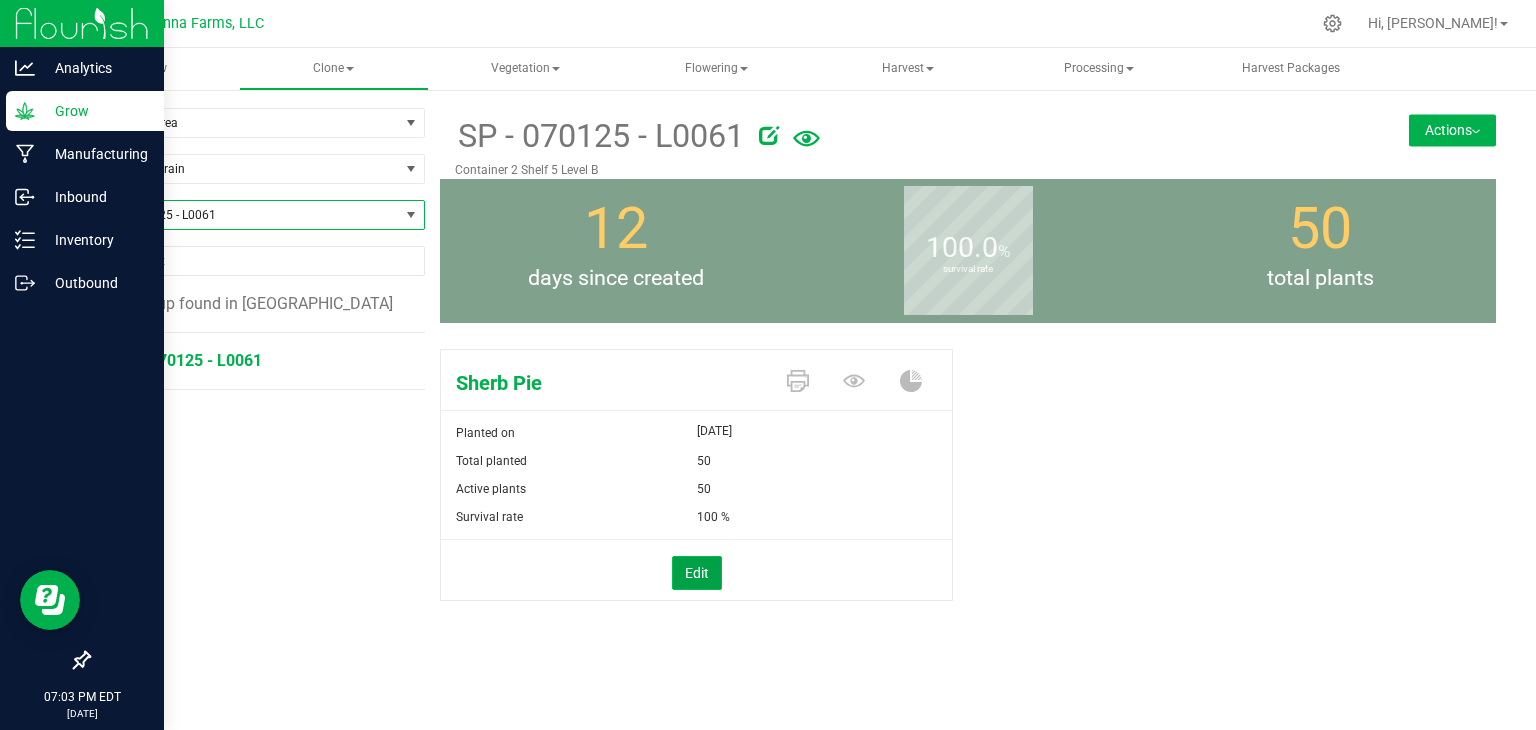 click on "Edit" at bounding box center [697, 573] 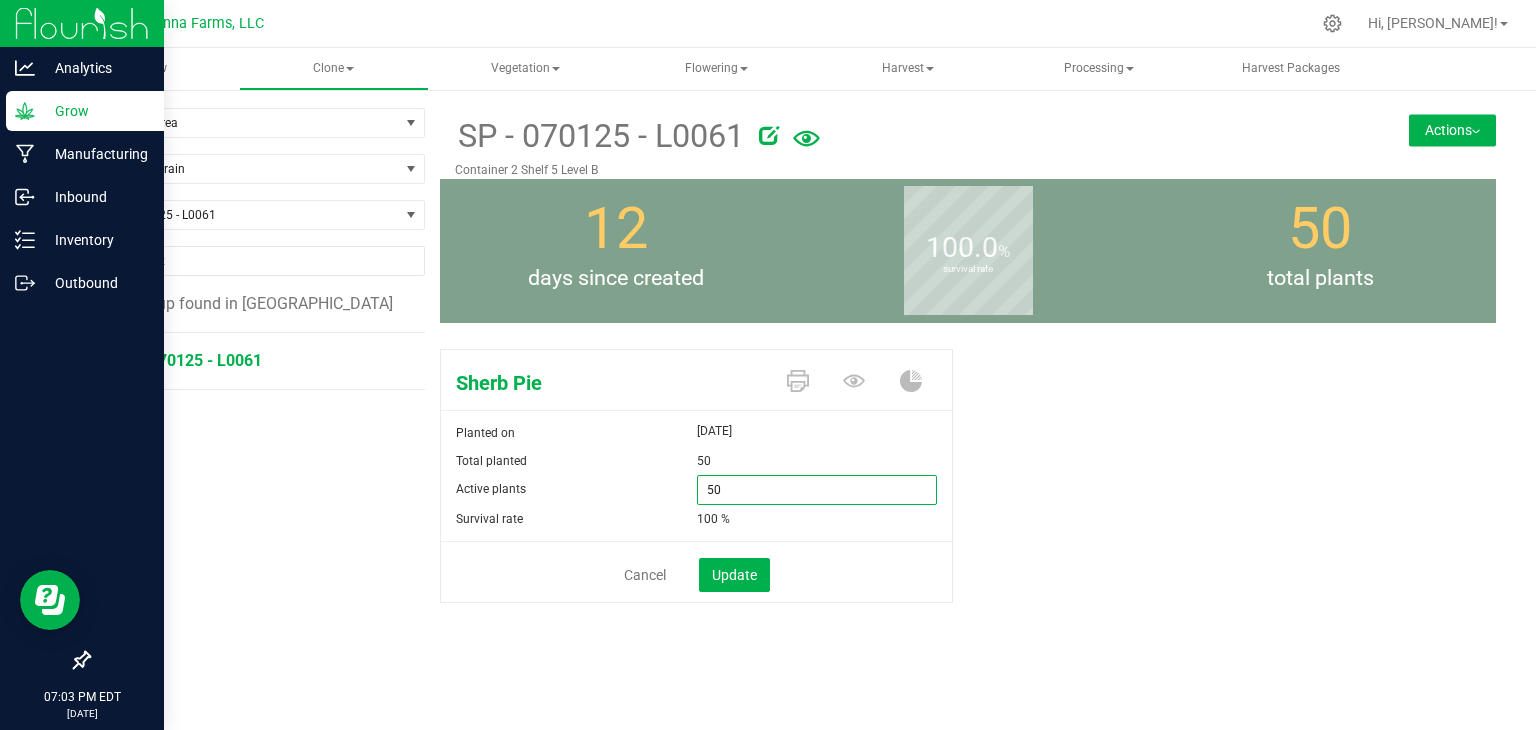 drag, startPoint x: 725, startPoint y: 489, endPoint x: 650, endPoint y: 489, distance: 75 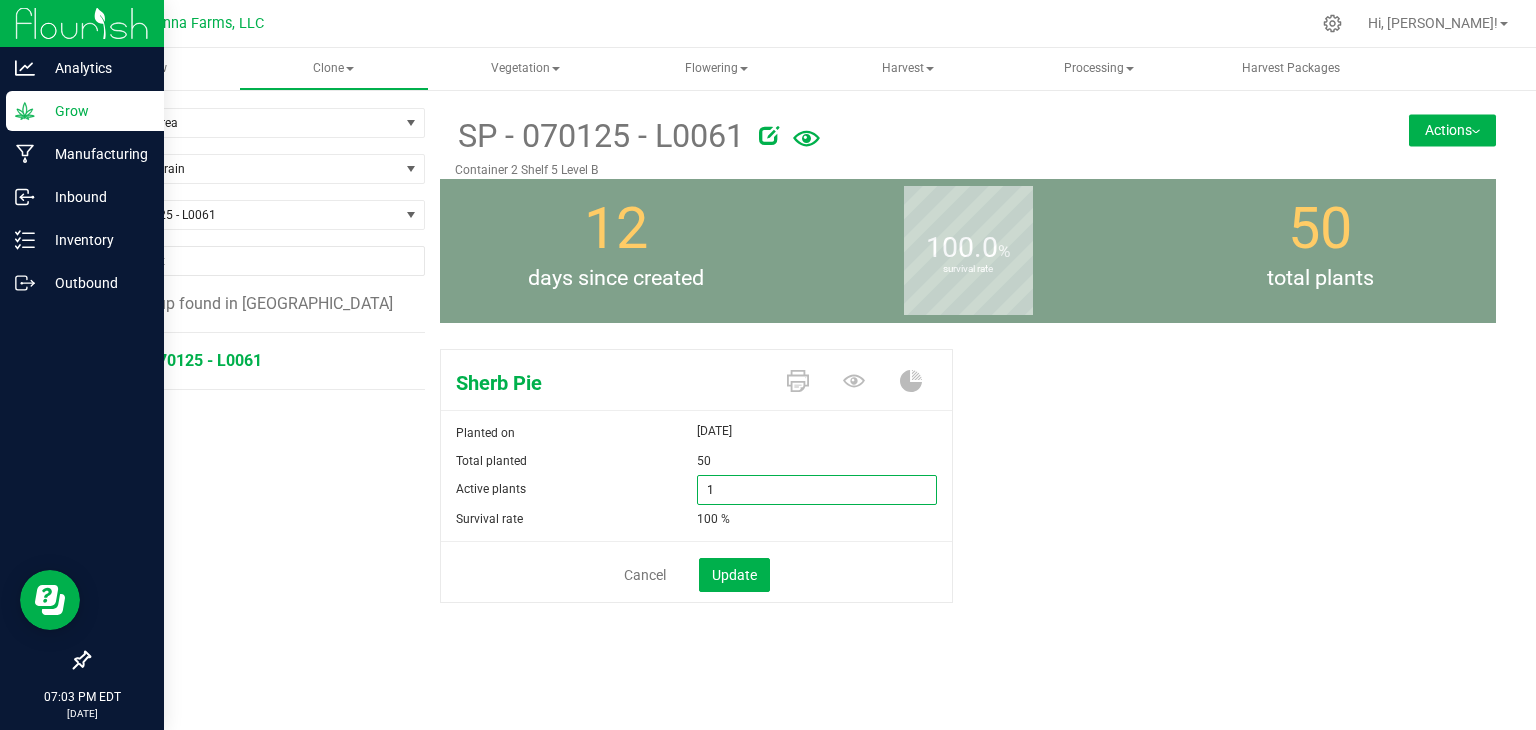 type on "19" 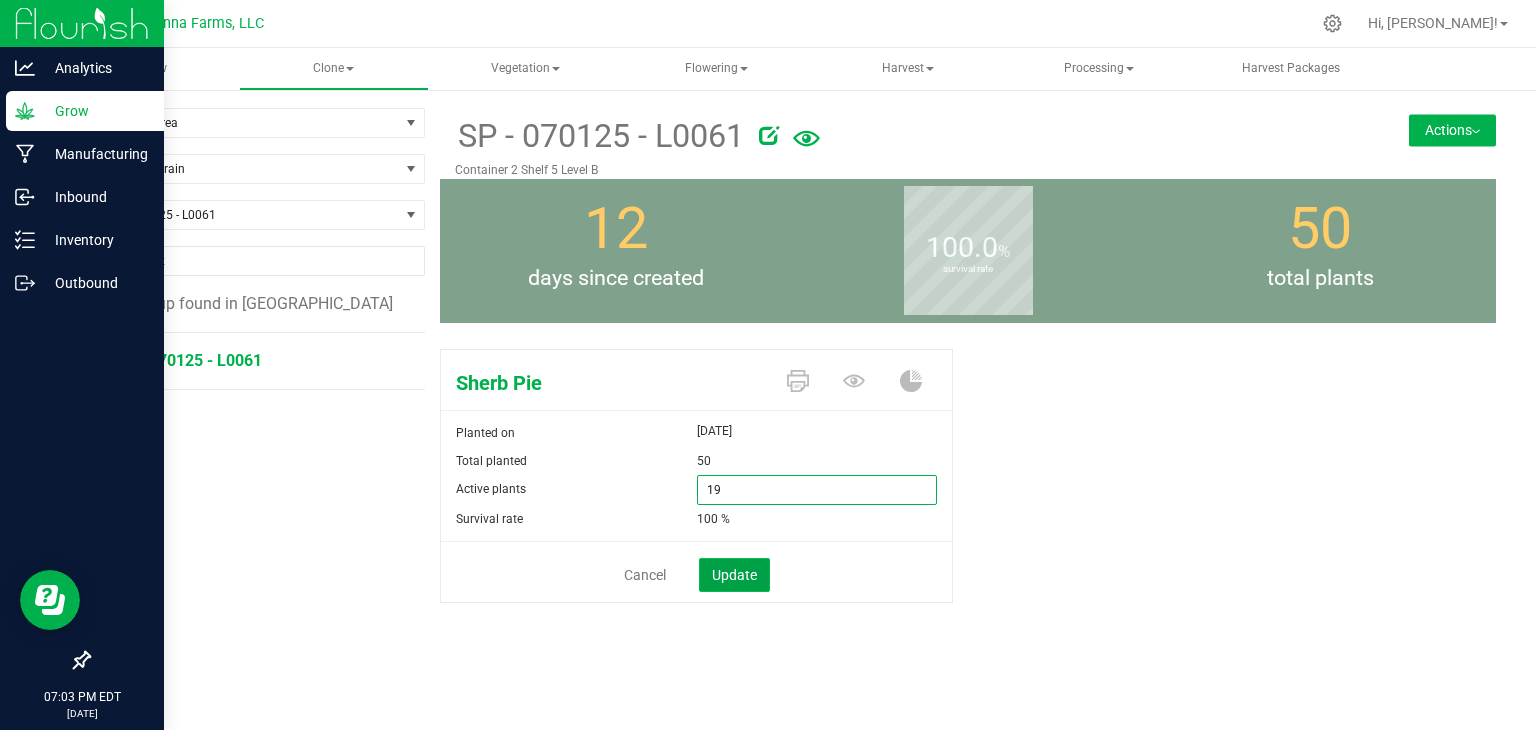 type on "19" 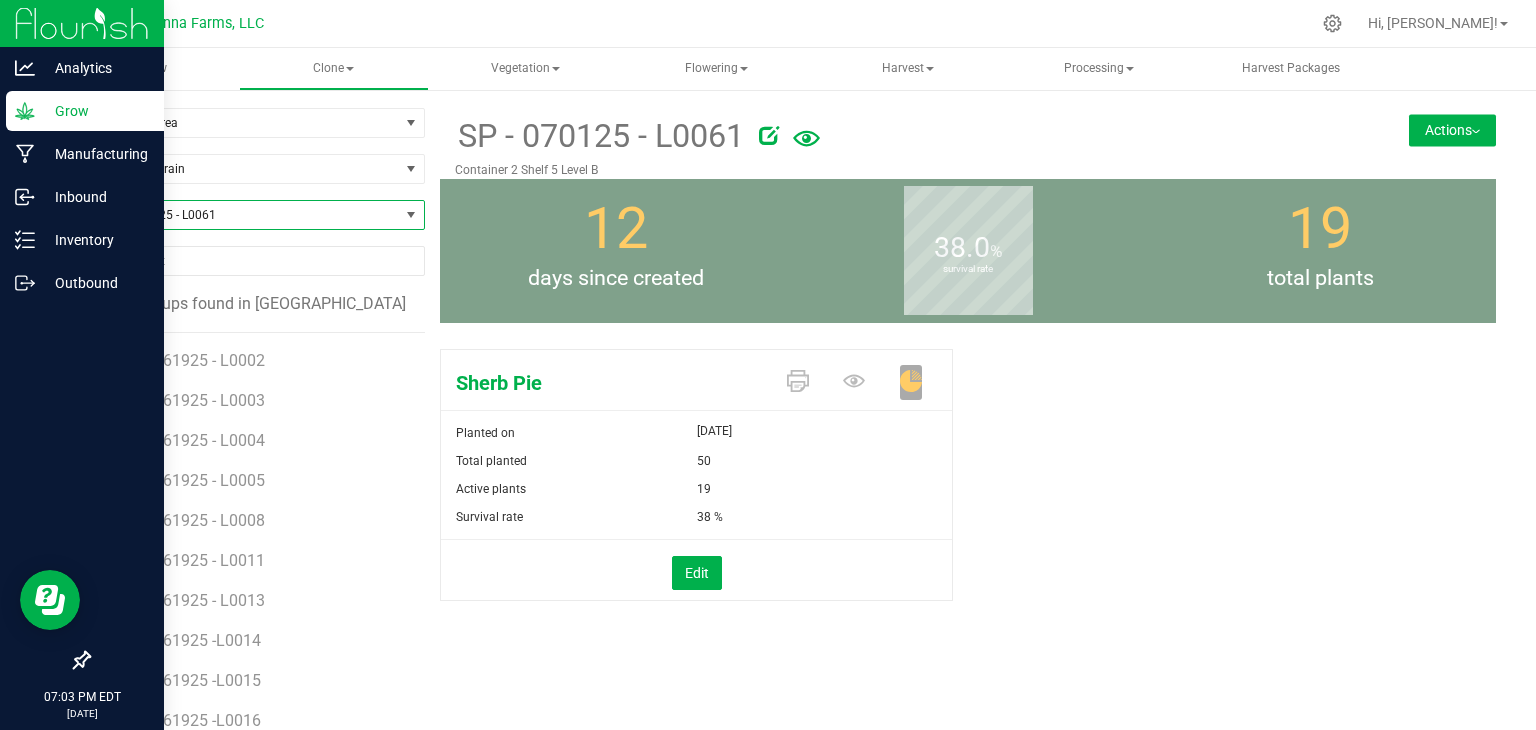 click on "SP - 070125 - L0061" at bounding box center (244, 215) 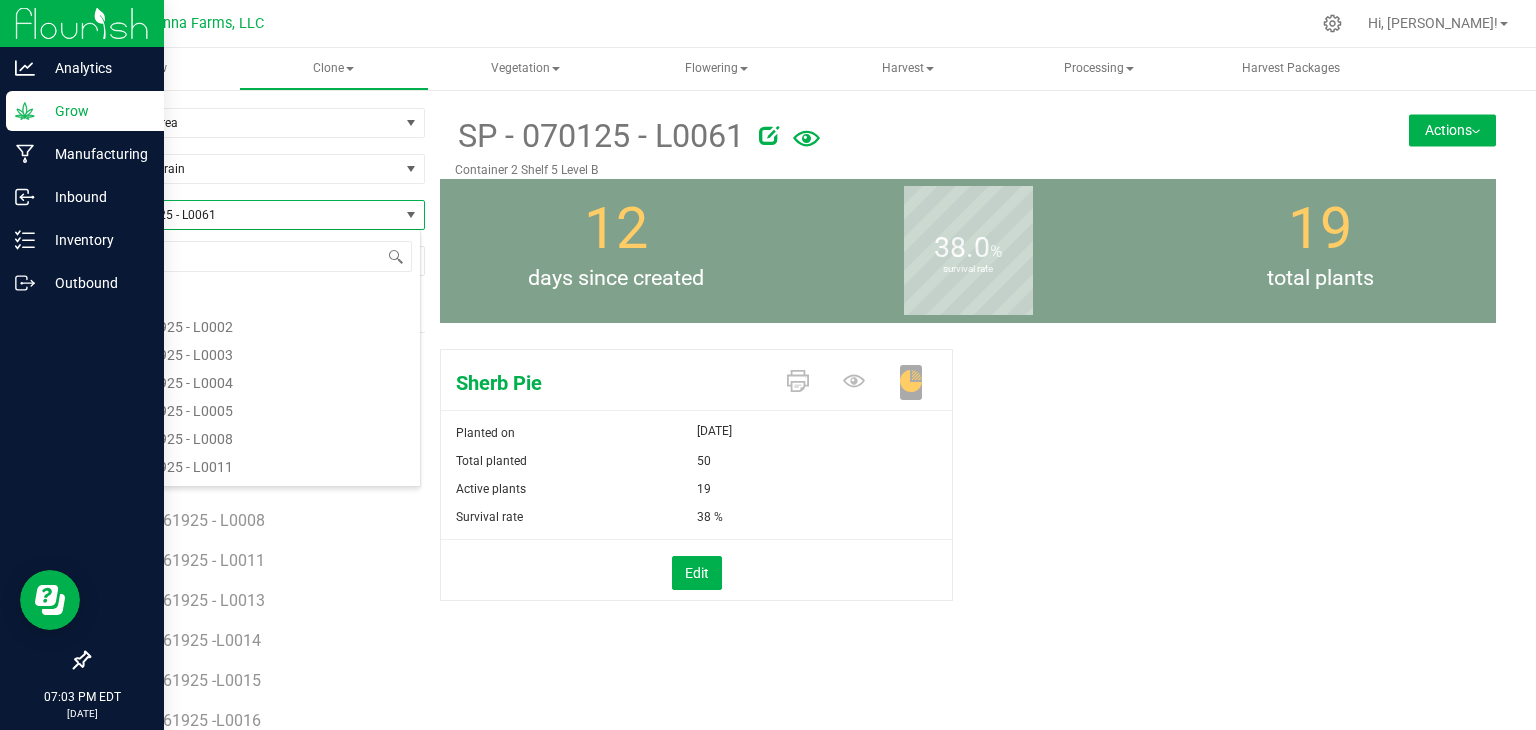 scroll, scrollTop: 14164, scrollLeft: 0, axis: vertical 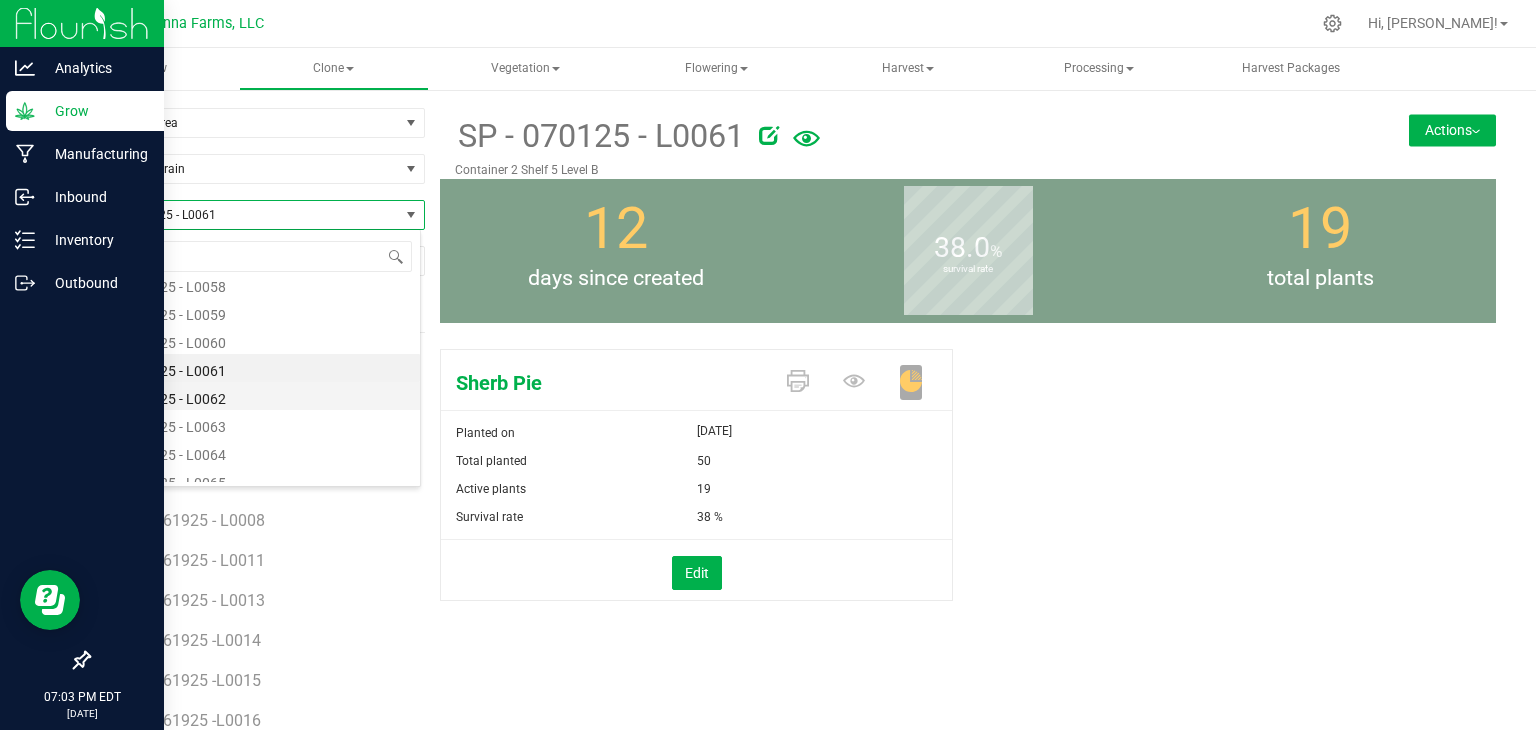 click on "SP - 070125 - L0062" at bounding box center [254, 396] 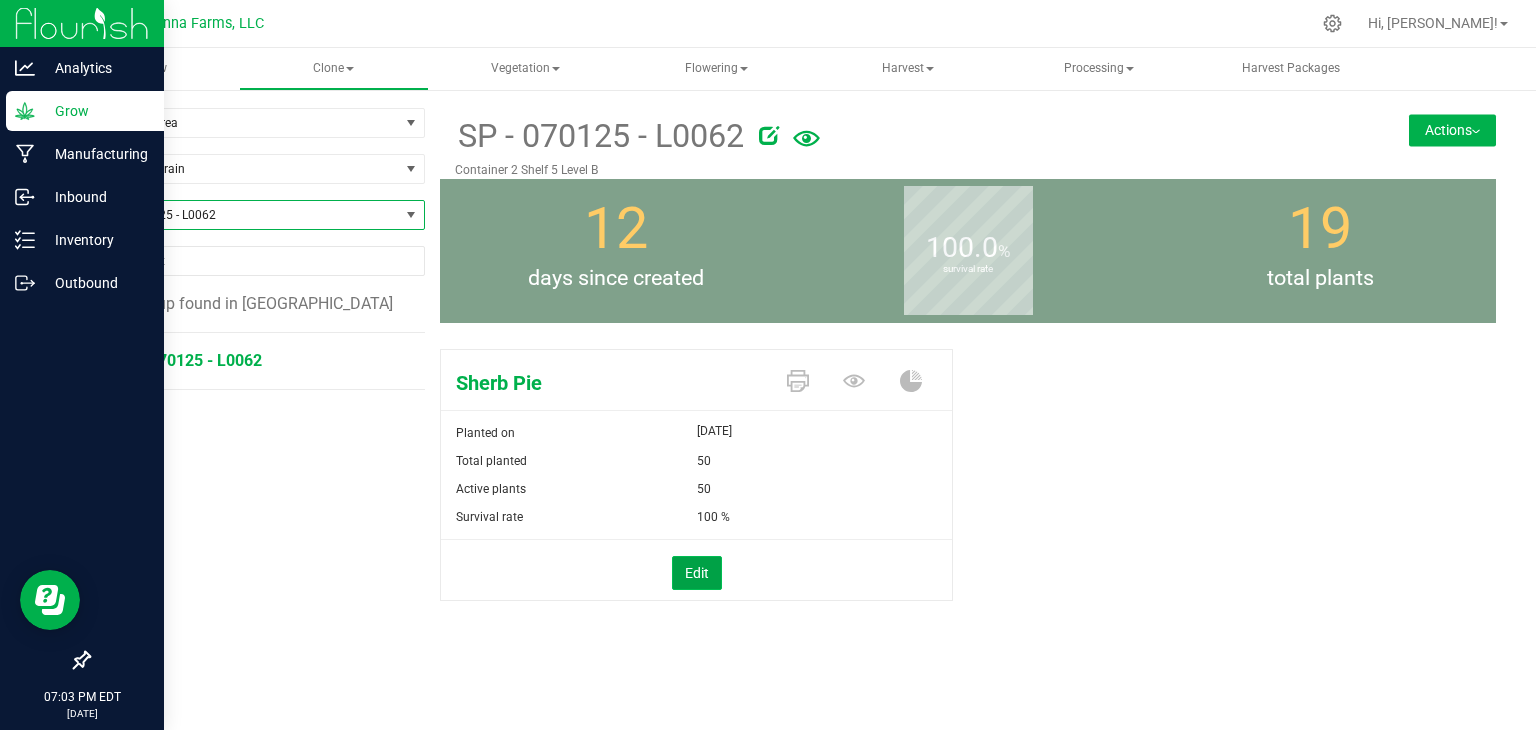 click on "Edit" at bounding box center (697, 573) 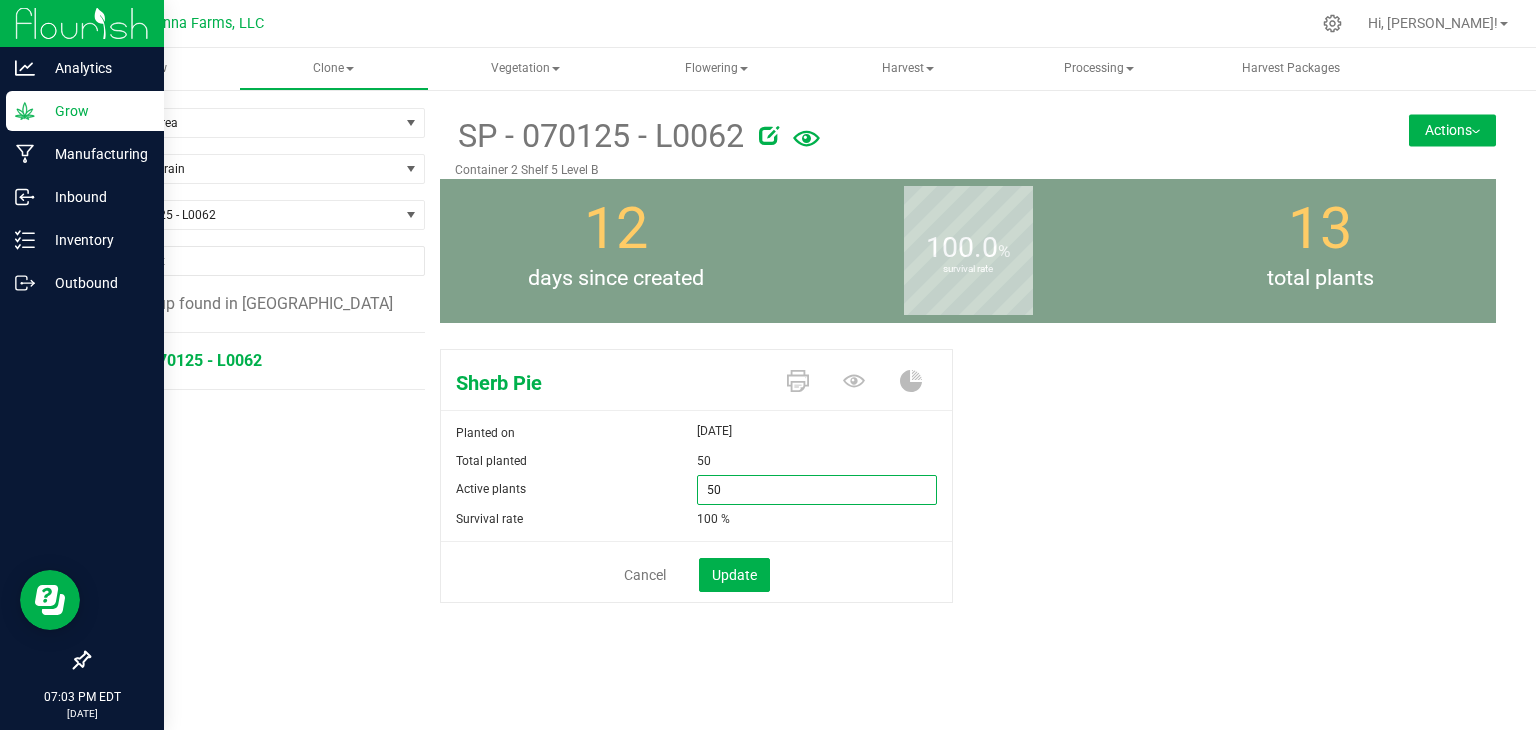 drag, startPoint x: 728, startPoint y: 493, endPoint x: 683, endPoint y: 488, distance: 45.276924 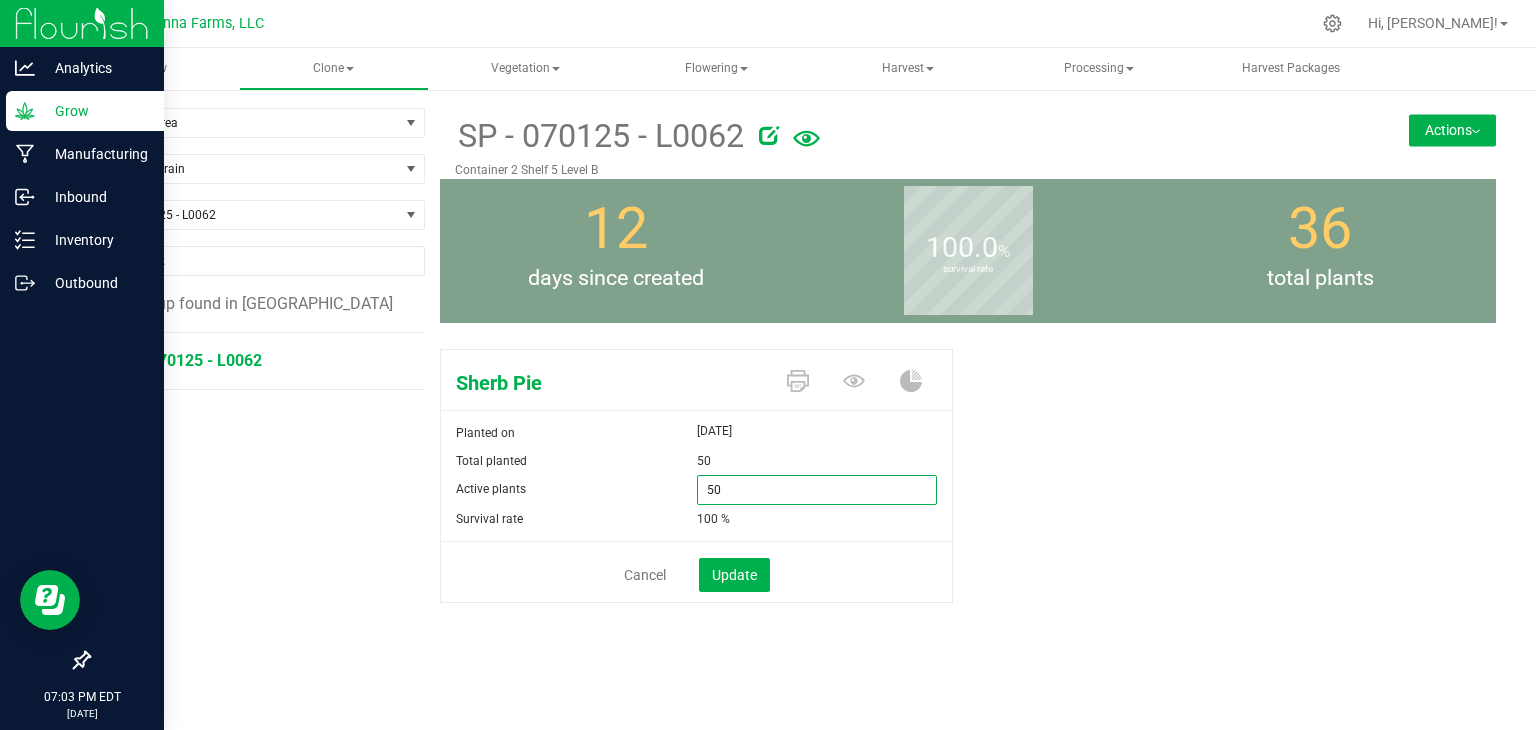 type on "0" 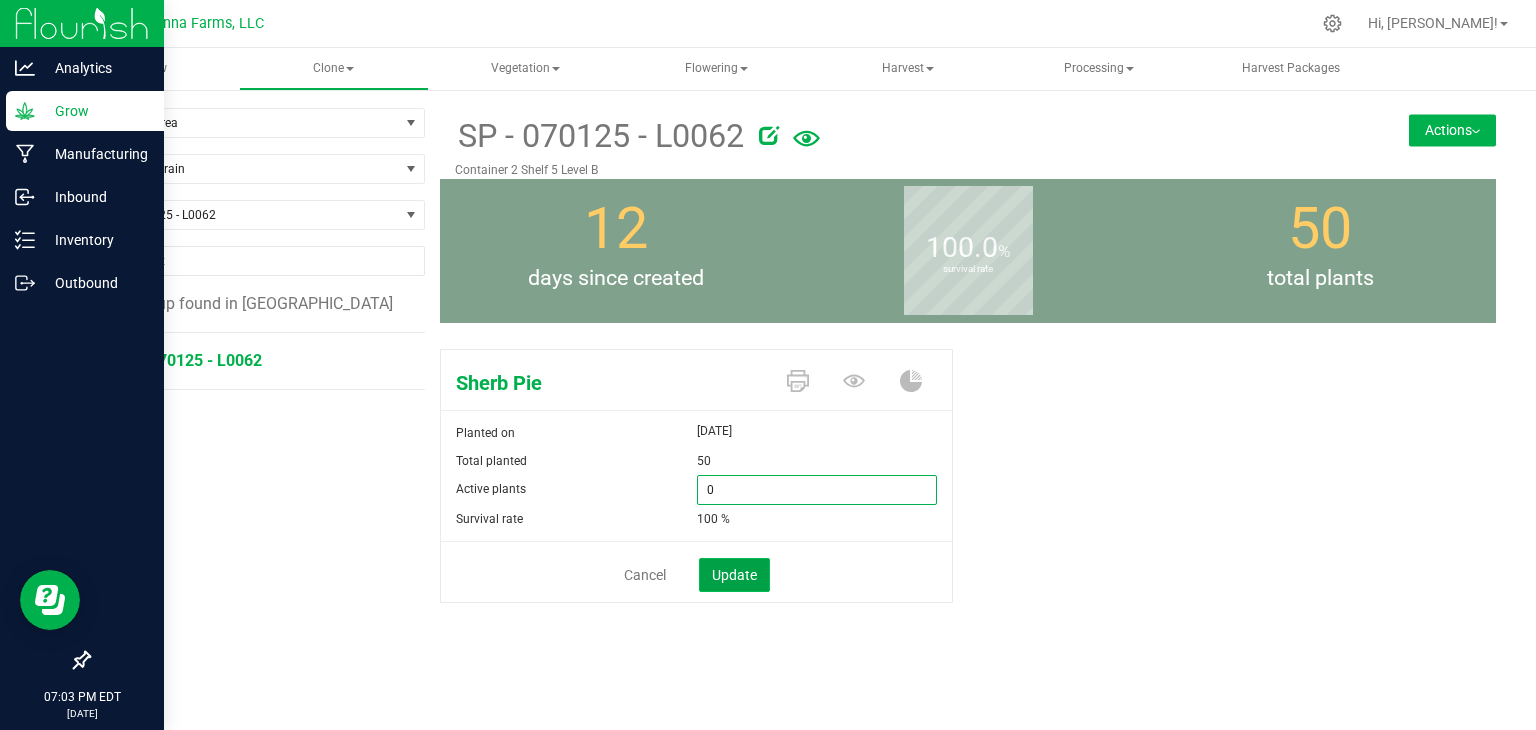 type on "0" 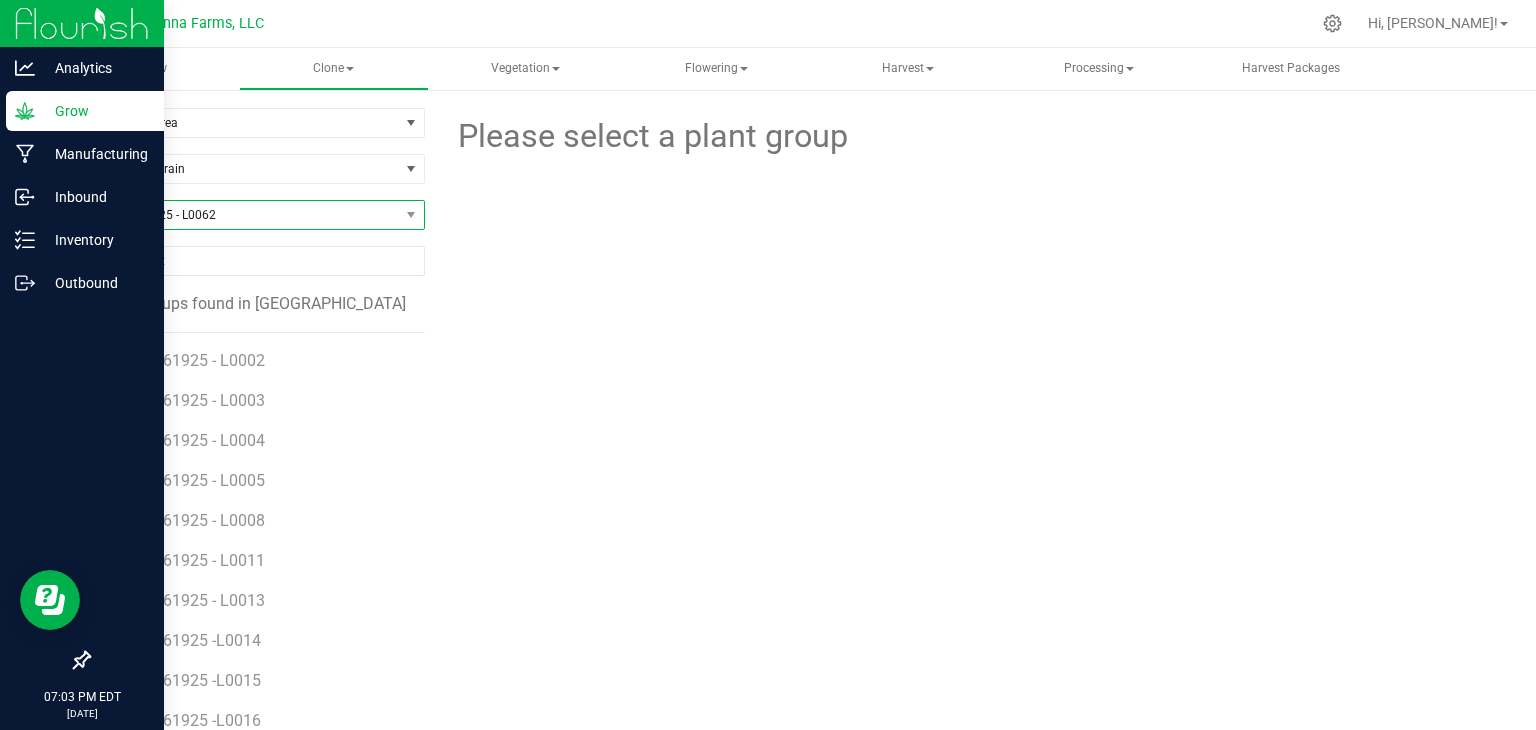 click on "SP - 070125 - L0062" at bounding box center (244, 215) 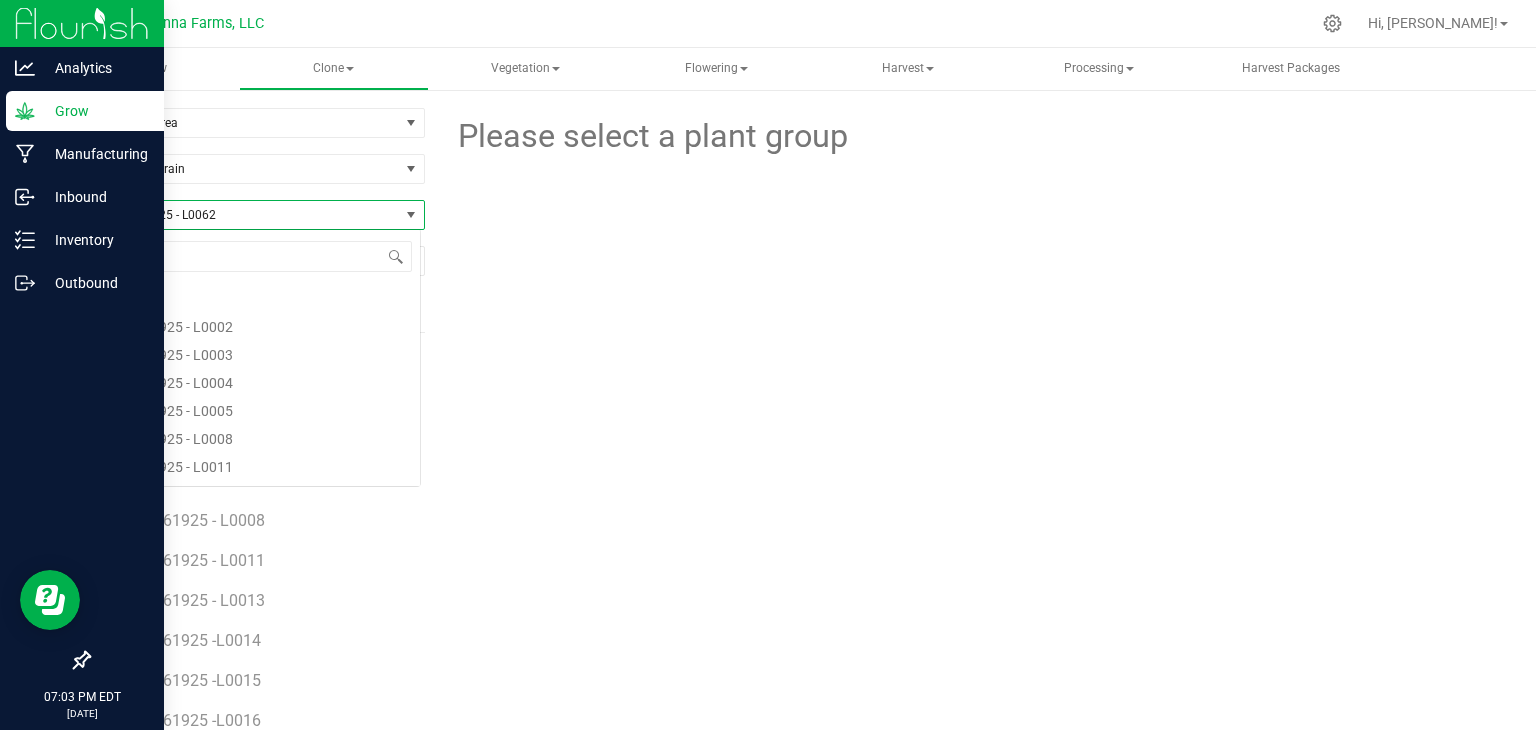 scroll, scrollTop: 14192, scrollLeft: 0, axis: vertical 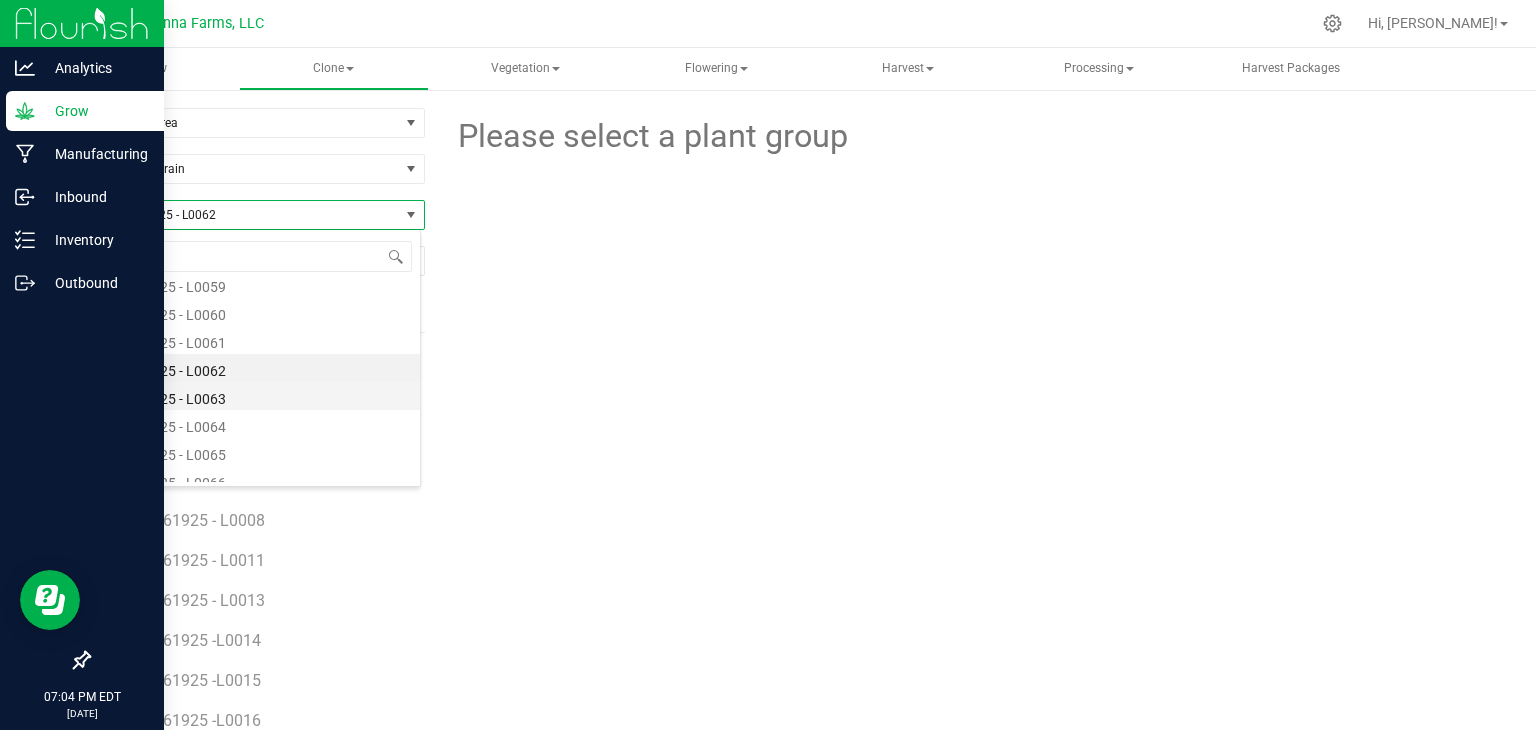 click on "SP - 070125 - L0063" at bounding box center [254, 396] 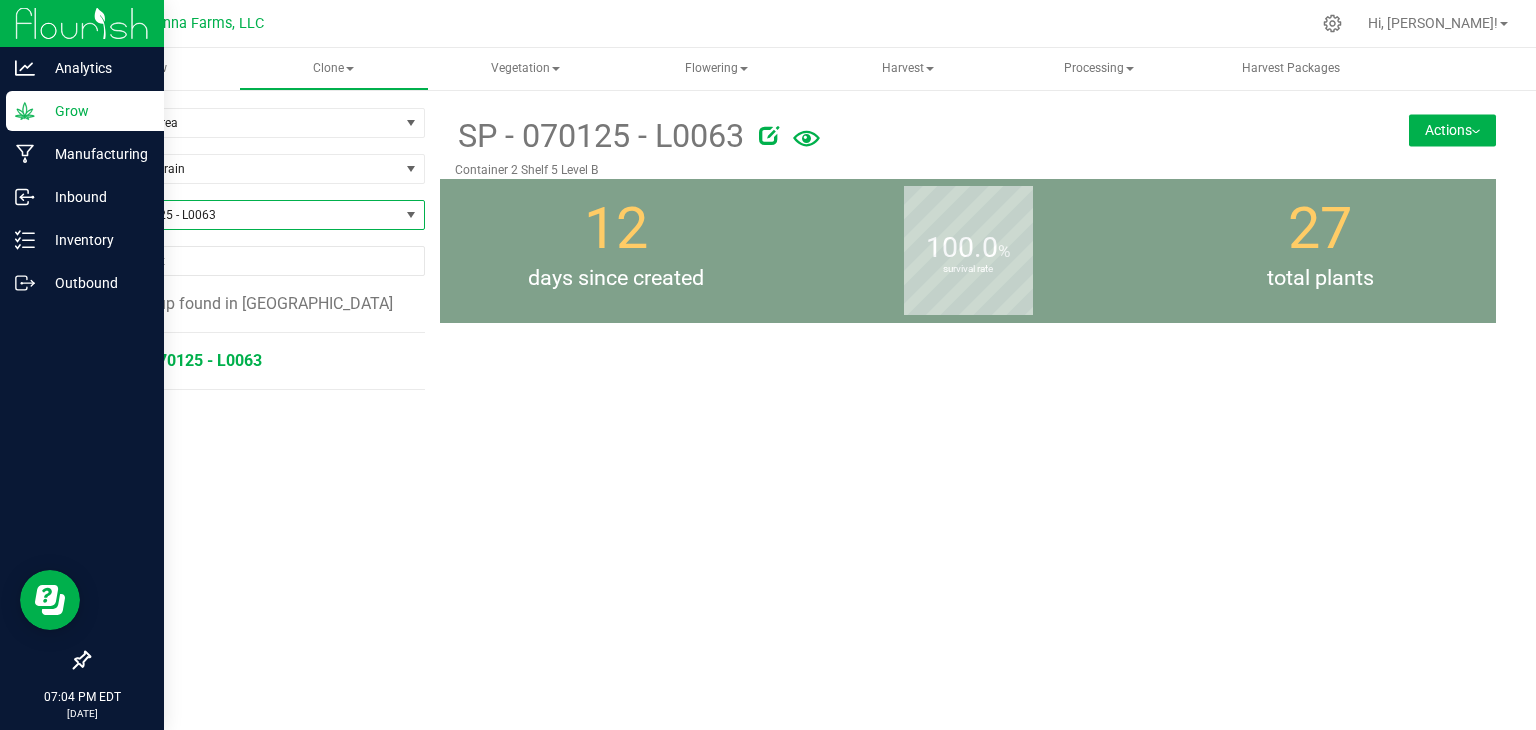 click on "SP - 070125 - L0063" at bounding box center (188, 360) 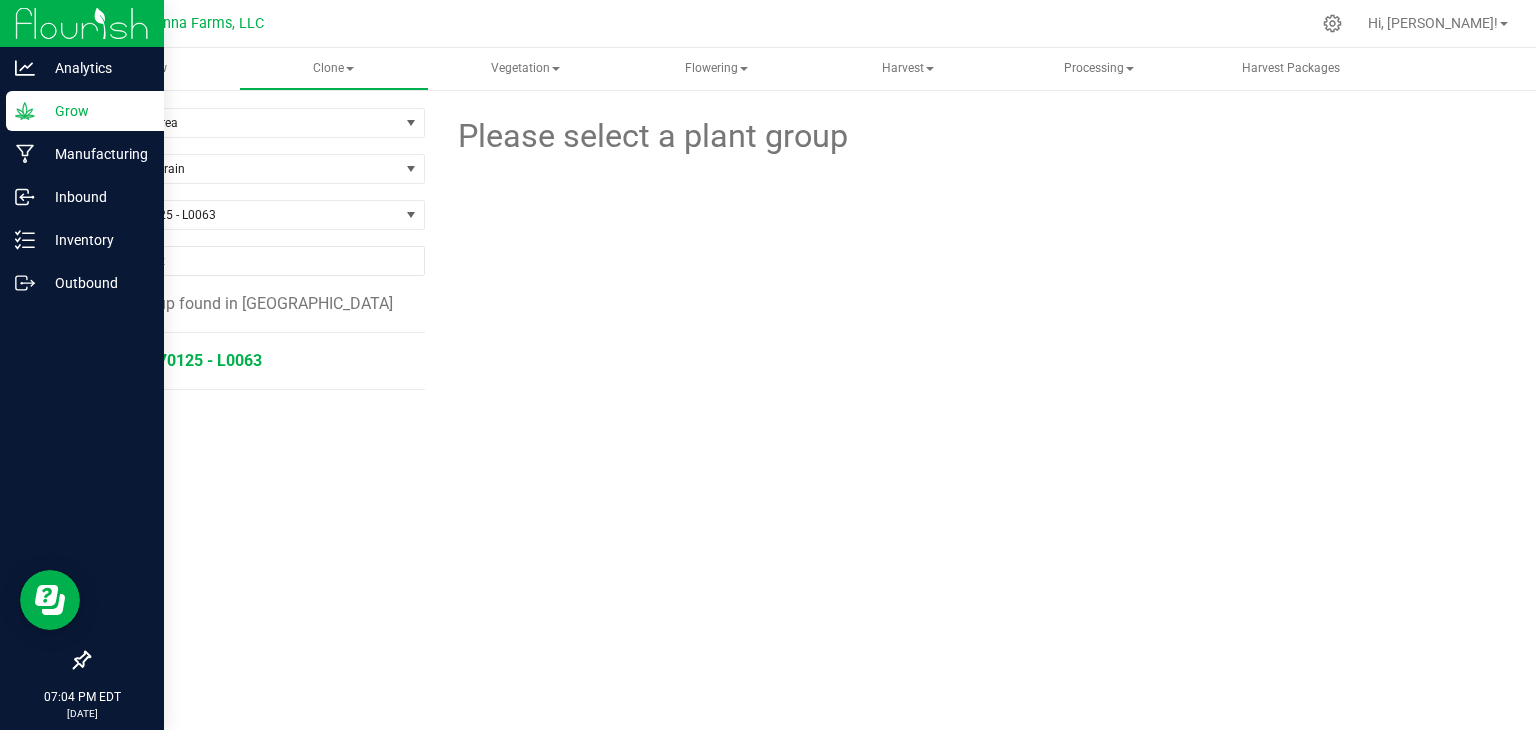 click on "SP - 070125 - L0063" at bounding box center [188, 360] 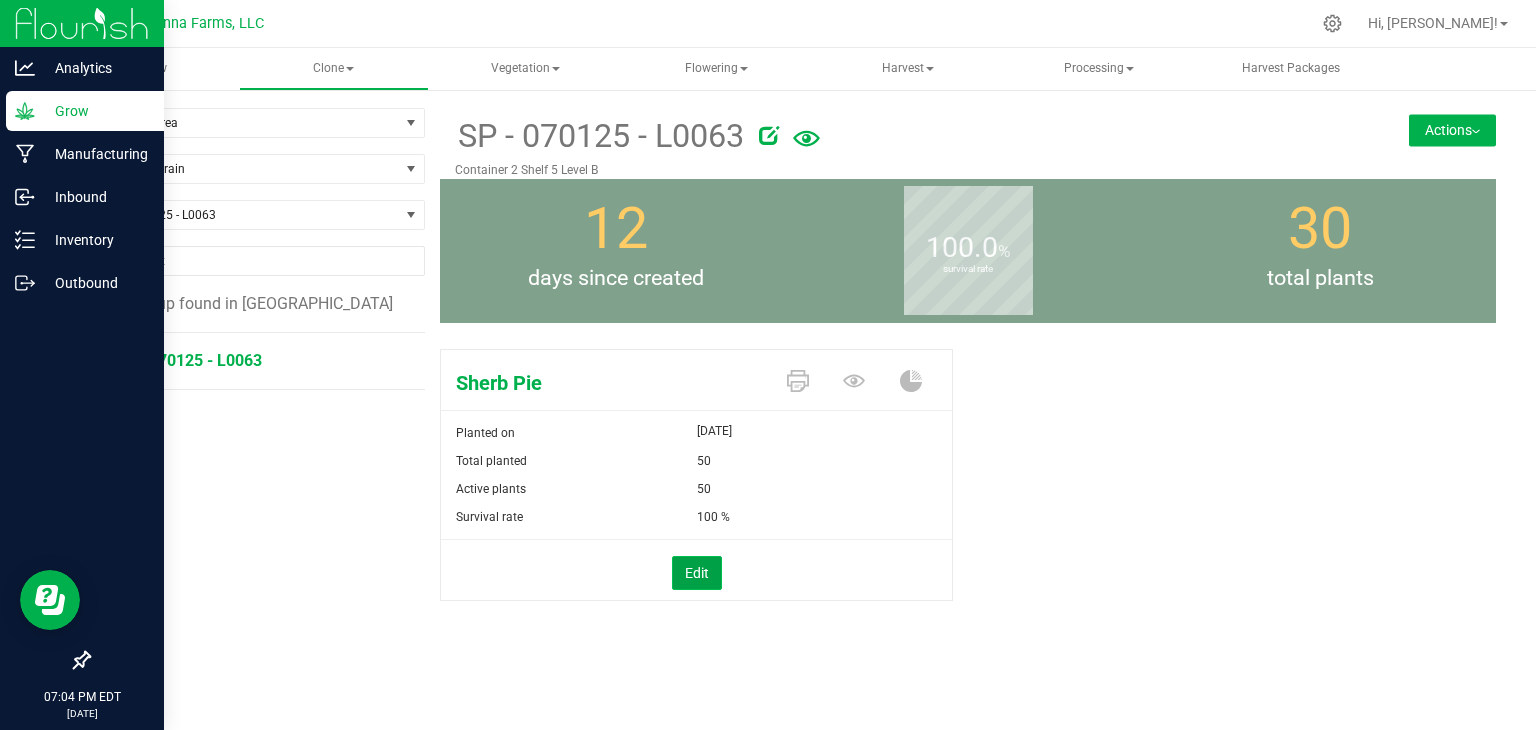 click on "Edit" at bounding box center (697, 573) 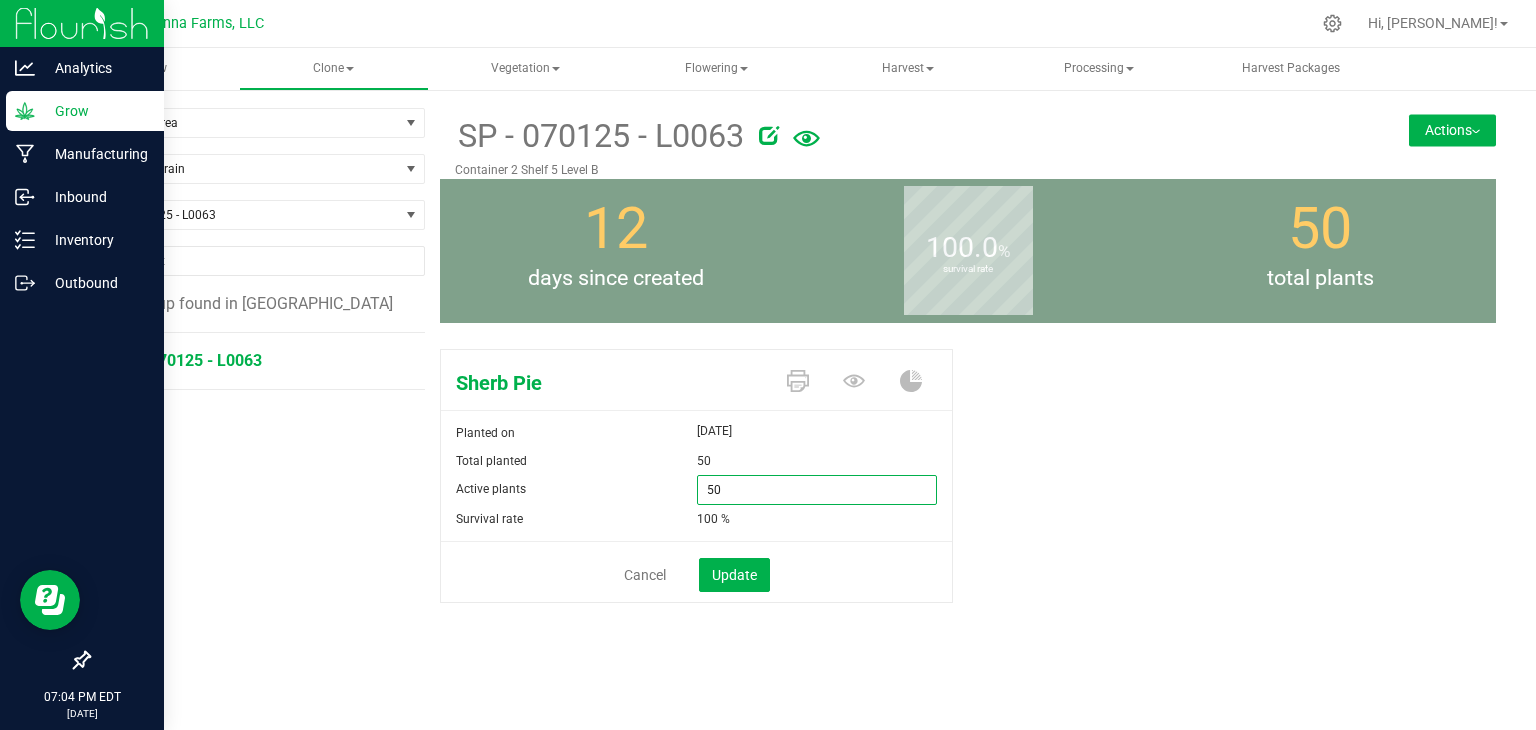 drag, startPoint x: 744, startPoint y: 493, endPoint x: 601, endPoint y: 480, distance: 143.58969 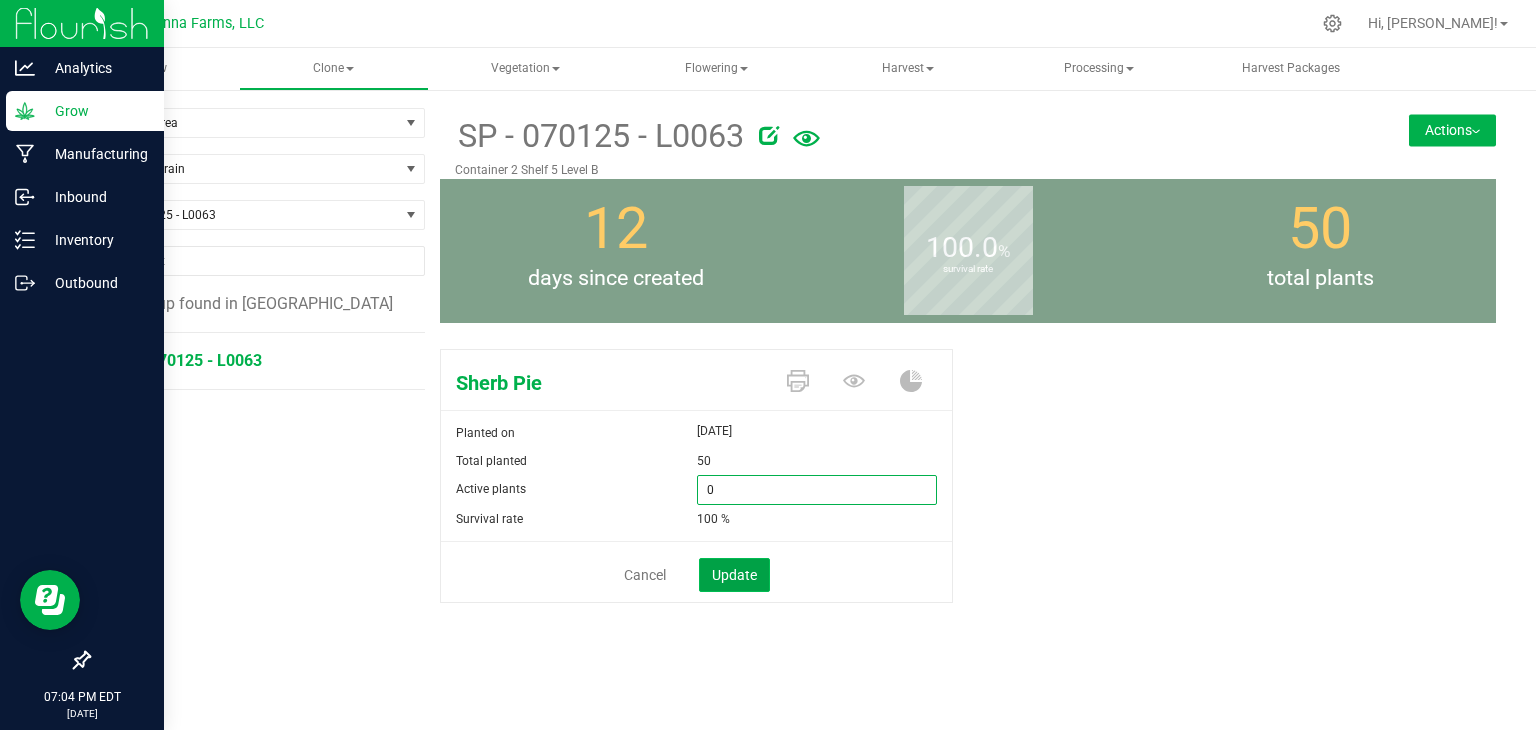 type on "0" 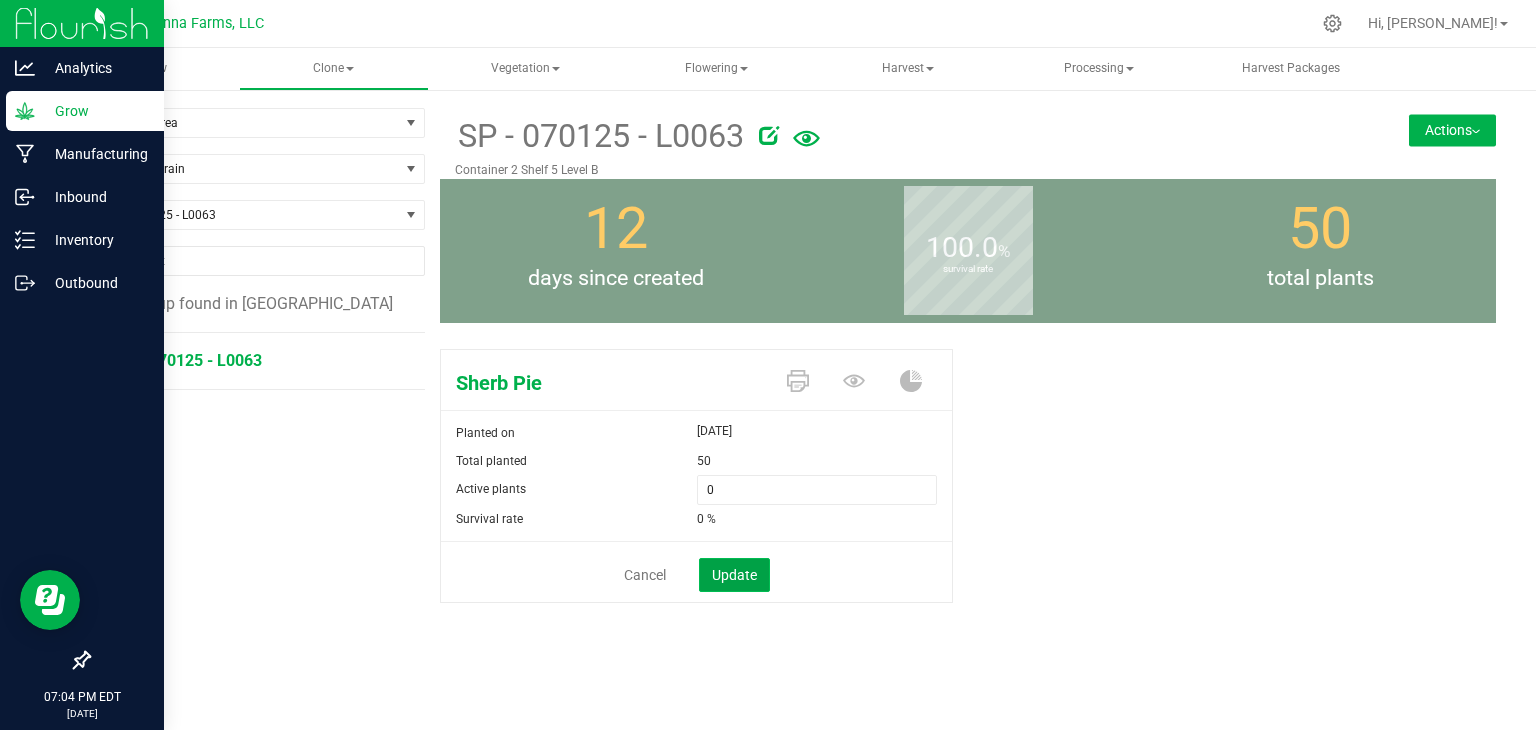 click on "Update" 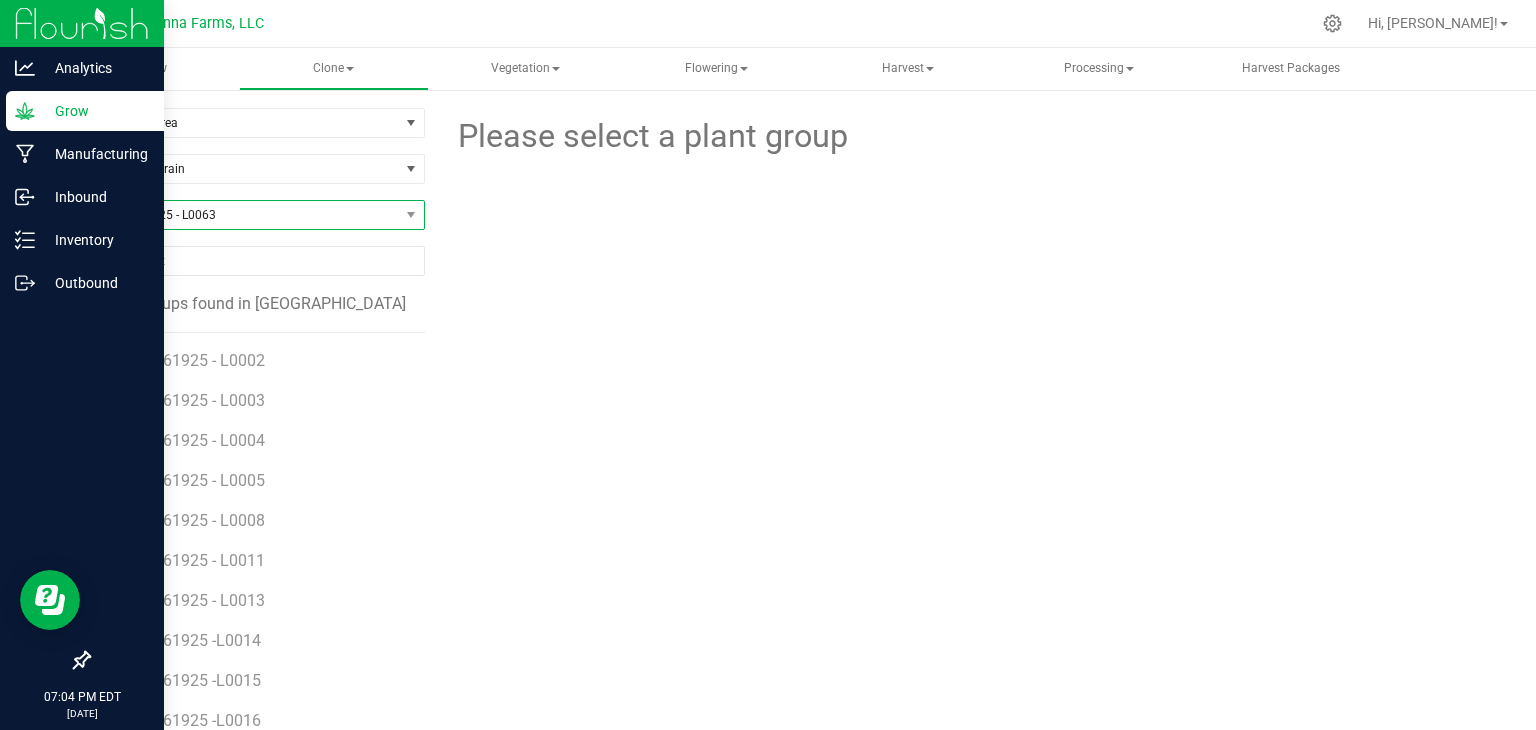 click on "SP - 070125 - L0063" at bounding box center [244, 215] 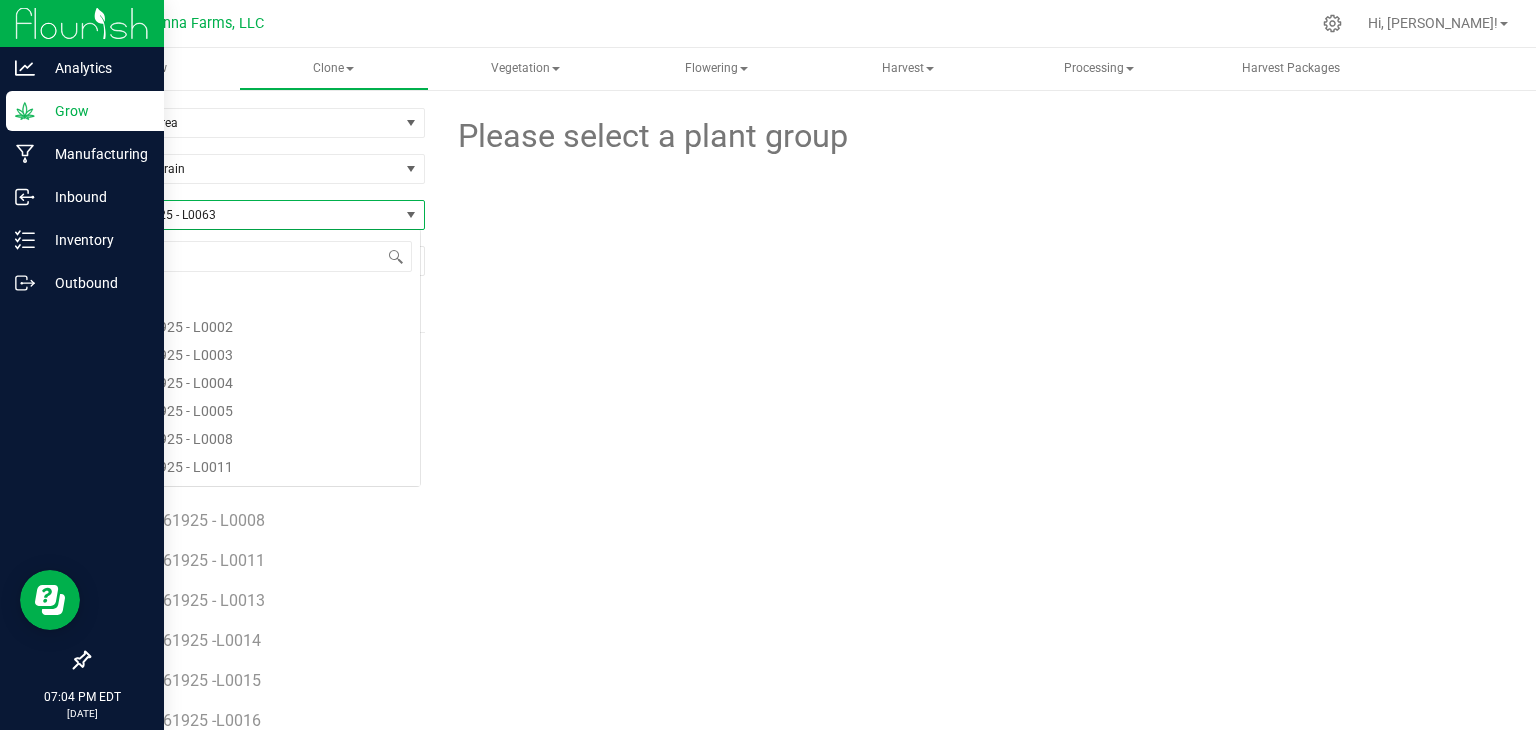 scroll, scrollTop: 14220, scrollLeft: 0, axis: vertical 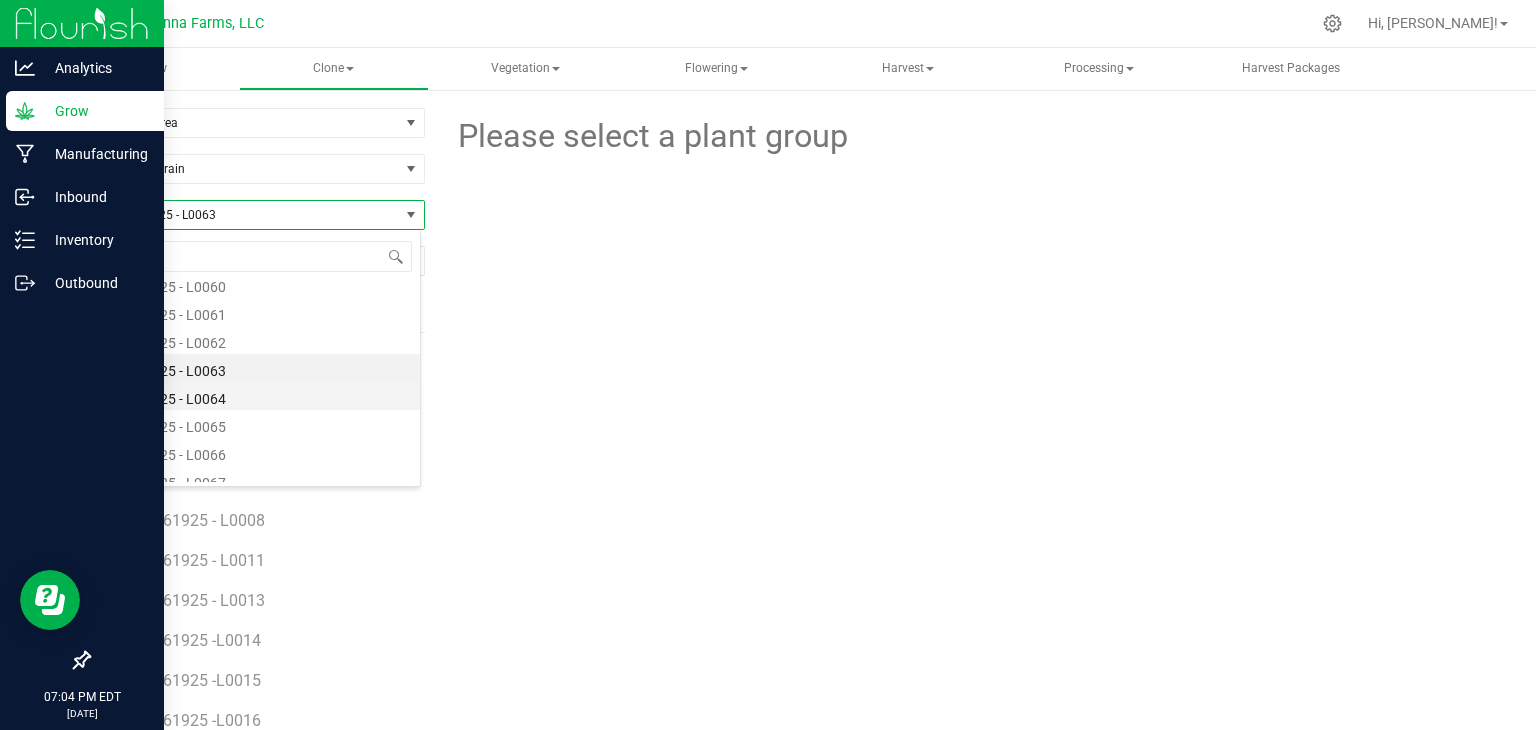 click on "SP - 070125 - L0064" at bounding box center (254, 396) 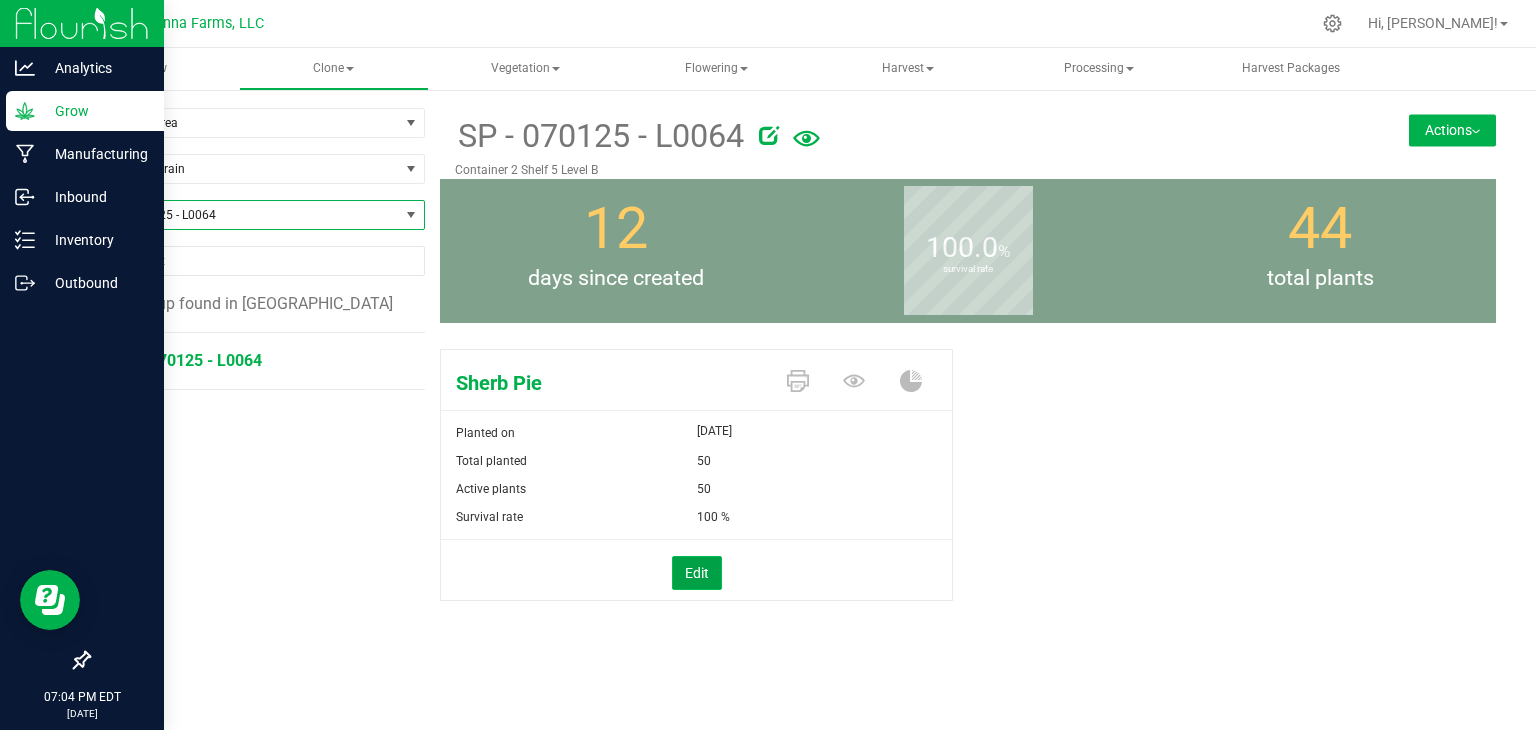 click on "Edit" at bounding box center [697, 573] 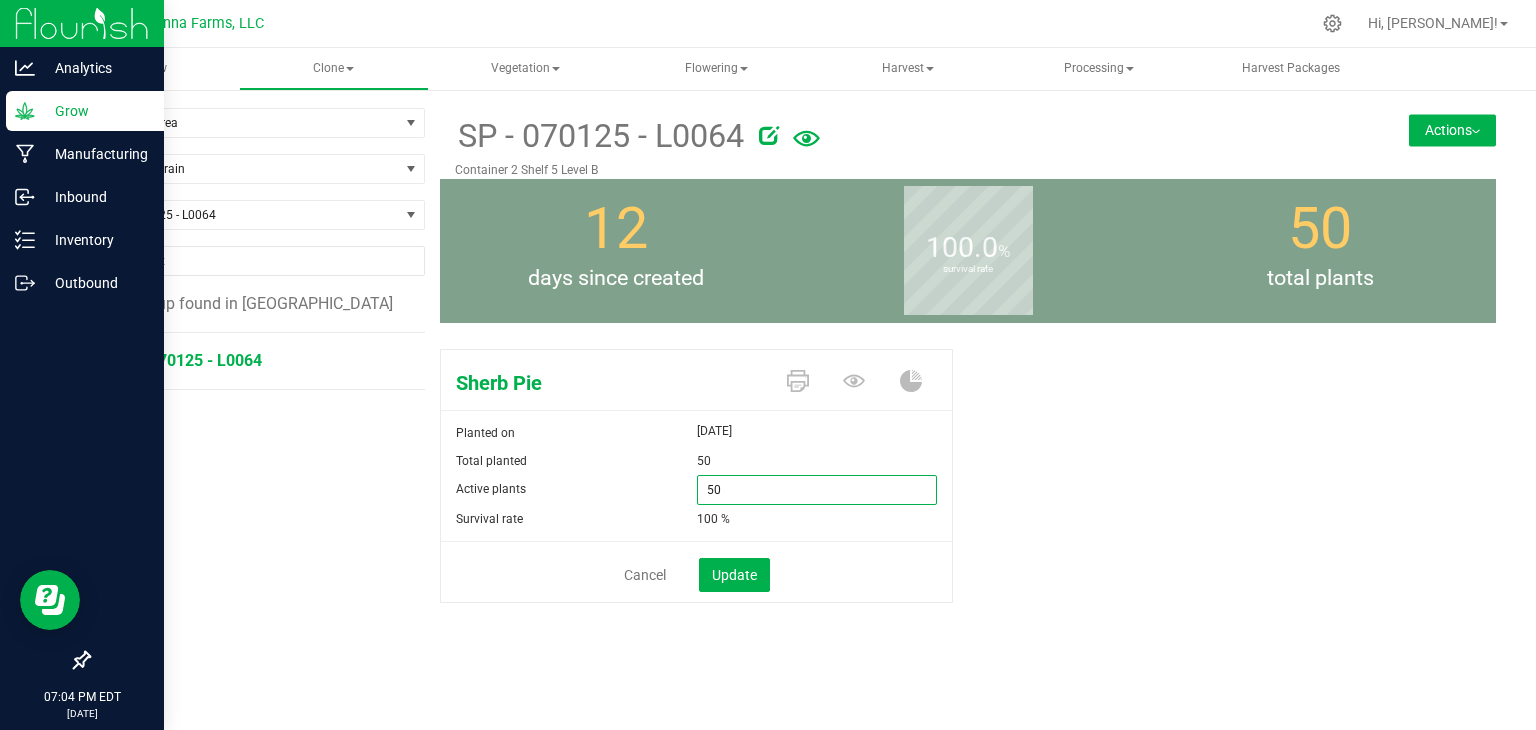 drag, startPoint x: 764, startPoint y: 489, endPoint x: 632, endPoint y: 491, distance: 132.01515 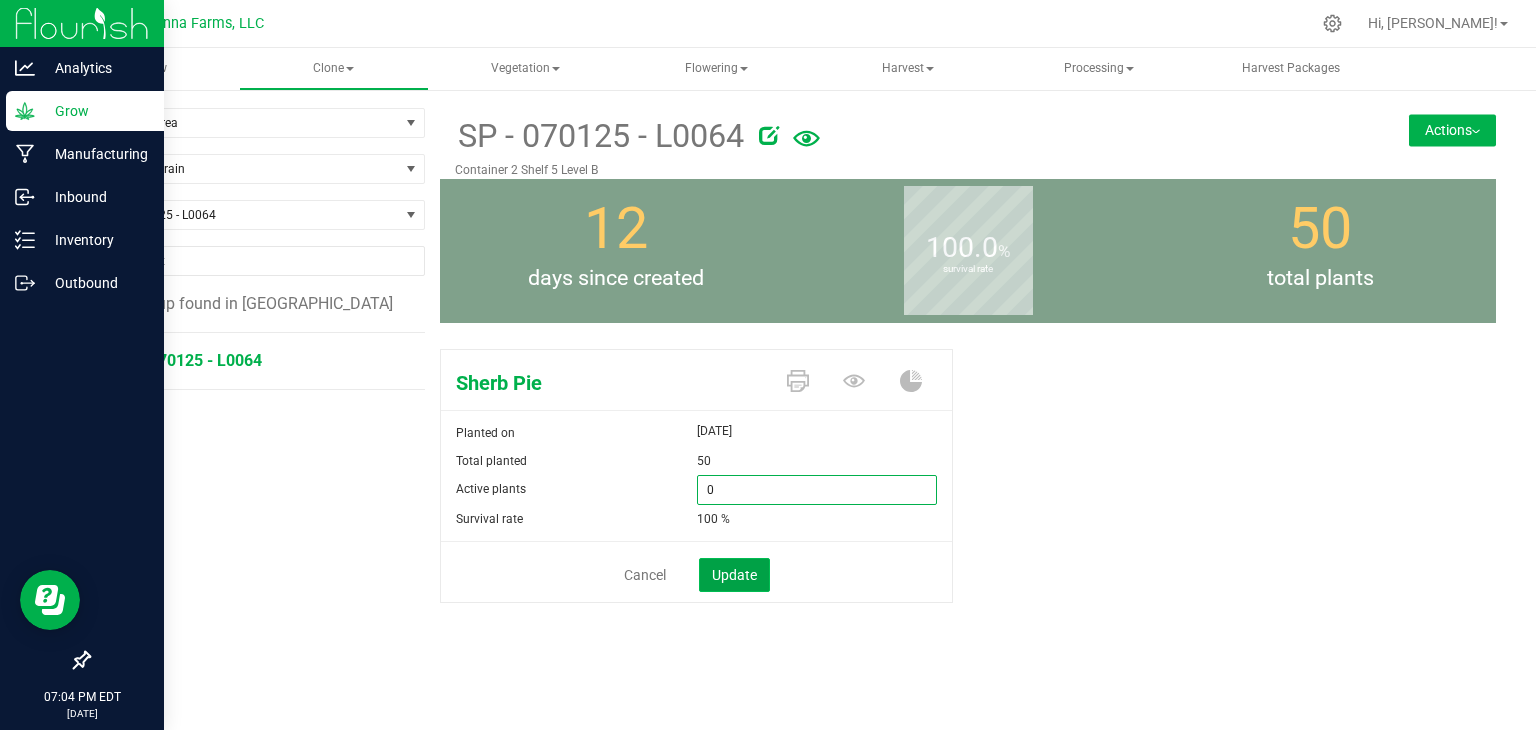 type on "0" 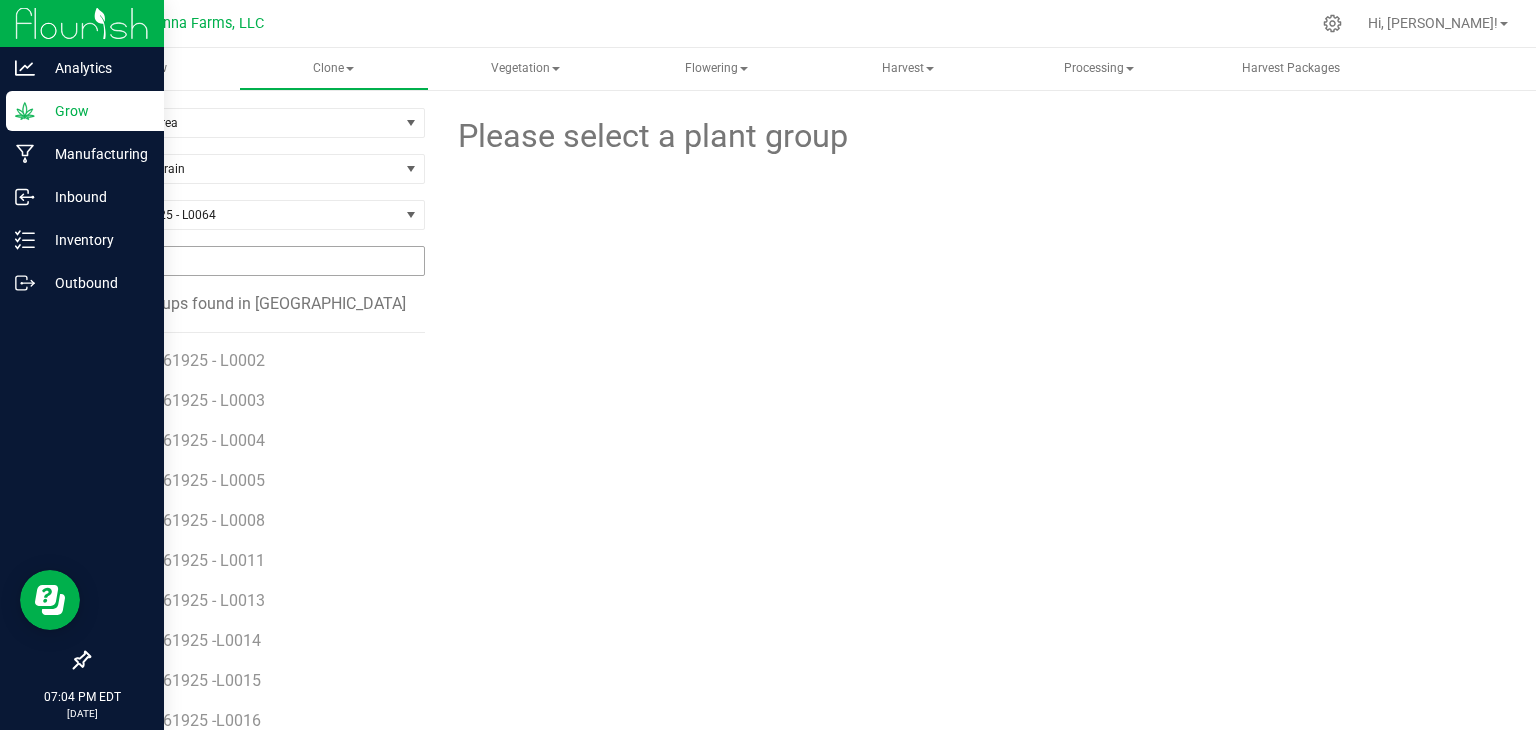 click at bounding box center [256, 261] 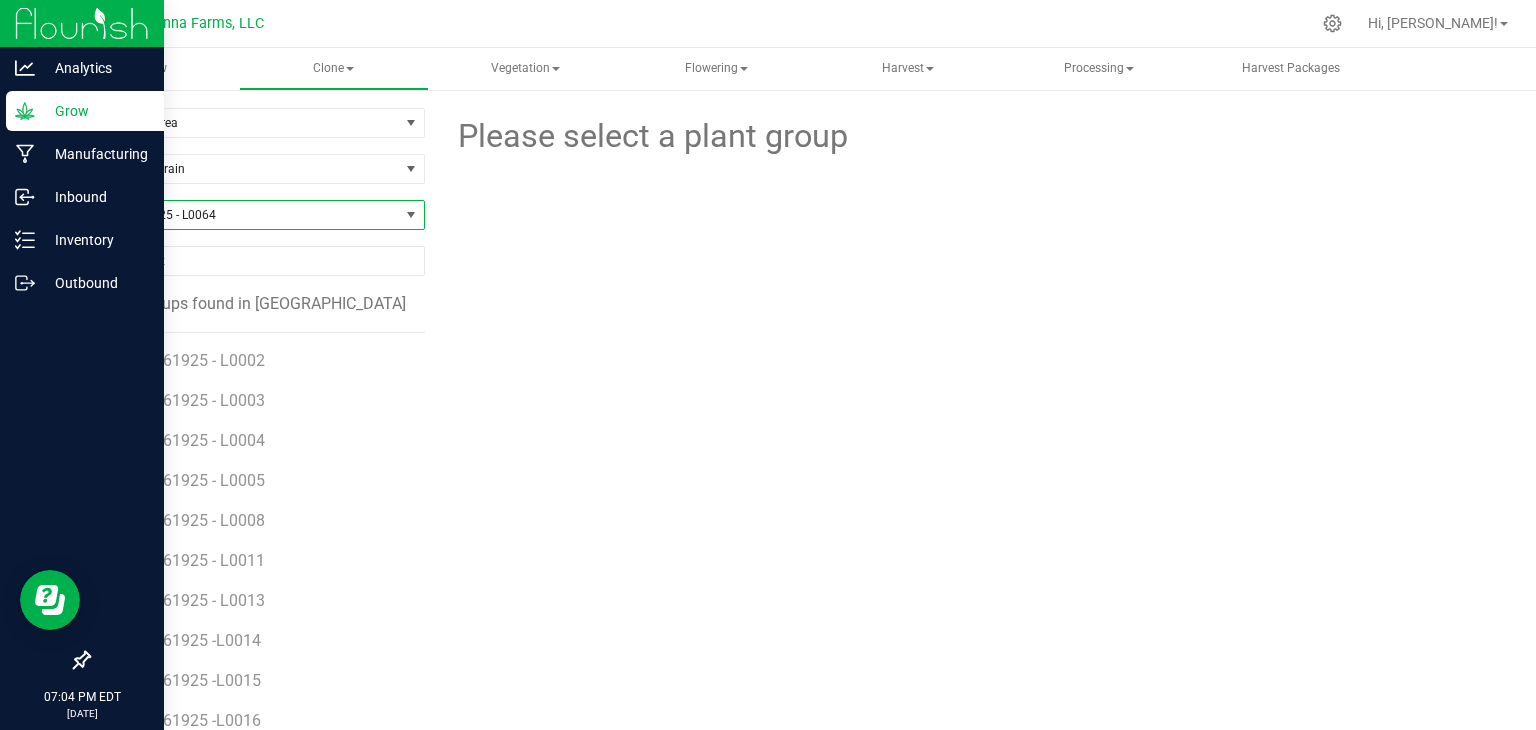 click on "SP - 070125 - L0064" at bounding box center [244, 215] 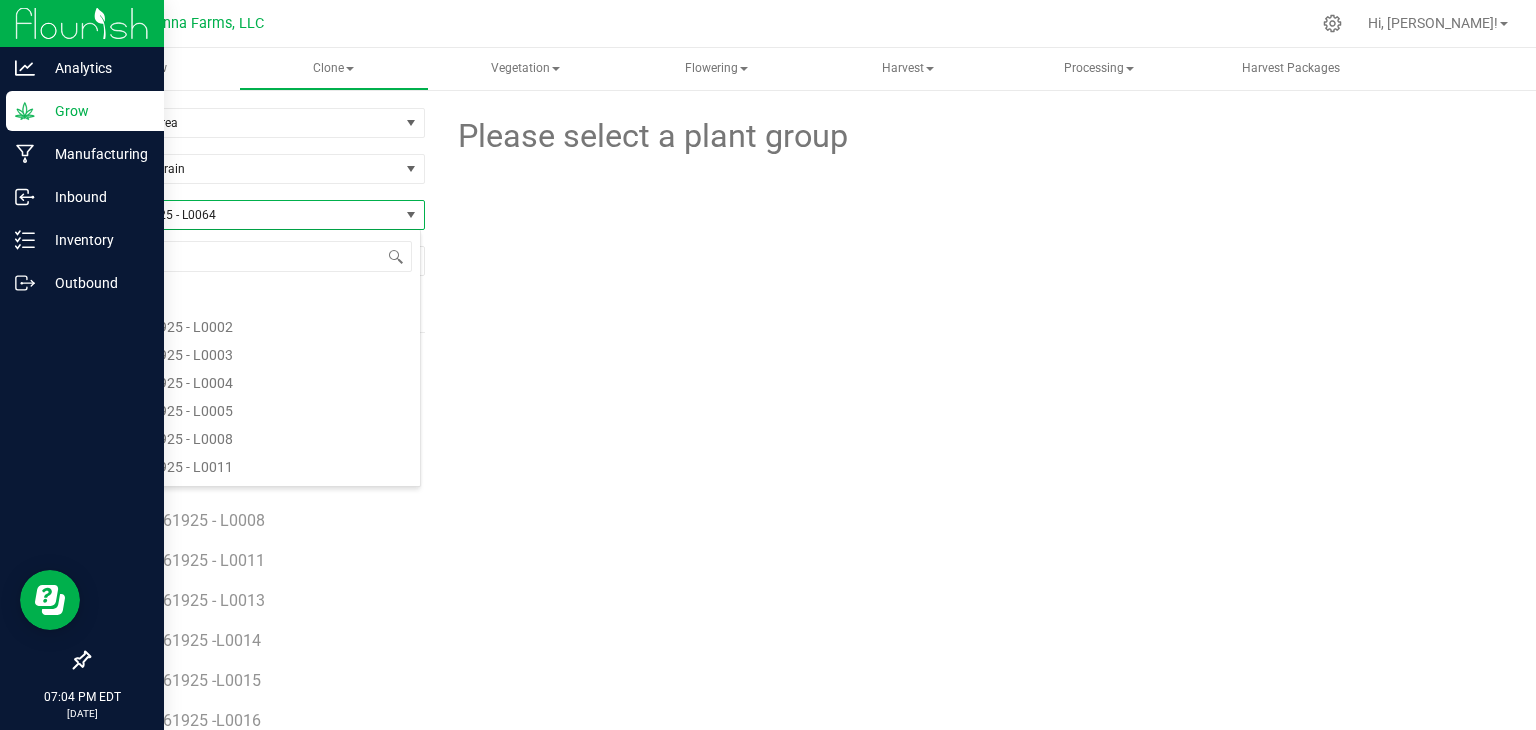 scroll, scrollTop: 14248, scrollLeft: 0, axis: vertical 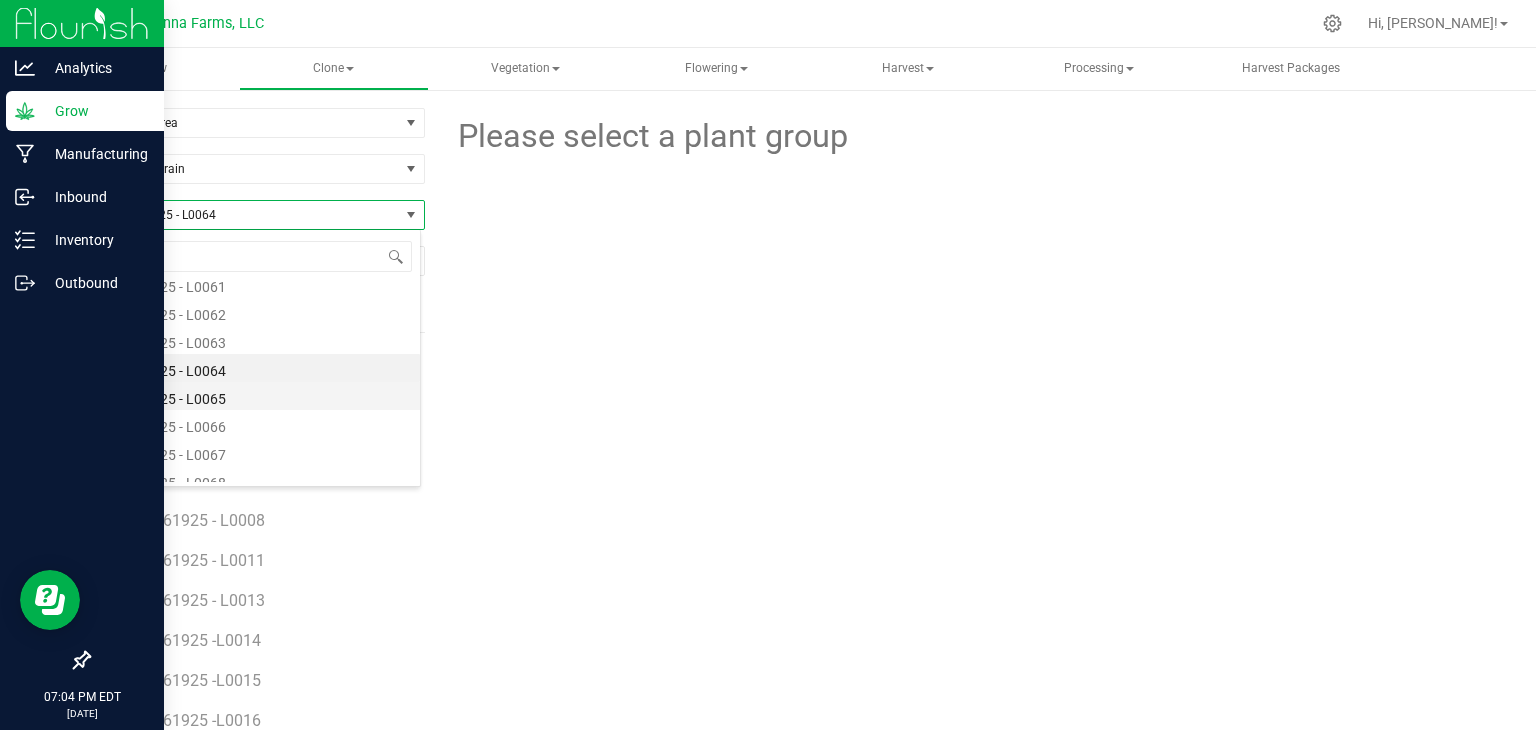 click on "SP - 070125 - L0065" at bounding box center (254, 396) 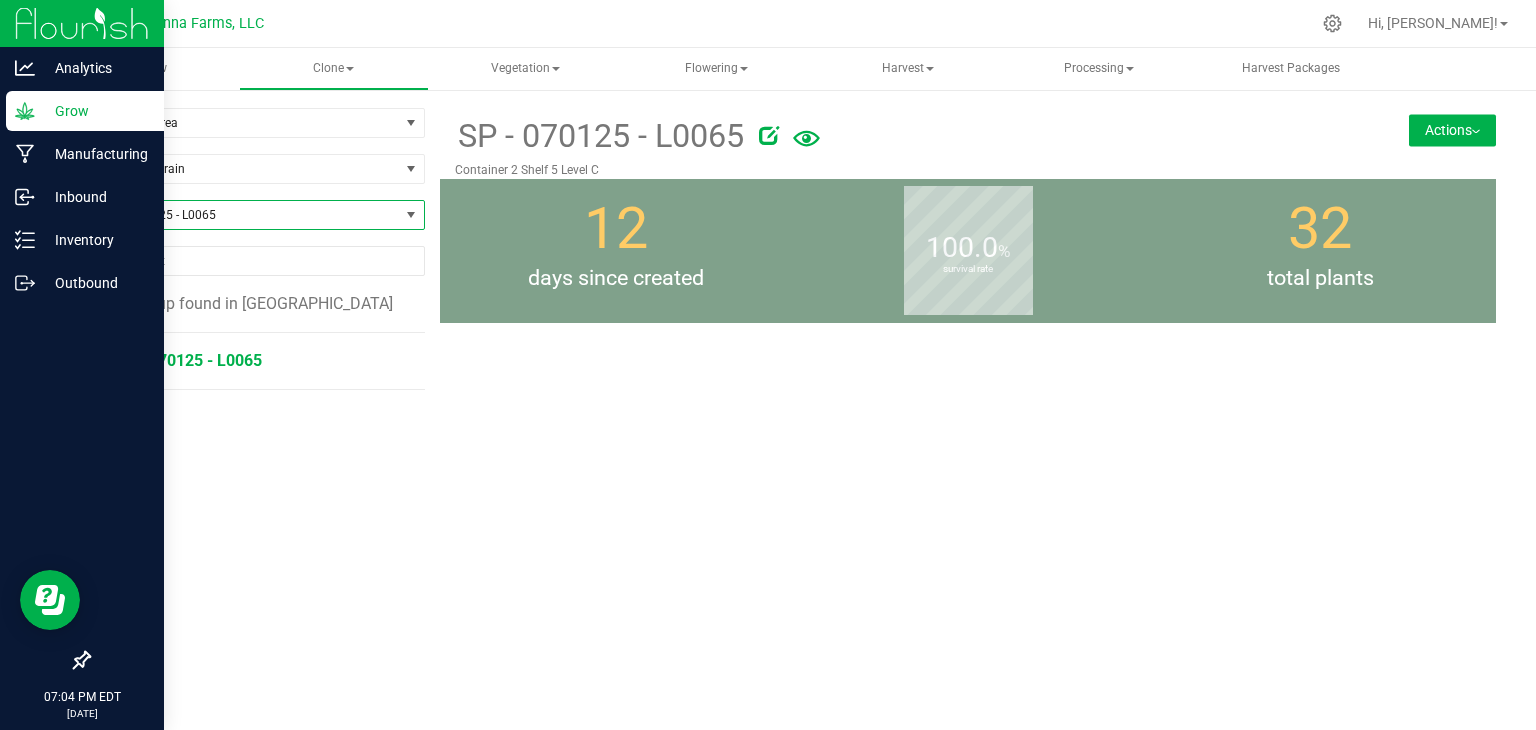 click on "SP - 070125 - L0065" at bounding box center [188, 360] 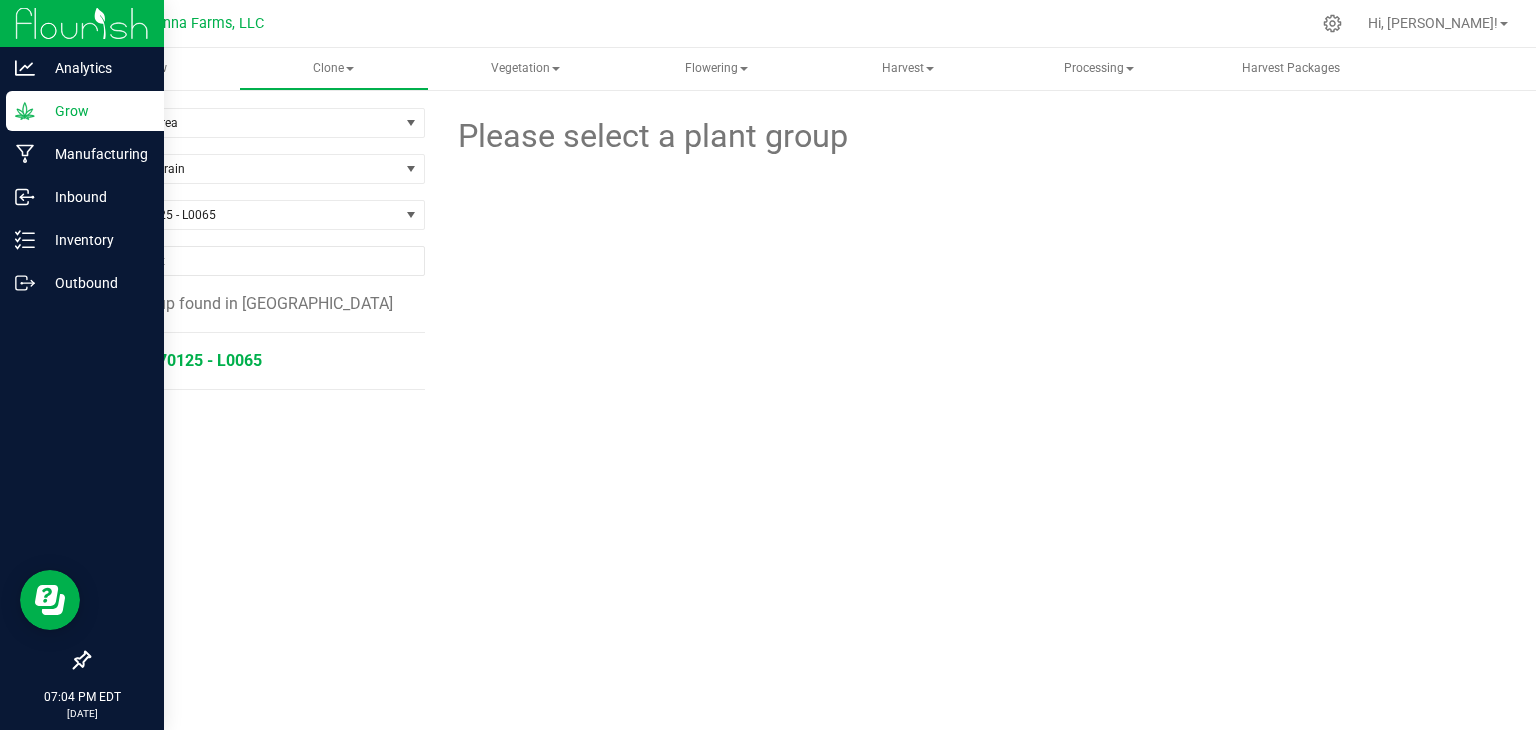 click on "SP - 070125 - L0065" at bounding box center (188, 360) 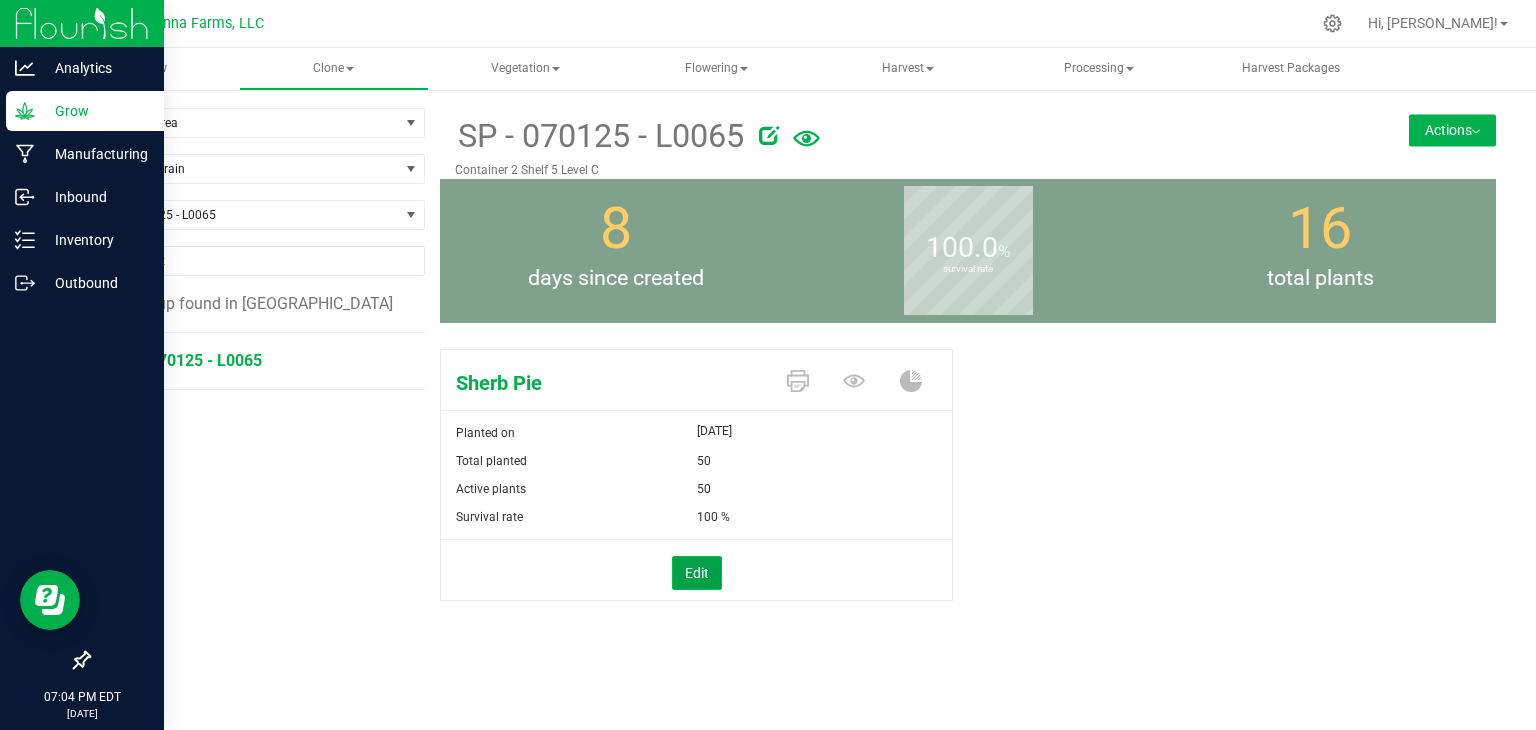 click on "Edit" at bounding box center [697, 573] 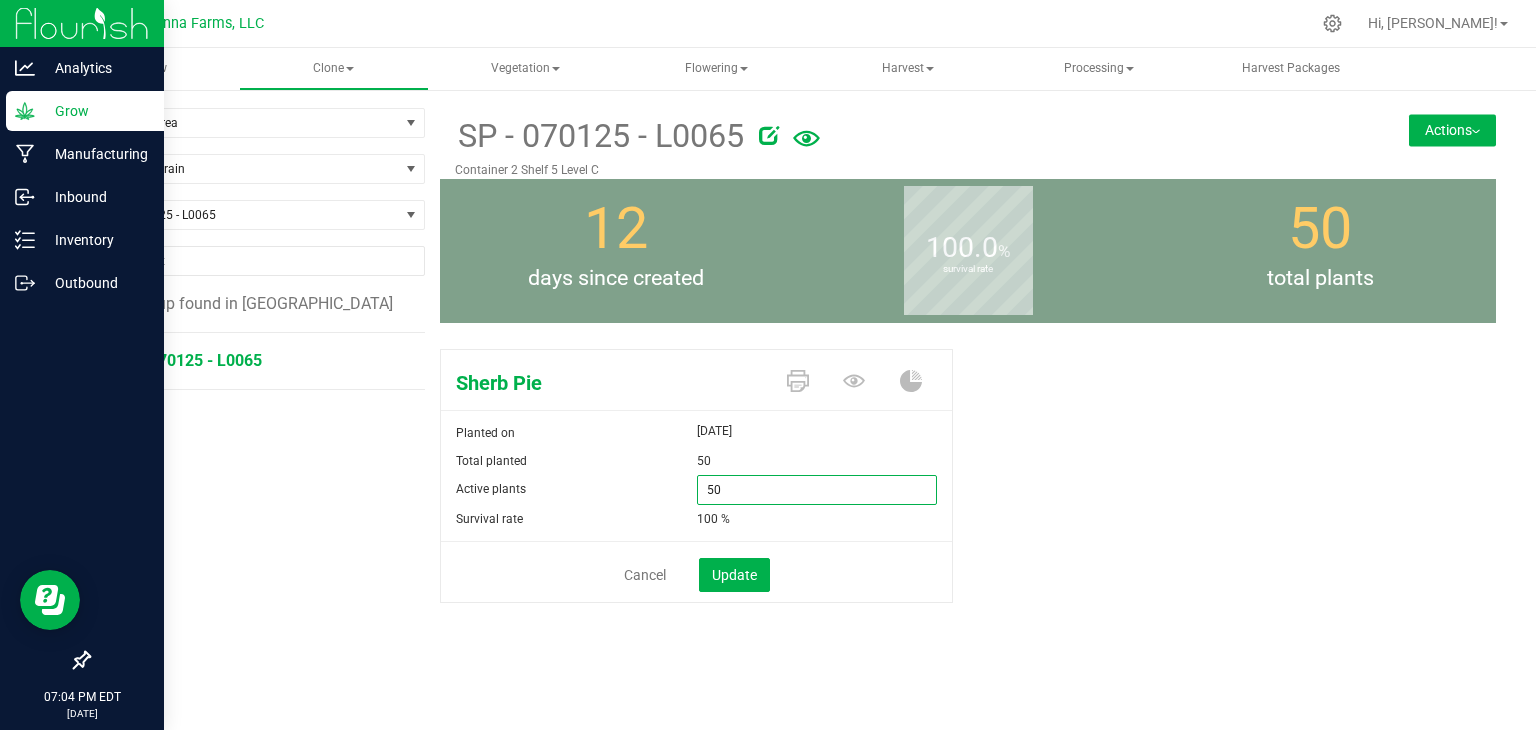 drag, startPoint x: 744, startPoint y: 485, endPoint x: 620, endPoint y: 486, distance: 124.004036 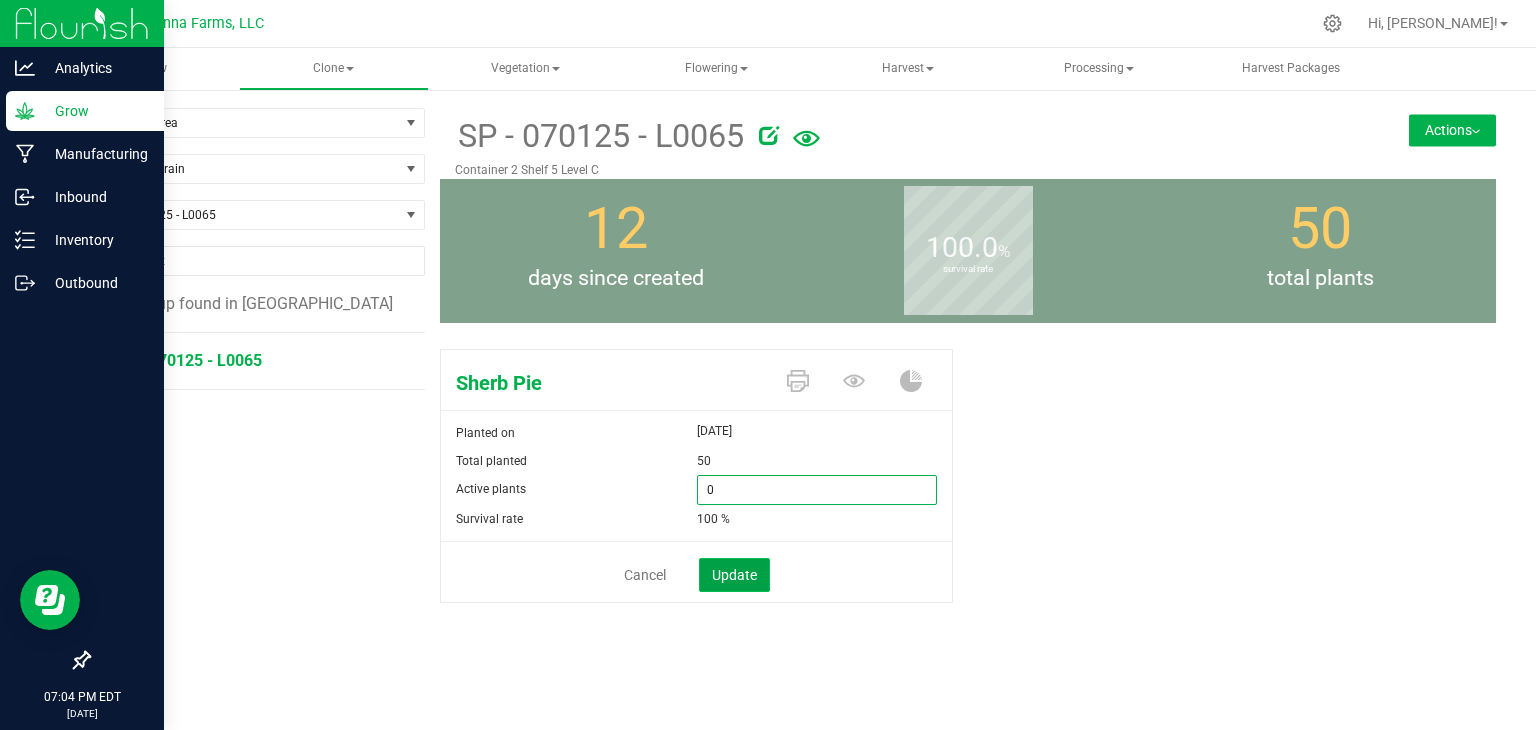 type on "0" 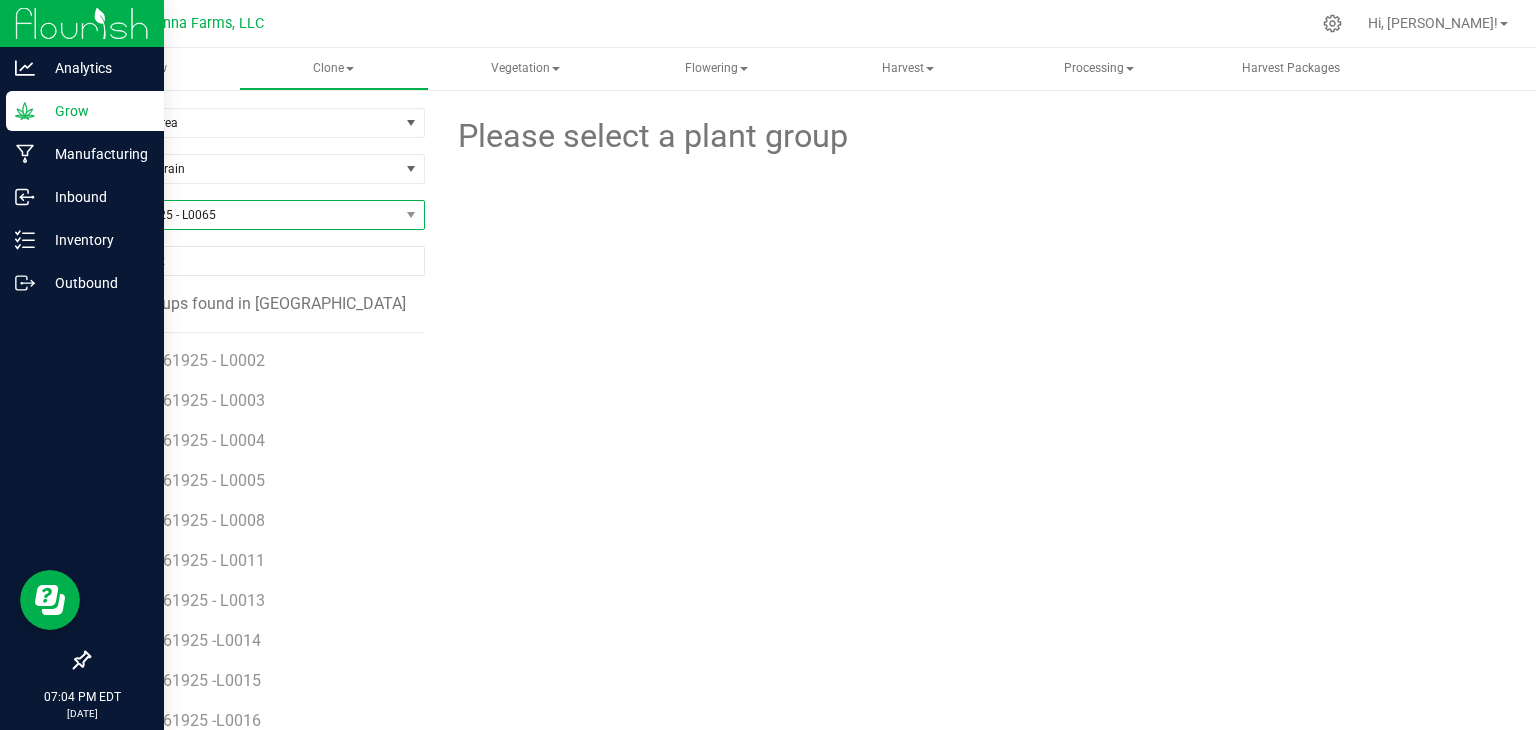 click on "SP - 070125 - L0065" at bounding box center (244, 215) 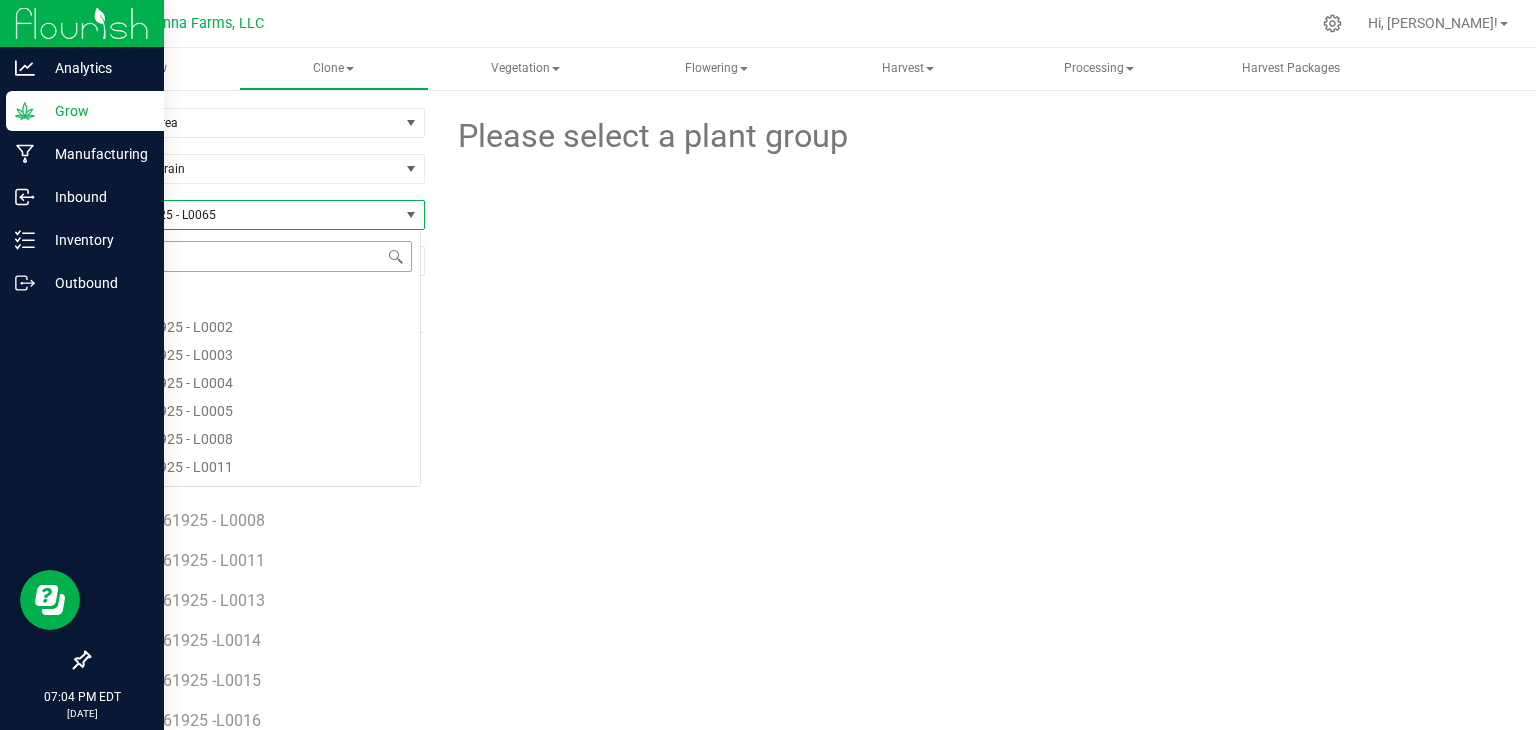 scroll, scrollTop: 99970, scrollLeft: 99666, axis: both 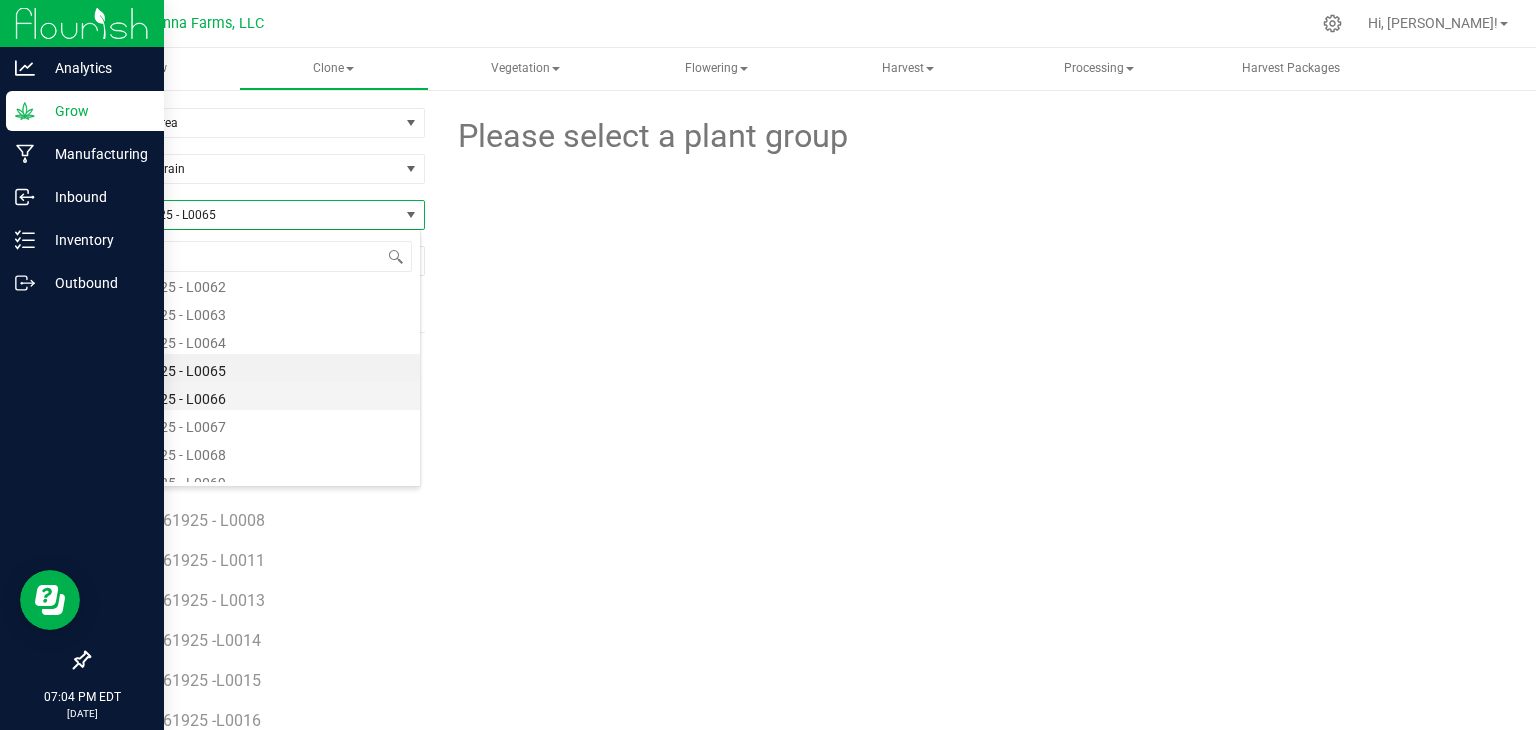 click on "SP - 070125 - L0066" at bounding box center [254, 396] 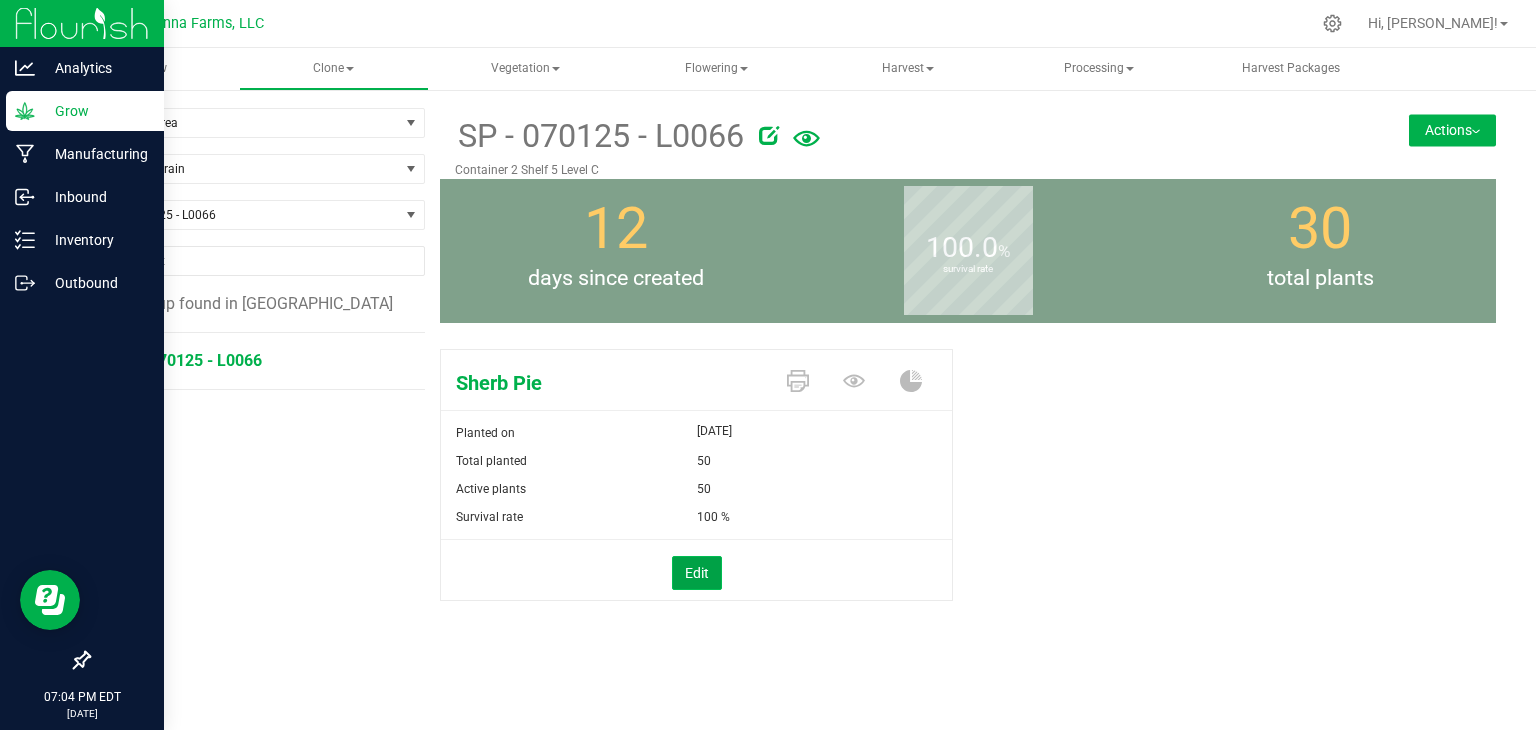 click on "Edit" at bounding box center (697, 573) 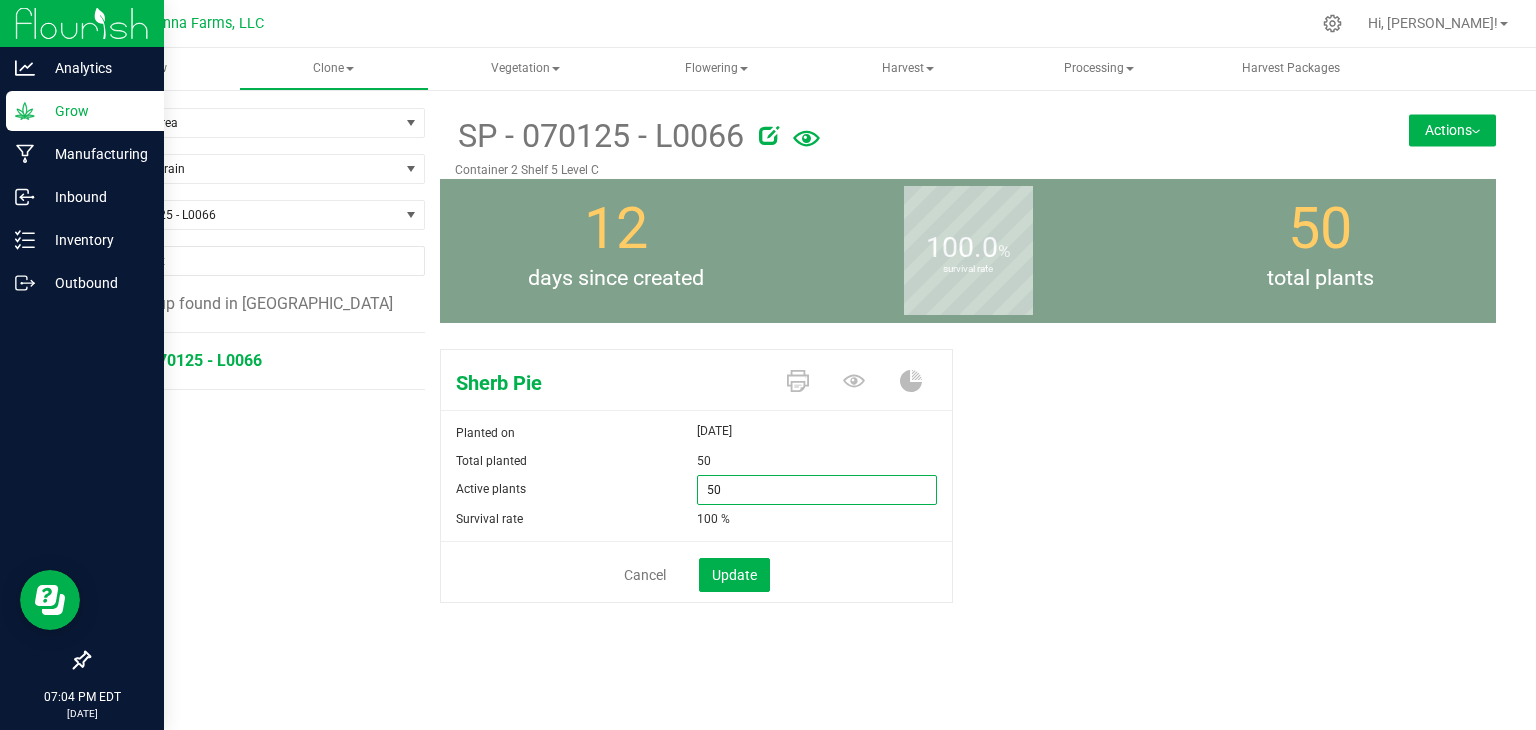 drag, startPoint x: 752, startPoint y: 489, endPoint x: 561, endPoint y: 471, distance: 191.8463 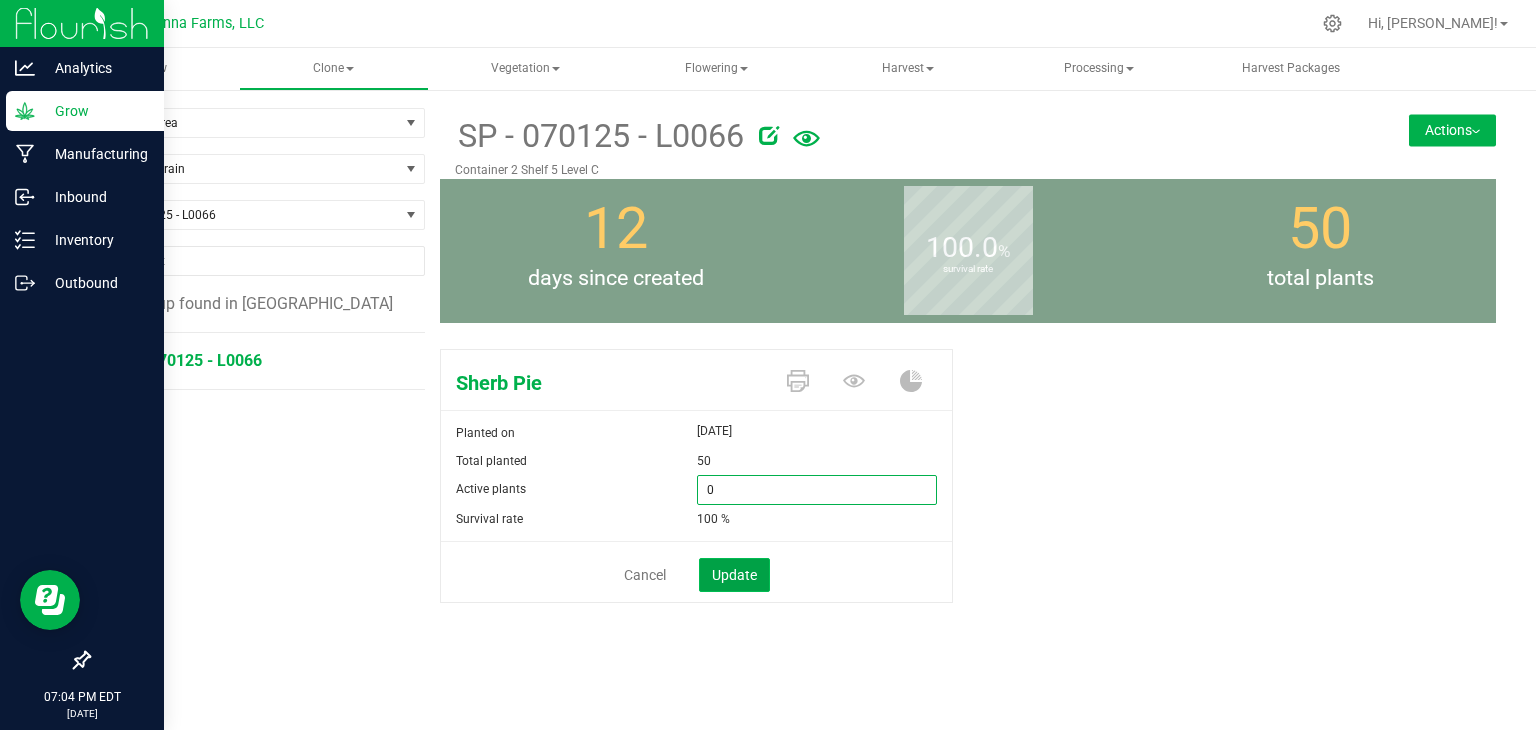 type on "0" 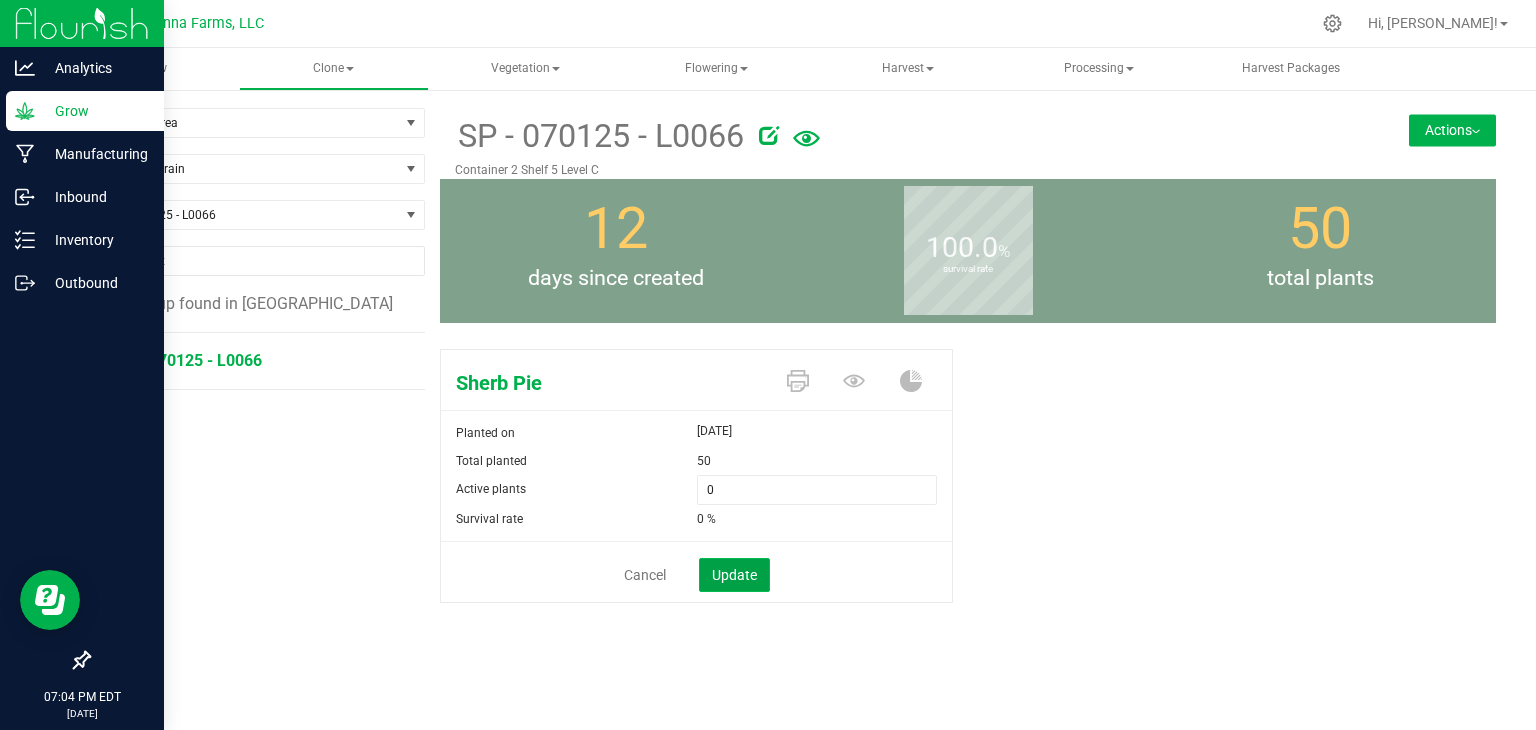 click on "Update" 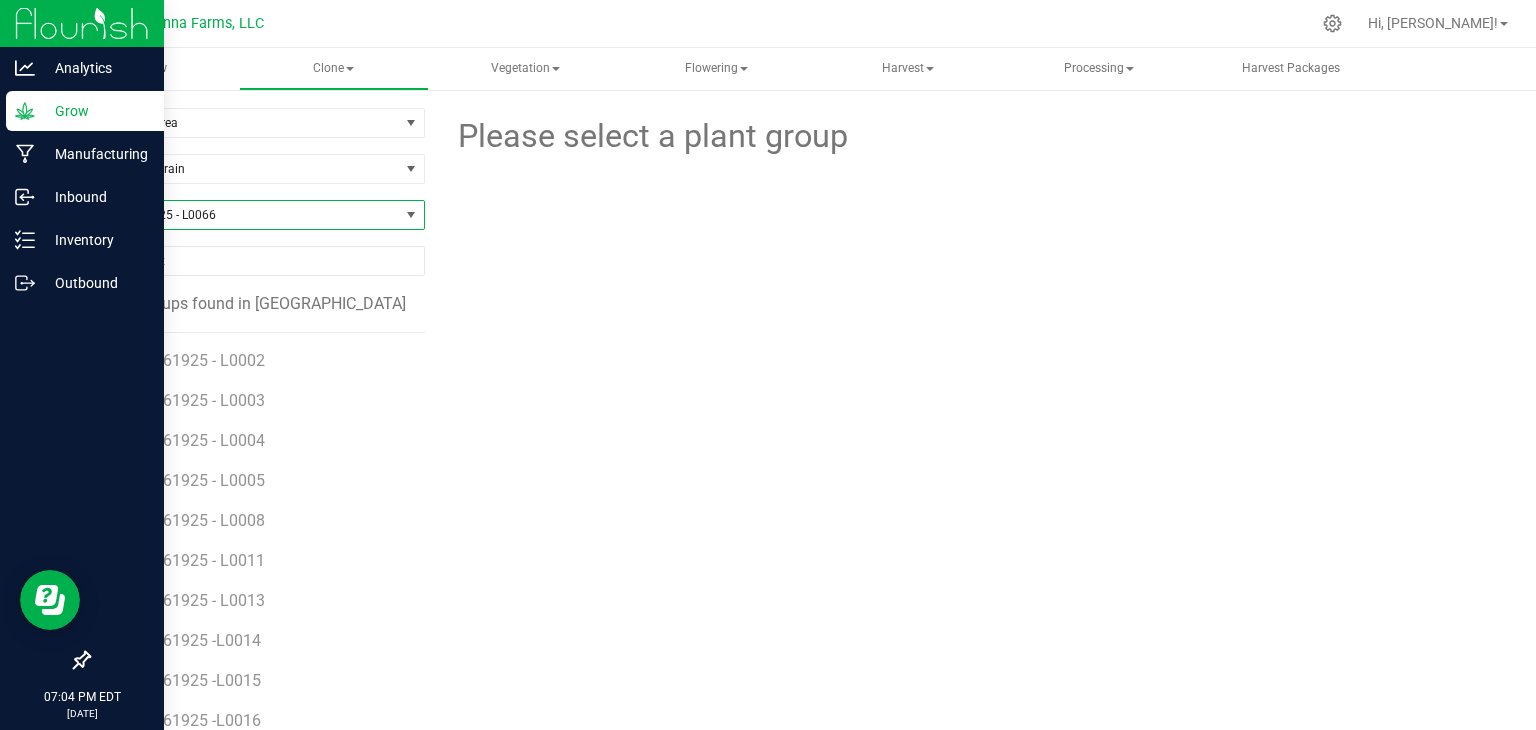 click on "SP - 070125 - L0066" at bounding box center (244, 215) 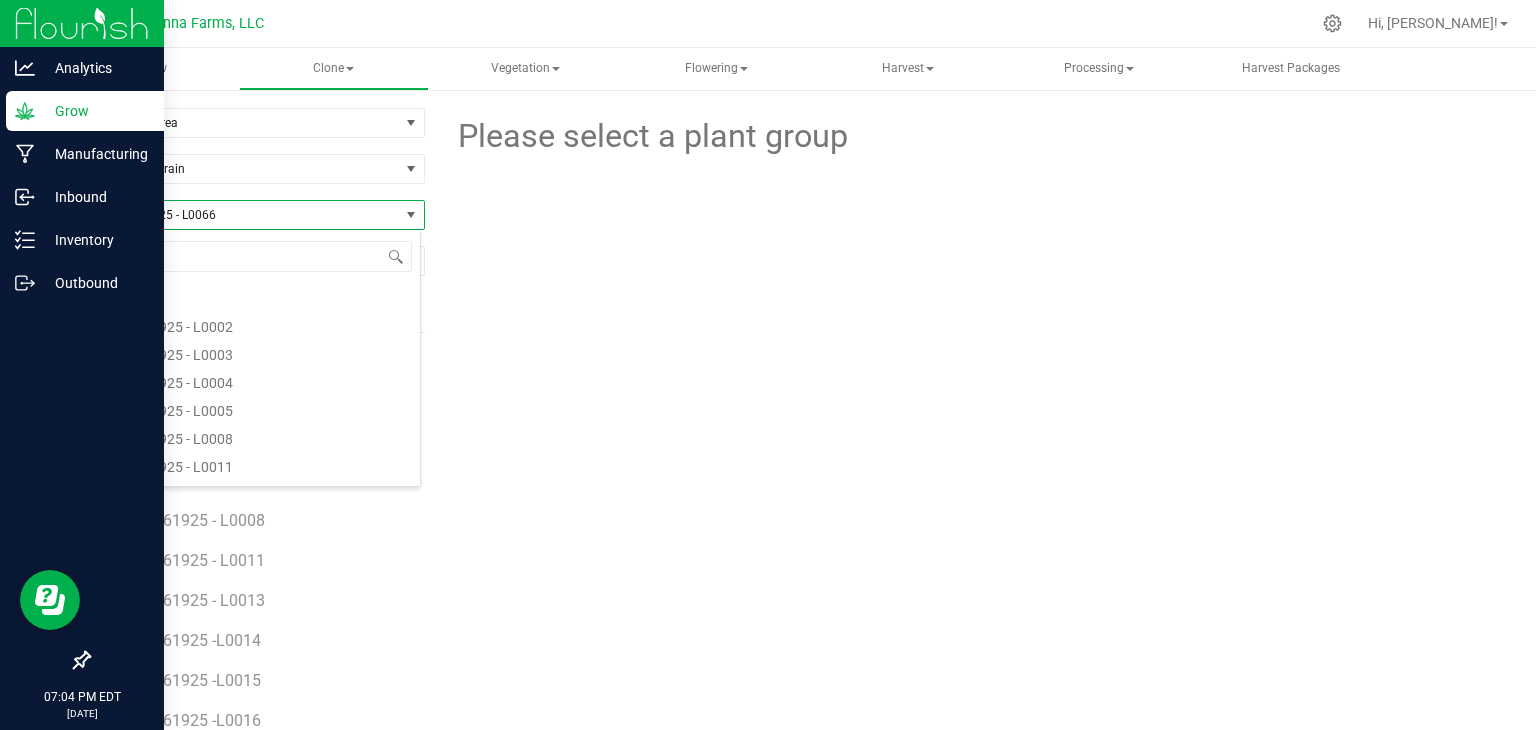 scroll, scrollTop: 14304, scrollLeft: 0, axis: vertical 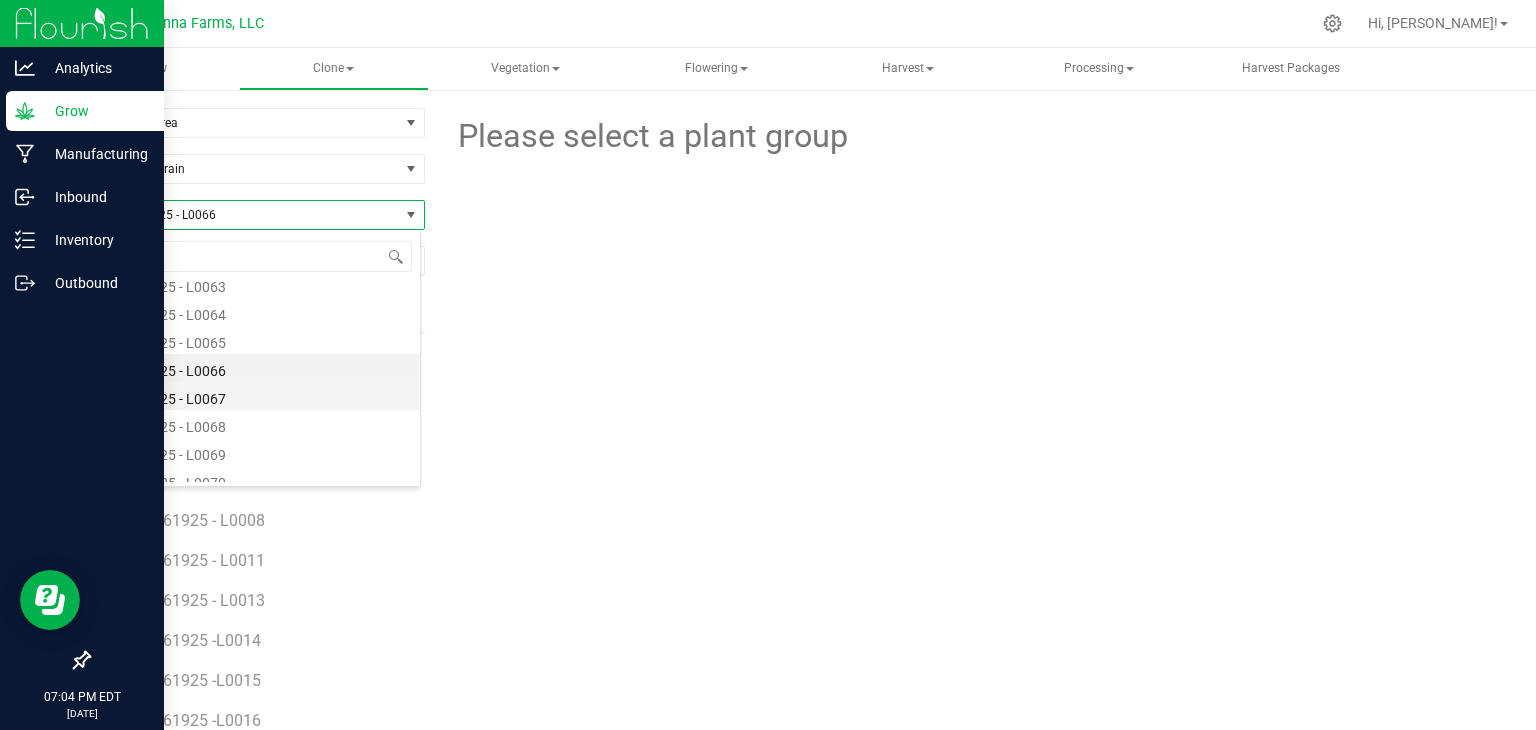 click on "SP - 070125 - L0067" at bounding box center (254, 396) 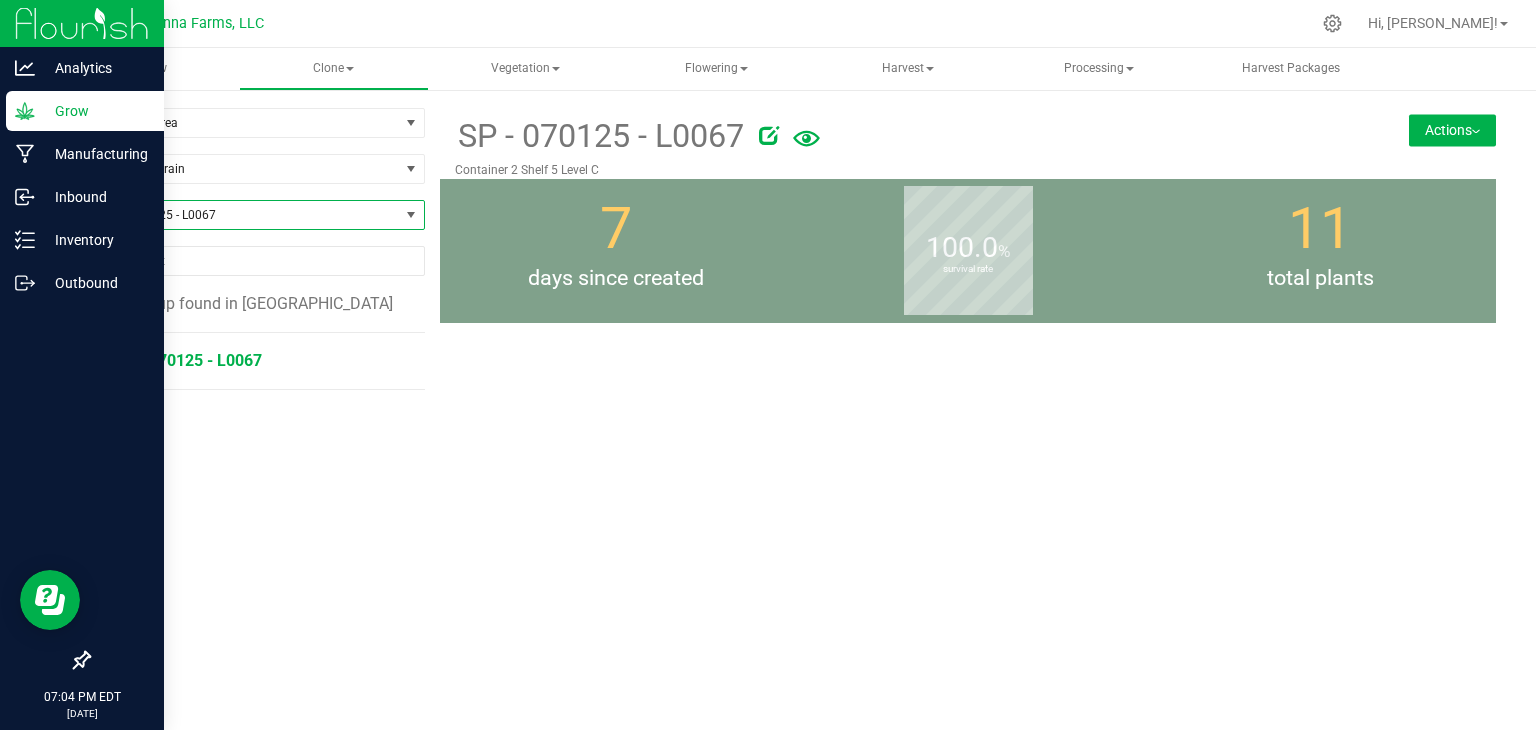 click on "SP - 070125 - L0067" at bounding box center (188, 360) 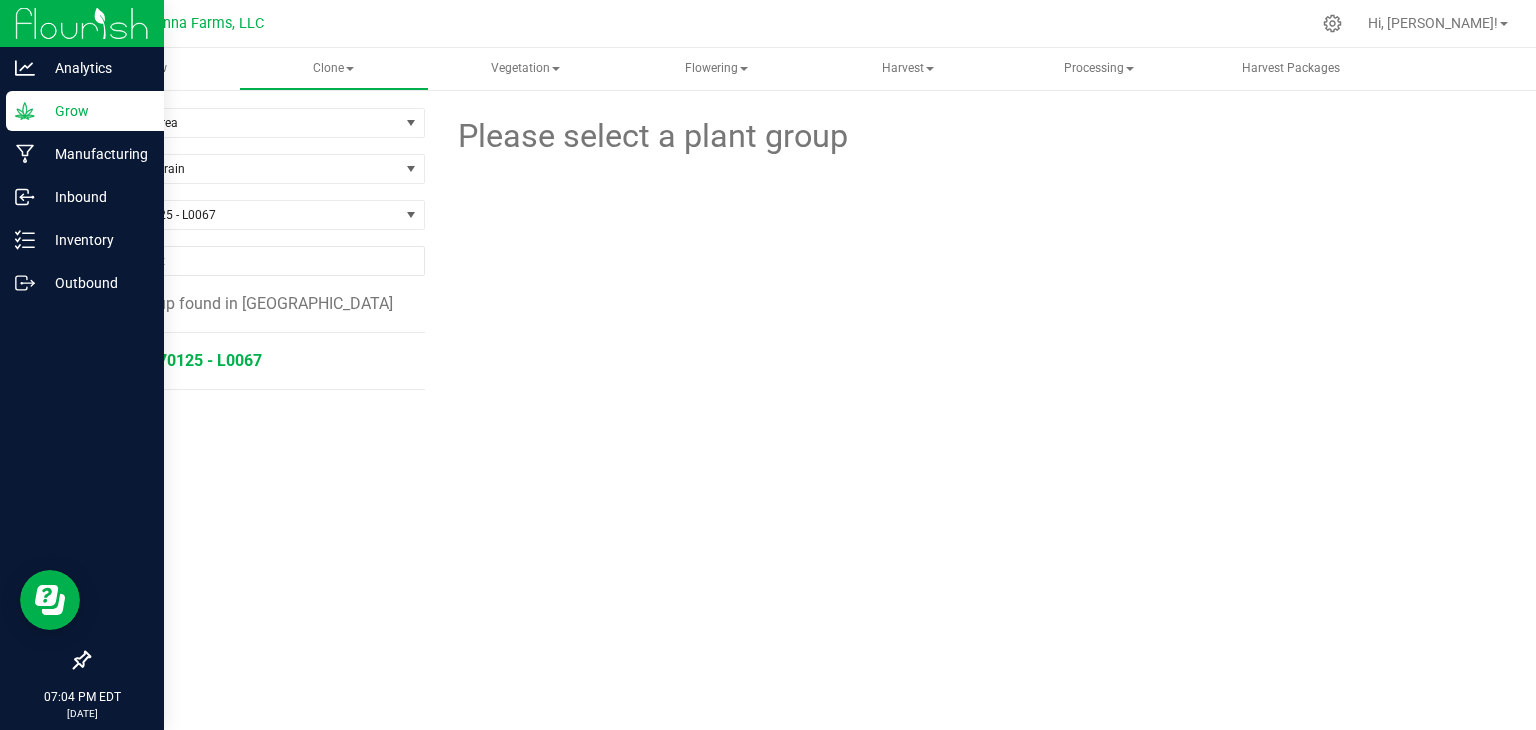click on "SP - 070125 - L0067" at bounding box center (188, 360) 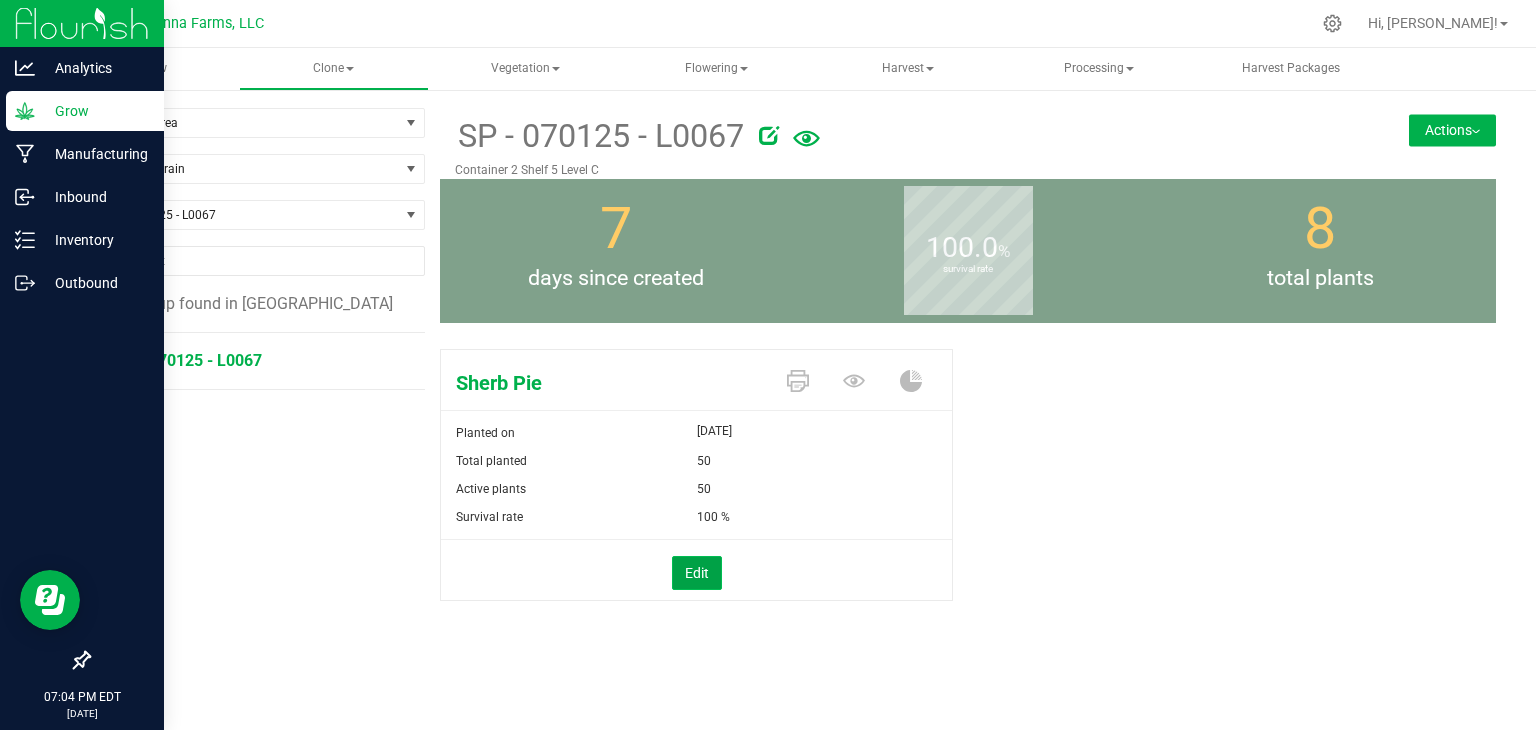 click on "Edit" at bounding box center [697, 573] 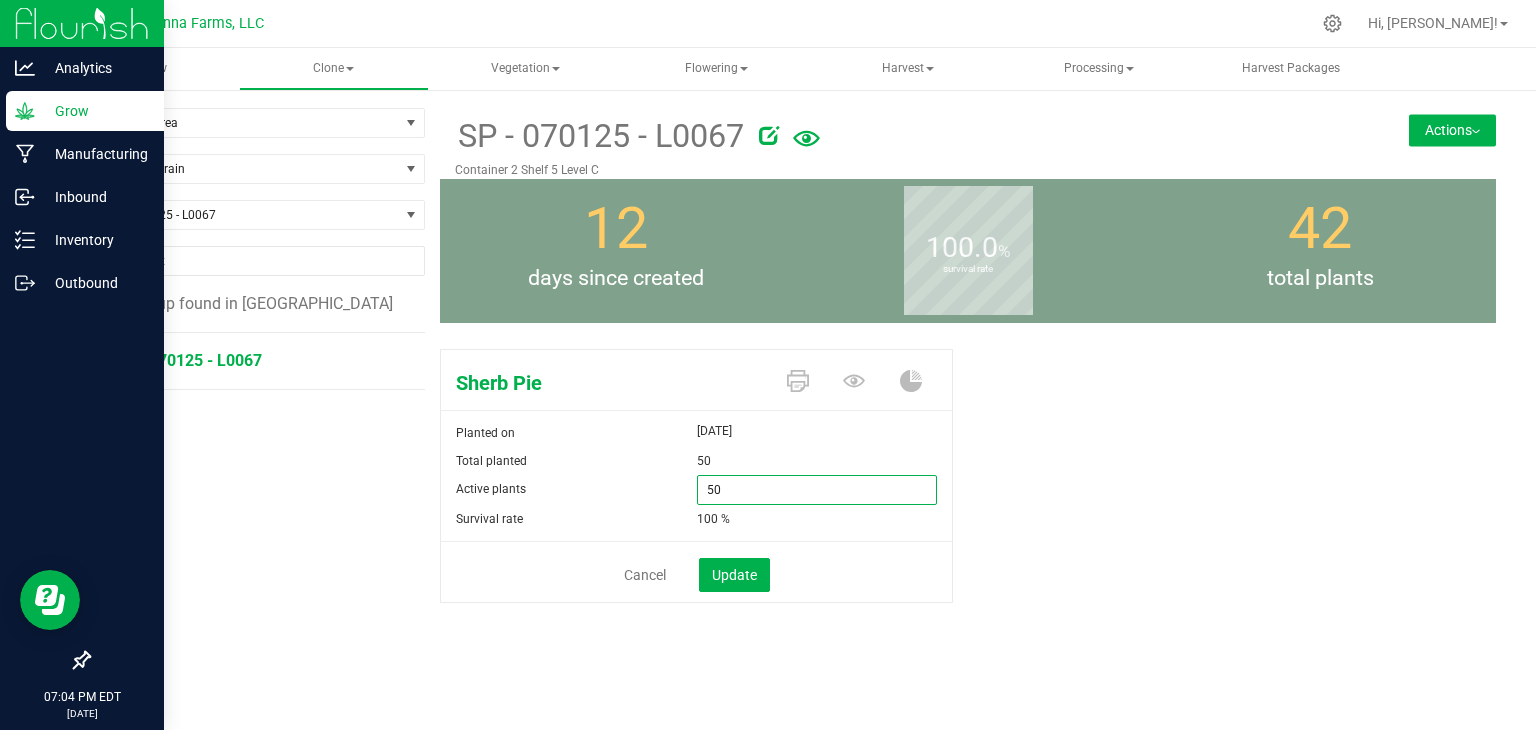 drag, startPoint x: 736, startPoint y: 479, endPoint x: 578, endPoint y: 481, distance: 158.01266 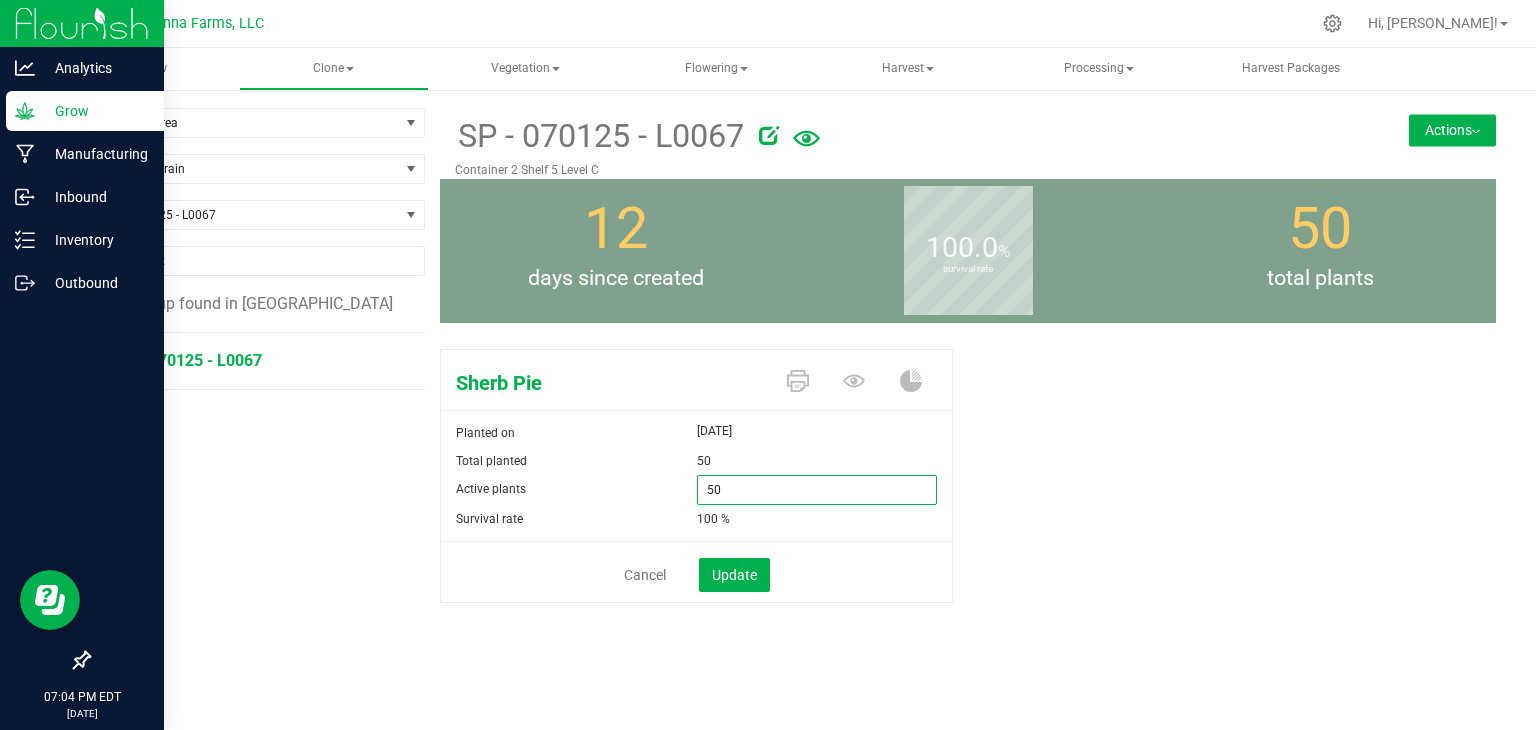 type on "0" 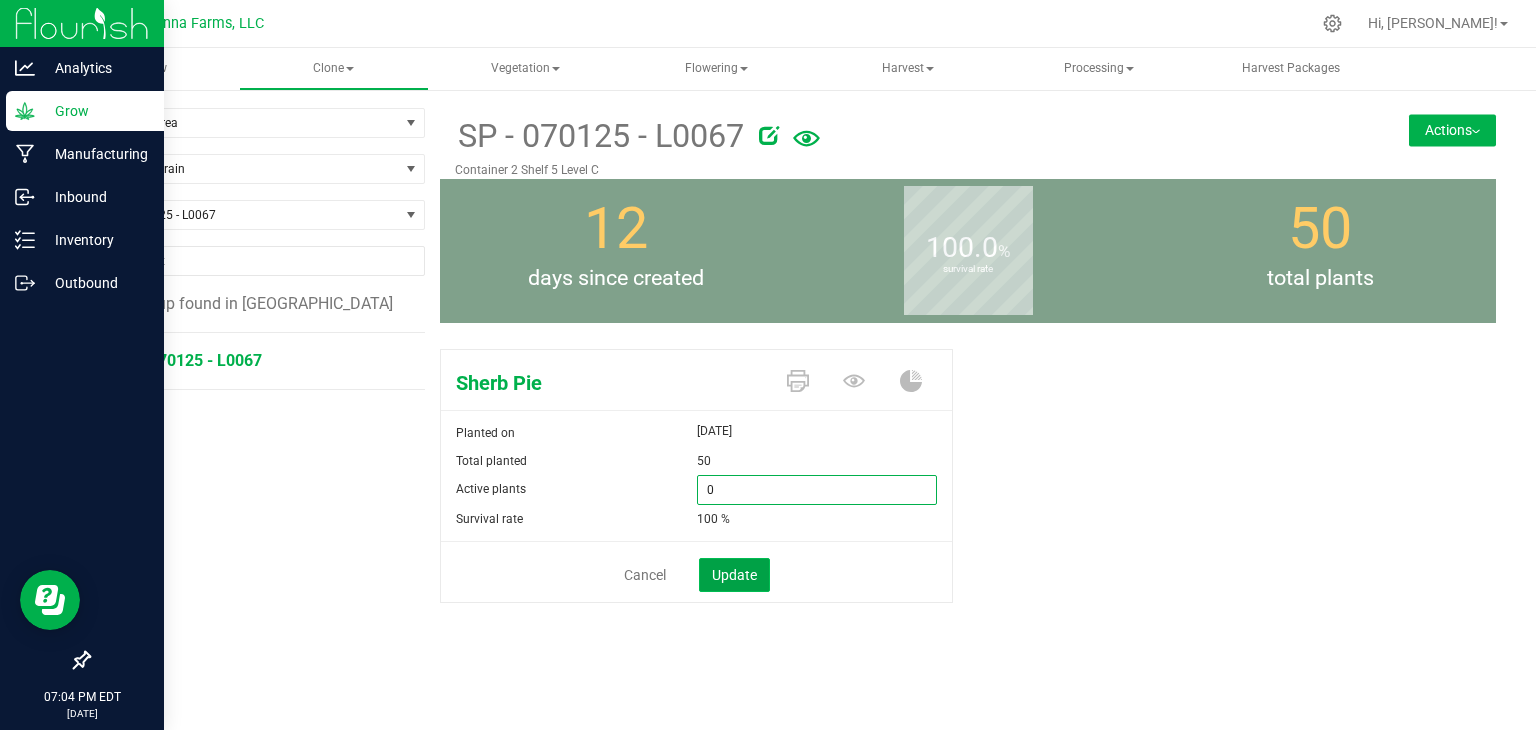 type on "0" 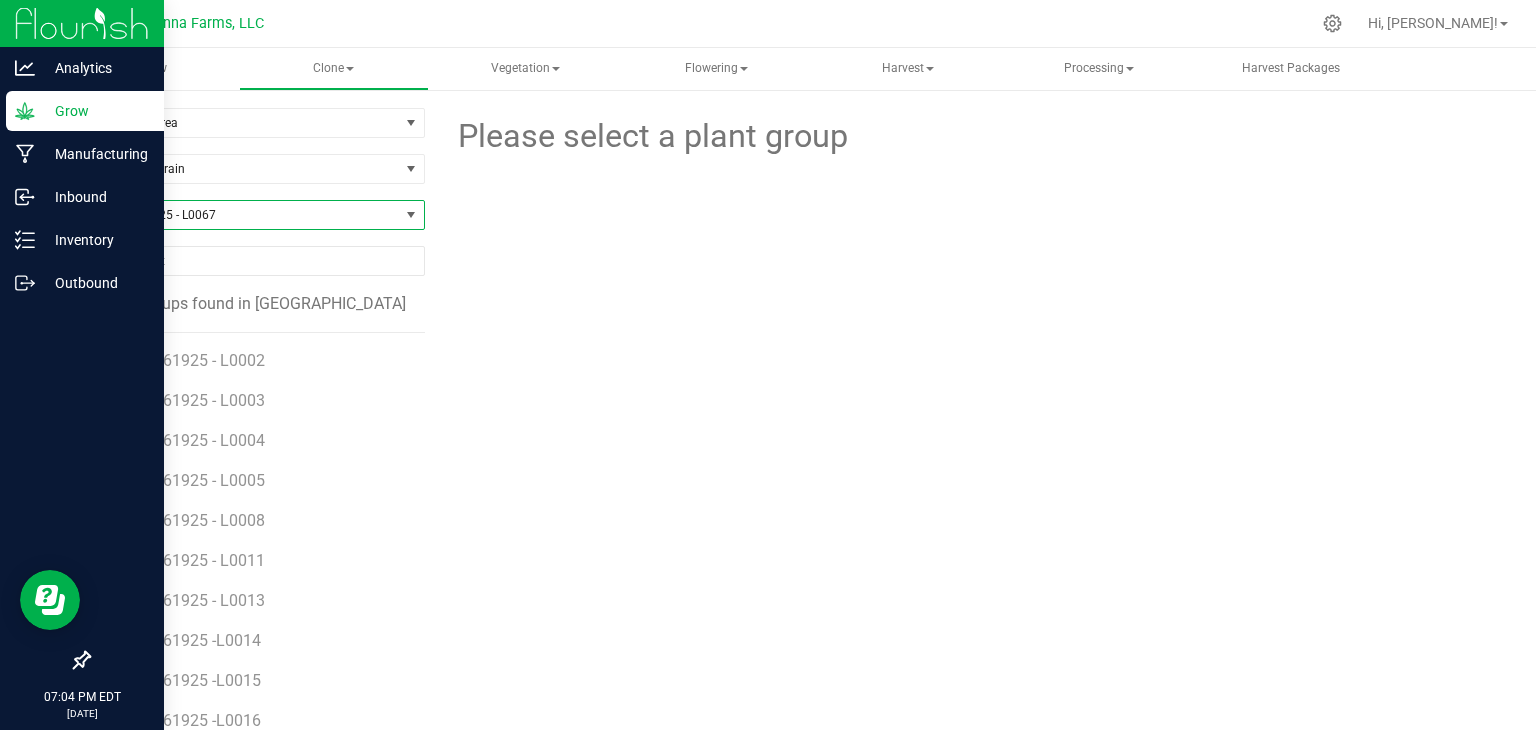 click on "SP - 070125 - L0067" at bounding box center [244, 215] 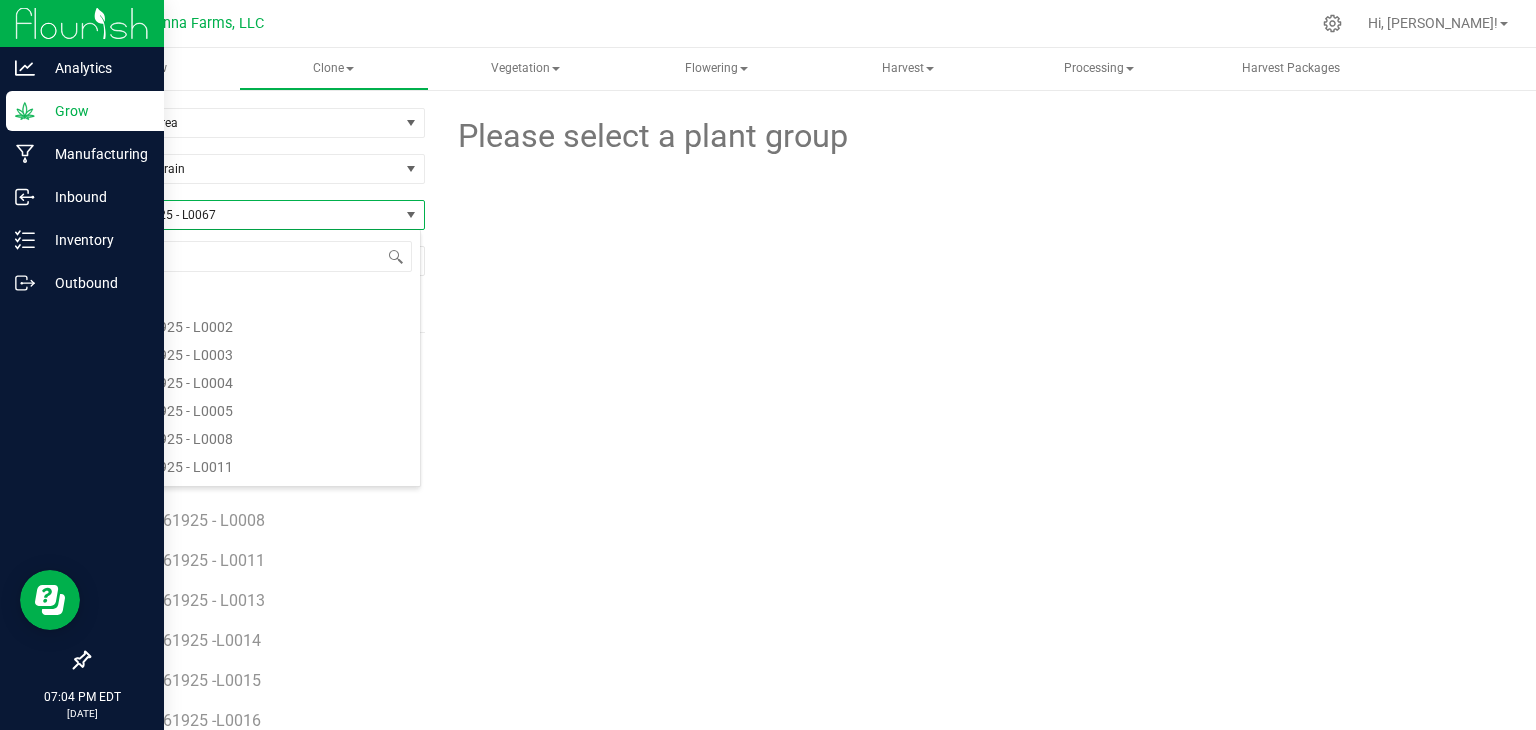scroll, scrollTop: 14332, scrollLeft: 0, axis: vertical 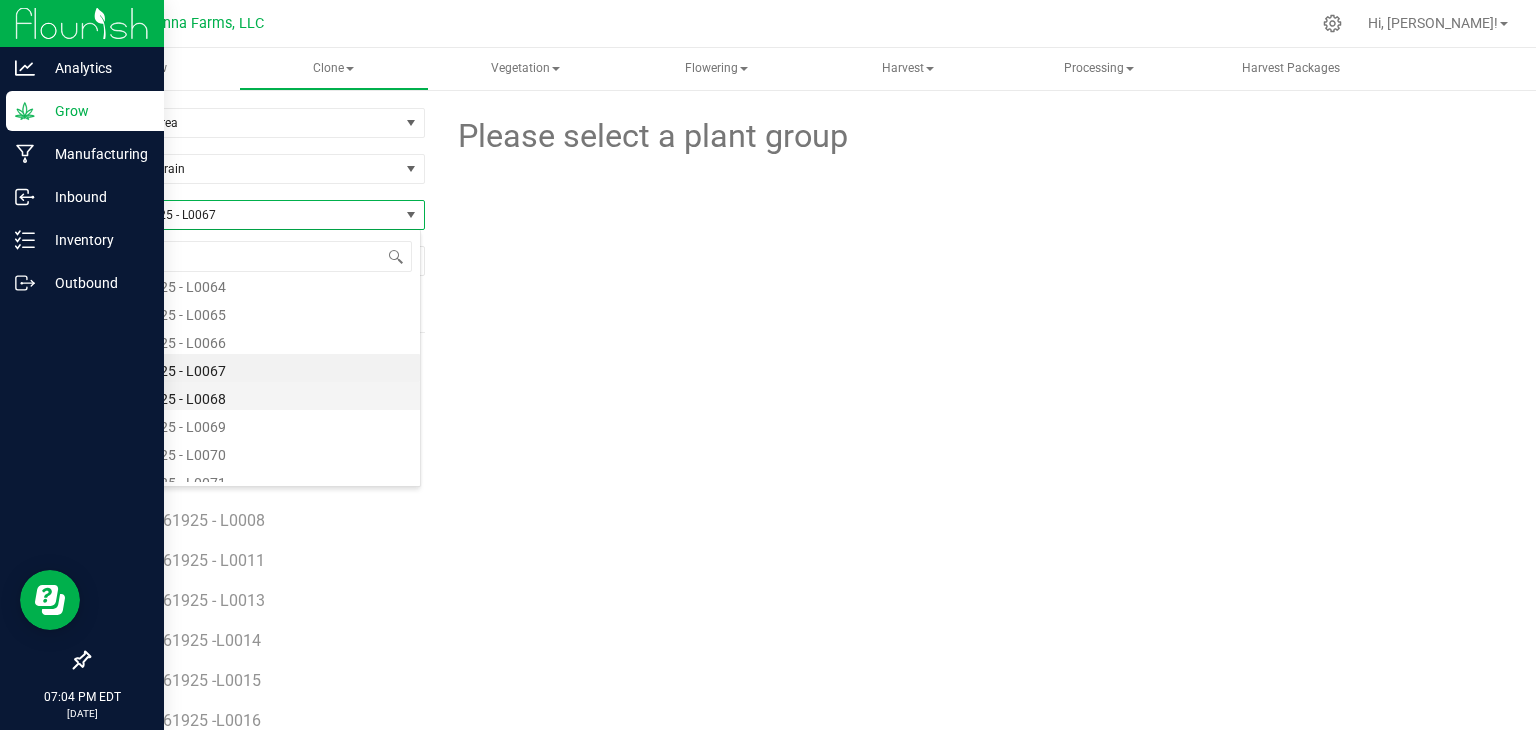 click on "SP - 070125 - L0068" at bounding box center (254, 396) 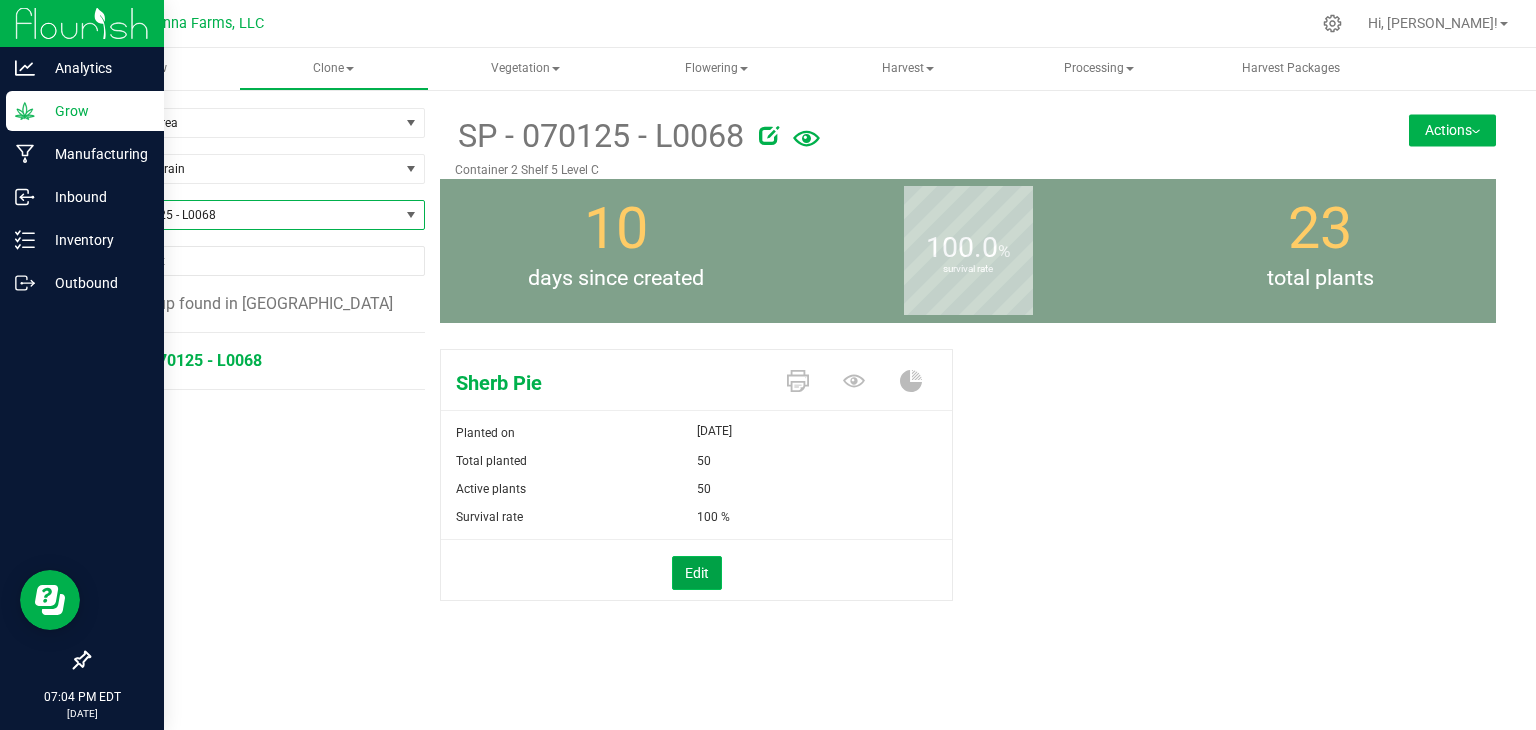 click on "Edit" at bounding box center [697, 573] 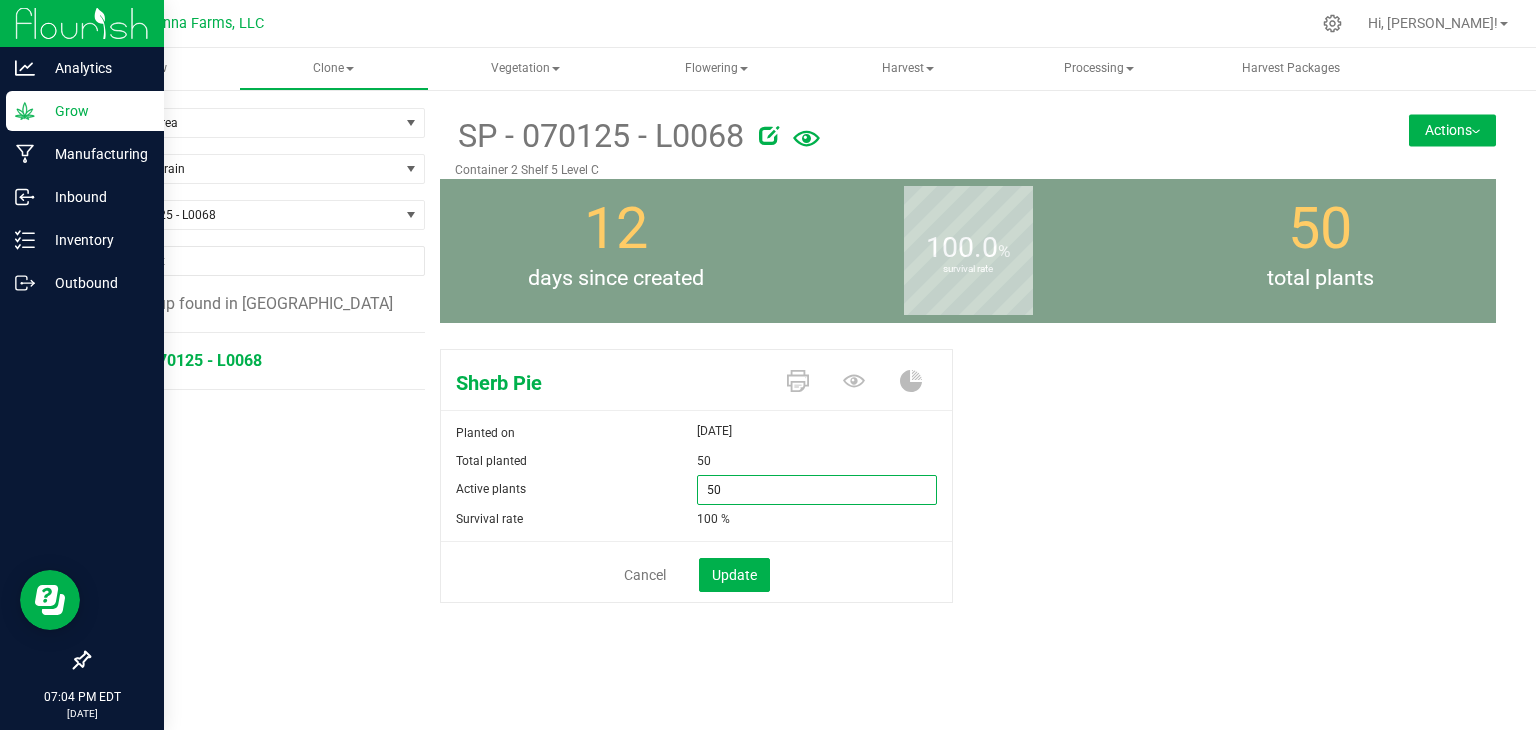 drag, startPoint x: 737, startPoint y: 497, endPoint x: 606, endPoint y: 496, distance: 131.00381 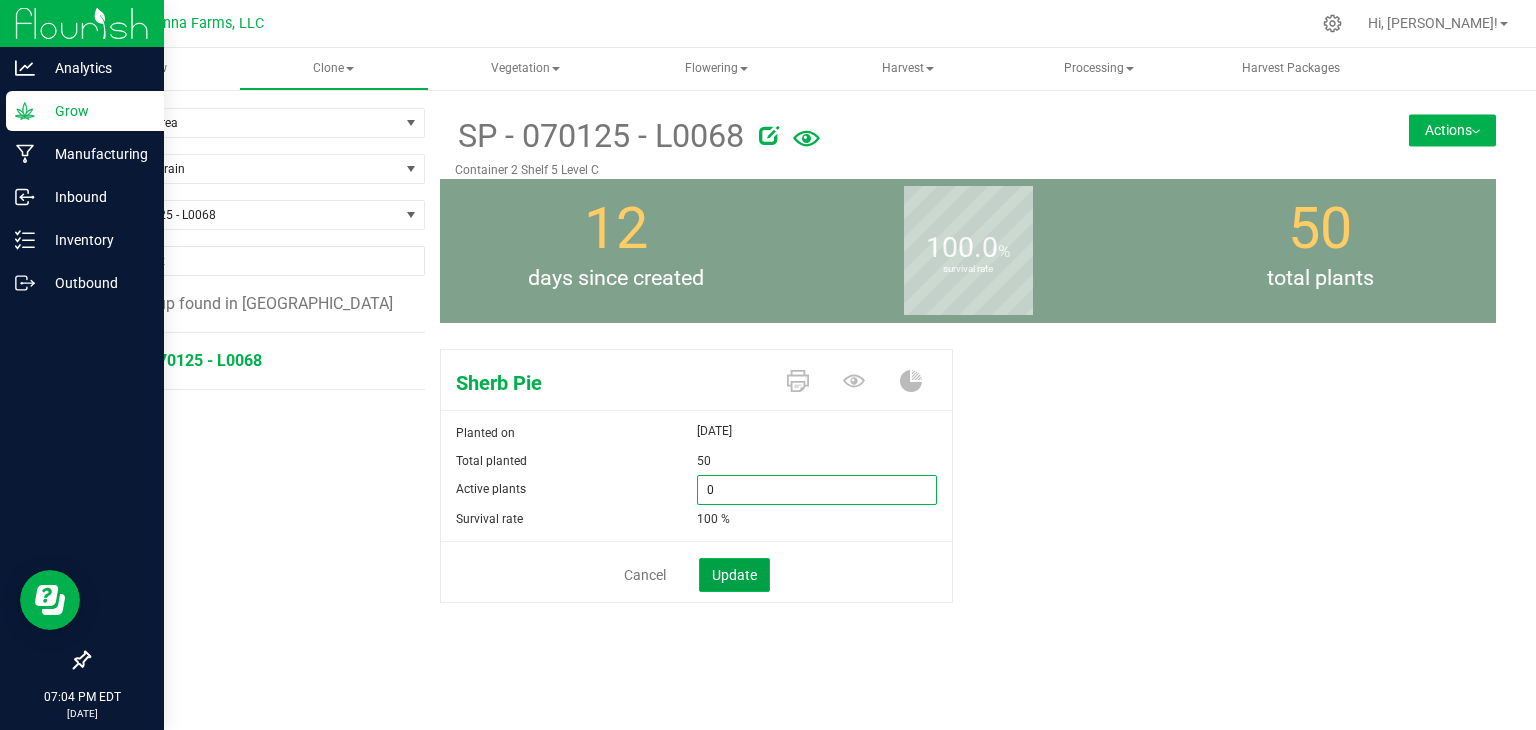 type on "0" 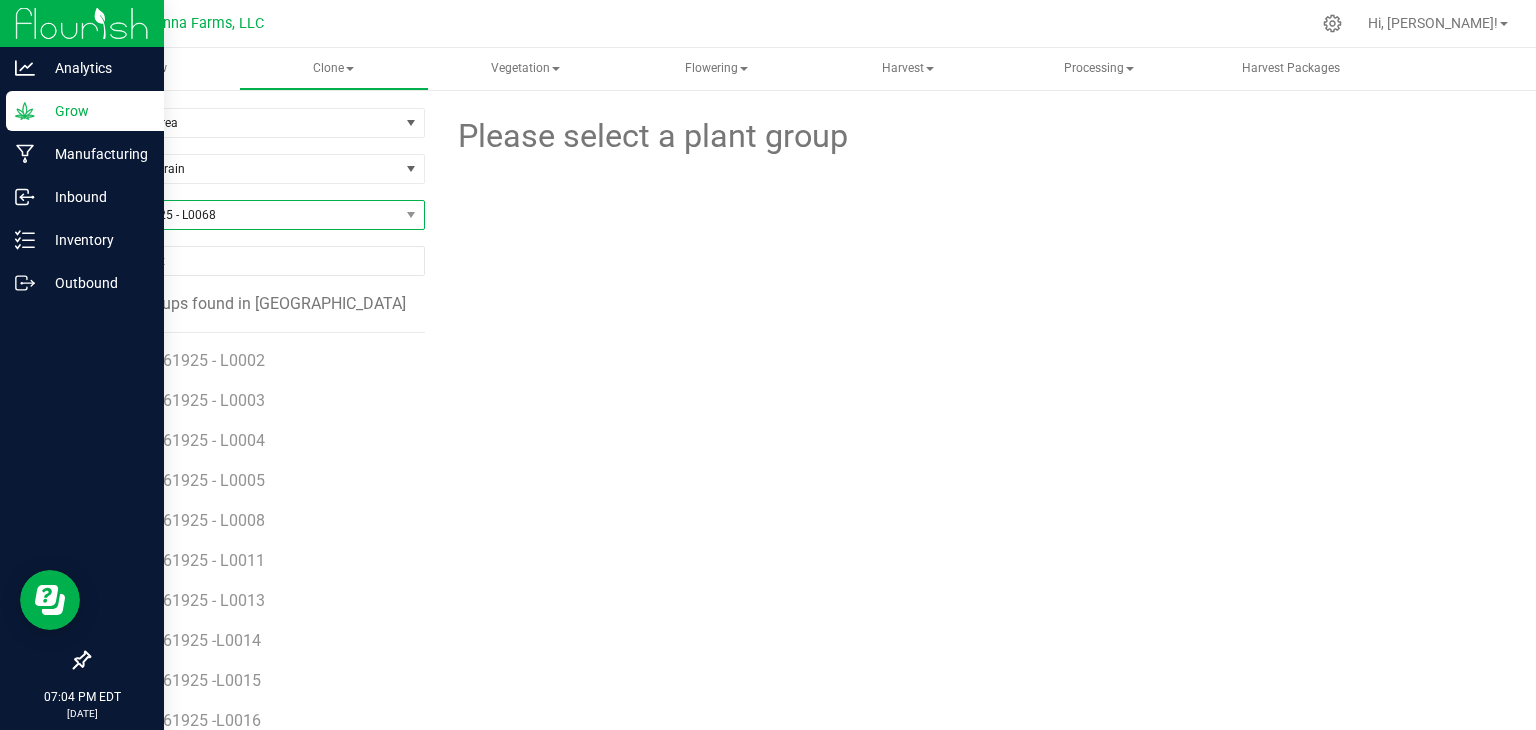 click on "SP - 070125 - L0068" at bounding box center [244, 215] 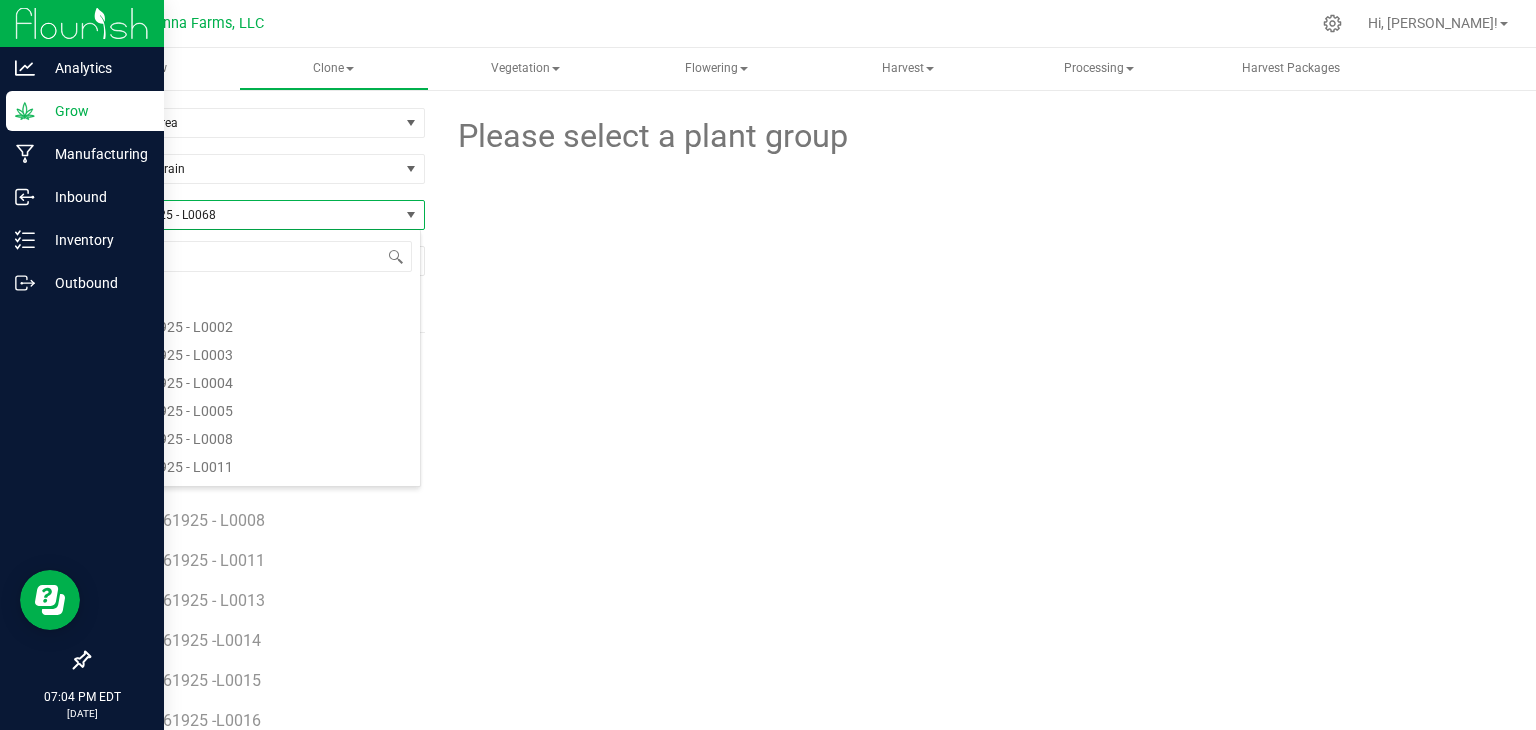 scroll, scrollTop: 14360, scrollLeft: 0, axis: vertical 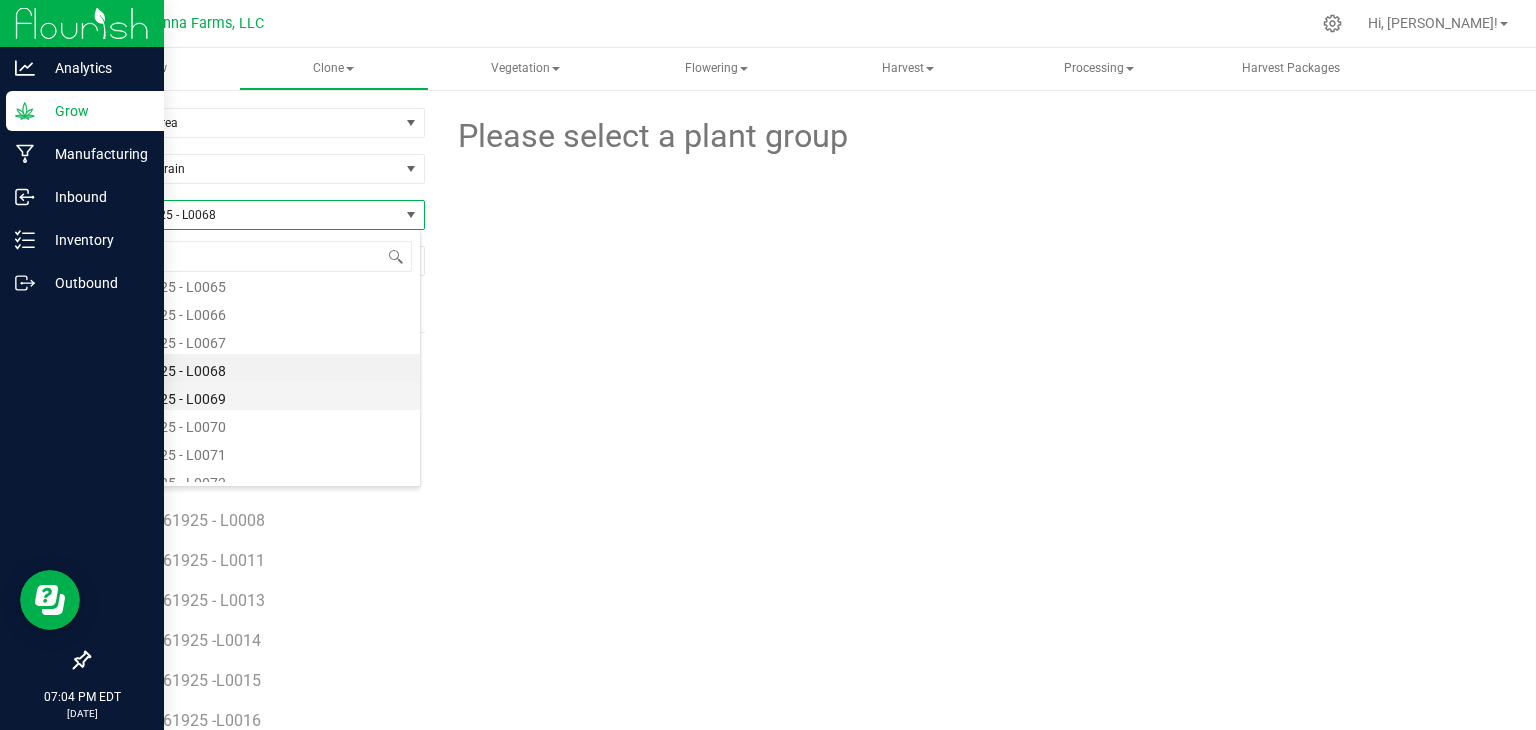 click on "SP - 070125 - L0069" at bounding box center [254, 396] 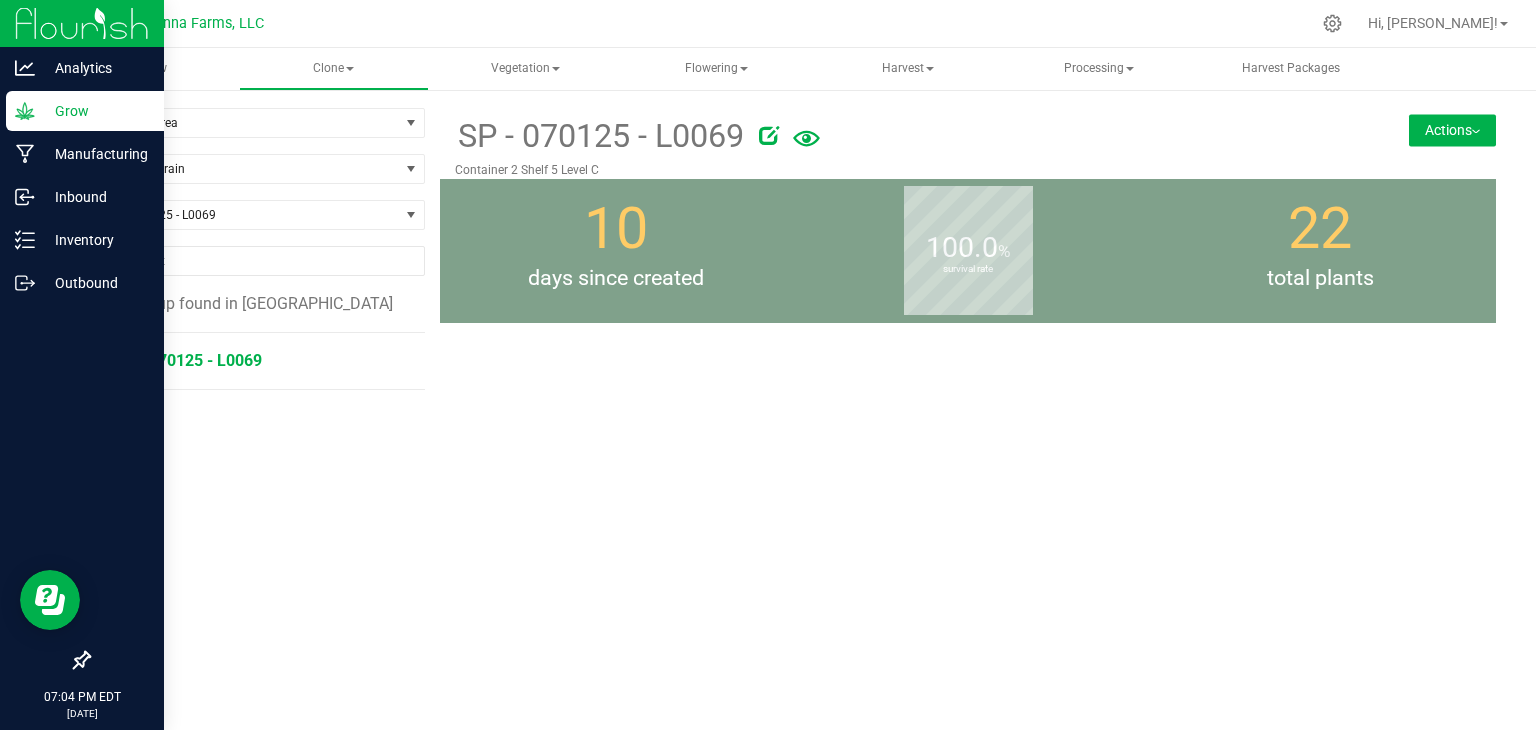 click on "SP - 070125 - L0069" at bounding box center (188, 360) 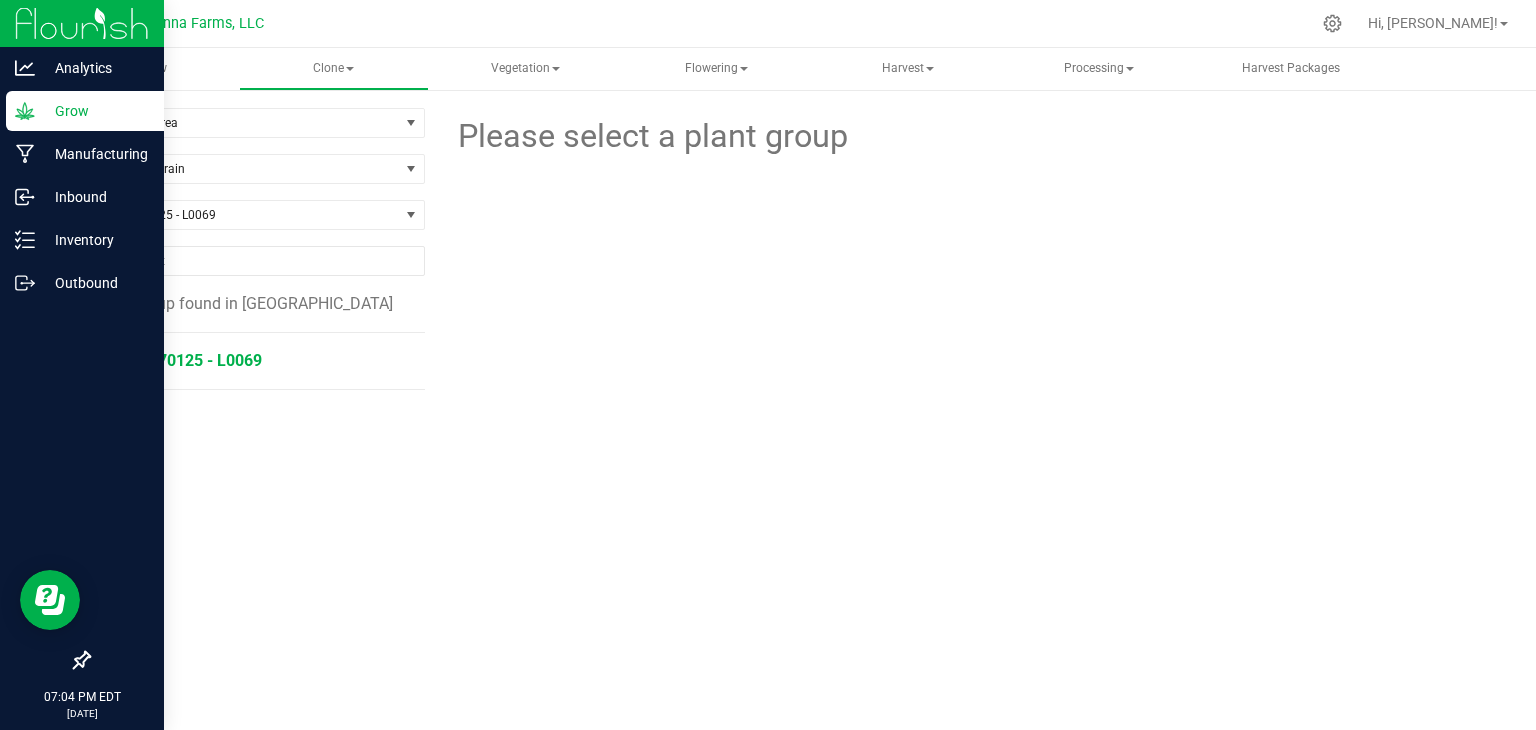 click on "SP - 070125 - L0069" at bounding box center [188, 360] 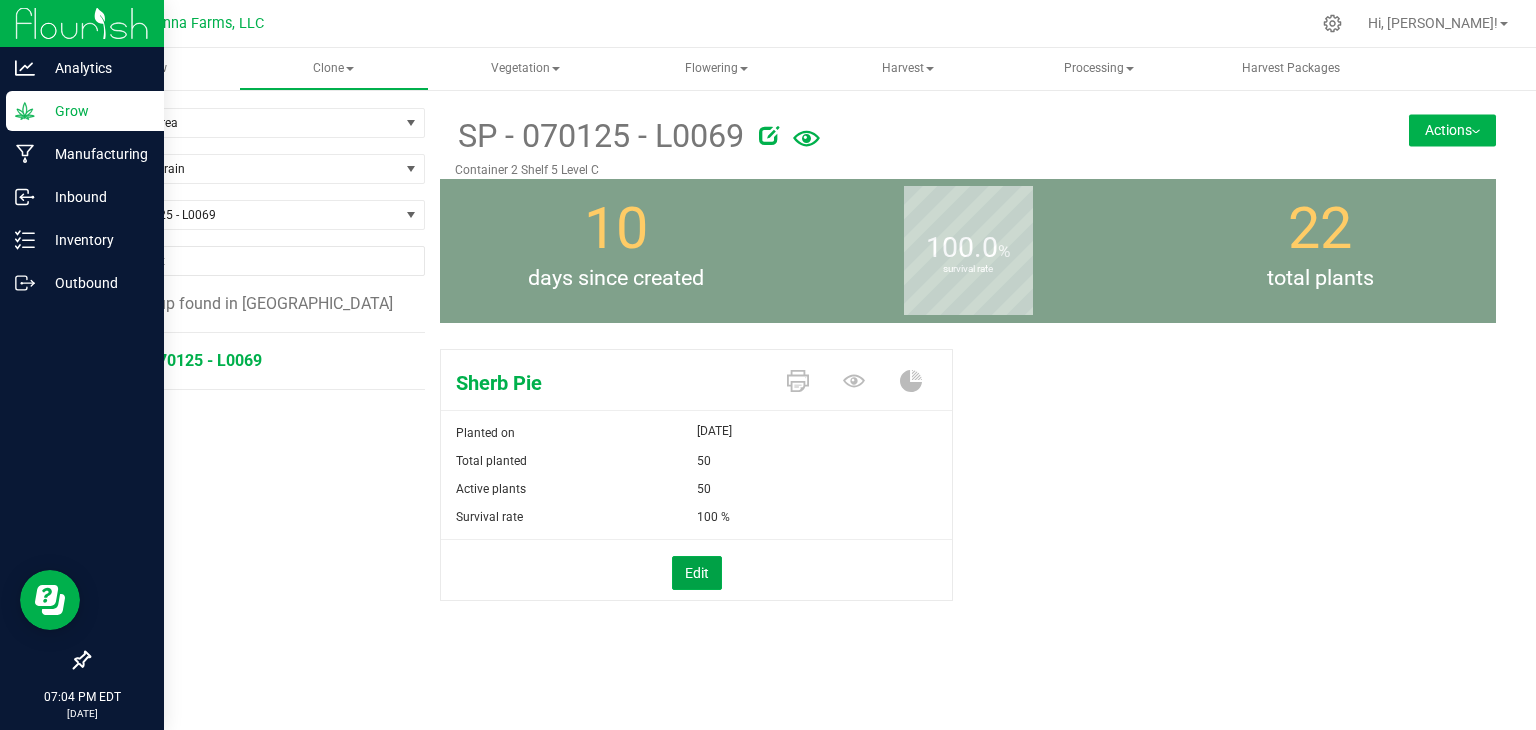 drag, startPoint x: 709, startPoint y: 579, endPoint x: 739, endPoint y: 513, distance: 72.498276 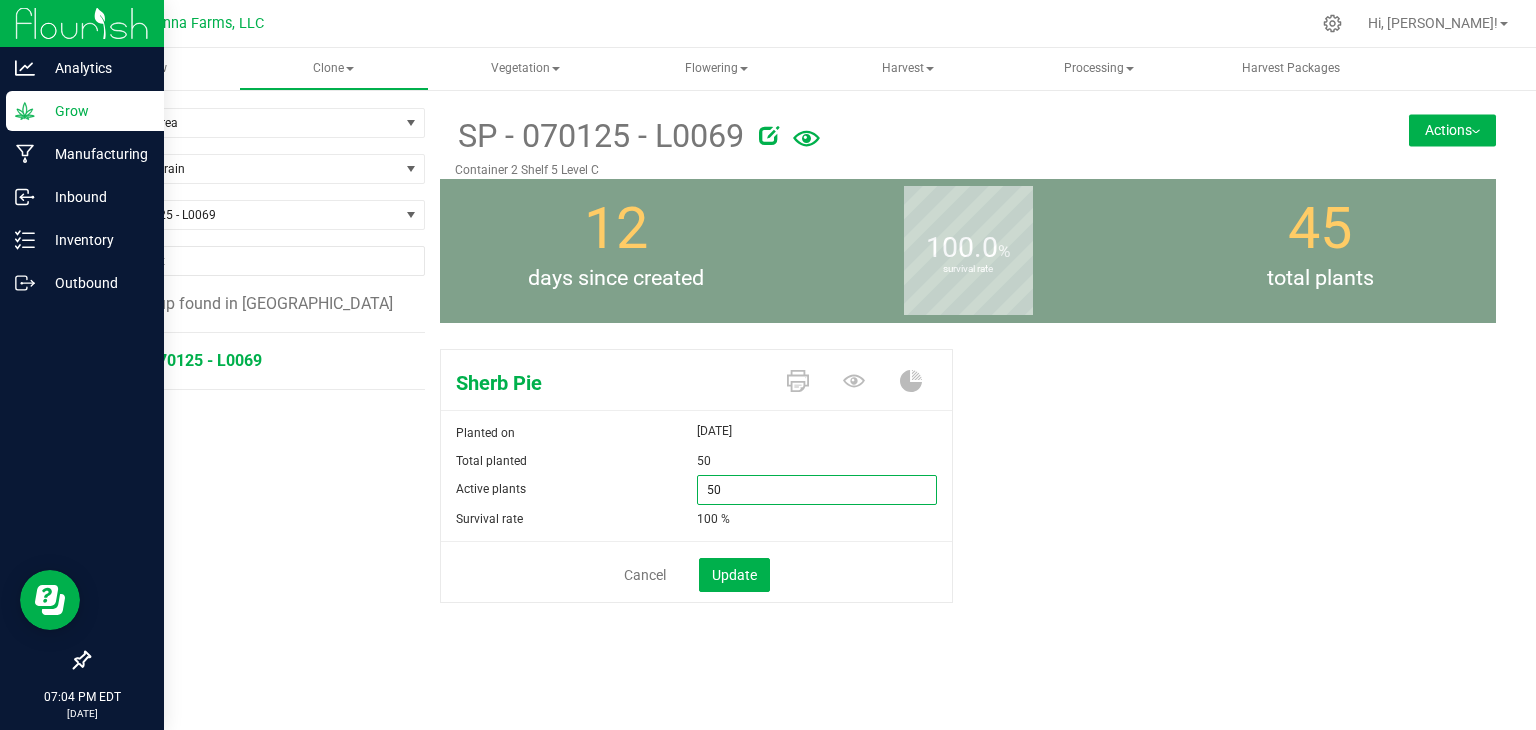 drag, startPoint x: 743, startPoint y: 489, endPoint x: 596, endPoint y: 489, distance: 147 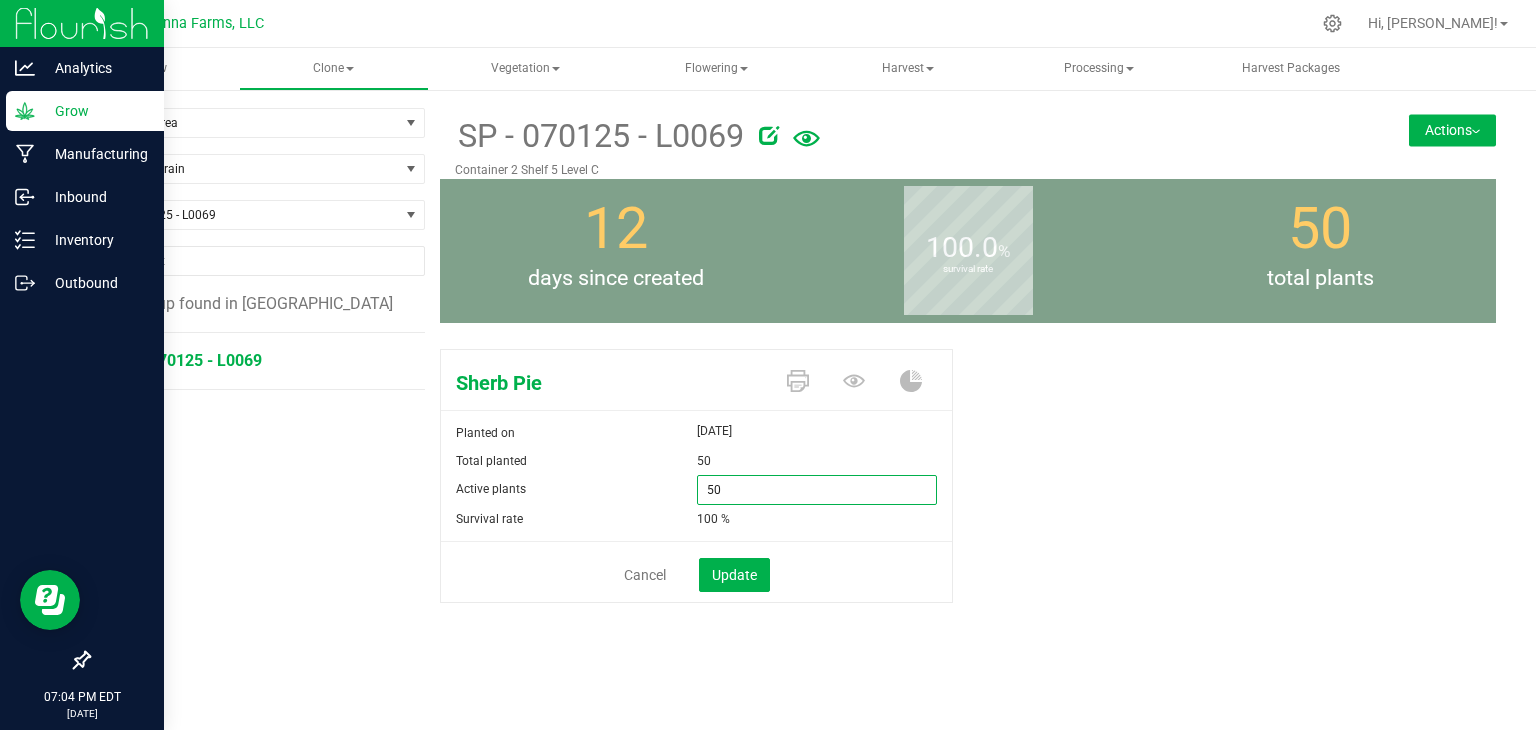 type on "0" 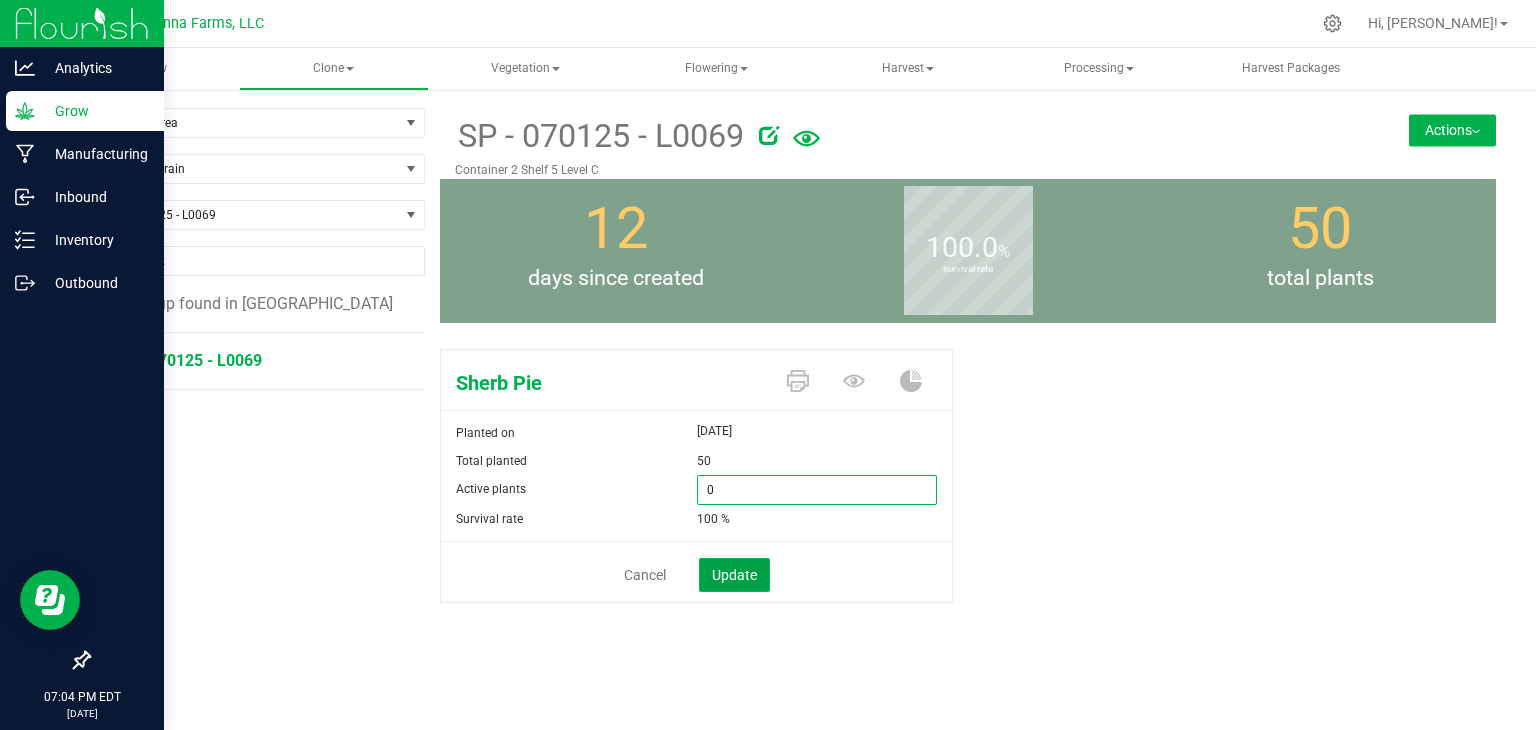 type on "0" 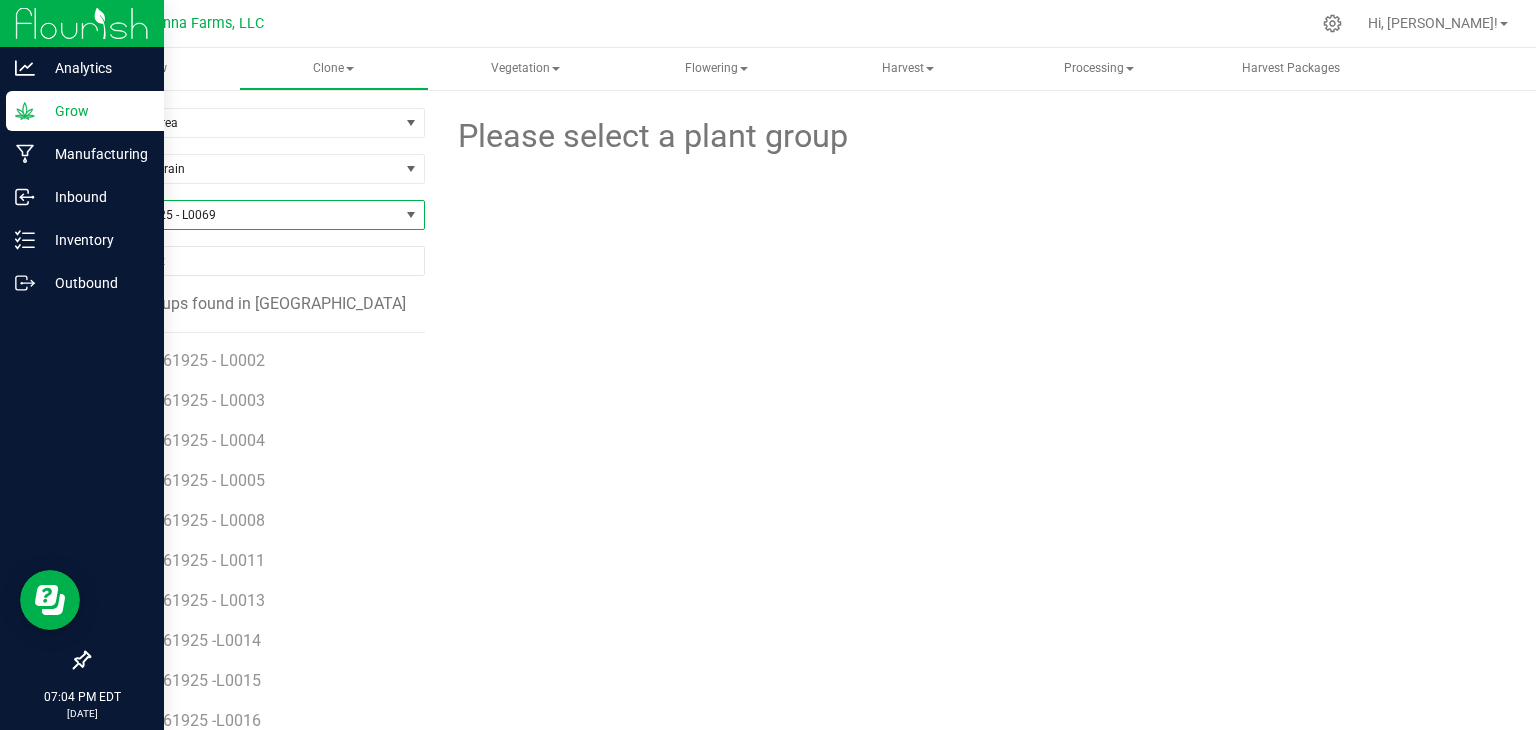 click on "SP - 070125 - L0069" at bounding box center [244, 215] 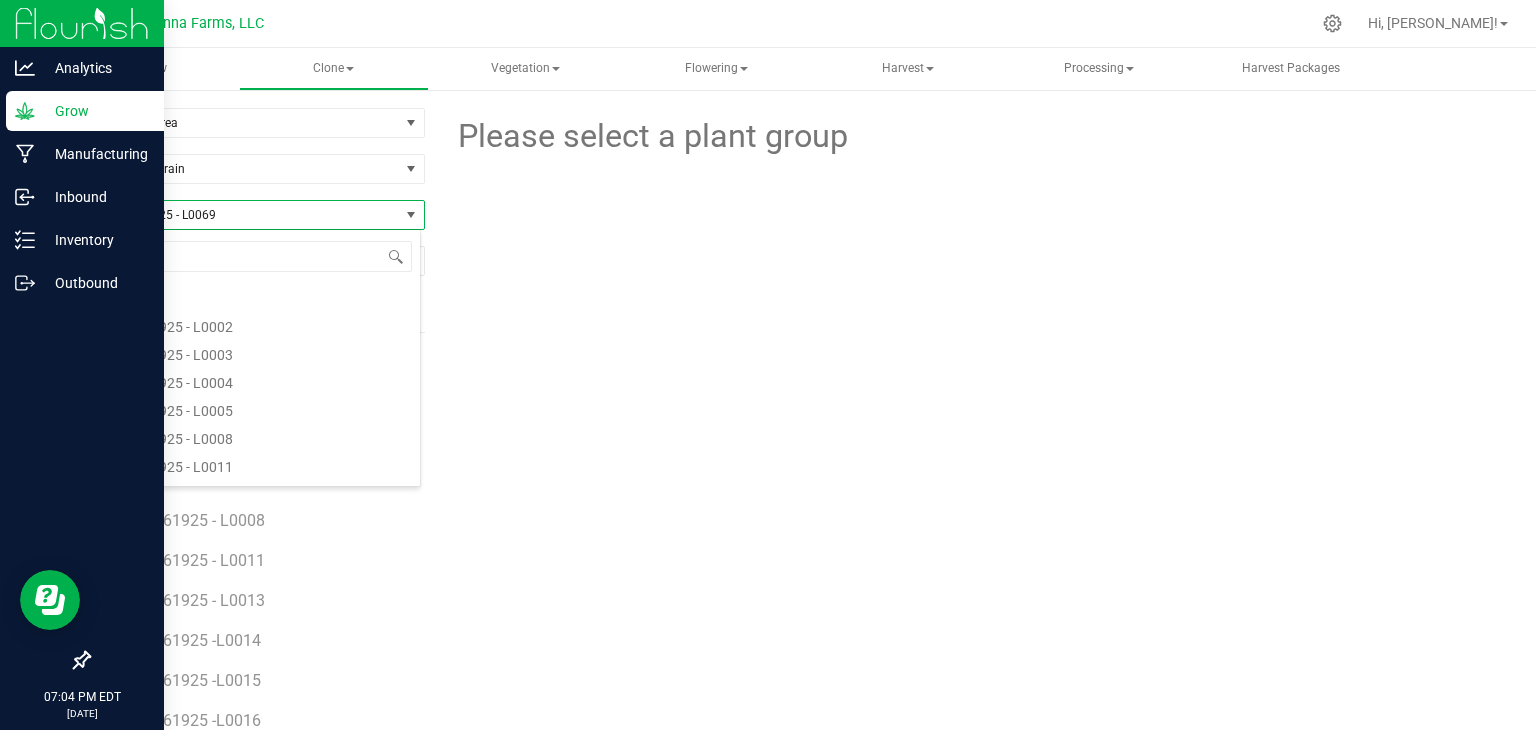 scroll, scrollTop: 14388, scrollLeft: 0, axis: vertical 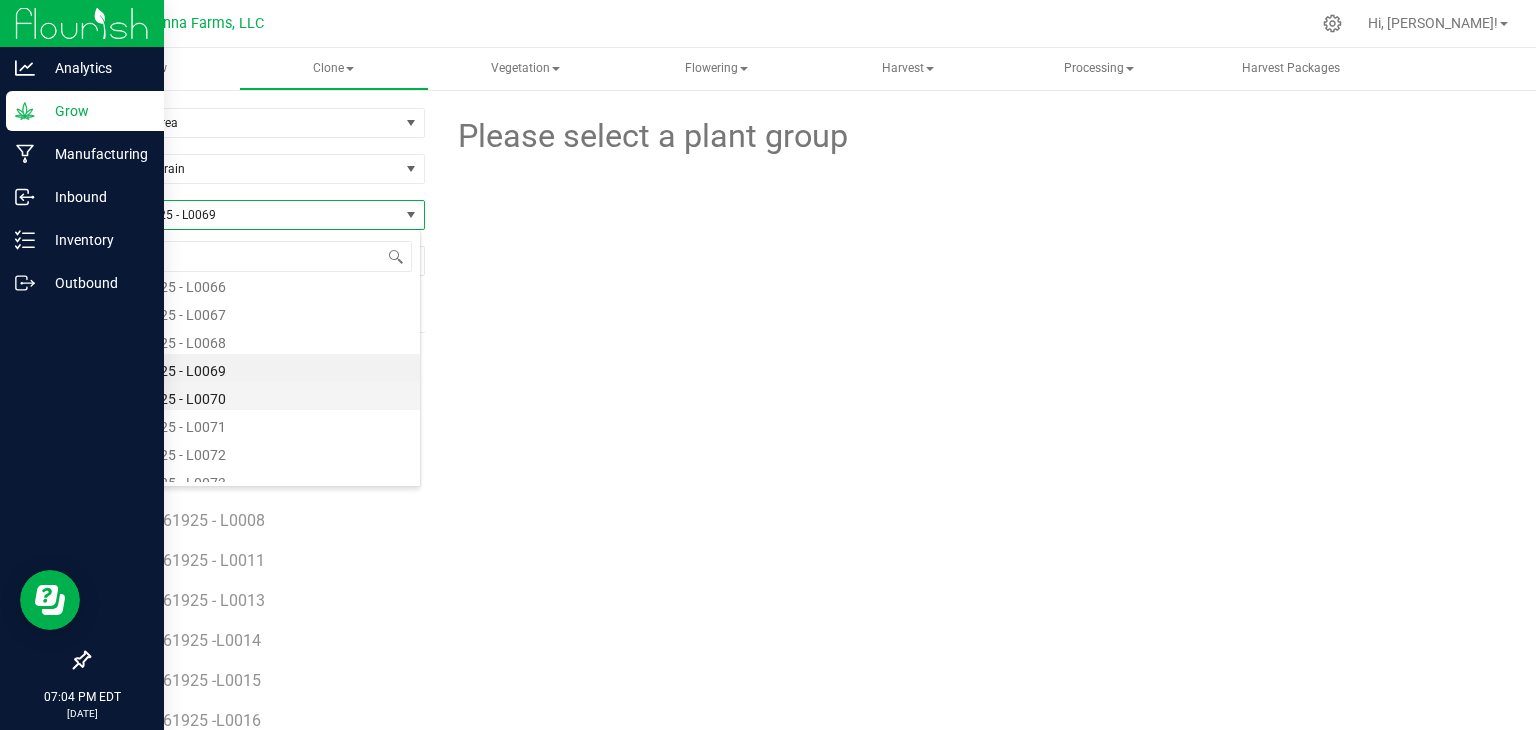 click on "SP - 070125 - L0070" at bounding box center [254, 396] 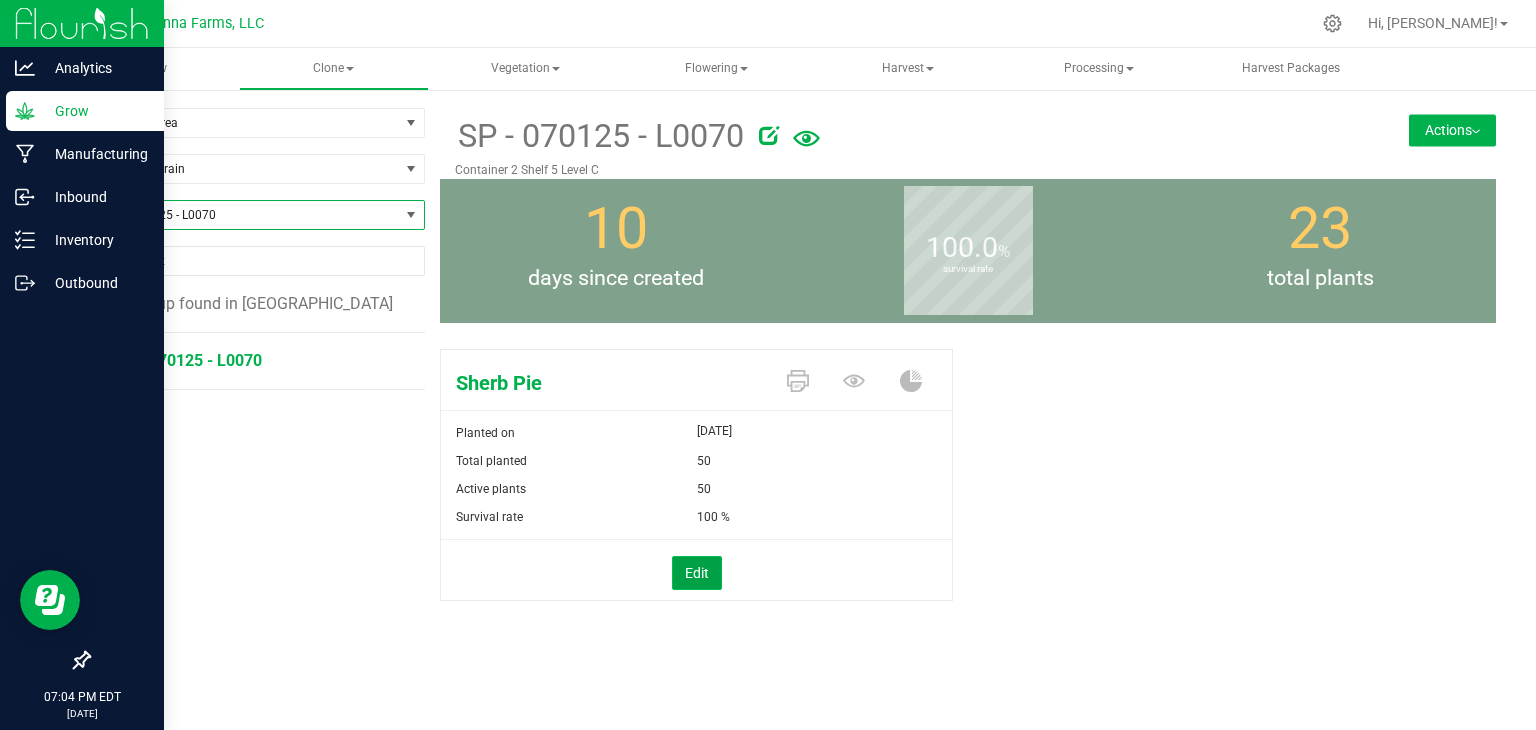 click on "Edit" at bounding box center [697, 573] 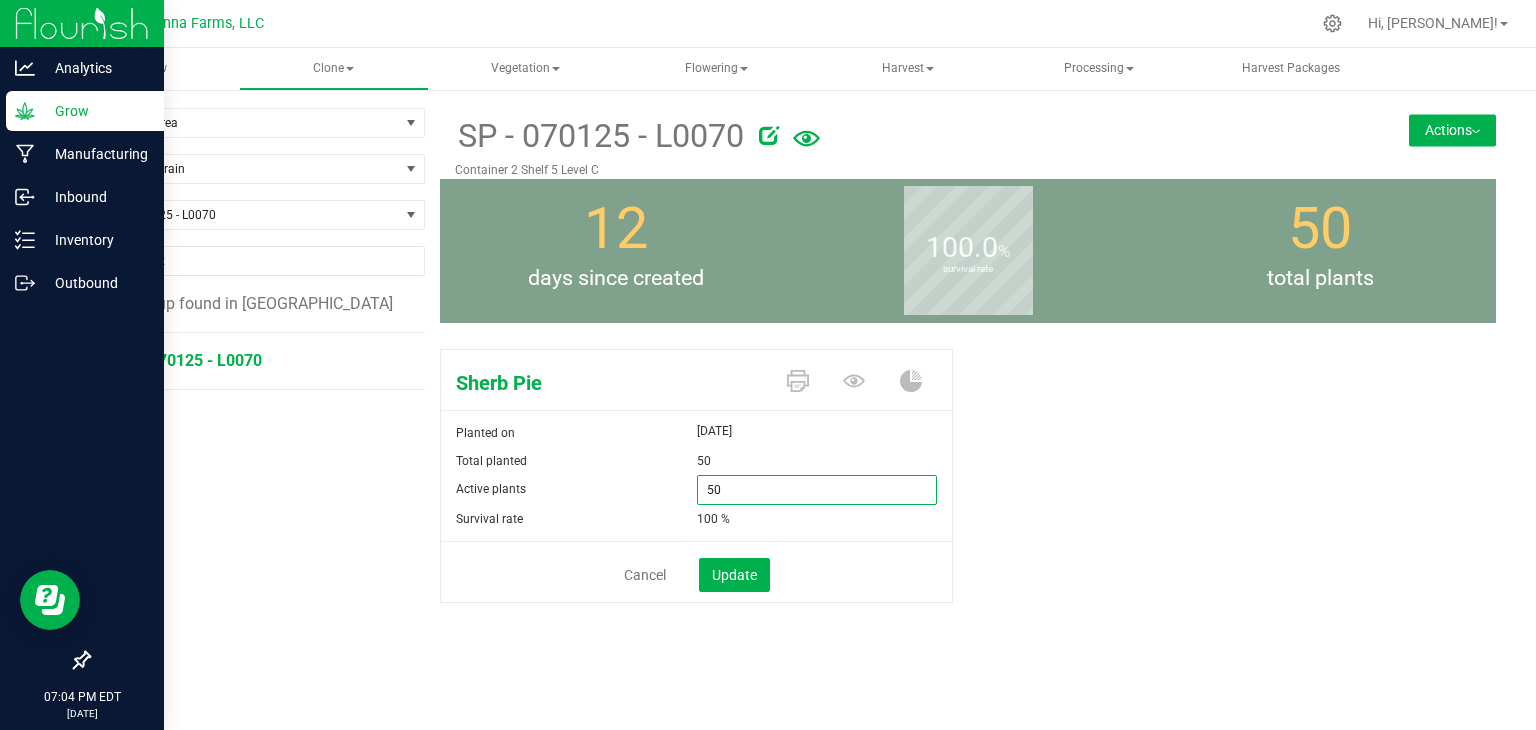 drag, startPoint x: 754, startPoint y: 488, endPoint x: 612, endPoint y: 488, distance: 142 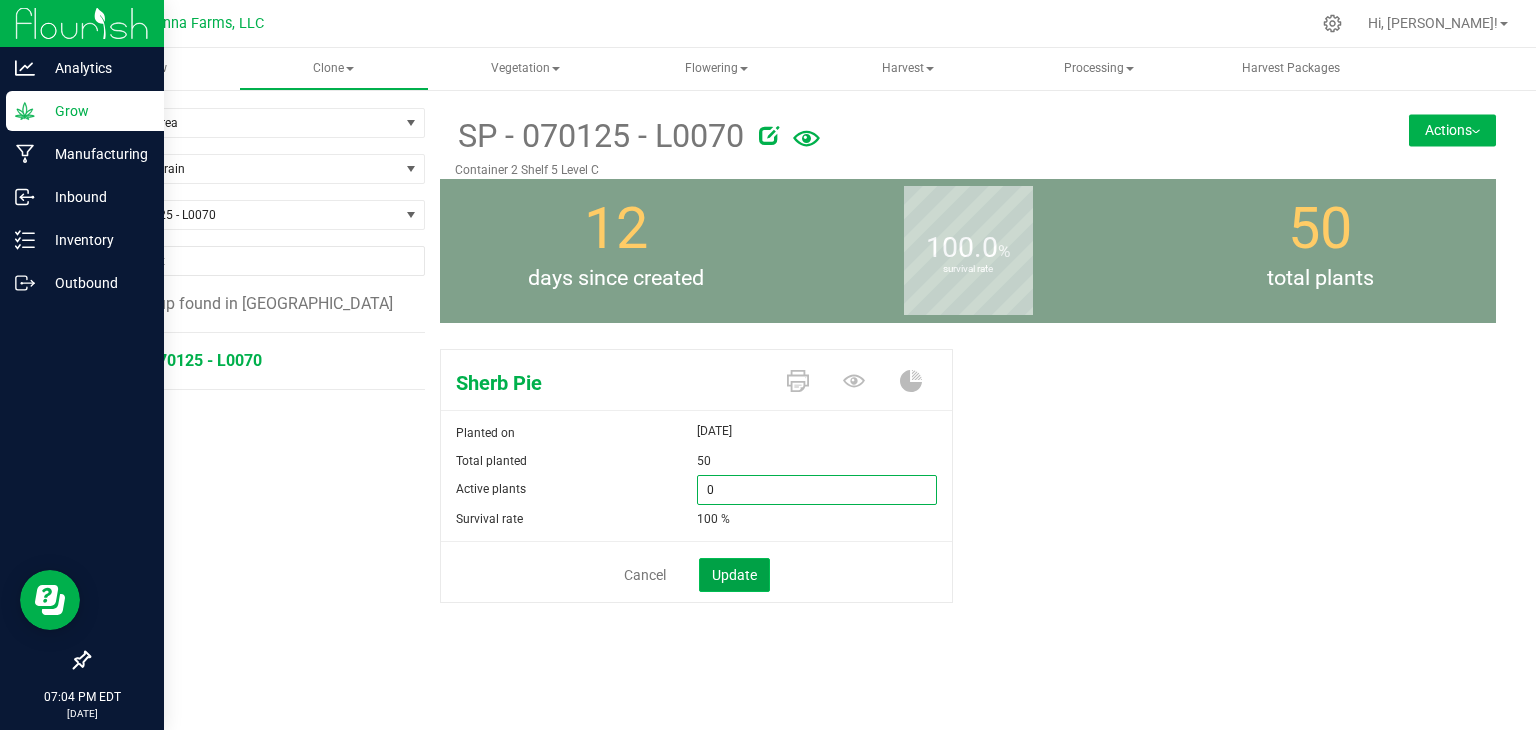 type on "0" 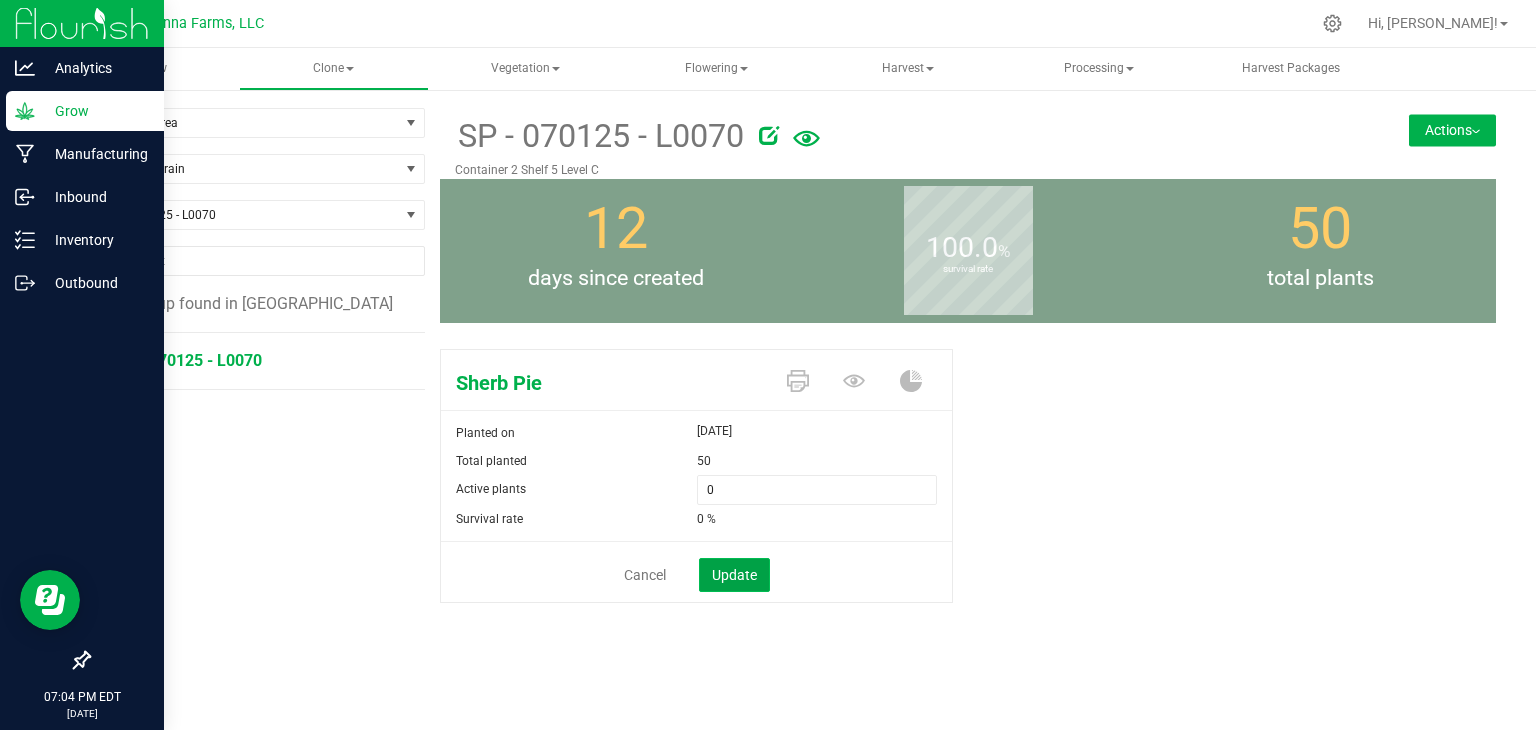 click on "Update" 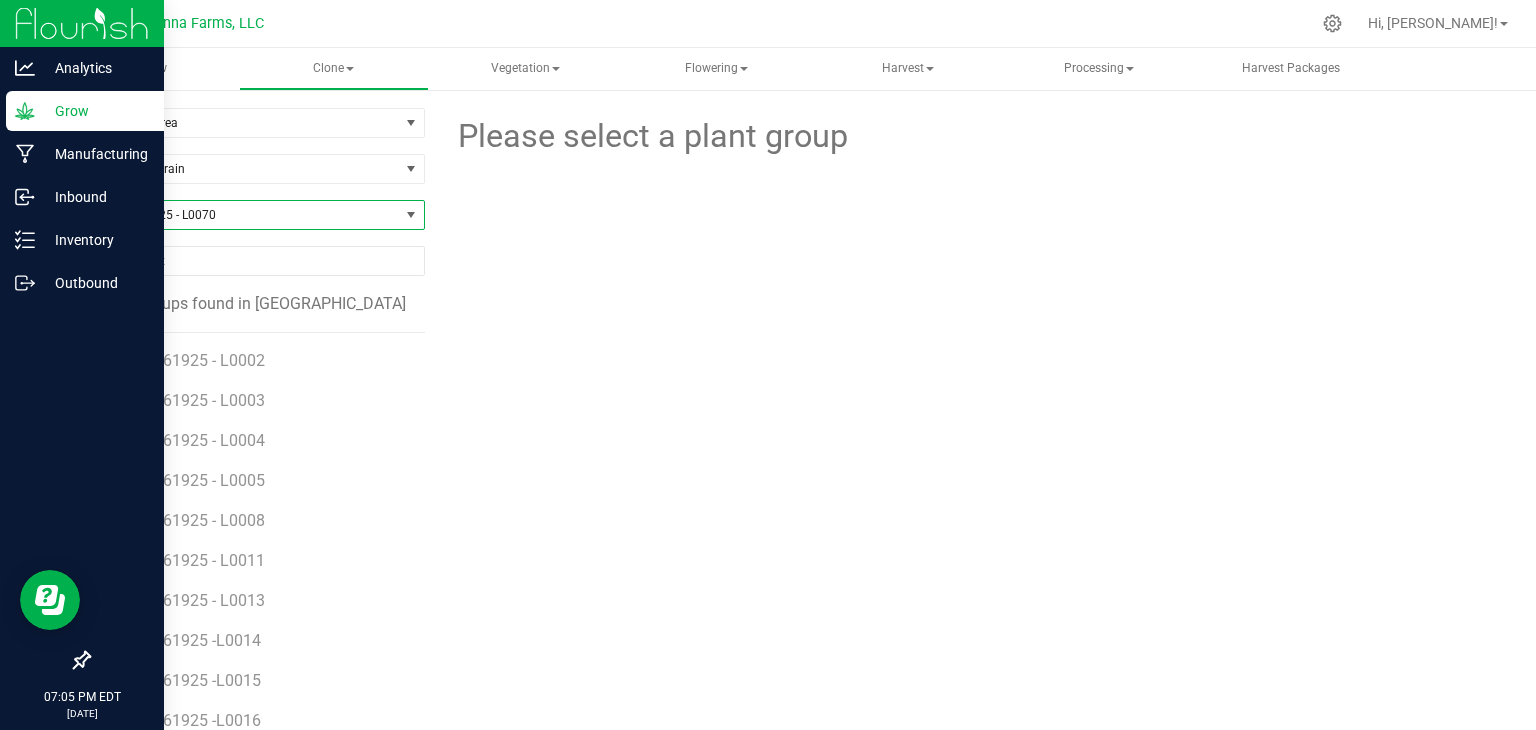 click on "SP - 070125 - L0070" at bounding box center [244, 215] 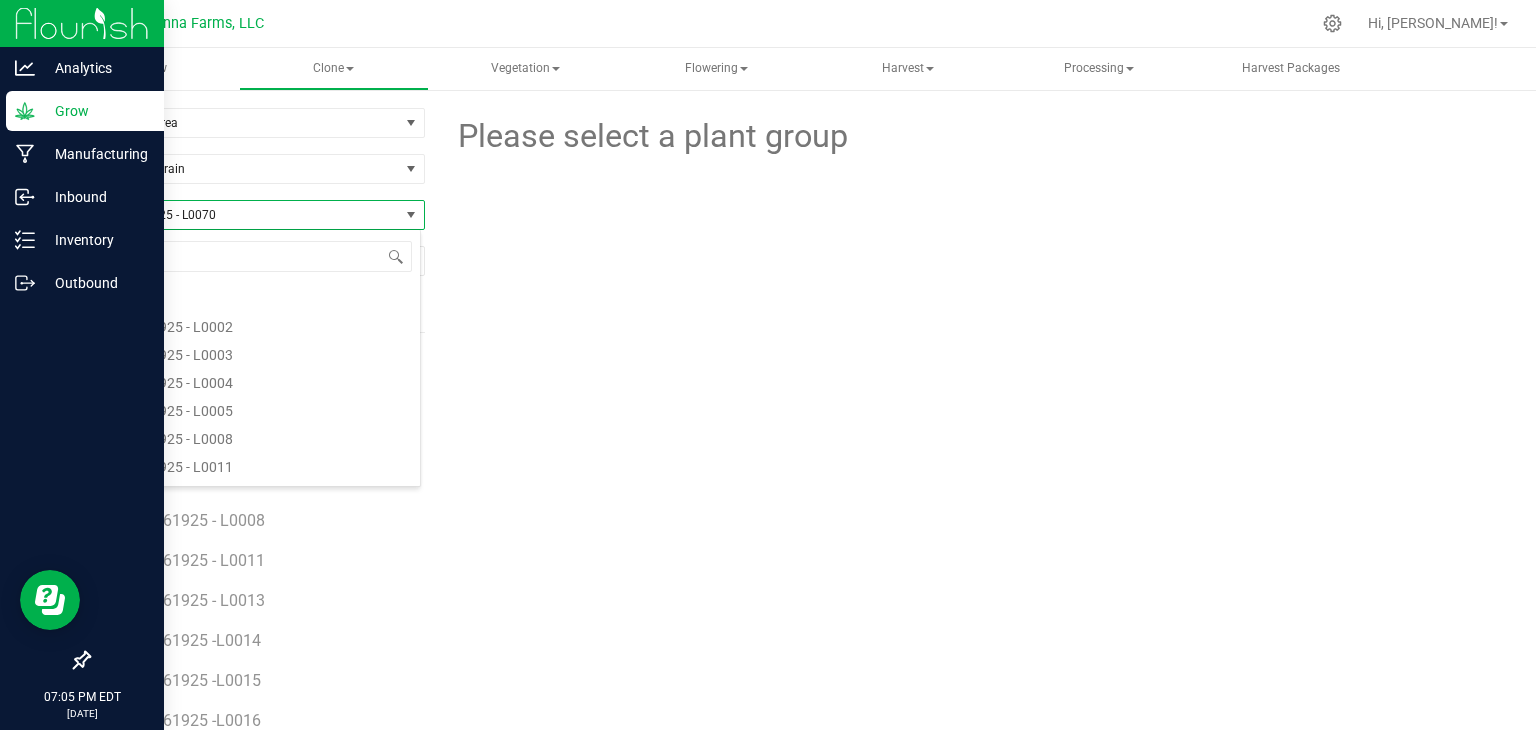 scroll, scrollTop: 14416, scrollLeft: 0, axis: vertical 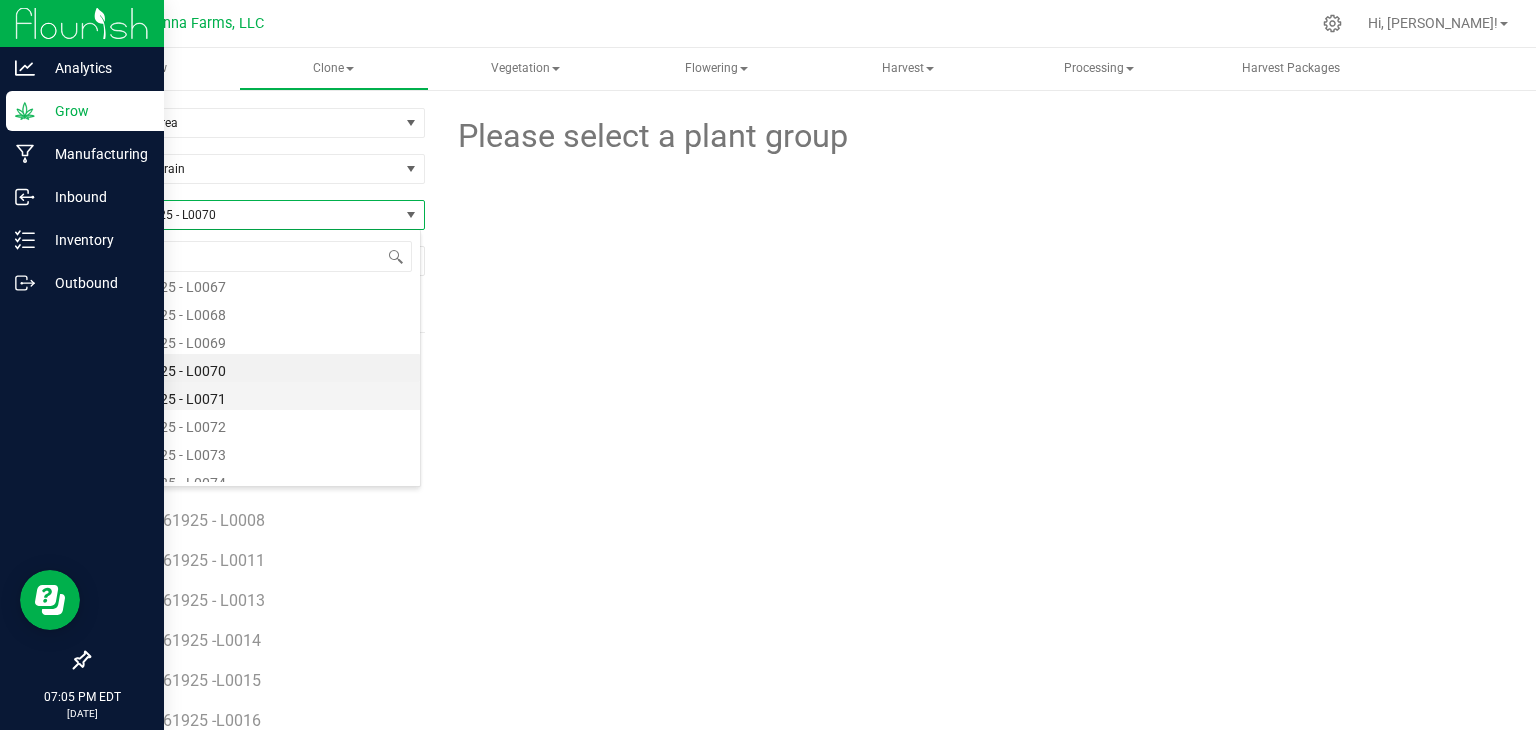 click on "SP - 070125 - L0071" at bounding box center (254, 396) 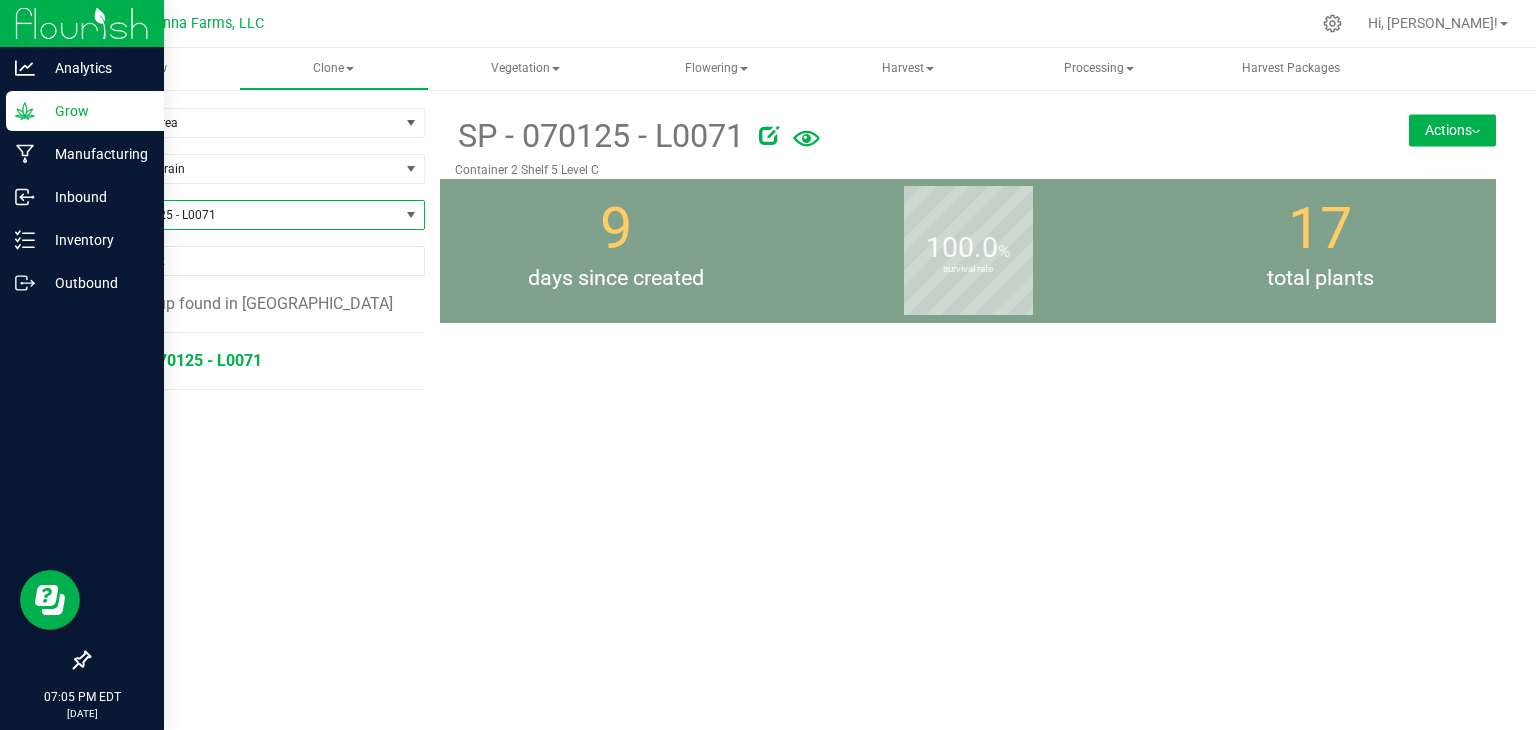 click on "SP - 070125 - L0071" at bounding box center [188, 360] 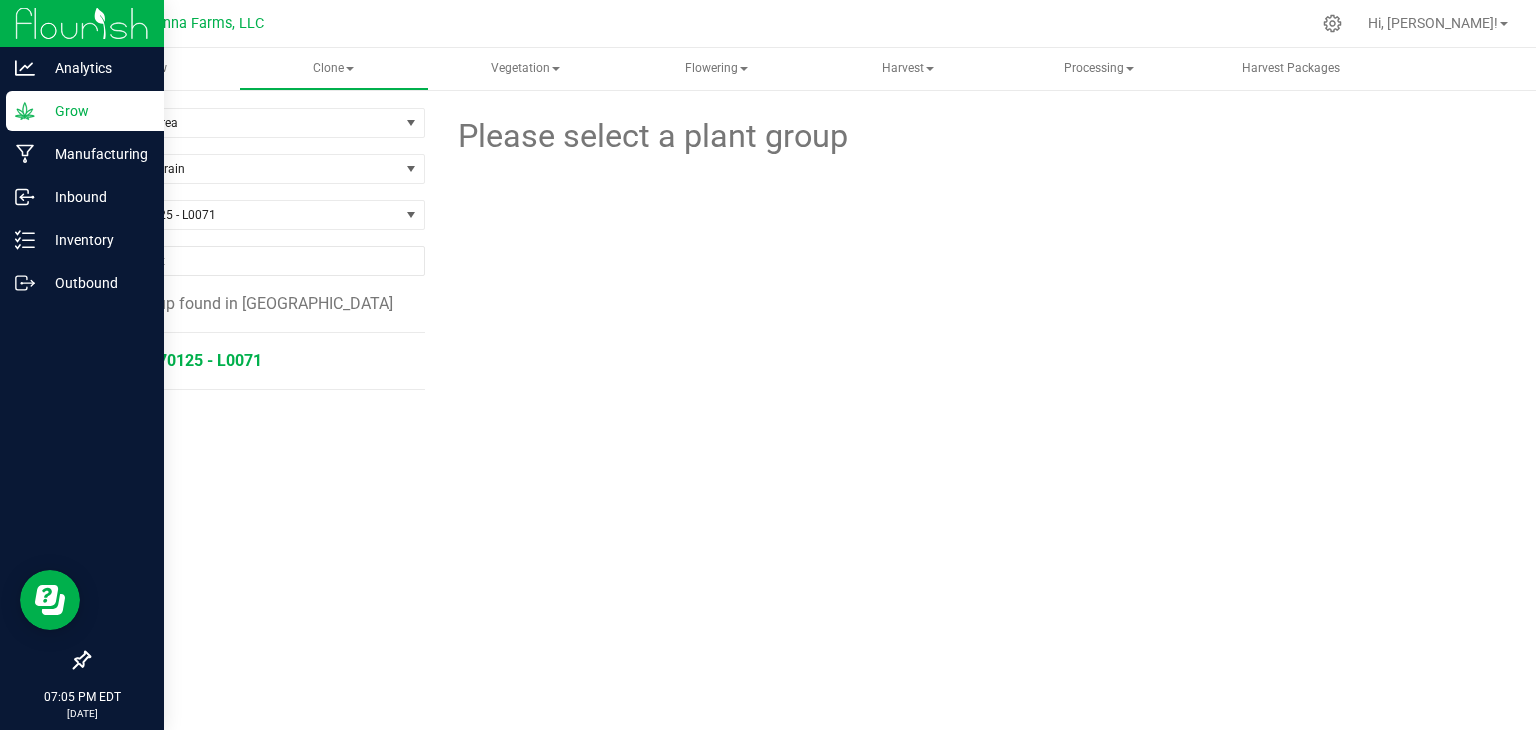 click on "SP - 070125 - L0071" at bounding box center [188, 360] 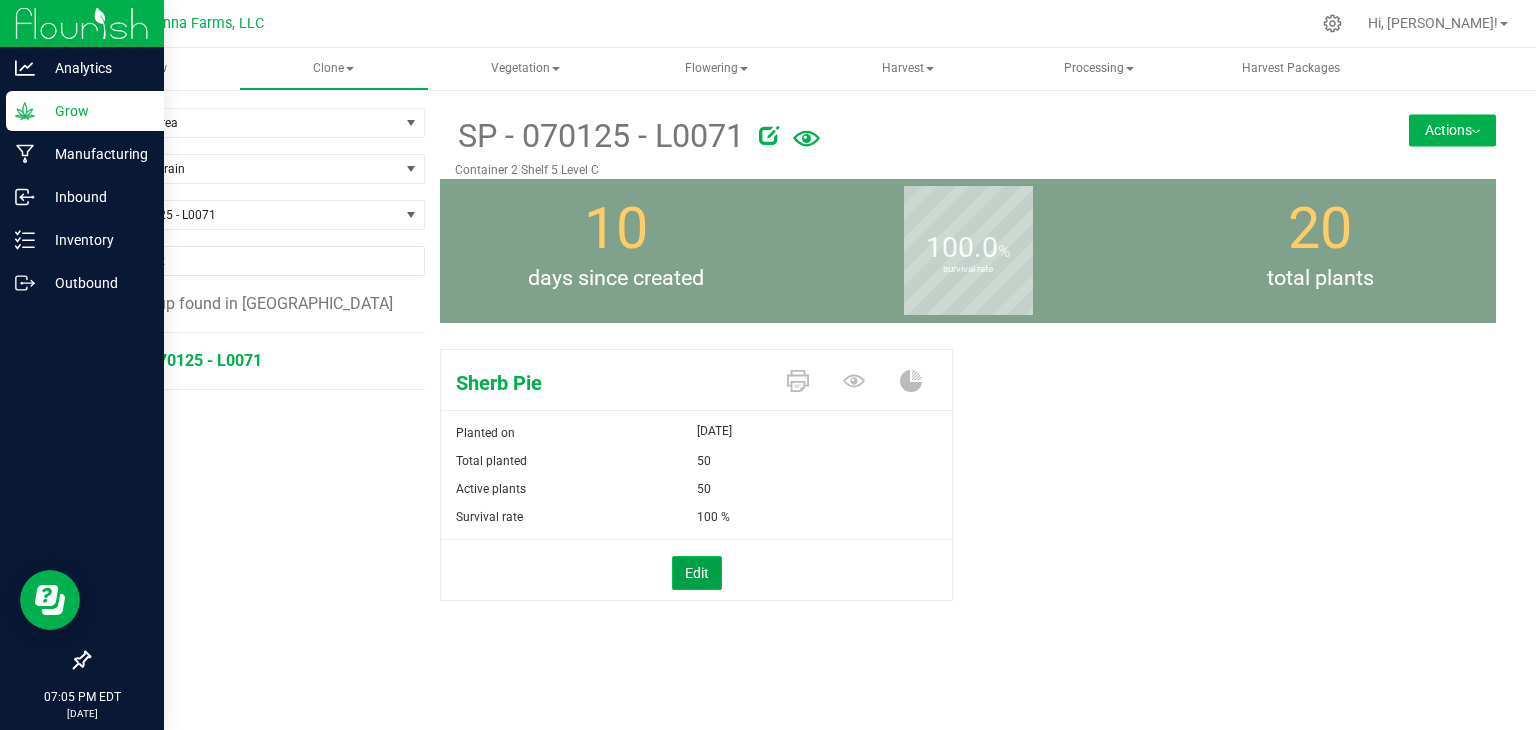 click on "Edit" at bounding box center [697, 573] 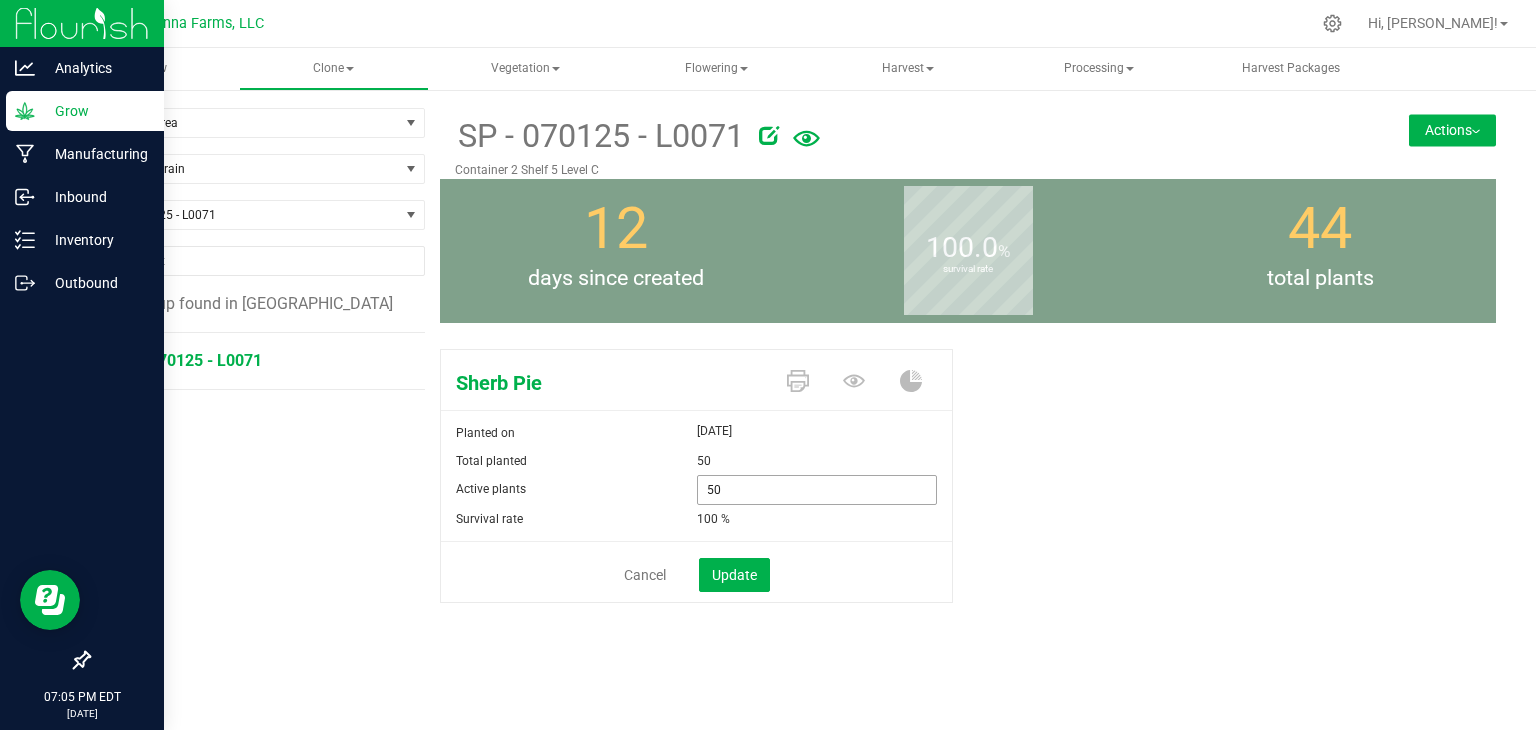 drag, startPoint x: 747, startPoint y: 493, endPoint x: 577, endPoint y: 485, distance: 170.18813 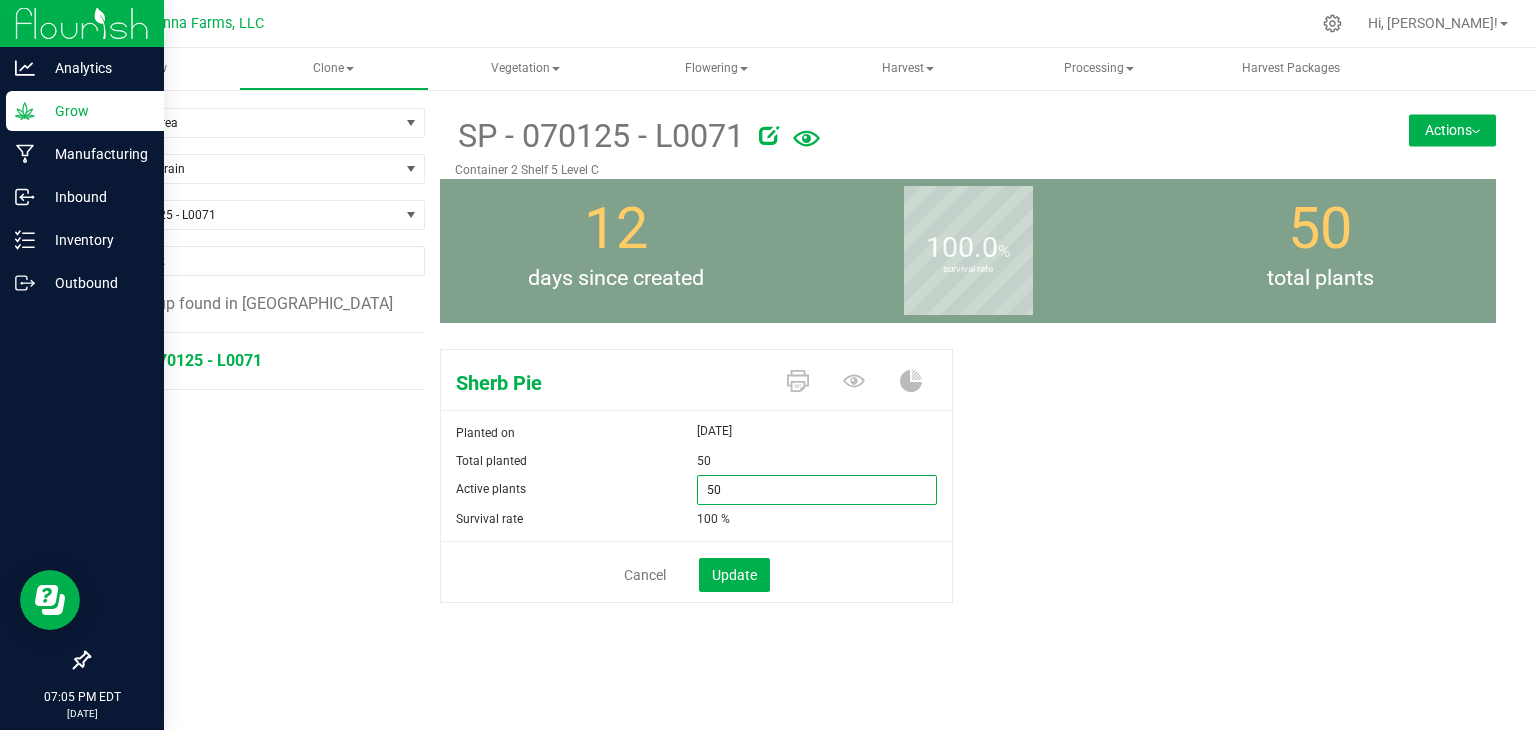 type on "0" 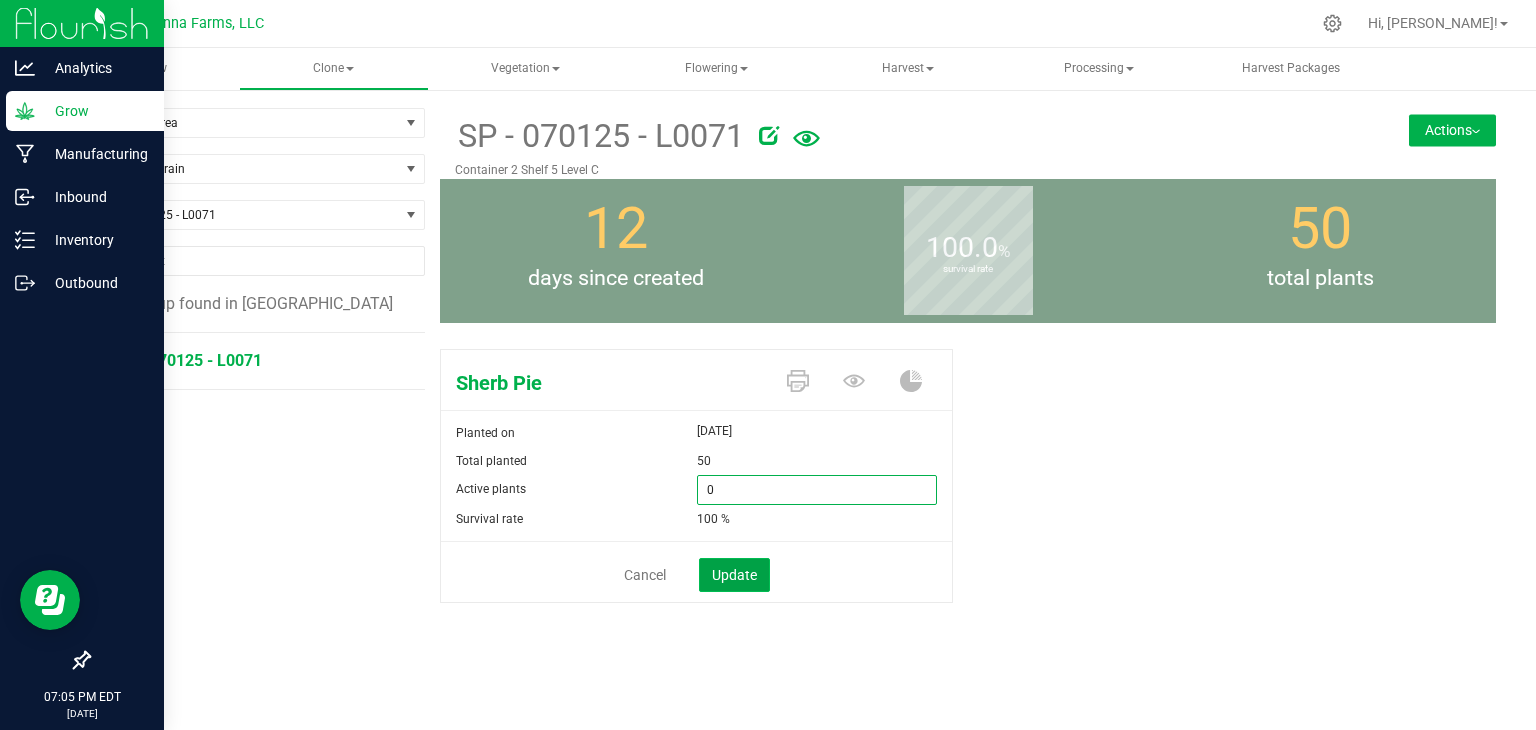 type on "0" 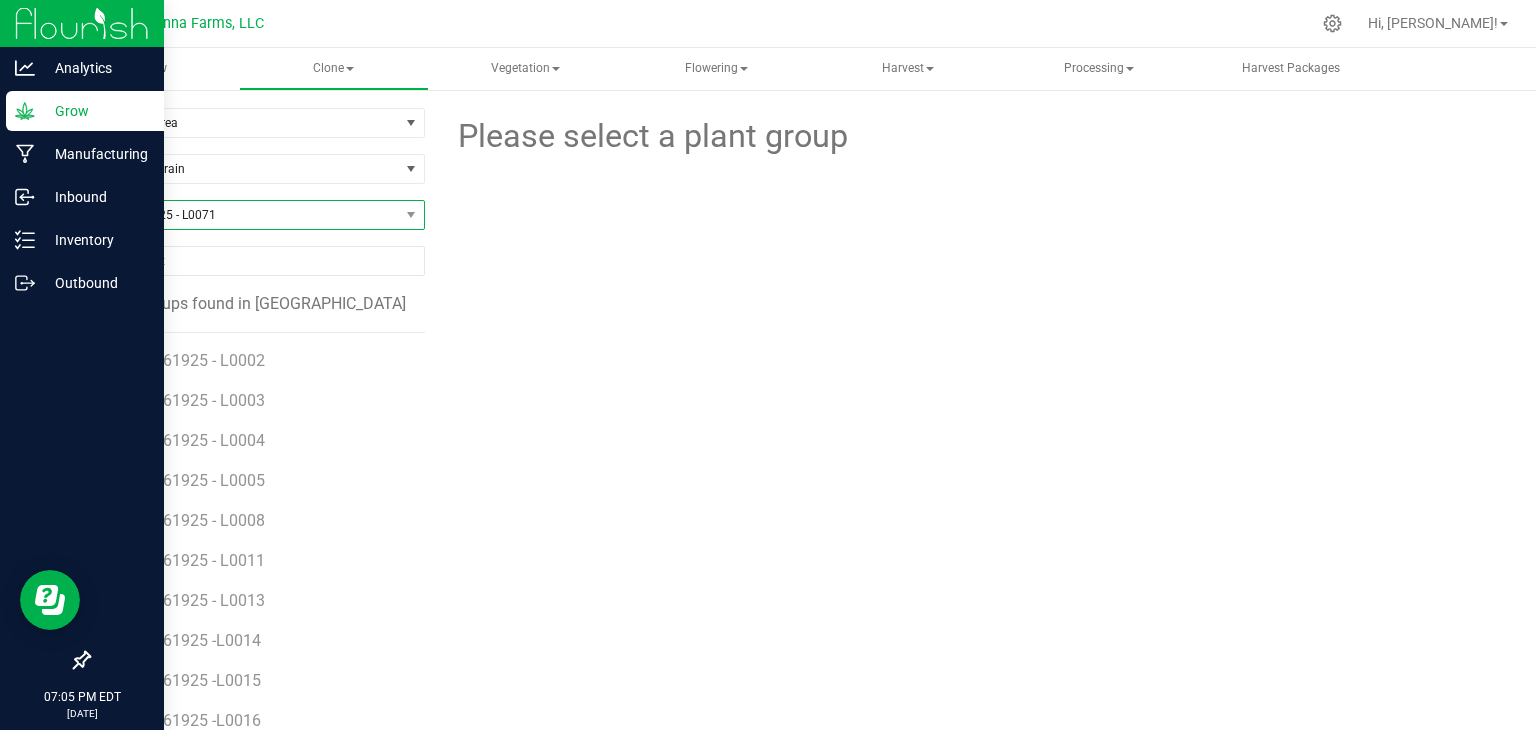 click on "SP - 070125 - L0071" at bounding box center (244, 215) 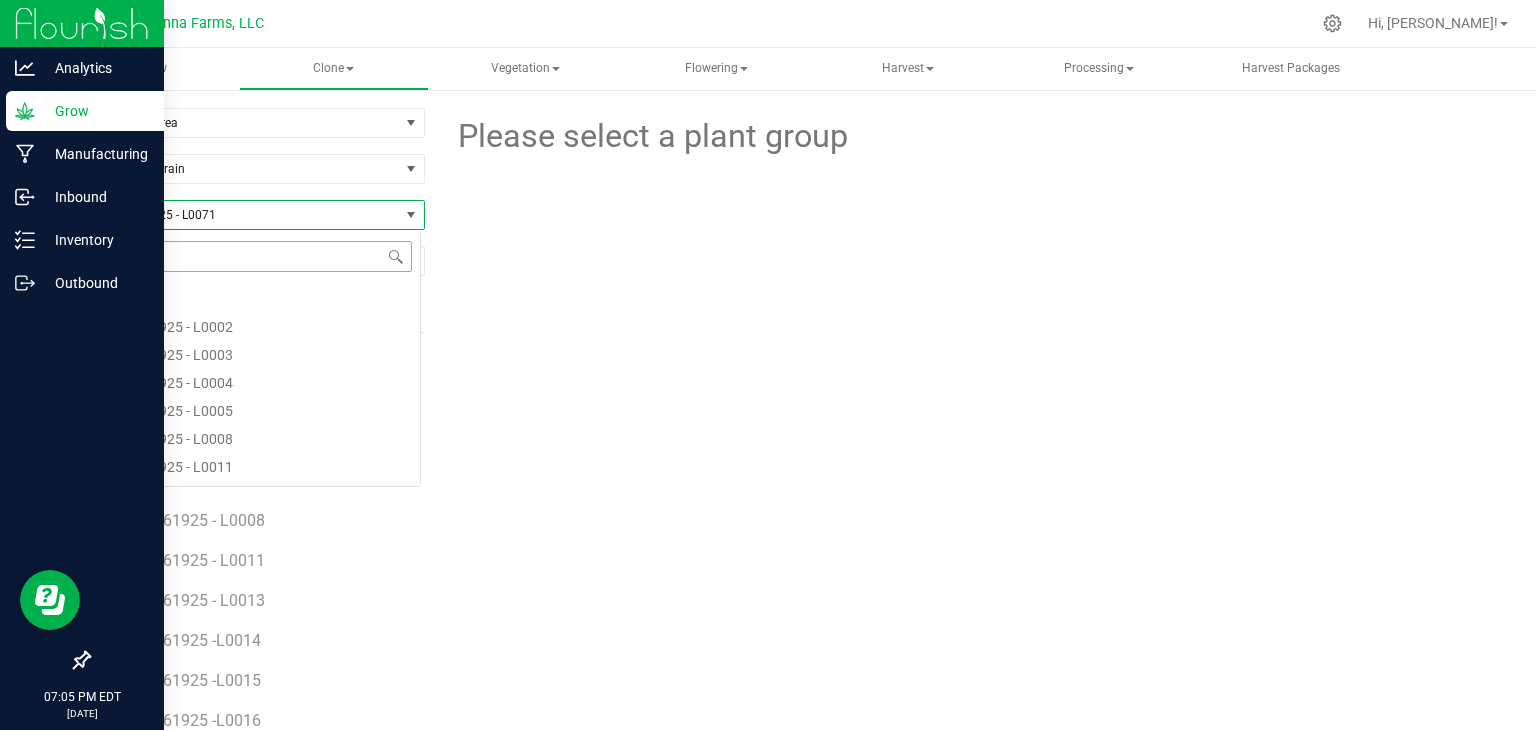 scroll, scrollTop: 99970, scrollLeft: 99666, axis: both 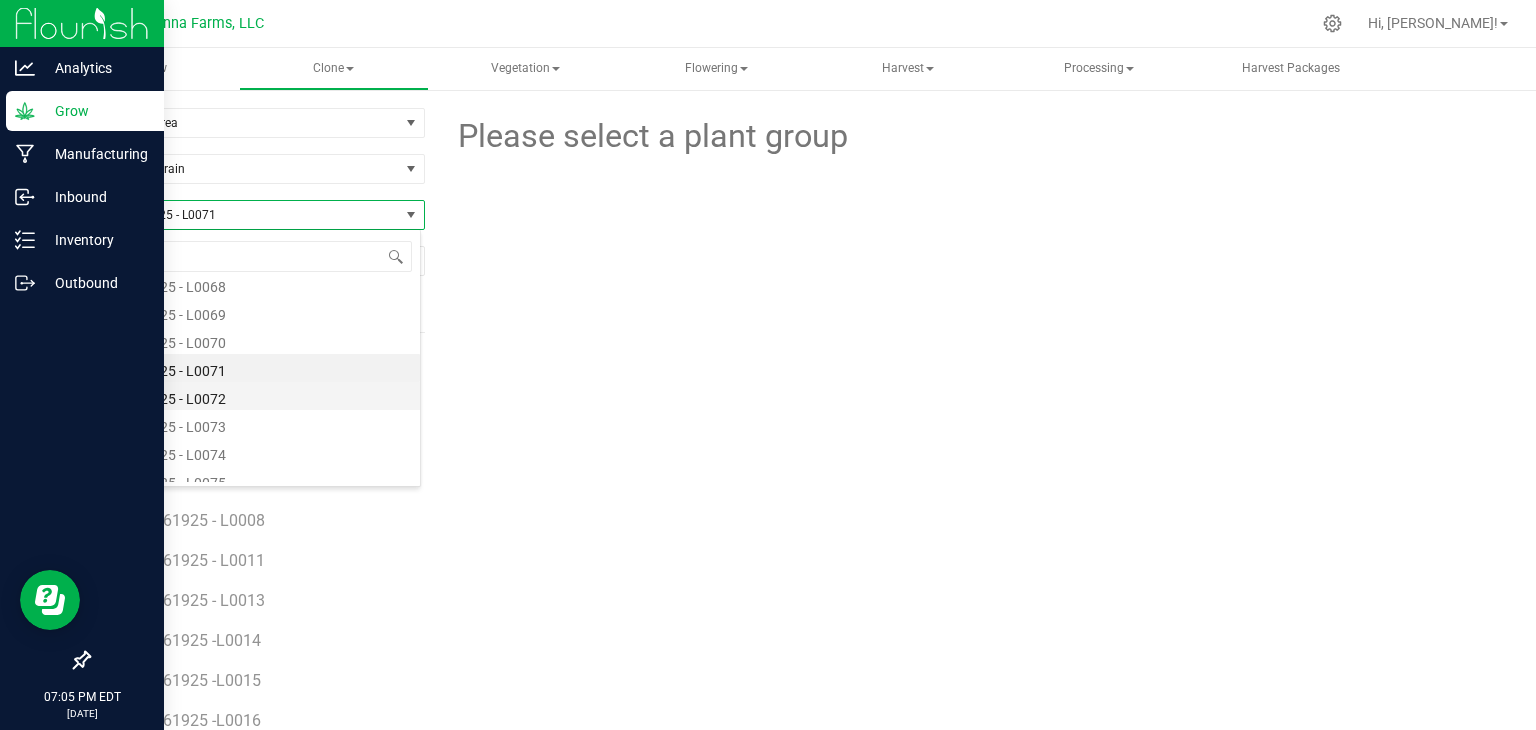click on "SP - 070125 - L0072" at bounding box center [254, 396] 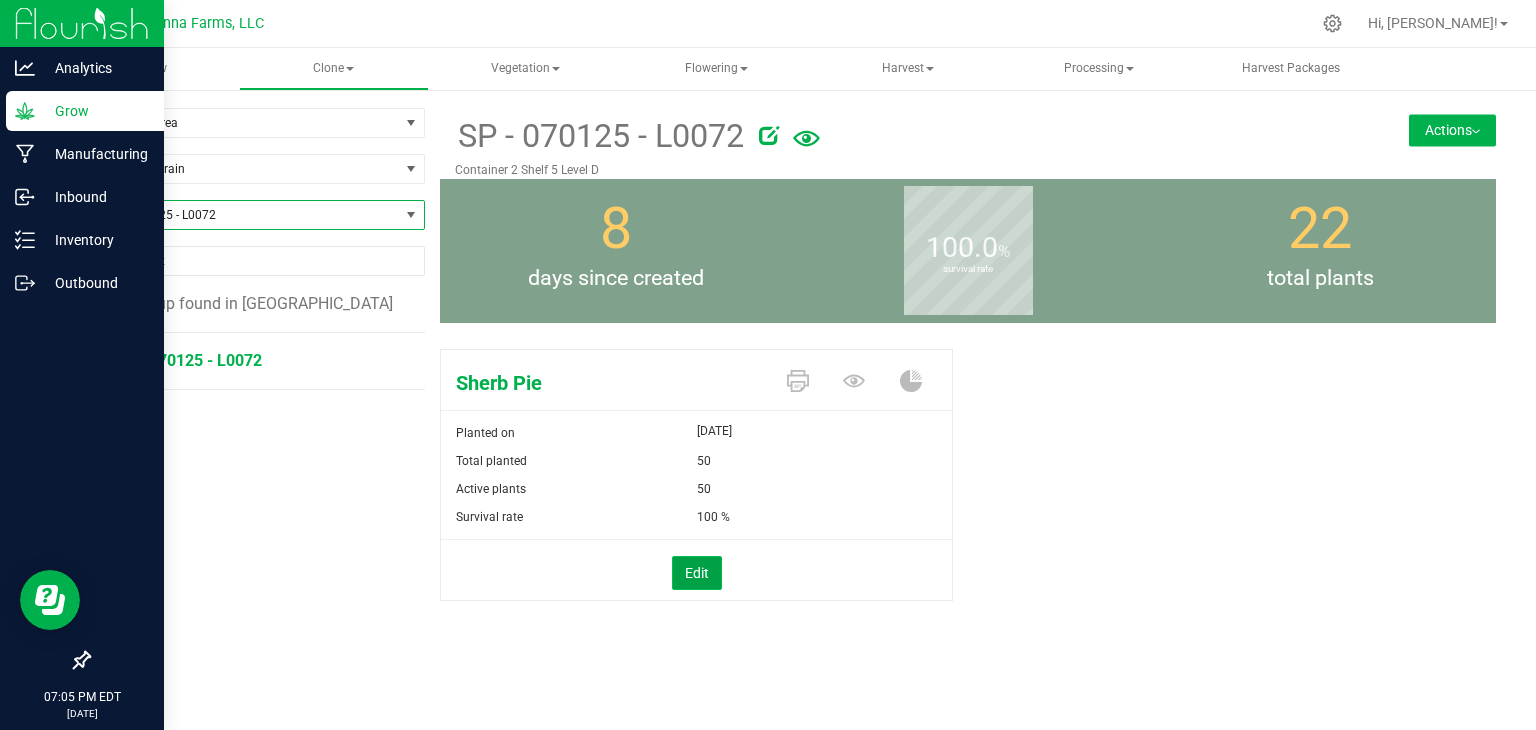 click on "Edit" at bounding box center [697, 573] 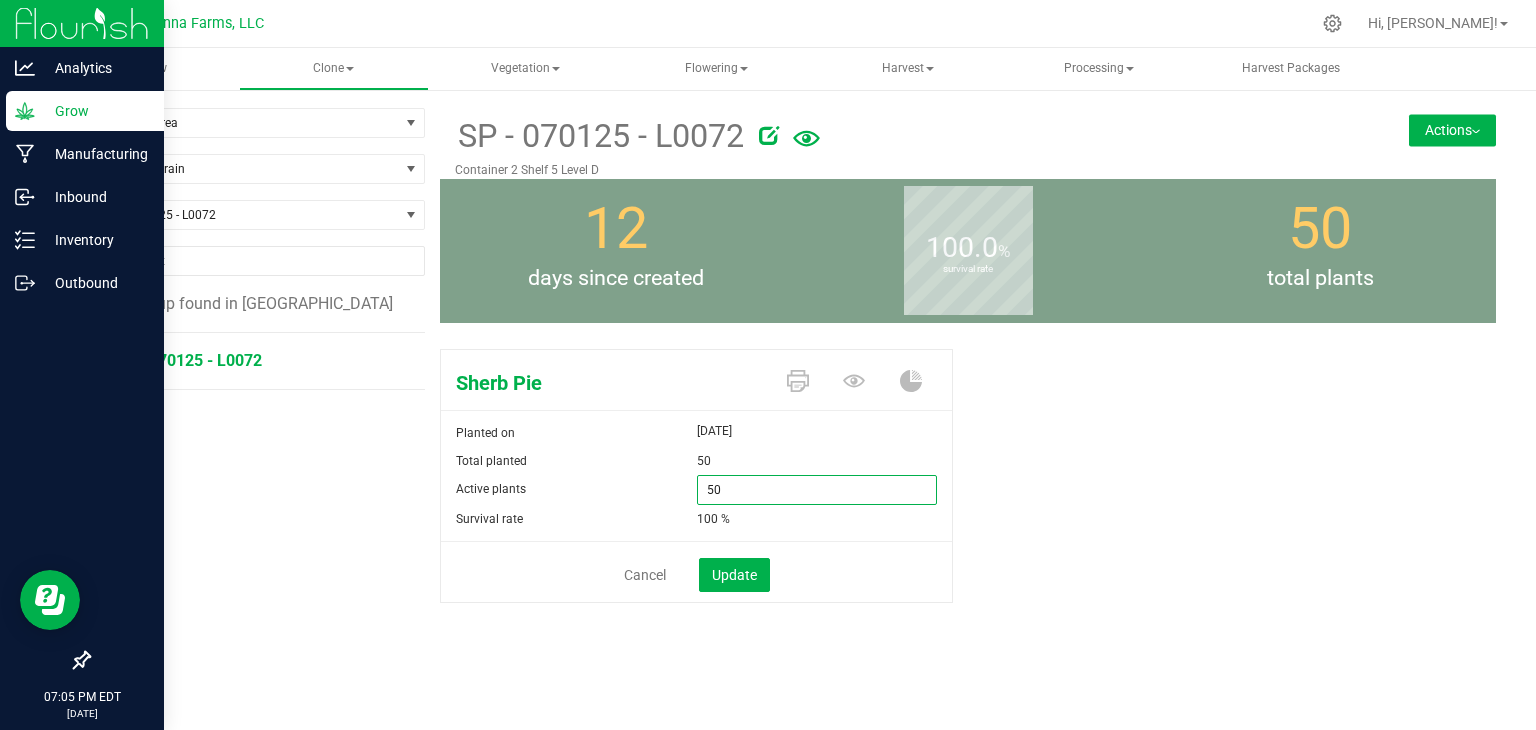 drag, startPoint x: 754, startPoint y: 494, endPoint x: 605, endPoint y: 489, distance: 149.08386 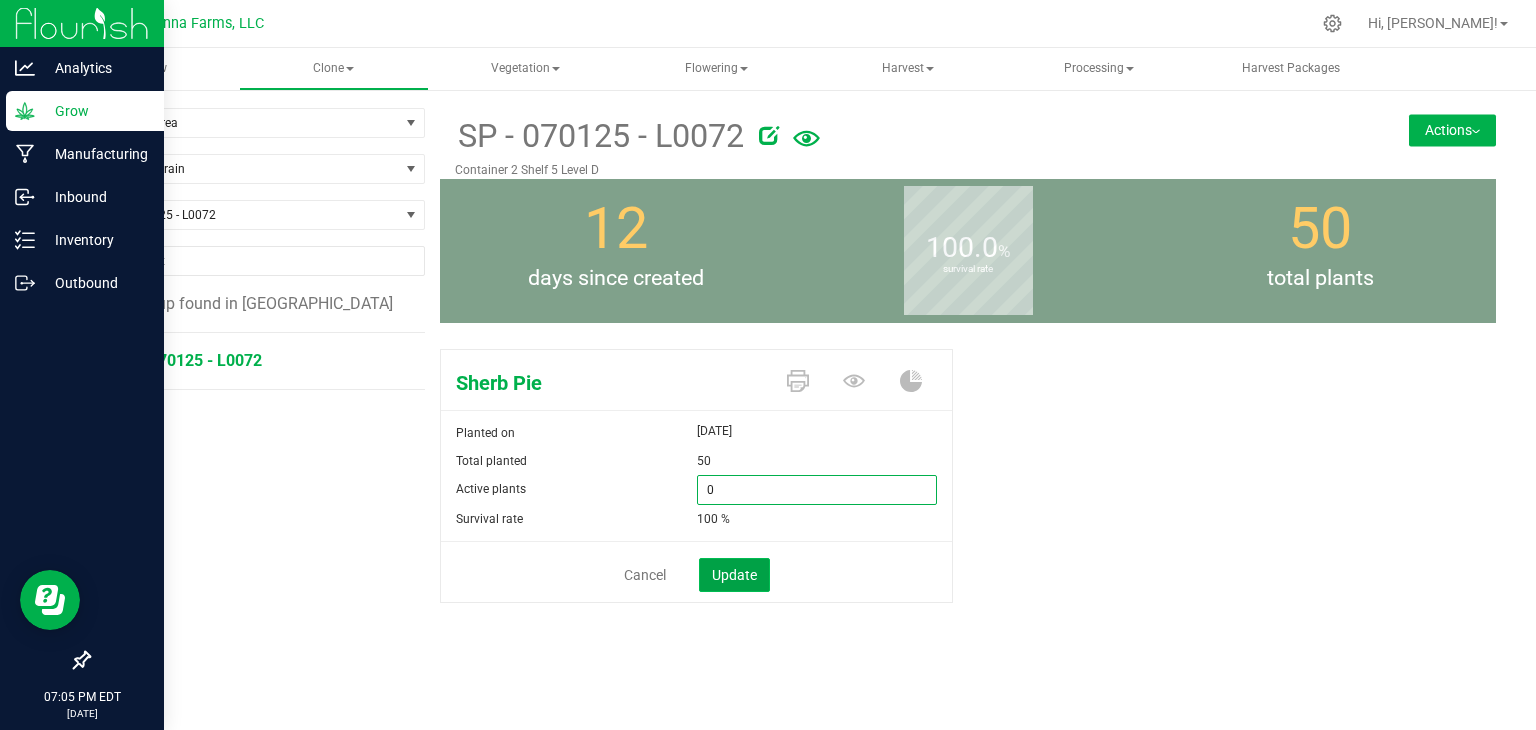 type on "0" 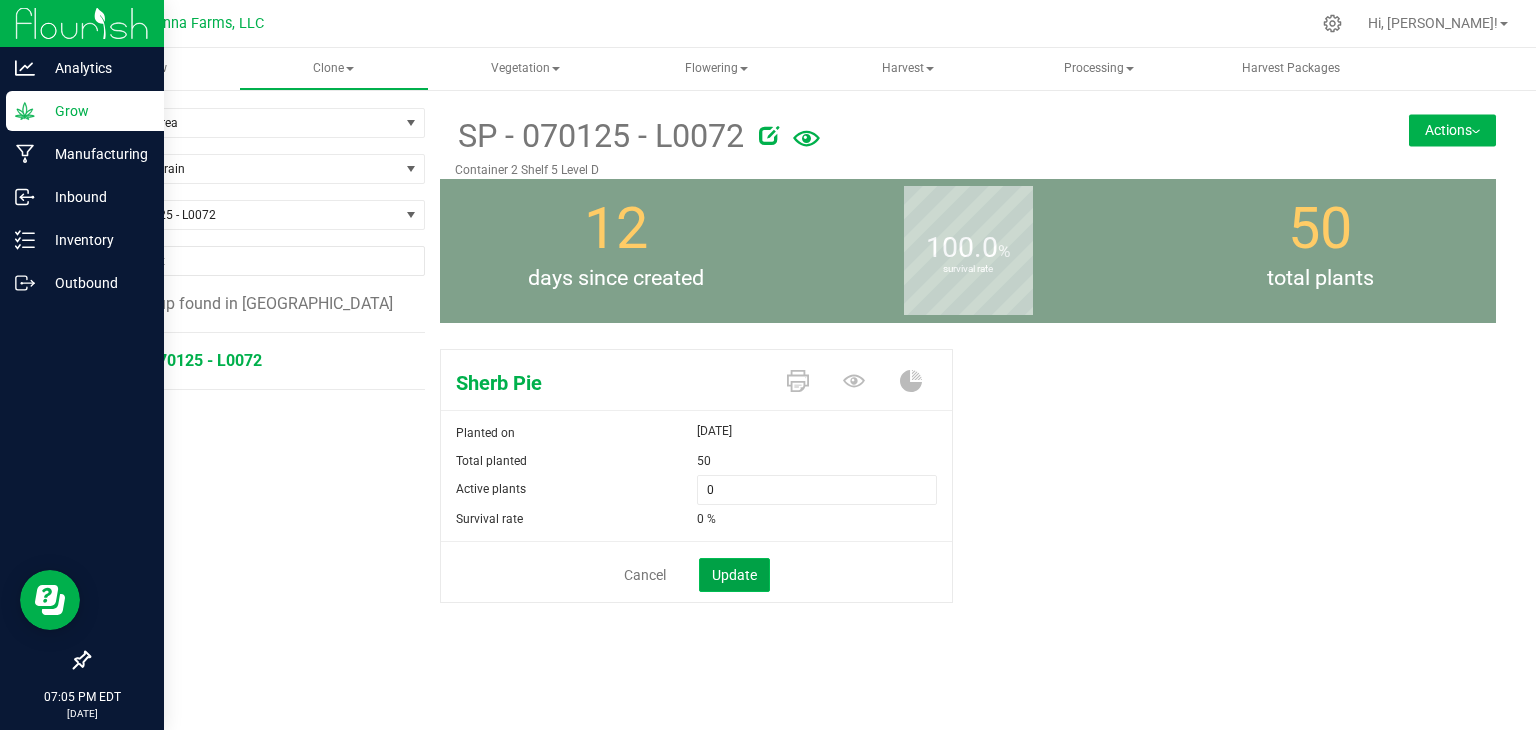 click on "Update" 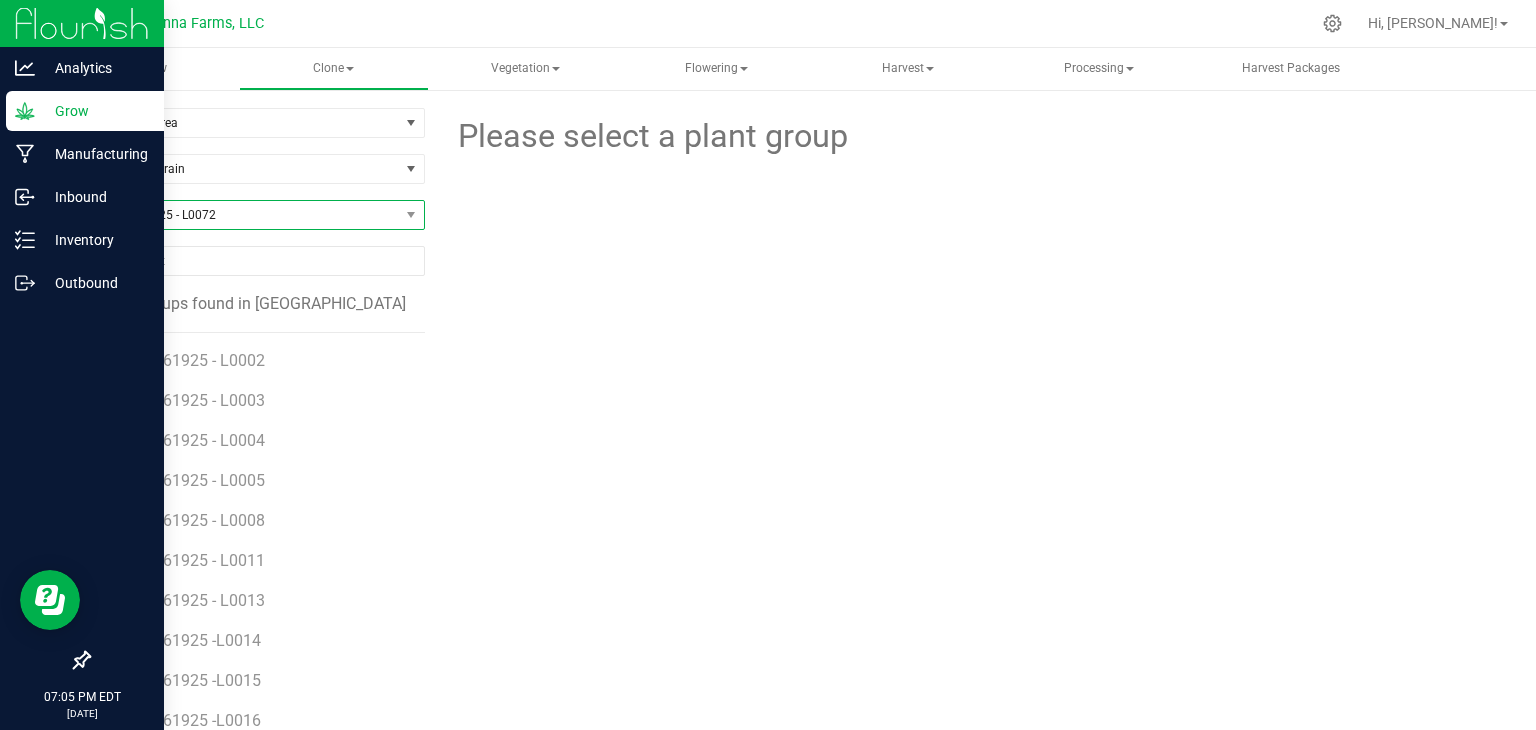click on "SP - 070125 - L0072" at bounding box center [244, 215] 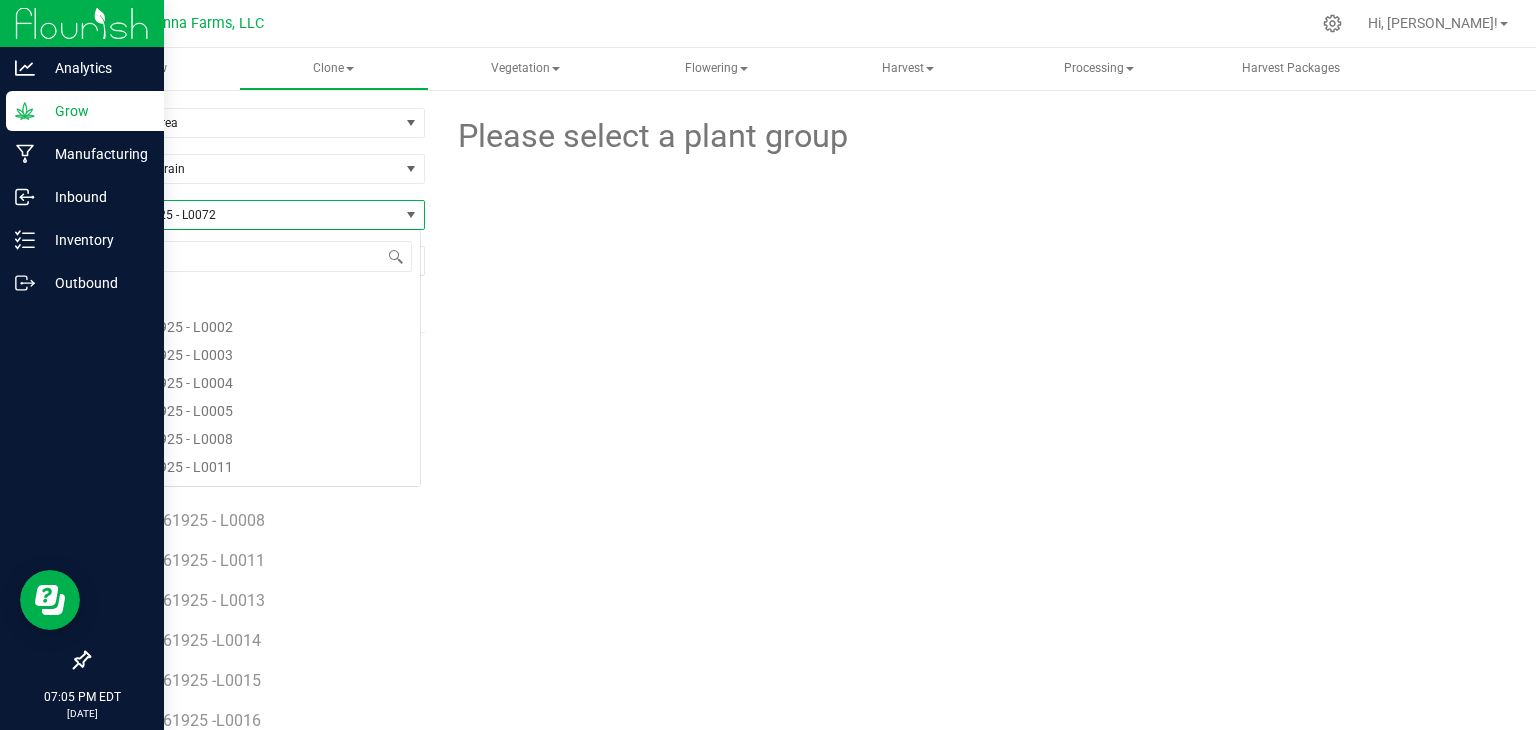 scroll, scrollTop: 99970, scrollLeft: 99666, axis: both 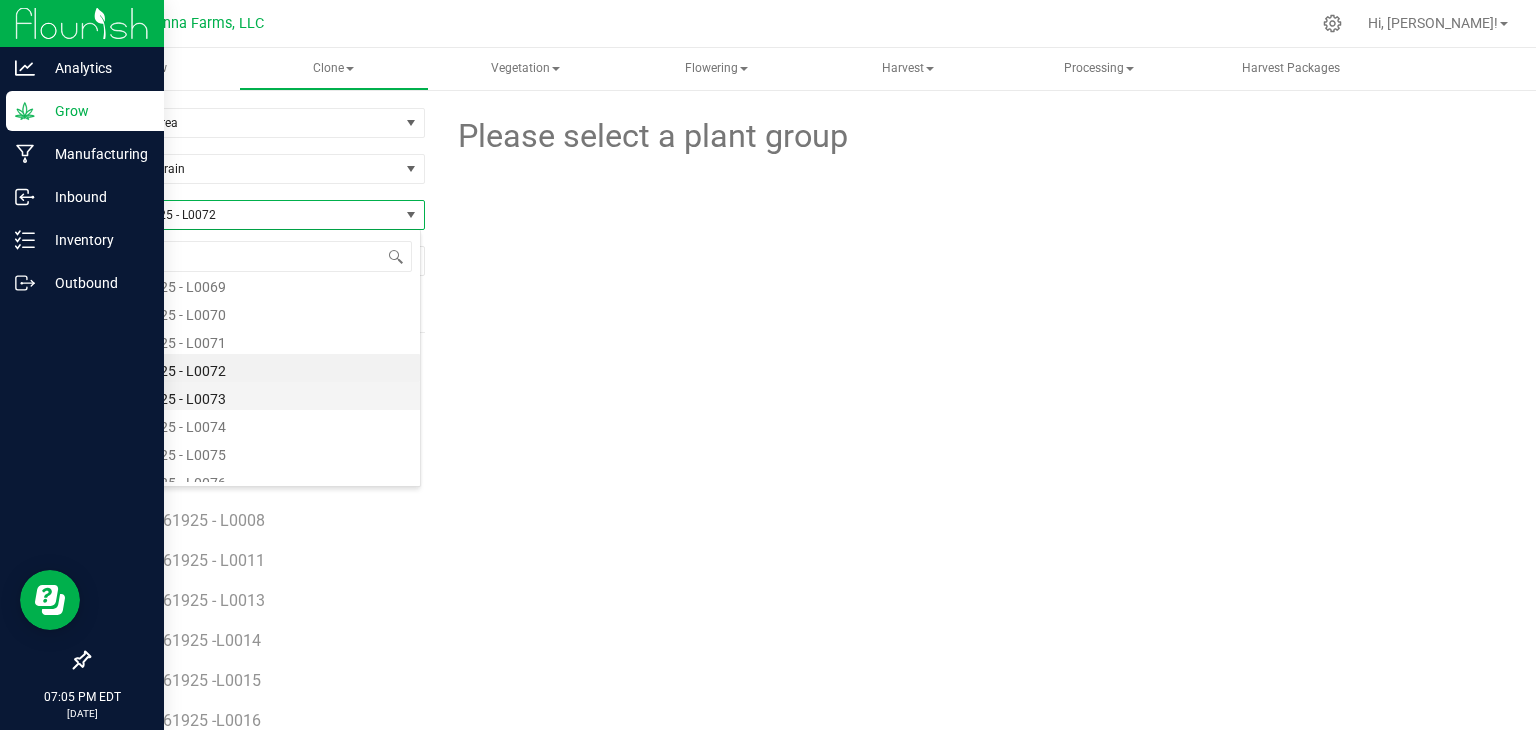 click on "SP - 070125 - L0073" at bounding box center [254, 396] 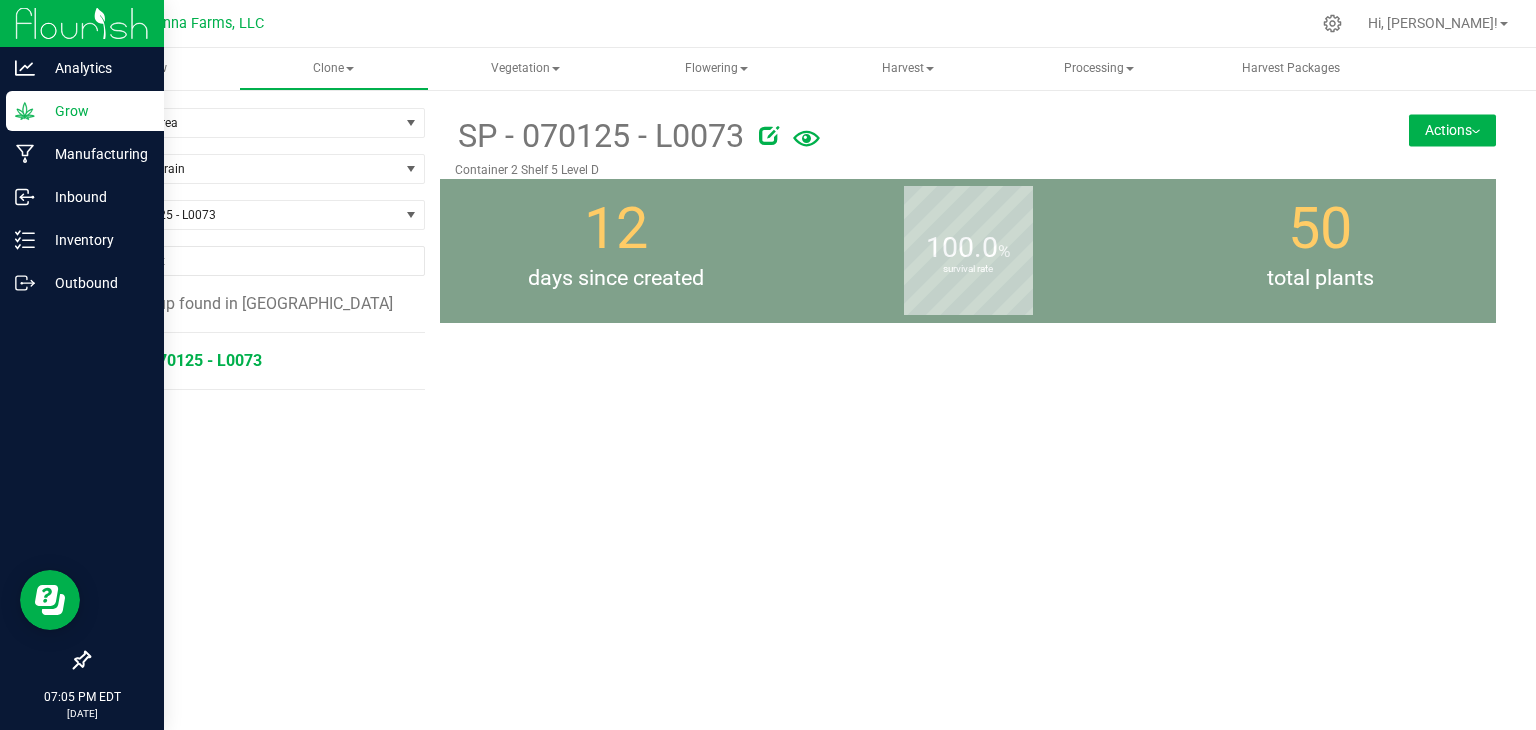 click on "SP - 070125 - L0073" at bounding box center [188, 360] 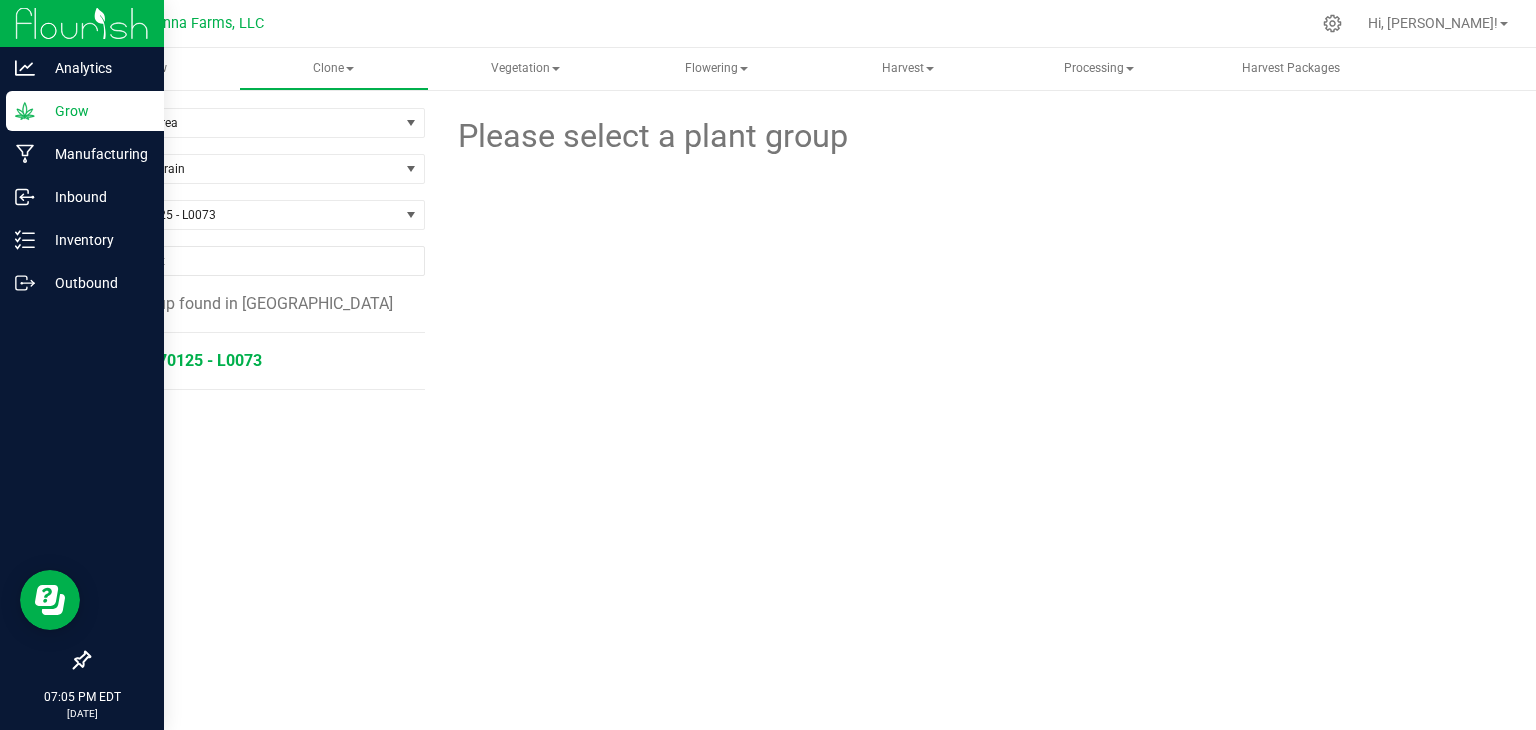 click on "SP - 070125 - L0073" at bounding box center [188, 360] 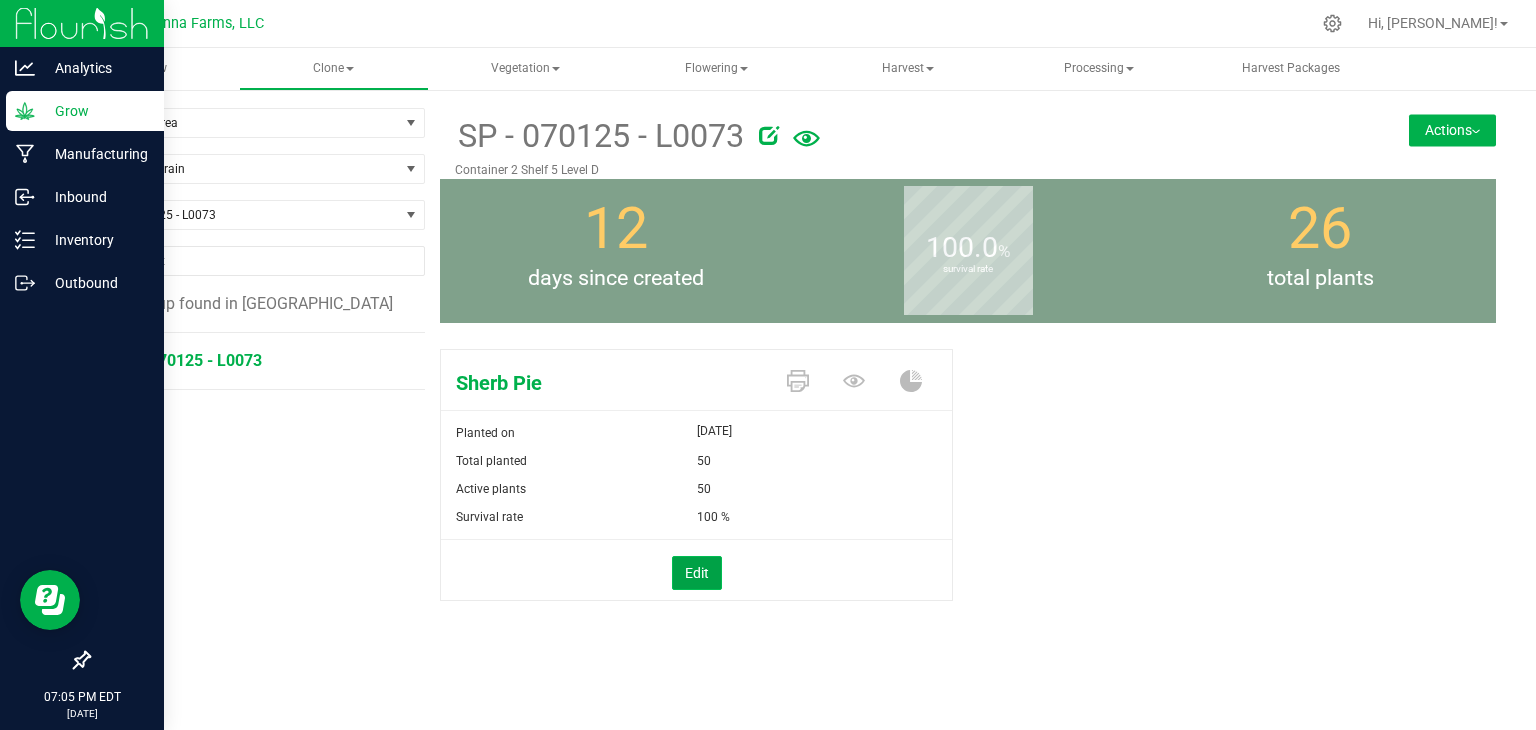 click on "Edit" at bounding box center [697, 573] 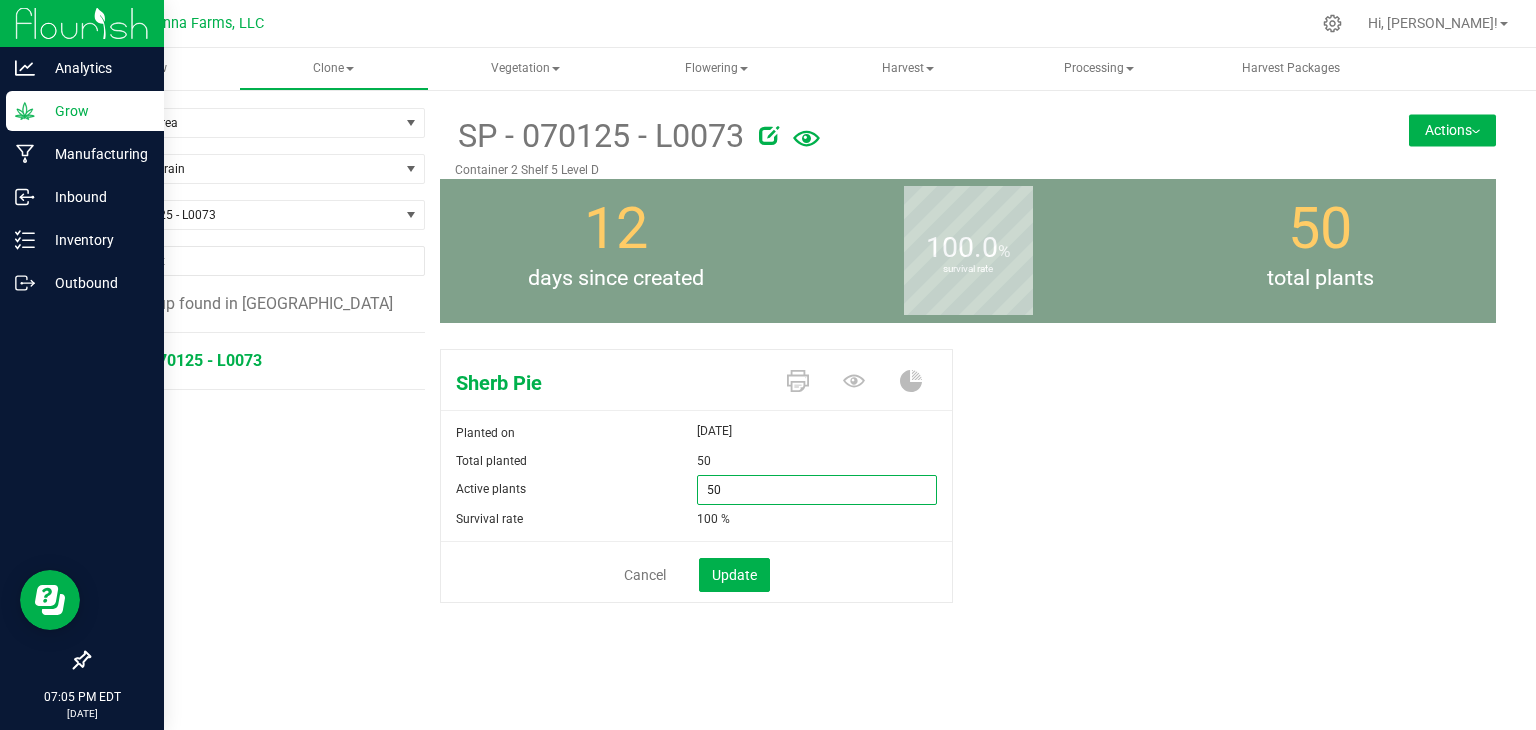 drag, startPoint x: 739, startPoint y: 493, endPoint x: 674, endPoint y: 489, distance: 65.12296 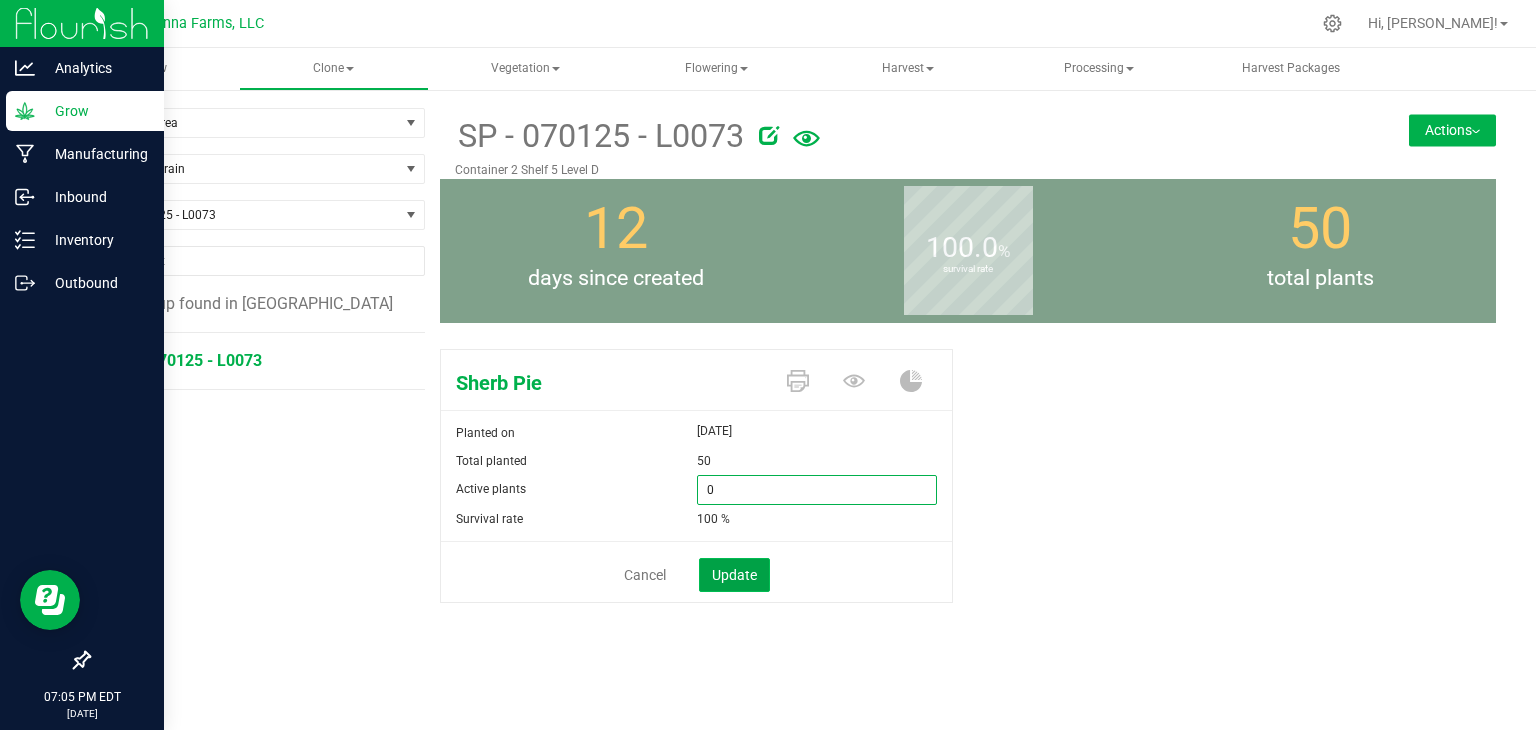 type on "0" 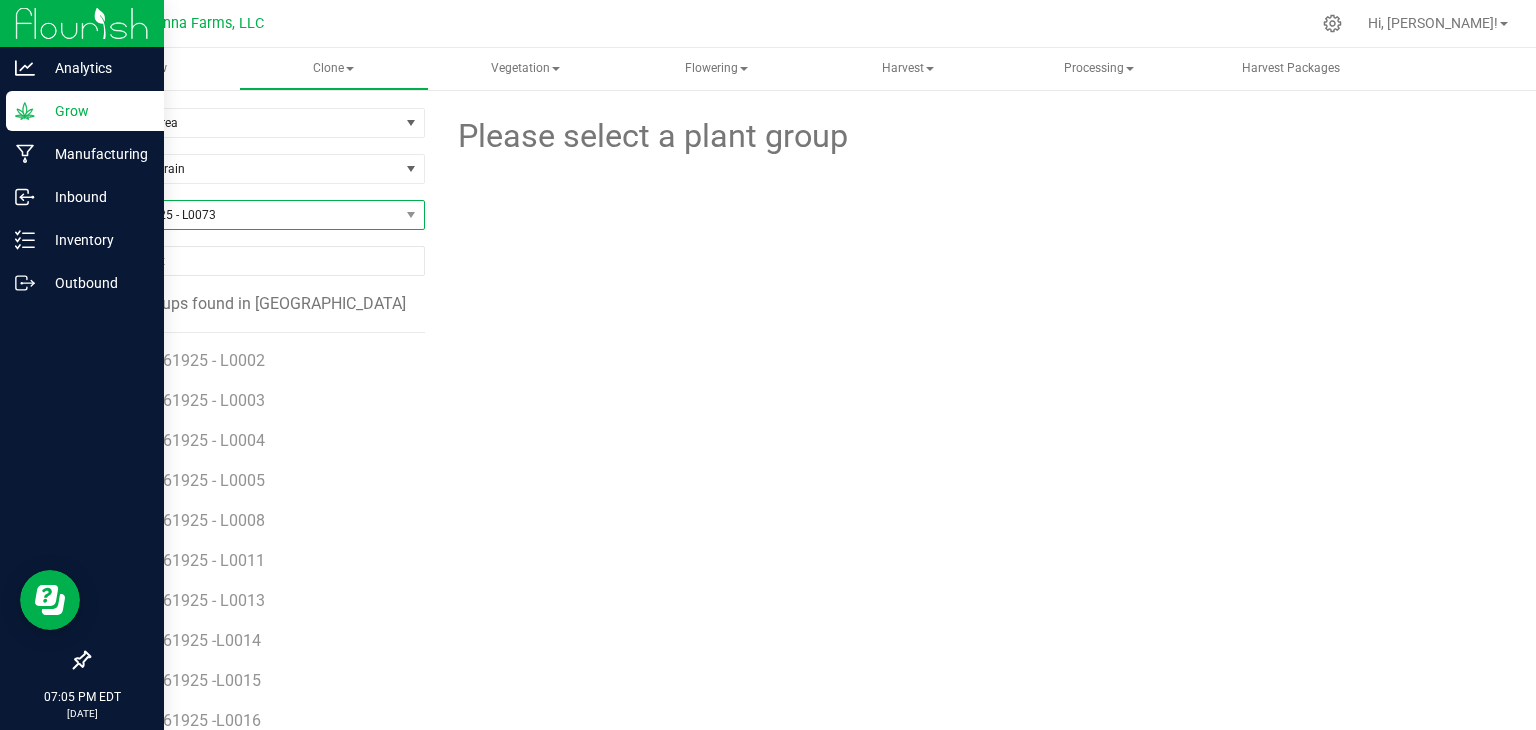 click on "SP - 070125 - L0073" at bounding box center (244, 215) 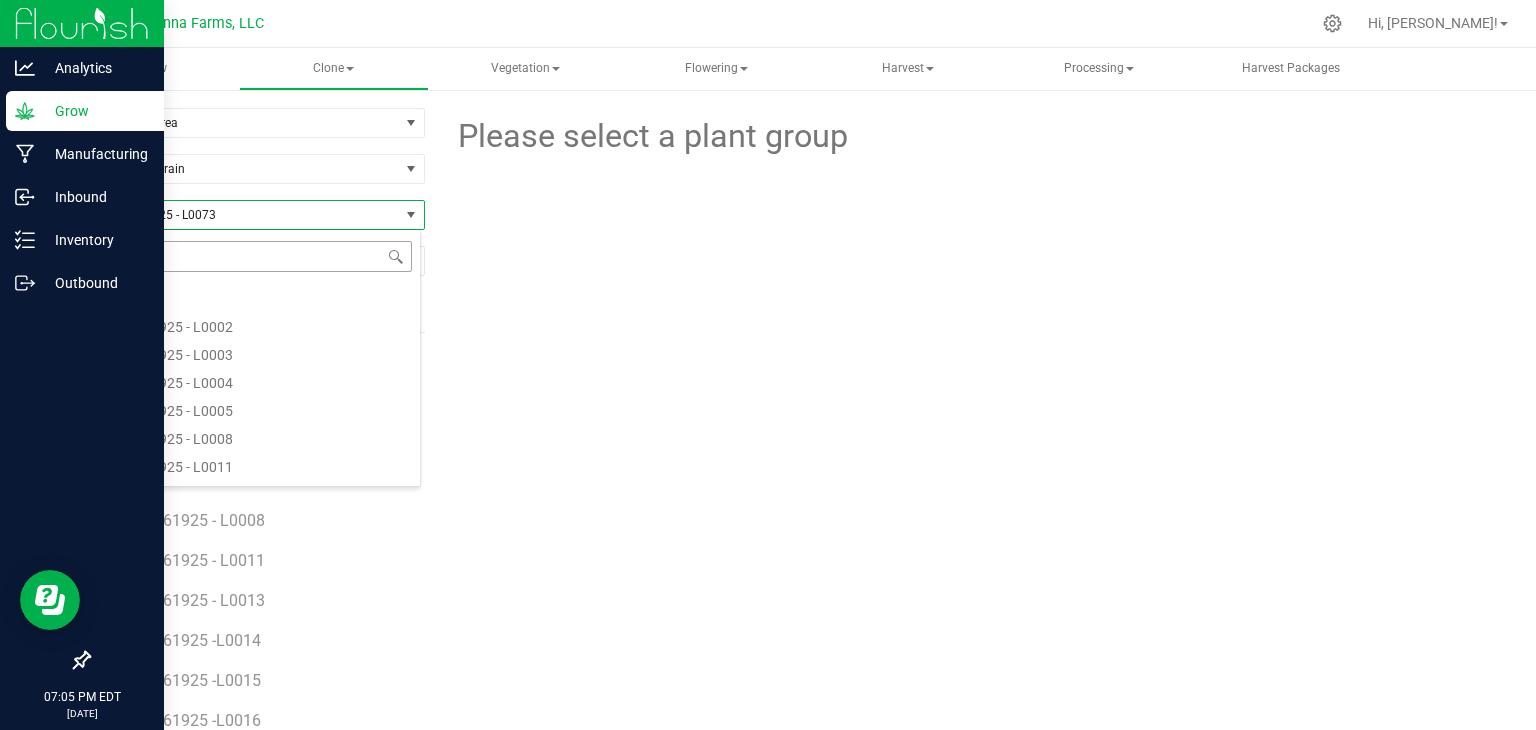 scroll, scrollTop: 14500, scrollLeft: 0, axis: vertical 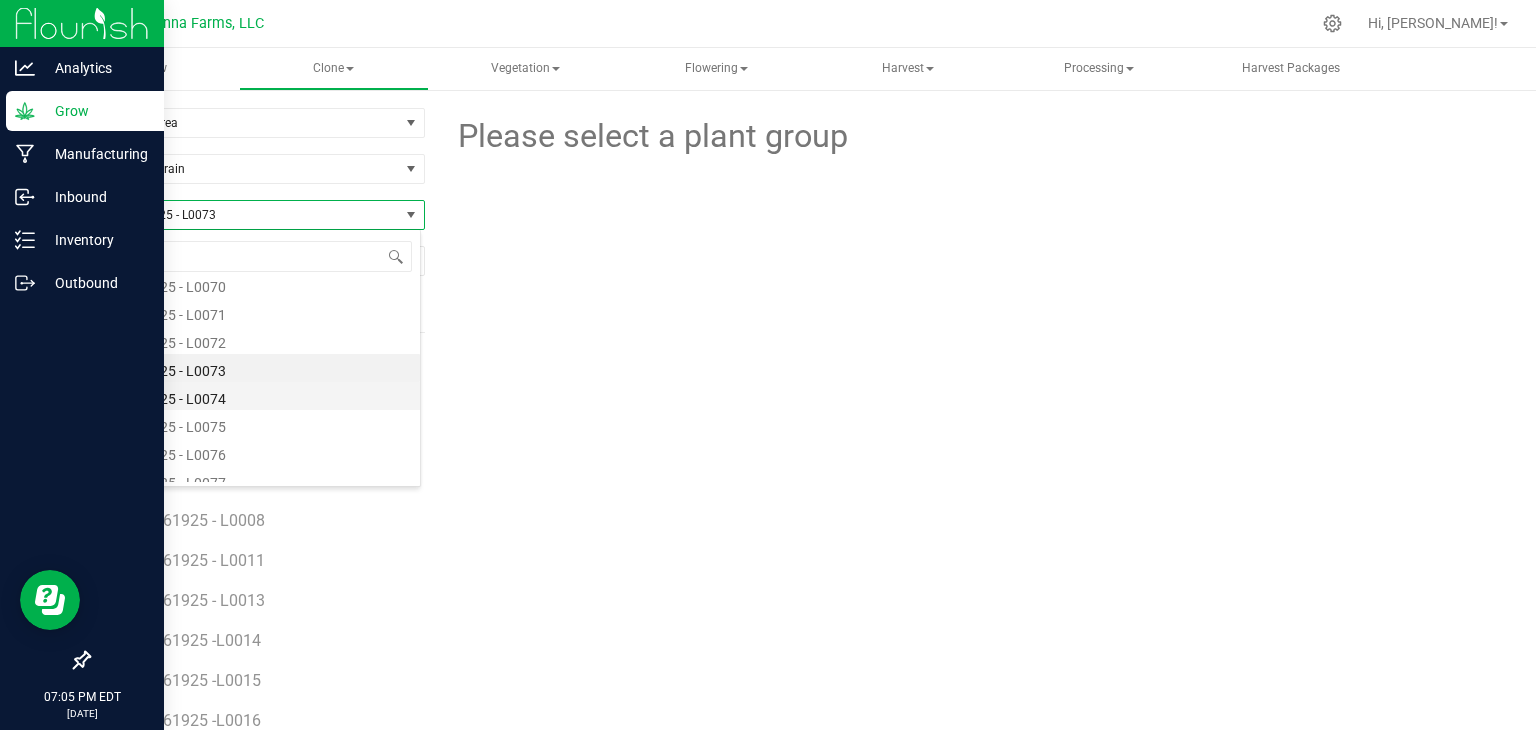 click on "SP - 070125 - L0074" at bounding box center [254, 396] 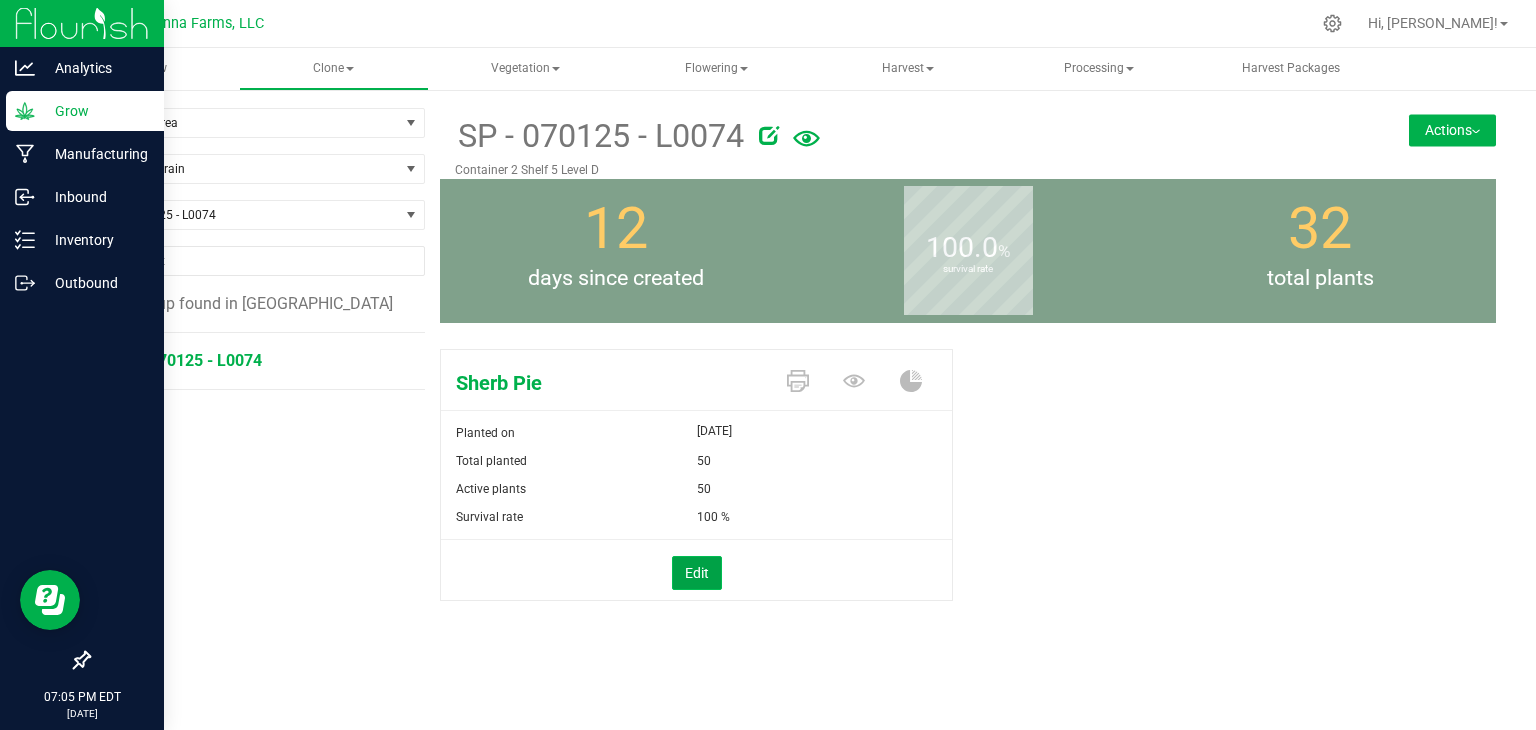 click on "Edit" at bounding box center [697, 573] 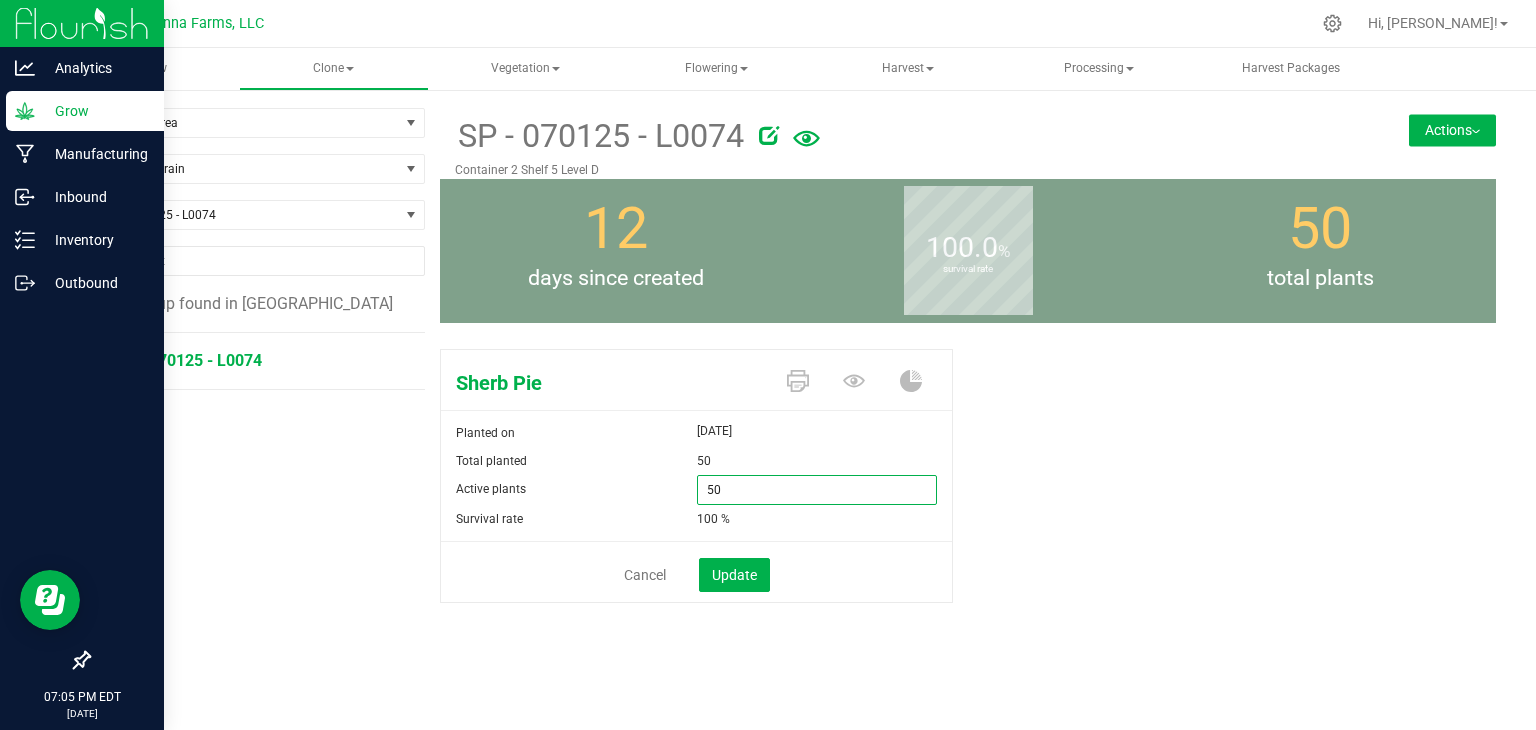 drag, startPoint x: 749, startPoint y: 493, endPoint x: 651, endPoint y: 489, distance: 98.0816 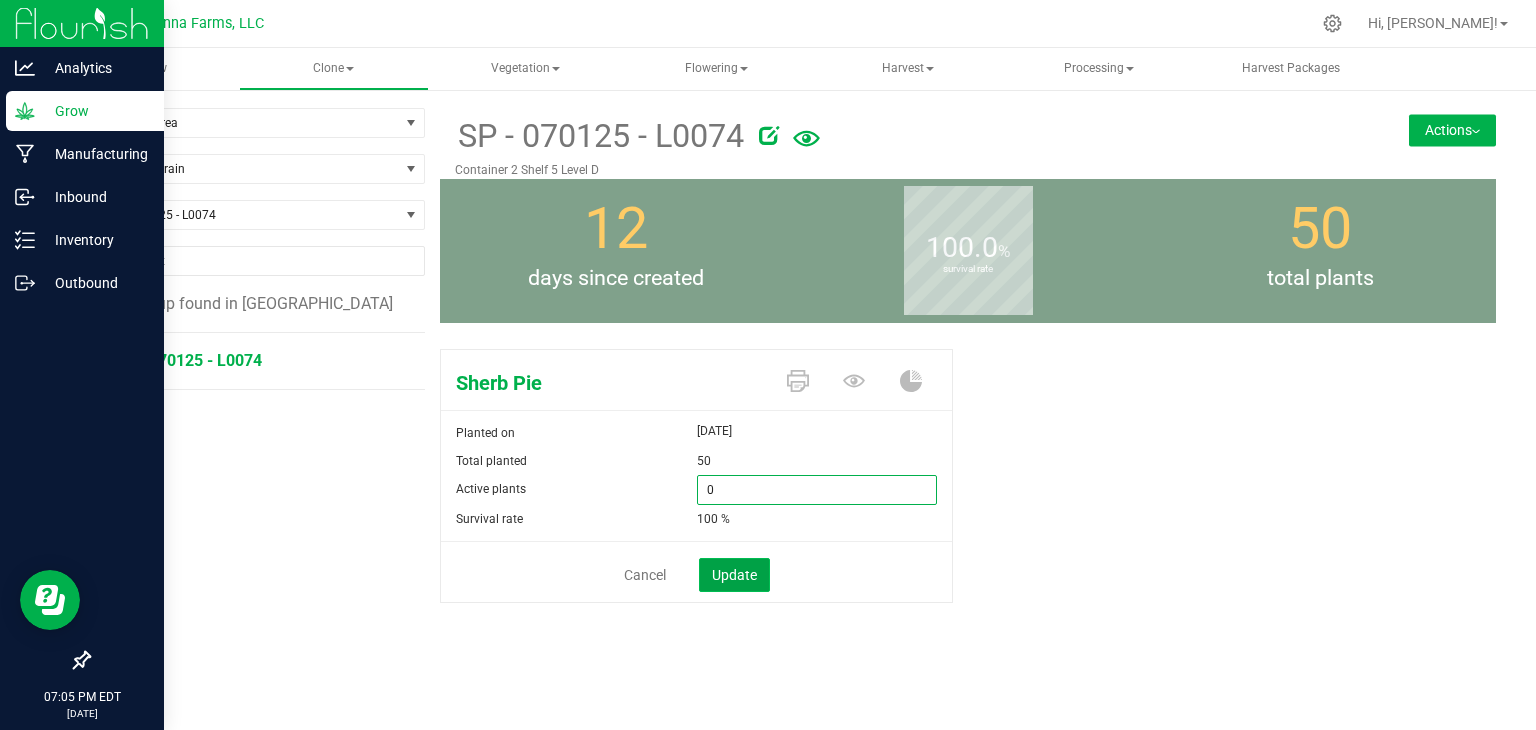 type on "0" 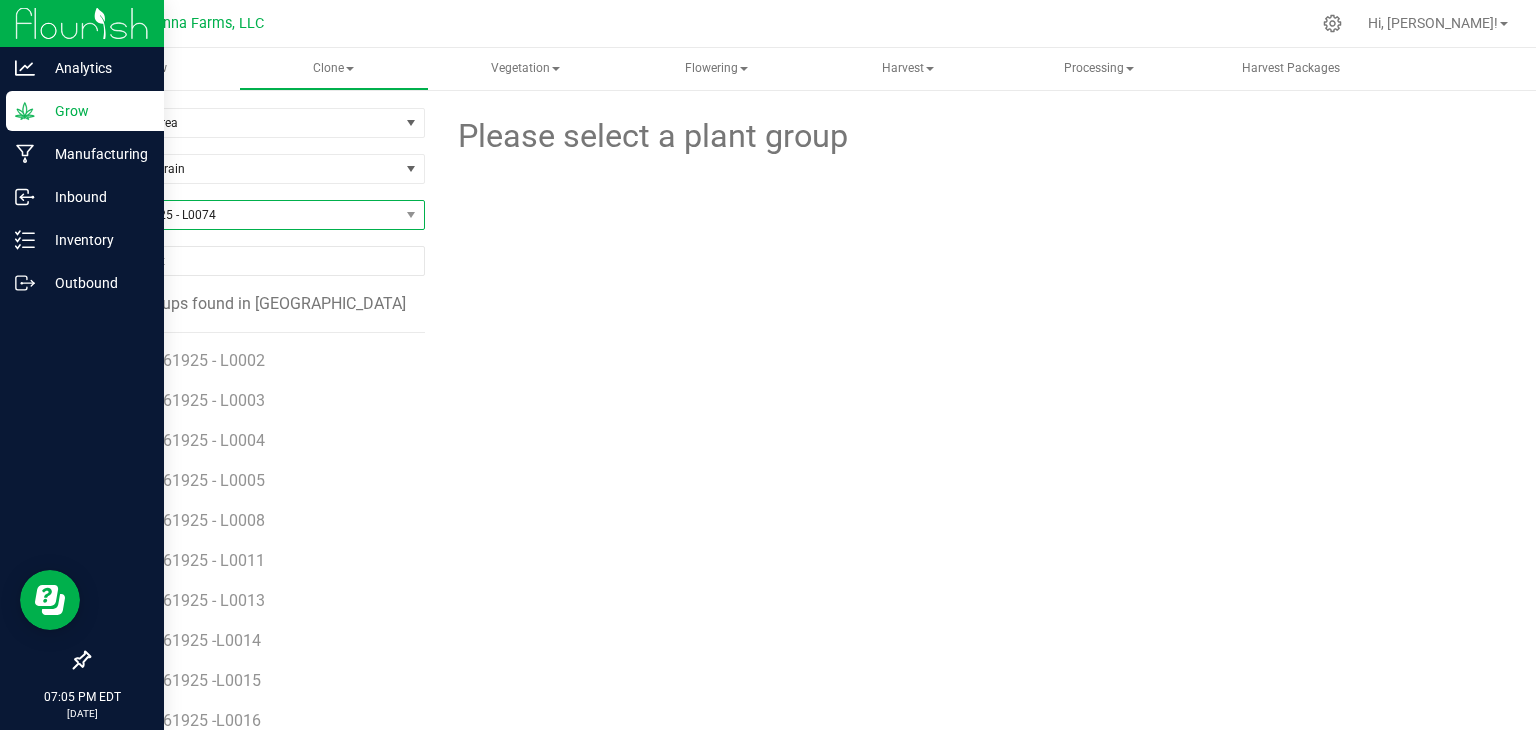click on "SP - 070125 - L0074" at bounding box center [244, 215] 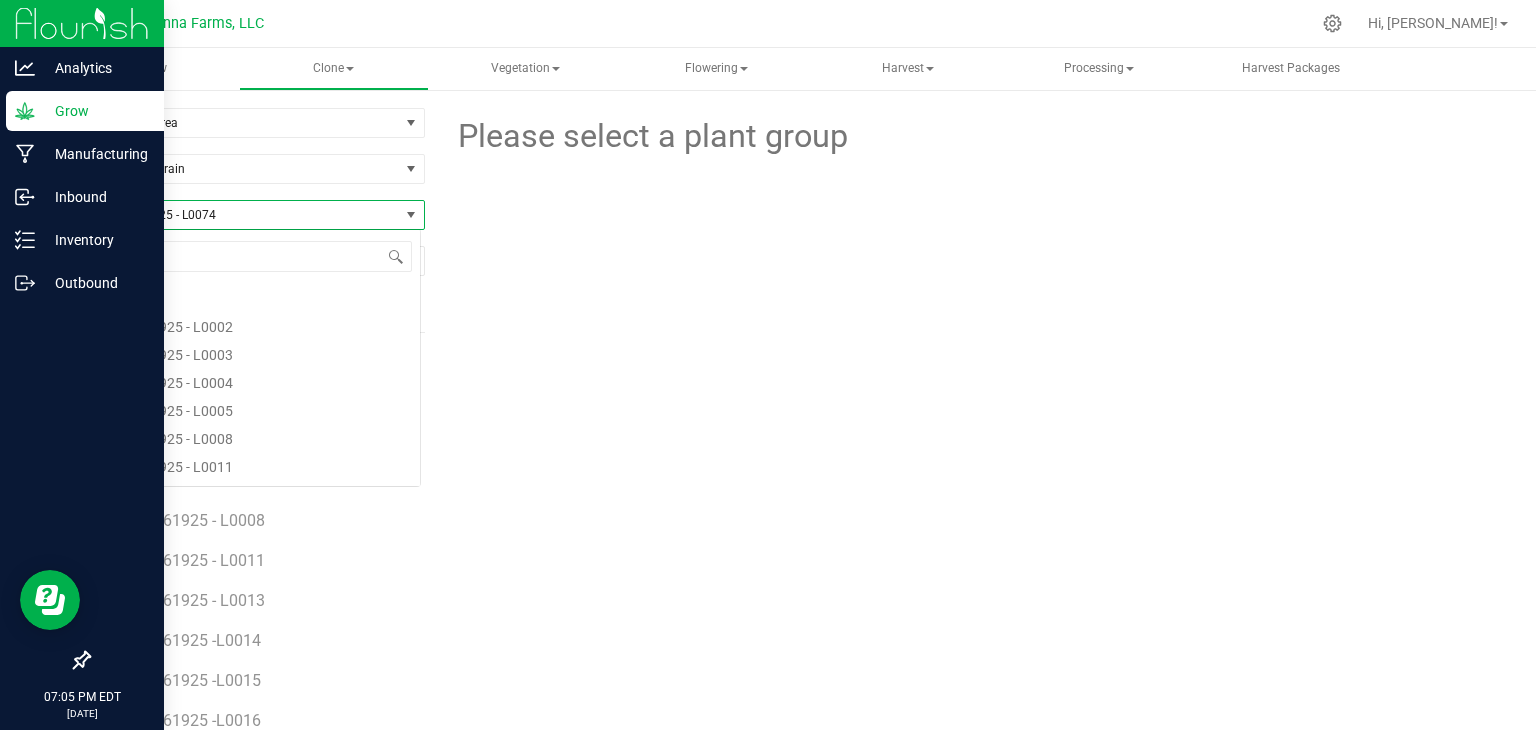 scroll, scrollTop: 99970, scrollLeft: 99666, axis: both 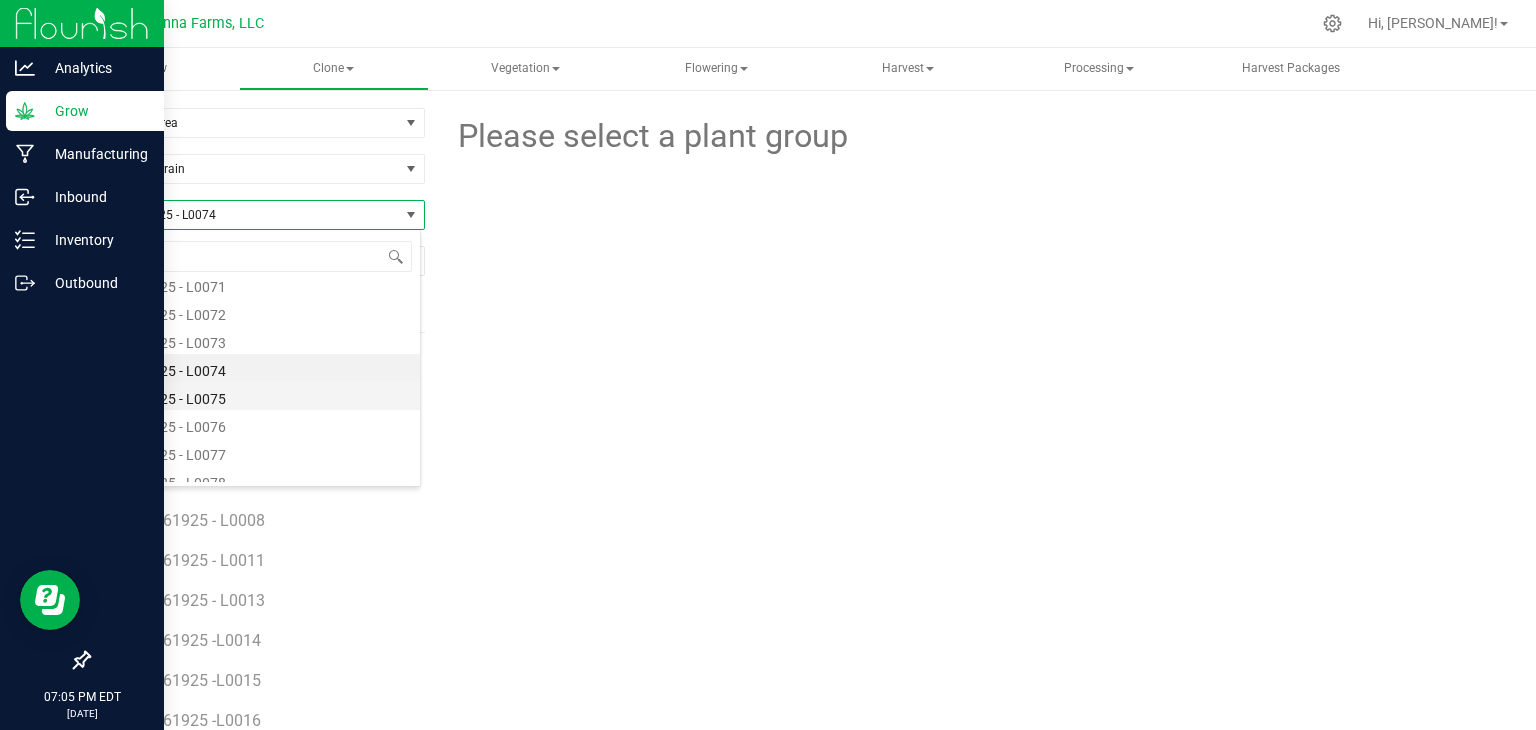 click on "SP - 070125 - L0075" at bounding box center (254, 396) 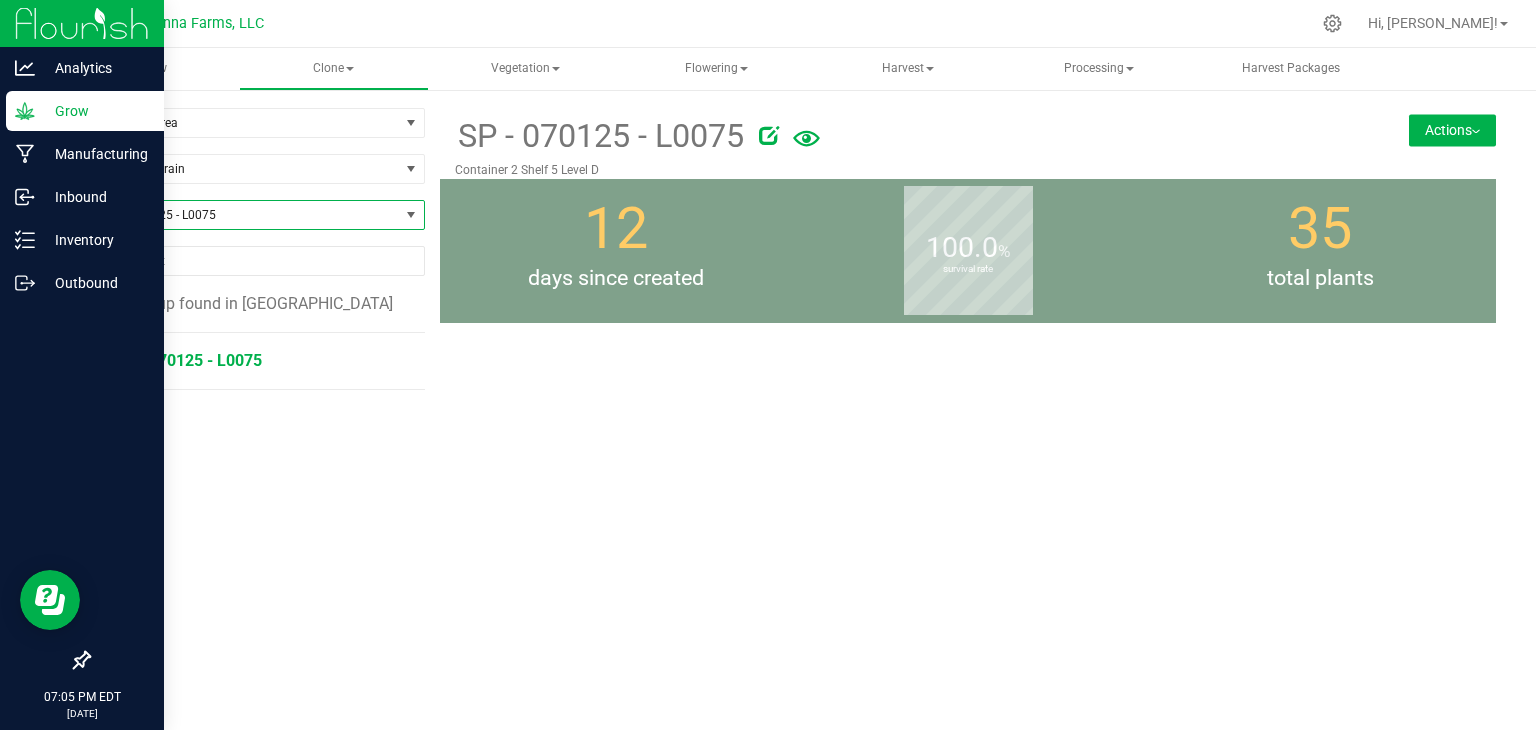 click on "SP - 070125 - L0075" at bounding box center [188, 360] 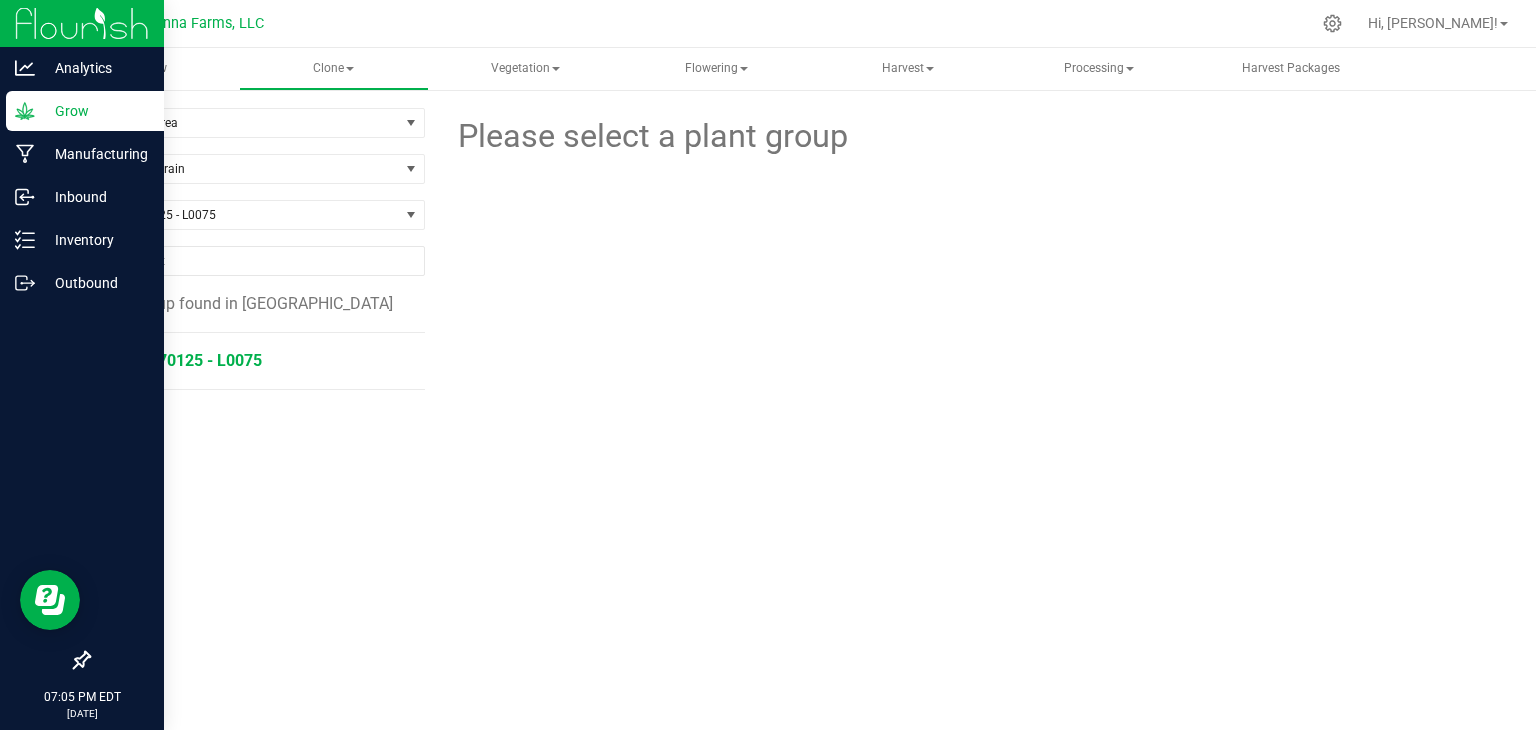 click on "SP - 070125 - L0075" at bounding box center [188, 360] 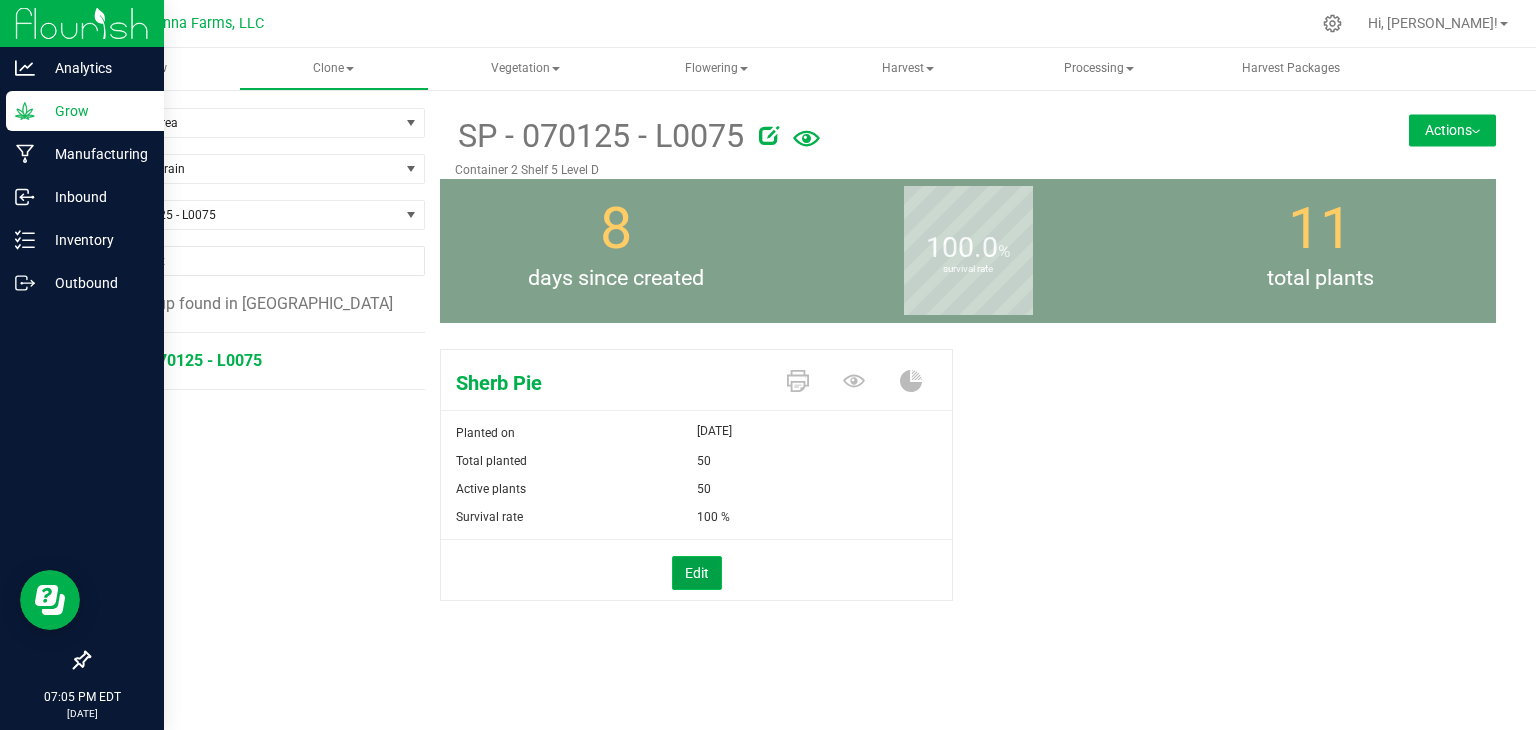 click on "Edit" at bounding box center [697, 573] 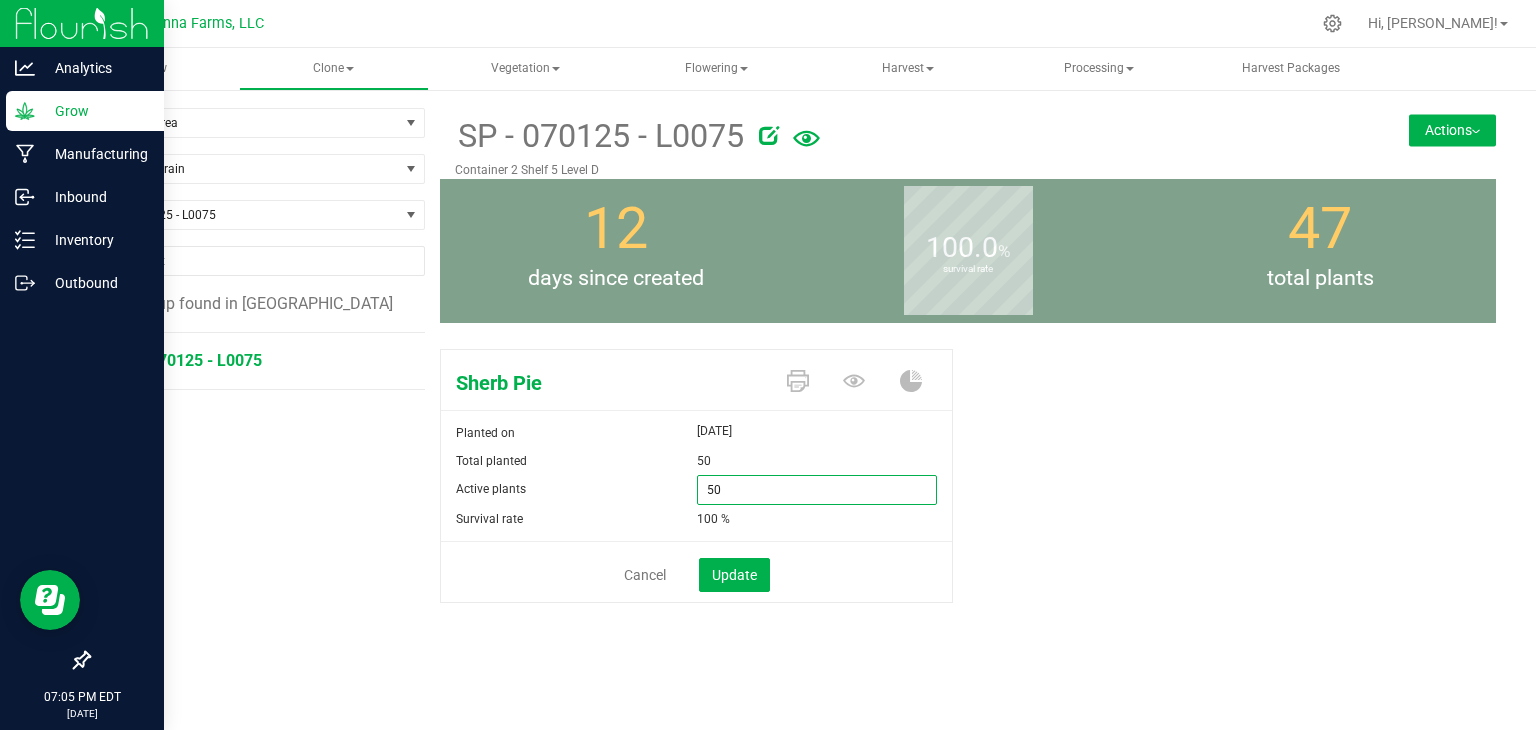 drag, startPoint x: 748, startPoint y: 487, endPoint x: 627, endPoint y: 486, distance: 121.004135 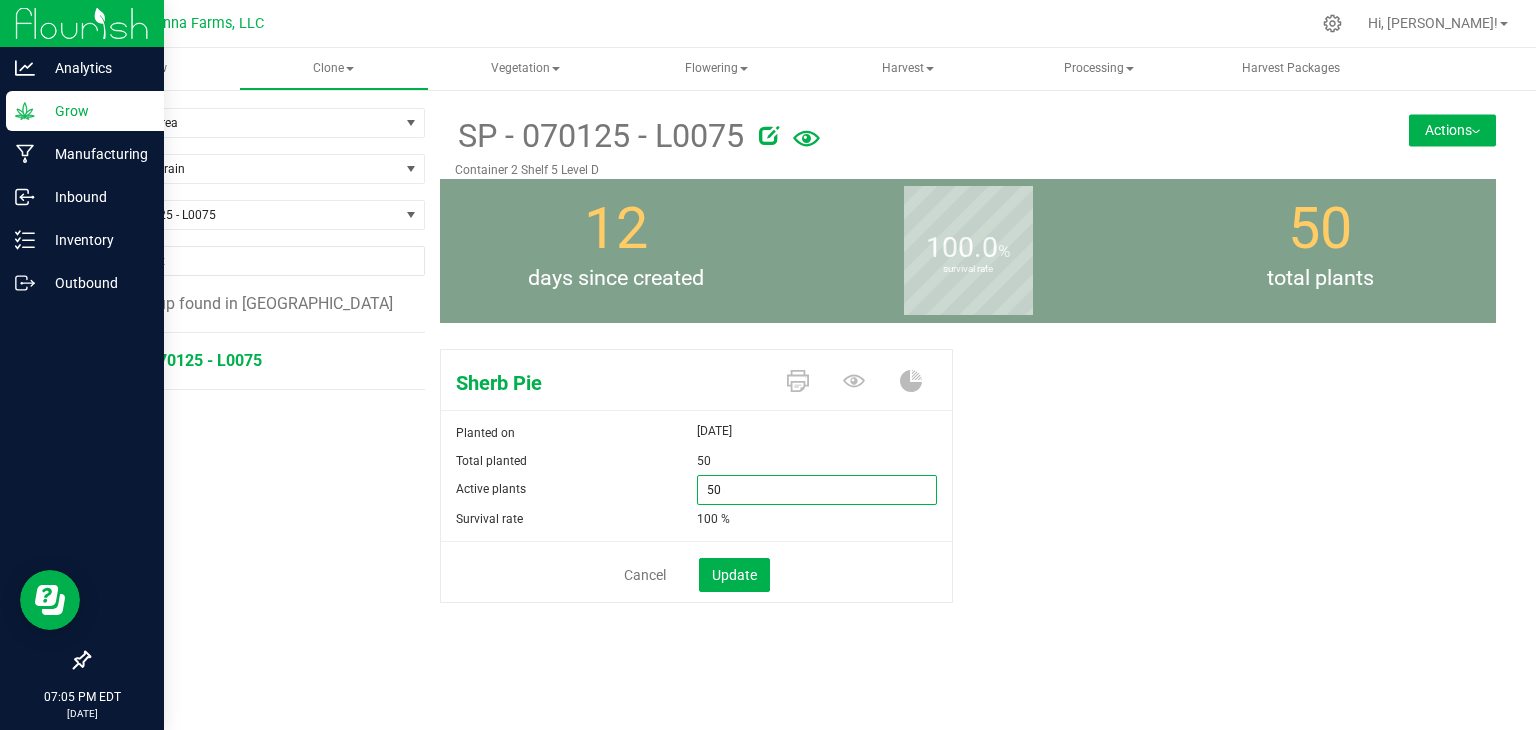 type on "0" 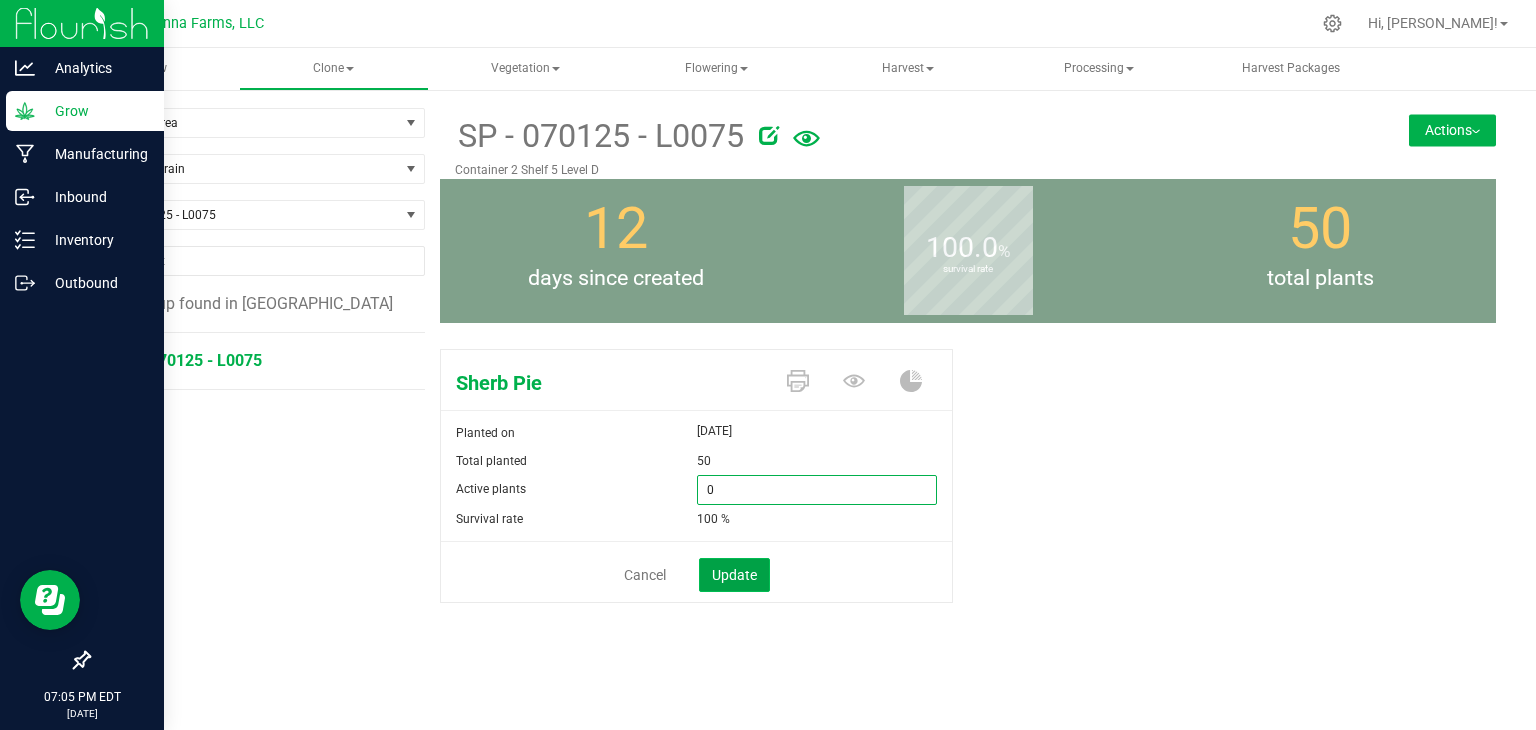 type on "0" 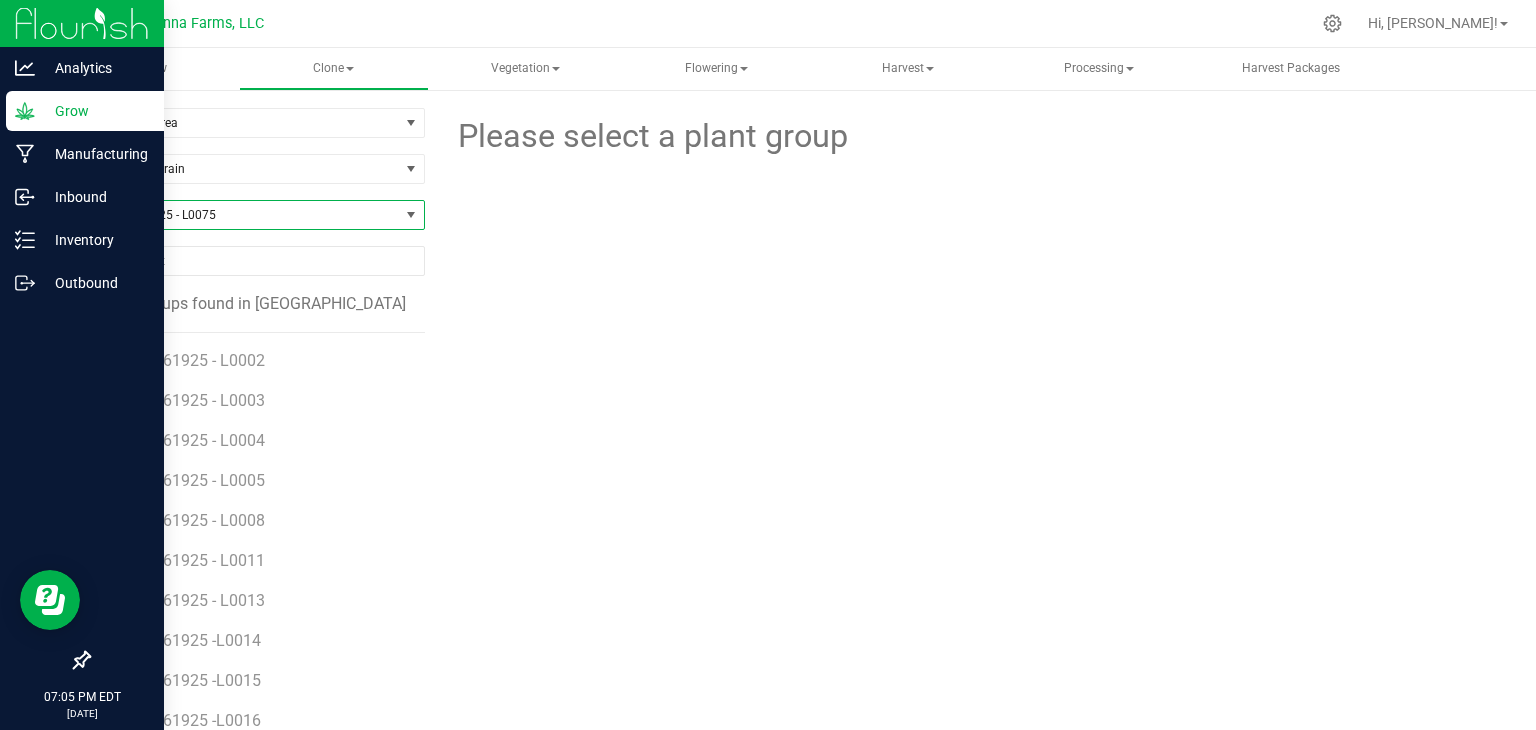 click on "SP - 070125 - L0075" at bounding box center (244, 215) 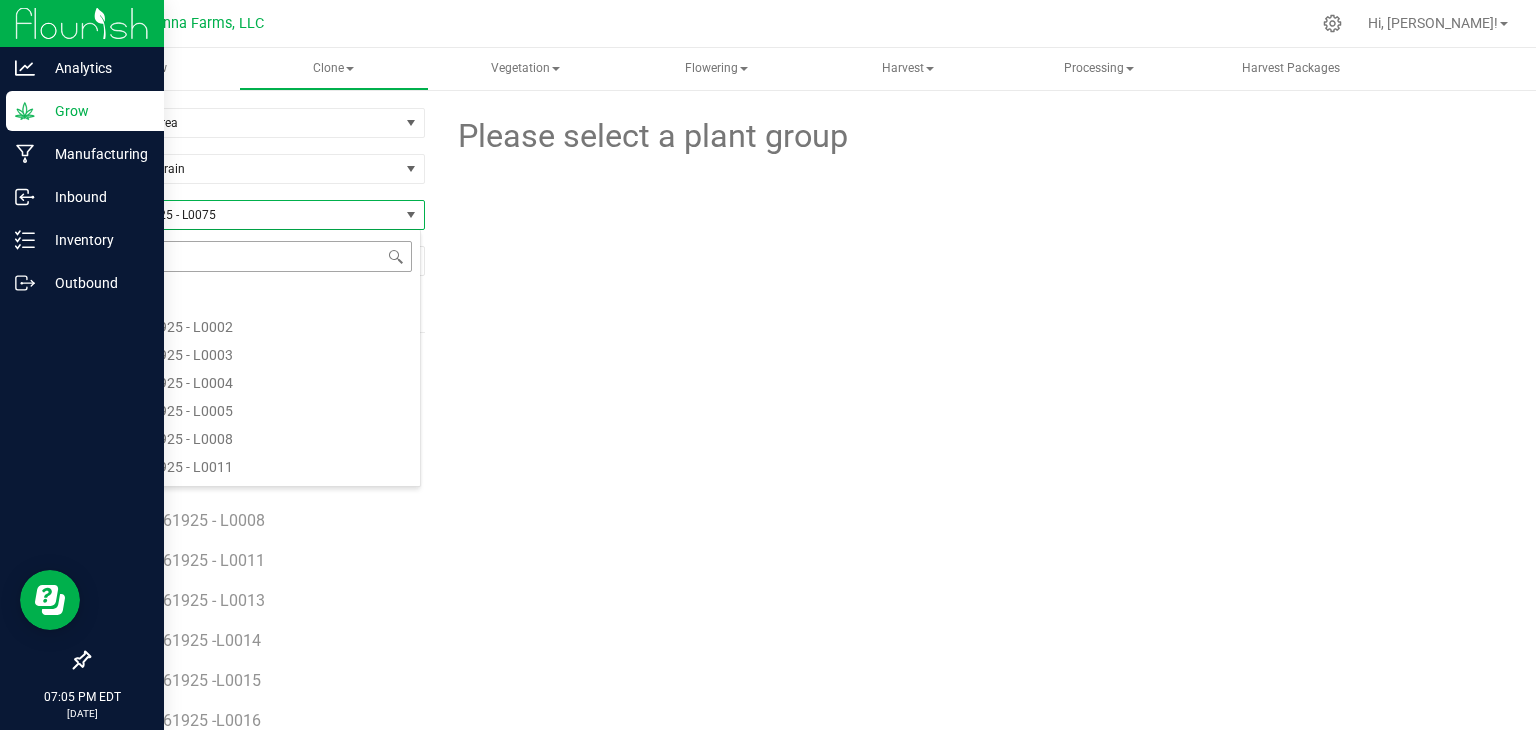 scroll, scrollTop: 14556, scrollLeft: 0, axis: vertical 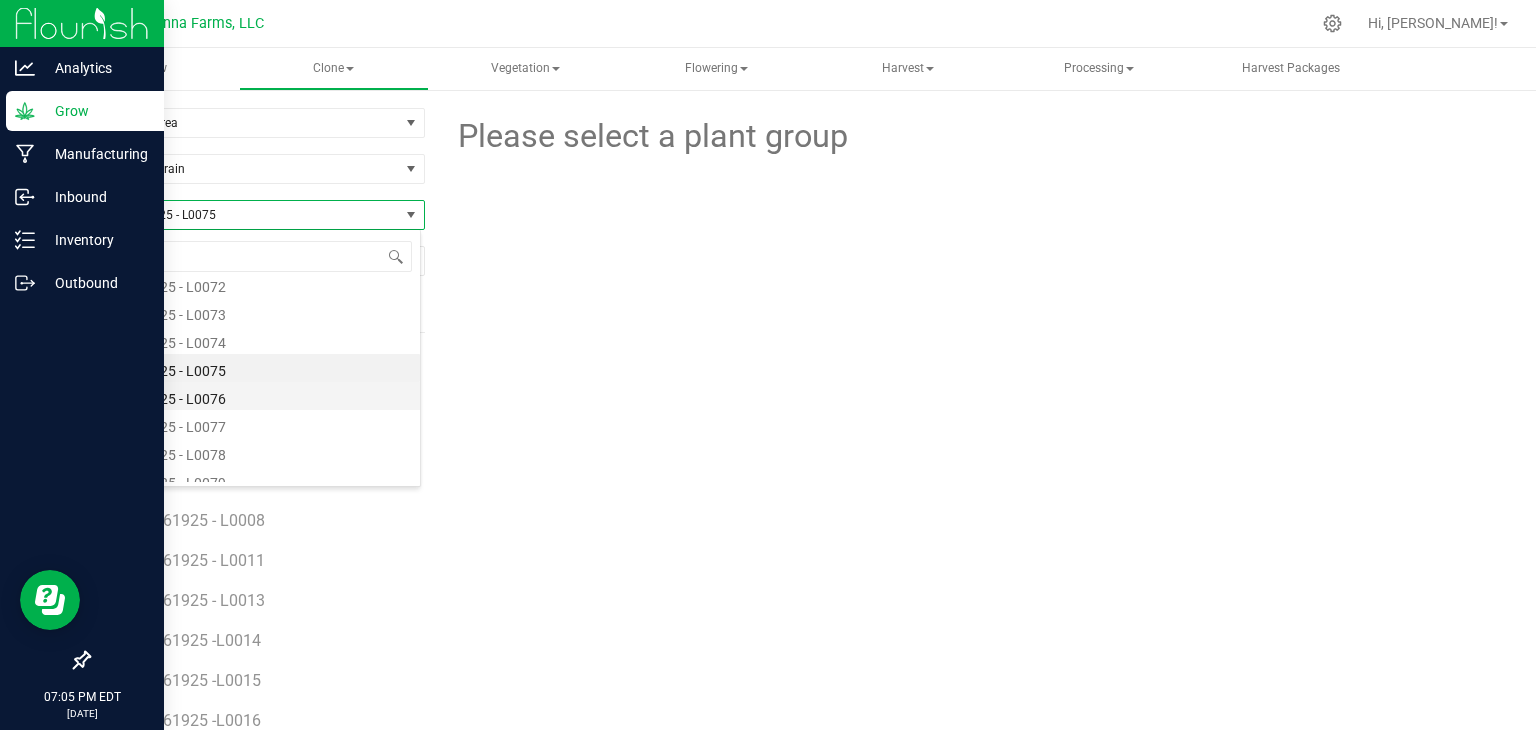 click on "SP - 070125 - L0076" at bounding box center [254, 396] 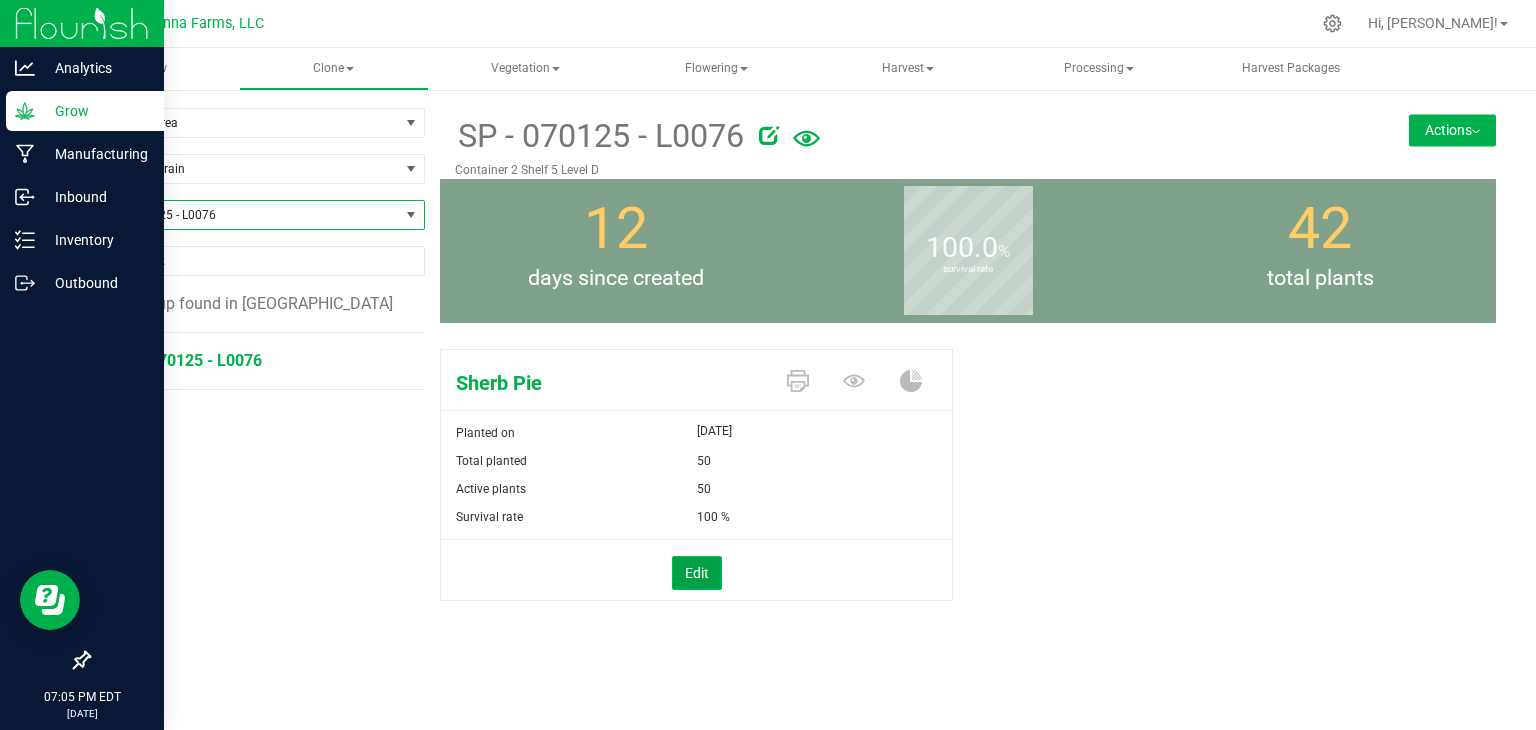 click on "Edit" at bounding box center (697, 573) 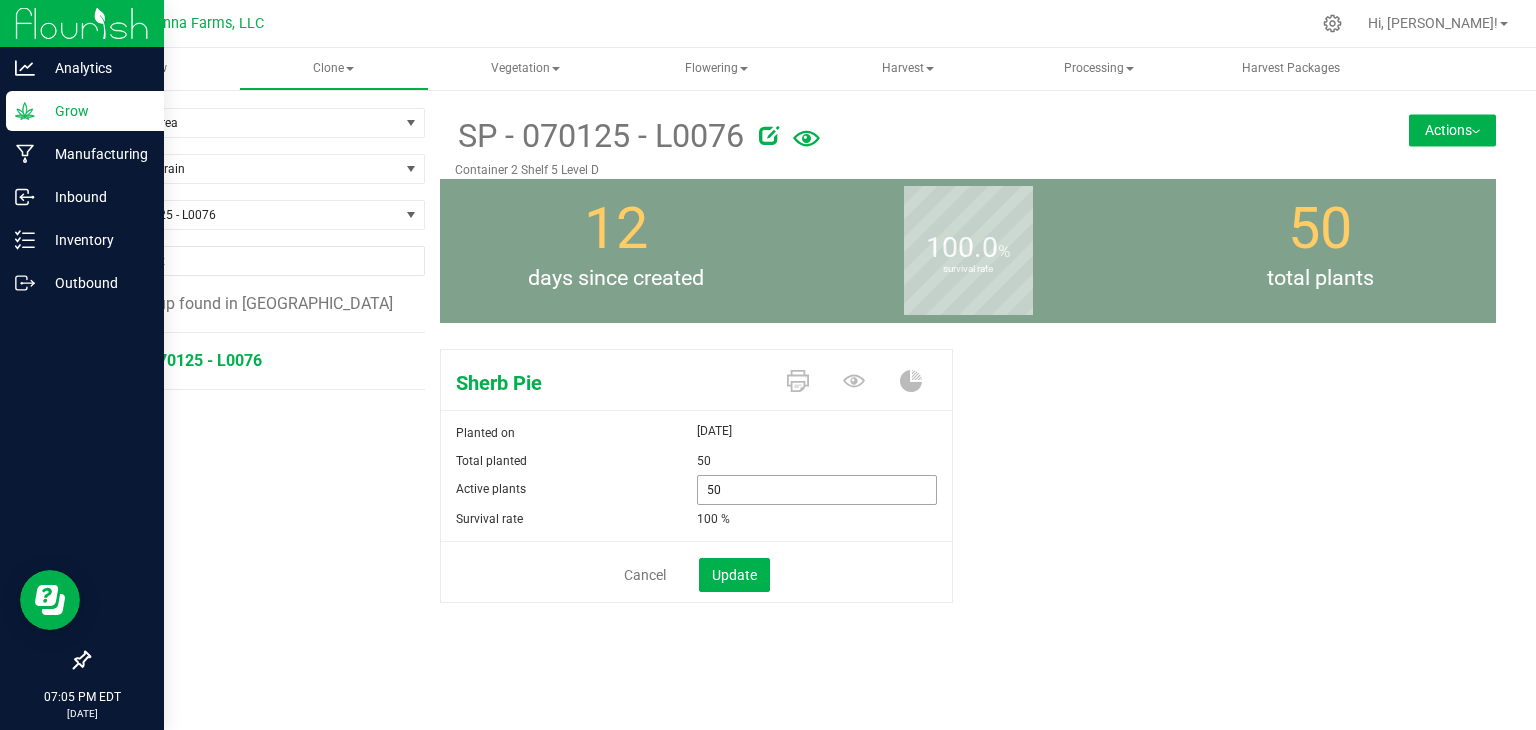 drag, startPoint x: 760, startPoint y: 487, endPoint x: 567, endPoint y: 477, distance: 193.2589 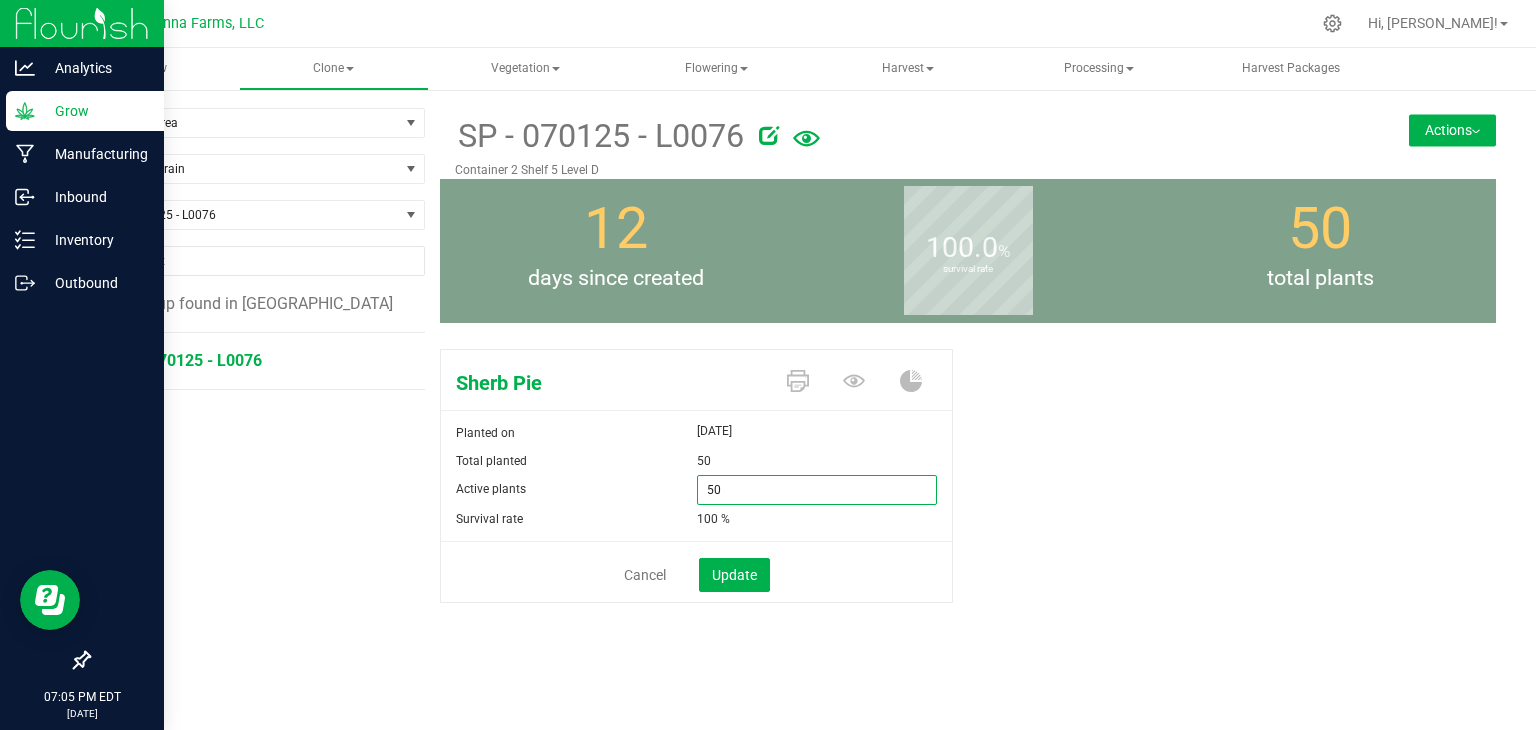 type on "0" 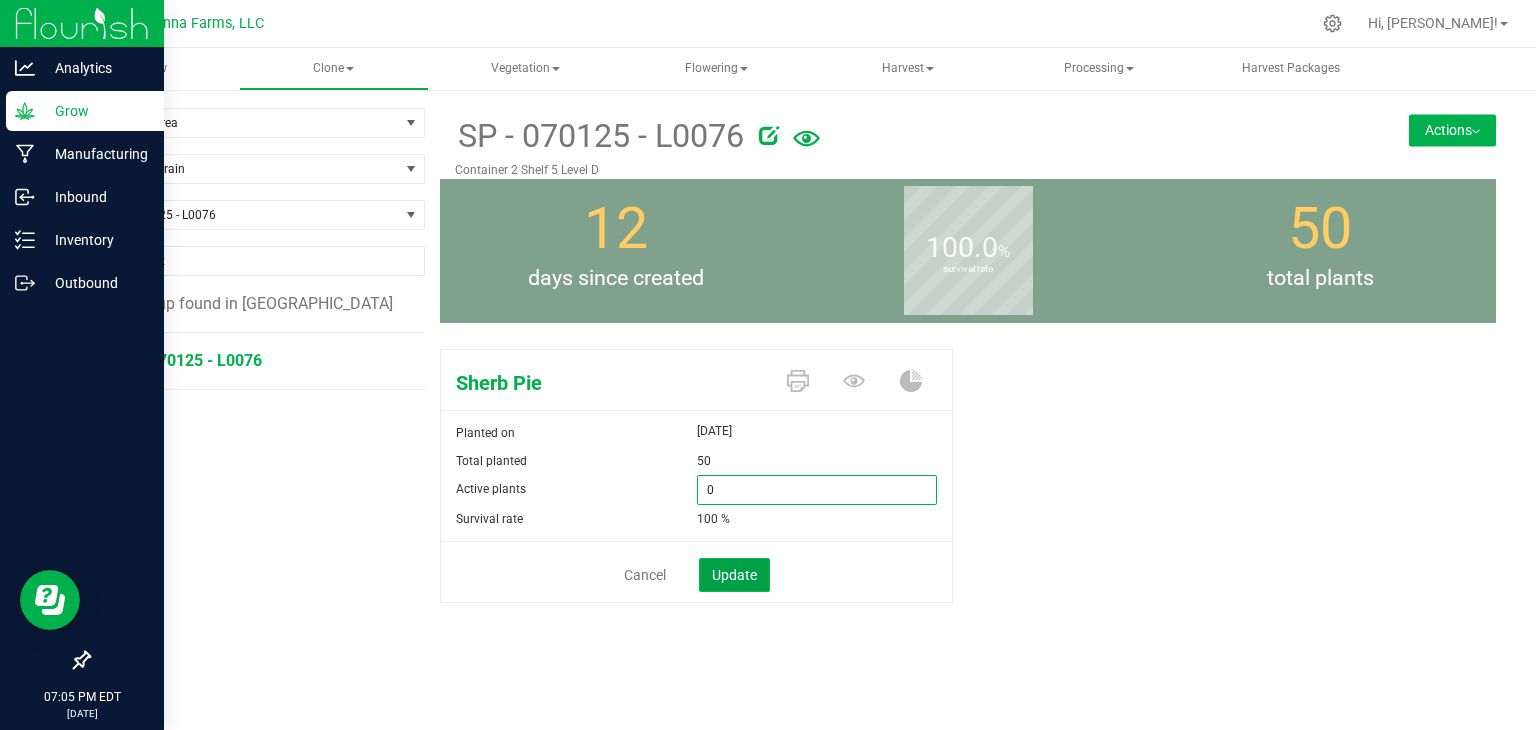 type on "0" 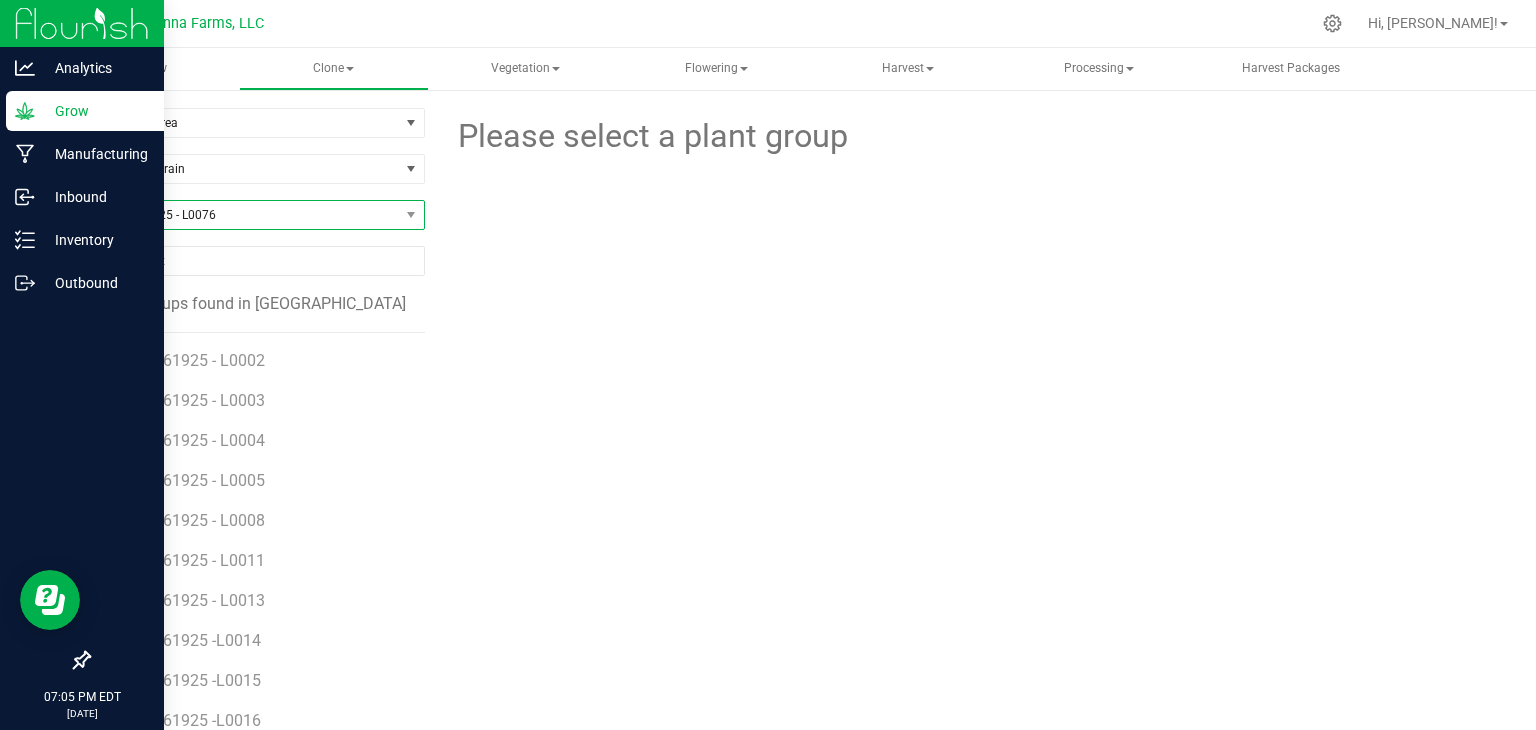 click on "SP - 070125 - L0076" at bounding box center [244, 215] 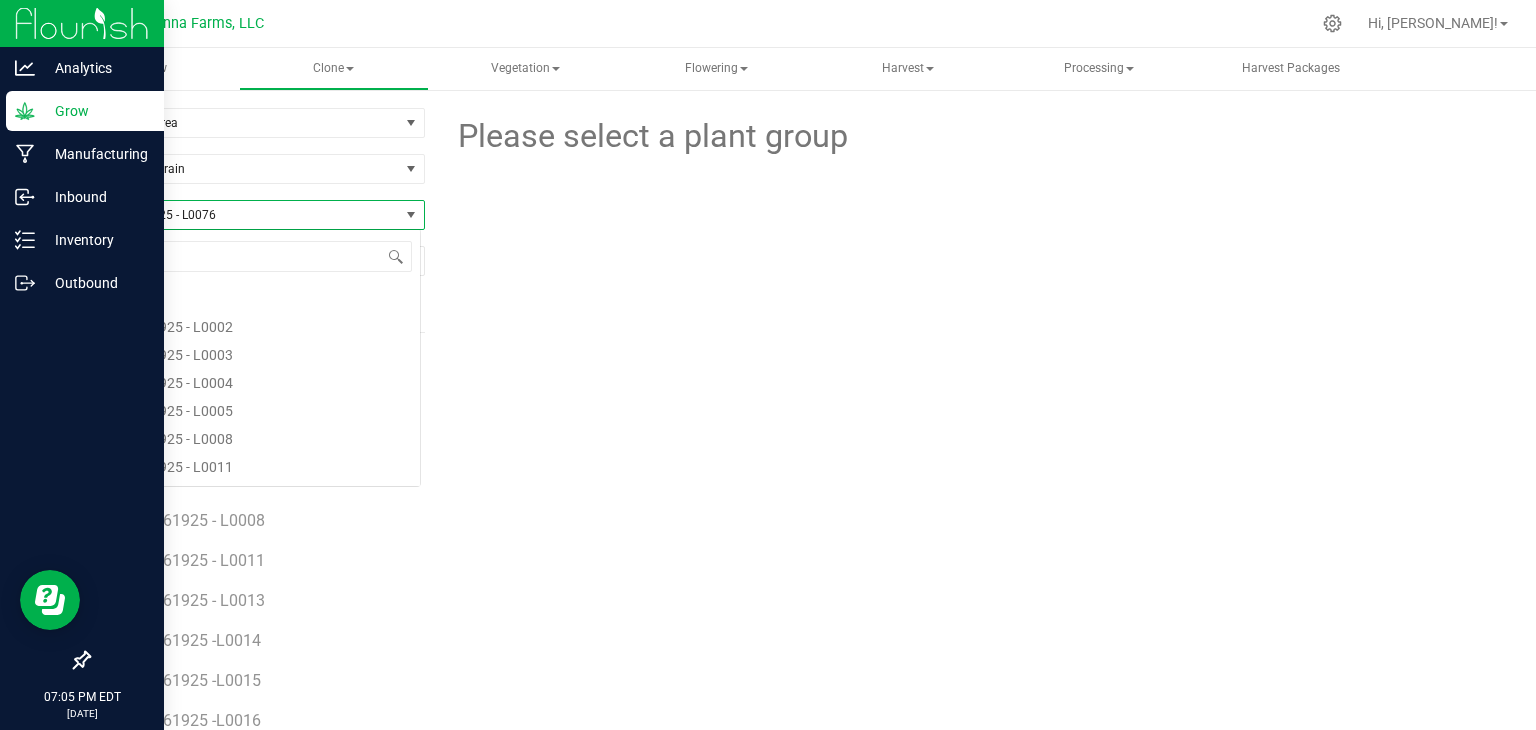 scroll, scrollTop: 99970, scrollLeft: 99666, axis: both 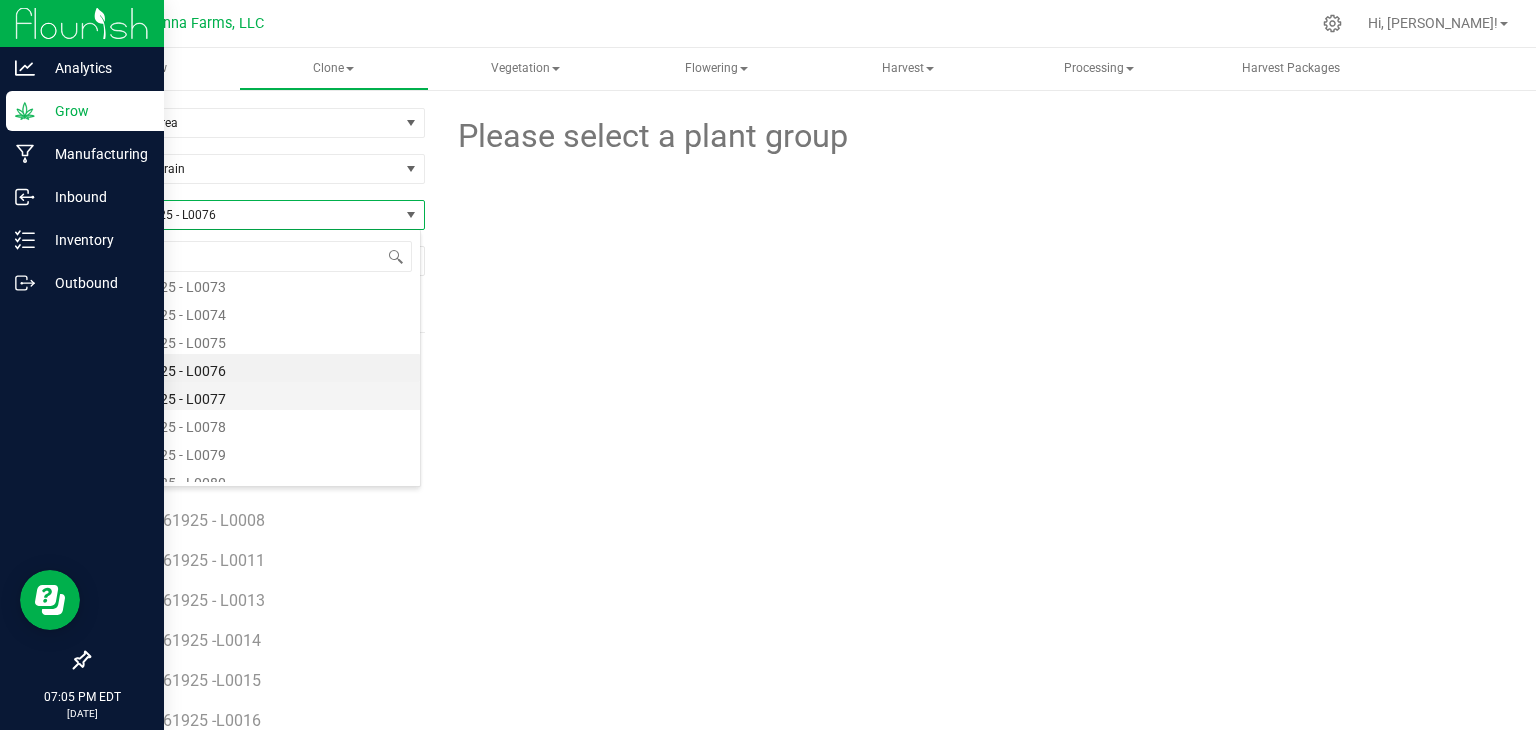 click on "SP - 070125 - L0077" at bounding box center [254, 396] 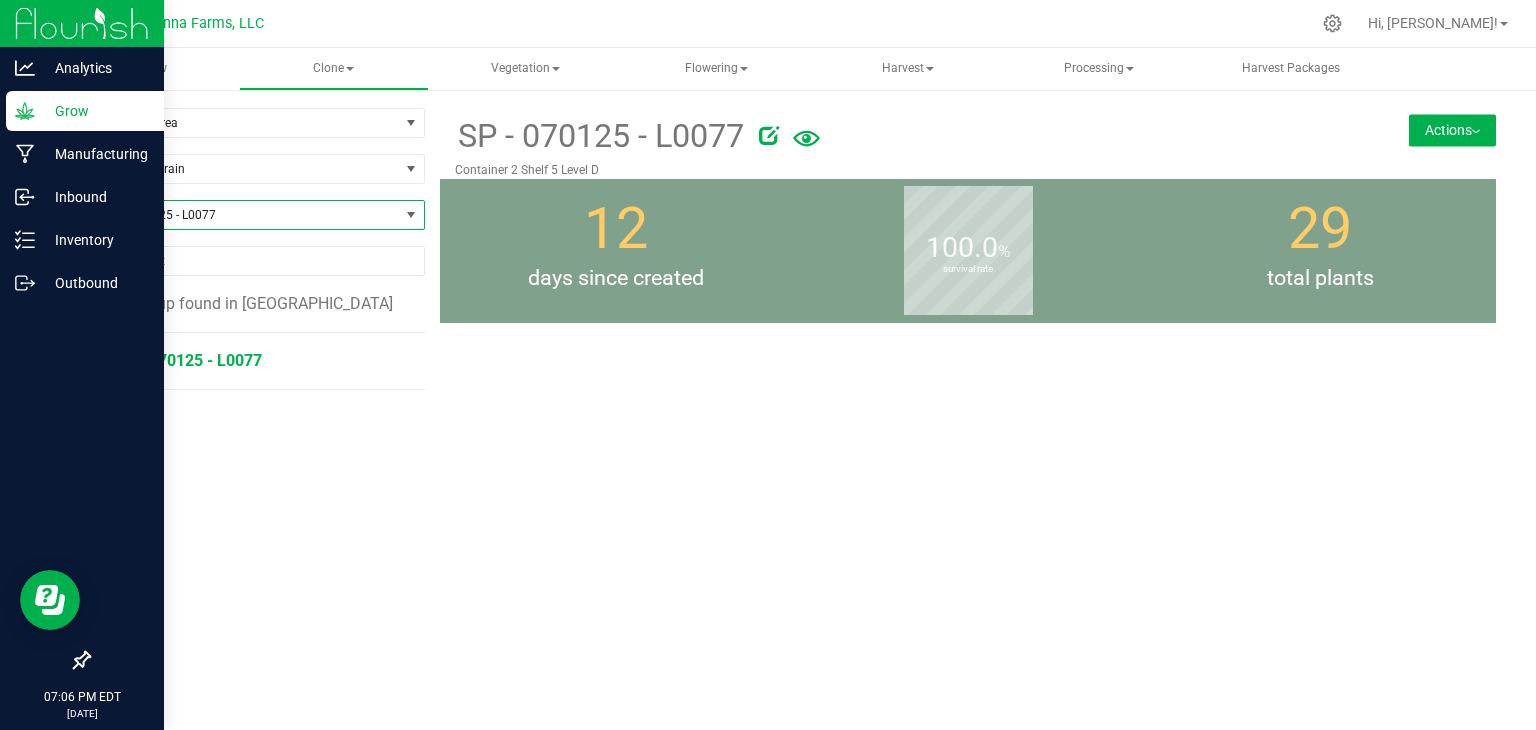 click on "SP - 070125 - L0077" at bounding box center (188, 360) 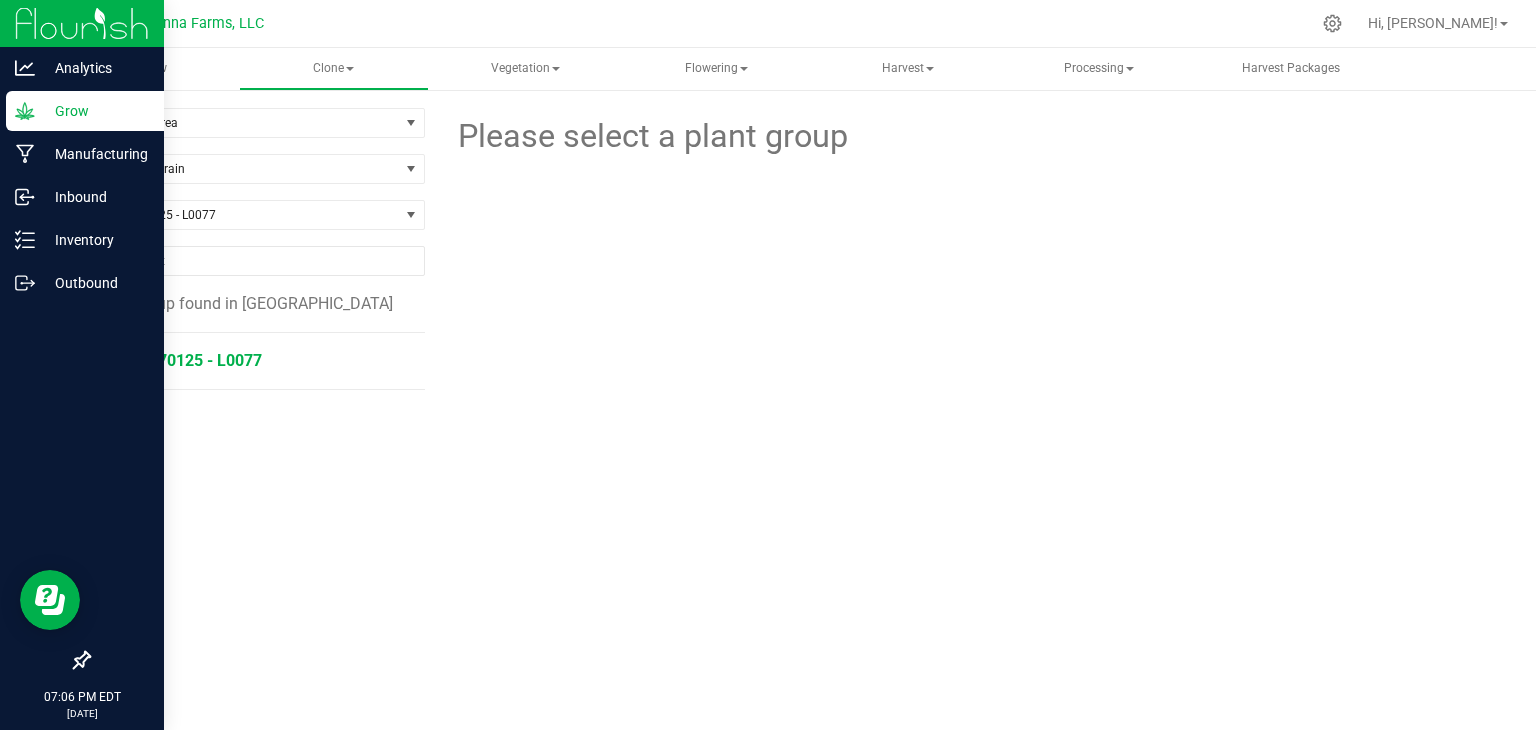 click on "SP - 070125 - L0077" at bounding box center [188, 360] 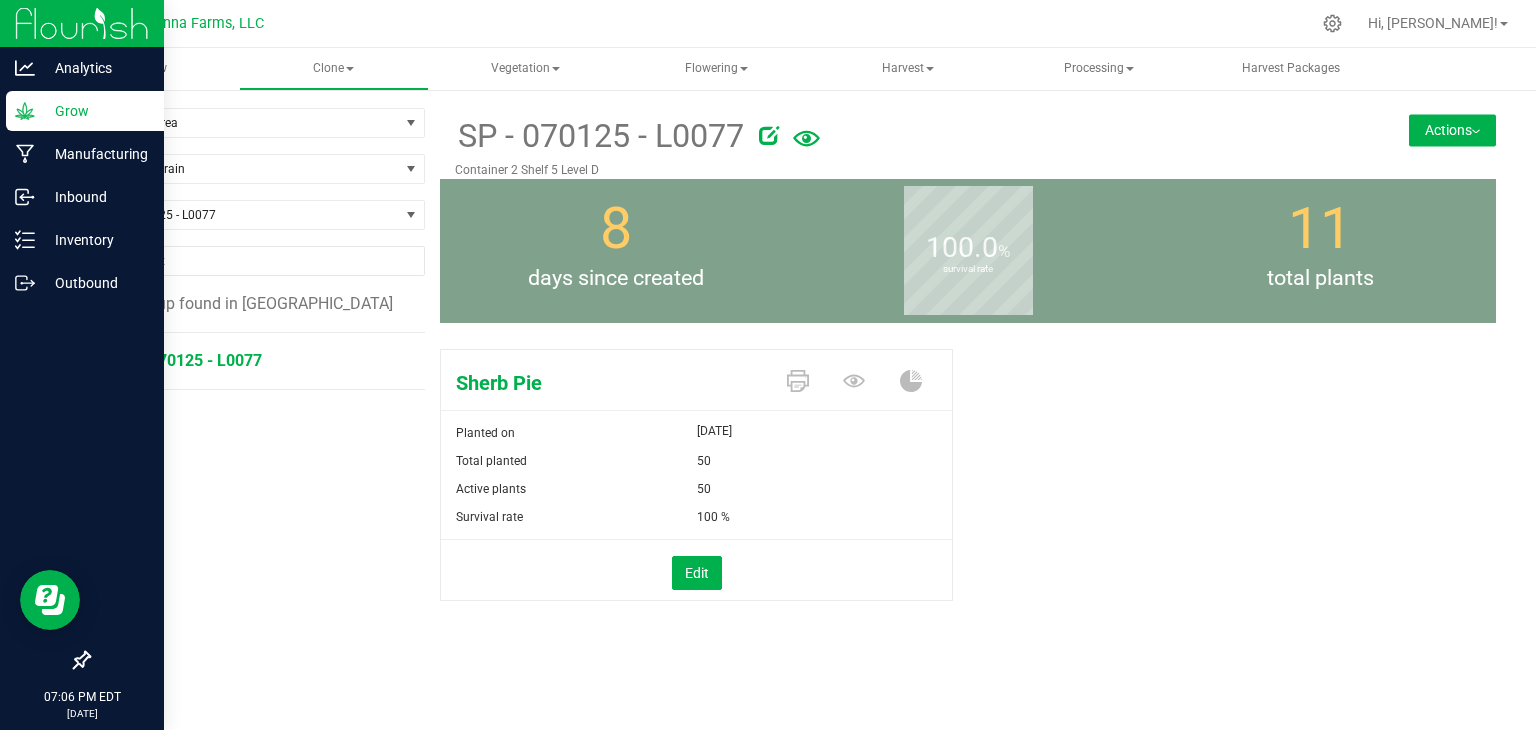 drag, startPoint x: 667, startPoint y: 576, endPoint x: 697, endPoint y: 557, distance: 35.510563 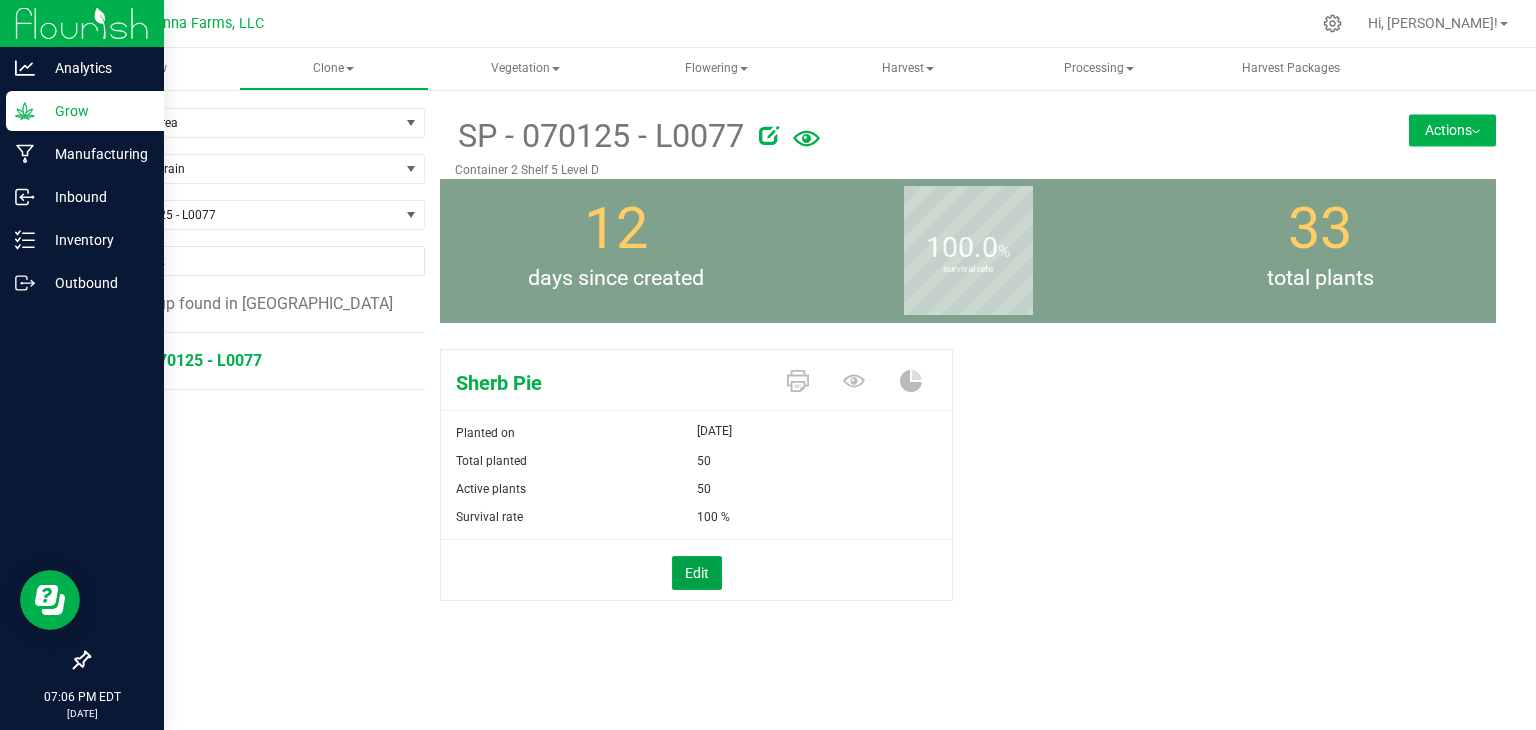 drag, startPoint x: 697, startPoint y: 562, endPoint x: 744, endPoint y: 525, distance: 59.816387 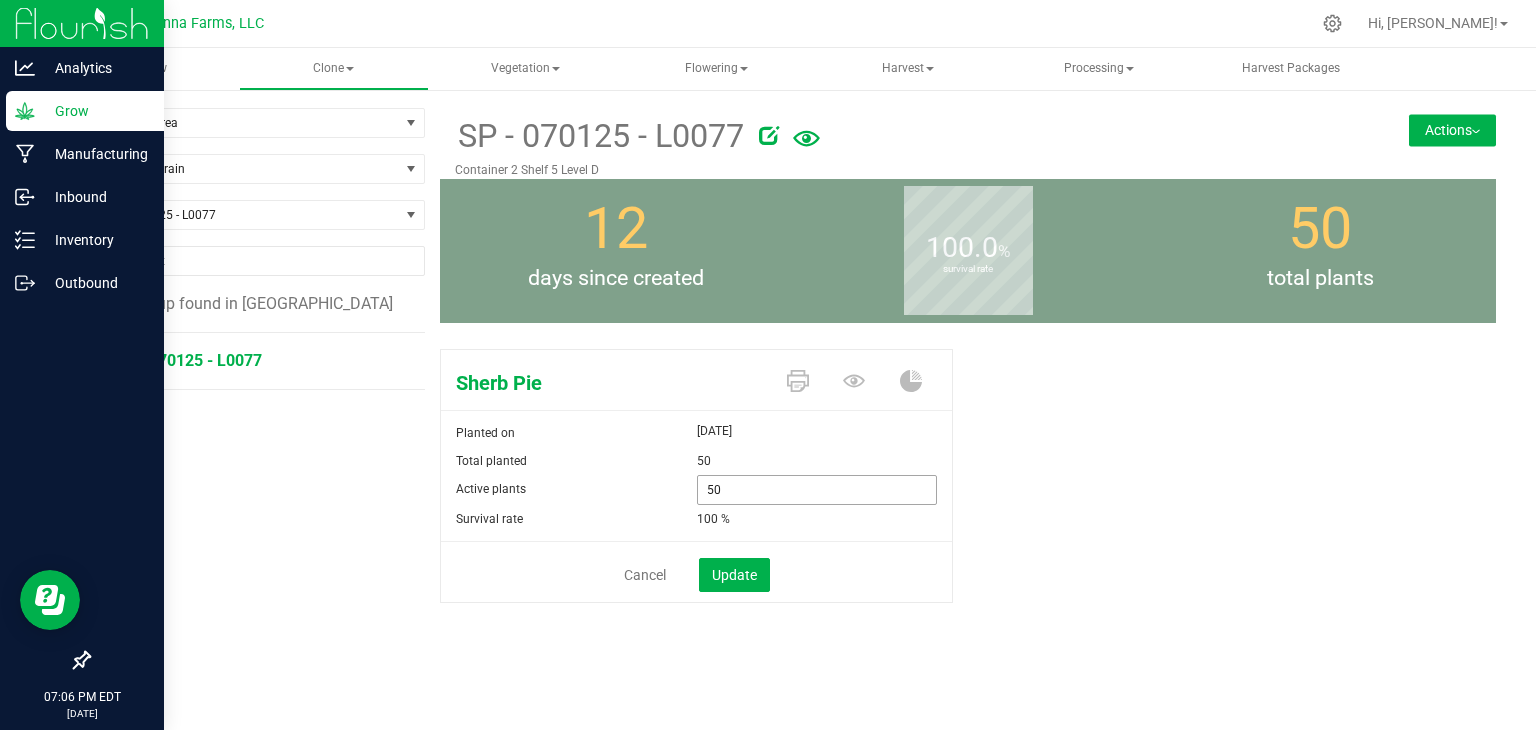 drag, startPoint x: 760, startPoint y: 495, endPoint x: 683, endPoint y: 493, distance: 77.02597 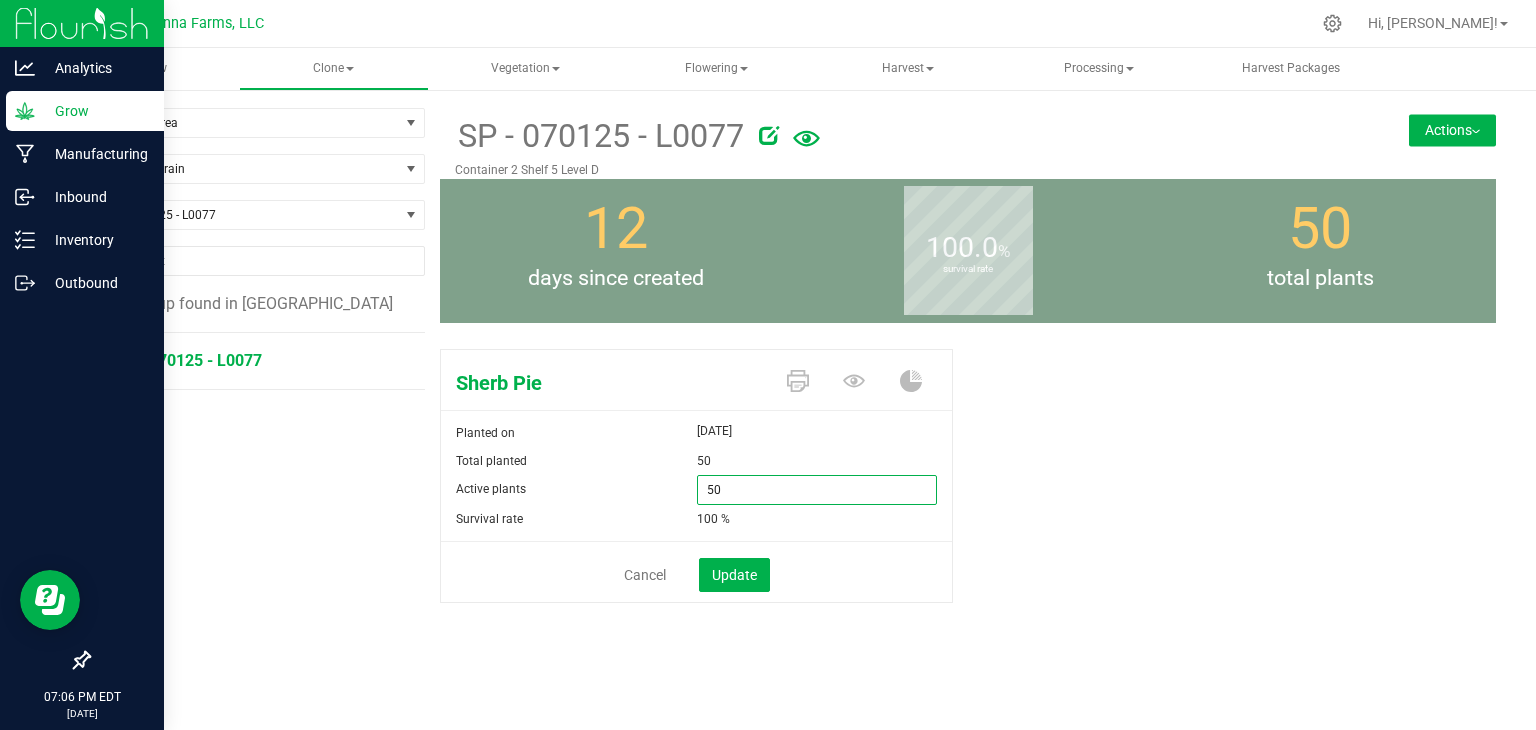 type on "0" 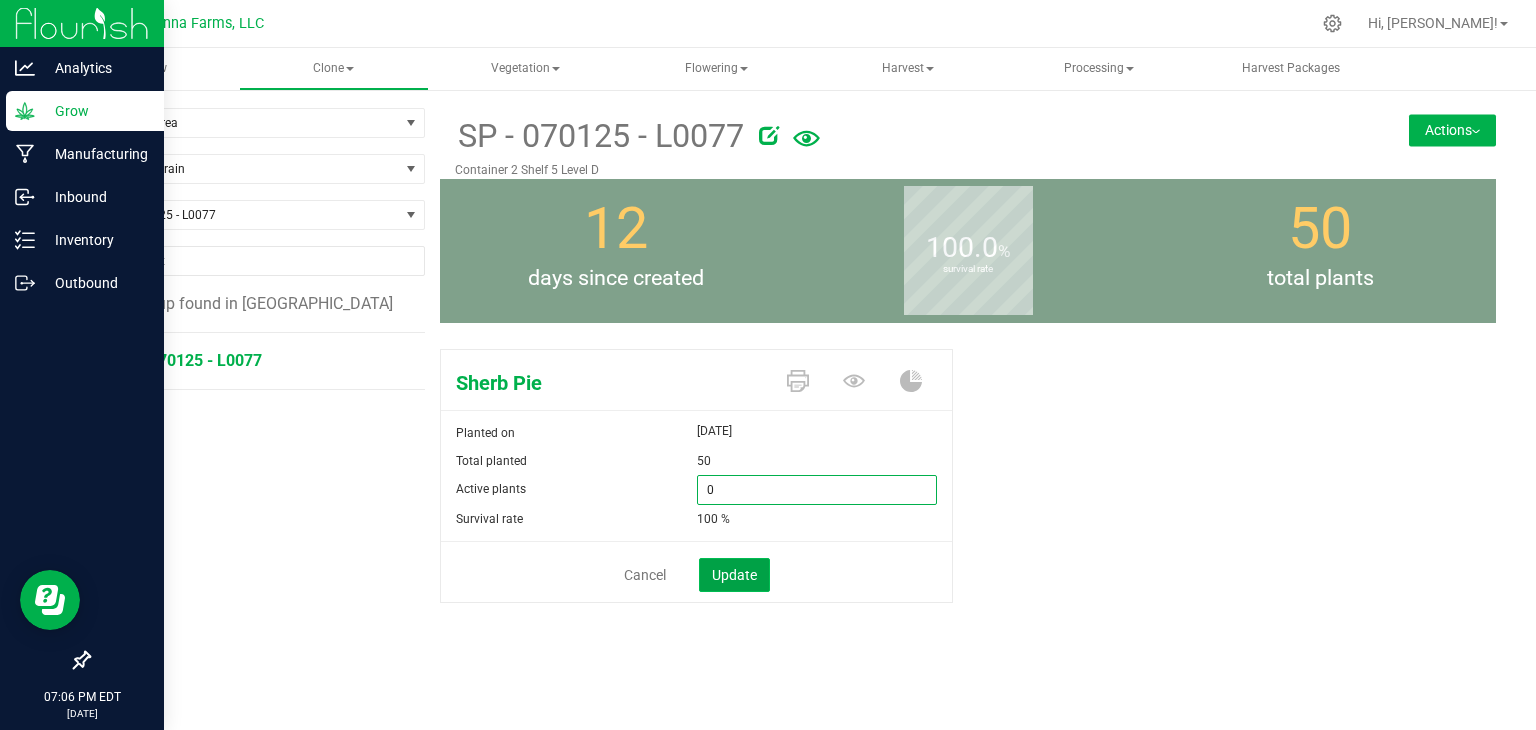 type on "0" 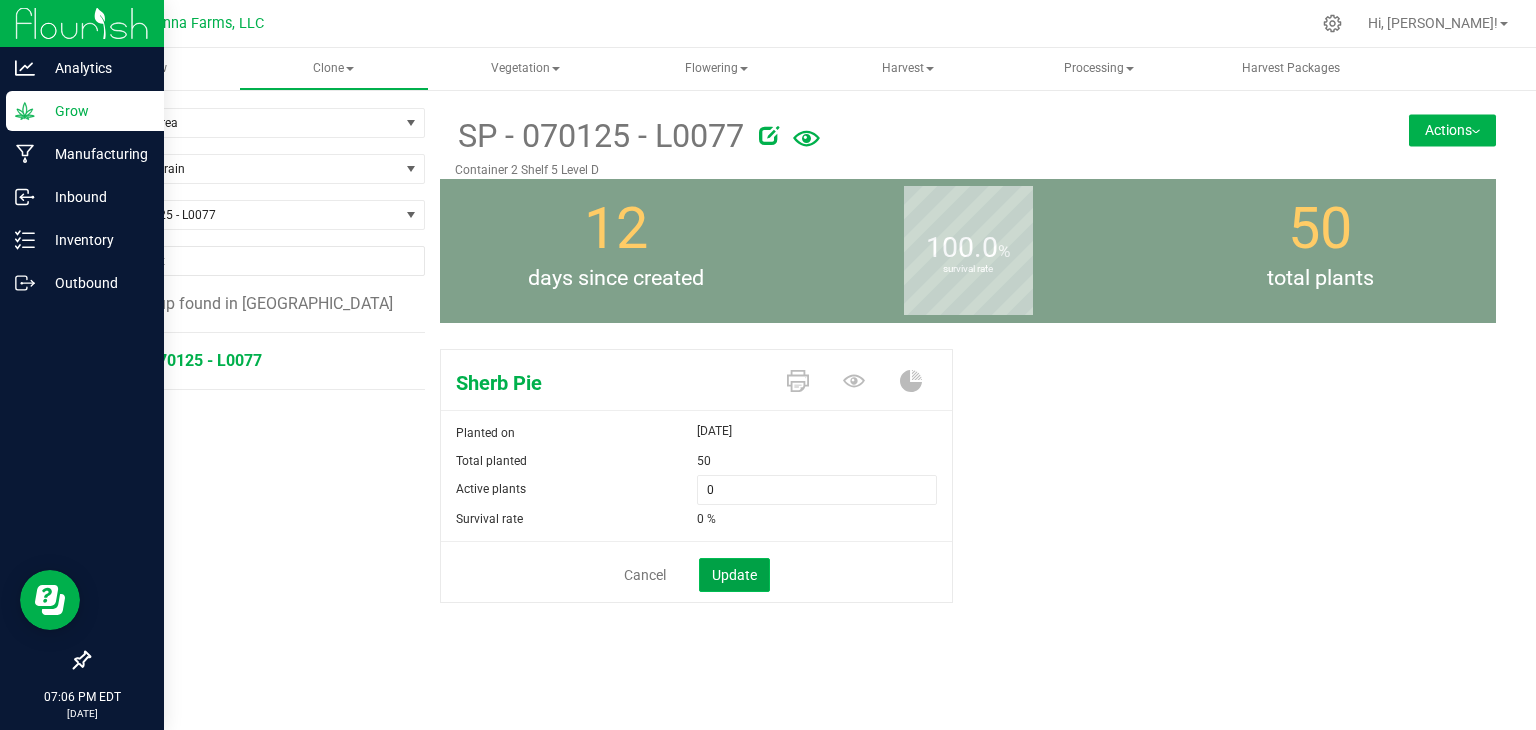 click on "Update" 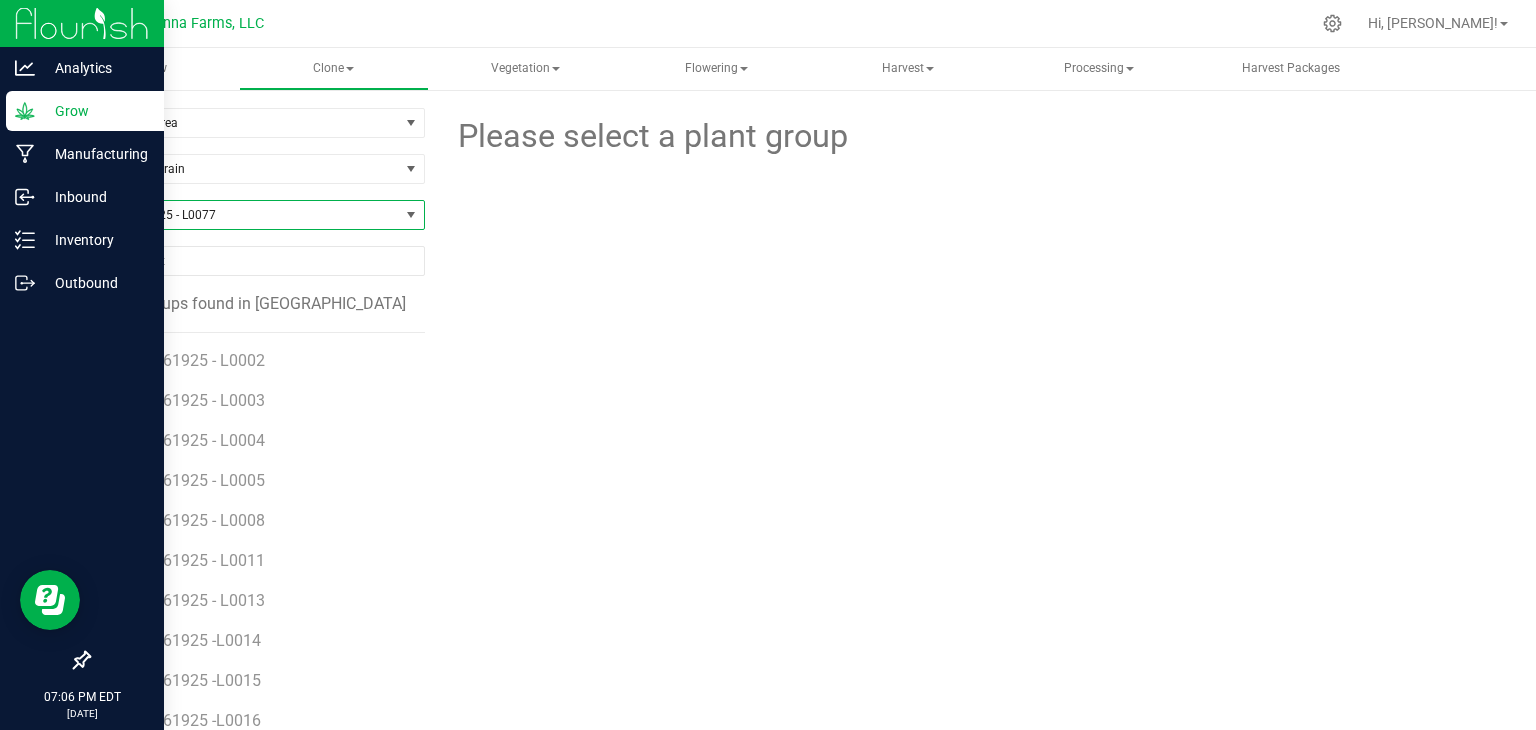 click on "SP - 070125 - L0077" at bounding box center (244, 215) 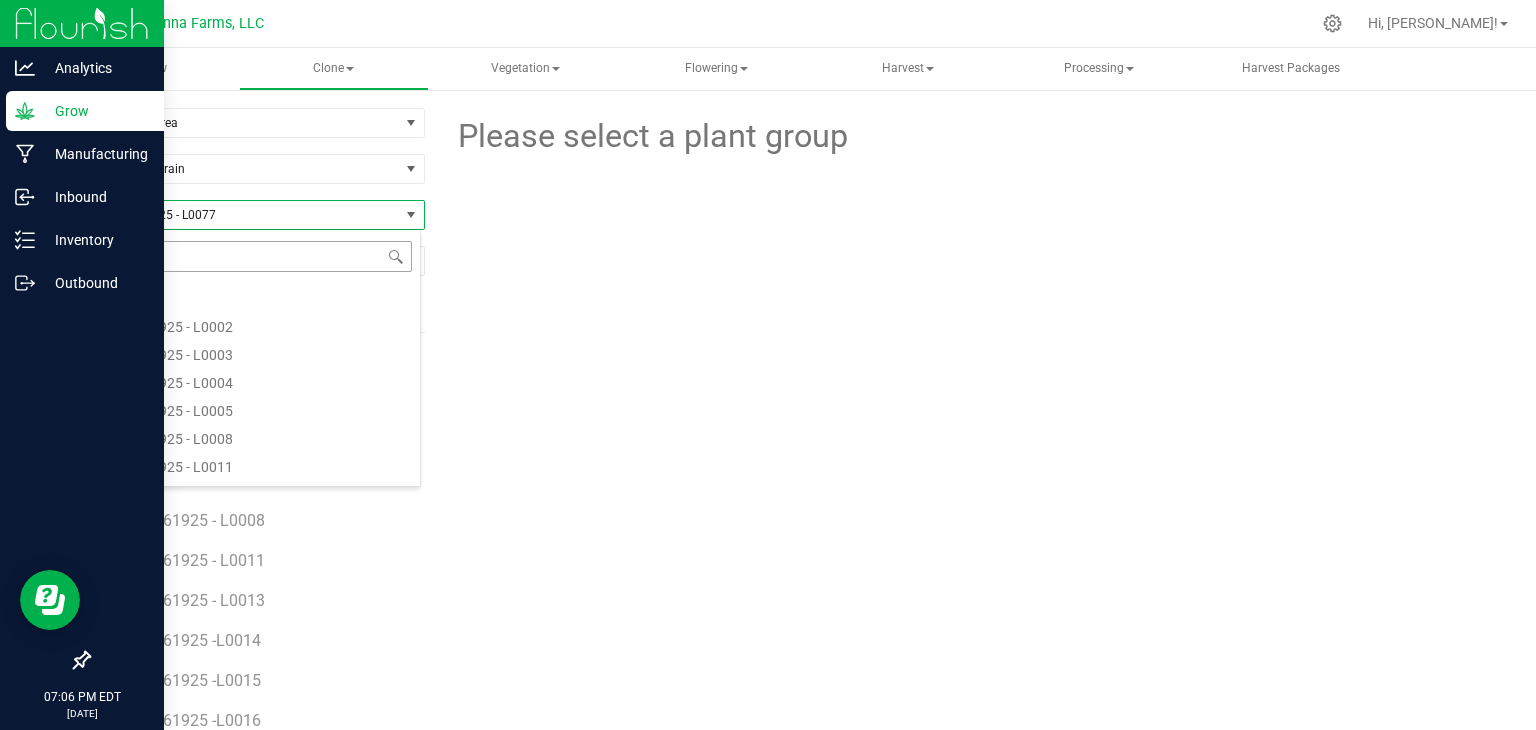 scroll, scrollTop: 14612, scrollLeft: 0, axis: vertical 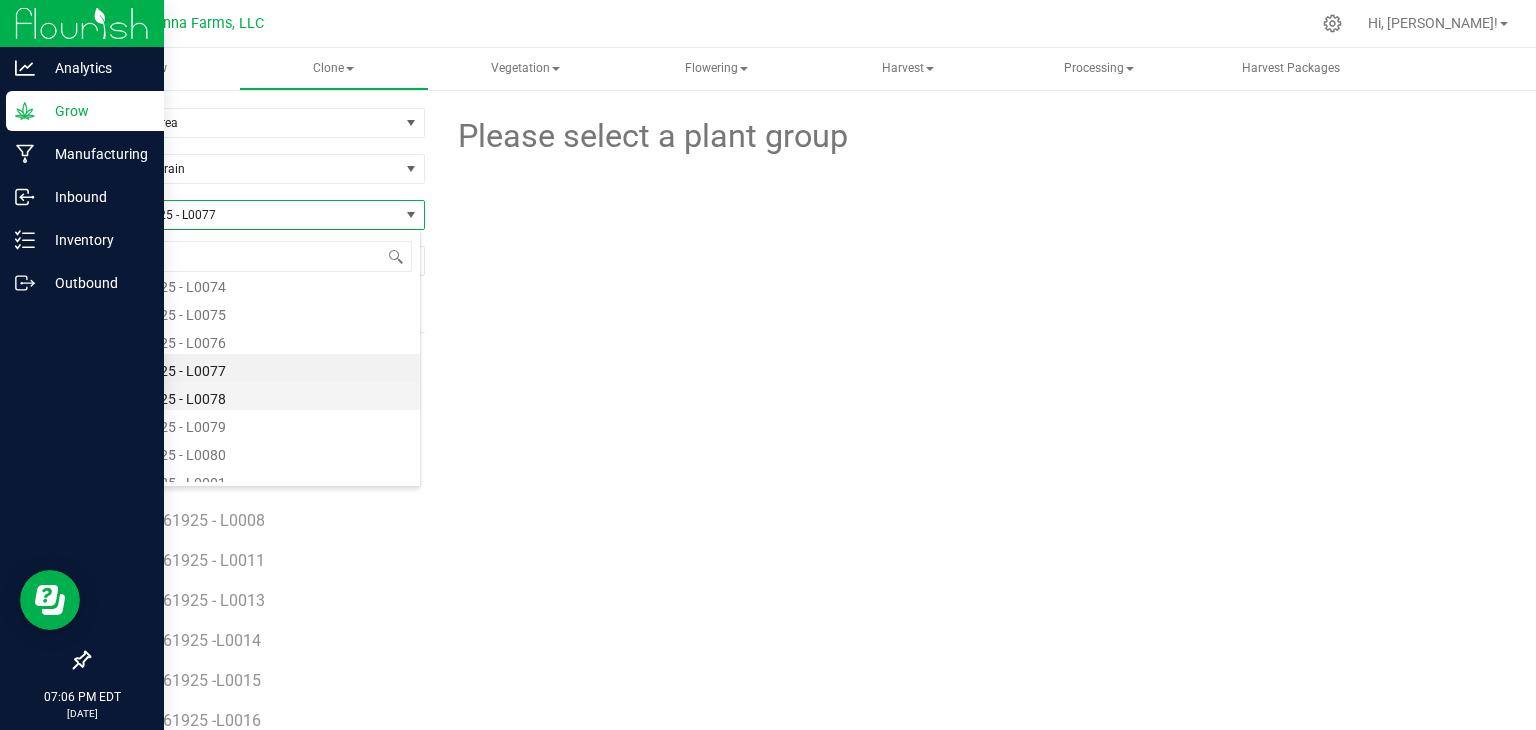 click on "SP - 070125 - L0078" at bounding box center [254, 396] 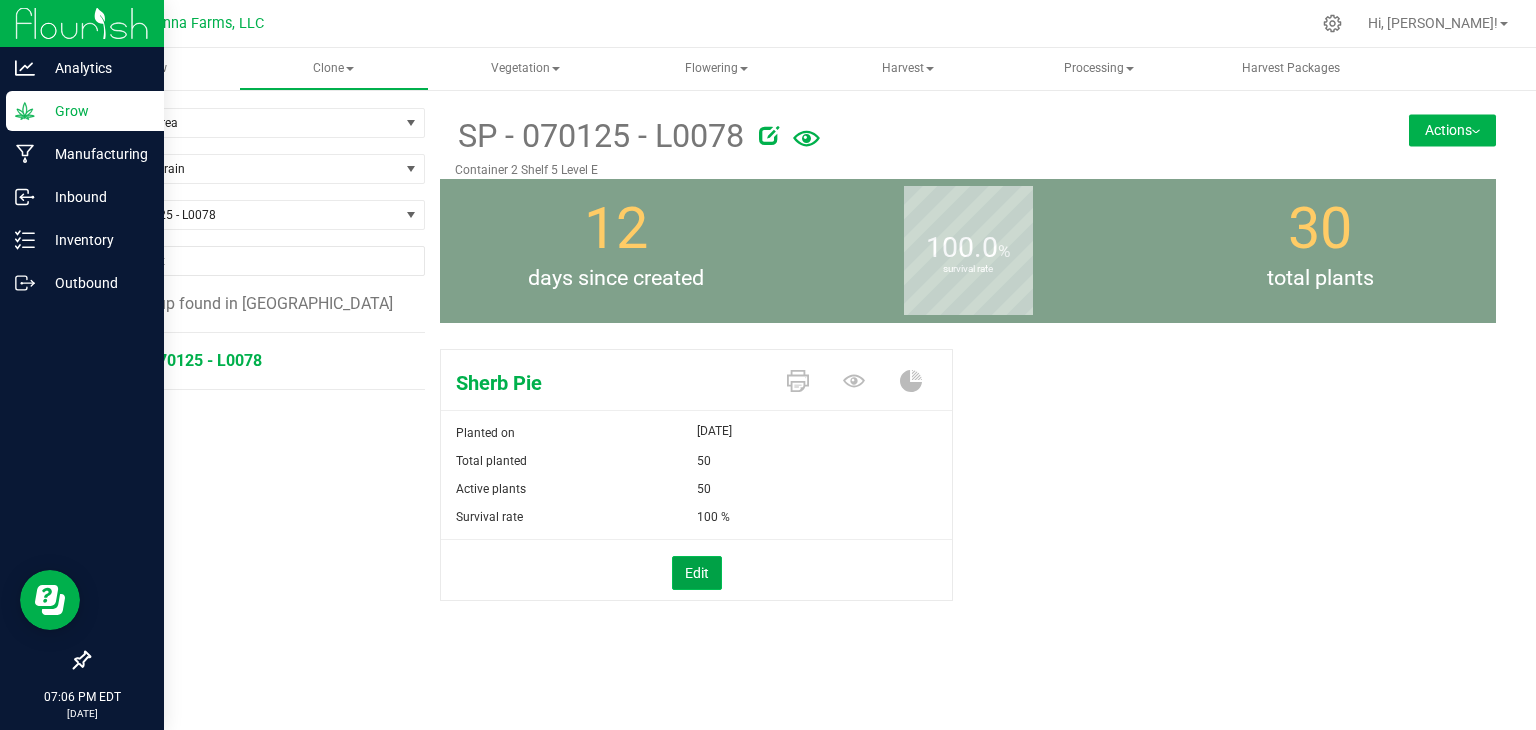 click on "Edit" at bounding box center [697, 573] 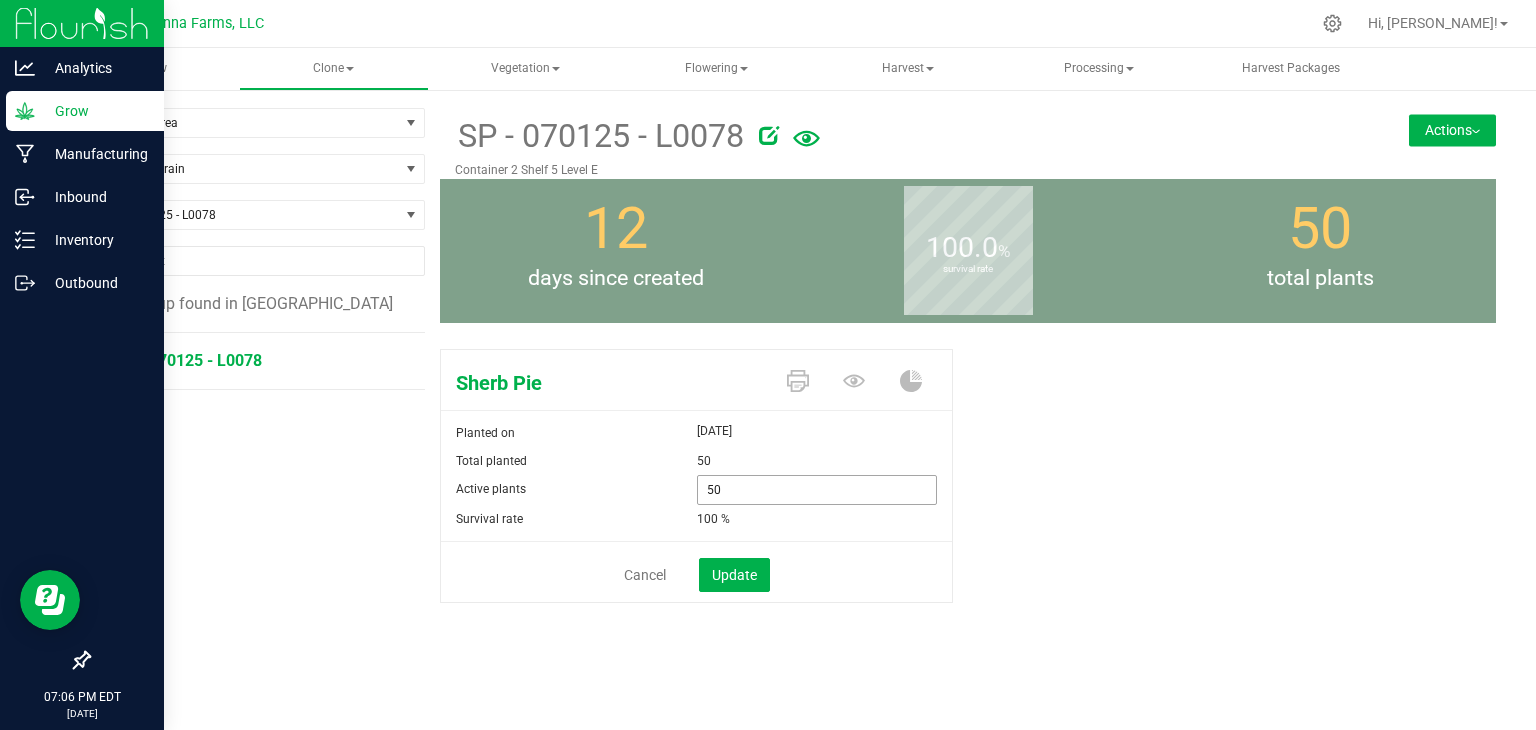 drag, startPoint x: 758, startPoint y: 496, endPoint x: 612, endPoint y: 488, distance: 146.21901 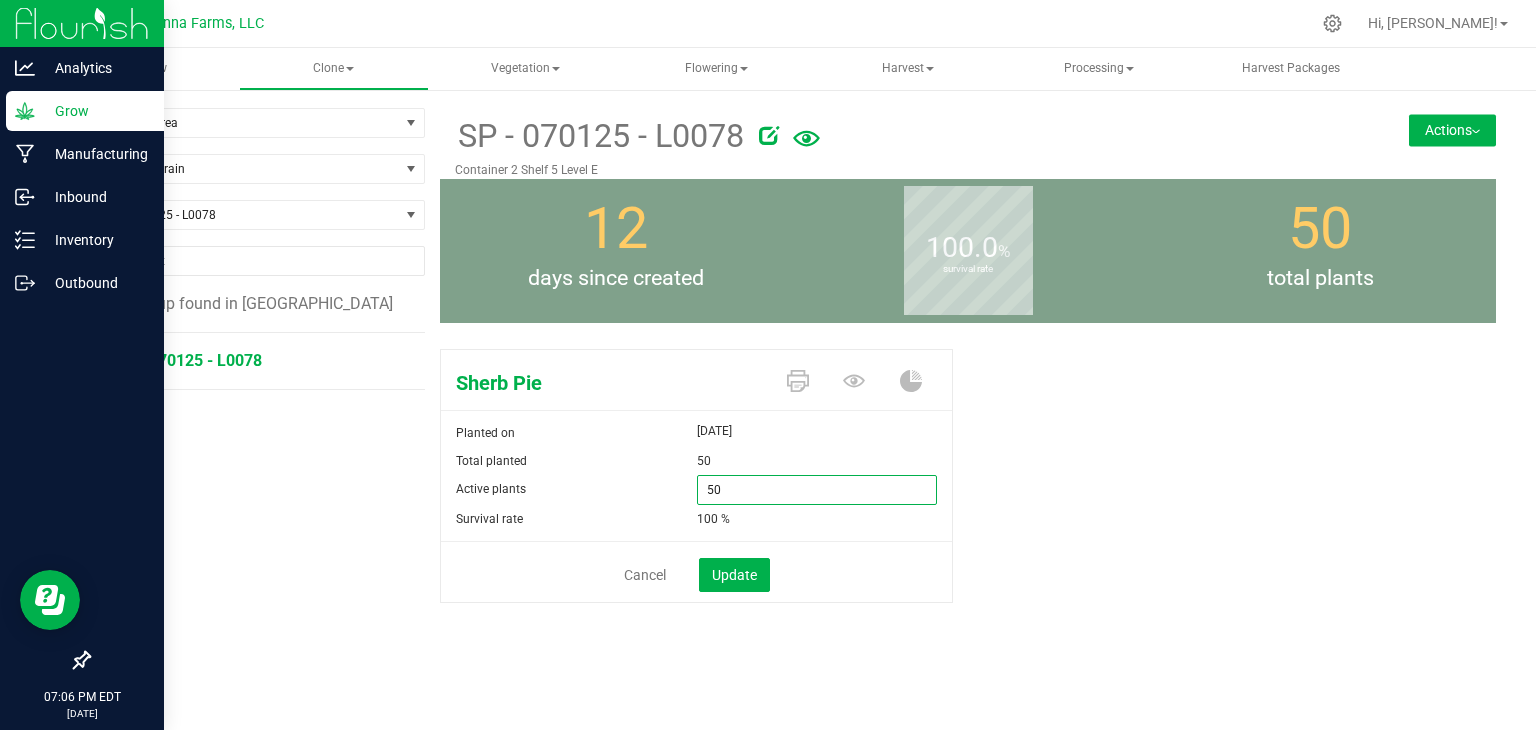 type on "0" 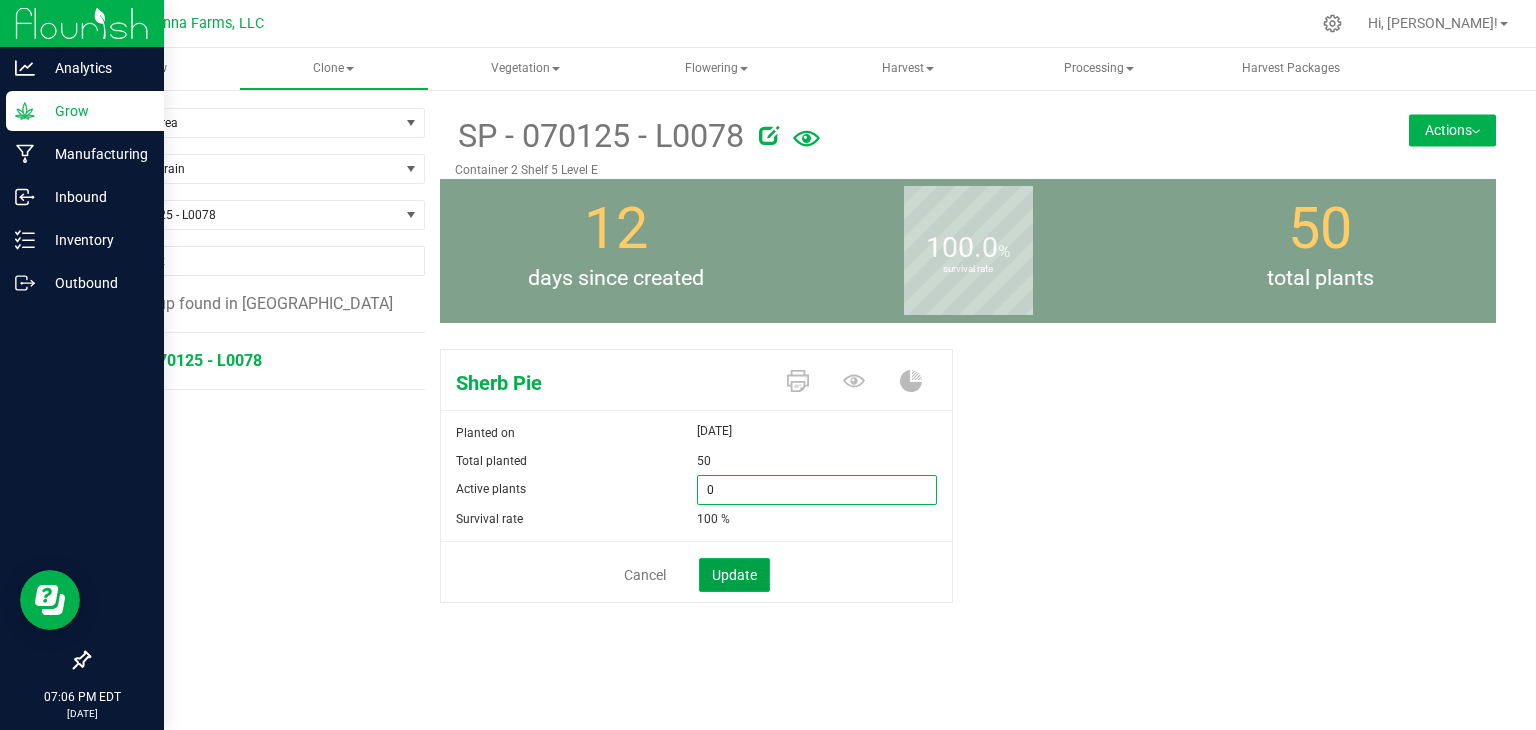 type on "0" 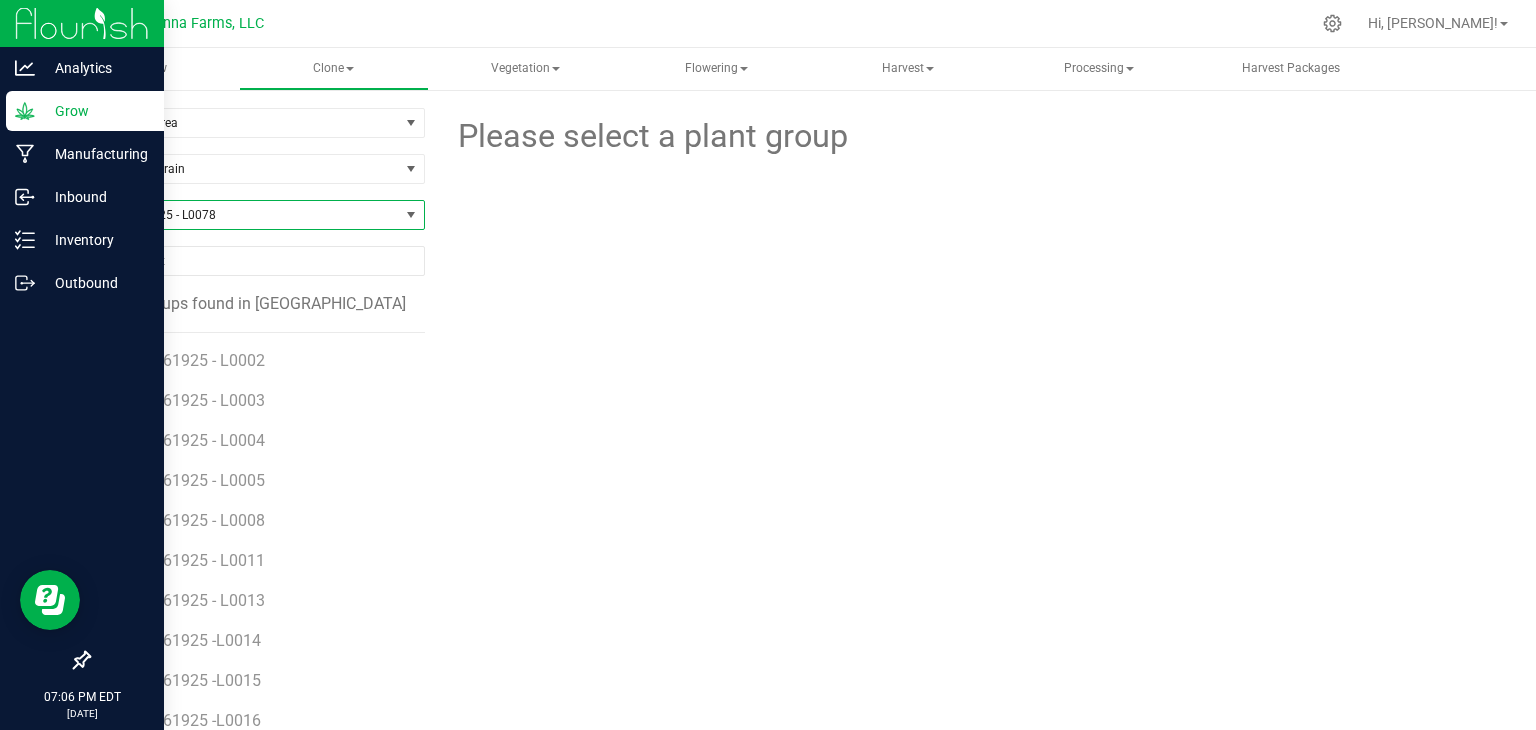 click on "SP - 070125 - L0078" at bounding box center [244, 215] 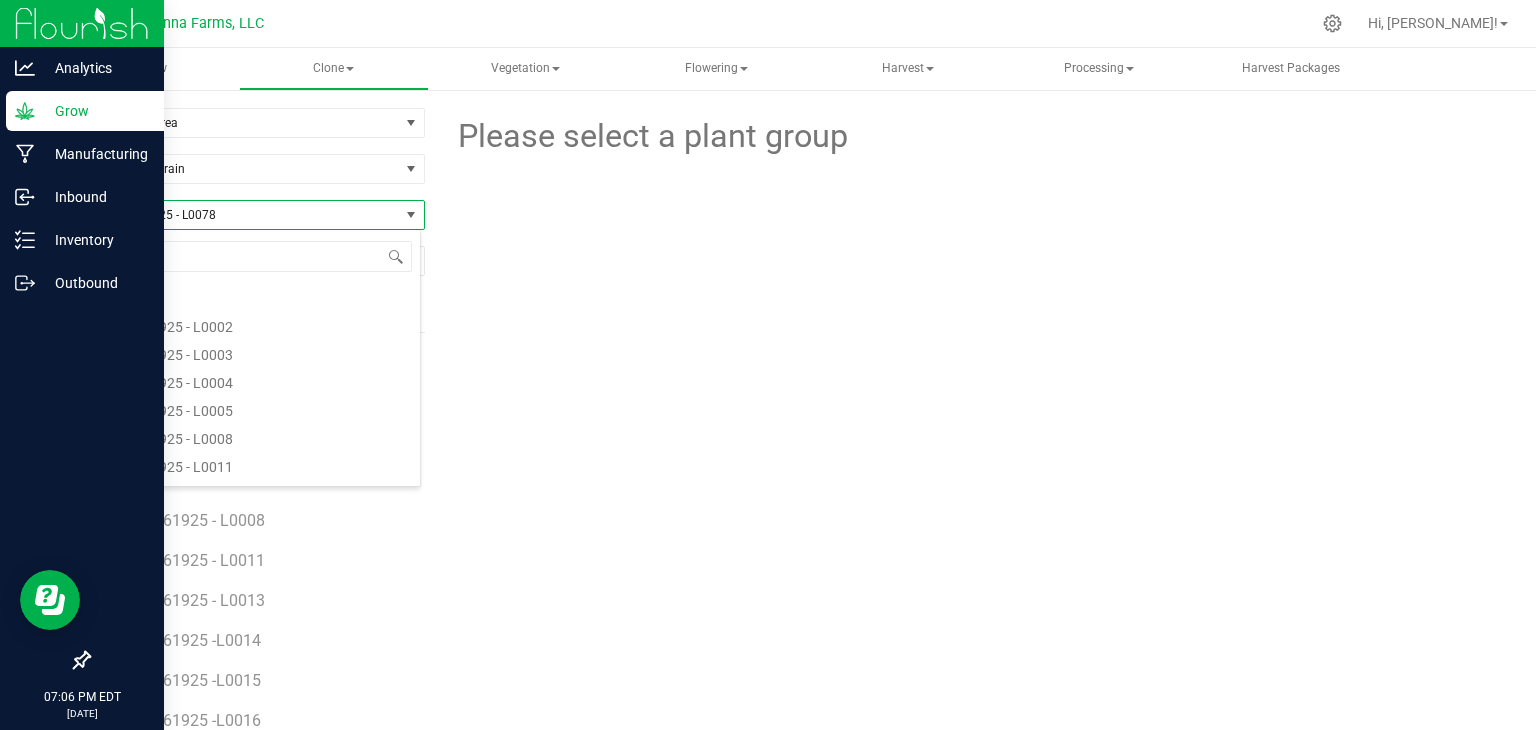 scroll, scrollTop: 14640, scrollLeft: 0, axis: vertical 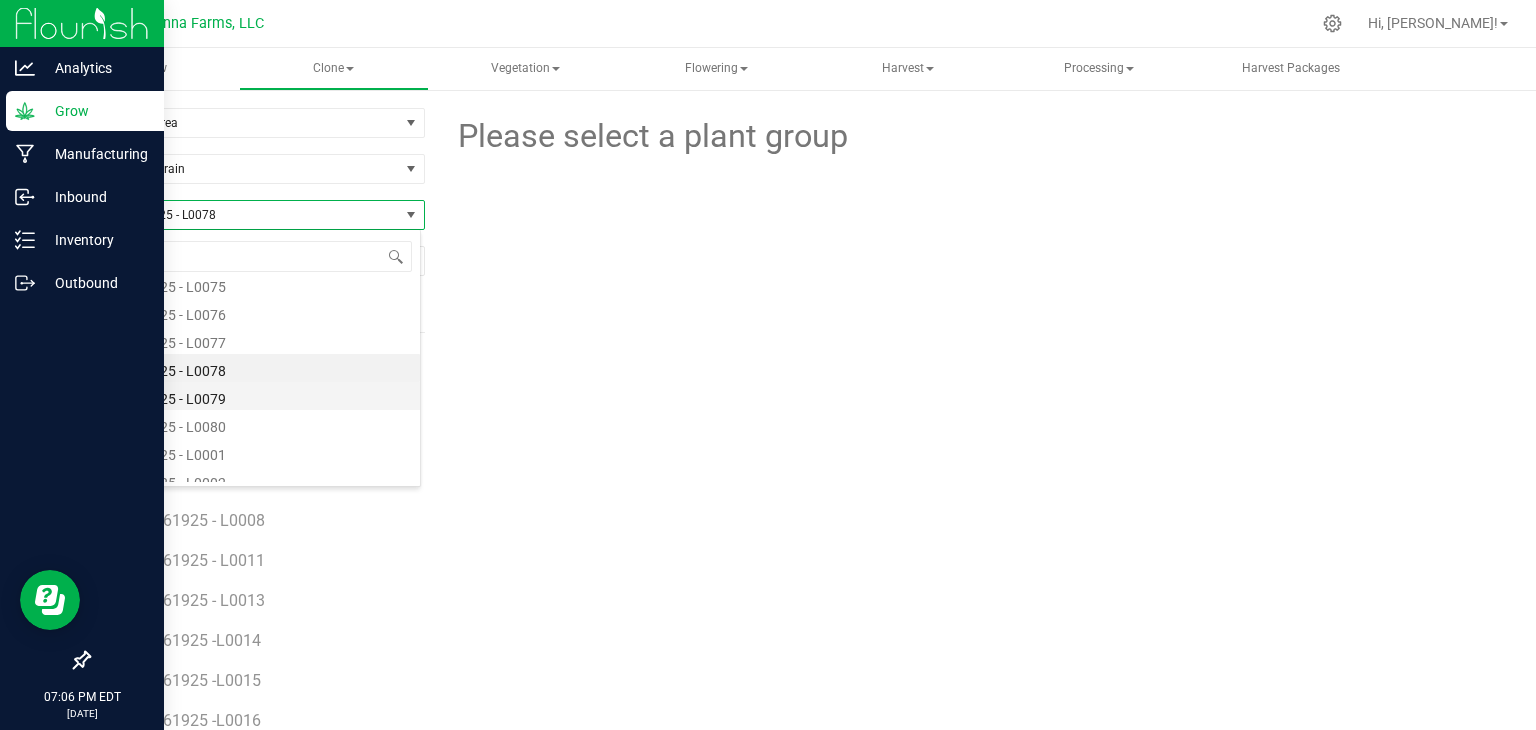 click on "SP - 070125 - L0079" at bounding box center (254, 396) 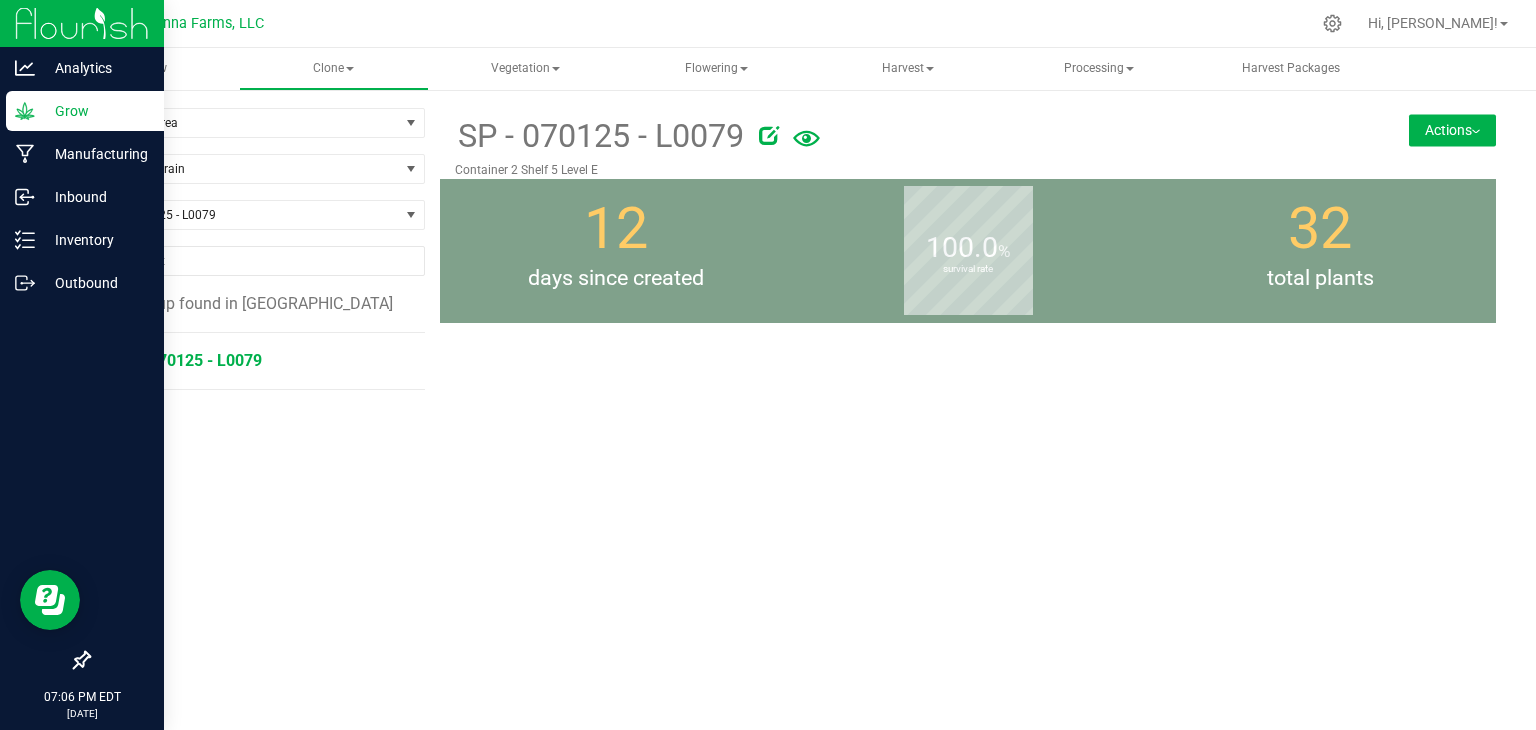 click on "SP - 070125 - L0079" at bounding box center [188, 360] 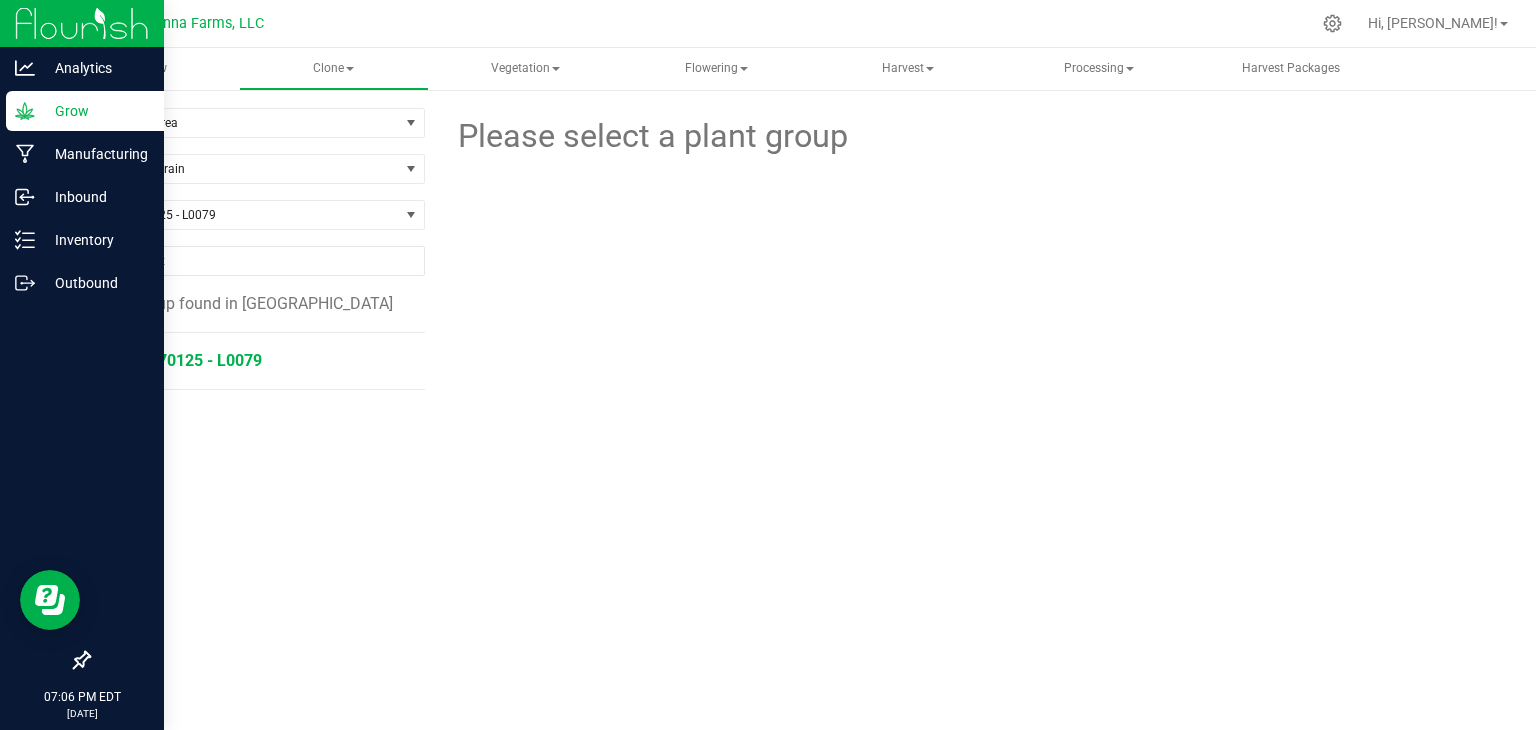 click on "SP - 070125 - L0079" at bounding box center (188, 360) 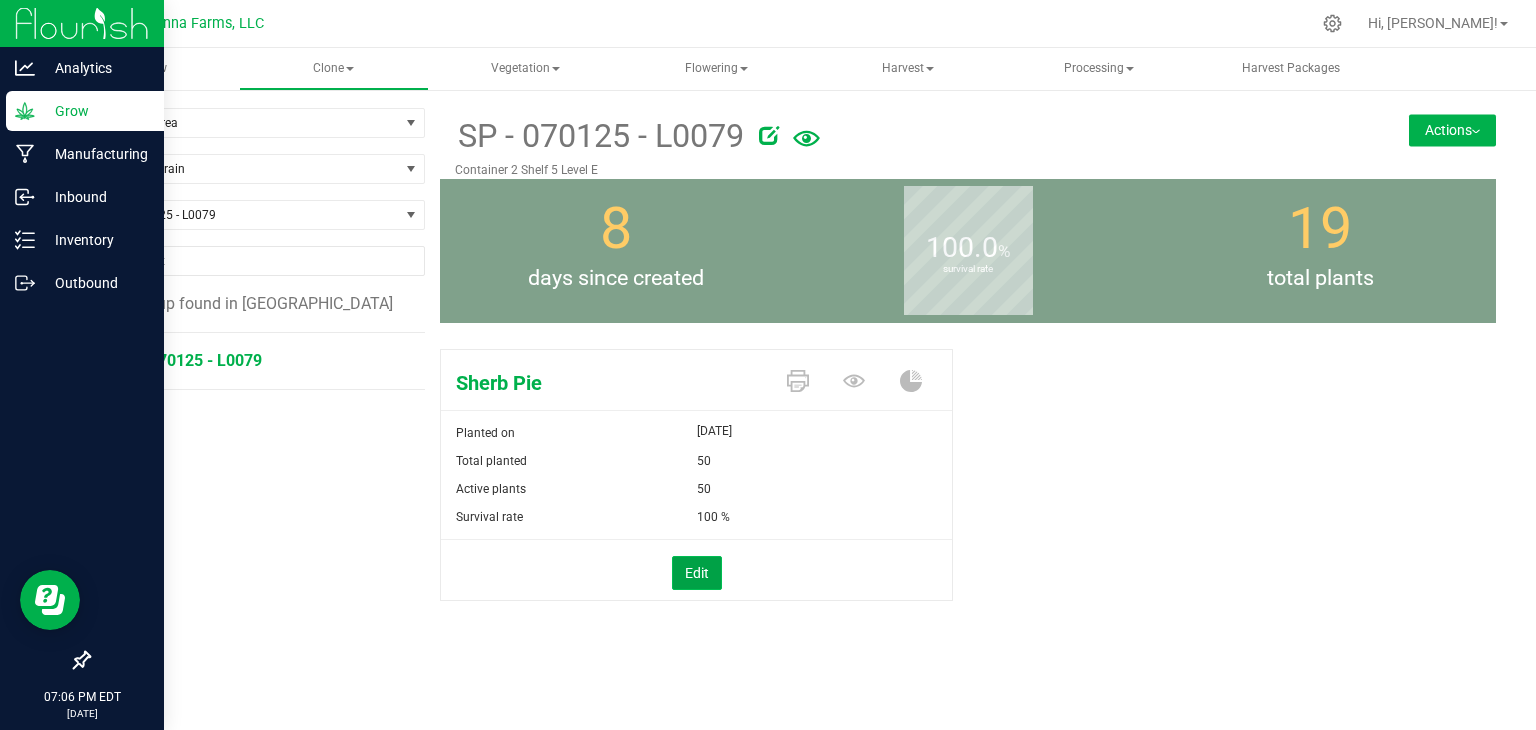 click on "Edit" at bounding box center [697, 573] 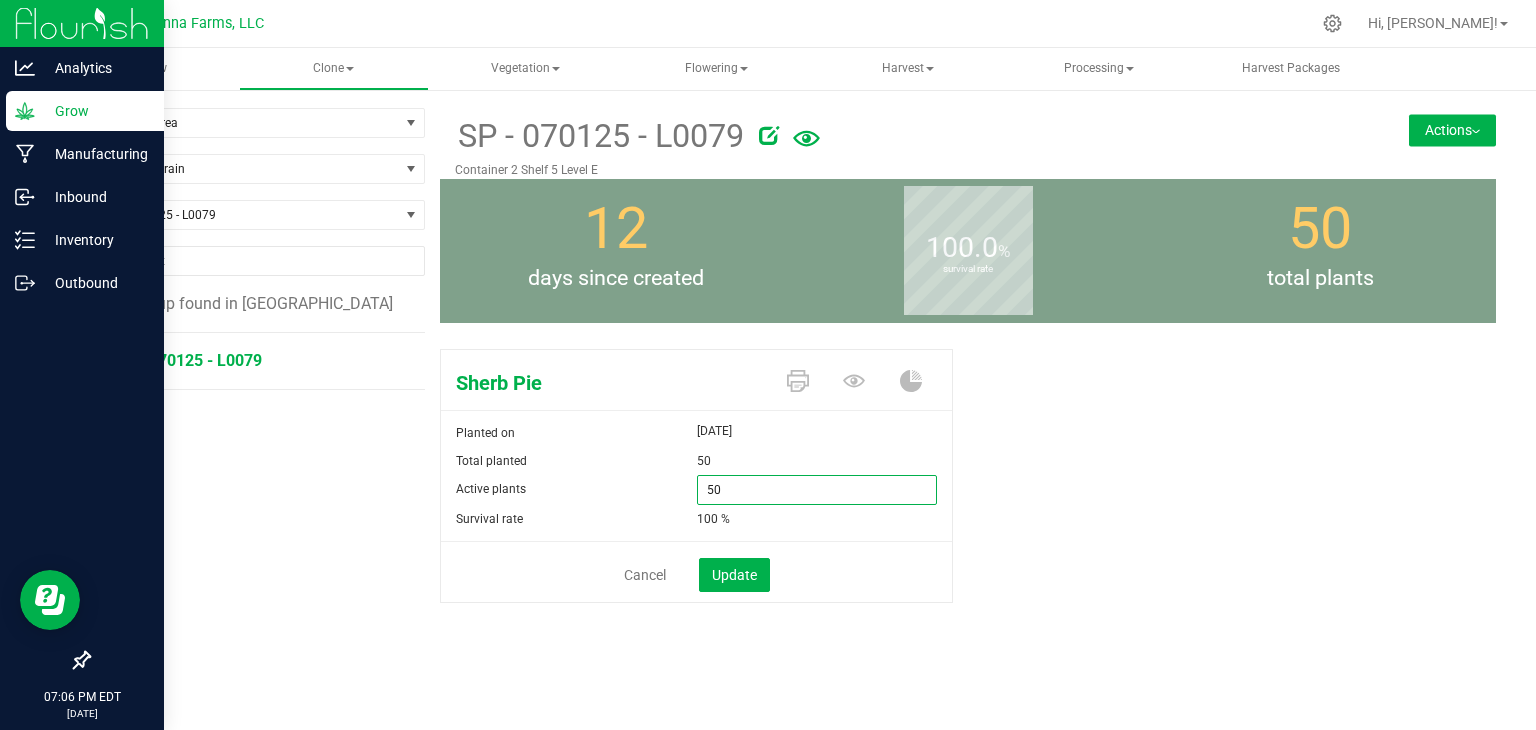 drag, startPoint x: 757, startPoint y: 481, endPoint x: 579, endPoint y: 473, distance: 178.17969 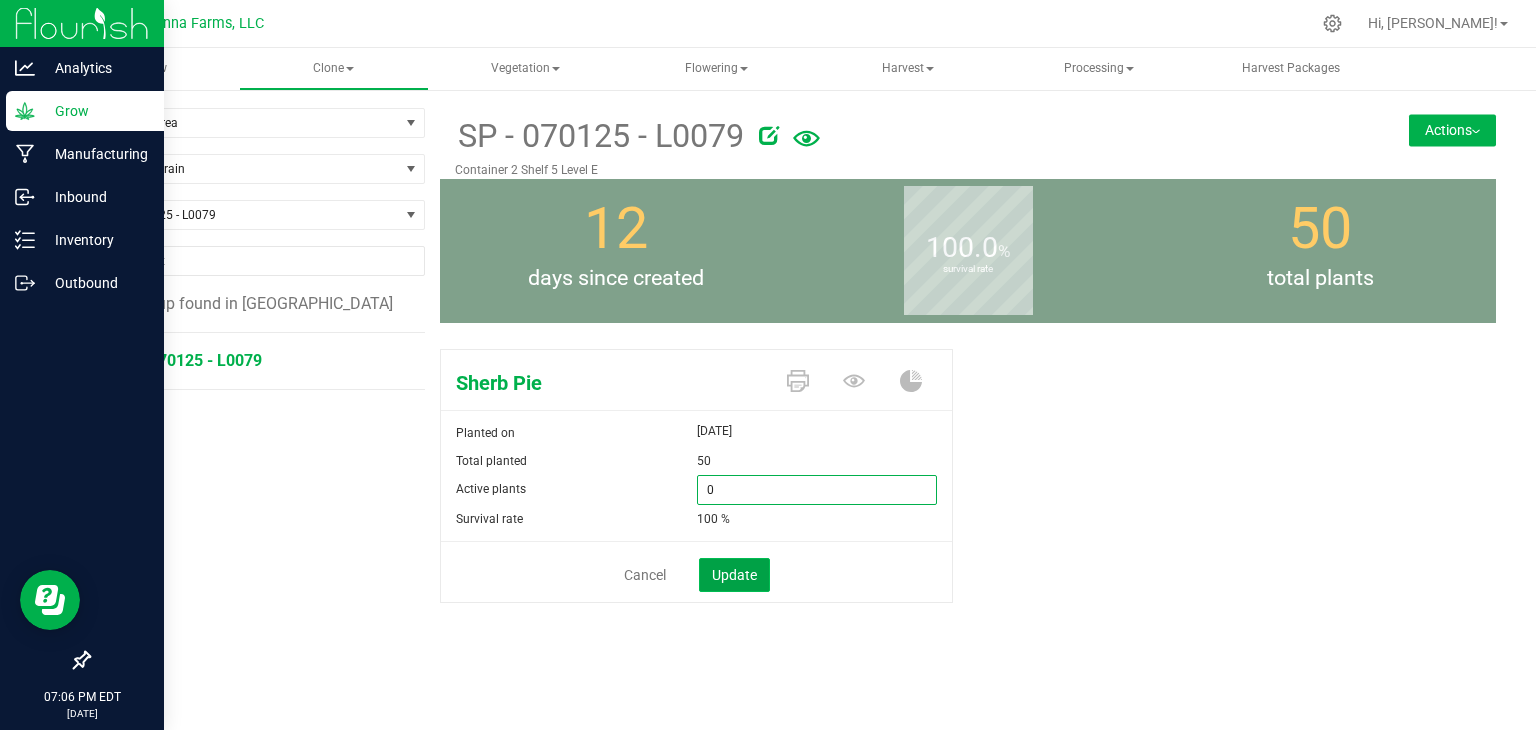 type on "0" 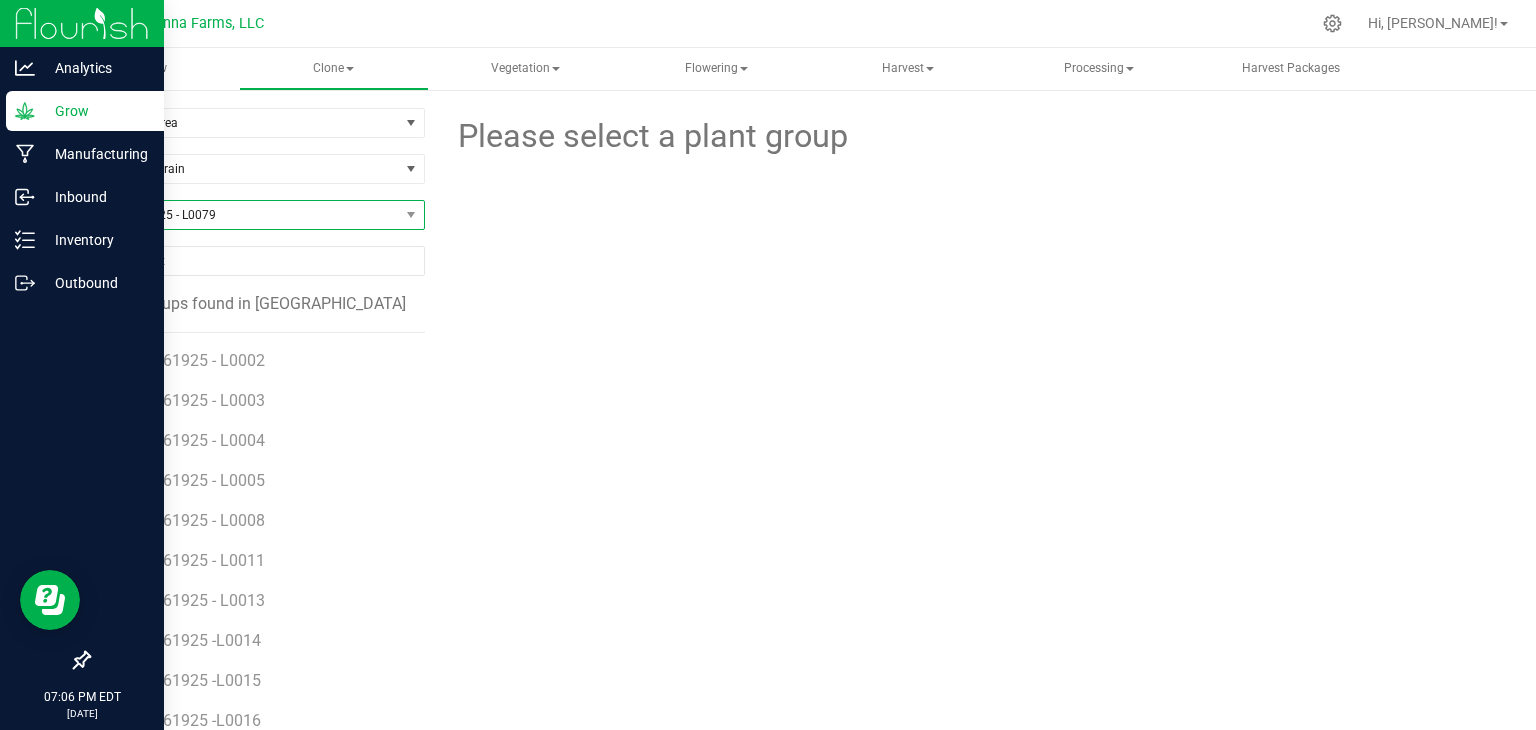 click on "SP - 070125 - L0079" at bounding box center [244, 215] 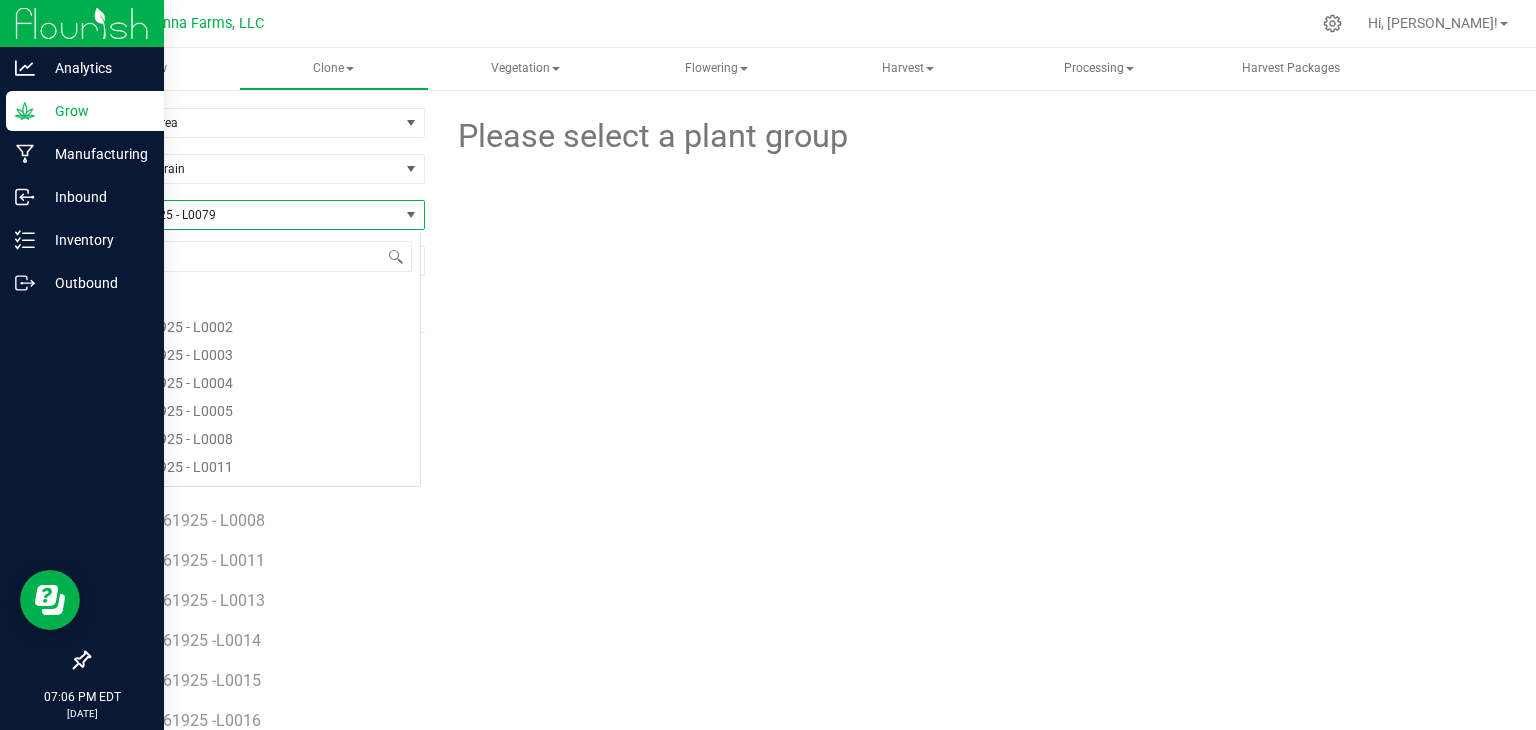 scroll, scrollTop: 14668, scrollLeft: 0, axis: vertical 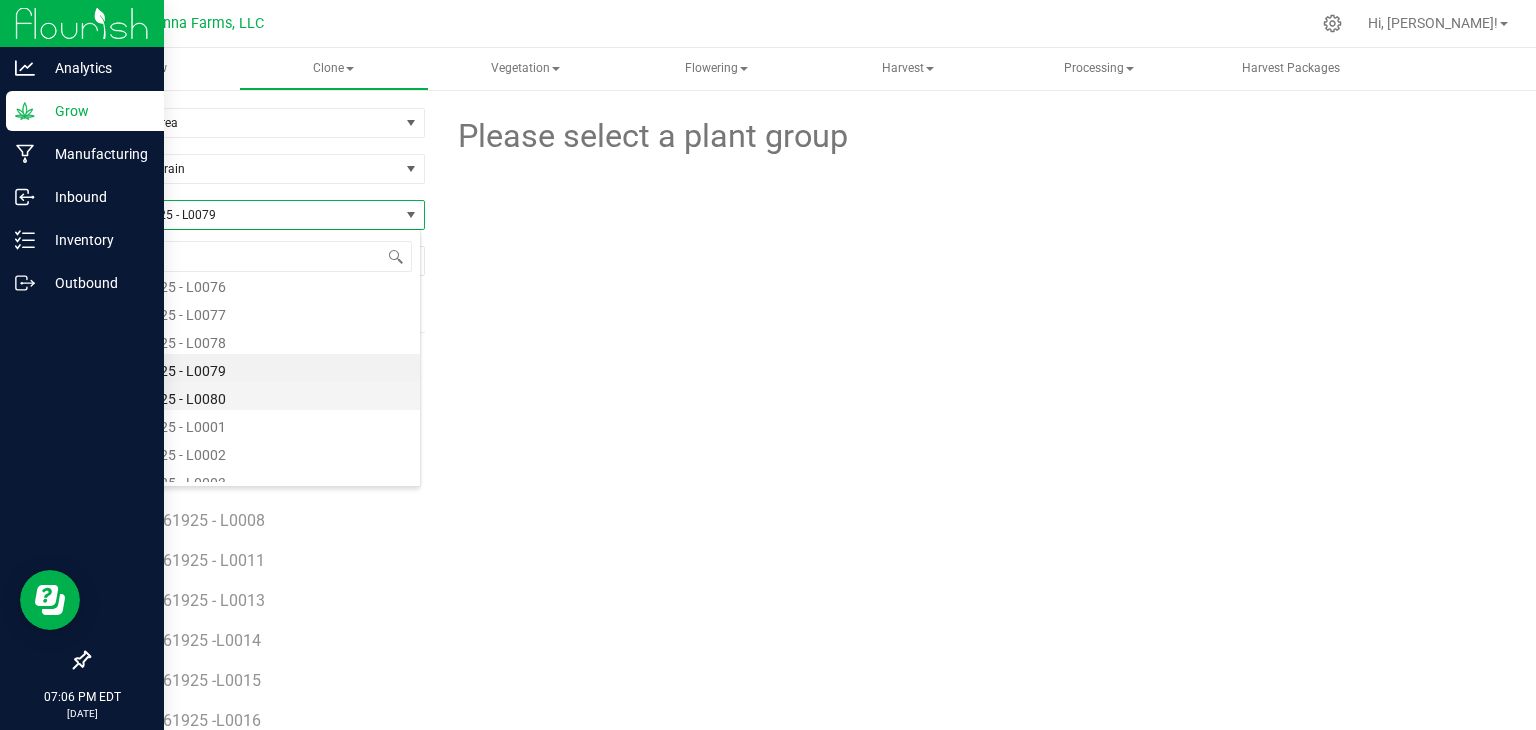 click on "SP - 070125 - L0080" at bounding box center (254, 396) 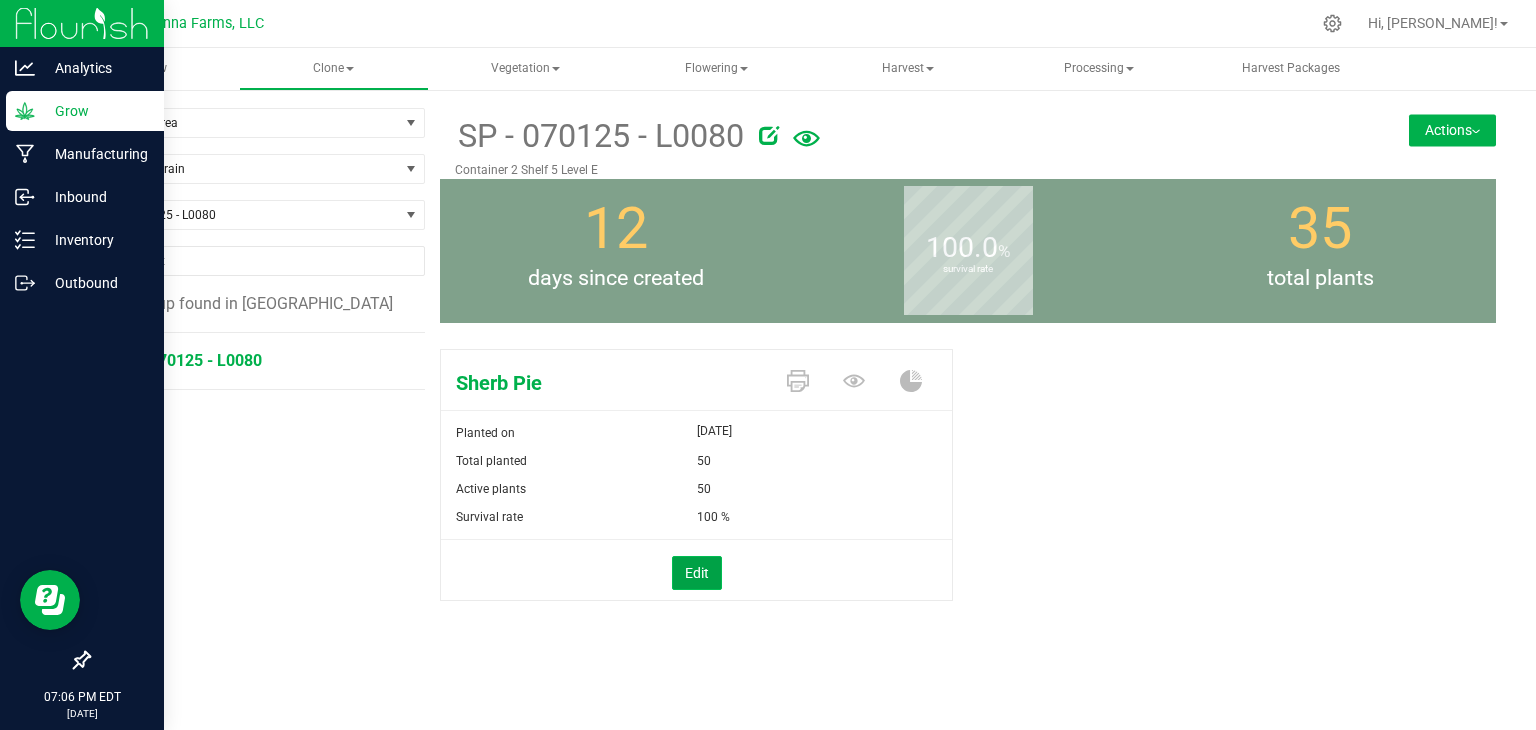 click on "Edit" at bounding box center (697, 573) 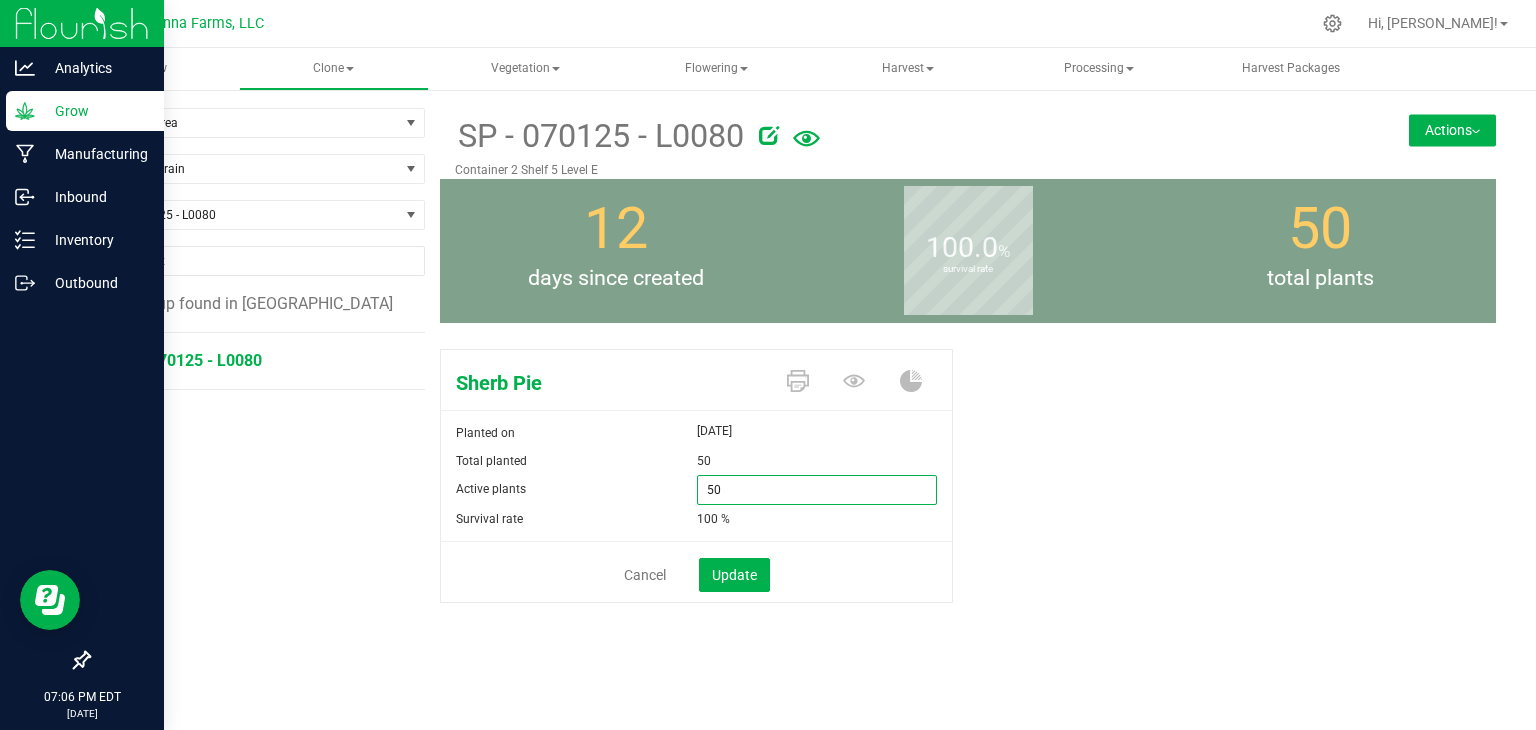 drag, startPoint x: 739, startPoint y: 495, endPoint x: 659, endPoint y: 480, distance: 81.394104 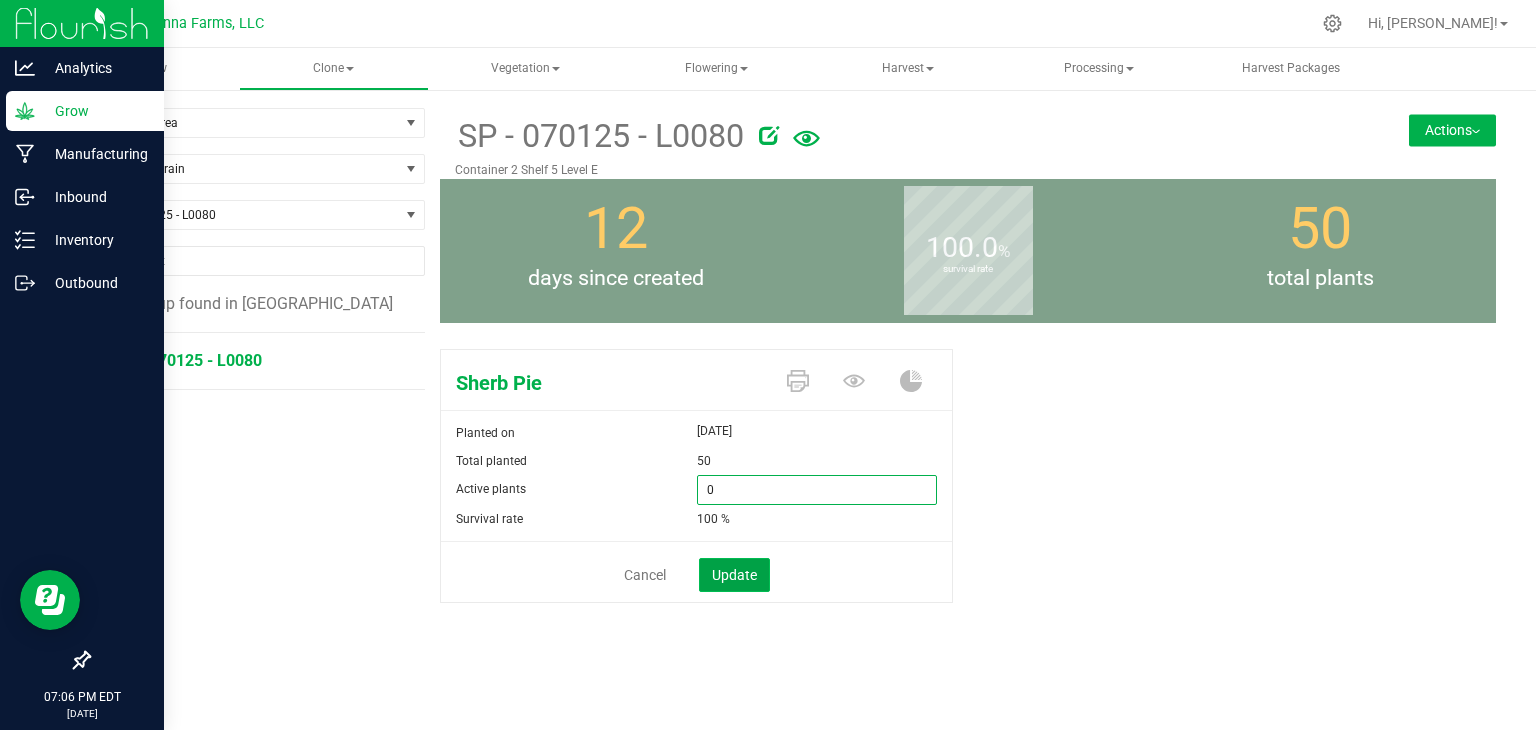 type on "0" 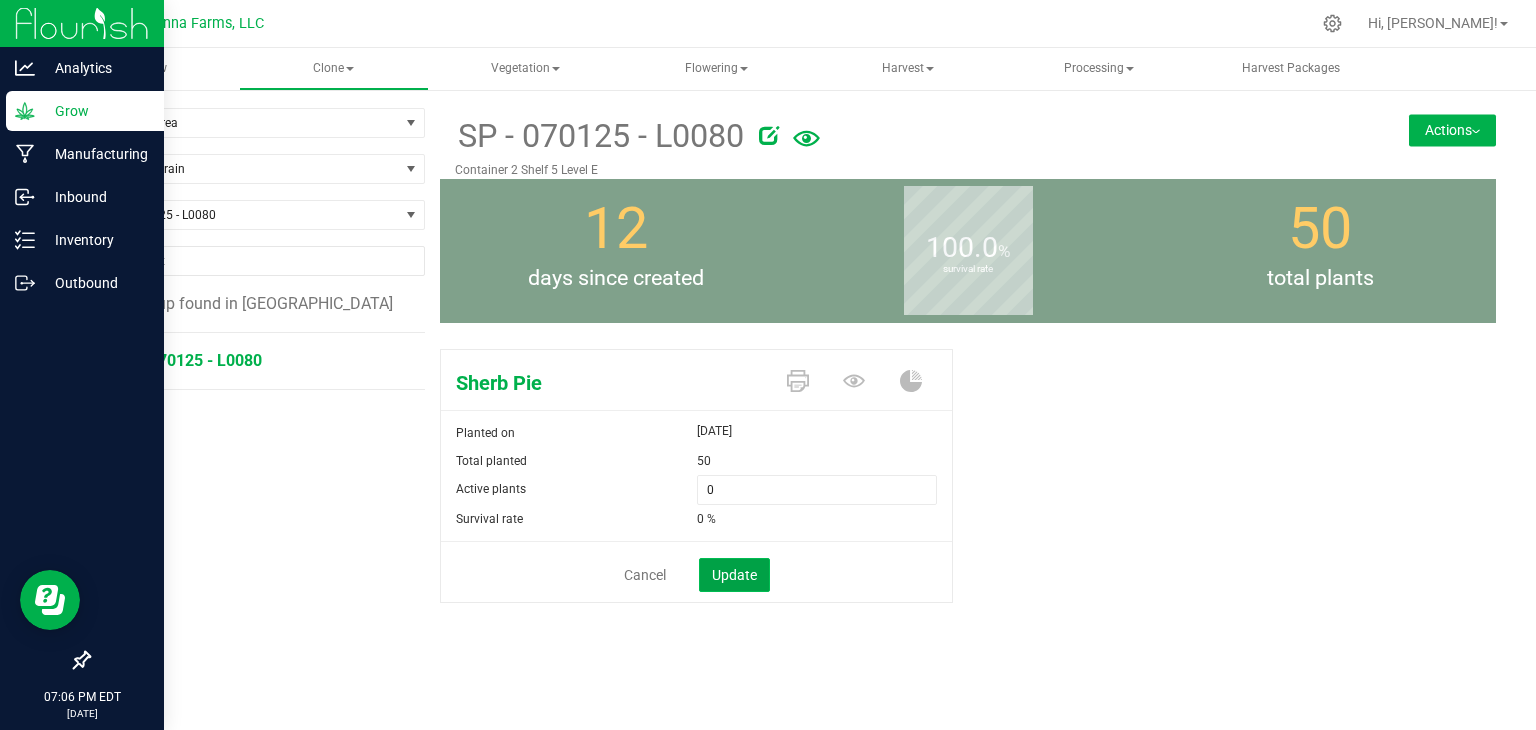 click on "Update" 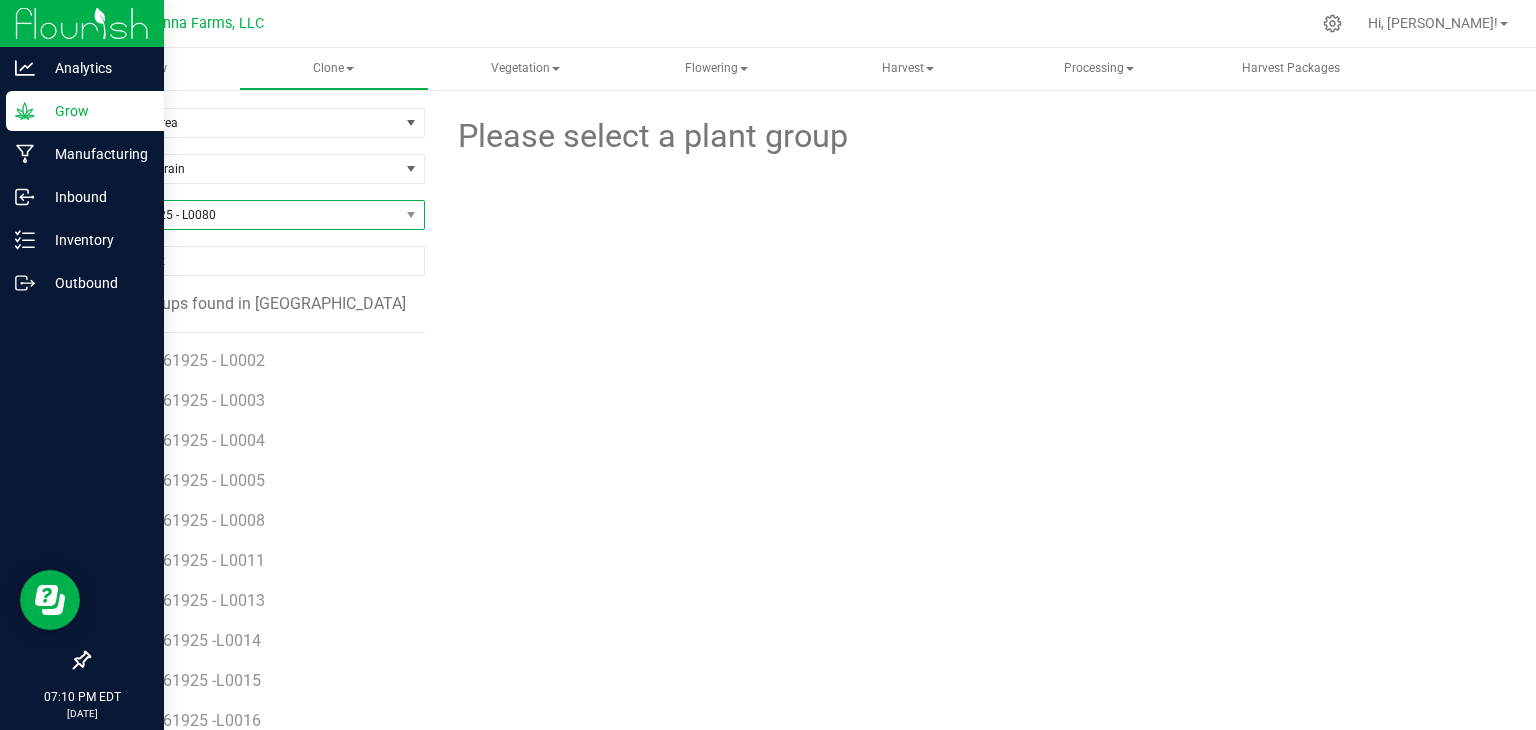 click on "SP - 070125 - L0080" at bounding box center (244, 215) 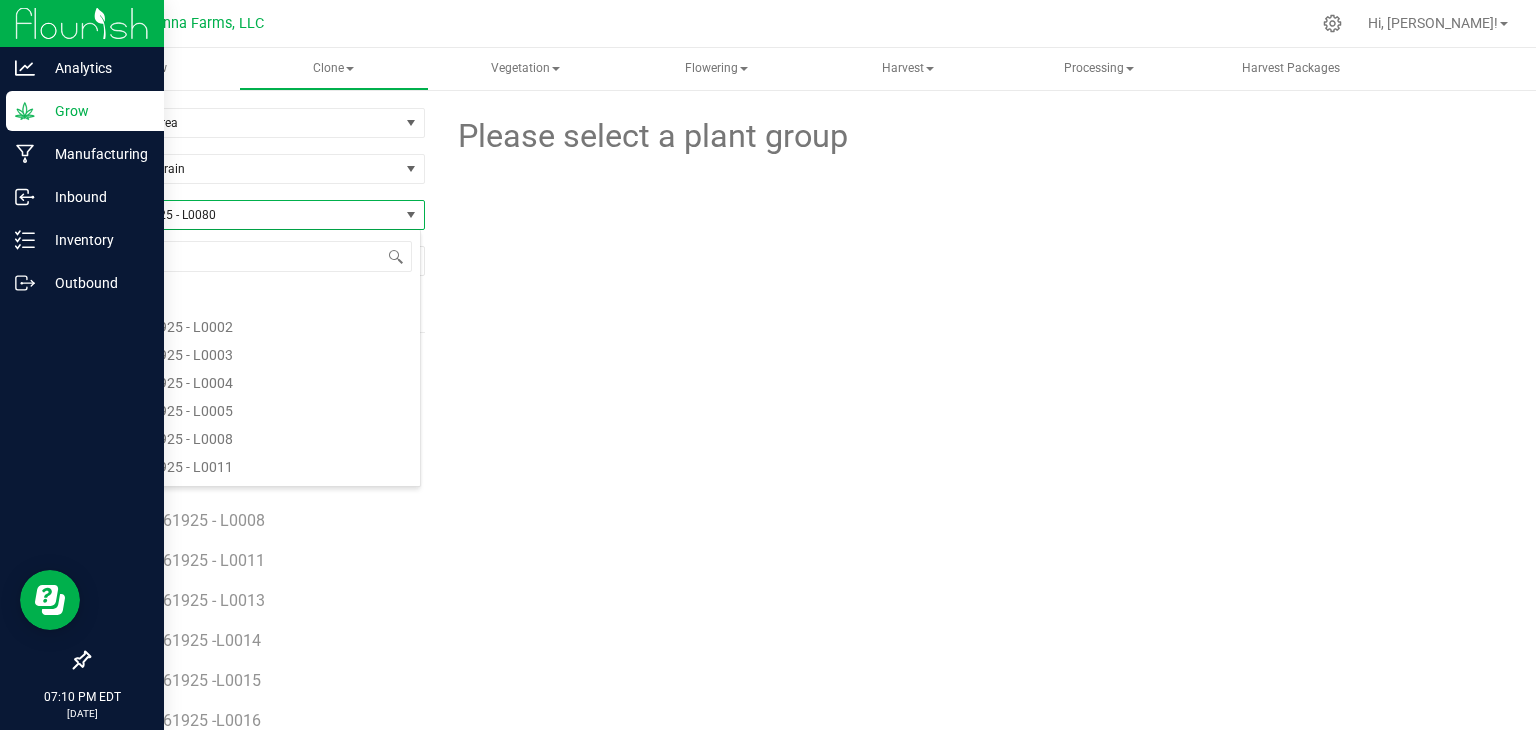 scroll, scrollTop: 99970, scrollLeft: 99666, axis: both 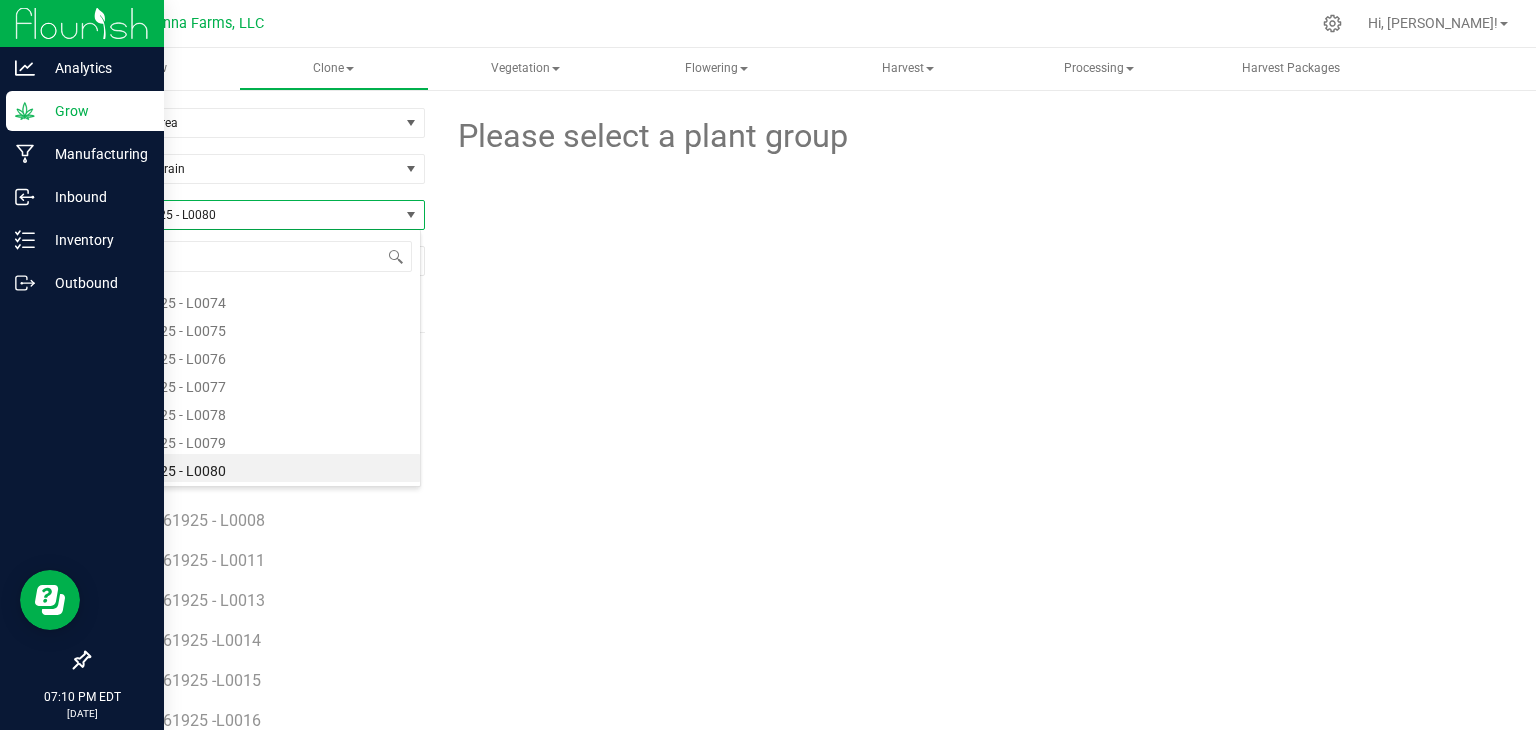 type on "RNTZ - 070125 - L0048" 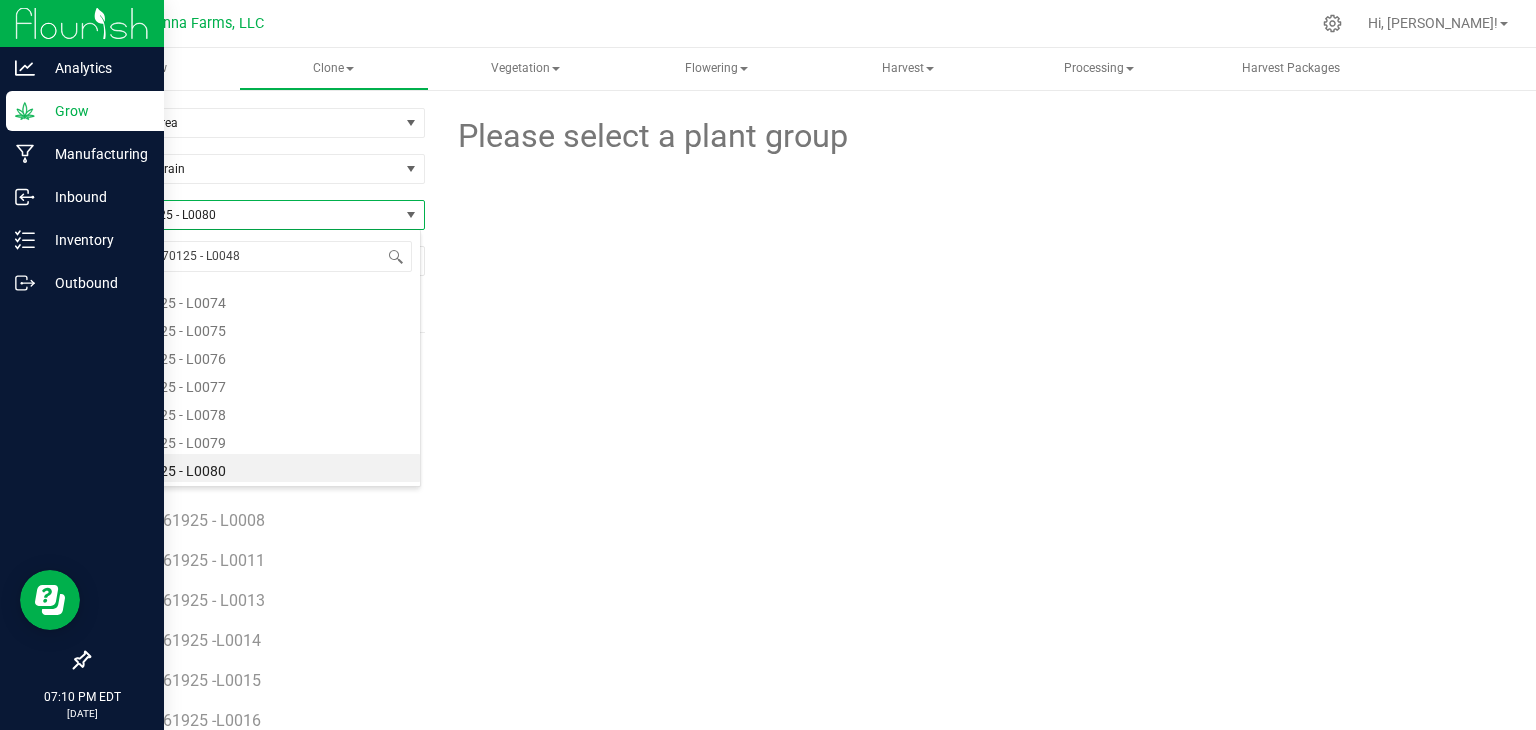 scroll, scrollTop: 0, scrollLeft: 0, axis: both 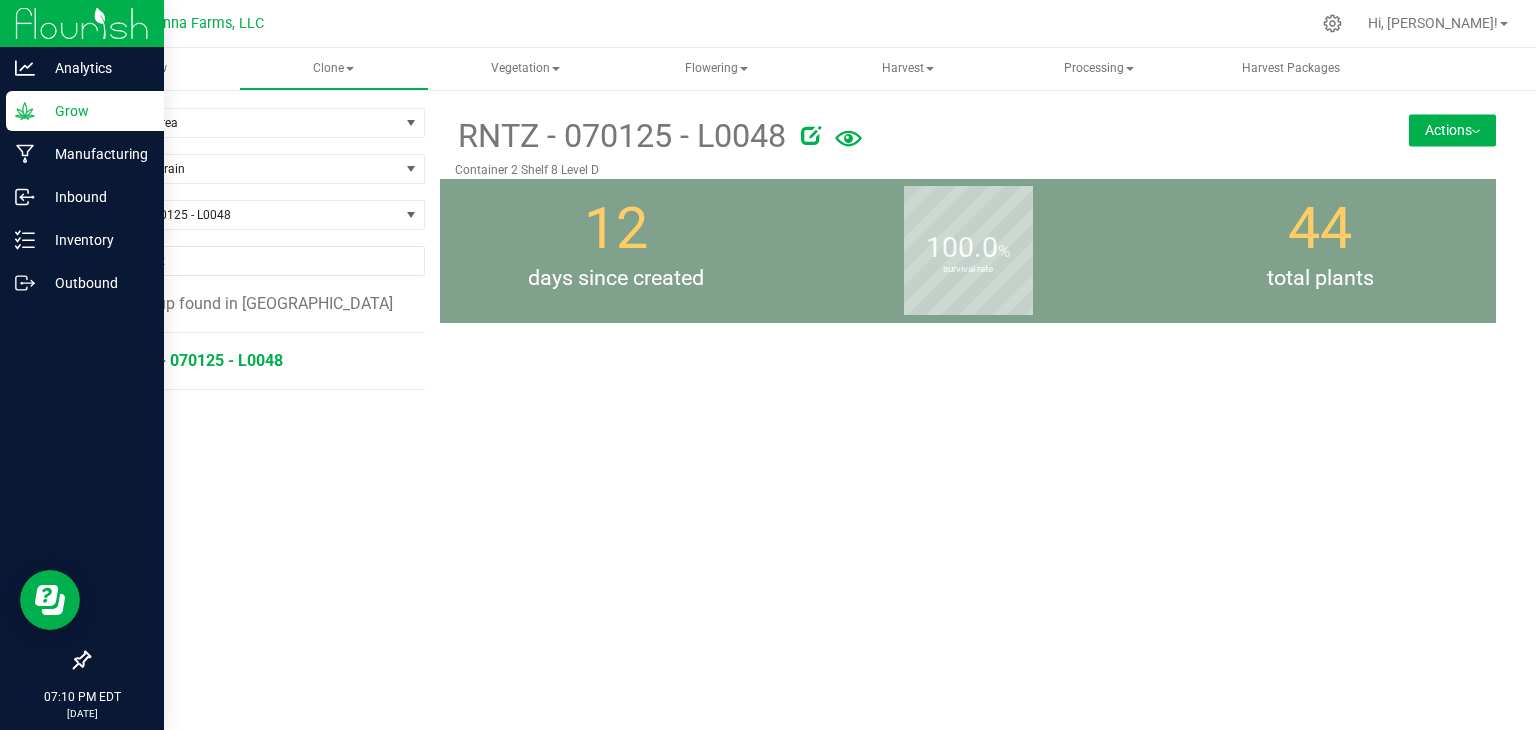 click on "RNTZ - 070125 - L0048" at bounding box center (199, 360) 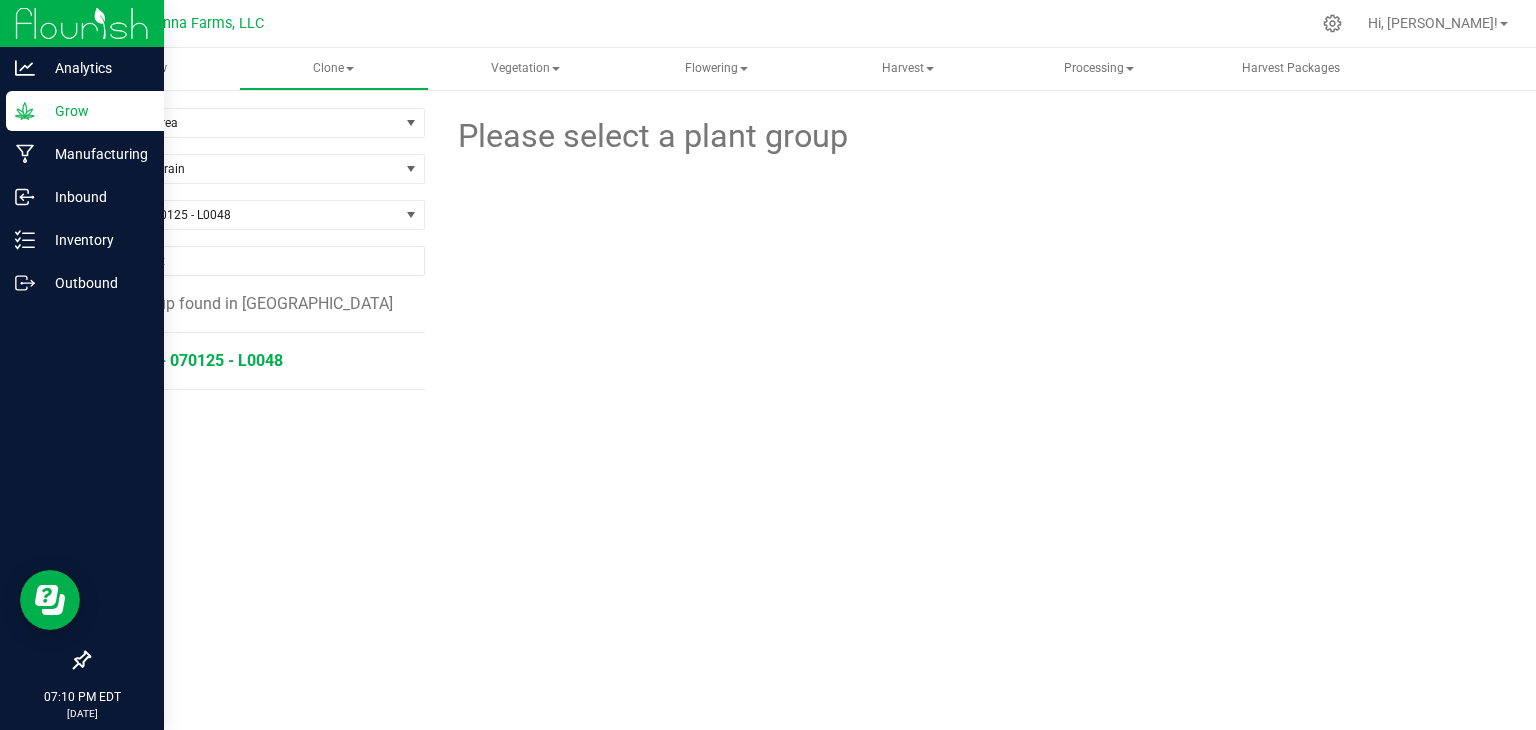 click on "RNTZ - 070125 - L0048" at bounding box center [199, 360] 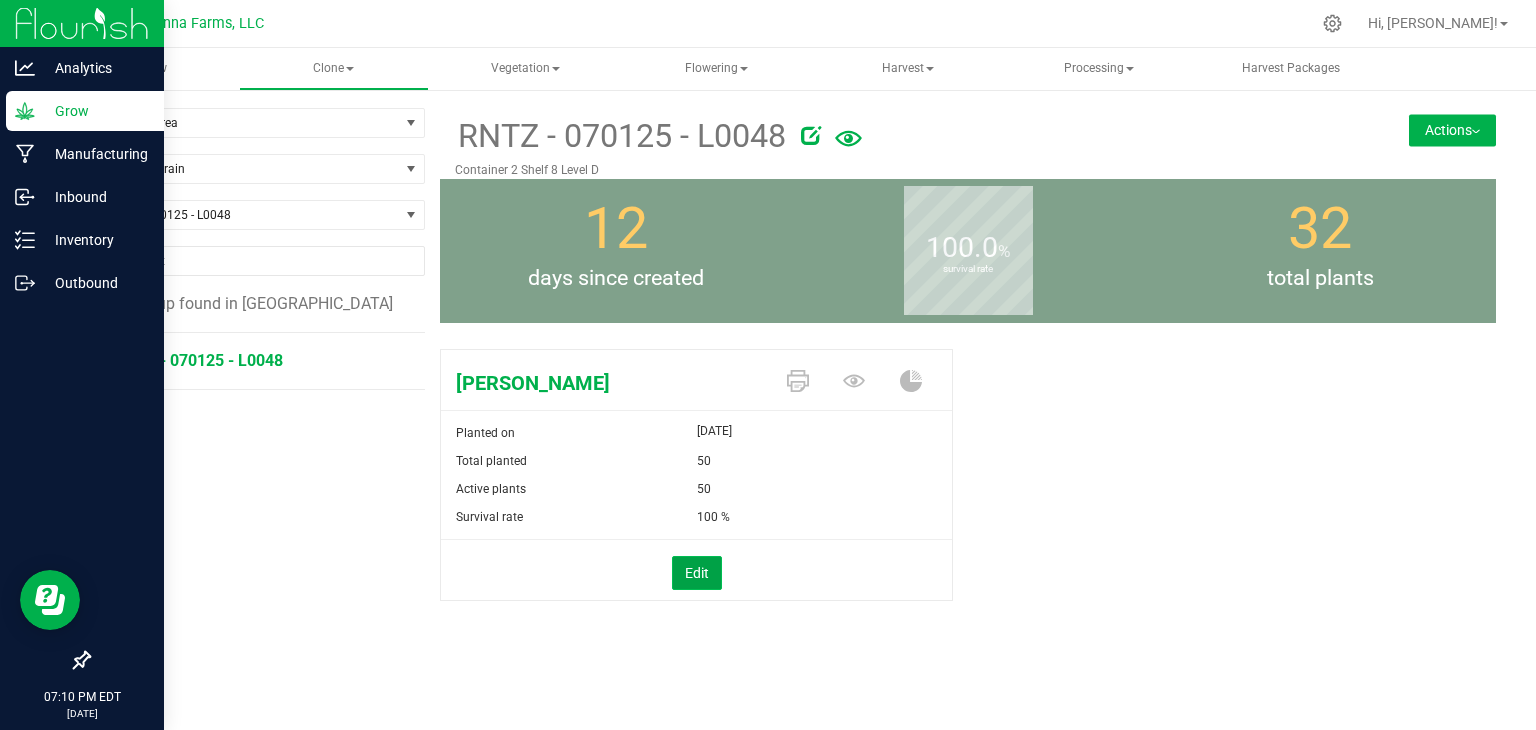click on "Edit" at bounding box center (697, 573) 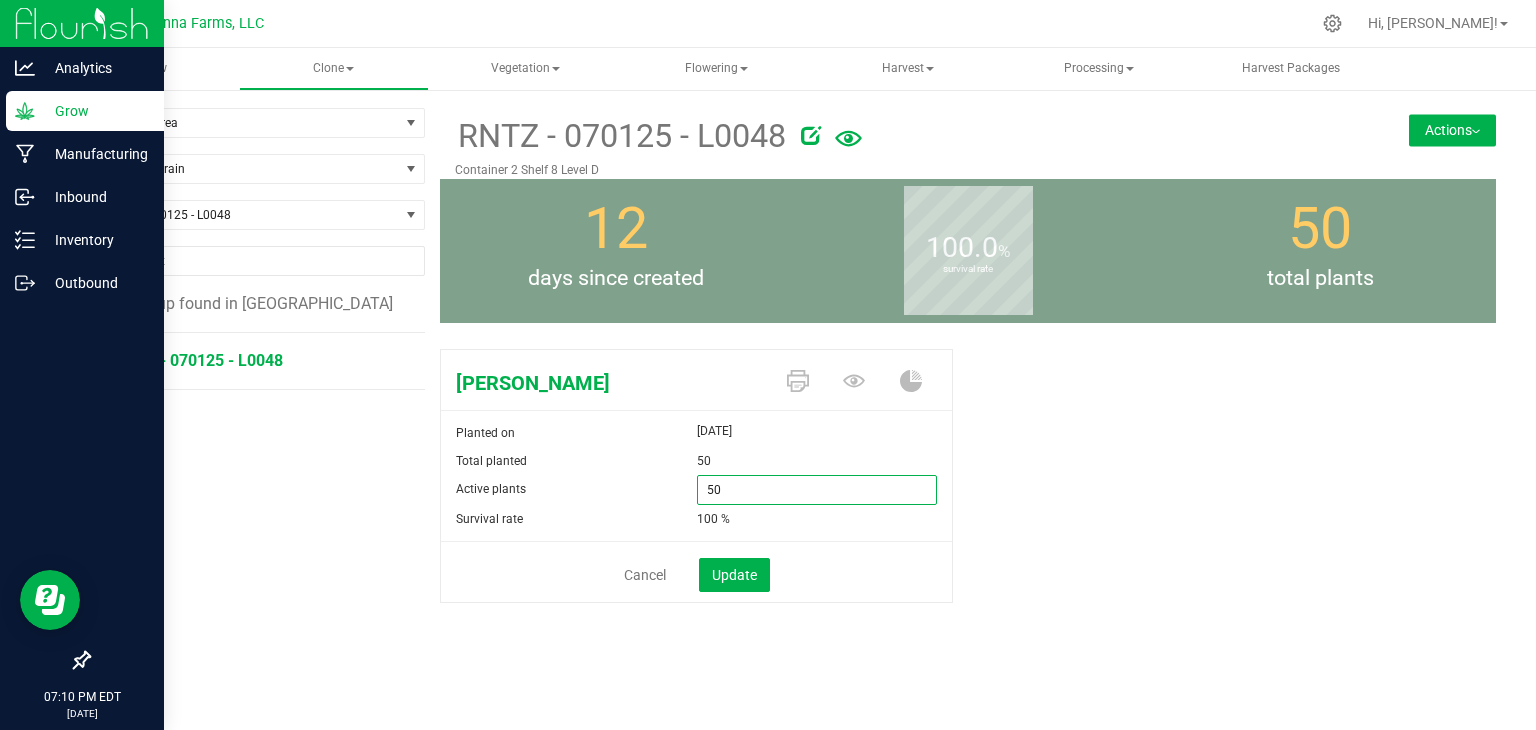 drag, startPoint x: 726, startPoint y: 485, endPoint x: 624, endPoint y: 480, distance: 102.122475 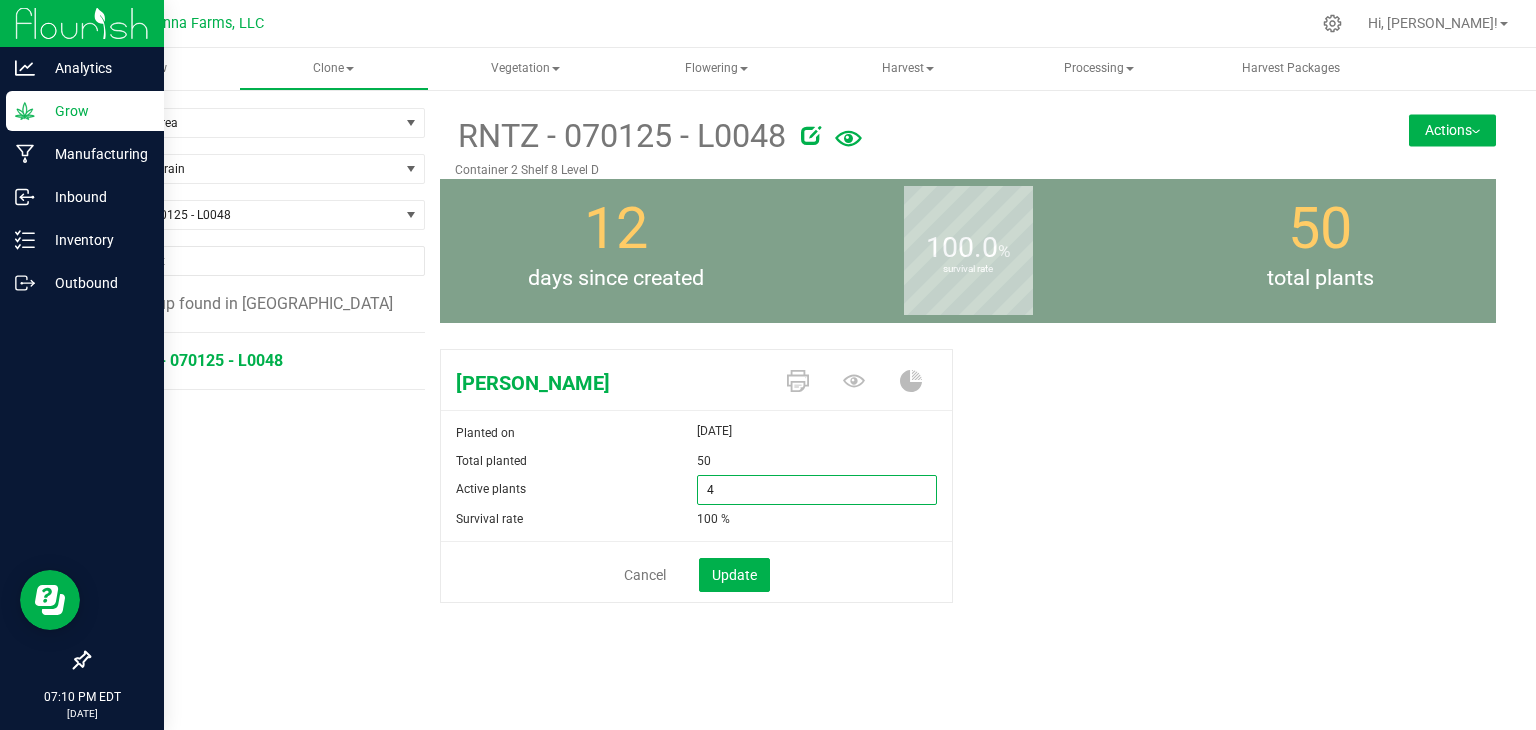 type on "48" 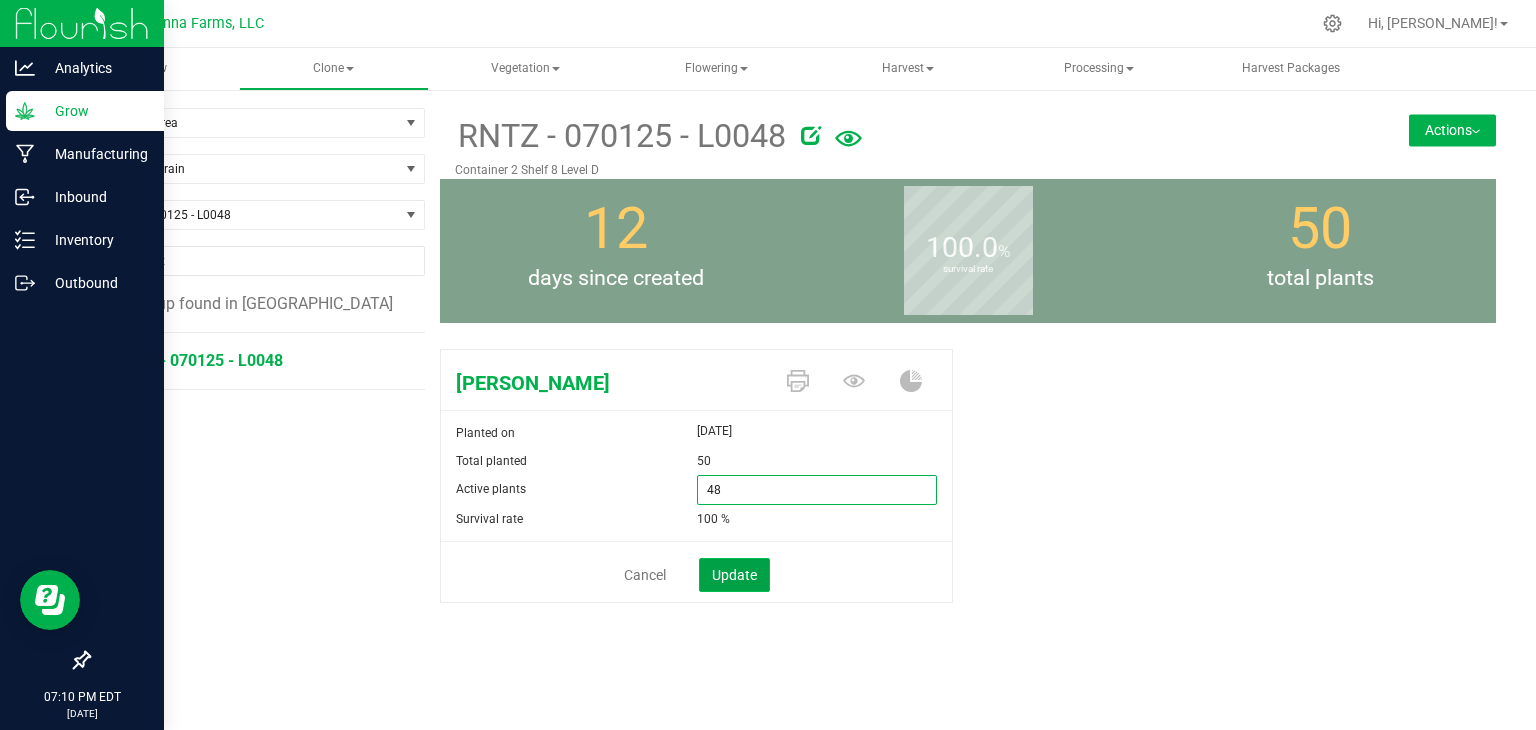 type on "48" 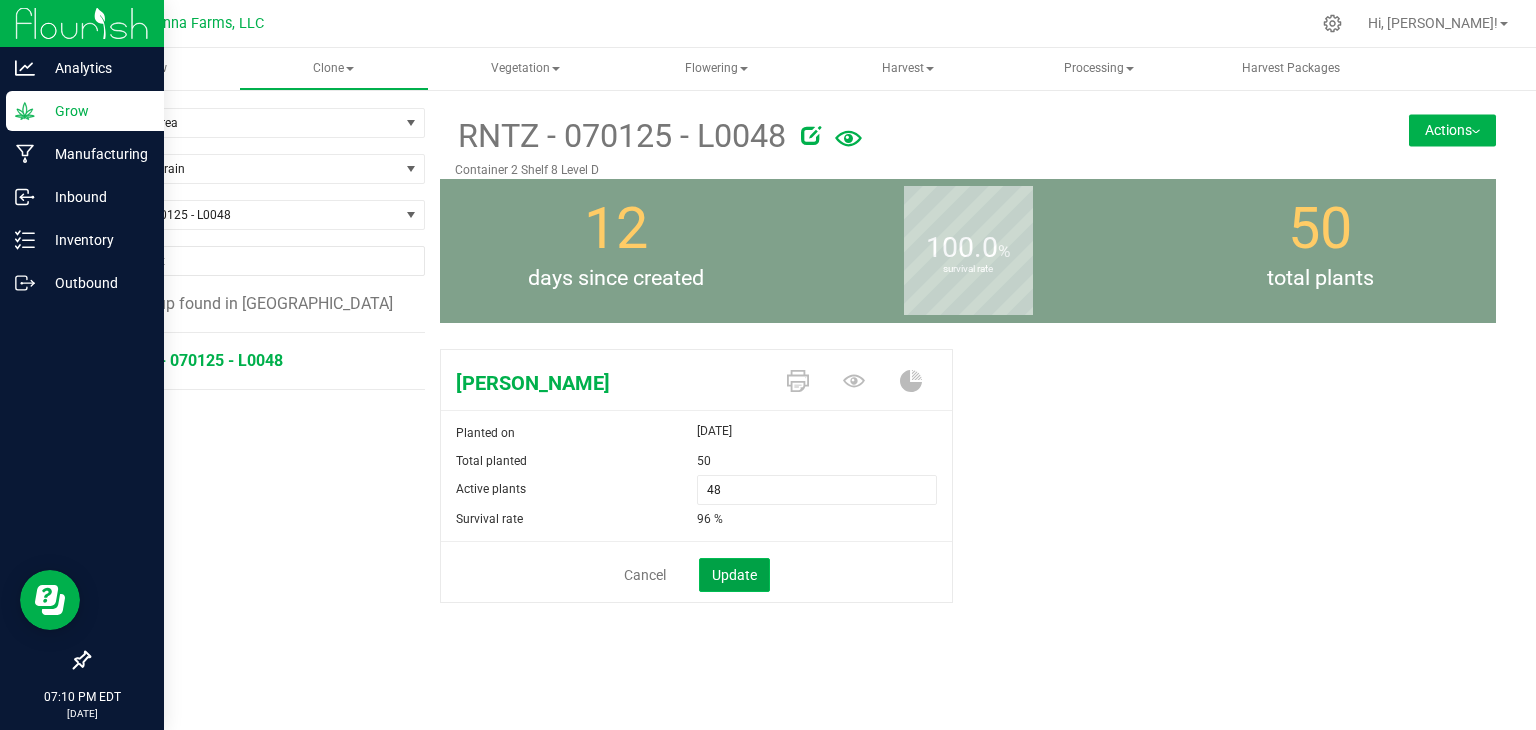click on "Update" 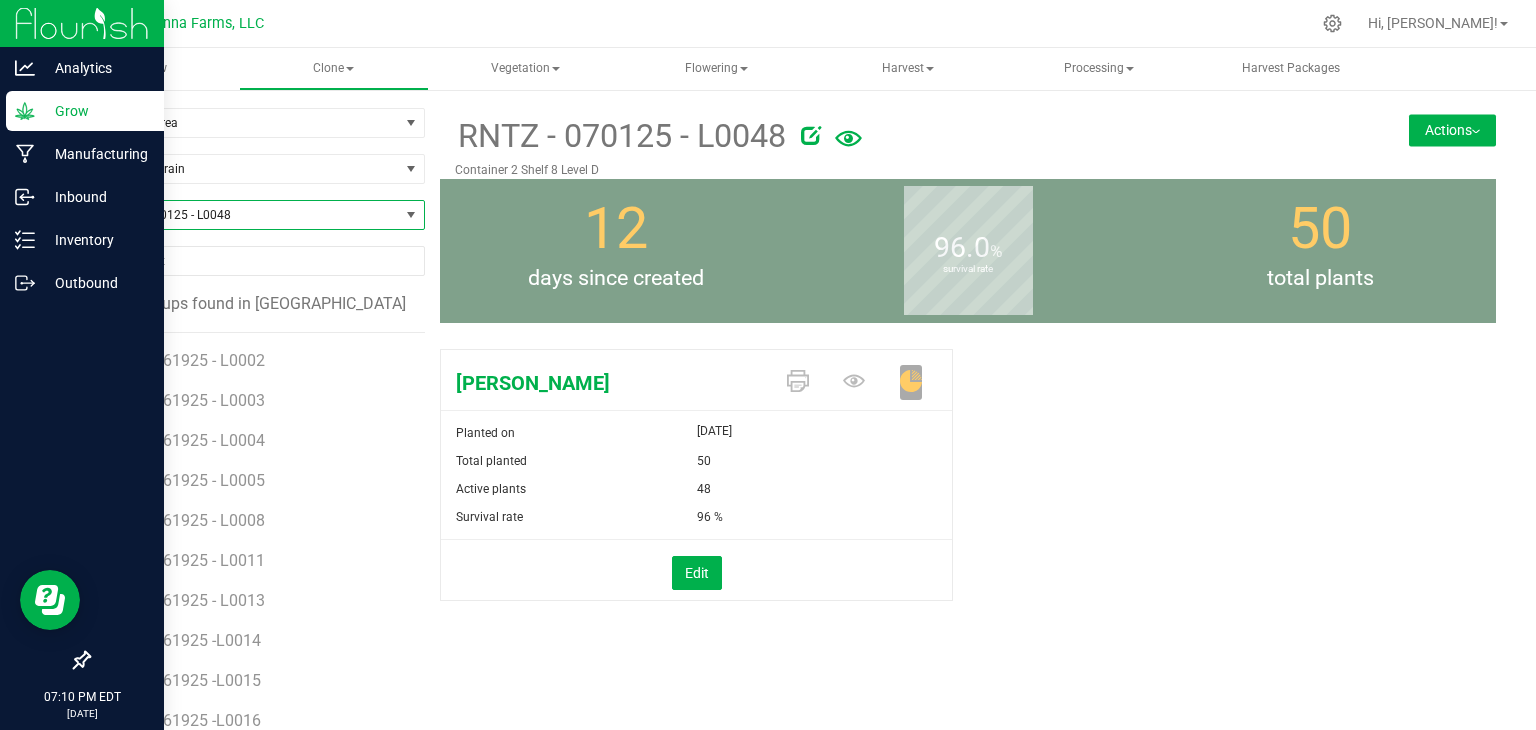 click on "RNTZ - 070125 - L0048" at bounding box center [244, 215] 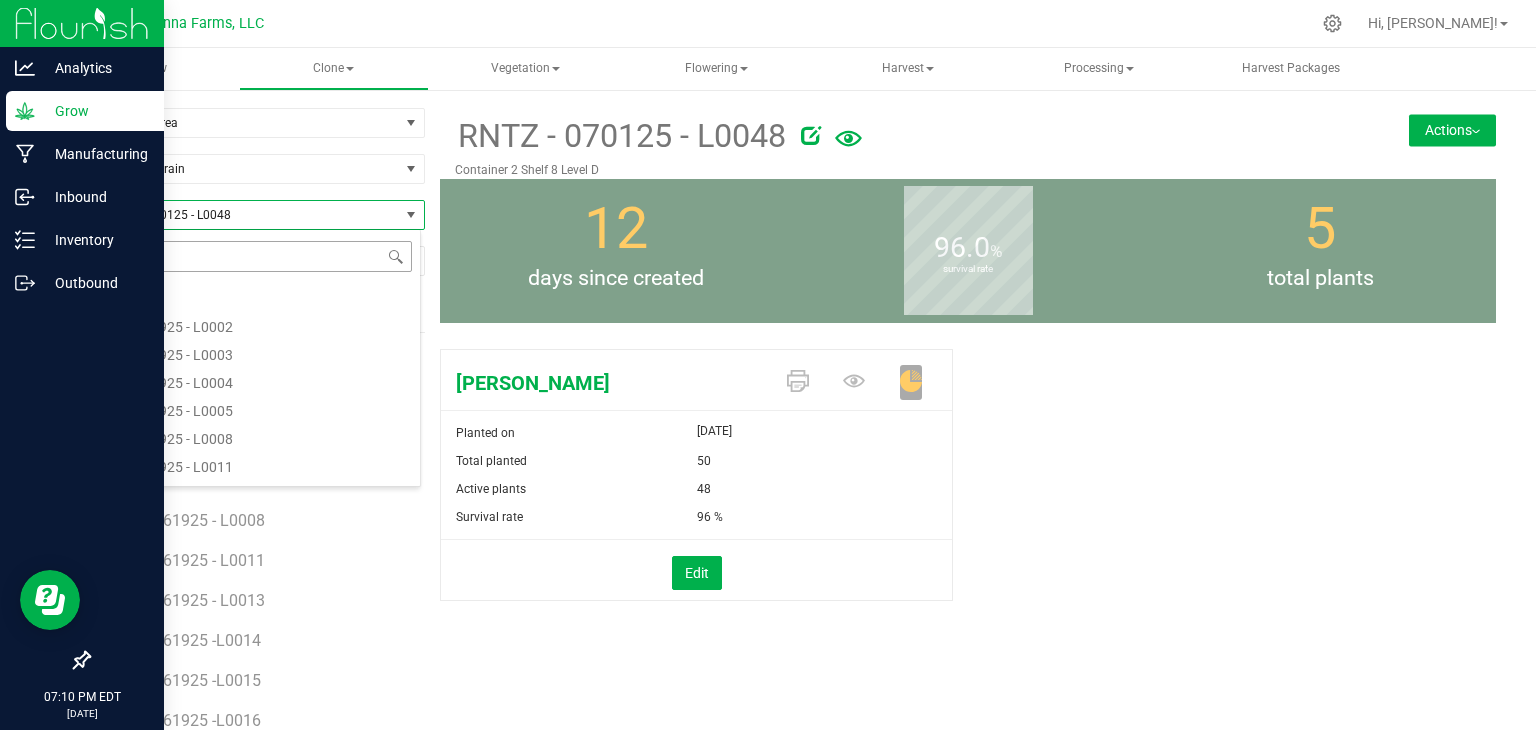 scroll, scrollTop: 4308, scrollLeft: 0, axis: vertical 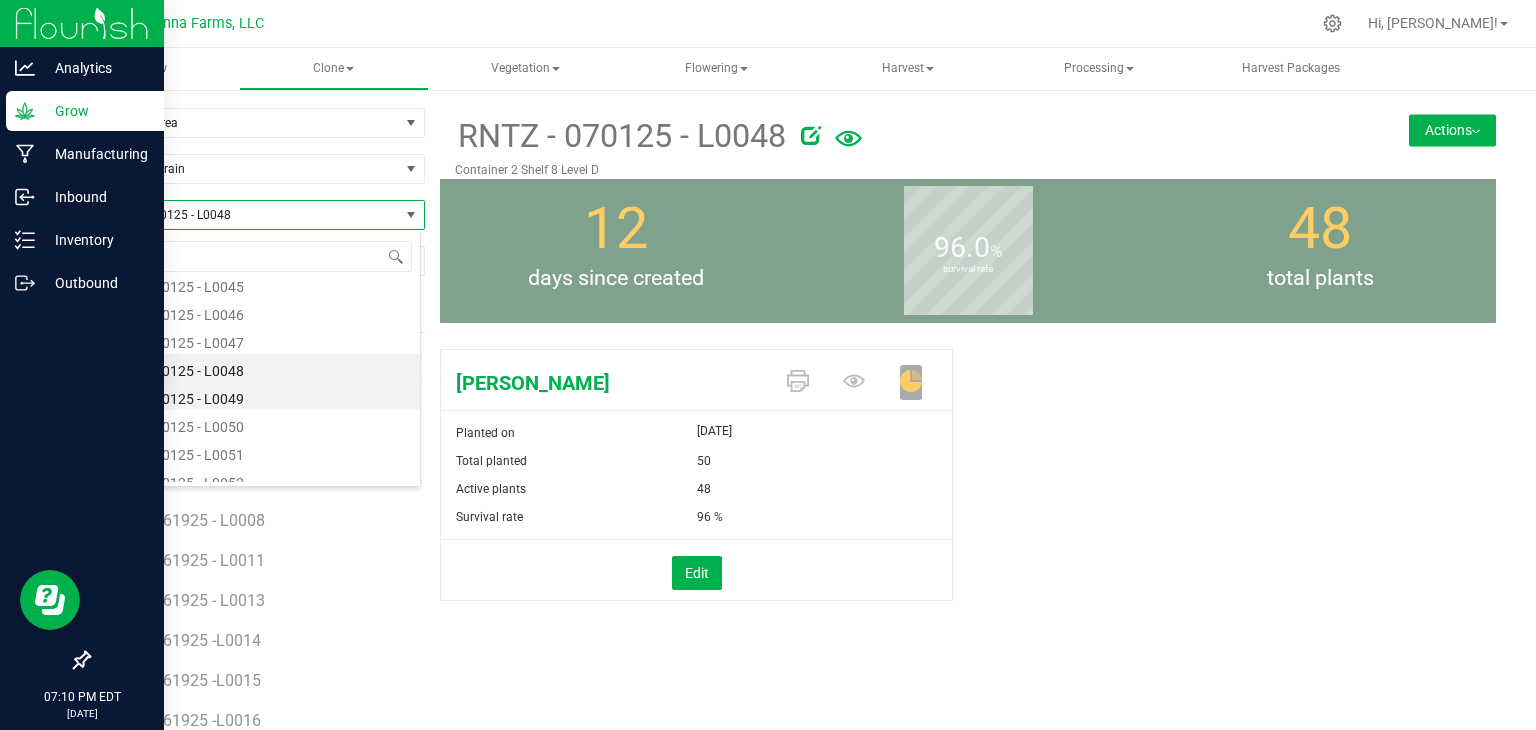 click on "RNTZ - 070125 - L0049" at bounding box center [254, 396] 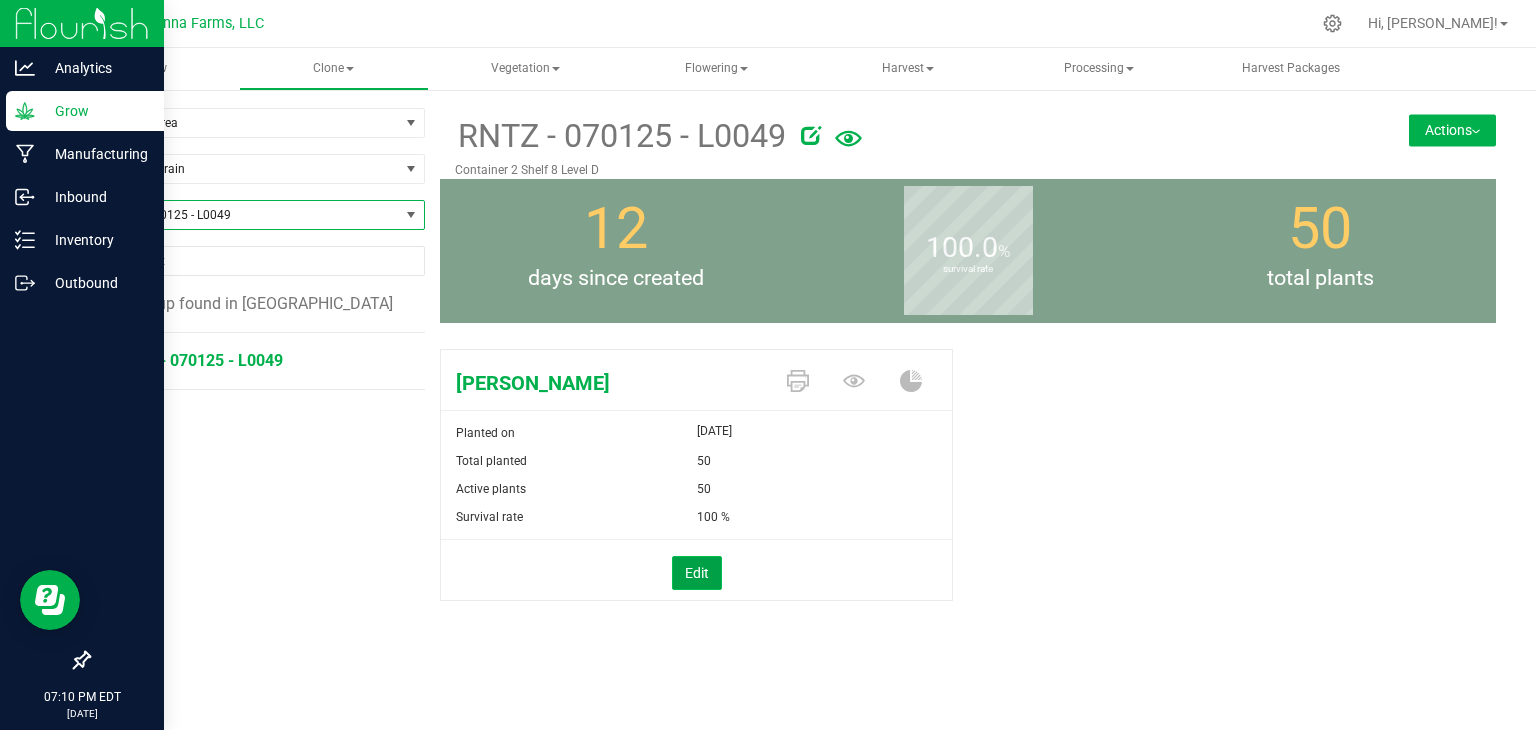 click on "Edit" at bounding box center (697, 573) 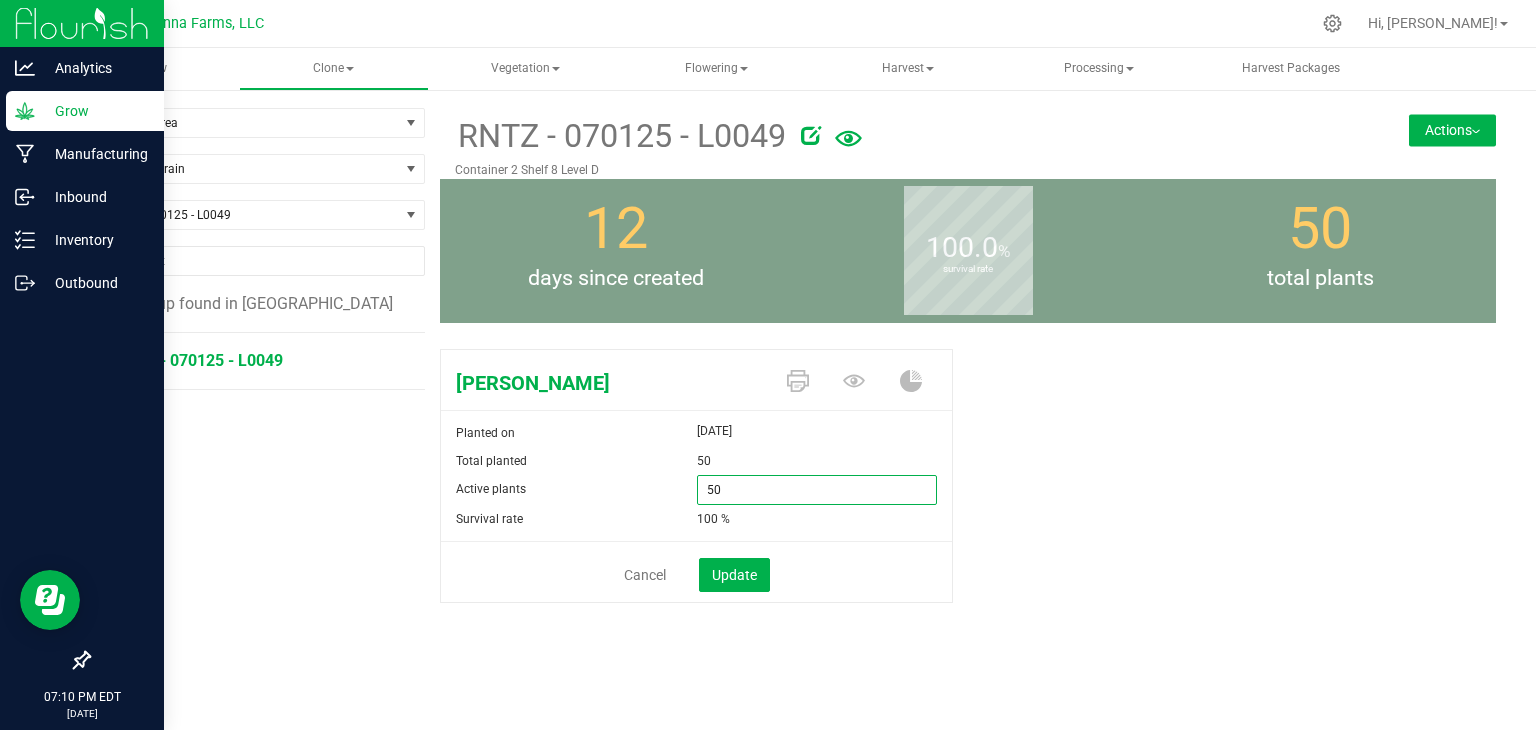 drag, startPoint x: 712, startPoint y: 487, endPoint x: 623, endPoint y: 476, distance: 89.6772 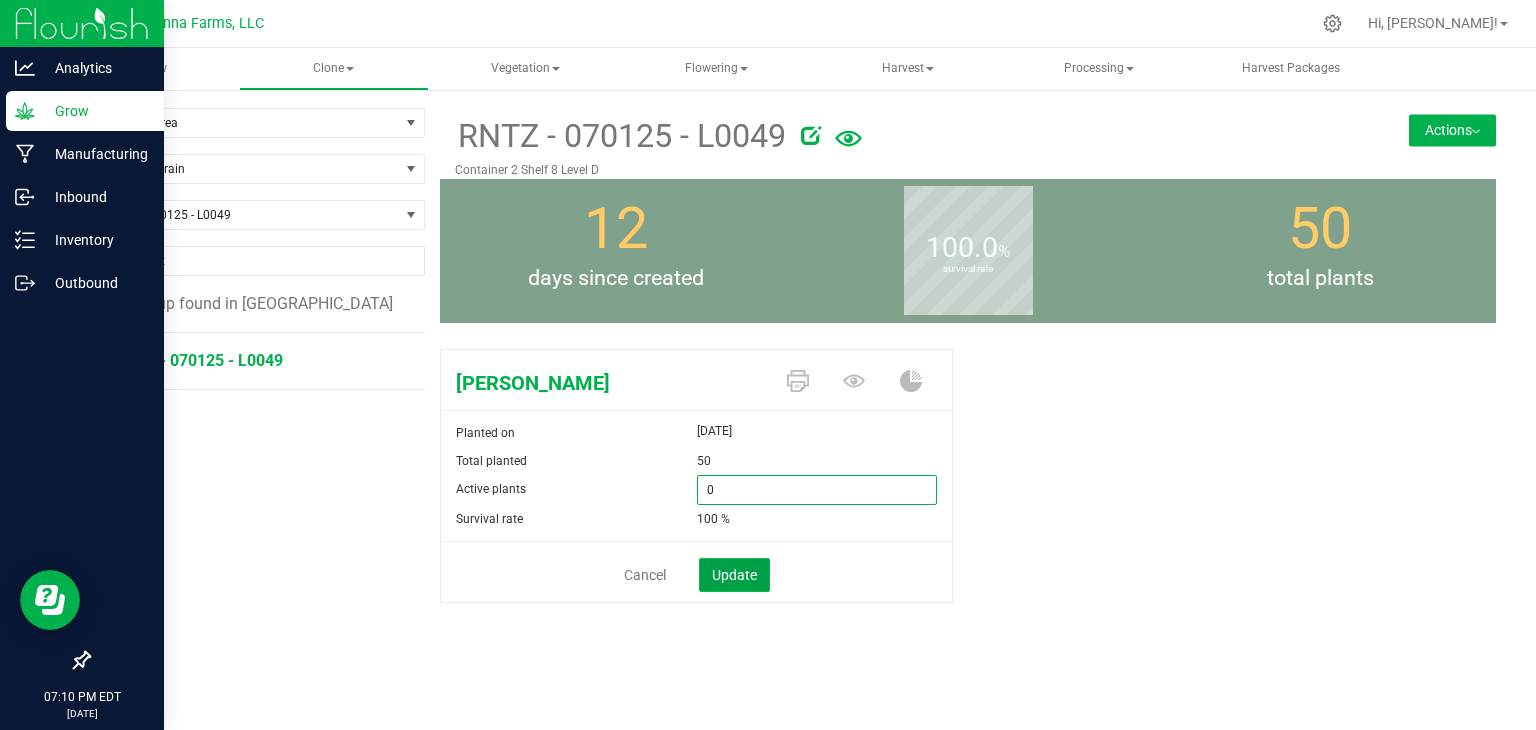 type on "0" 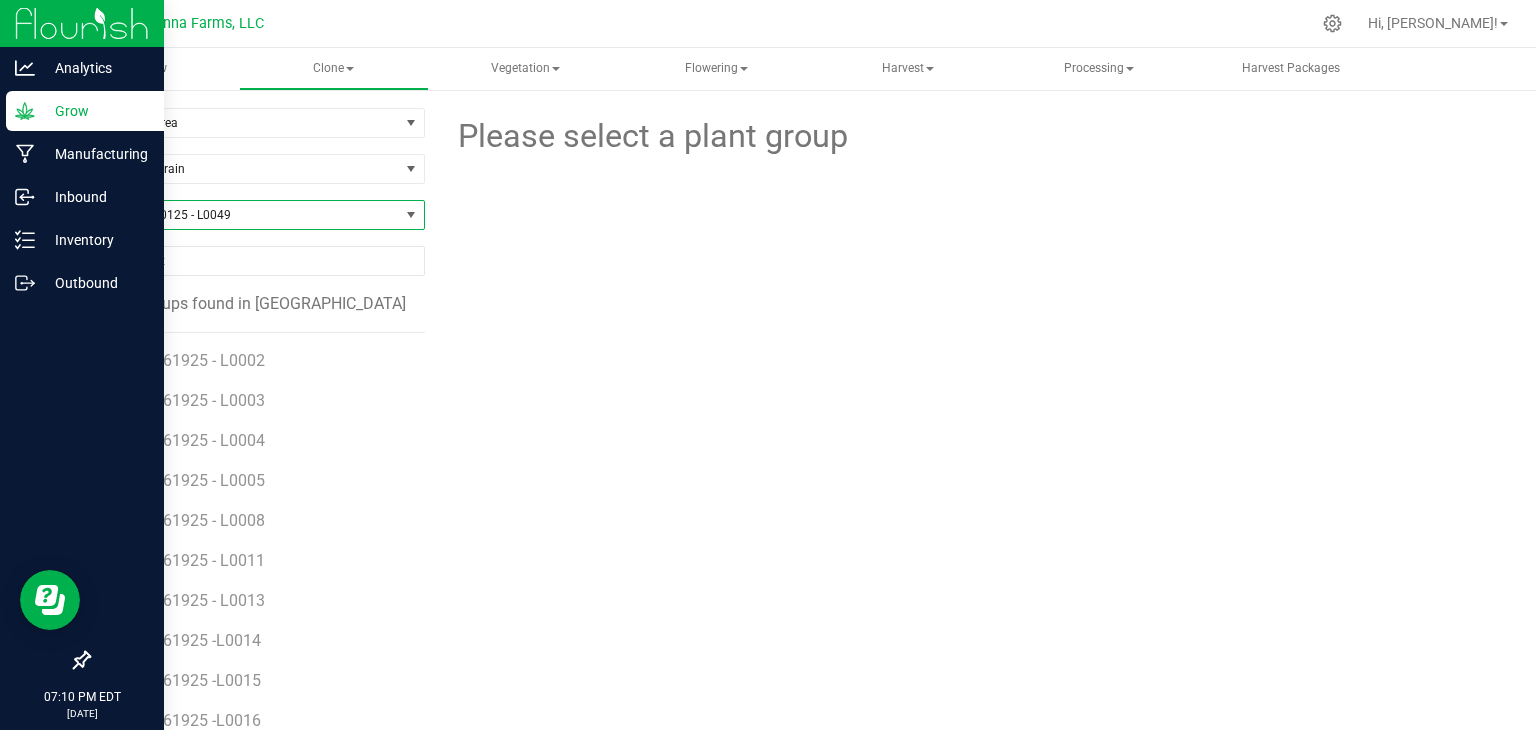 click on "RNTZ - 070125 - L0049" at bounding box center (244, 215) 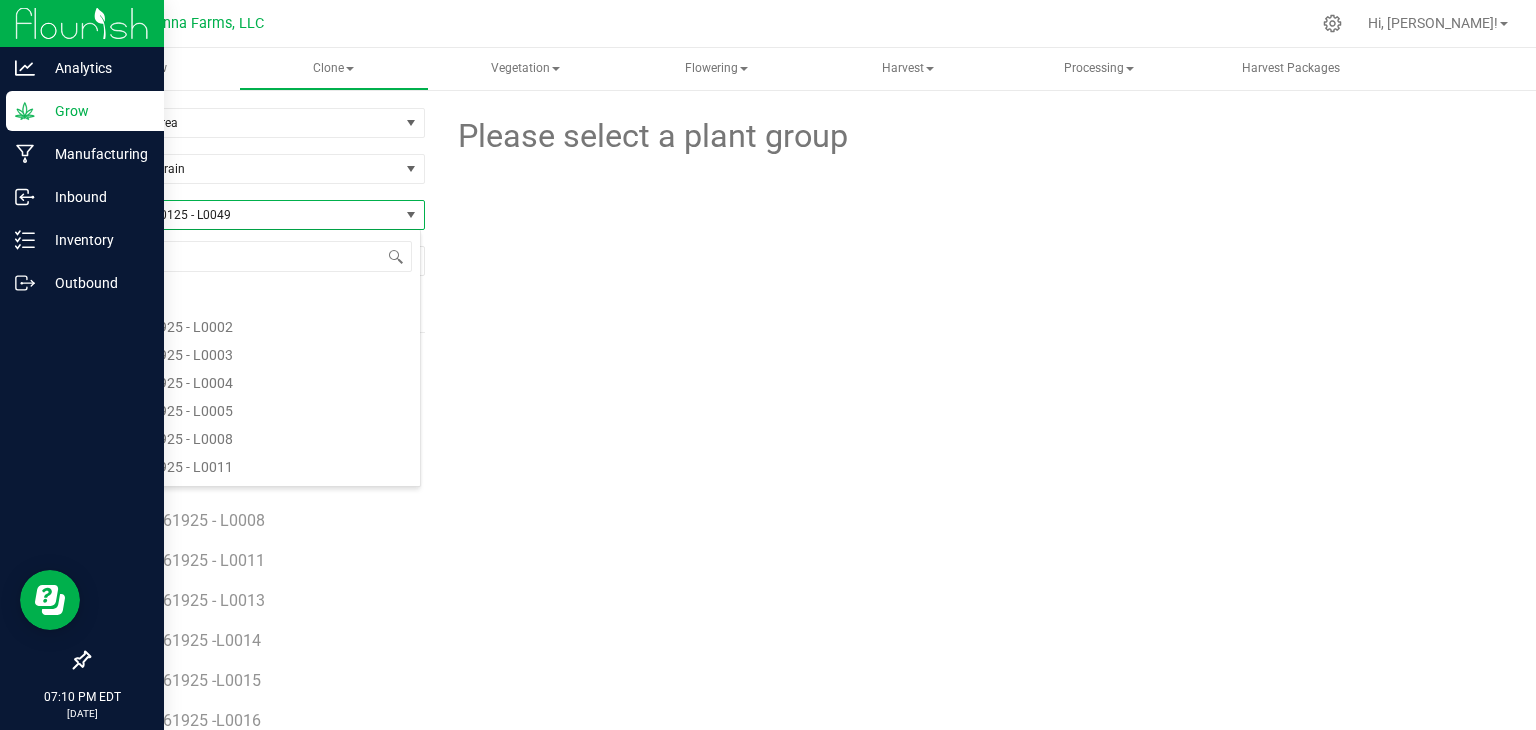 scroll, scrollTop: 4336, scrollLeft: 0, axis: vertical 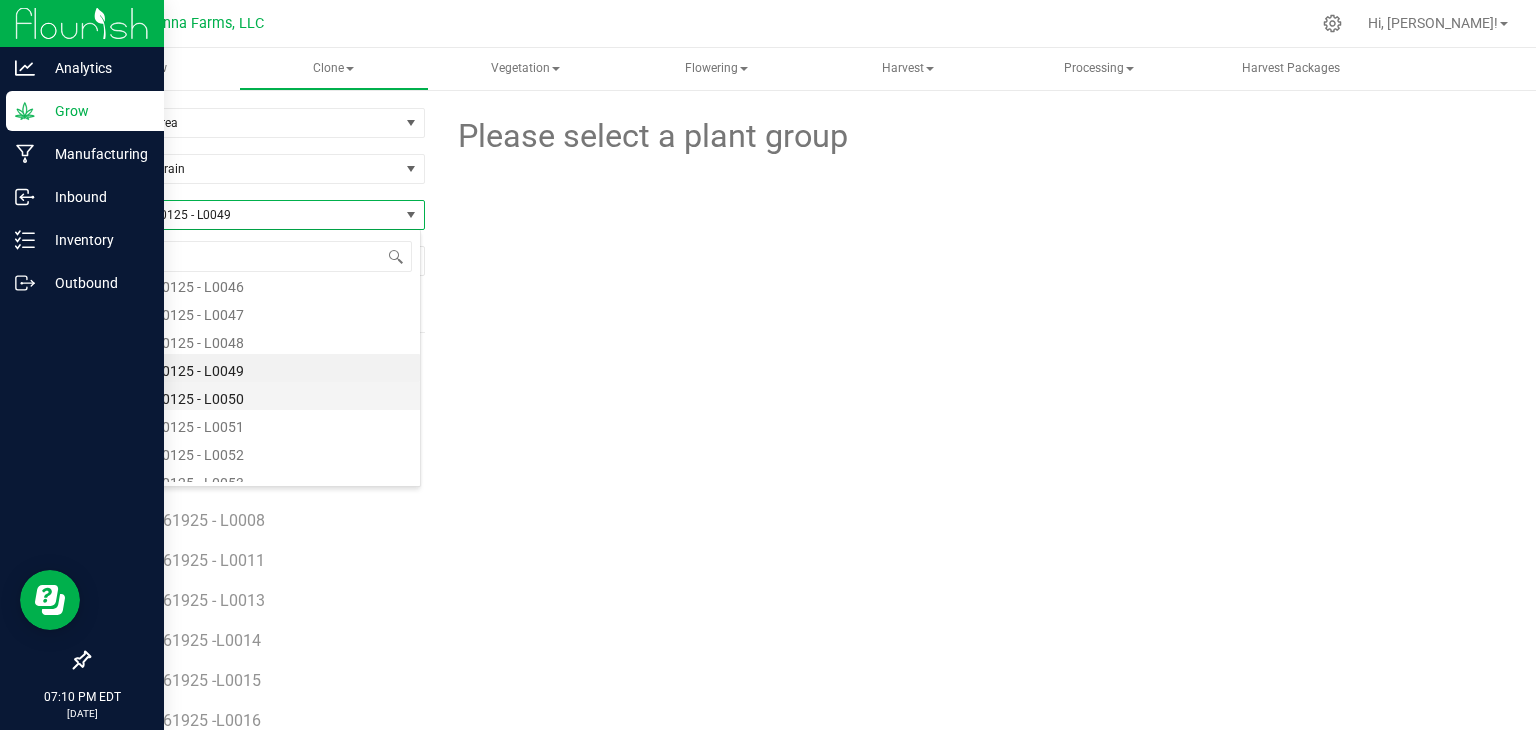 click on "RNTZ - 070125 - L0050" at bounding box center (254, 396) 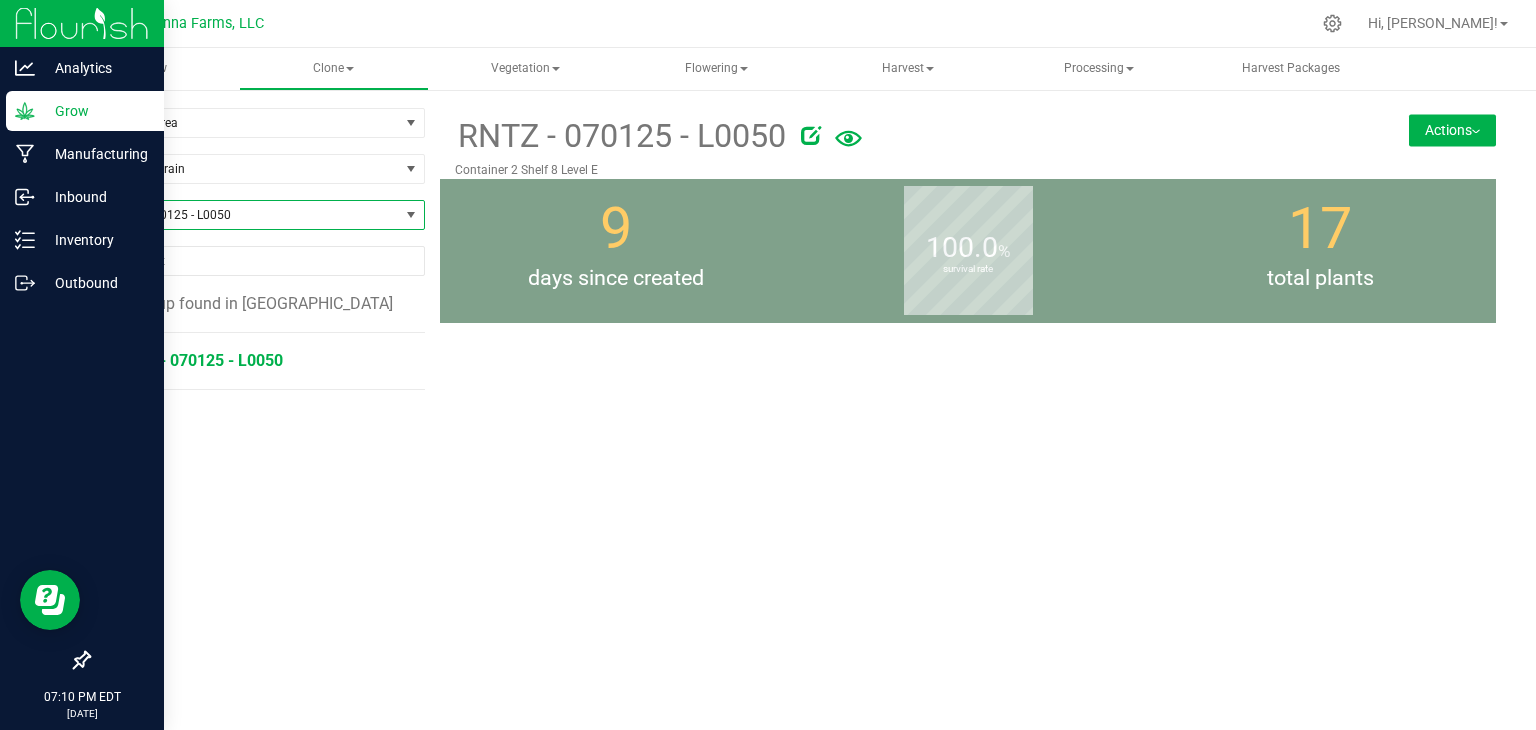 click on "RNTZ - 070125 - L0050" at bounding box center [199, 360] 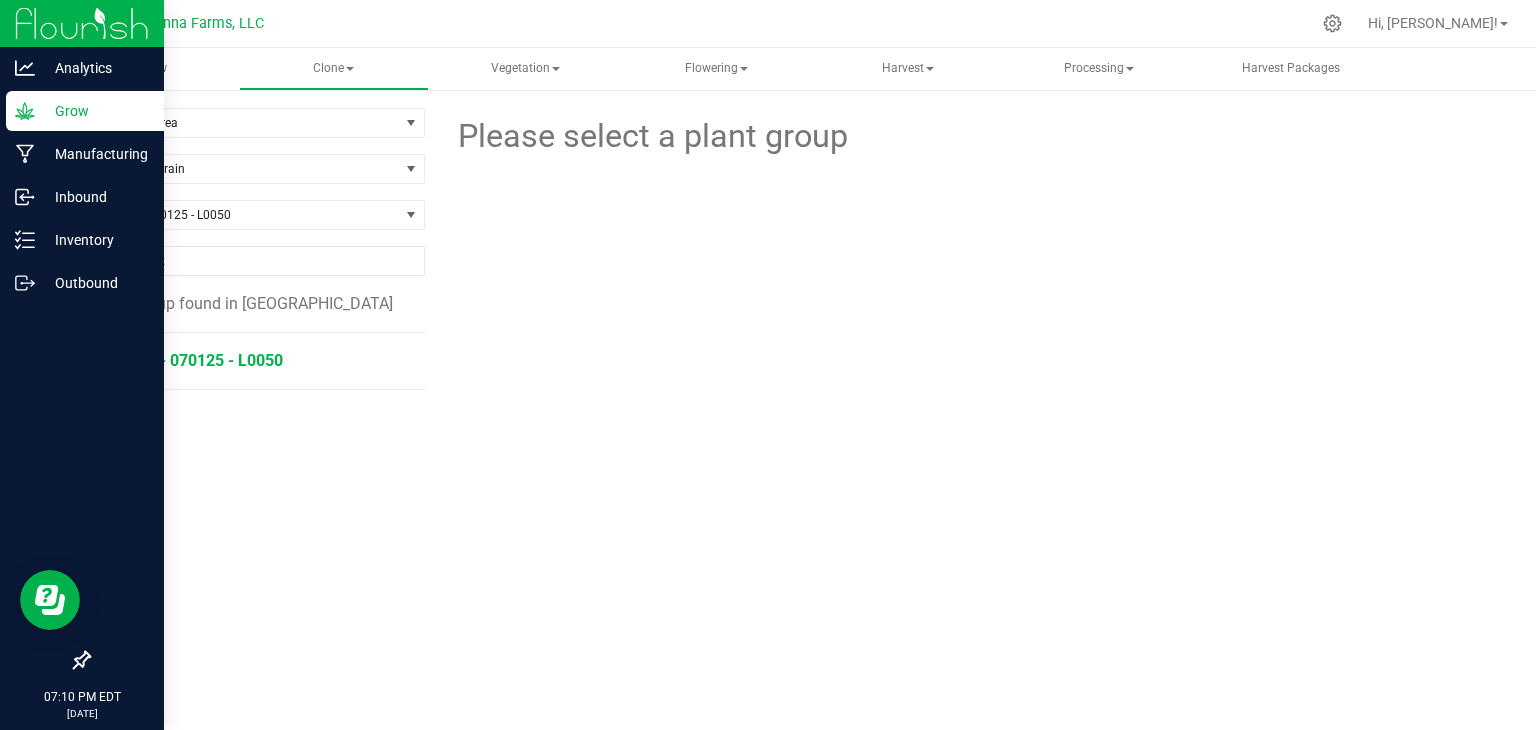 click on "RNTZ - 070125 - L0050" at bounding box center [199, 360] 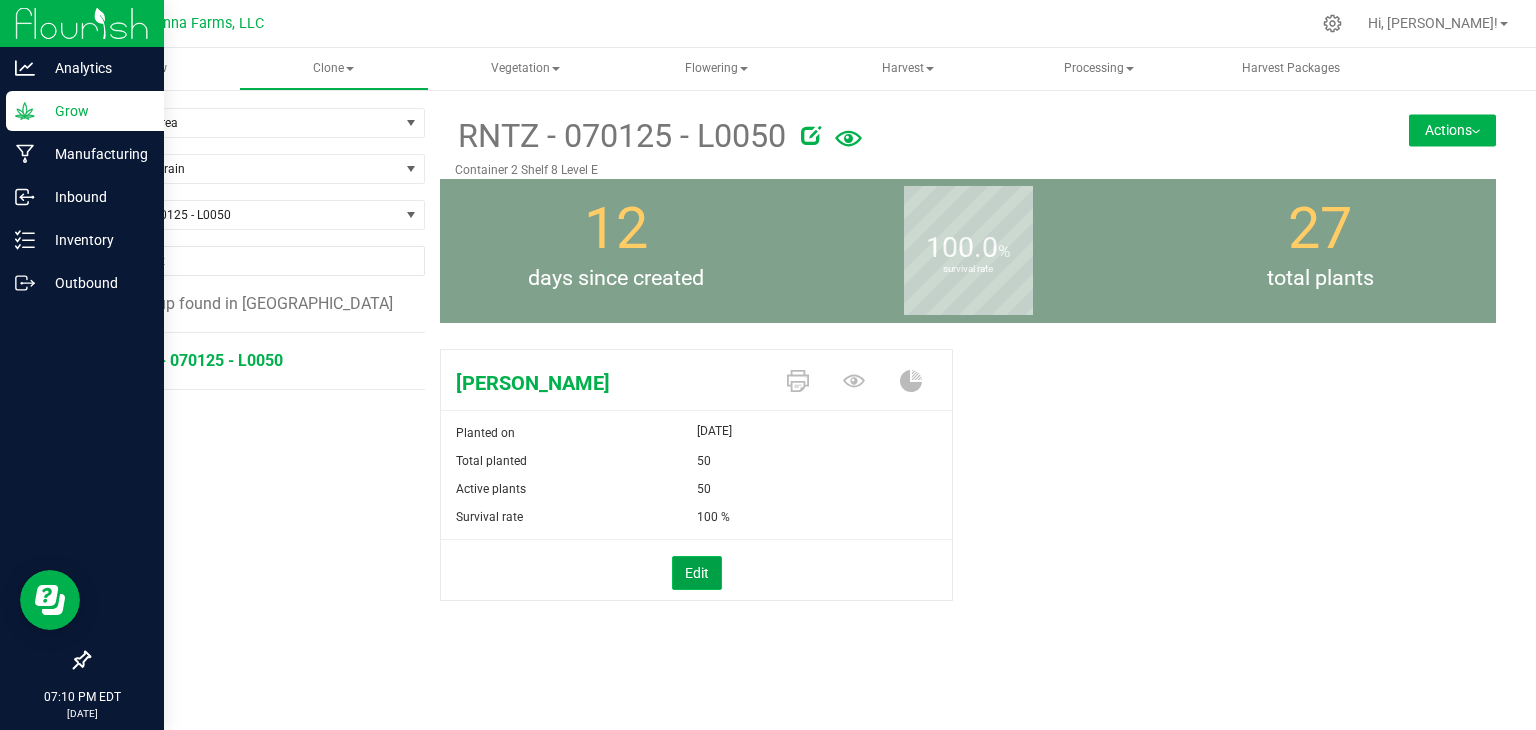 click on "Edit" at bounding box center [697, 573] 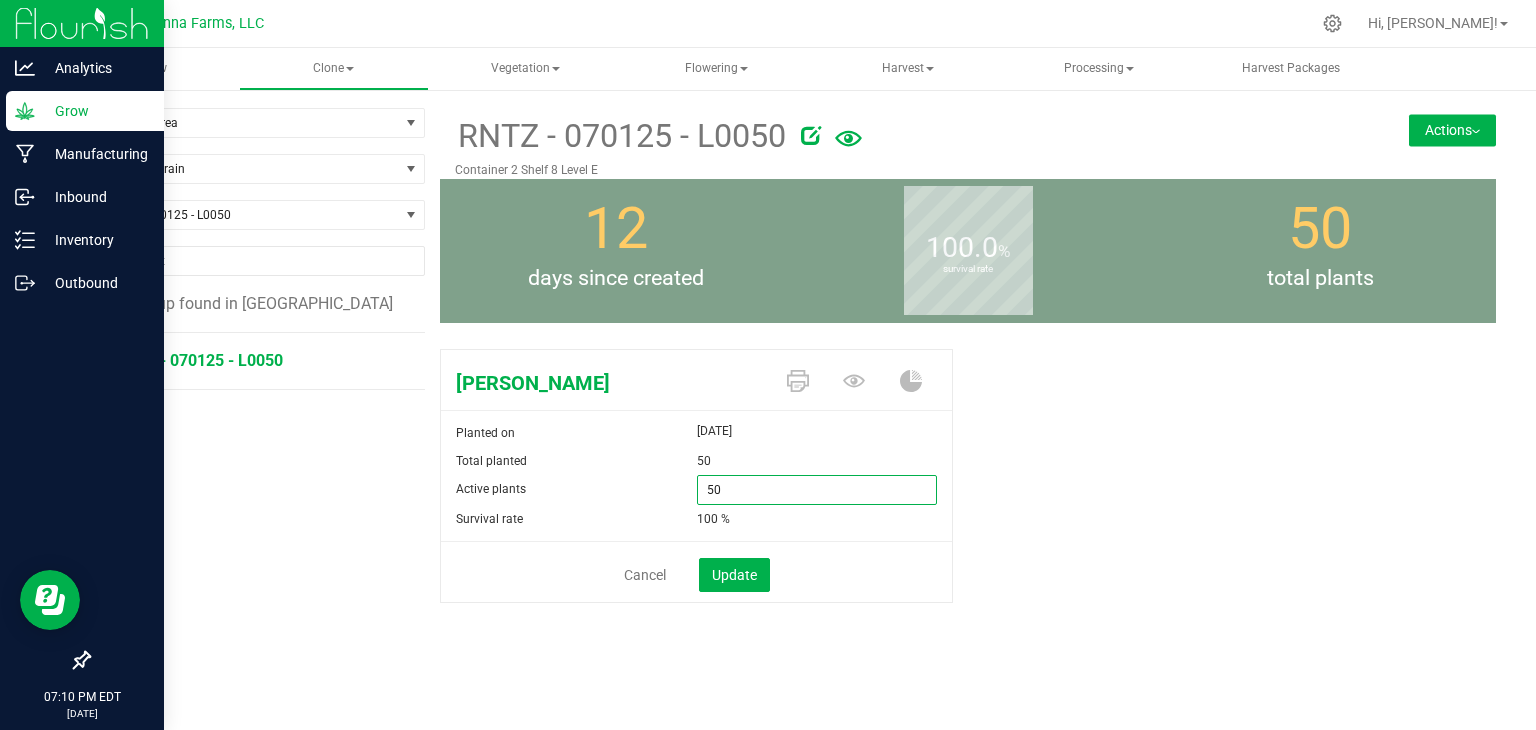 drag, startPoint x: 744, startPoint y: 489, endPoint x: 657, endPoint y: 495, distance: 87.20665 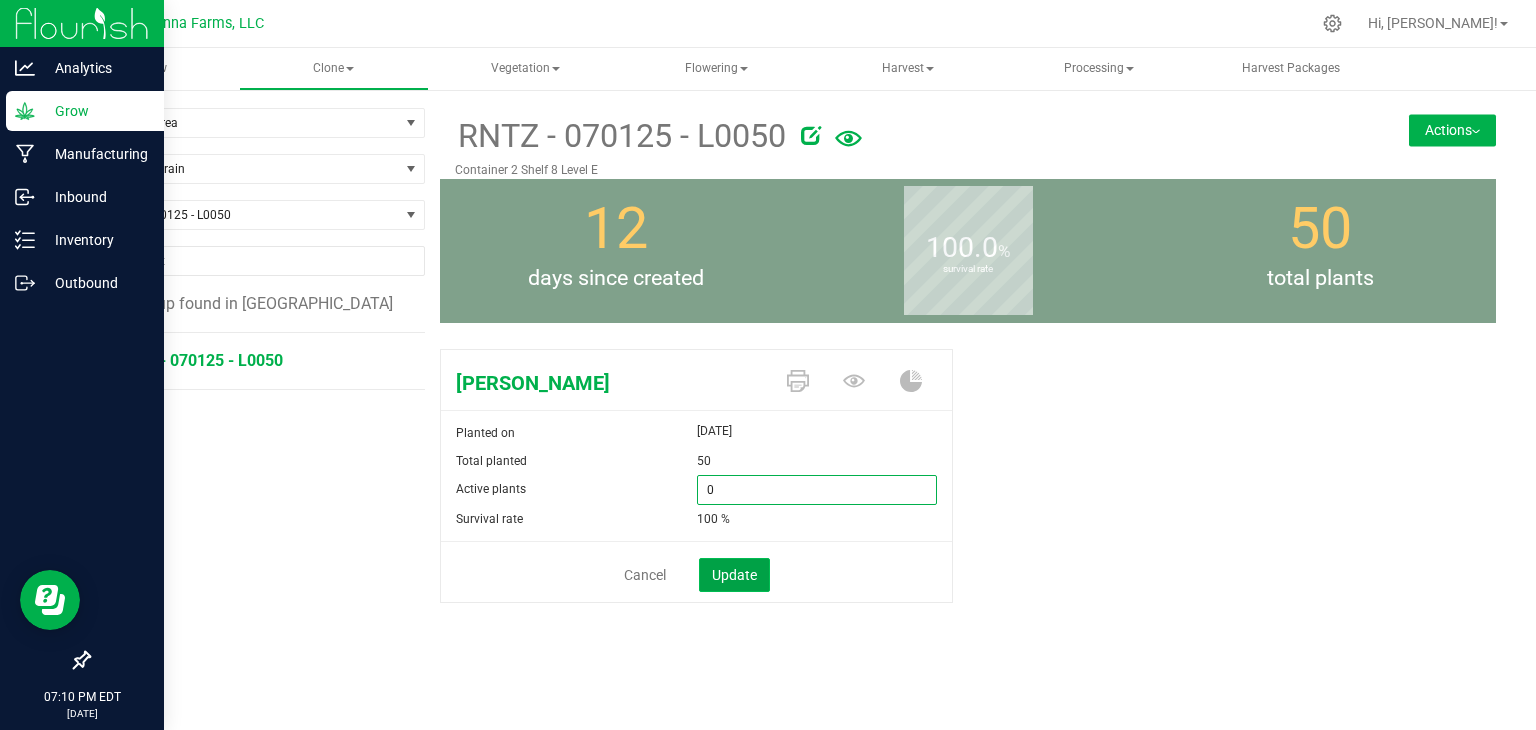 type on "0" 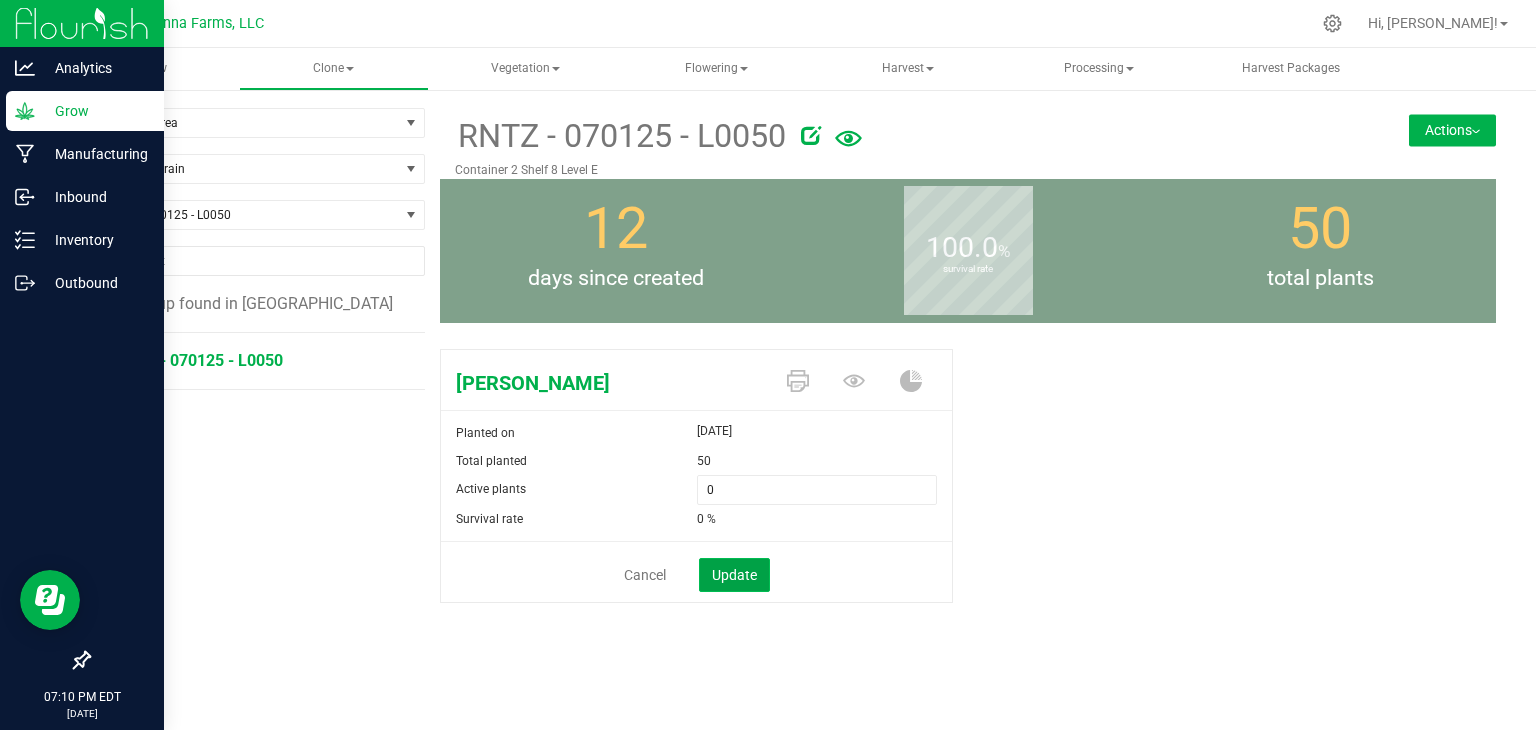 click on "Update" 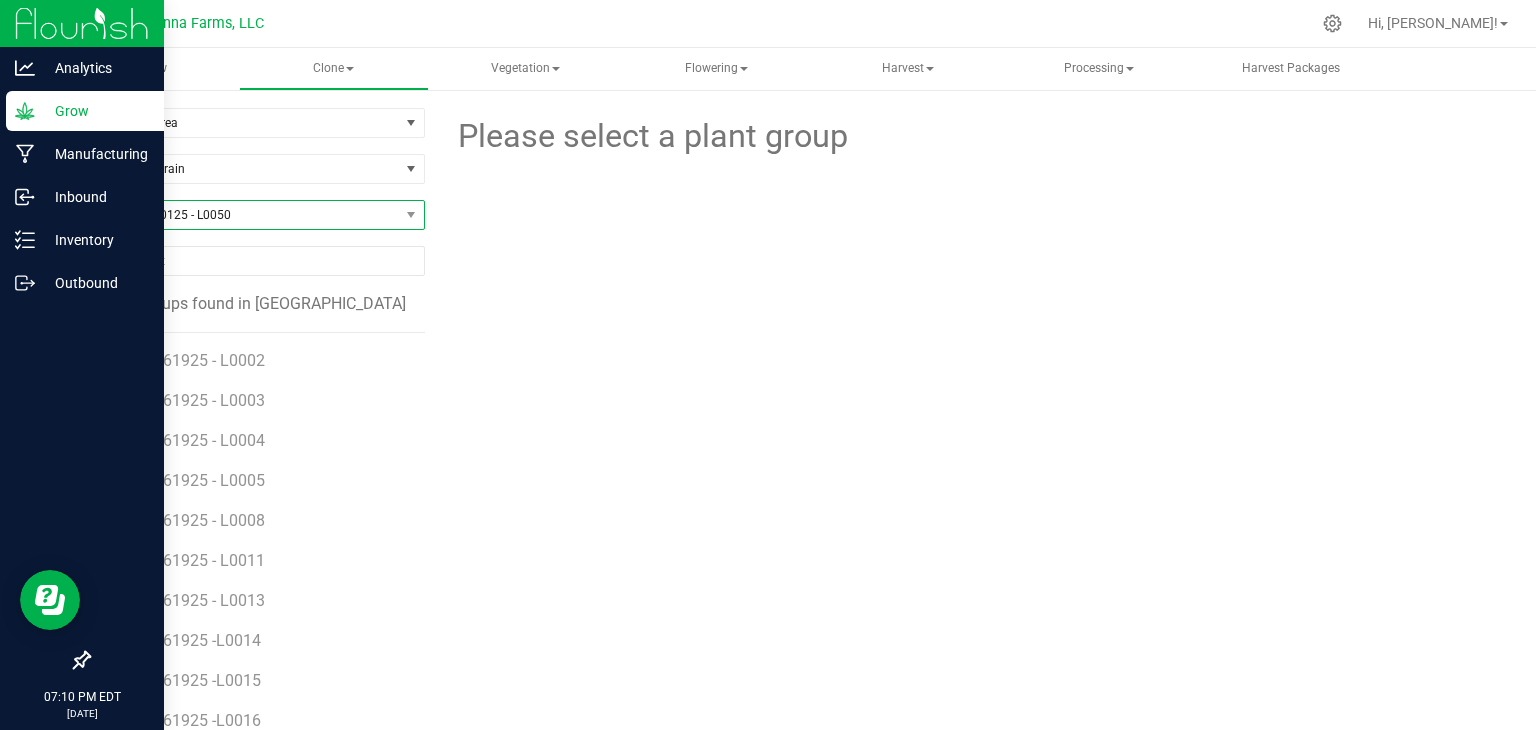 click on "RNTZ - 070125 - L0050" at bounding box center (244, 215) 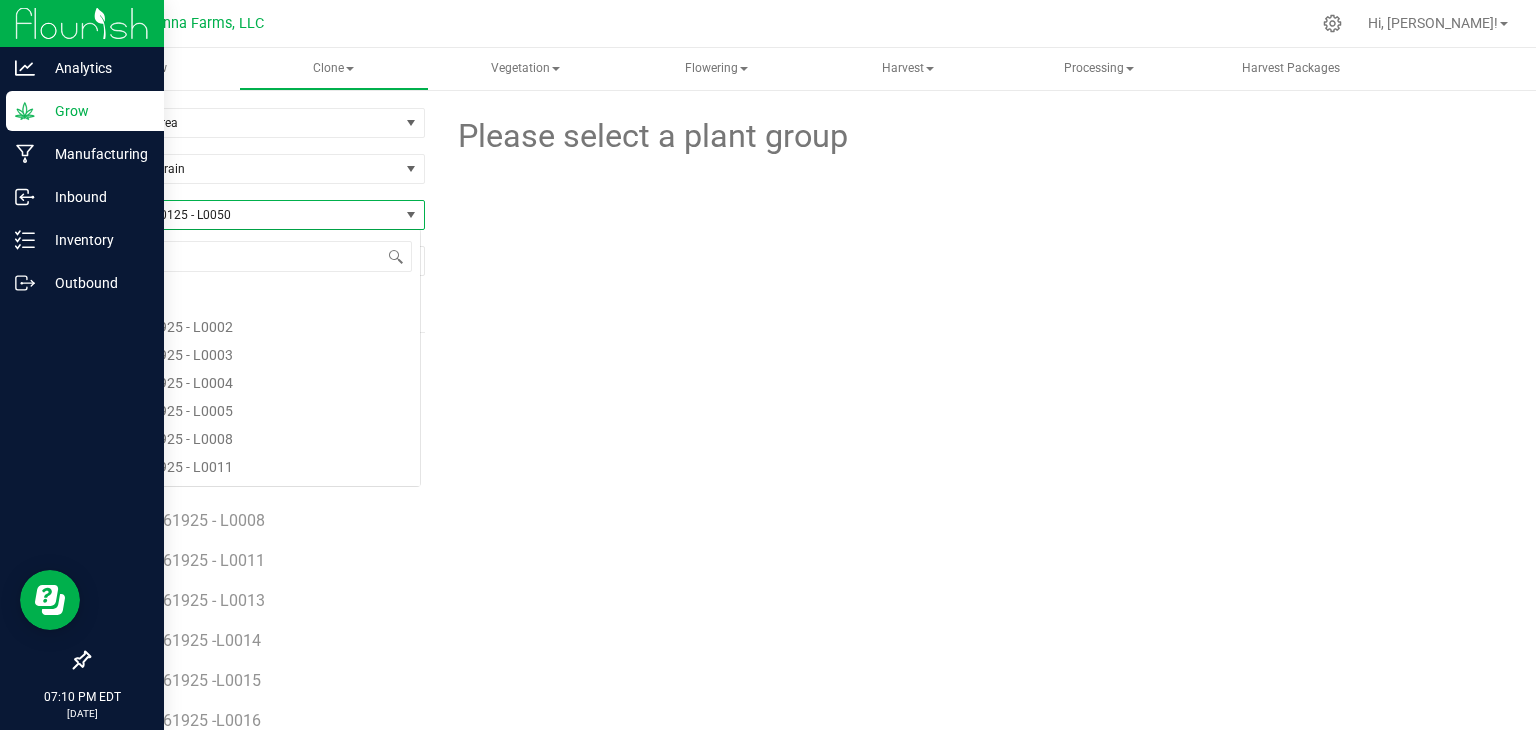 scroll, scrollTop: 99970, scrollLeft: 99666, axis: both 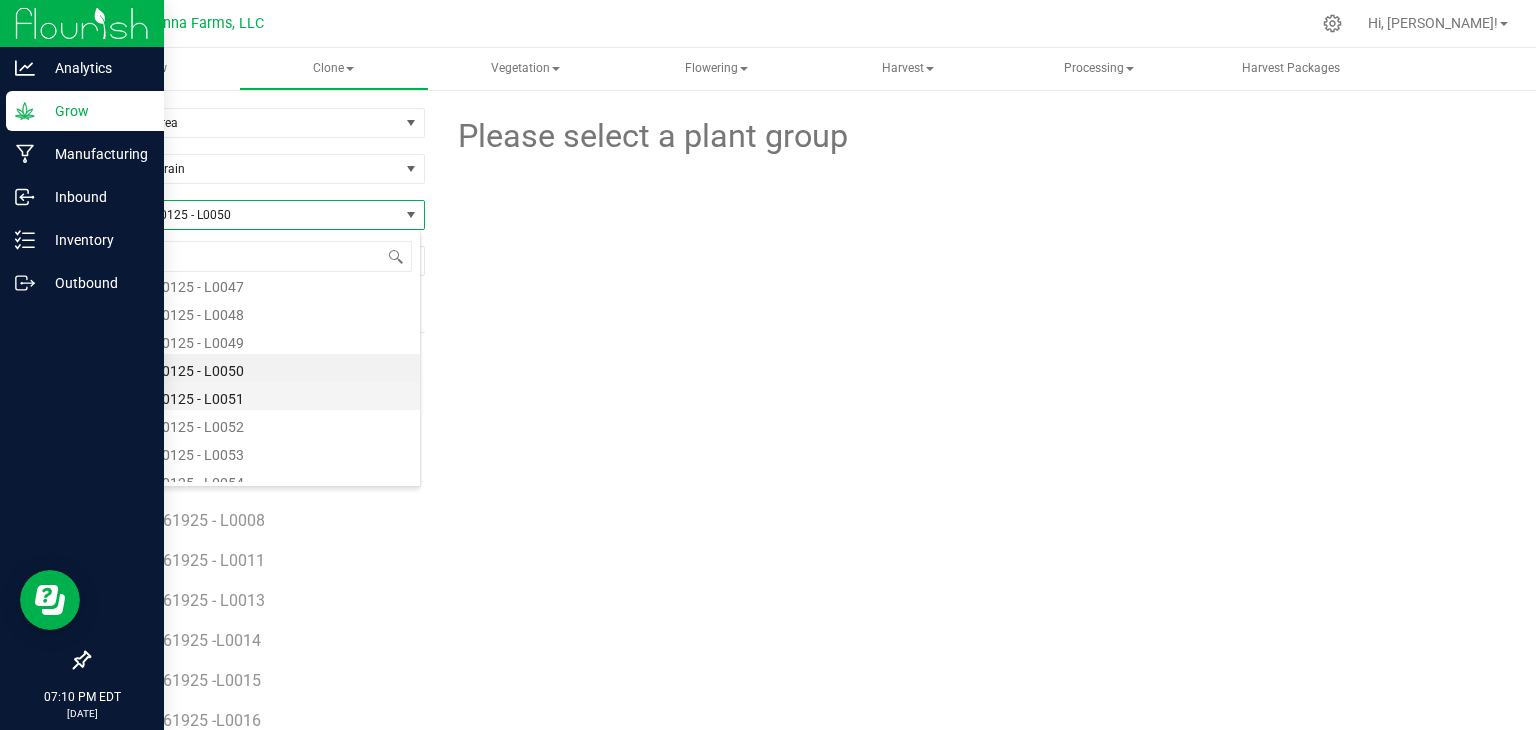 click on "RNTZ - 070125 - L0051" at bounding box center [254, 396] 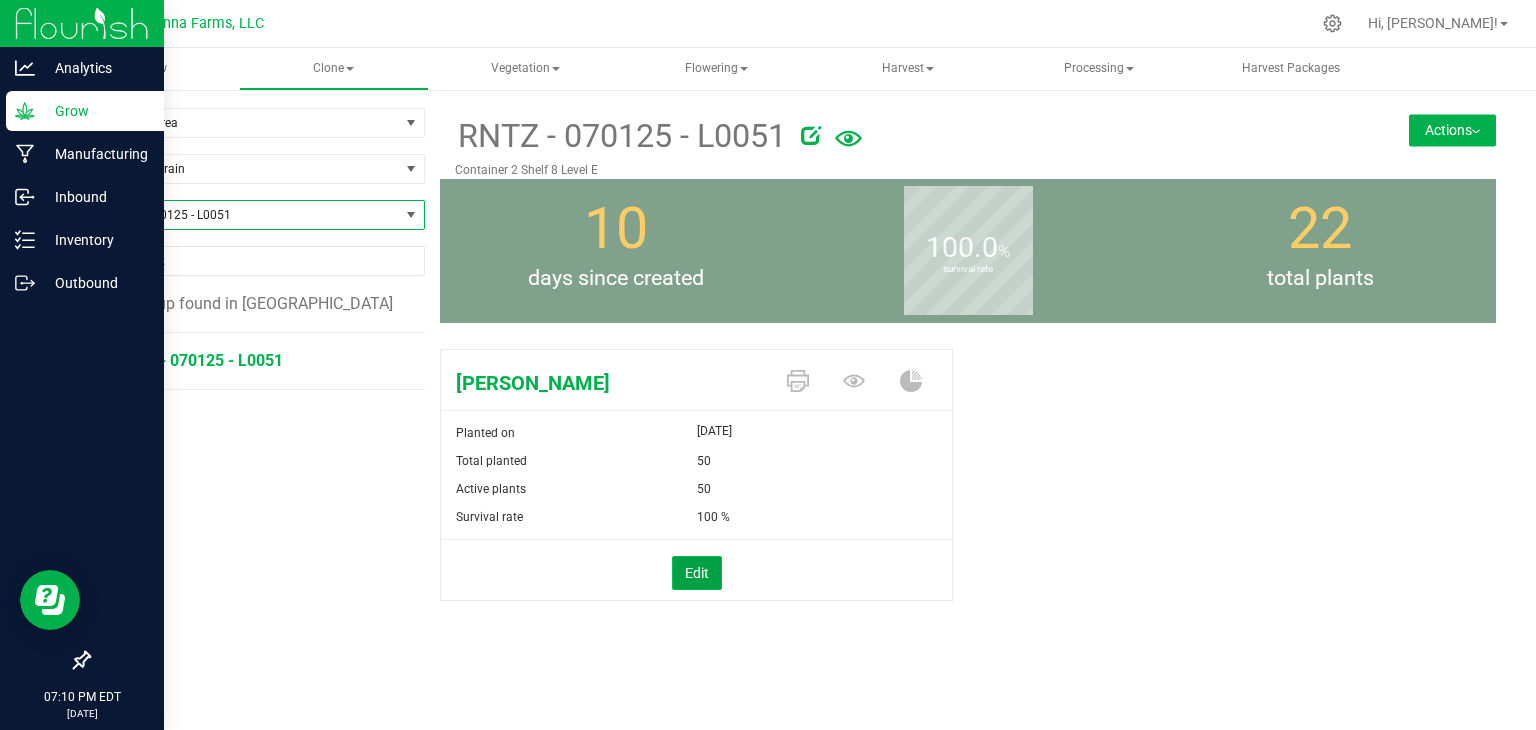 click on "Edit" at bounding box center [697, 573] 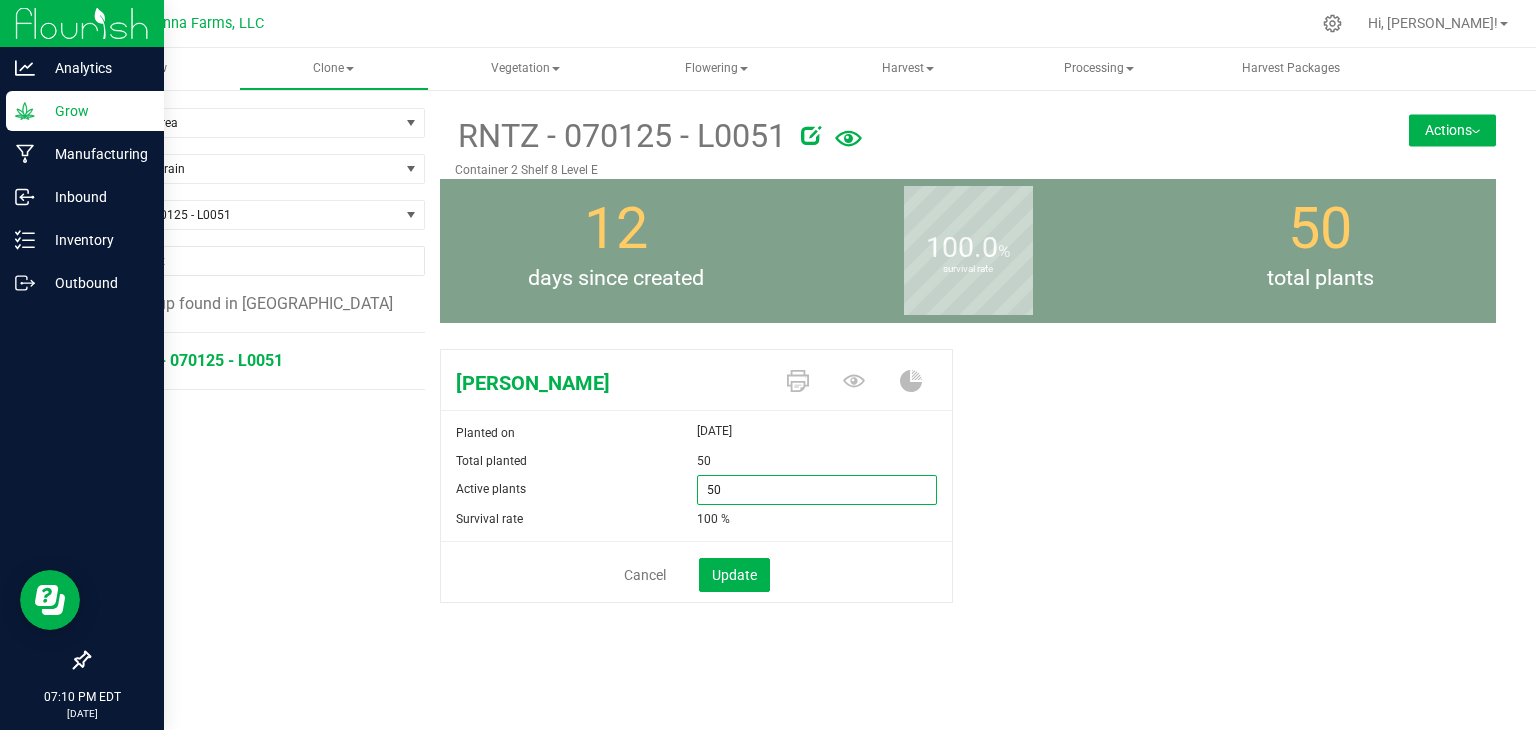 drag, startPoint x: 704, startPoint y: 497, endPoint x: 645, endPoint y: 486, distance: 60.016663 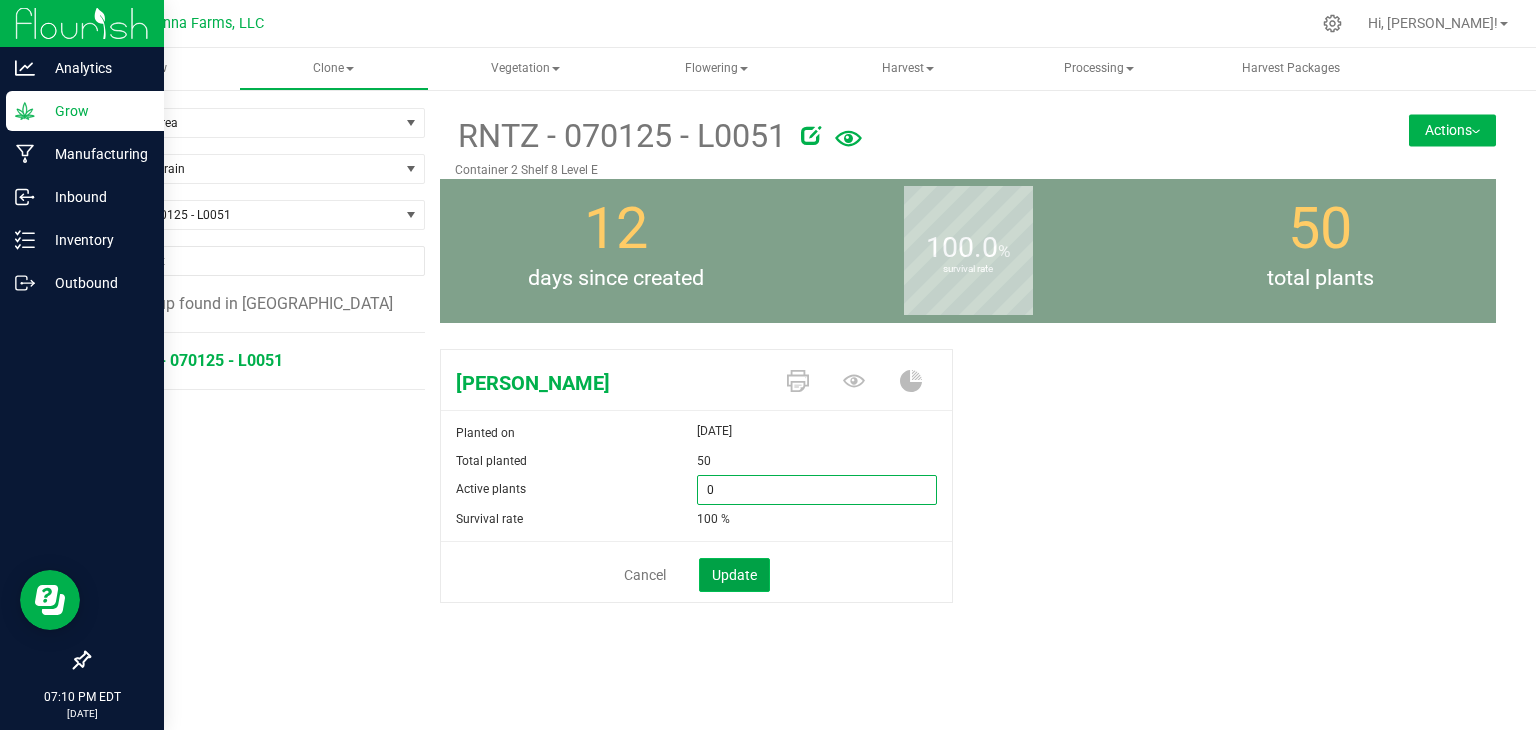 type on "0" 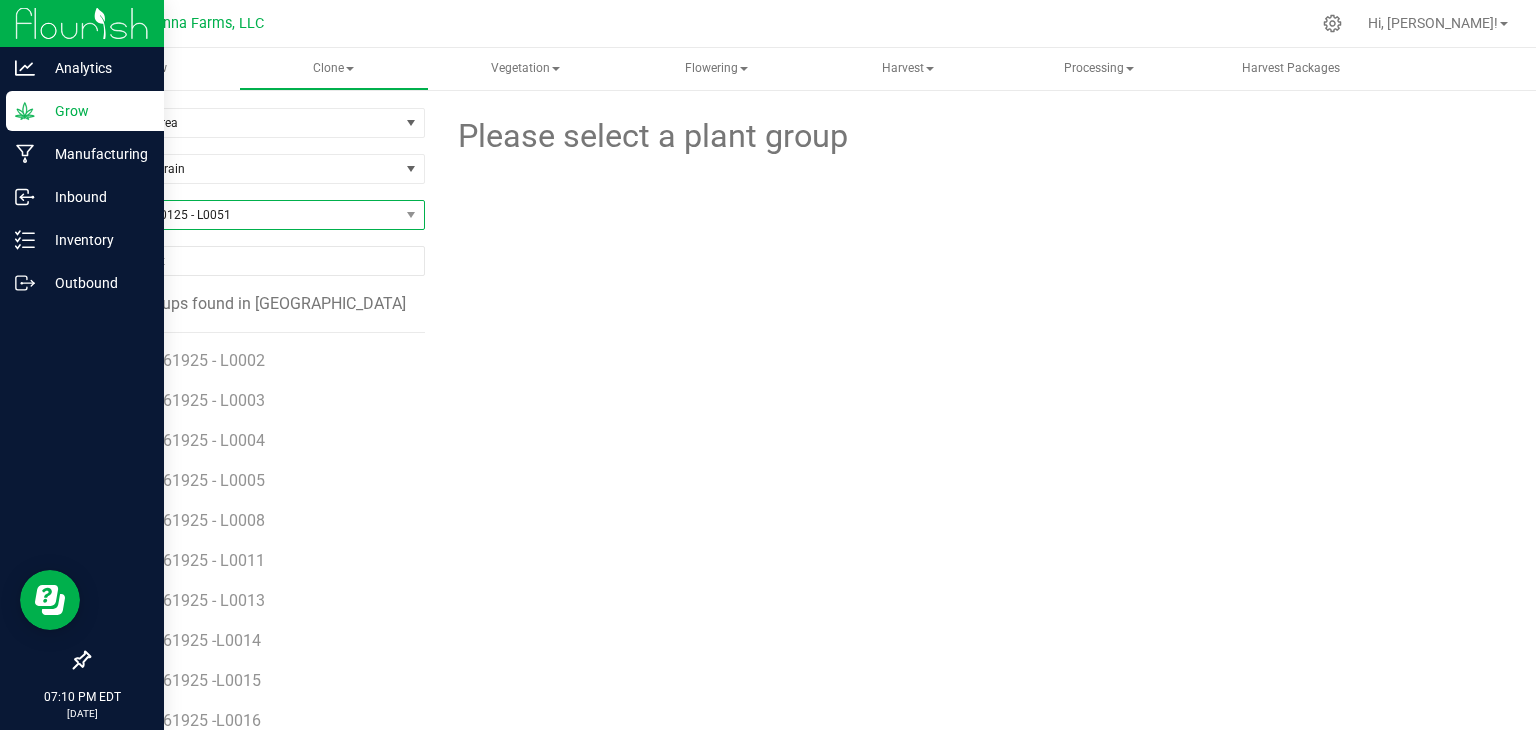 click on "RNTZ - 070125 - L0051" at bounding box center (244, 215) 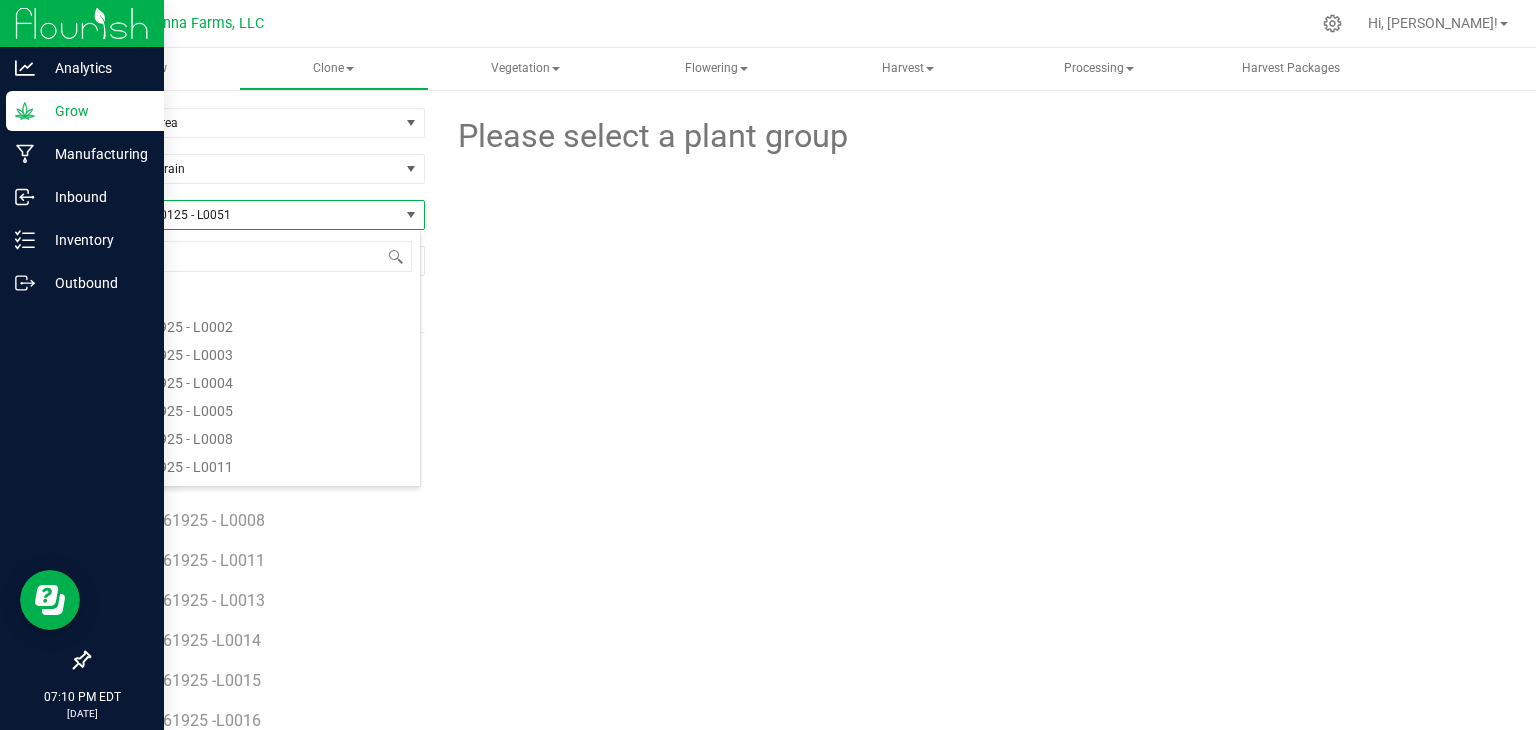 scroll, scrollTop: 4392, scrollLeft: 0, axis: vertical 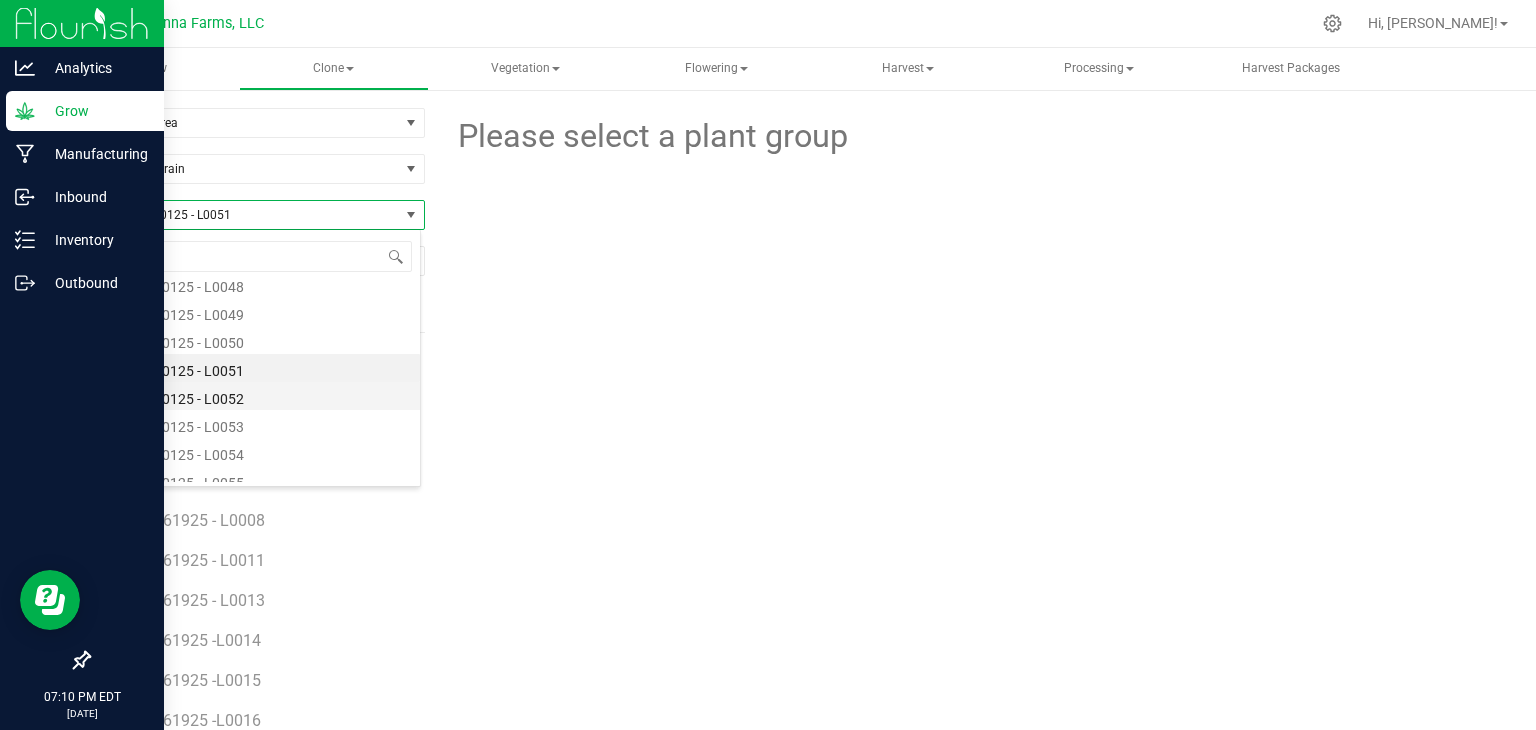 click on "RNTZ - 070125 - L0052" at bounding box center (254, 396) 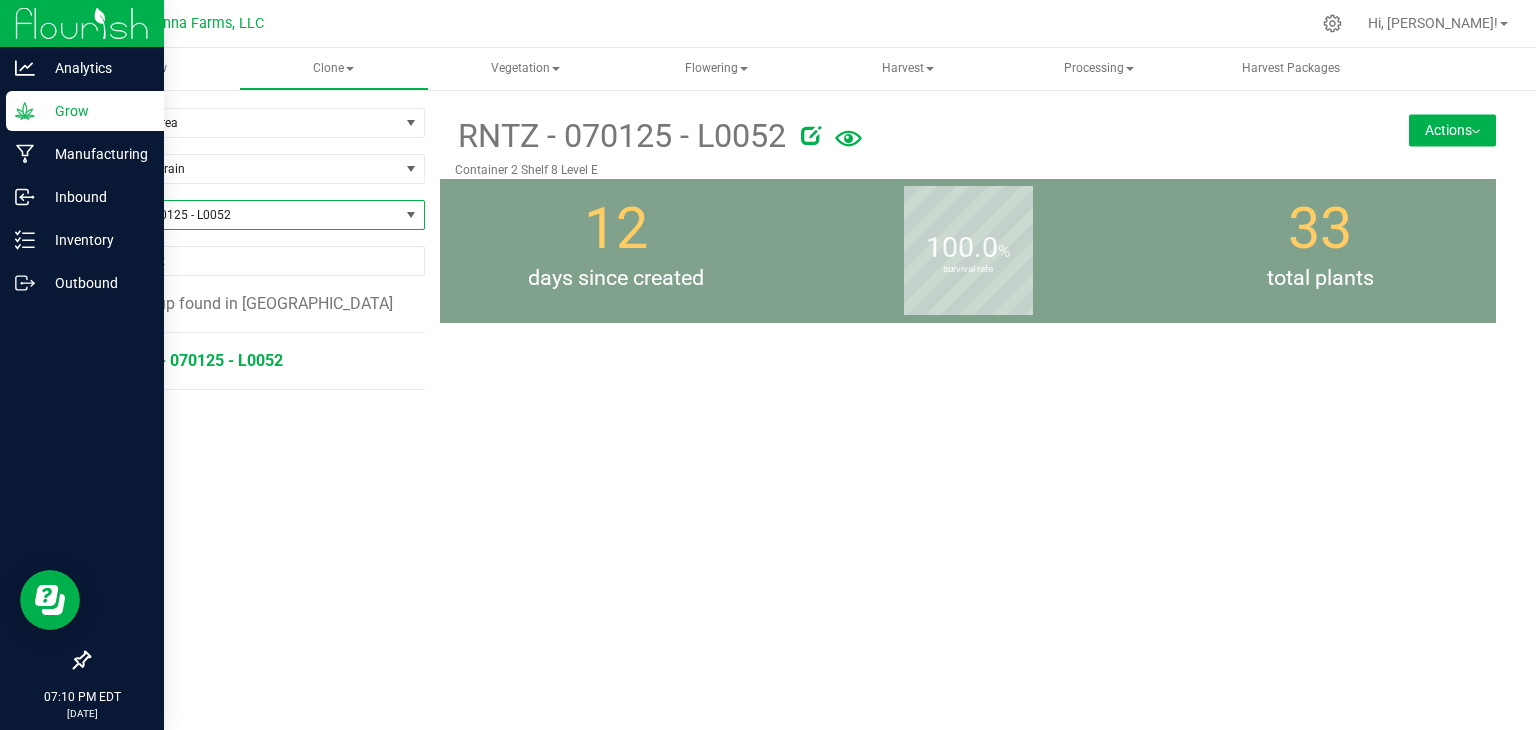 click on "RNTZ - 070125 - L0052" at bounding box center [199, 360] 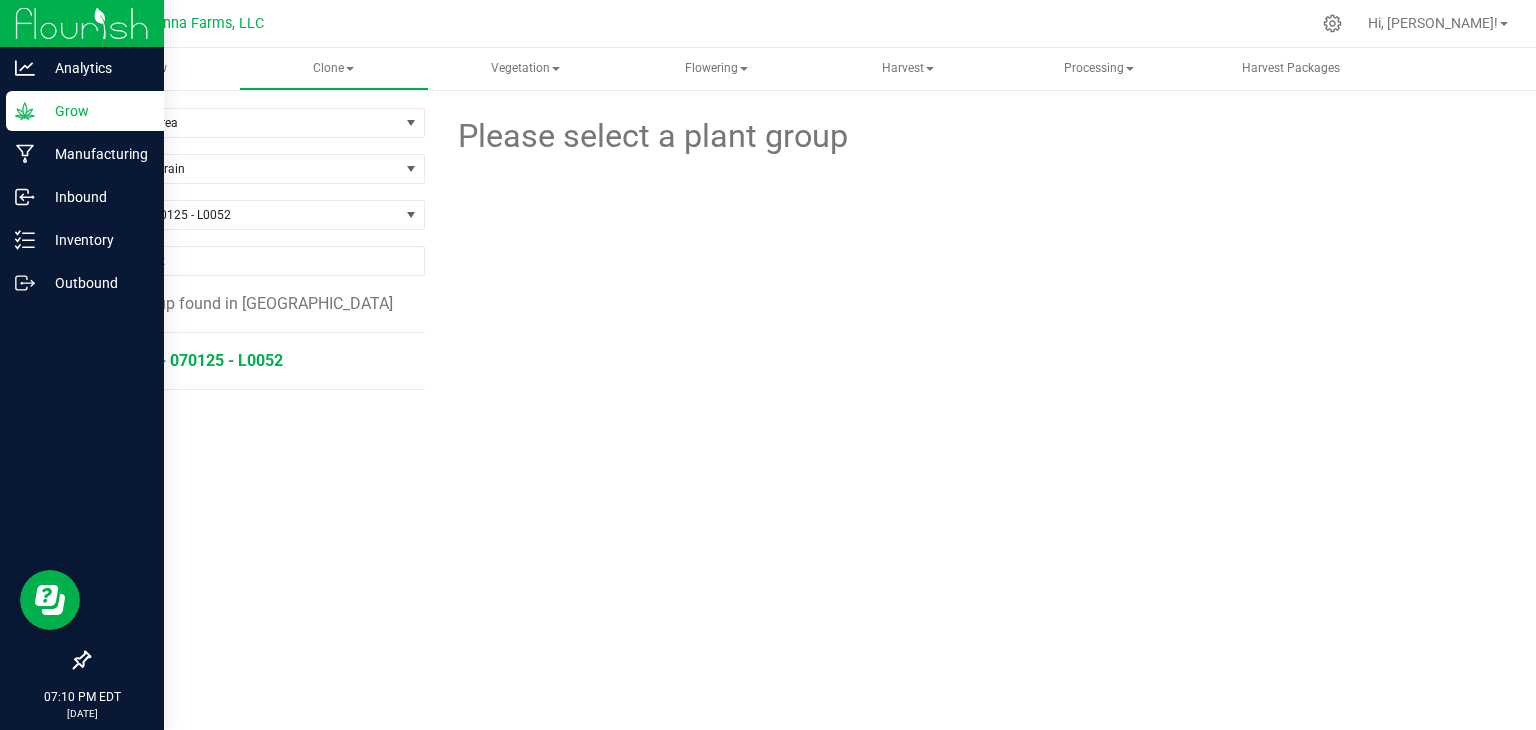 click on "RNTZ - 070125 - L0052" at bounding box center [199, 360] 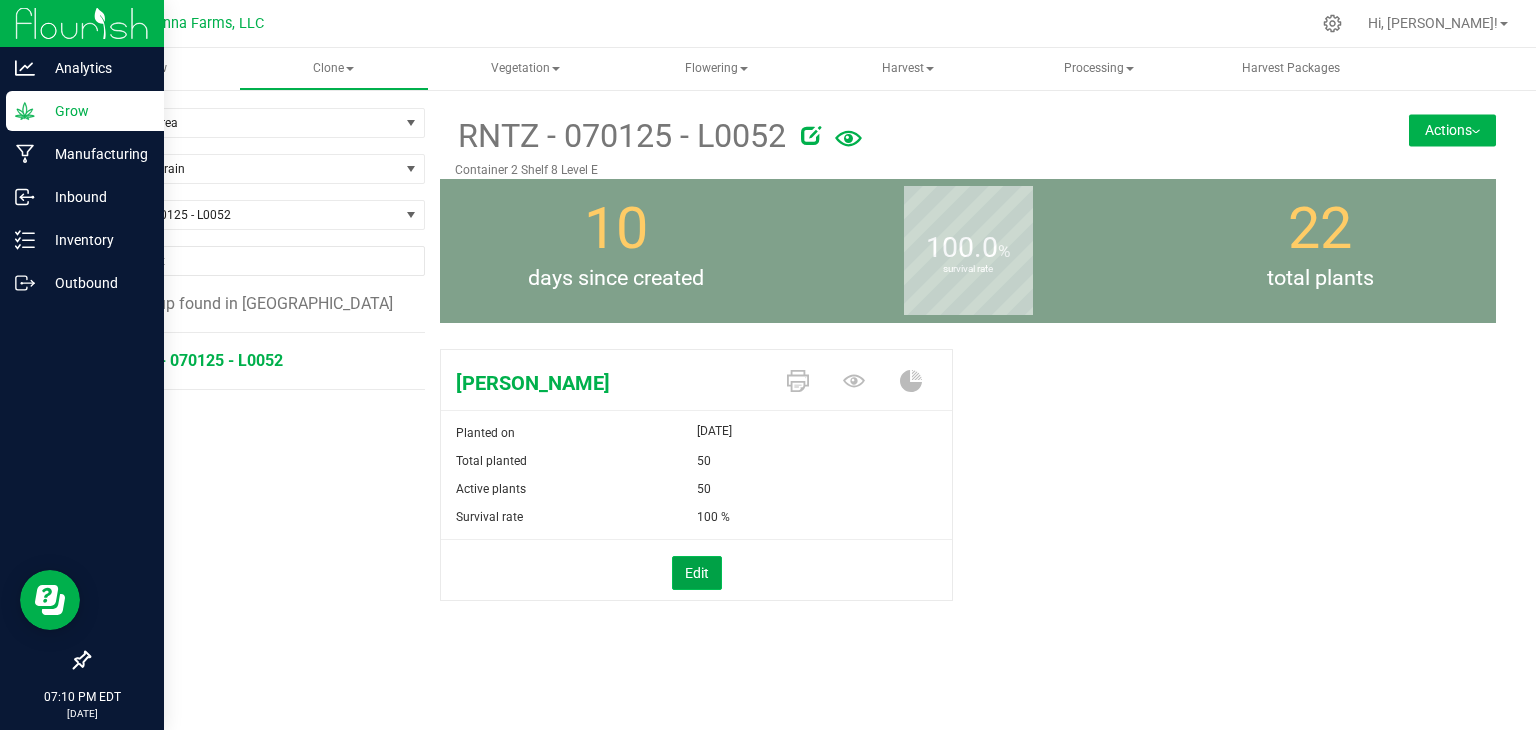 click on "Edit" at bounding box center (697, 573) 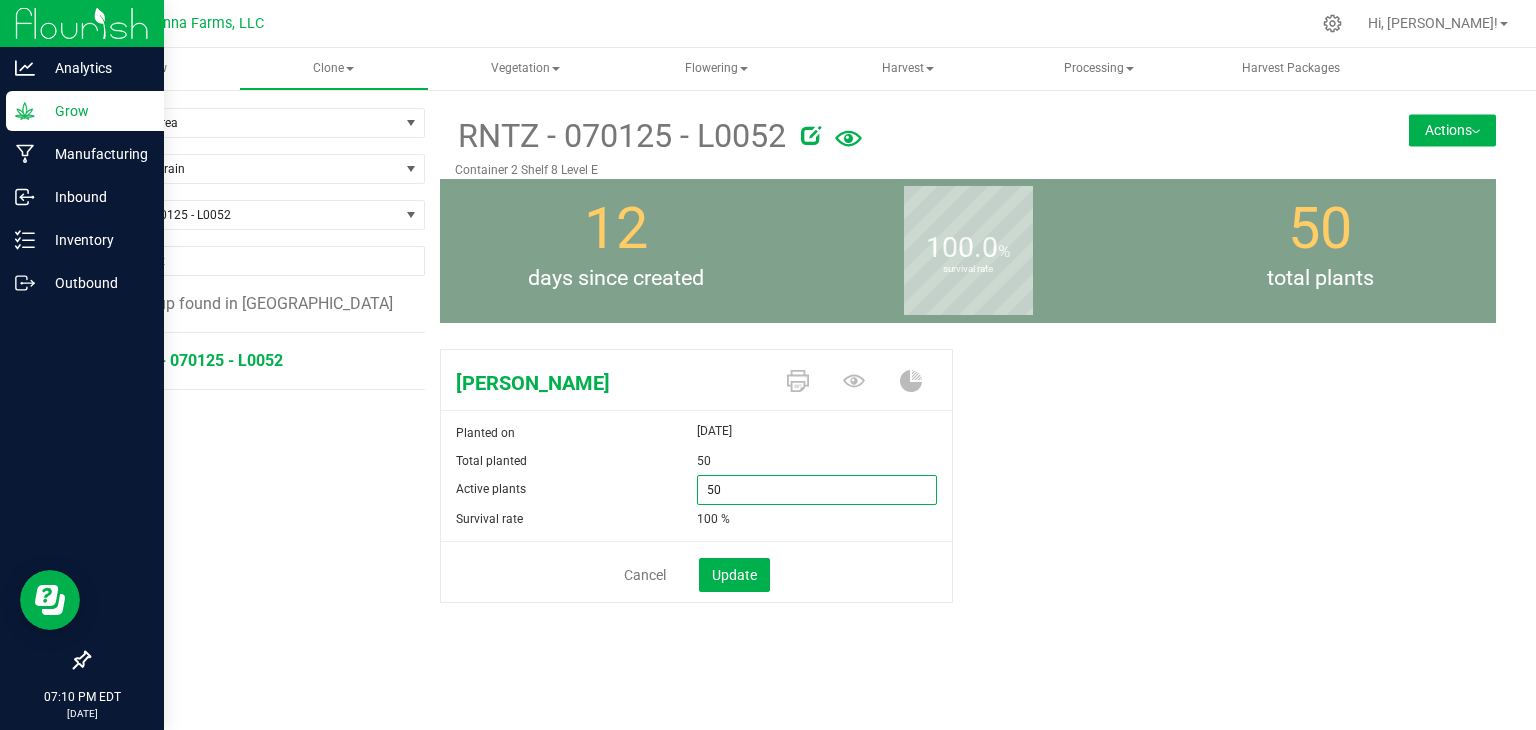 drag, startPoint x: 732, startPoint y: 490, endPoint x: 601, endPoint y: 484, distance: 131.13733 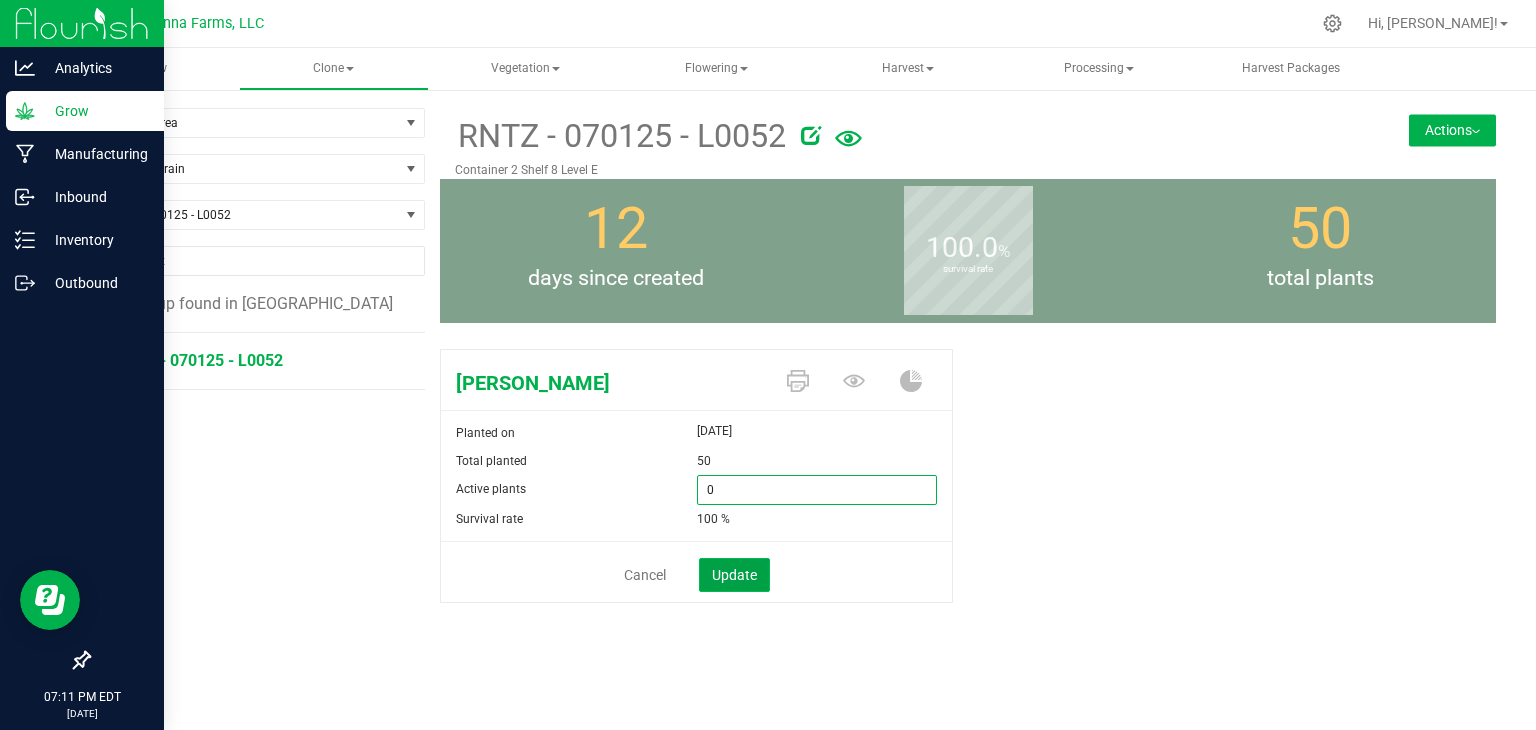 type on "0" 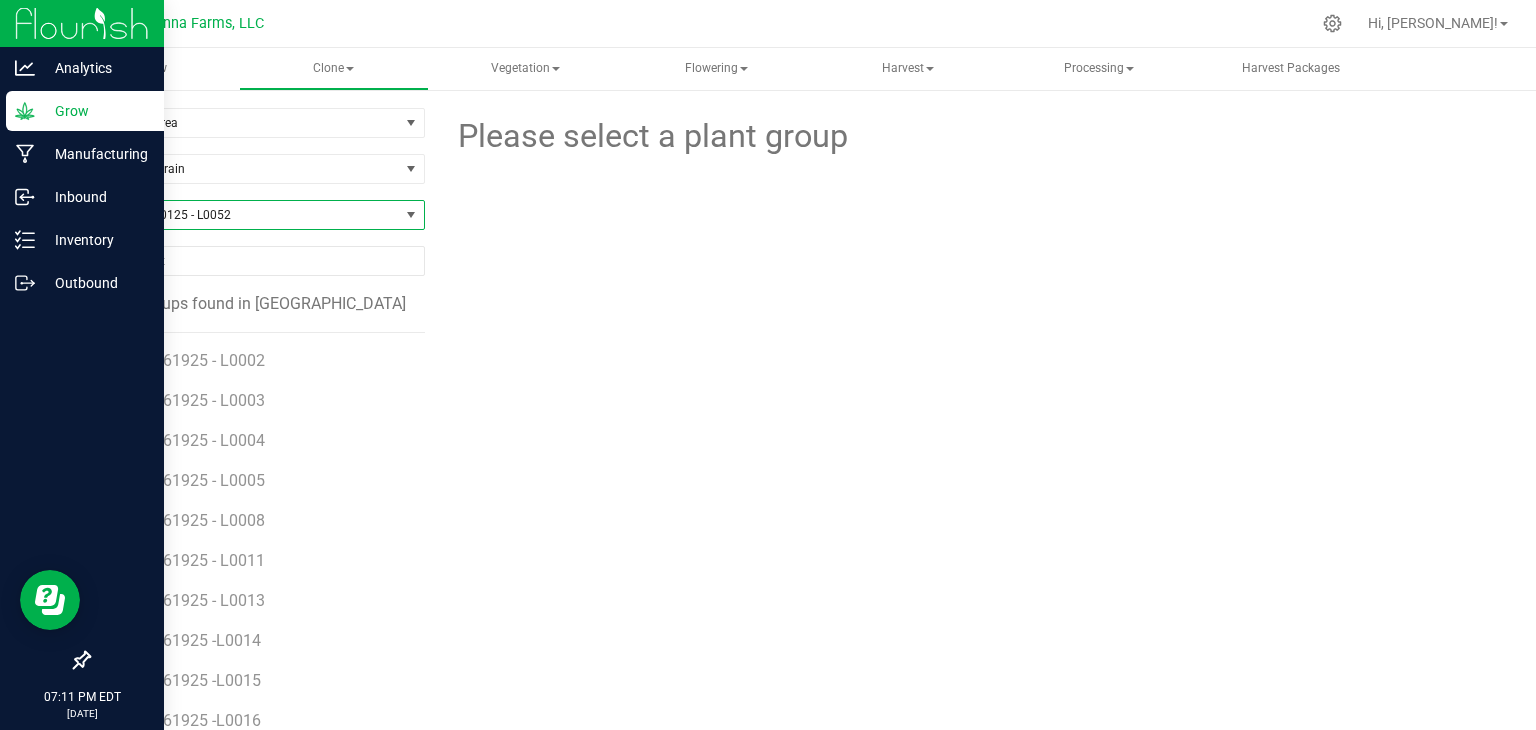 click on "RNTZ - 070125 - L0052" at bounding box center [244, 215] 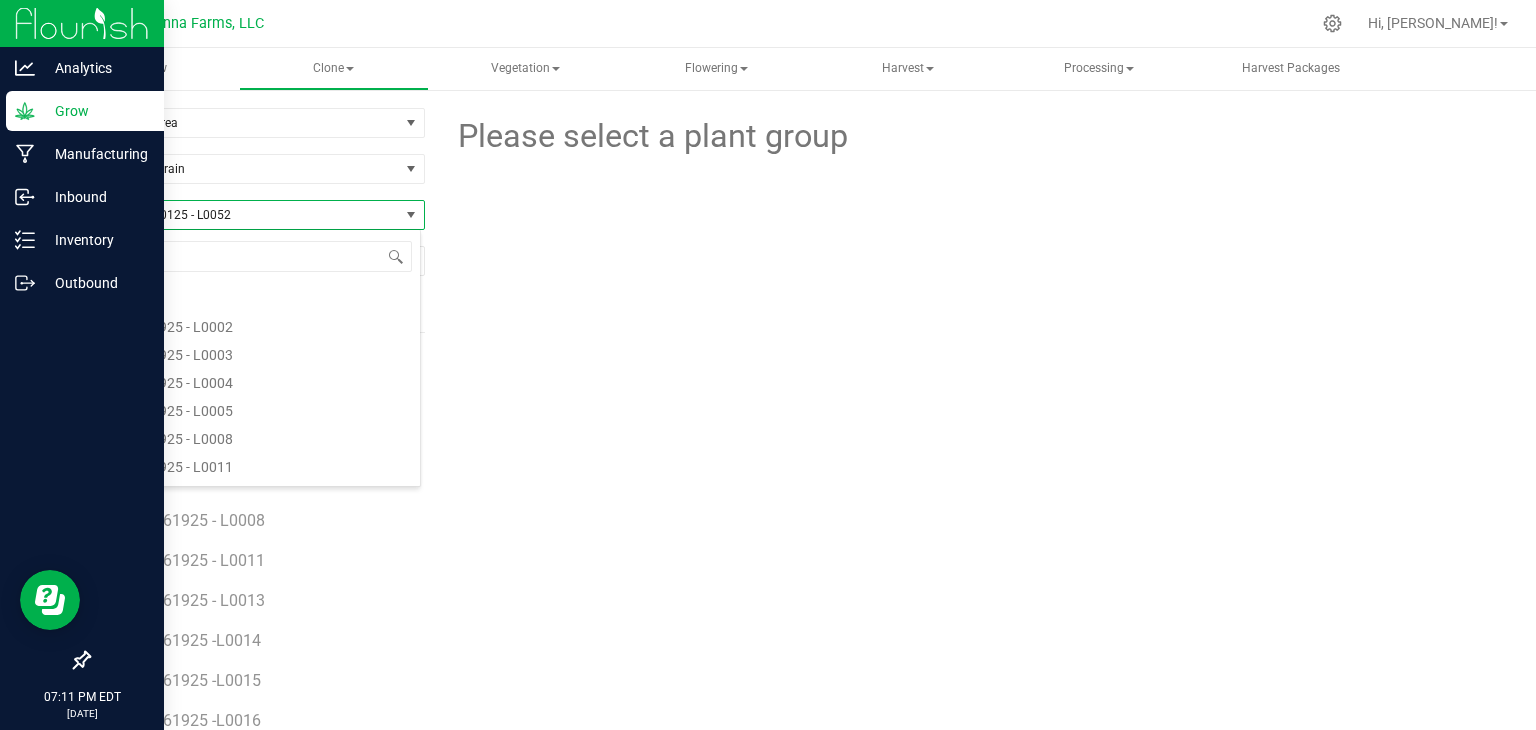 scroll, scrollTop: 4420, scrollLeft: 0, axis: vertical 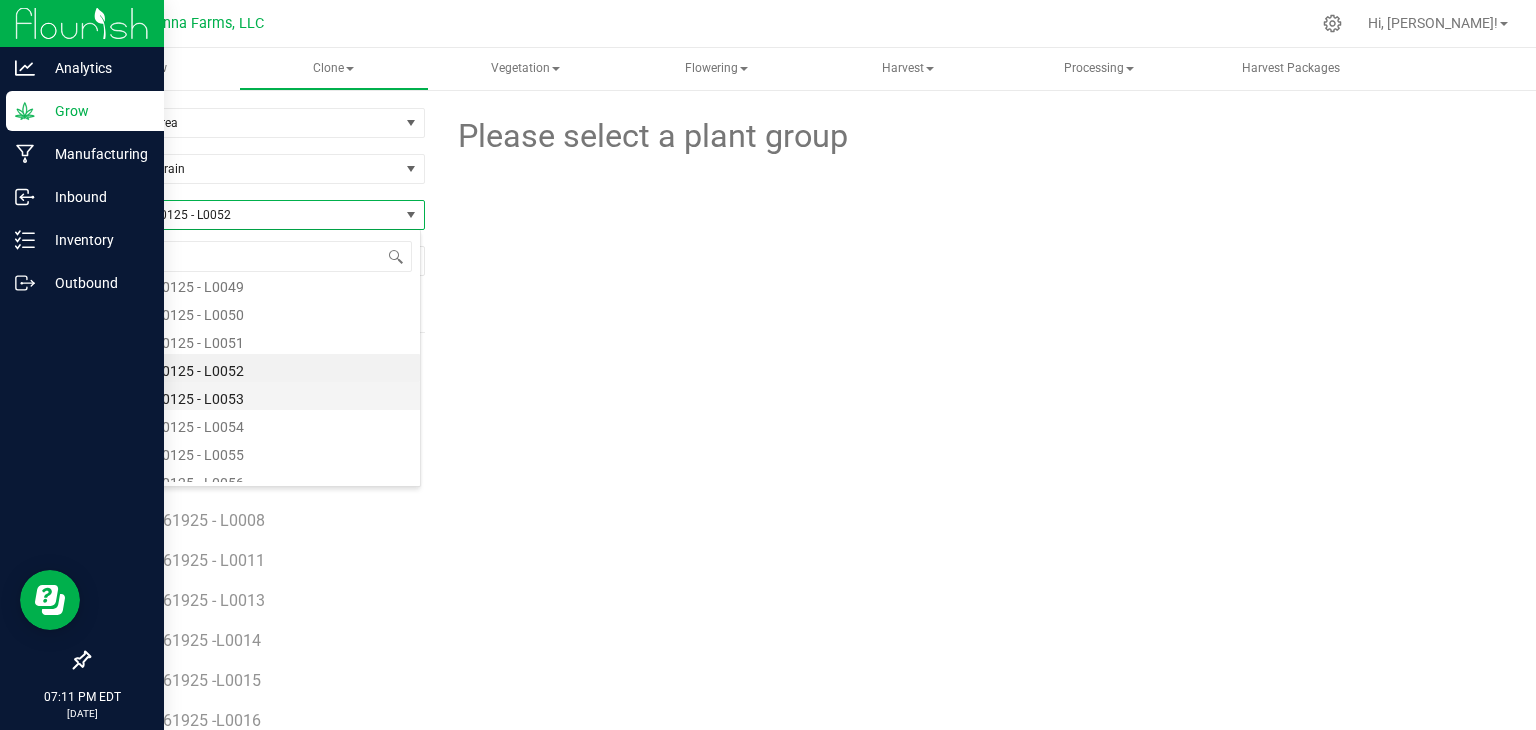 click on "RNTZ - 070125 - L0053" at bounding box center (254, 396) 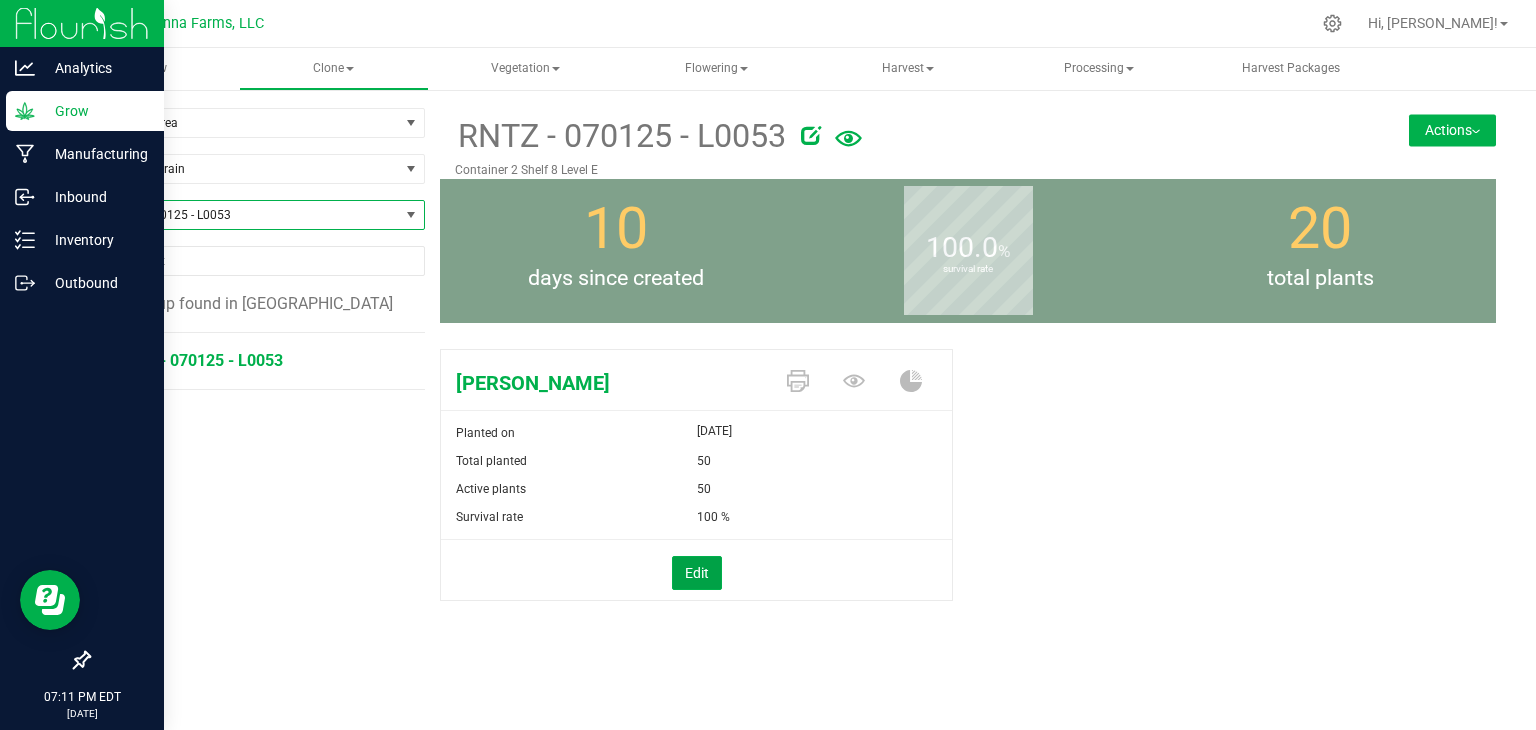 drag, startPoint x: 706, startPoint y: 567, endPoint x: 730, endPoint y: 539, distance: 36.878178 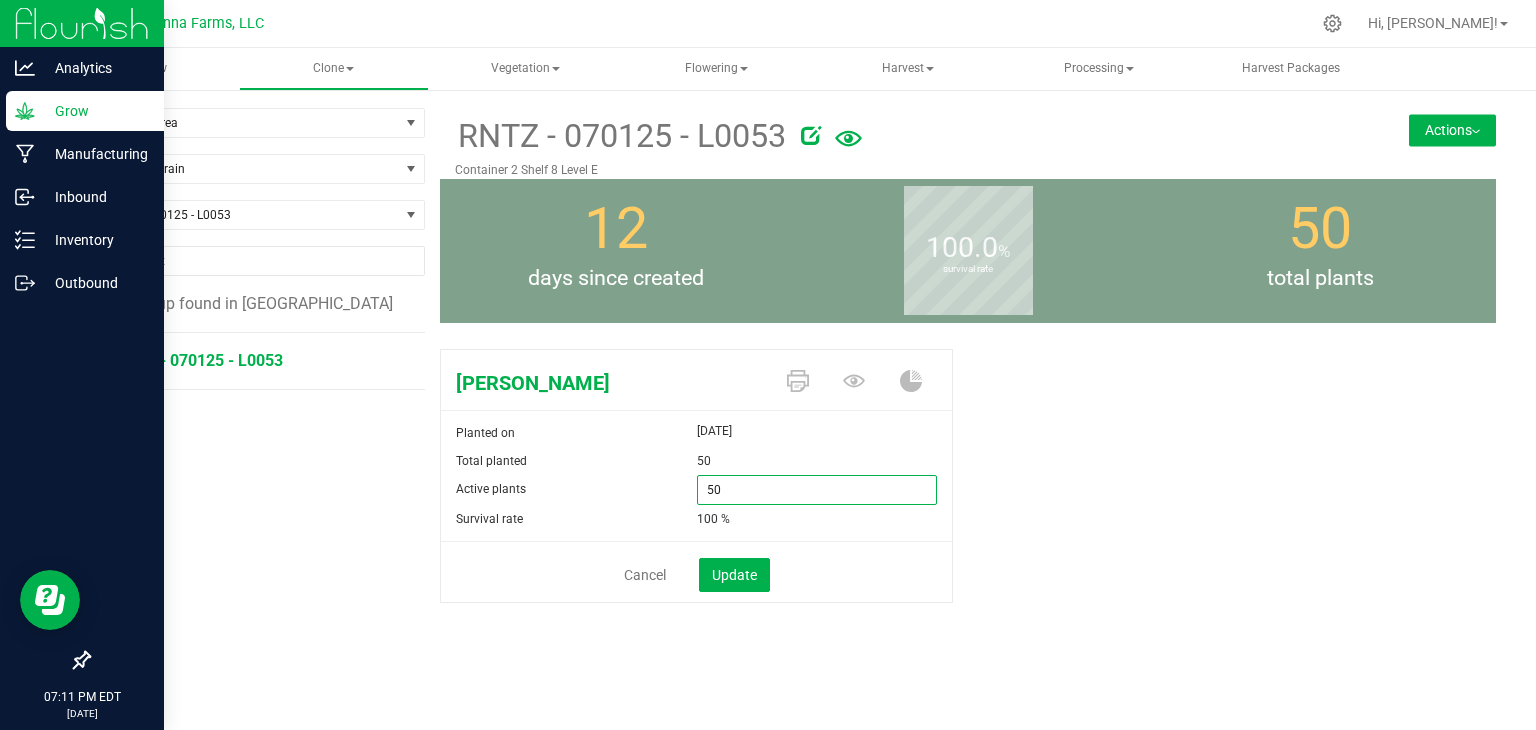click on "Active plants
50 50" at bounding box center [696, 490] 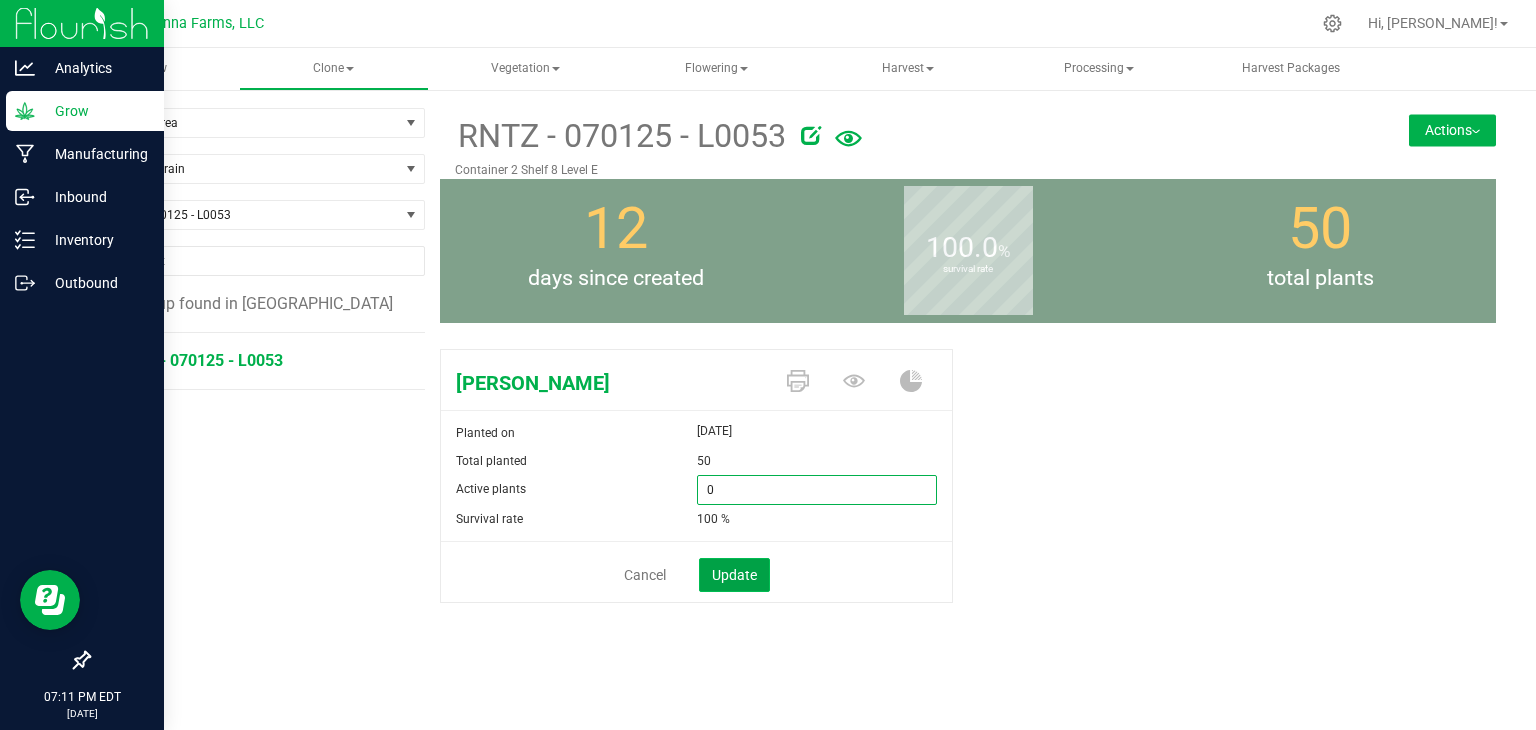 type on "0" 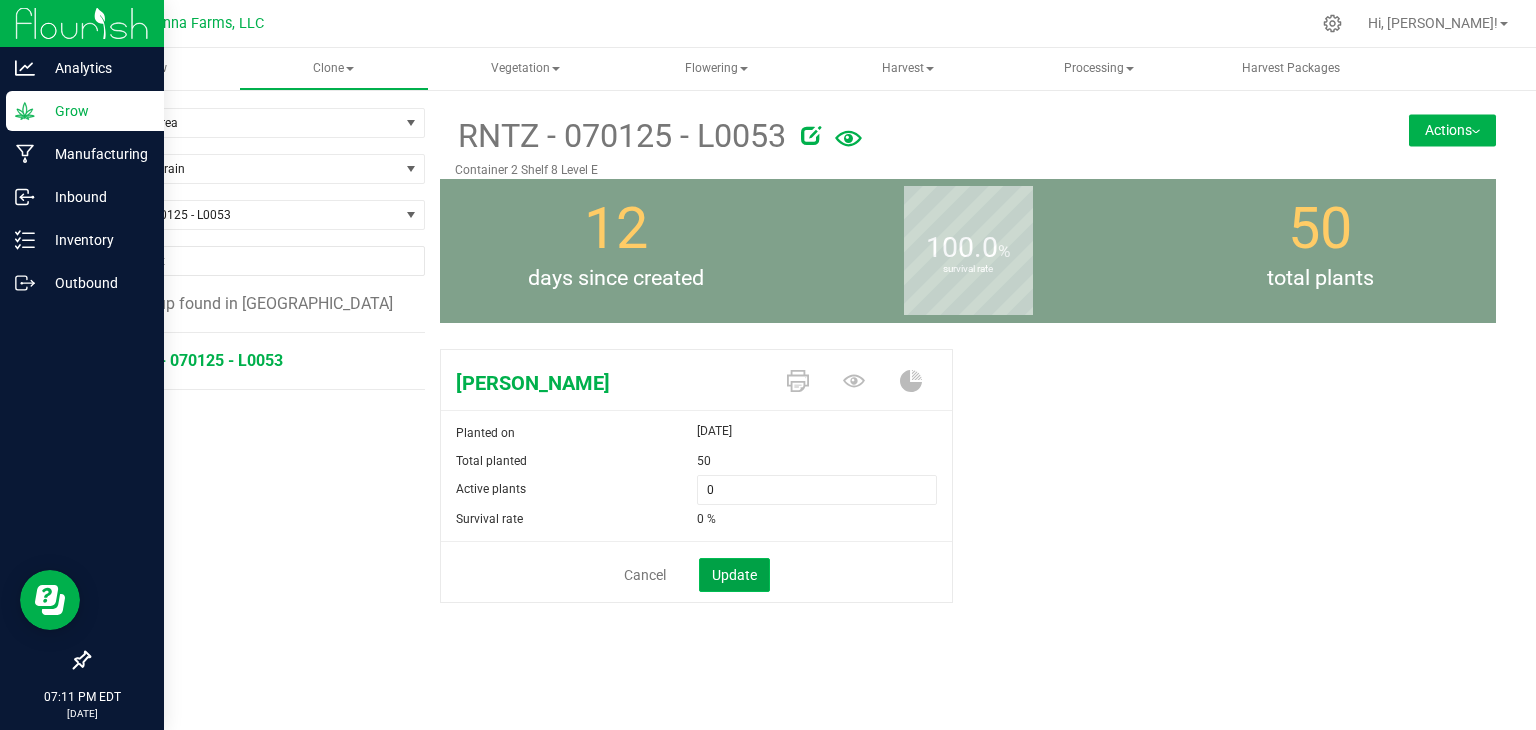 click on "Update" 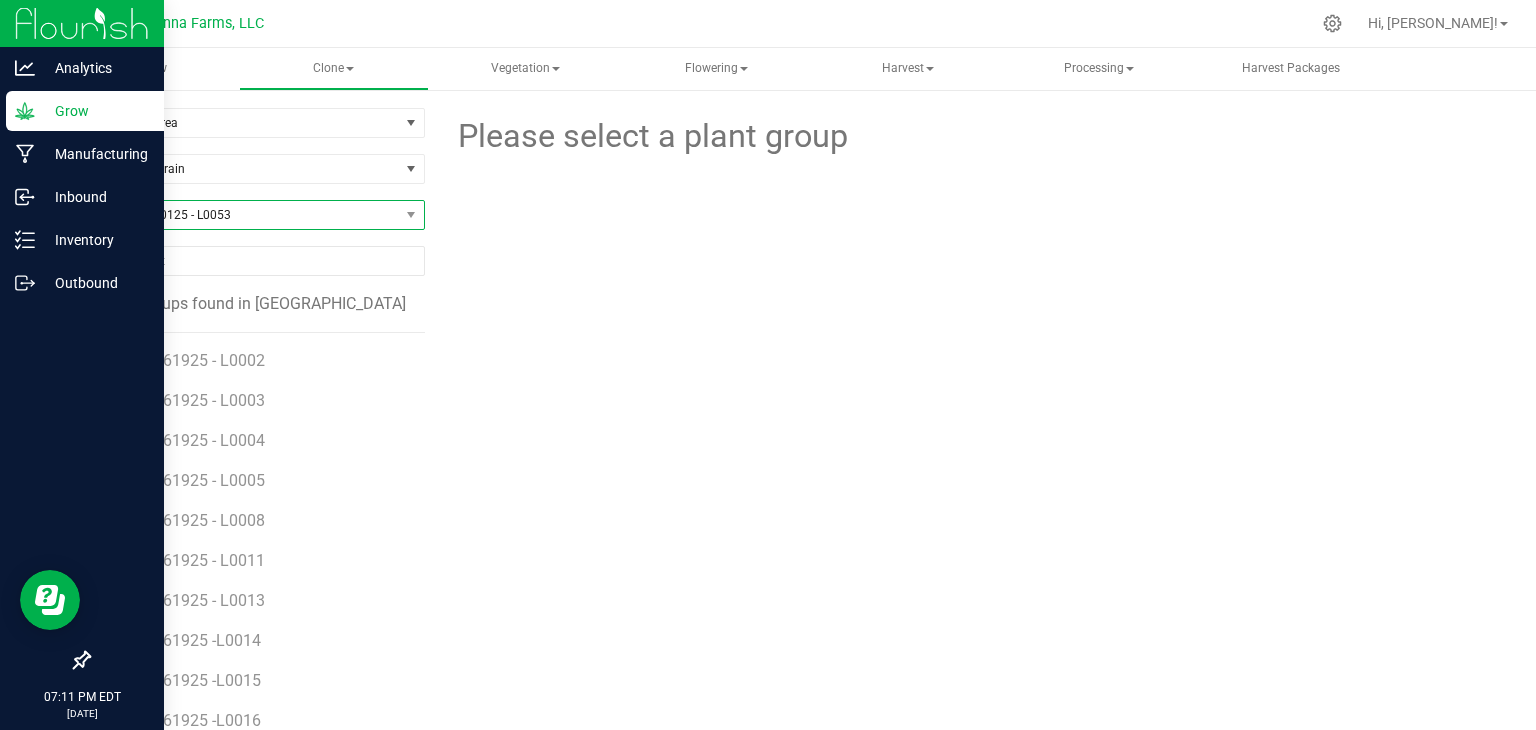 click on "RNTZ - 070125 - L0053" at bounding box center [244, 215] 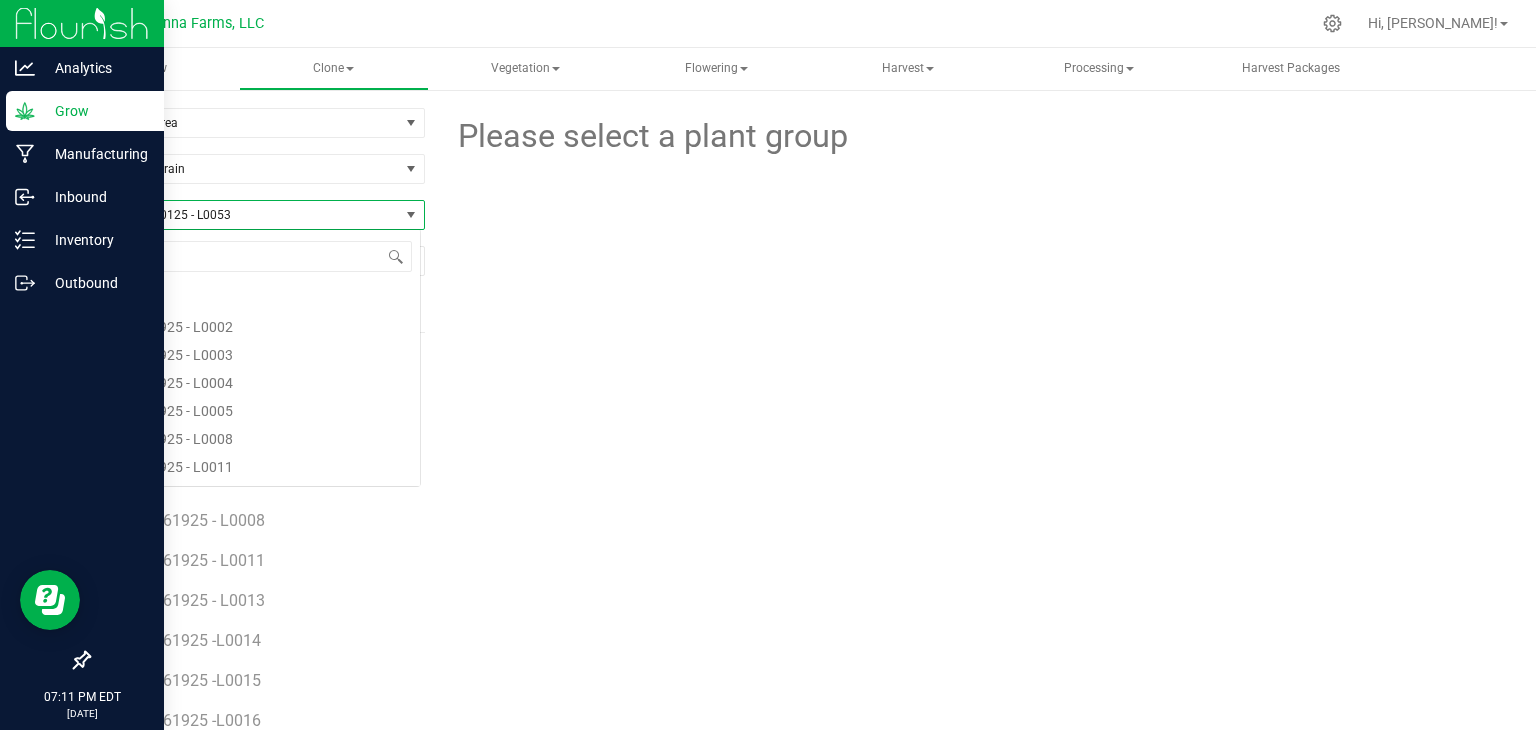 scroll, scrollTop: 99970, scrollLeft: 99666, axis: both 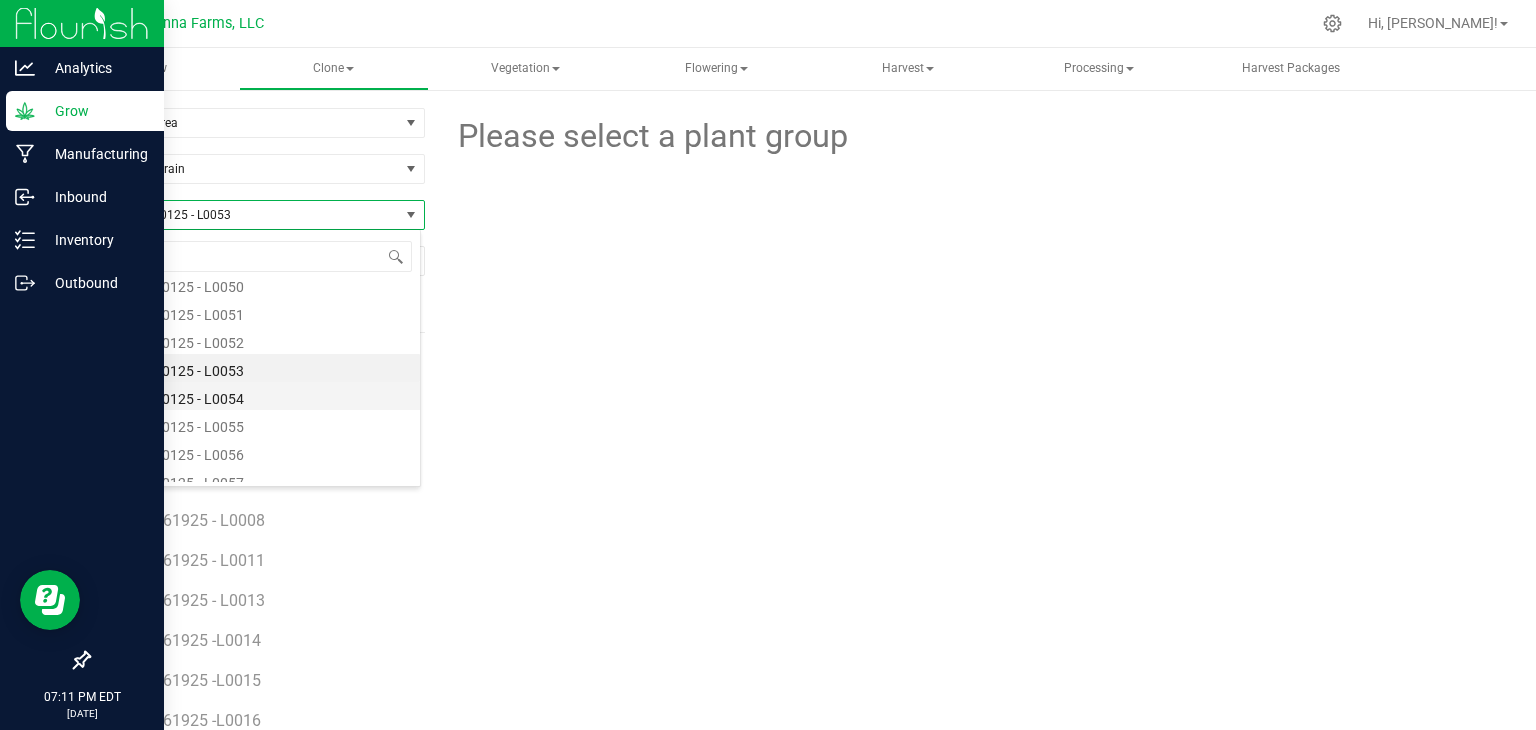 click on "RNTZ - 070125 - L0054" at bounding box center [254, 396] 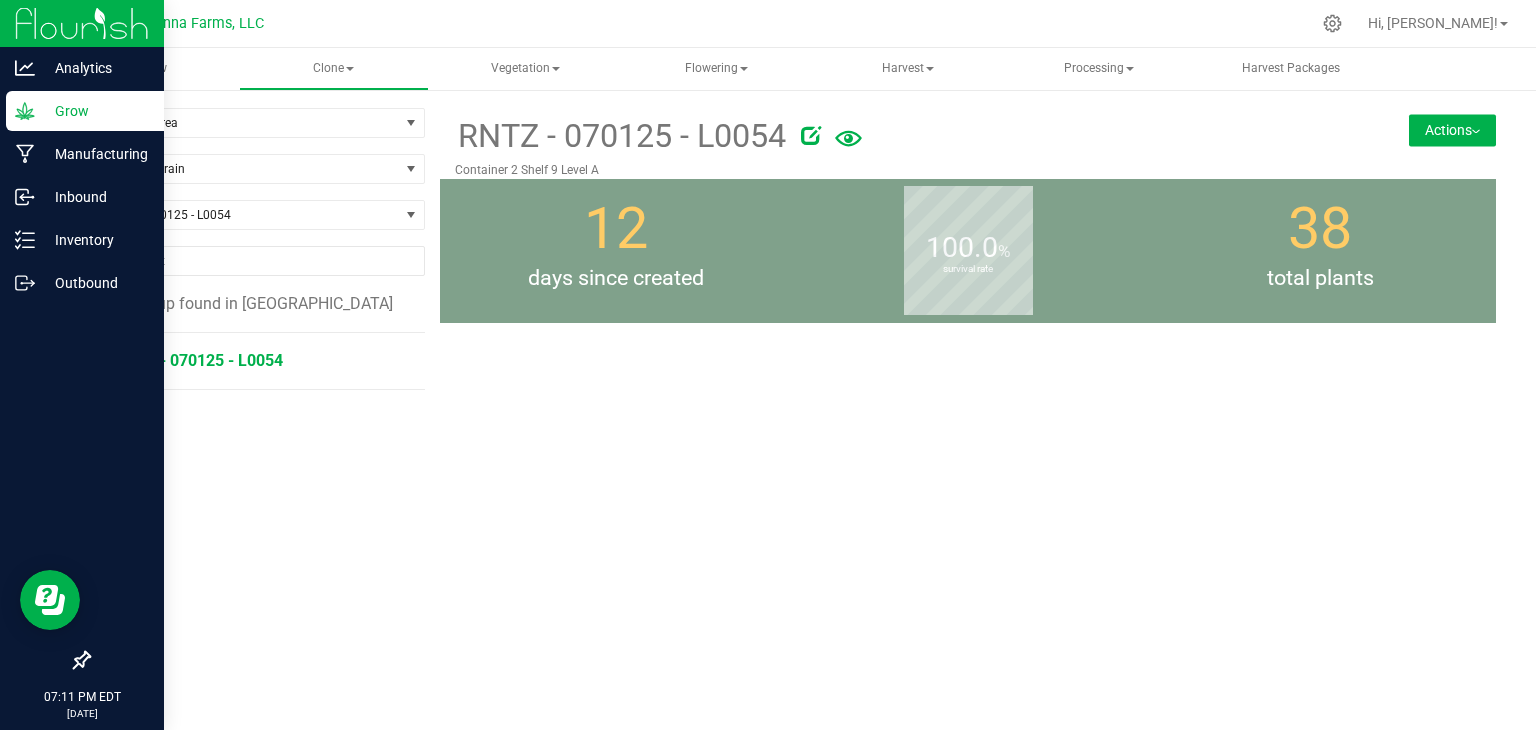 click on "RNTZ - 070125 - L0054" at bounding box center (199, 360) 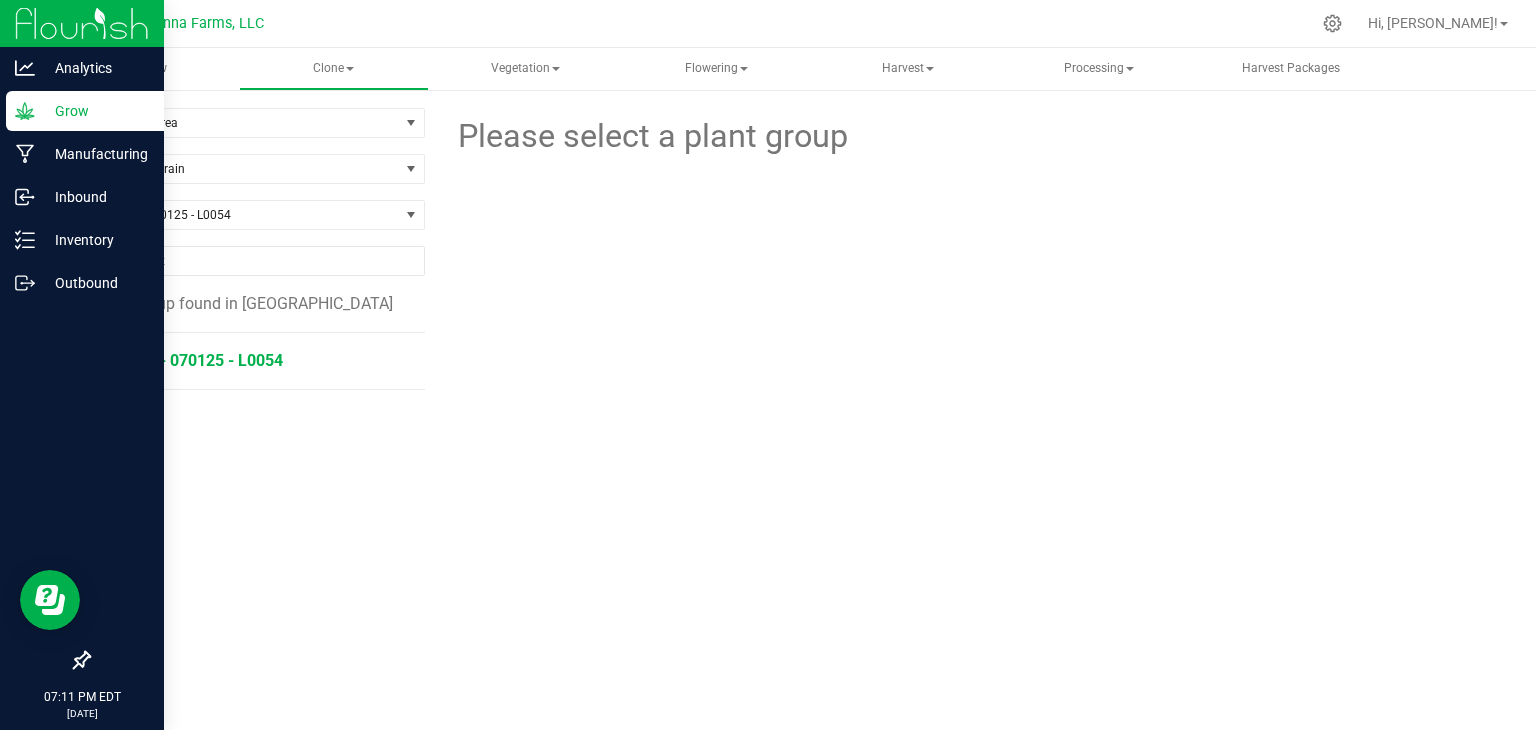 click on "RNTZ - 070125 - L0054" at bounding box center [199, 360] 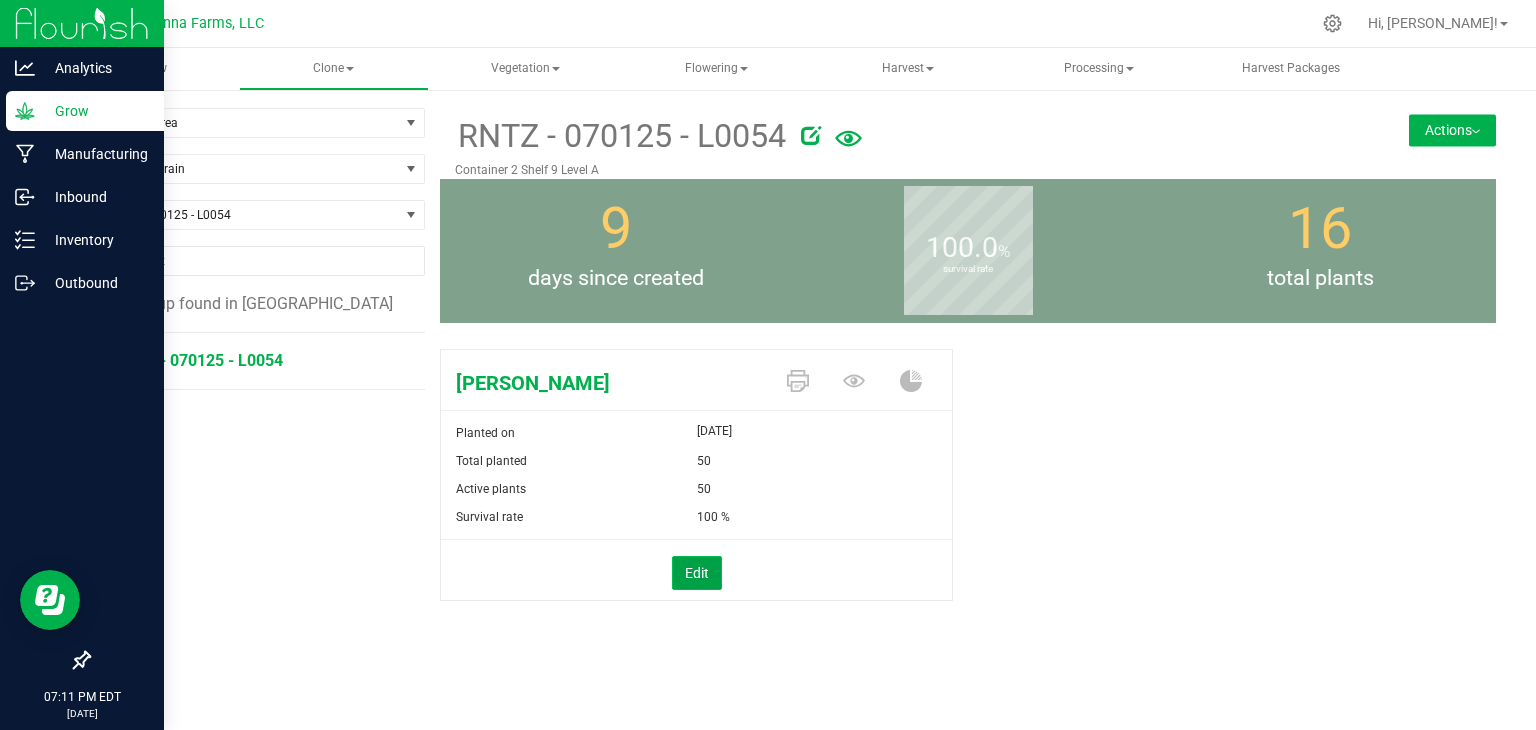 click on "Edit" at bounding box center (697, 573) 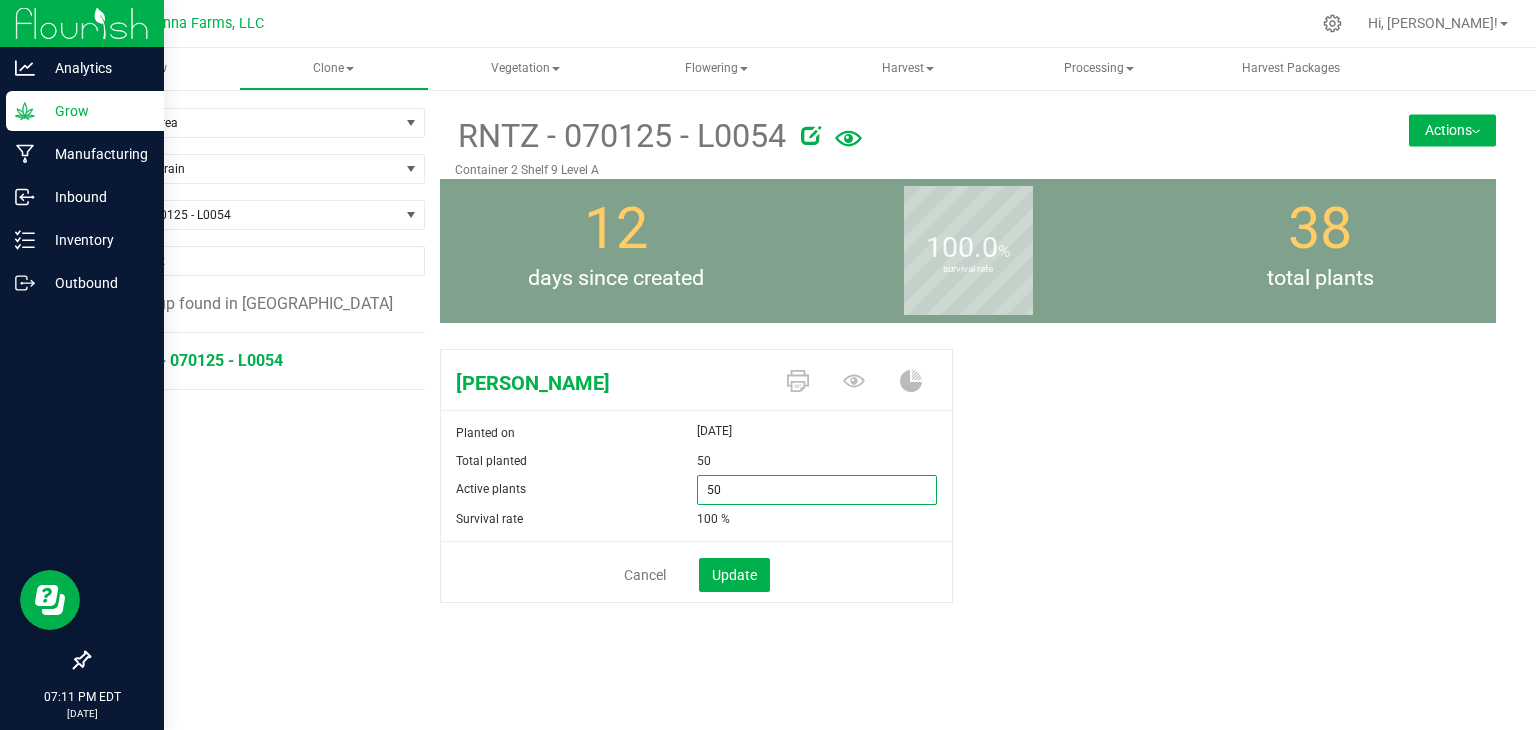 drag, startPoint x: 736, startPoint y: 497, endPoint x: 681, endPoint y: 496, distance: 55.00909 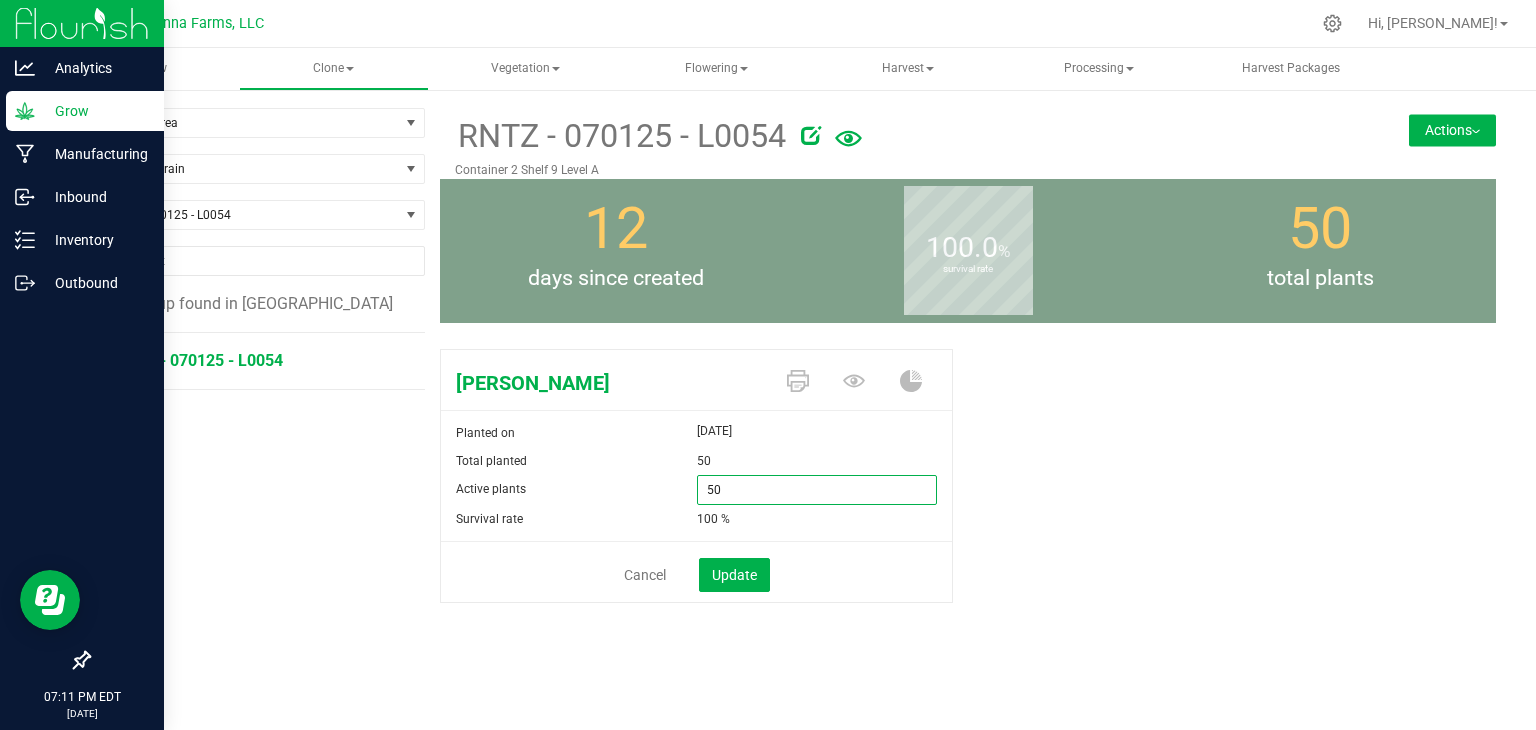 type on "0" 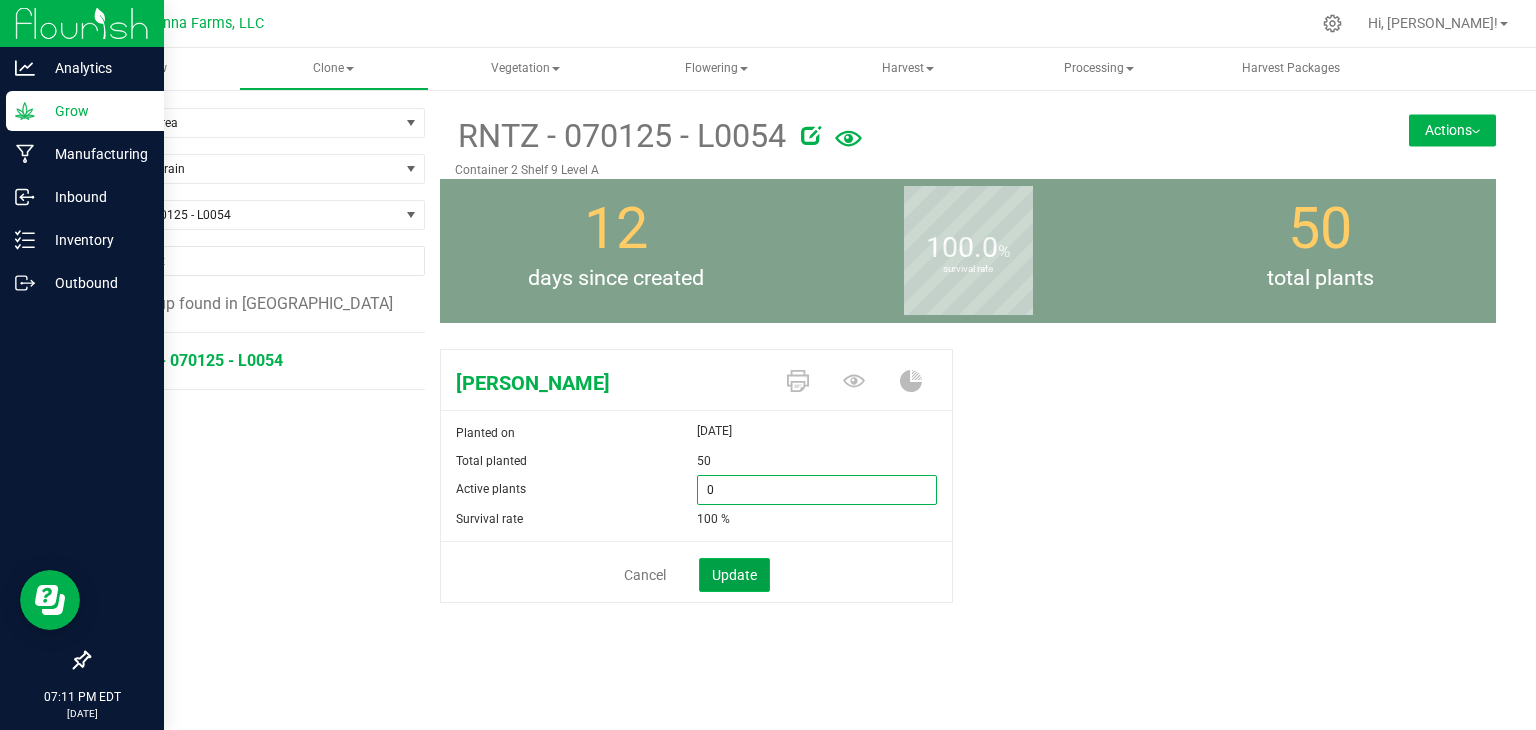 type on "0" 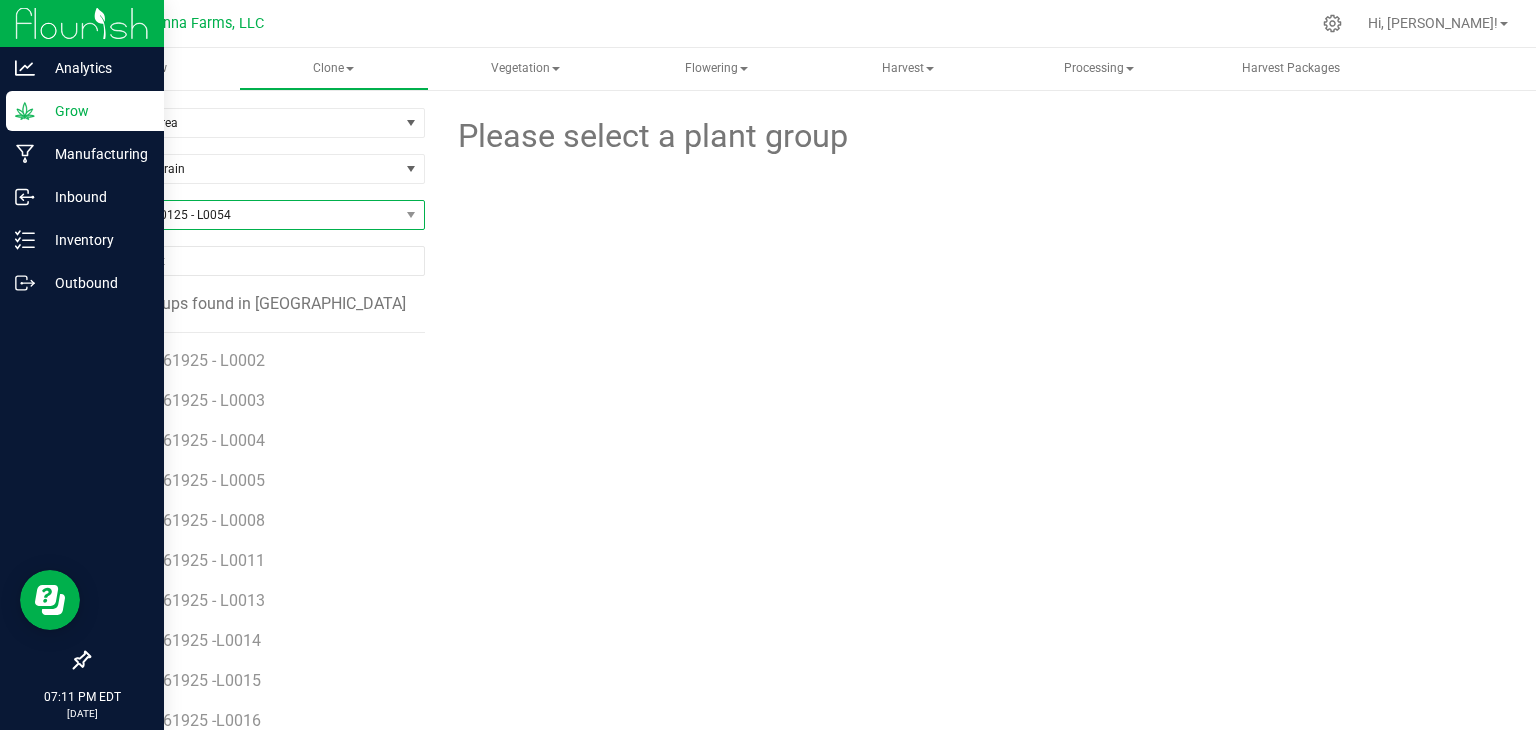 click on "RNTZ - 070125 - L0054" at bounding box center (244, 215) 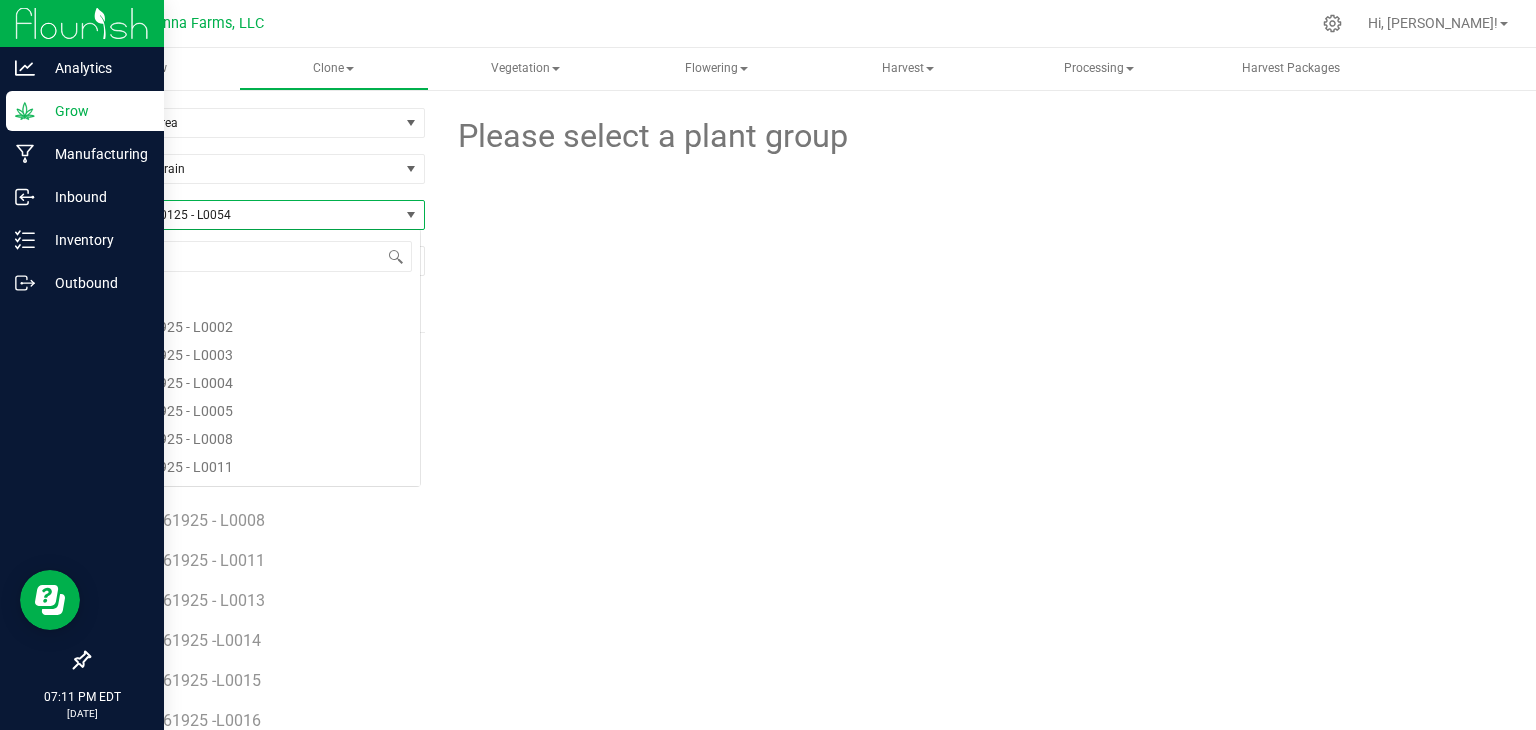 scroll, scrollTop: 99970, scrollLeft: 99666, axis: both 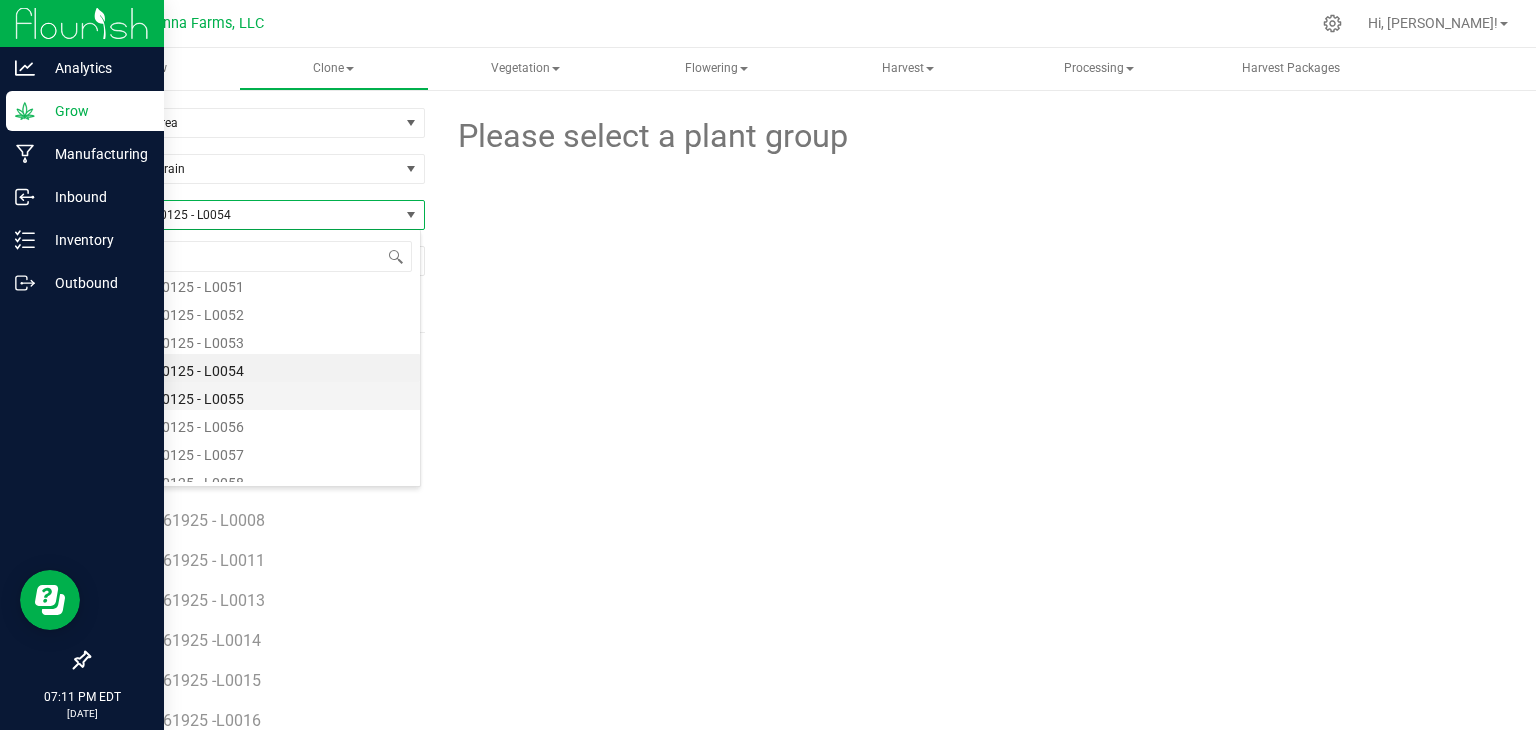 click on "RNTZ - 070125 - L0055" at bounding box center [254, 396] 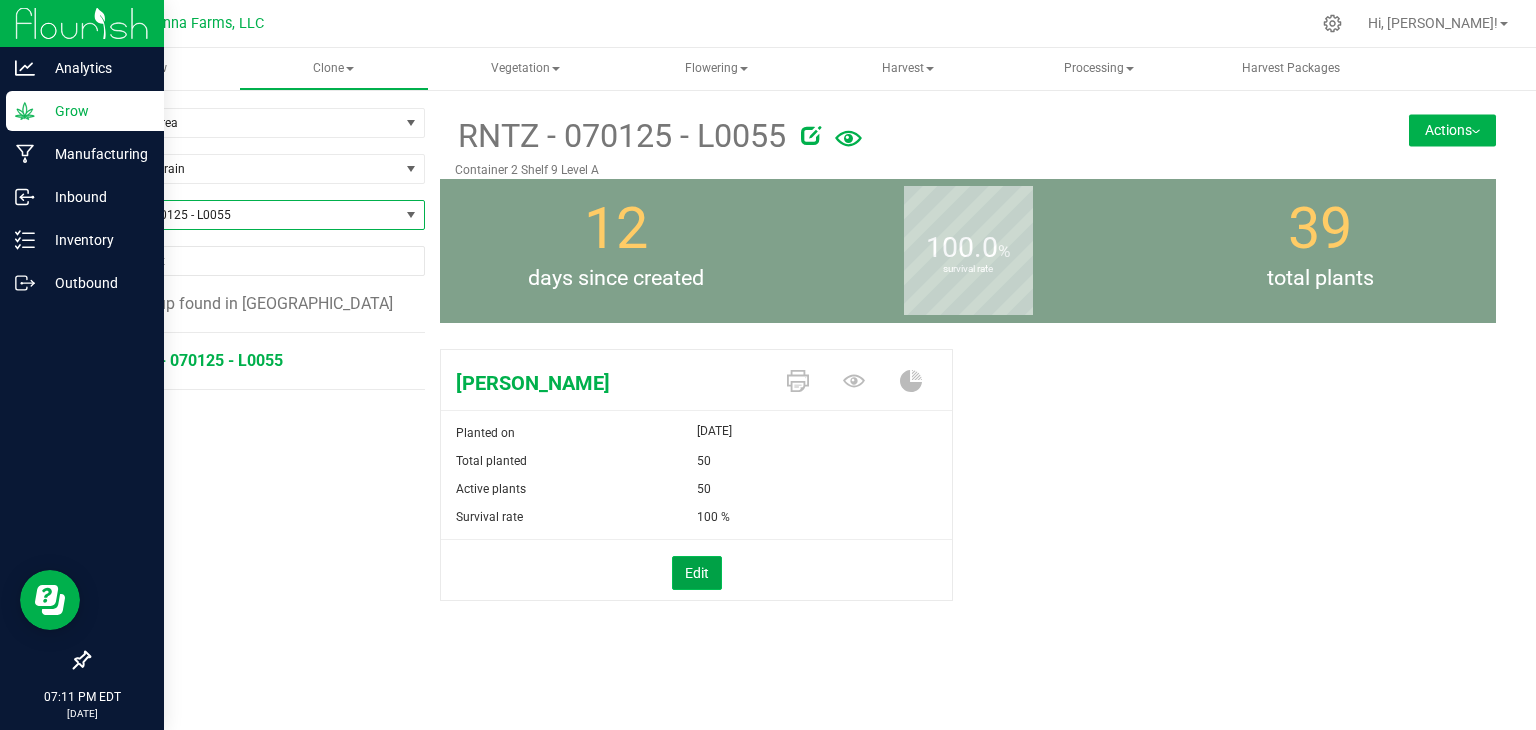 click on "Edit" at bounding box center (697, 573) 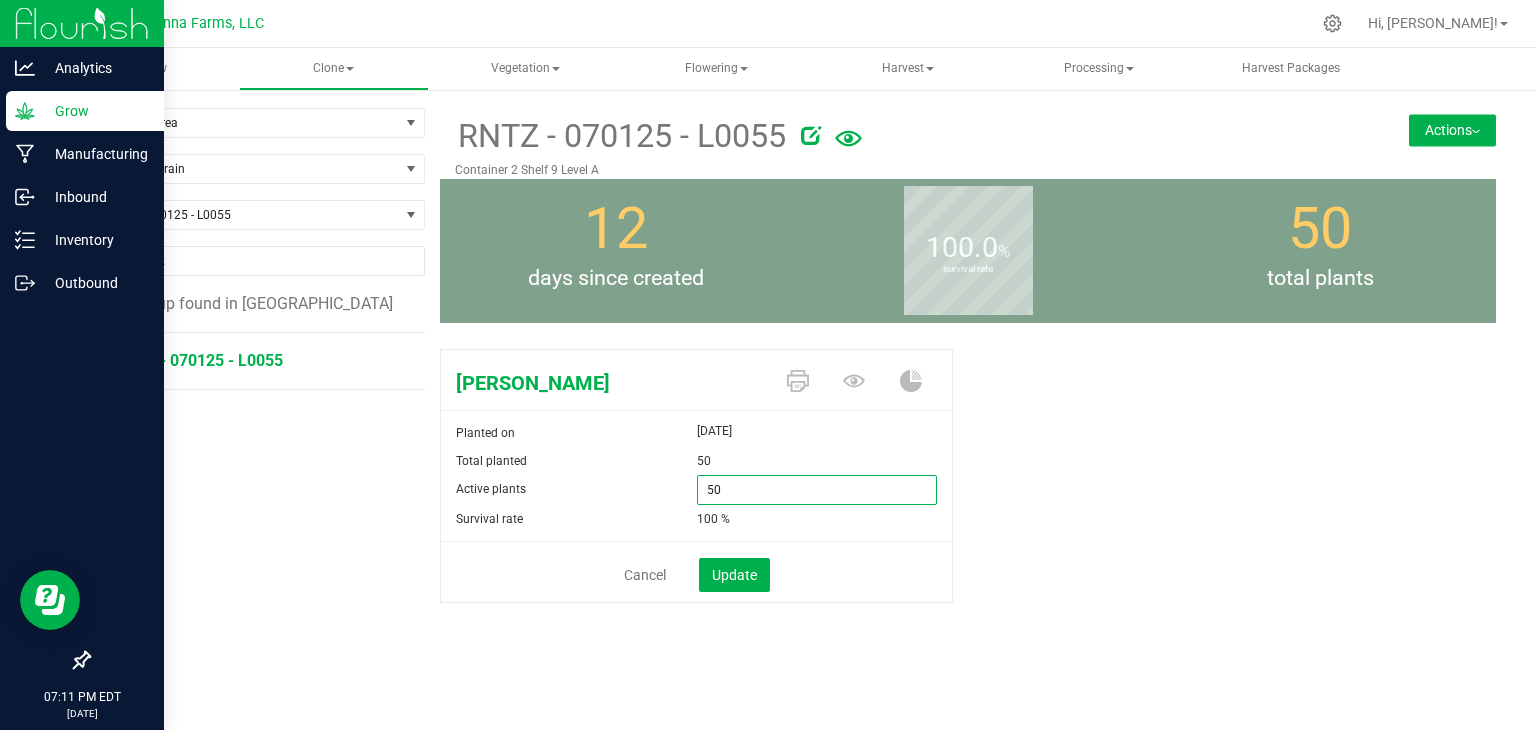 drag, startPoint x: 703, startPoint y: 488, endPoint x: 660, endPoint y: 485, distance: 43.104523 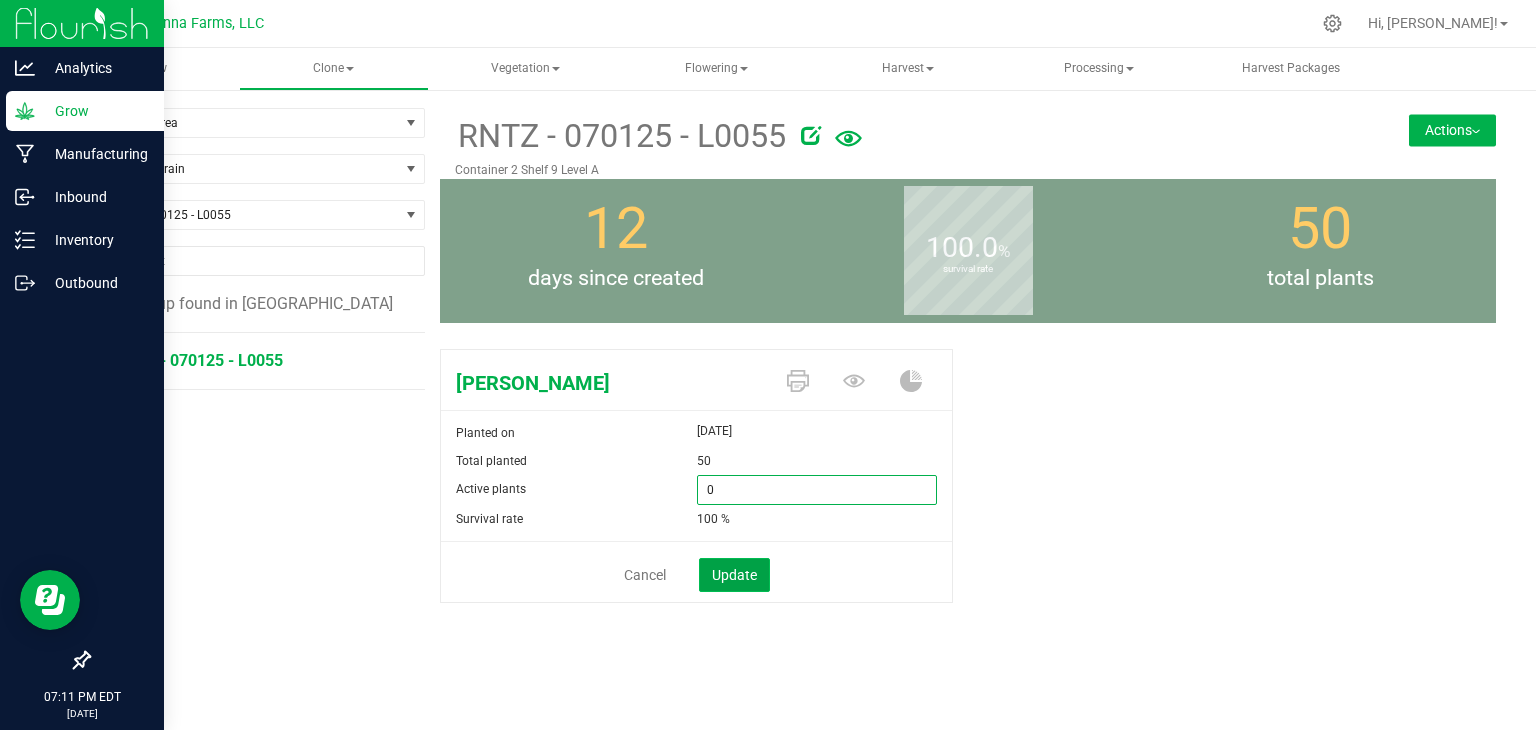 type on "0" 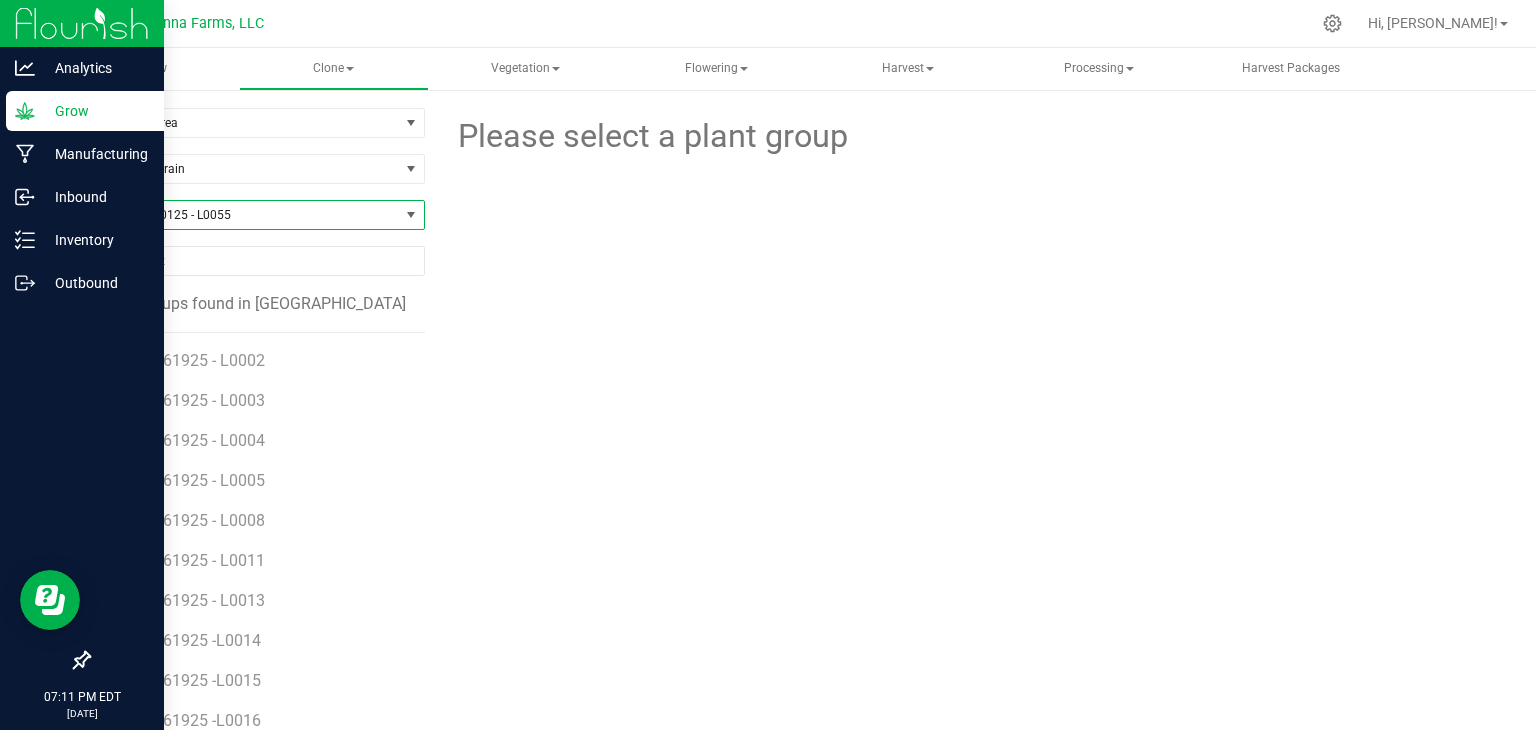click on "RNTZ - 070125 - L0055" at bounding box center [244, 215] 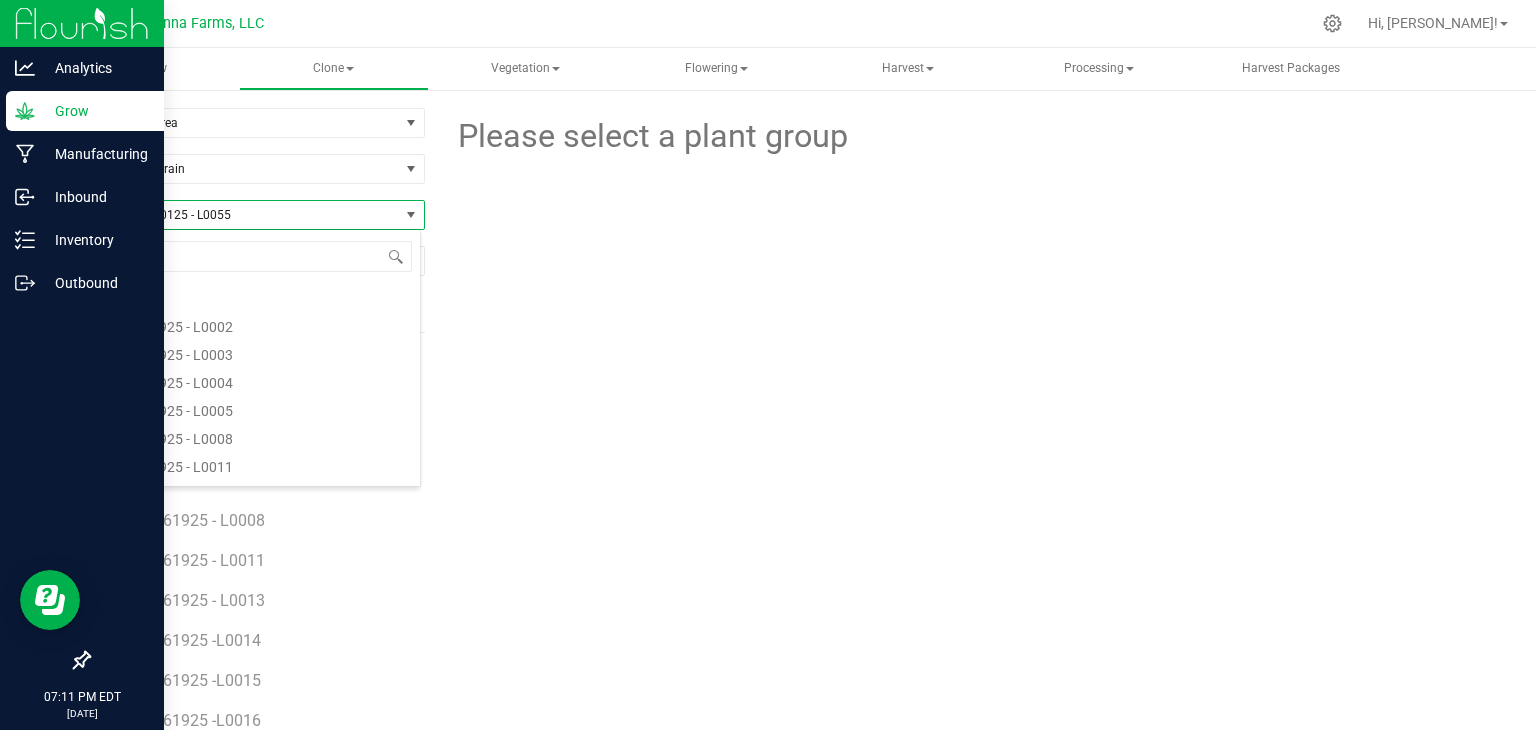 scroll, scrollTop: 4504, scrollLeft: 0, axis: vertical 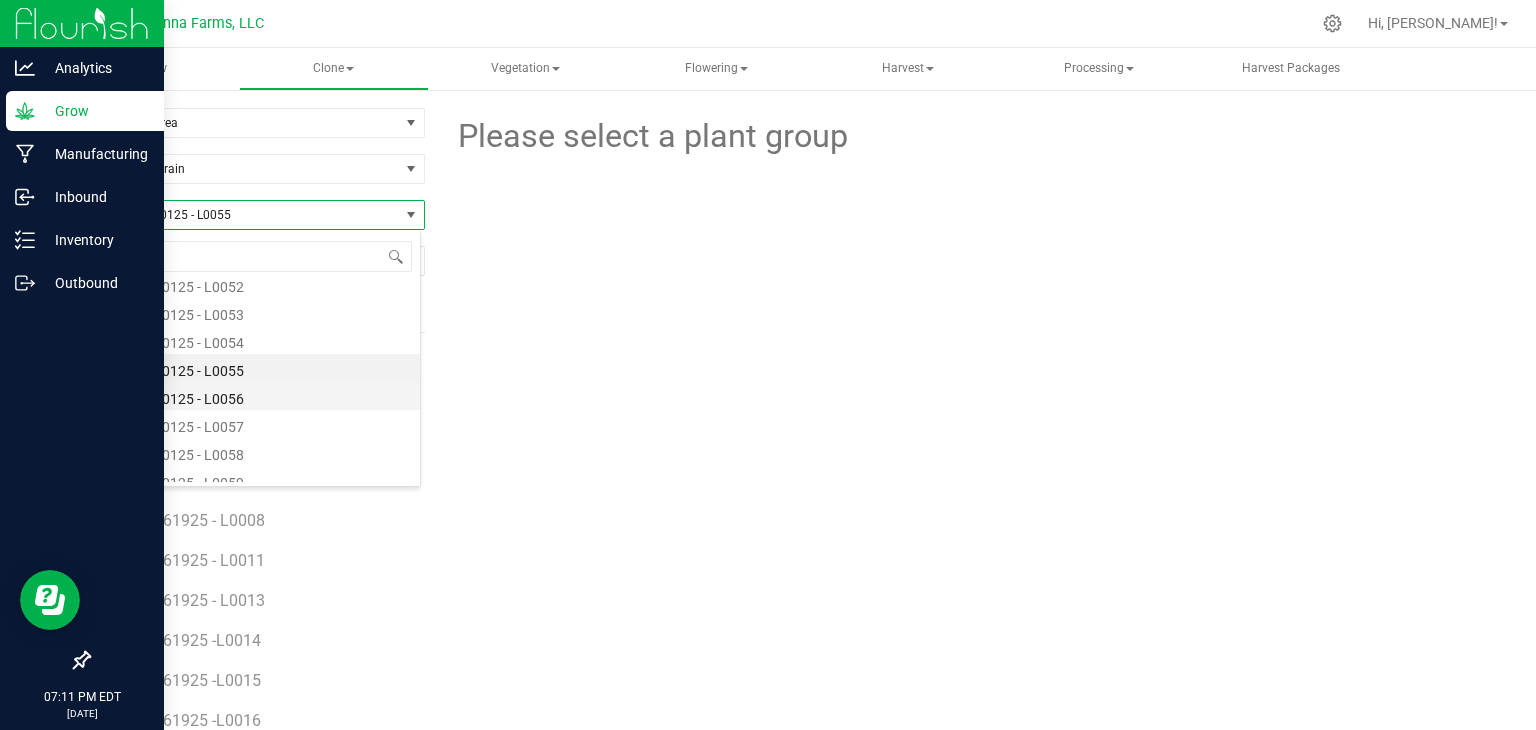 click on "RNTZ - 070125 - L0056" at bounding box center [254, 396] 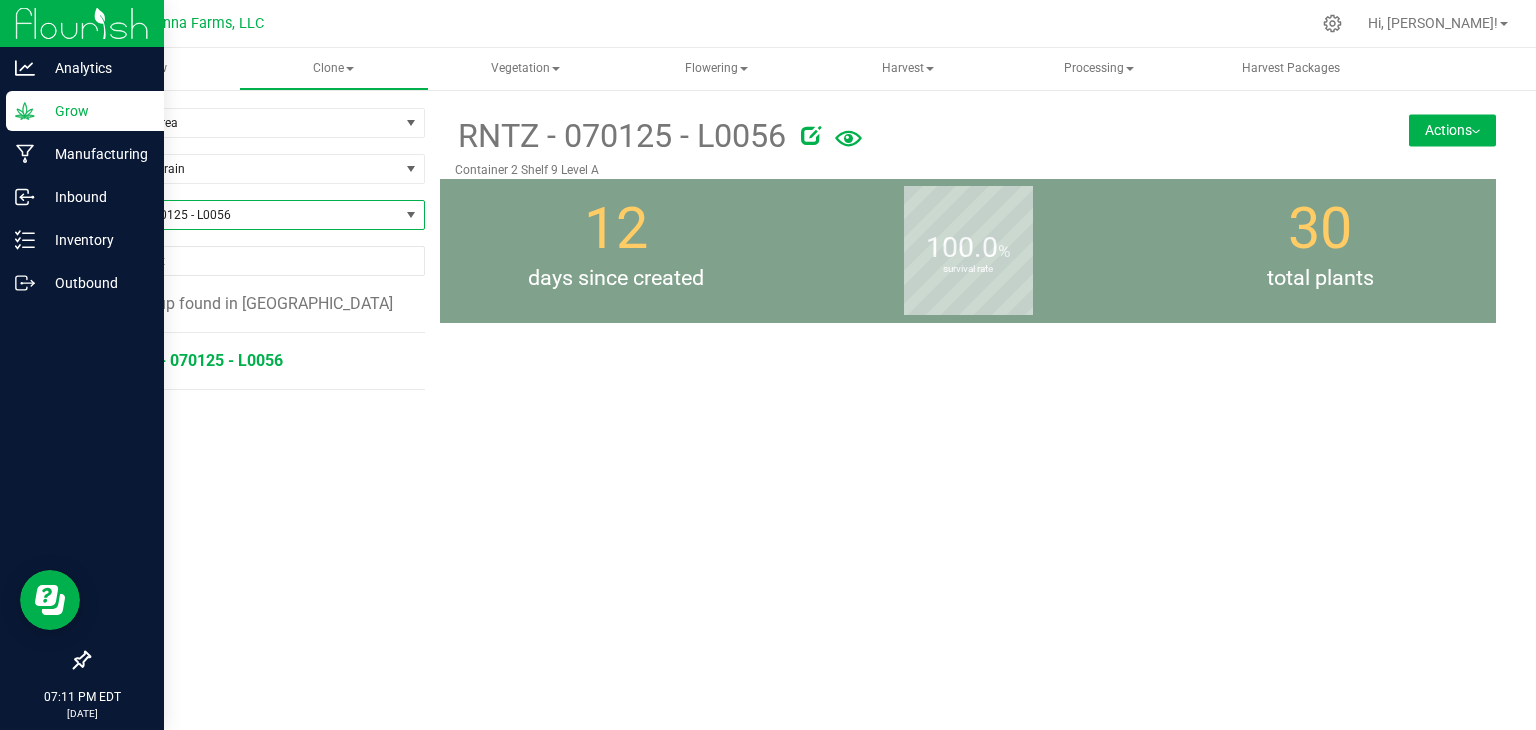 click on "RNTZ - 070125 - L0056" at bounding box center (199, 360) 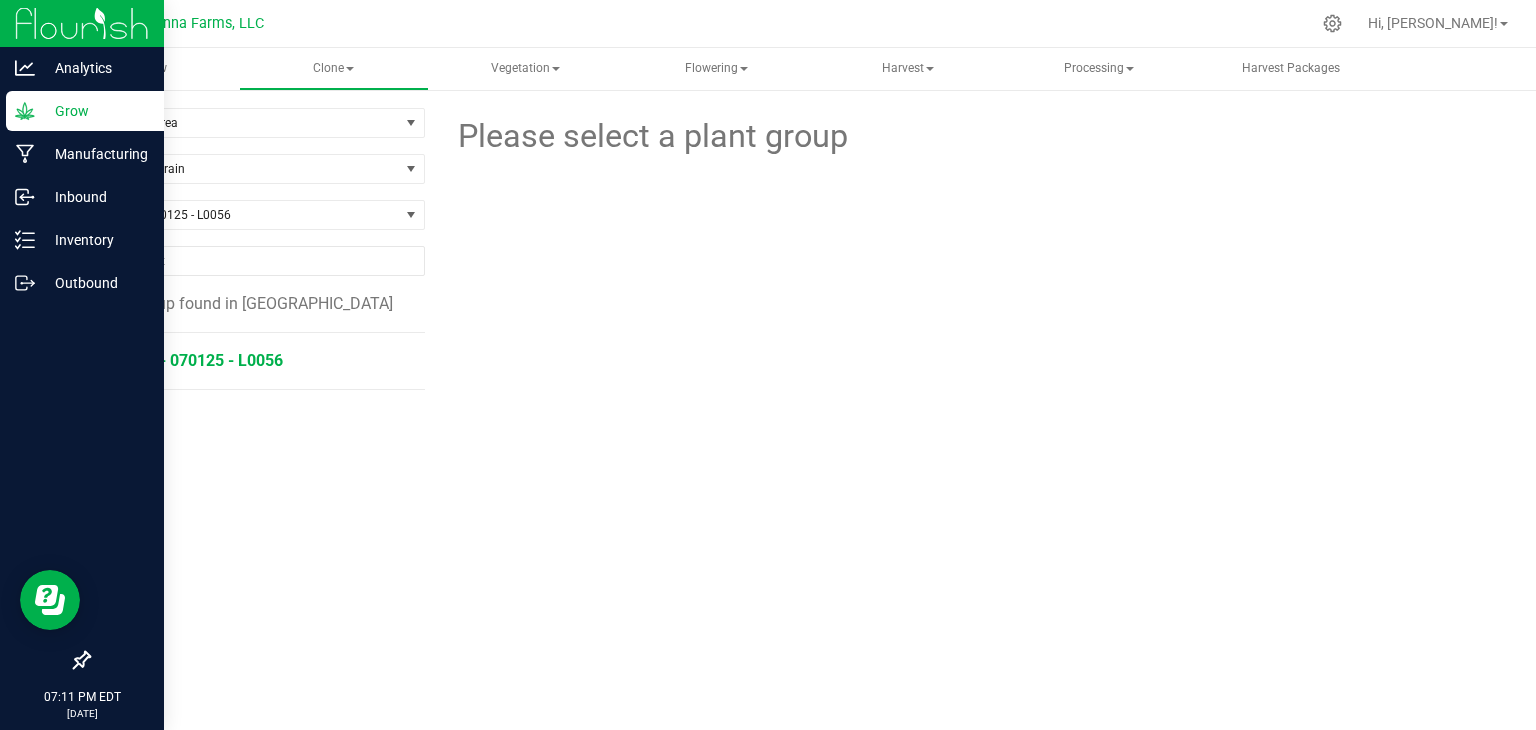 click on "RNTZ - 070125 - L0056" at bounding box center (199, 360) 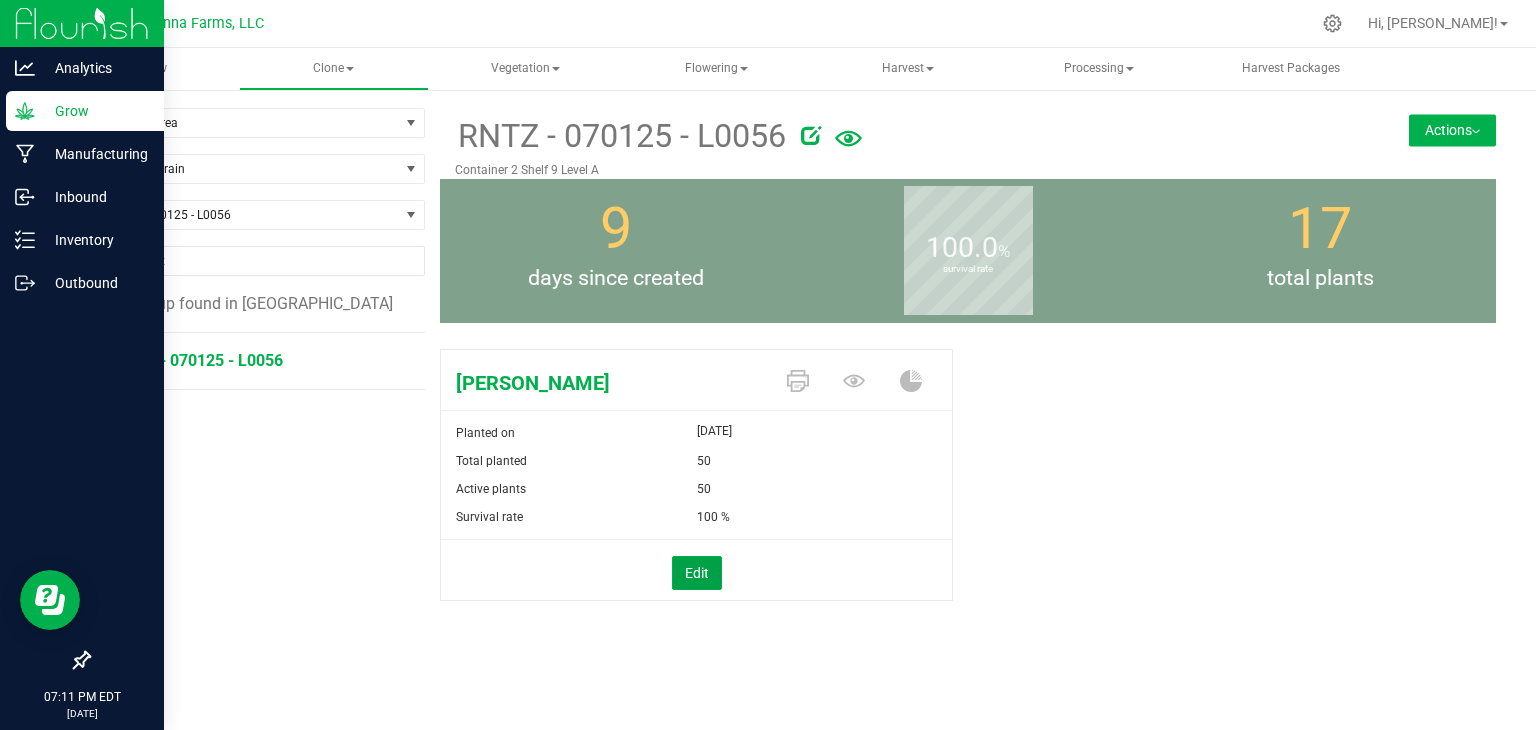 drag, startPoint x: 699, startPoint y: 568, endPoint x: 743, endPoint y: 506, distance: 76.02631 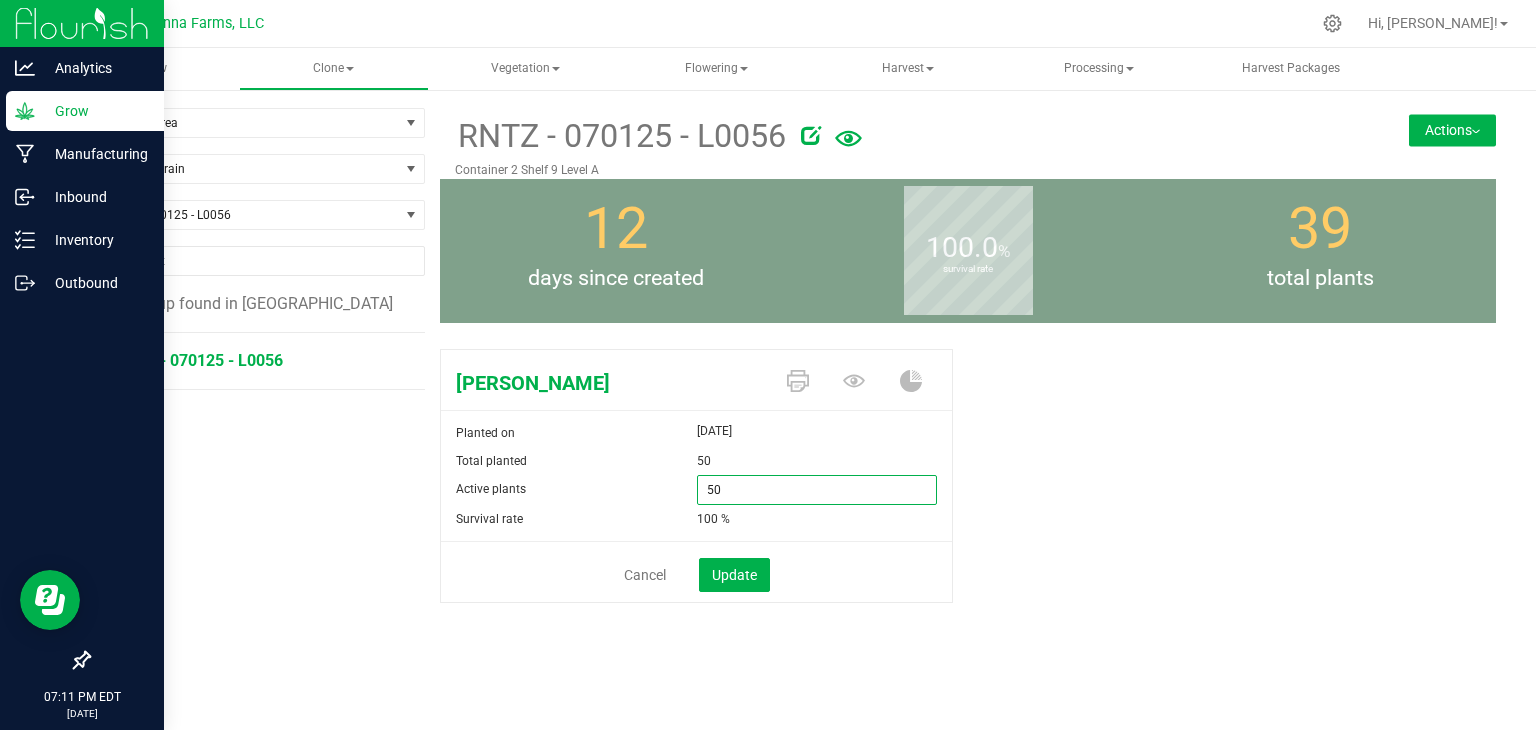drag, startPoint x: 743, startPoint y: 506, endPoint x: 684, endPoint y: 490, distance: 61.13101 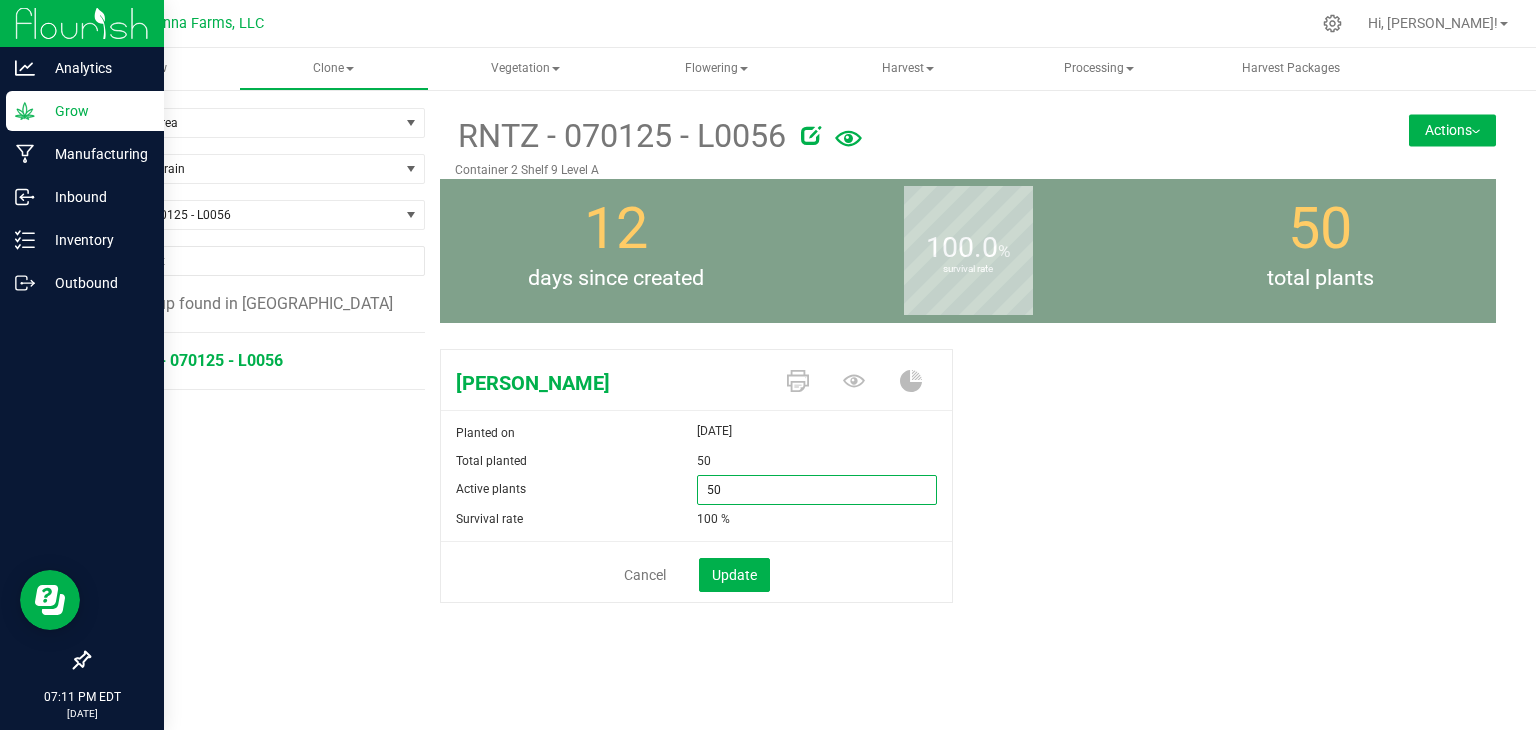 type on "0" 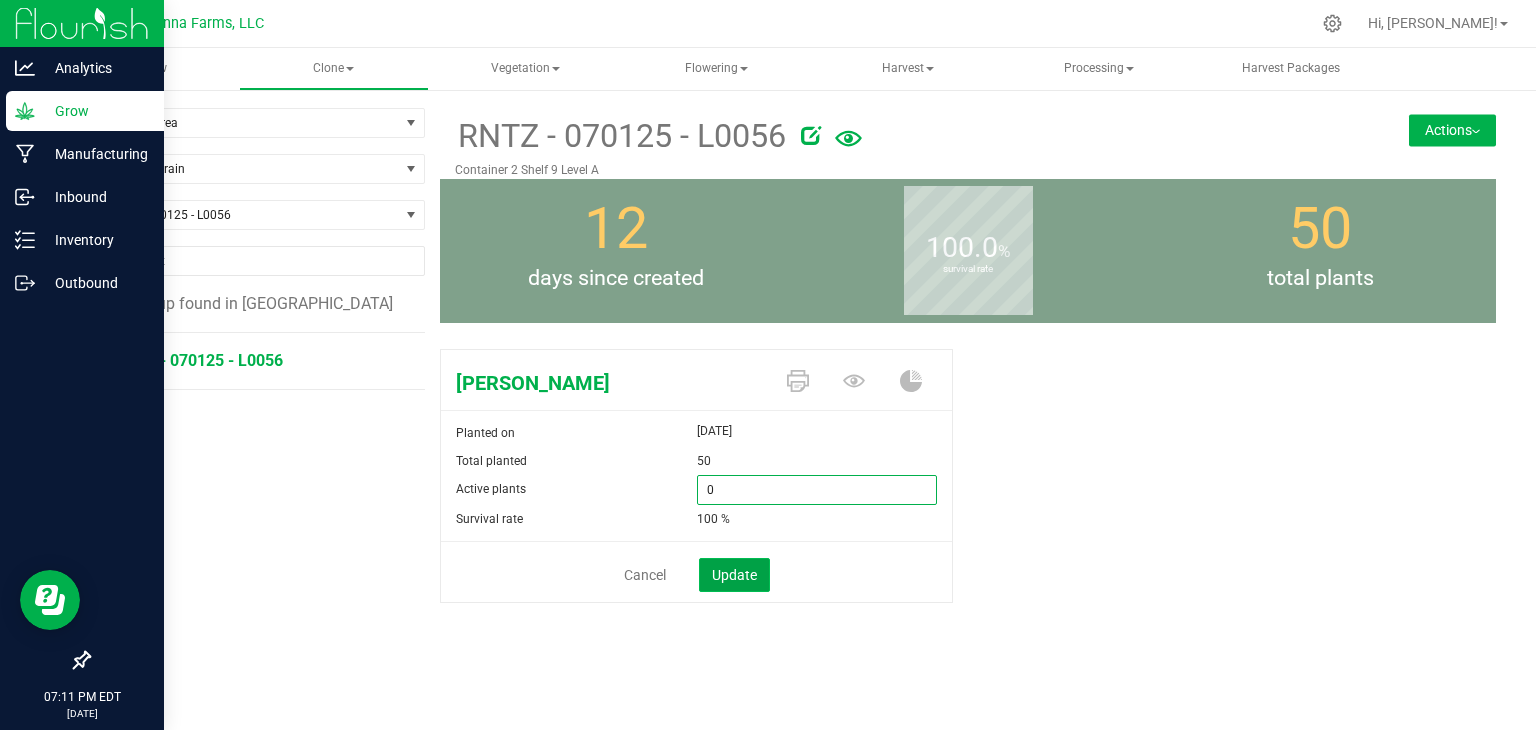 type on "0" 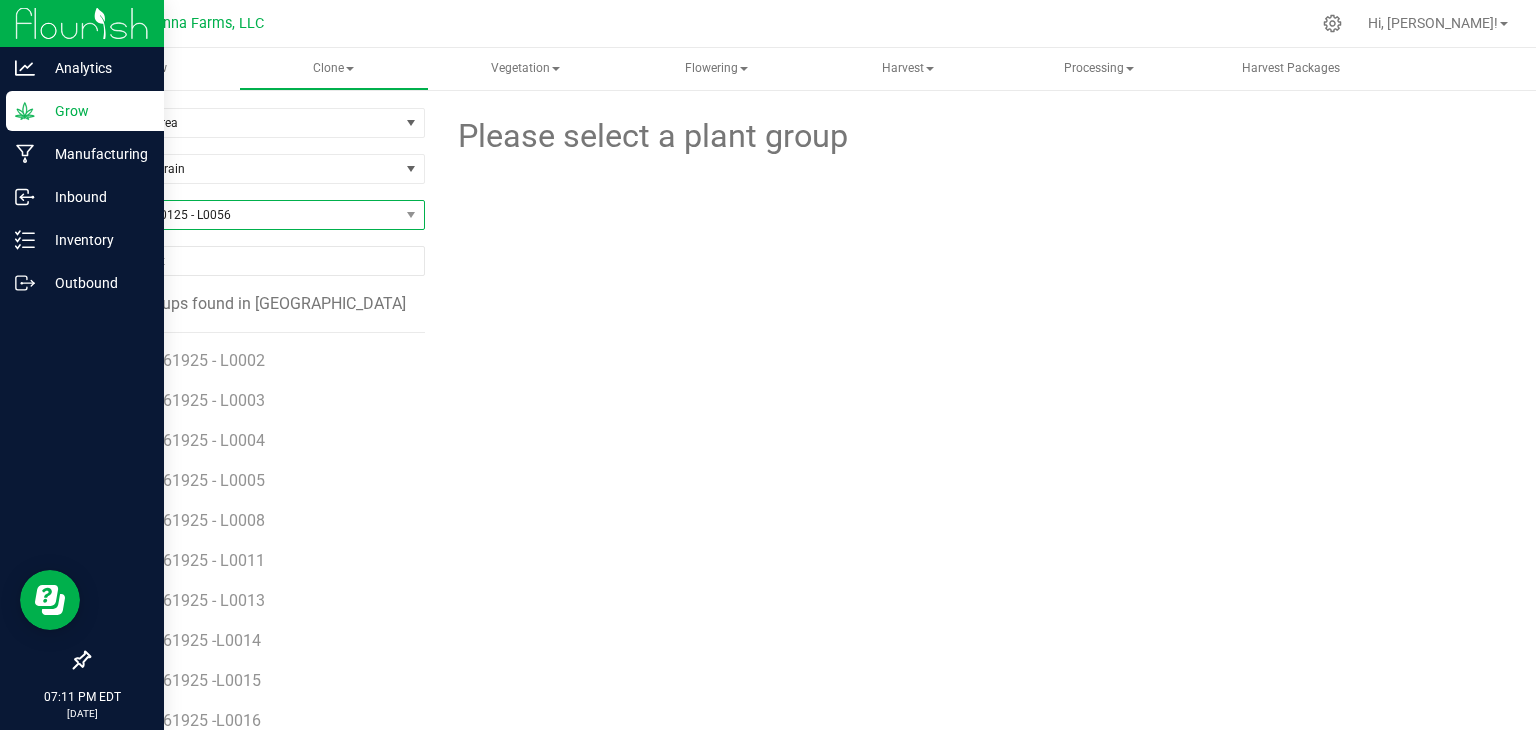click on "RNTZ - 070125 - L0056" at bounding box center (244, 215) 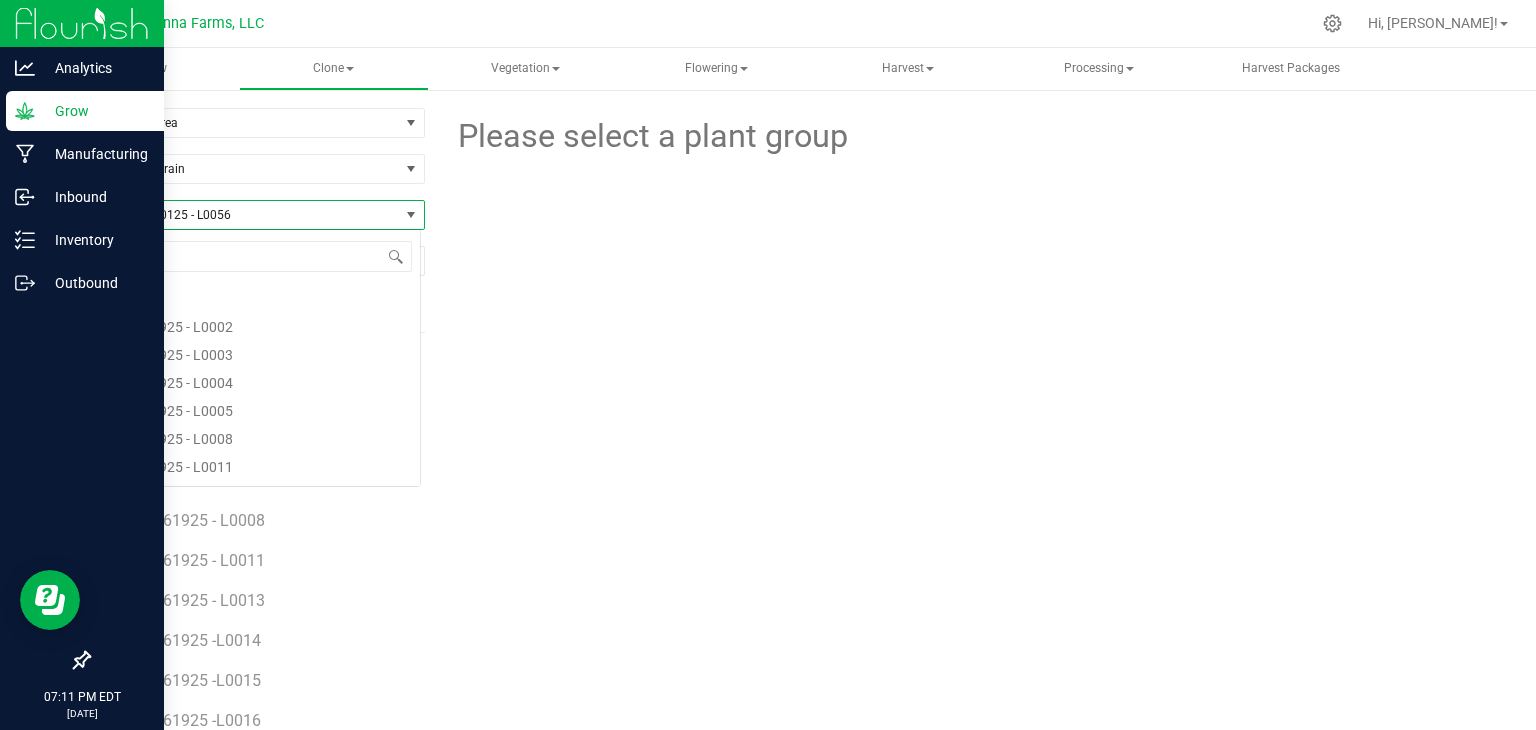 scroll, scrollTop: 4532, scrollLeft: 0, axis: vertical 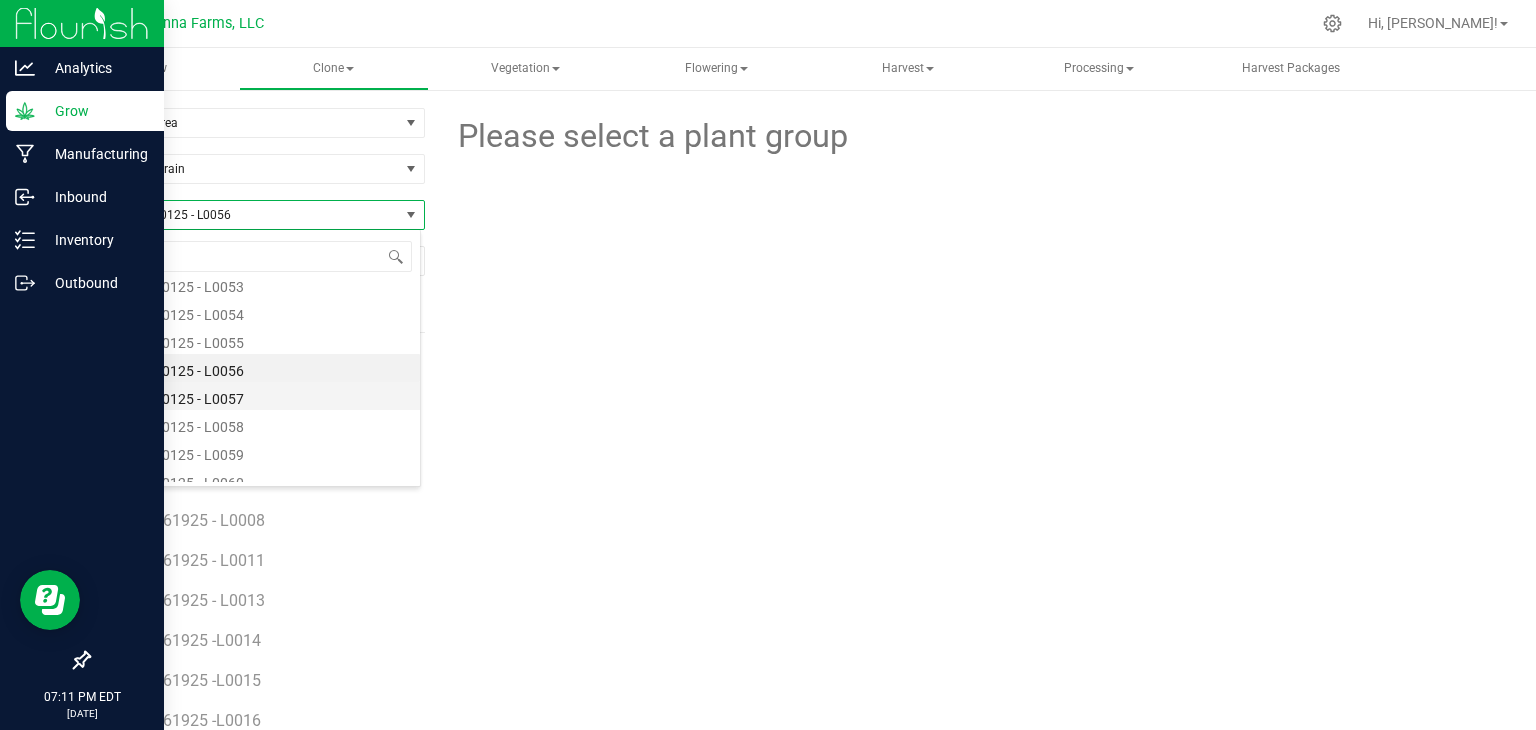 click on "RNTZ - 070125 - L0057" at bounding box center (254, 396) 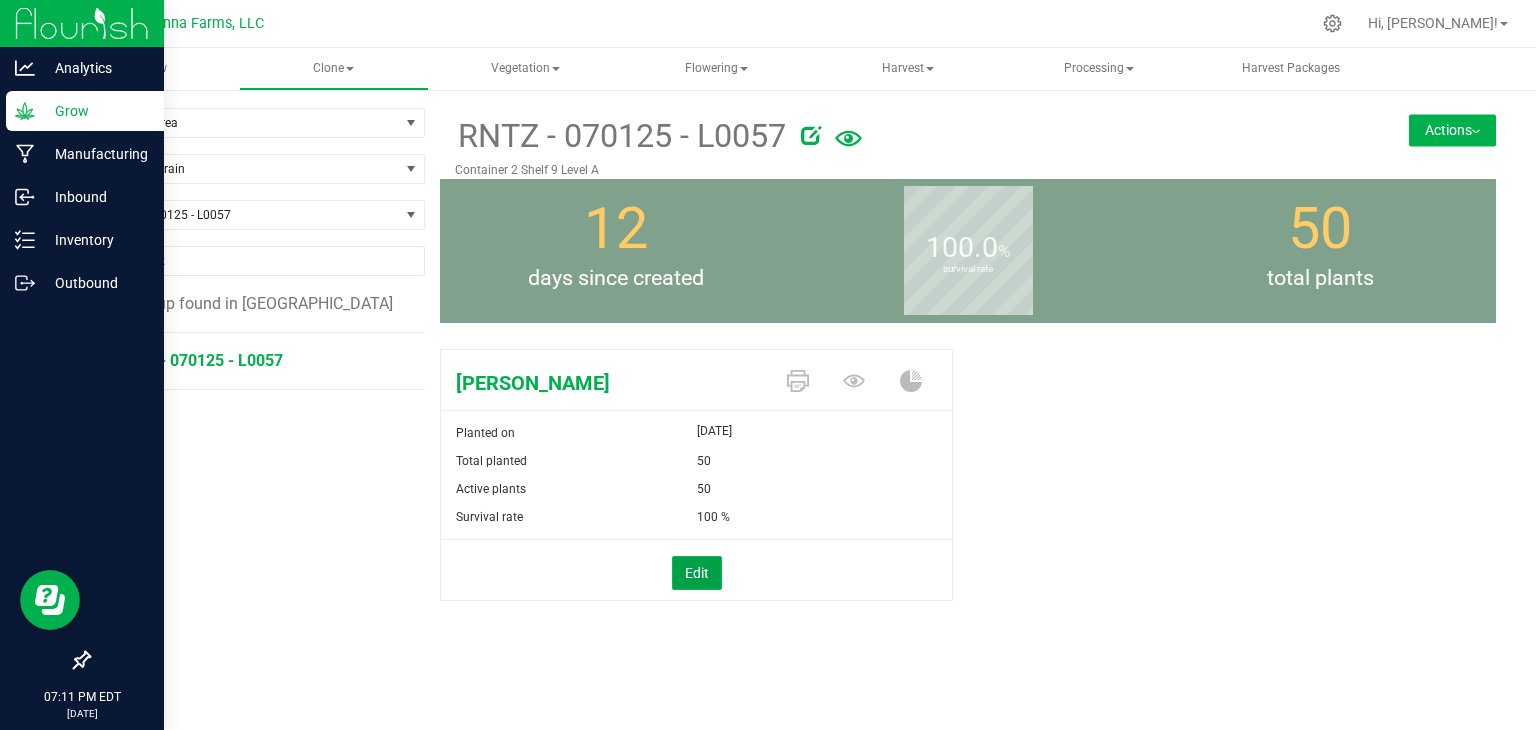 click on "Edit" at bounding box center [697, 573] 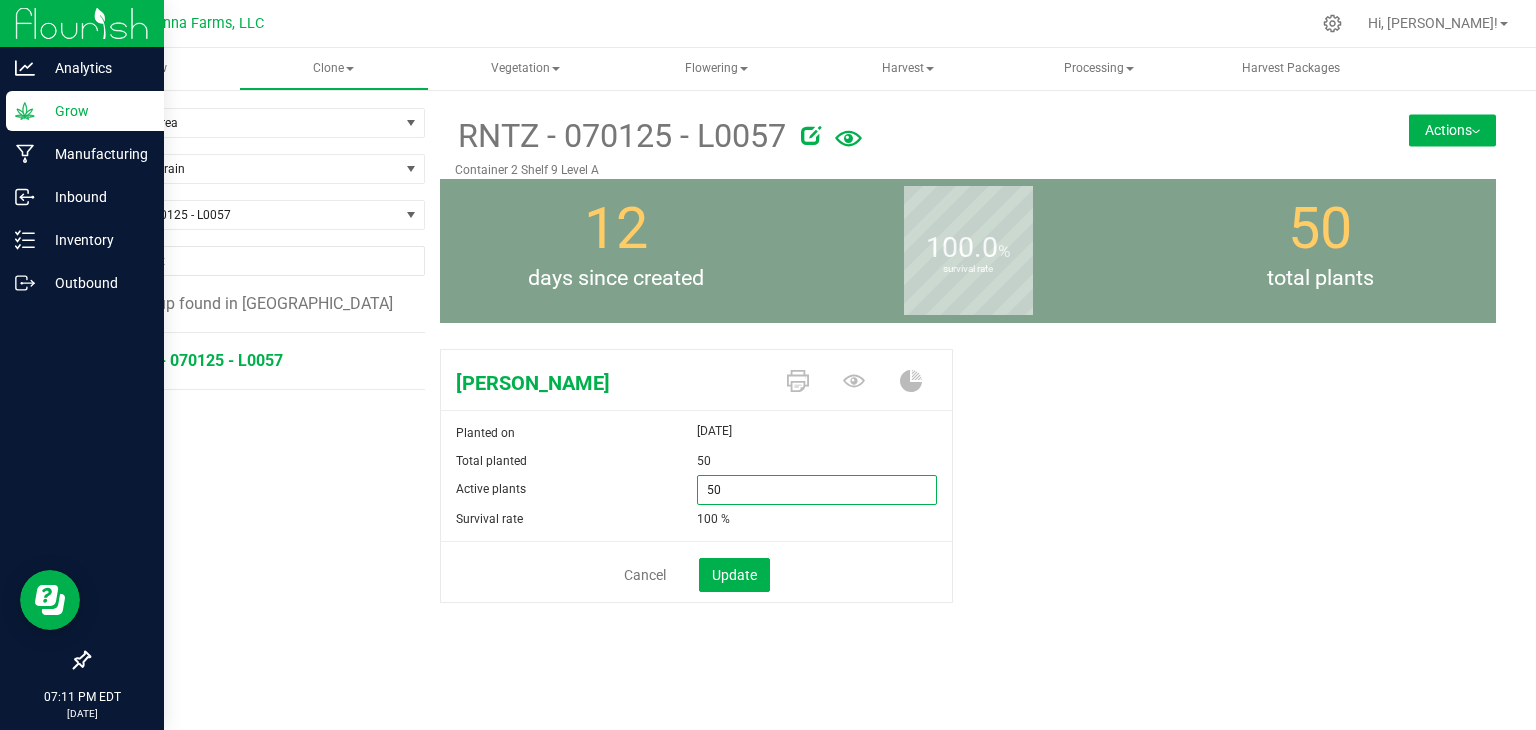 drag, startPoint x: 766, startPoint y: 496, endPoint x: 652, endPoint y: 495, distance: 114.00439 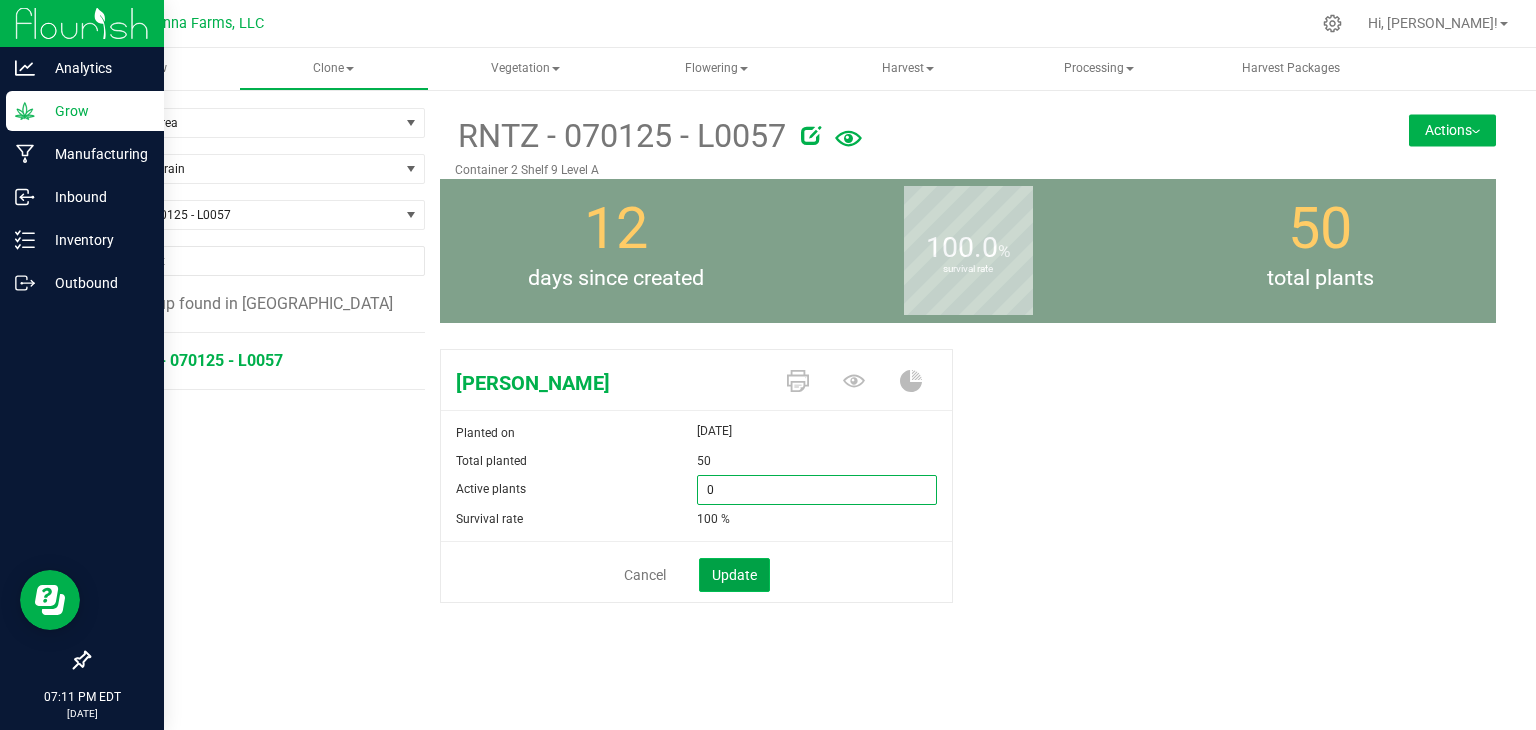 type on "0" 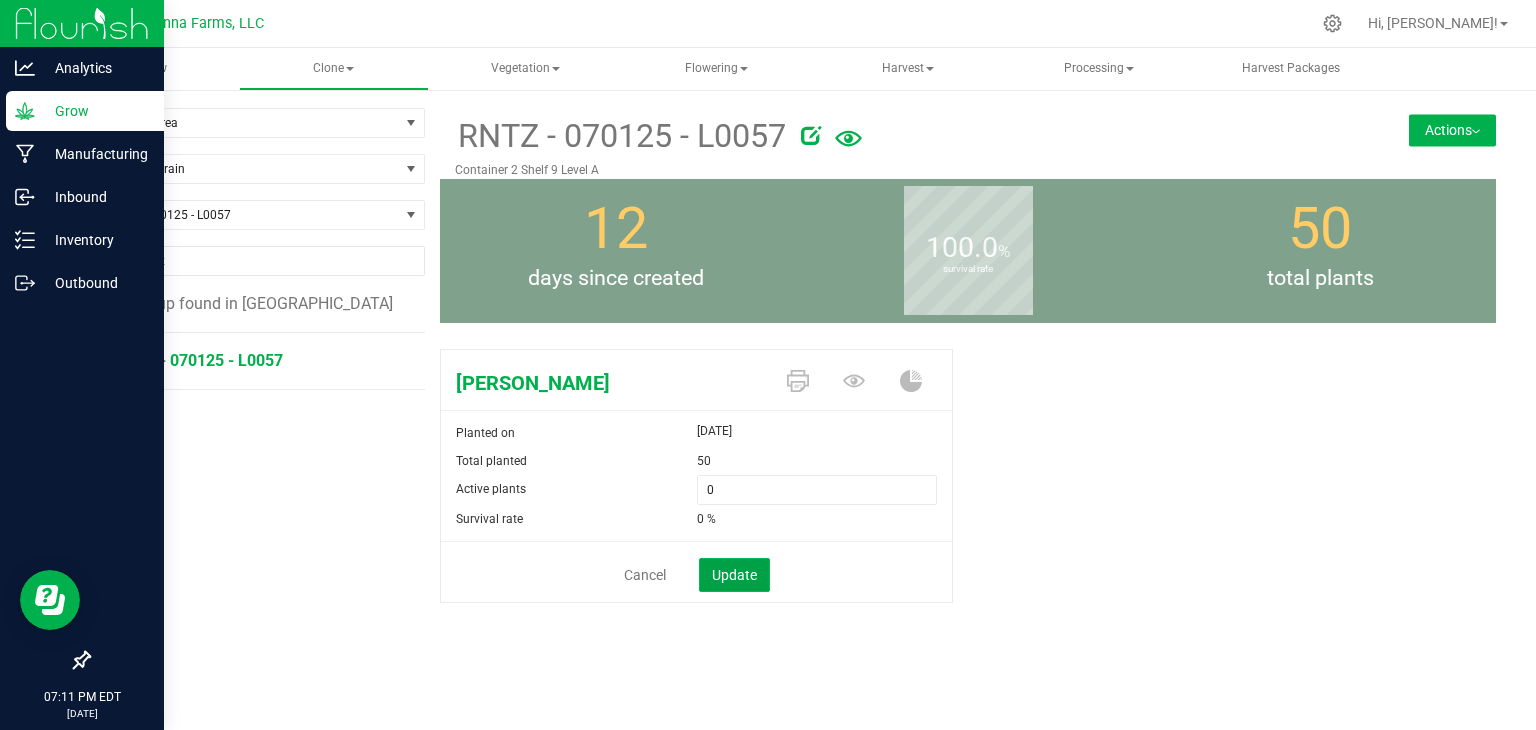 click on "Update" 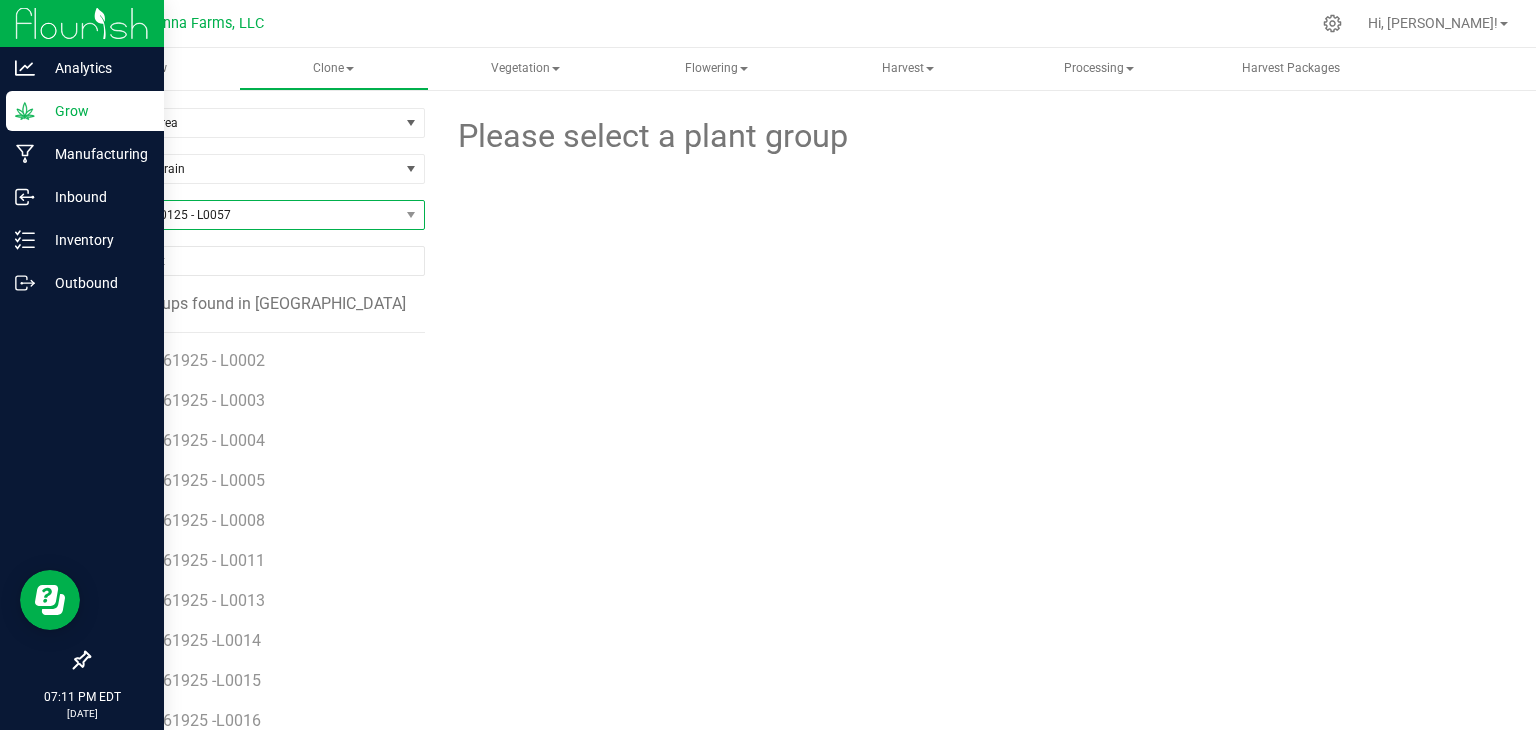 click on "RNTZ - 070125 - L0057" at bounding box center [244, 215] 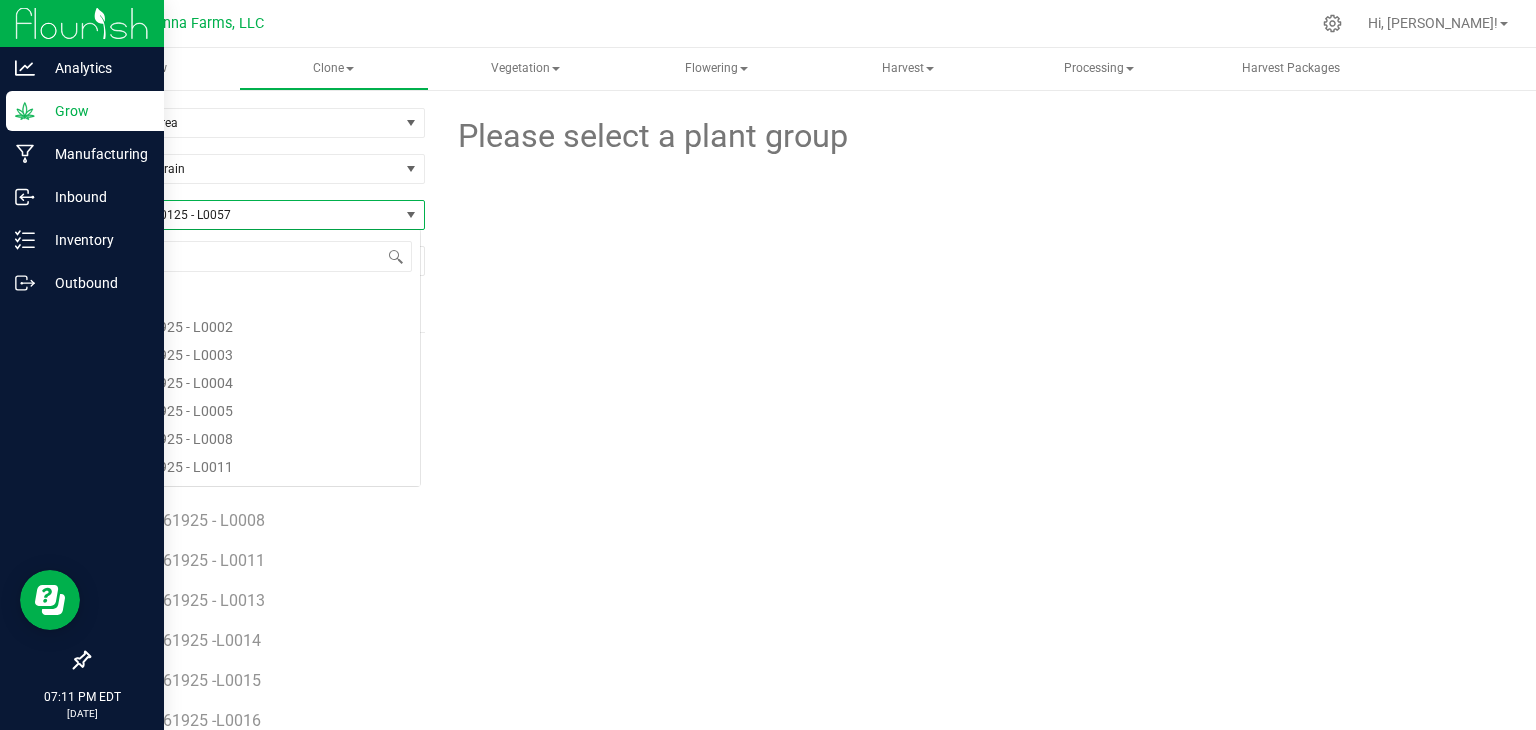 scroll, scrollTop: 99970, scrollLeft: 99666, axis: both 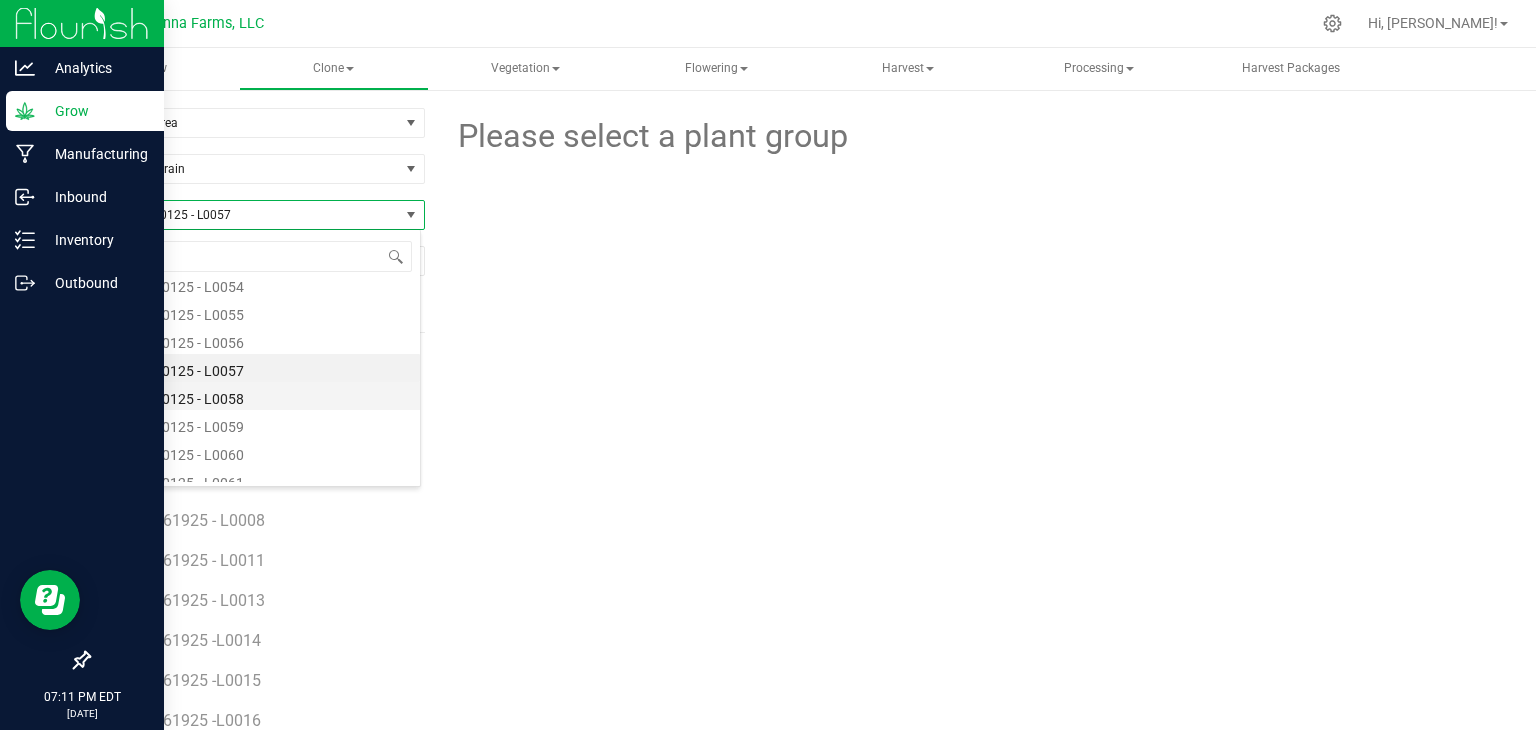 click on "RNTZ - 070125 - L0058" at bounding box center [254, 396] 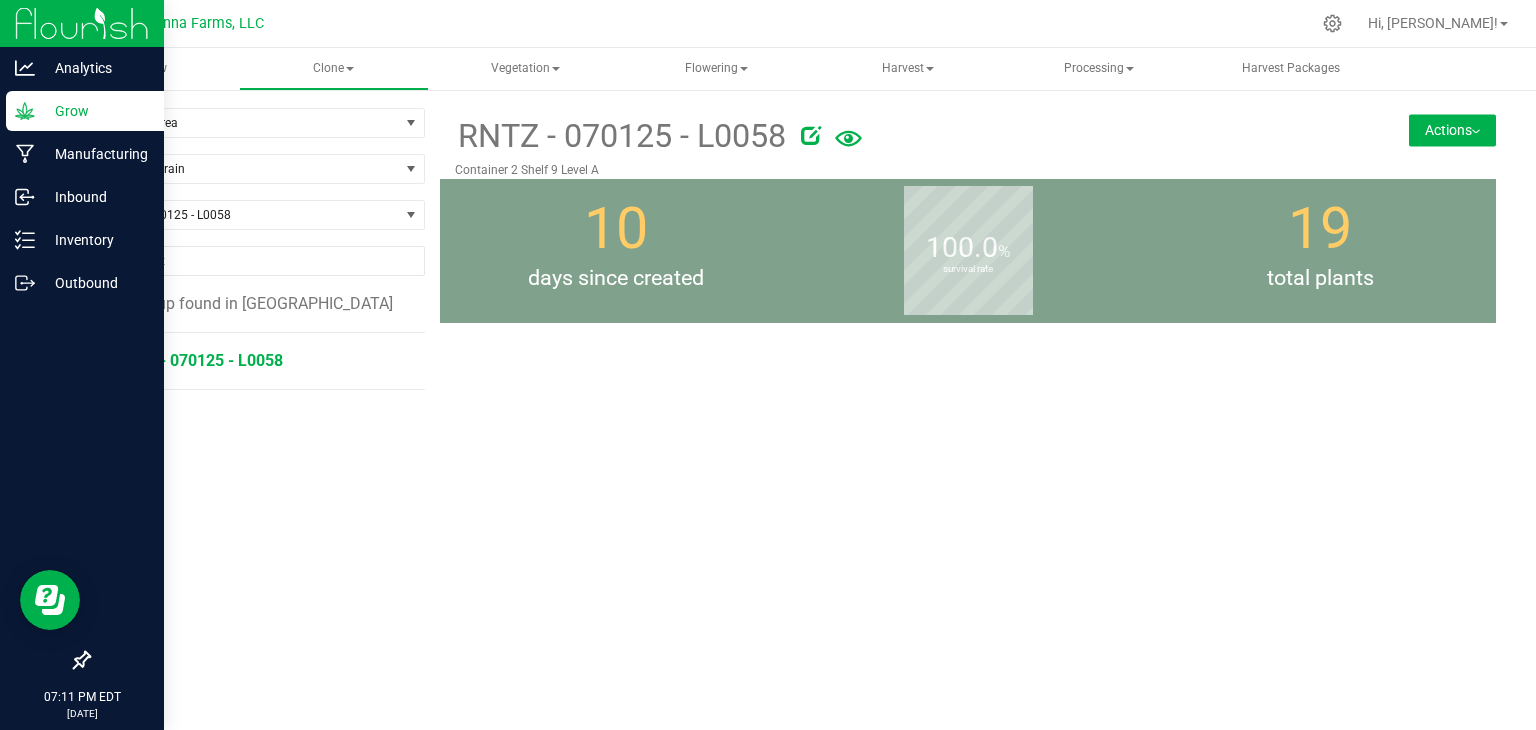 click on "RNTZ - 070125 - L0058" at bounding box center [199, 360] 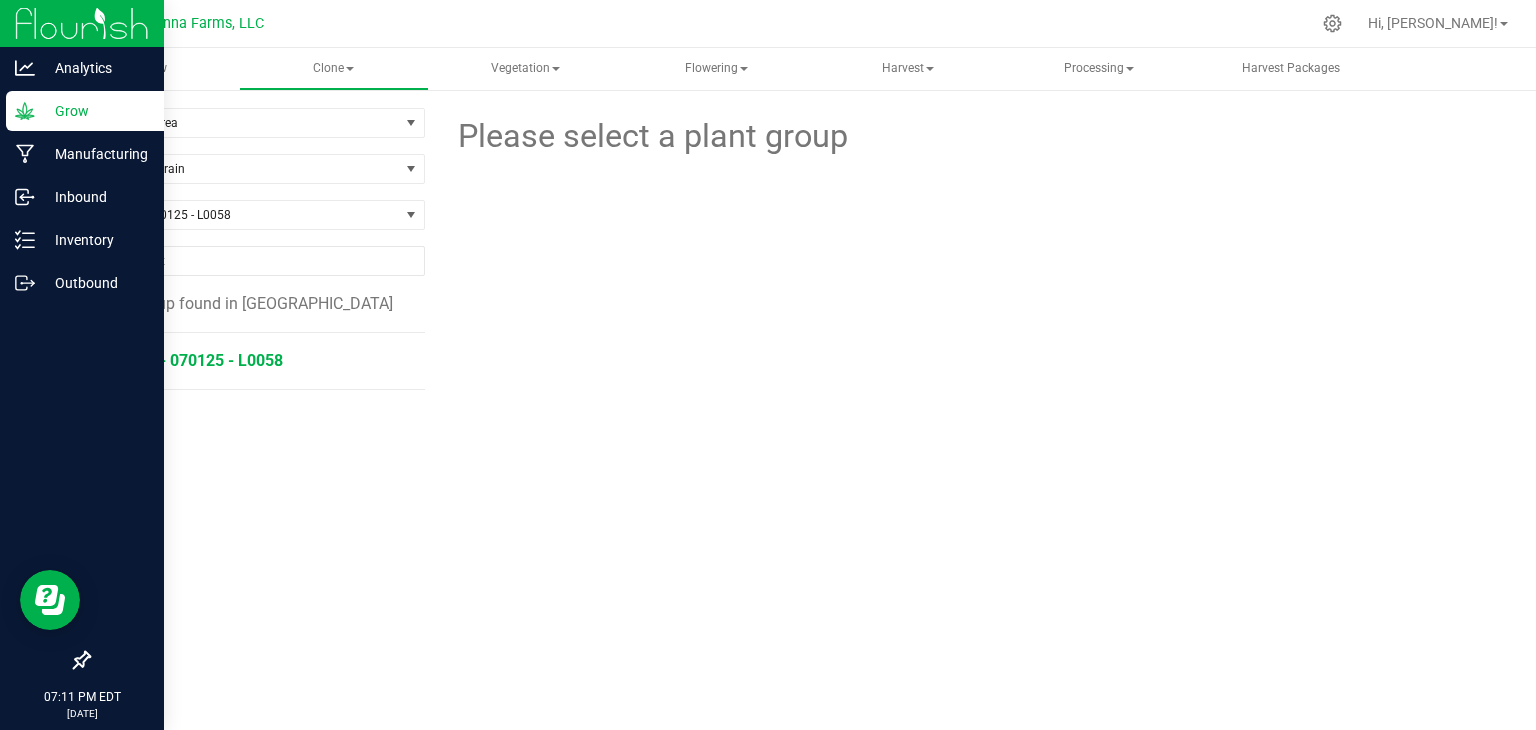 click on "RNTZ - 070125 - L0058" at bounding box center (199, 360) 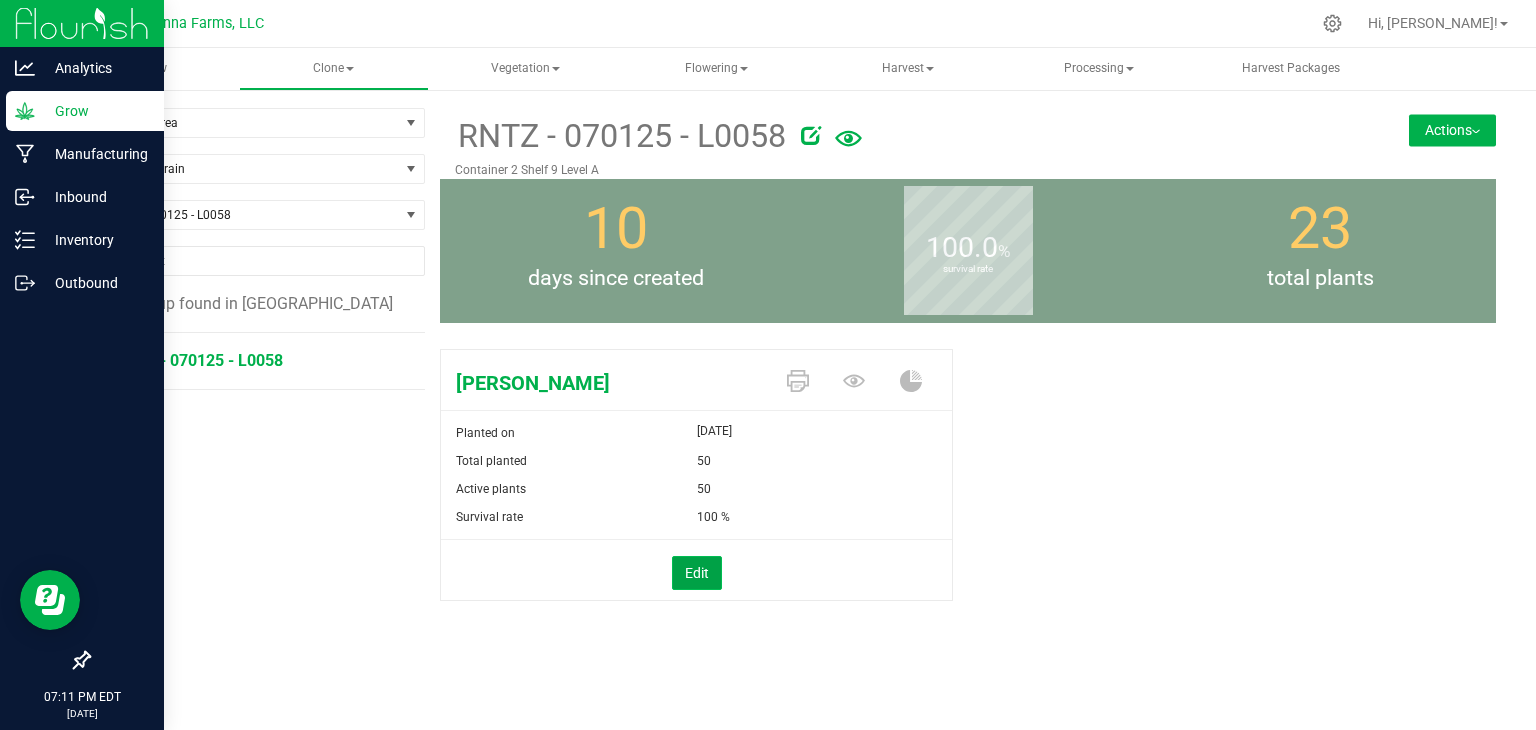 click on "Edit" at bounding box center (697, 573) 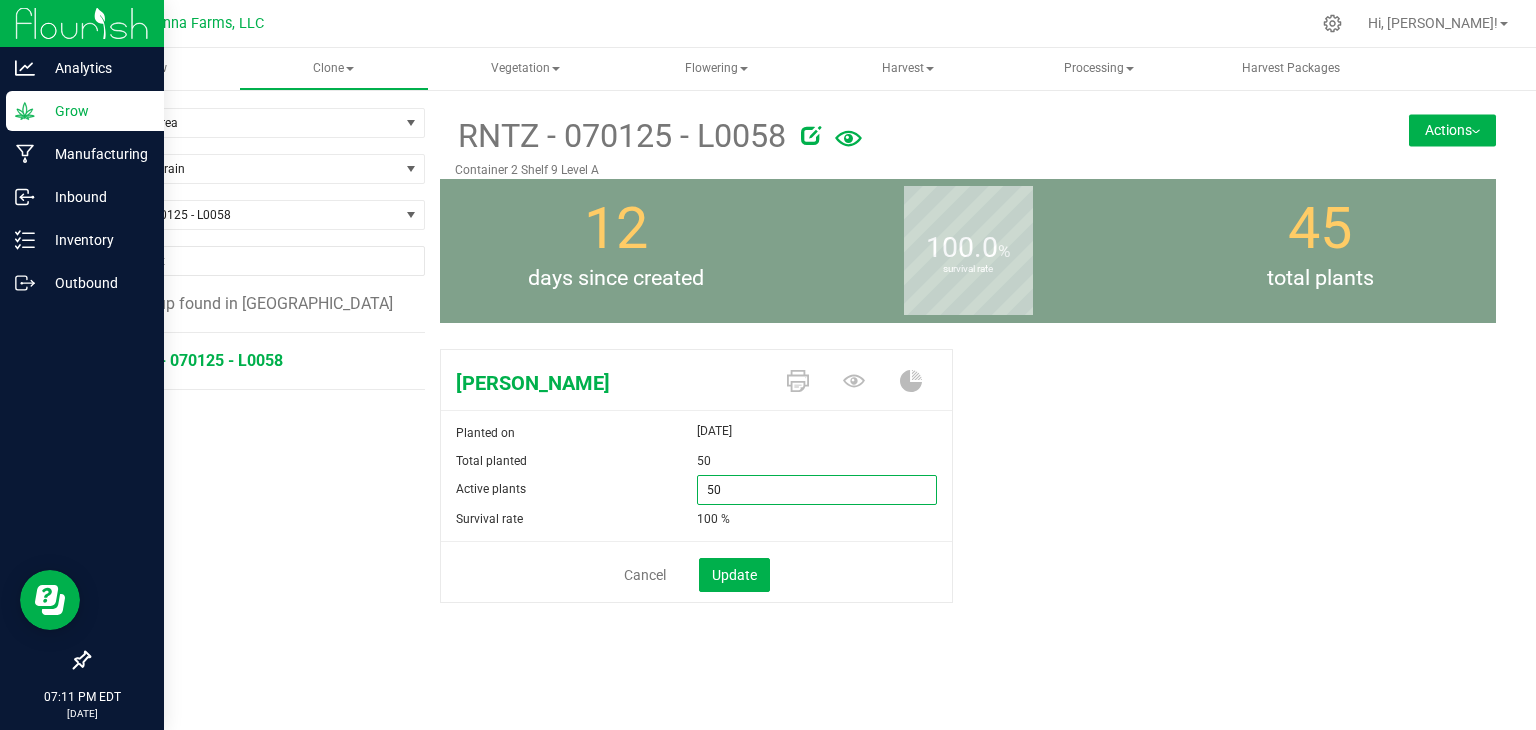 drag, startPoint x: 749, startPoint y: 494, endPoint x: 644, endPoint y: 489, distance: 105.11898 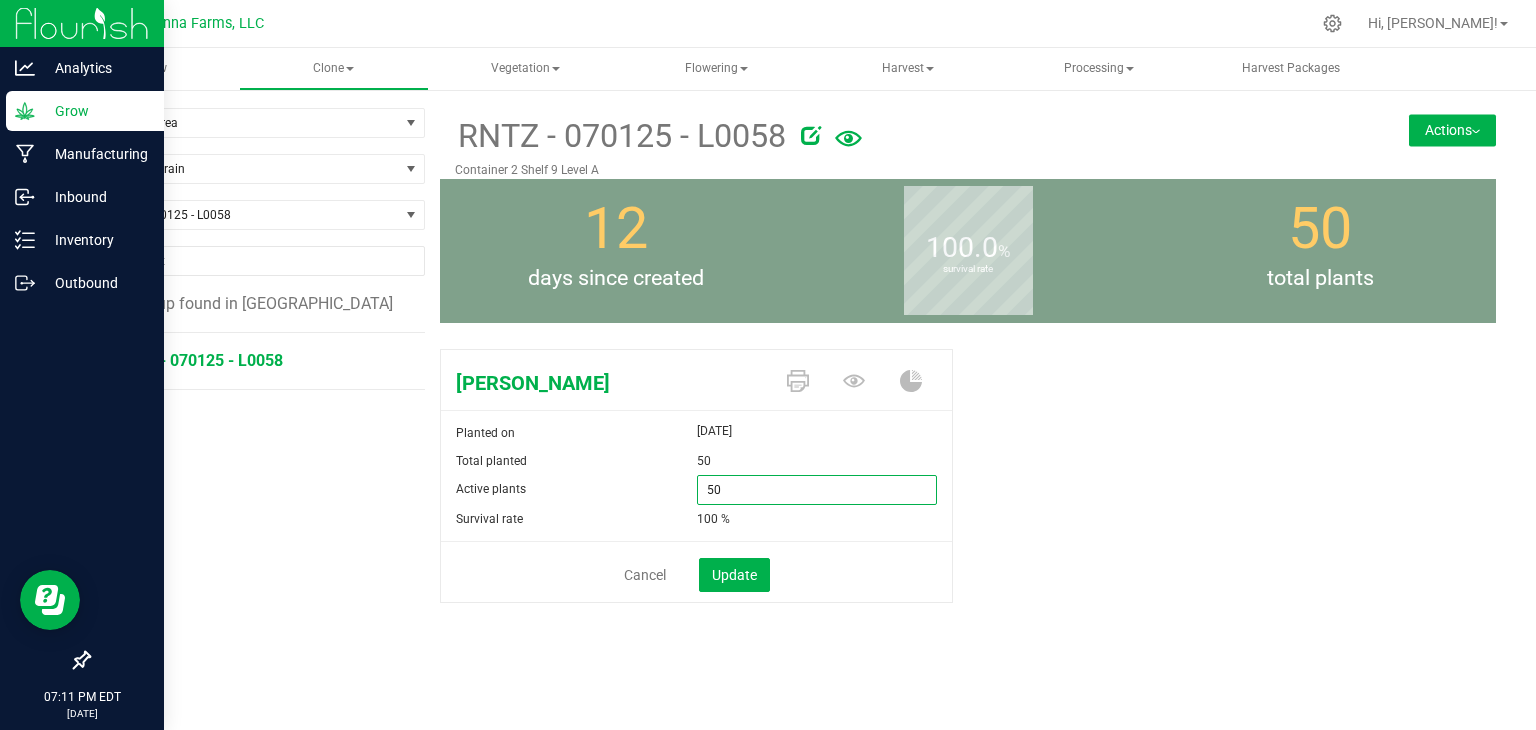type on "0" 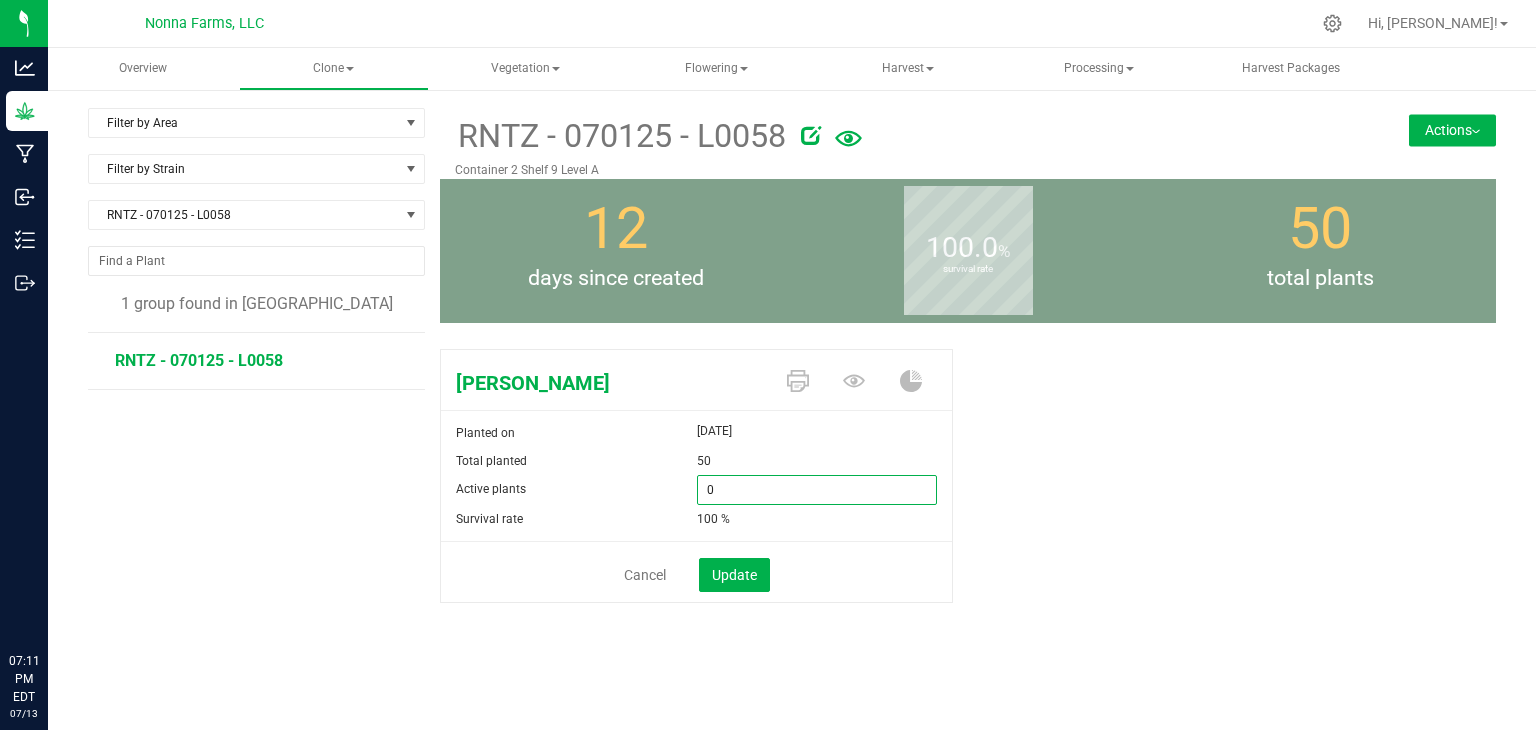 scroll, scrollTop: 0, scrollLeft: 0, axis: both 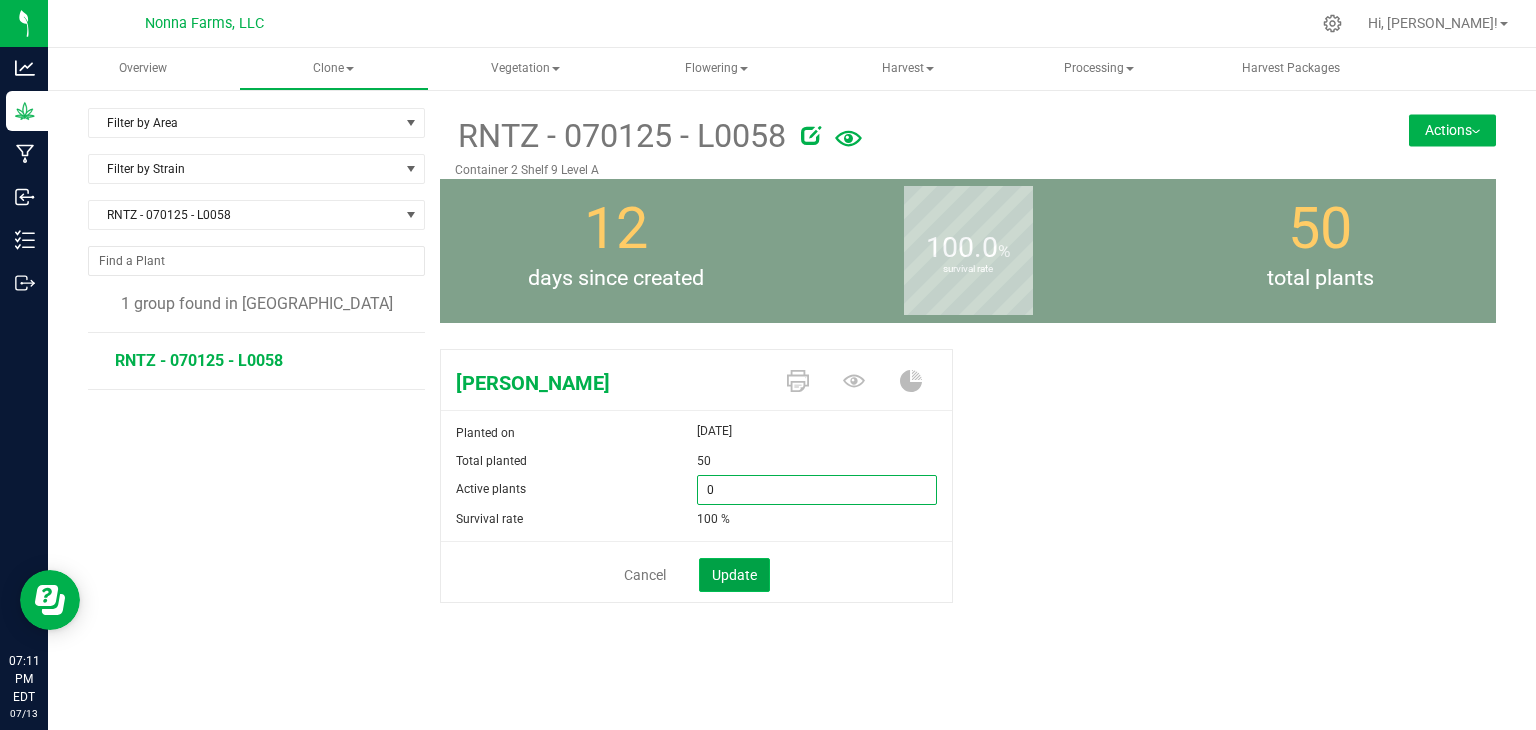 type on "0" 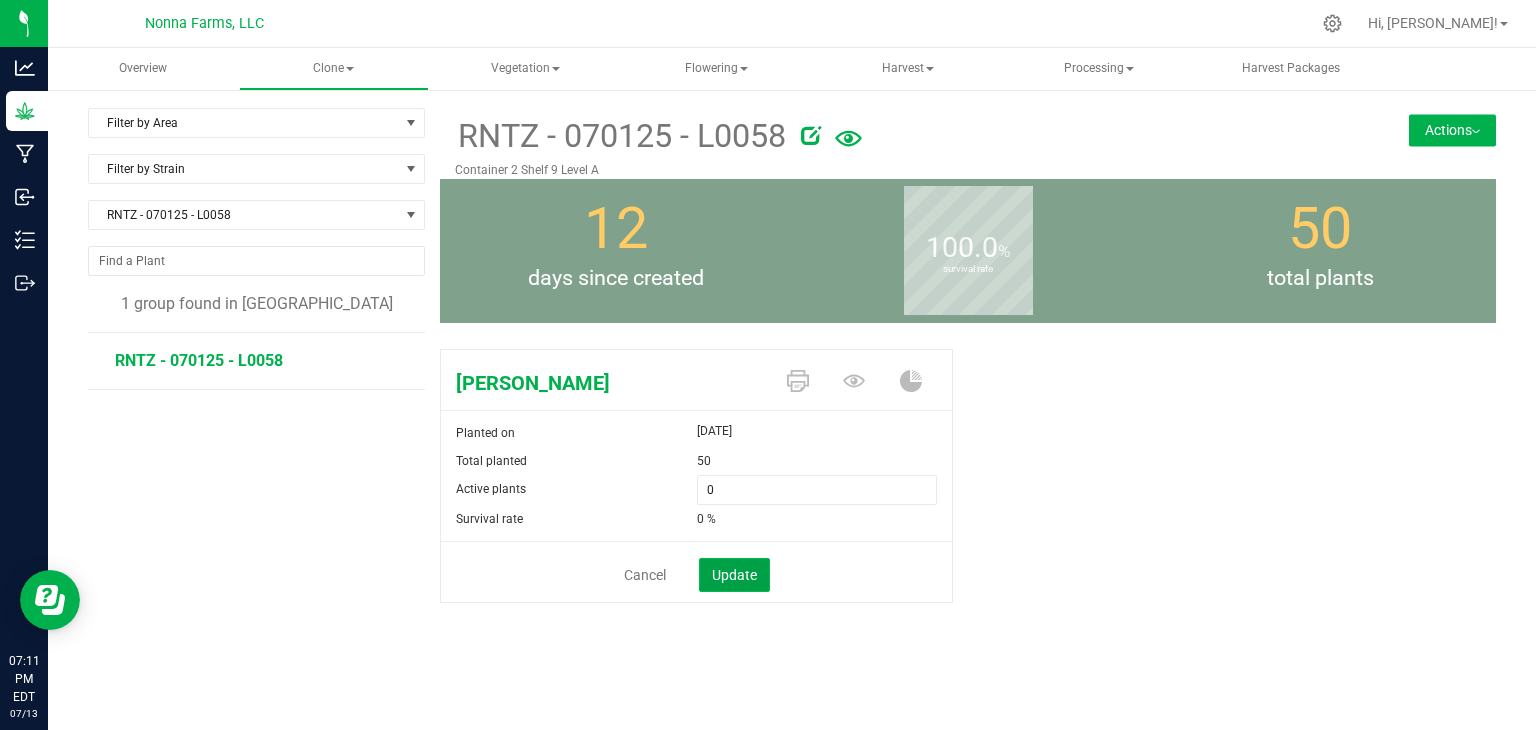 click on "Update" 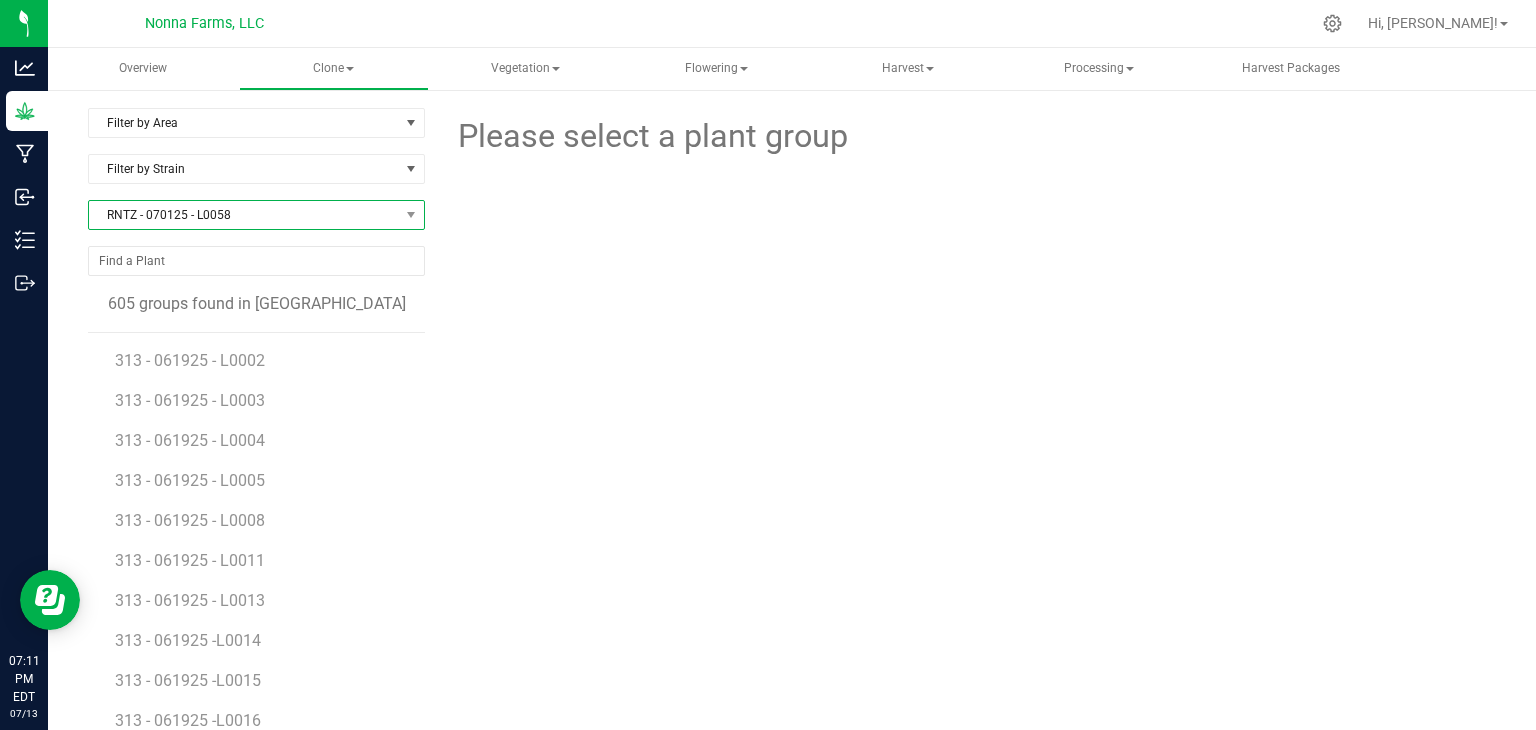 click on "RNTZ - 070125 - L0058" at bounding box center (244, 215) 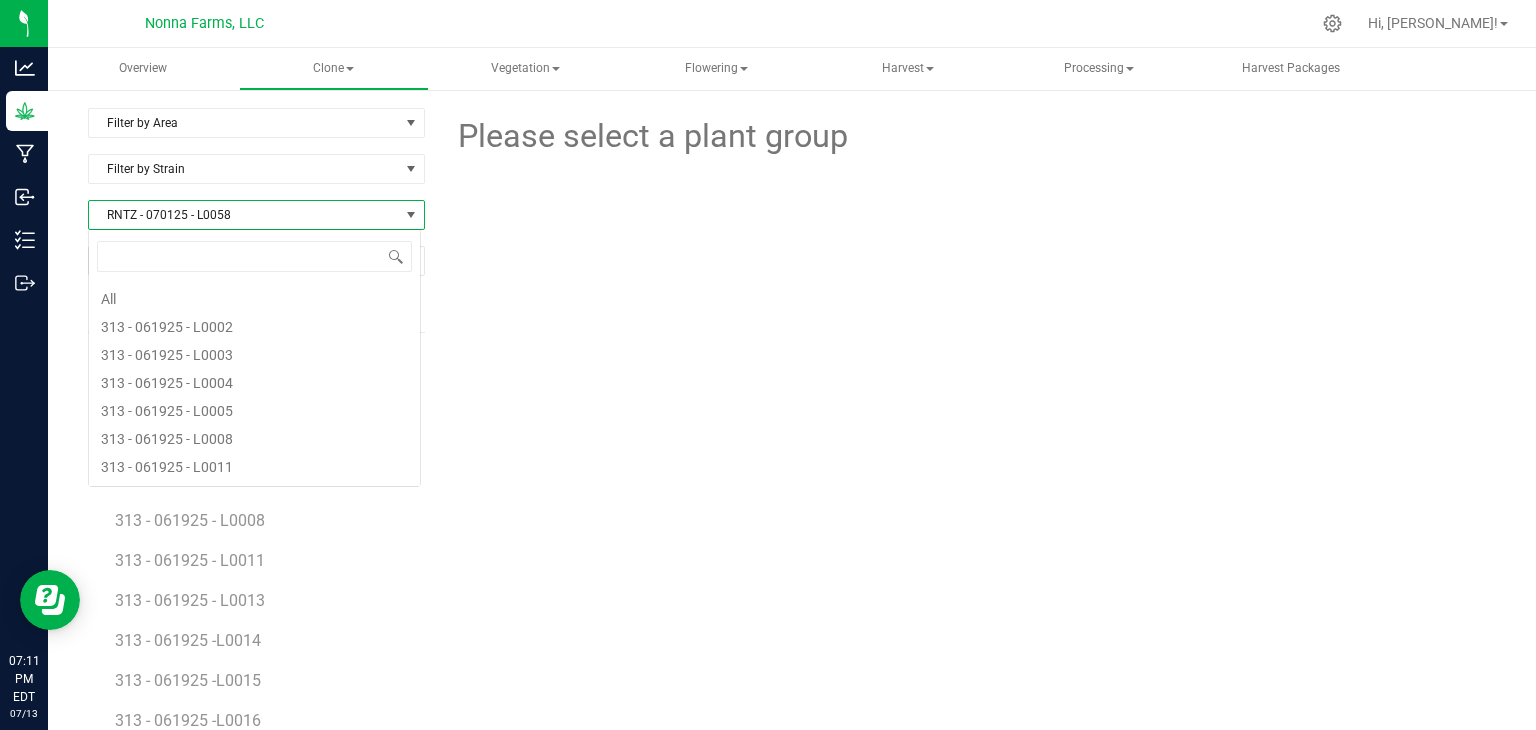 scroll, scrollTop: 99970, scrollLeft: 99666, axis: both 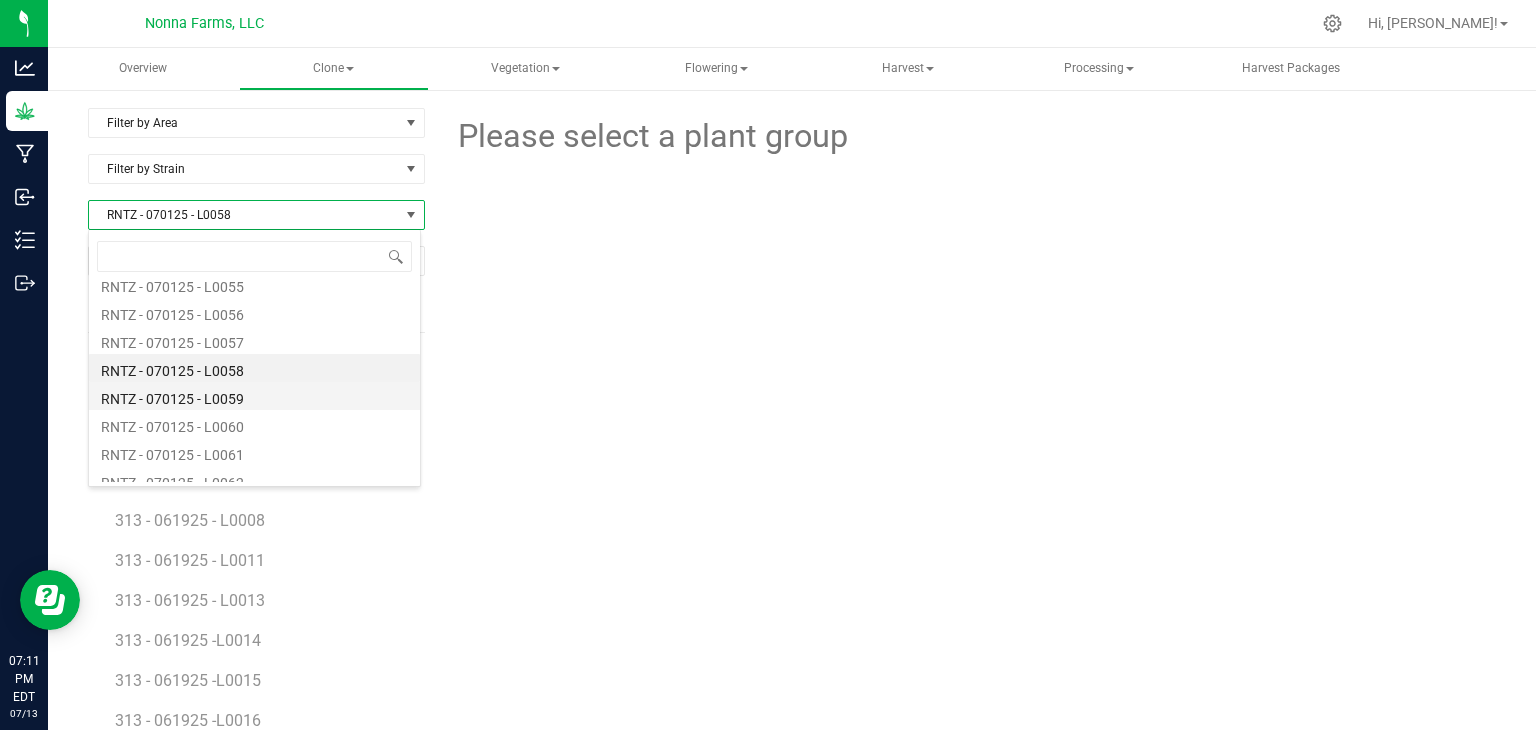 click on "RNTZ - 070125 - L0059" at bounding box center (254, 396) 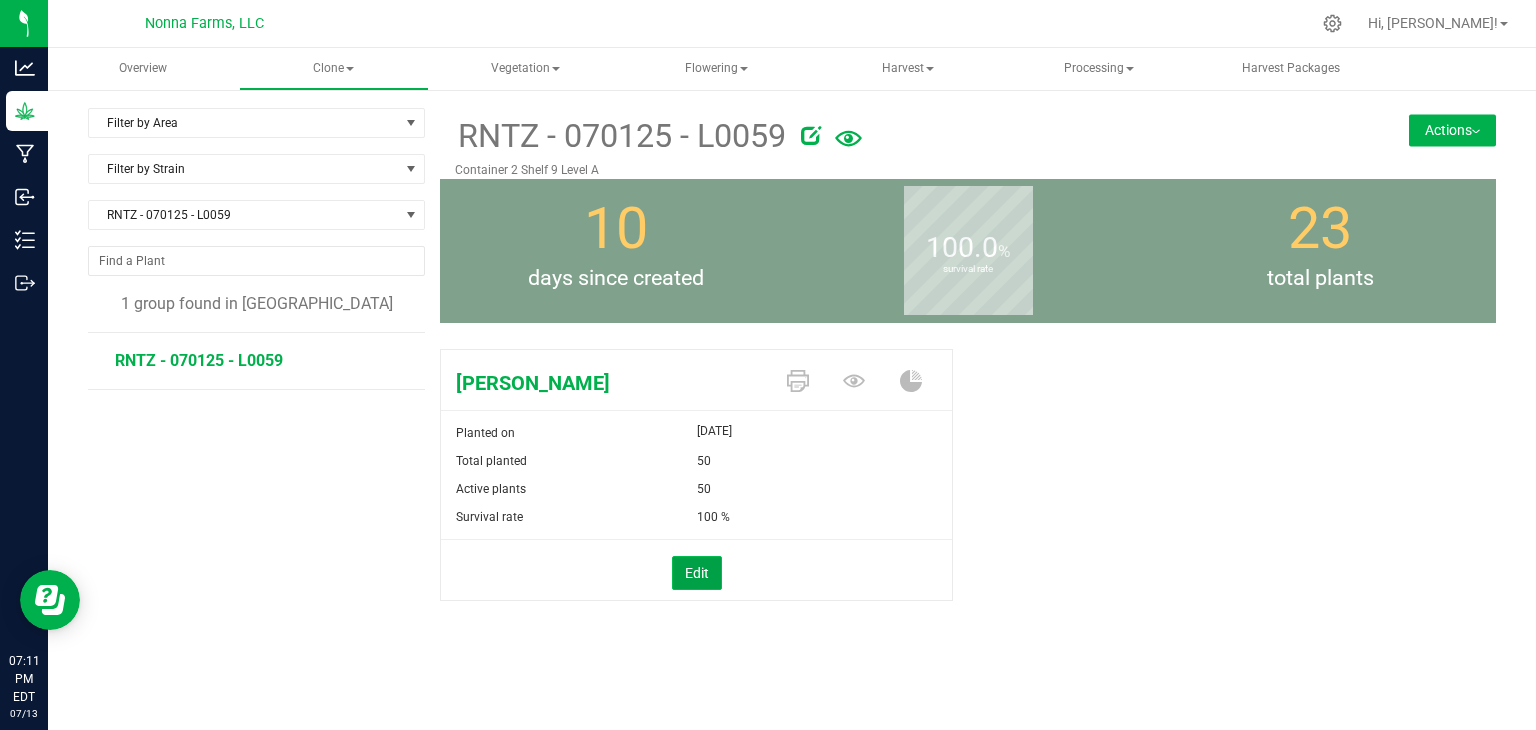 click on "Edit" at bounding box center [697, 573] 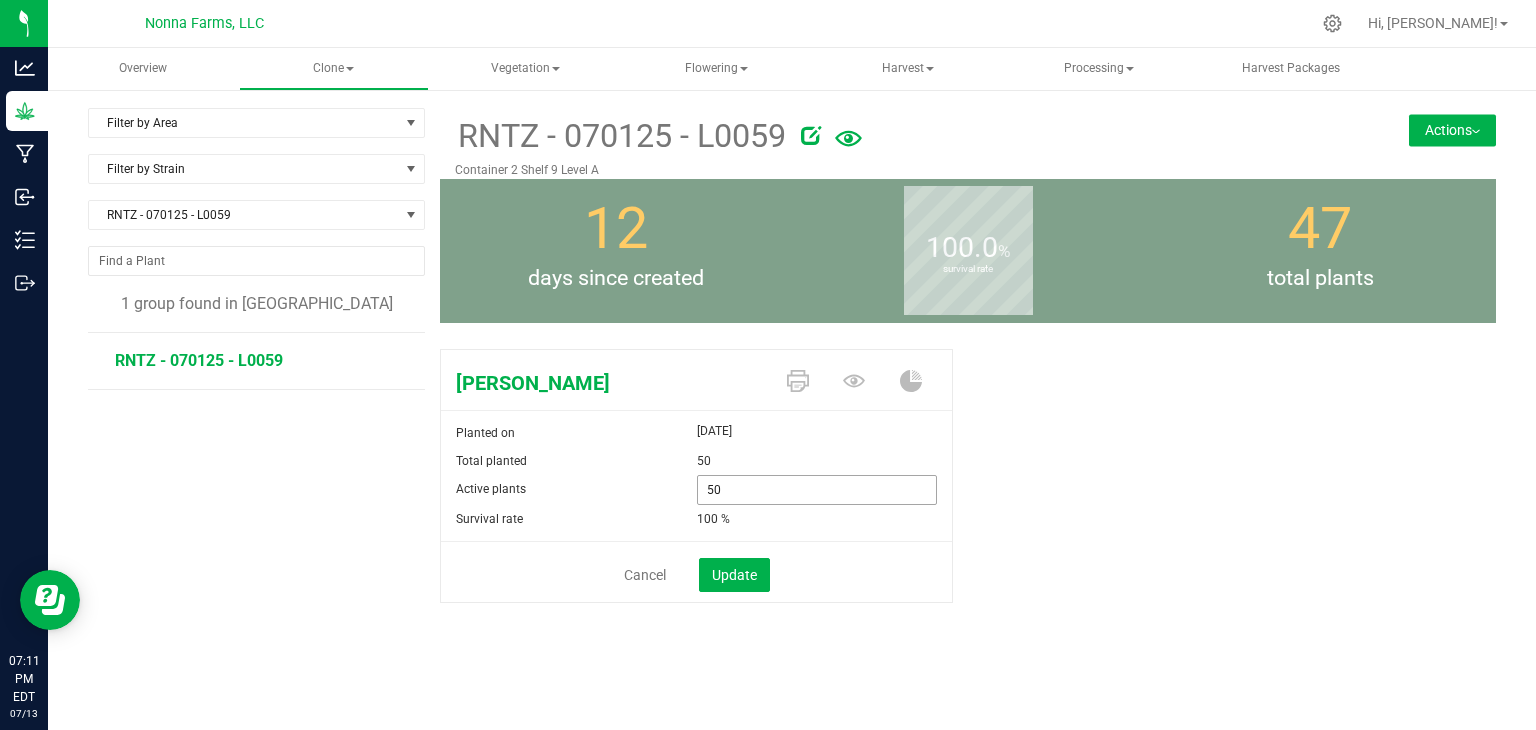 drag, startPoint x: 757, startPoint y: 489, endPoint x: 598, endPoint y: 477, distance: 159.4522 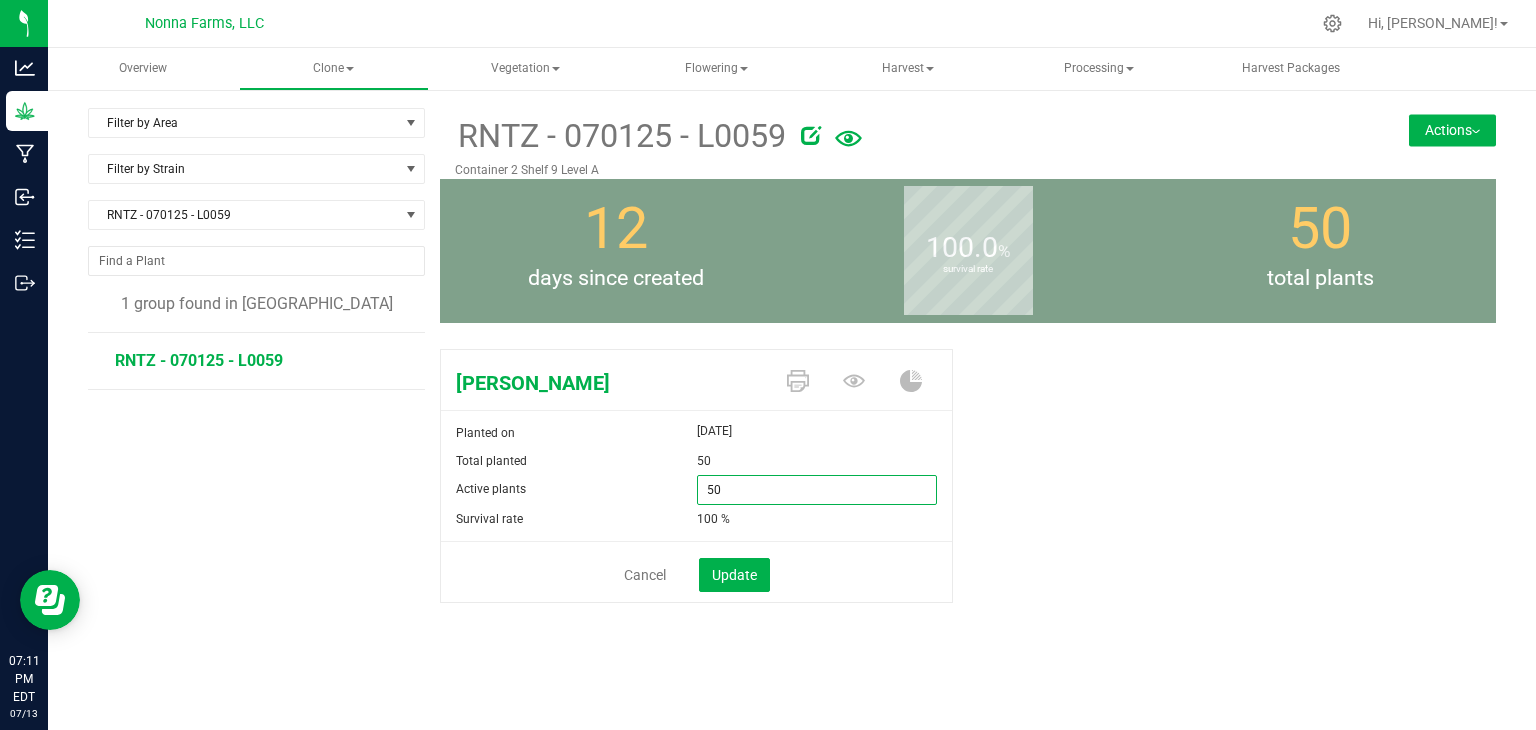 type on "0" 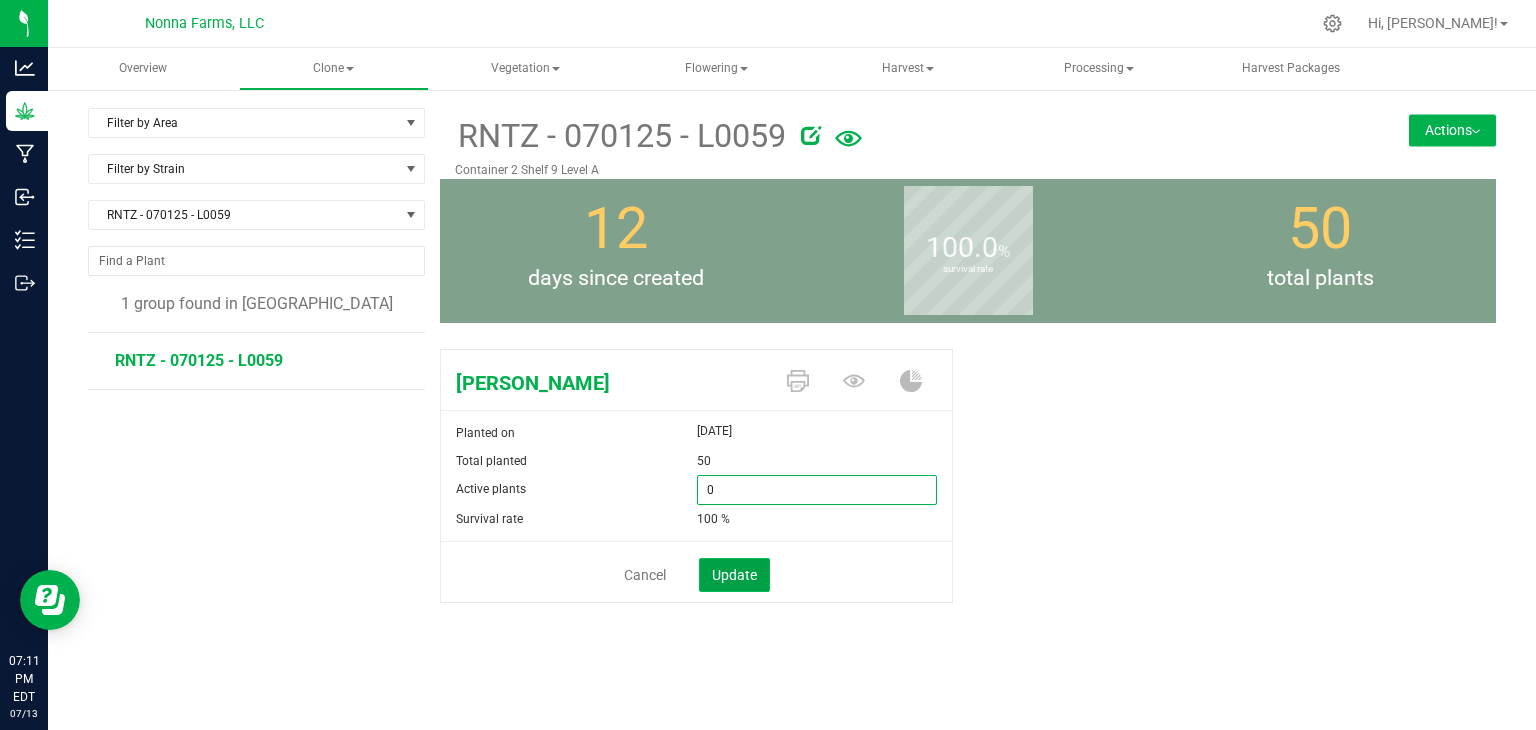 type on "0" 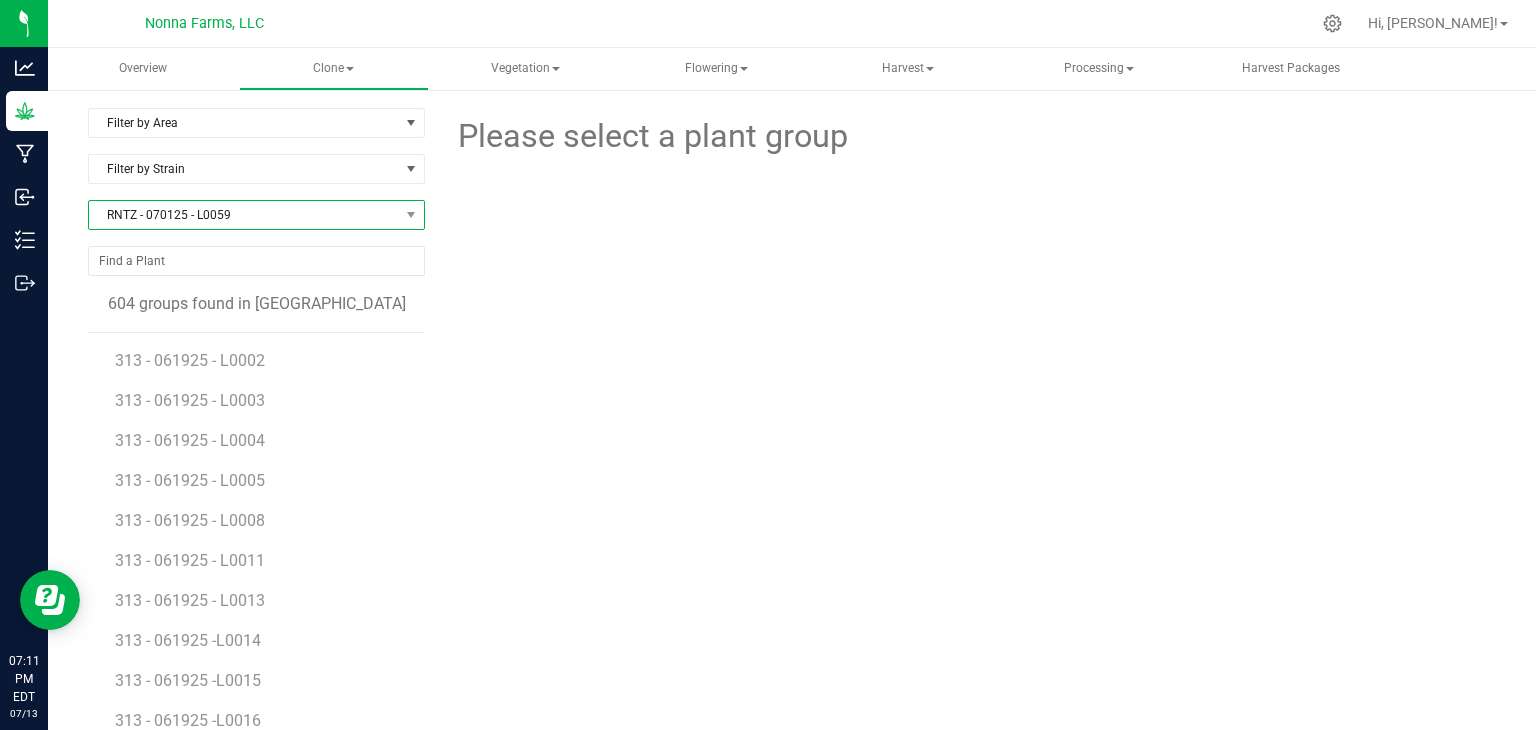 click on "RNTZ - 070125 - L0059" at bounding box center [244, 215] 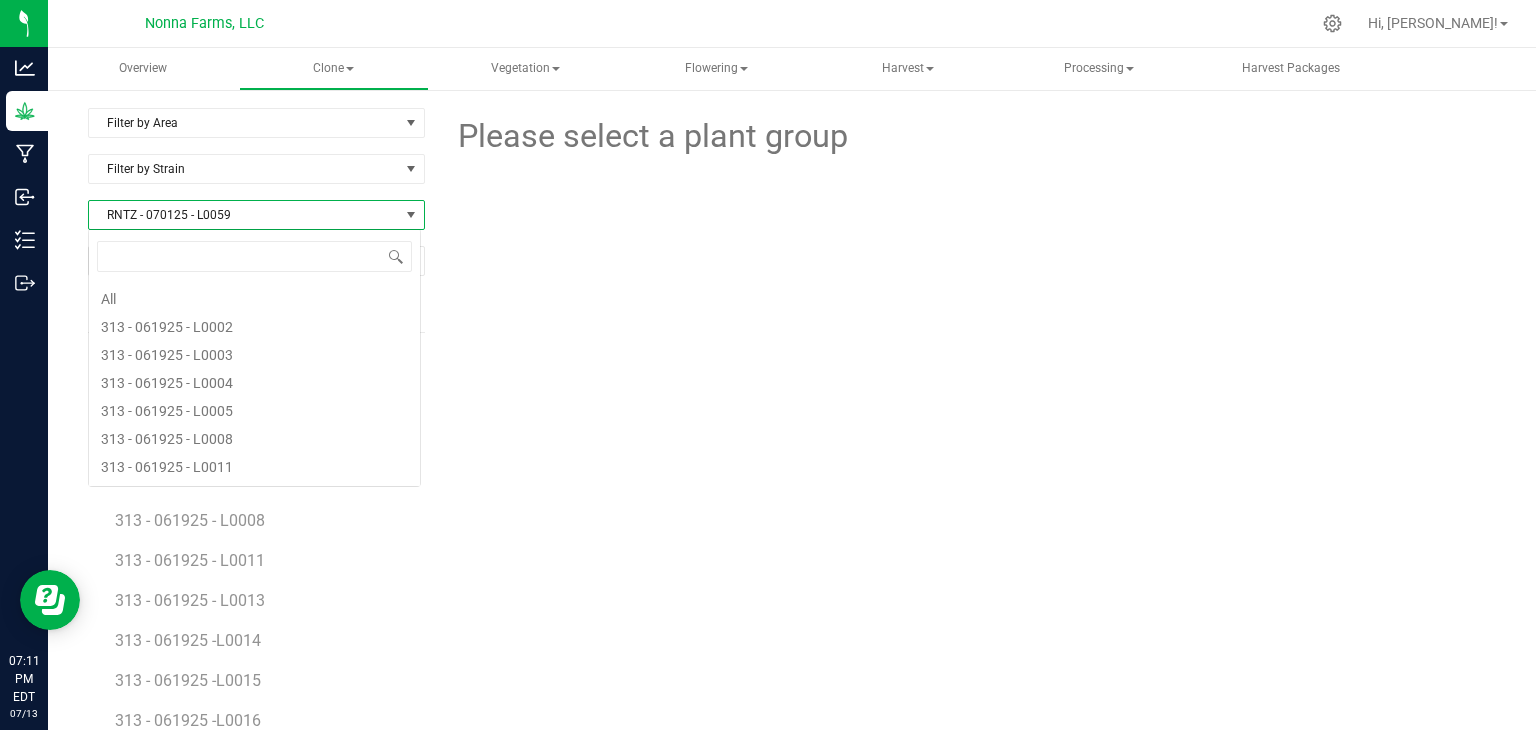 scroll, scrollTop: 4616, scrollLeft: 0, axis: vertical 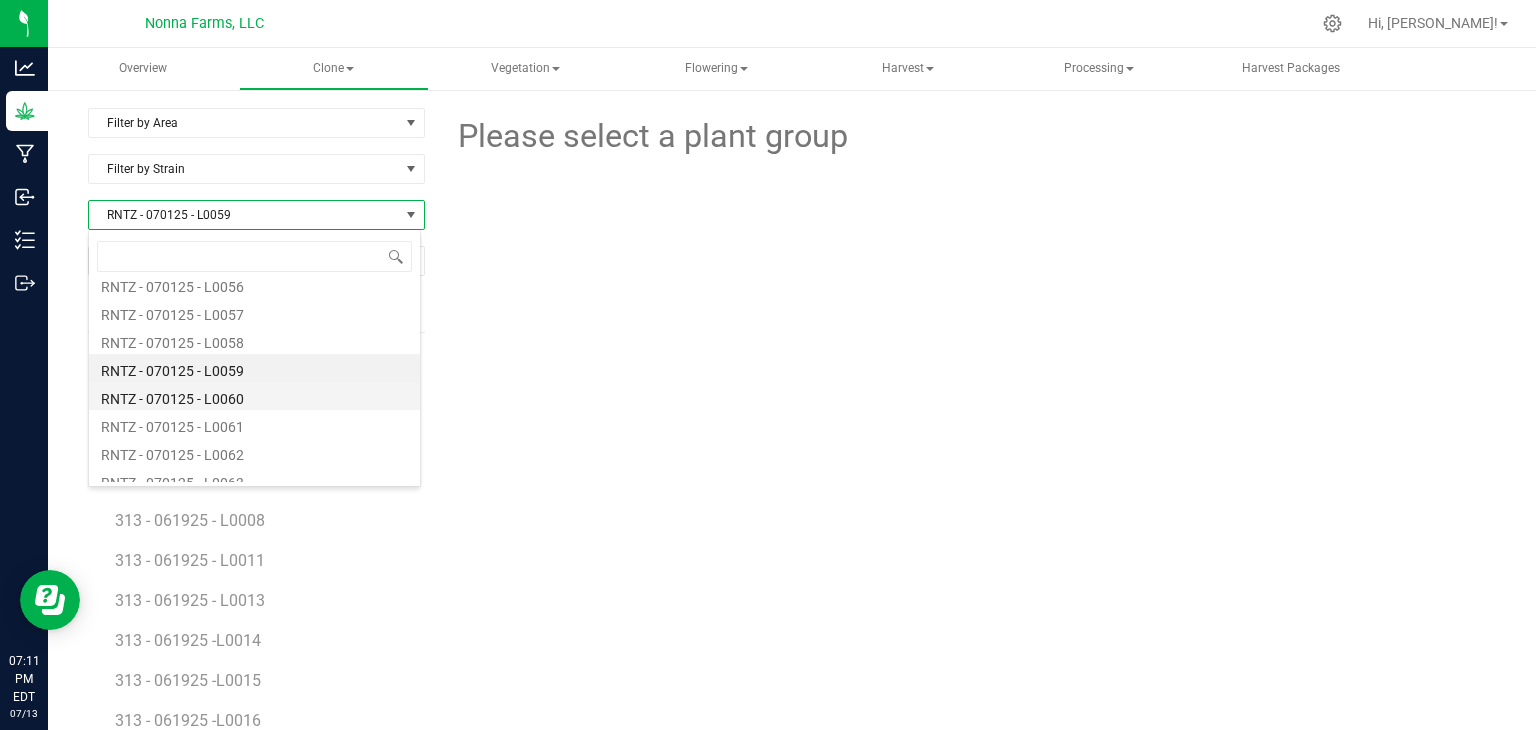 click on "RNTZ - 070125 - L0060" at bounding box center (254, 396) 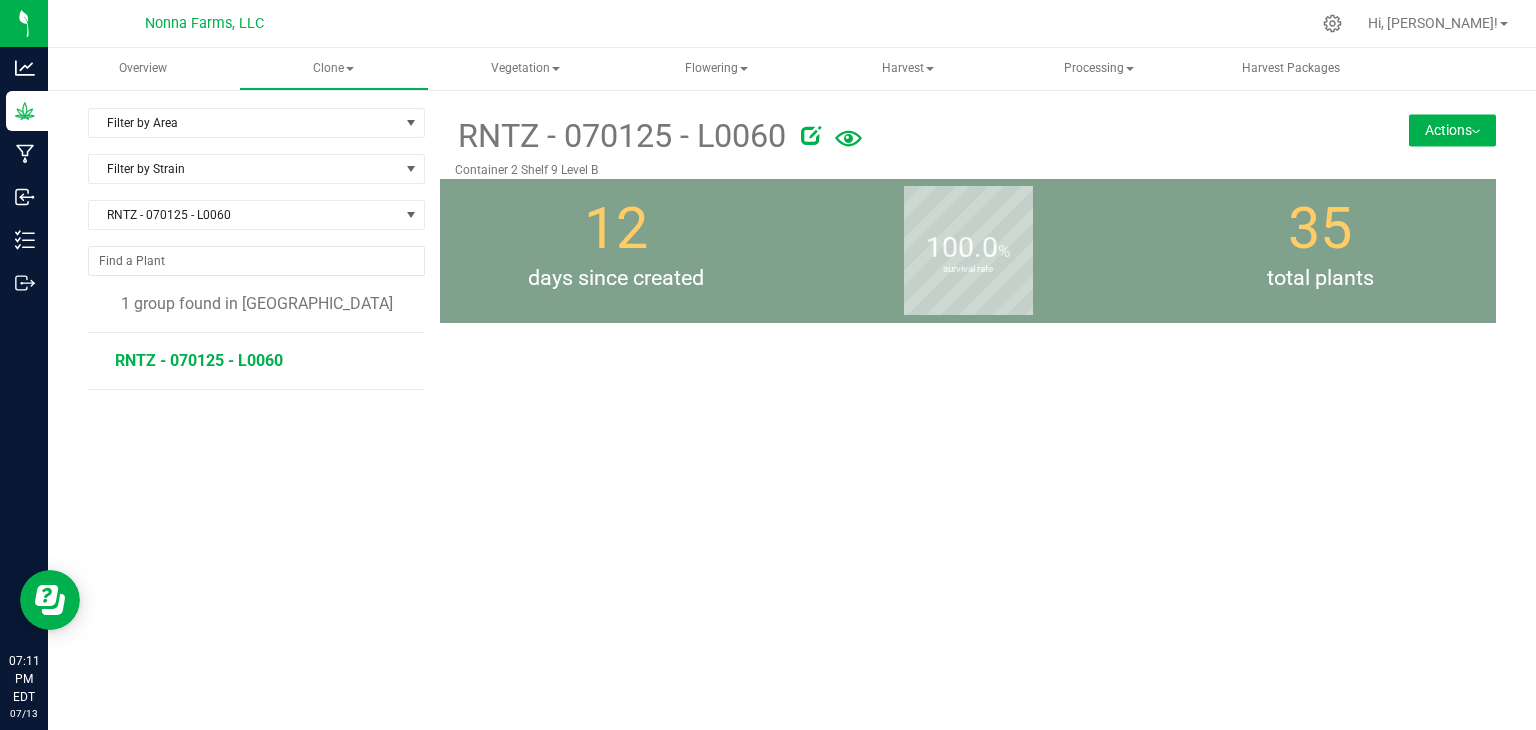 click on "RNTZ - 070125 - L0060" at bounding box center (199, 360) 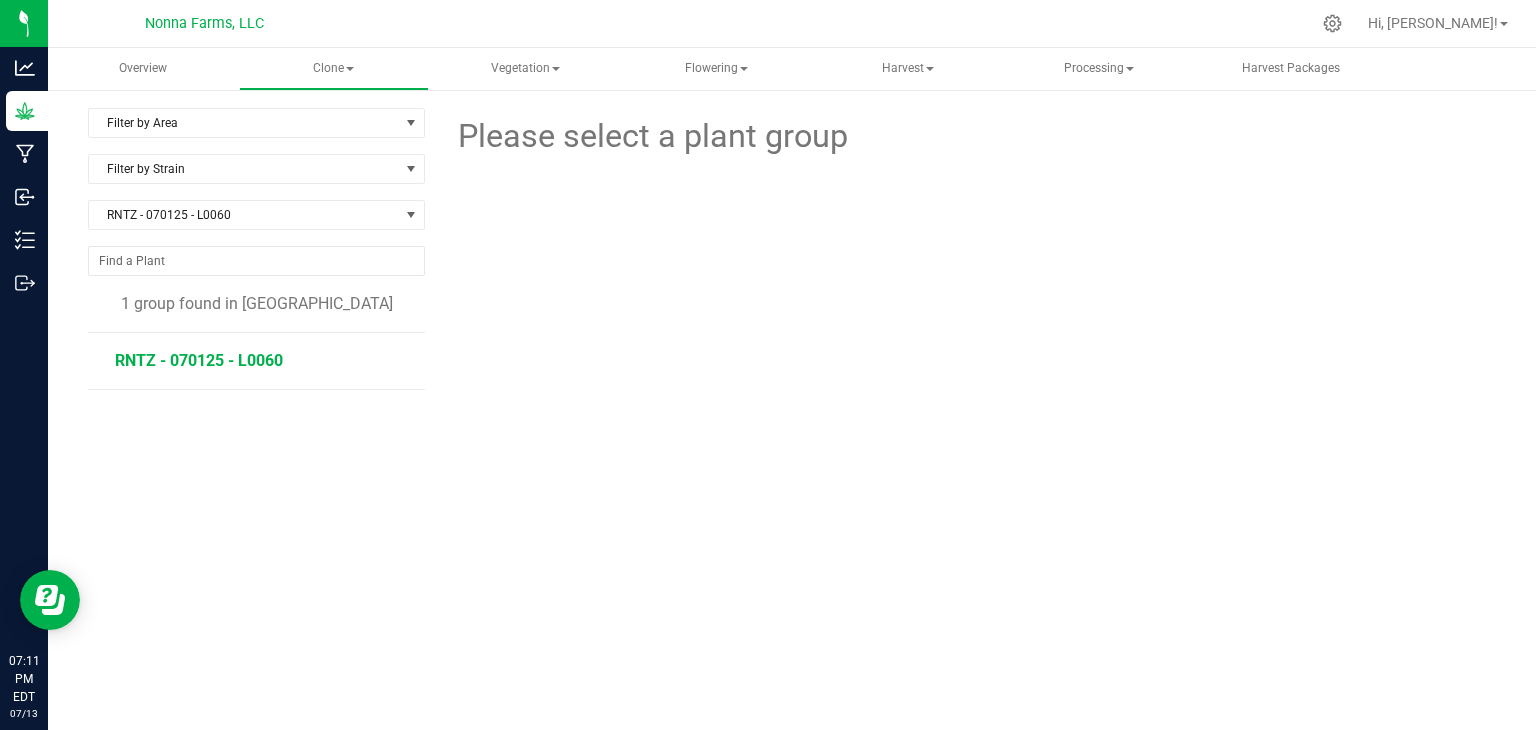 click on "RNTZ - 070125 - L0060" at bounding box center [199, 360] 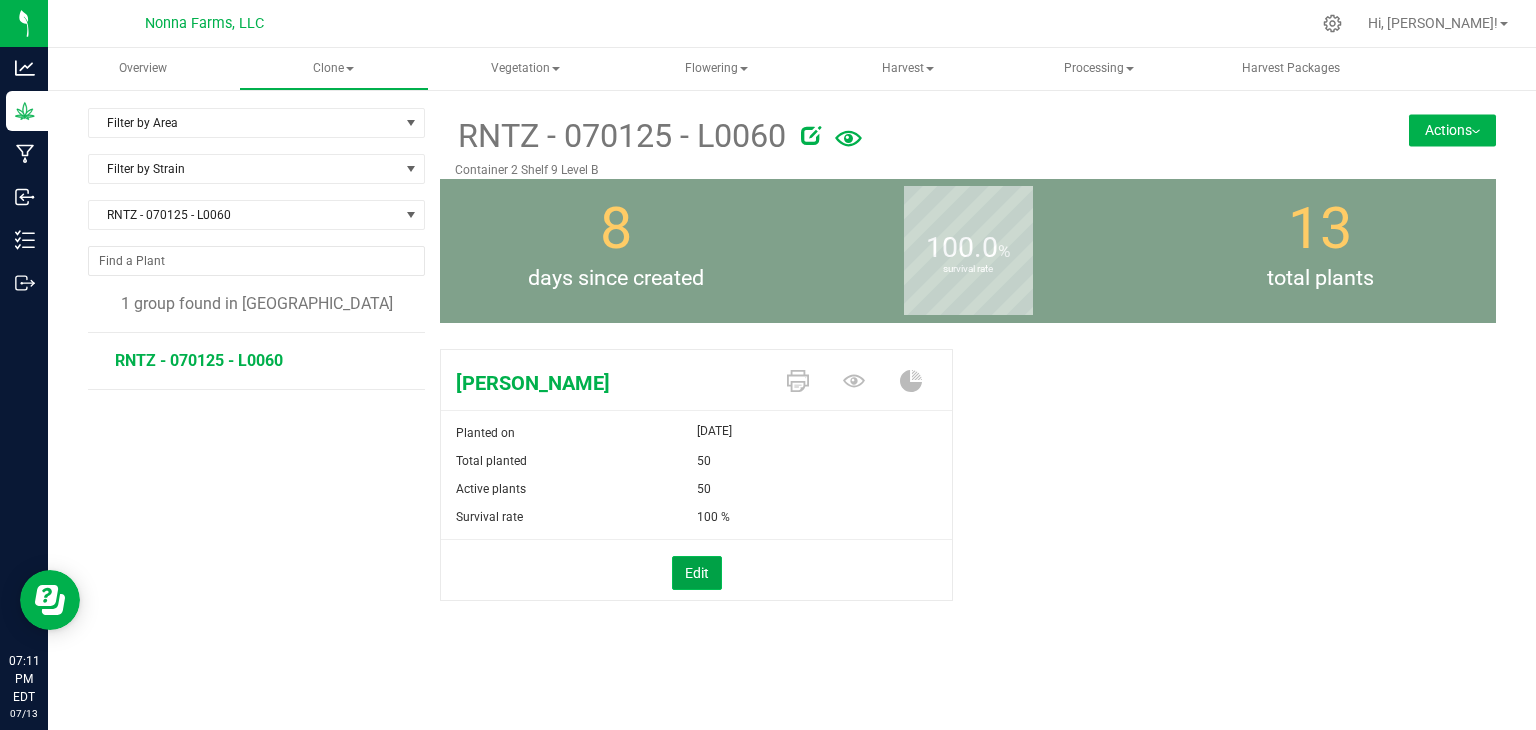 click on "Edit" at bounding box center [697, 573] 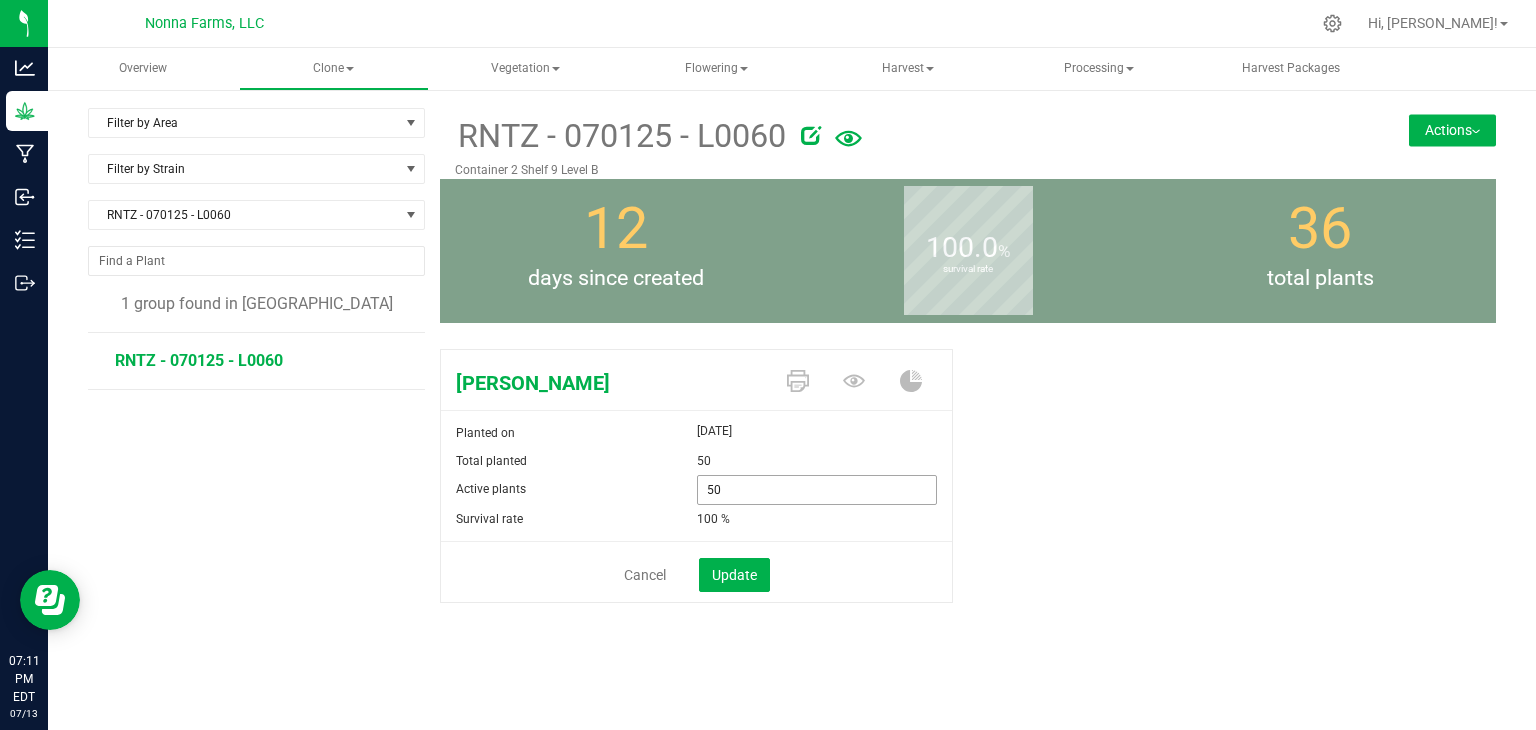 drag, startPoint x: 740, startPoint y: 492, endPoint x: 623, endPoint y: 489, distance: 117.03845 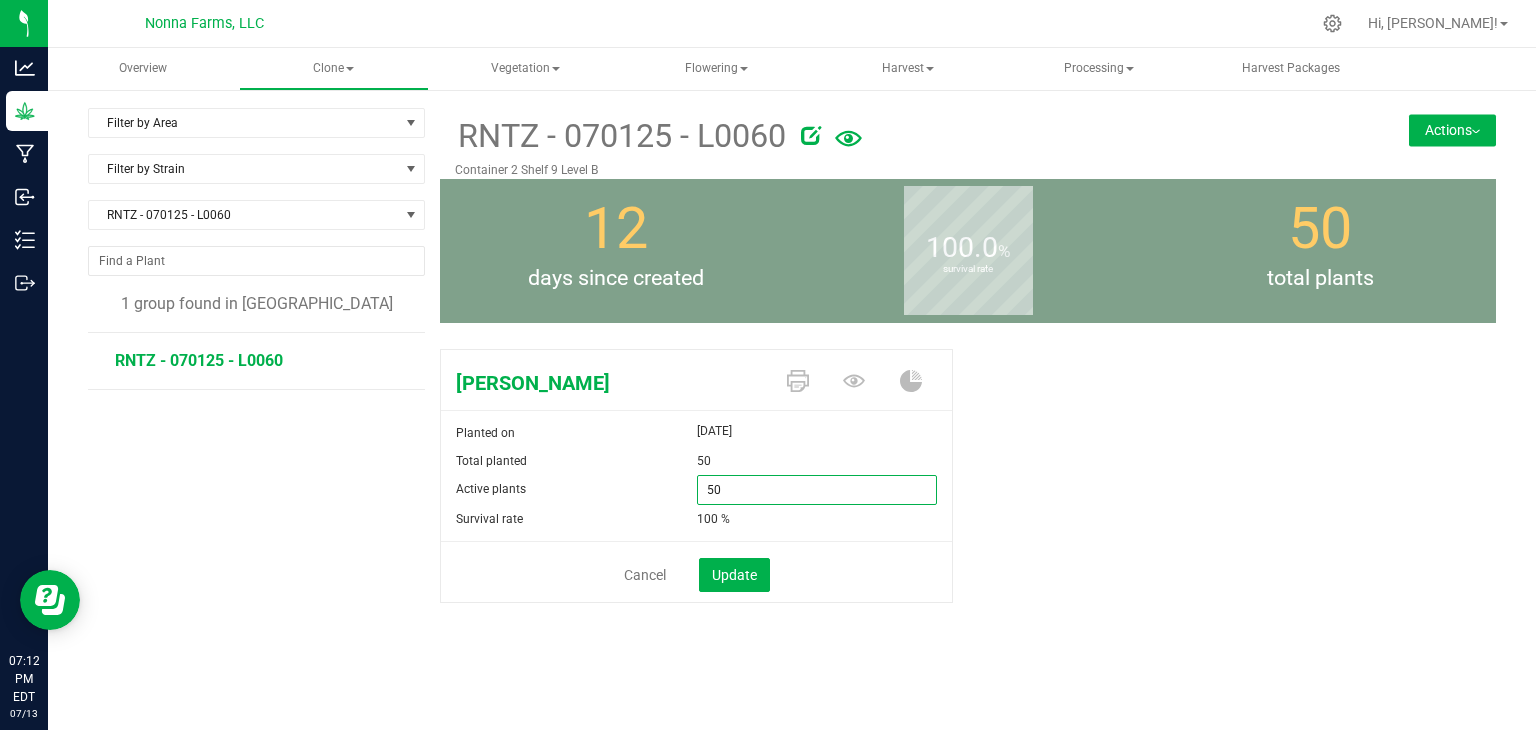 type on "0" 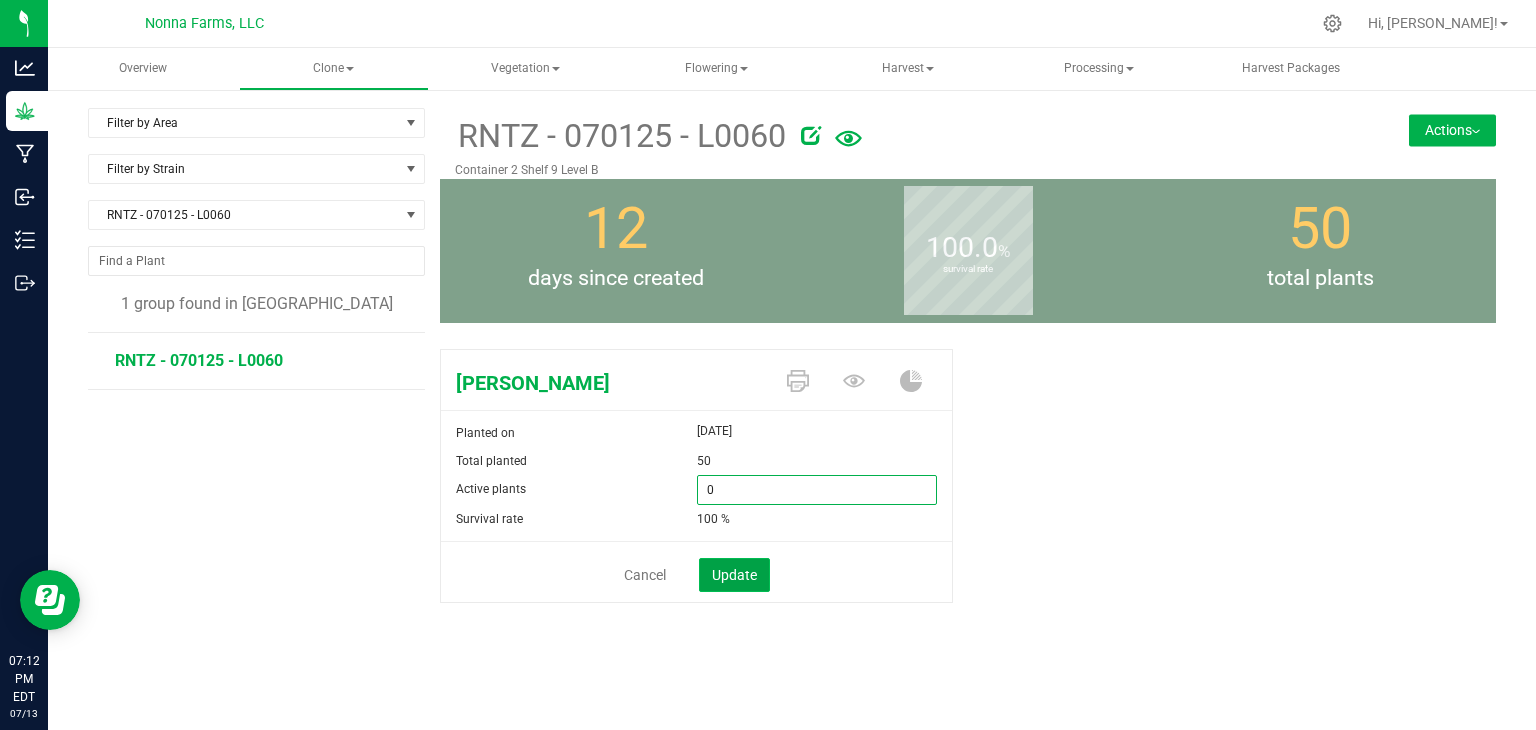 type on "0" 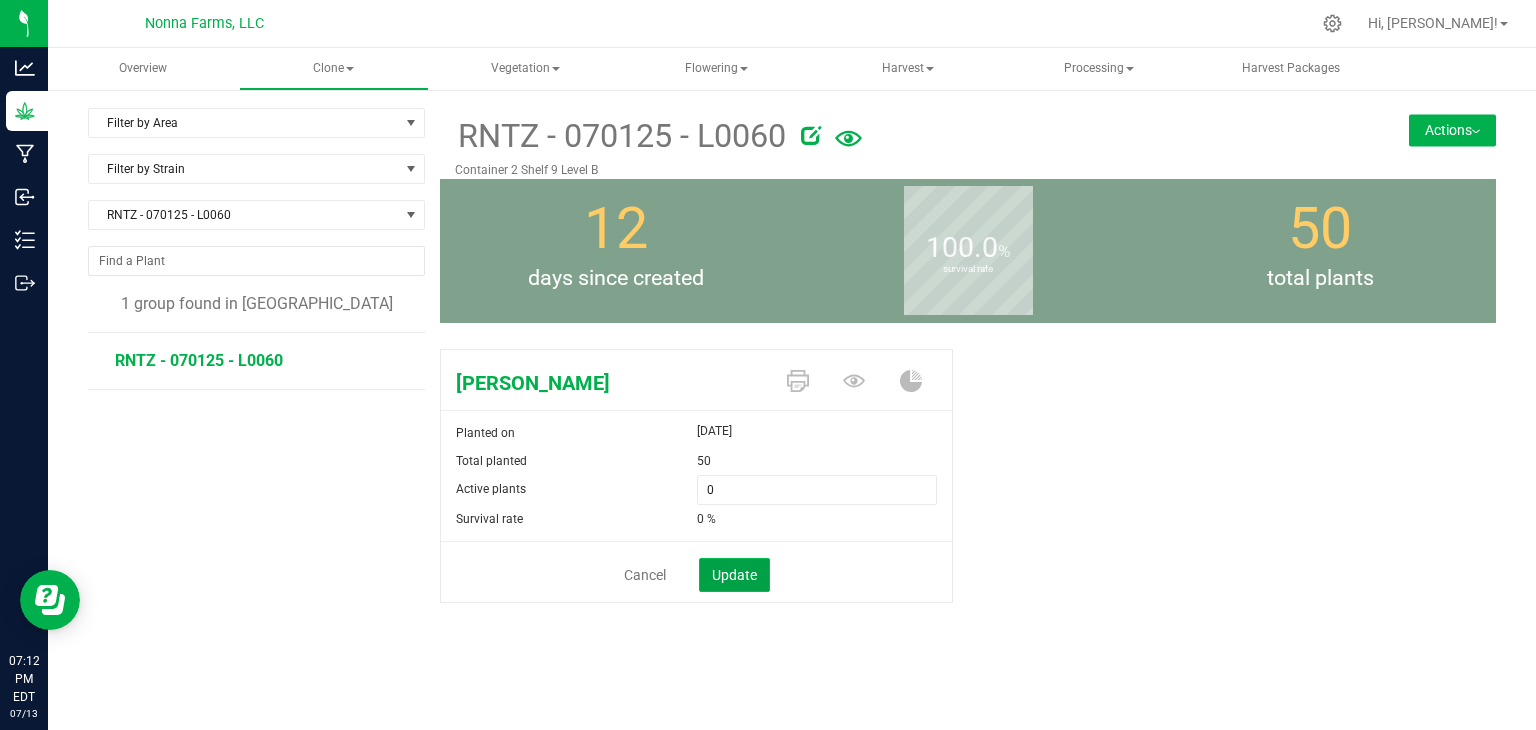 click on "Update" 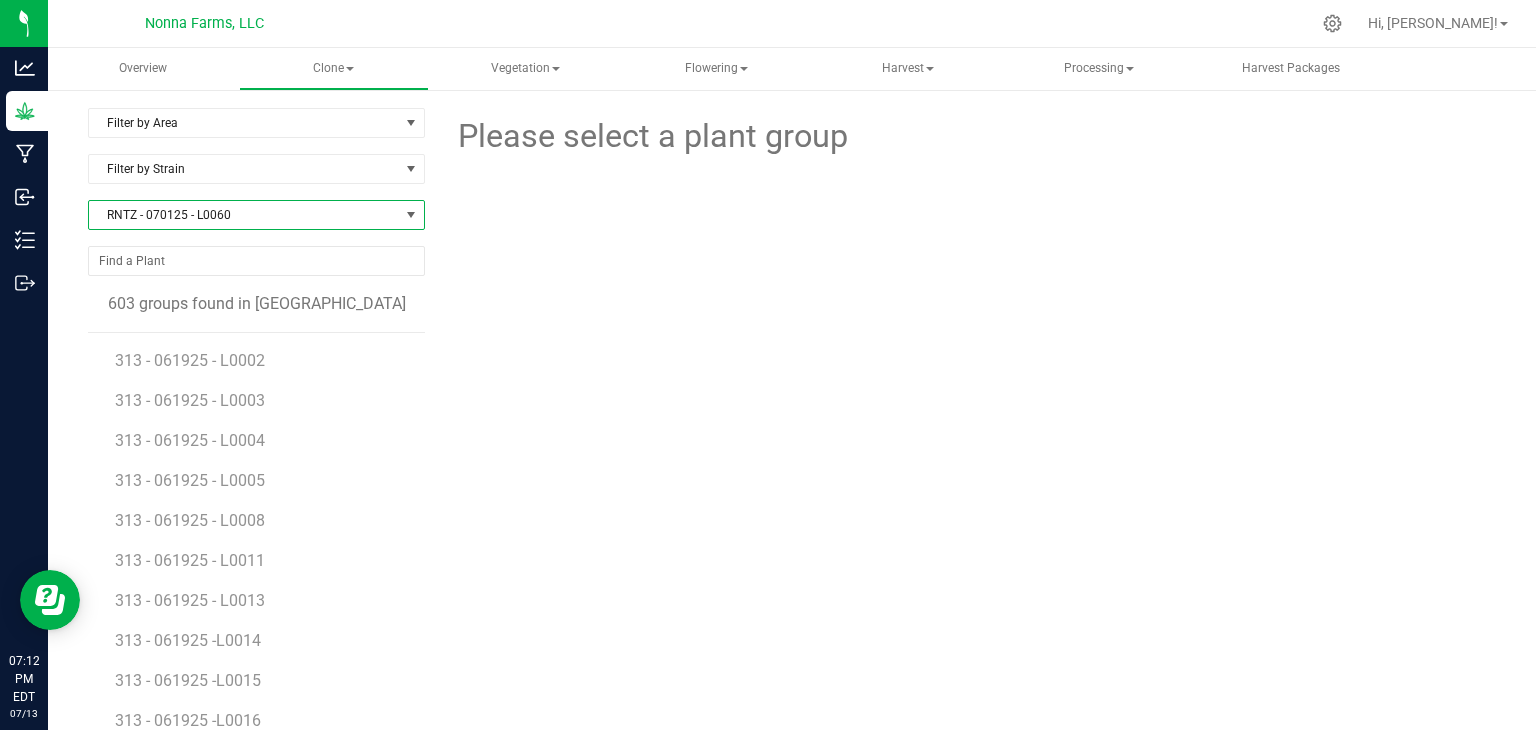 click on "RNTZ - 070125 - L0060" at bounding box center [244, 215] 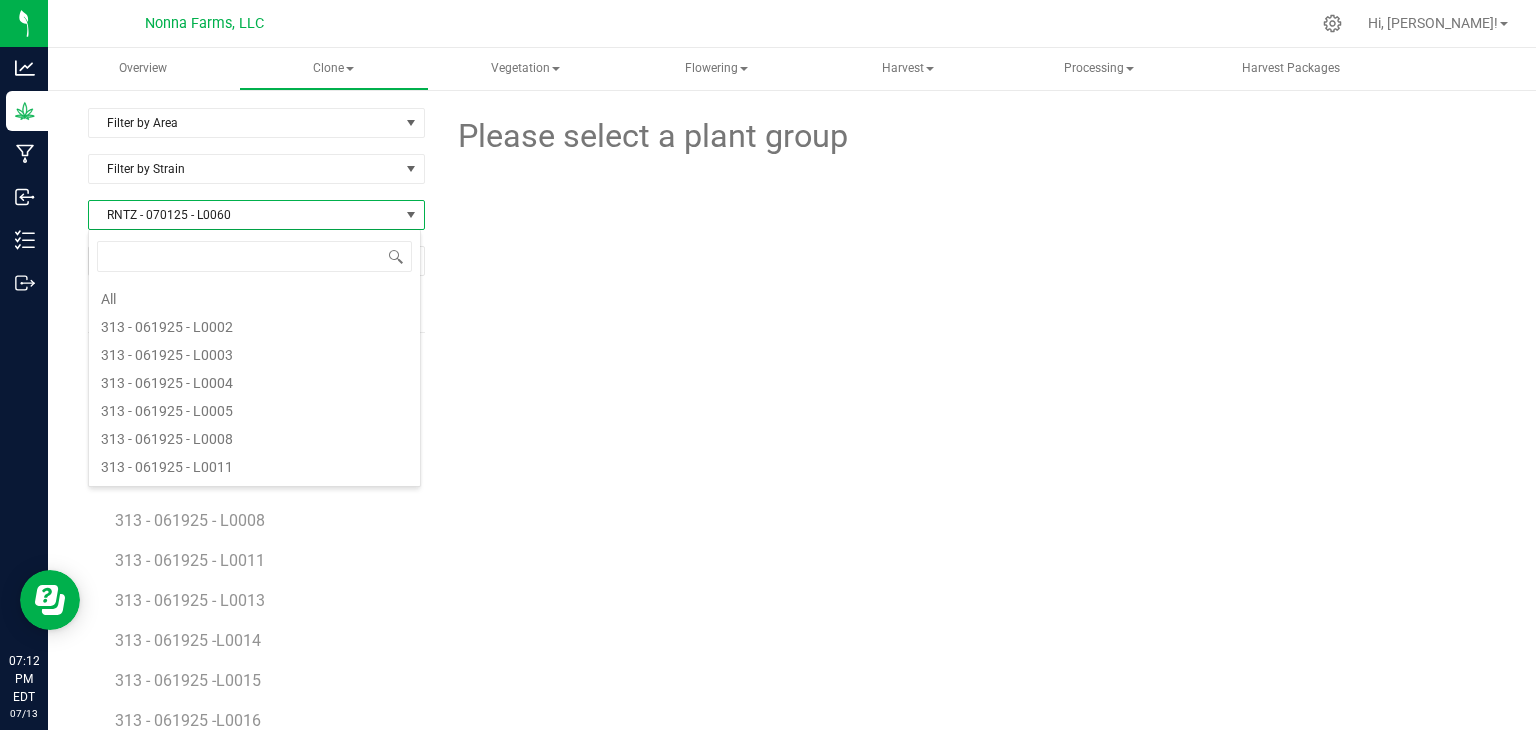 scroll, scrollTop: 4644, scrollLeft: 0, axis: vertical 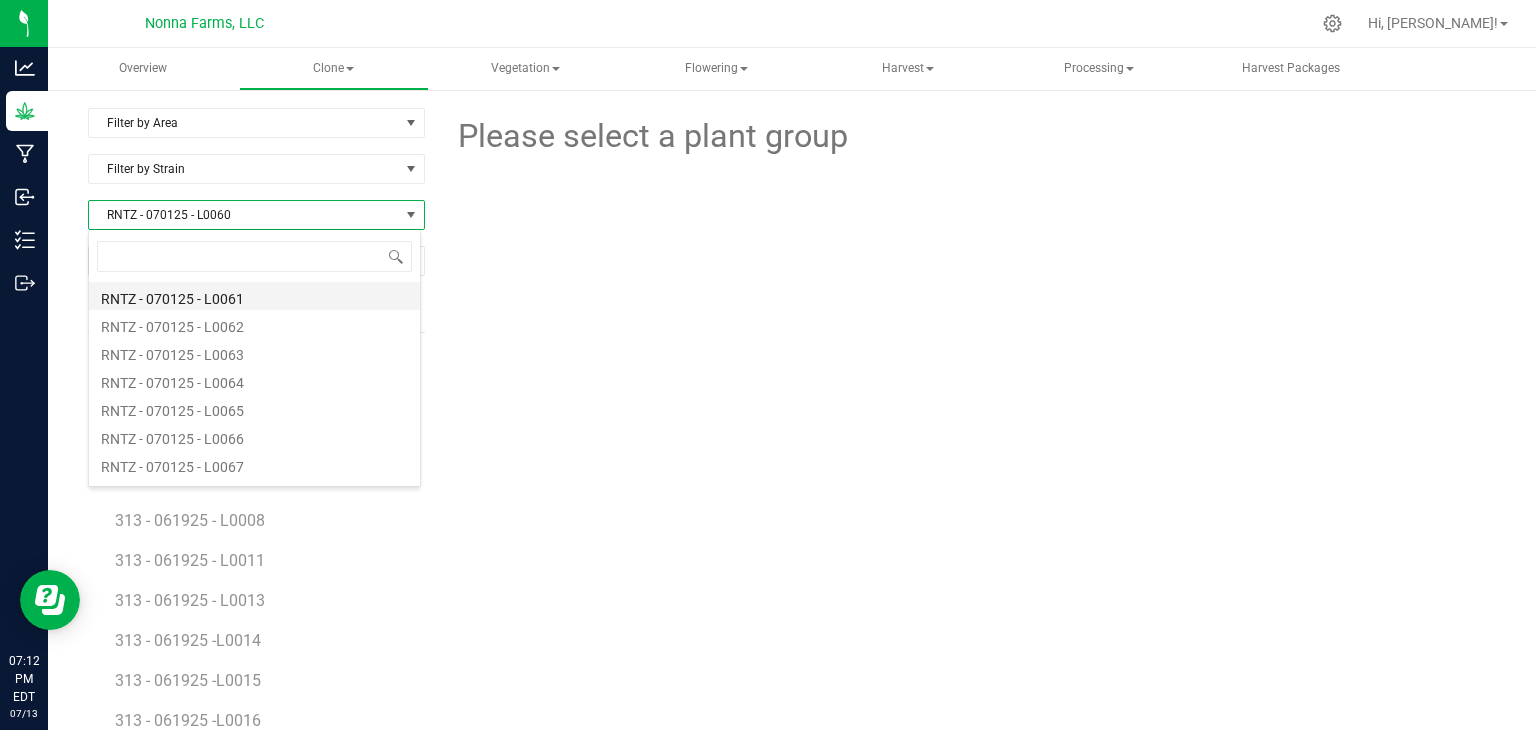 click on "RNTZ - 070125 - L0061" at bounding box center (254, 296) 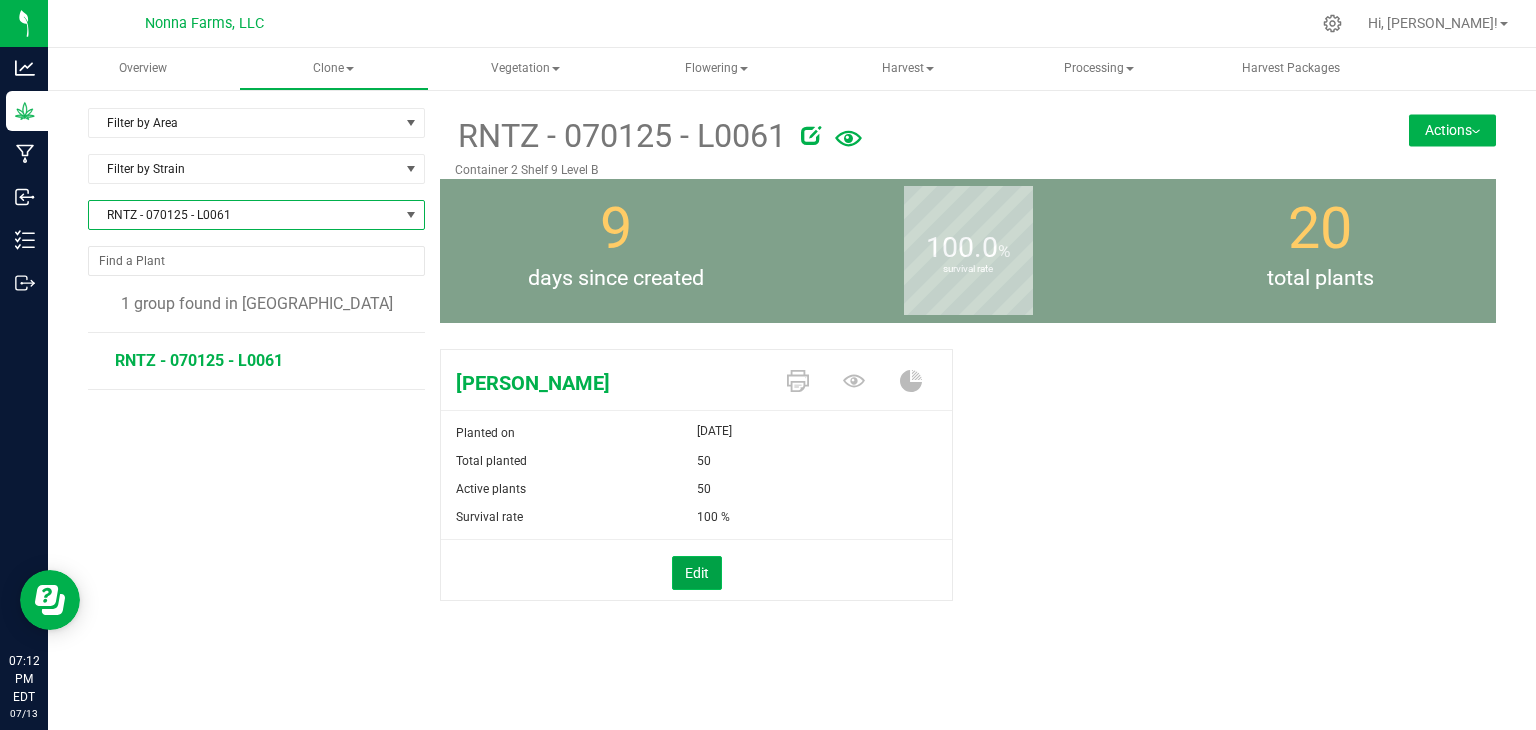 click on "Edit" at bounding box center (697, 573) 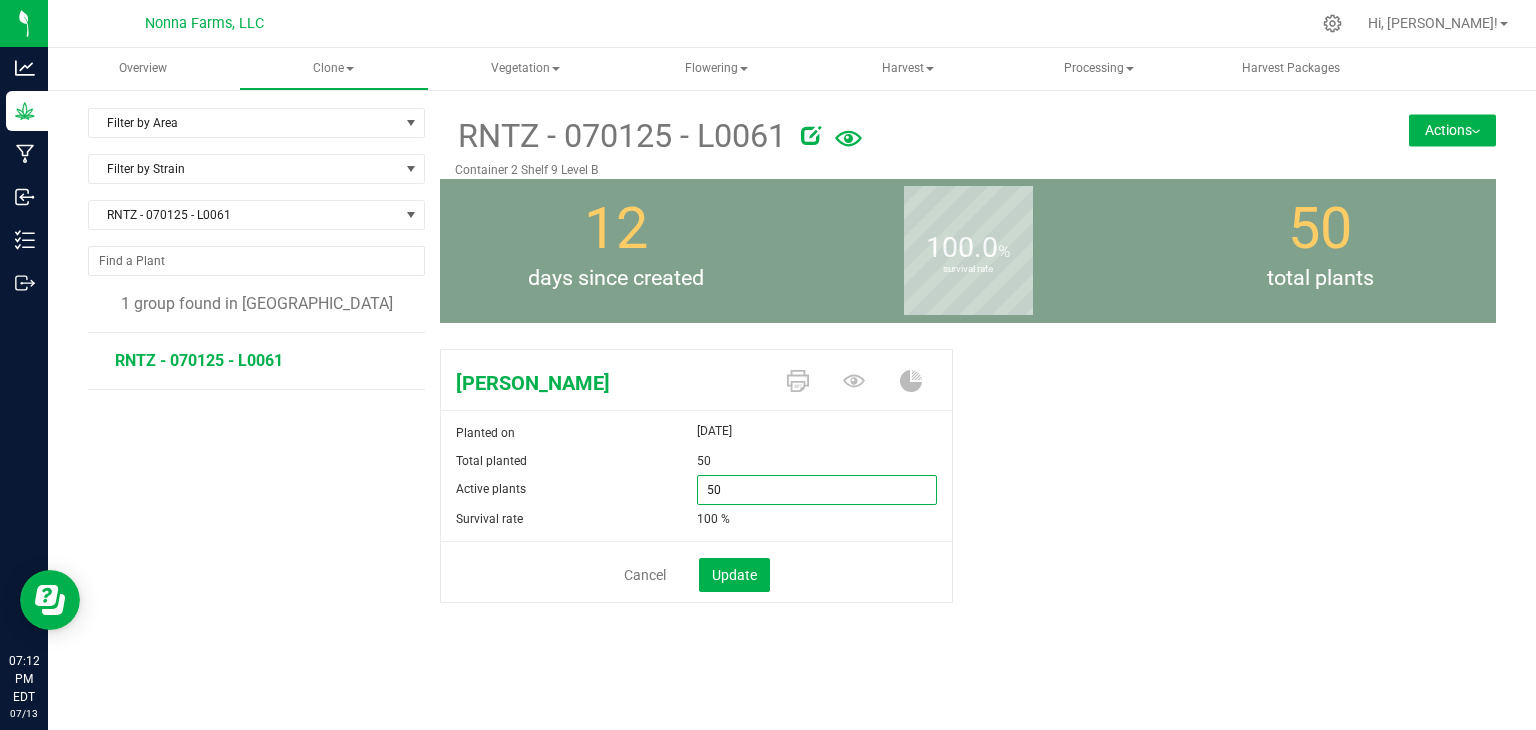 drag, startPoint x: 775, startPoint y: 491, endPoint x: 560, endPoint y: 469, distance: 216.12265 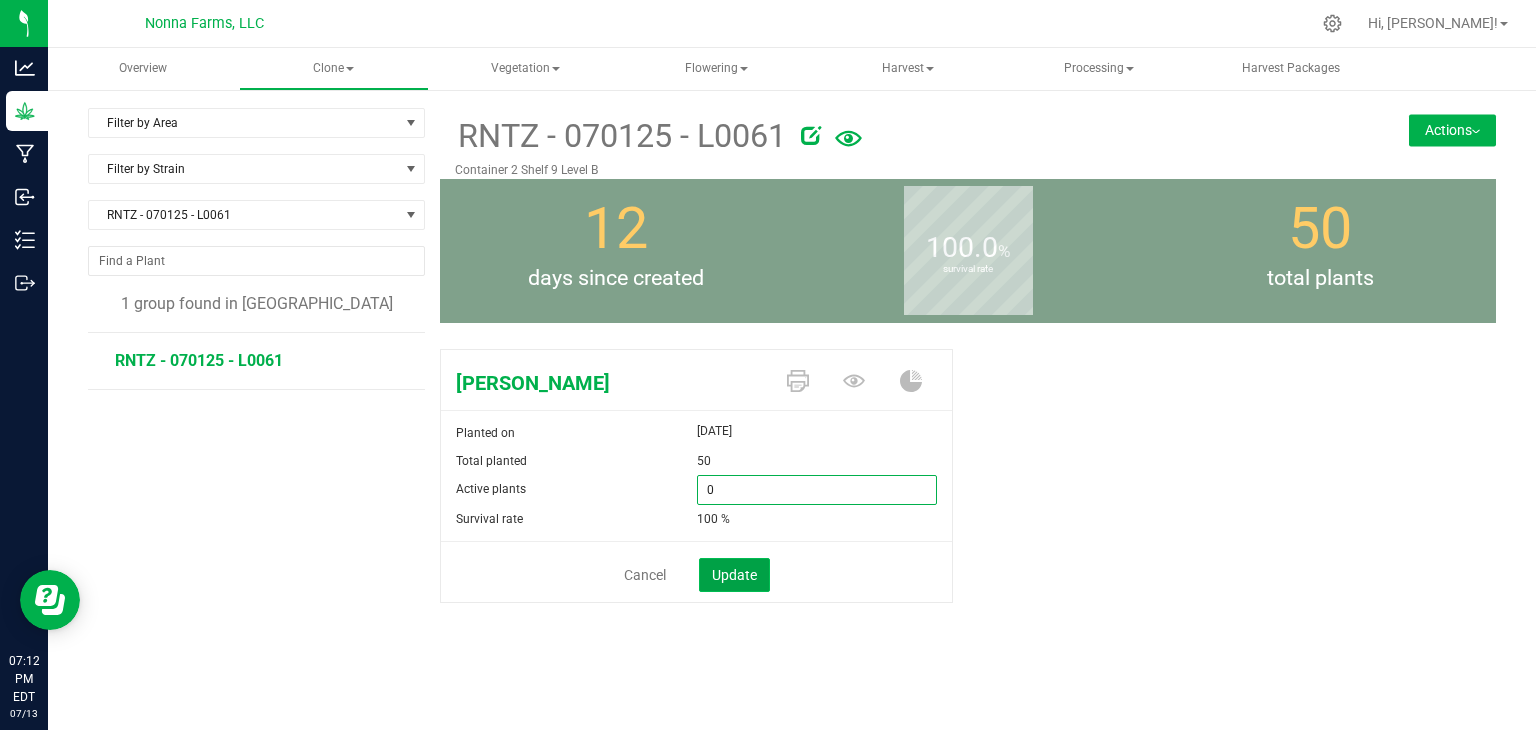 type on "0" 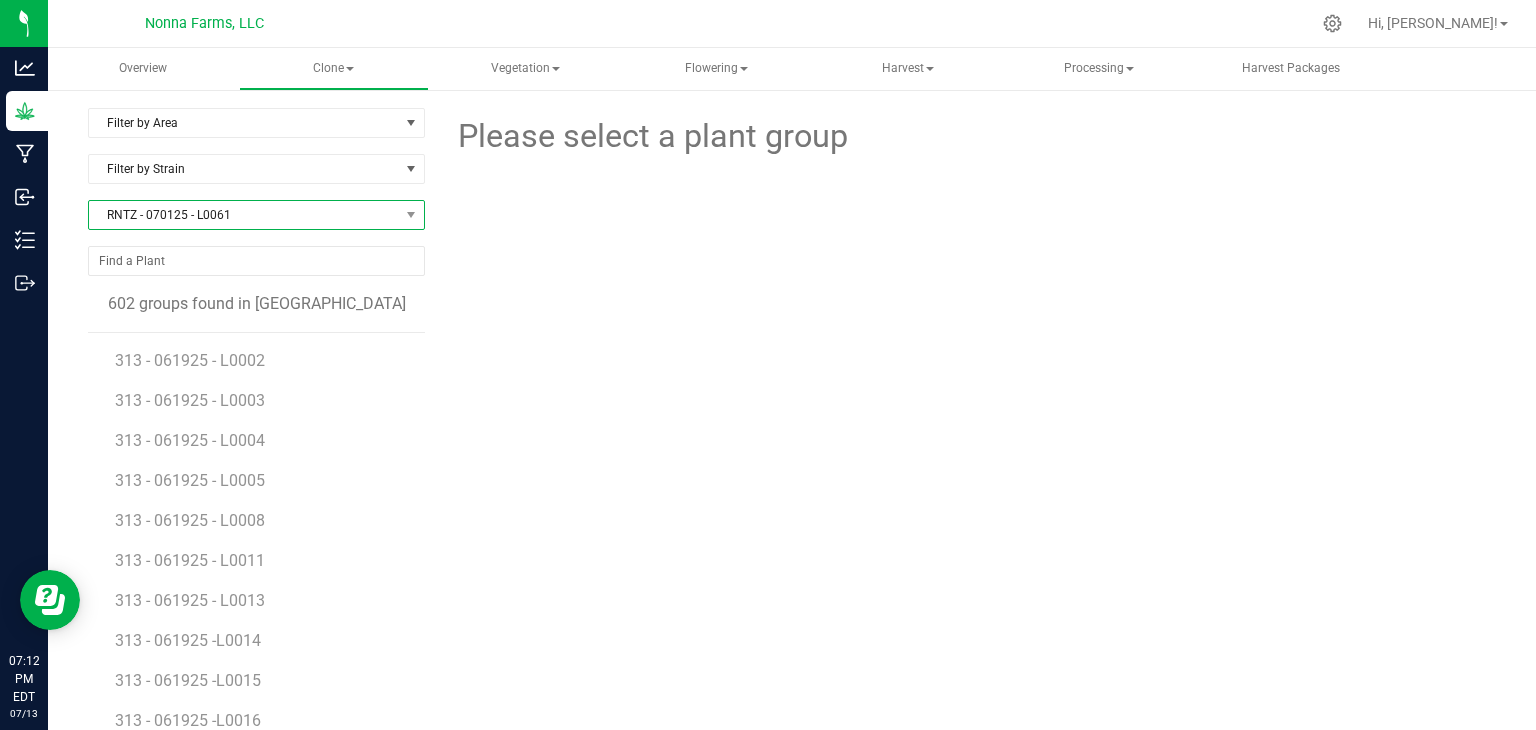 click on "RNTZ - 070125 - L0061" at bounding box center [244, 215] 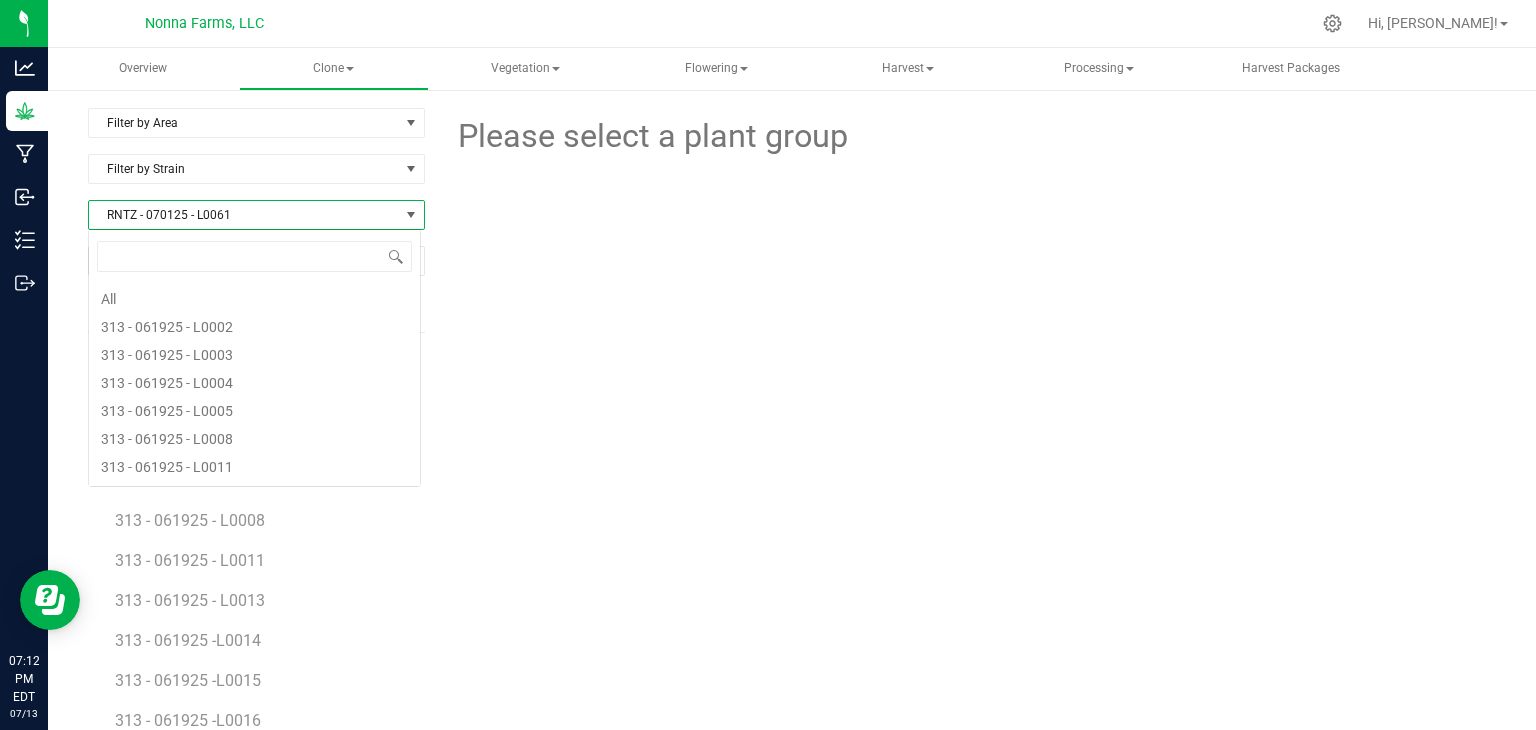 scroll, scrollTop: 99970, scrollLeft: 99666, axis: both 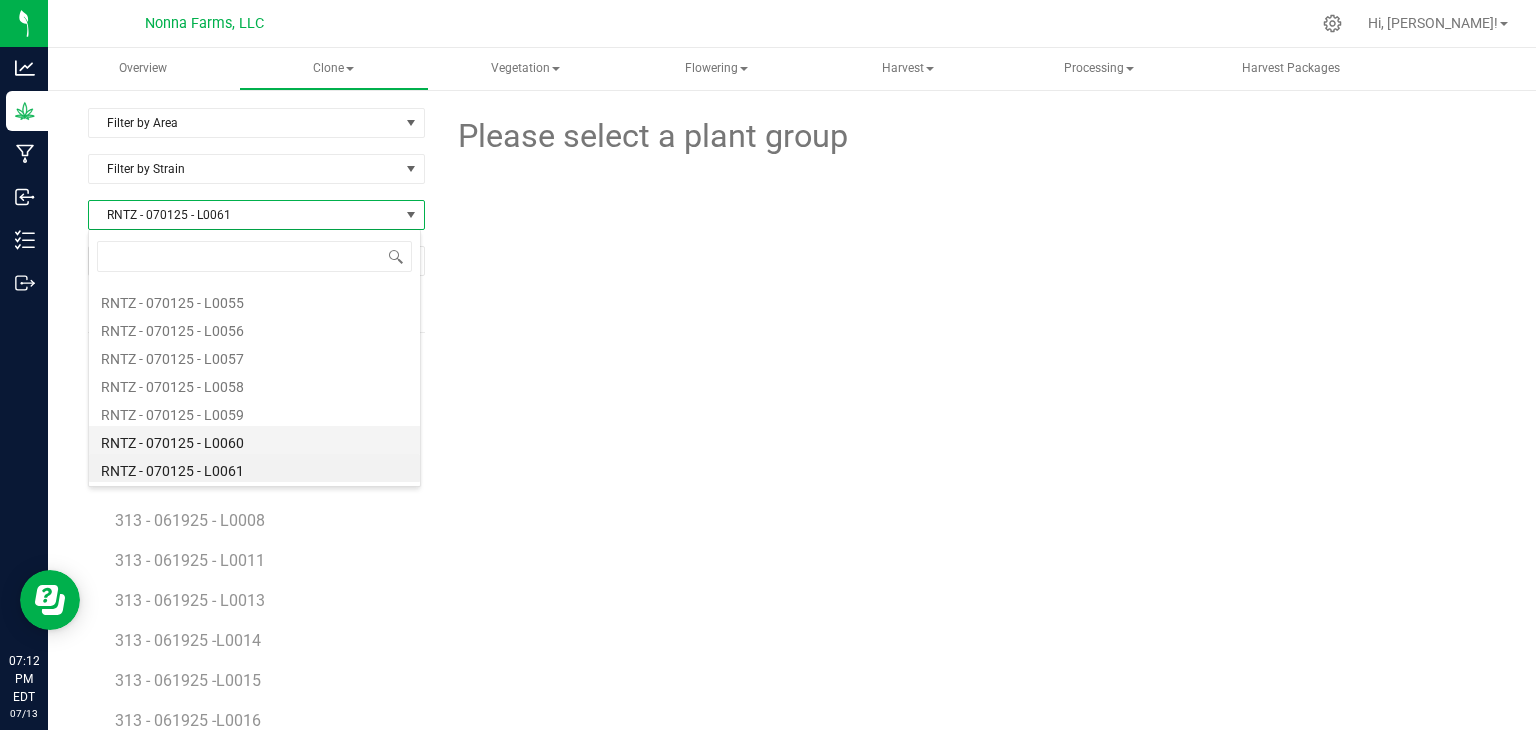 click on "RNTZ - 070125 - L0060" at bounding box center [254, 440] 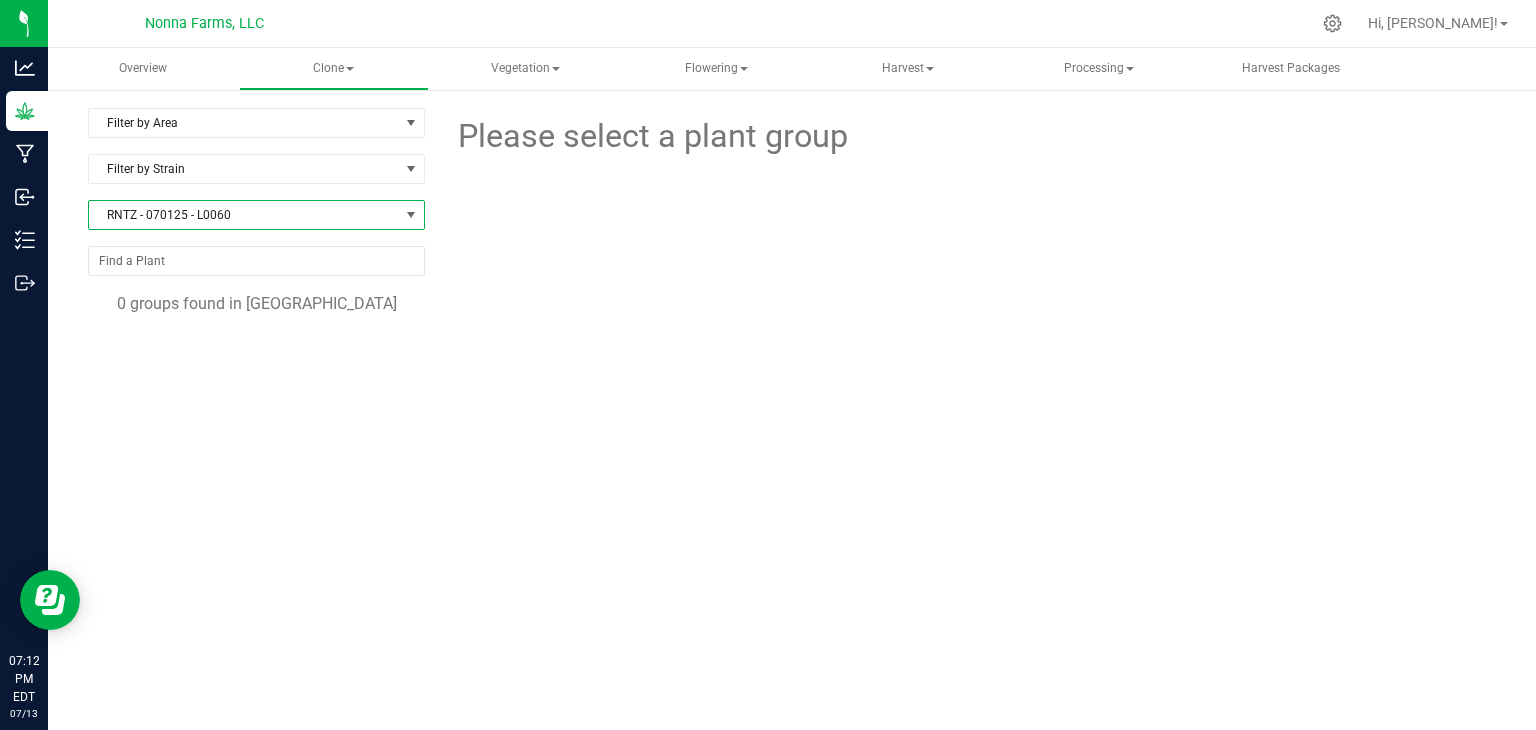 click on "RNTZ - 070125 - L0060" at bounding box center [244, 215] 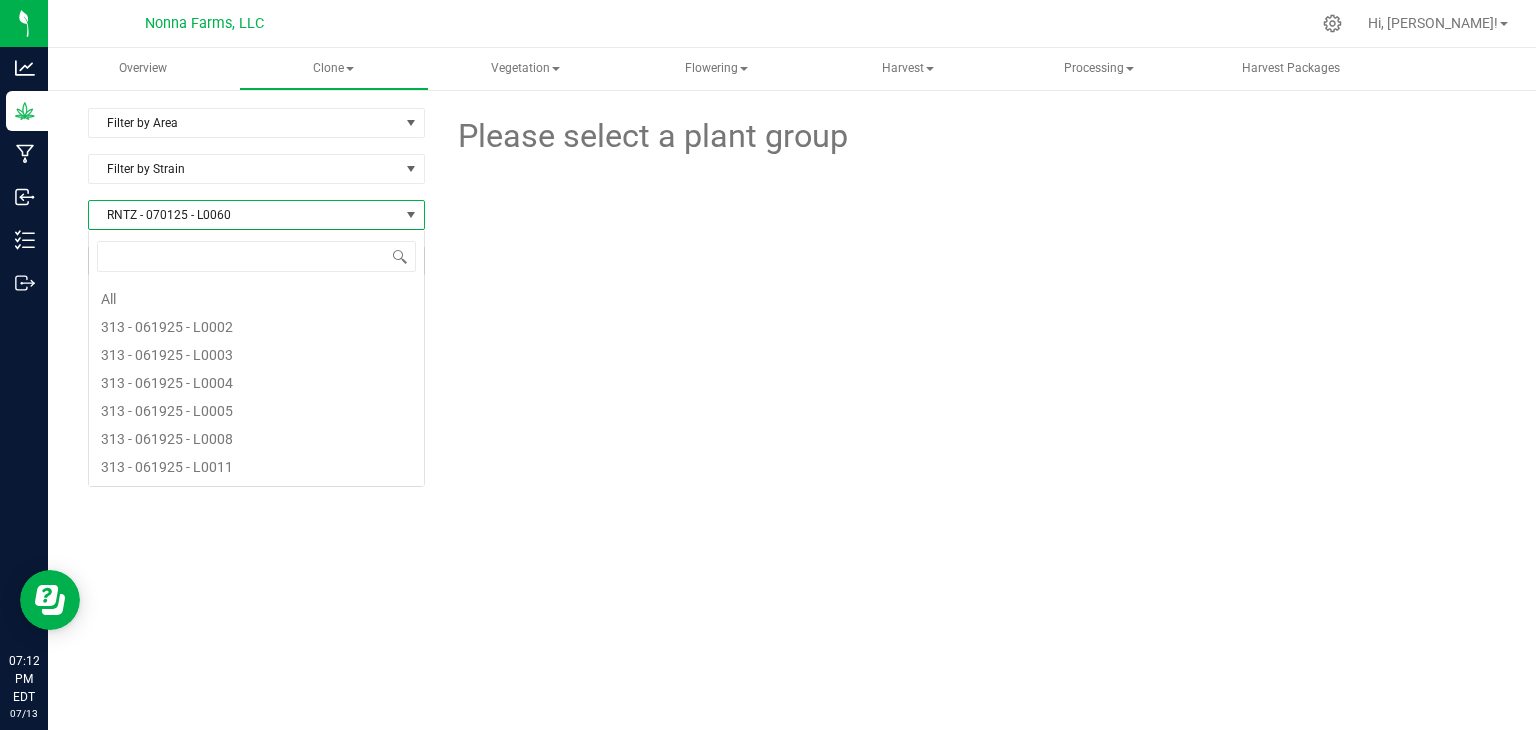 scroll, scrollTop: 99970, scrollLeft: 99663, axis: both 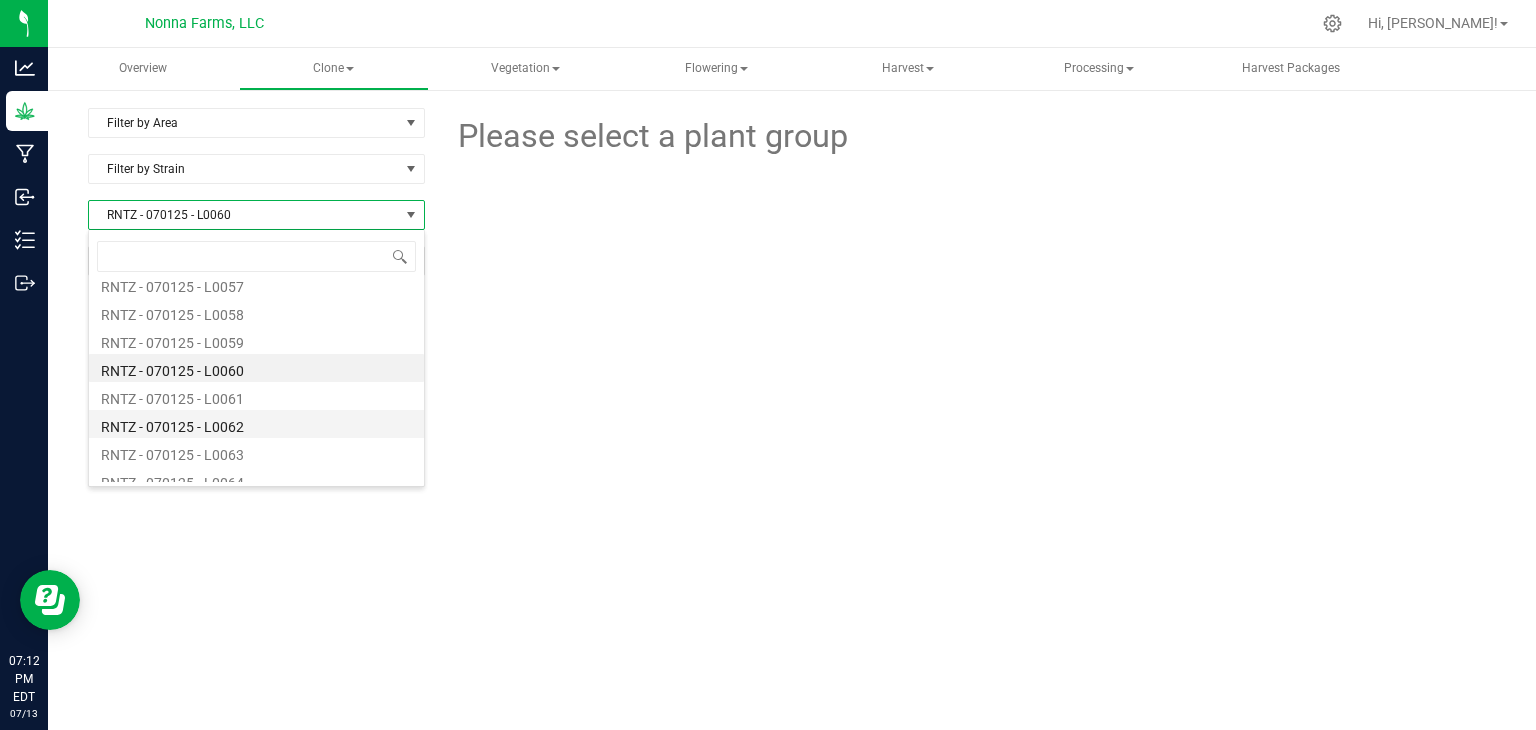 click on "RNTZ - 070125 - L0062" at bounding box center (256, 424) 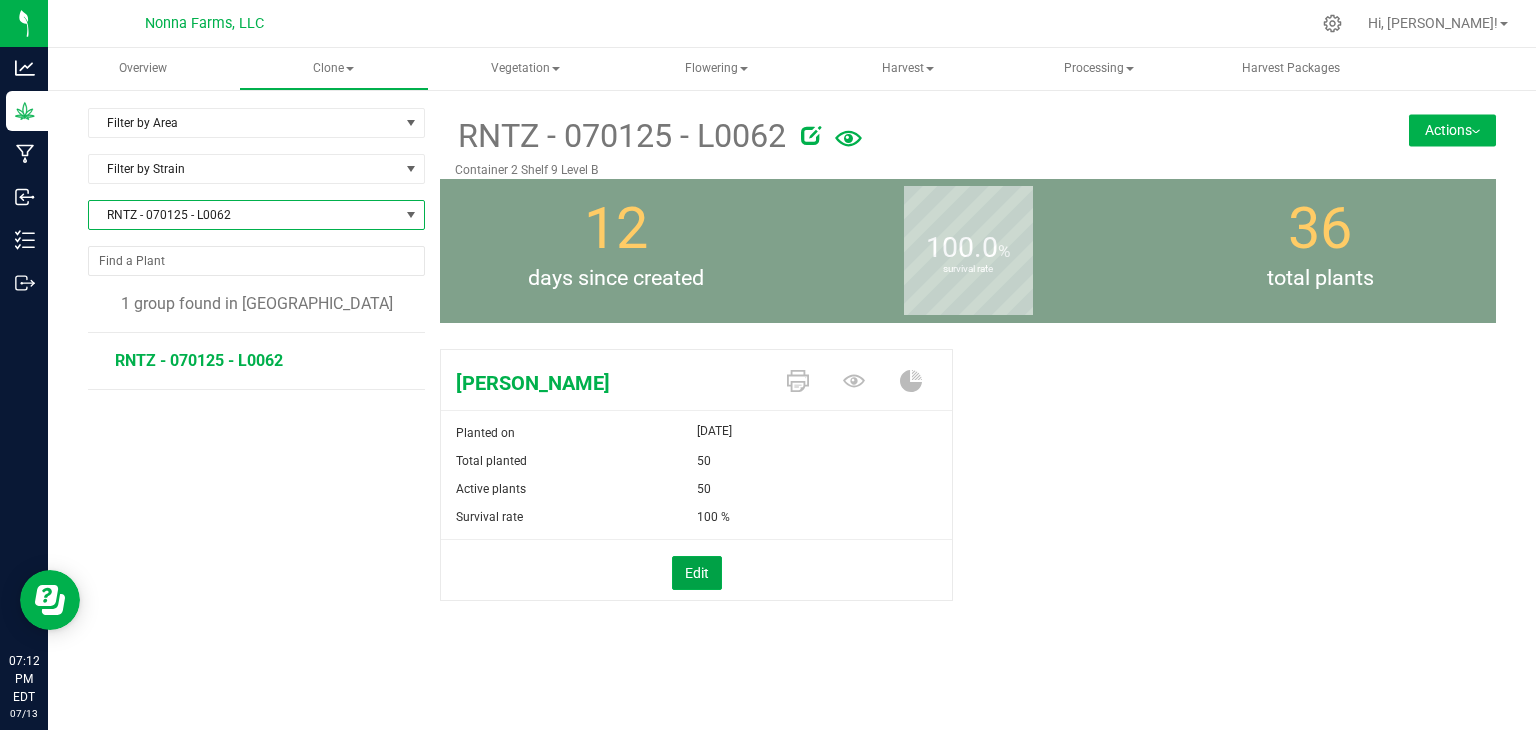 drag, startPoint x: 696, startPoint y: 569, endPoint x: 721, endPoint y: 534, distance: 43.011627 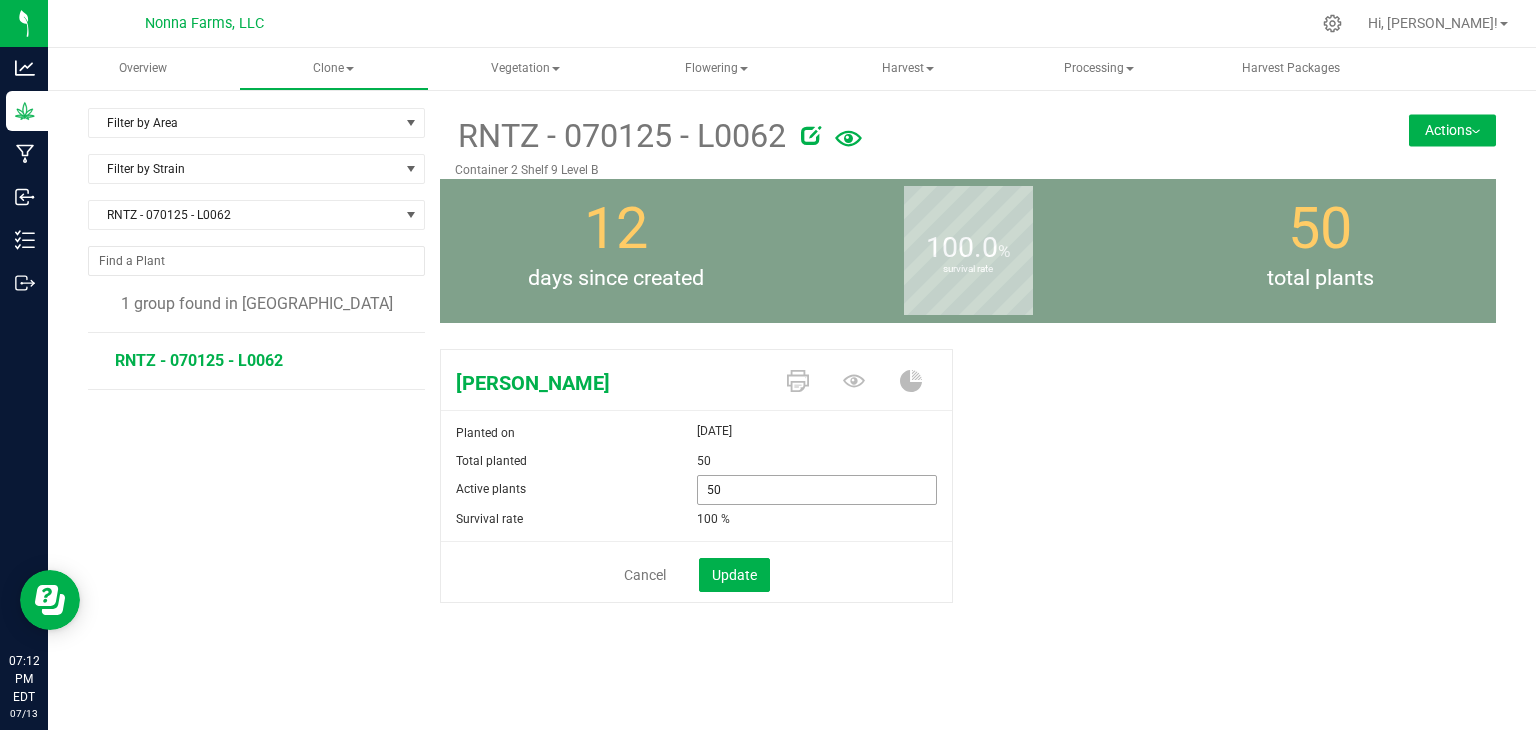 drag, startPoint x: 750, startPoint y: 499, endPoint x: 633, endPoint y: 481, distance: 118.37652 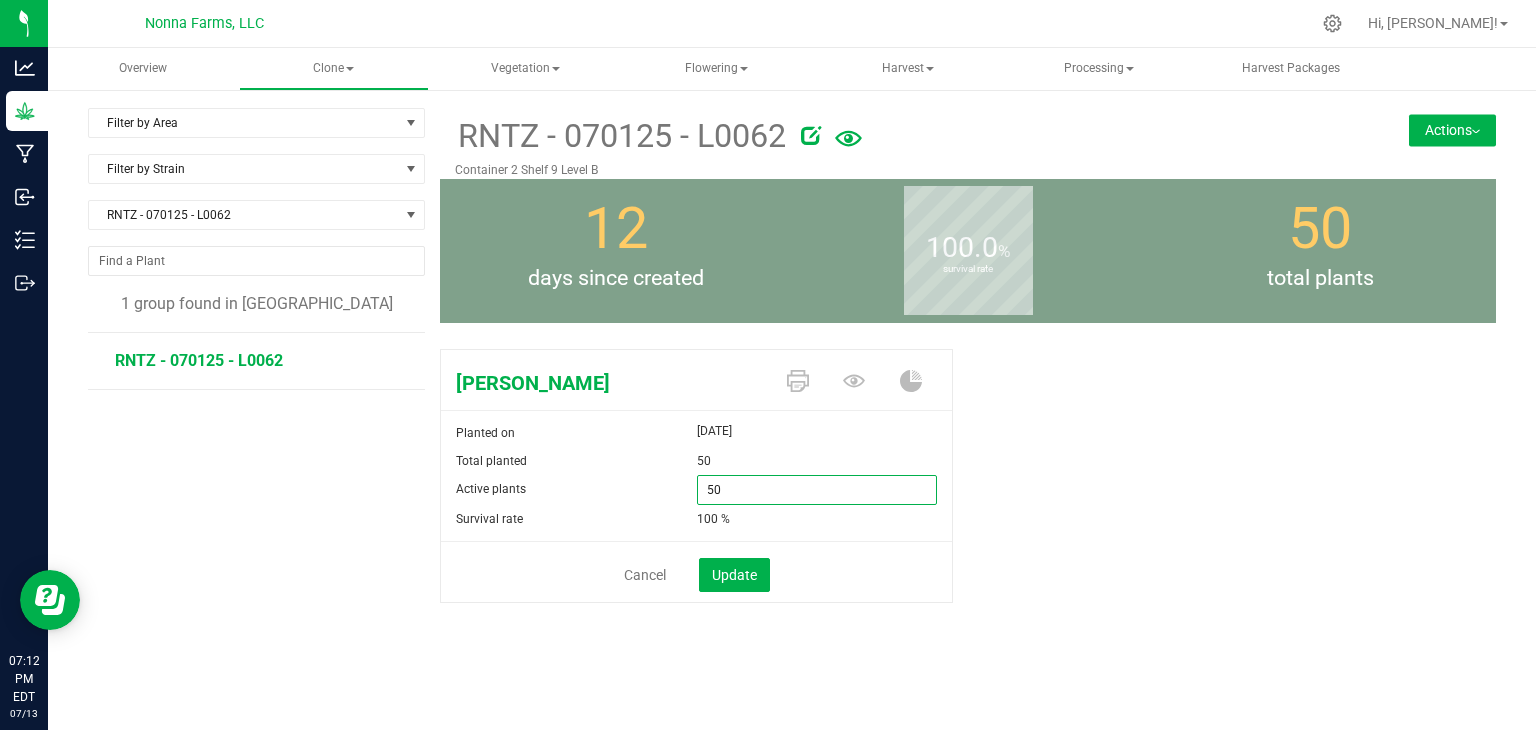 type on "0" 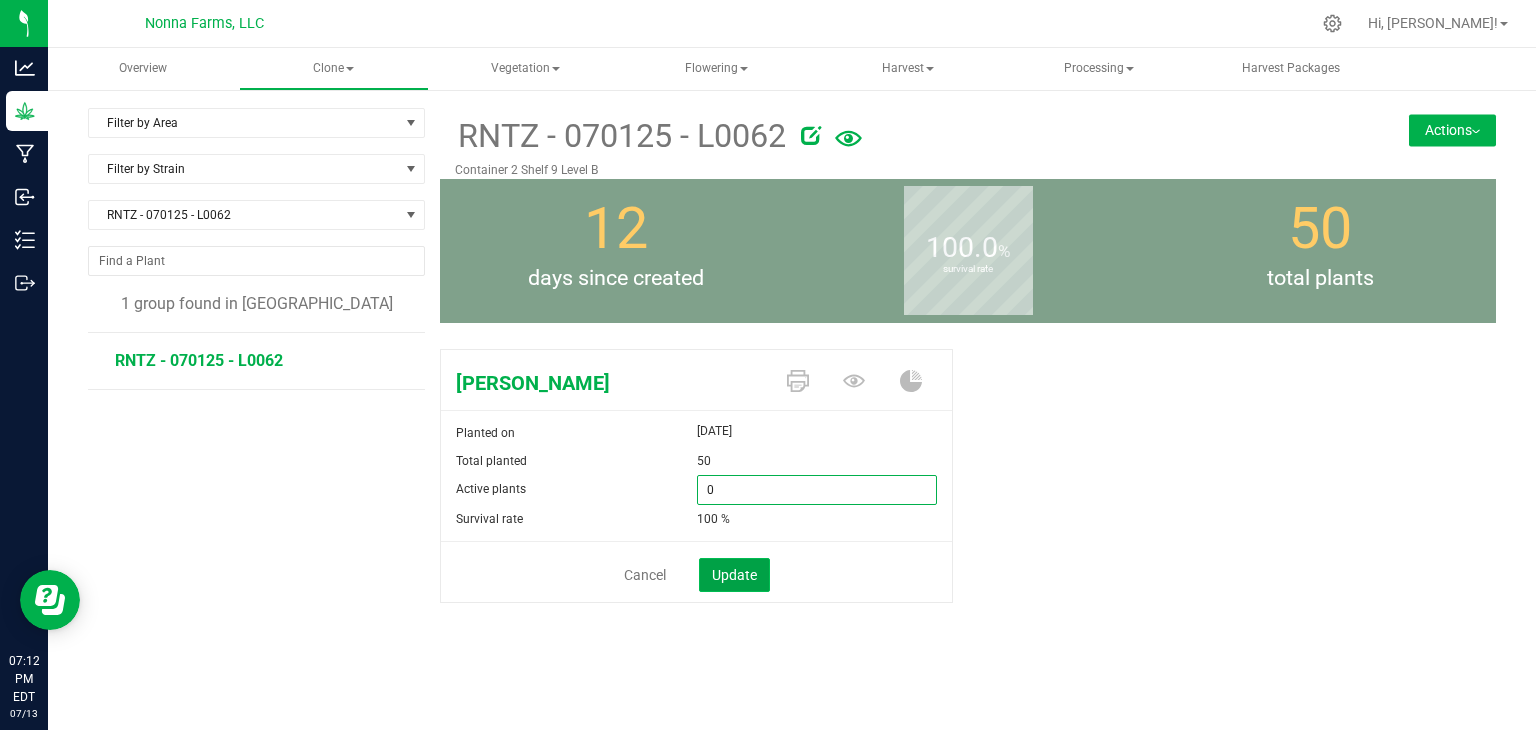 type on "0" 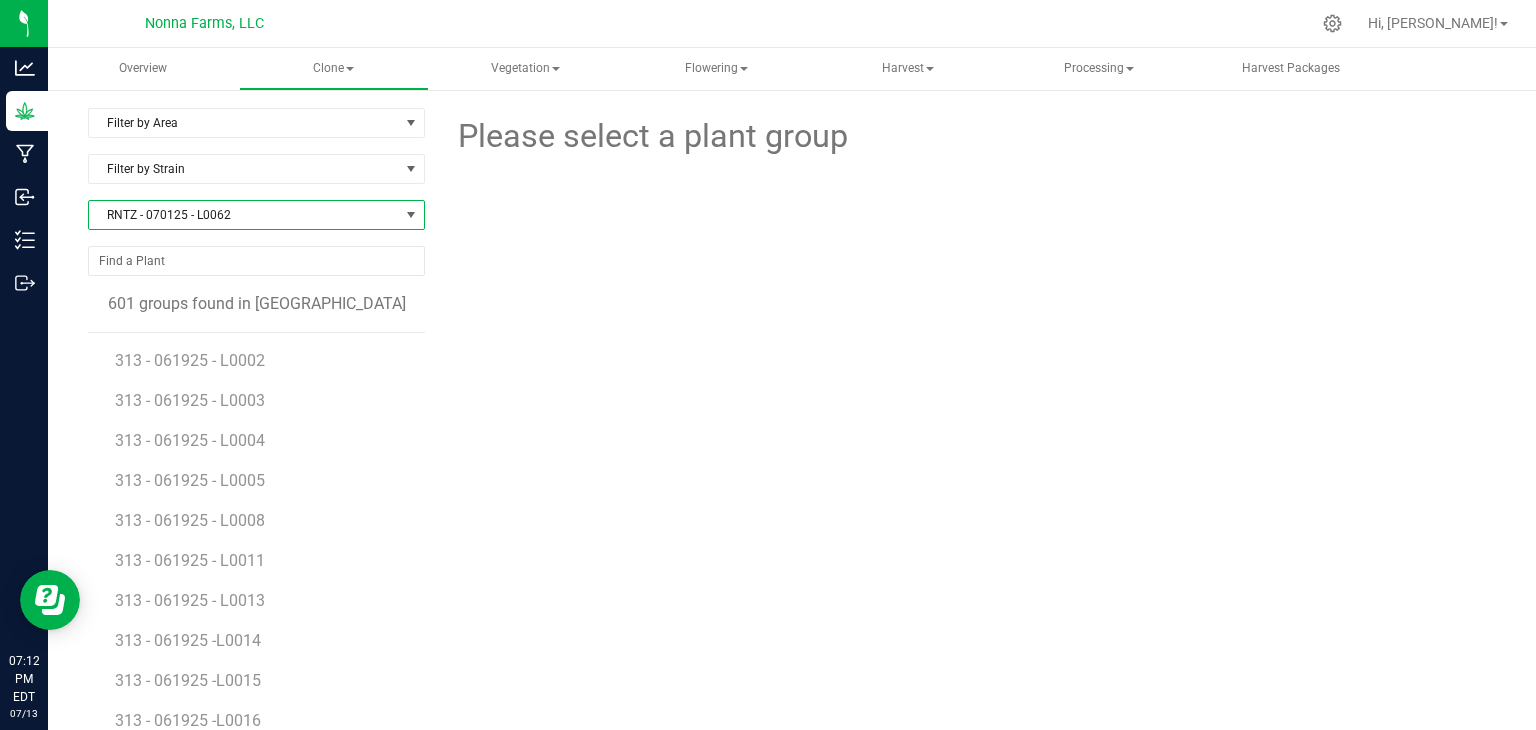 click on "RNTZ - 070125 - L0062" at bounding box center [244, 215] 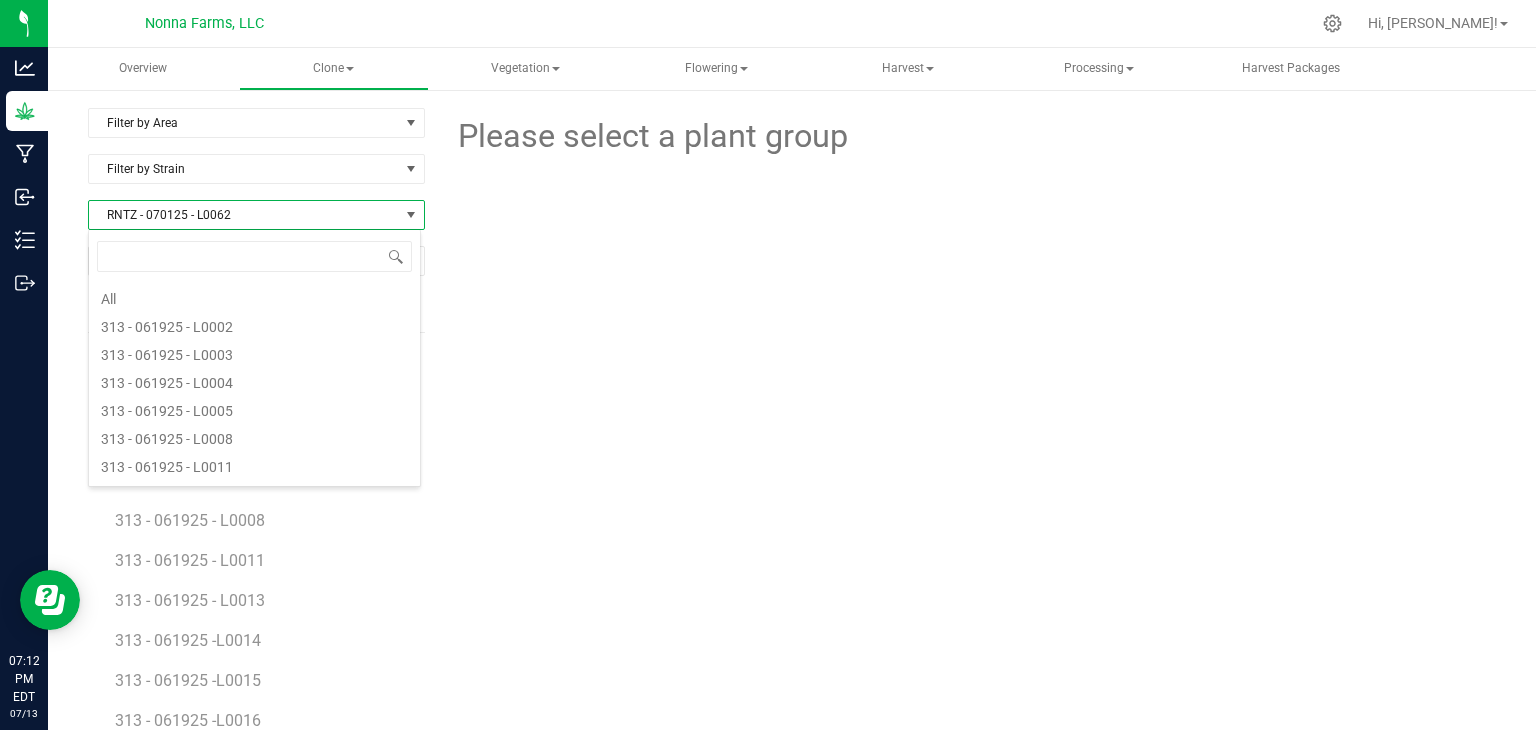 scroll, scrollTop: 4700, scrollLeft: 0, axis: vertical 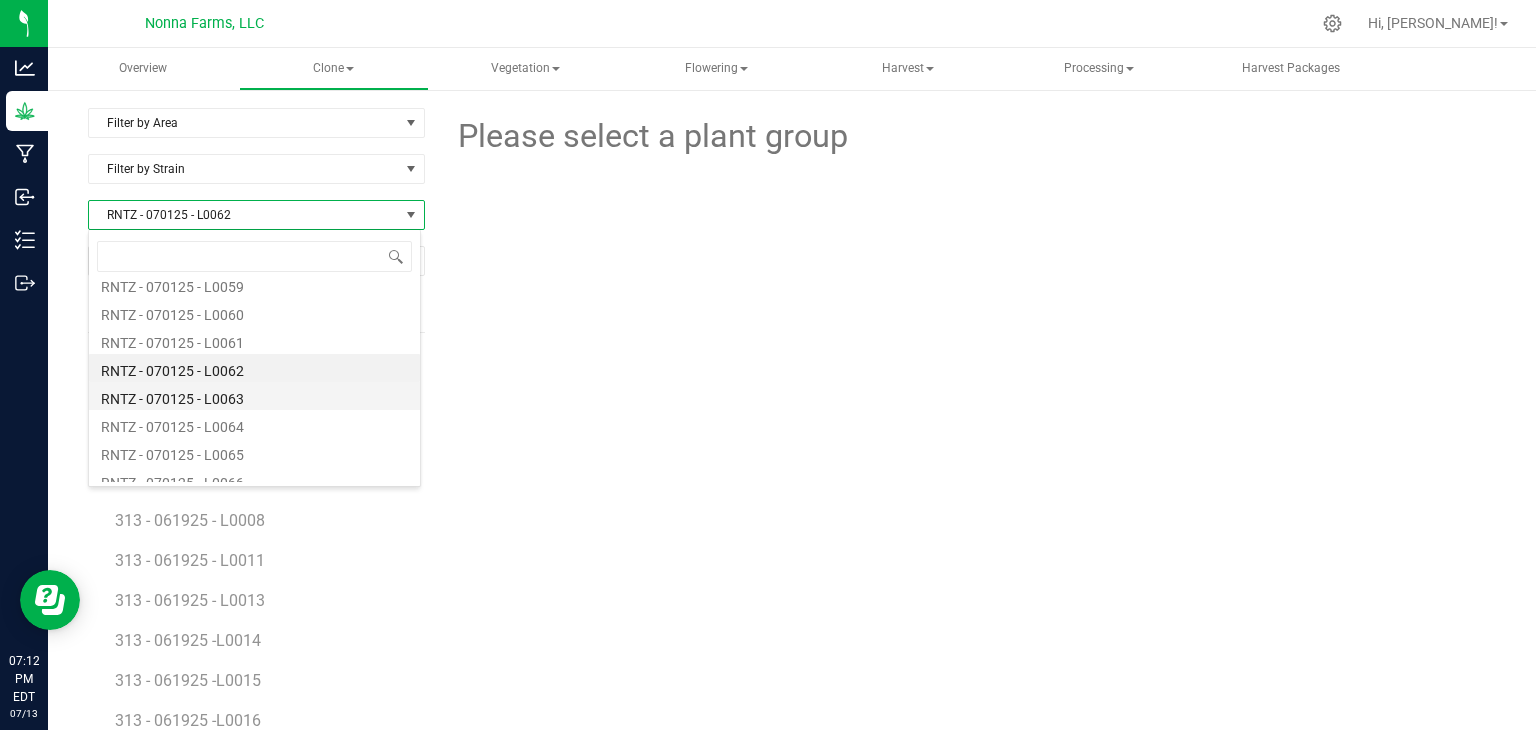 click on "RNTZ - 070125 - L0063" at bounding box center (254, 396) 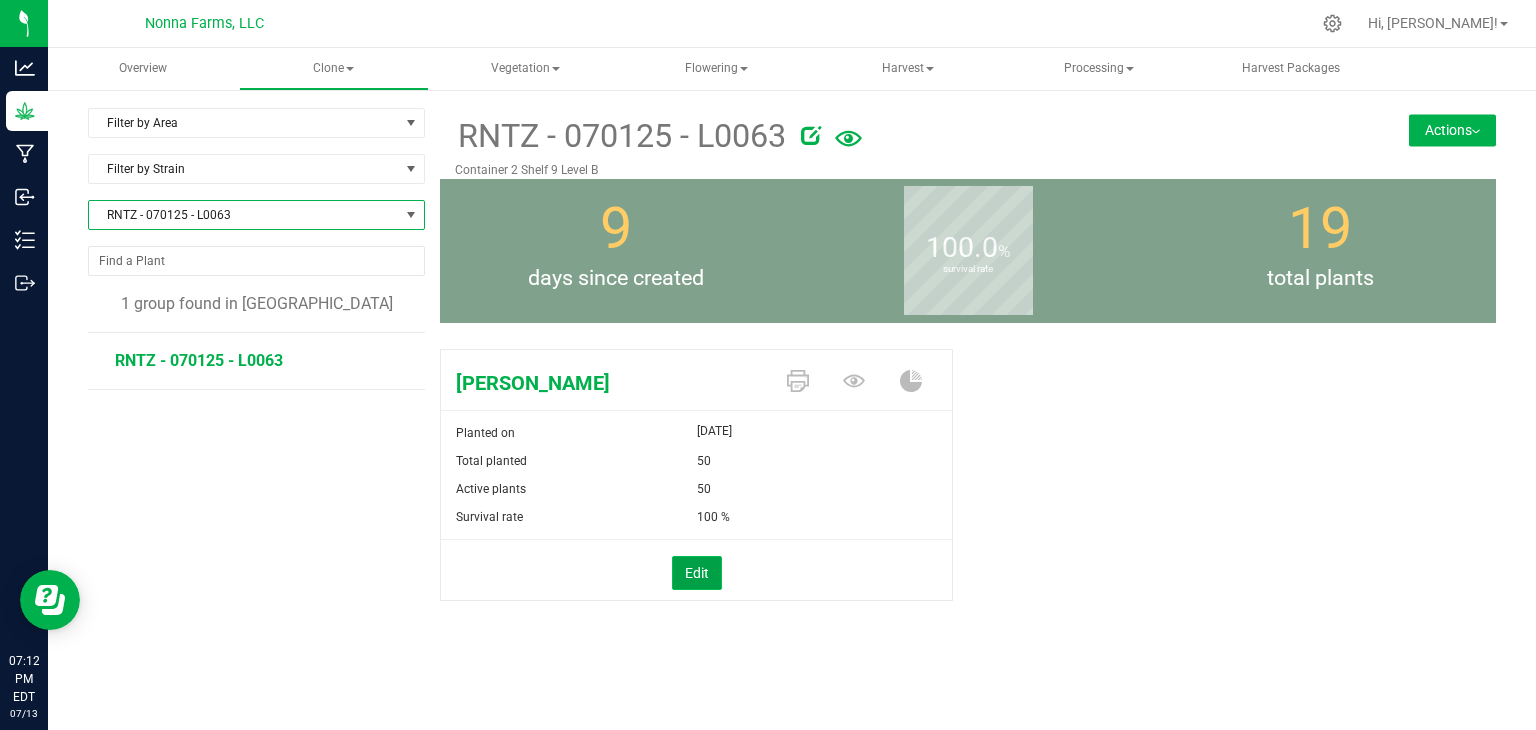 click on "Edit" at bounding box center [697, 573] 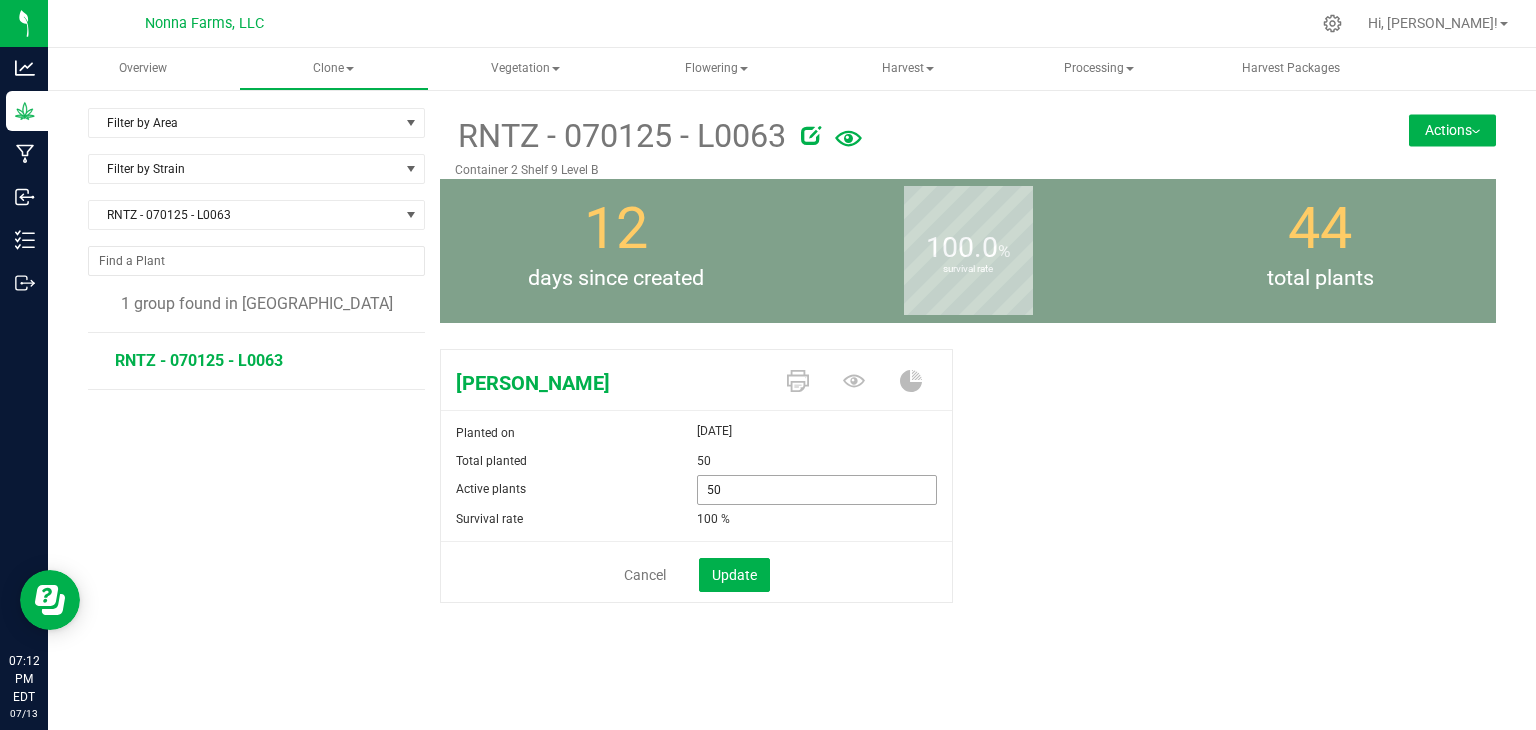 drag, startPoint x: 740, startPoint y: 497, endPoint x: 648, endPoint y: 497, distance: 92 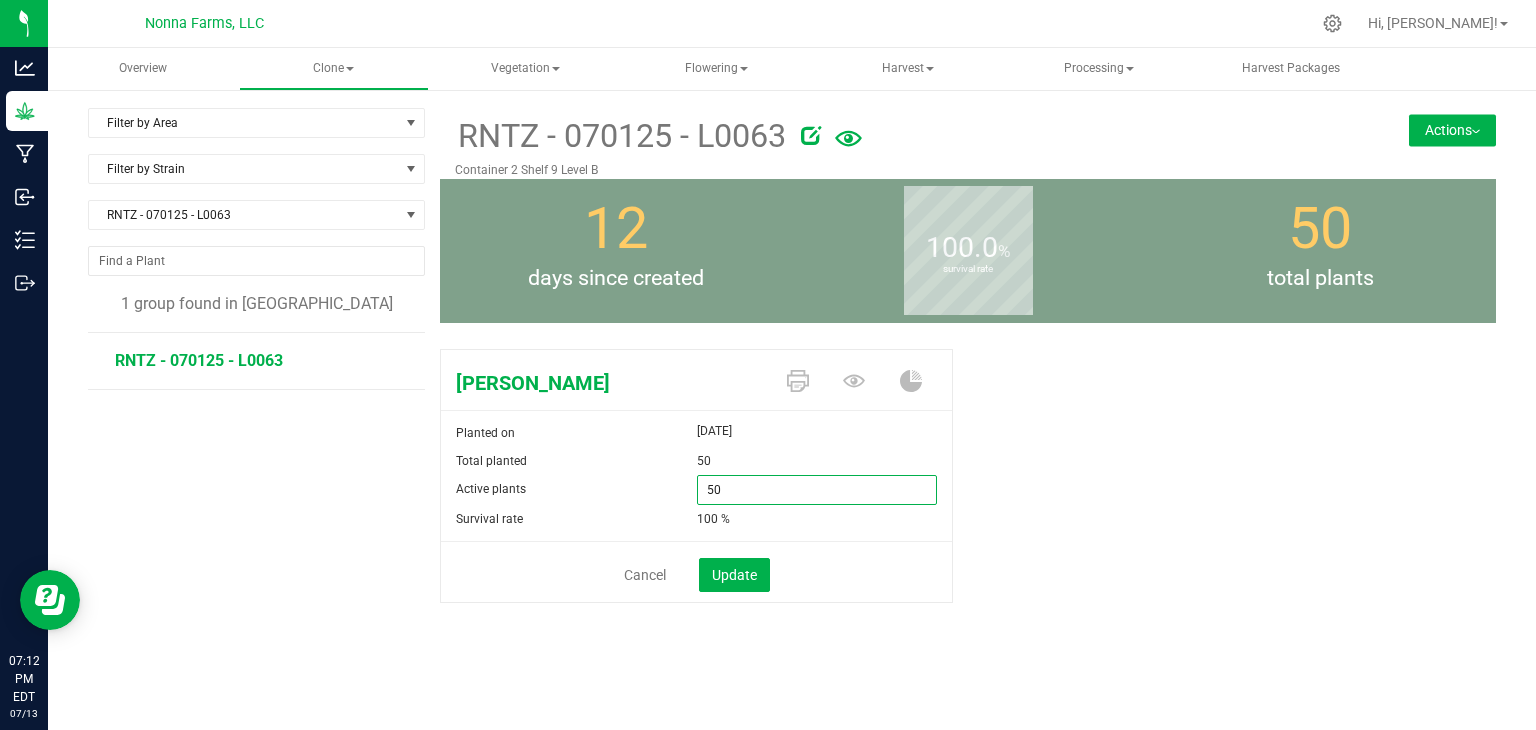 type on "0" 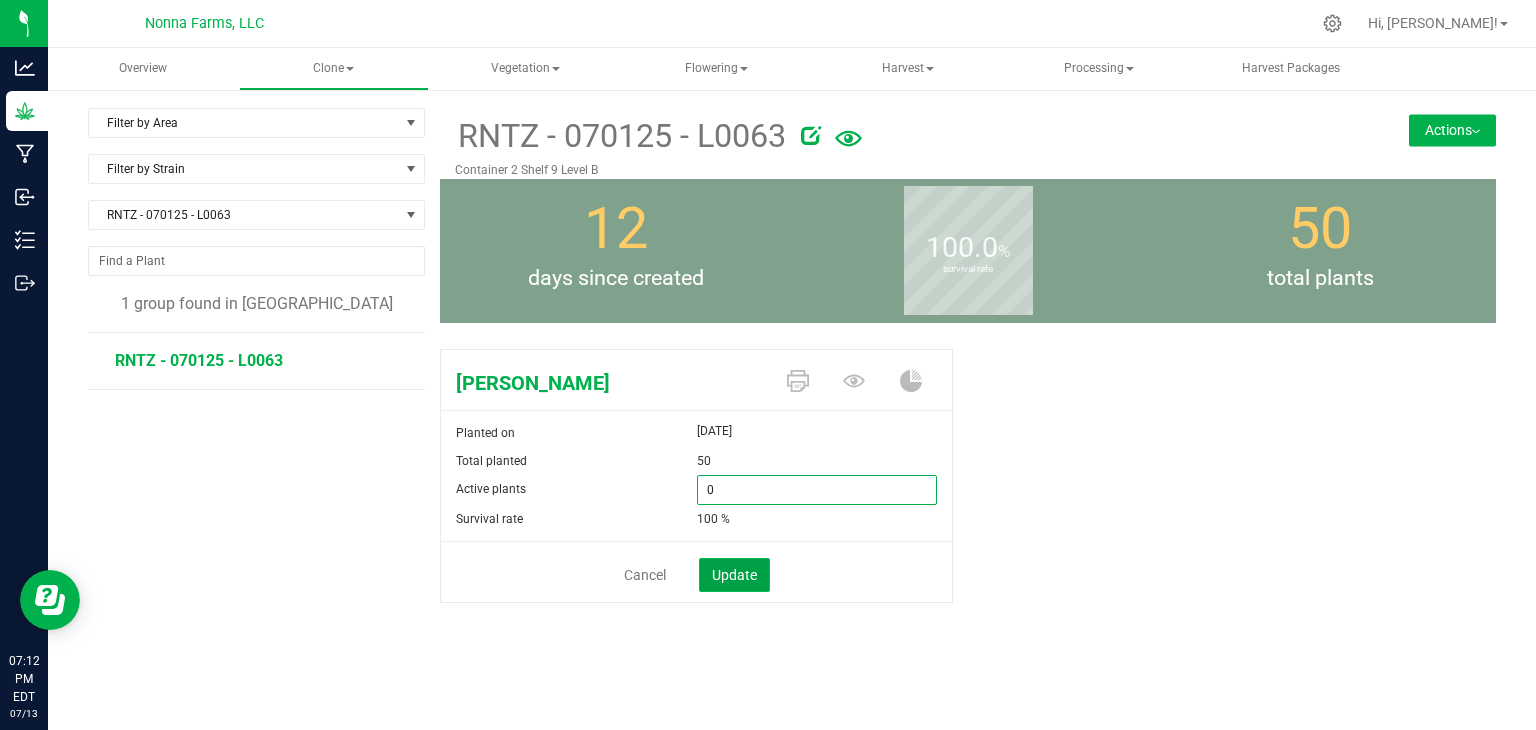 type on "0" 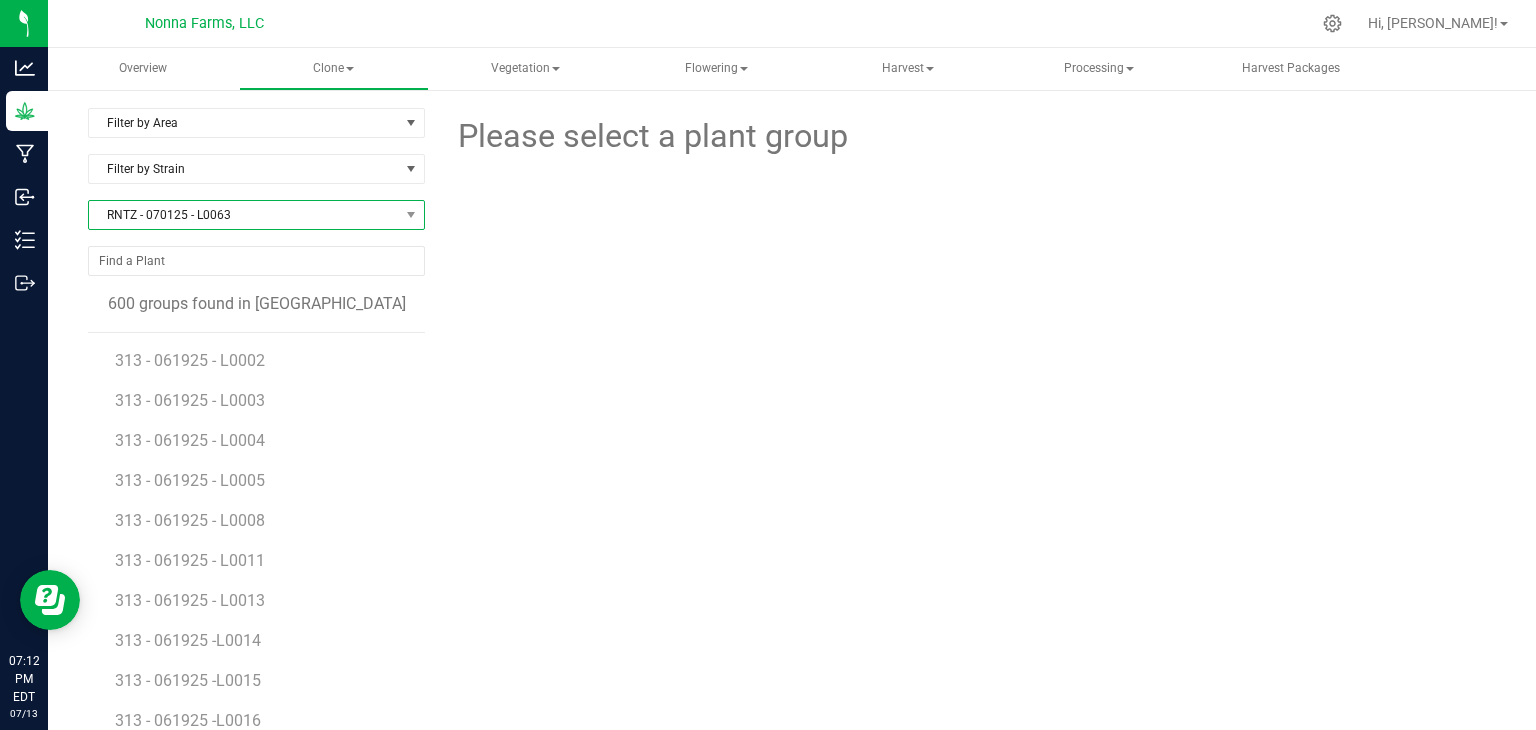 click on "RNTZ - 070125 - L0063" at bounding box center [244, 215] 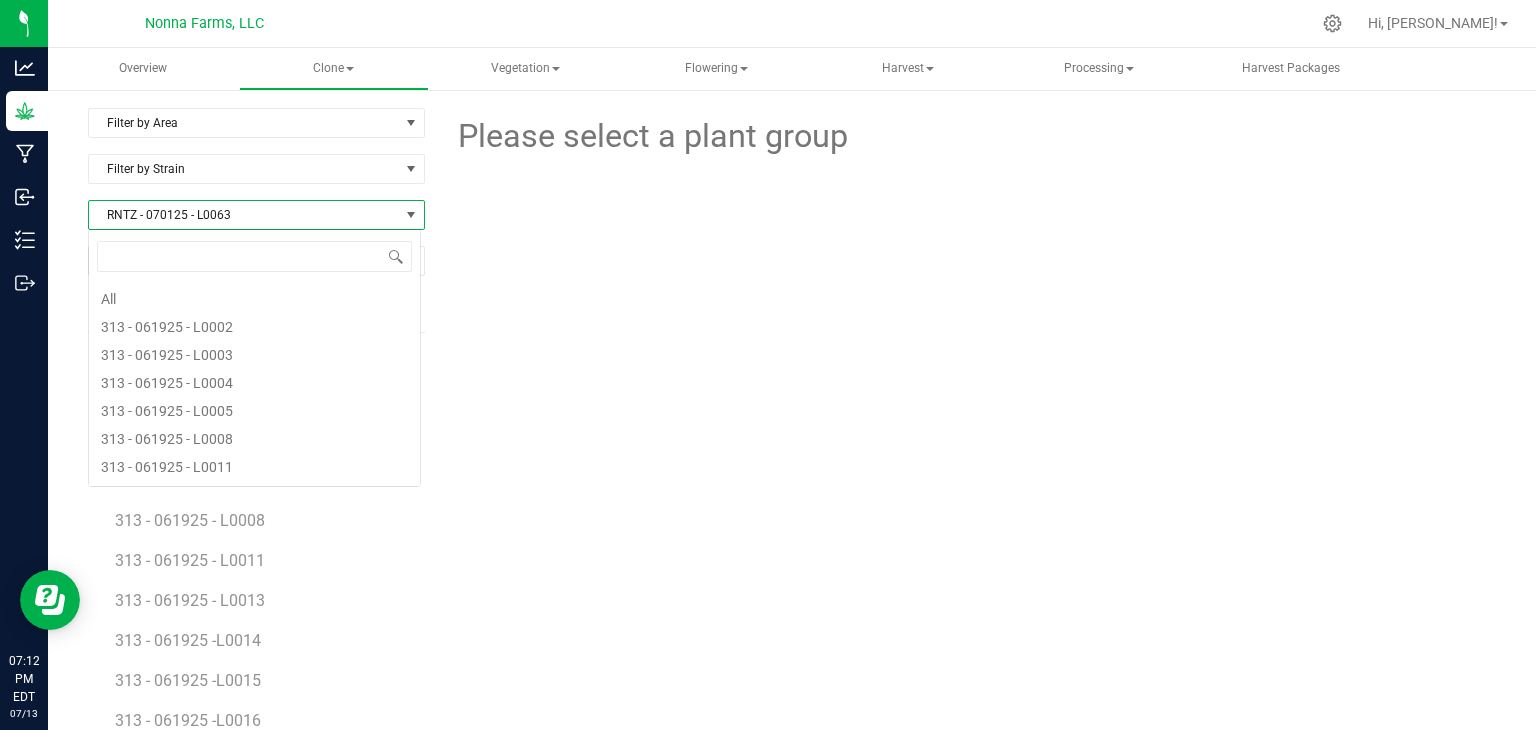 scroll, scrollTop: 4728, scrollLeft: 0, axis: vertical 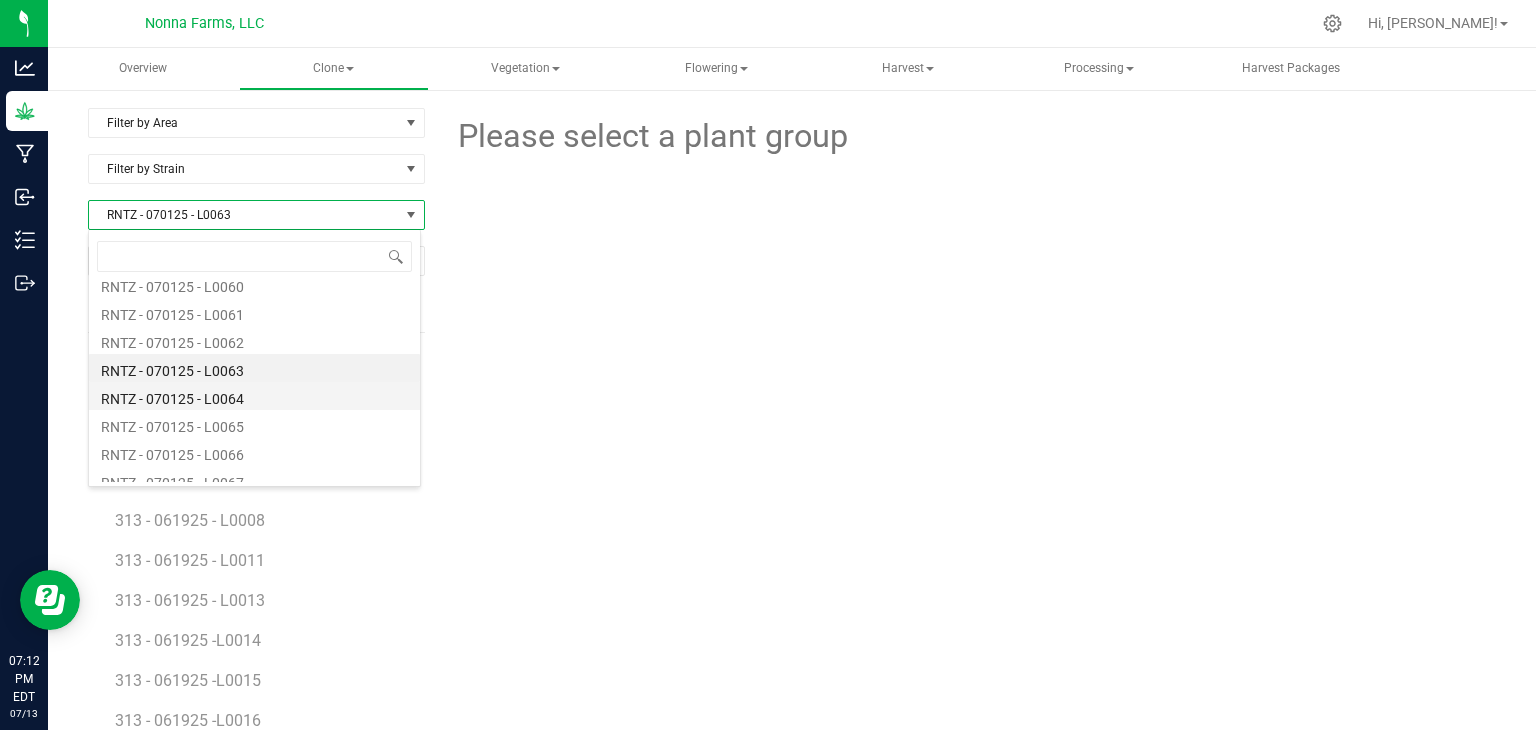 click on "RNTZ - 070125 - L0064" at bounding box center [254, 396] 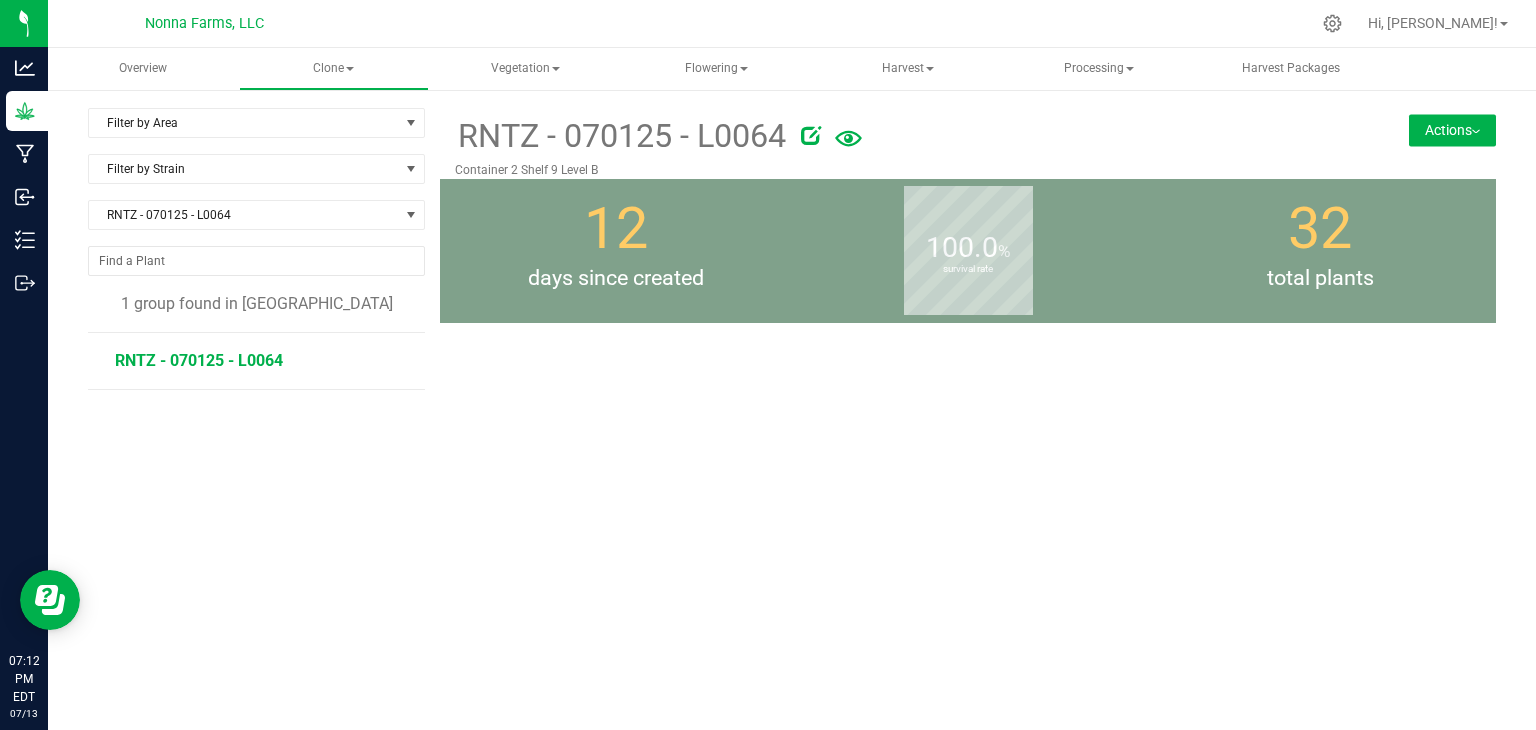click on "RNTZ - 070125 - L0064" at bounding box center [199, 360] 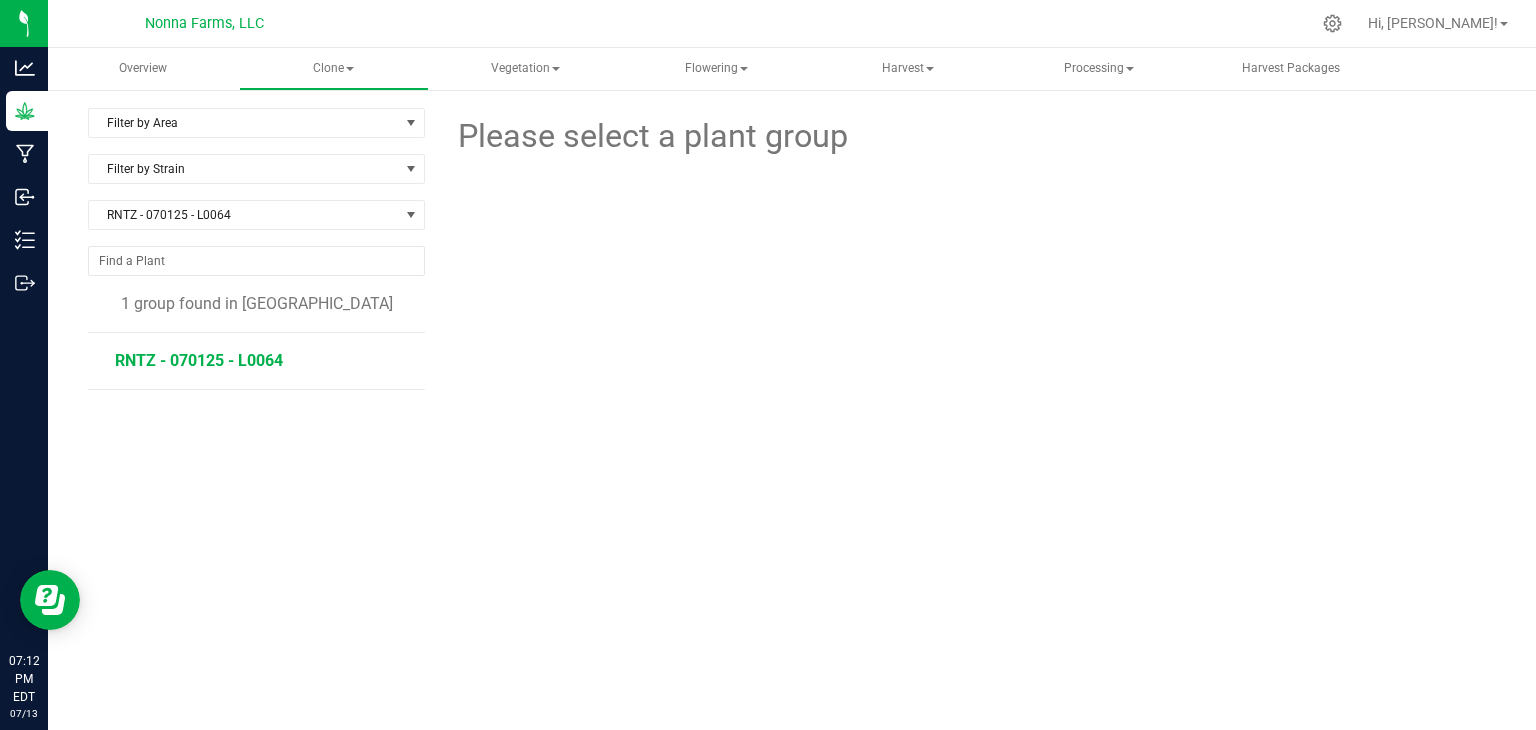 click on "RNTZ - 070125 - L0064" at bounding box center [199, 360] 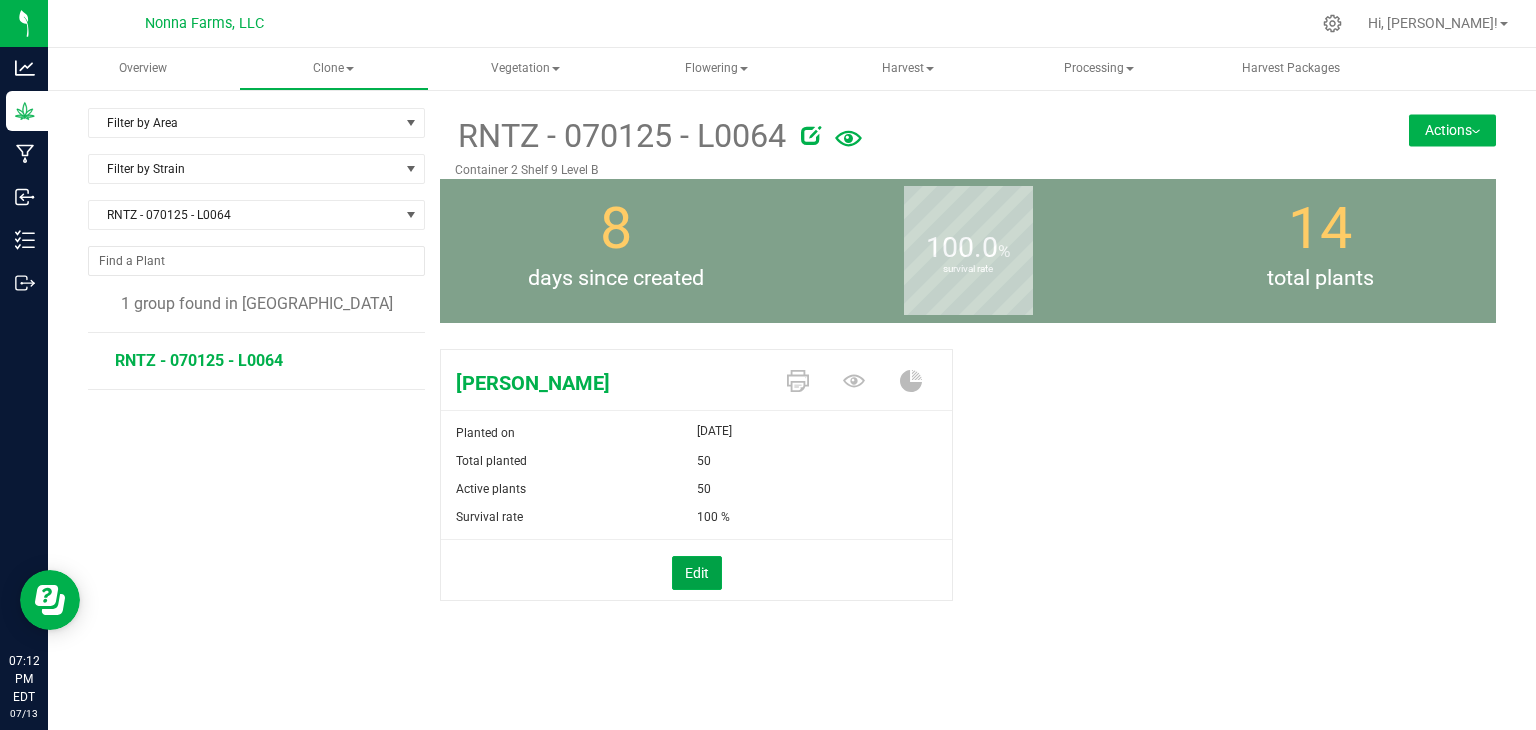 drag, startPoint x: 699, startPoint y: 573, endPoint x: 728, endPoint y: 537, distance: 46.227695 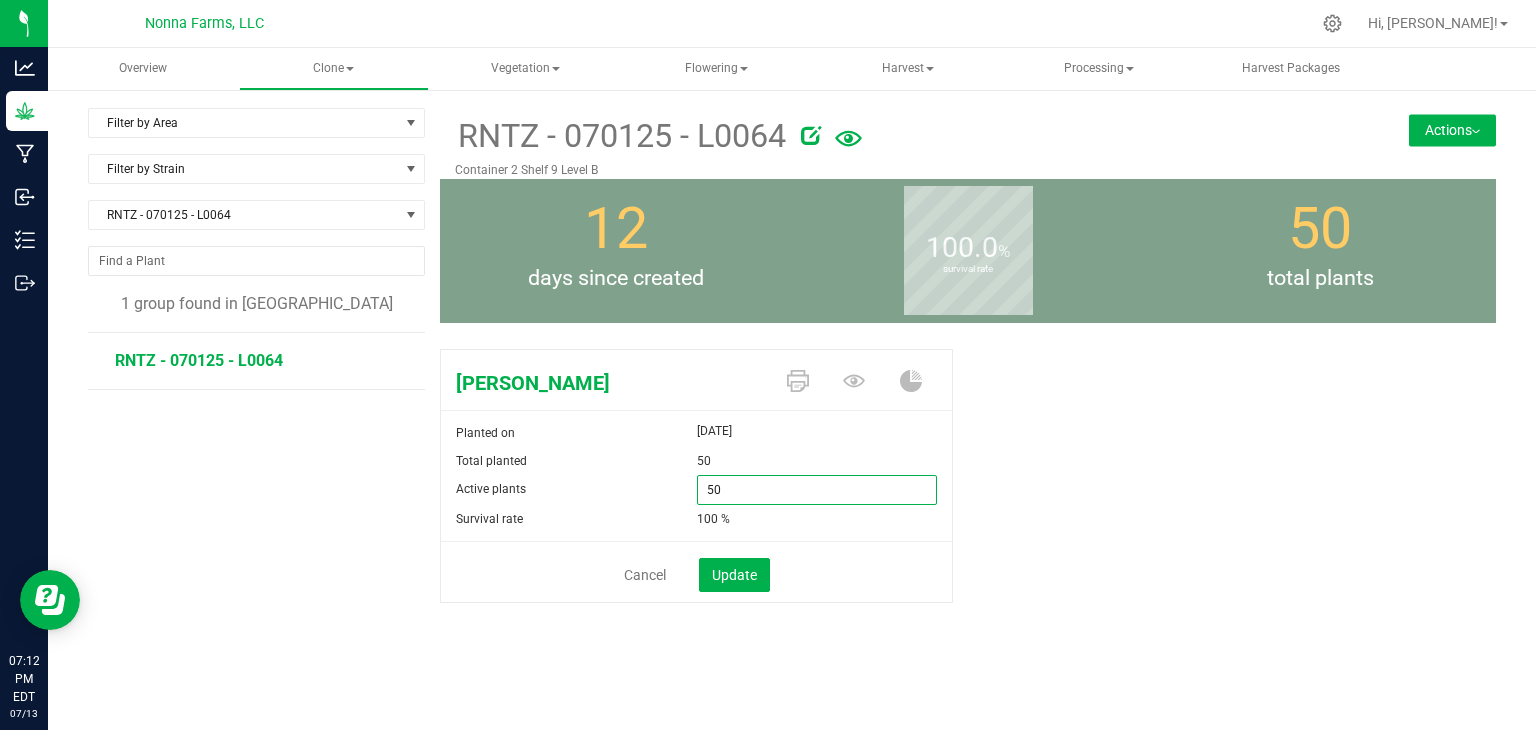 drag, startPoint x: 745, startPoint y: 493, endPoint x: 602, endPoint y: 472, distance: 144.53374 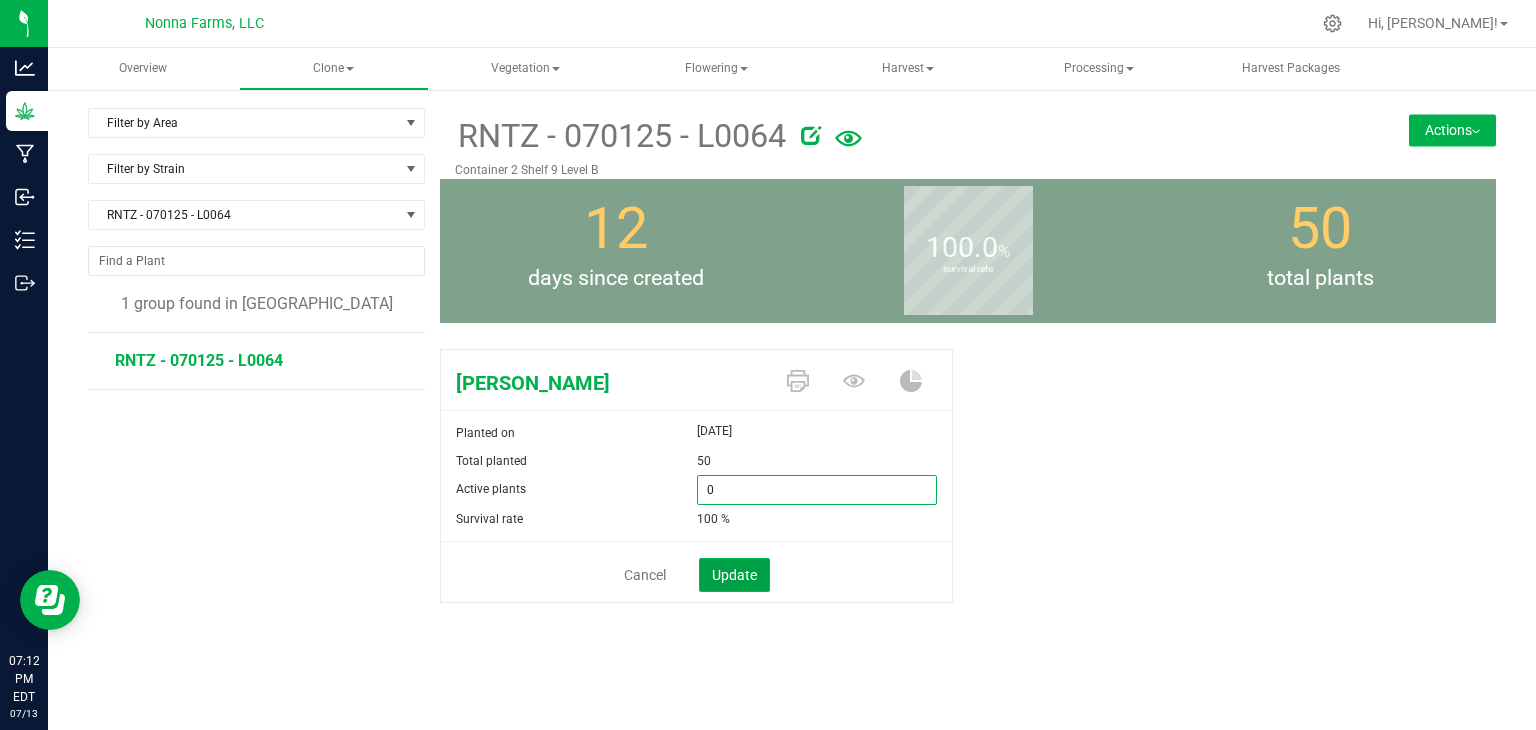 type on "0" 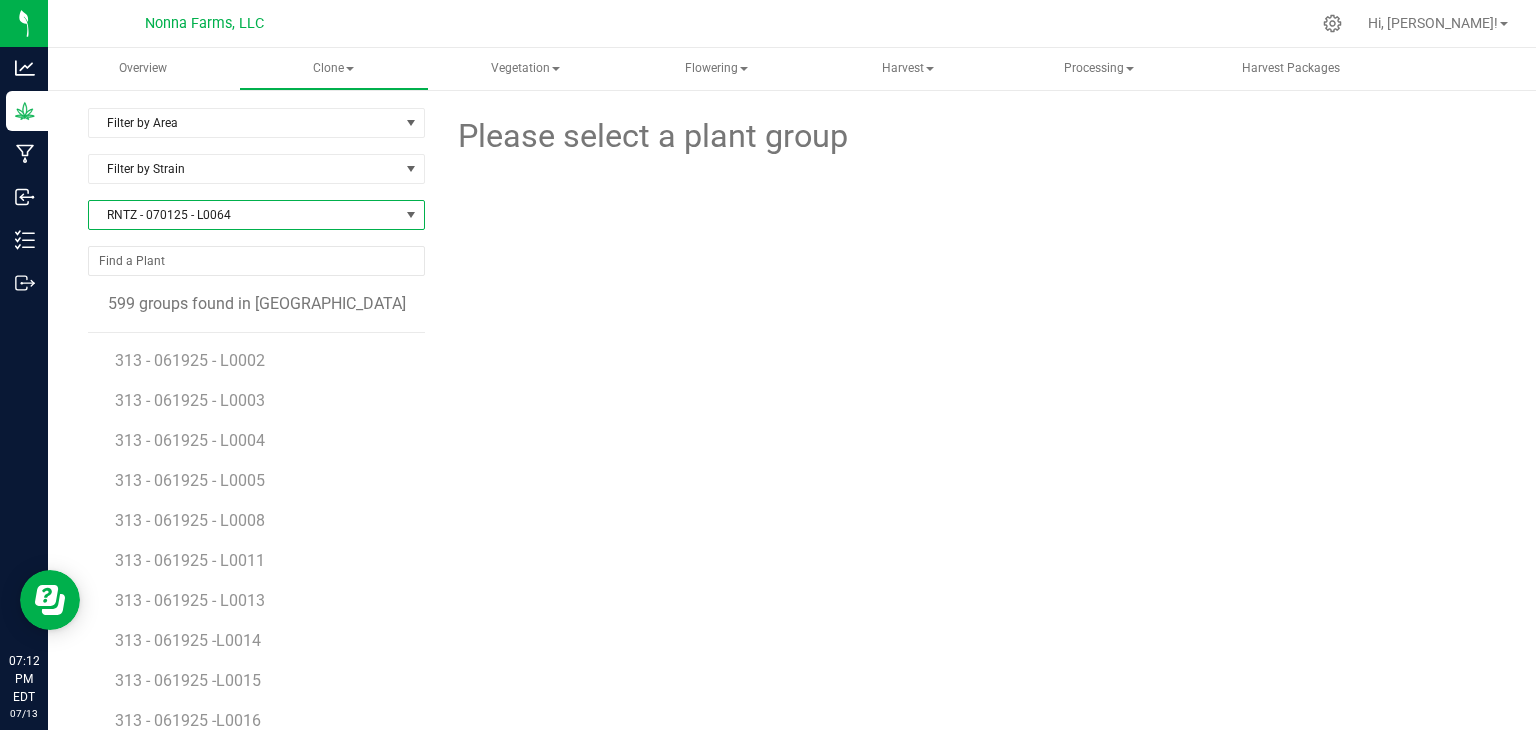click on "RNTZ - 070125 - L0064" at bounding box center [244, 215] 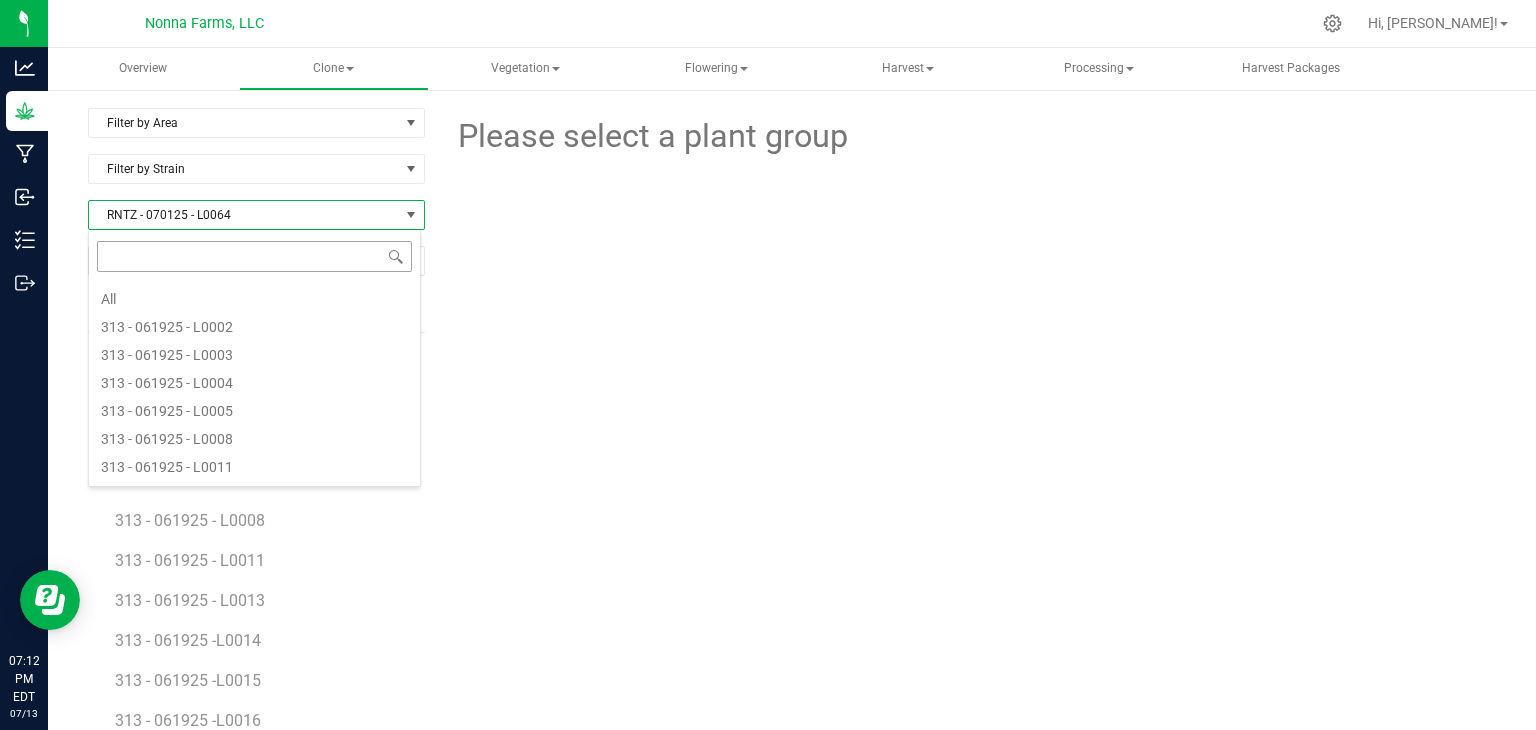 scroll 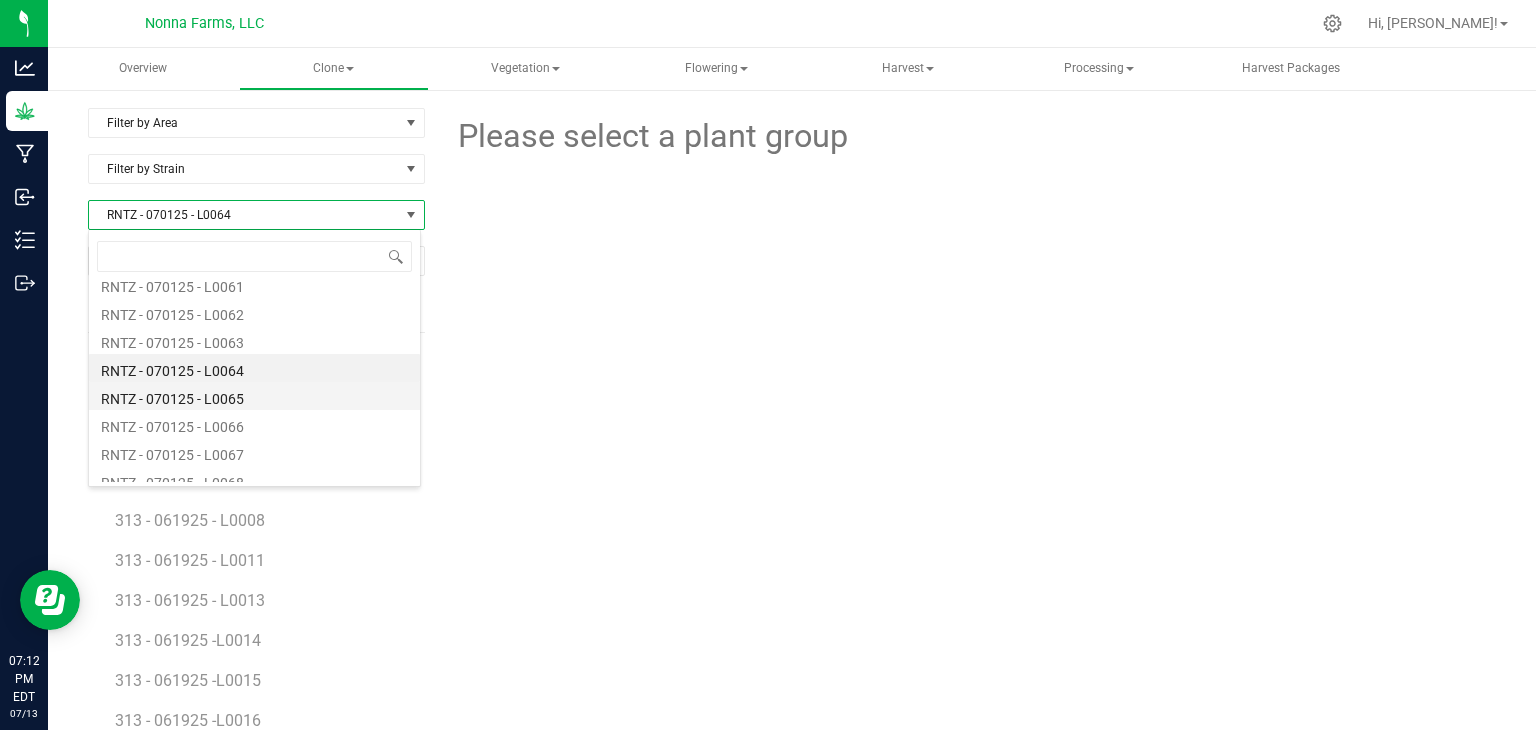 click on "RNTZ - 070125 - L0065" at bounding box center (254, 396) 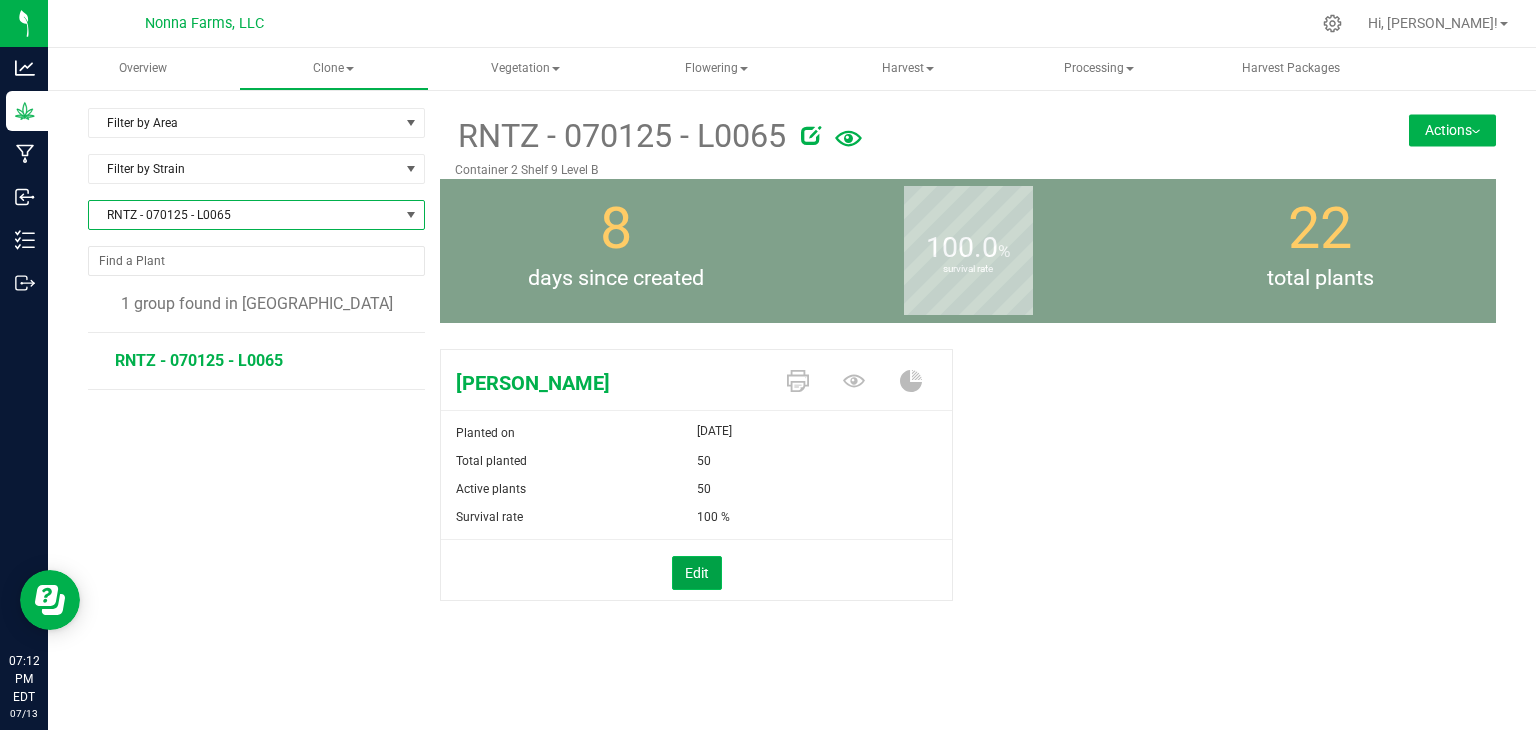 click on "Edit" at bounding box center (697, 573) 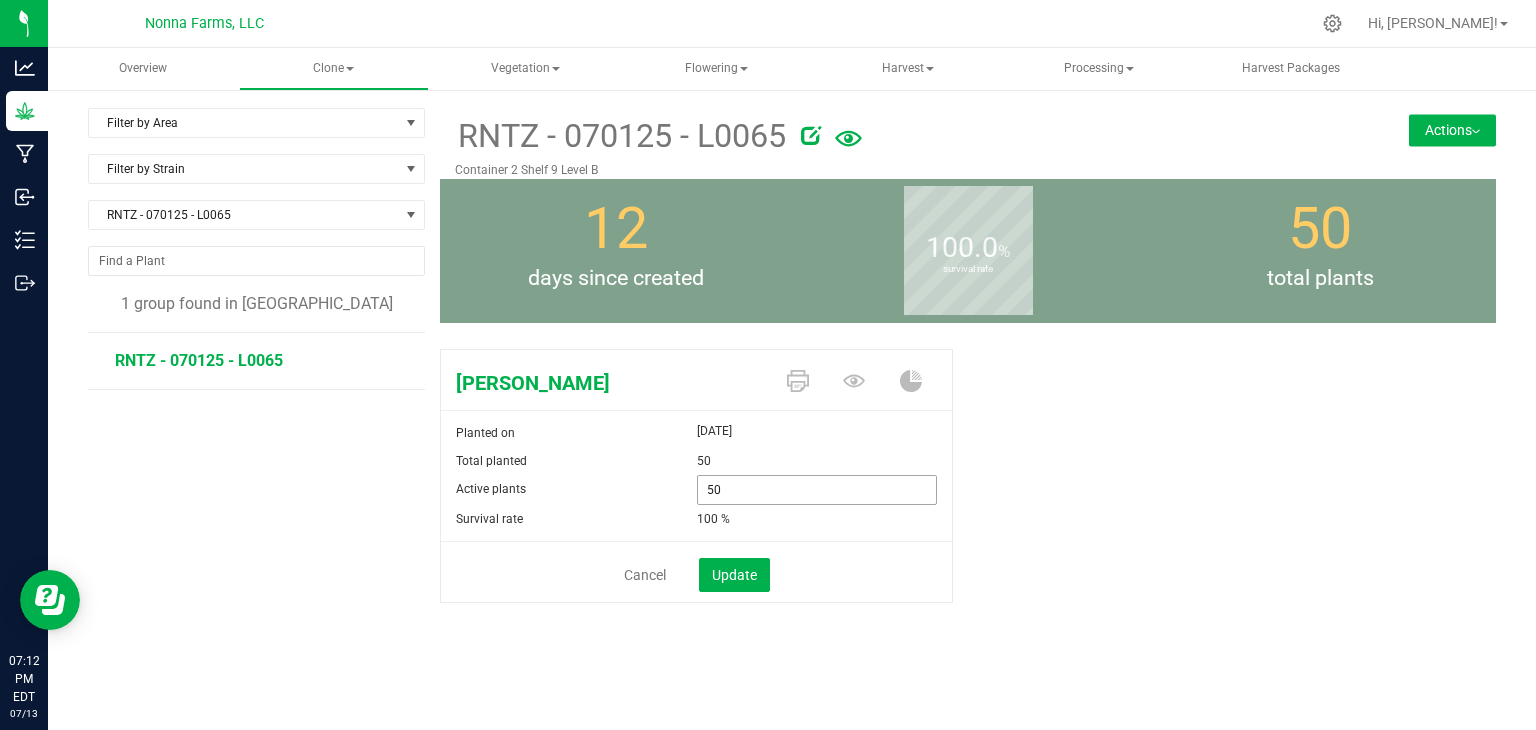 drag, startPoint x: 752, startPoint y: 486, endPoint x: 495, endPoint y: 470, distance: 257.49756 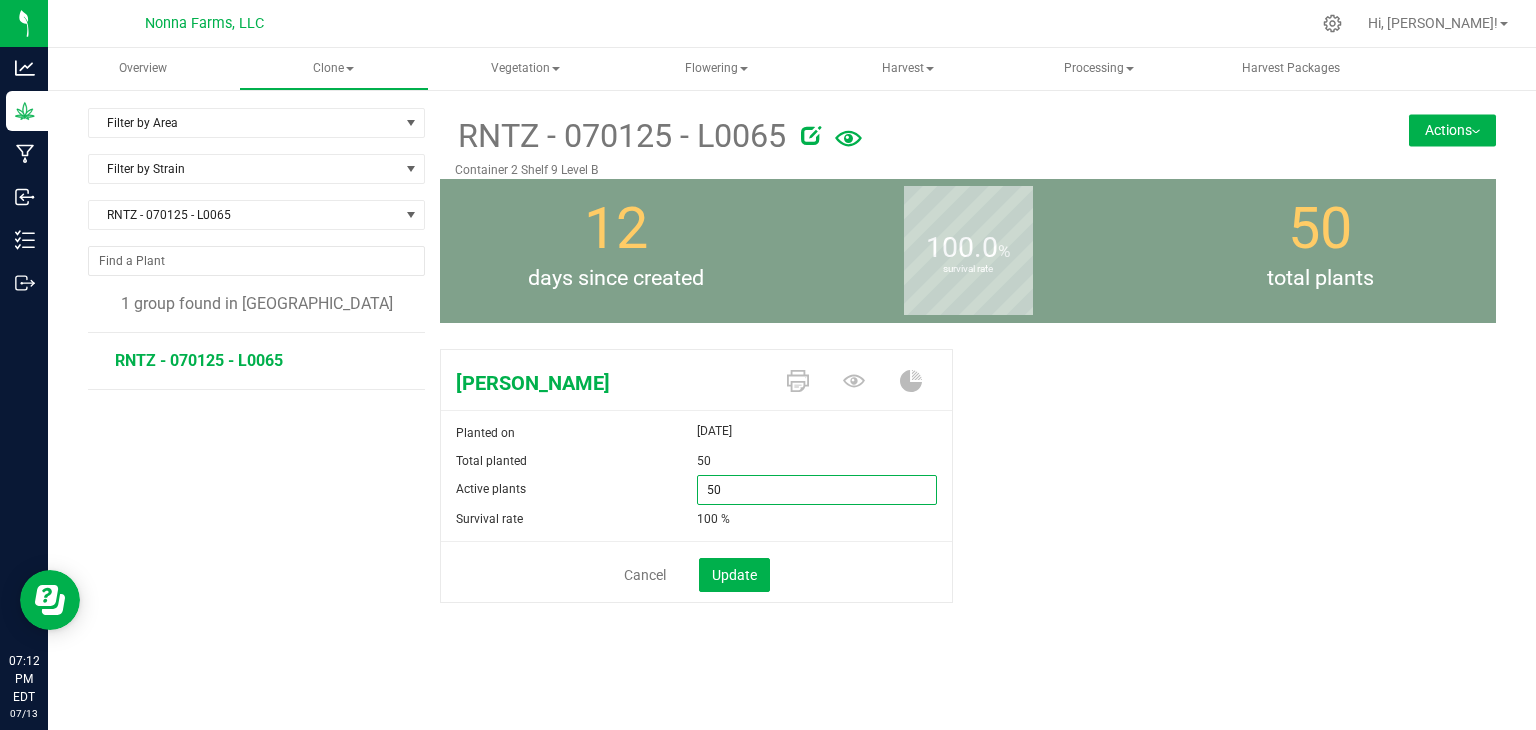 type on "0" 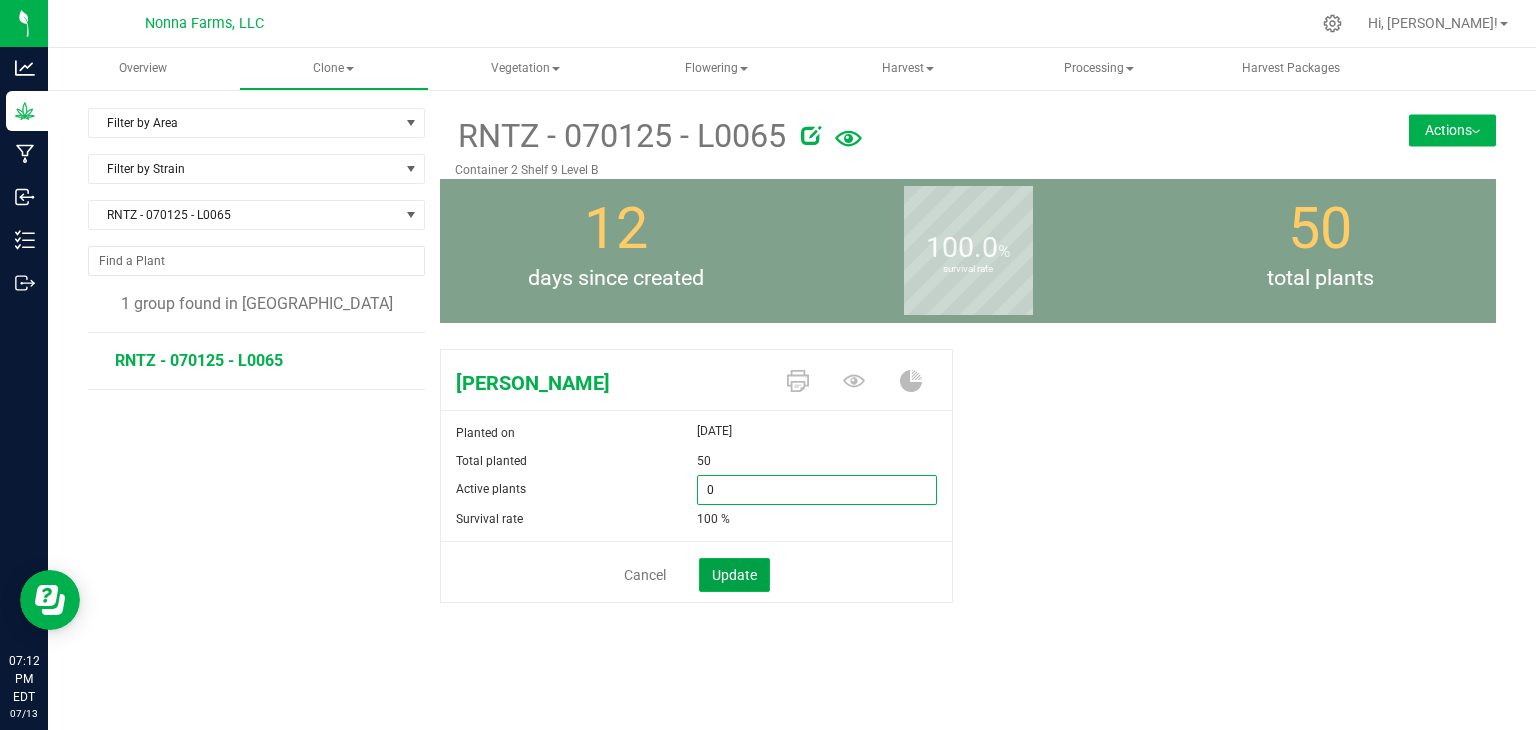 type on "0" 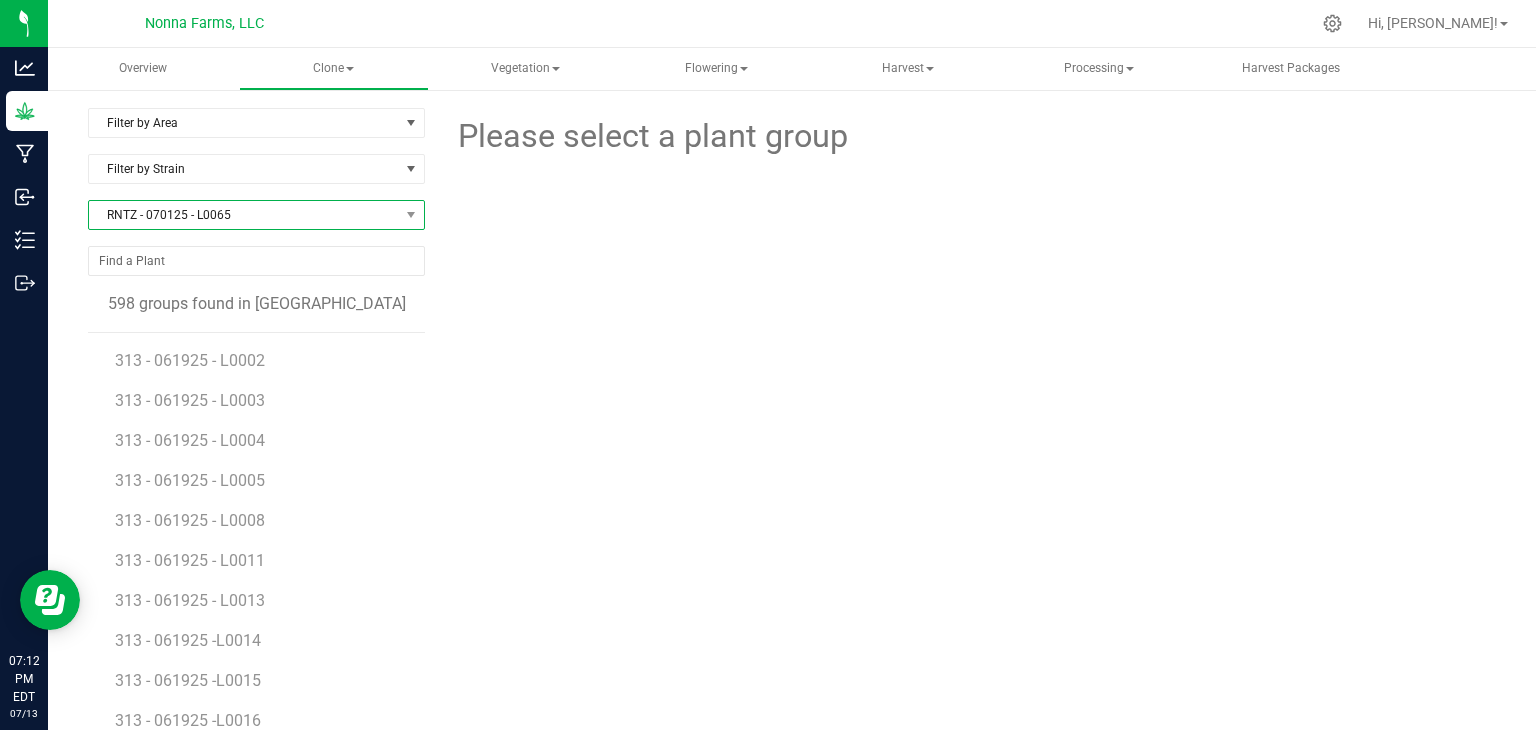 click on "RNTZ - 070125 - L0065" at bounding box center (244, 215) 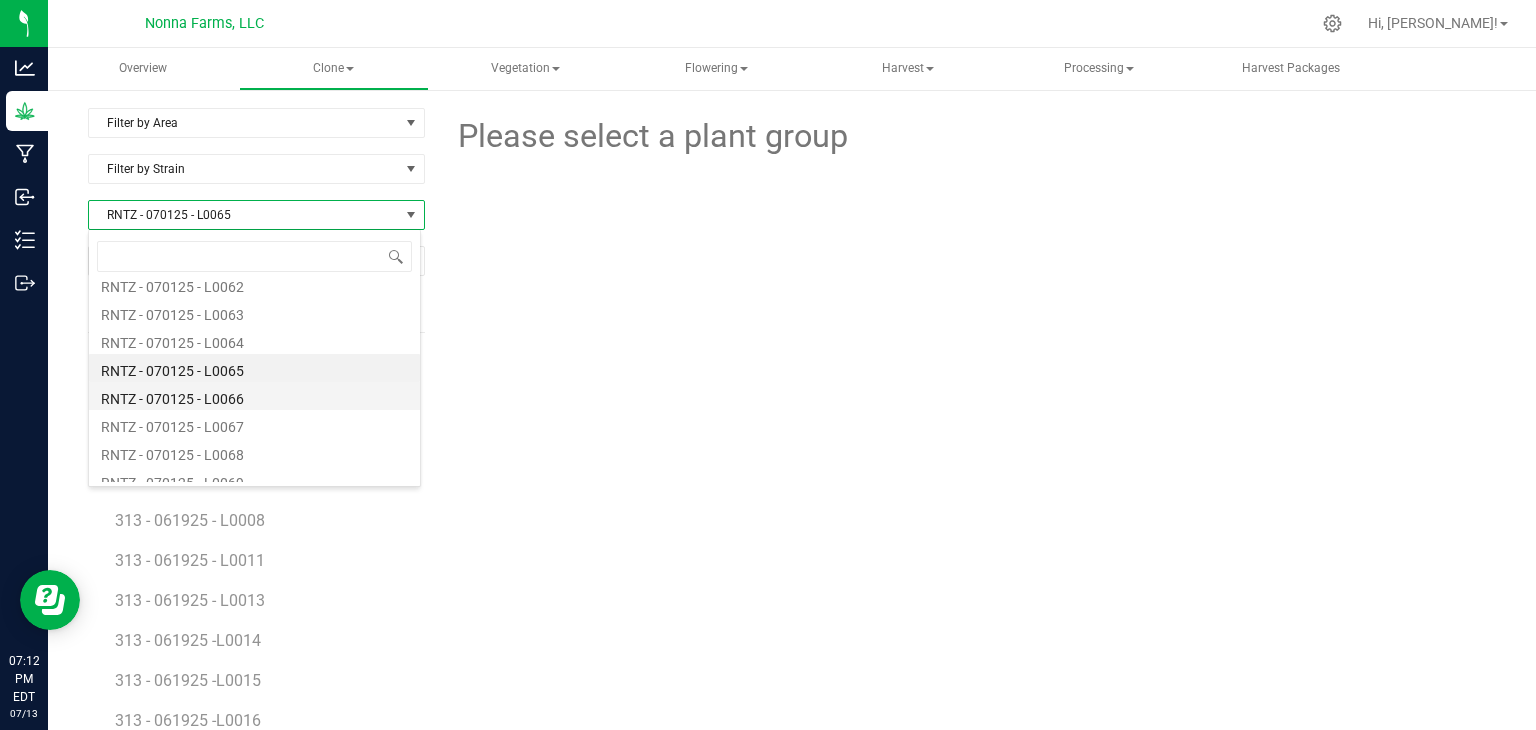 click on "RNTZ - 070125 - L0066" at bounding box center [254, 396] 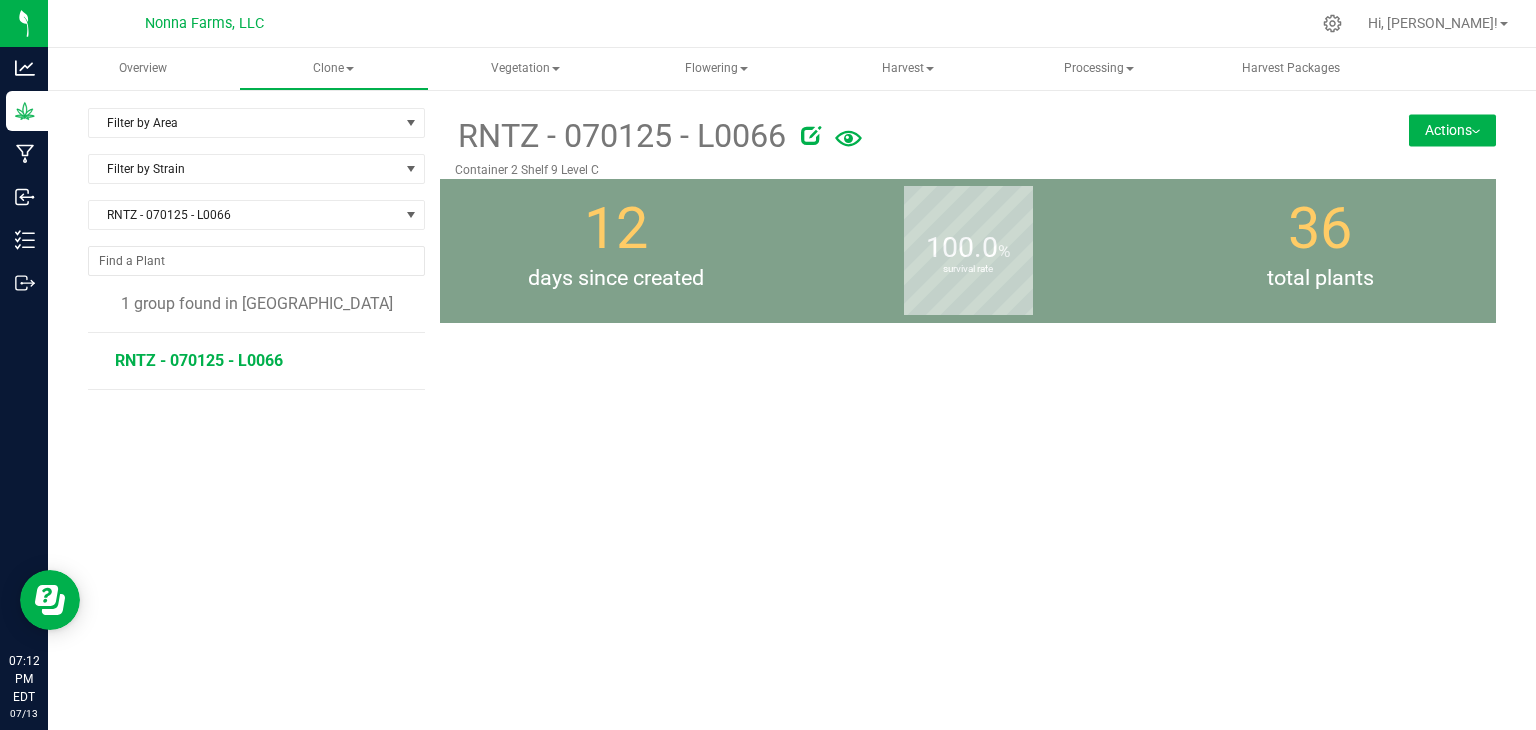 click on "RNTZ - 070125 - L0066" at bounding box center (199, 360) 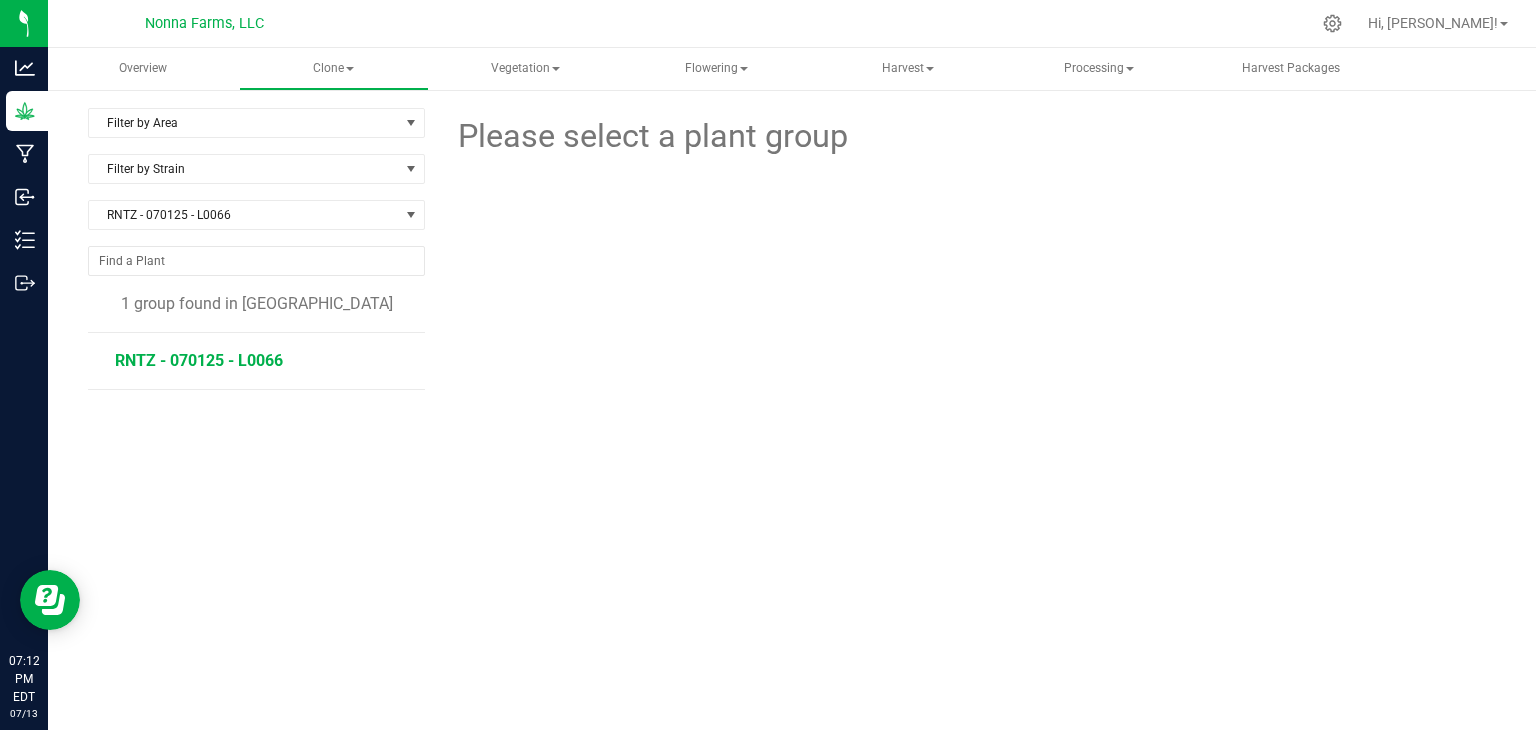 click on "RNTZ - 070125 - L0066" at bounding box center [199, 360] 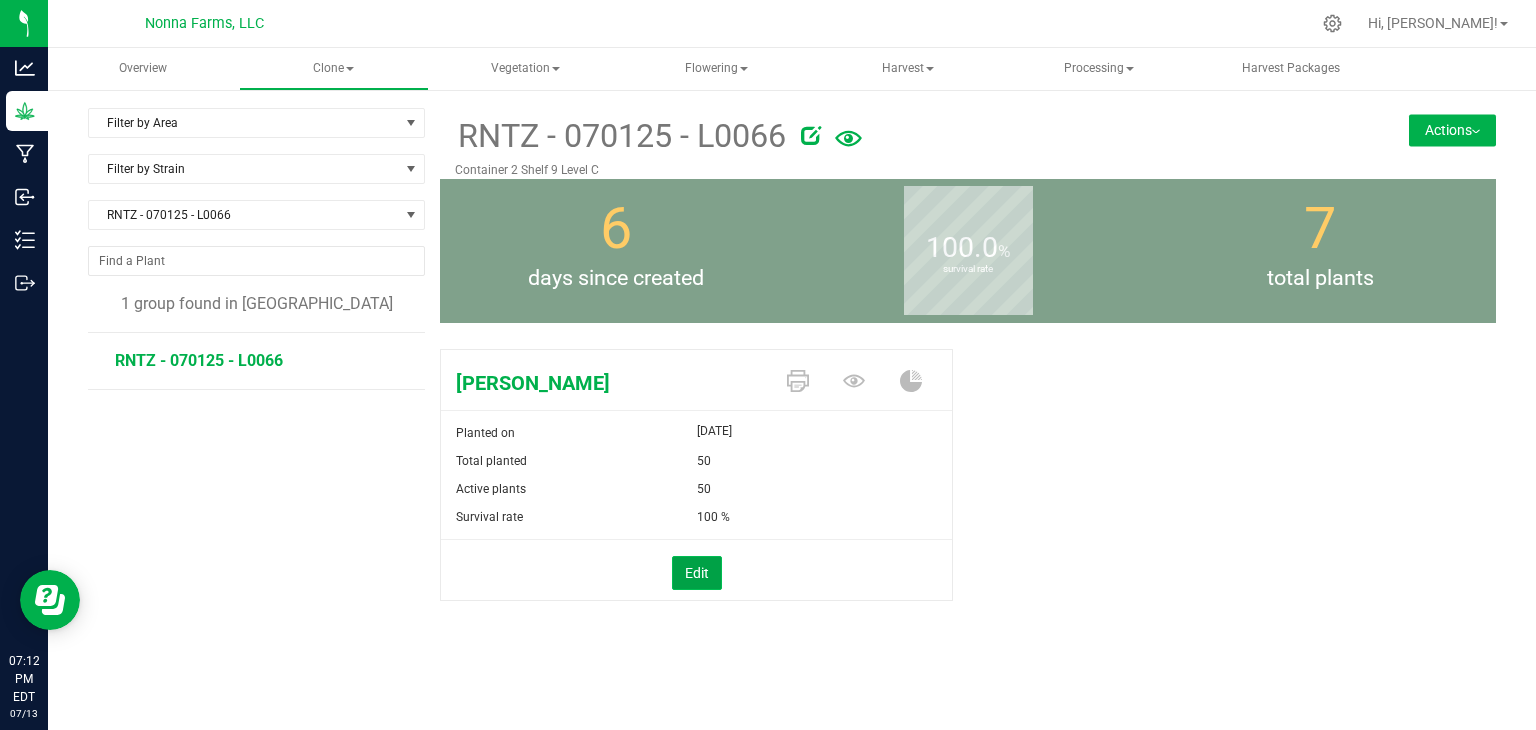 click on "Edit" at bounding box center (697, 573) 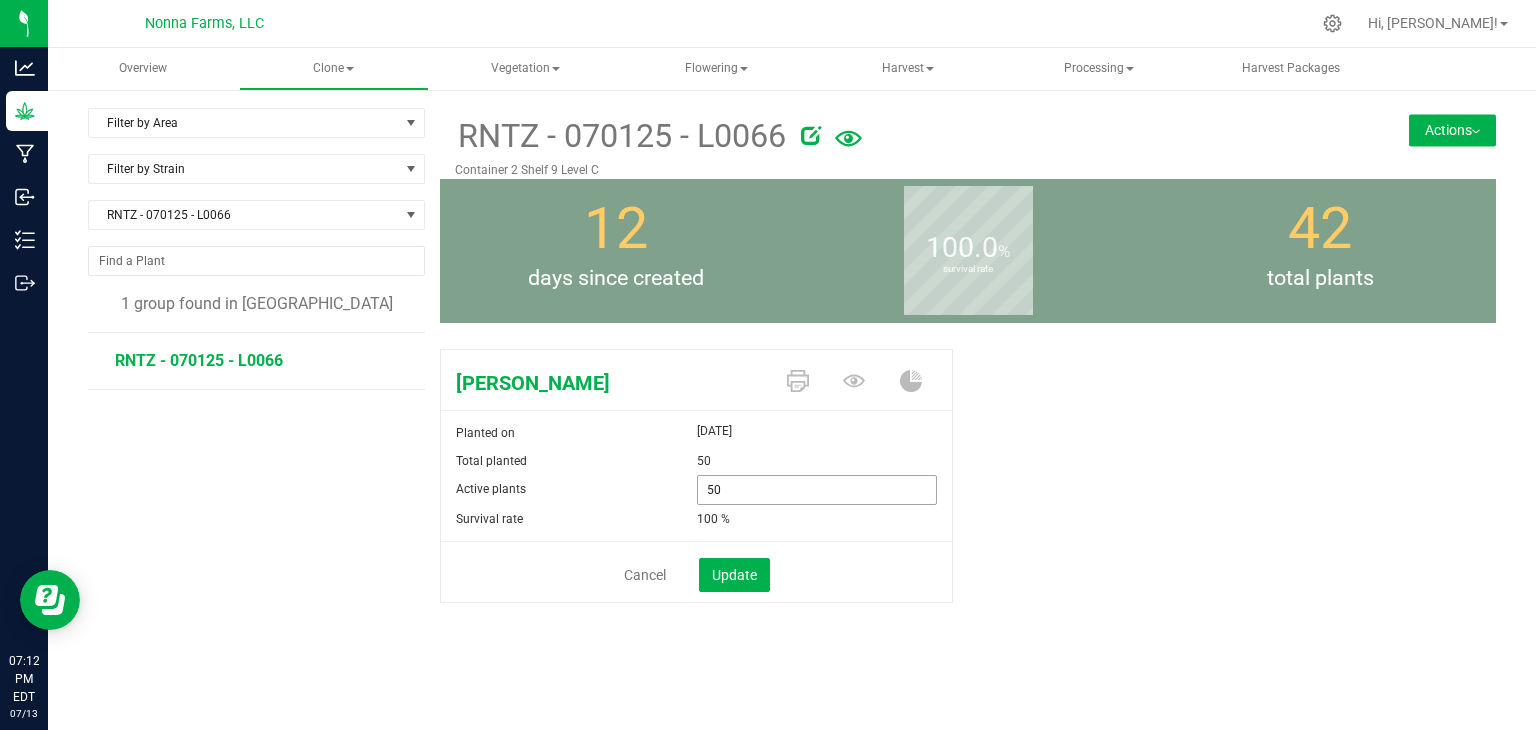 drag, startPoint x: 598, startPoint y: 477, endPoint x: 588, endPoint y: 475, distance: 10.198039 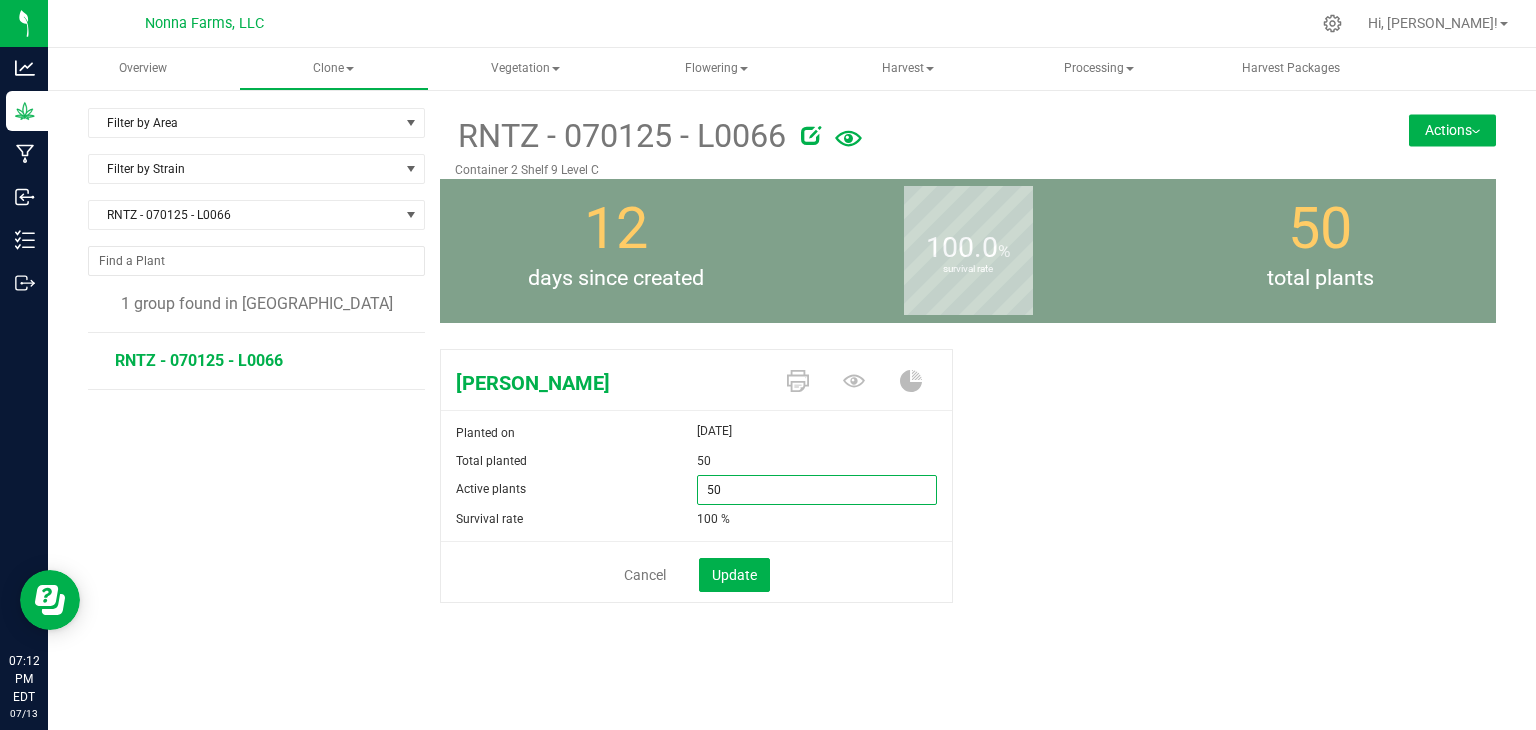 type on "0" 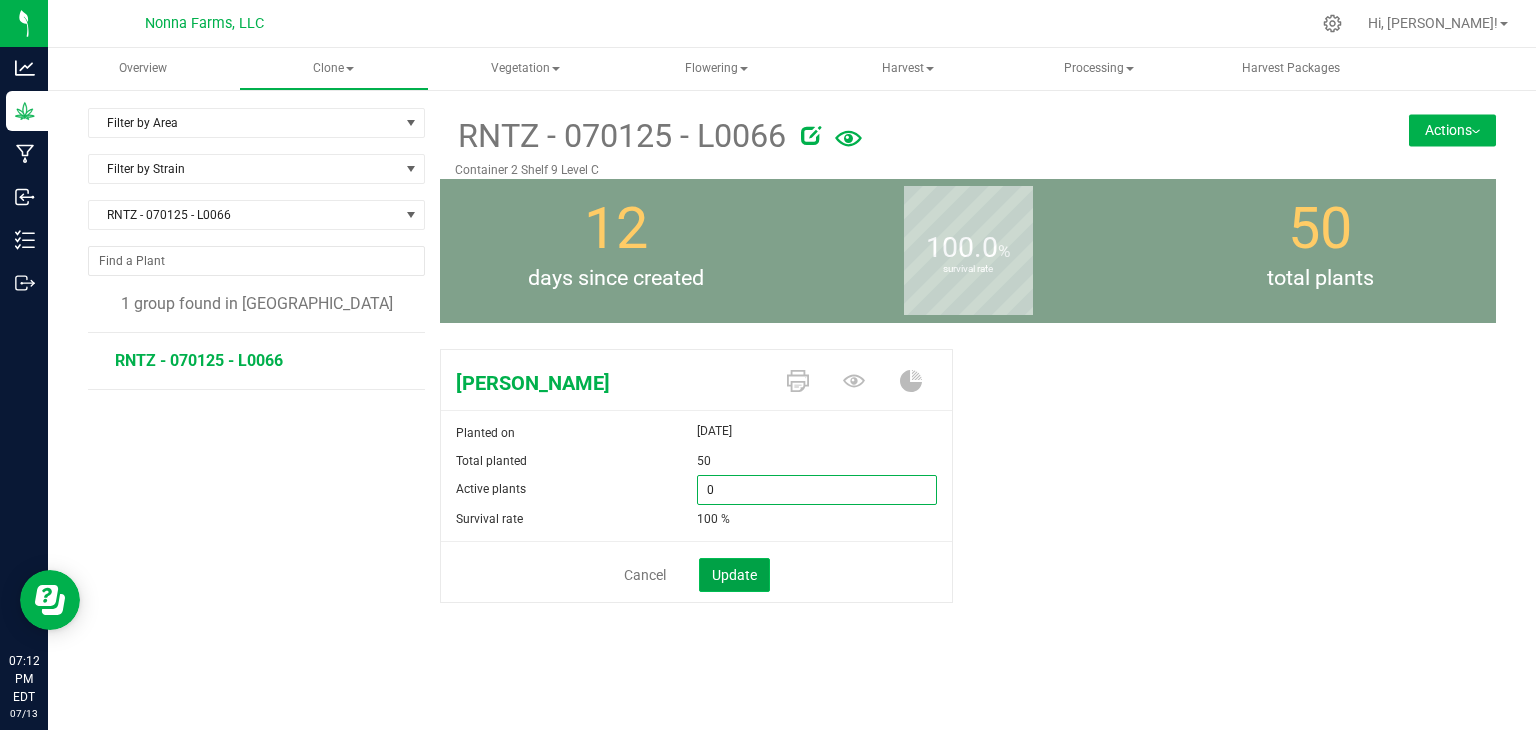 type on "0" 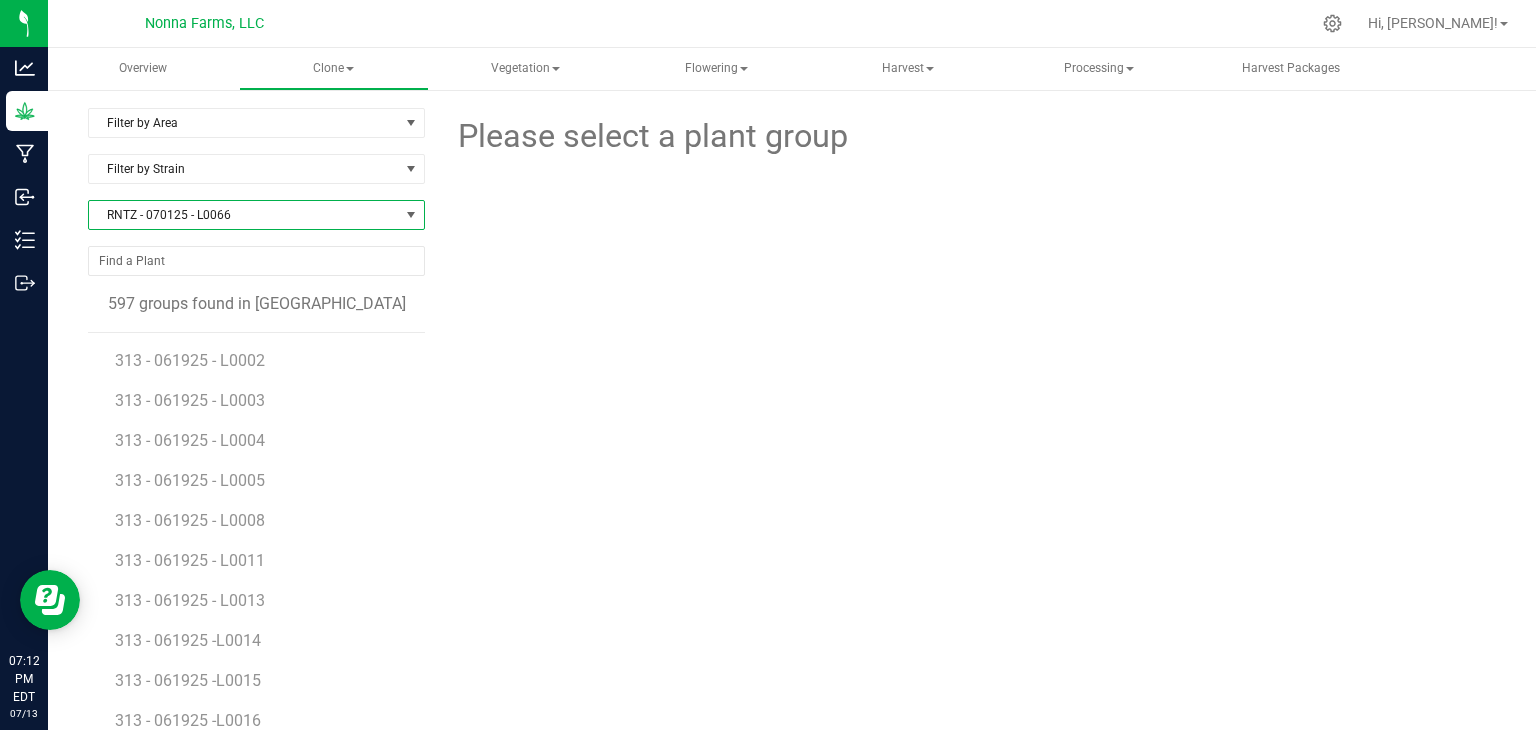 click on "RNTZ - 070125 - L0066" at bounding box center [244, 215] 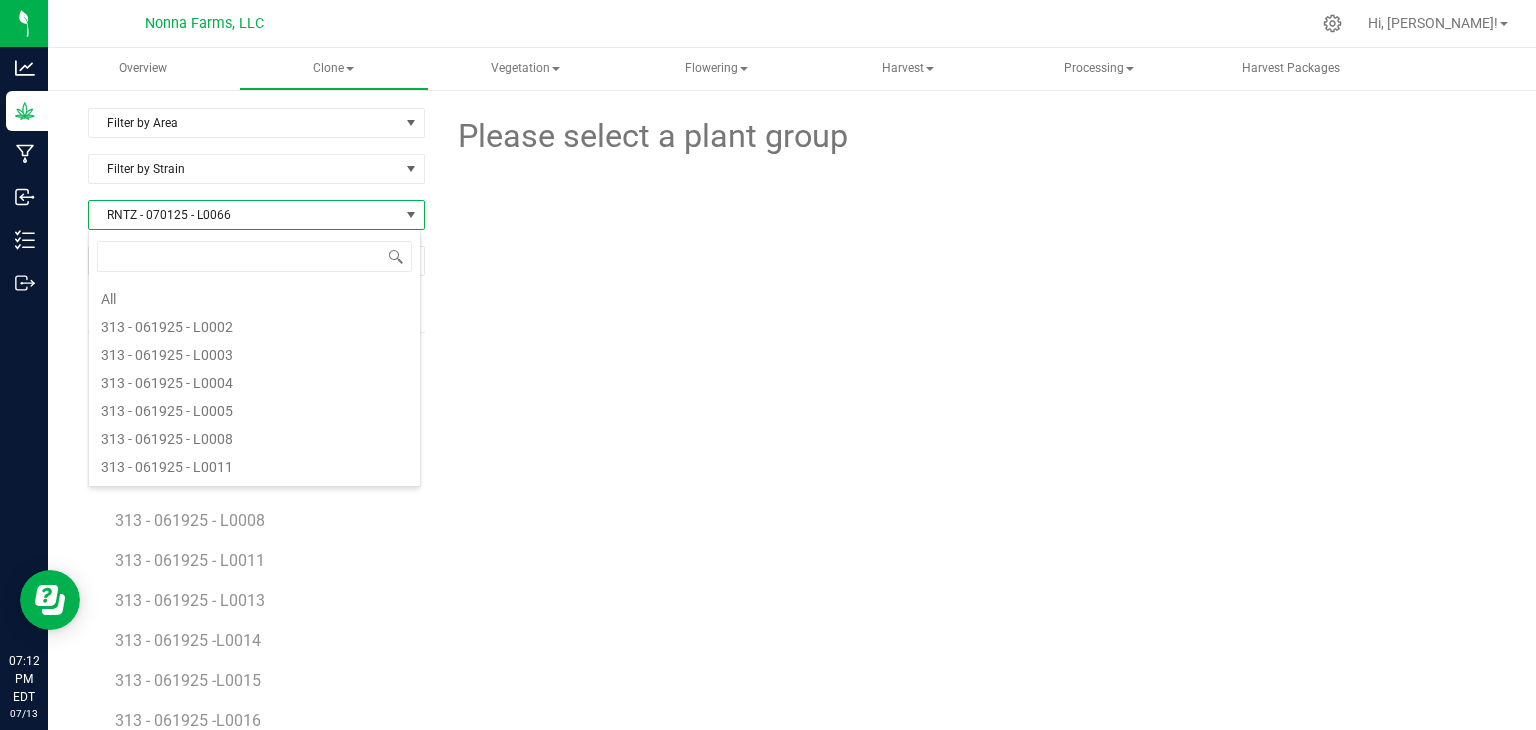 scroll, scrollTop: 4812, scrollLeft: 0, axis: vertical 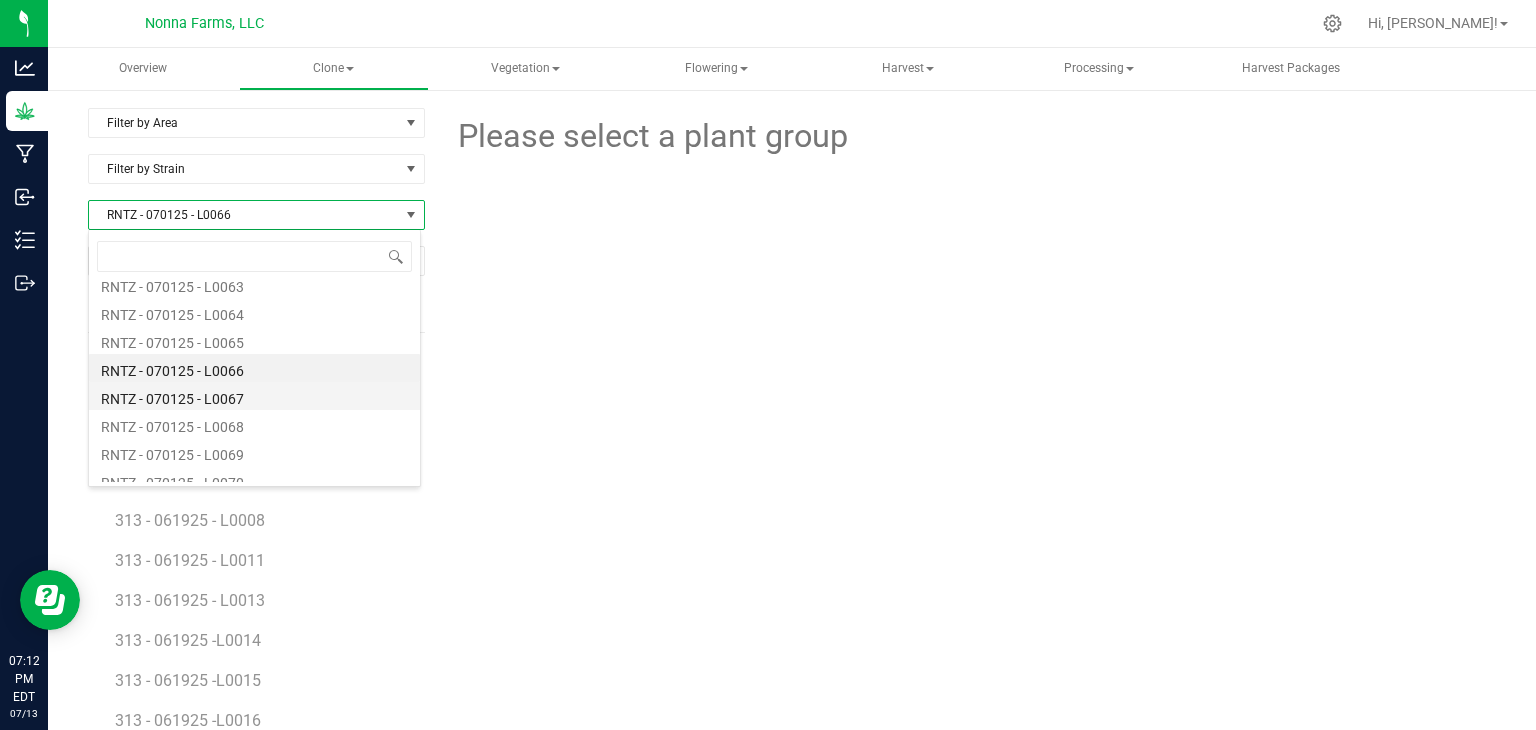 click on "RNTZ - 070125 - L0067" at bounding box center [254, 396] 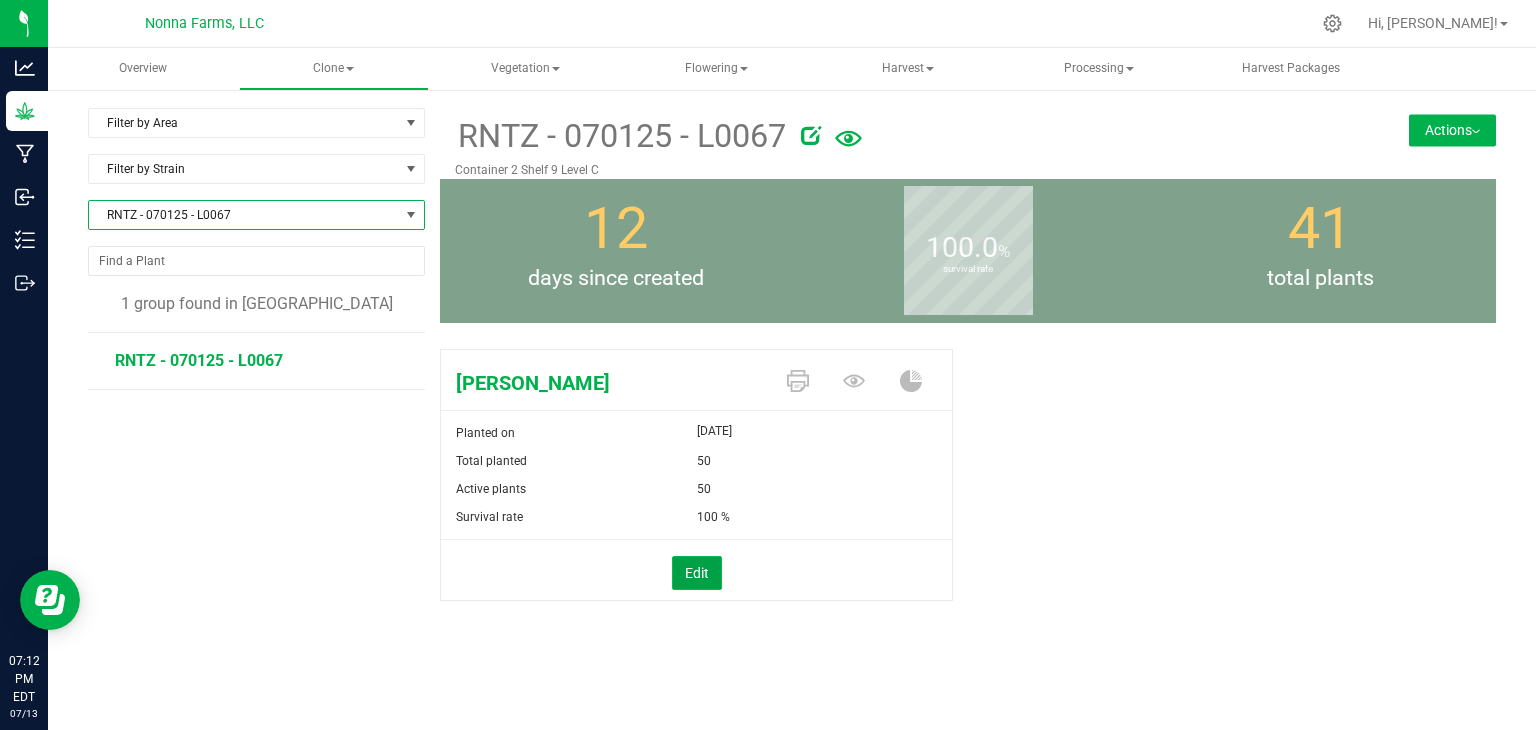 click on "Edit" at bounding box center (697, 573) 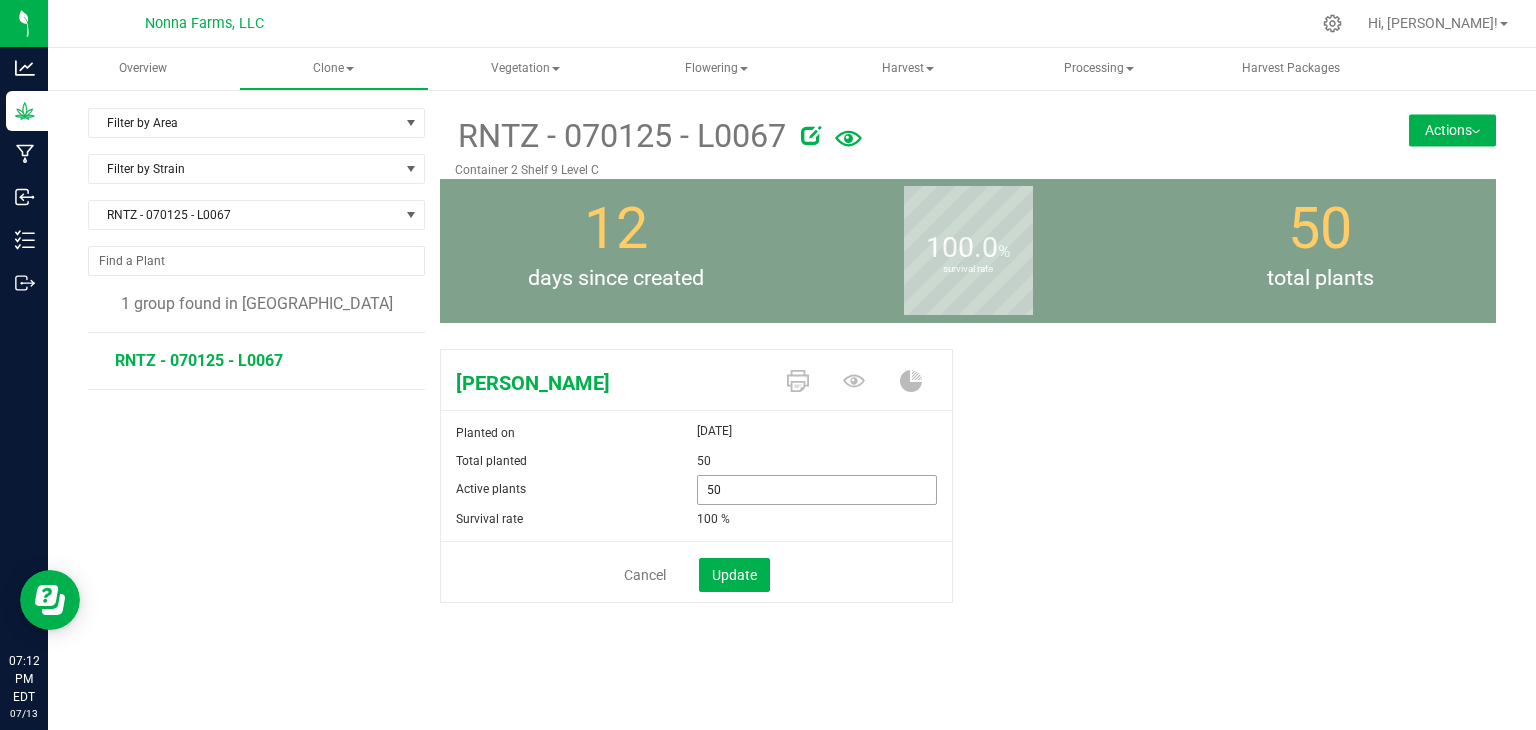 drag, startPoint x: 758, startPoint y: 494, endPoint x: 641, endPoint y: 479, distance: 117.95762 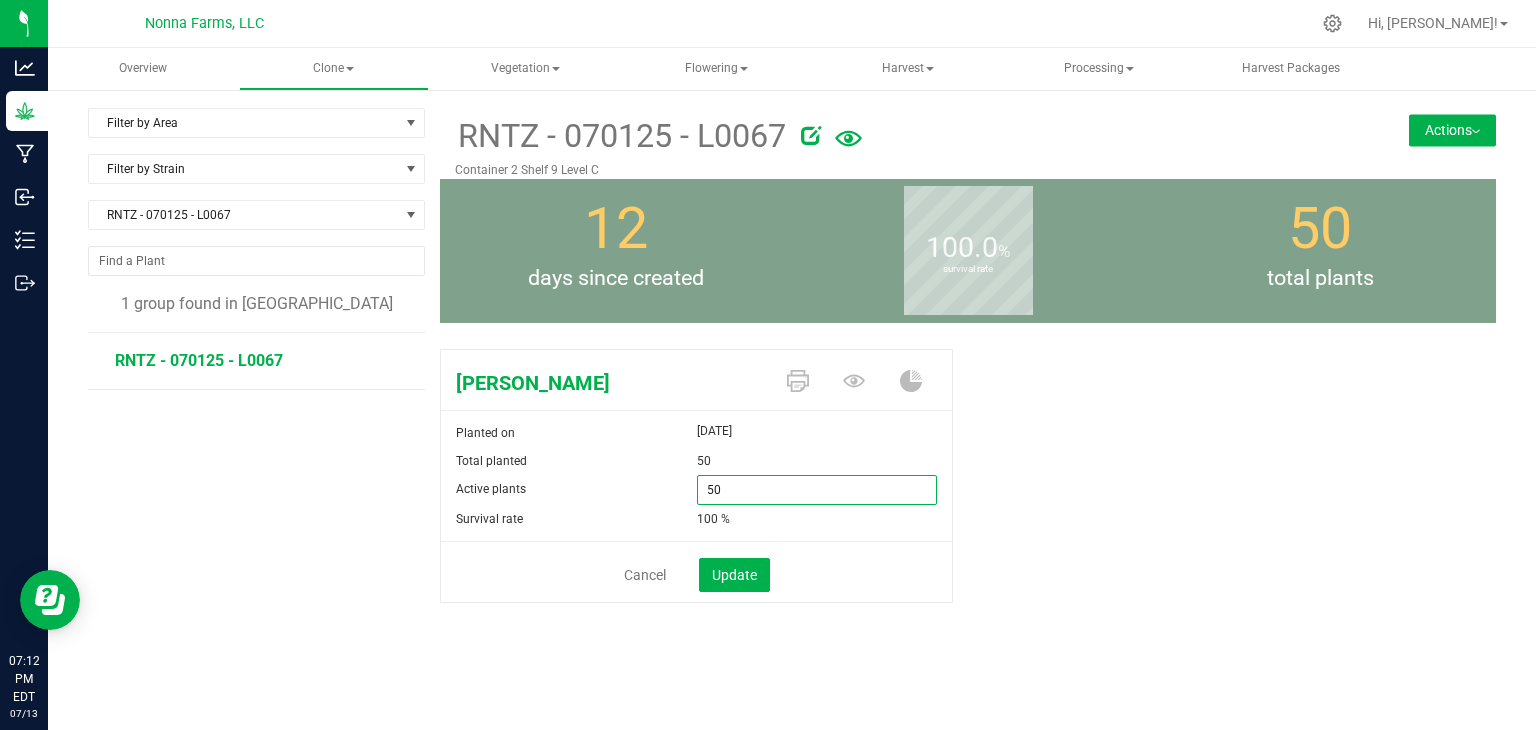 type on "0" 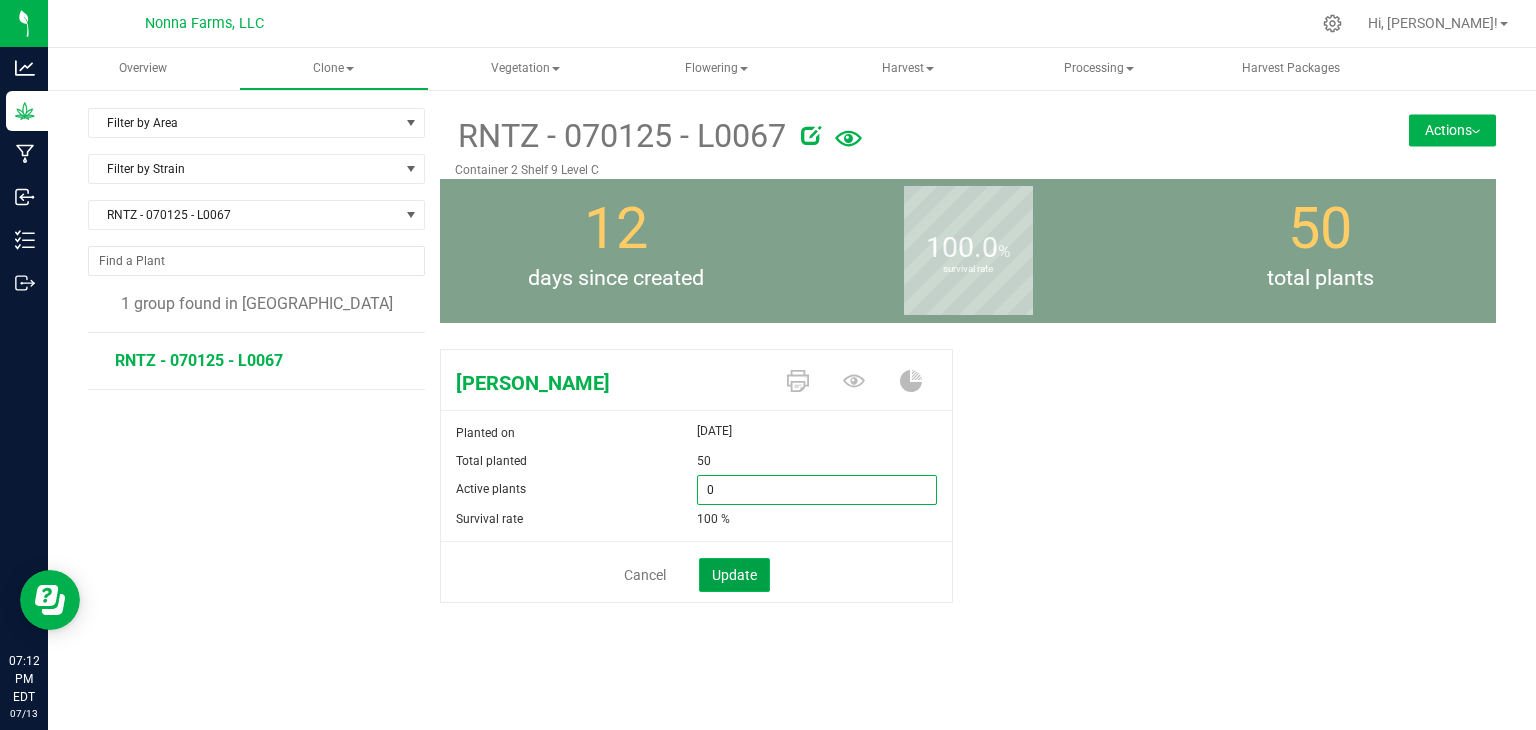 type on "0" 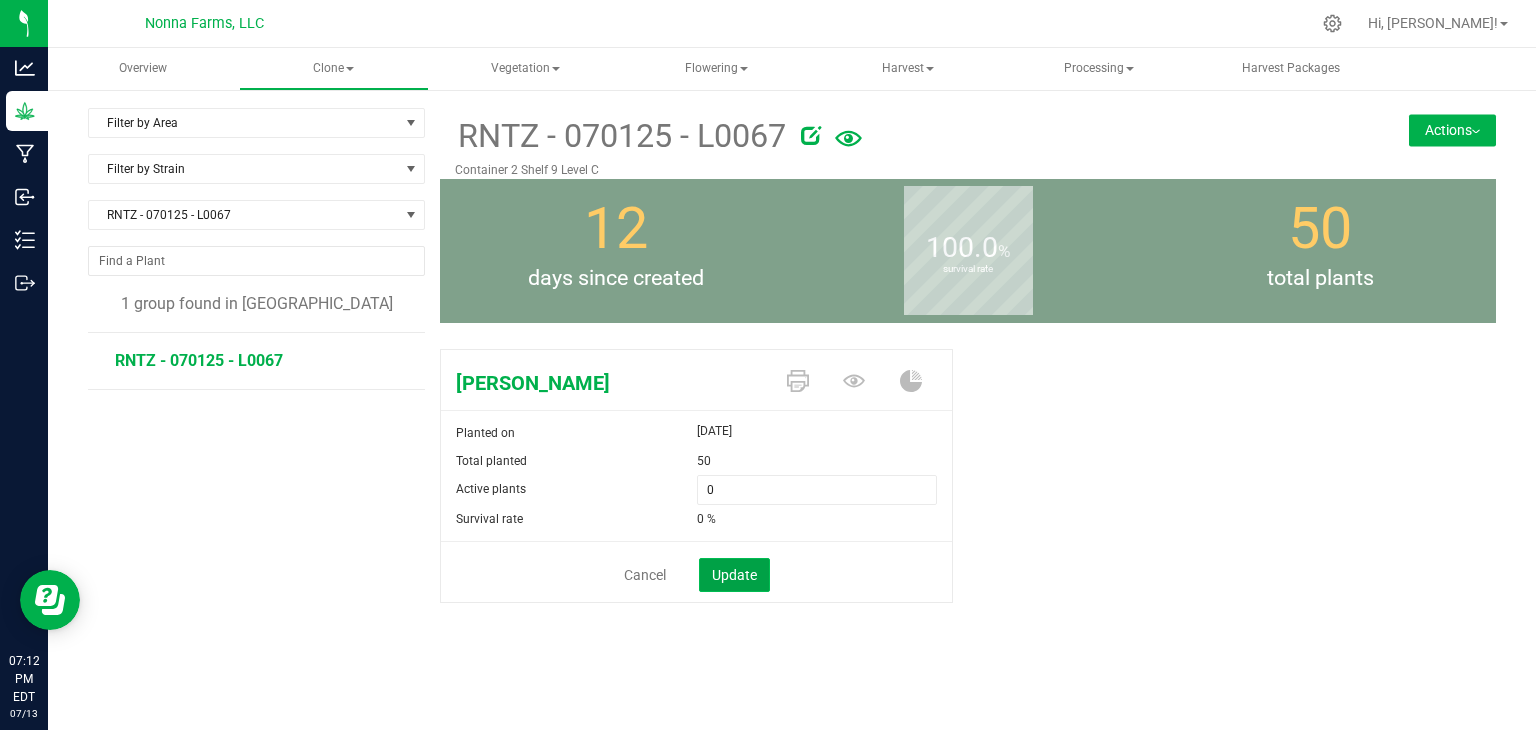 click on "Update" 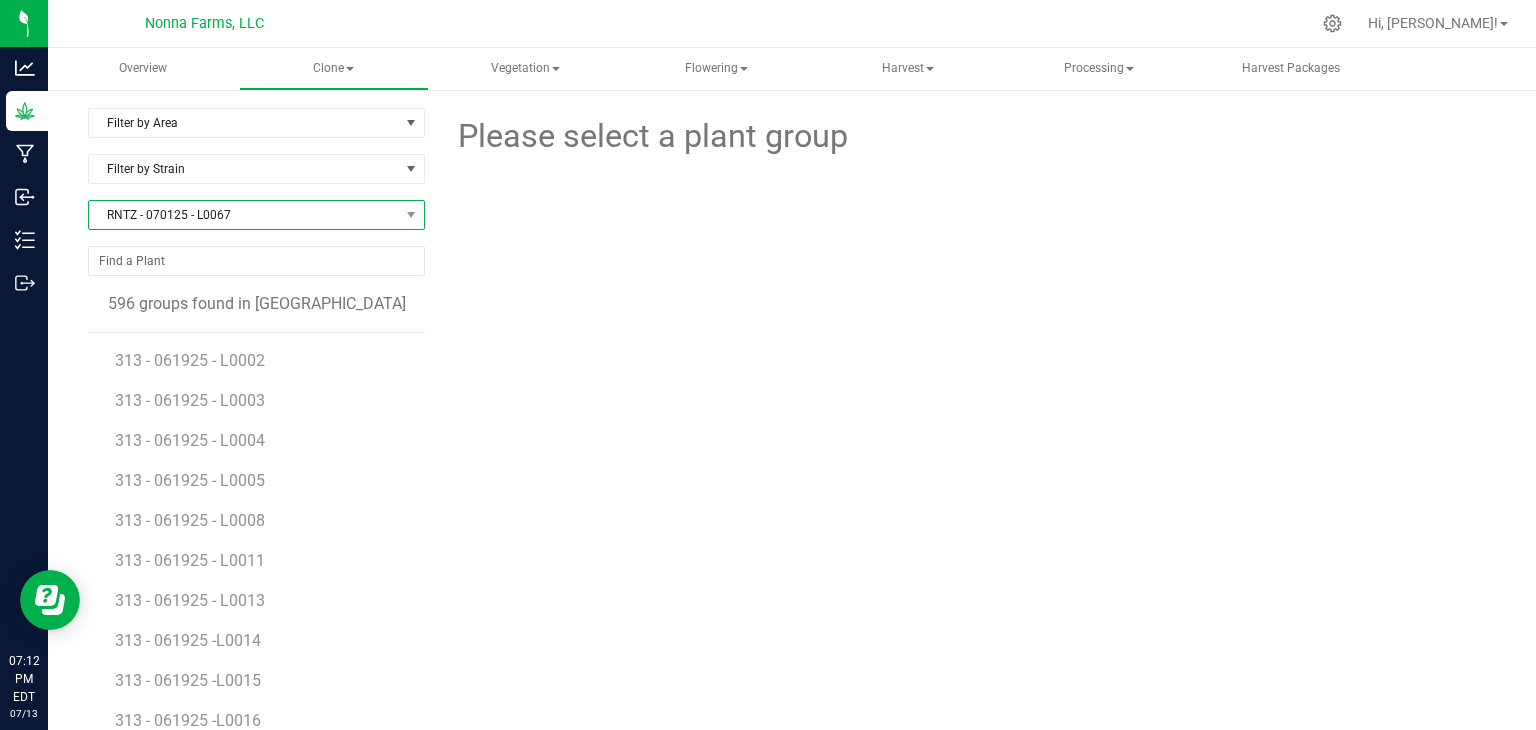 click on "RNTZ - 070125 - L0067" at bounding box center [244, 215] 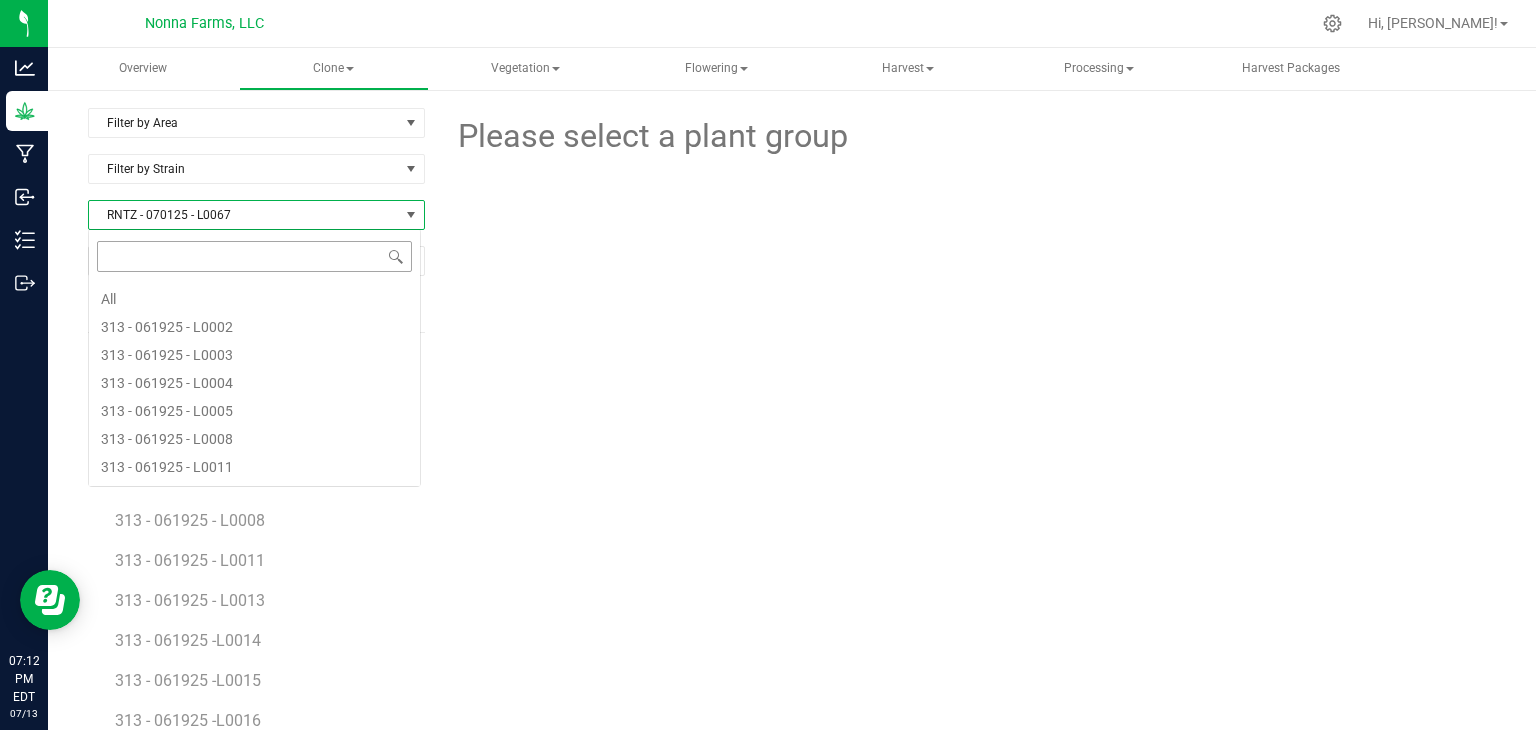 scroll, scrollTop: 4840, scrollLeft: 0, axis: vertical 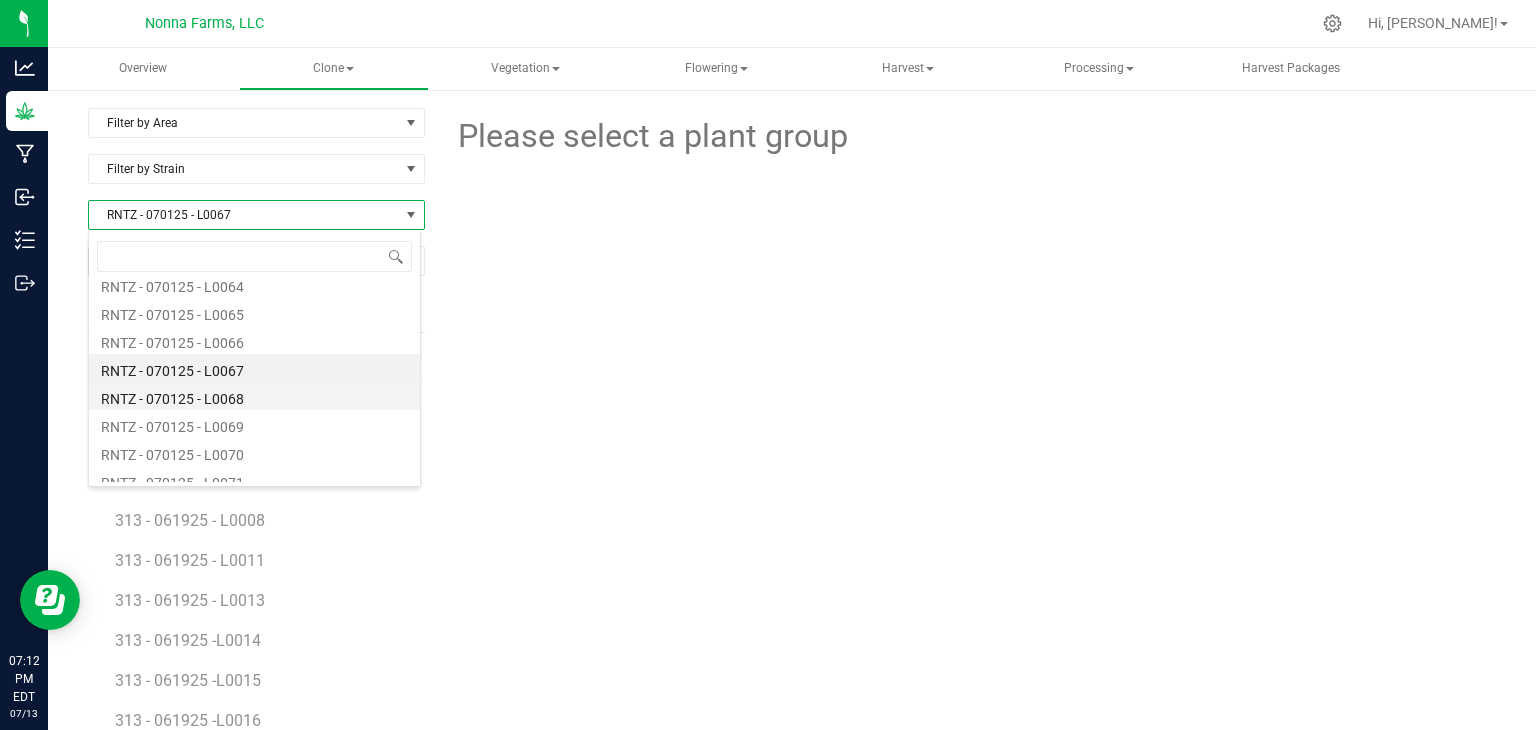 click on "RNTZ - 070125 - L0068" at bounding box center (254, 396) 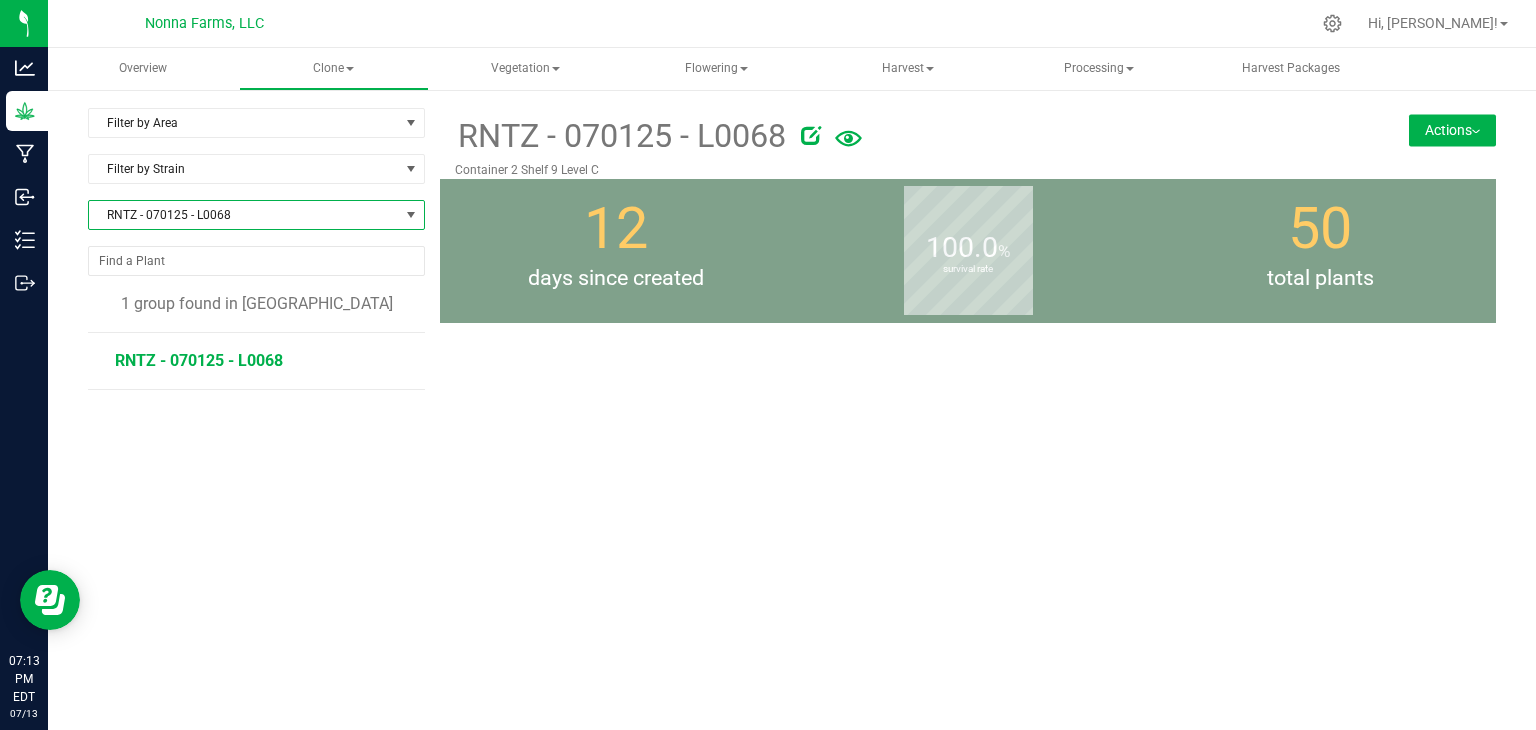 click on "RNTZ - 070125 - L0068" at bounding box center (199, 360) 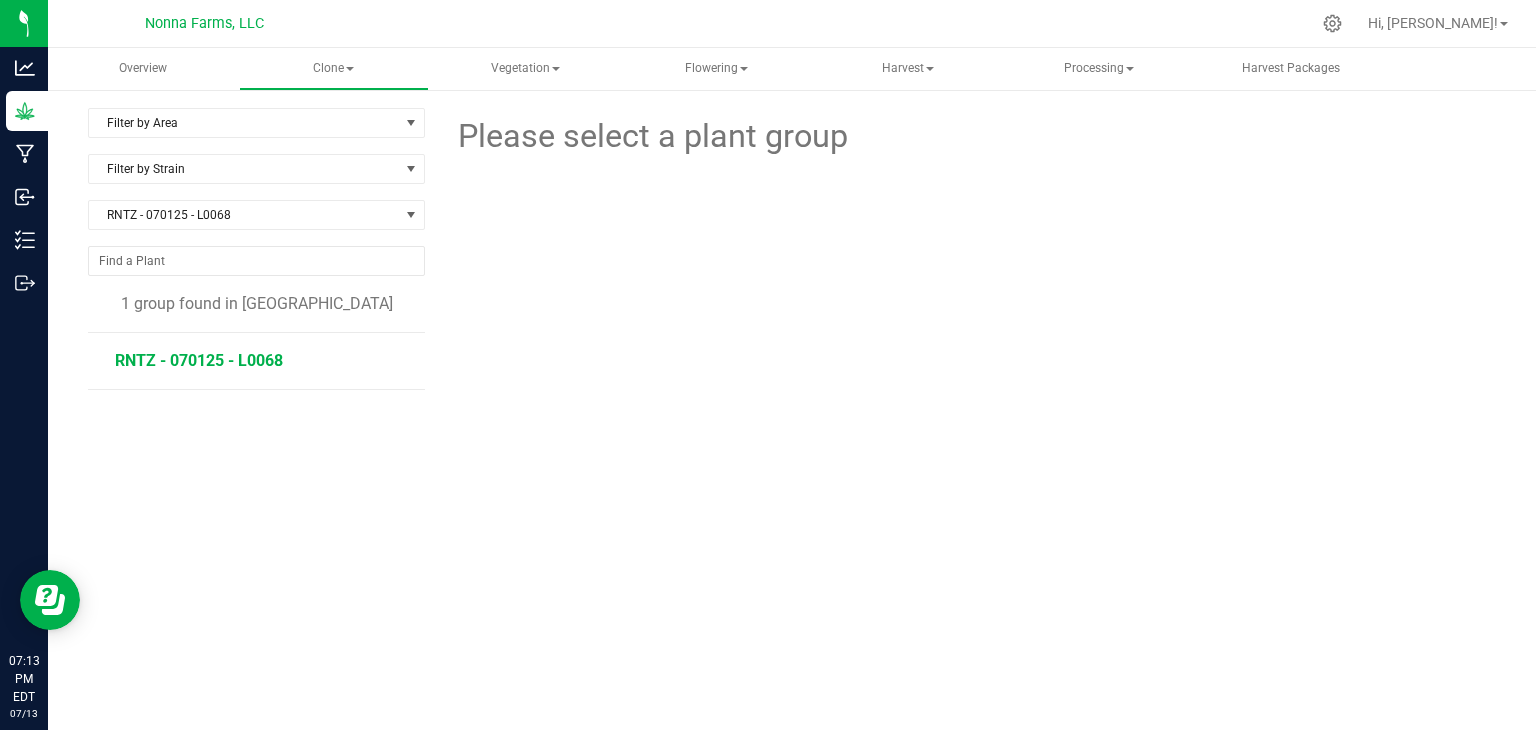 click on "RNTZ - 070125 - L0068" at bounding box center [199, 360] 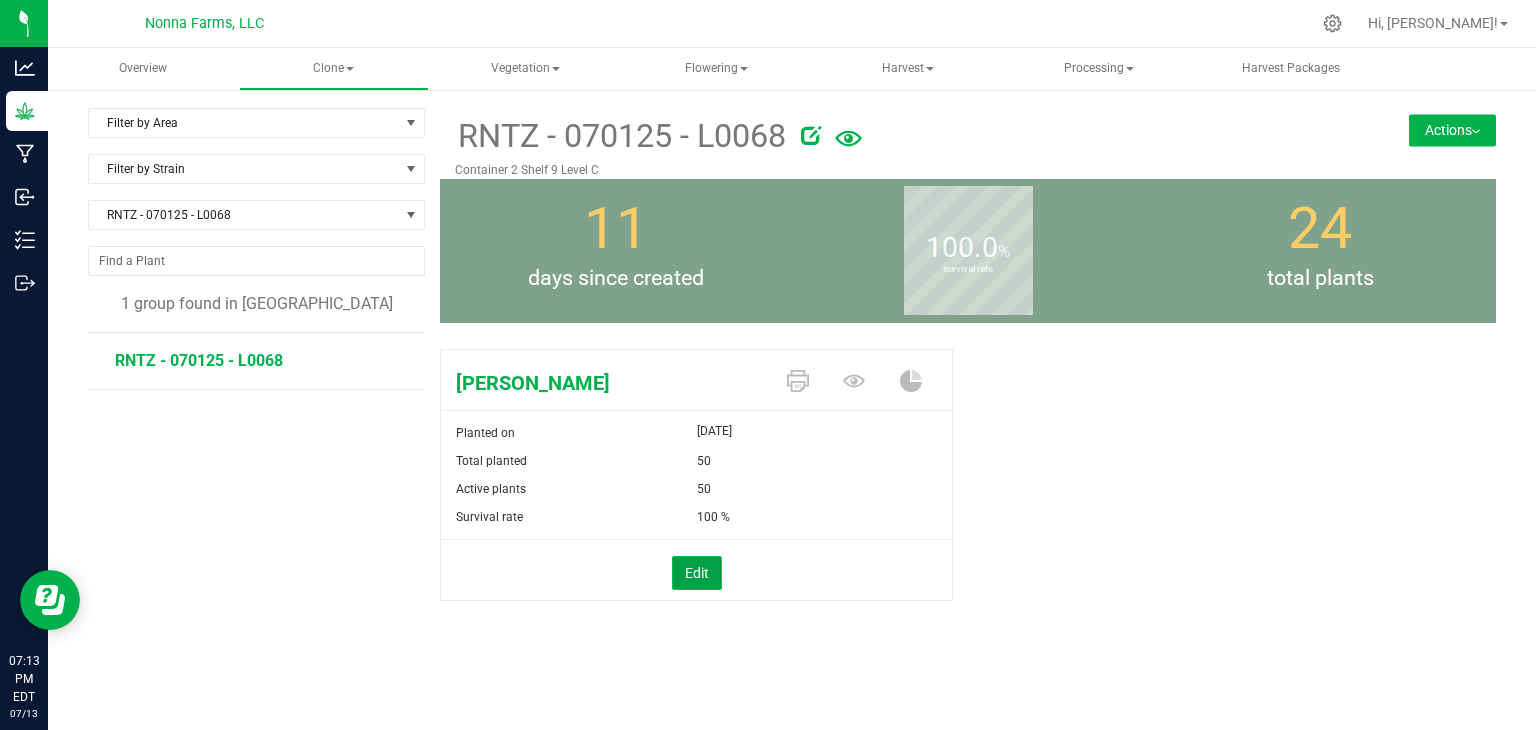 click on "Edit" at bounding box center [697, 573] 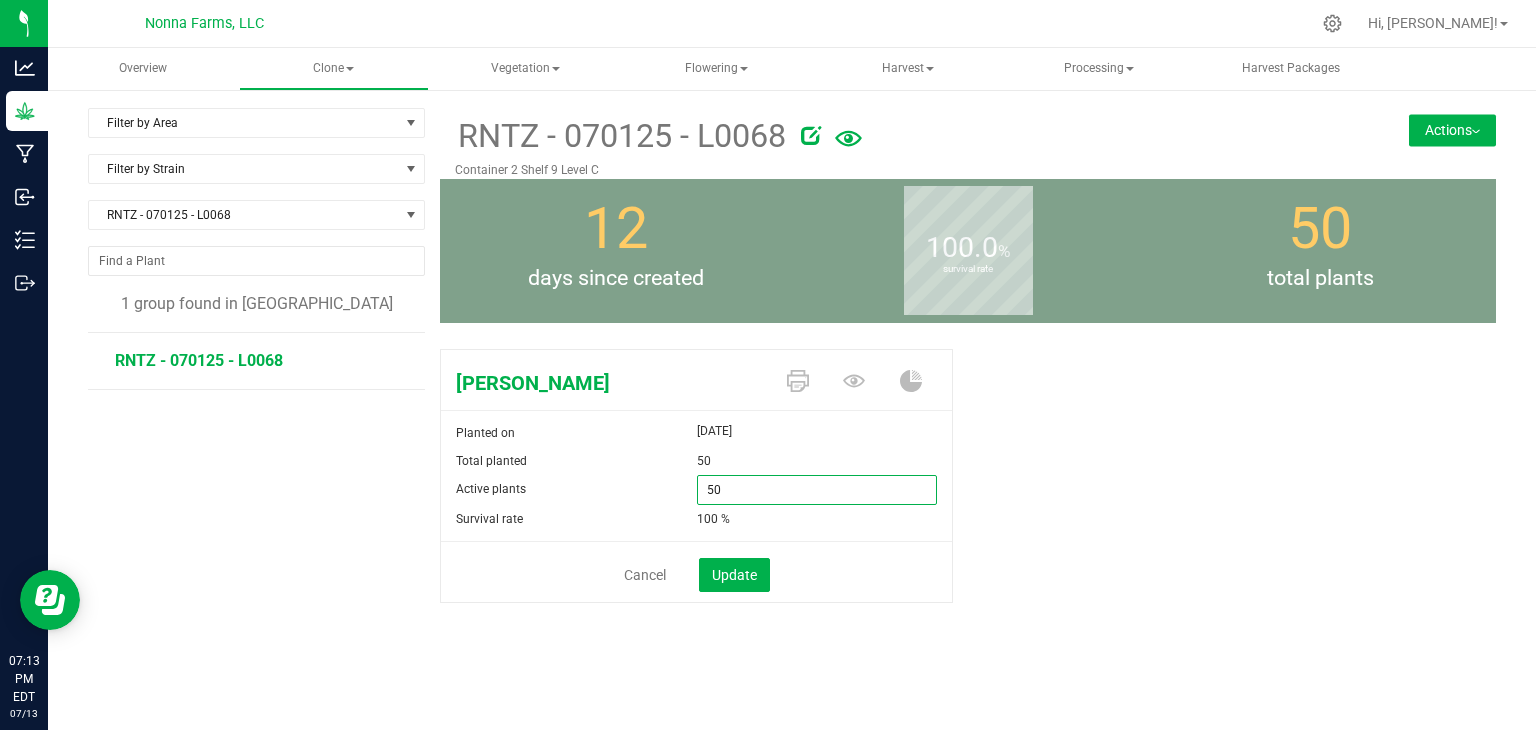 drag, startPoint x: 756, startPoint y: 489, endPoint x: 574, endPoint y: 481, distance: 182.17574 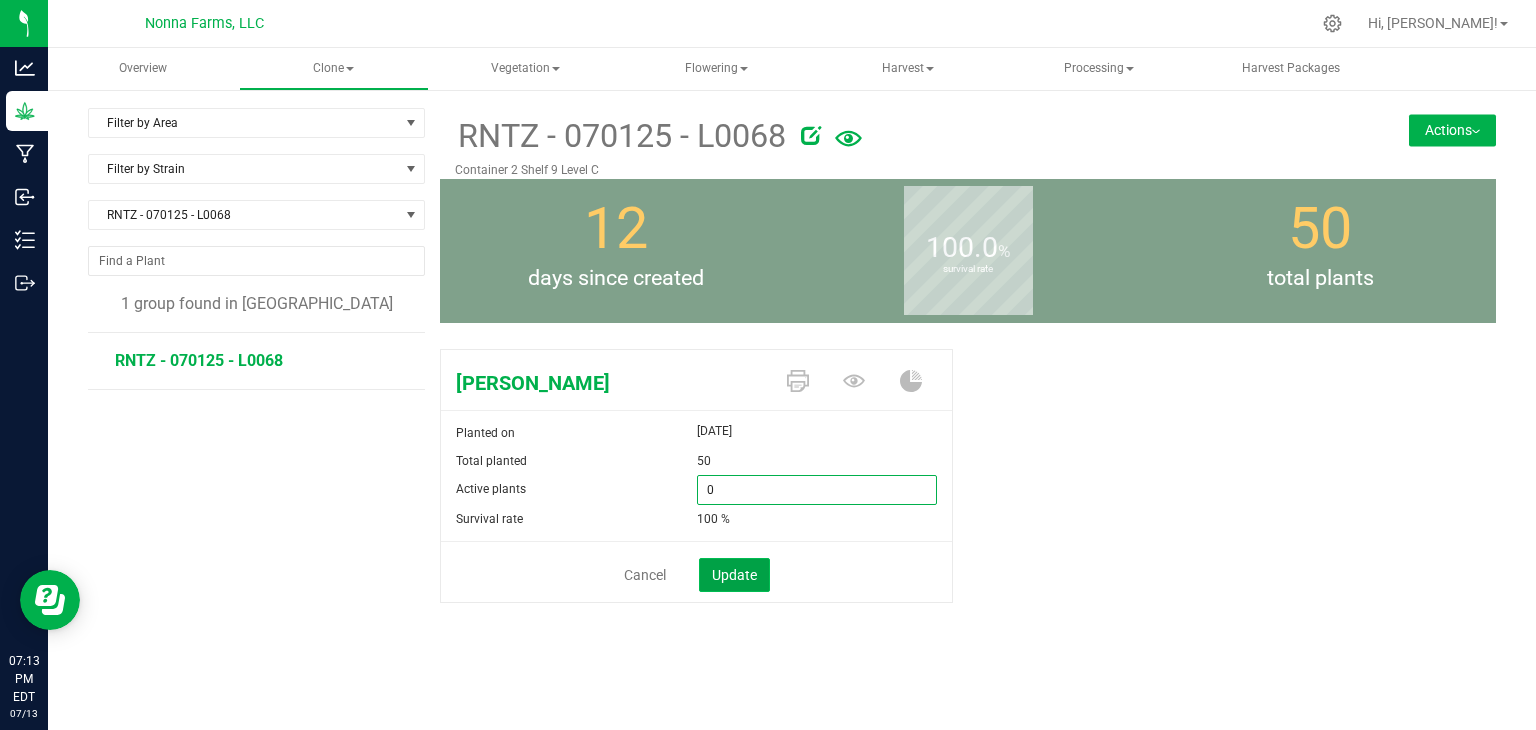 type on "0" 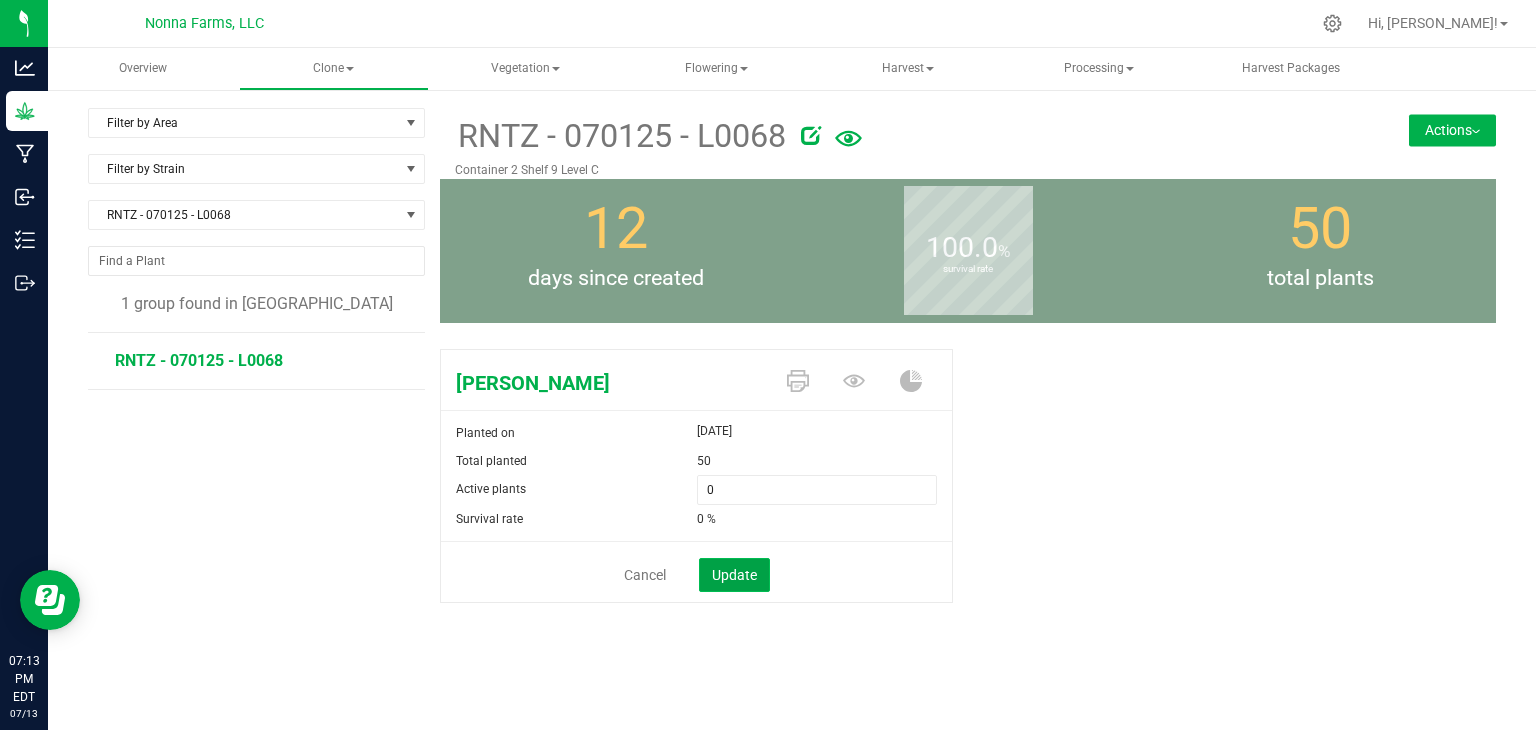 click on "Update" 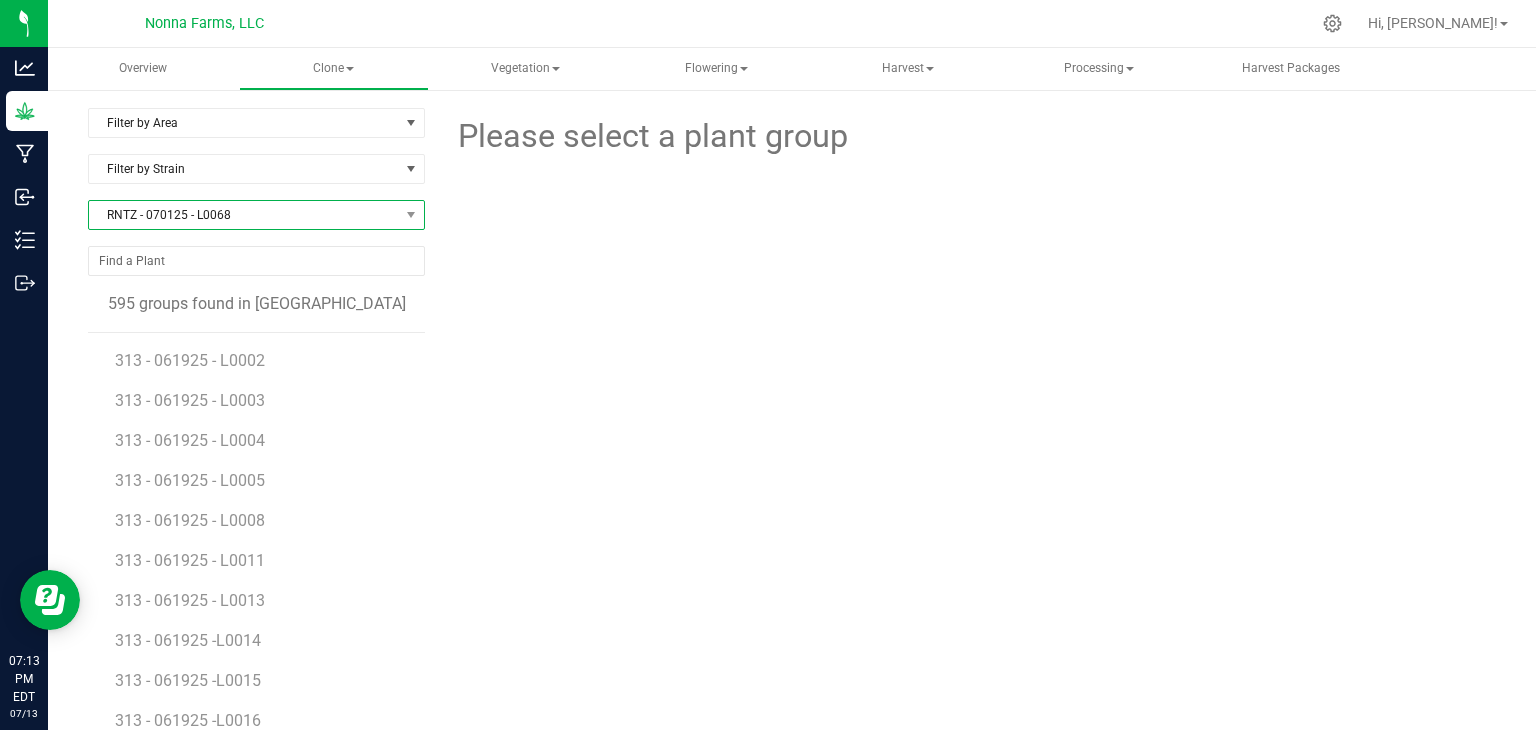 click on "RNTZ - 070125 - L0068" at bounding box center [244, 215] 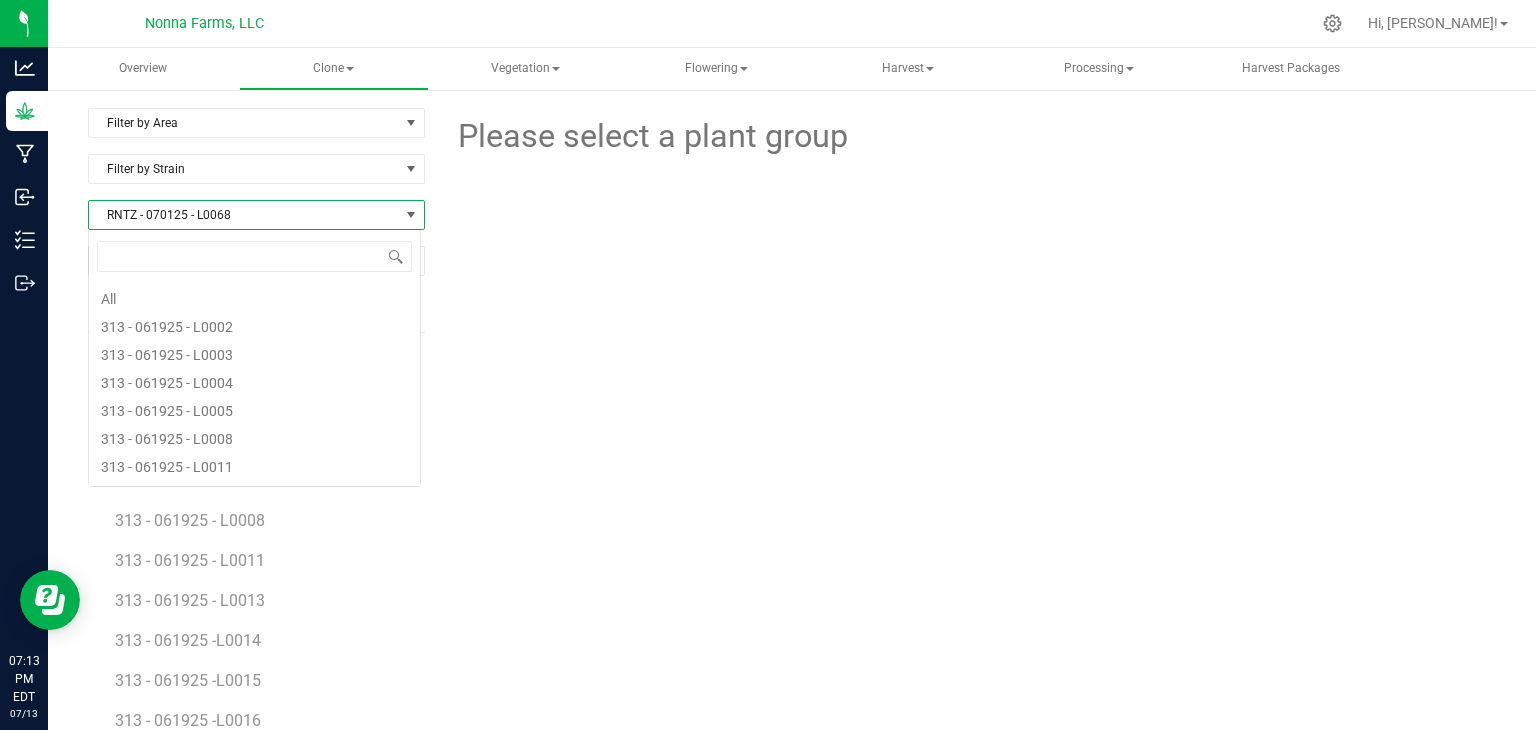 scroll, scrollTop: 99970, scrollLeft: 99666, axis: both 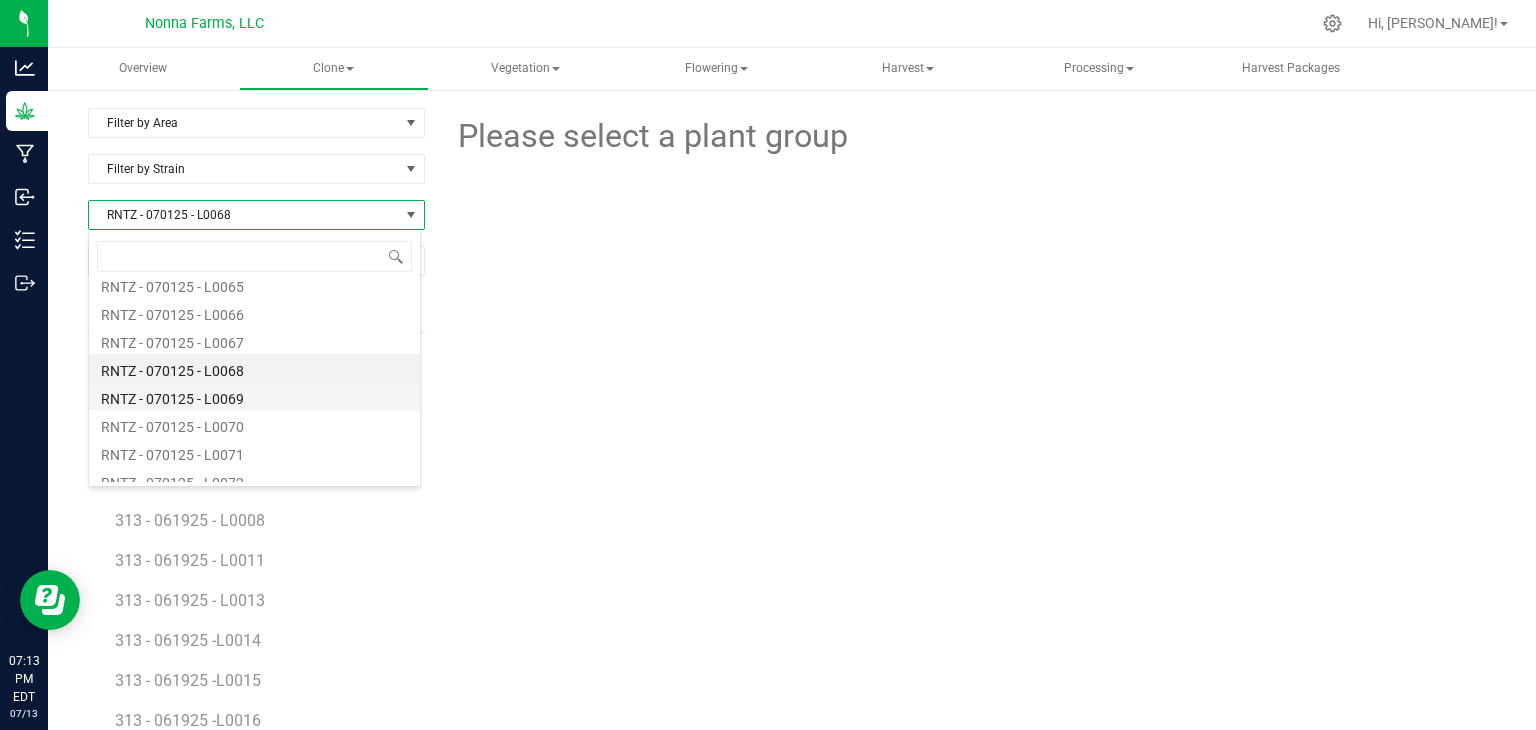 click on "RNTZ - 070125 - L0069" at bounding box center [254, 396] 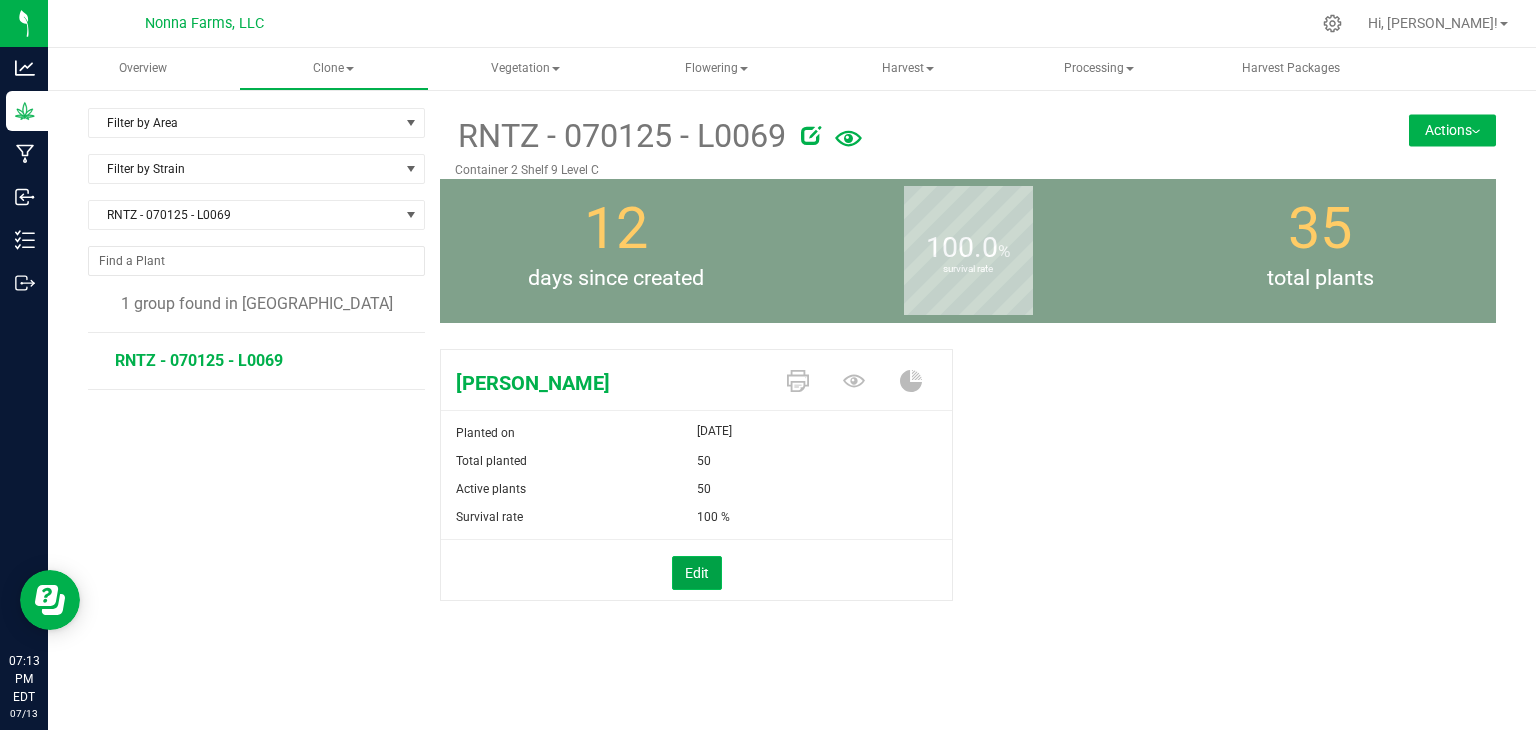 click on "Edit" at bounding box center (697, 573) 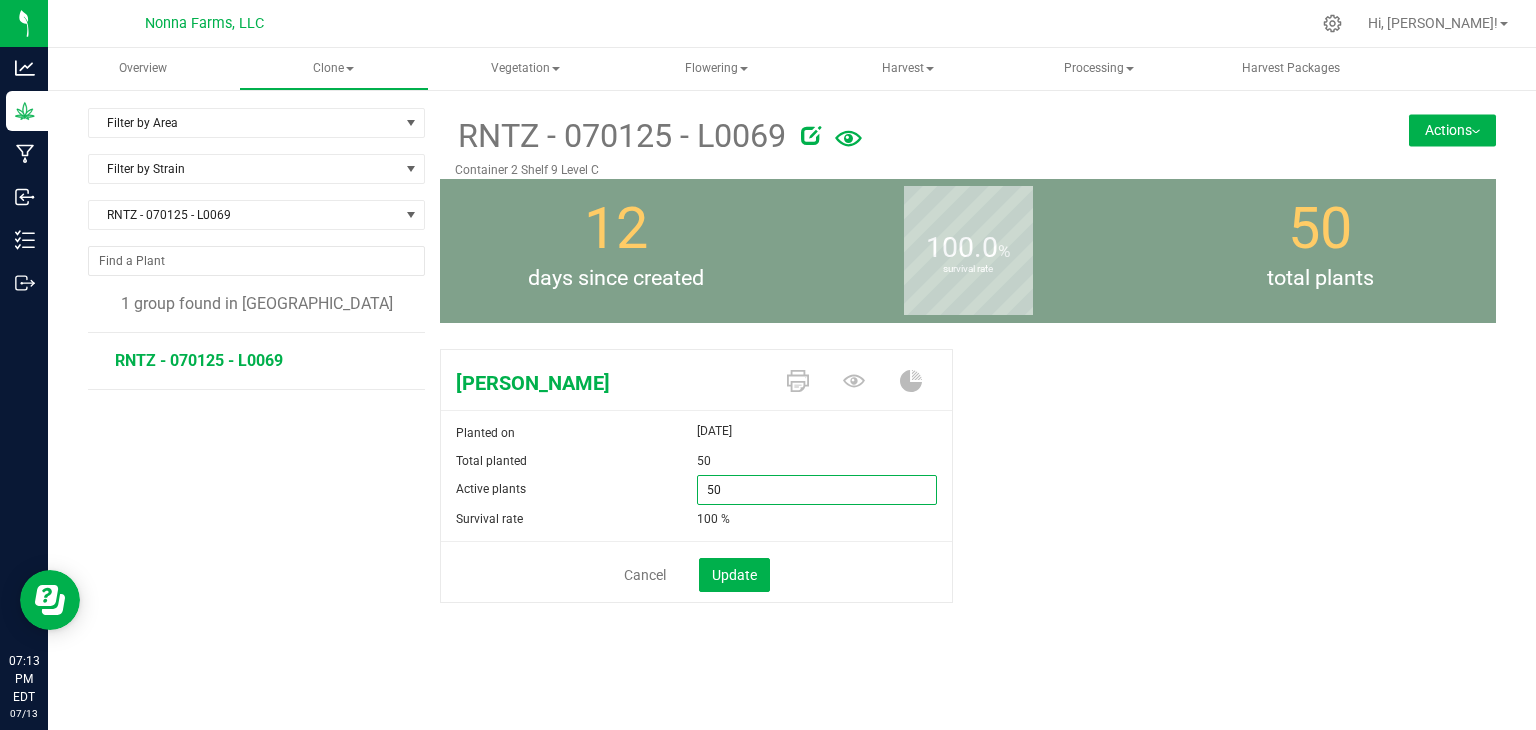drag, startPoint x: 774, startPoint y: 492, endPoint x: 559, endPoint y: 465, distance: 216.68872 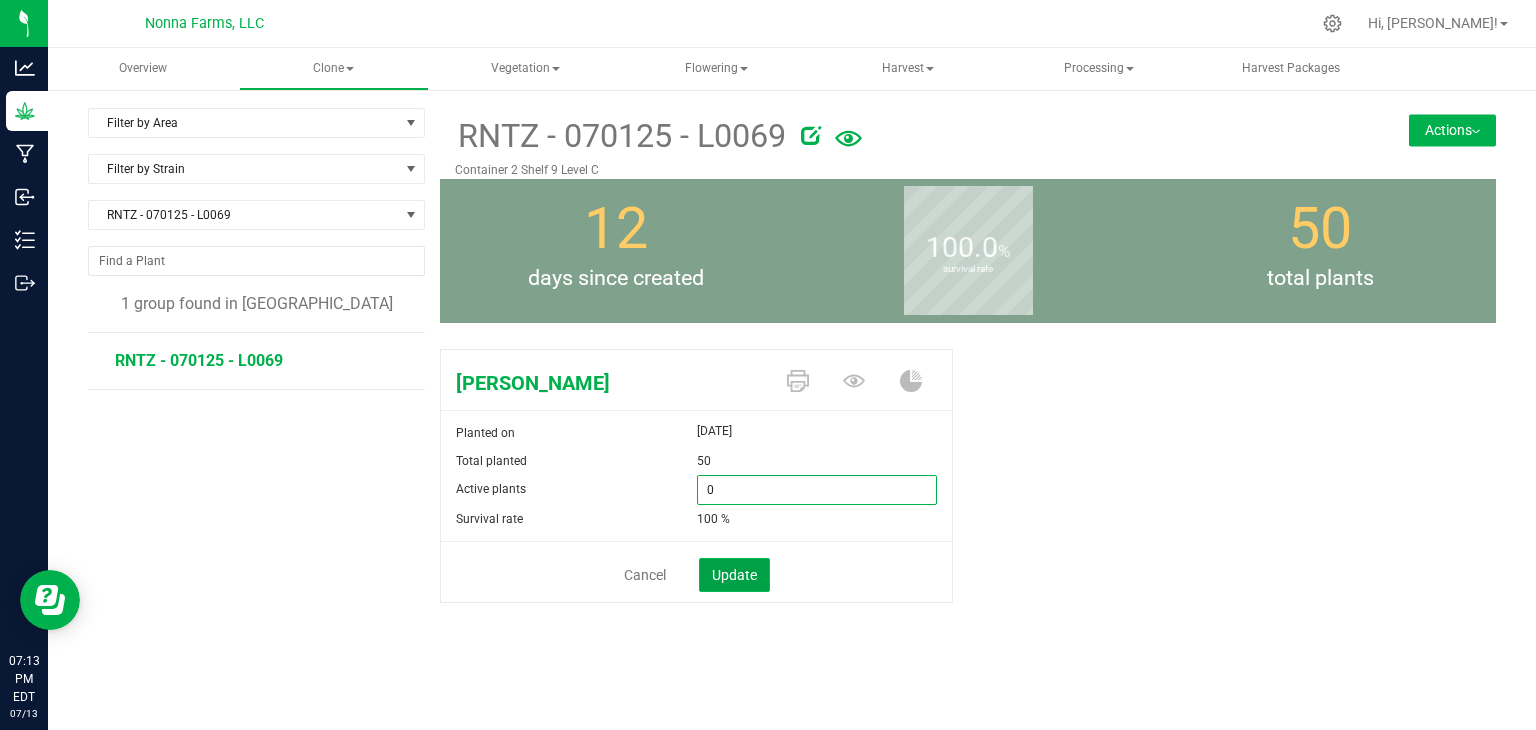 type on "0" 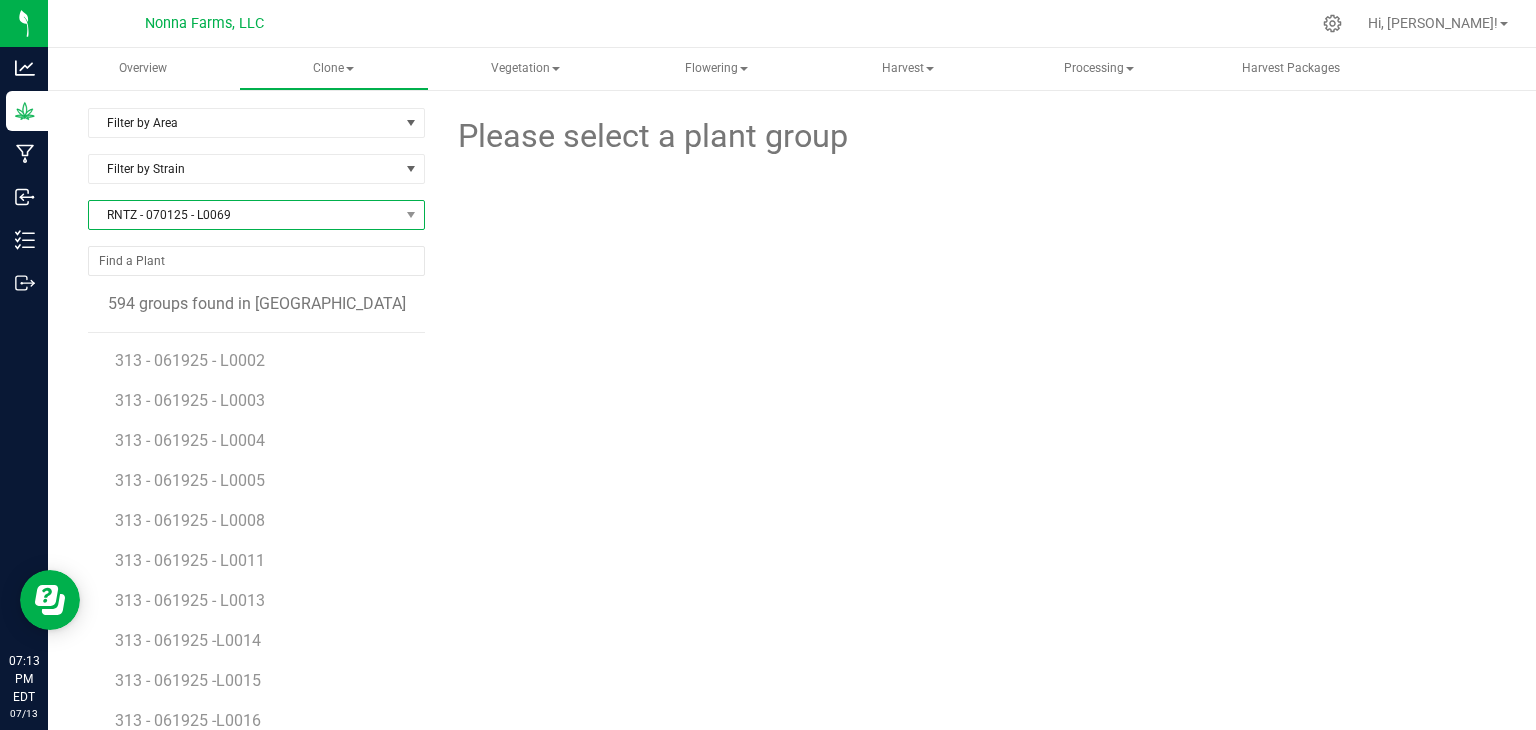 click on "RNTZ - 070125 - L0069" at bounding box center (244, 215) 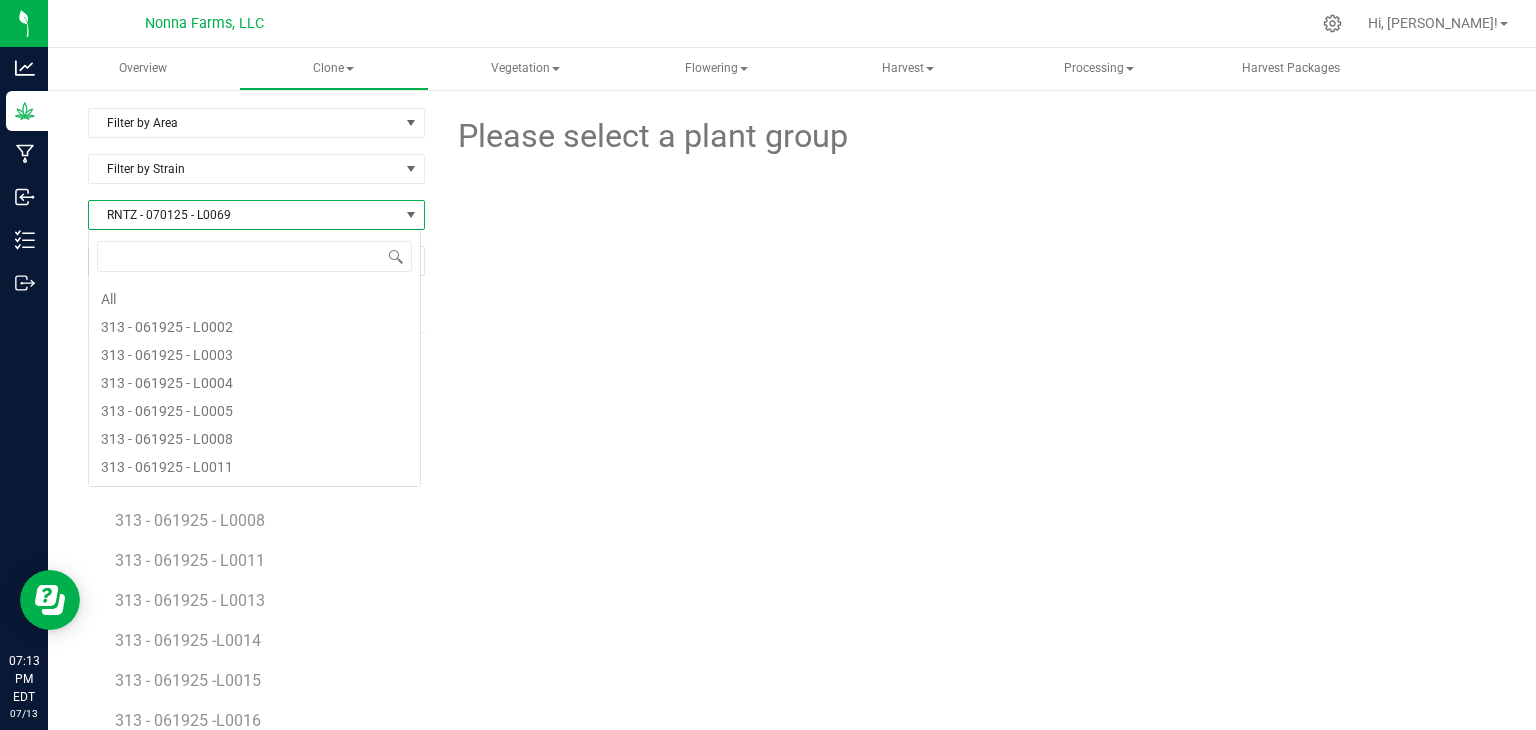scroll, scrollTop: 4896, scrollLeft: 0, axis: vertical 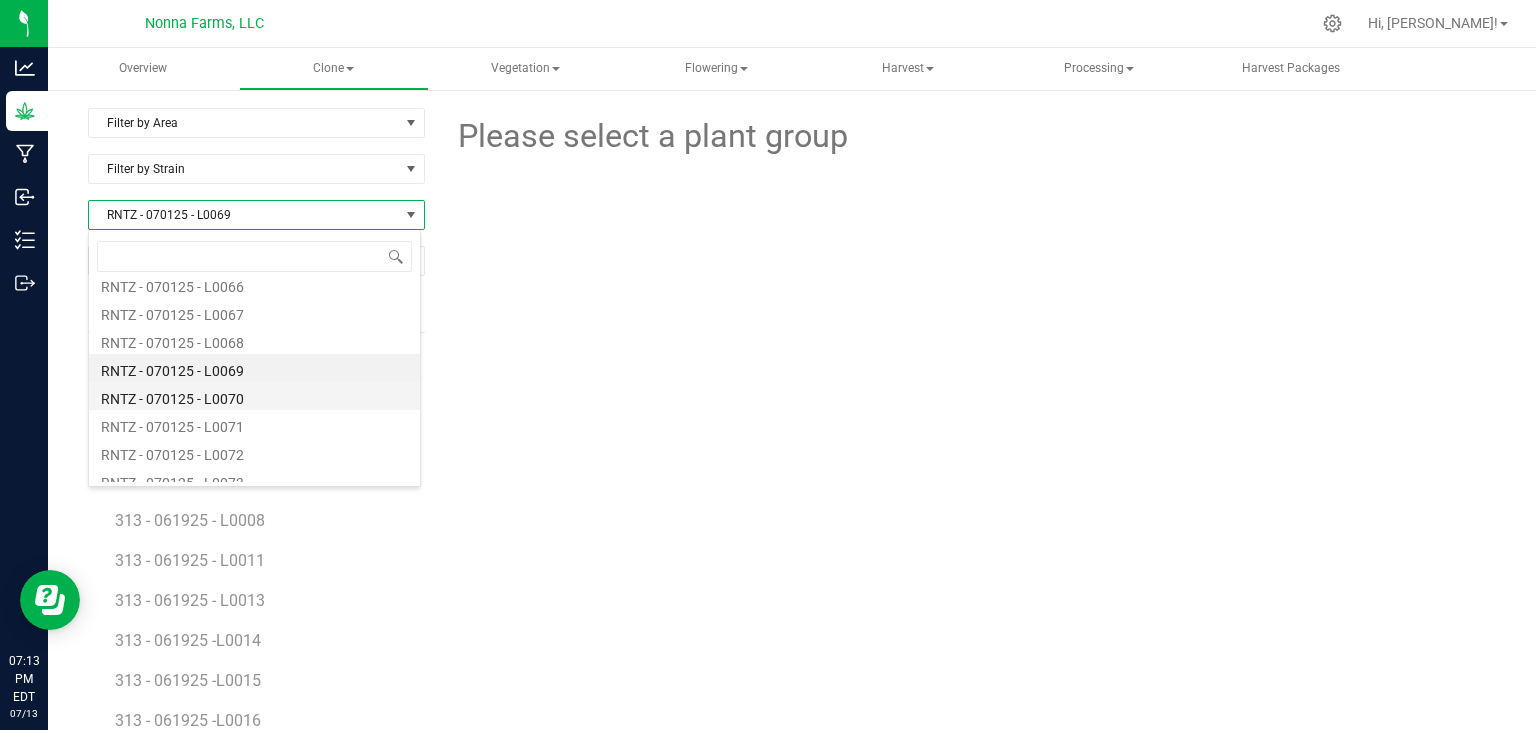 click on "RNTZ - 070125 - L0070" at bounding box center (254, 396) 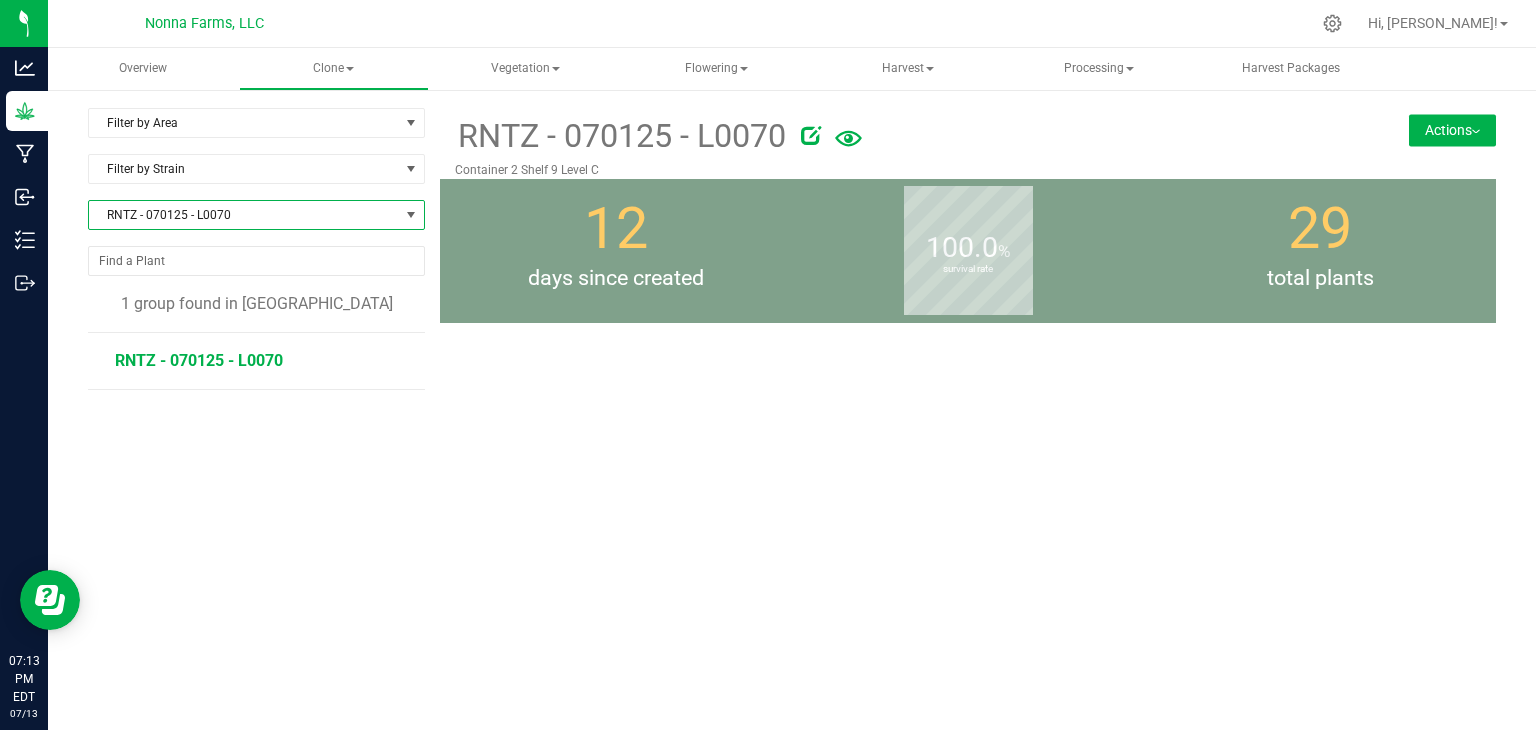 click on "RNTZ - 070125 - L0070" at bounding box center [199, 360] 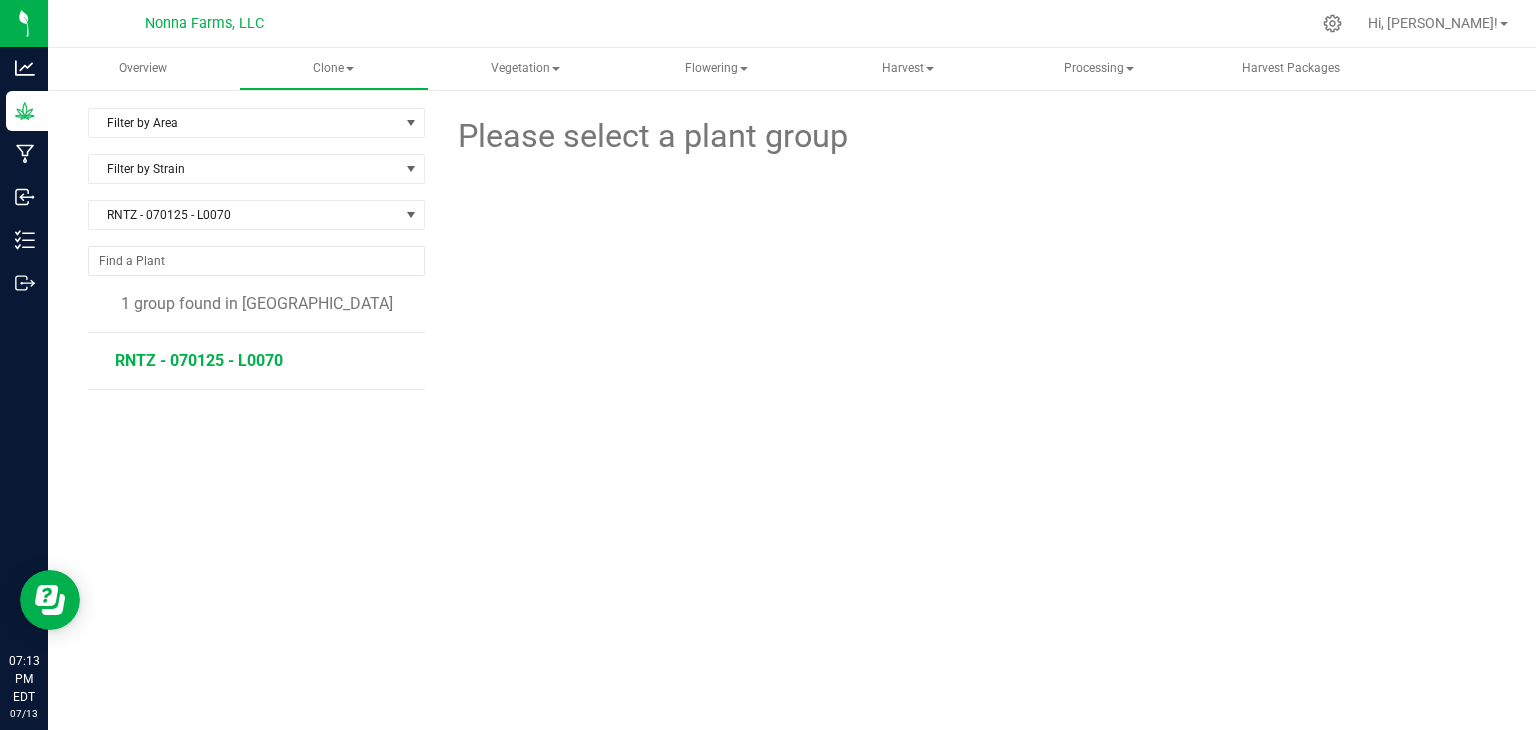 click on "RNTZ - 070125 - L0070" at bounding box center (199, 360) 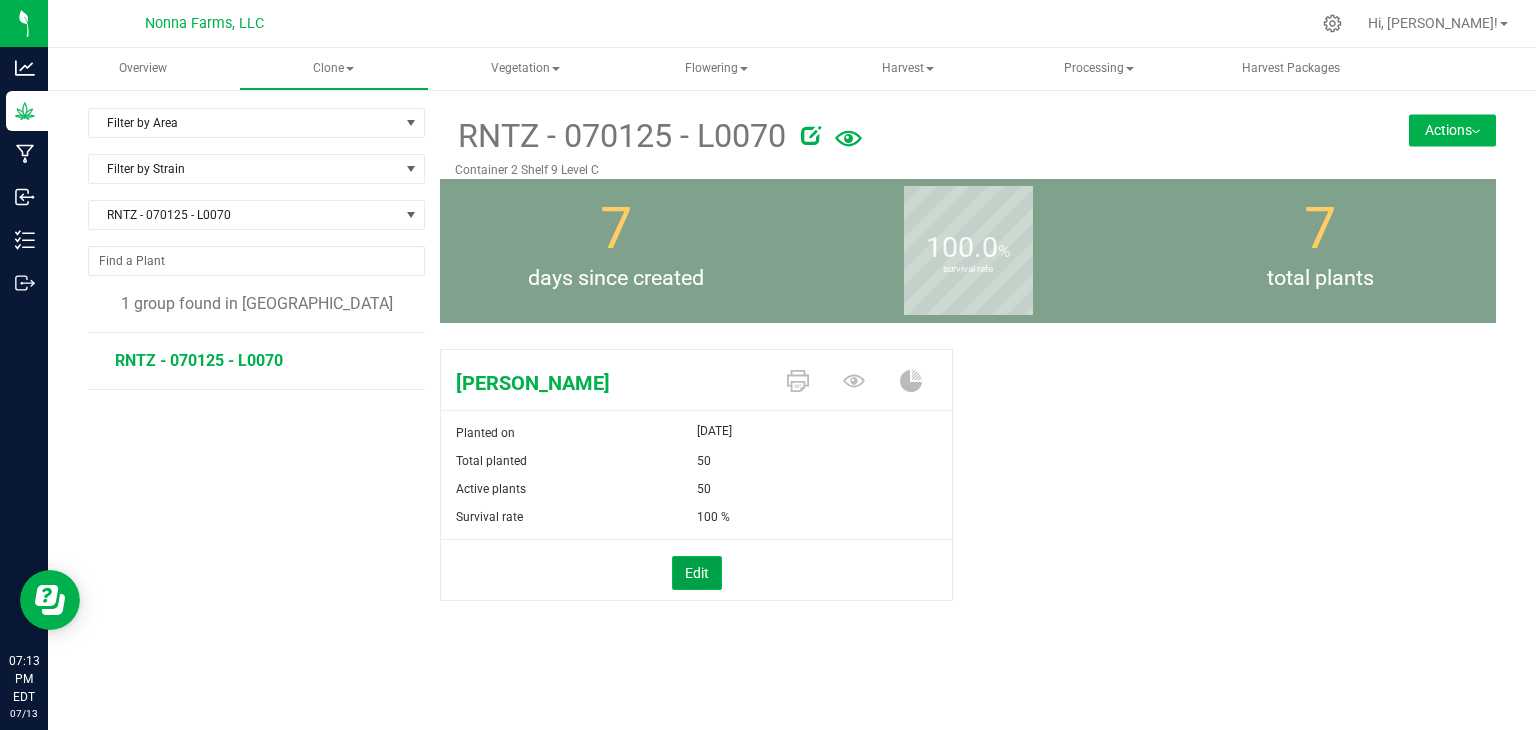 click on "Edit" at bounding box center [697, 573] 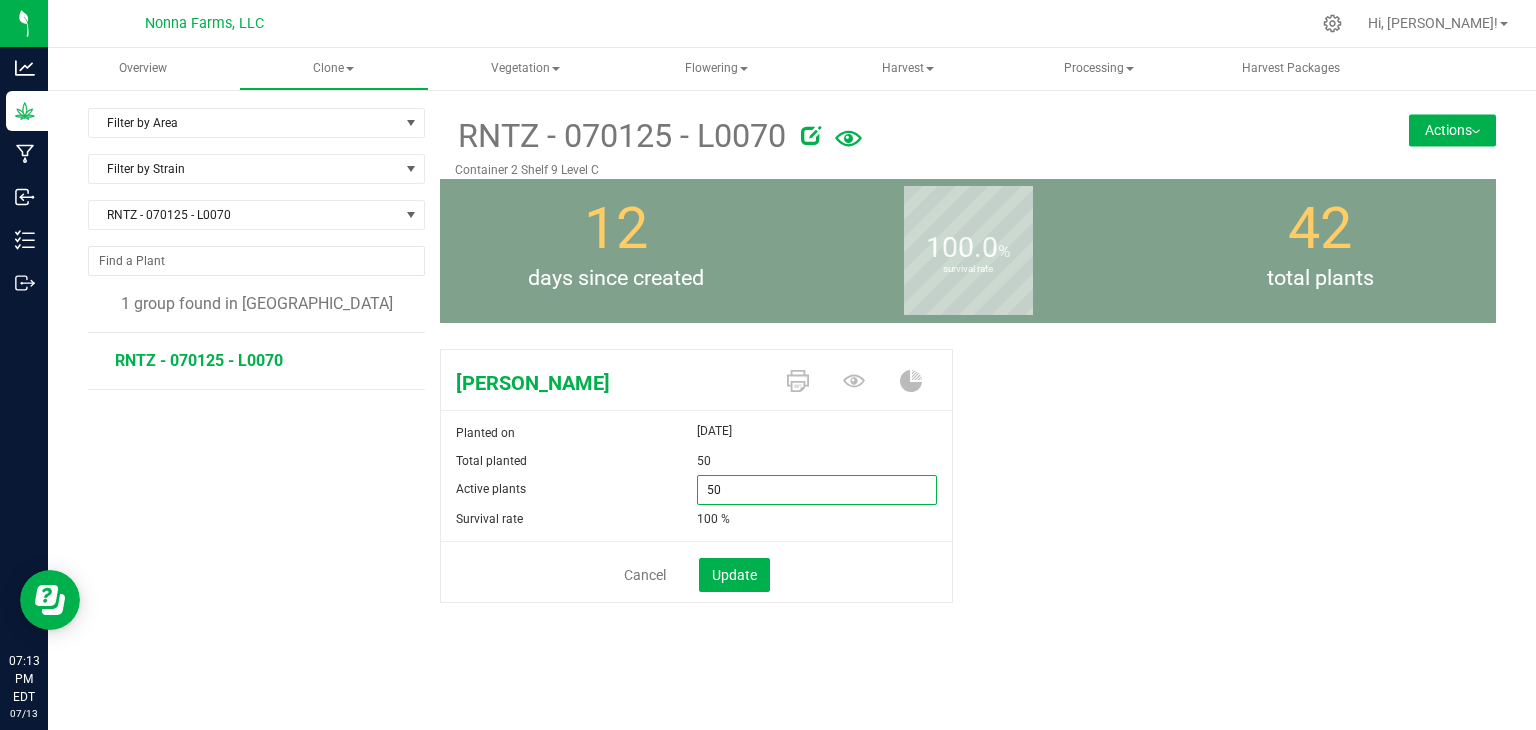 drag, startPoint x: 770, startPoint y: 485, endPoint x: 627, endPoint y: 485, distance: 143 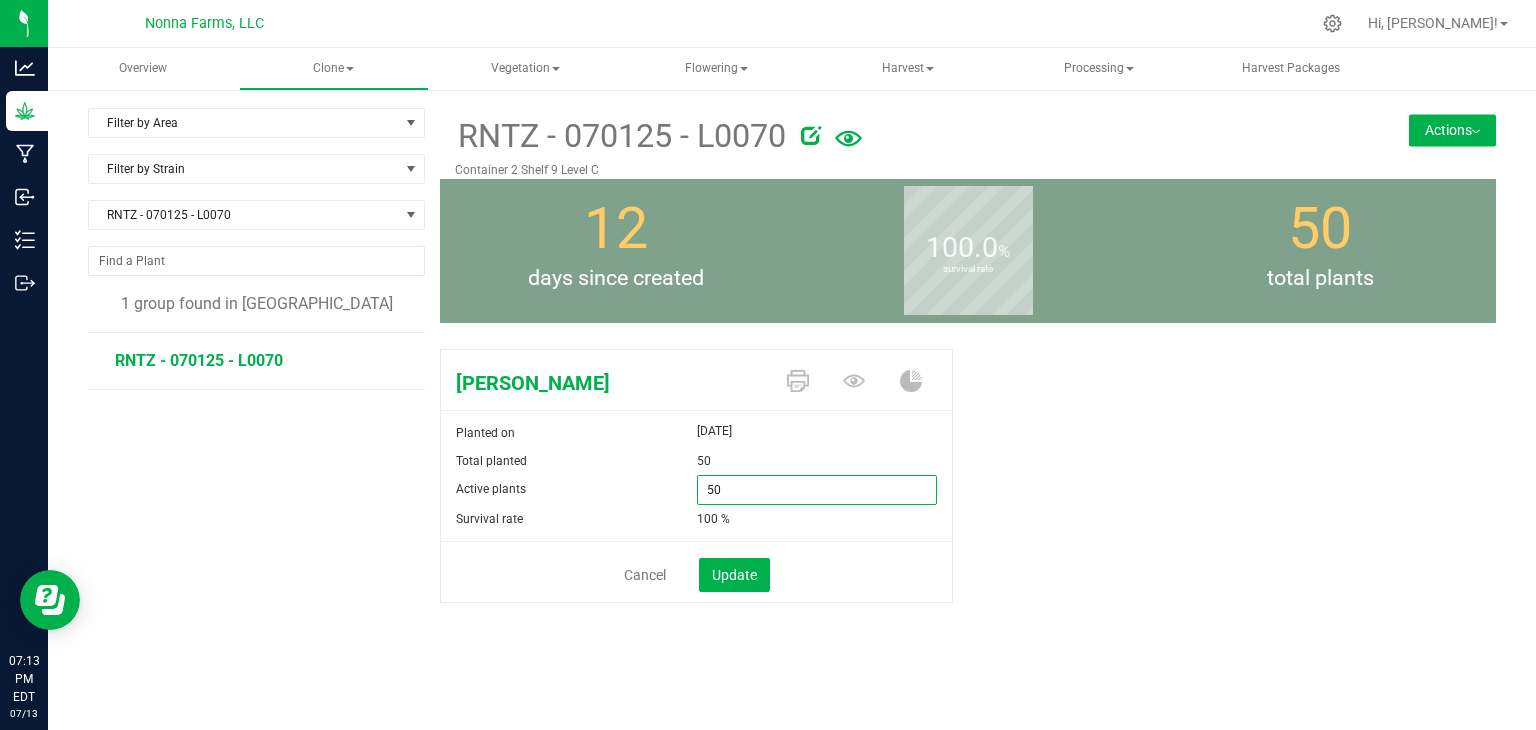 type on "0" 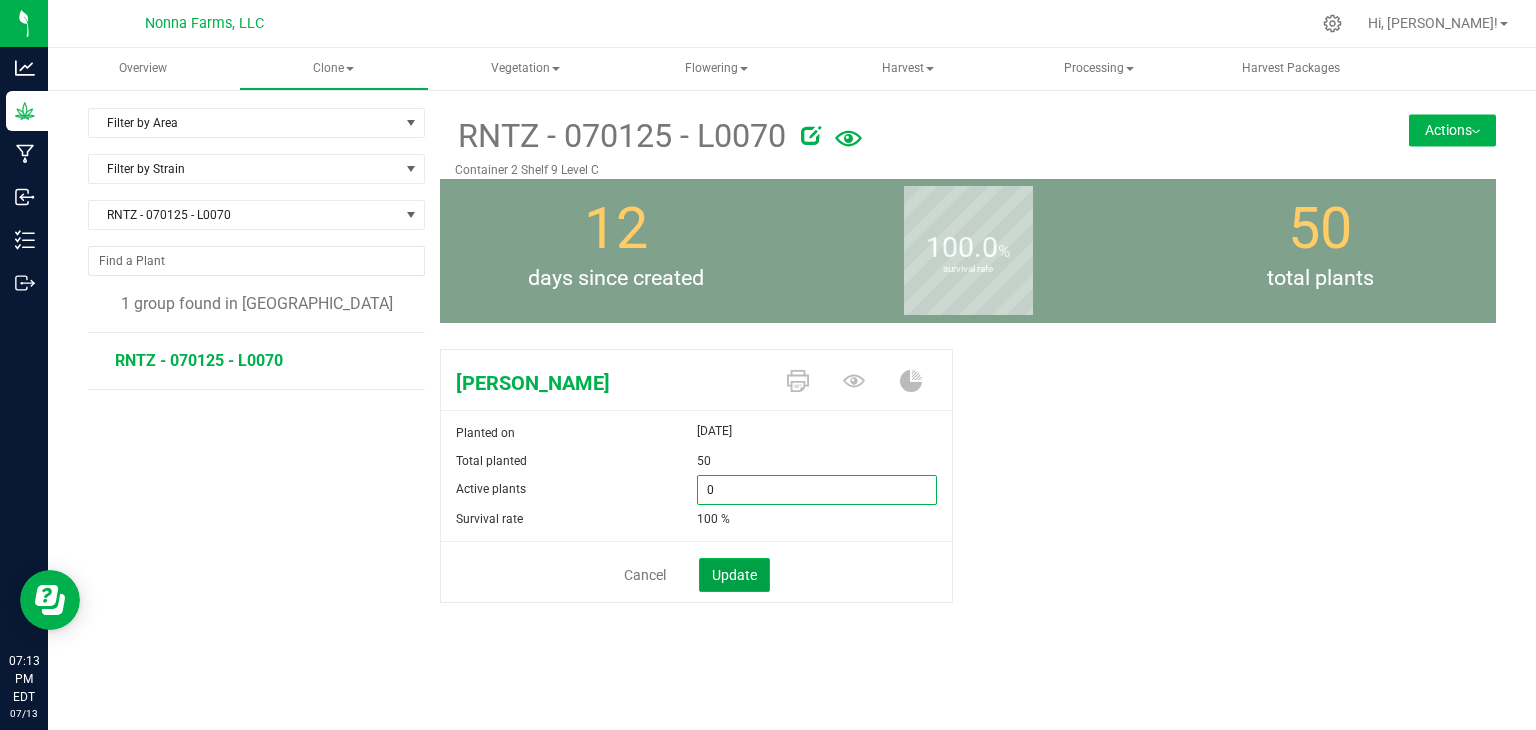 type on "0" 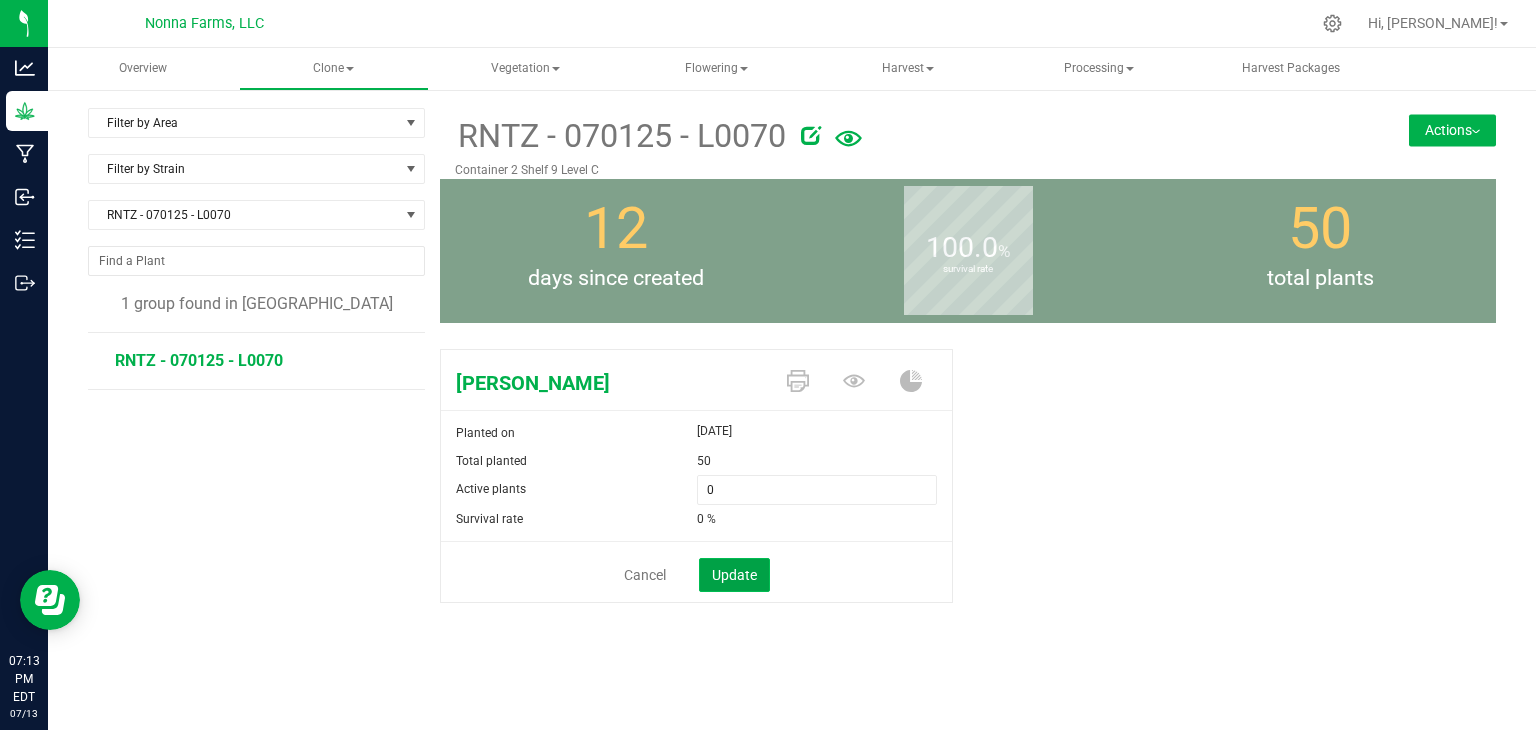click on "Update" 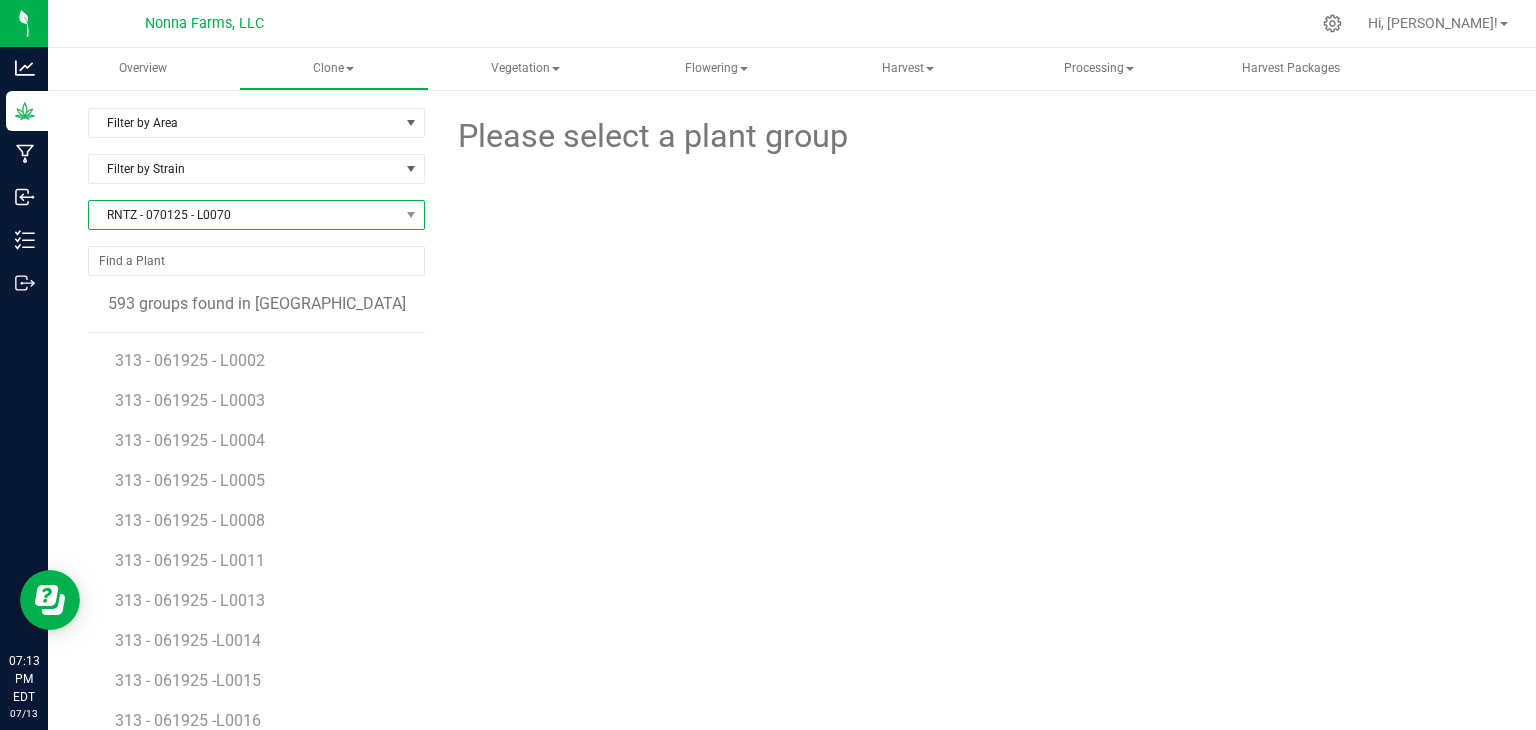 click on "RNTZ - 070125 - L0070" at bounding box center (244, 215) 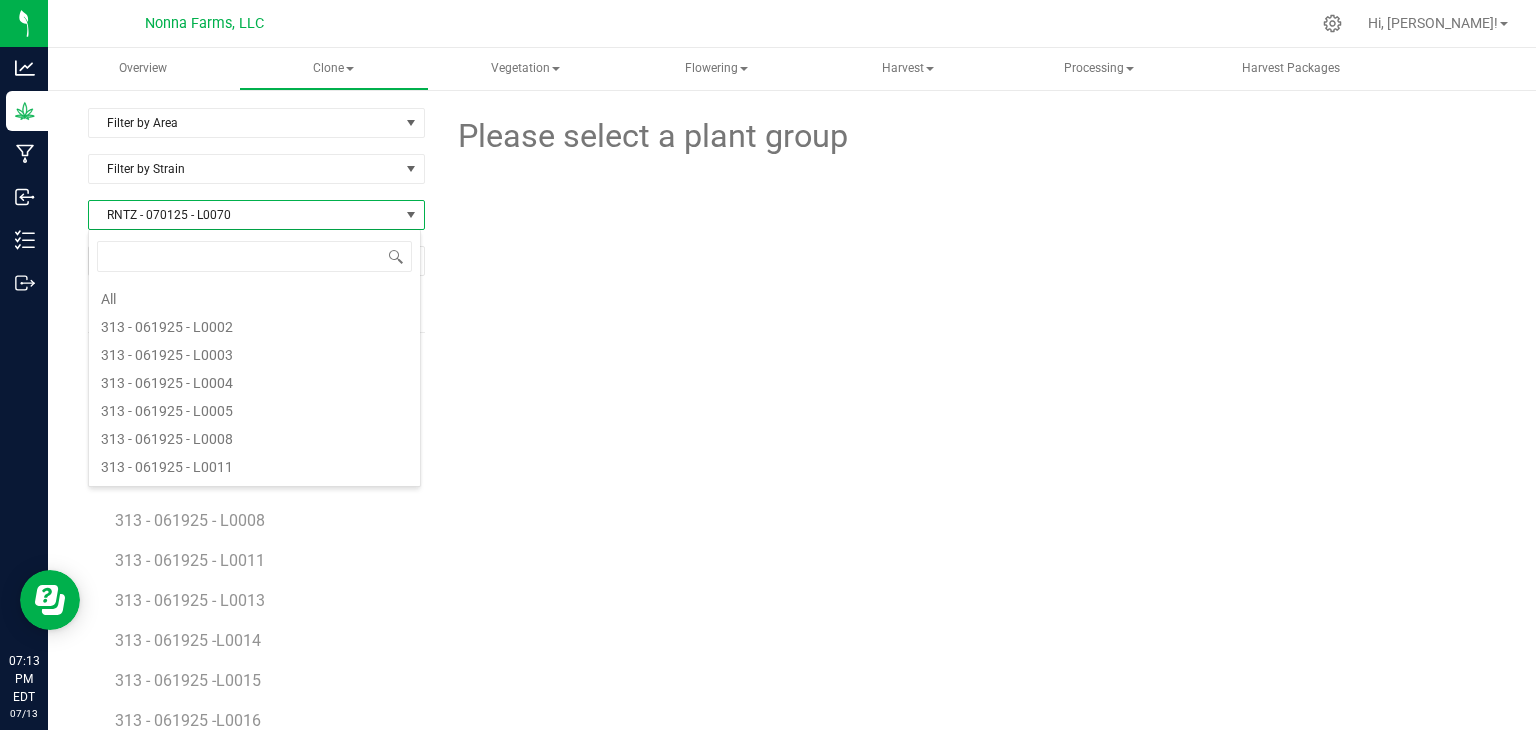 scroll, scrollTop: 4924, scrollLeft: 0, axis: vertical 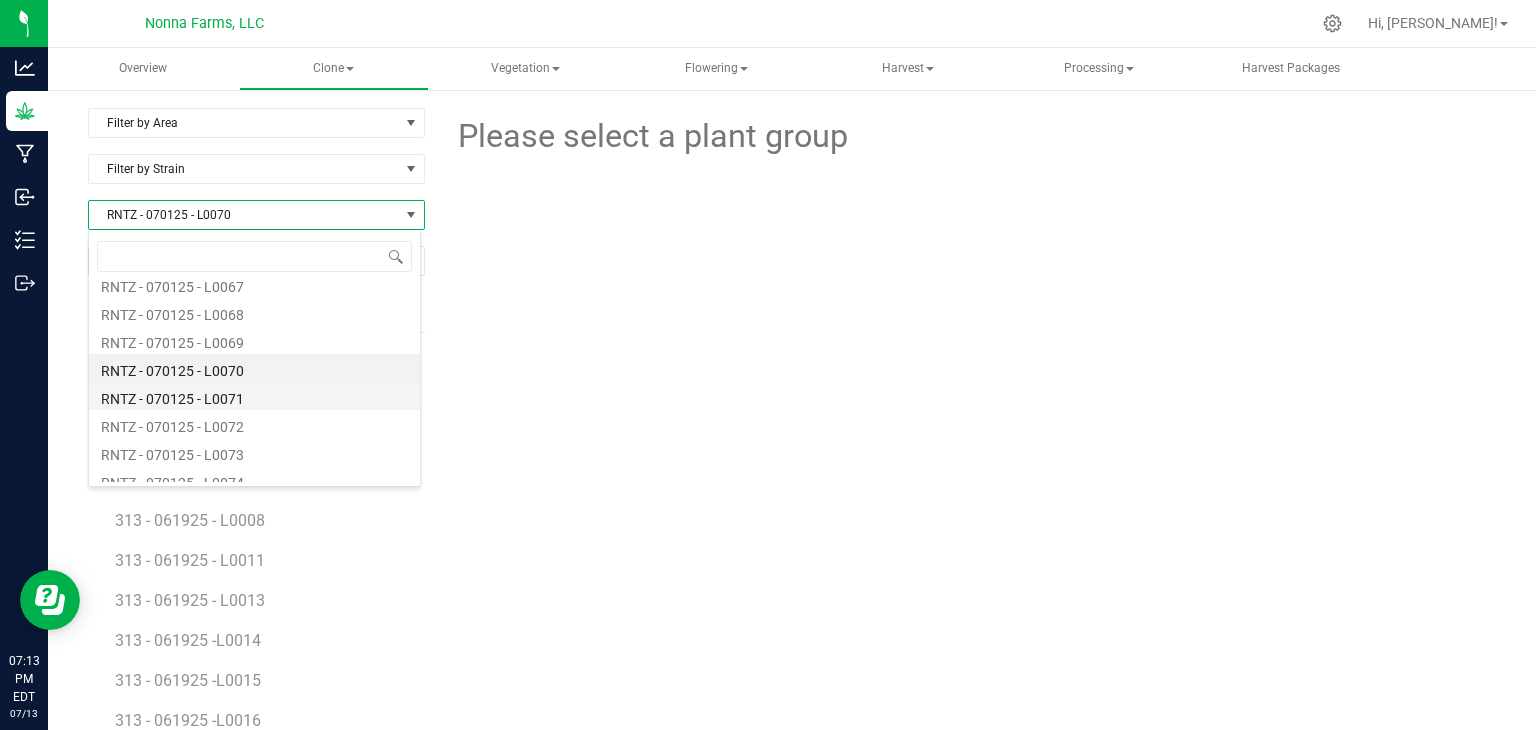 click on "RNTZ - 070125 - L0071" at bounding box center (254, 396) 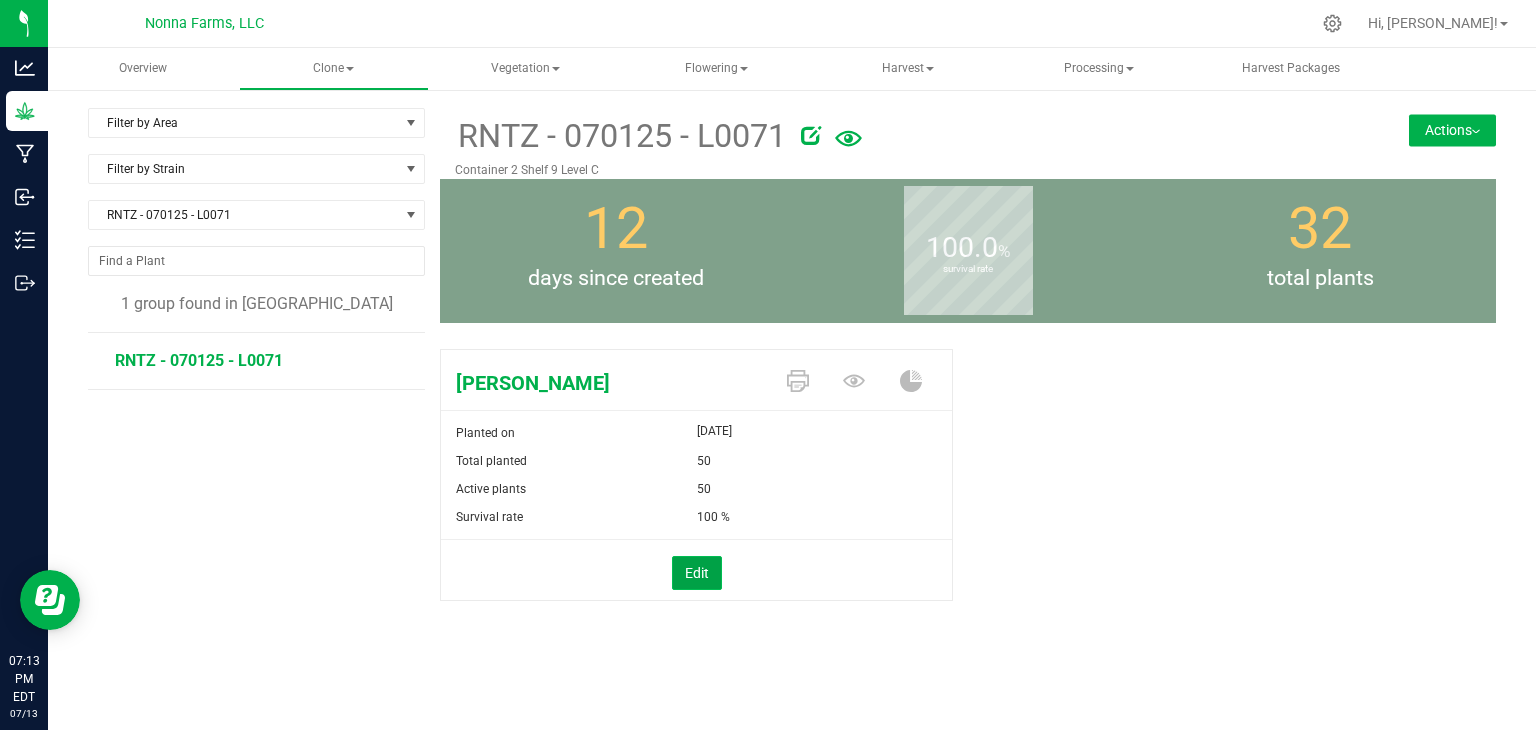 click on "Edit" at bounding box center (697, 573) 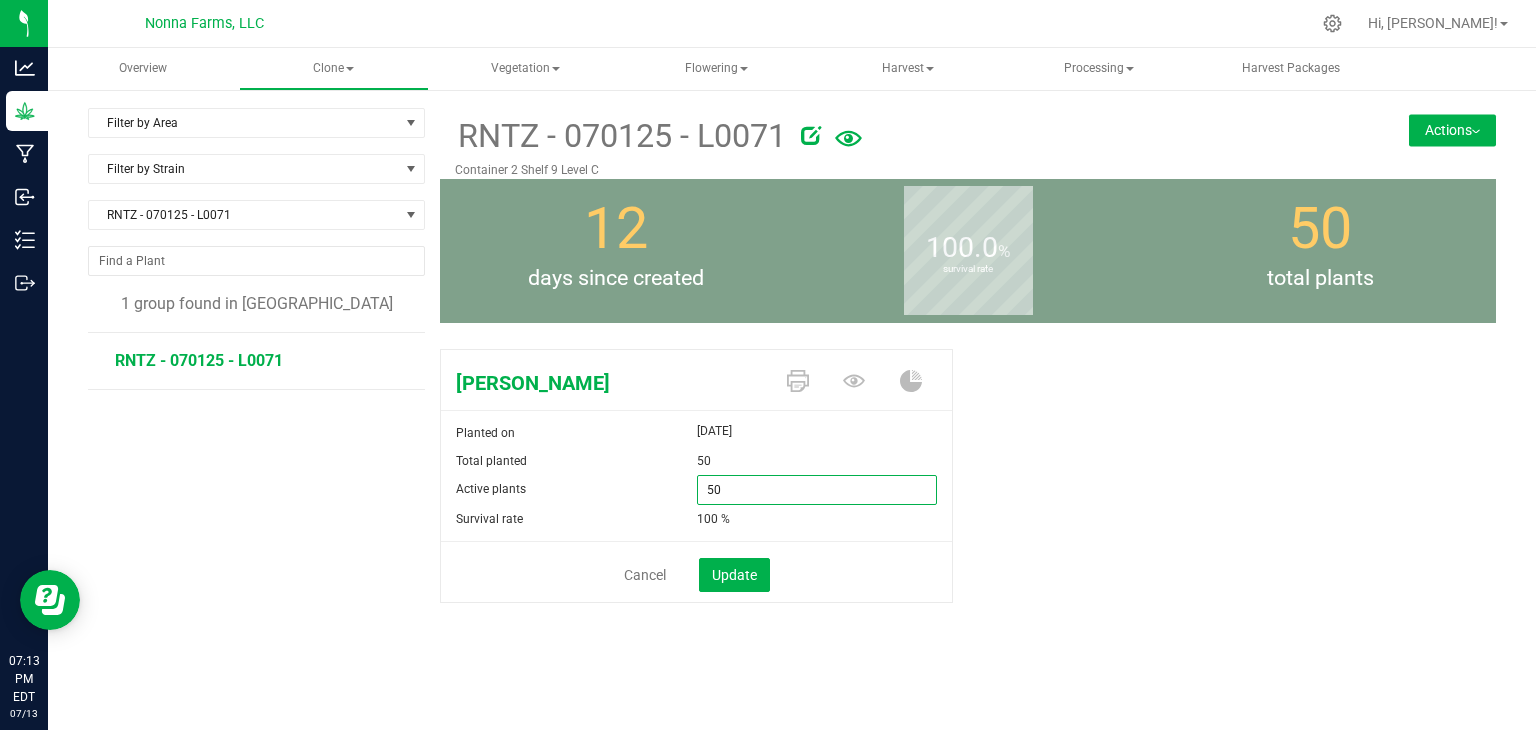 drag, startPoint x: 760, startPoint y: 487, endPoint x: 598, endPoint y: 473, distance: 162.6038 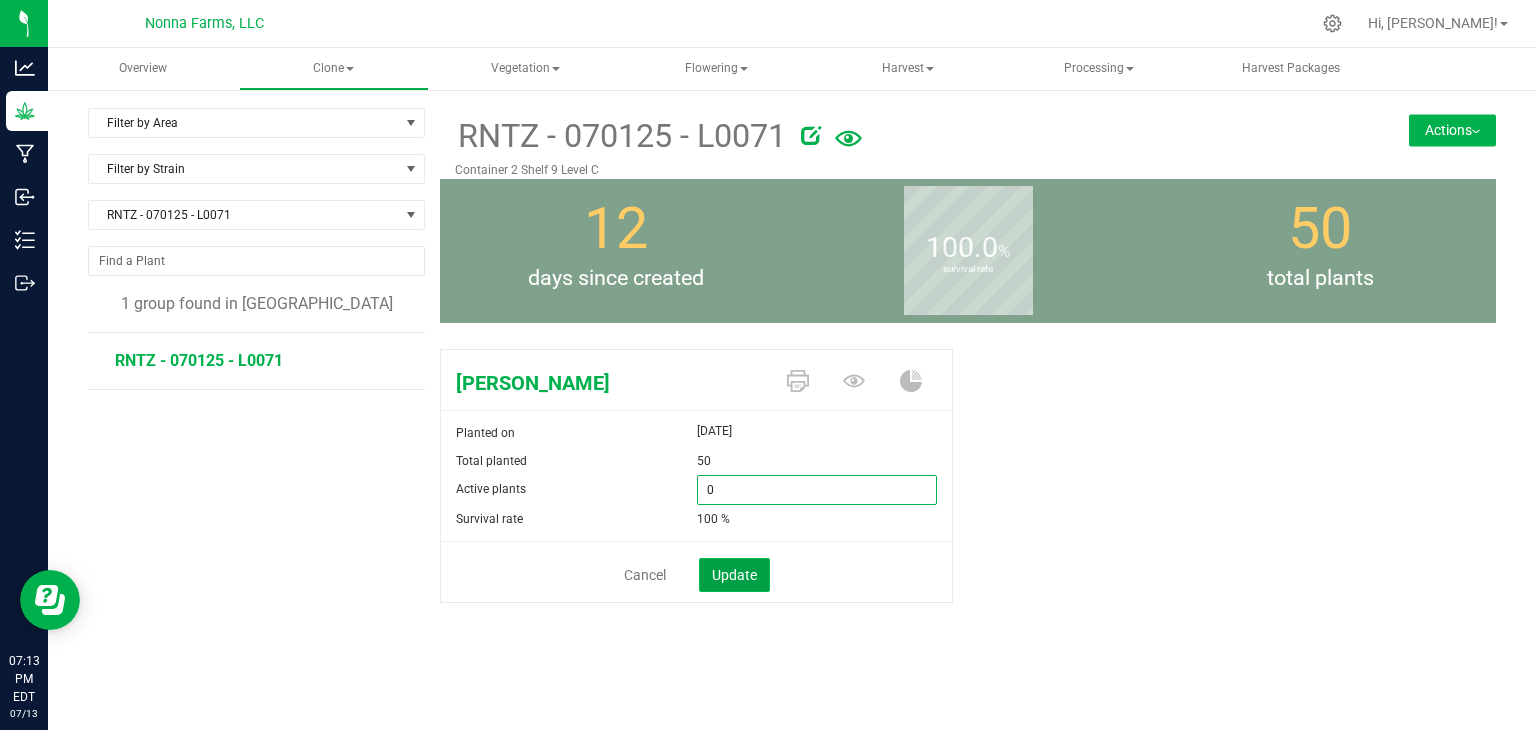 type on "0" 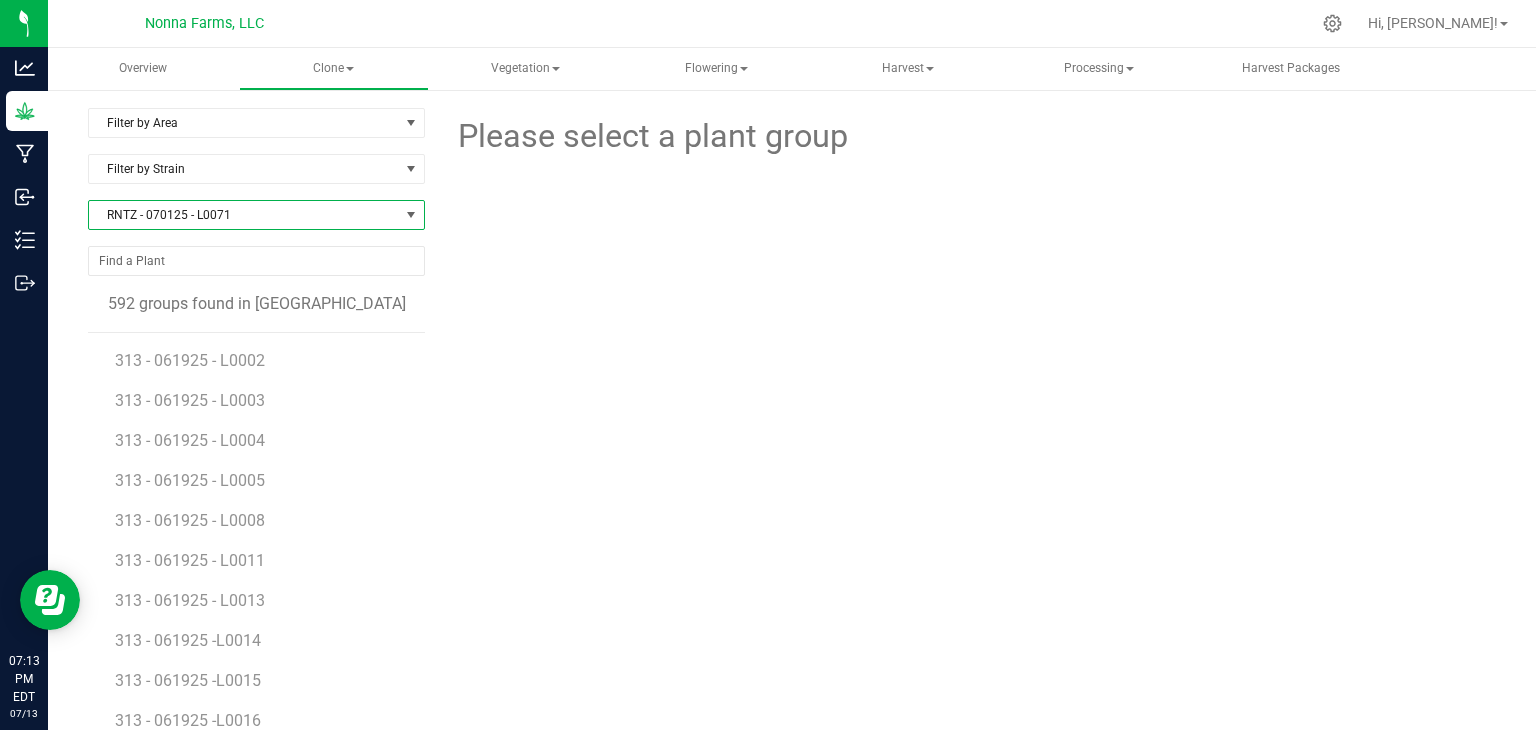 click on "RNTZ - 070125 - L0071" at bounding box center (244, 215) 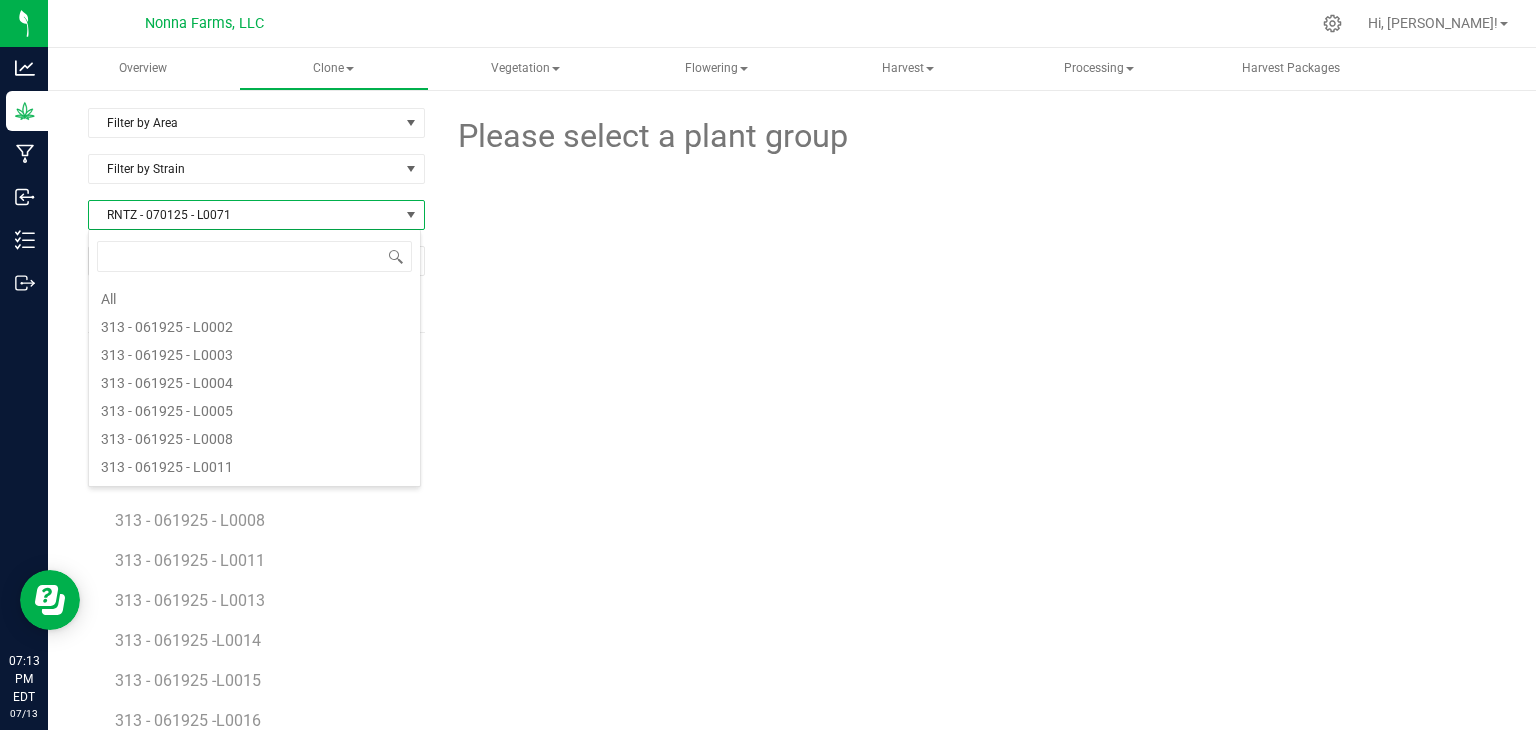 scroll, scrollTop: 4952, scrollLeft: 0, axis: vertical 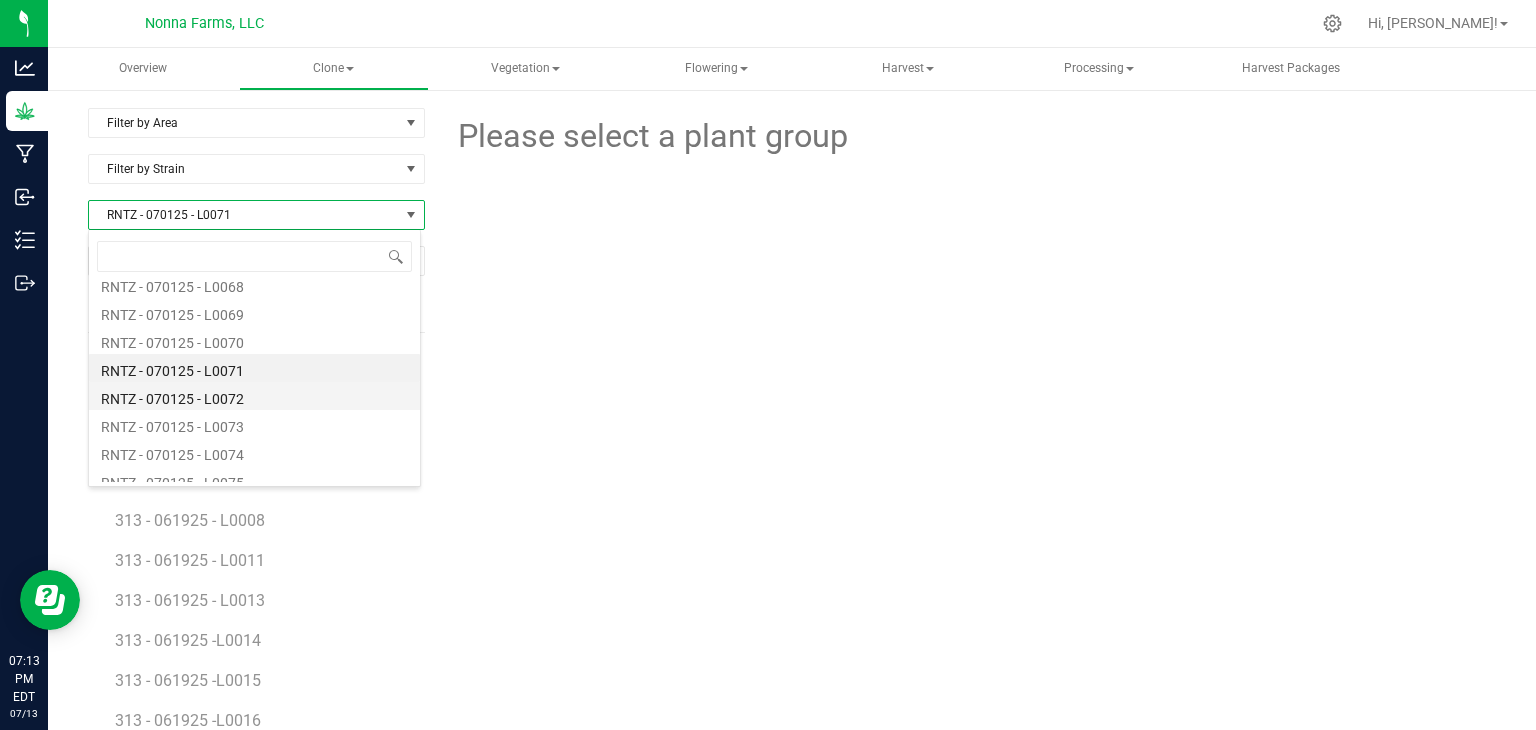click on "RNTZ - 070125 - L0072" at bounding box center [254, 396] 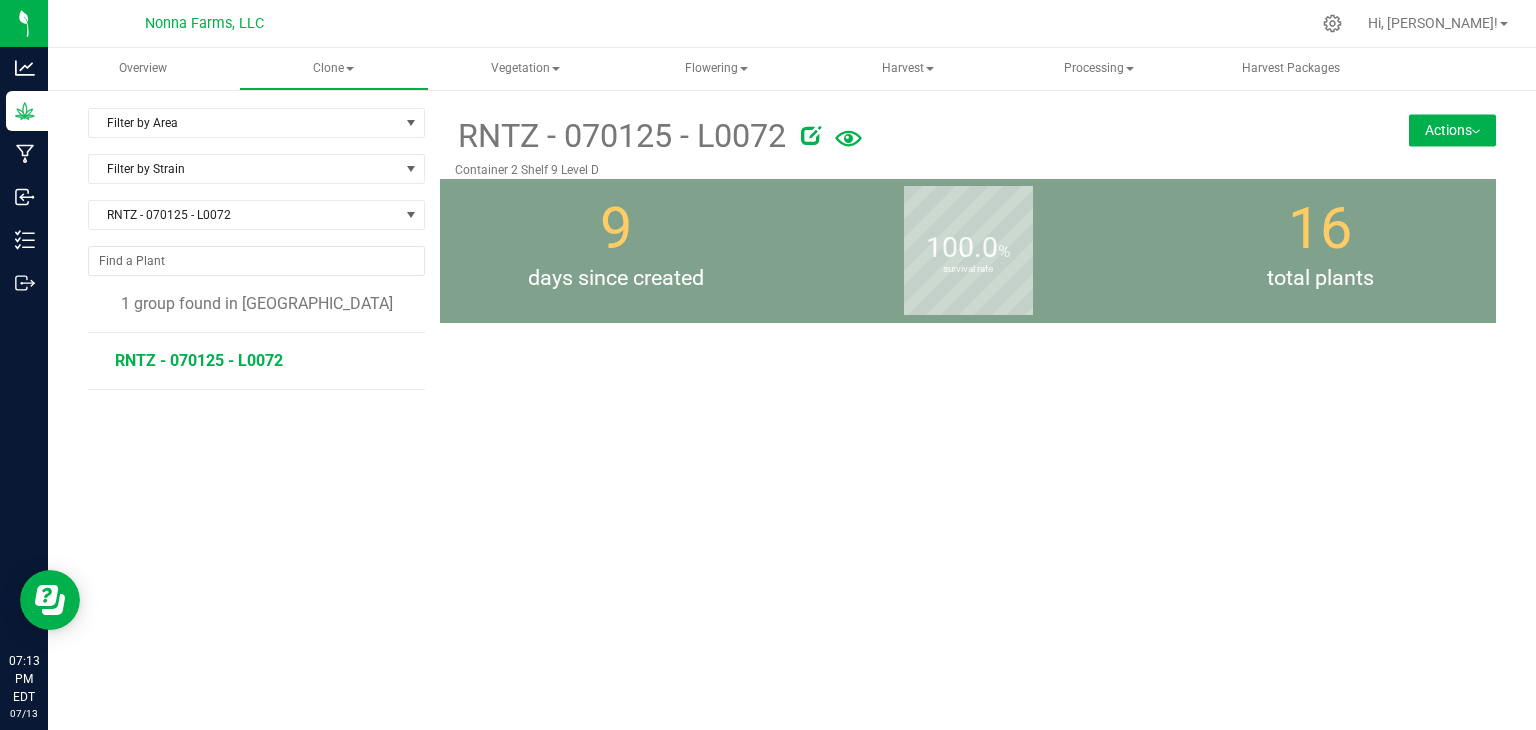 click on "RNTZ - 070125 - L0072" at bounding box center [199, 360] 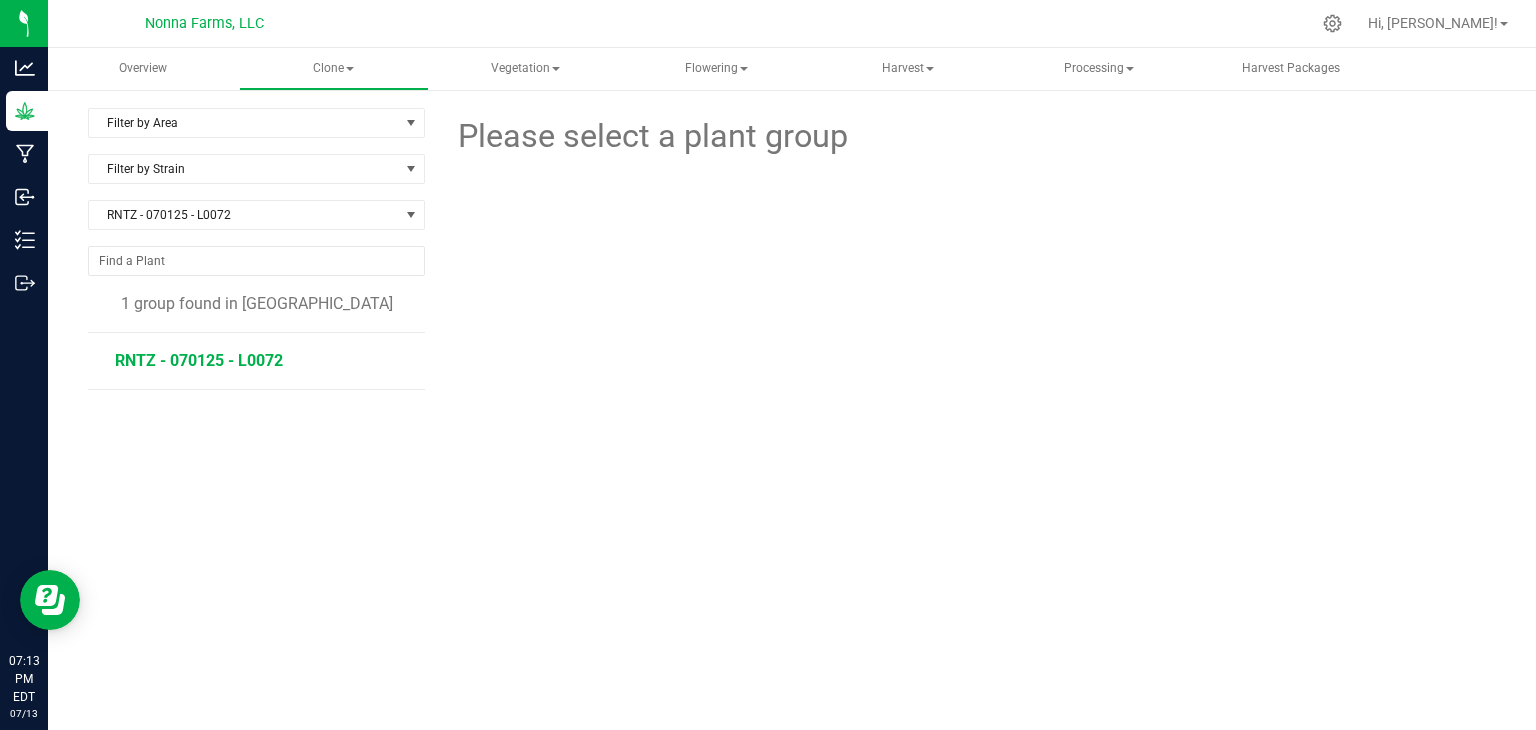 click on "RNTZ - 070125 - L0072" at bounding box center [199, 360] 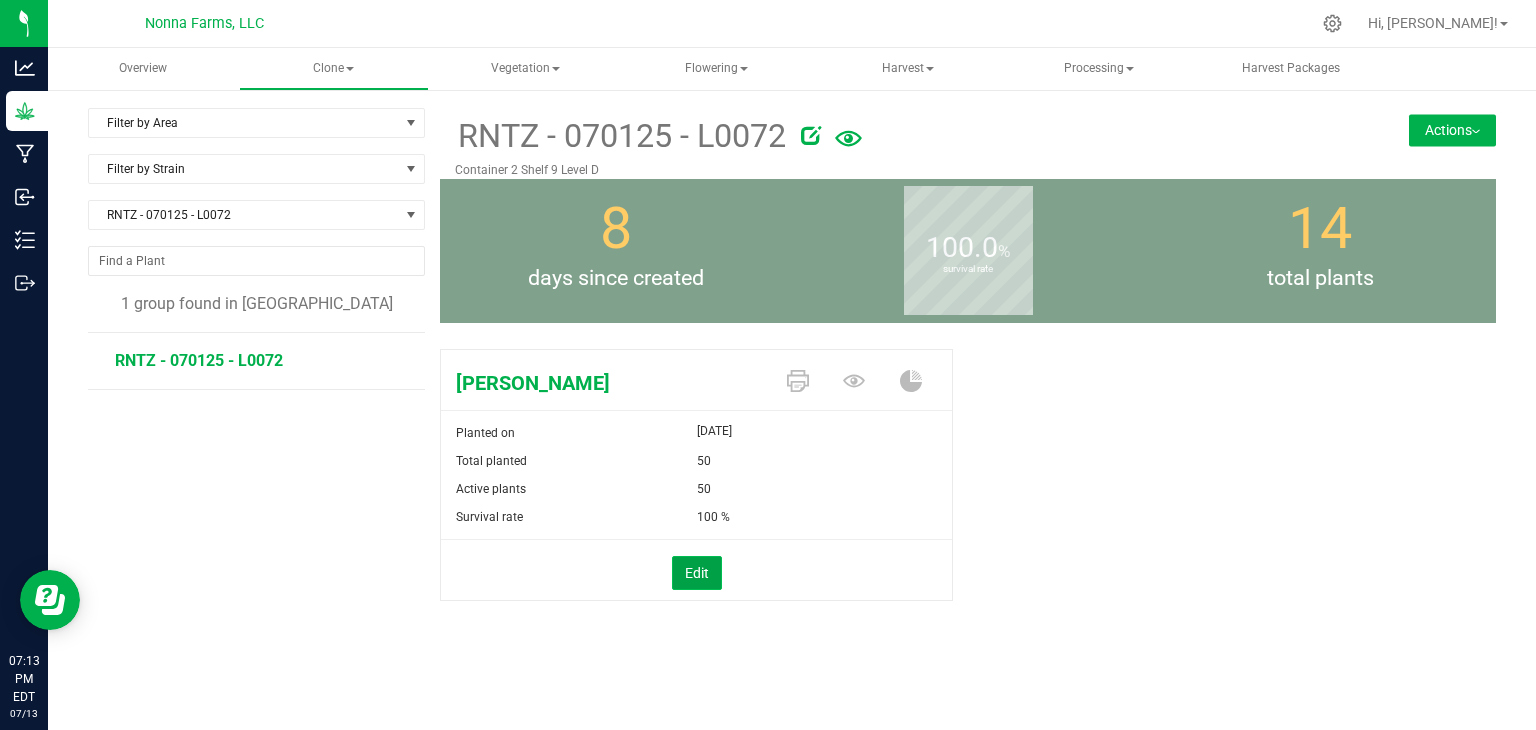 click on "Edit" at bounding box center (697, 573) 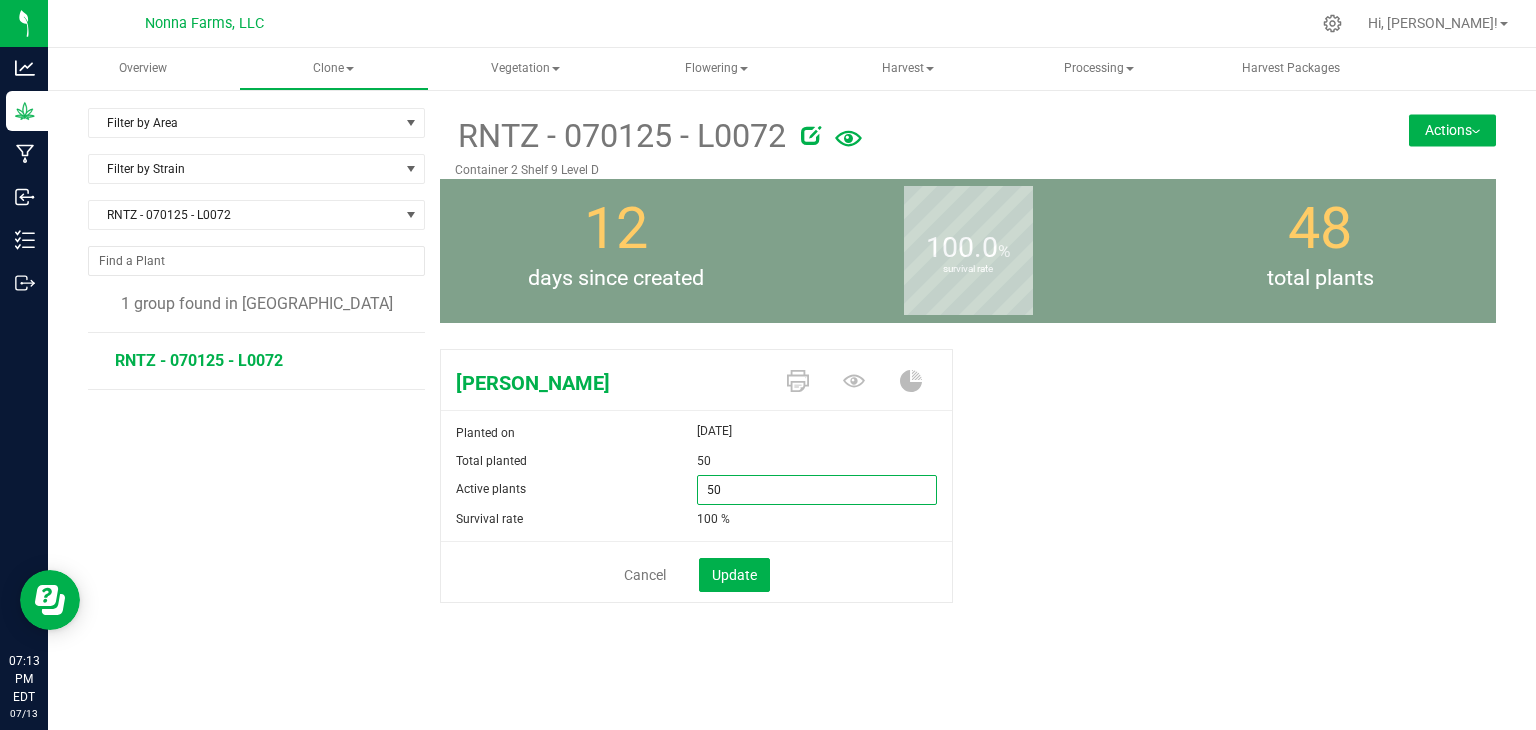 drag, startPoint x: 702, startPoint y: 476, endPoint x: 645, endPoint y: 470, distance: 57.31492 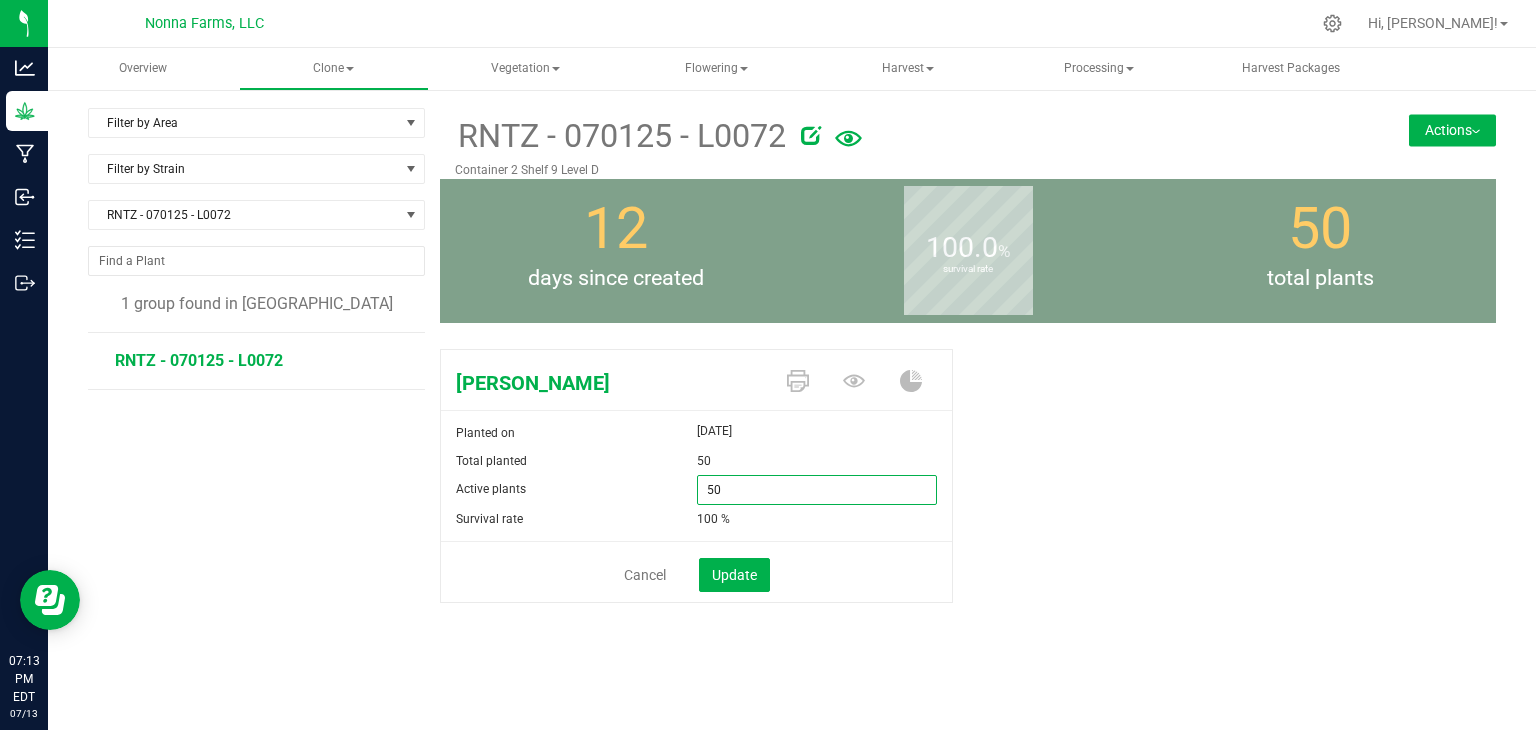 drag, startPoint x: 739, startPoint y: 500, endPoint x: 700, endPoint y: 497, distance: 39.115215 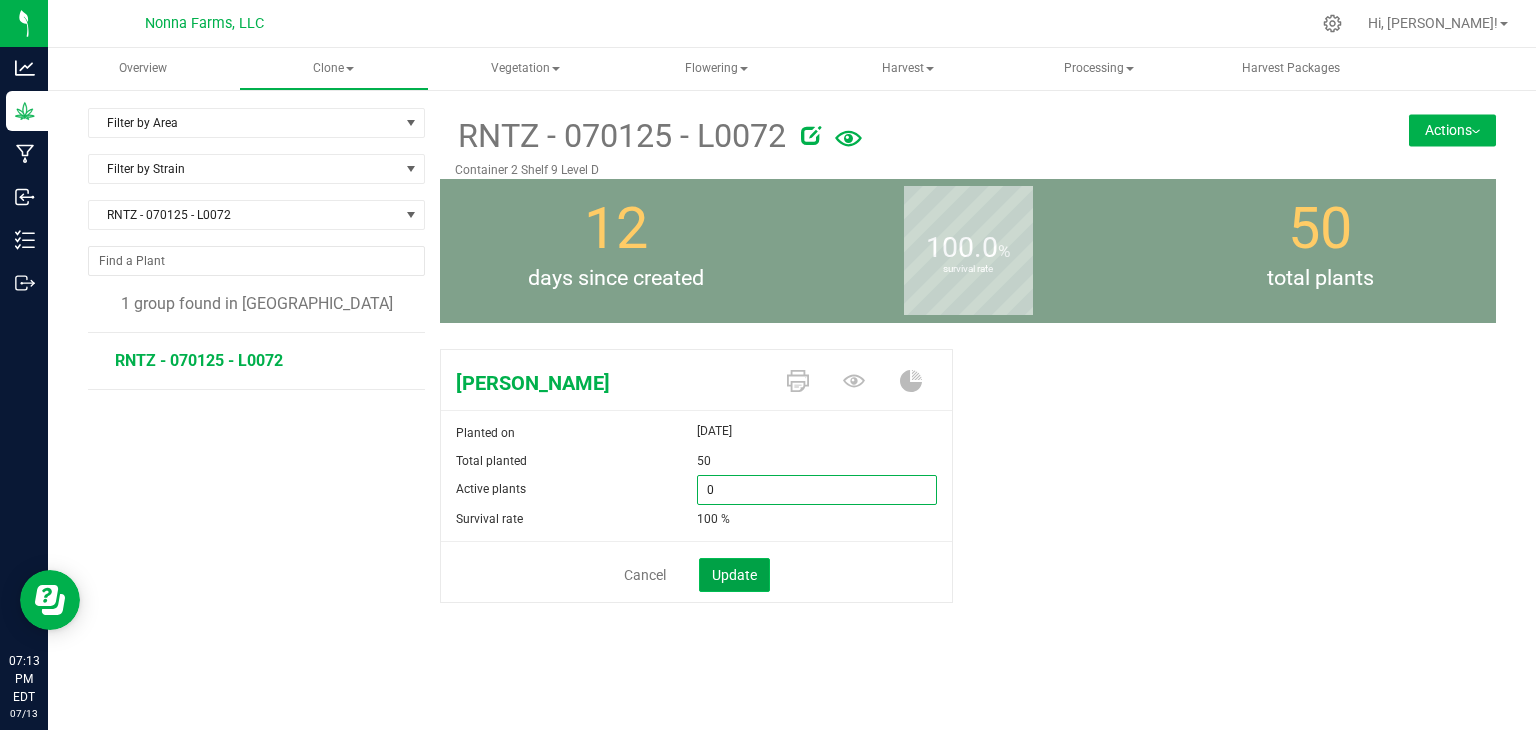 type on "0" 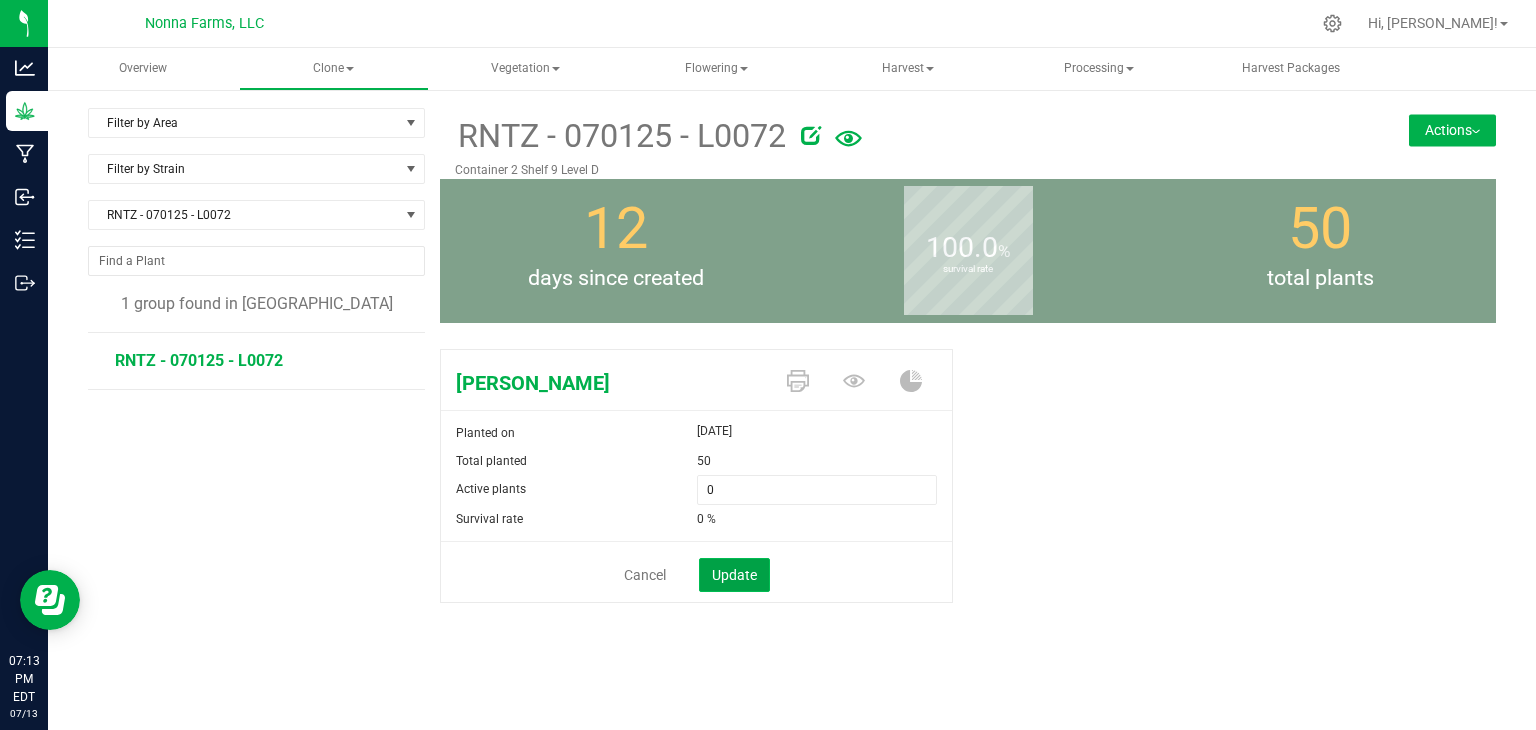 click on "Update" 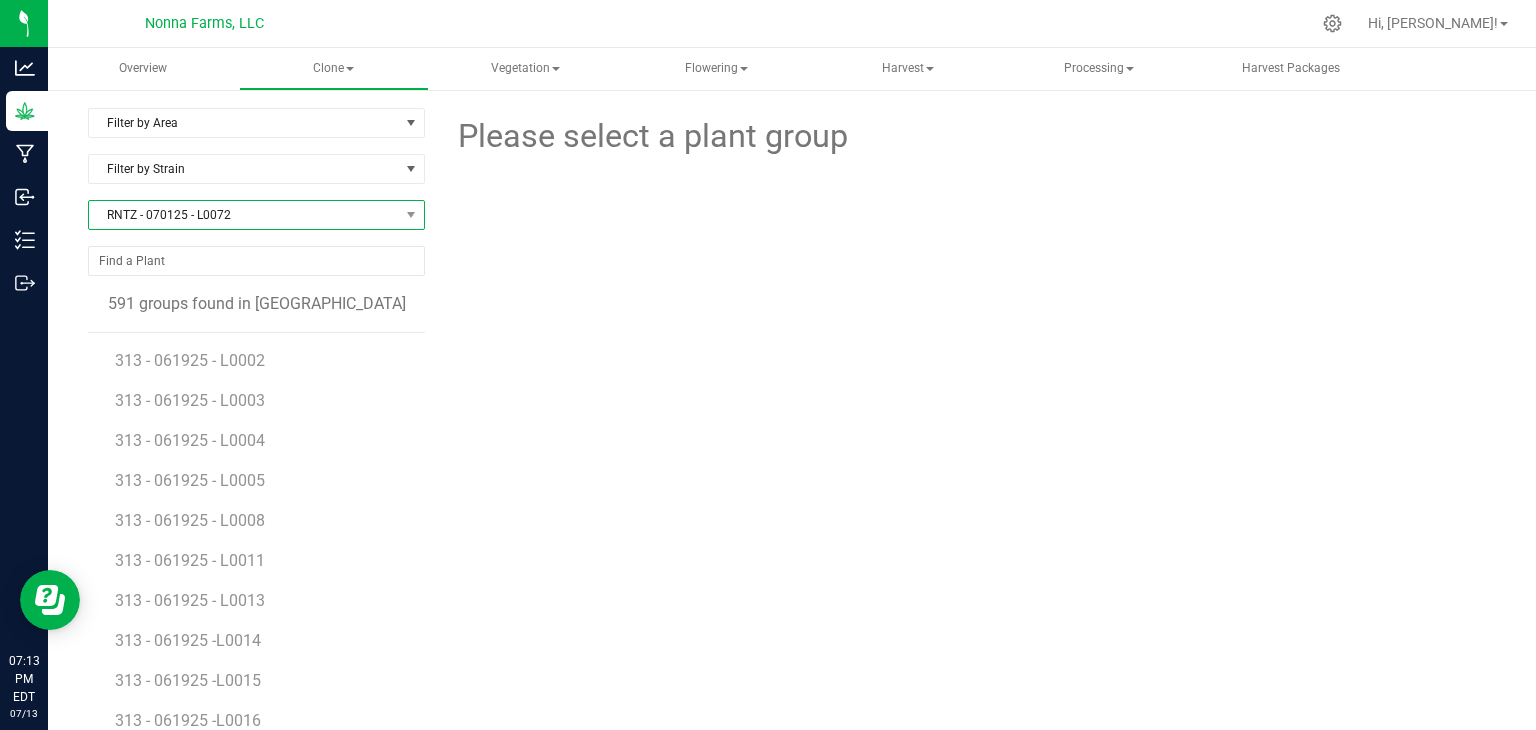 click on "RNTZ - 070125 - L0072" at bounding box center [244, 215] 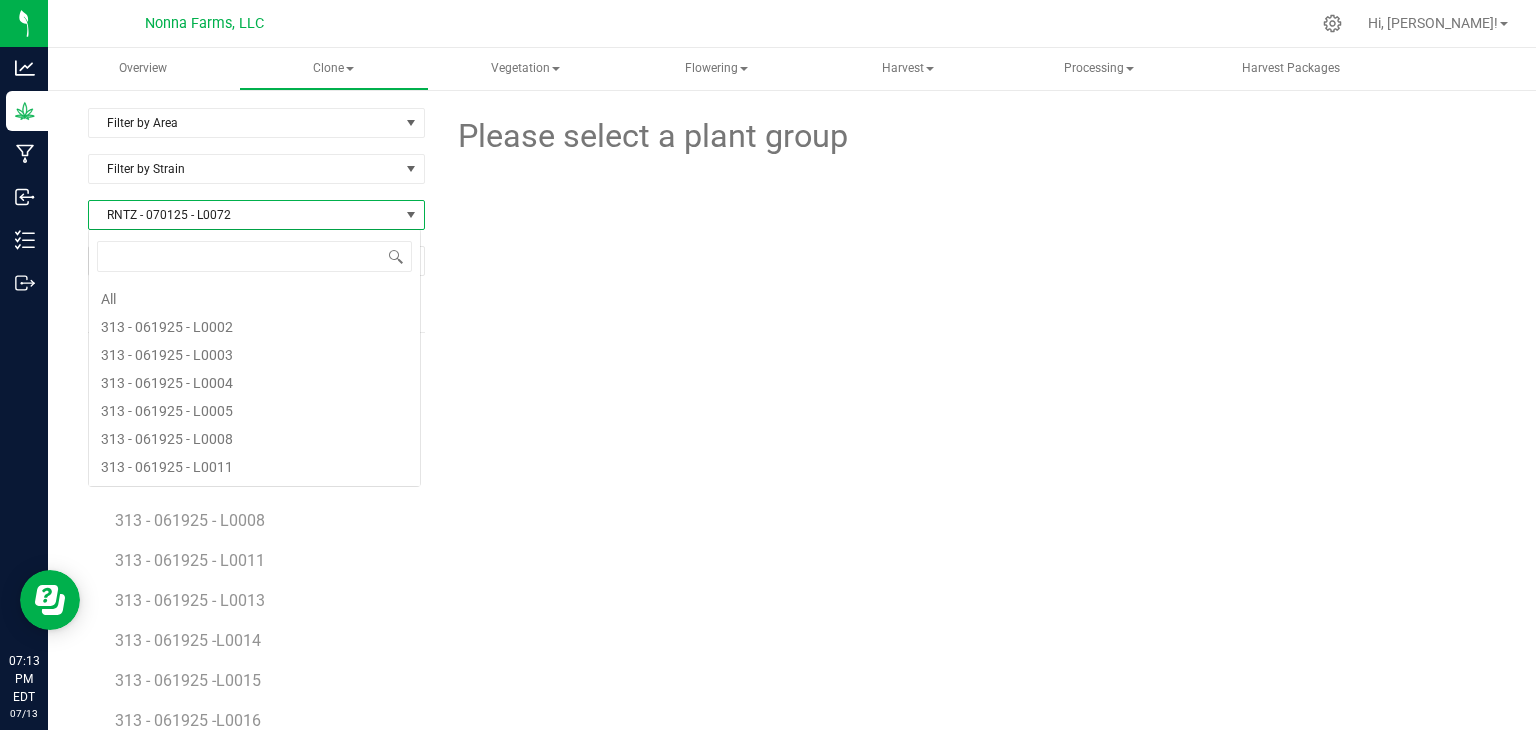 scroll, scrollTop: 99970, scrollLeft: 99666, axis: both 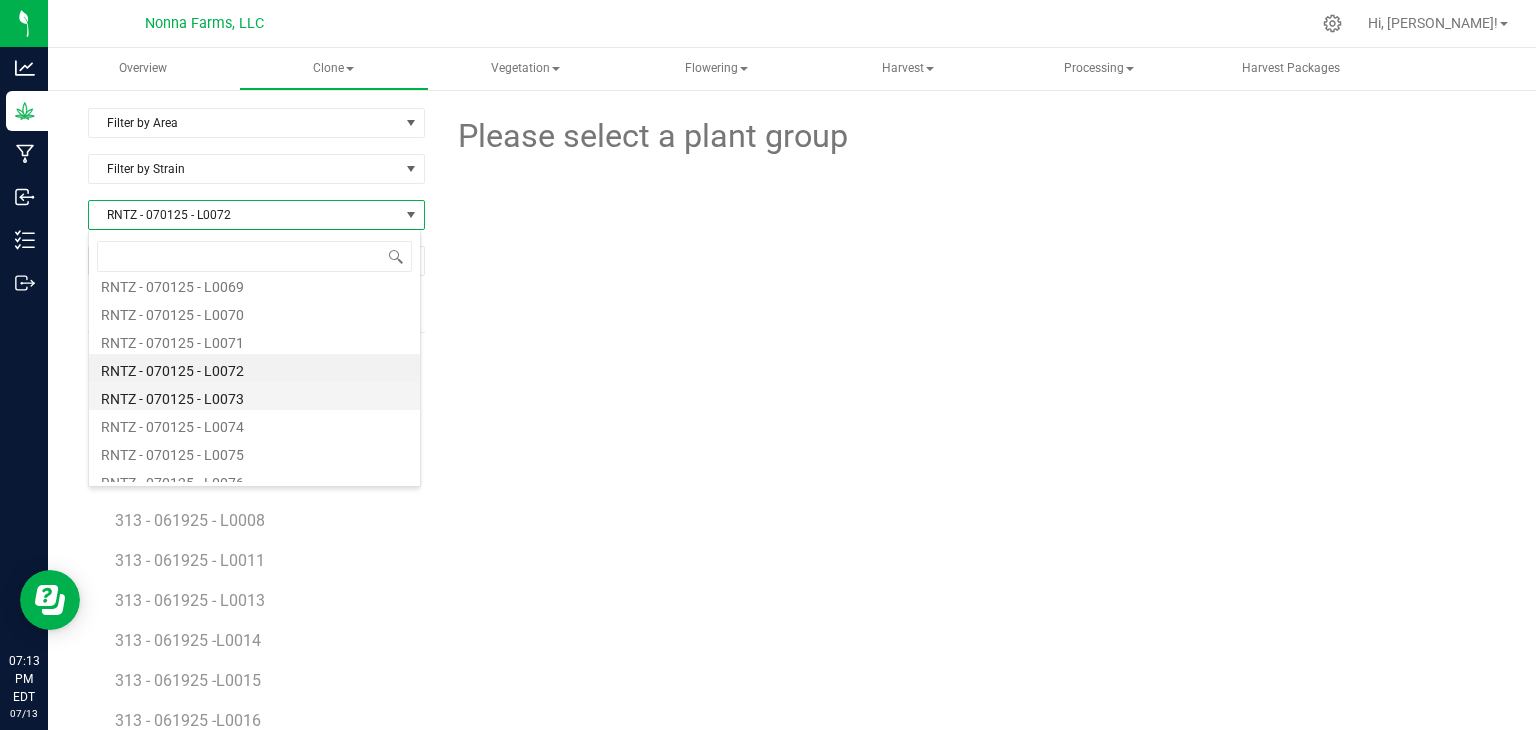 click on "RNTZ - 070125 - L0073" at bounding box center (254, 396) 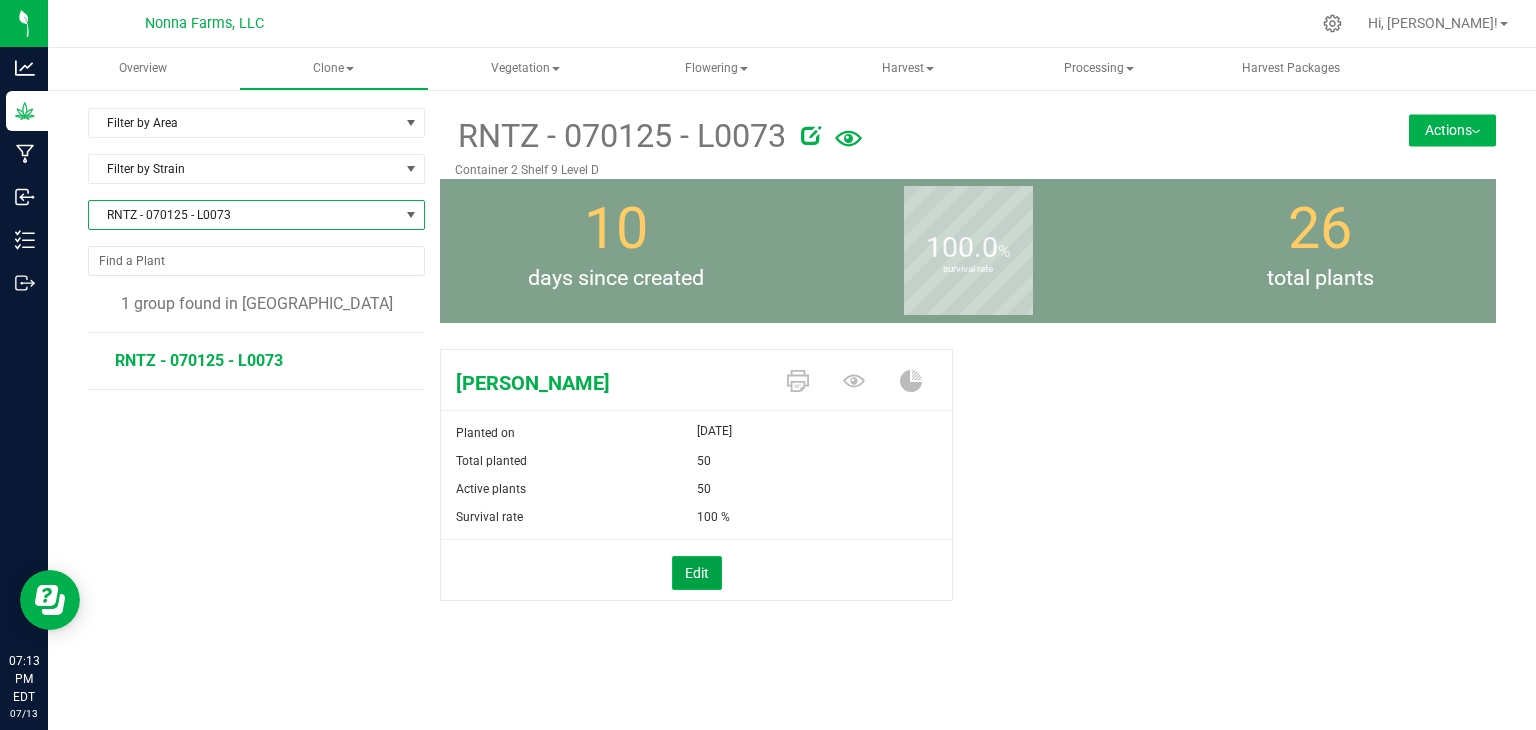 click on "Edit" at bounding box center [697, 573] 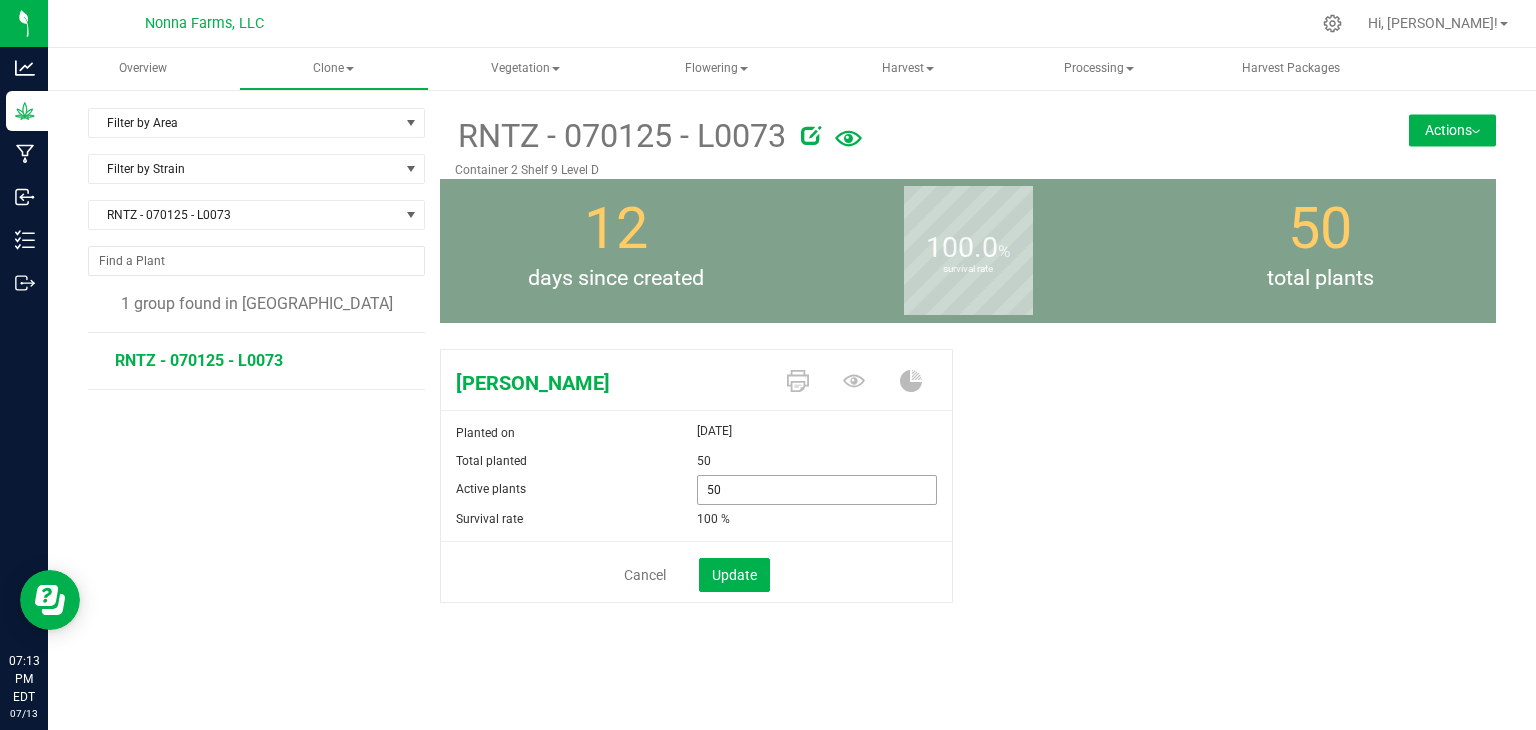 drag, startPoint x: 754, startPoint y: 490, endPoint x: 530, endPoint y: 488, distance: 224.00893 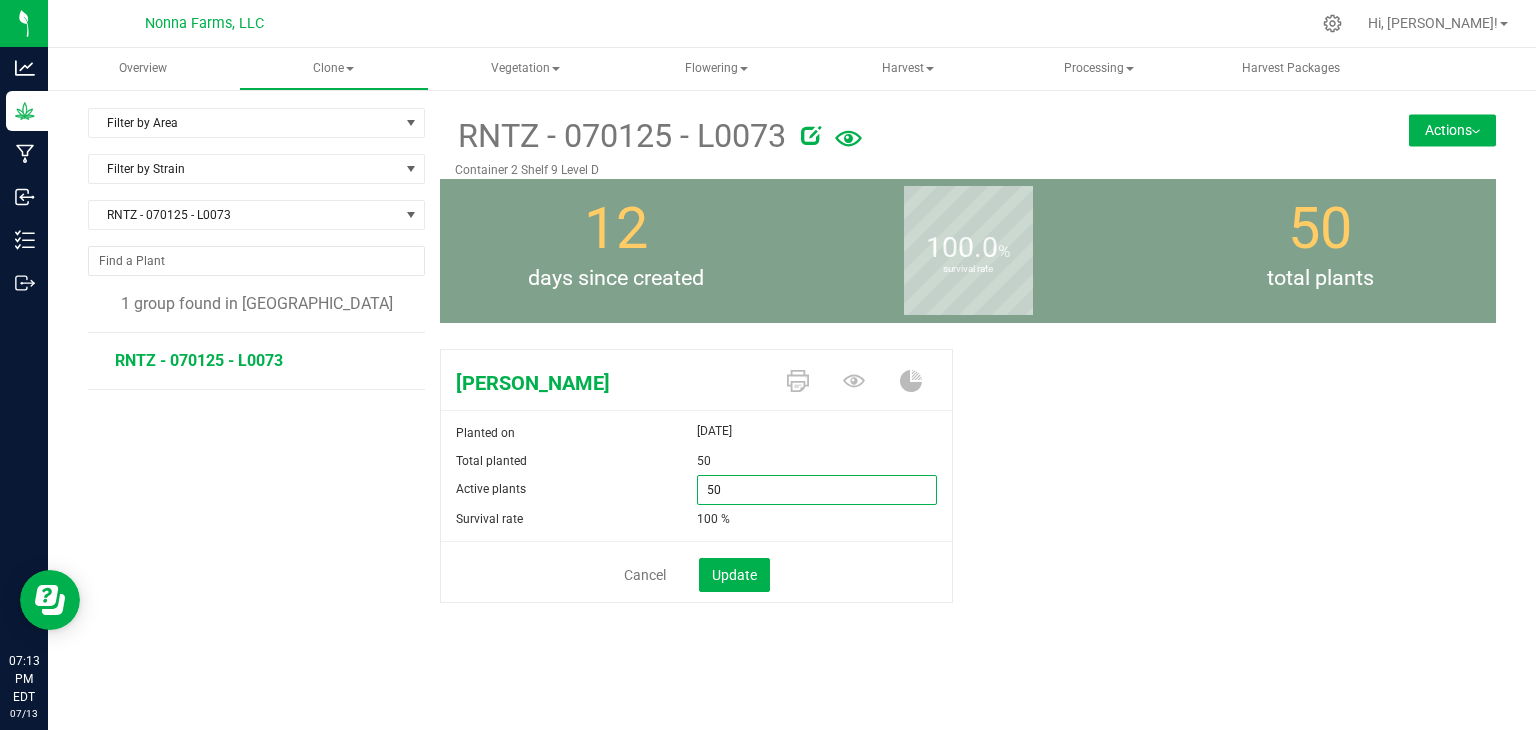 type on "0" 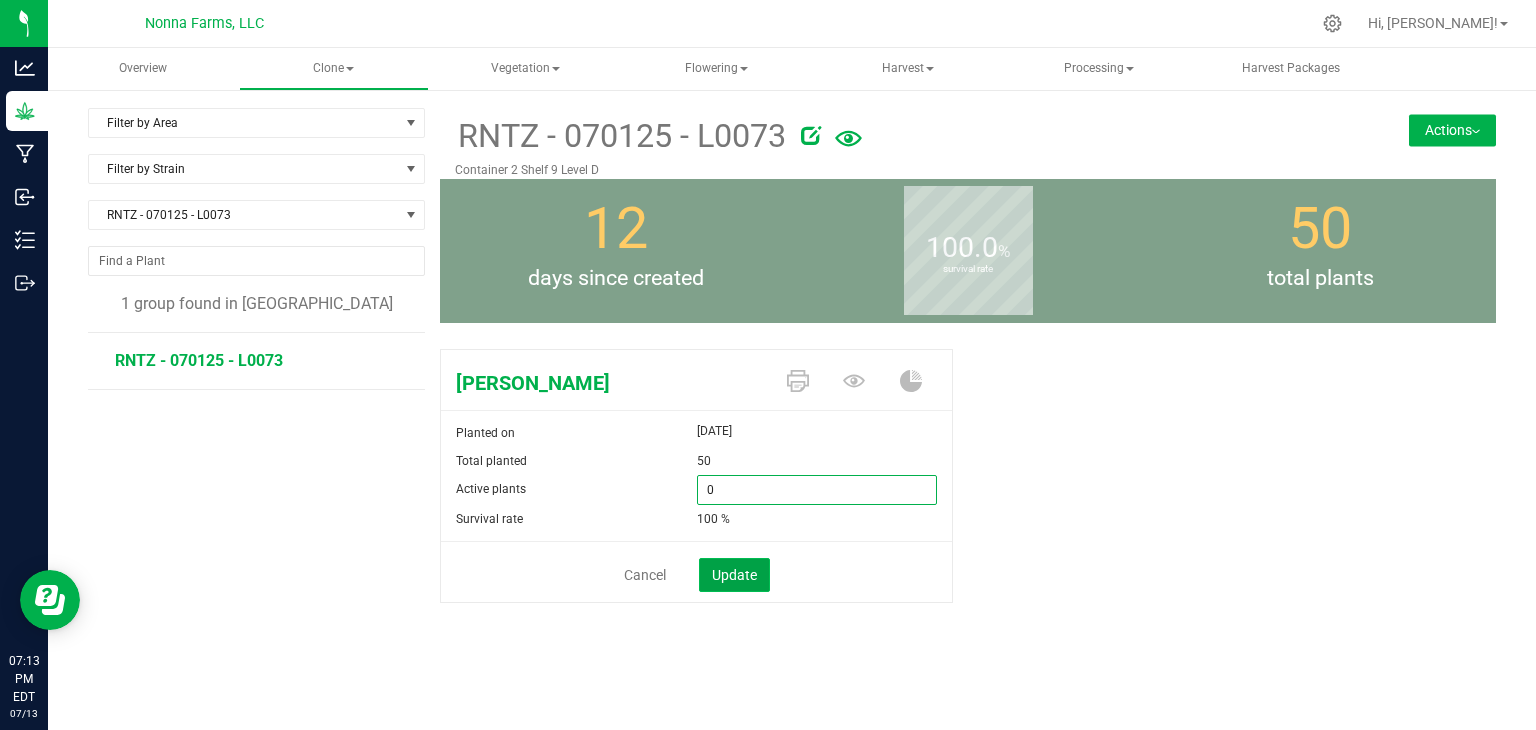 type on "0" 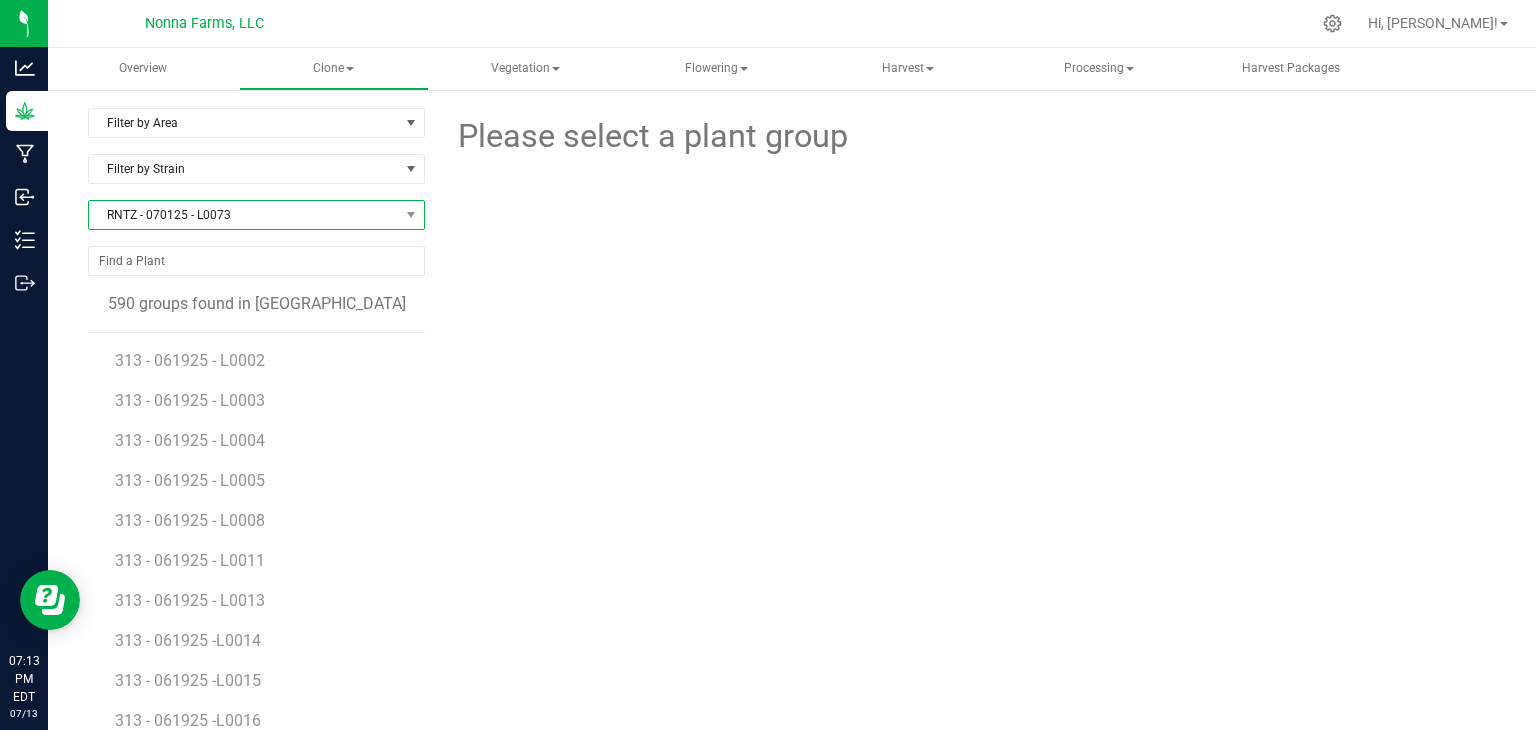 click on "RNTZ - 070125 - L0073" at bounding box center (244, 215) 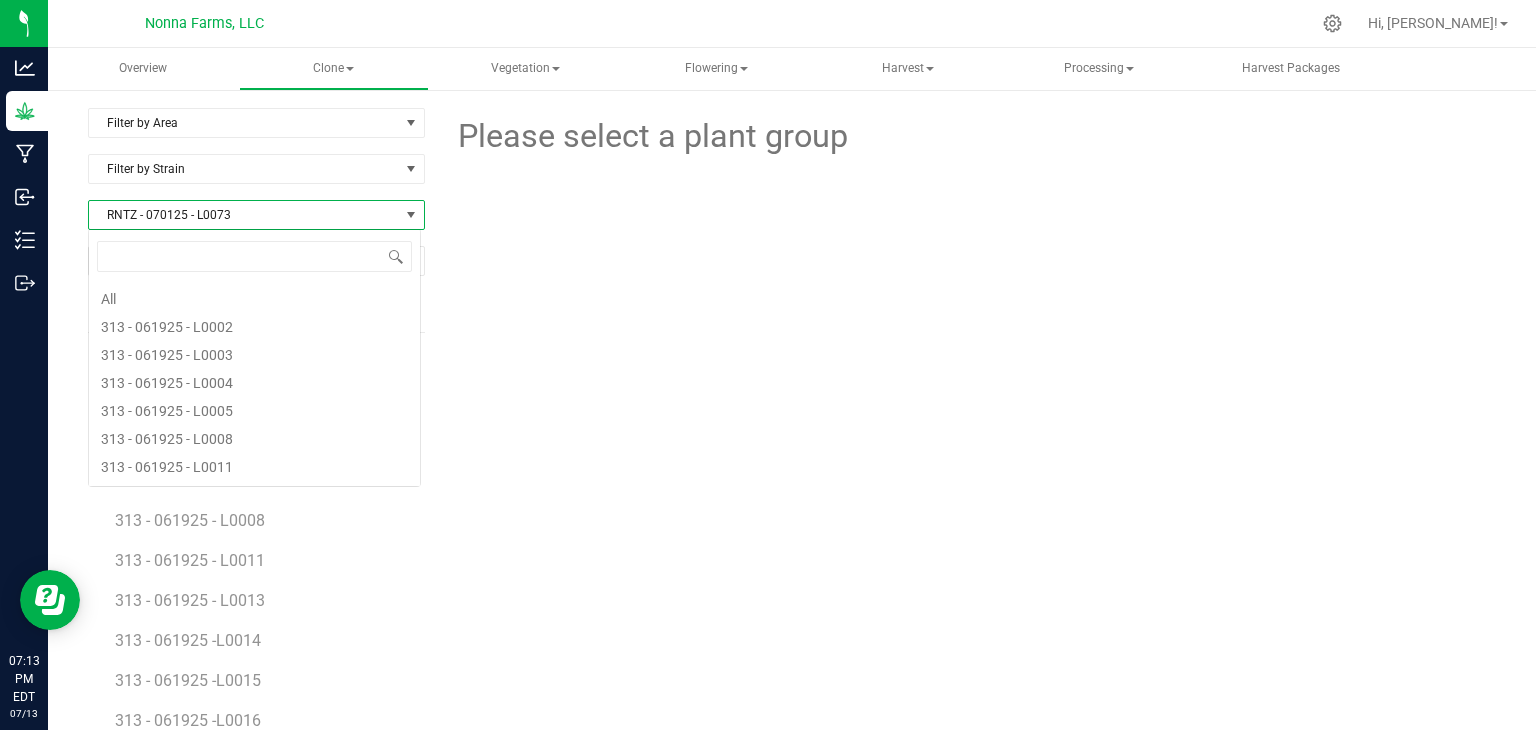 scroll, scrollTop: 99970, scrollLeft: 99666, axis: both 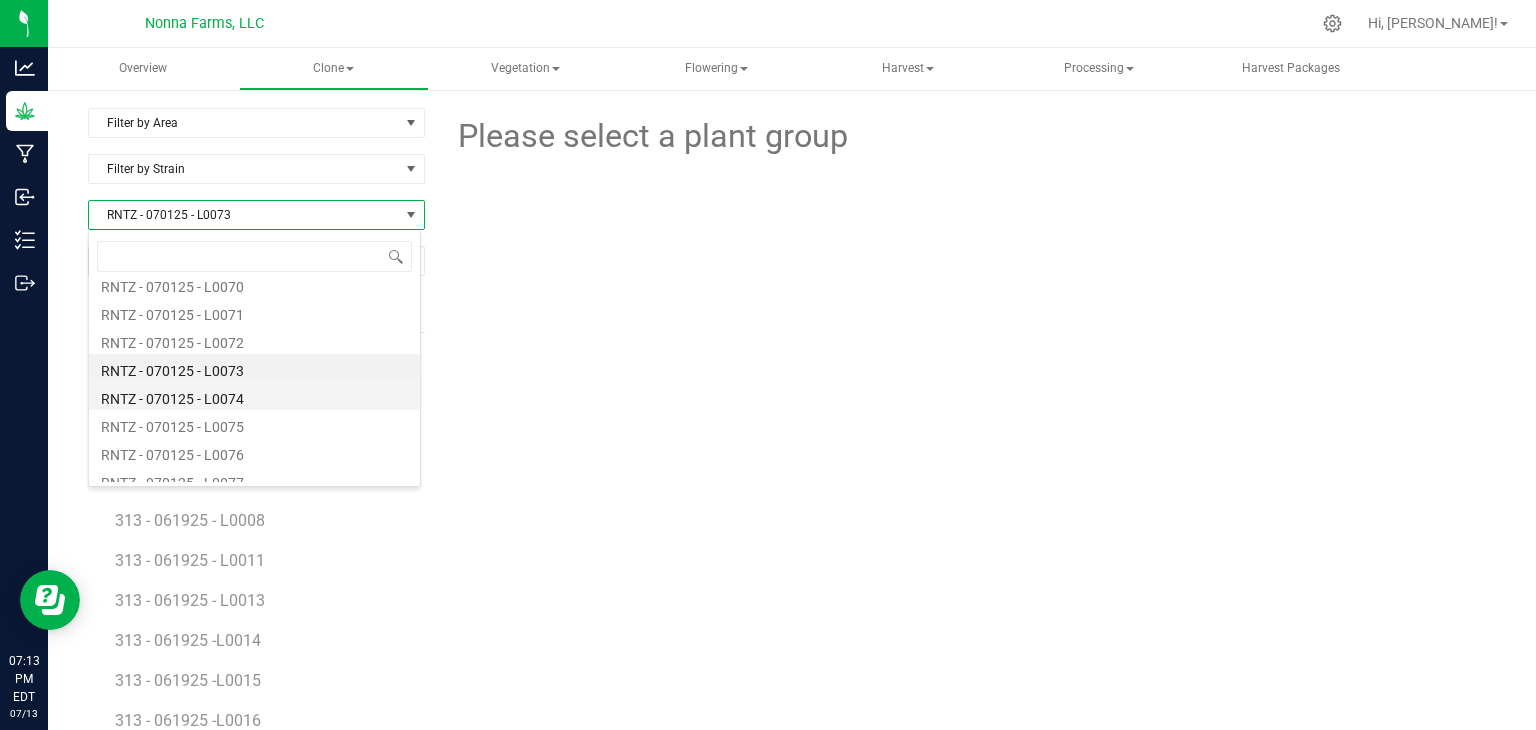 click on "RNTZ - 070125 - L0074" at bounding box center (254, 396) 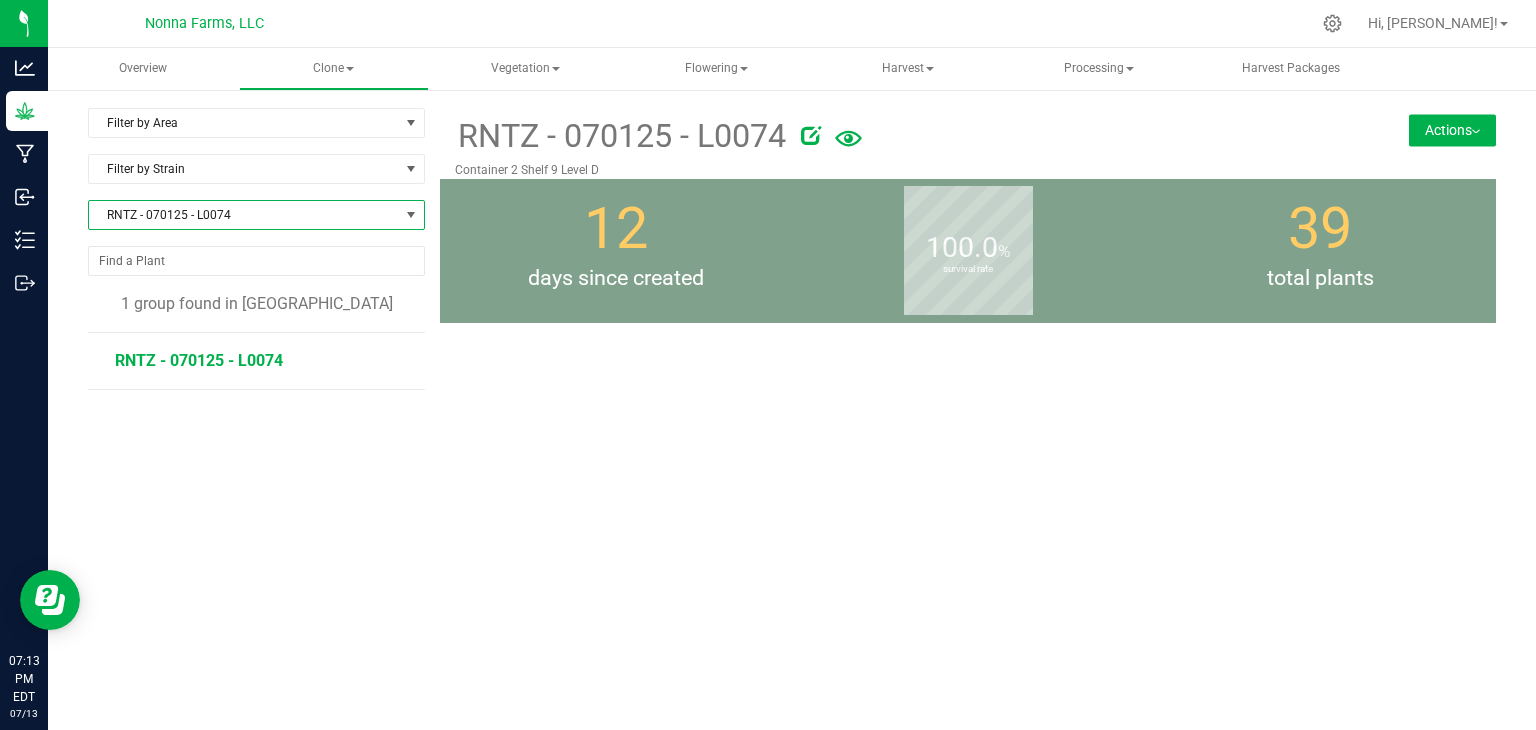 click on "RNTZ - 070125 - L0074" at bounding box center (199, 360) 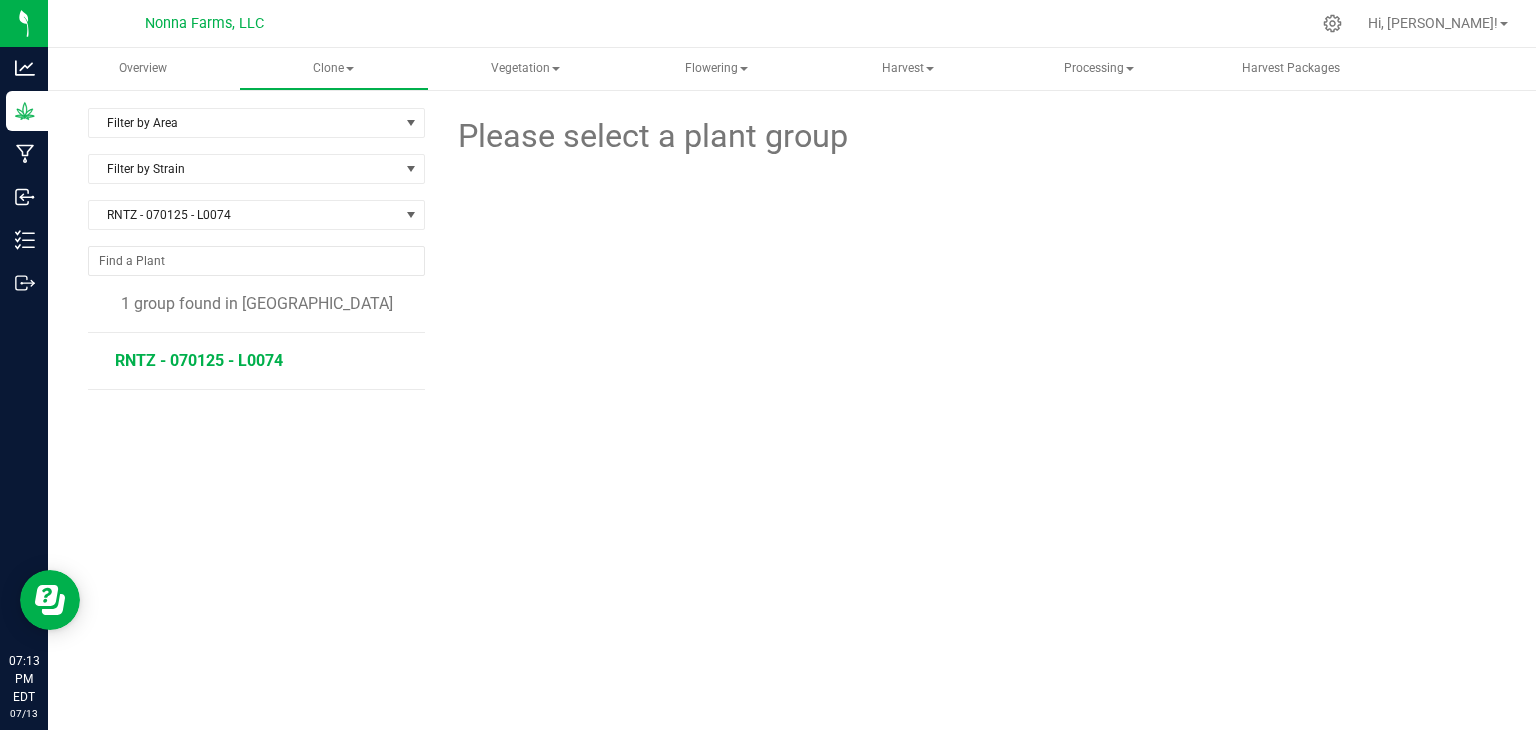 click on "RNTZ - 070125 - L0074" at bounding box center [199, 360] 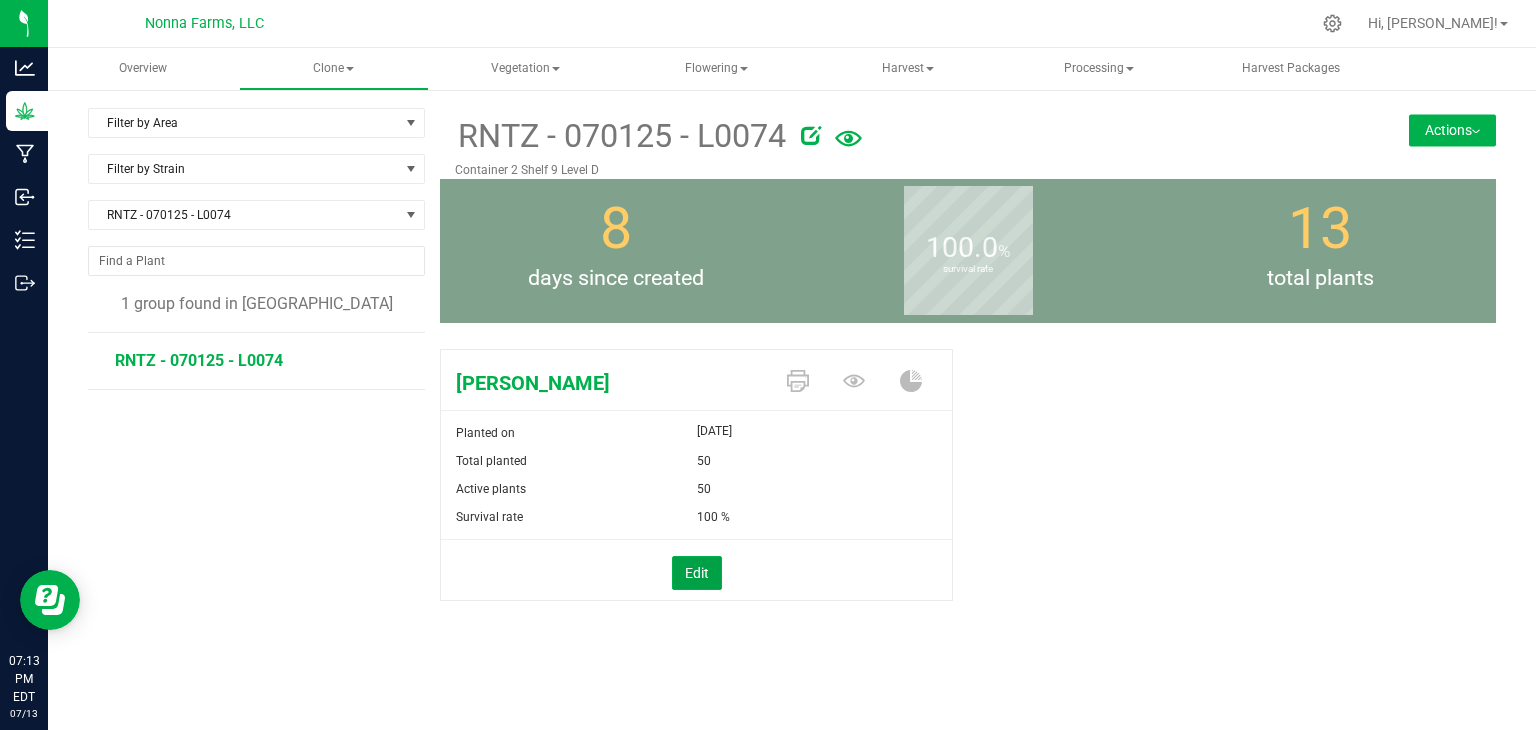drag, startPoint x: 712, startPoint y: 570, endPoint x: 762, endPoint y: 511, distance: 77.33692 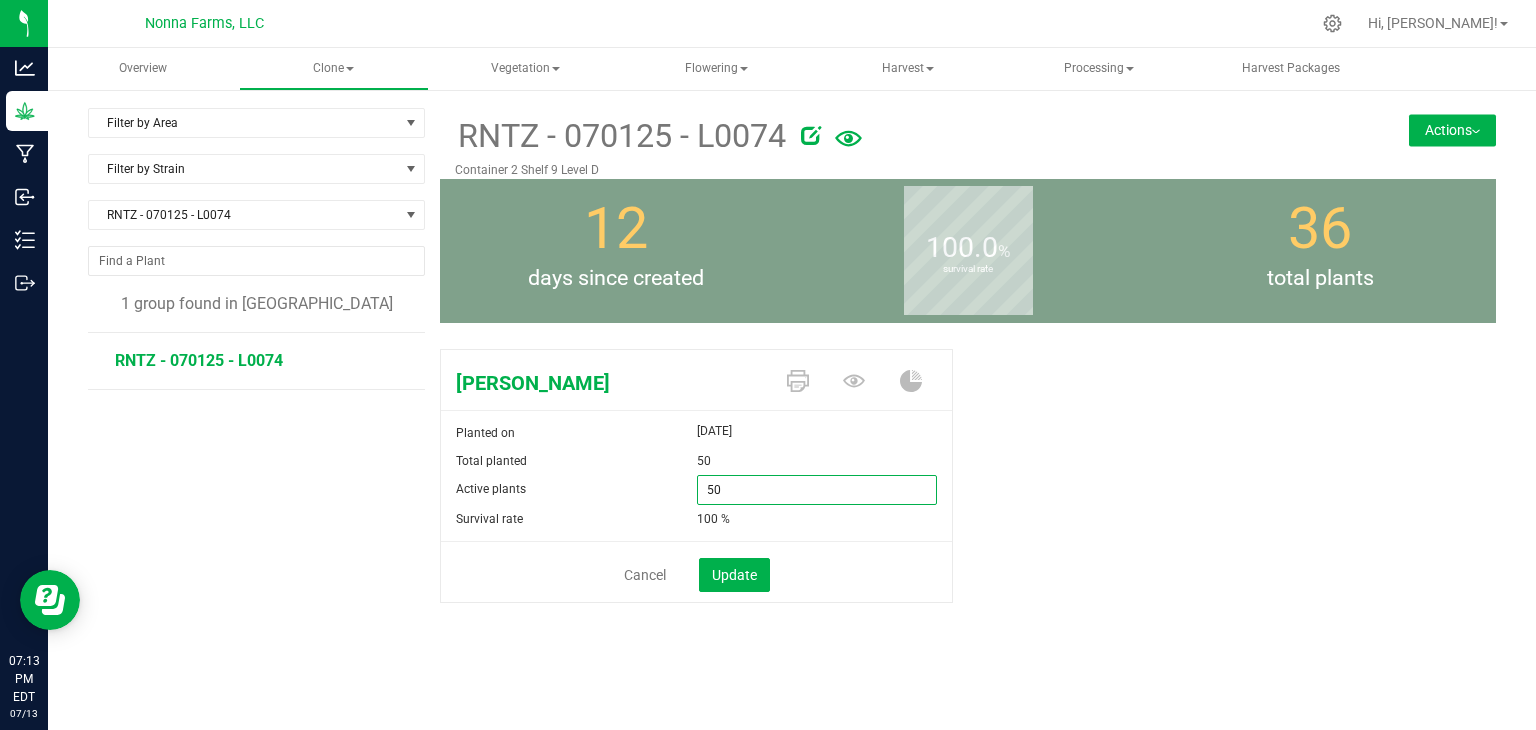 drag, startPoint x: 760, startPoint y: 493, endPoint x: 592, endPoint y: 469, distance: 169.70563 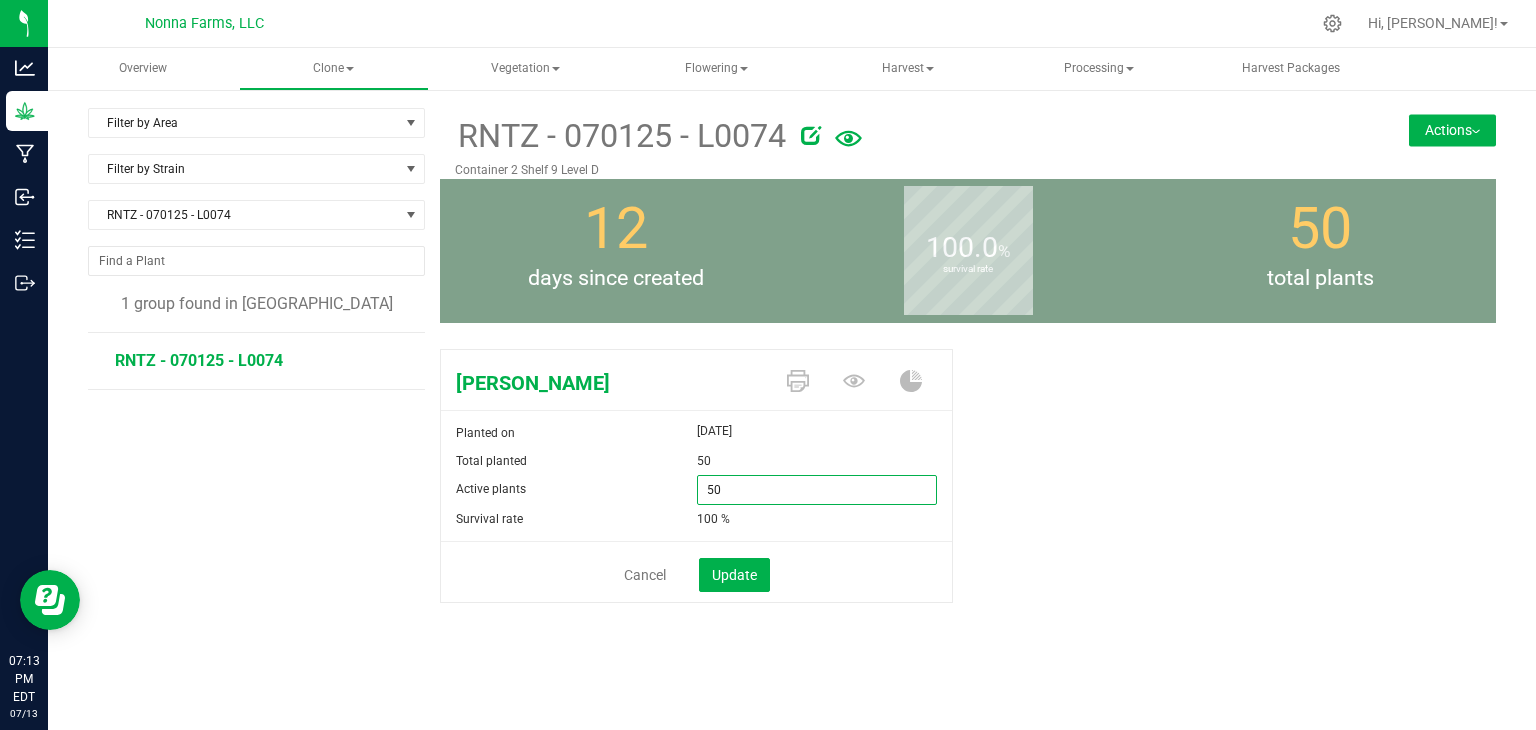 type on "0" 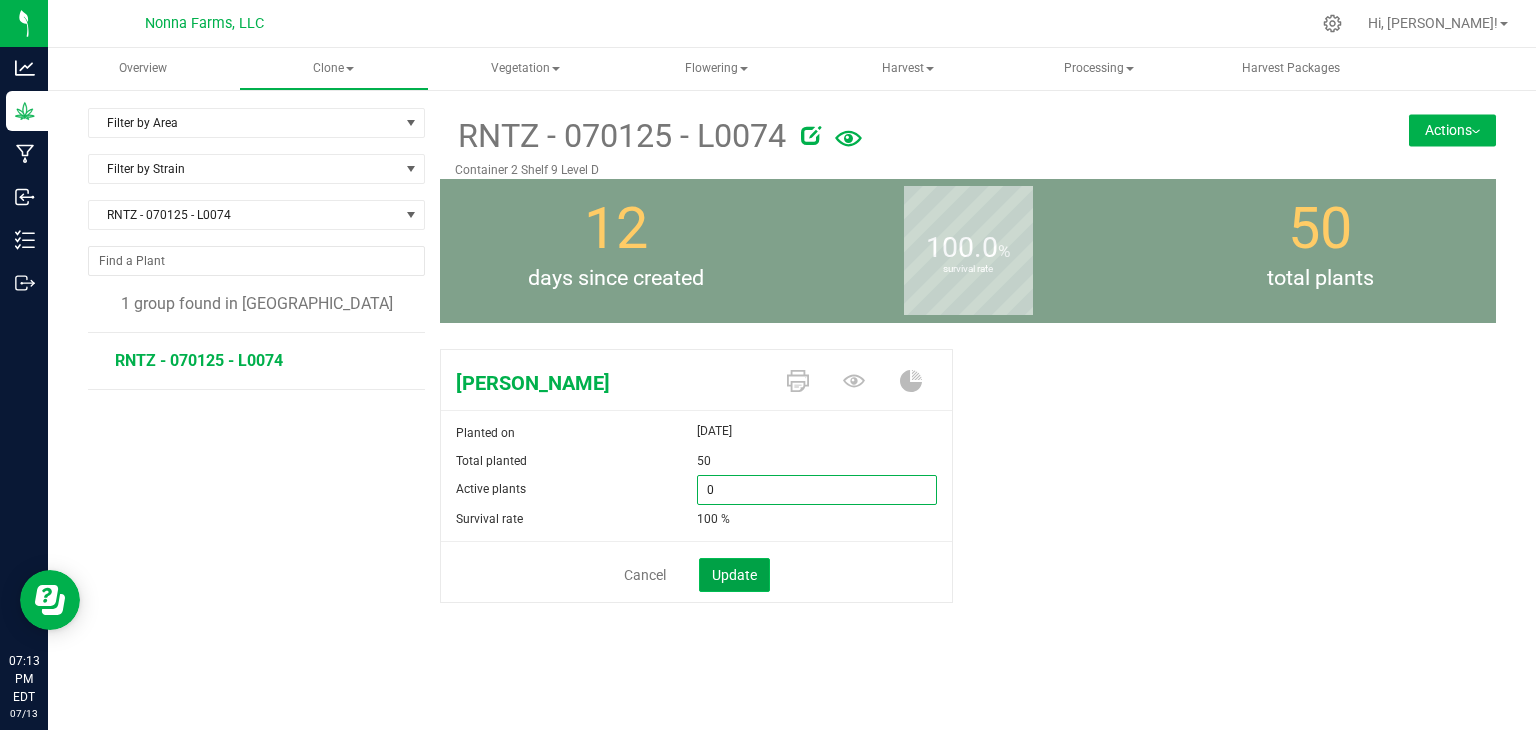 type on "0" 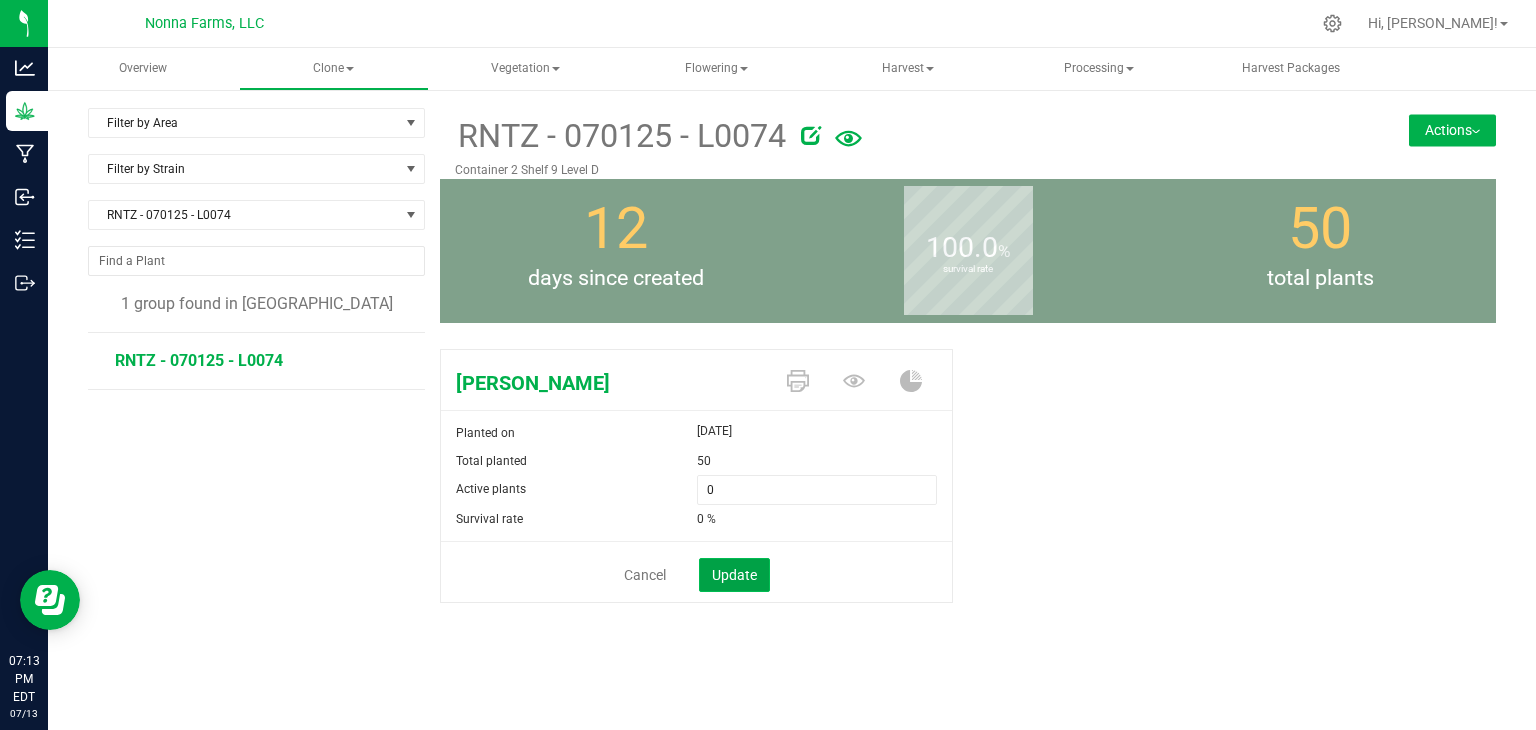 click on "Update" 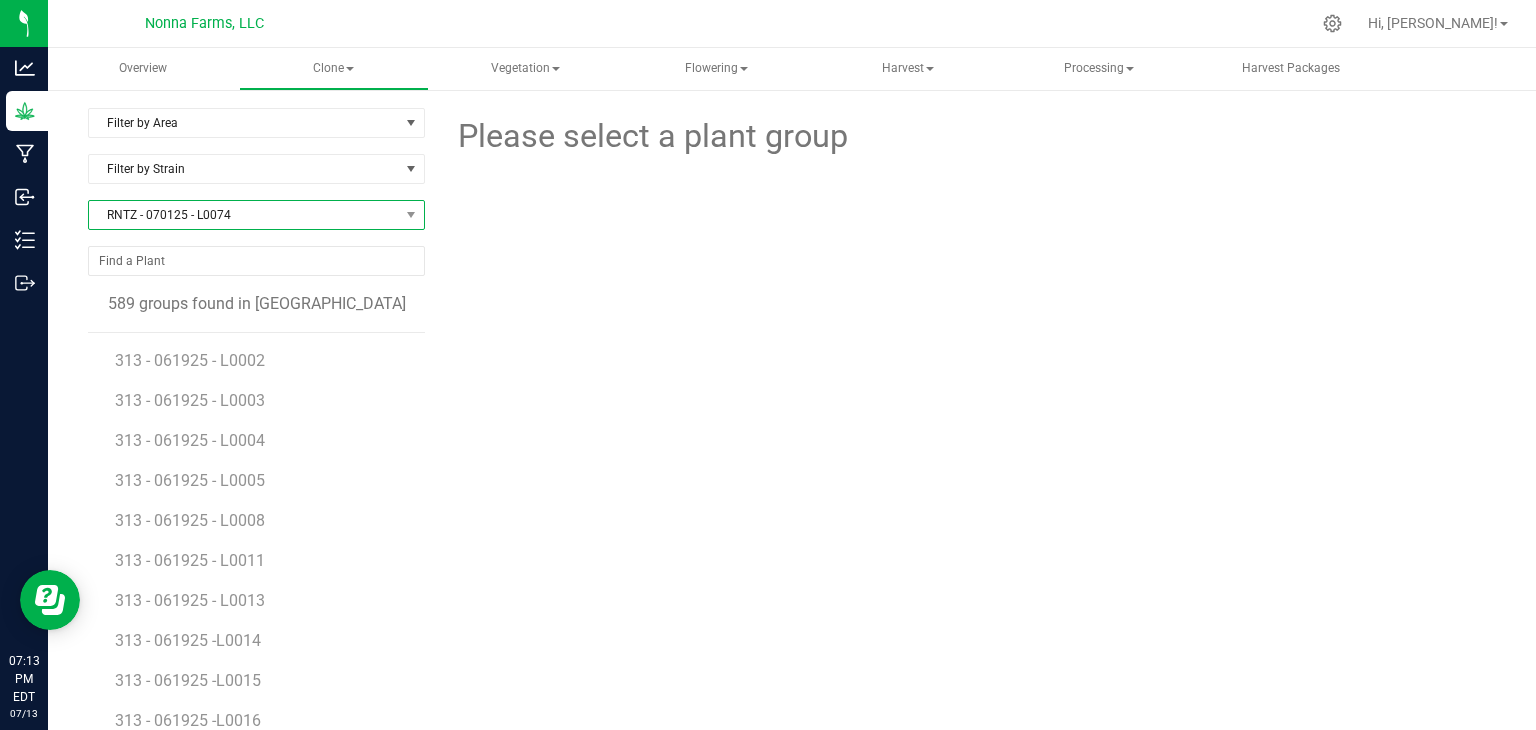 click on "RNTZ - 070125 - L0074" at bounding box center (244, 215) 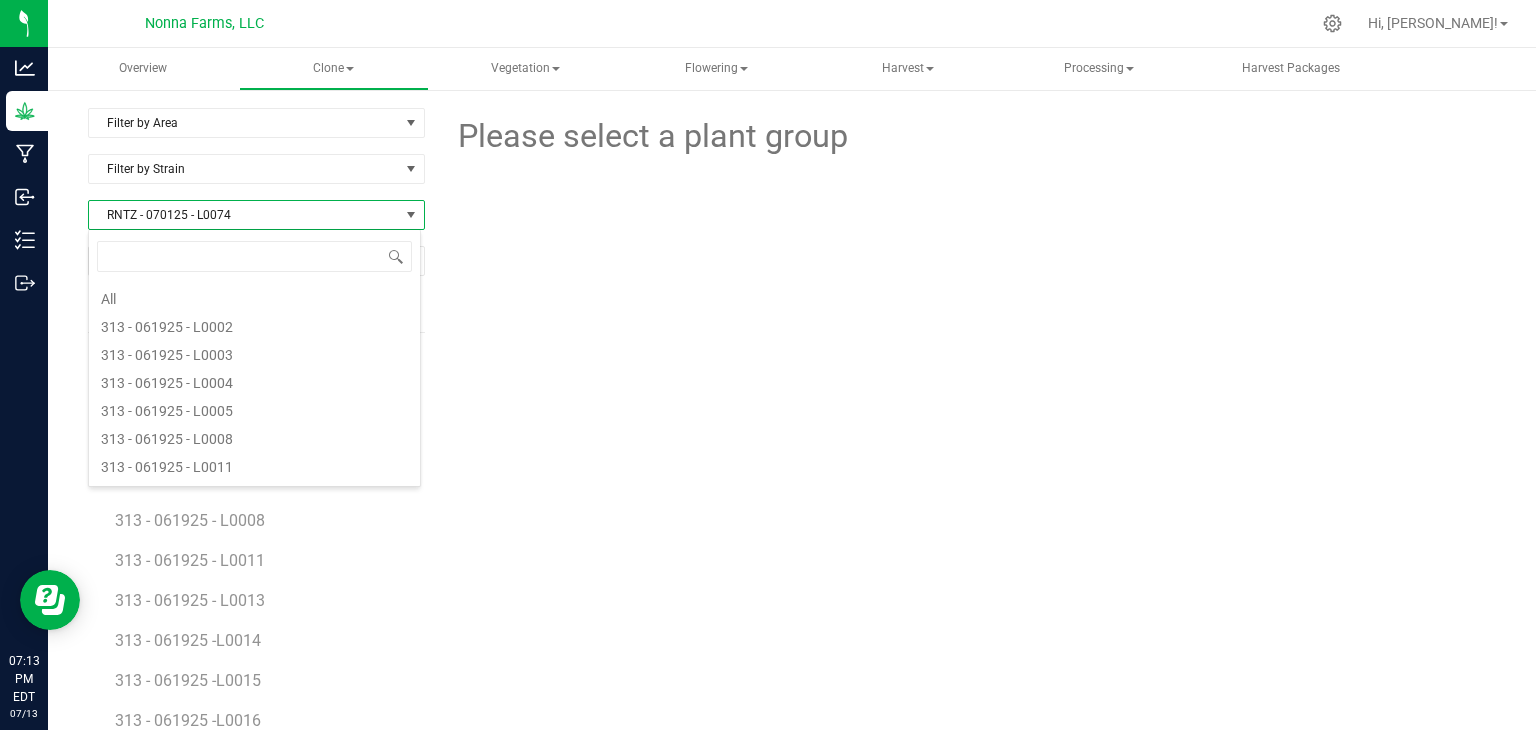 scroll, scrollTop: 5036, scrollLeft: 0, axis: vertical 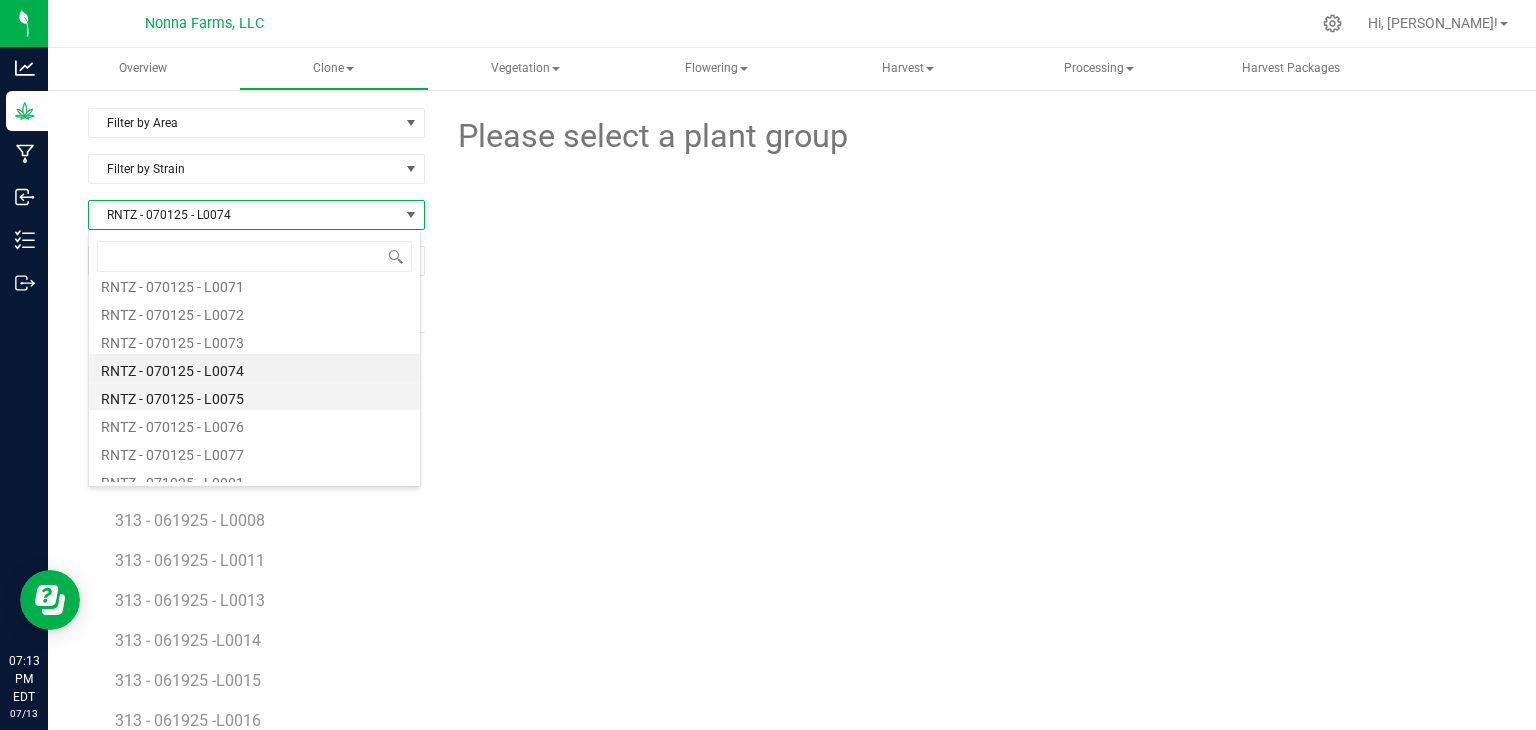 click on "RNTZ - 070125 - L0075" at bounding box center (254, 396) 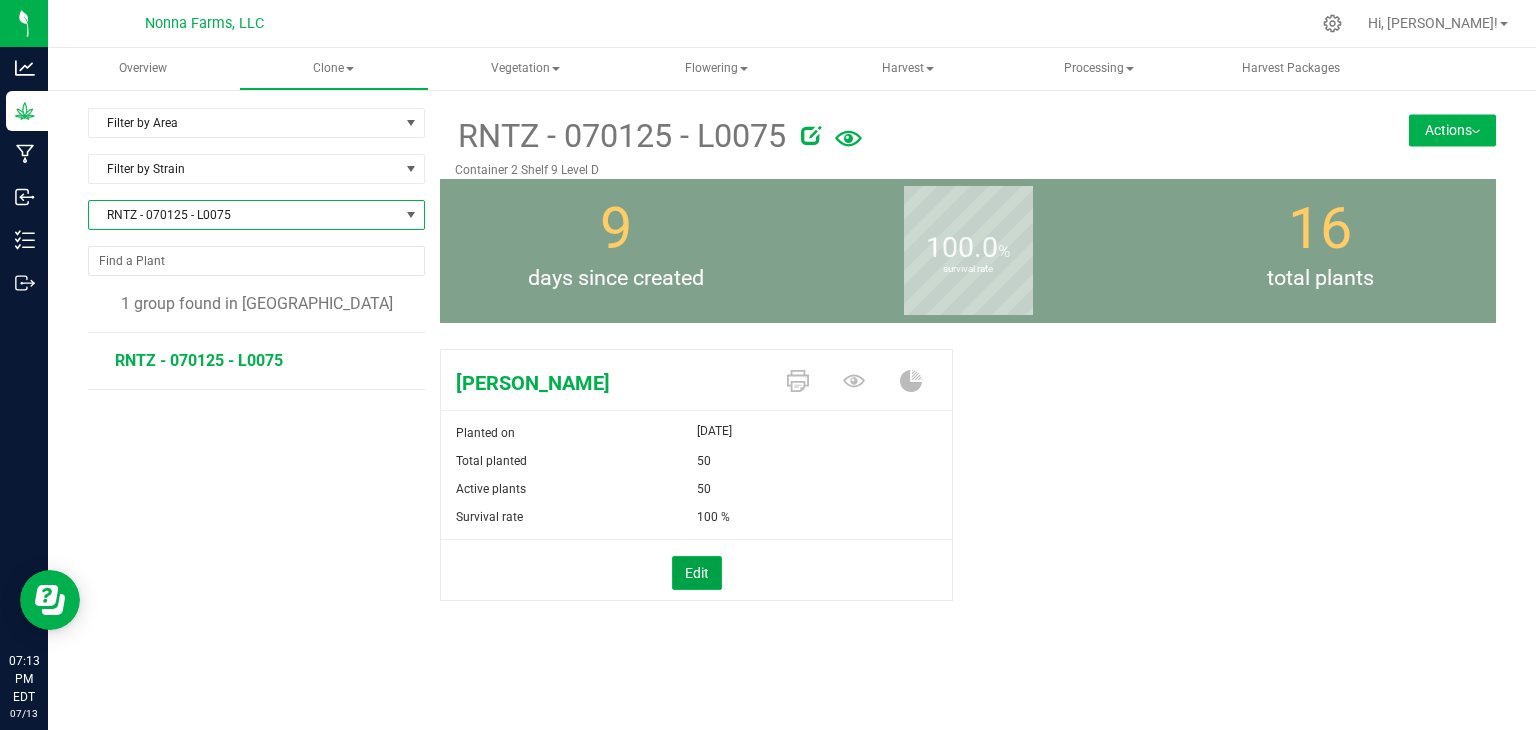 click on "Edit" at bounding box center (697, 573) 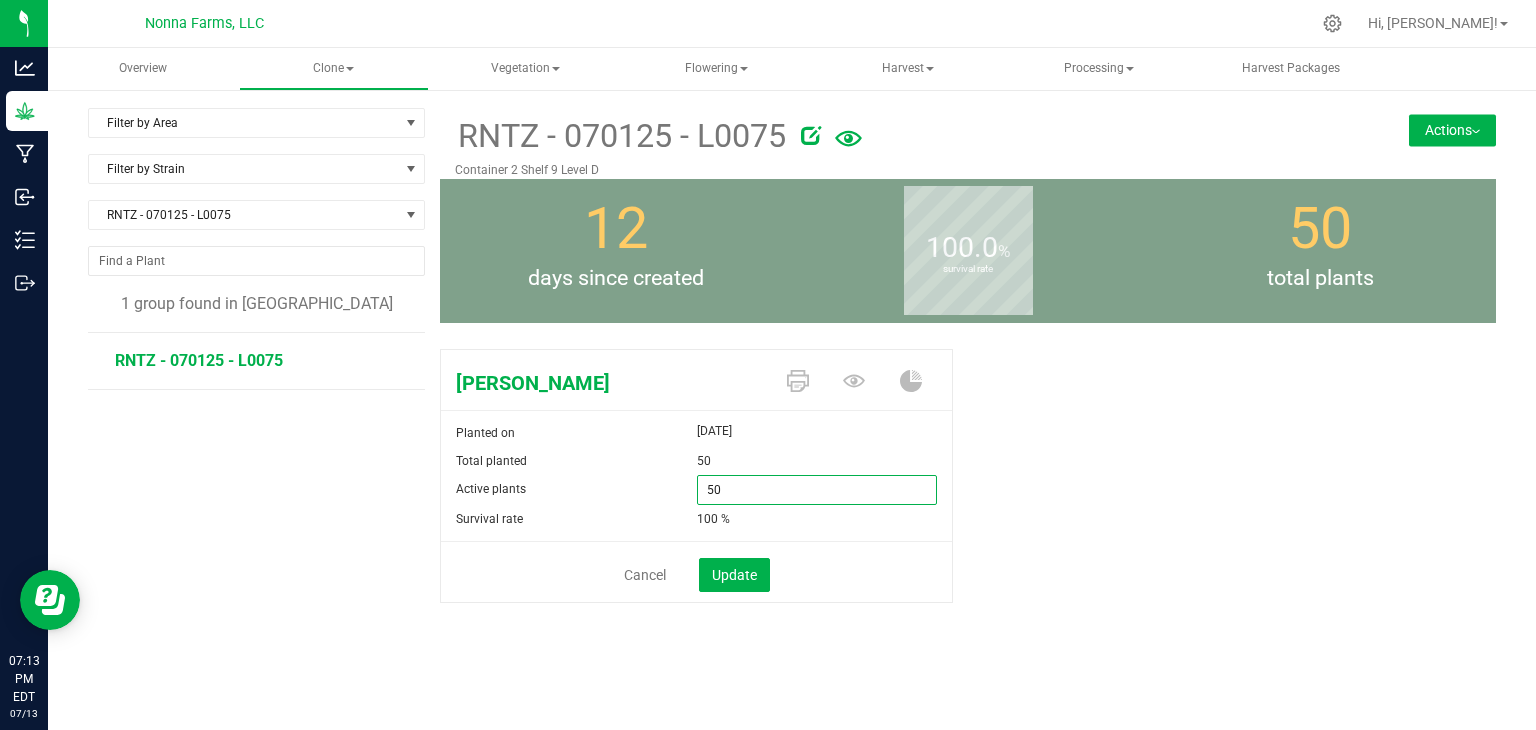 drag, startPoint x: 760, startPoint y: 484, endPoint x: 590, endPoint y: 478, distance: 170.10585 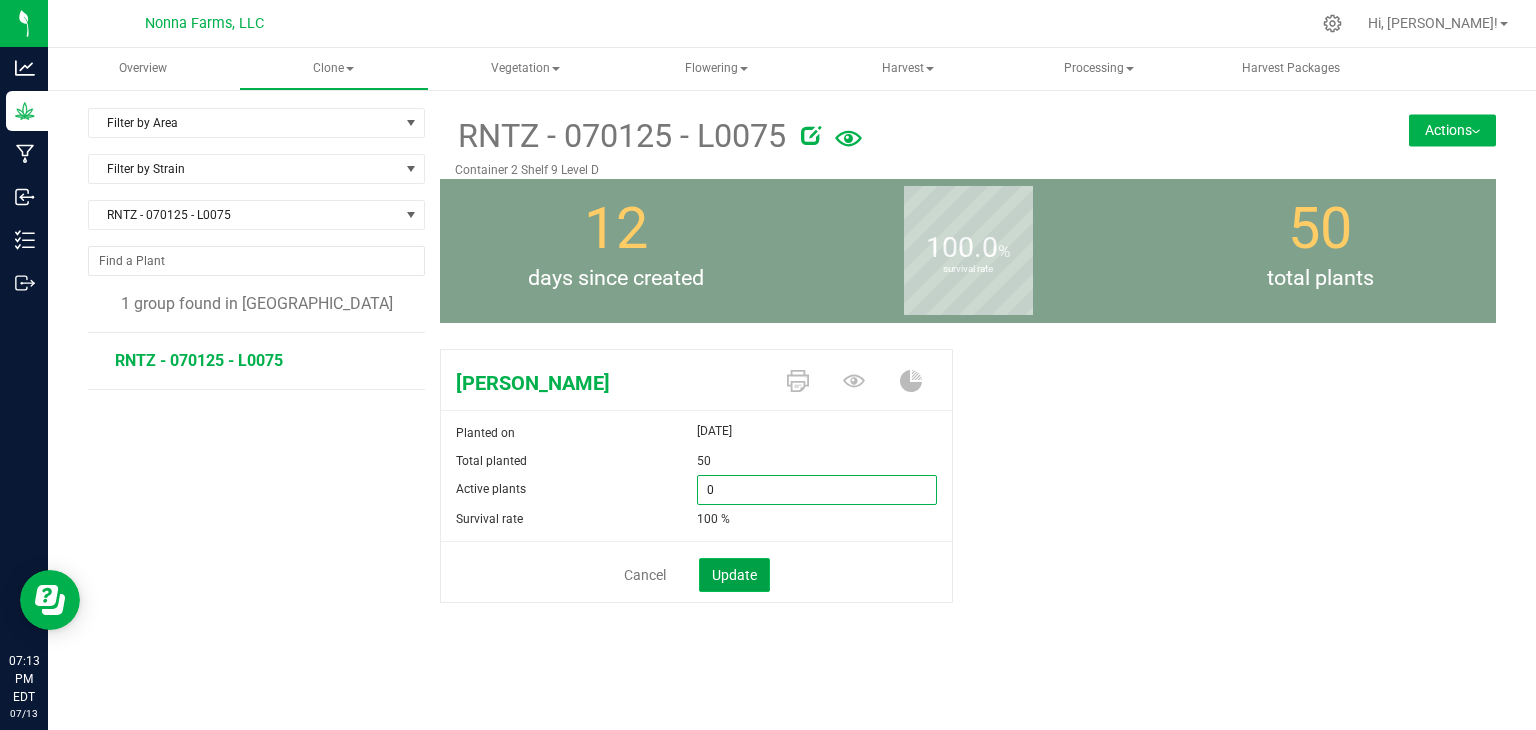 type on "0" 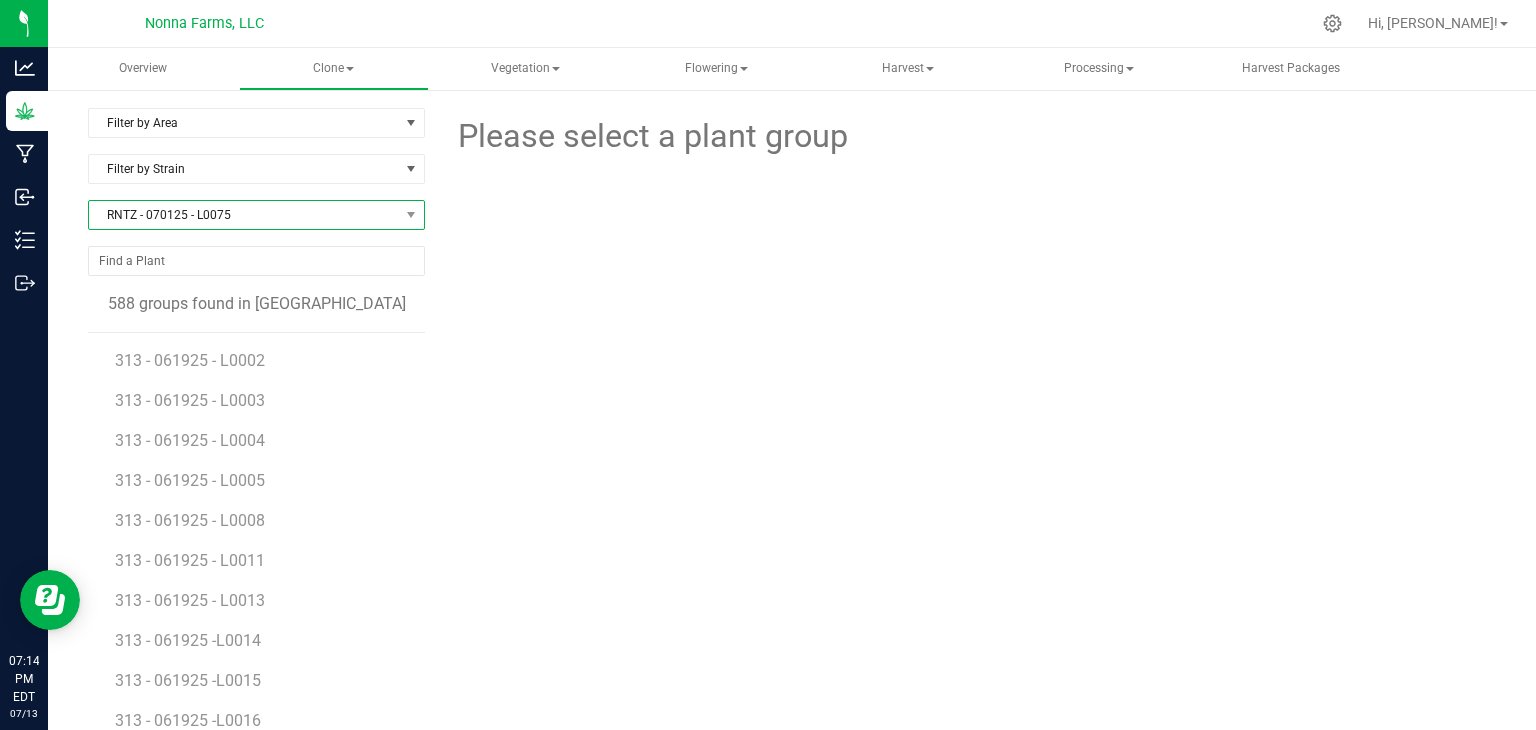 click on "RNTZ - 070125 - L0075" at bounding box center [244, 215] 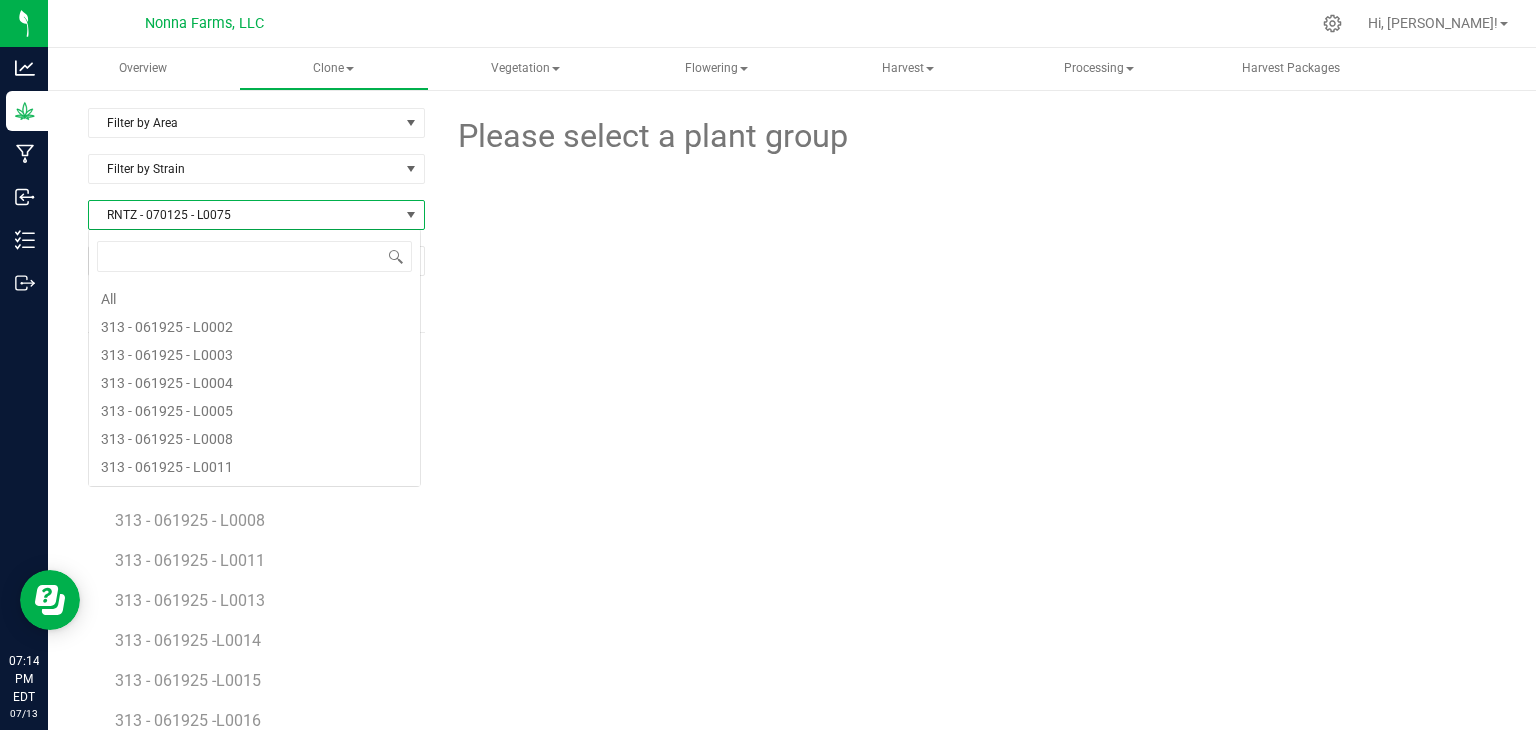 scroll, scrollTop: 5064, scrollLeft: 0, axis: vertical 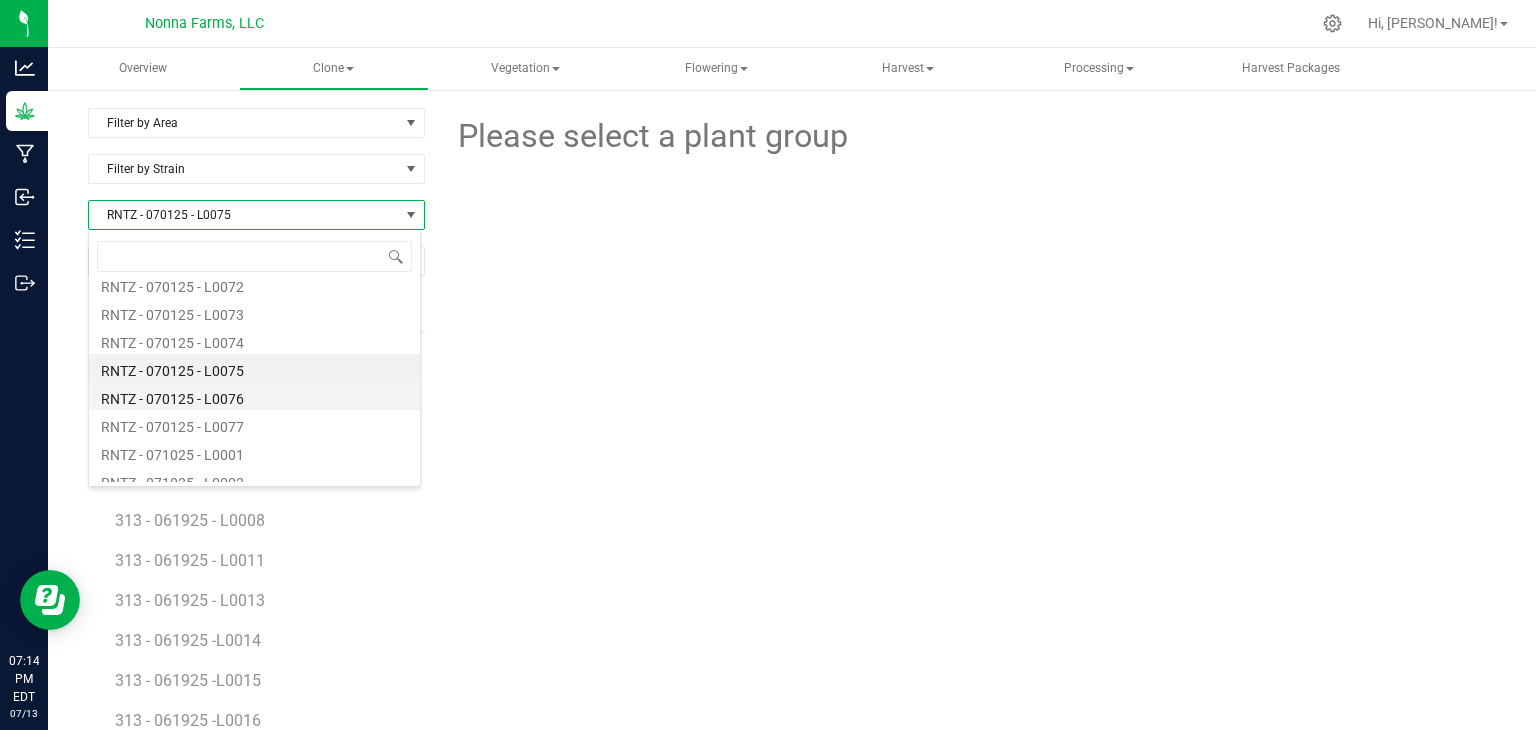 click on "RNTZ - 070125 - L0076" at bounding box center (254, 396) 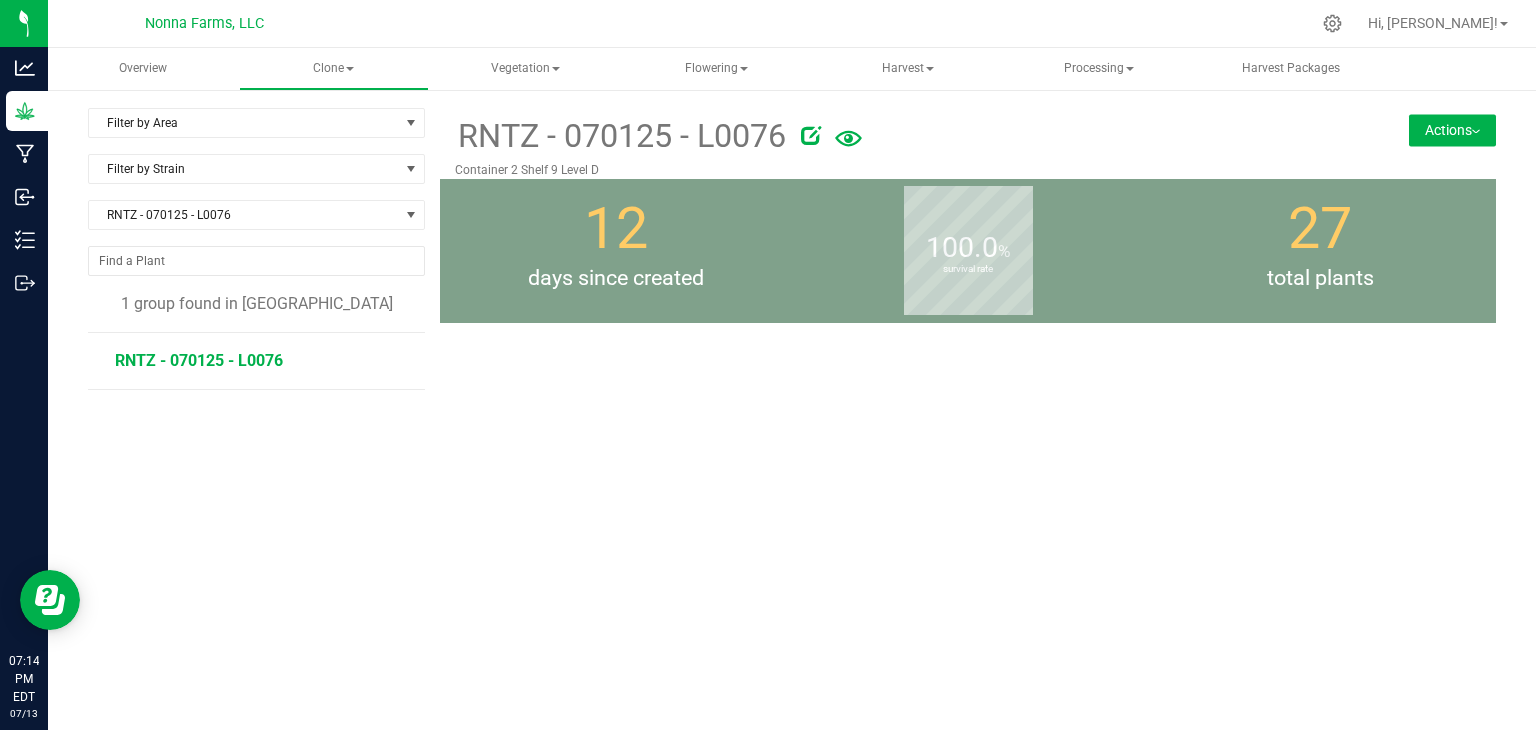 click on "RNTZ - 070125 - L0076" at bounding box center (199, 360) 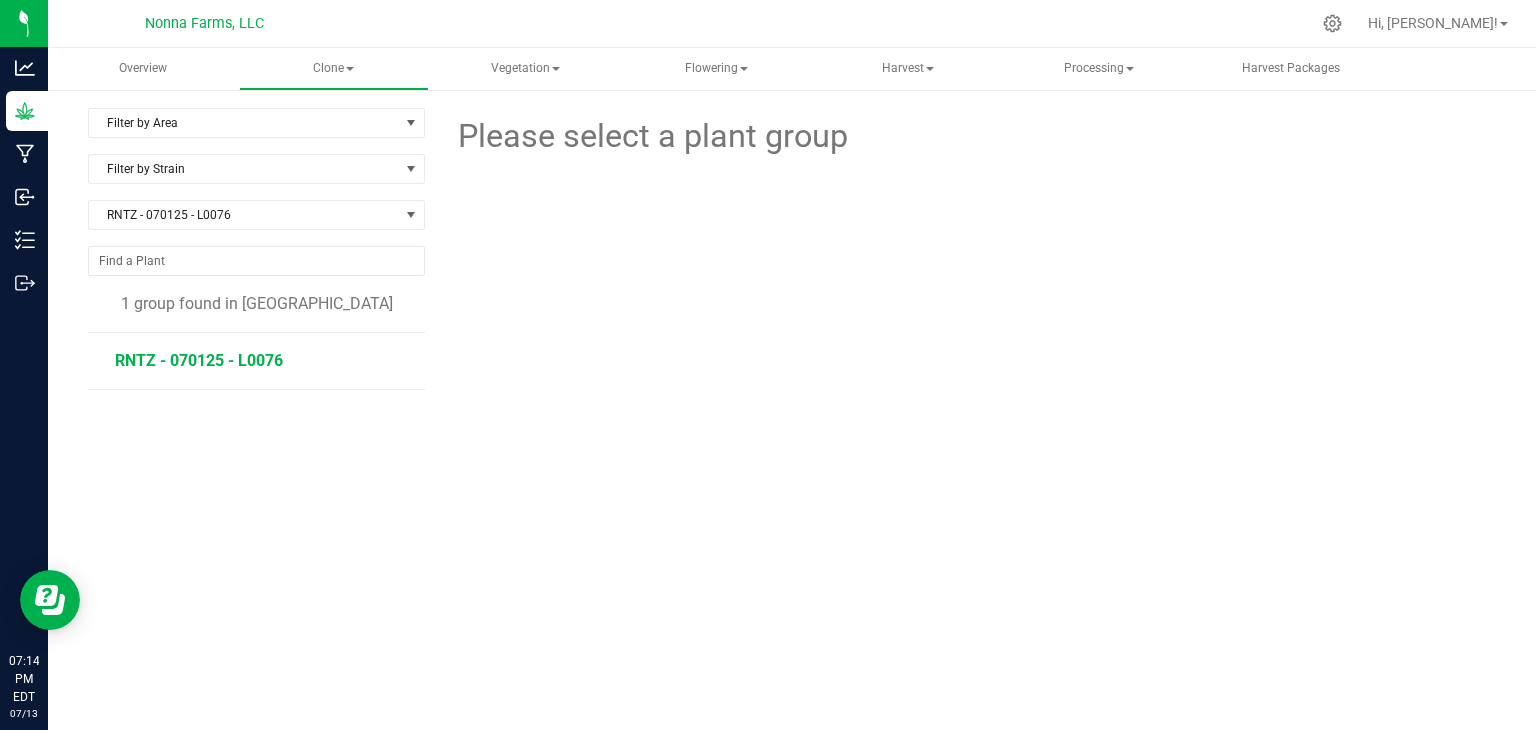 click on "RNTZ - 070125 - L0076" at bounding box center [199, 360] 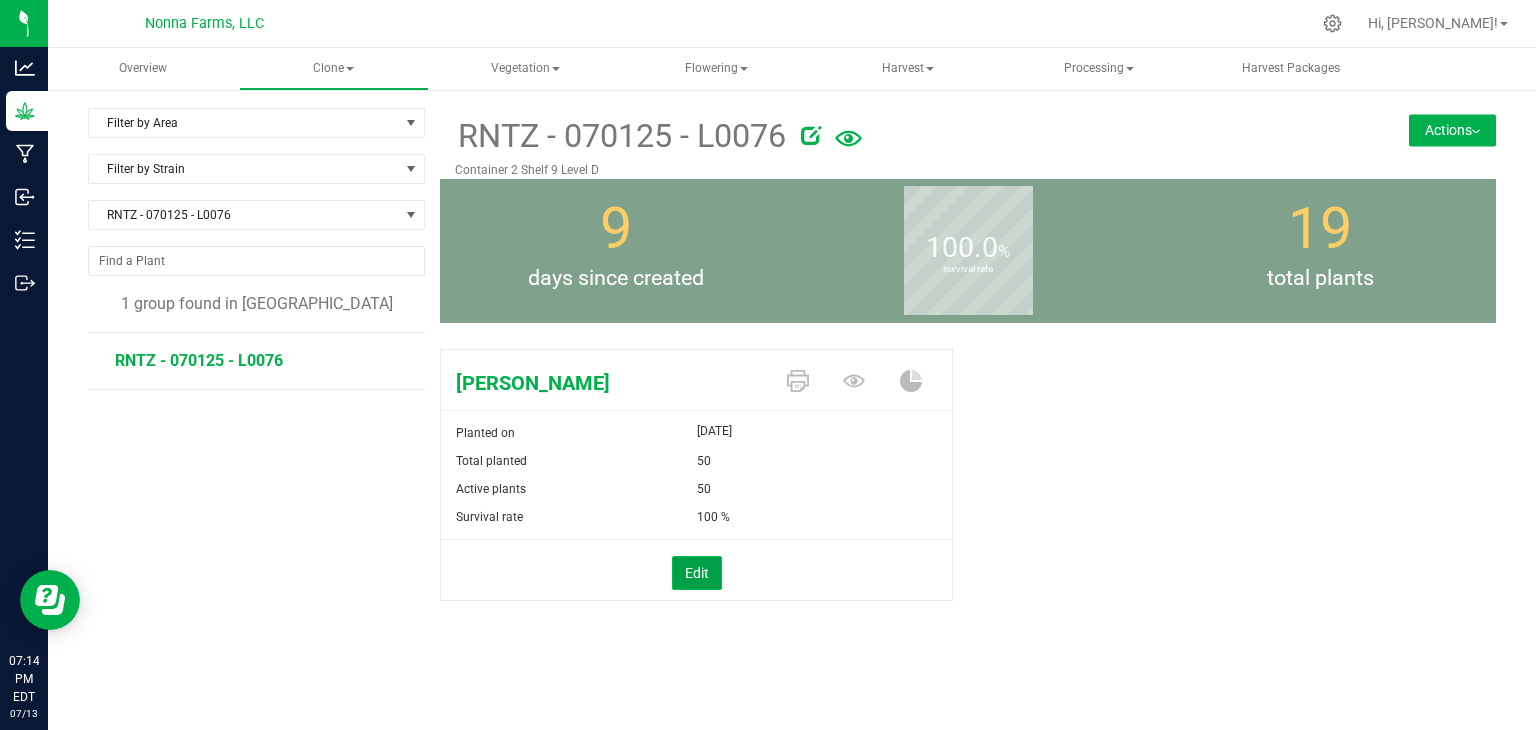 click on "Edit" at bounding box center (697, 573) 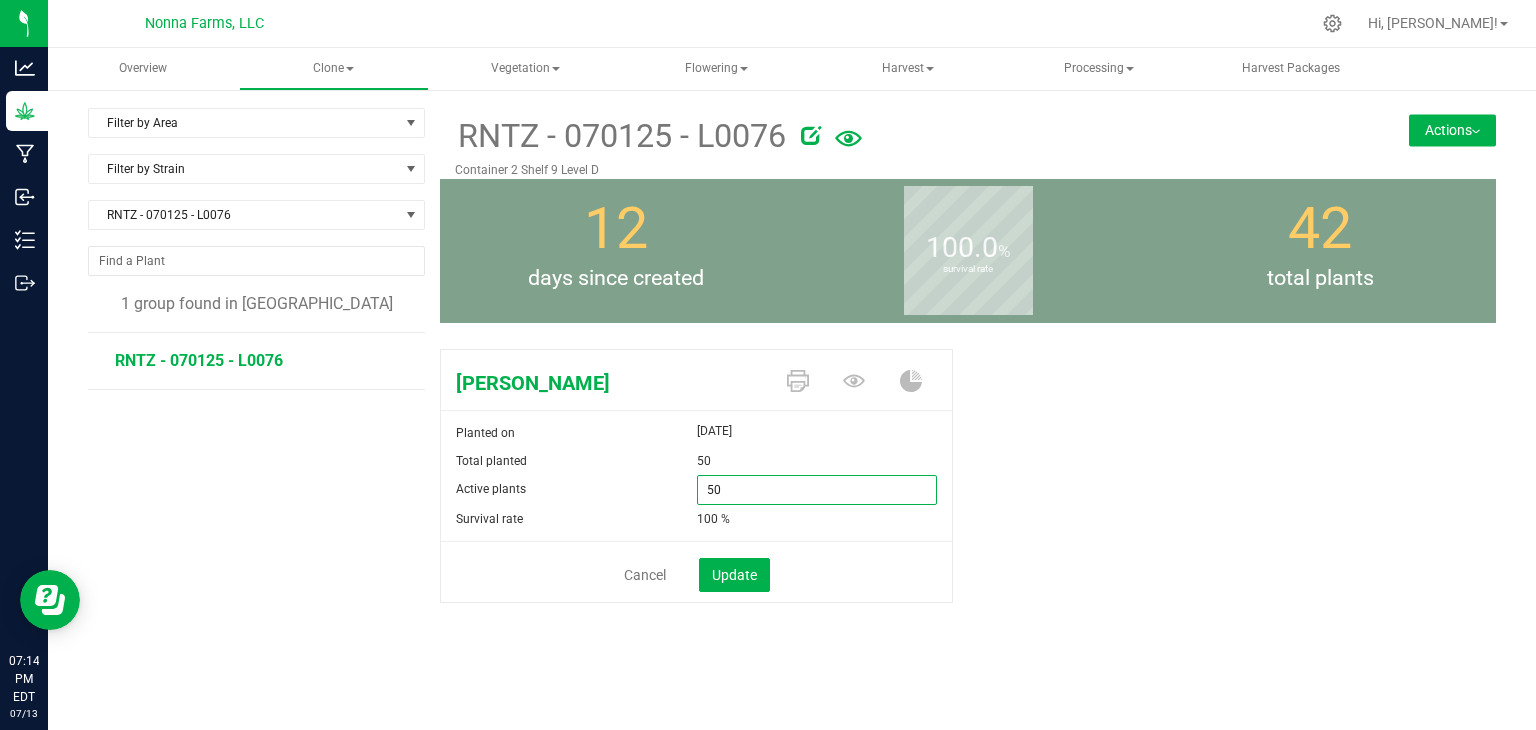 drag, startPoint x: 759, startPoint y: 489, endPoint x: 580, endPoint y: 469, distance: 180.11385 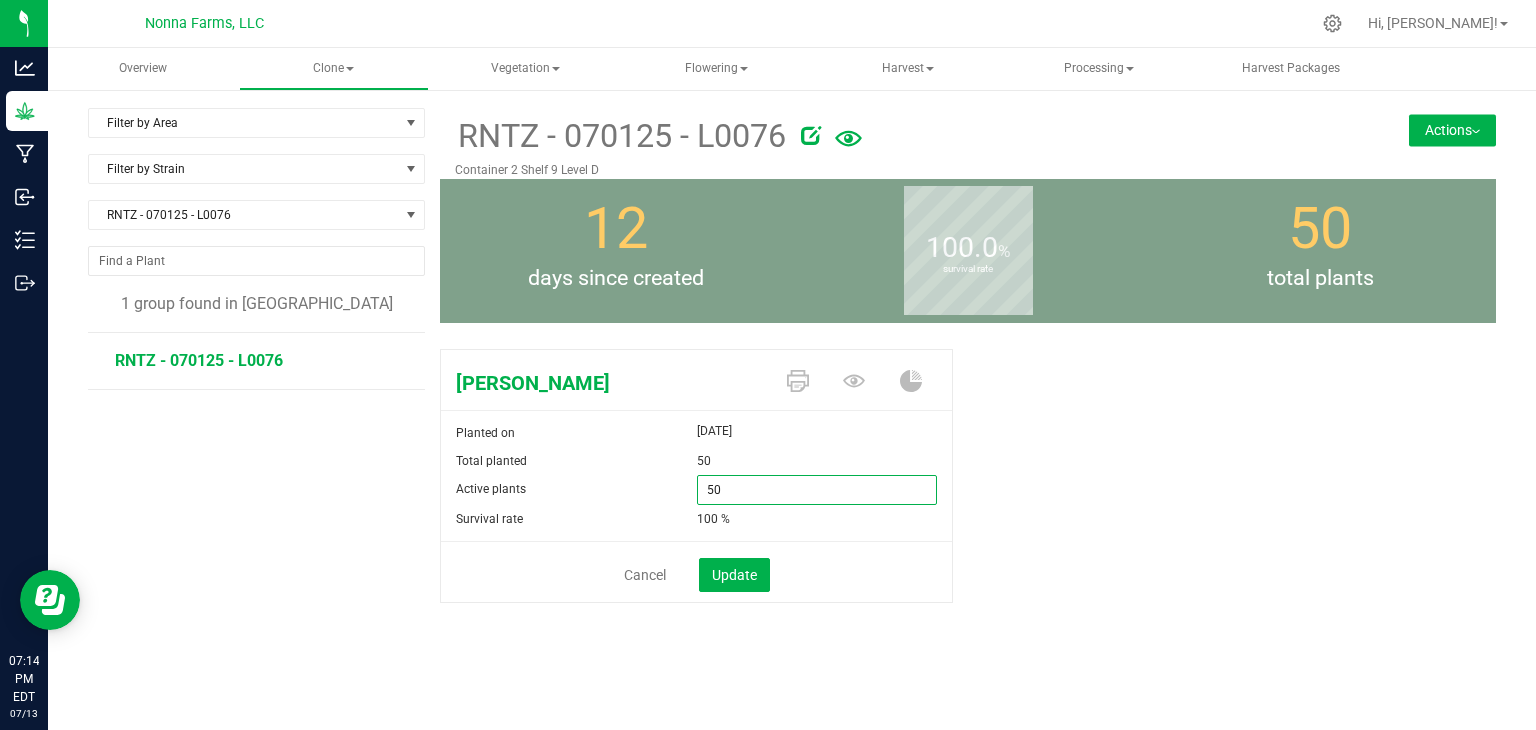 type on "0" 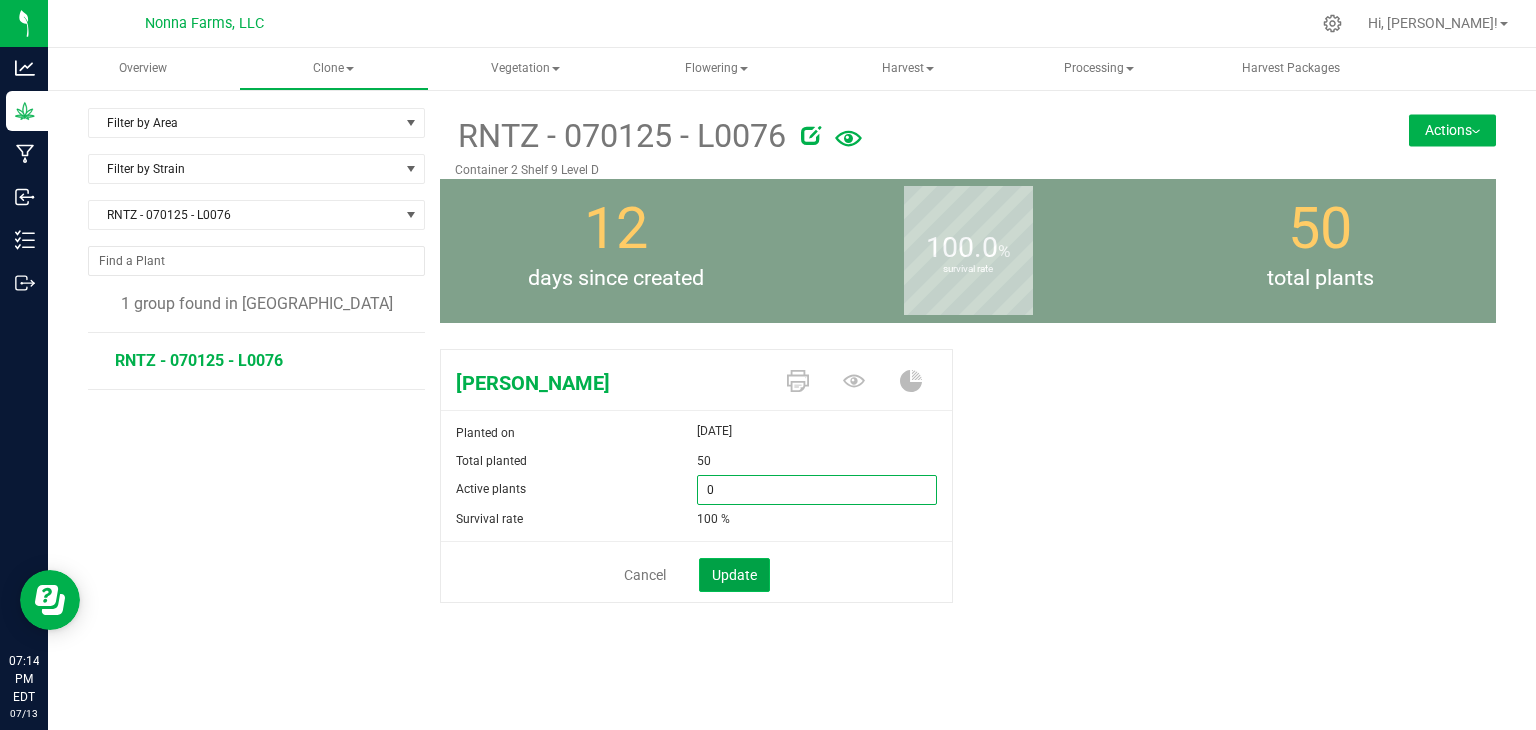 type on "0" 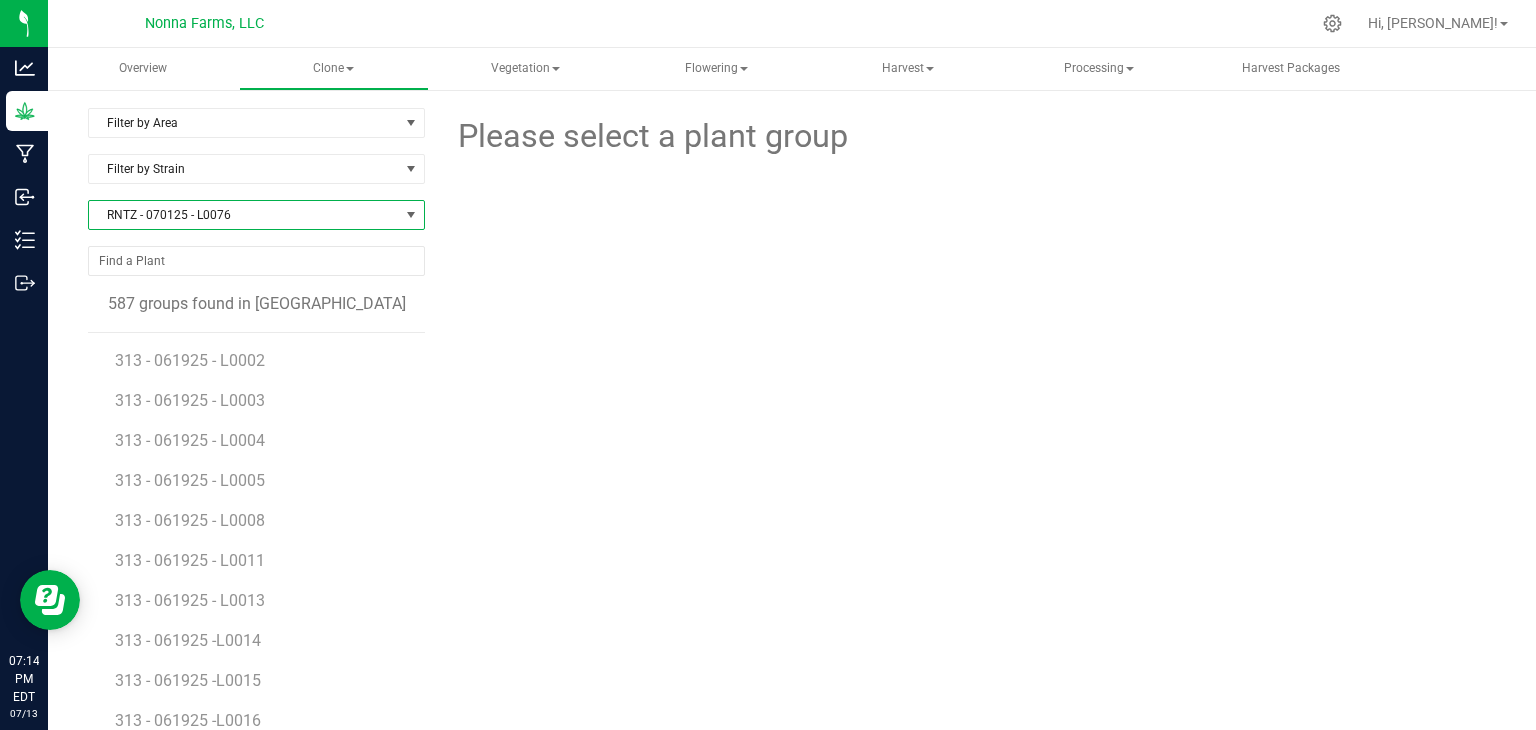 click on "RNTZ - 070125 - L0076" at bounding box center [244, 215] 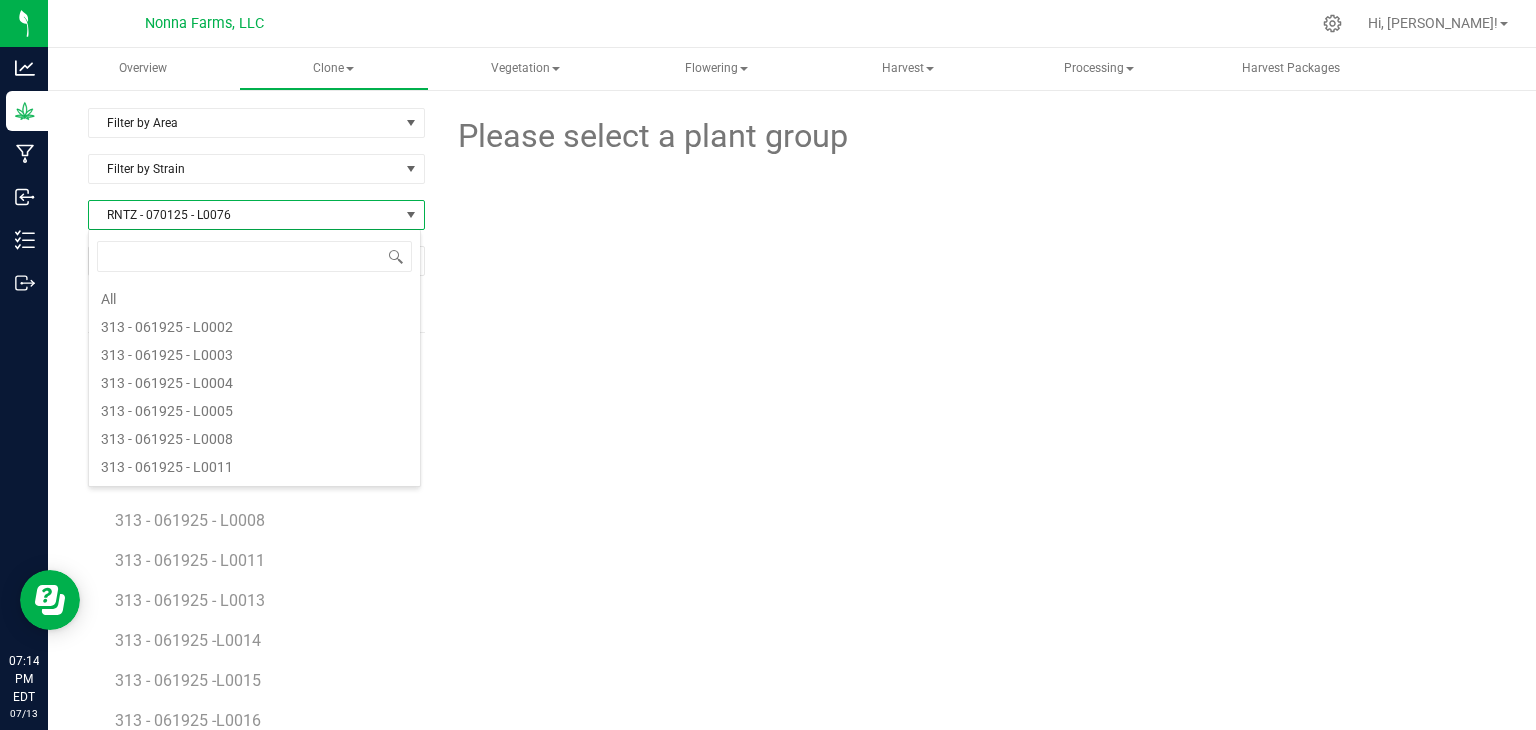 scroll, scrollTop: 5092, scrollLeft: 0, axis: vertical 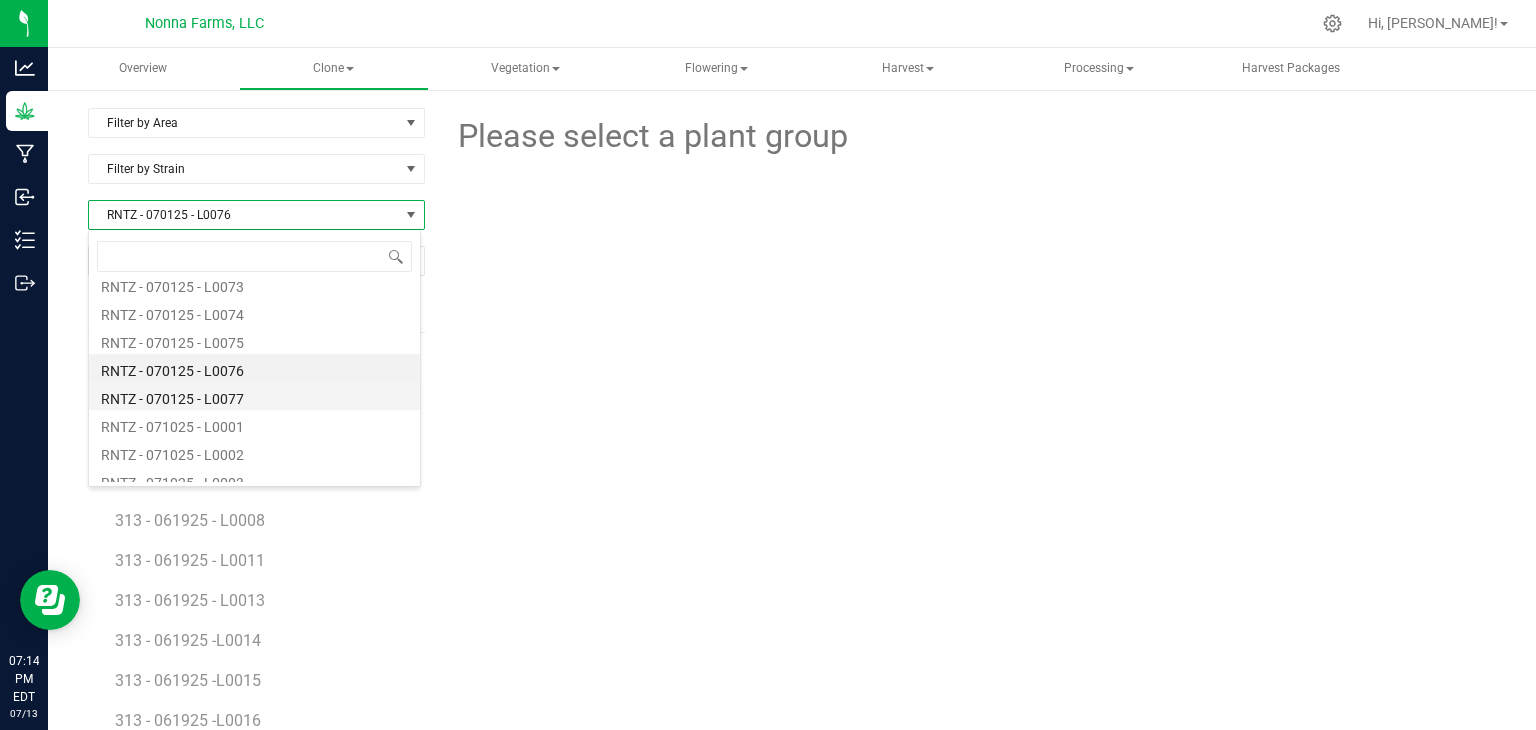 click on "RNTZ - 070125 - L0077" at bounding box center [254, 396] 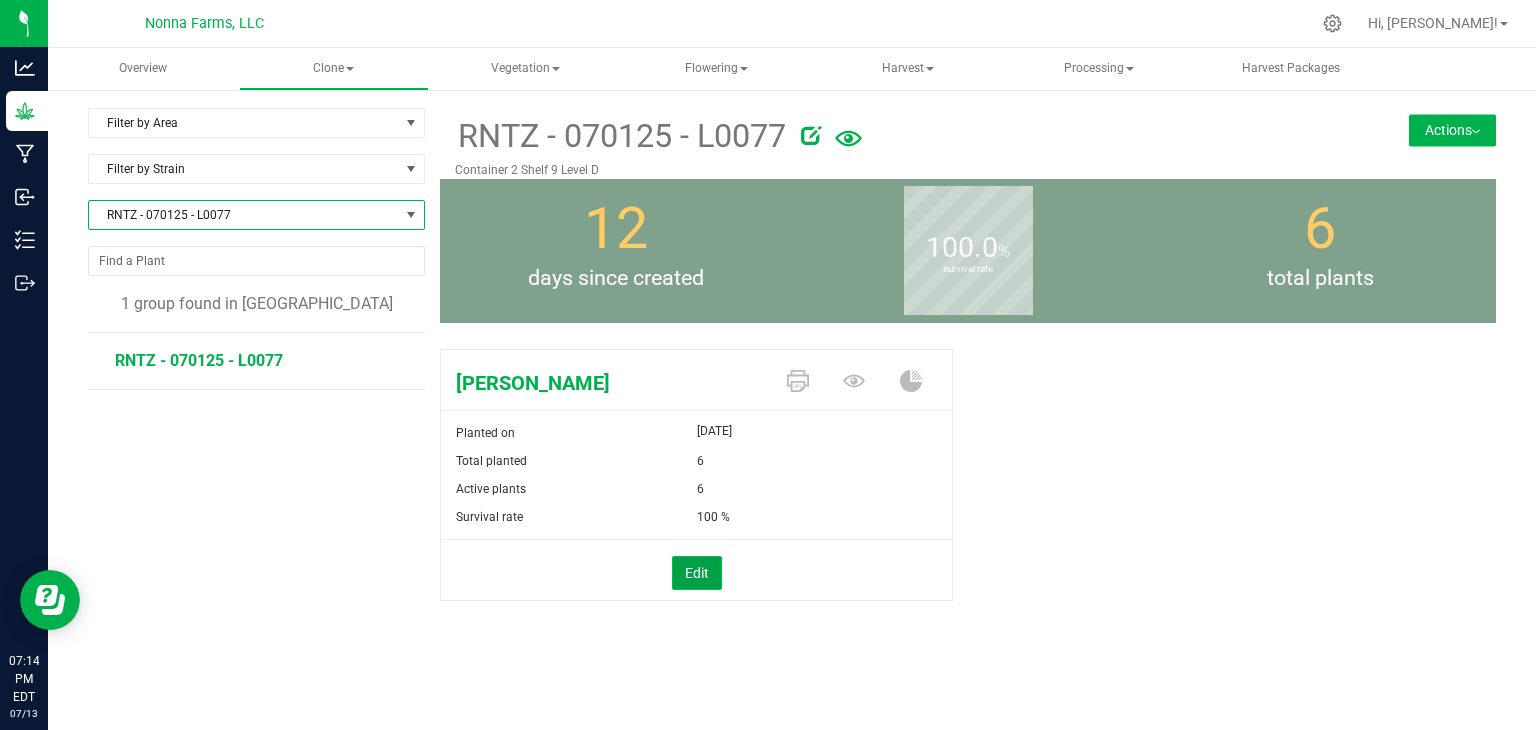 click on "Edit" at bounding box center (697, 573) 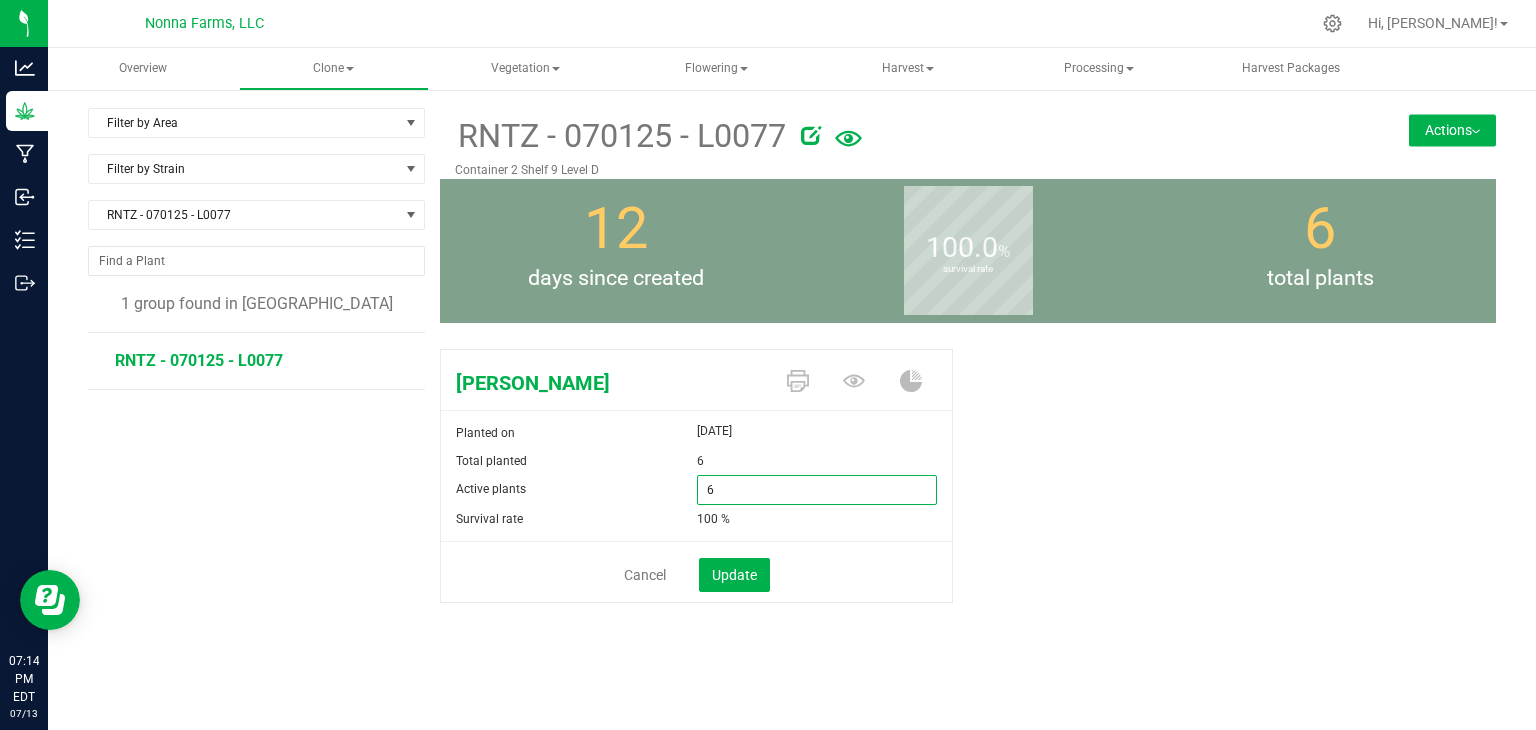 drag, startPoint x: 744, startPoint y: 488, endPoint x: 672, endPoint y: 486, distance: 72.02777 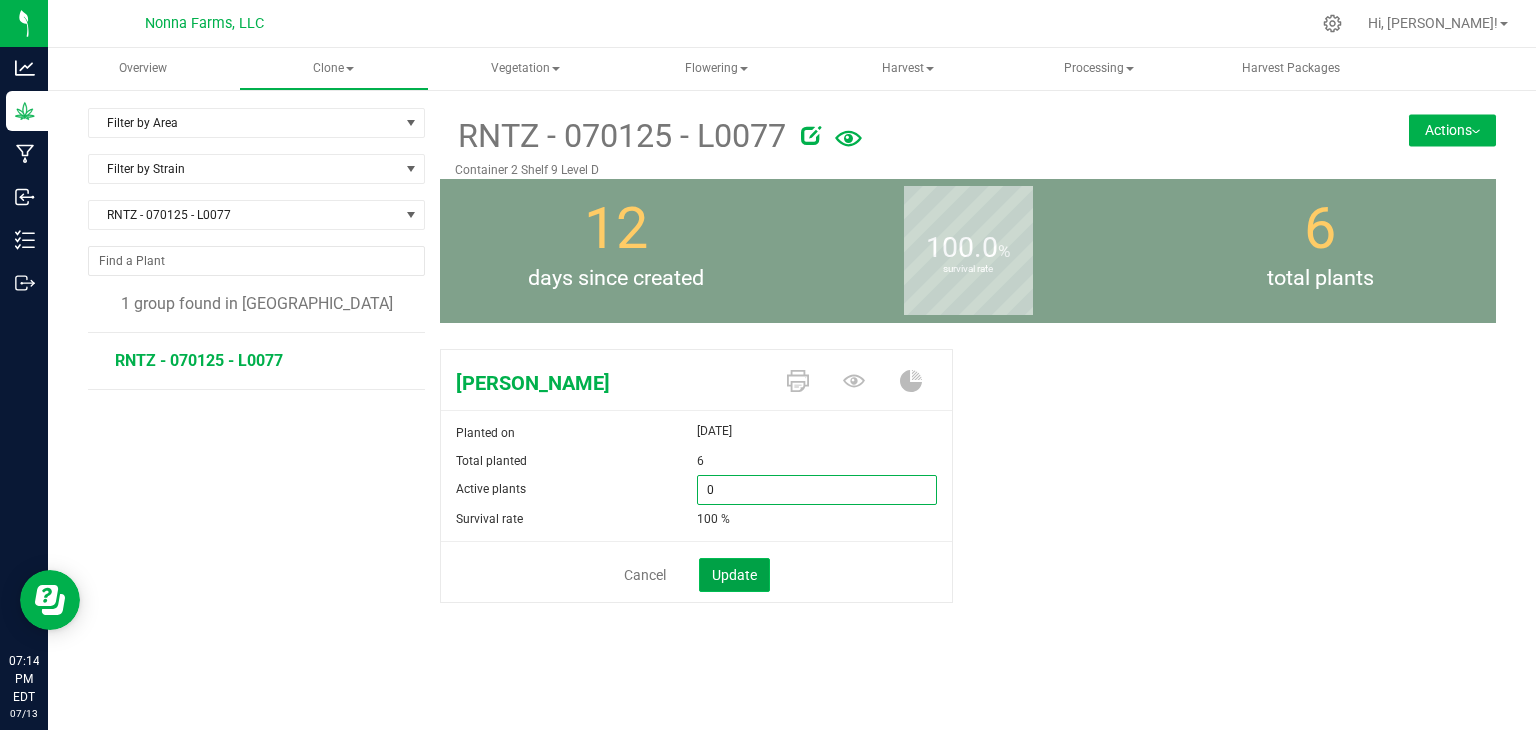 type on "0" 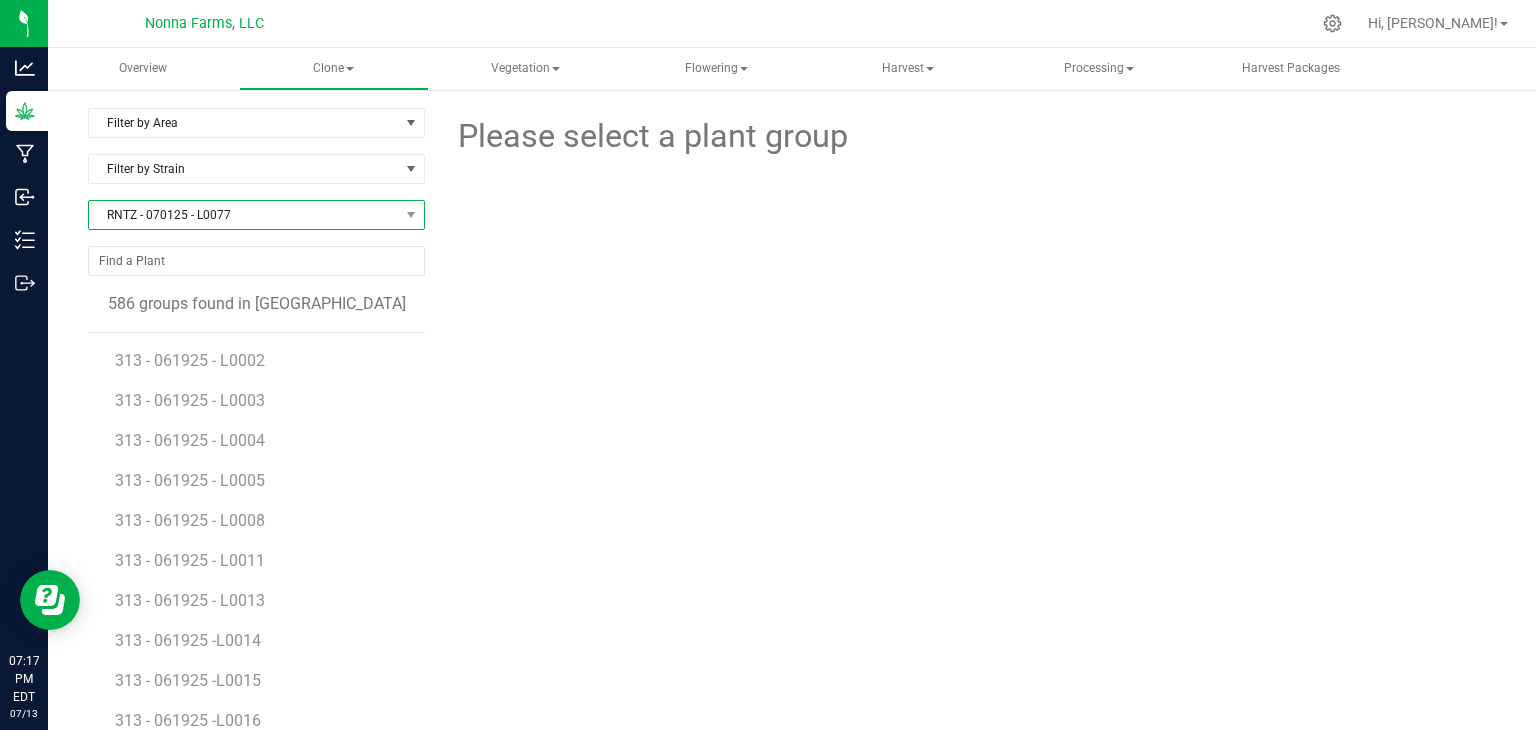 click on "RNTZ - 070125 - L0077" at bounding box center [244, 215] 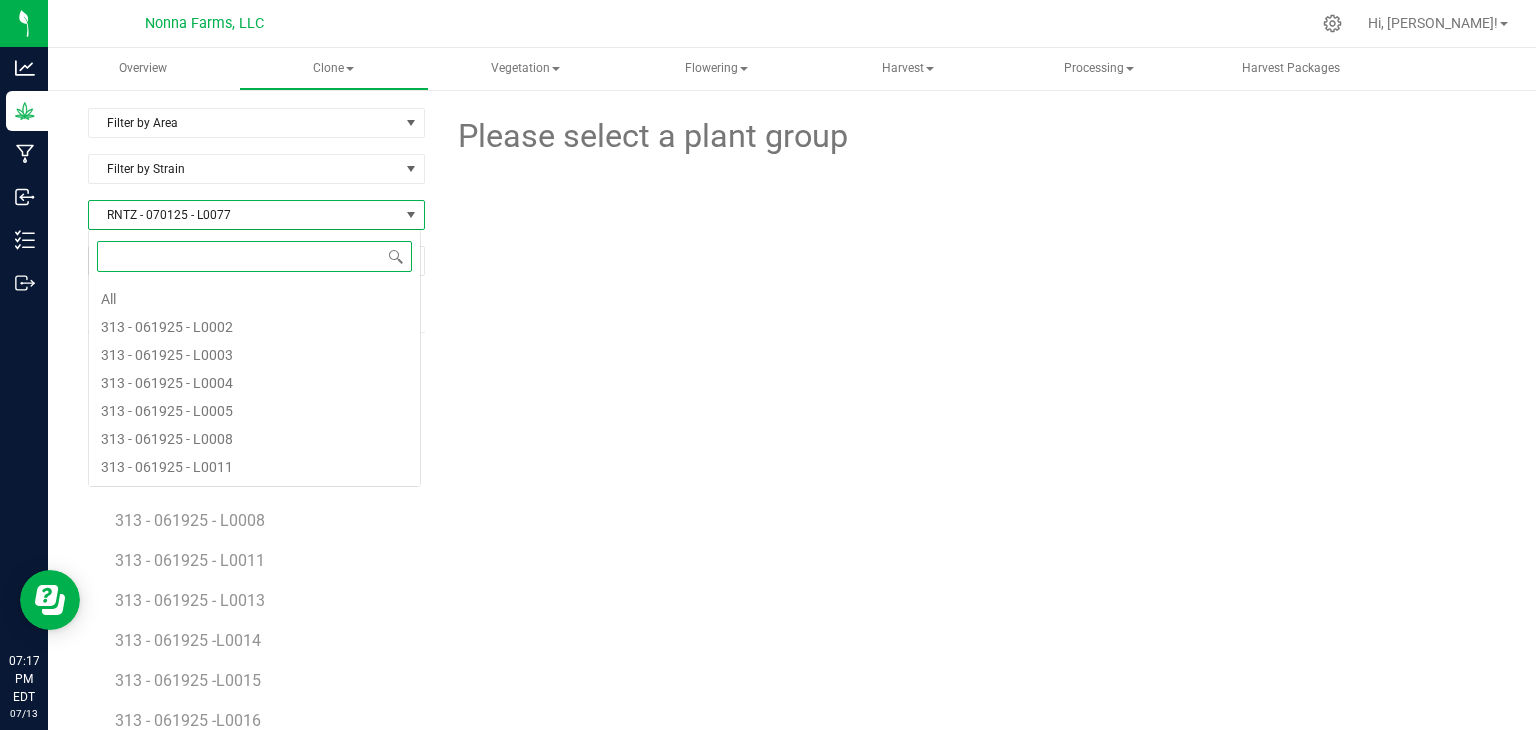 scroll, scrollTop: 99970, scrollLeft: 99666, axis: both 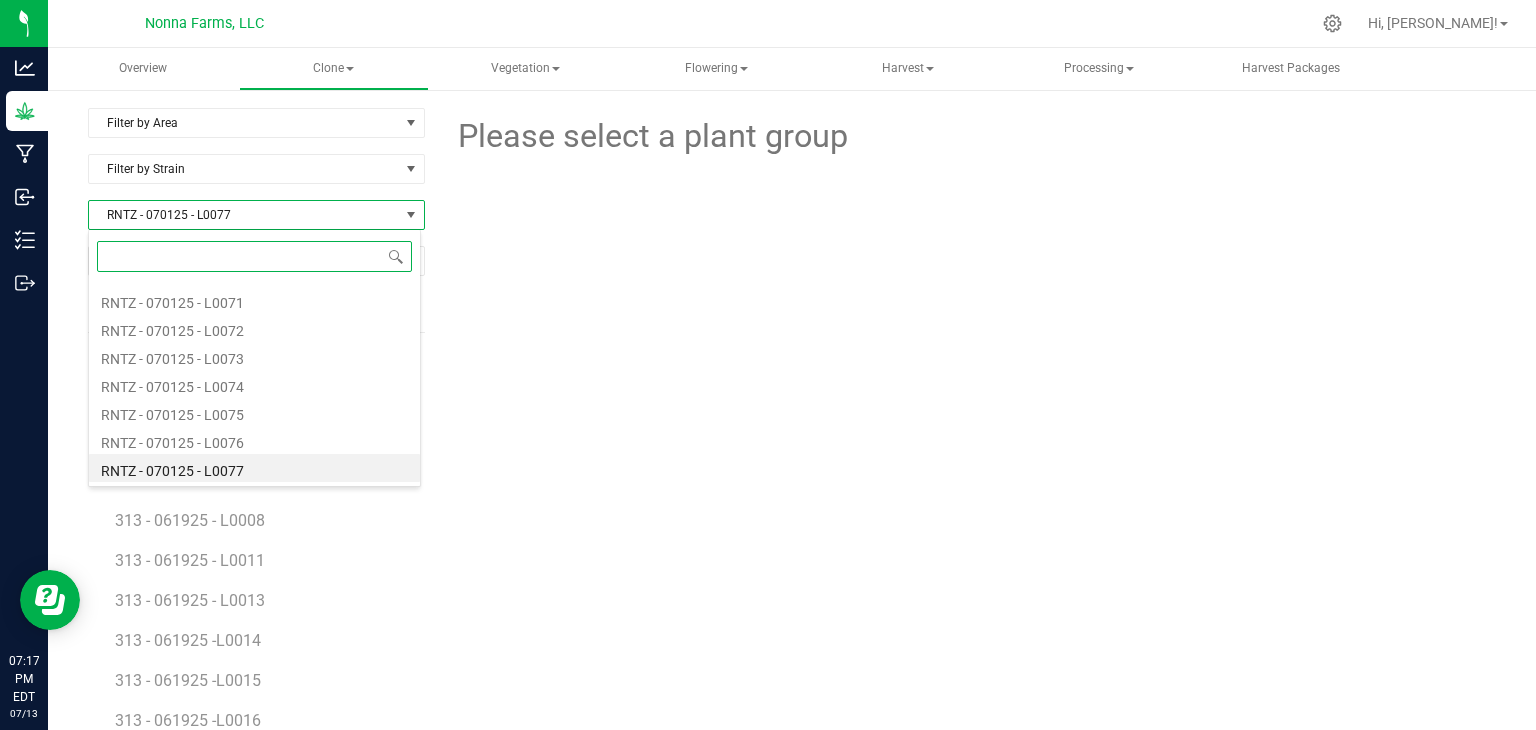 paste on "SP - 071025 - L0054" 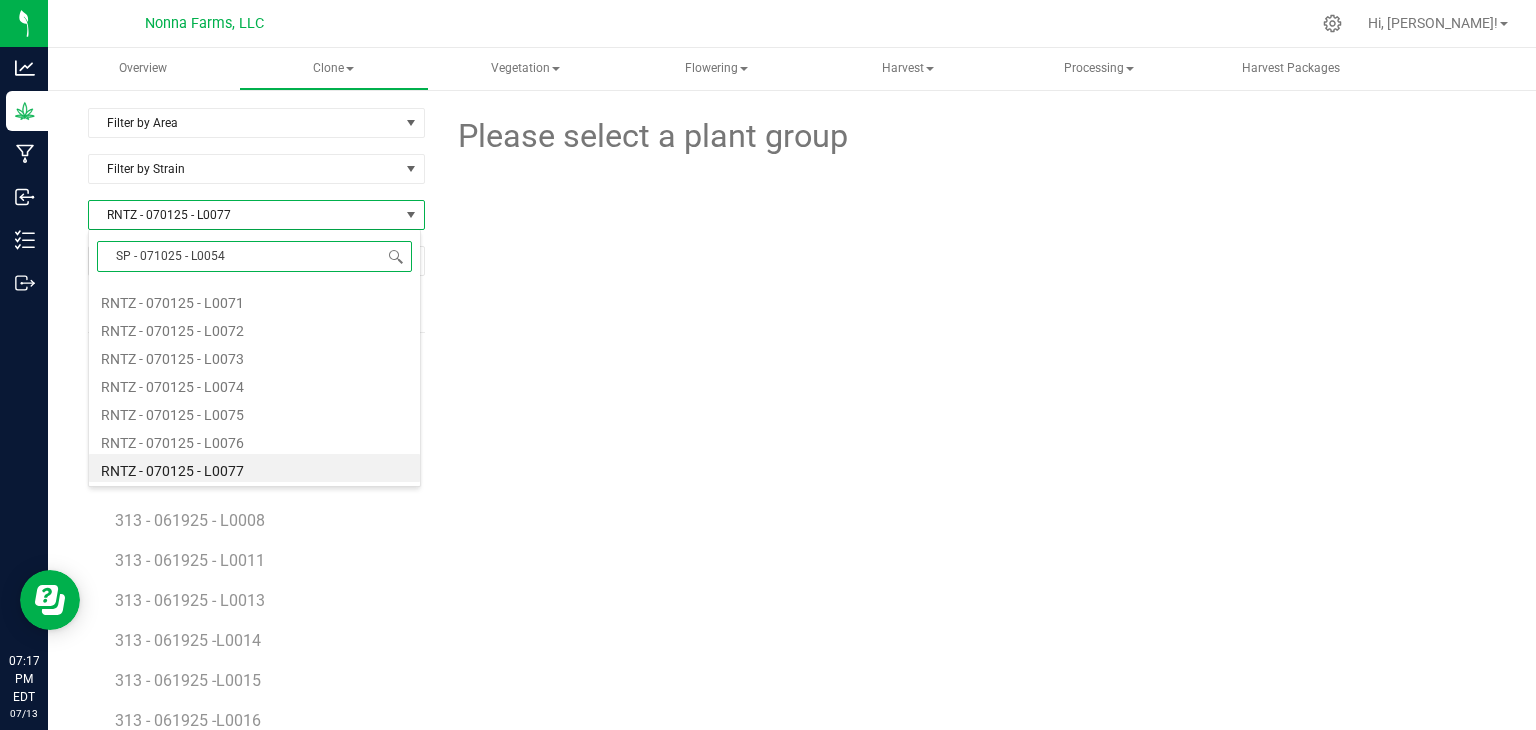 scroll, scrollTop: 0, scrollLeft: 0, axis: both 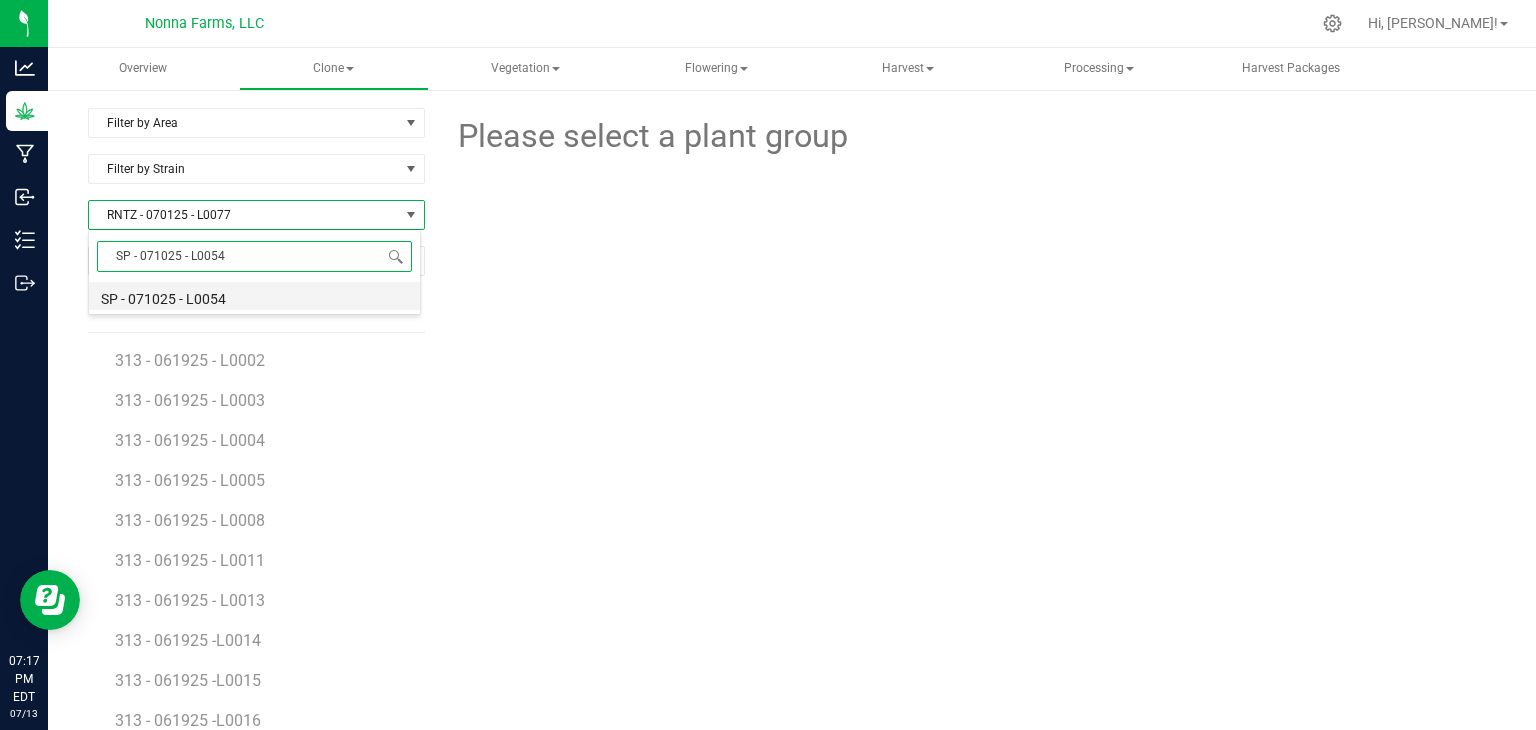 click on "SP - 071025 - L0054" at bounding box center [254, 296] 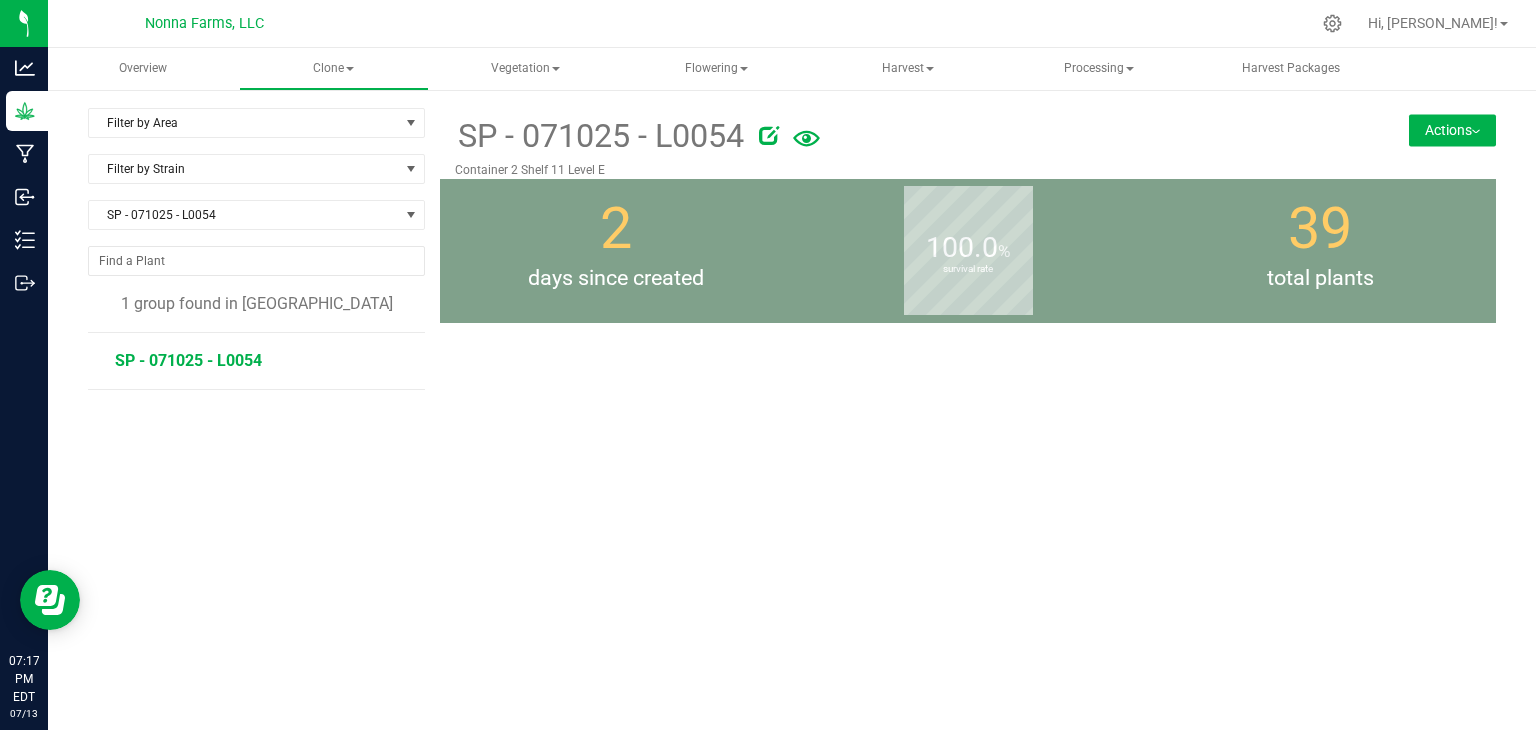 click on "SP - 071025 - L0054" at bounding box center [188, 360] 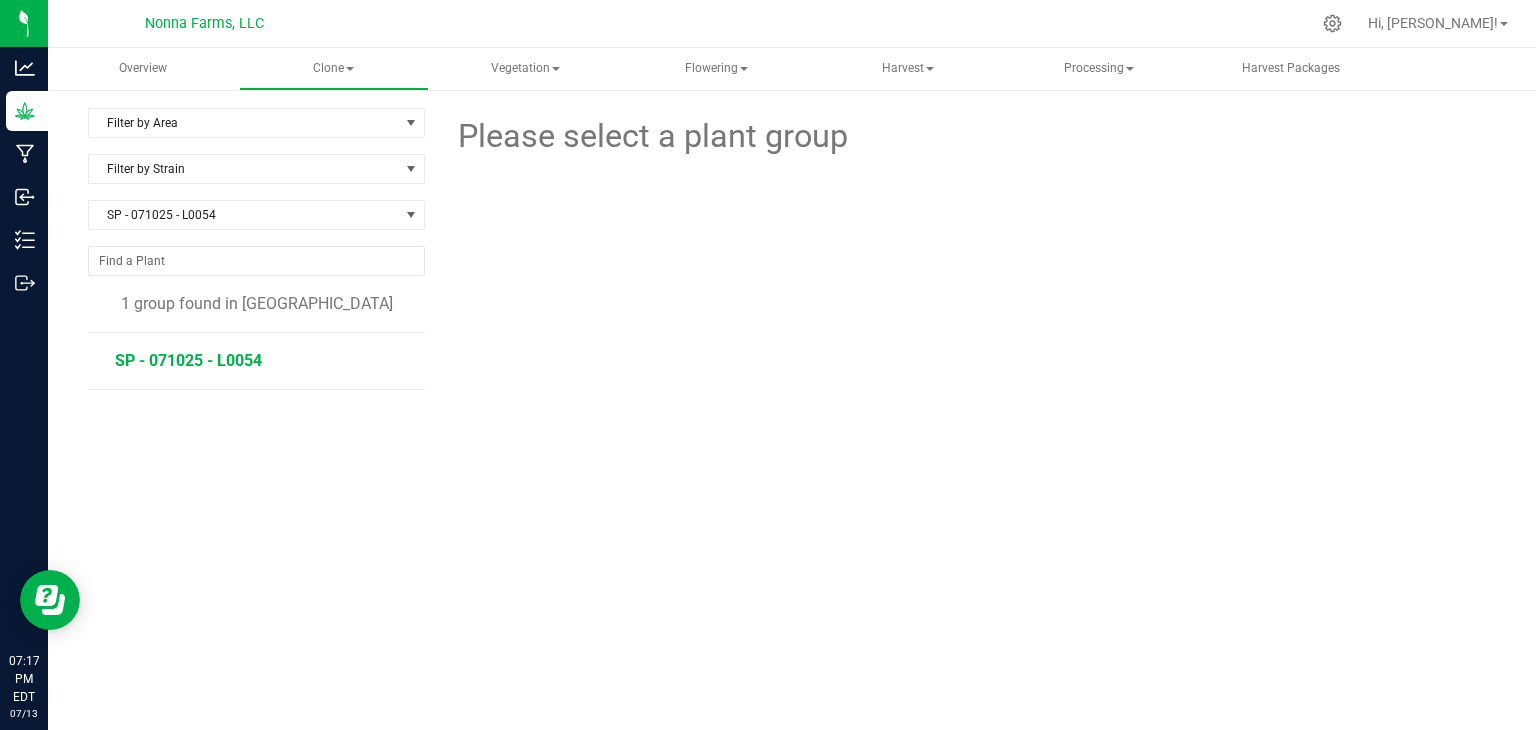 click on "SP - 071025 - L0054" at bounding box center (188, 360) 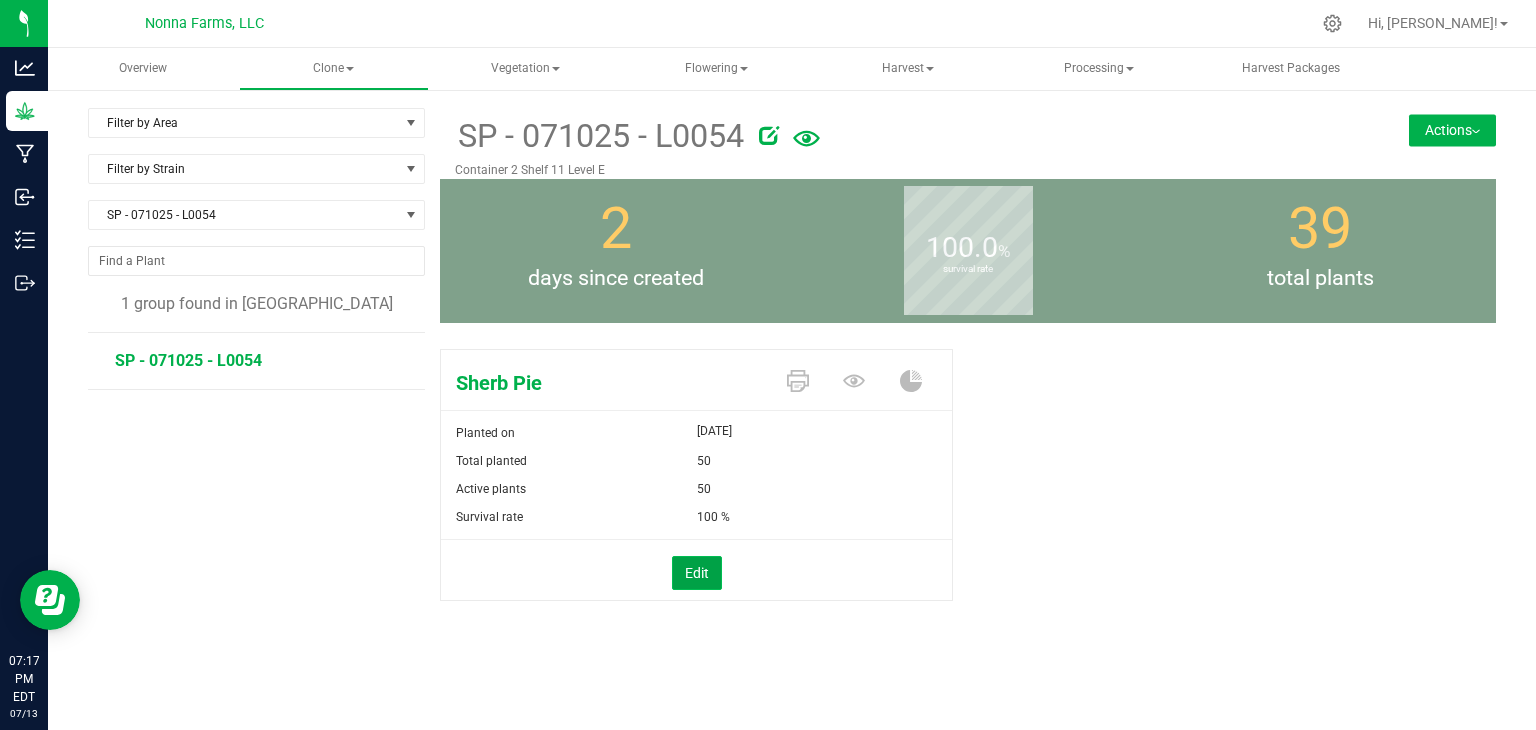 click on "Edit" at bounding box center [697, 573] 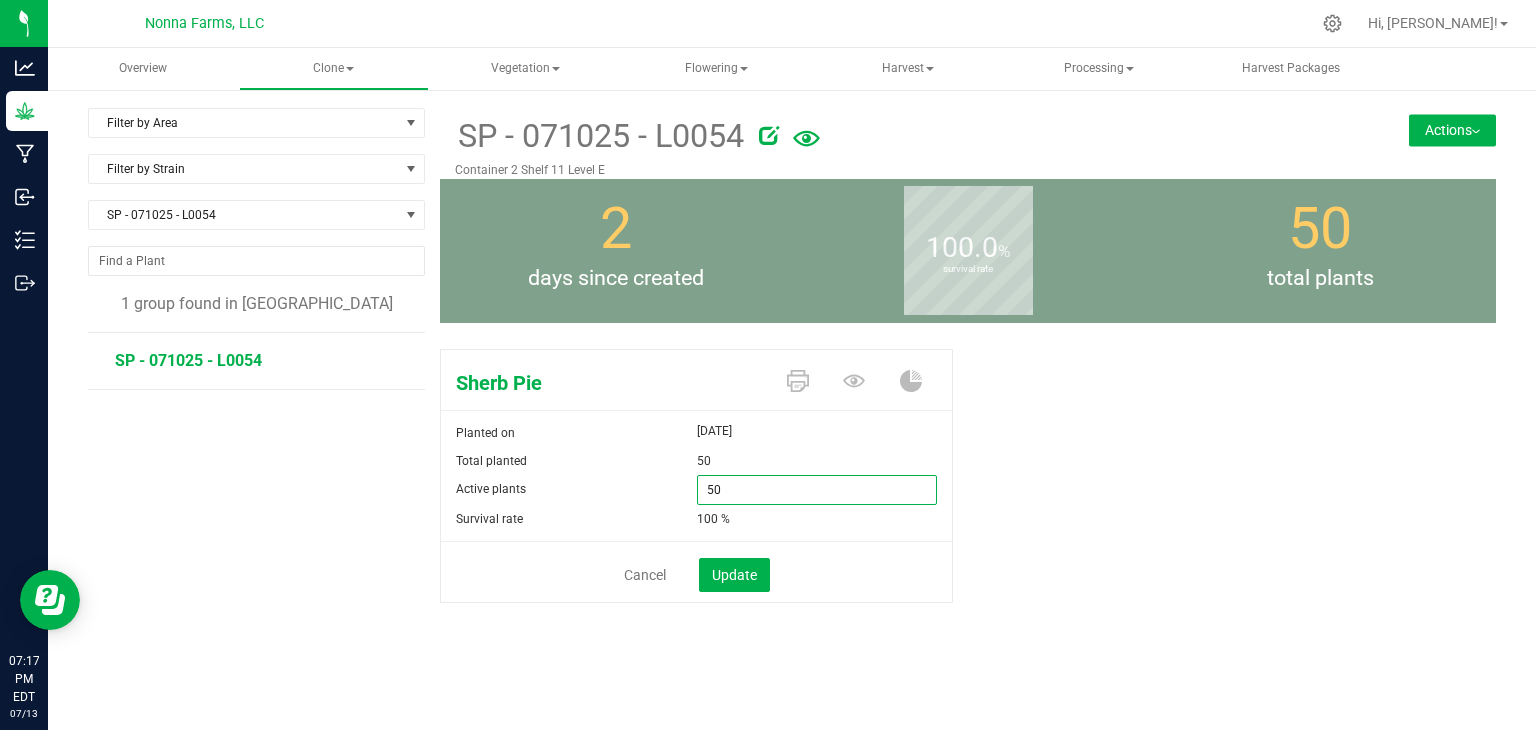 drag, startPoint x: 733, startPoint y: 497, endPoint x: 664, endPoint y: 489, distance: 69.46222 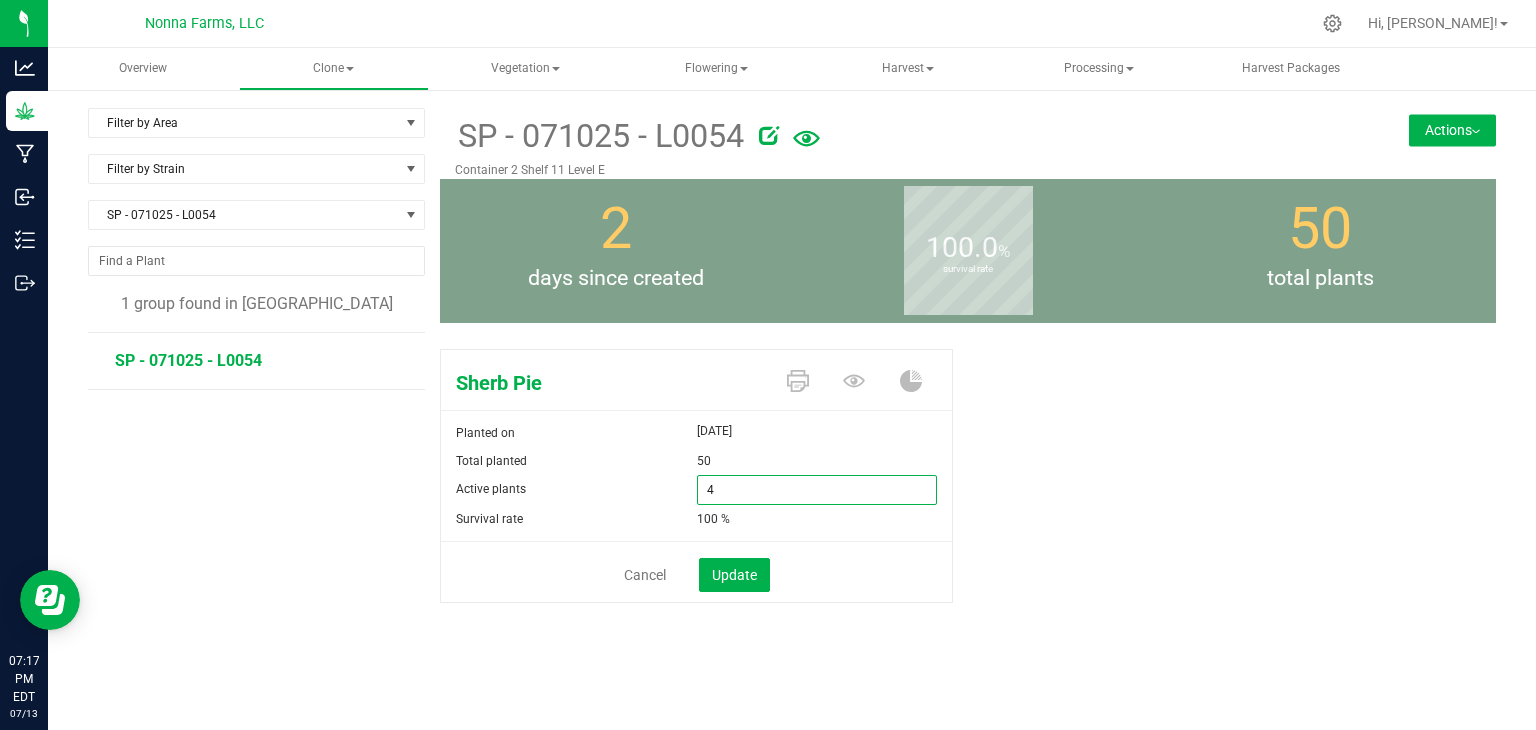 type on "48" 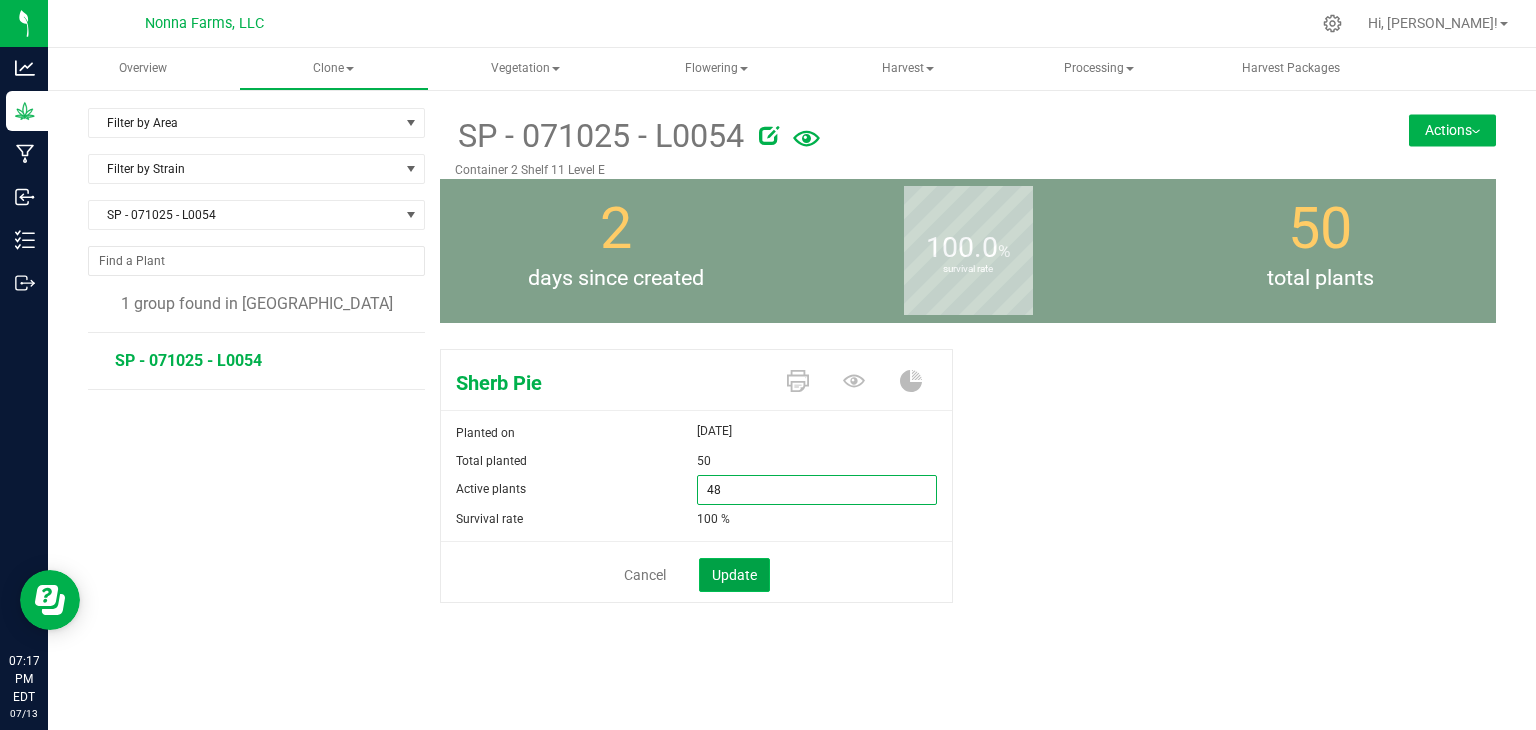 type on "48" 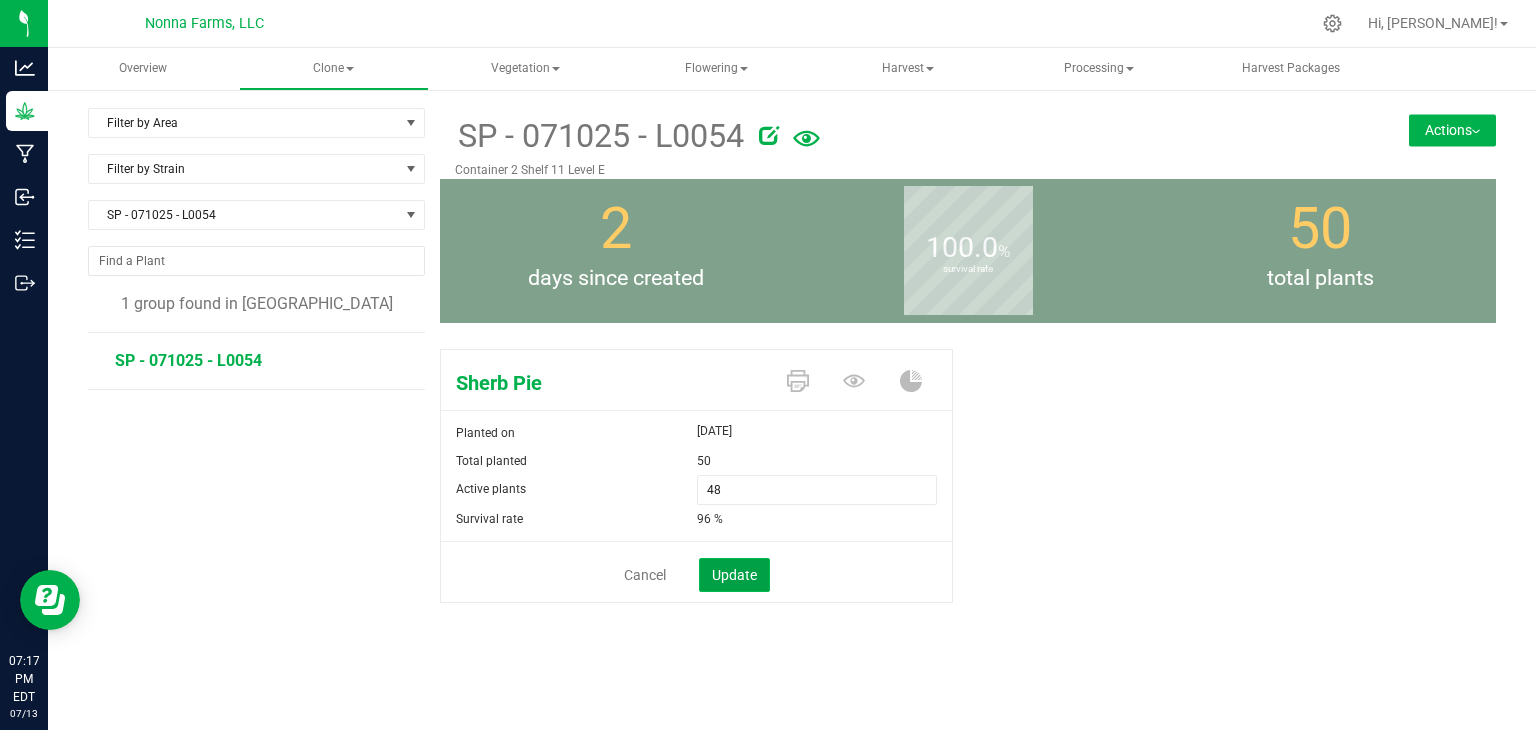 click on "Update" 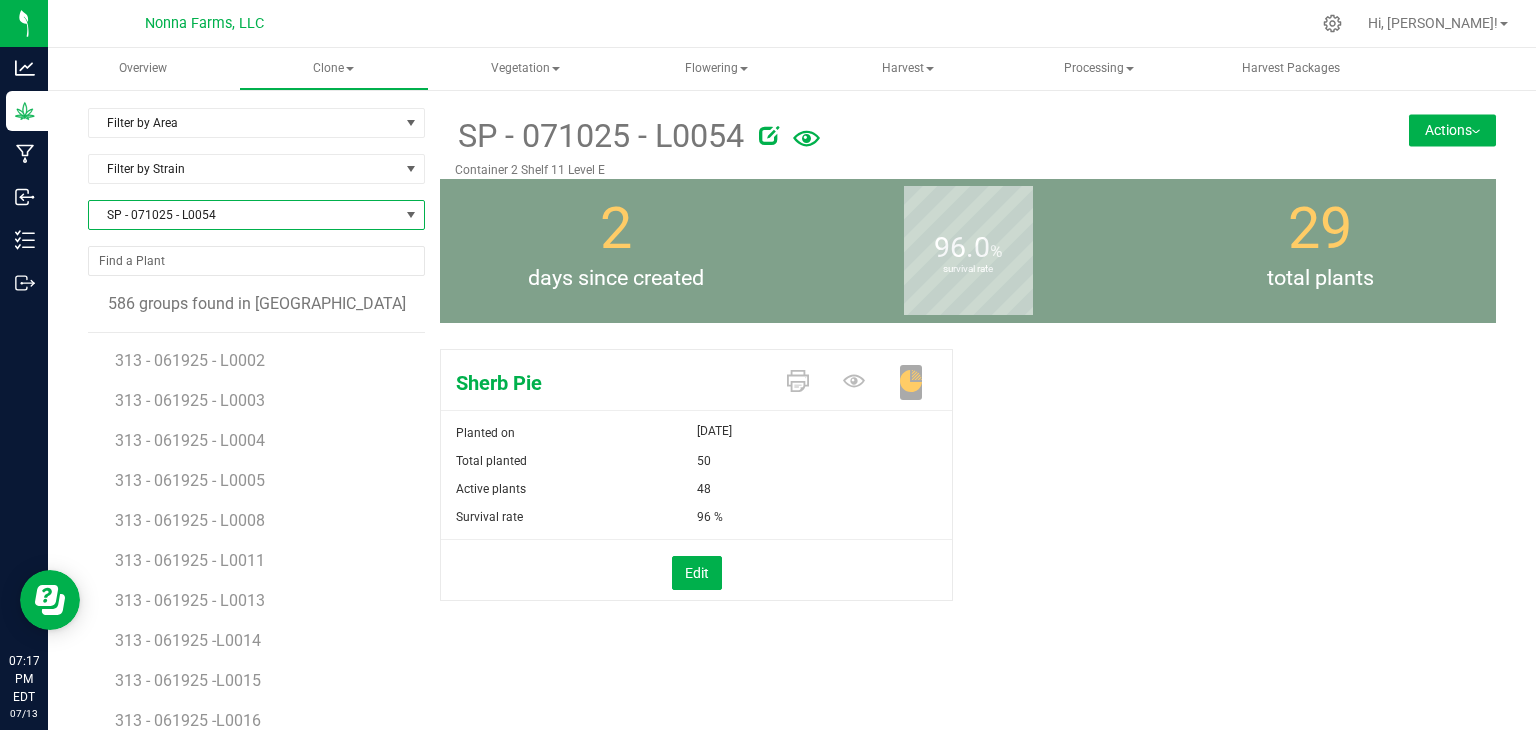 click on "SP - 071025 - L0054" at bounding box center (244, 215) 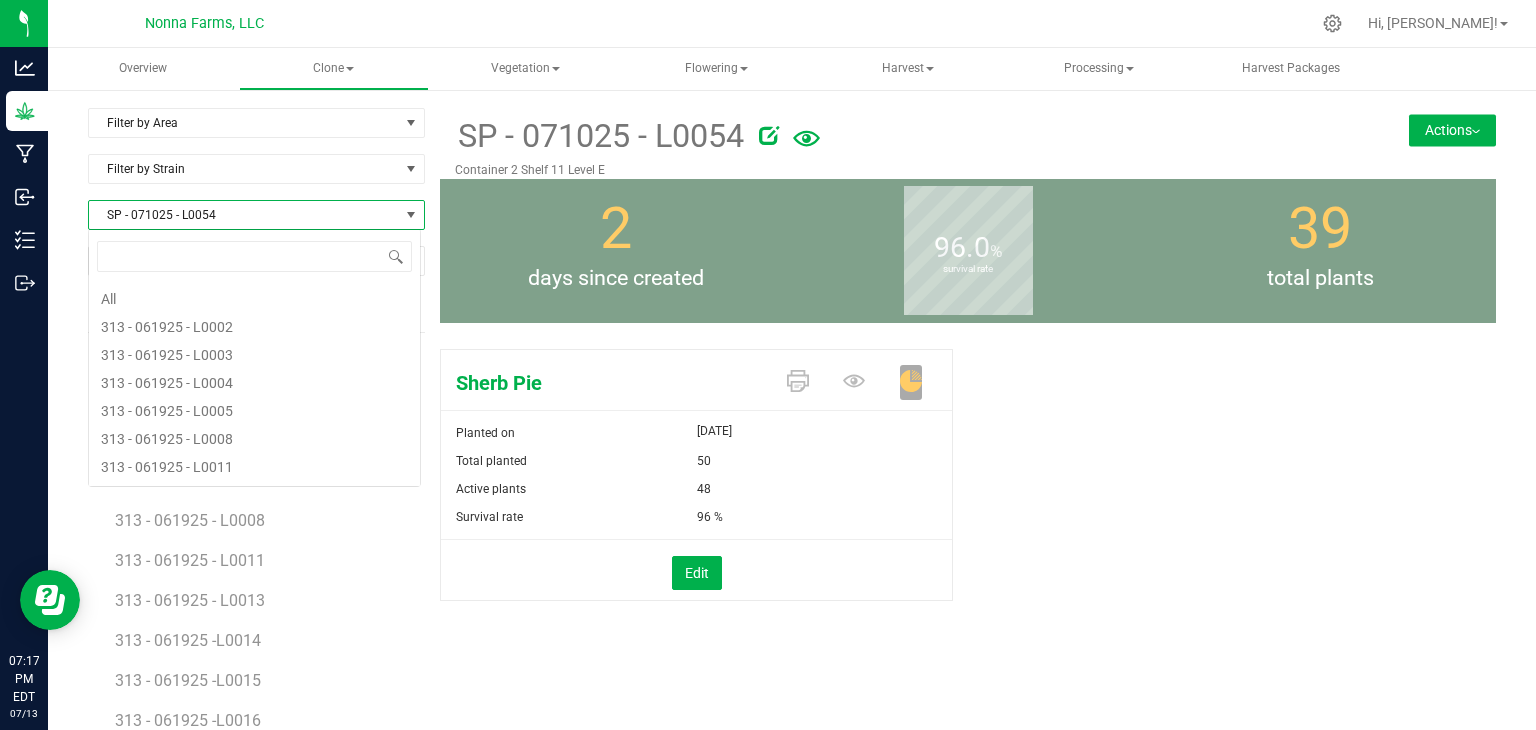 scroll, scrollTop: 16208, scrollLeft: 0, axis: vertical 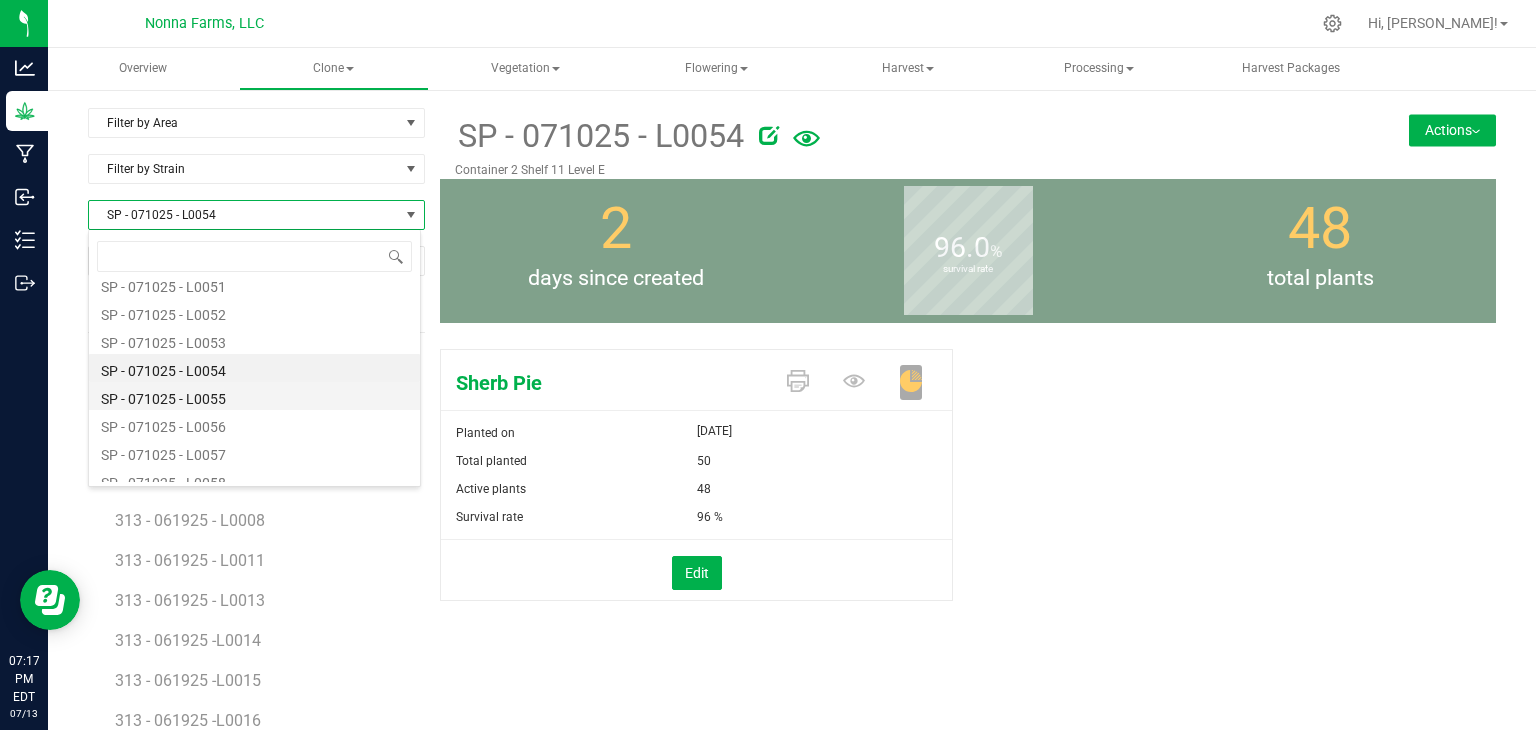 click on "SP - 071025 - L0055" at bounding box center (254, 396) 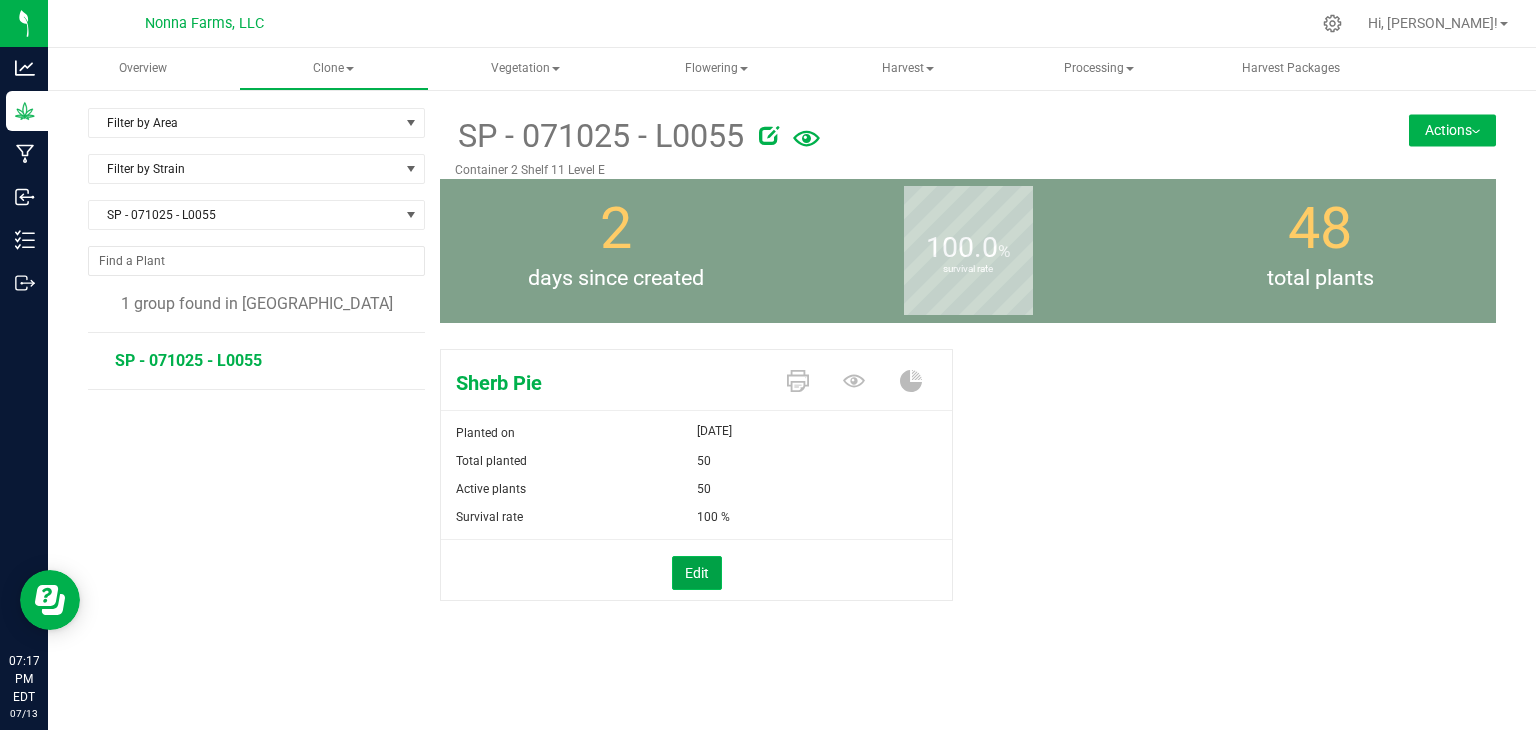 click on "Edit" at bounding box center [697, 573] 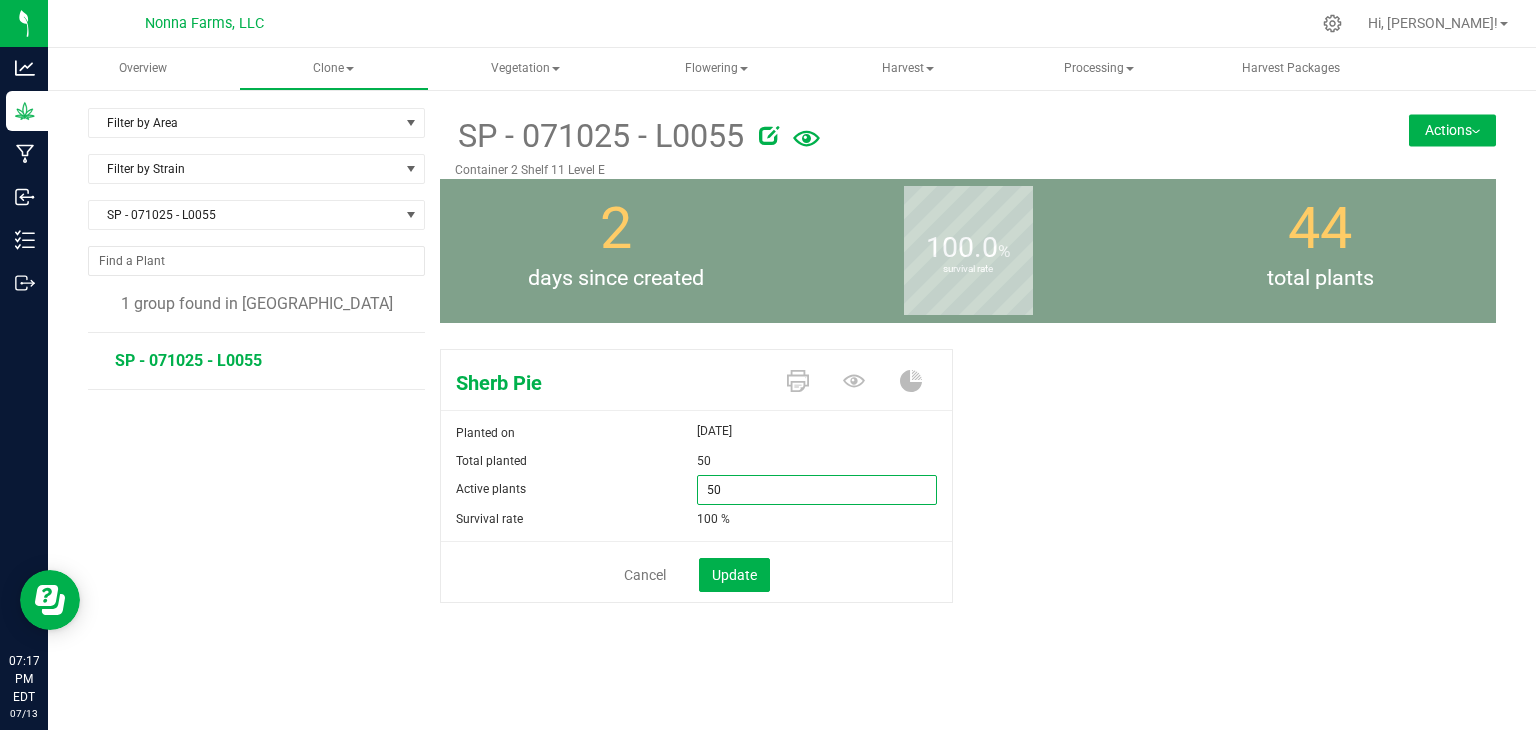 drag, startPoint x: 754, startPoint y: 489, endPoint x: 503, endPoint y: 443, distance: 255.18033 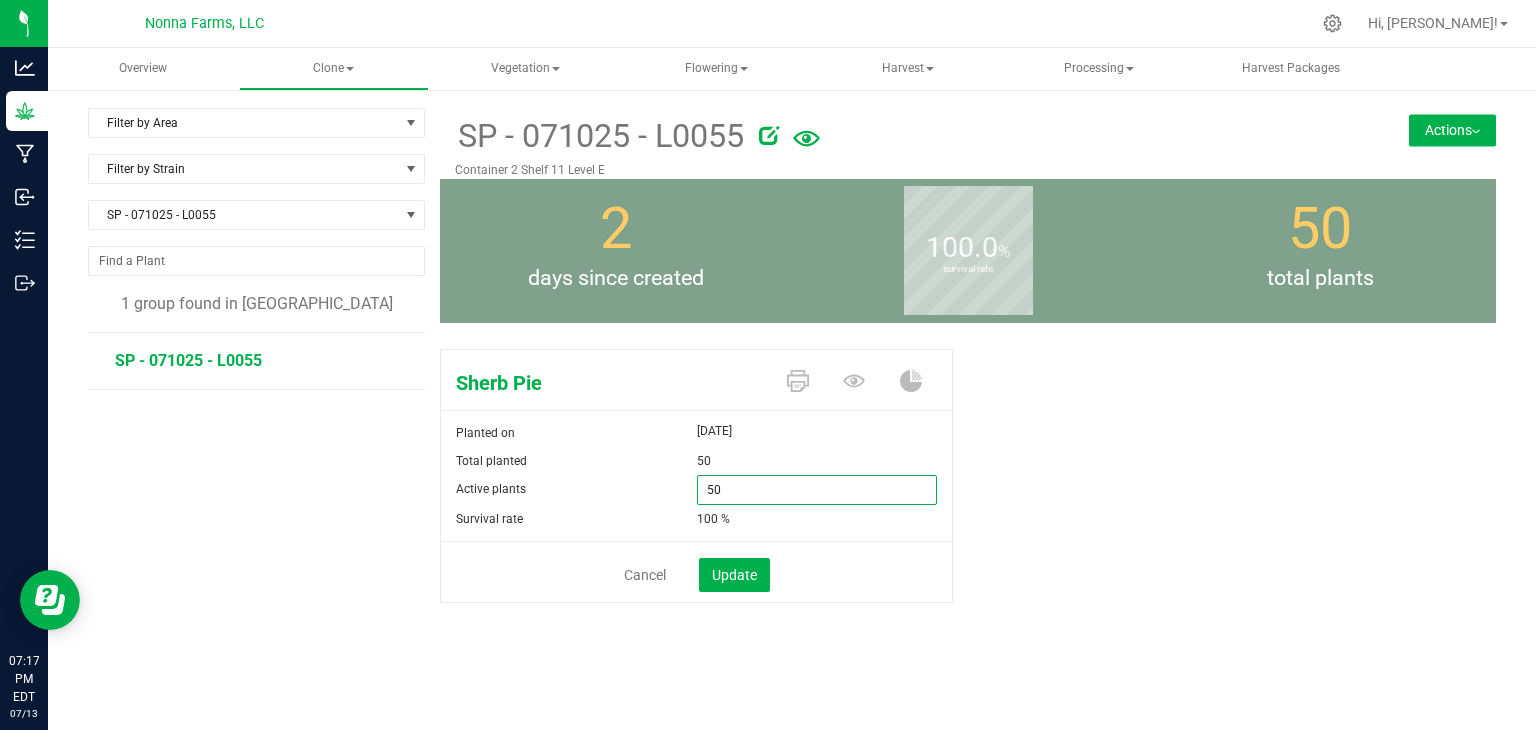 type on "0" 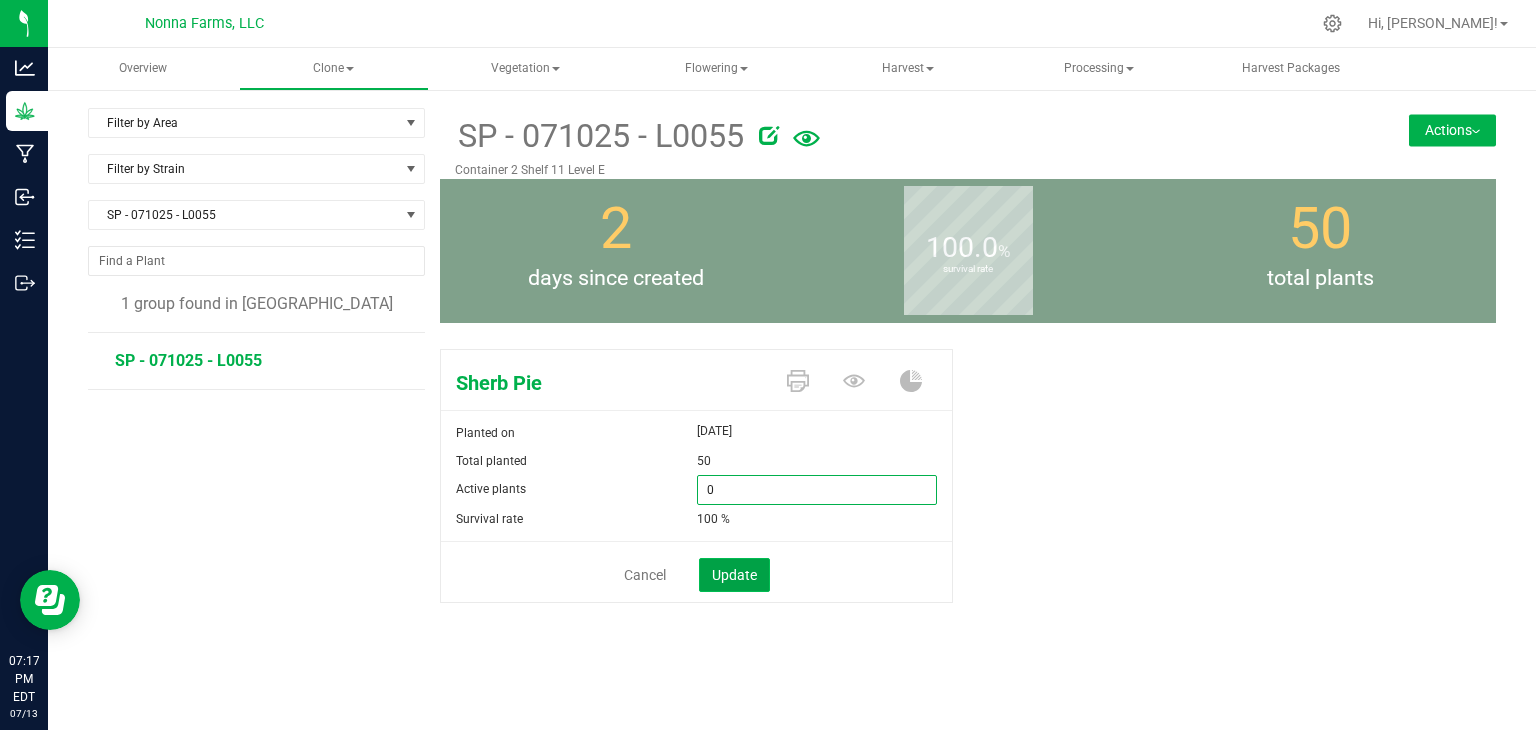 type on "0" 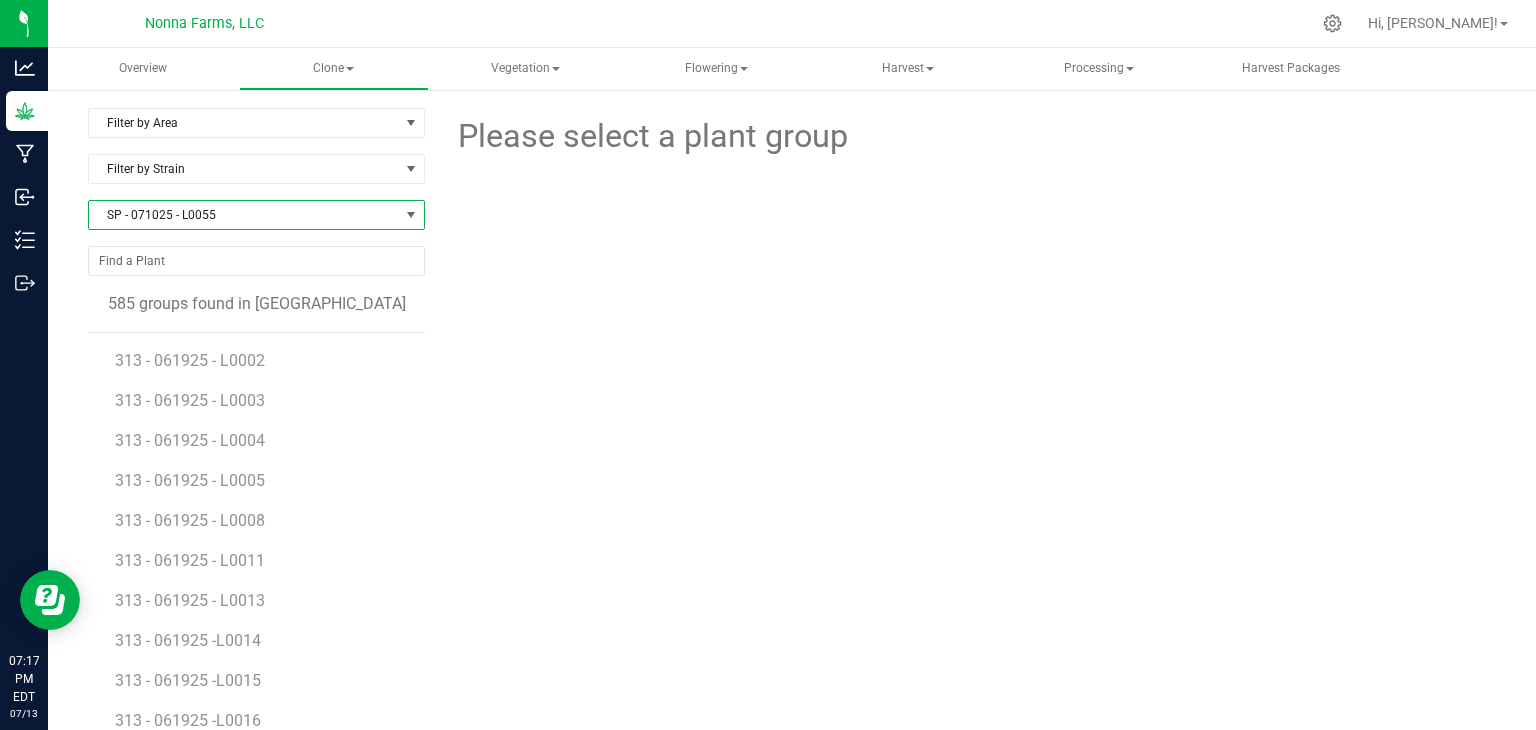 click on "SP - 071025 - L0055" at bounding box center [244, 215] 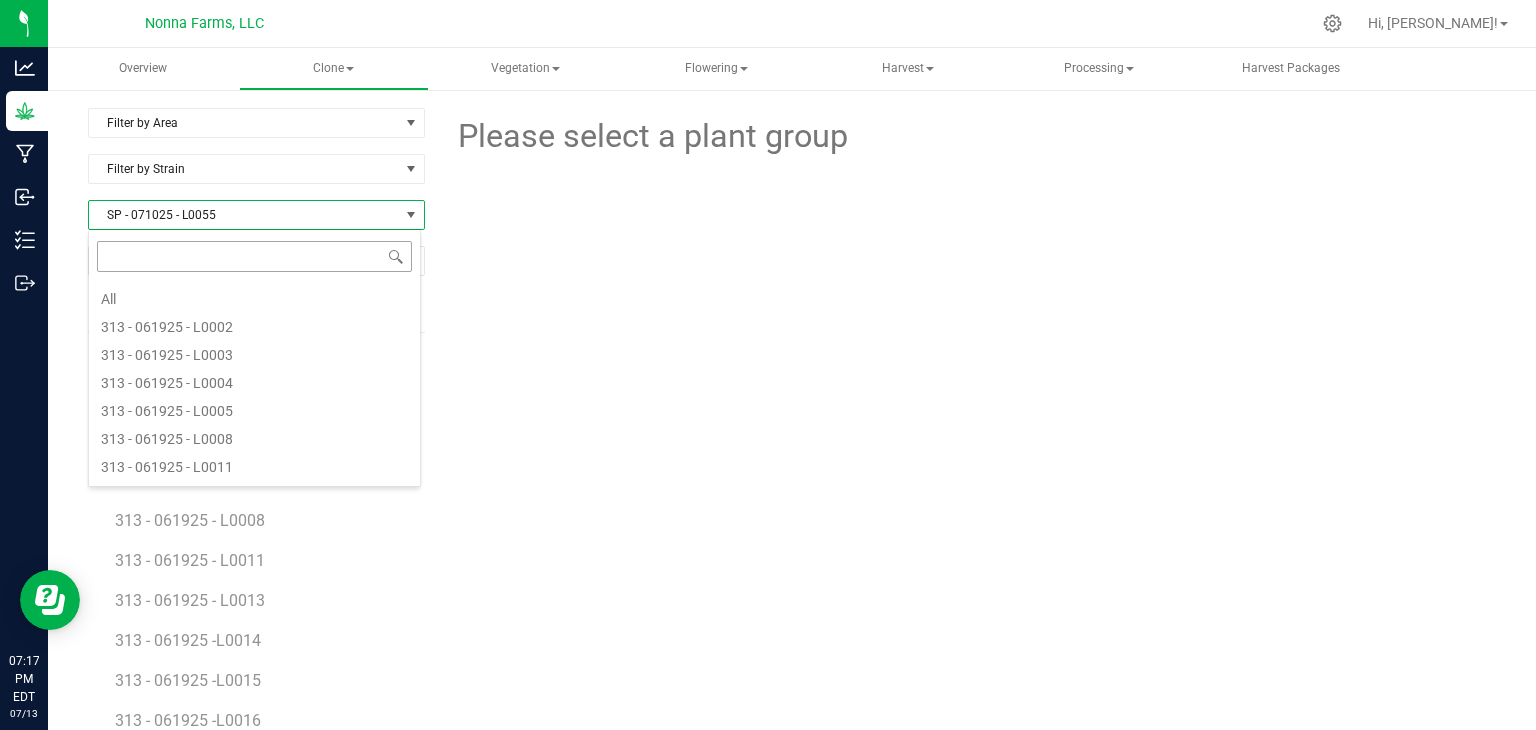 scroll, scrollTop: 16236, scrollLeft: 0, axis: vertical 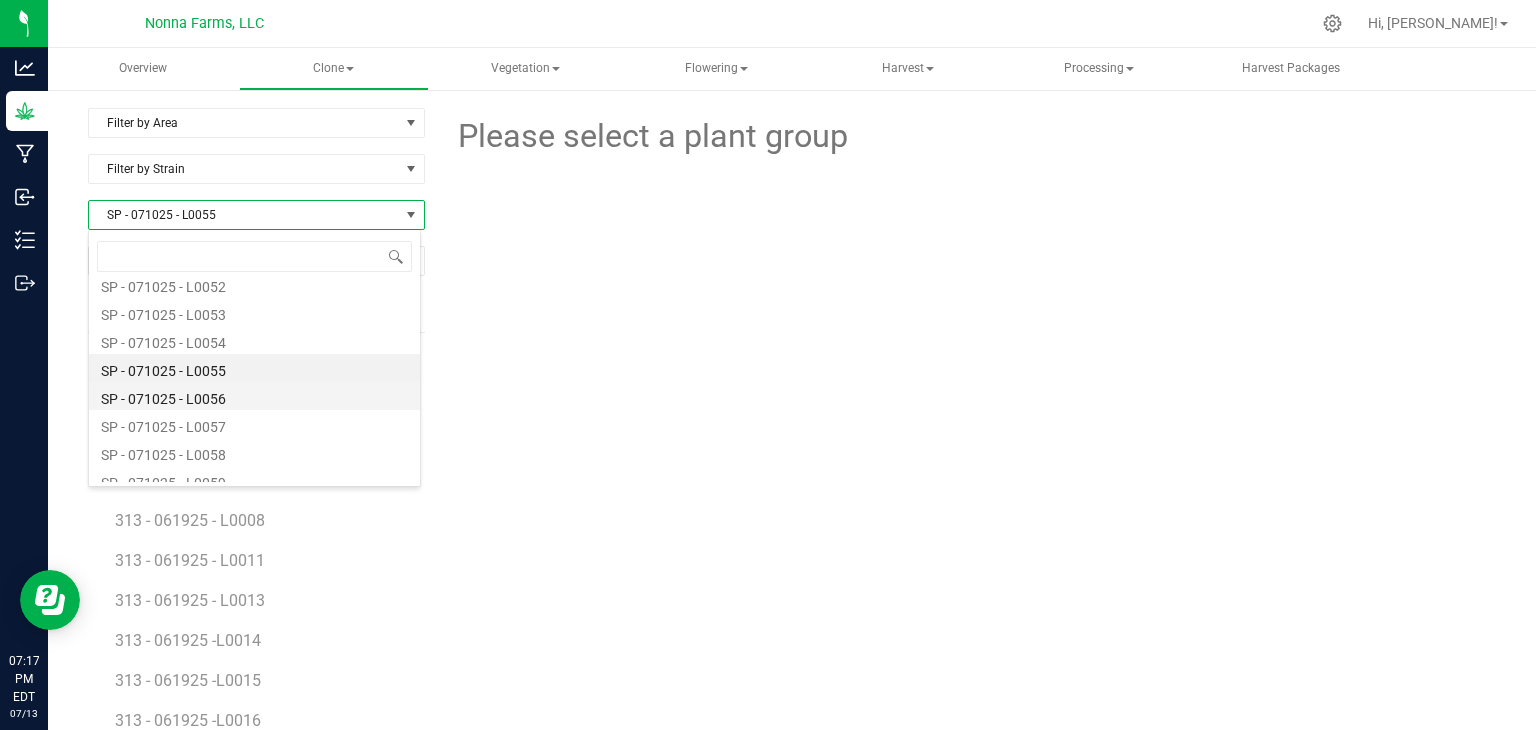 click on "SP - 071025 - L0056" at bounding box center [254, 396] 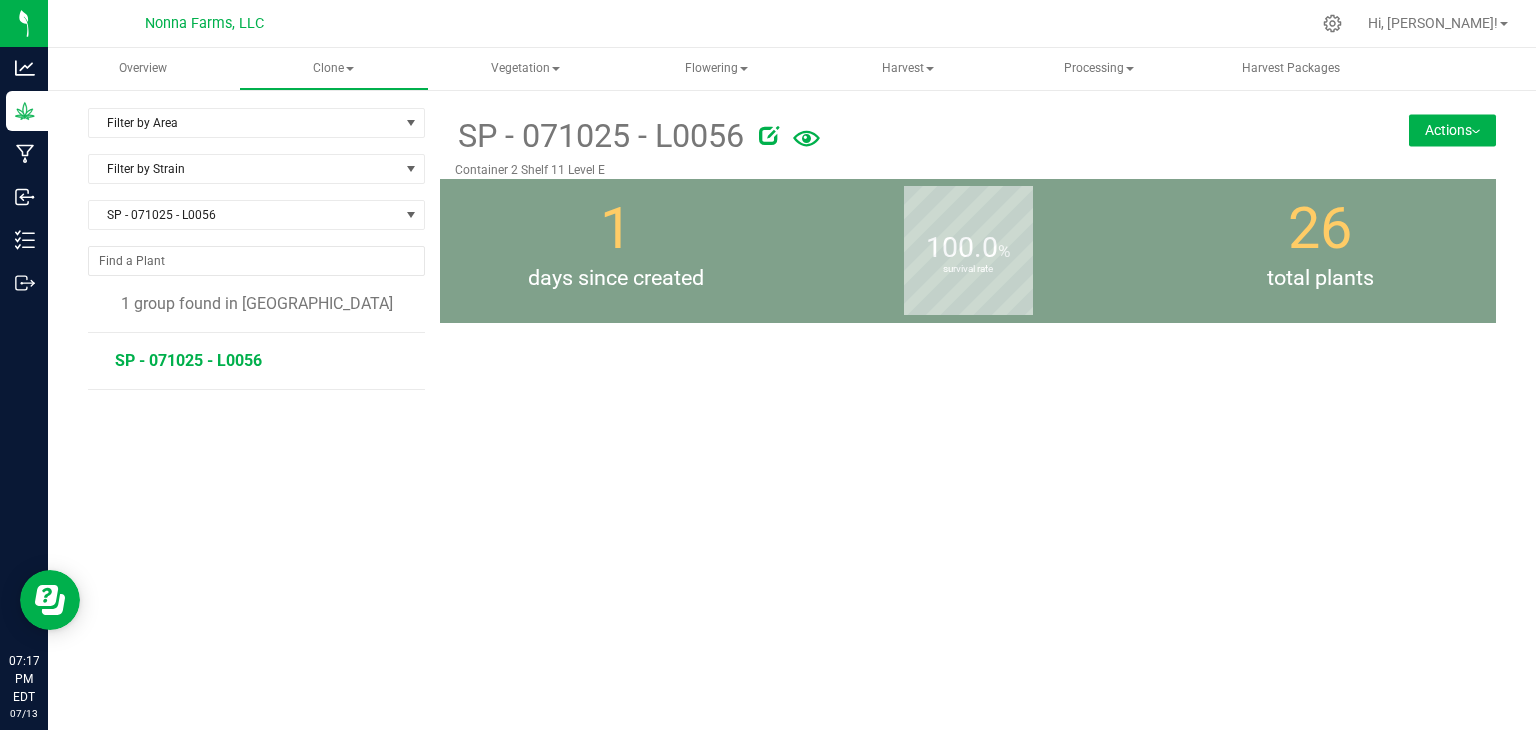 click on "SP - 071025 - L0056" at bounding box center (188, 360) 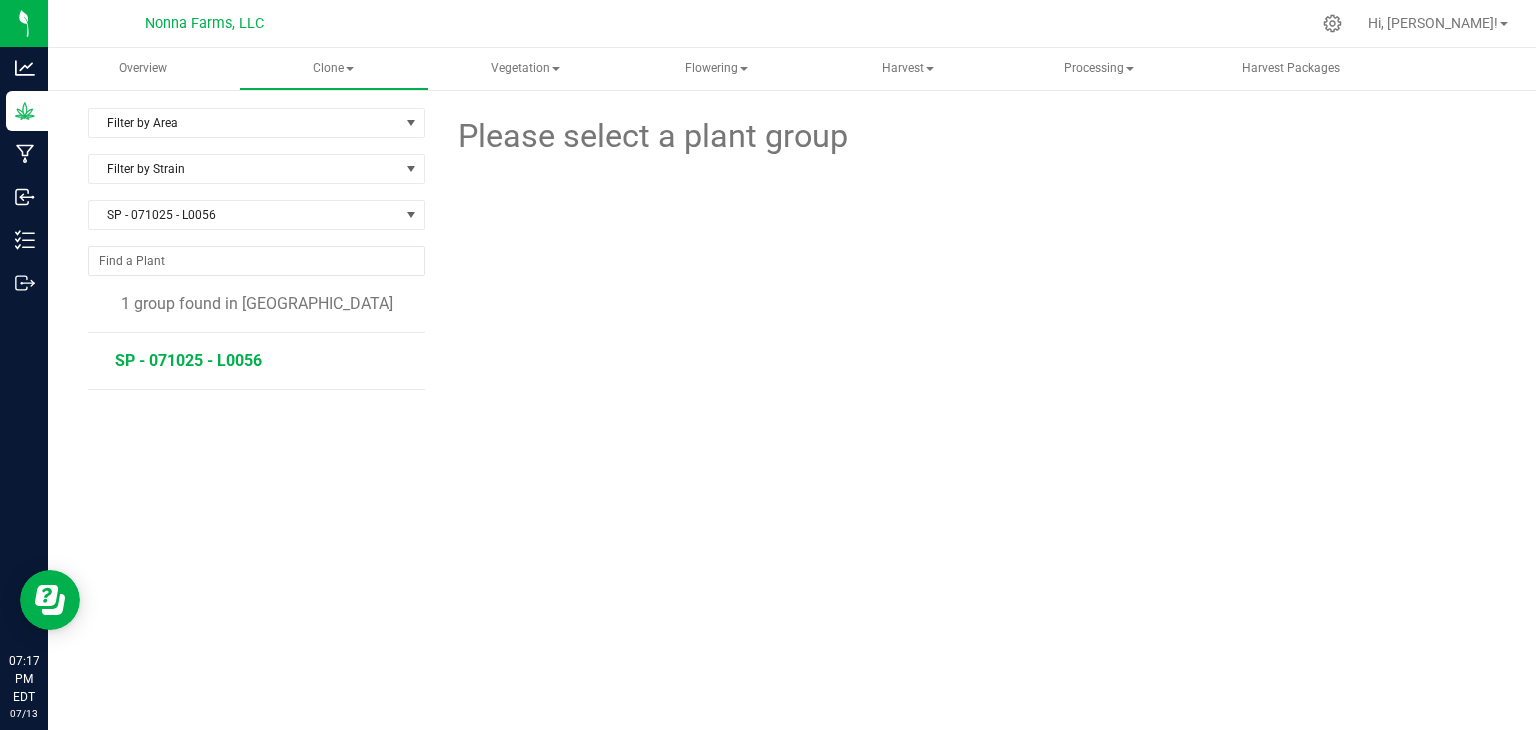 click on "SP - 071025 - L0056" at bounding box center (188, 360) 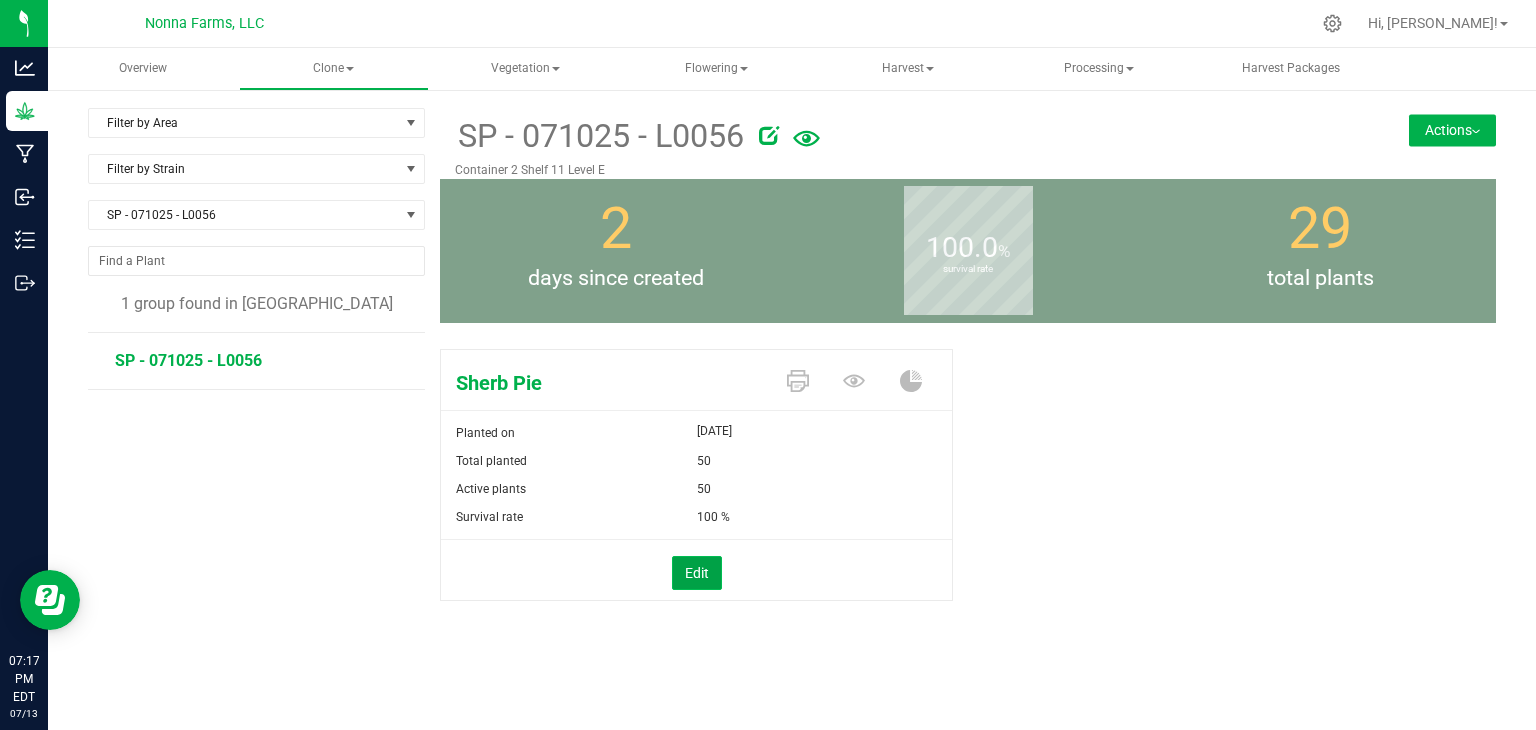 click on "Edit" at bounding box center [697, 573] 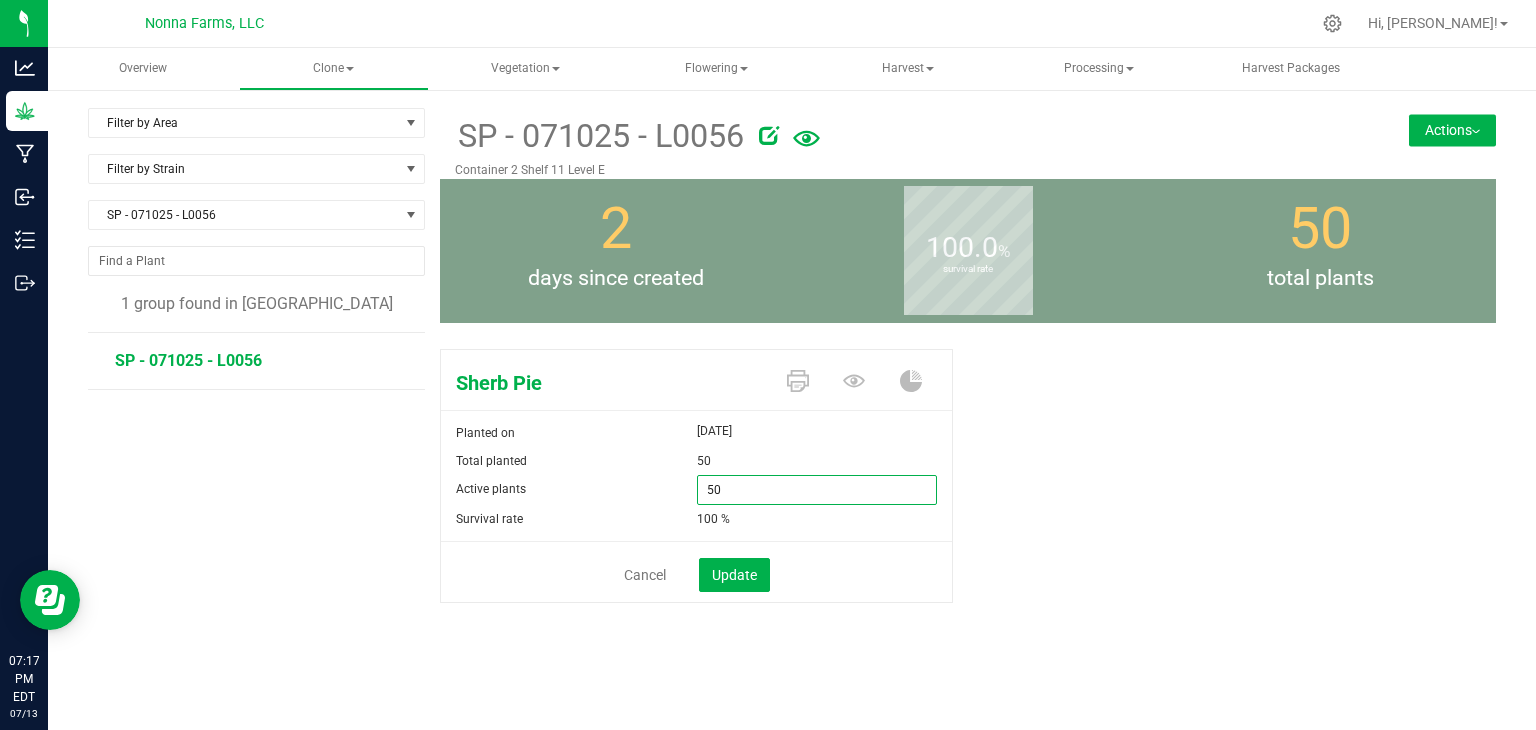 drag, startPoint x: 743, startPoint y: 490, endPoint x: 529, endPoint y: 467, distance: 215.23244 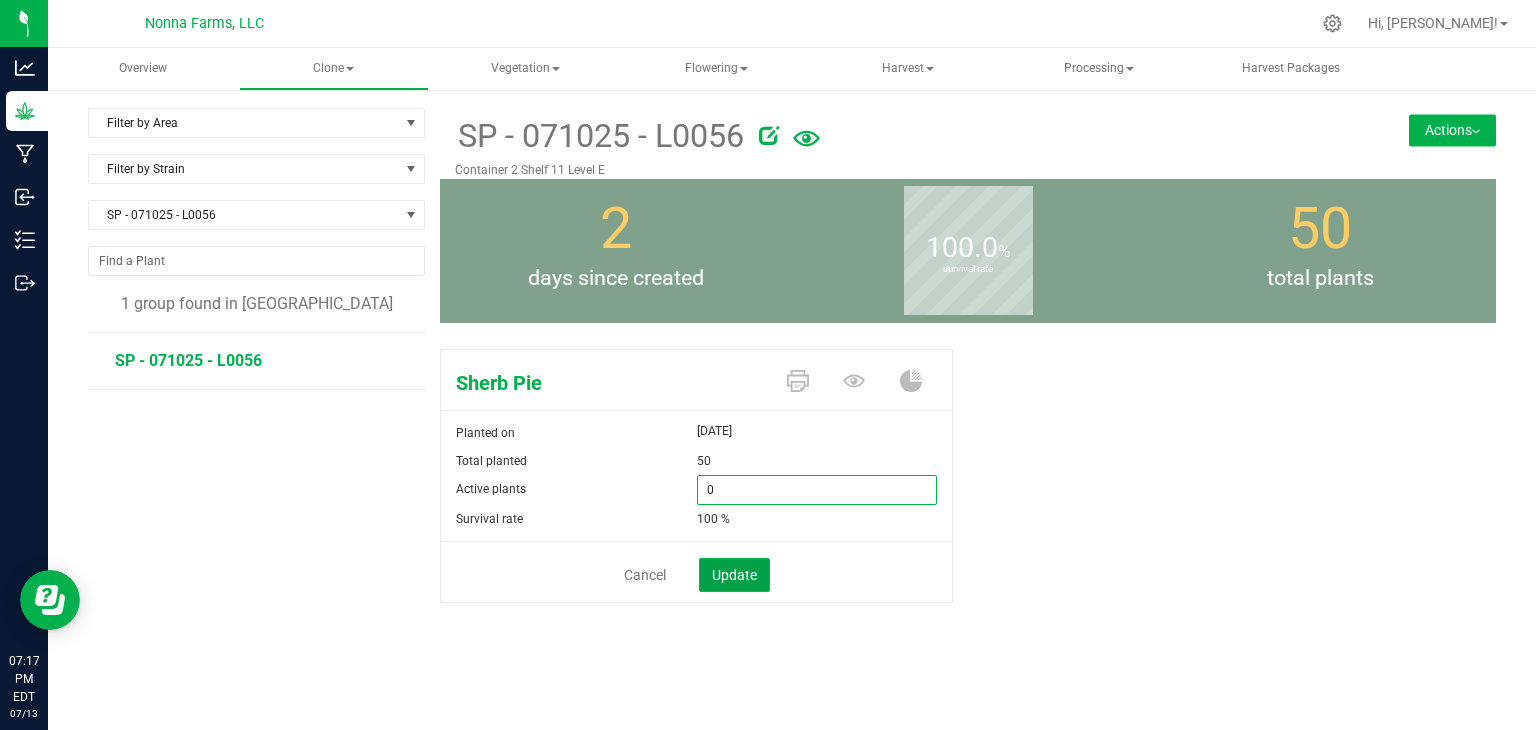 type on "0" 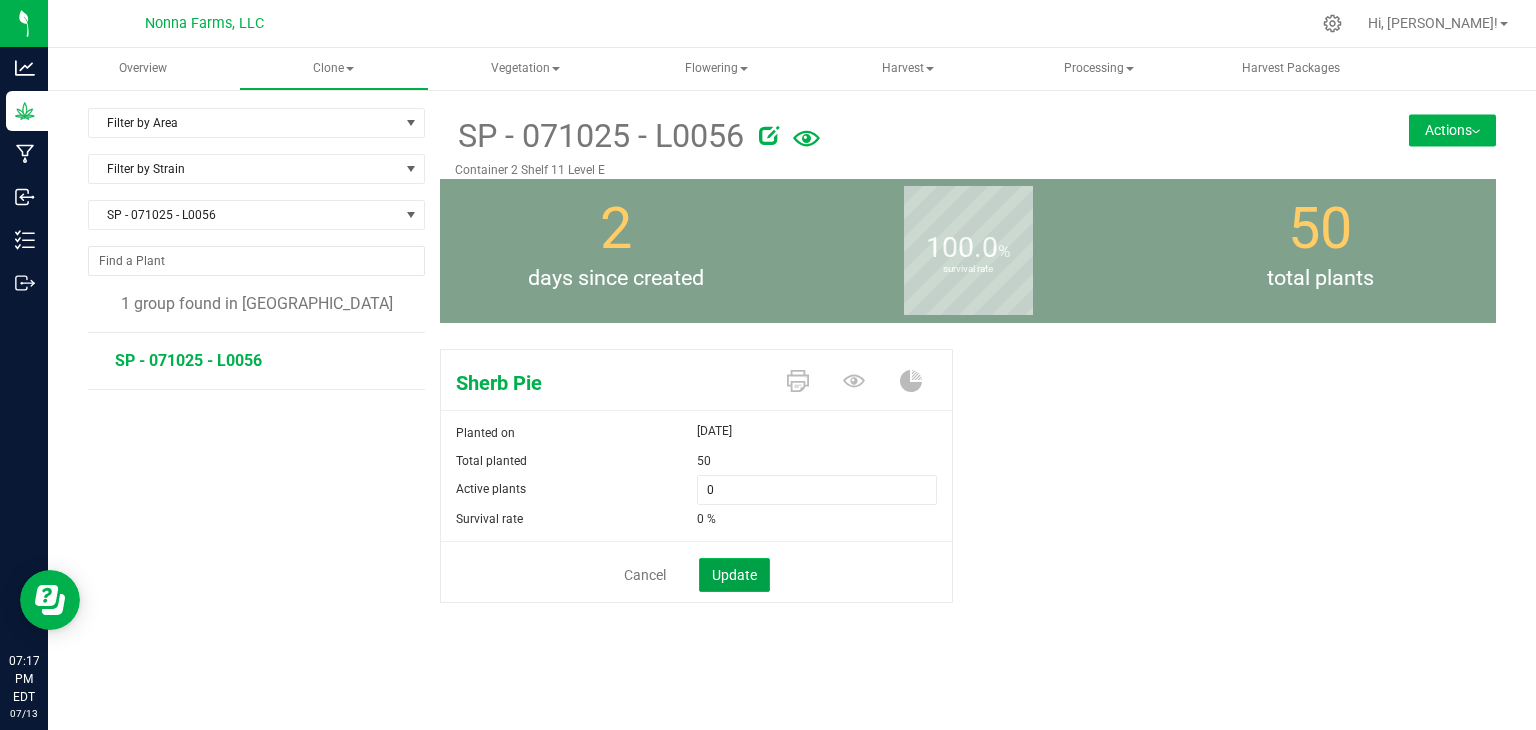 click on "Update" 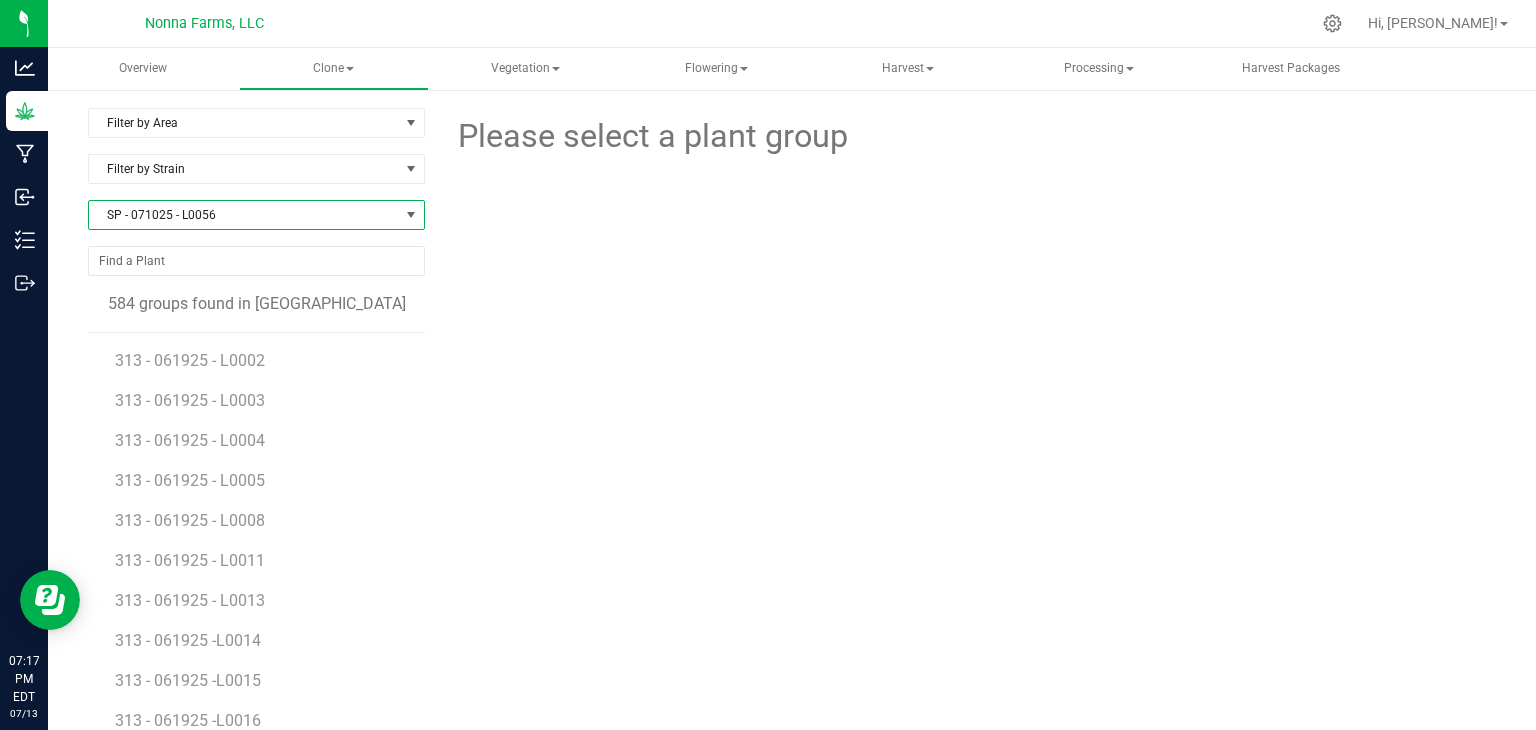 click on "SP - 071025 - L0056" at bounding box center (244, 215) 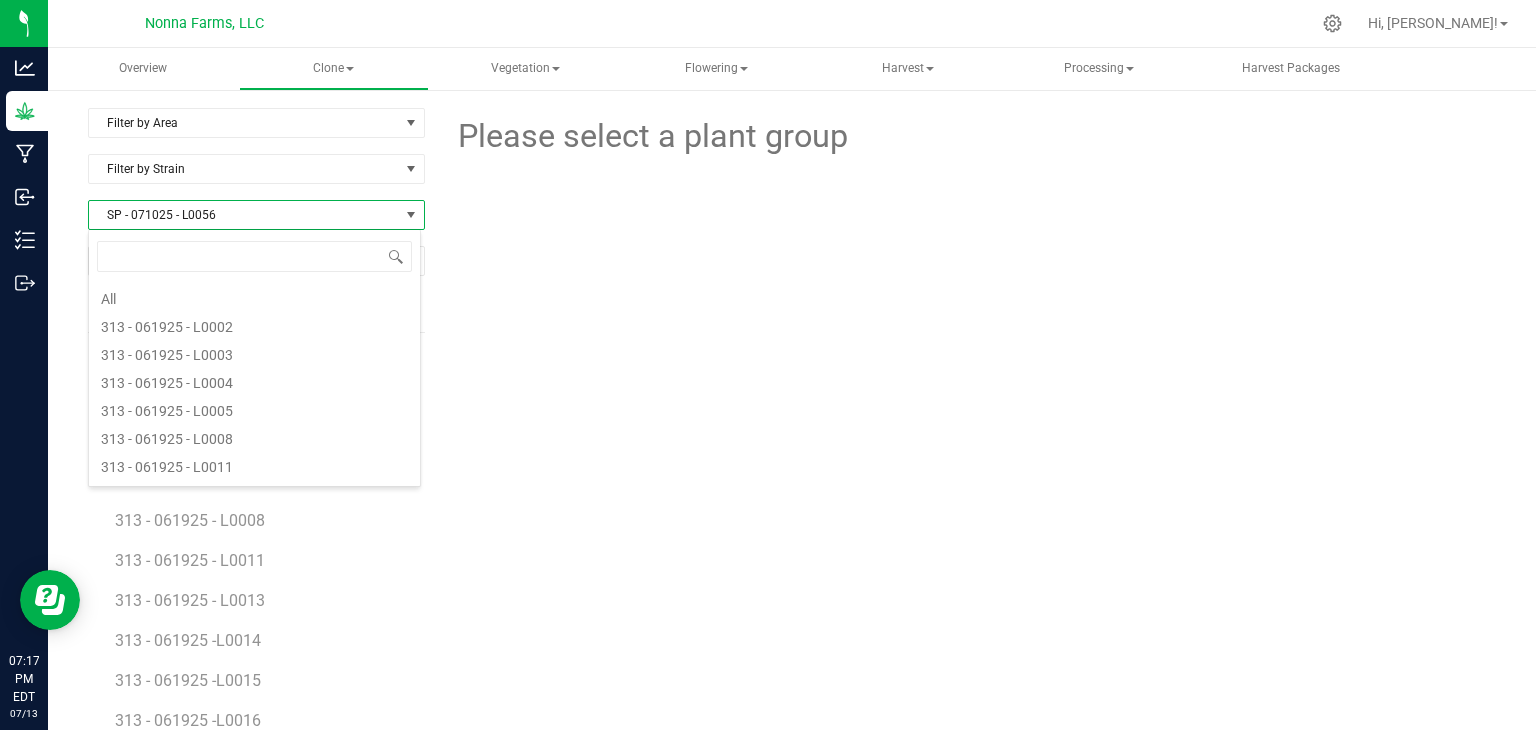 scroll, scrollTop: 16264, scrollLeft: 0, axis: vertical 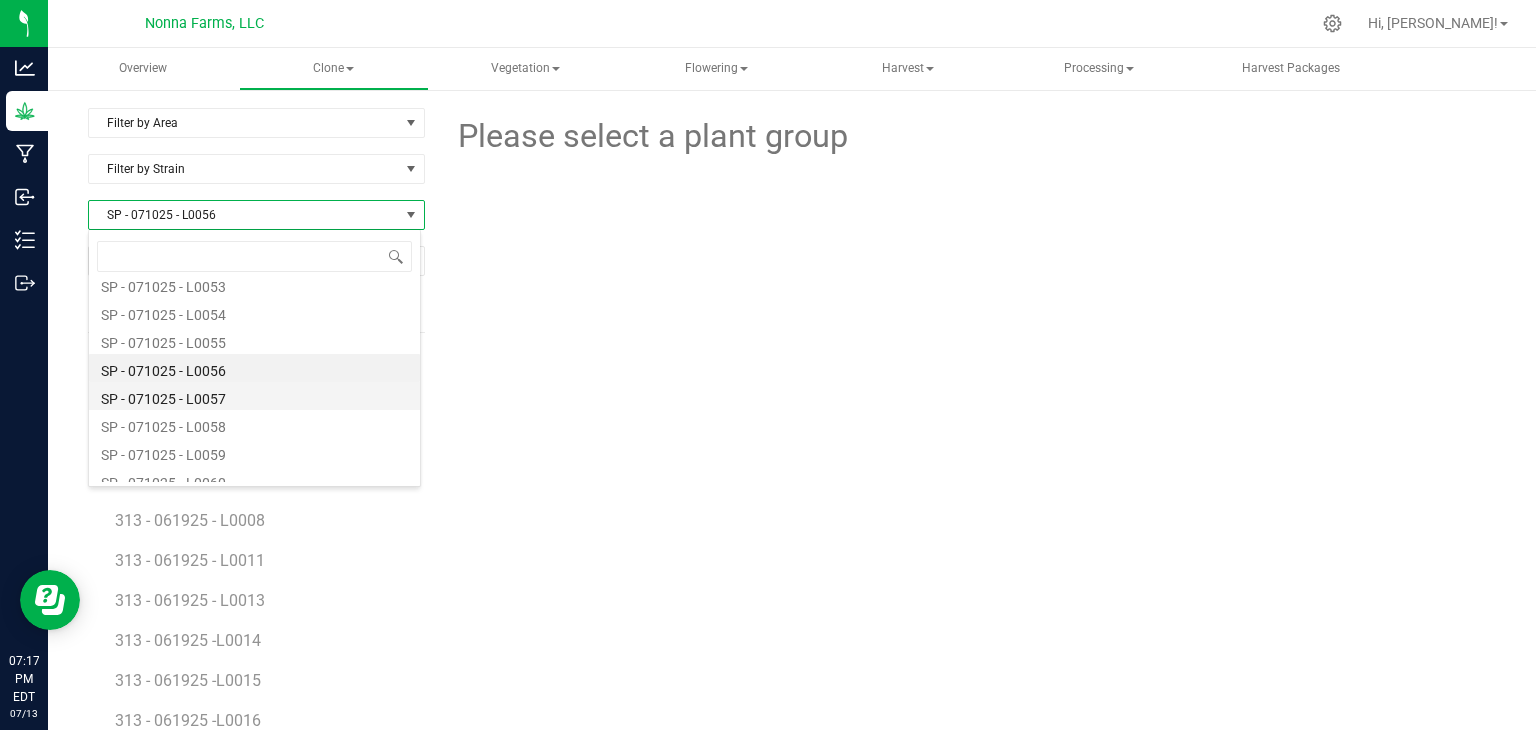 click on "SP - 071025 - L0057" at bounding box center [254, 396] 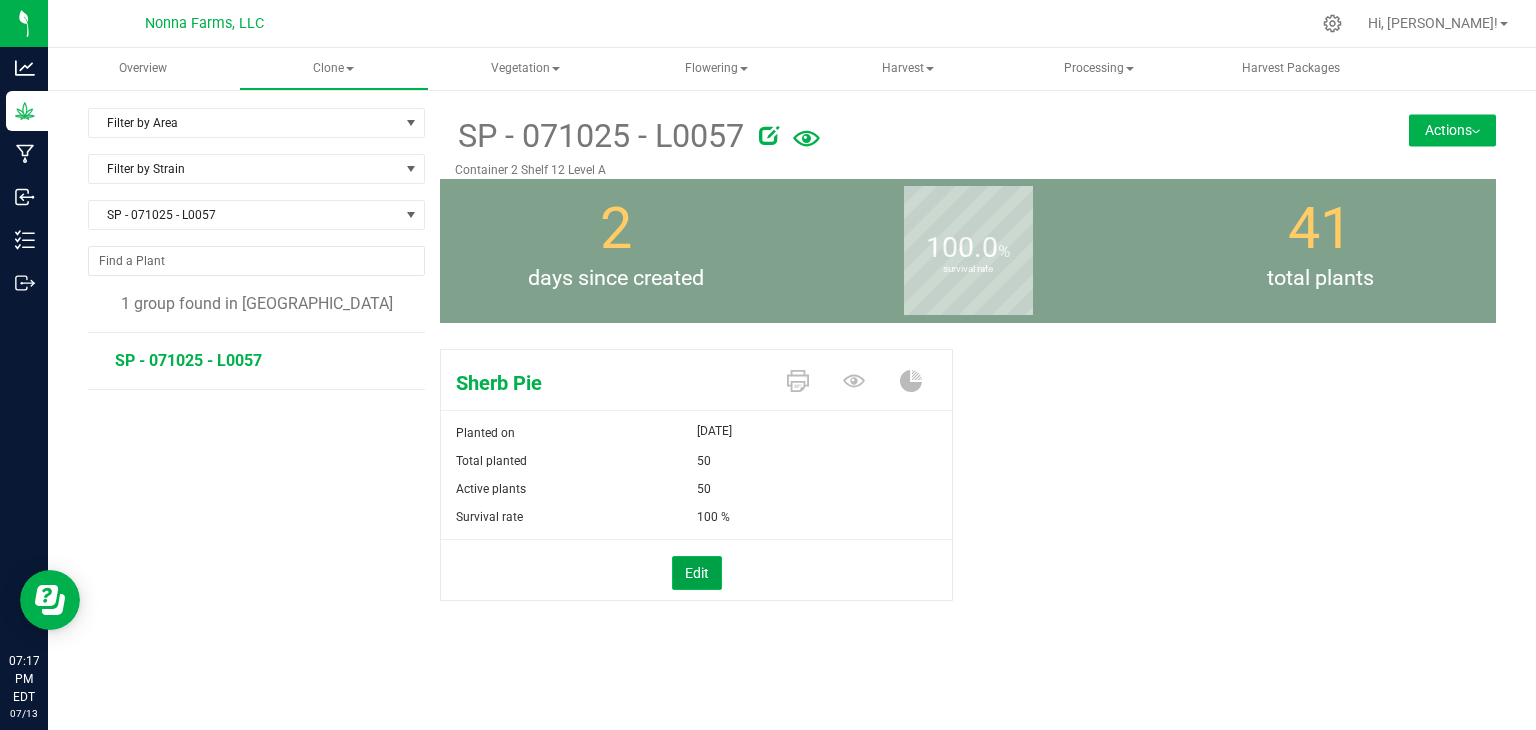 click on "Edit" at bounding box center (697, 573) 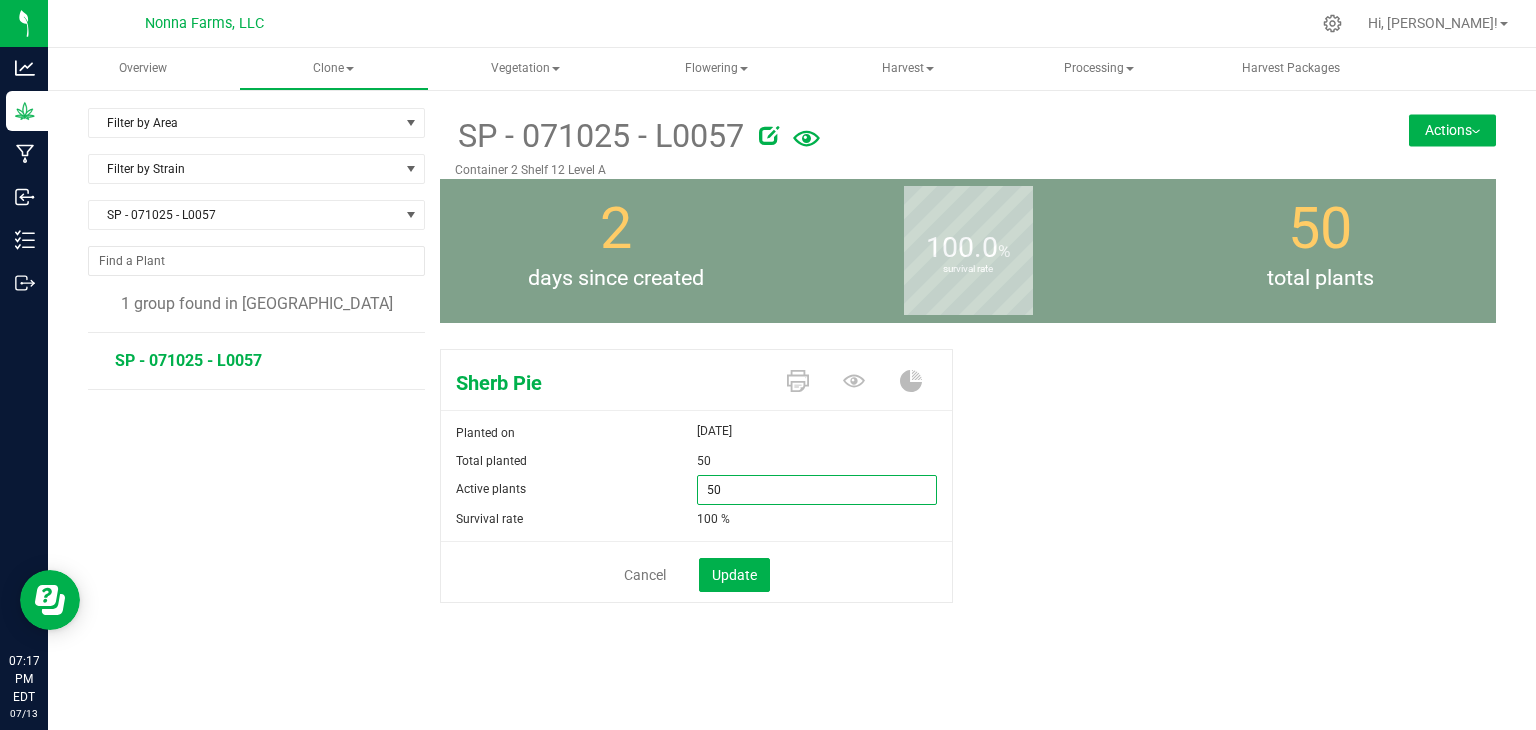 drag, startPoint x: 752, startPoint y: 493, endPoint x: 564, endPoint y: 473, distance: 189.06084 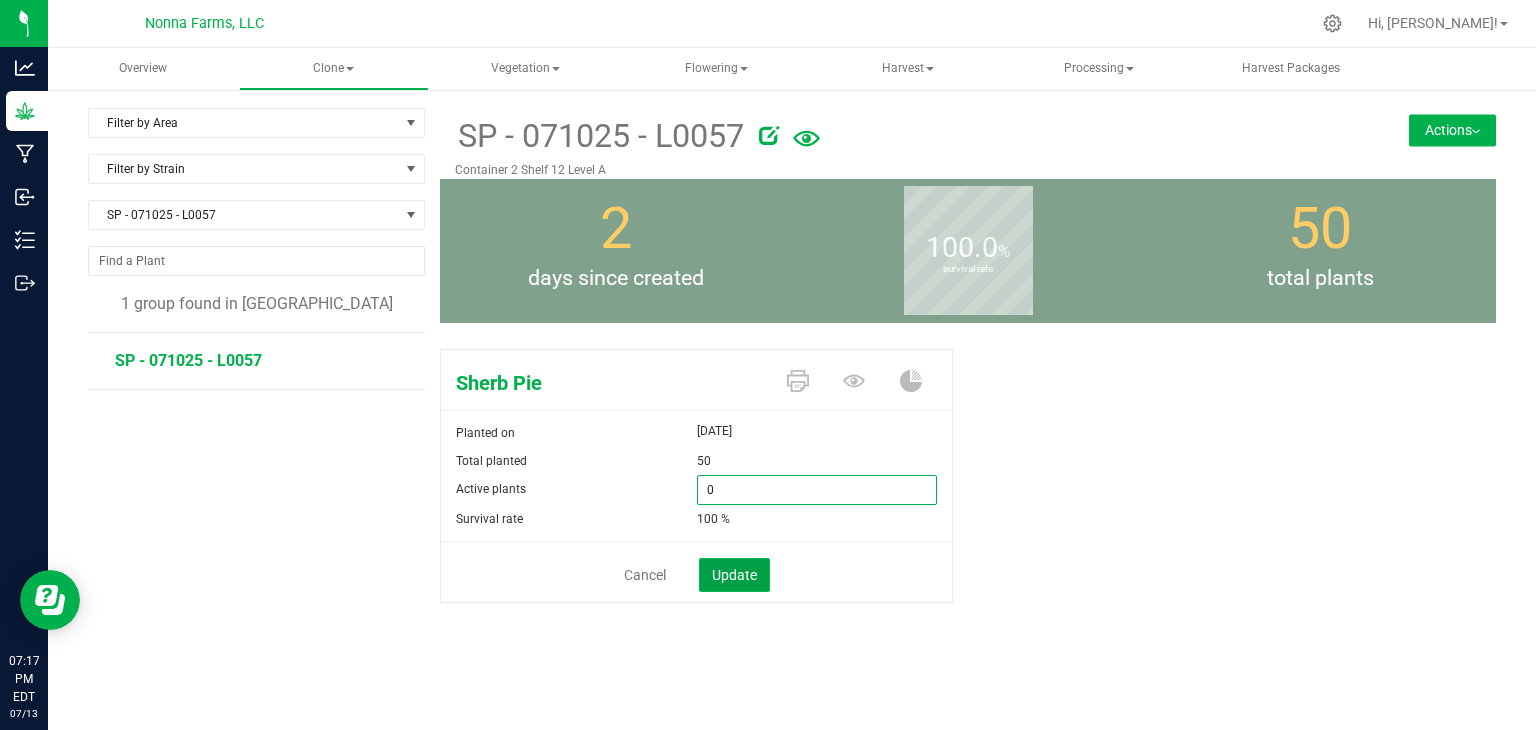 type on "0" 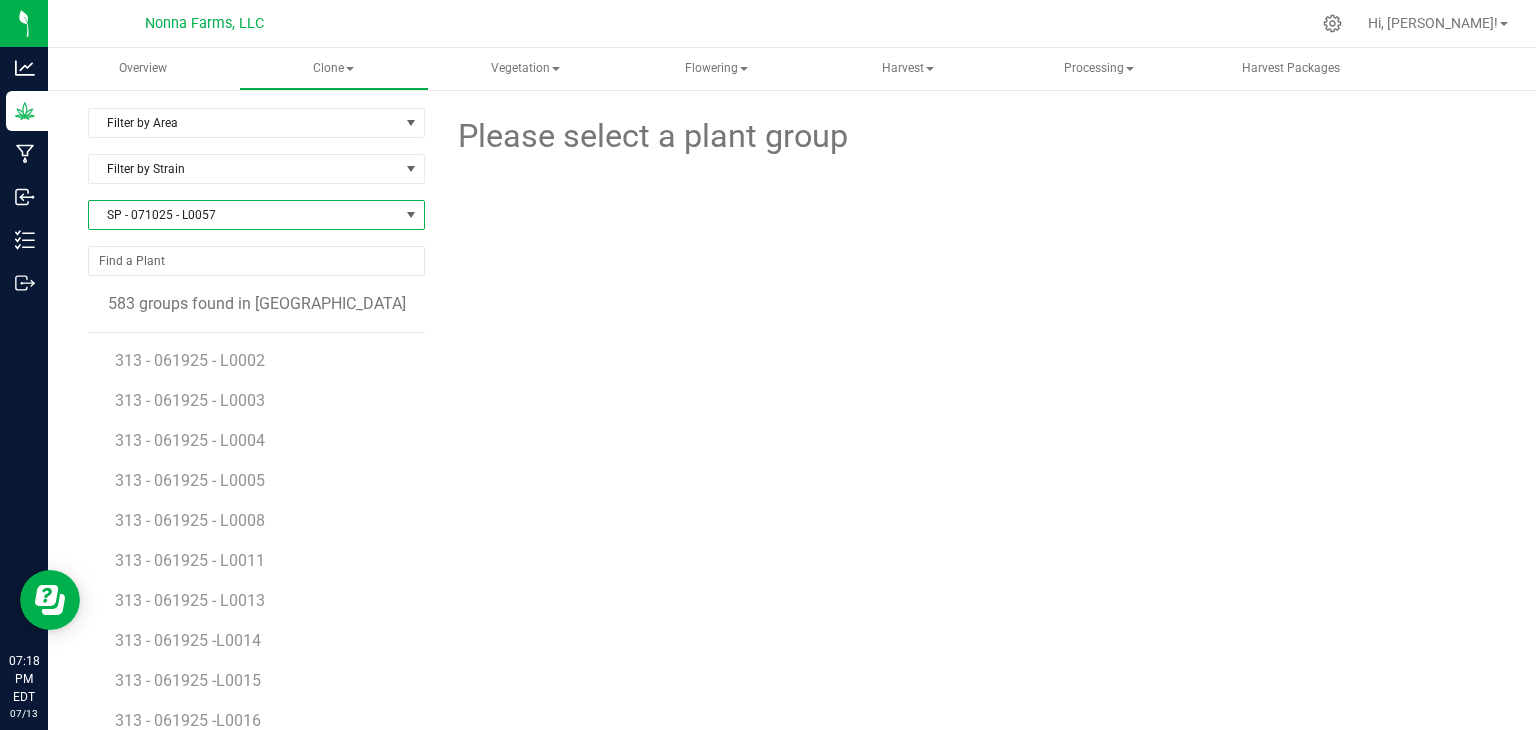 click on "SP - 071025 - L0057" at bounding box center [244, 215] 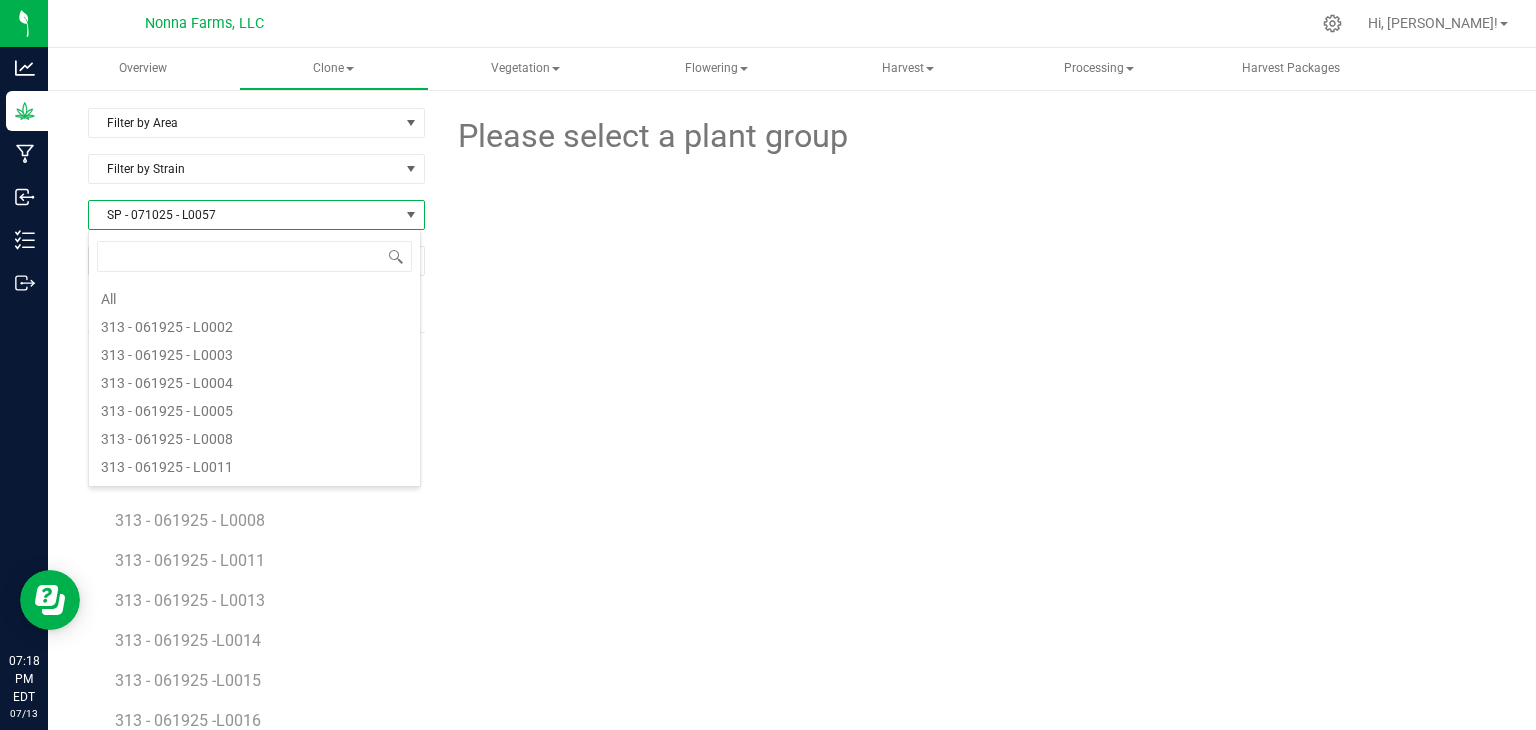 scroll, scrollTop: 16292, scrollLeft: 0, axis: vertical 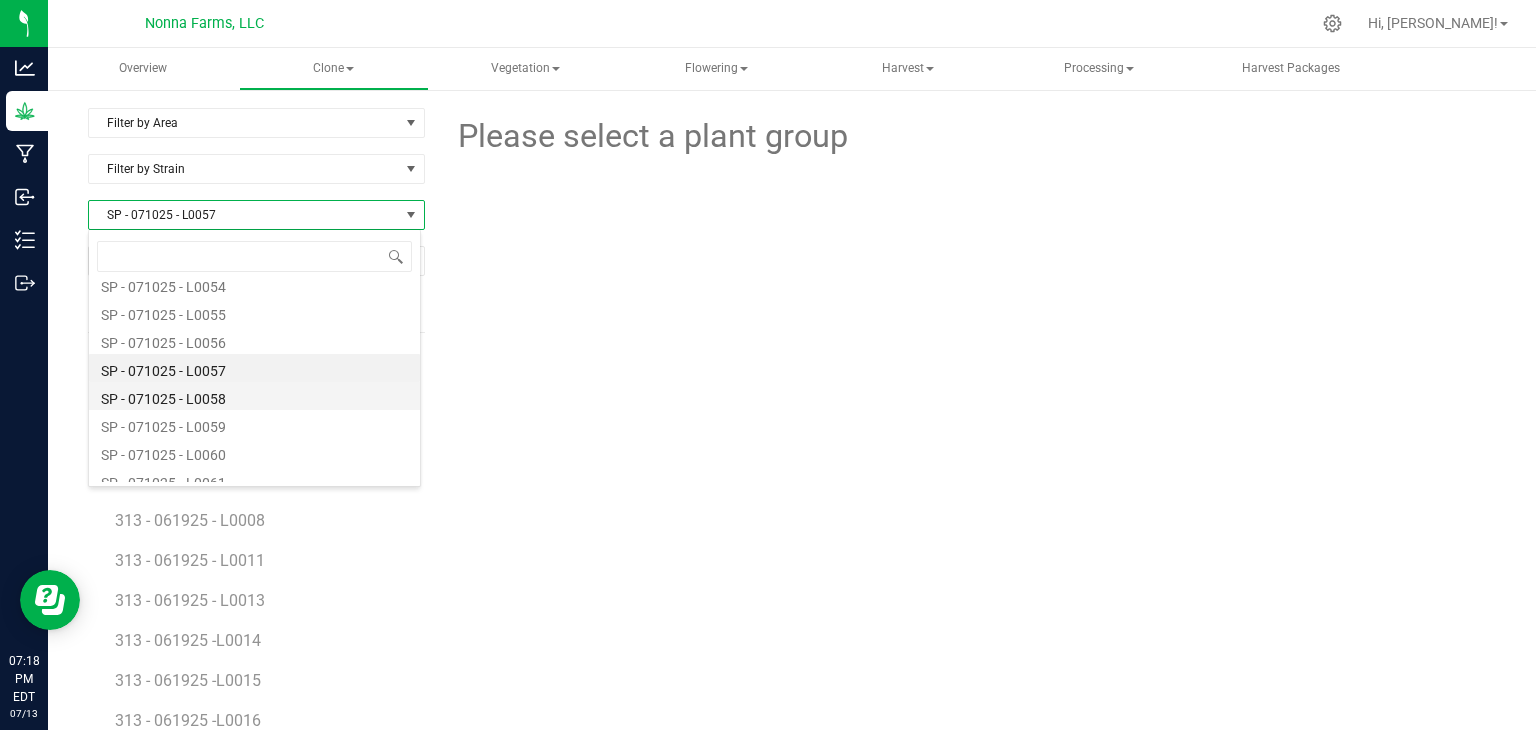 click on "SP - 071025 - L0058" at bounding box center (254, 396) 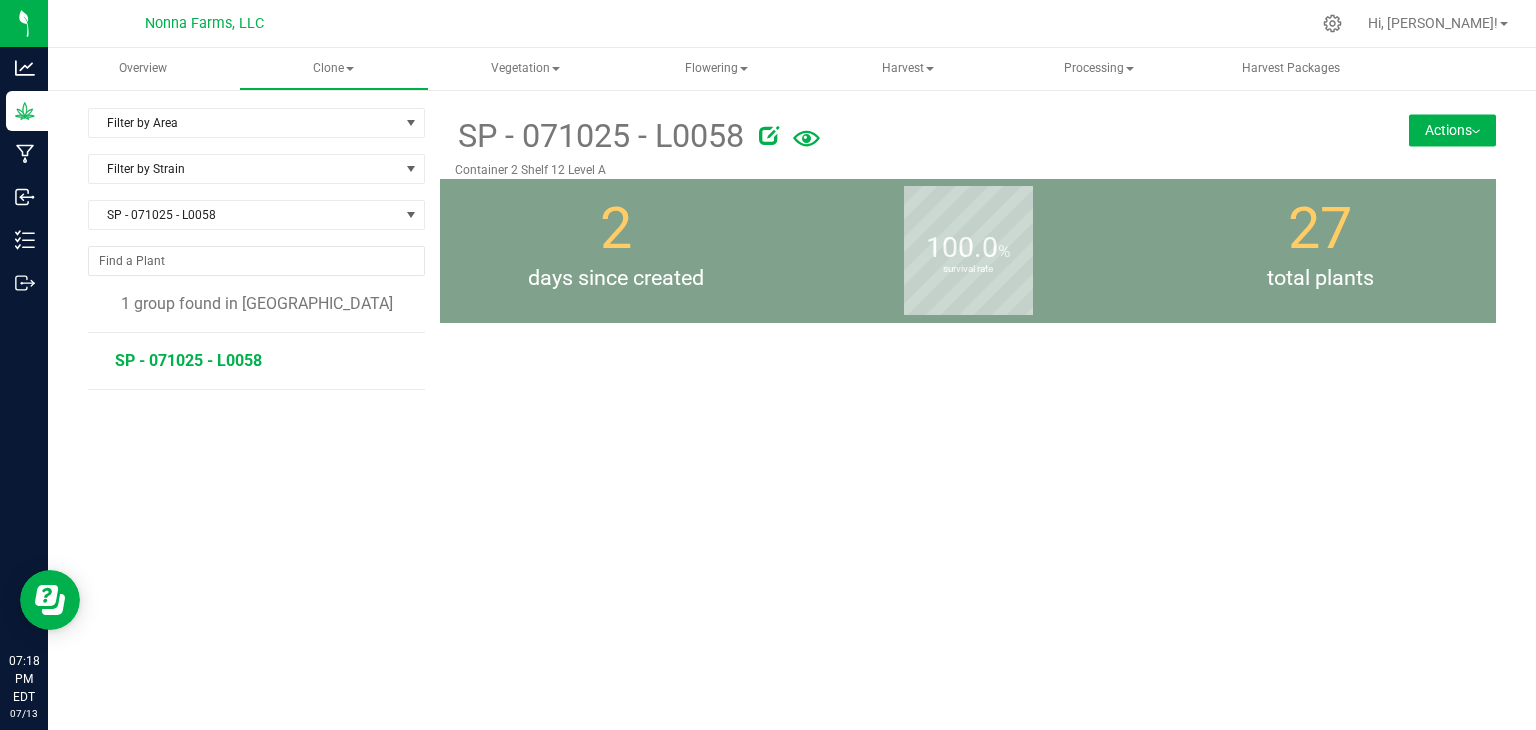 click on "SP - 071025 - L0058" at bounding box center [188, 360] 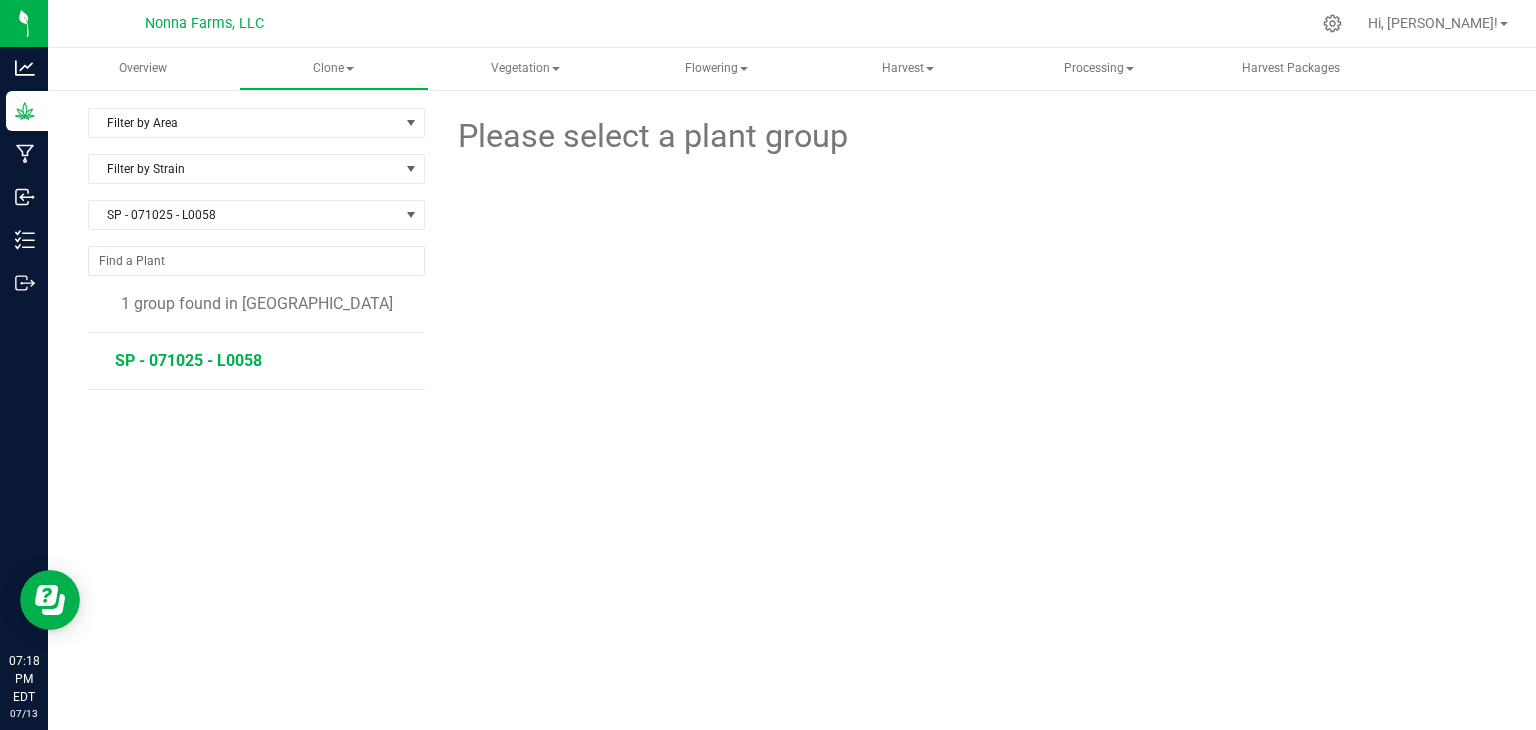 click on "SP - 071025 - L0058" at bounding box center (188, 360) 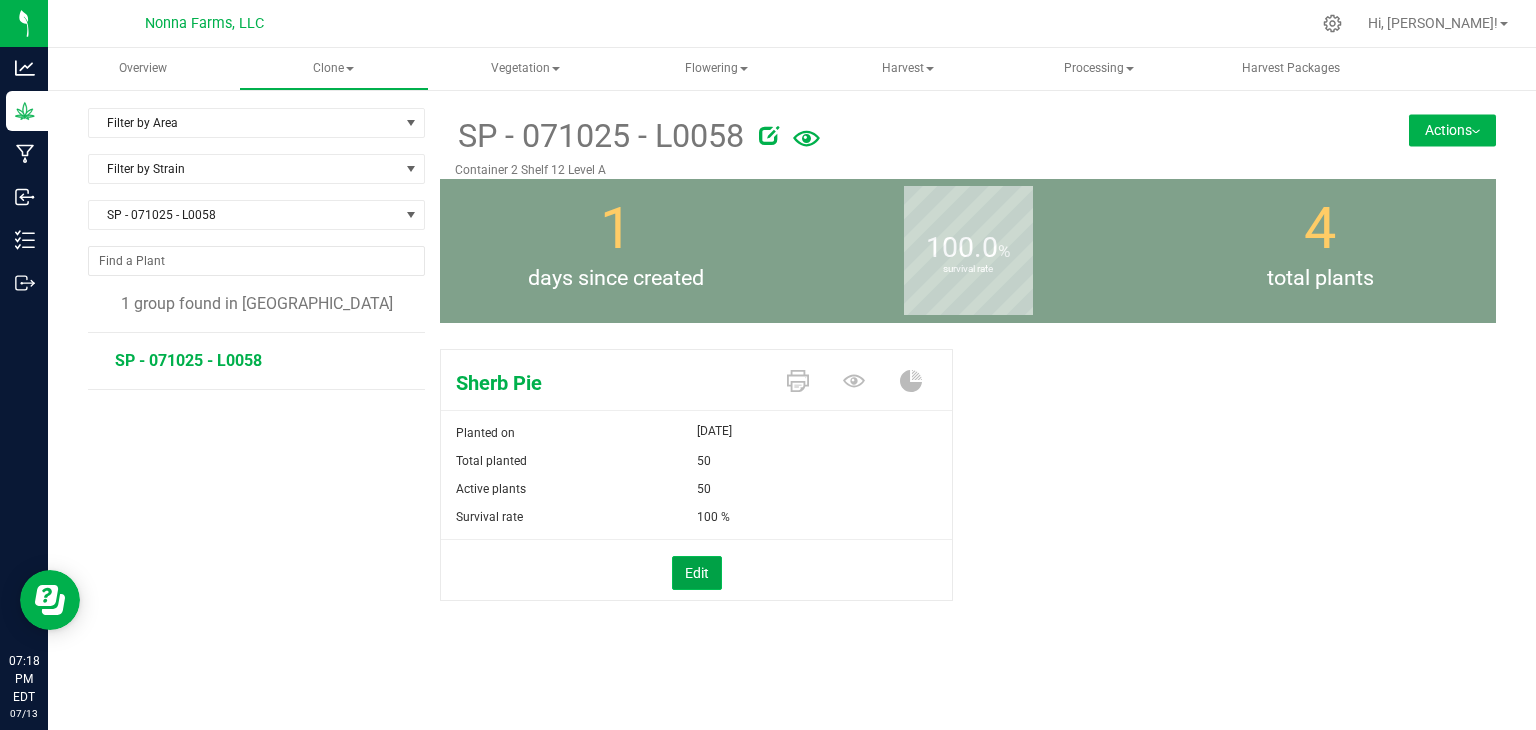 click on "Edit" at bounding box center (697, 573) 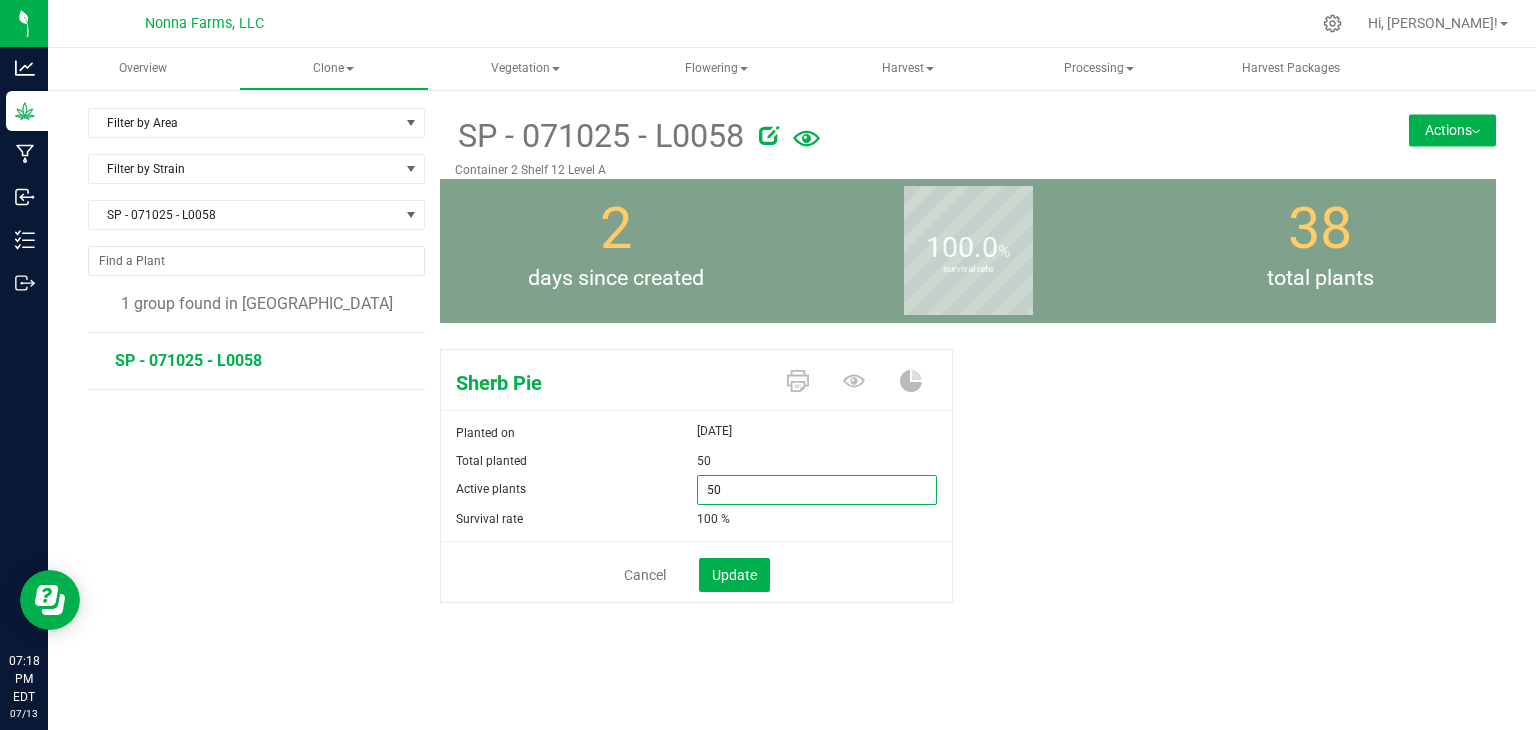 drag, startPoint x: 741, startPoint y: 495, endPoint x: 592, endPoint y: 492, distance: 149.0302 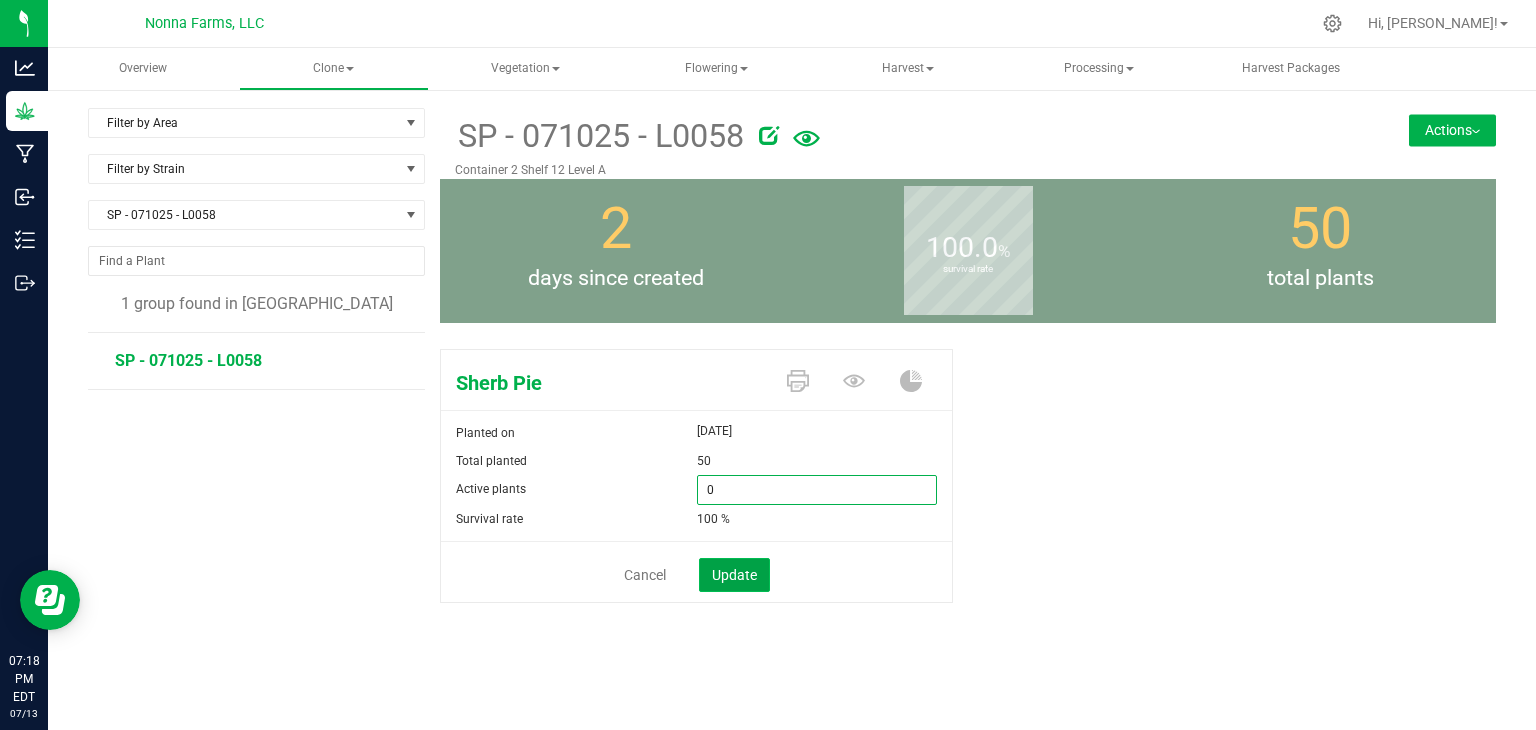 type on "0" 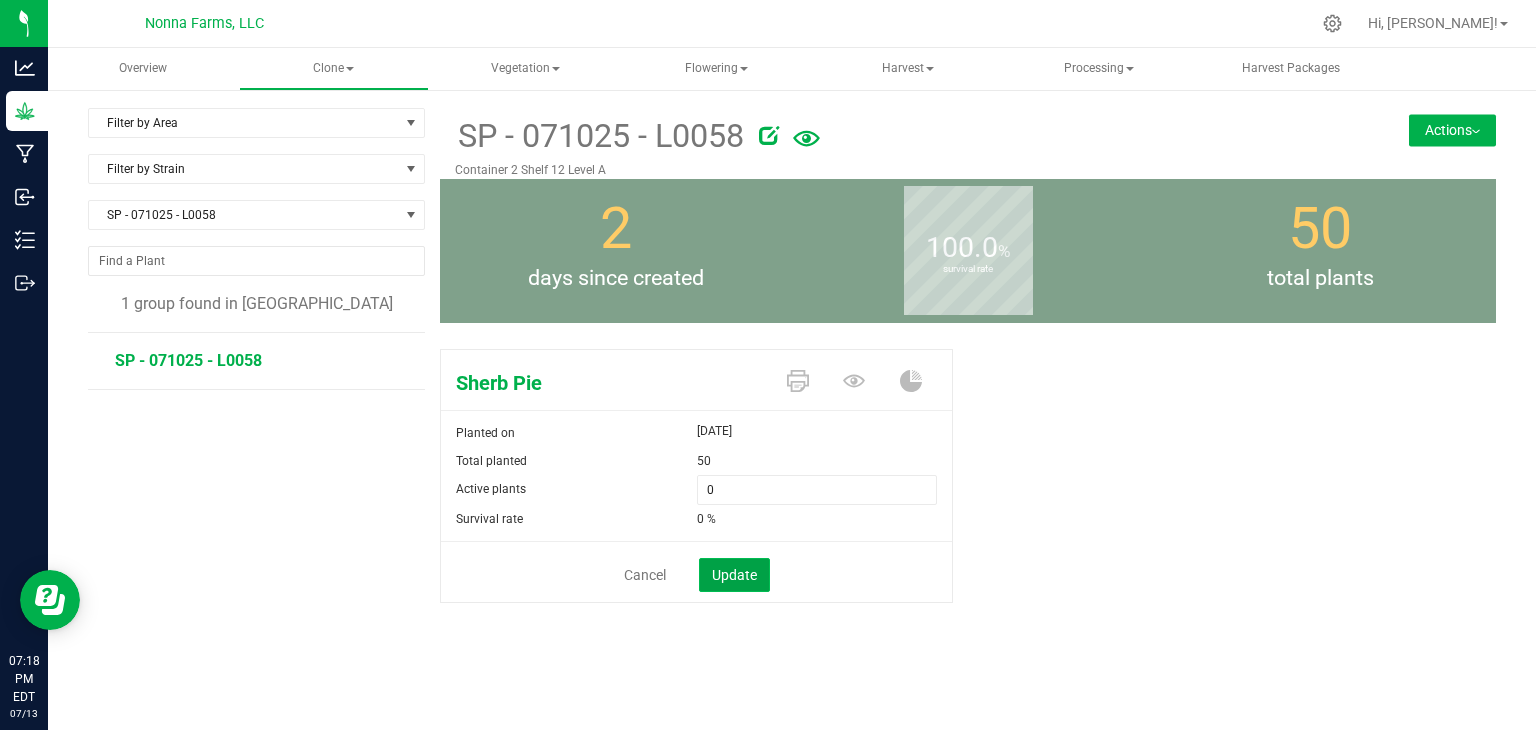 click on "Update" 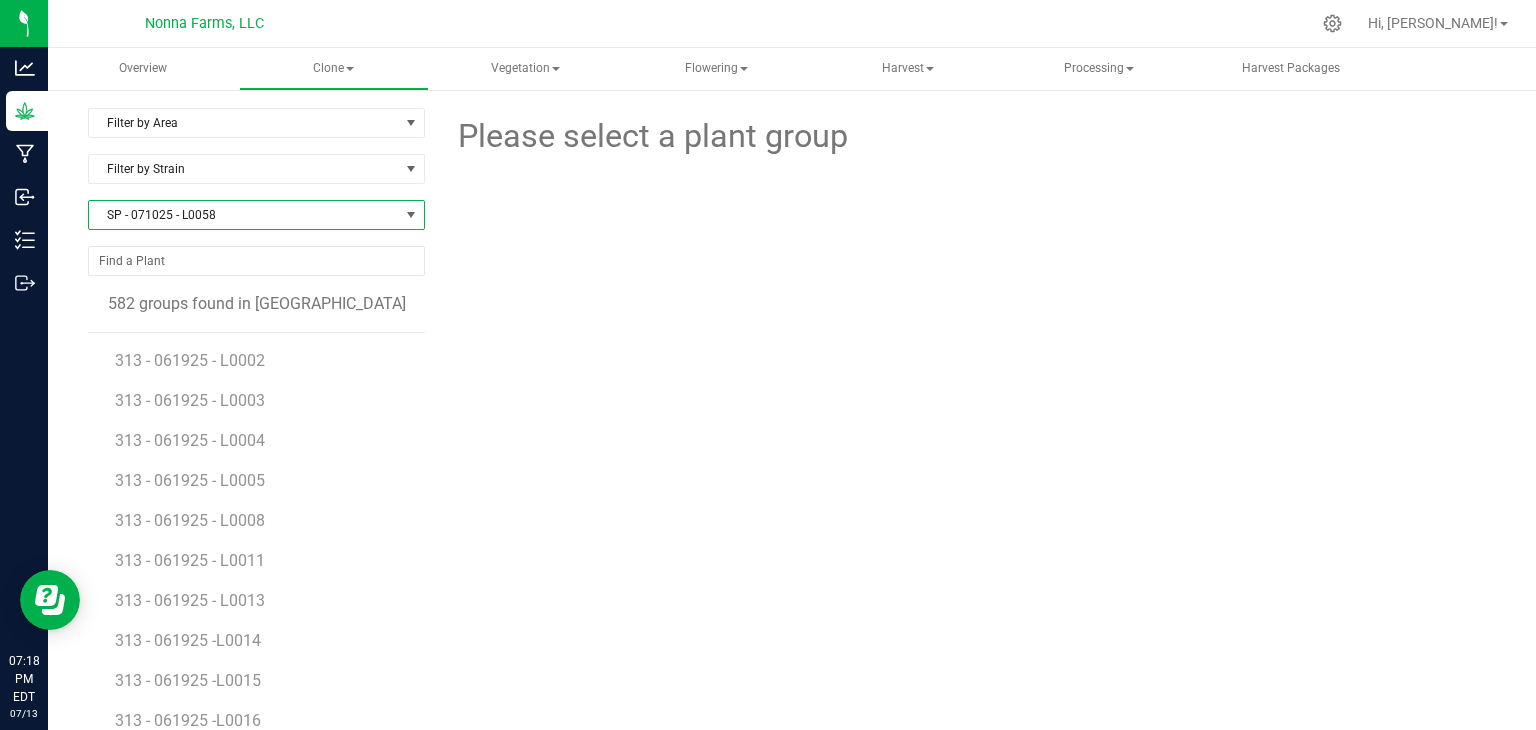 click on "SP - 071025 - L0058" at bounding box center (244, 215) 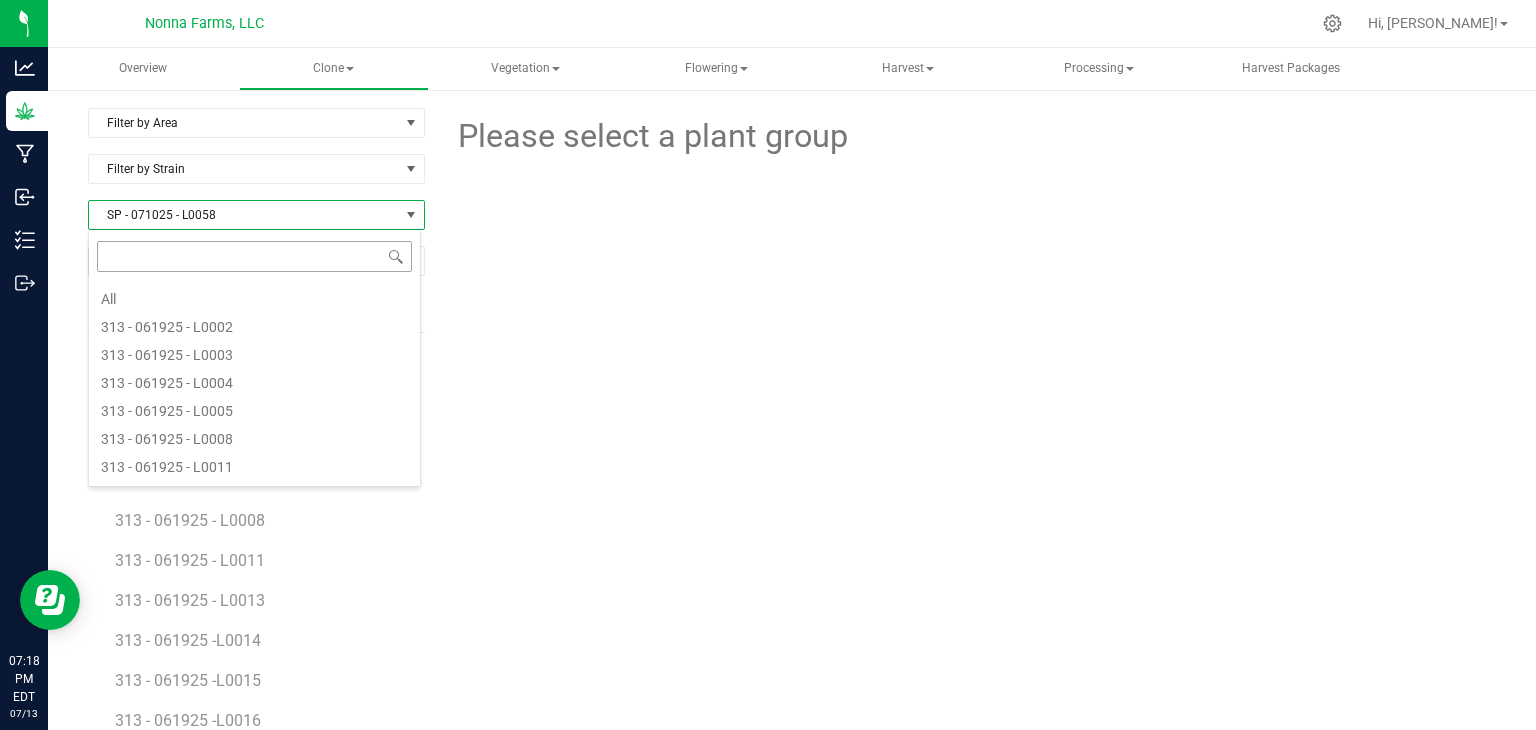 scroll, scrollTop: 16320, scrollLeft: 0, axis: vertical 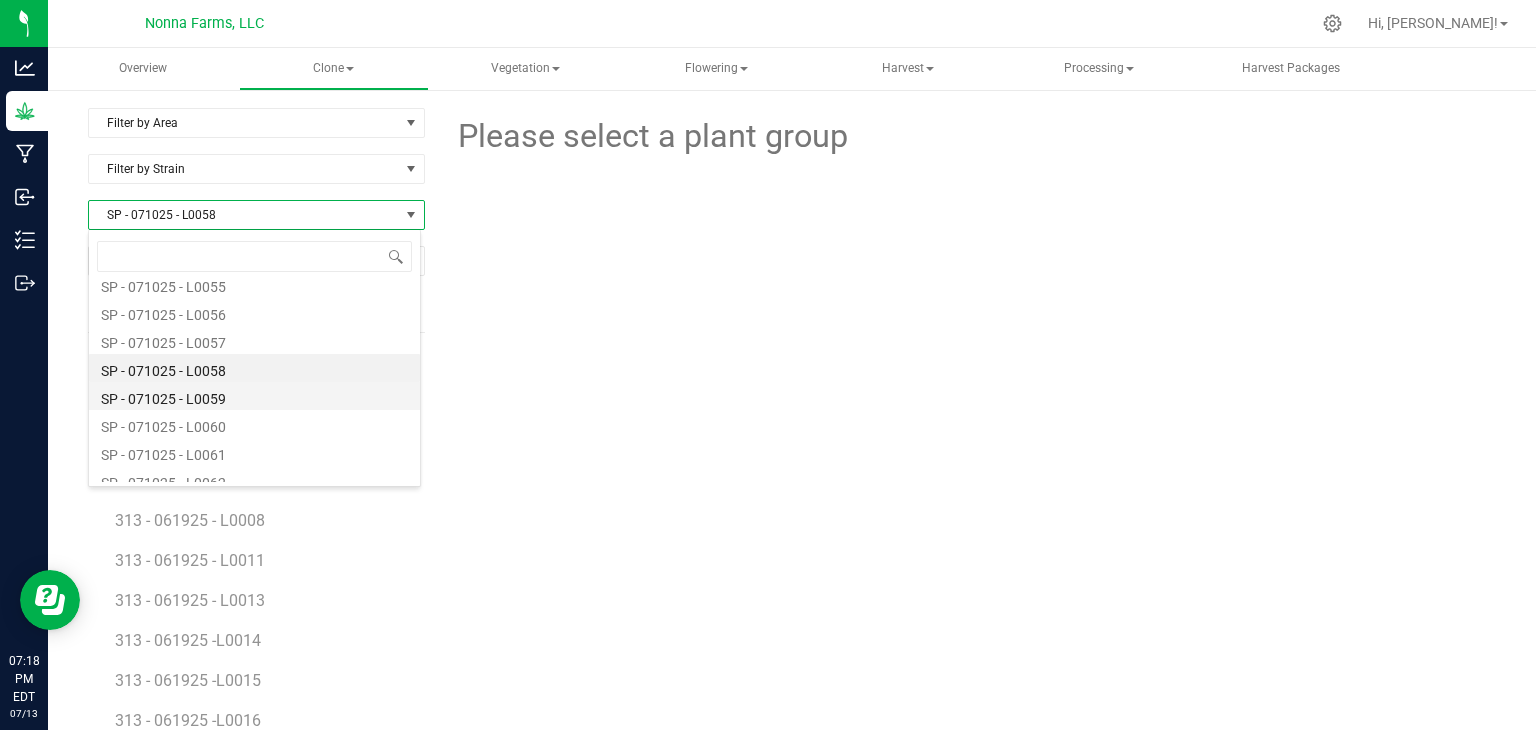 click on "SP - 071025 - L0059" at bounding box center [254, 396] 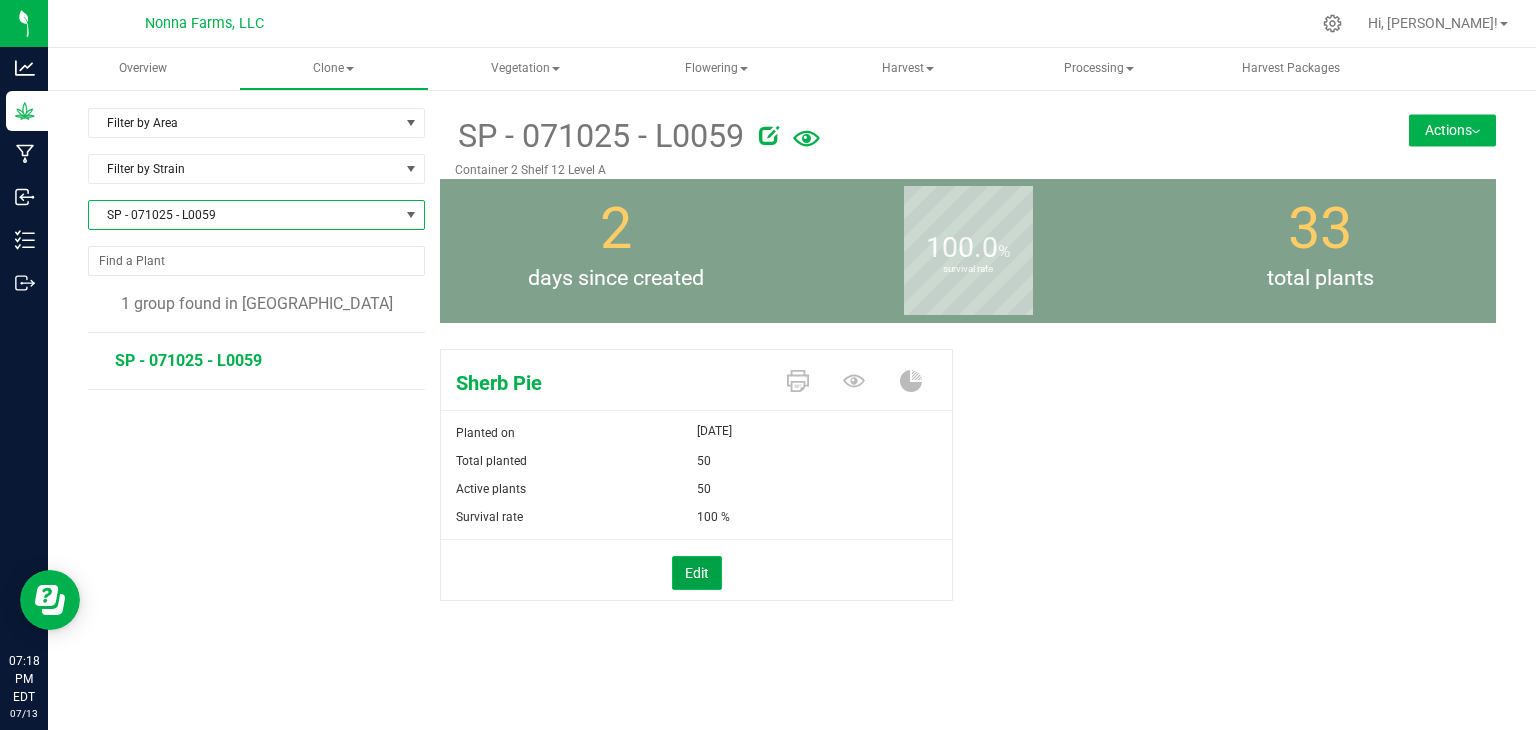 click on "Edit" at bounding box center (697, 573) 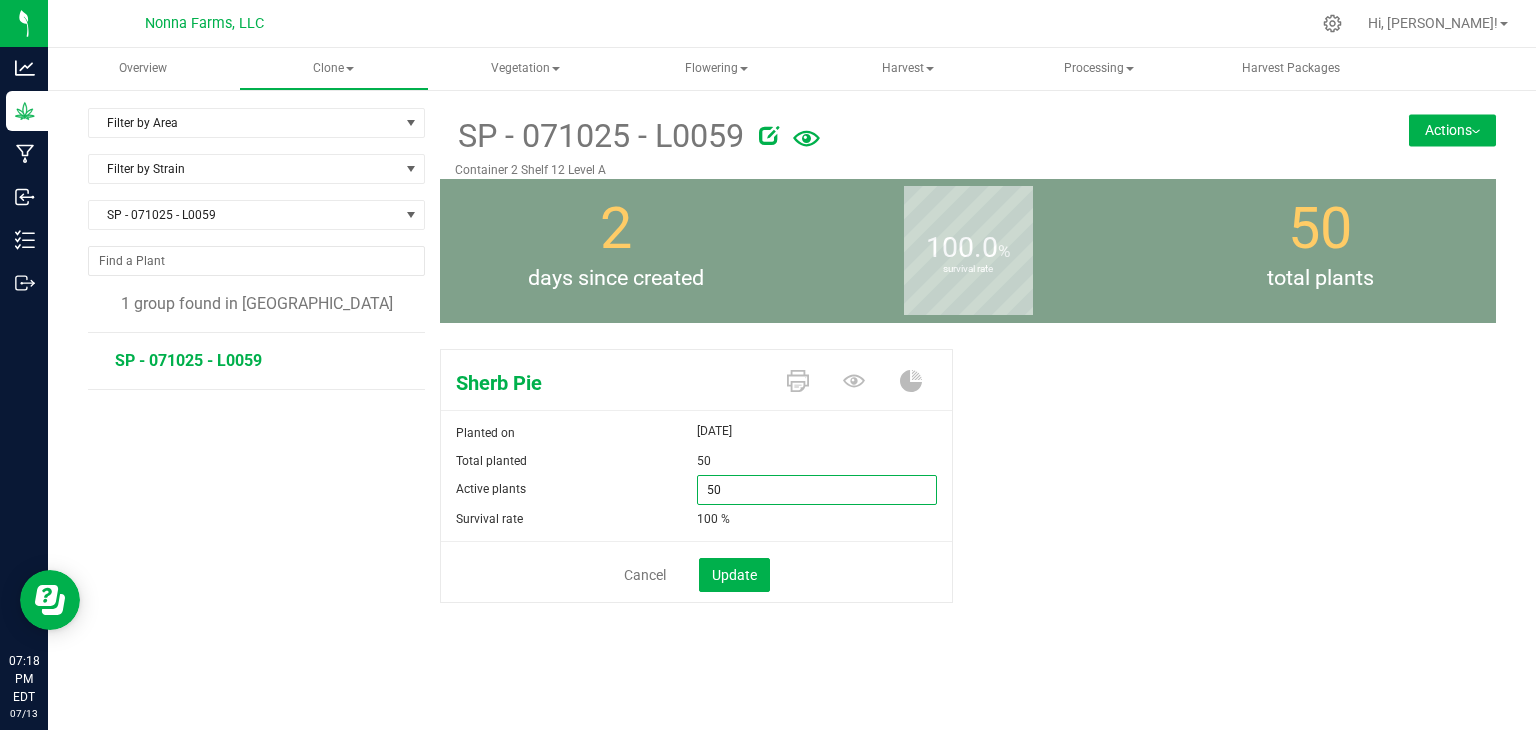 drag, startPoint x: 735, startPoint y: 490, endPoint x: 536, endPoint y: 470, distance: 200.0025 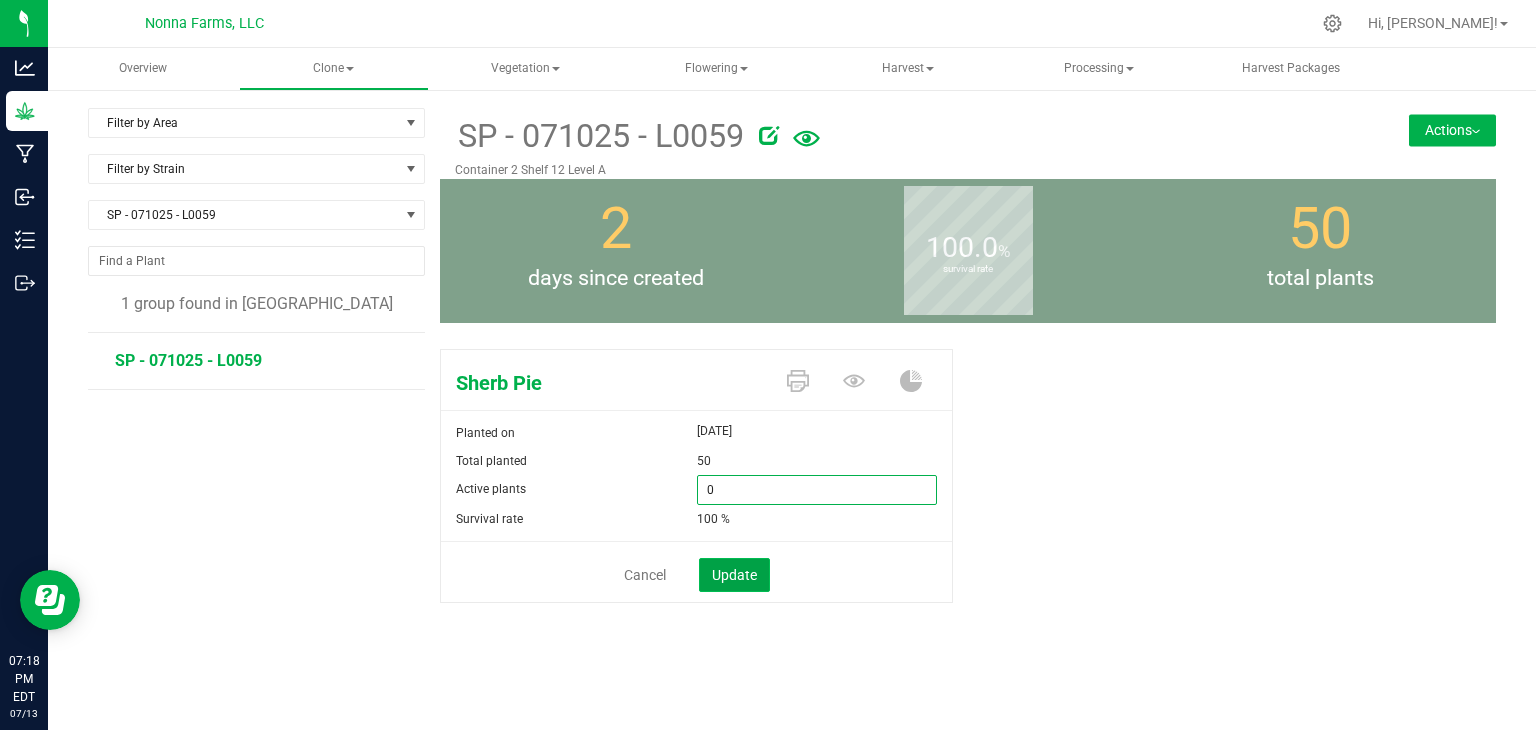 type on "0" 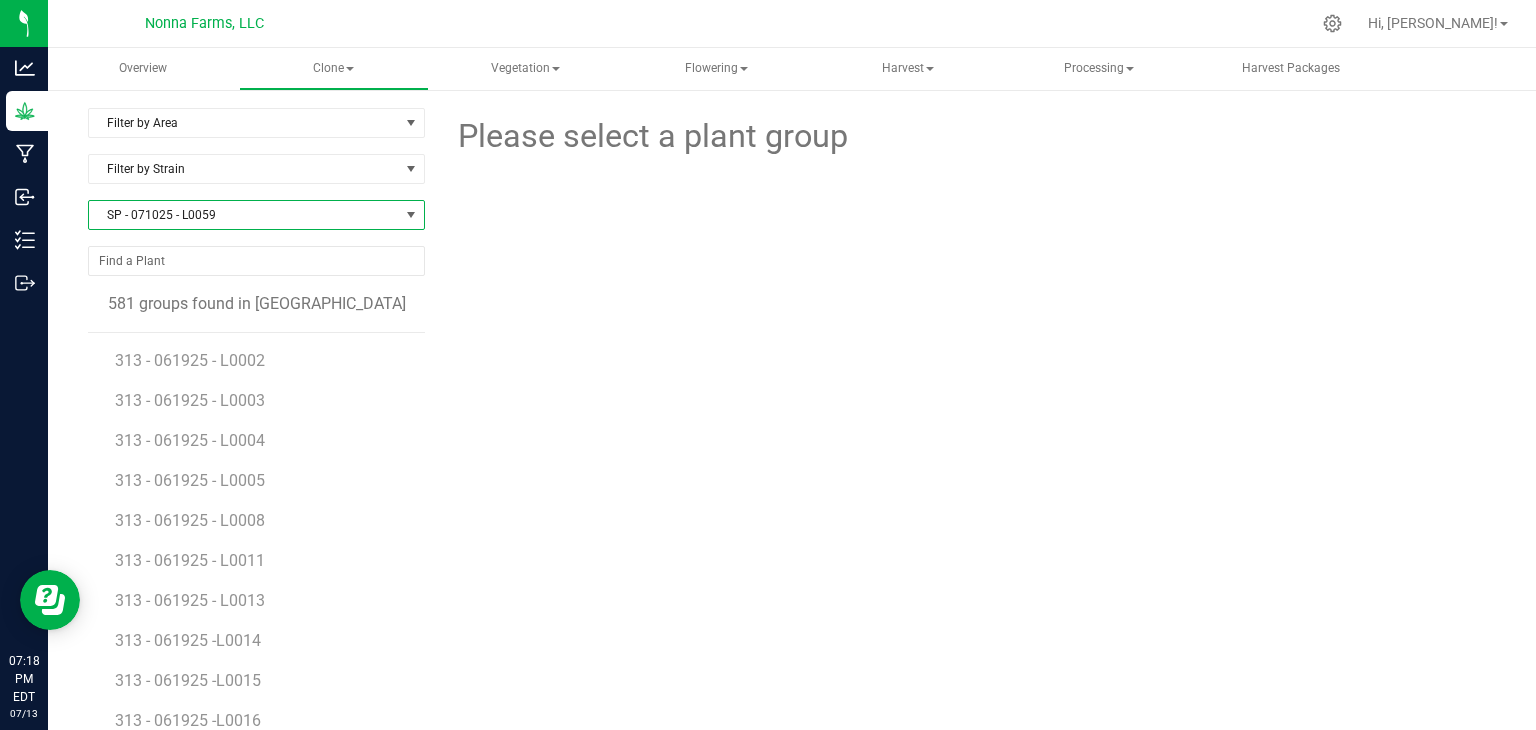 click on "SP - 071025 - L0059" at bounding box center [244, 215] 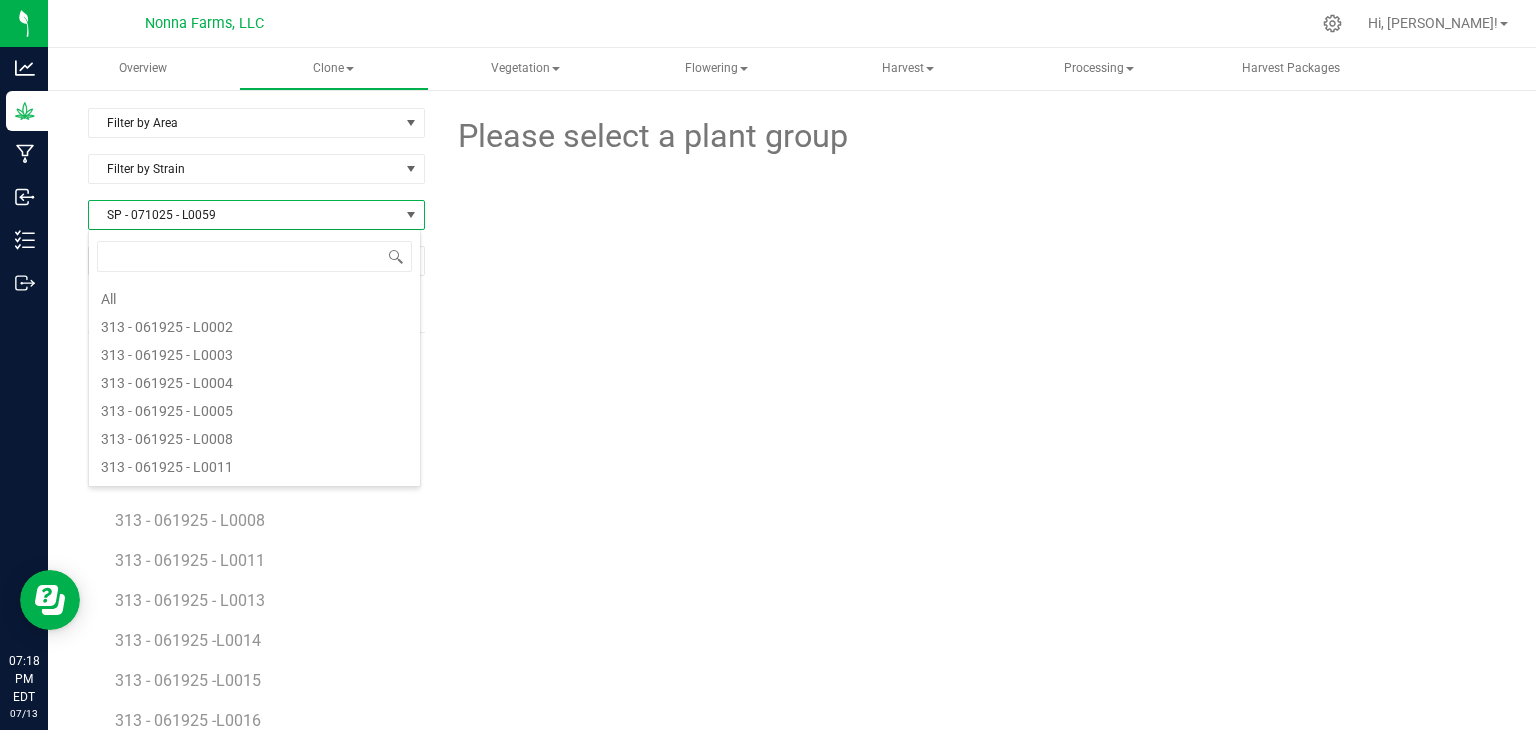 scroll, scrollTop: 16348, scrollLeft: 0, axis: vertical 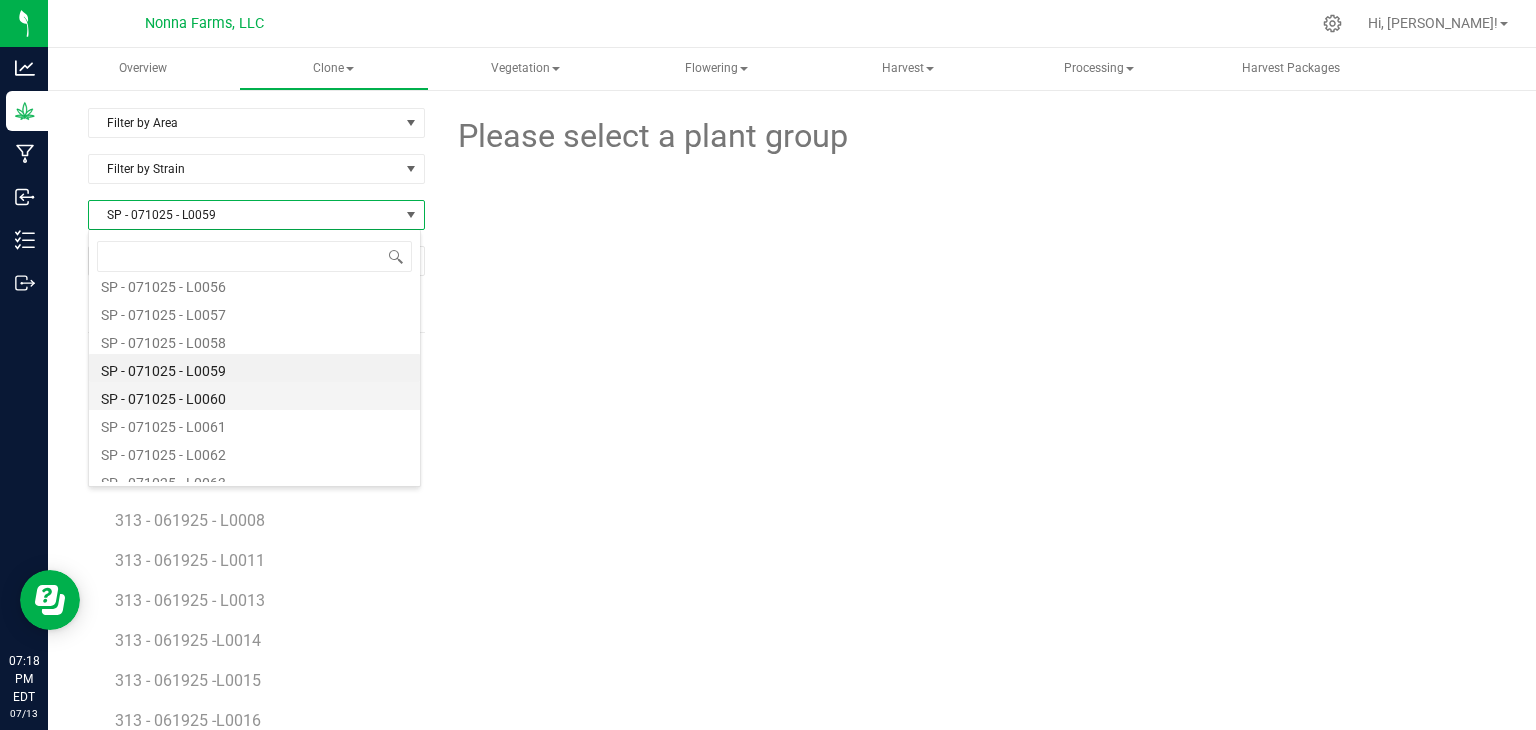 click on "SP - 071025 - L0060" at bounding box center [254, 396] 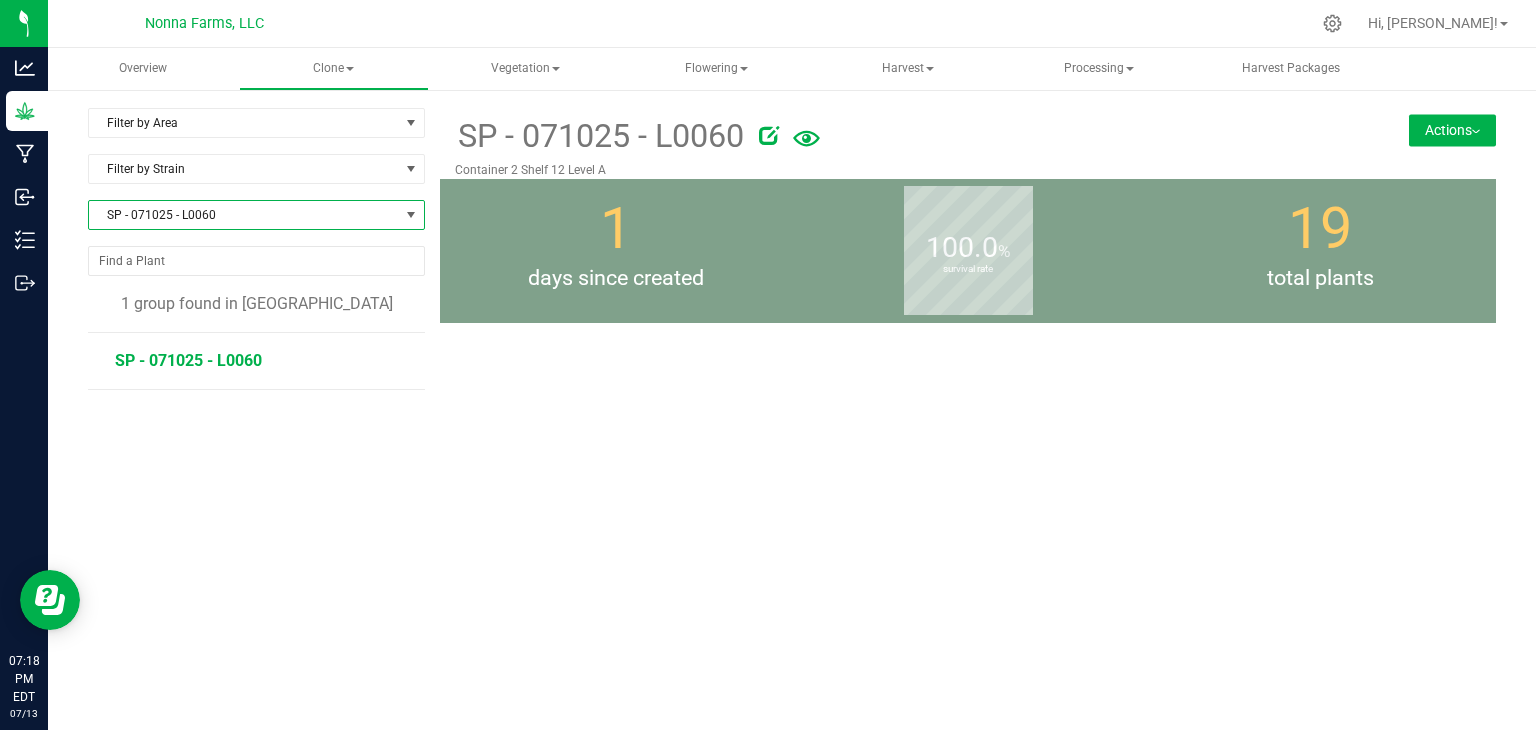 click on "SP - 071025 - L0060" at bounding box center [188, 360] 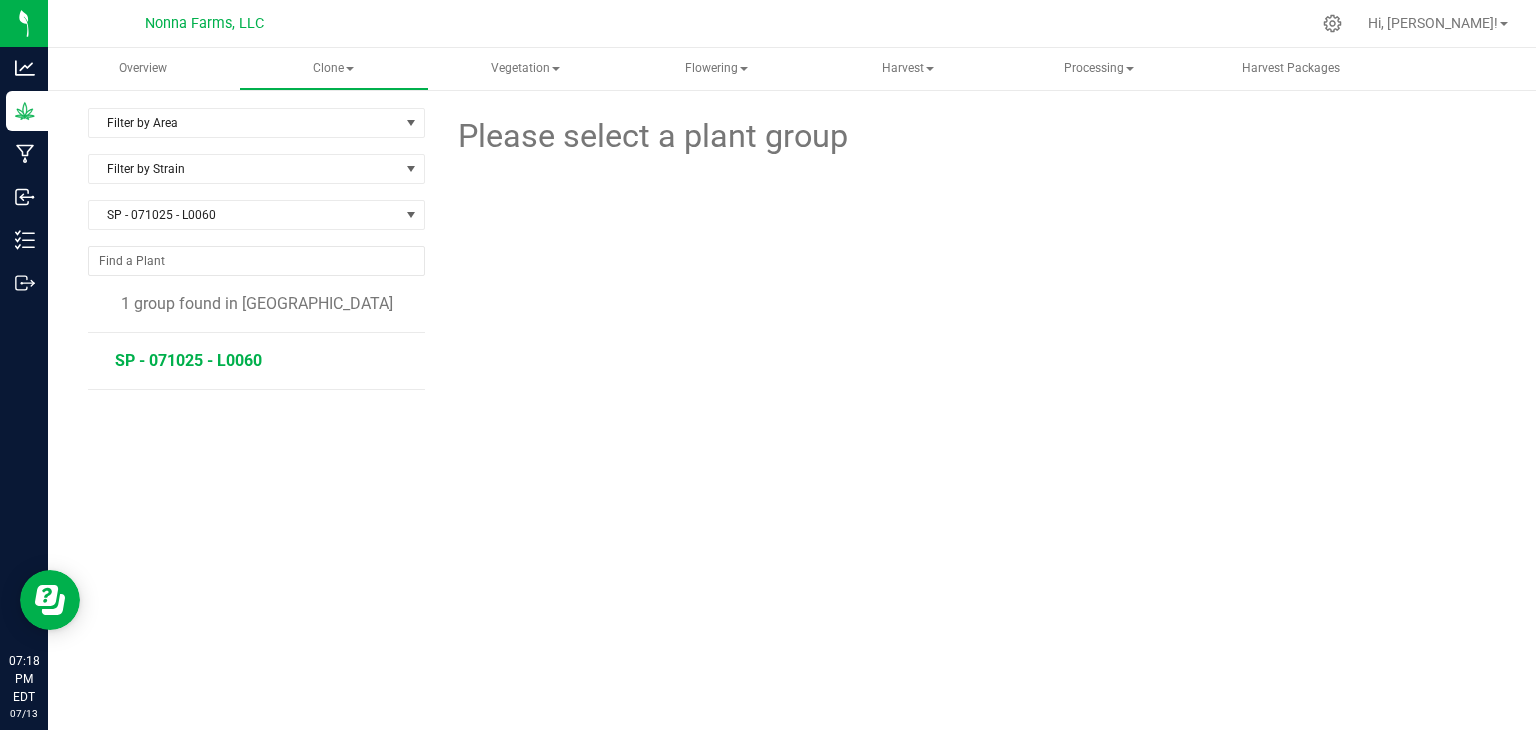 click on "SP - 071025 - L0060" at bounding box center [188, 360] 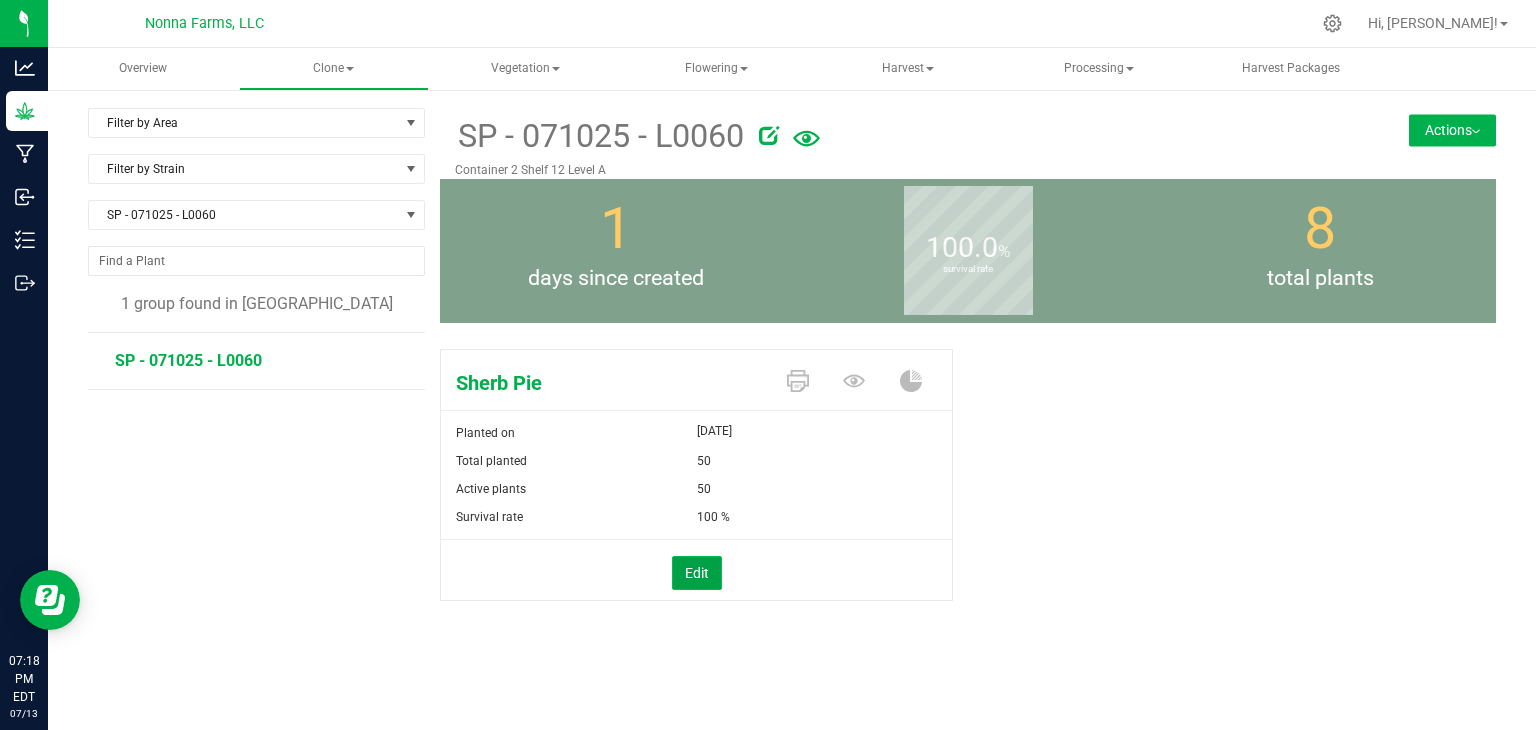 click on "Edit" at bounding box center (697, 573) 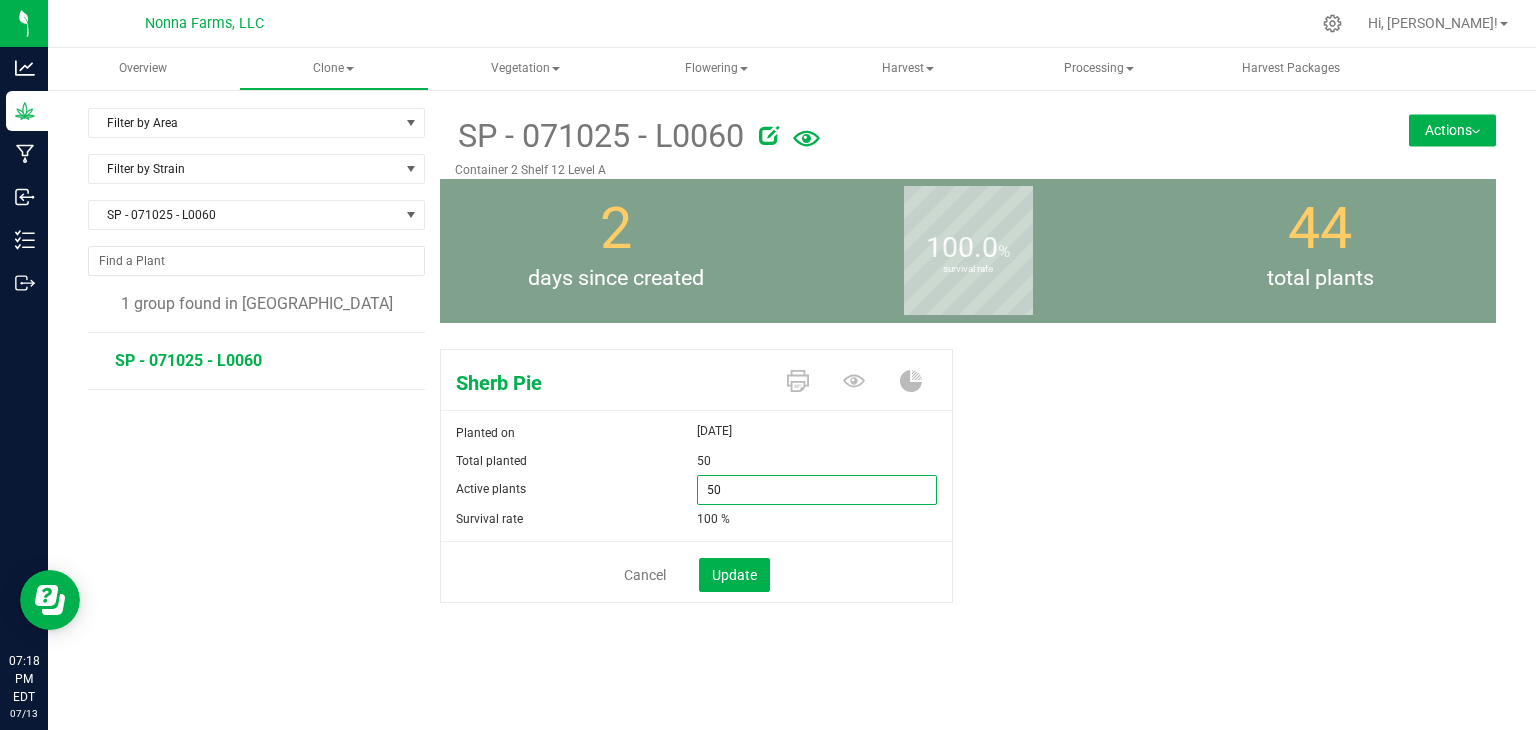 drag, startPoint x: 740, startPoint y: 494, endPoint x: 555, endPoint y: 486, distance: 185.1729 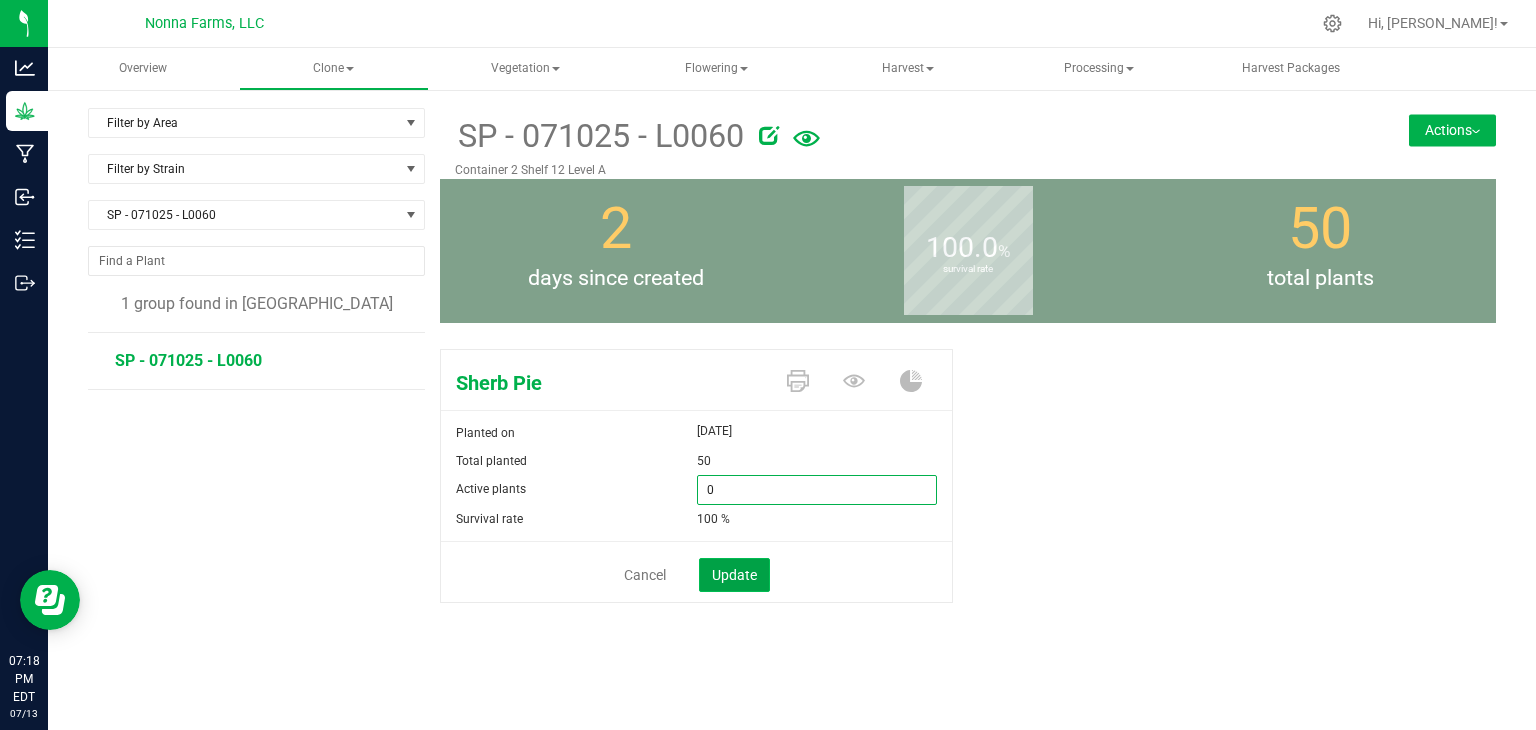 type on "0" 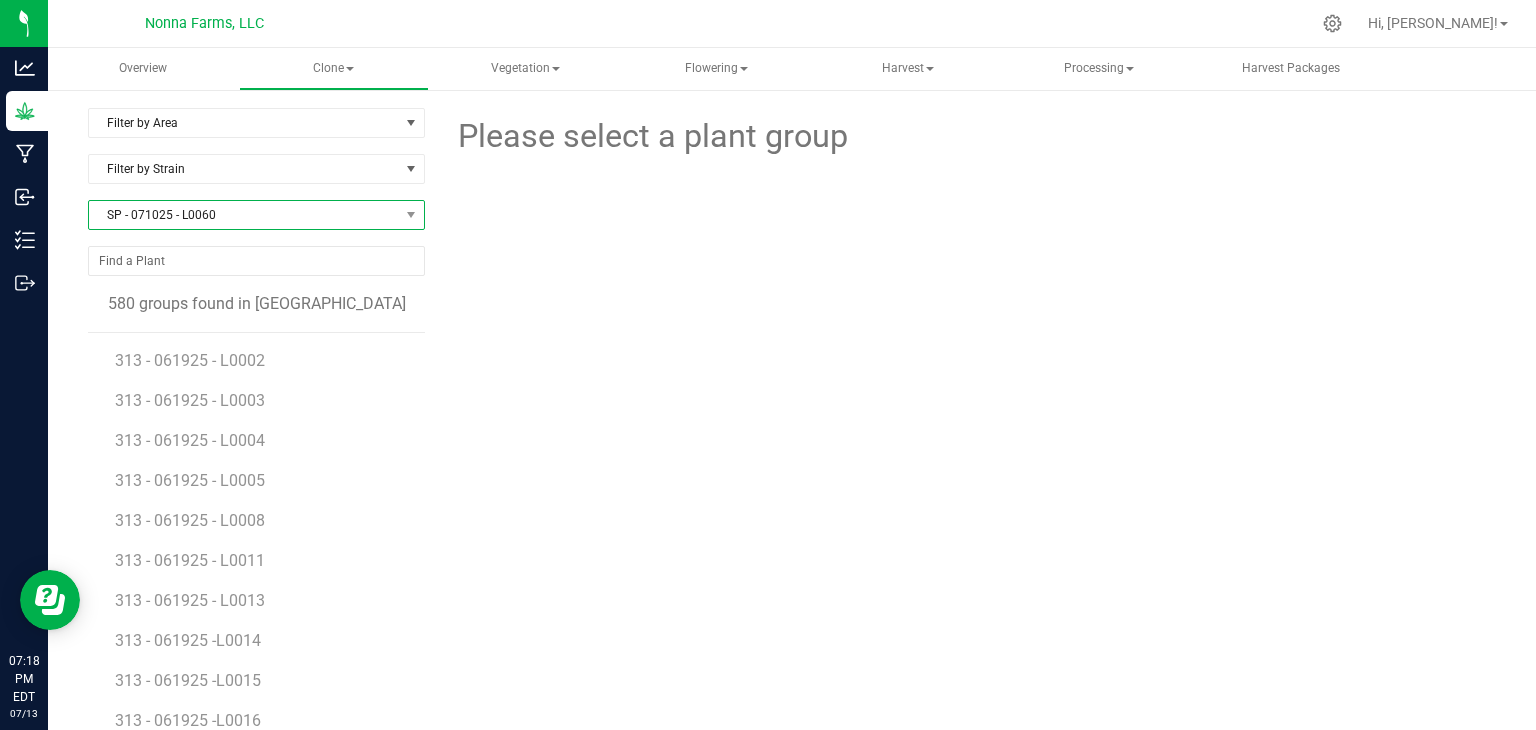 click on "SP - 071025 - L0060" at bounding box center (244, 215) 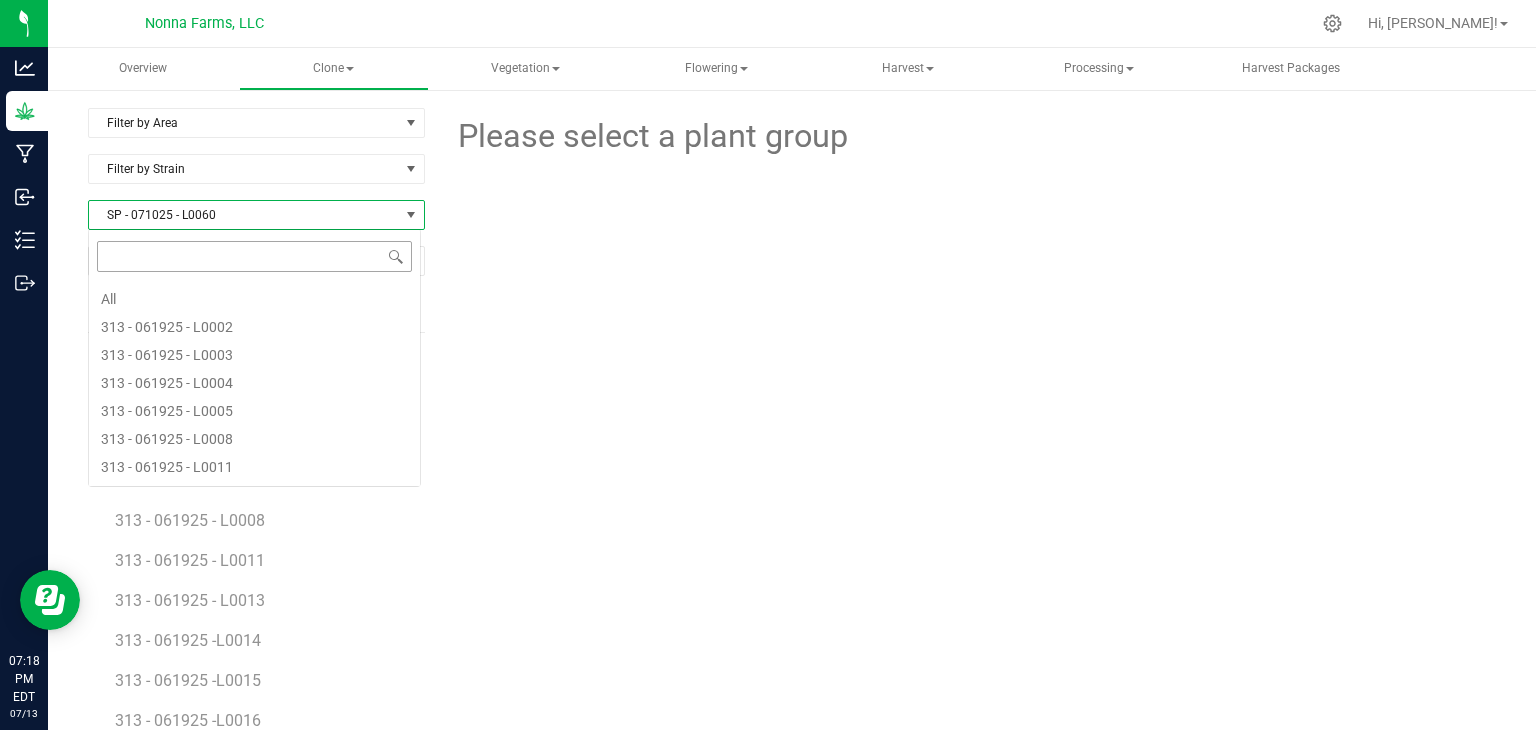scroll, scrollTop: 16376, scrollLeft: 0, axis: vertical 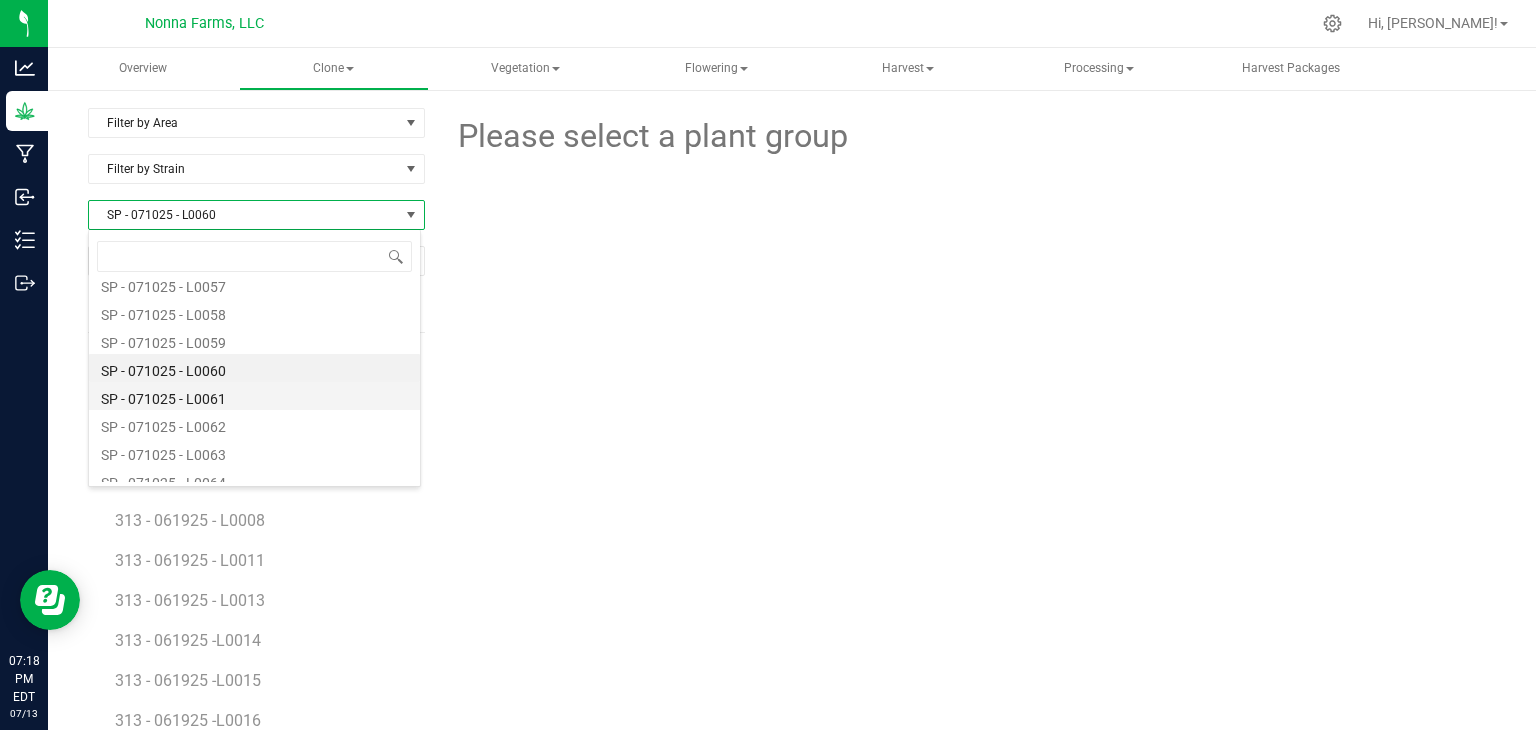click on "SP - 071025 - L0061" at bounding box center [254, 396] 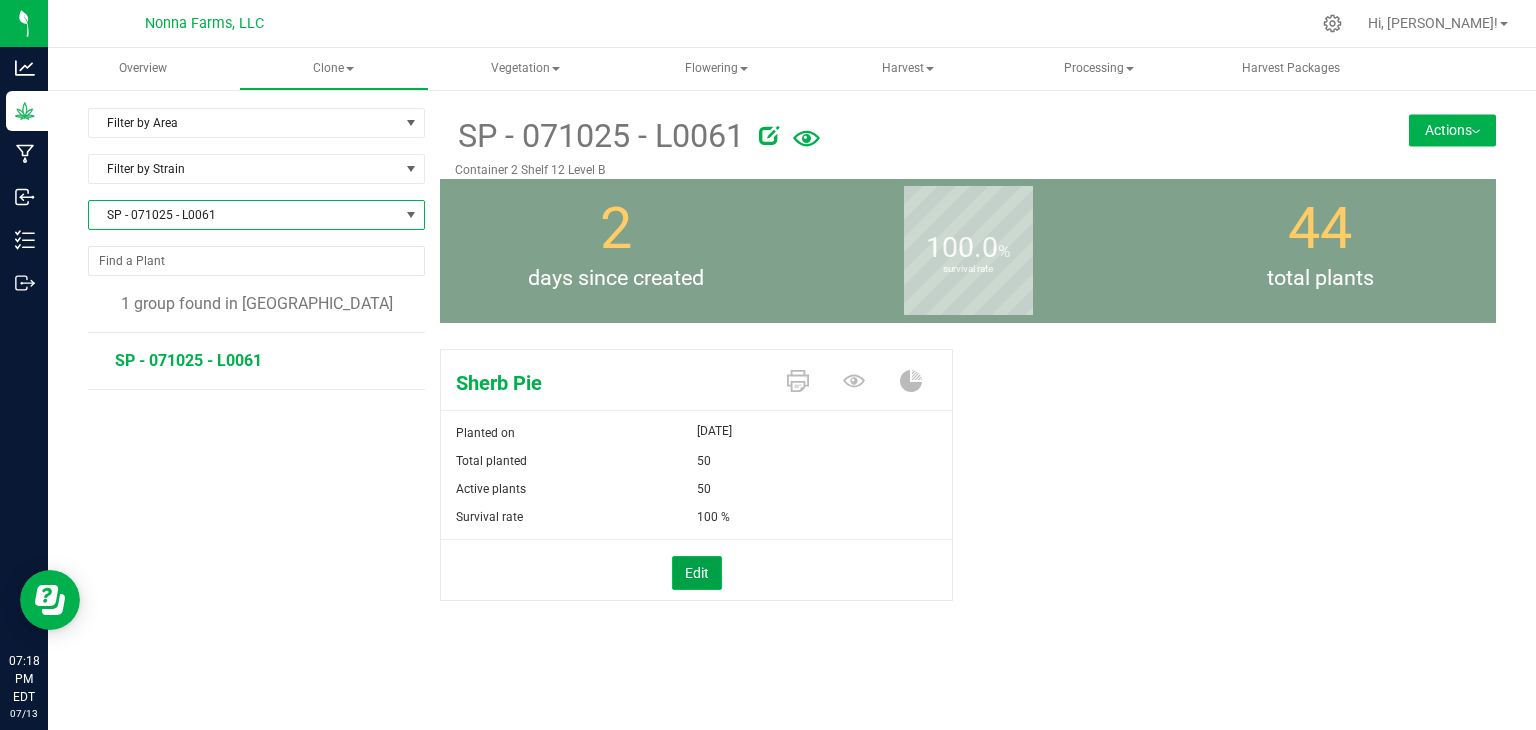 click on "Edit" at bounding box center [697, 573] 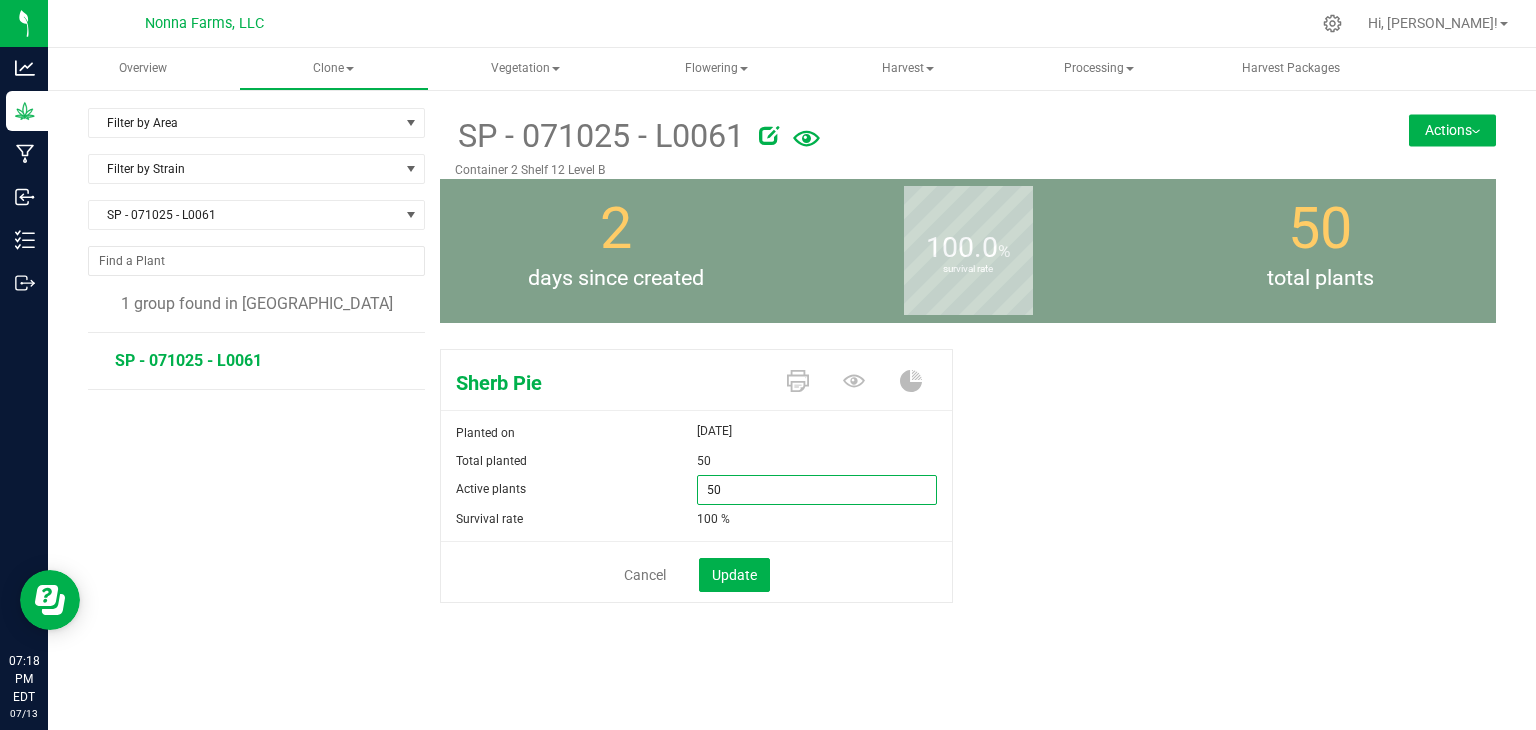 drag, startPoint x: 752, startPoint y: 489, endPoint x: 540, endPoint y: 497, distance: 212.1509 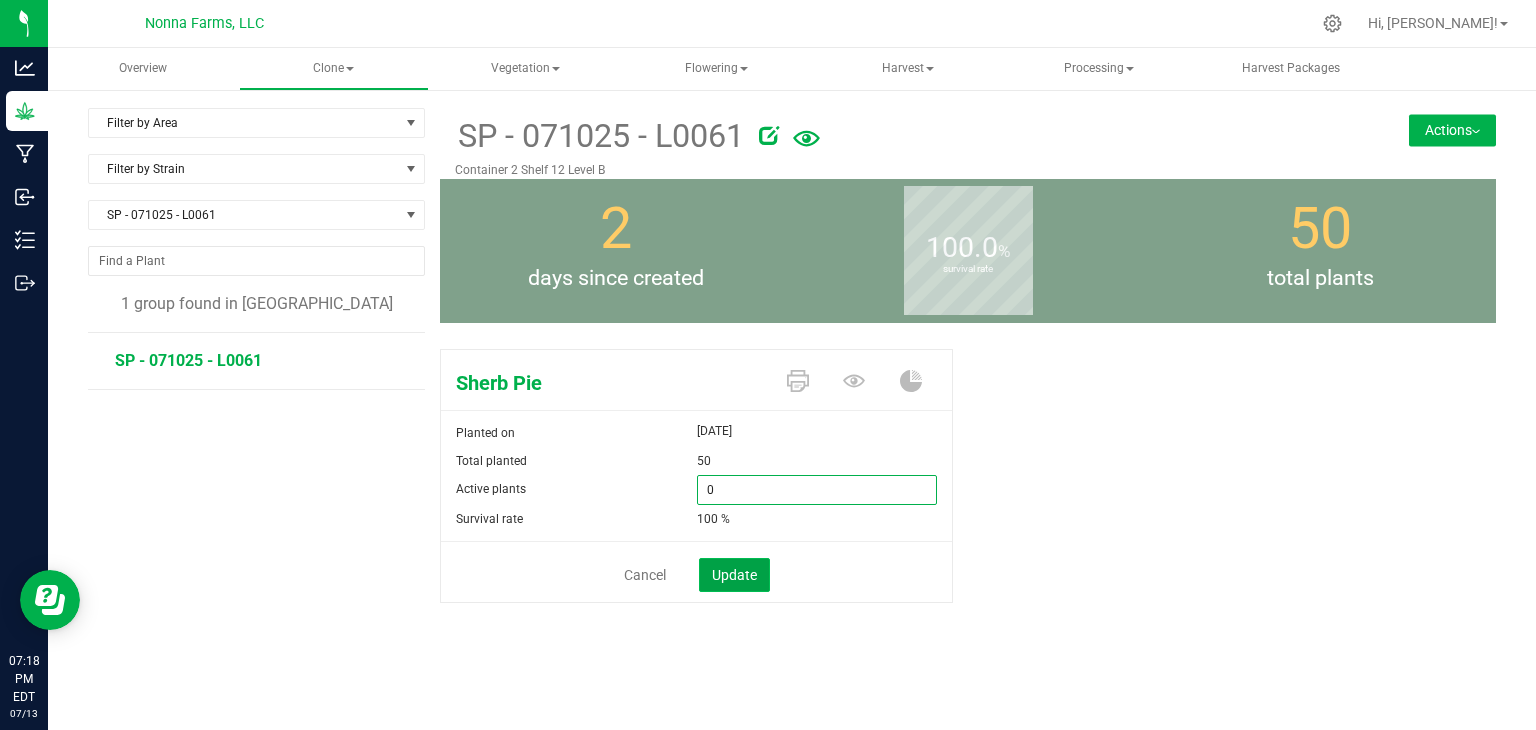 type on "0" 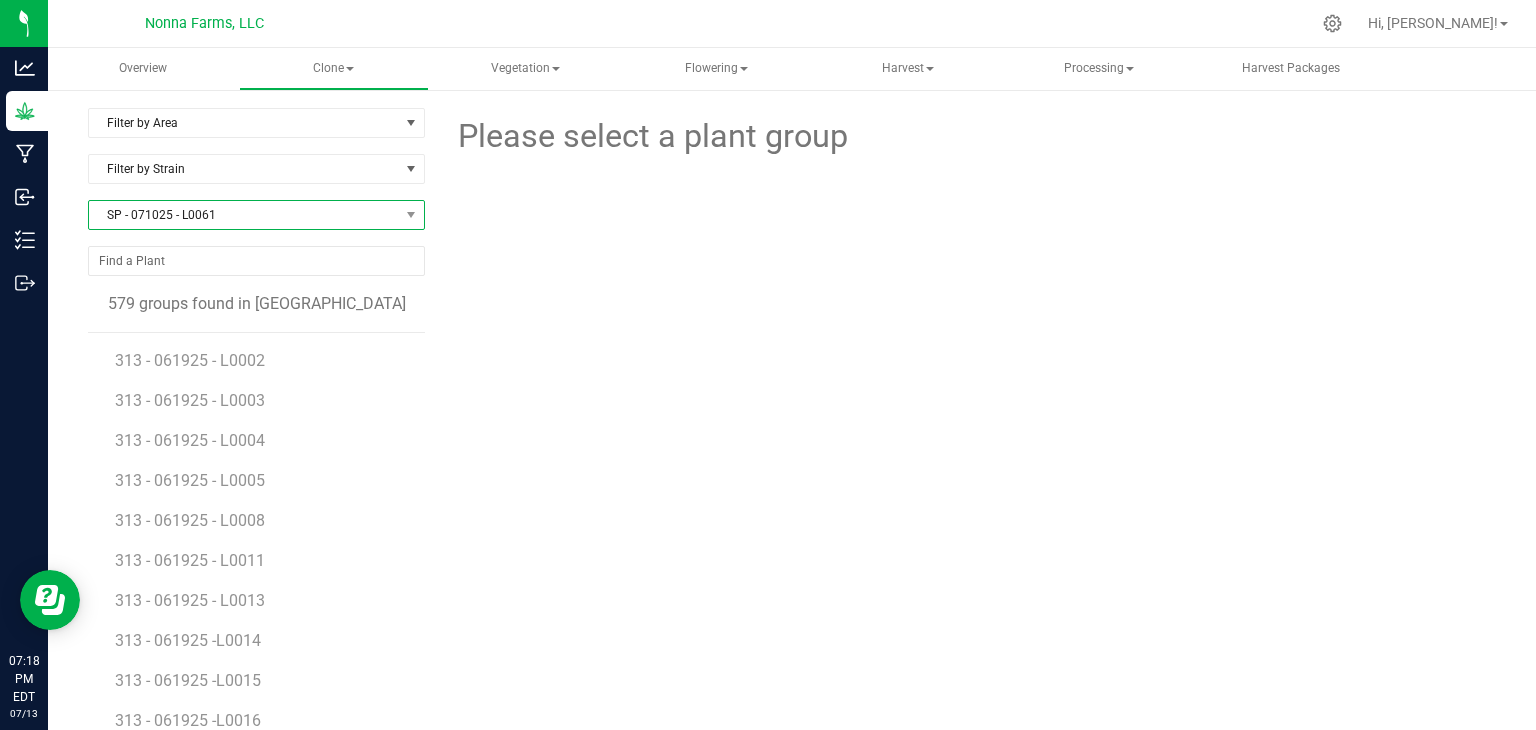 click on "SP - 071025 - L0061" at bounding box center [244, 215] 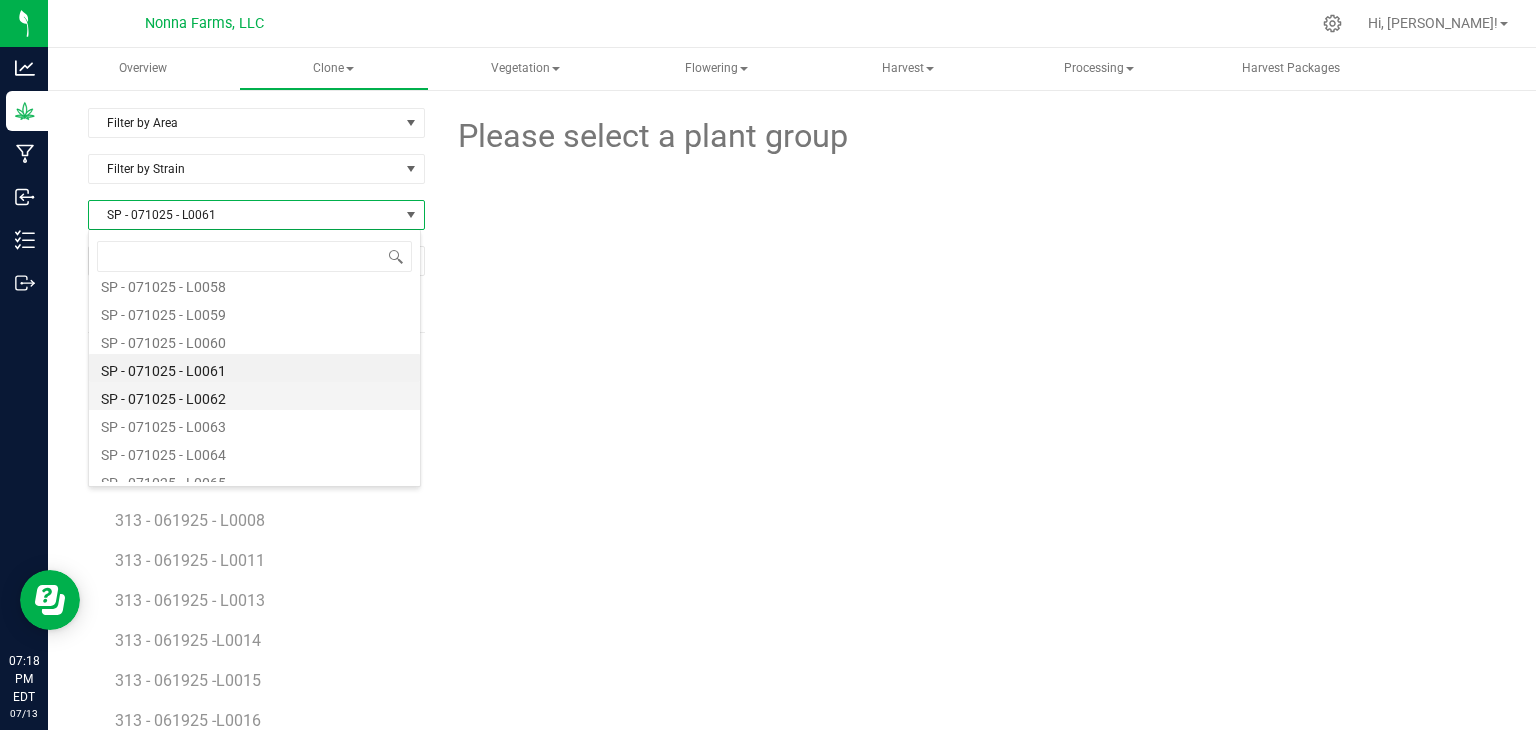 click on "SP - 071025 - L0062" at bounding box center [254, 396] 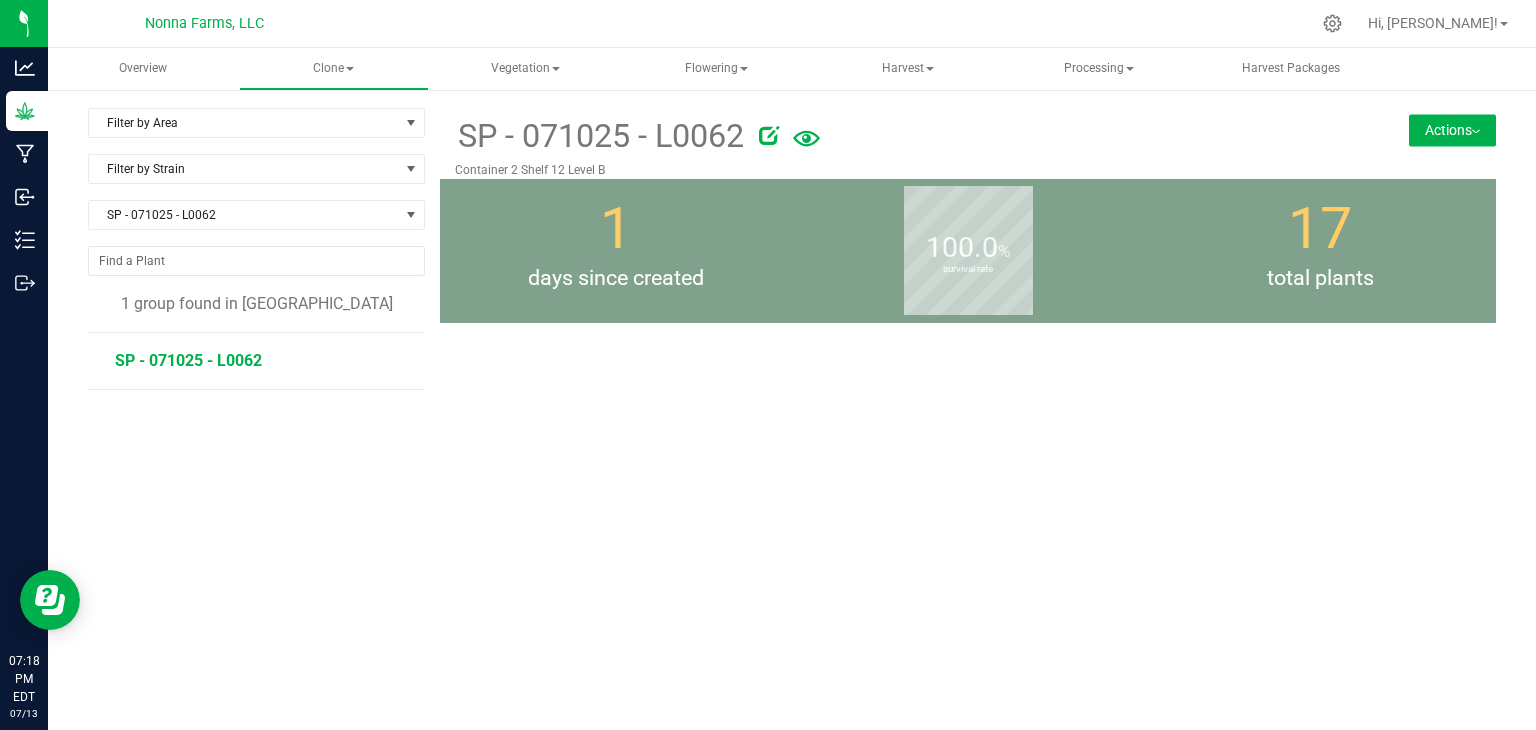 click on "SP - 071025 - L0062" at bounding box center (188, 360) 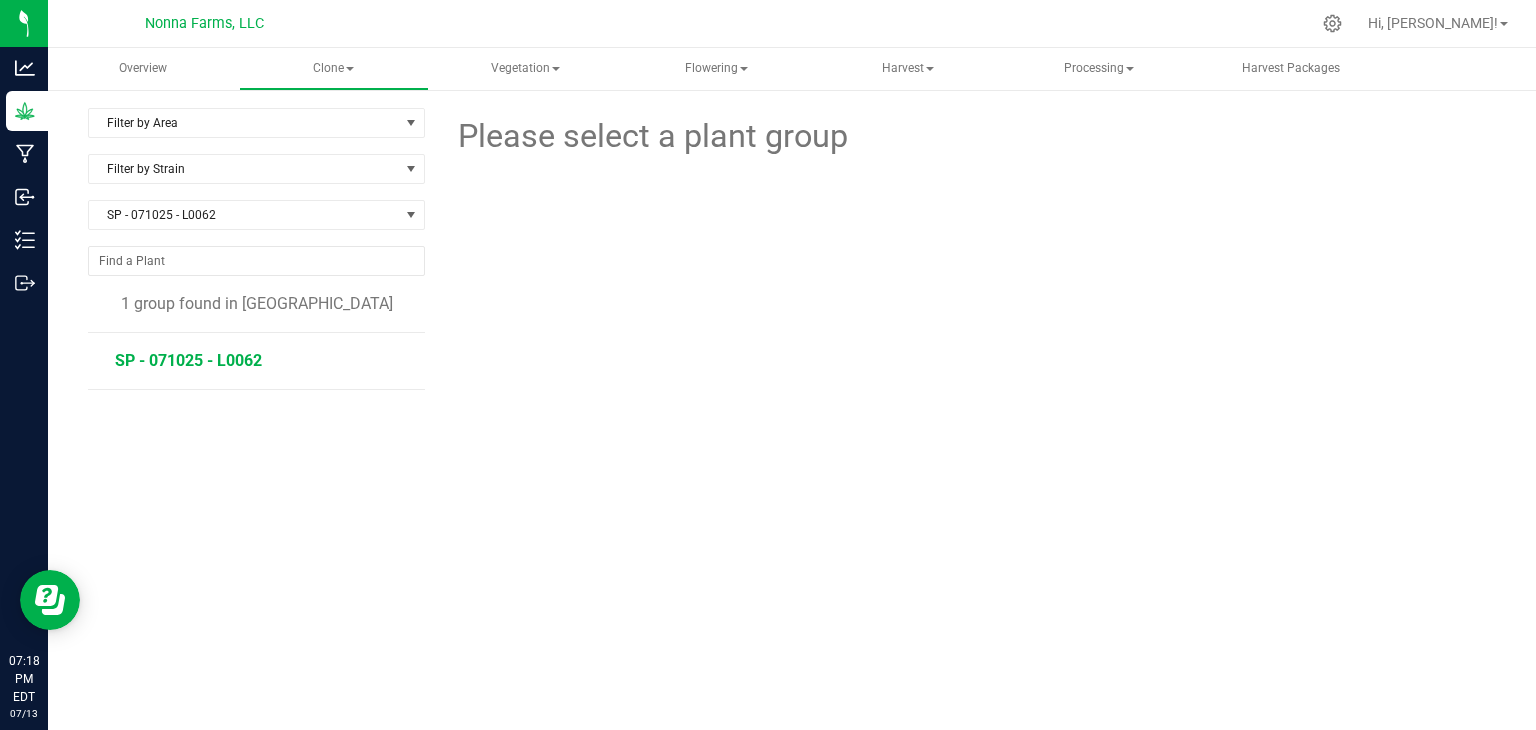 click on "SP - 071025 - L0062" at bounding box center [188, 360] 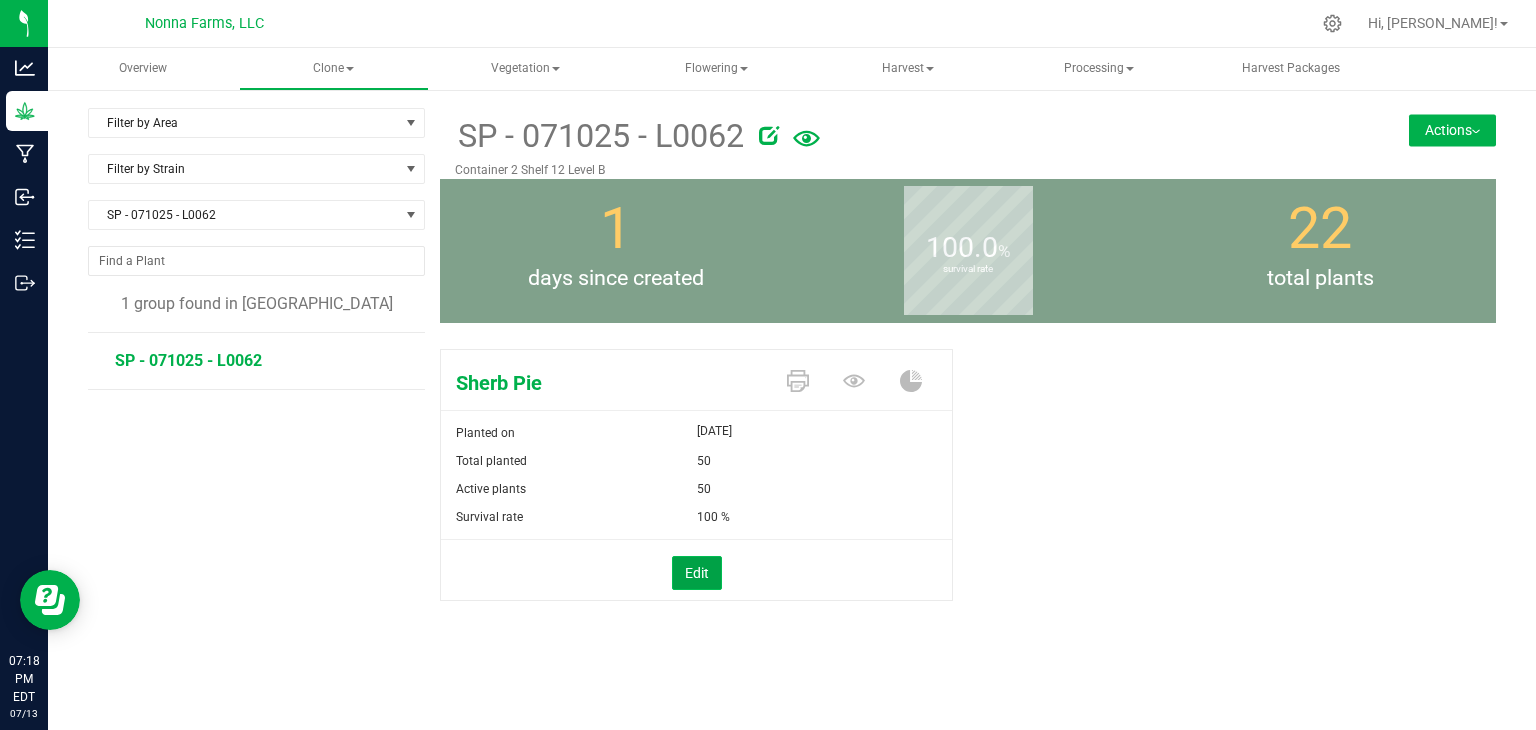 click on "Edit" at bounding box center [697, 573] 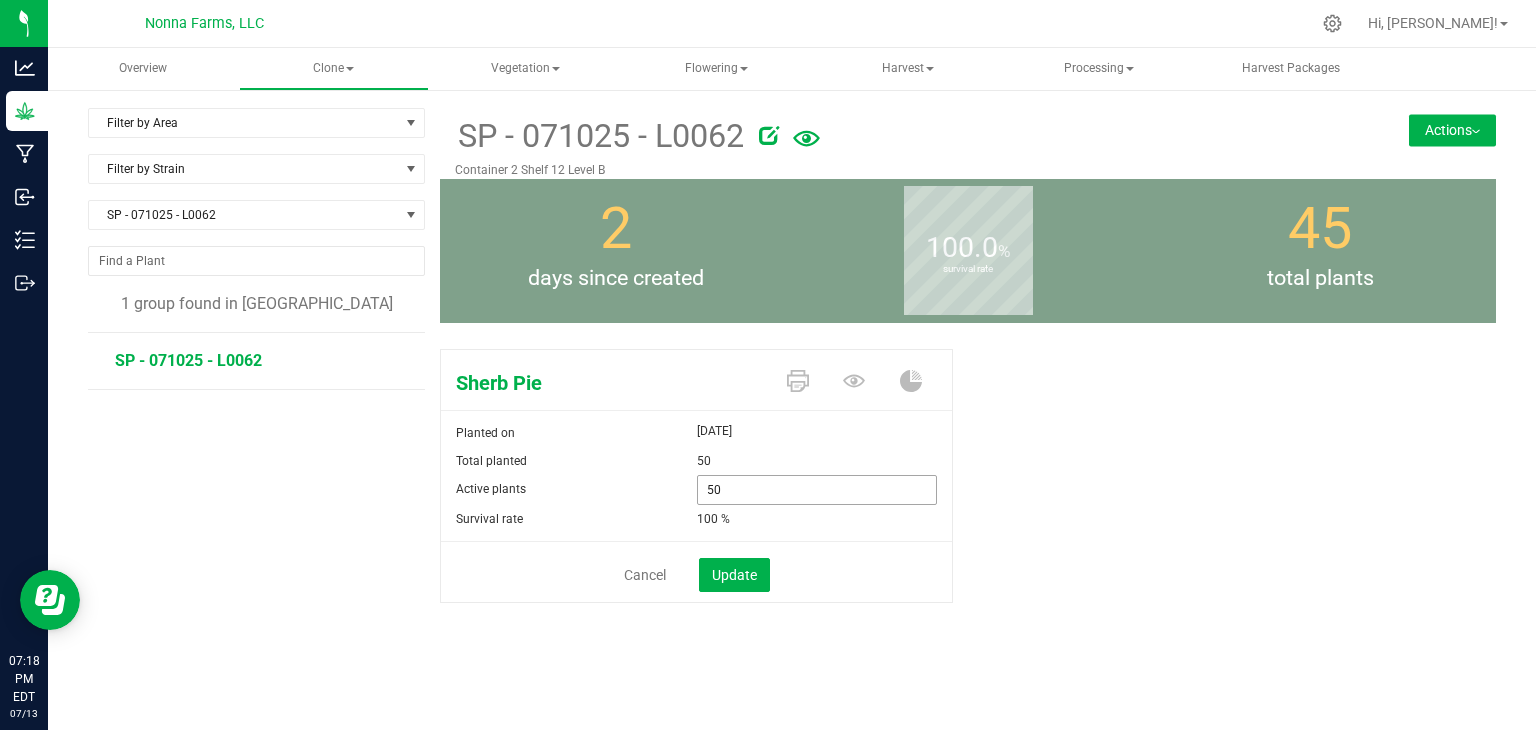 drag, startPoint x: 732, startPoint y: 496, endPoint x: 598, endPoint y: 485, distance: 134.45073 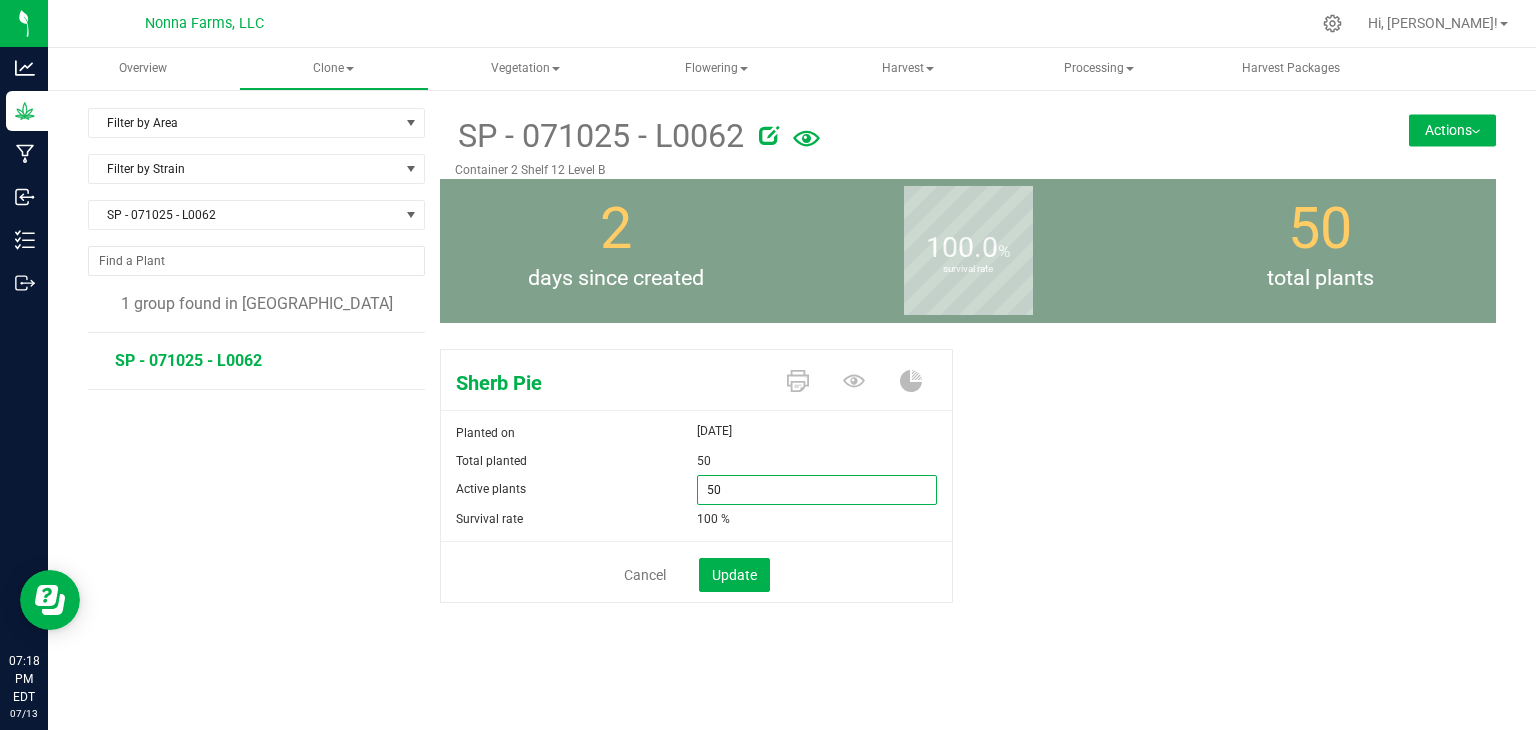 type on "0" 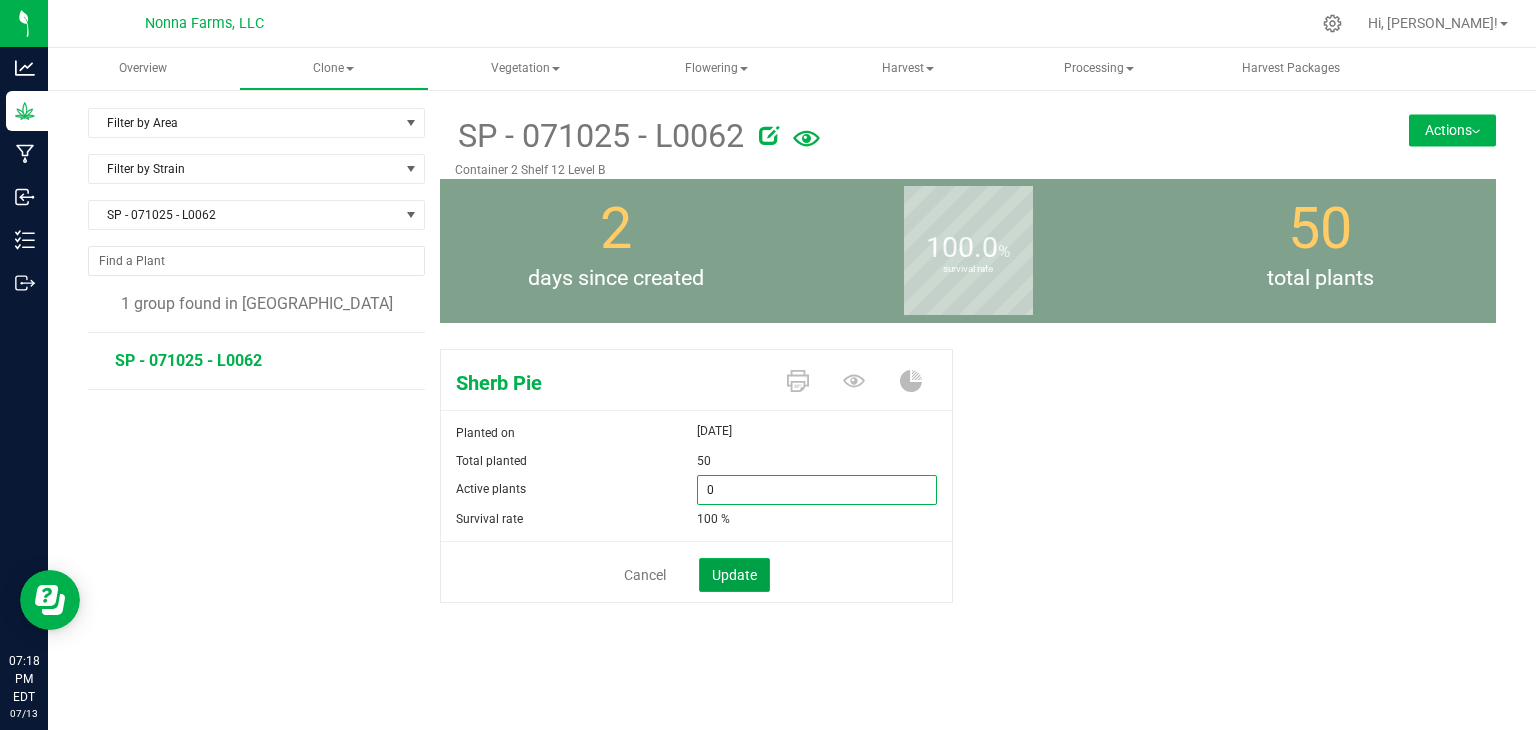 type on "0" 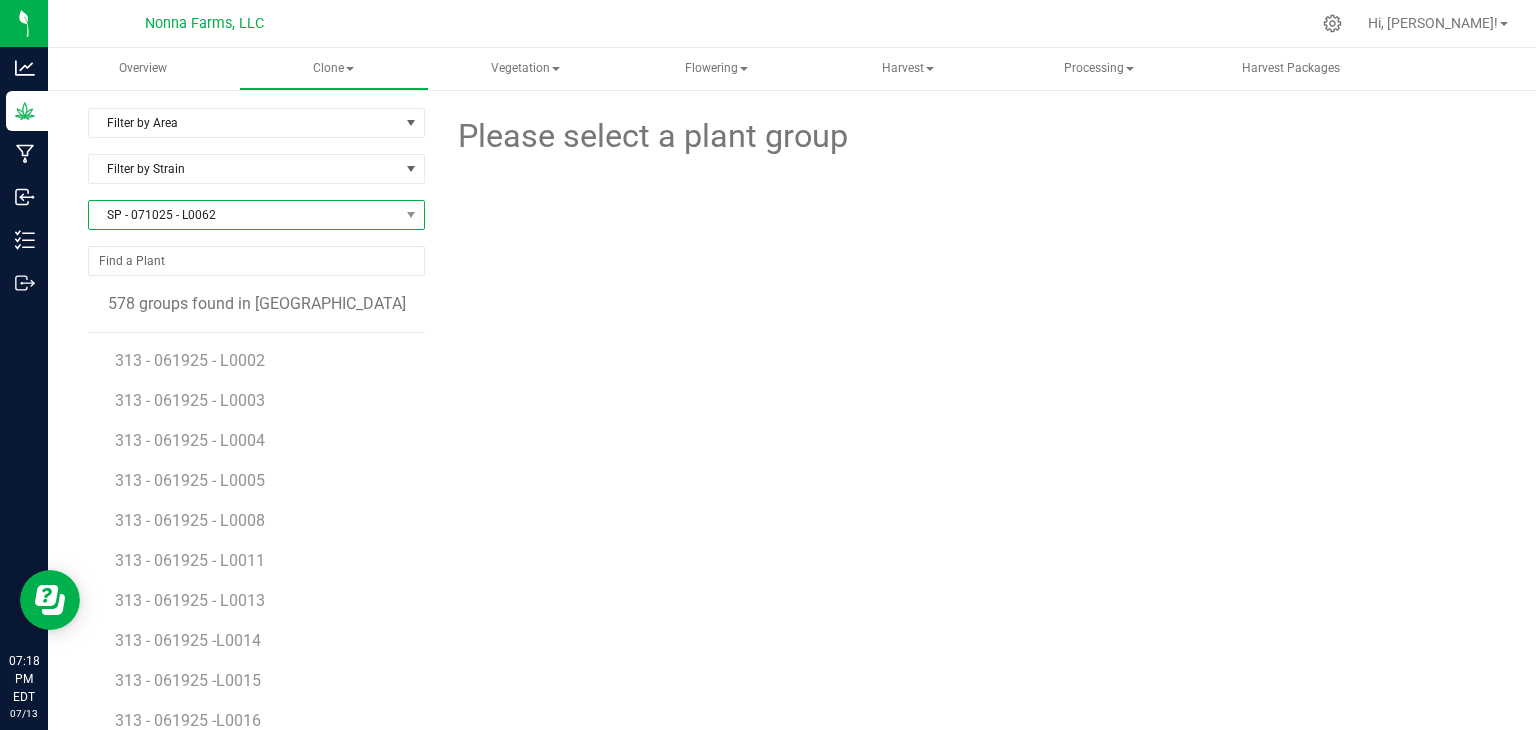 click on "SP - 071025 - L0062" at bounding box center [244, 215] 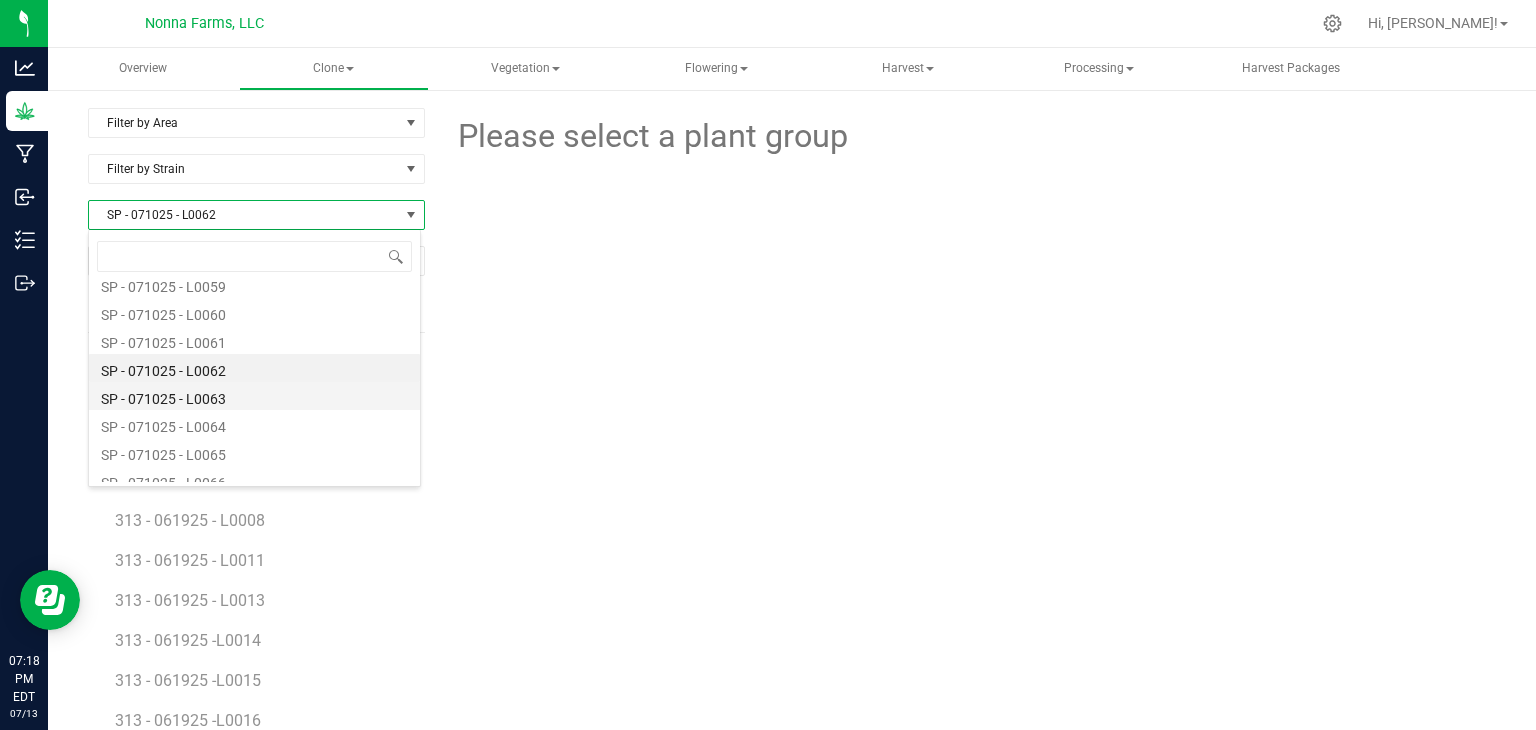 click on "SP - 071025 - L0063" at bounding box center [254, 396] 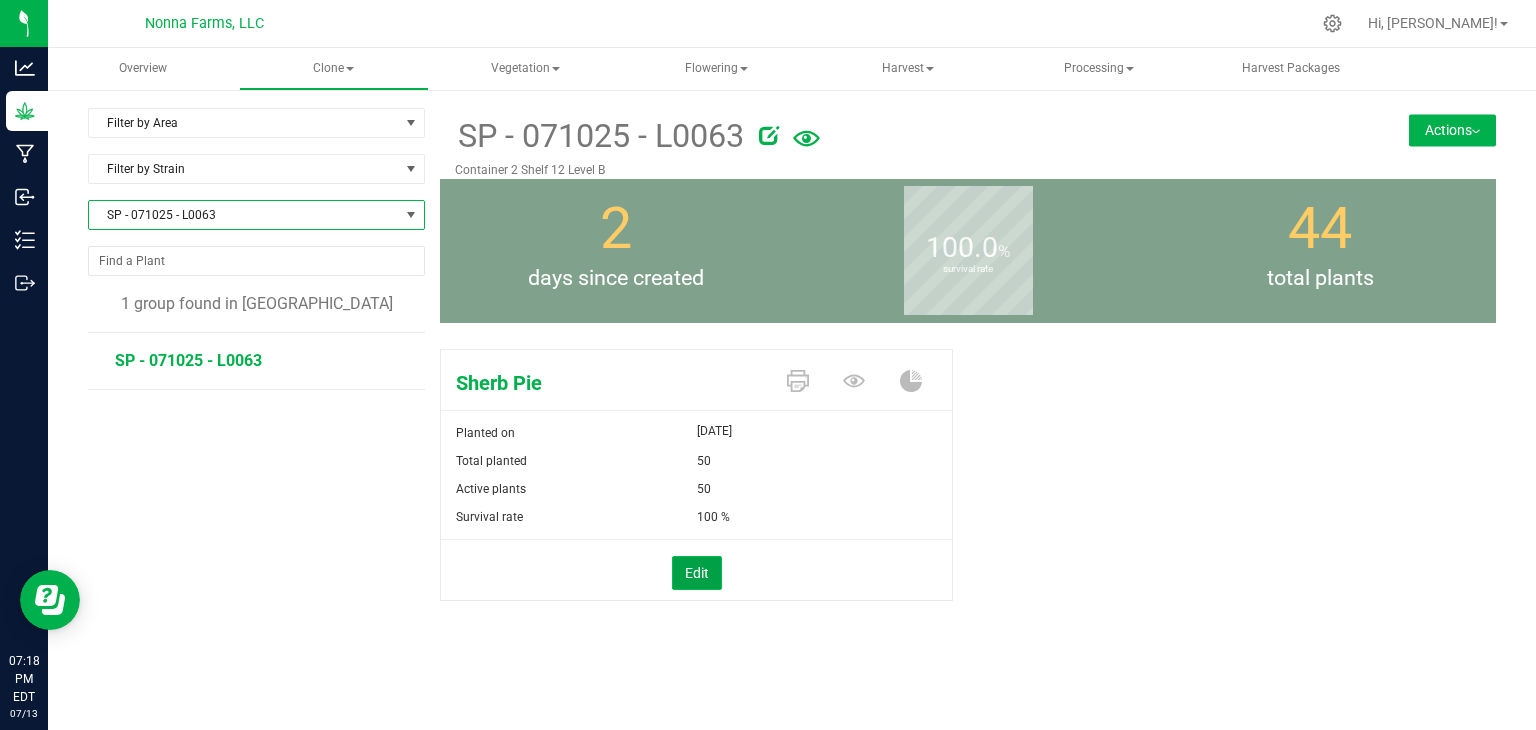 click on "Edit" at bounding box center [697, 573] 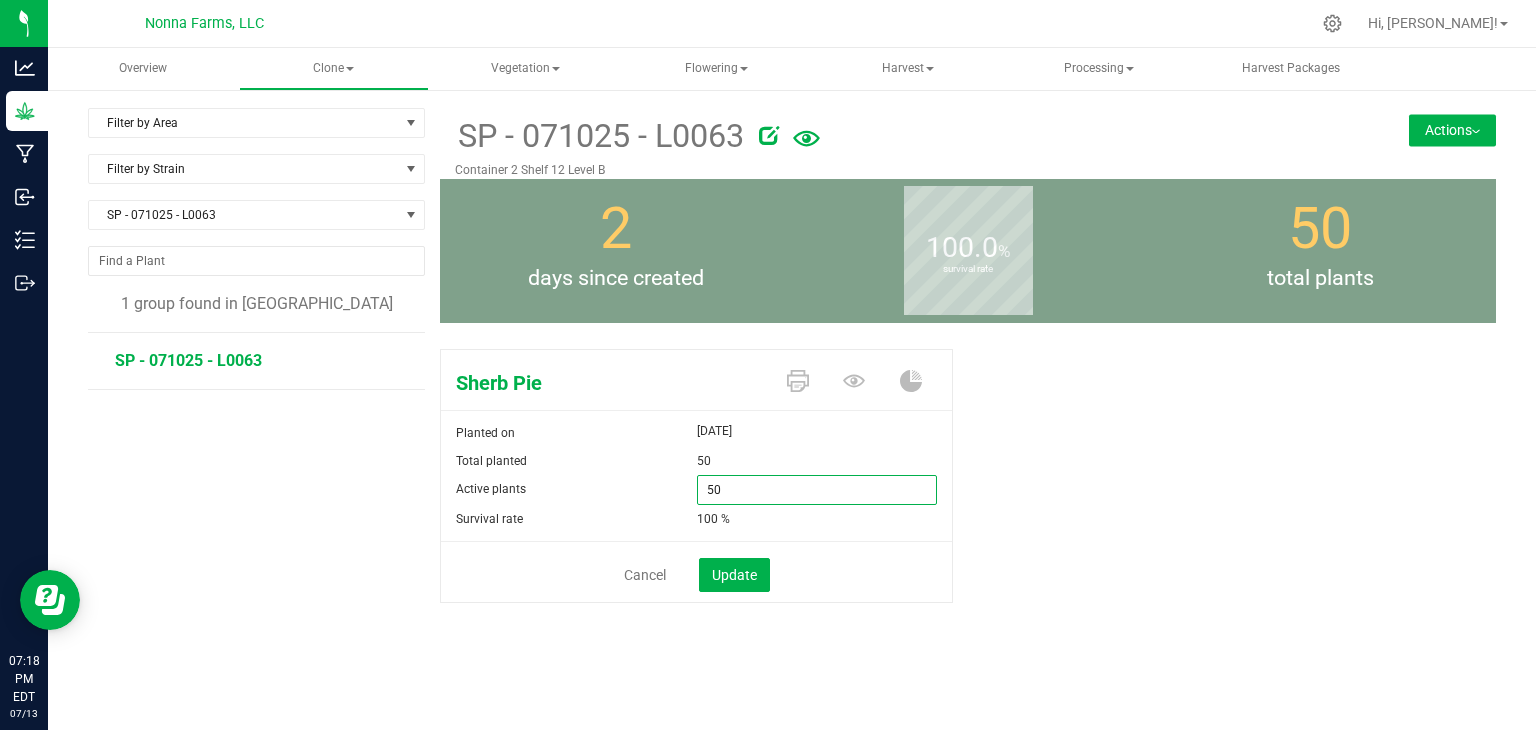 drag, startPoint x: 719, startPoint y: 487, endPoint x: 597, endPoint y: 483, distance: 122.06556 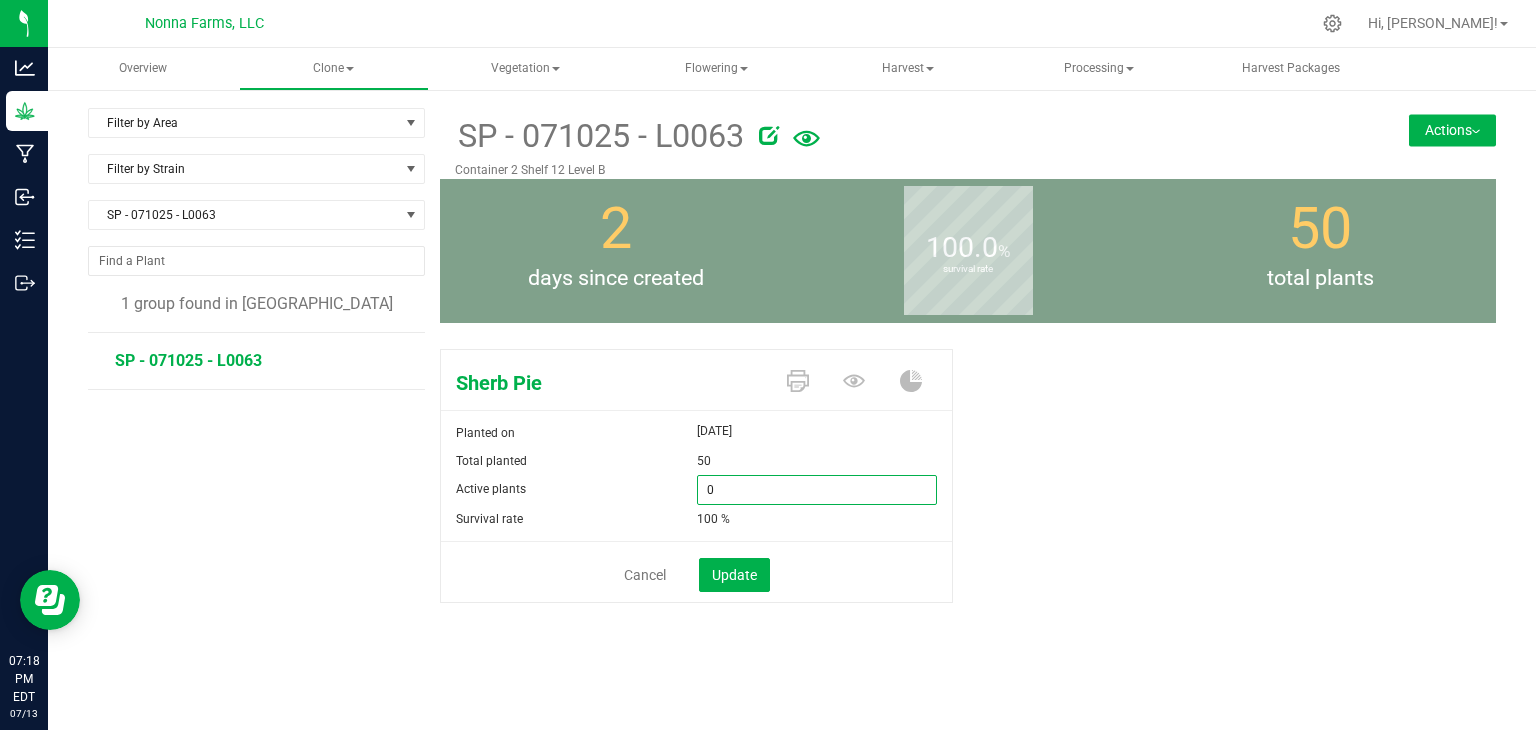 type on "0" 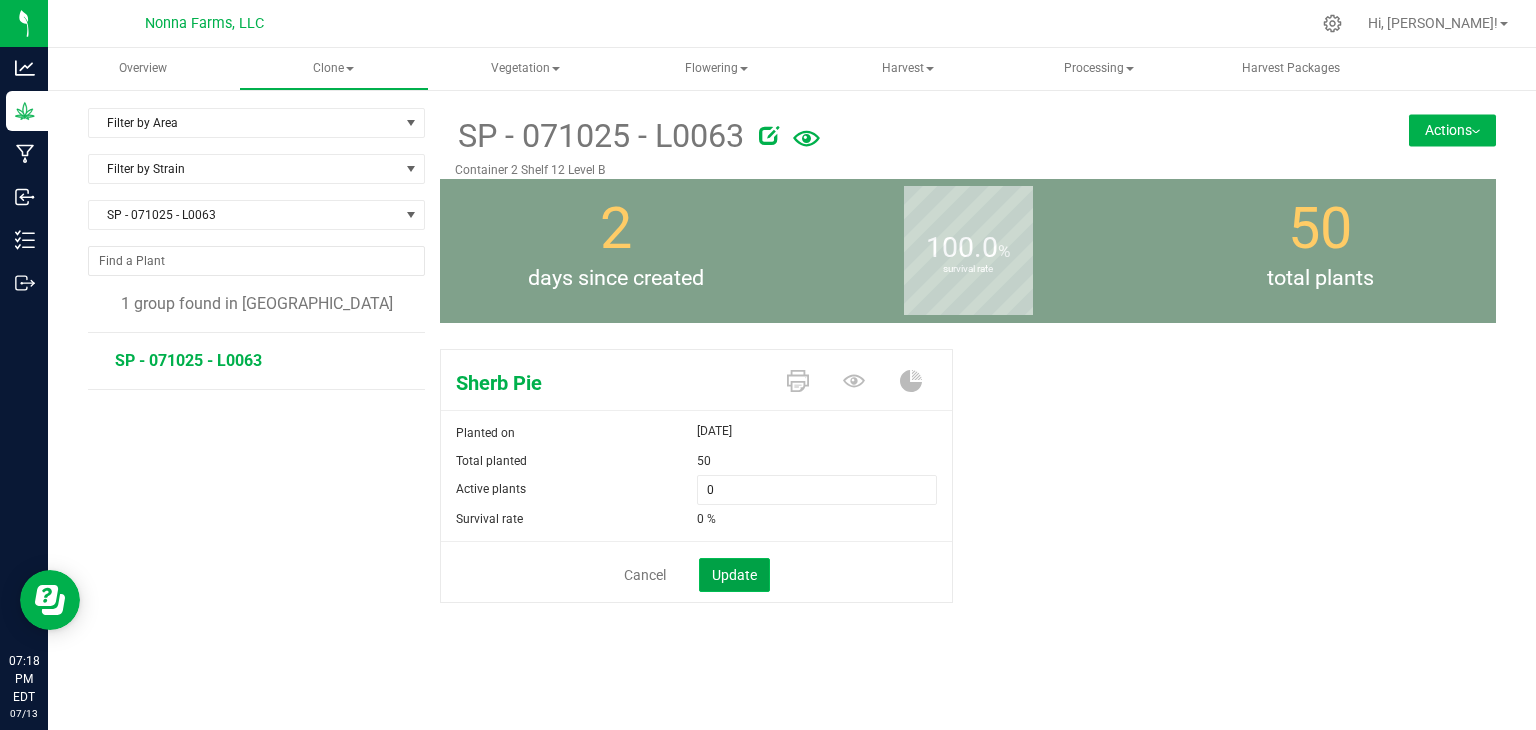 click on "Update" 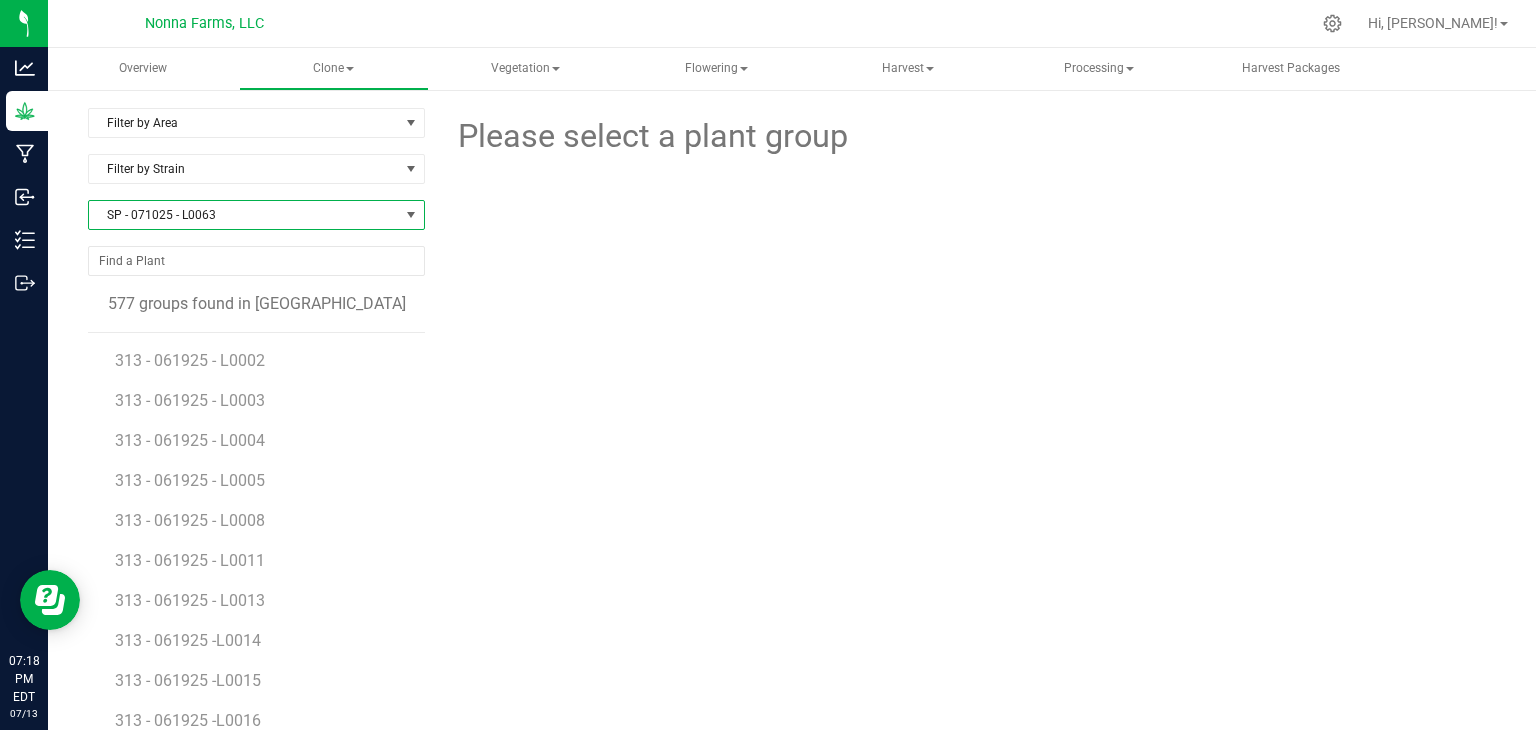 click on "SP - 071025 - L0063" at bounding box center [244, 215] 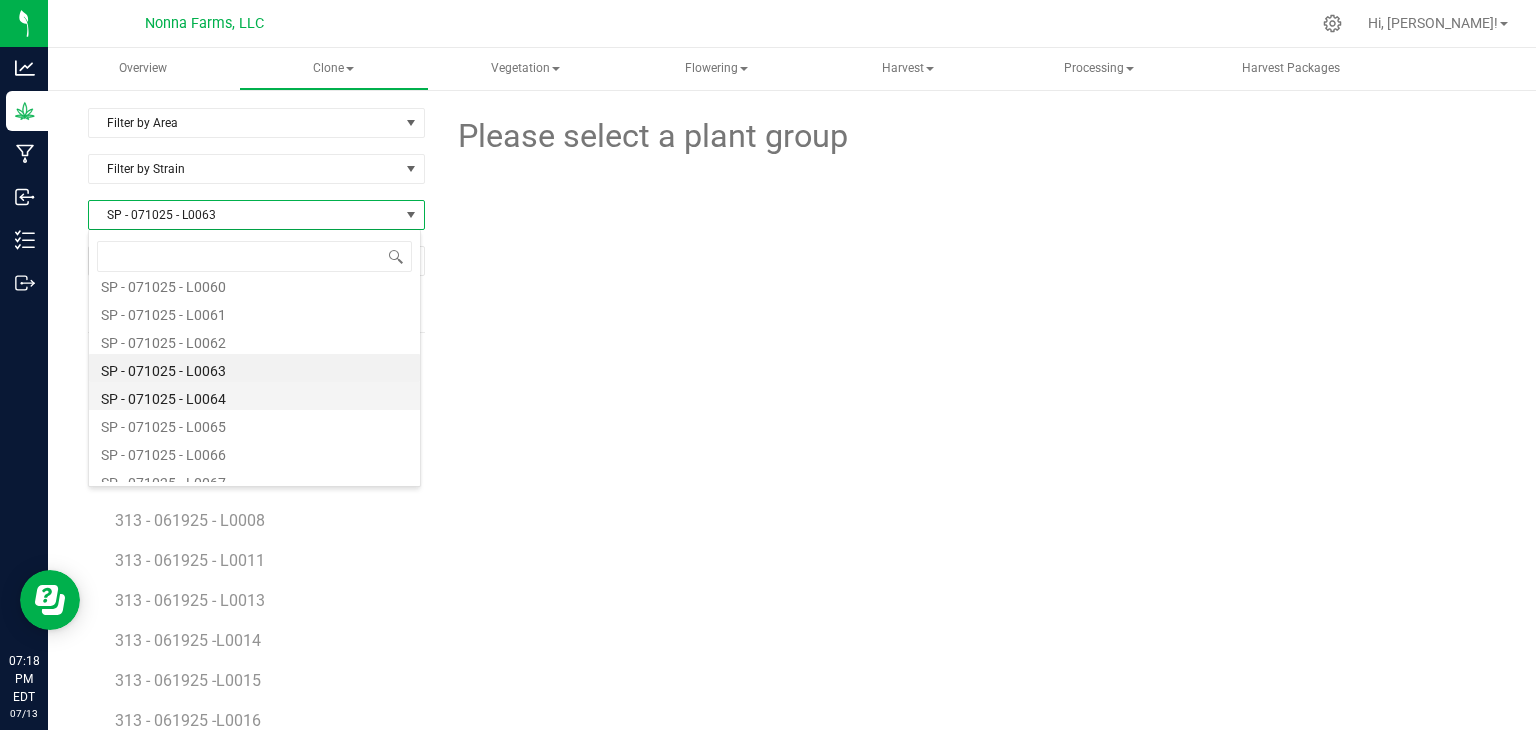 click on "SP - 071025 - L0064" at bounding box center [254, 396] 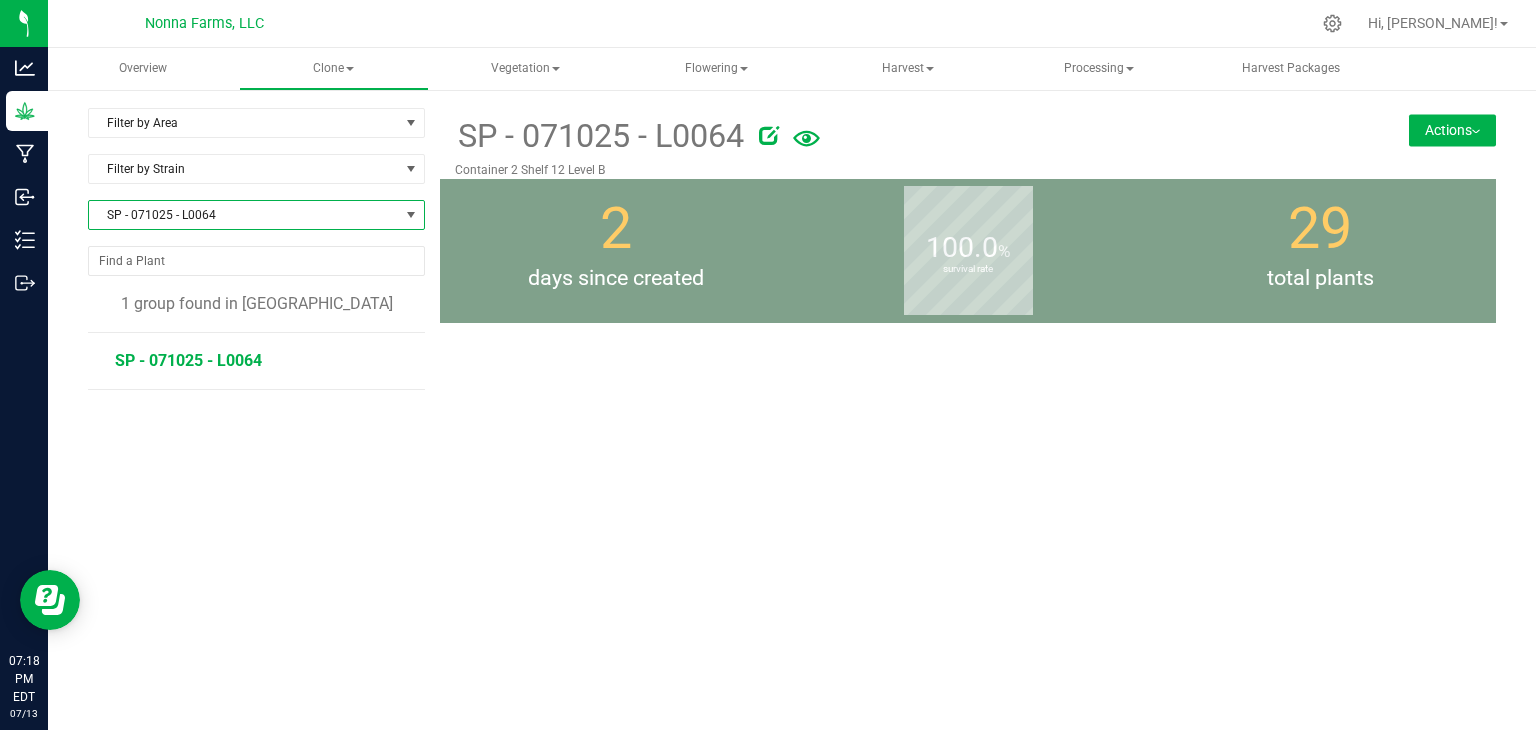 click on "SP - 071025 - L0064" at bounding box center (188, 360) 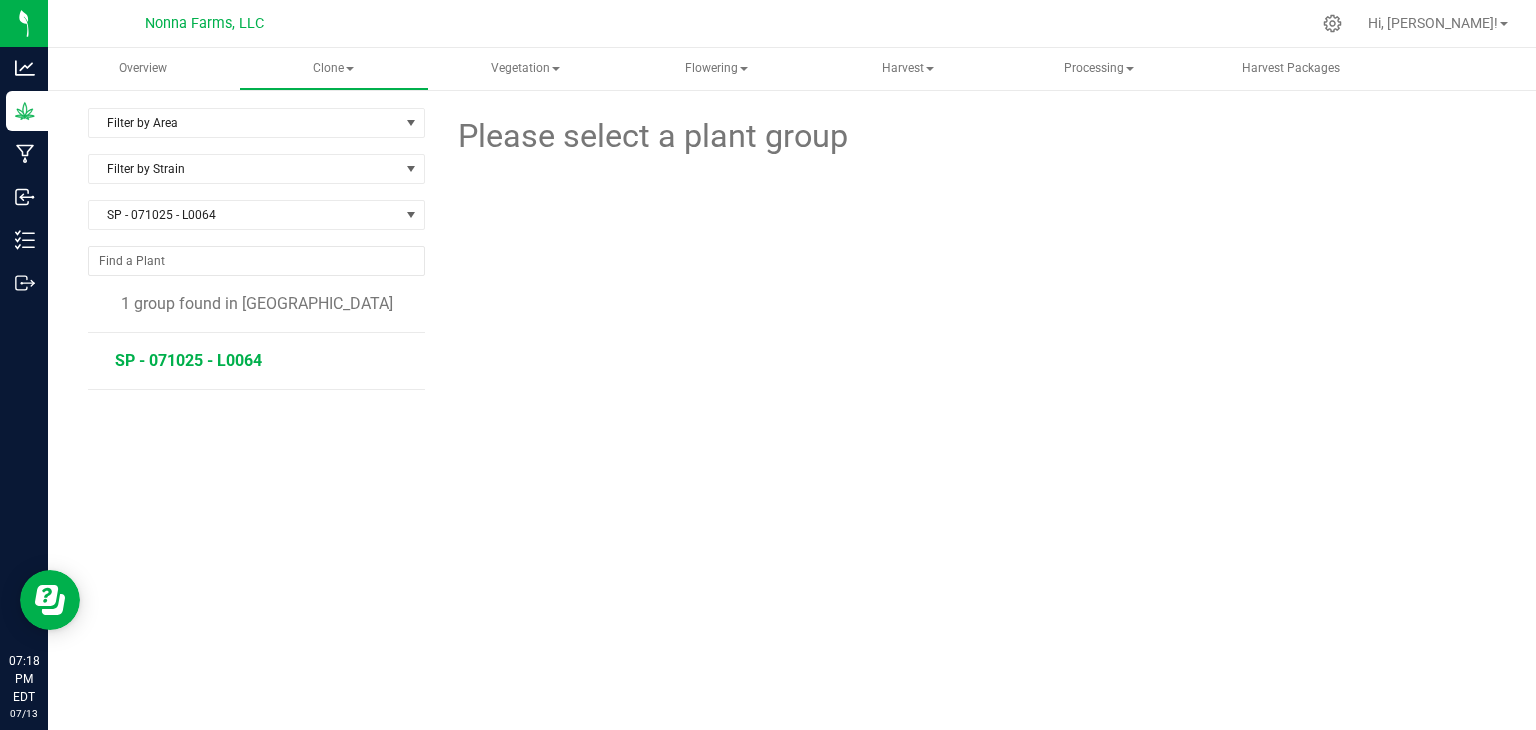 click on "SP - 071025 - L0064" at bounding box center (188, 360) 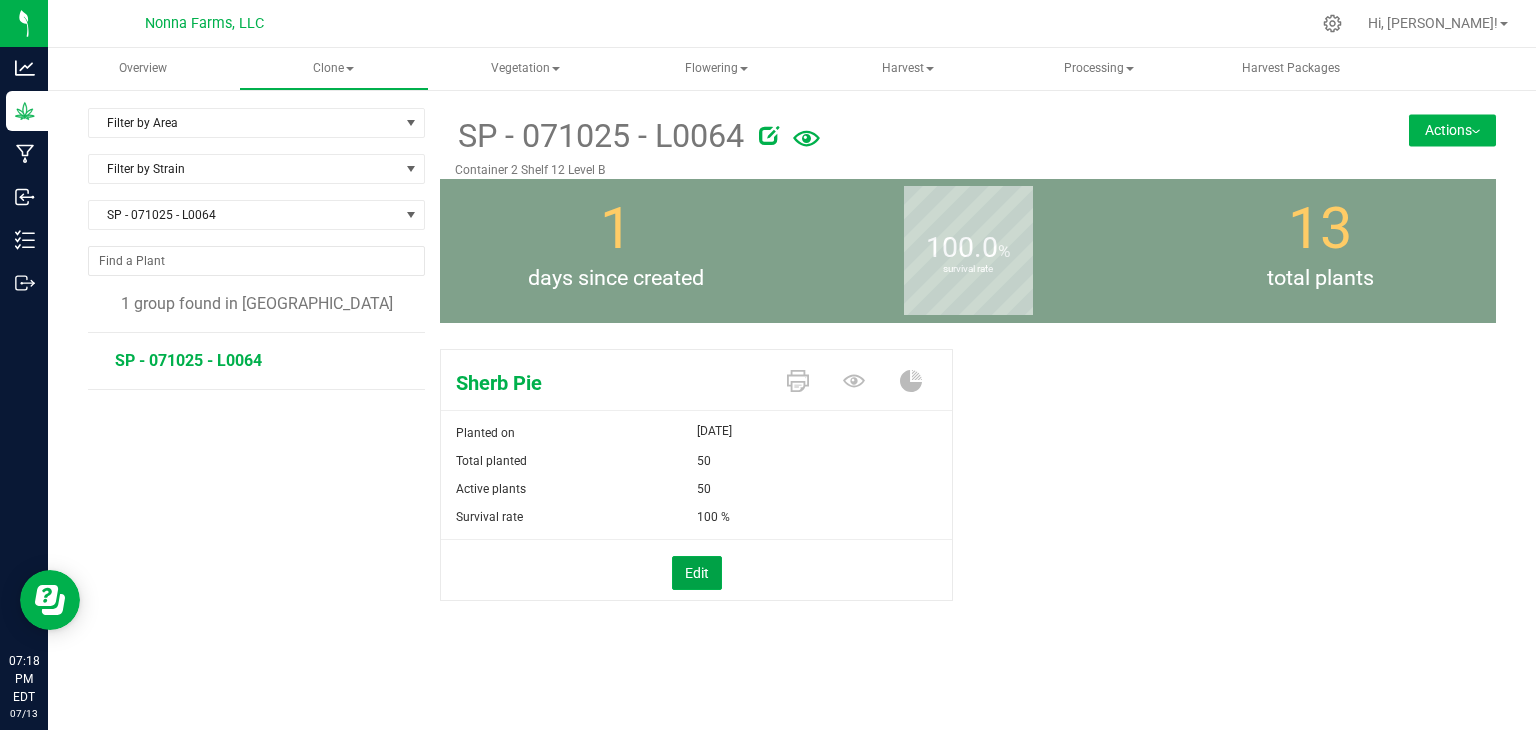 drag, startPoint x: 692, startPoint y: 566, endPoint x: 750, endPoint y: 522, distance: 72.8011 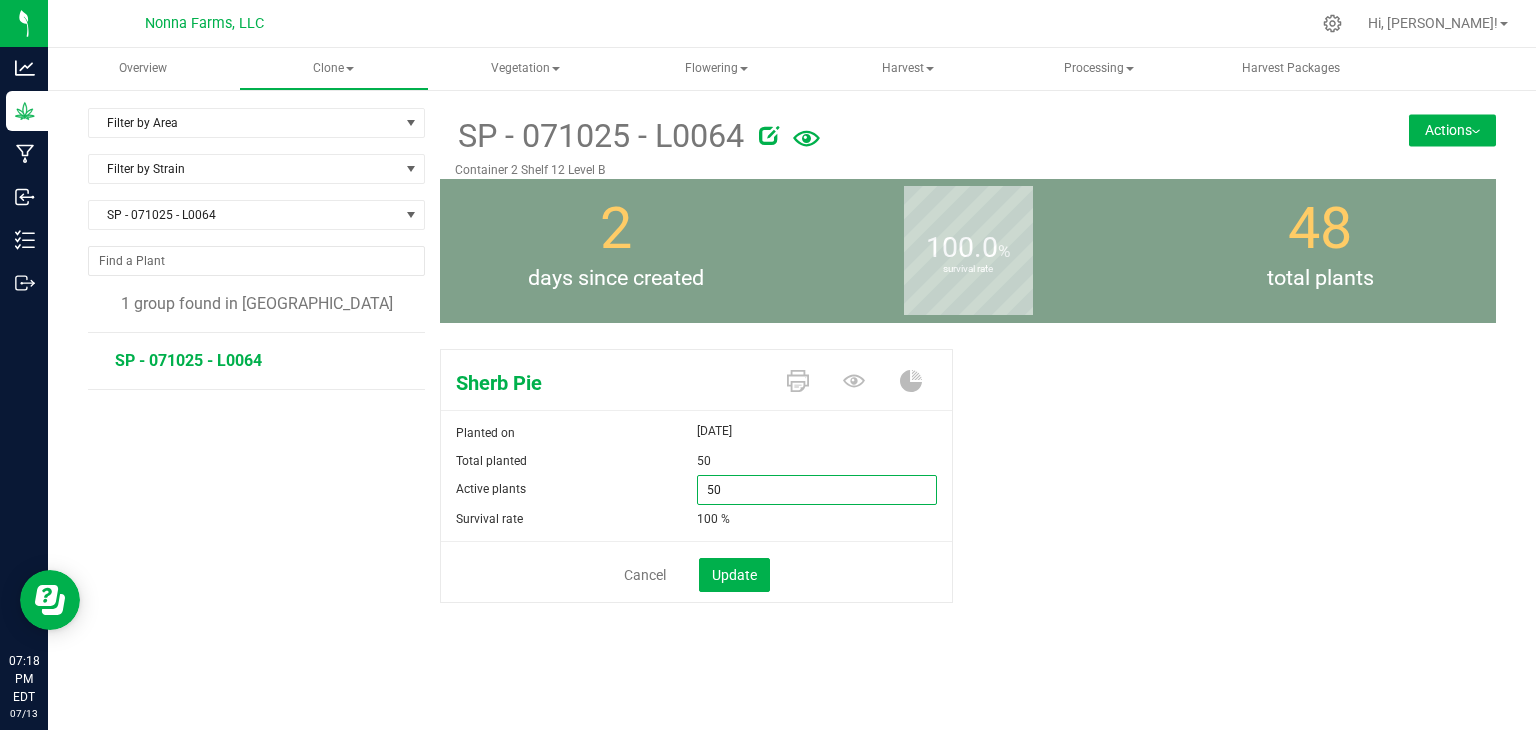 drag, startPoint x: 684, startPoint y: 491, endPoint x: 531, endPoint y: 475, distance: 153.83432 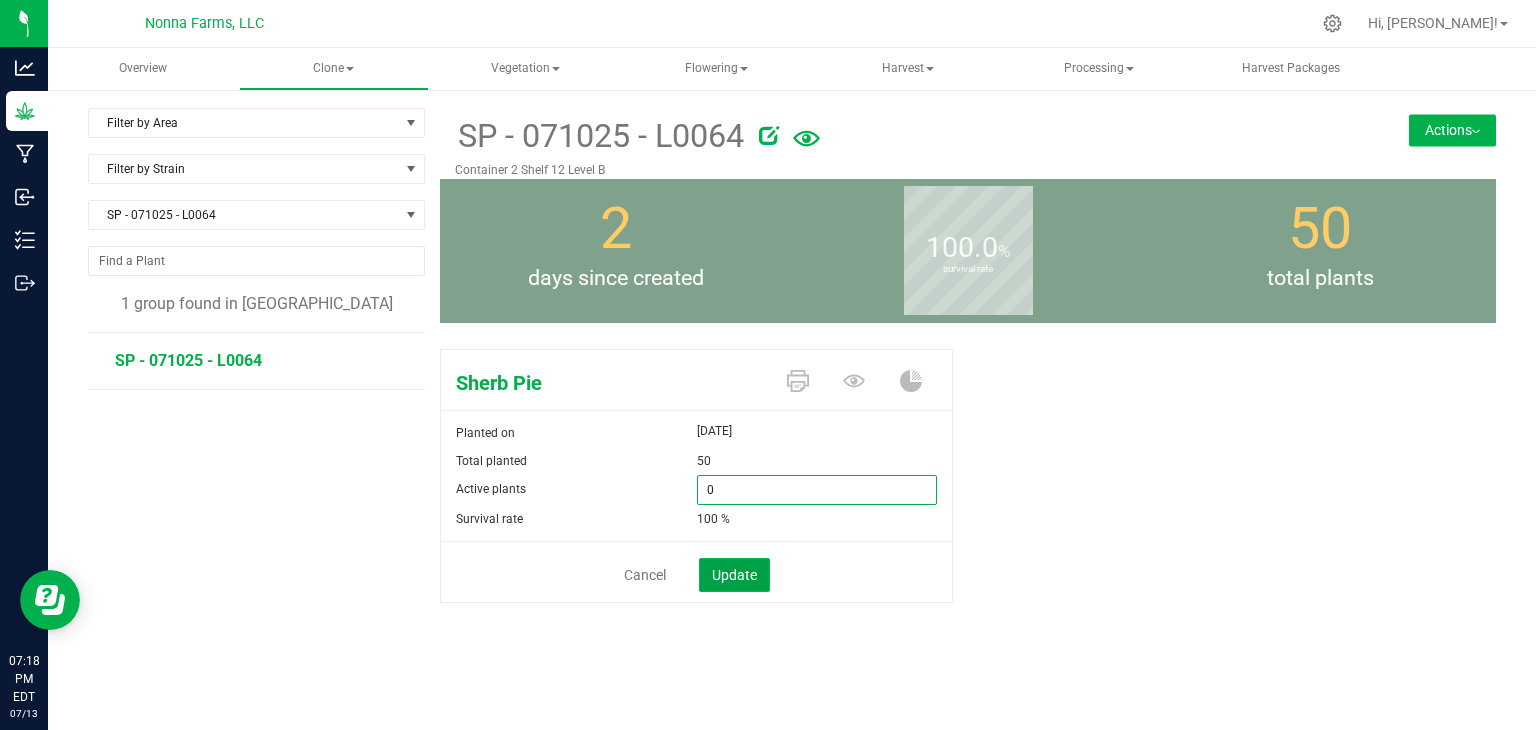 type on "0" 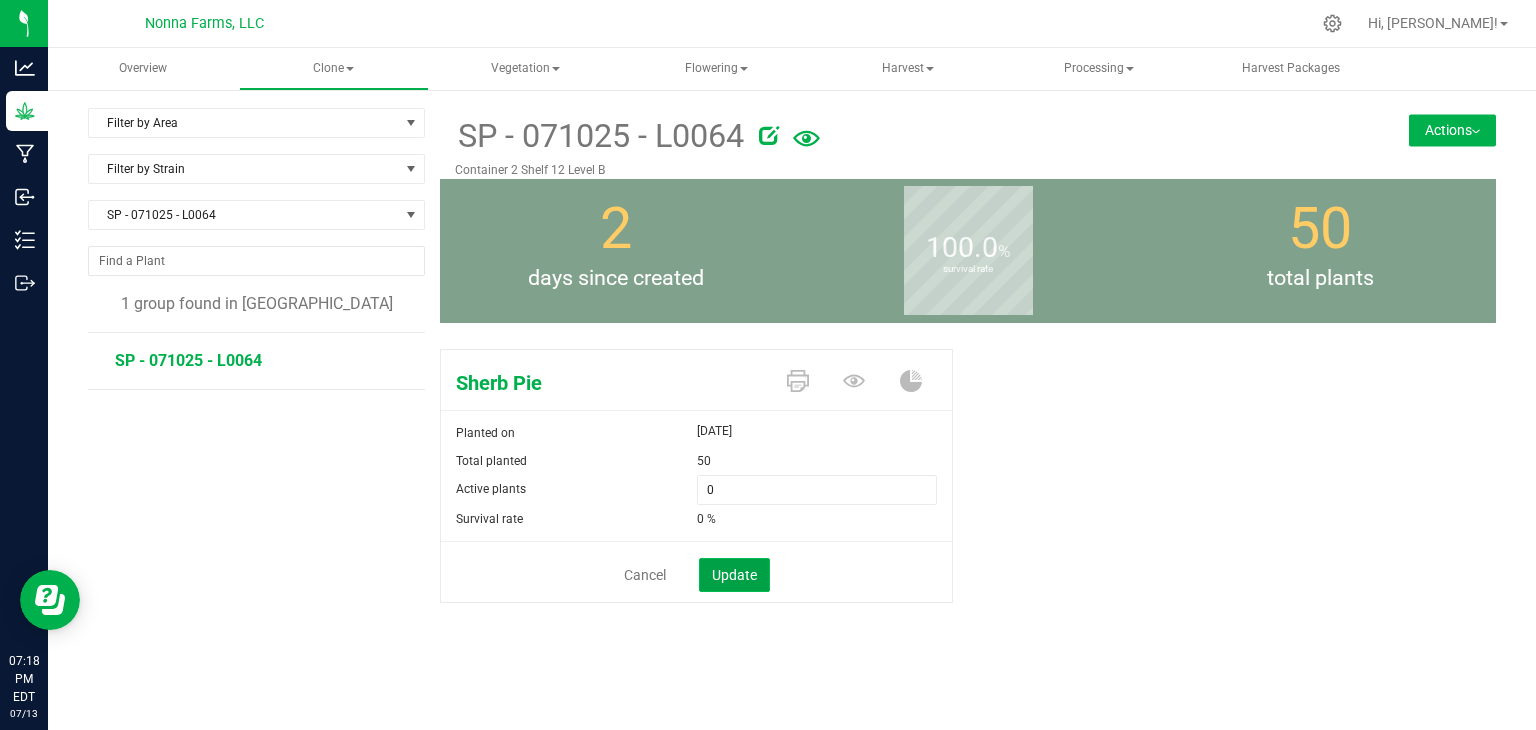 click on "Update" 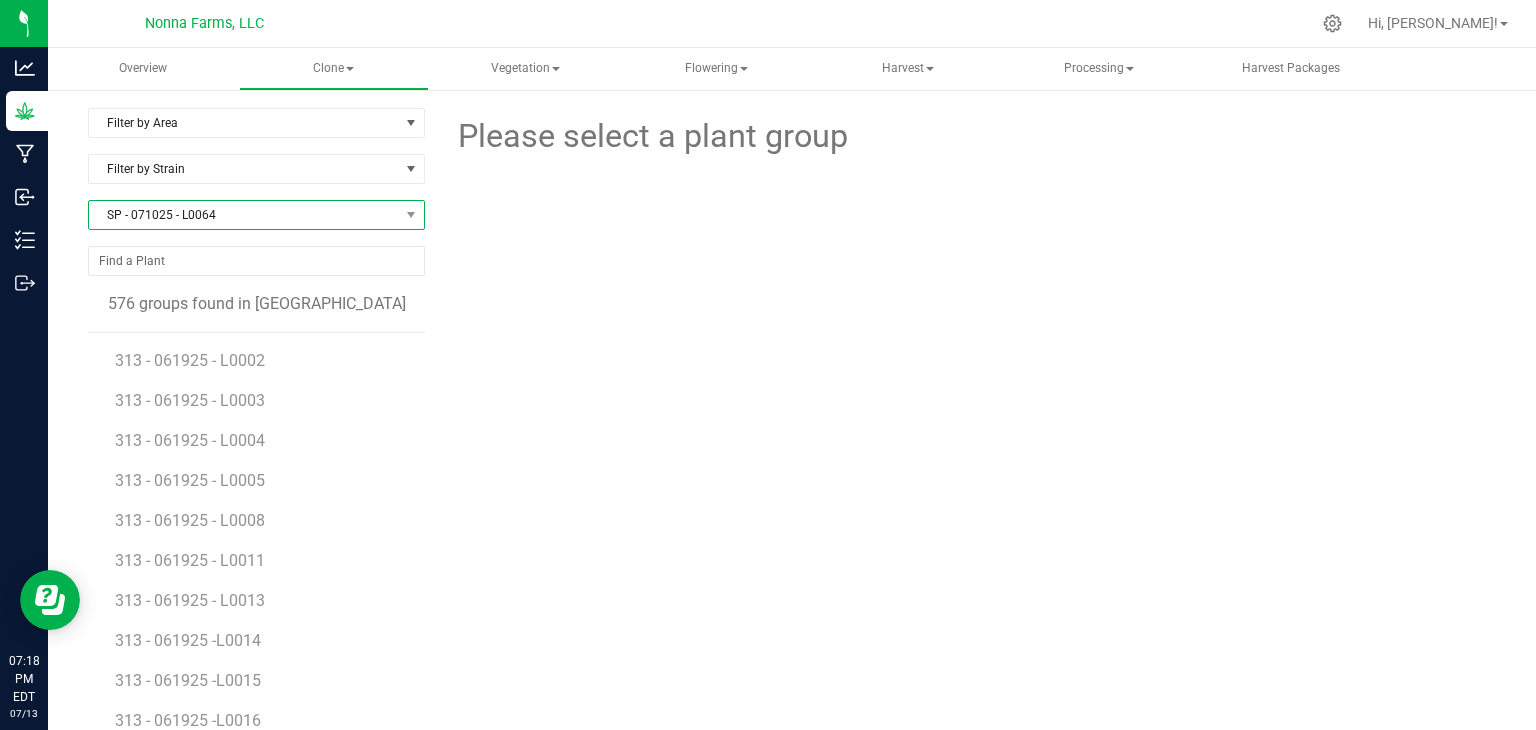 click on "SP - 071025 - L0064" at bounding box center (244, 215) 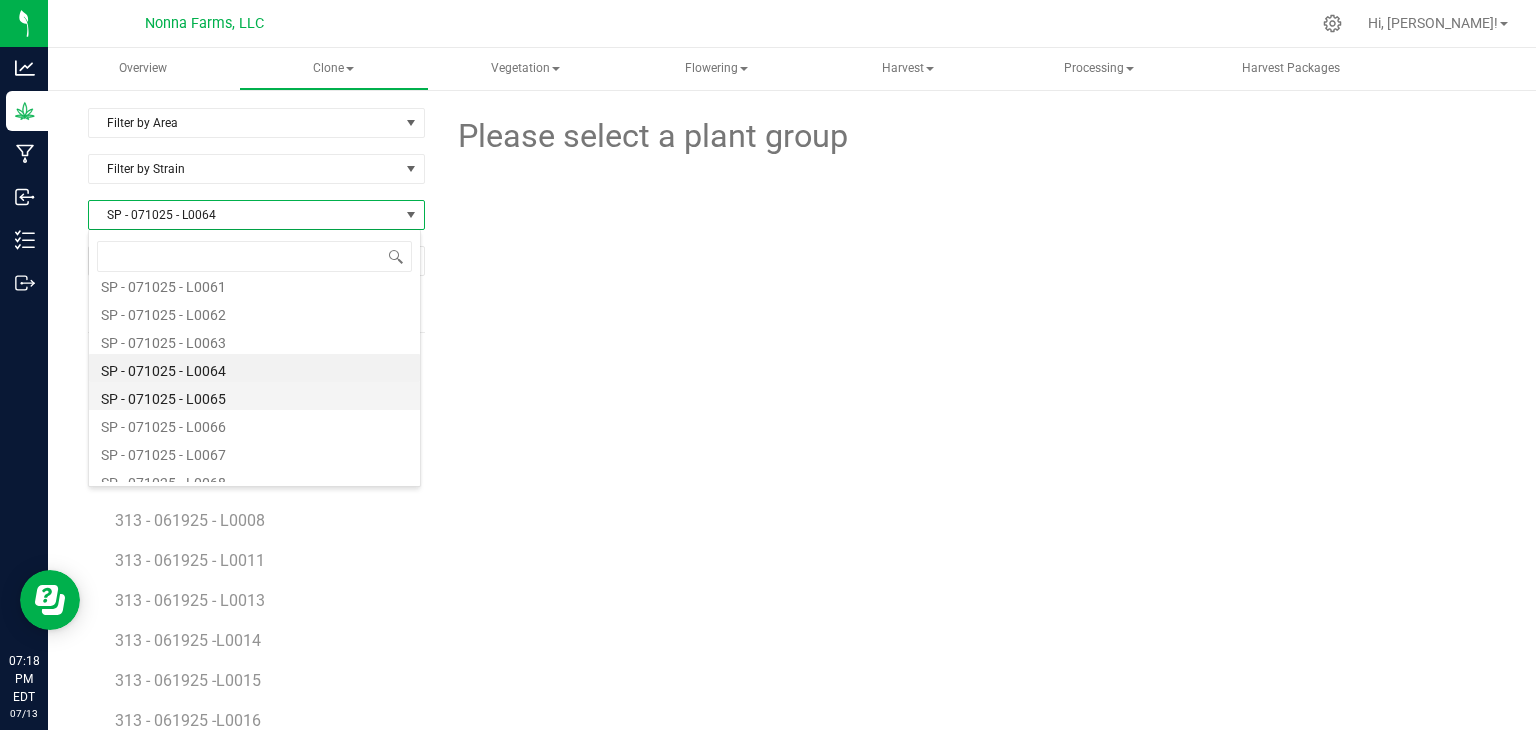 click on "SP - 071025 - L0065" at bounding box center (254, 396) 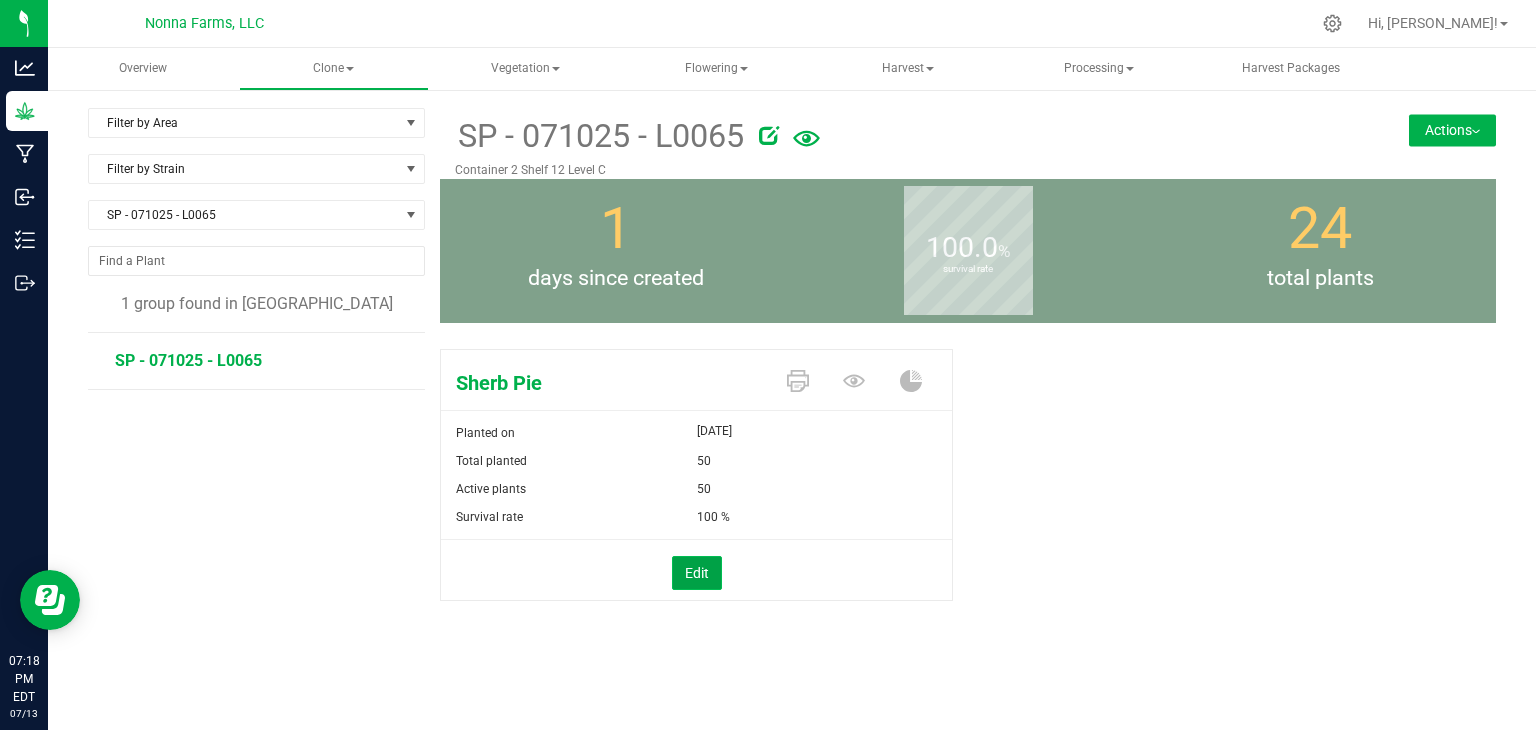 click on "Edit" at bounding box center [697, 573] 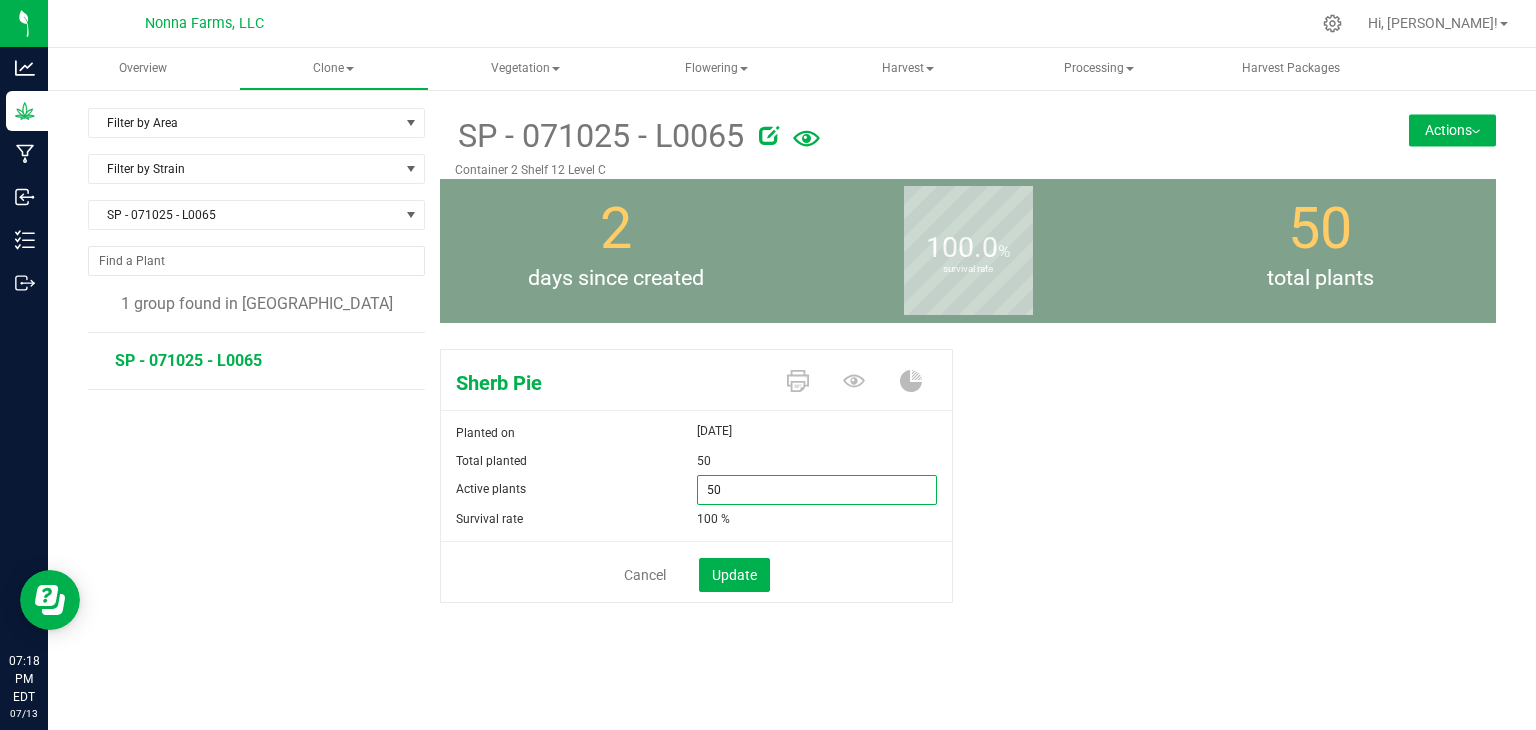 drag, startPoint x: 744, startPoint y: 494, endPoint x: 530, endPoint y: 485, distance: 214.18916 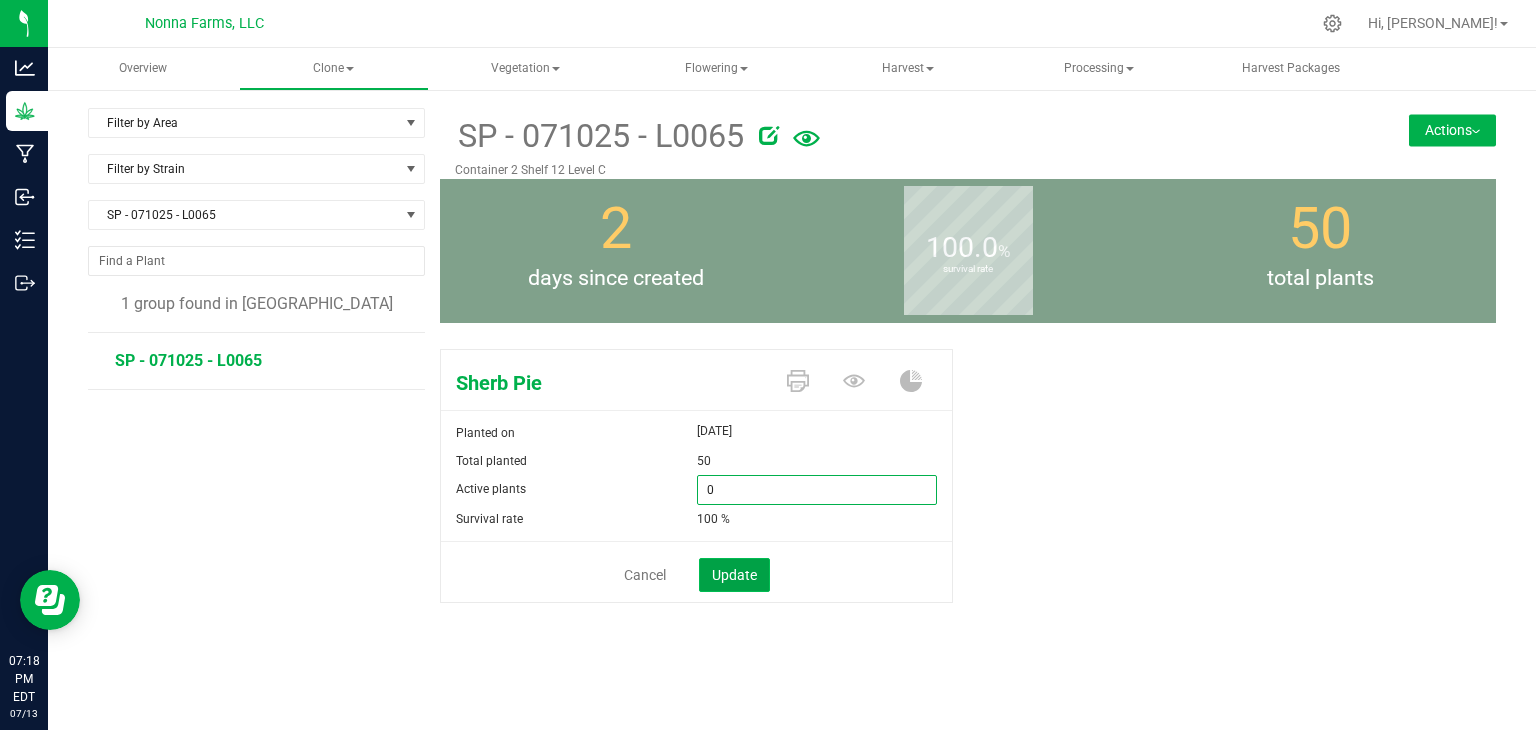 type on "0" 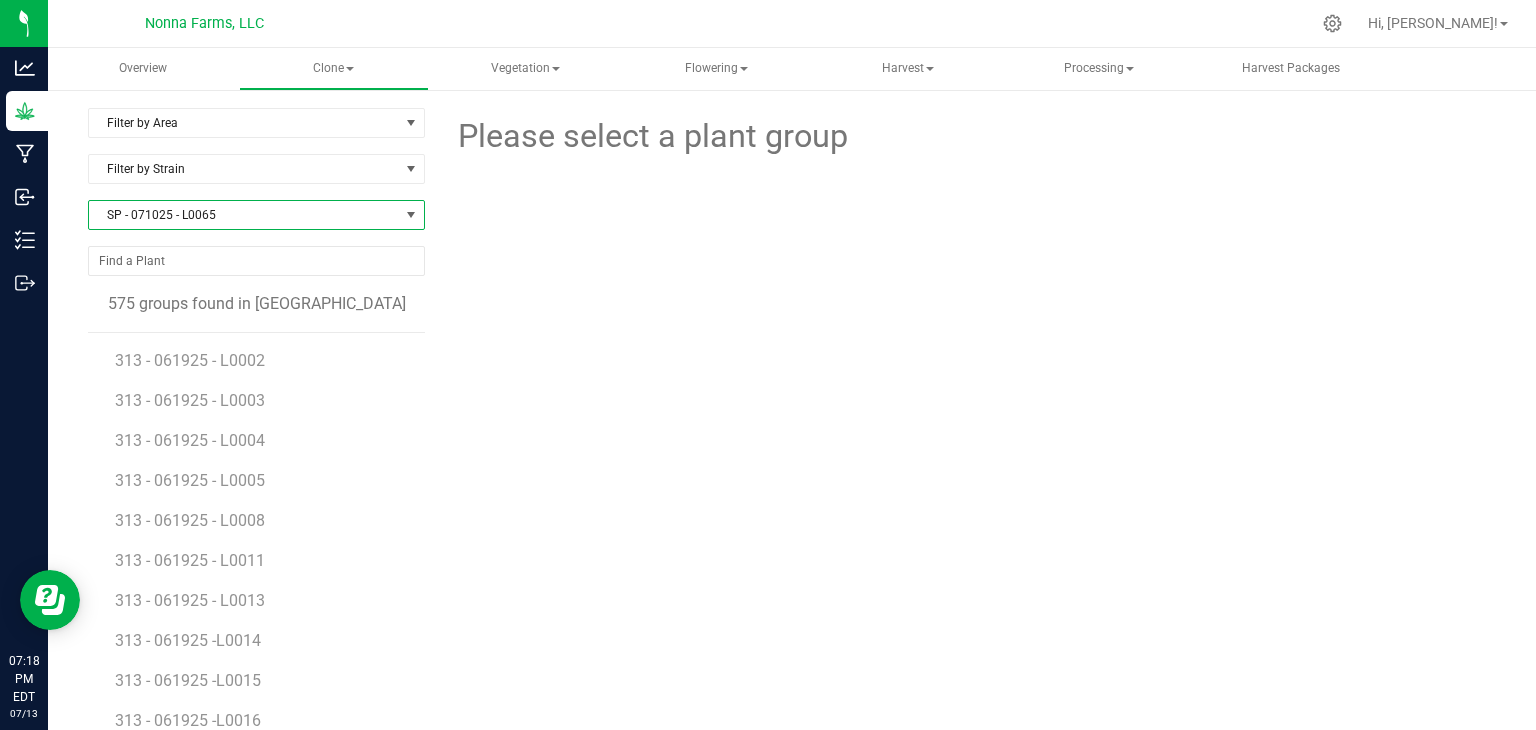 click on "SP - 071025 - L0065" at bounding box center [244, 215] 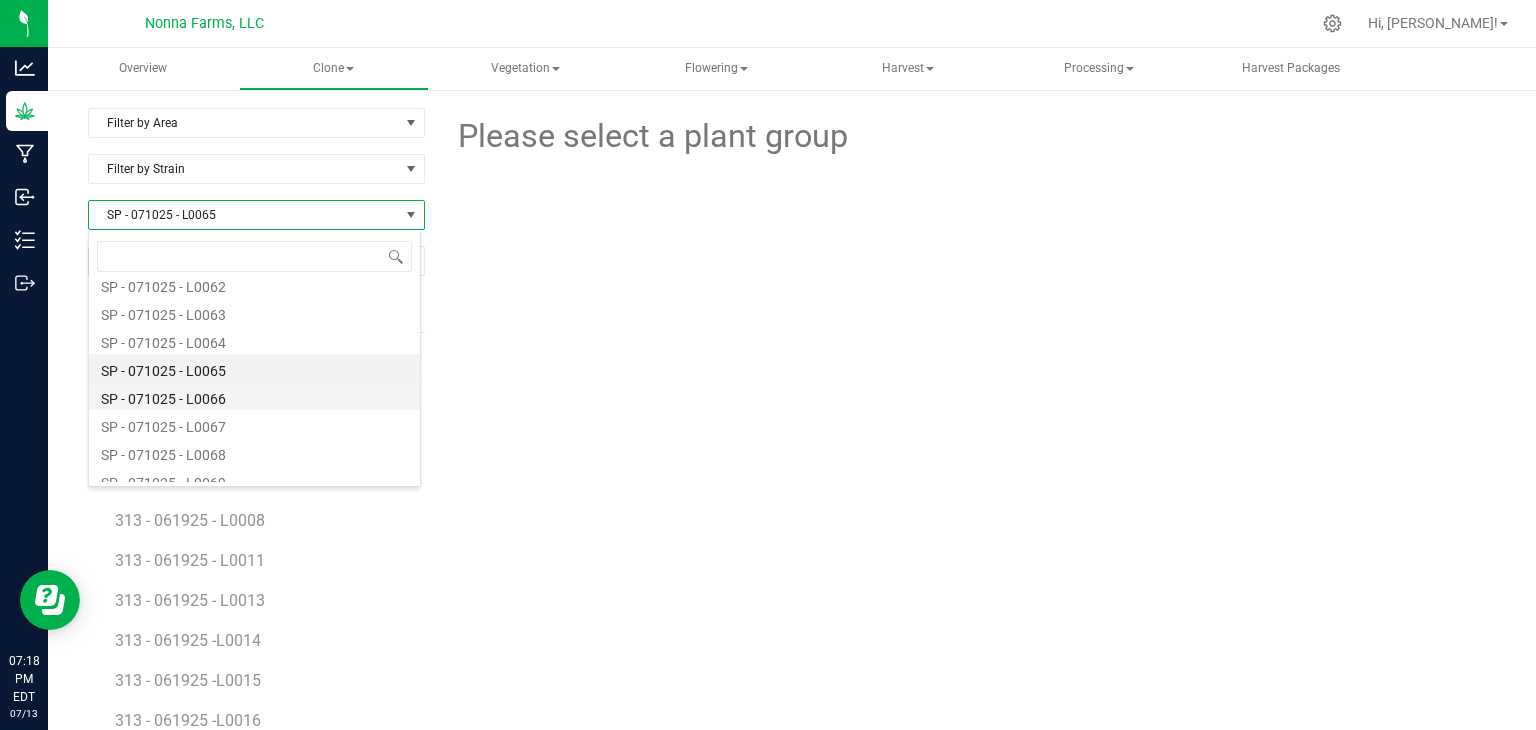click on "SP - 071025 - L0066" at bounding box center (254, 396) 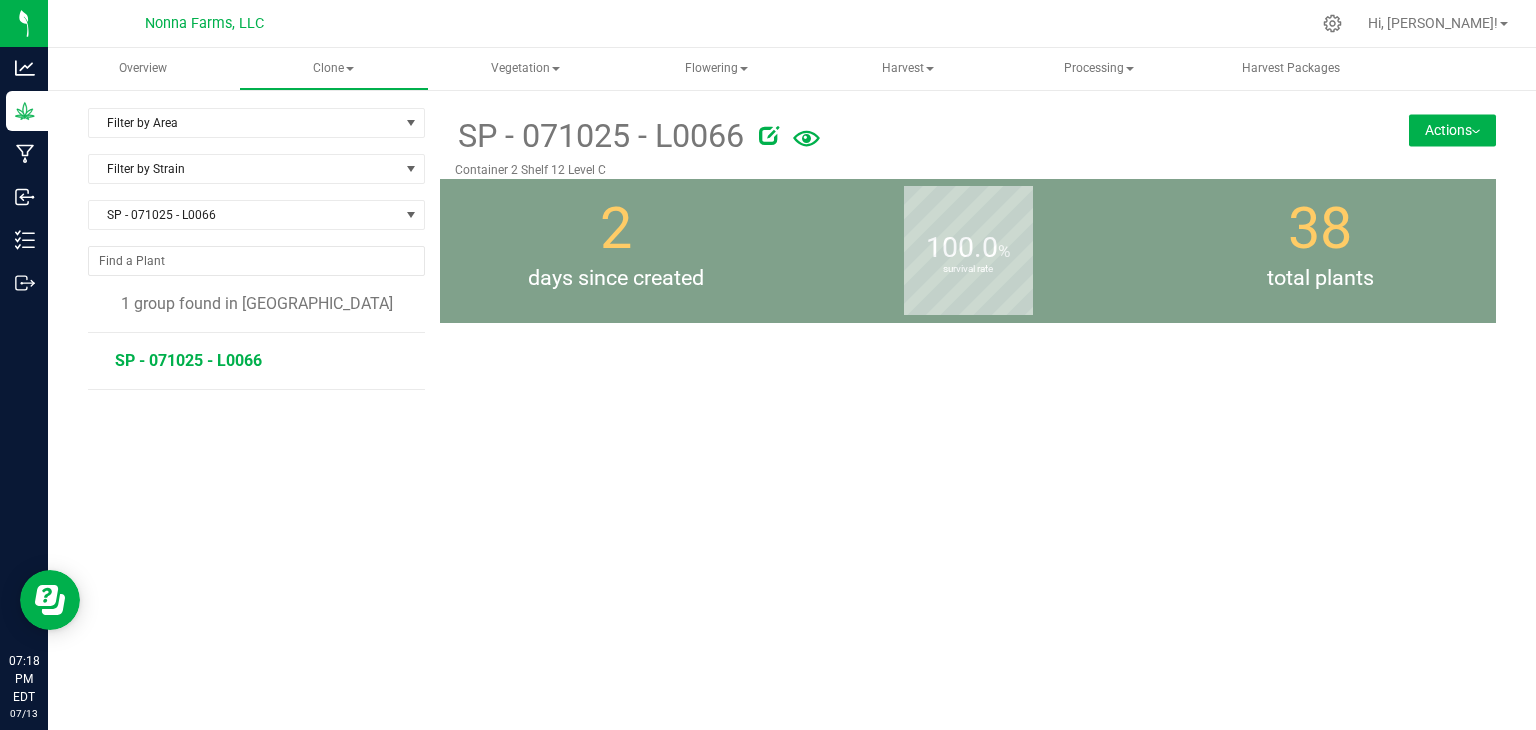 click on "SP - 071025 - L0066" at bounding box center [188, 360] 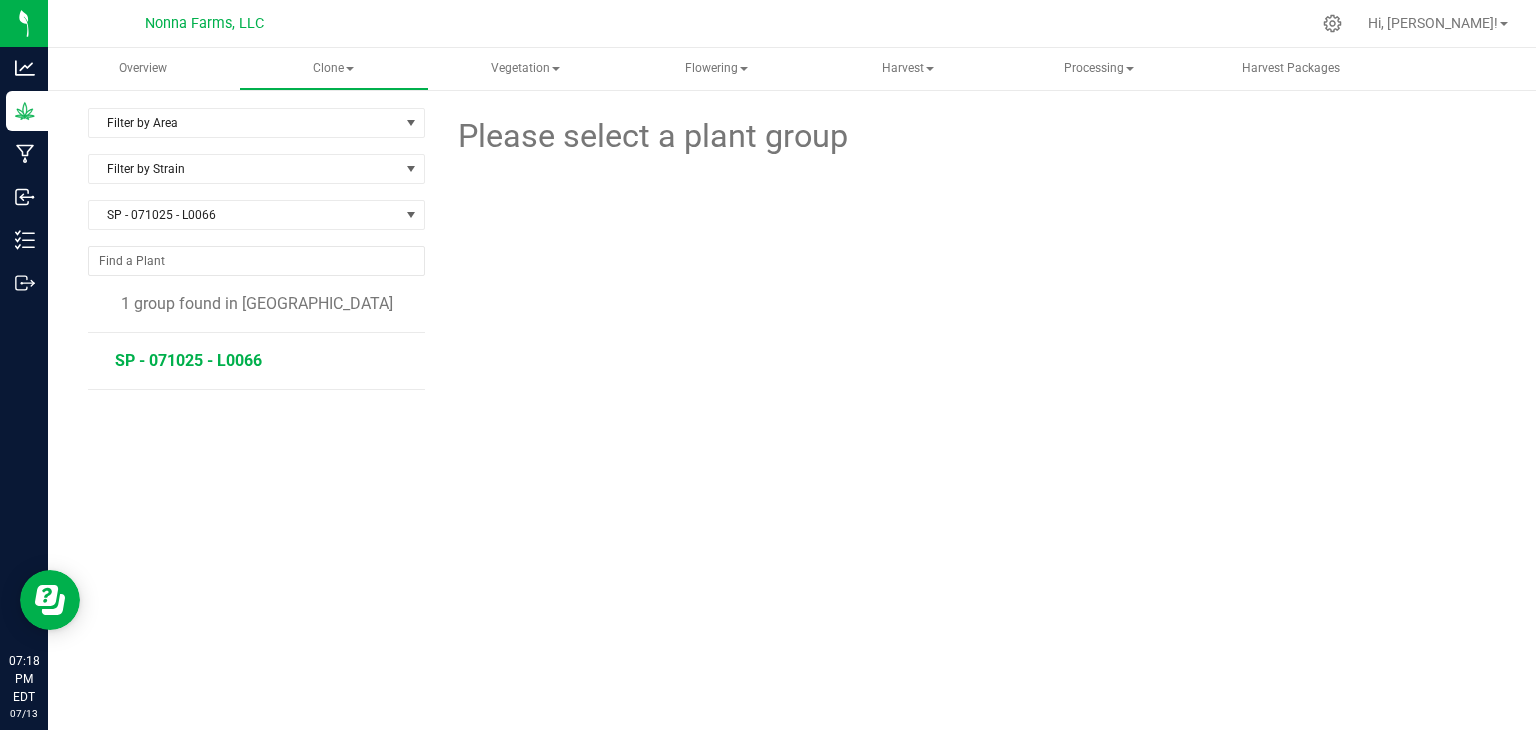 click on "SP - 071025 - L0066" at bounding box center (188, 360) 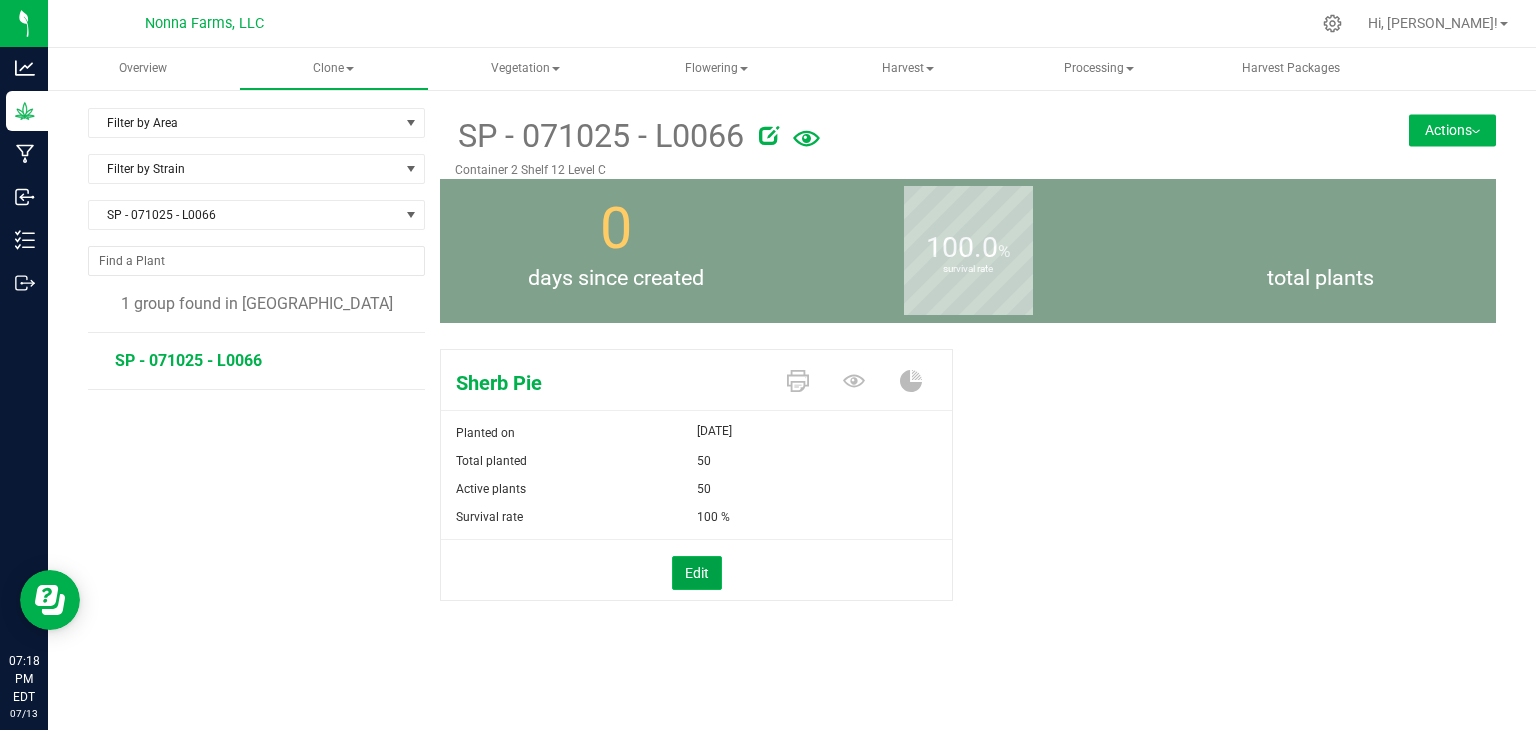 click on "Edit" at bounding box center [697, 573] 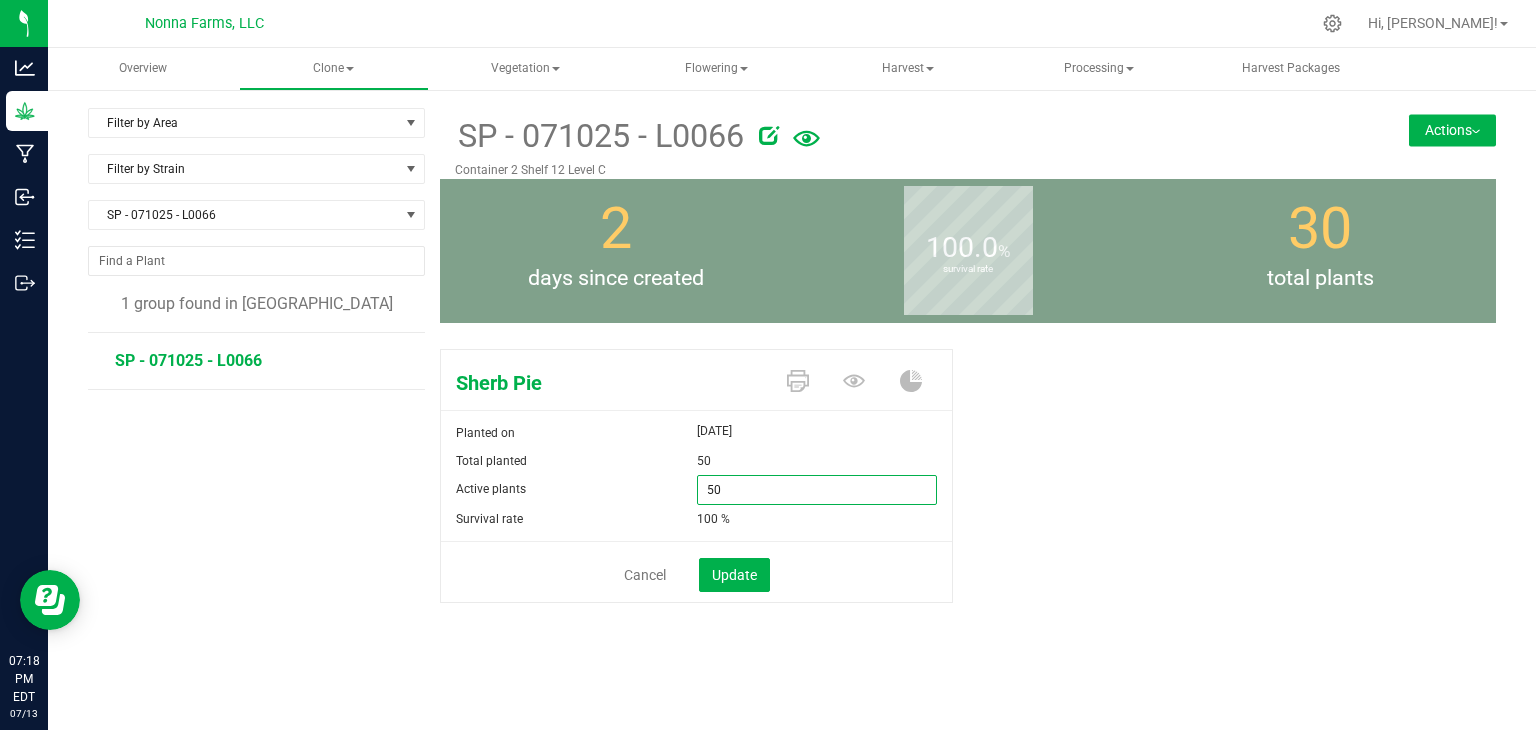 drag, startPoint x: 732, startPoint y: 498, endPoint x: 596, endPoint y: 465, distance: 139.94641 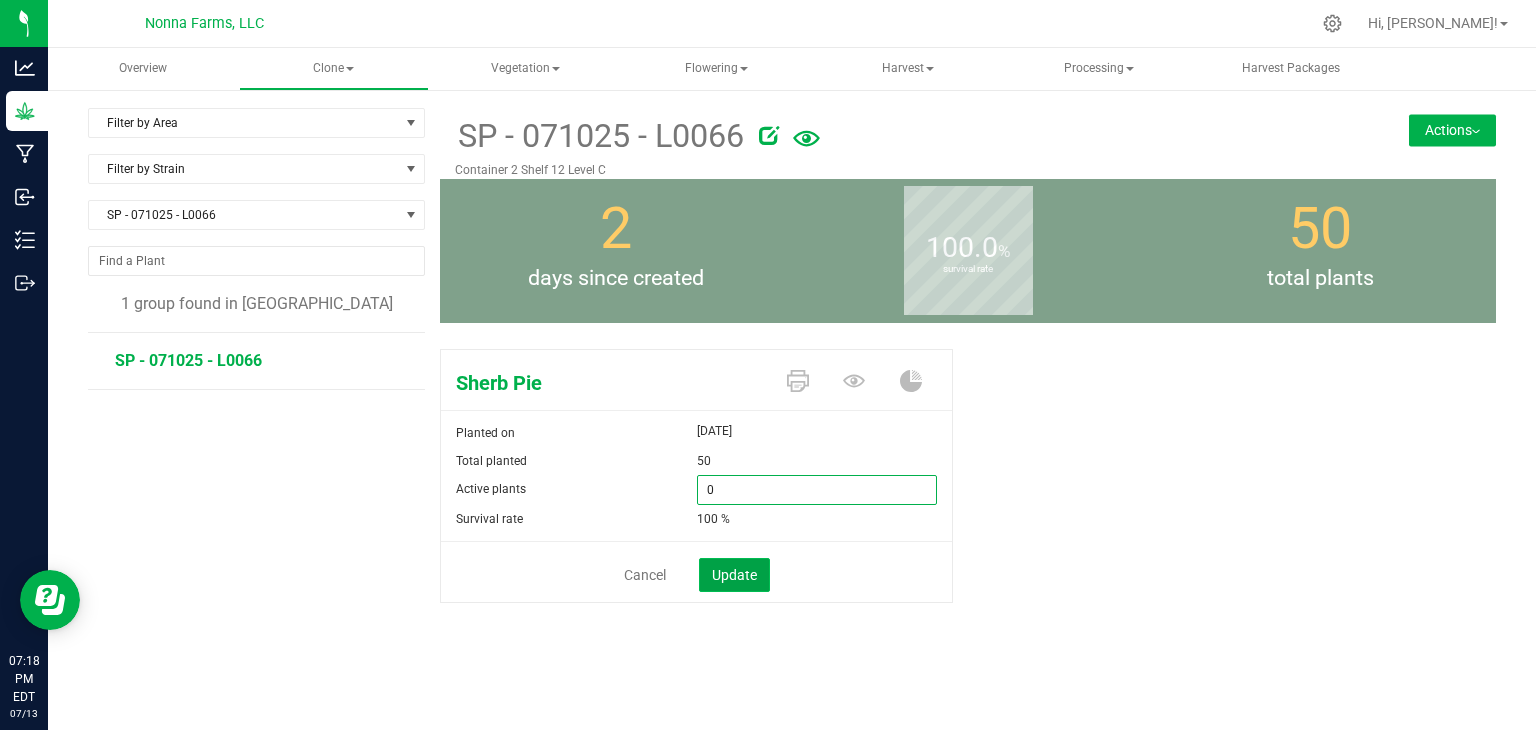 type on "0" 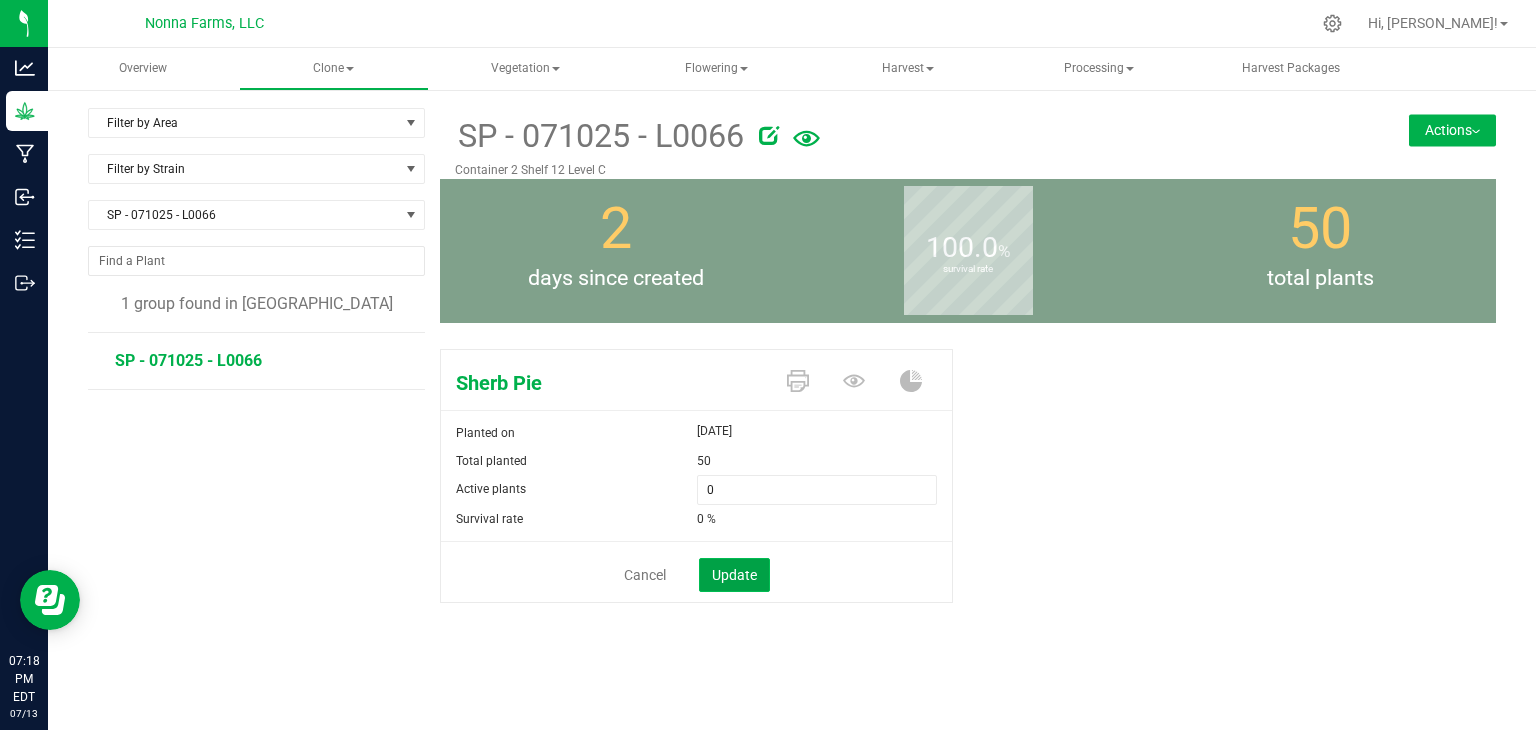 click on "Update" 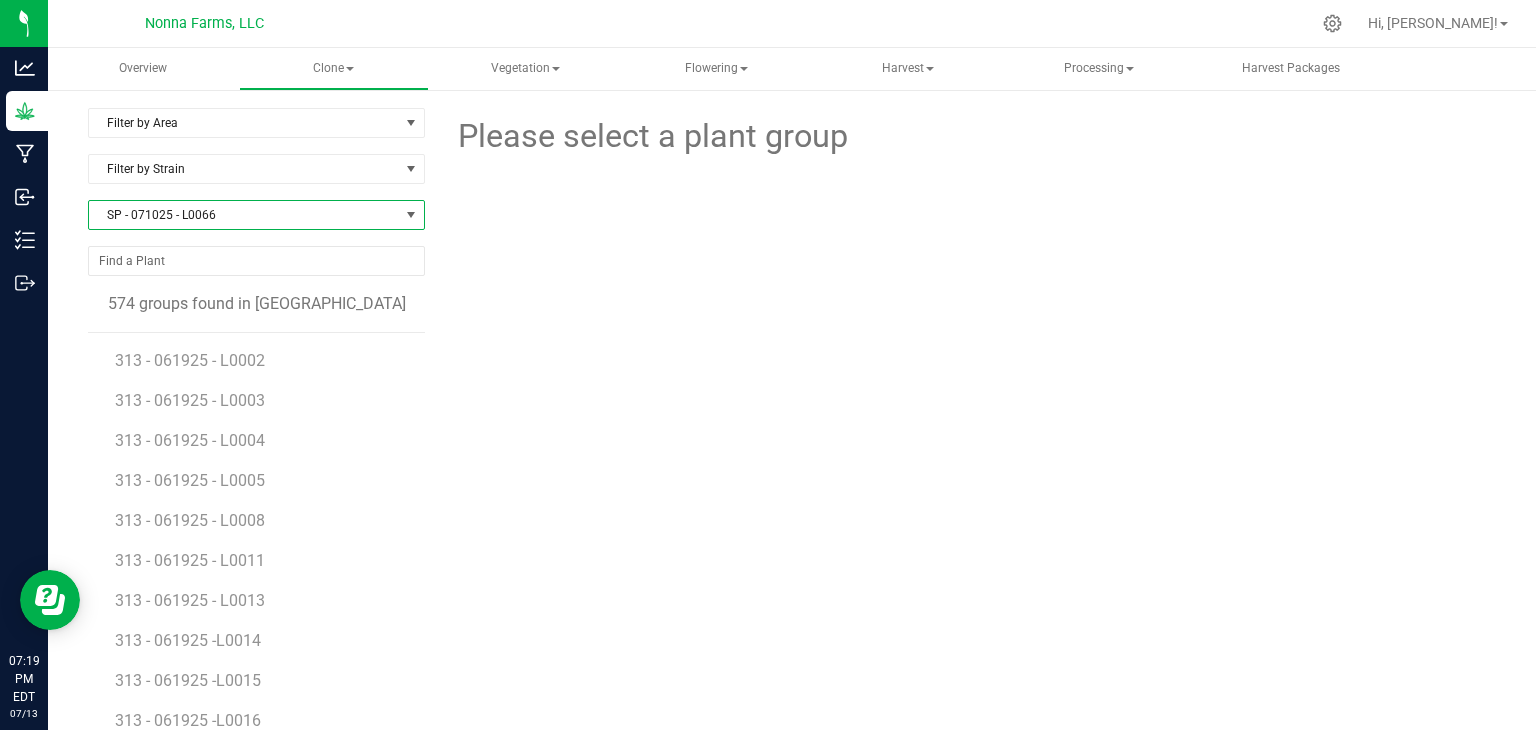 click on "SP - 071025 - L0066" at bounding box center (244, 215) 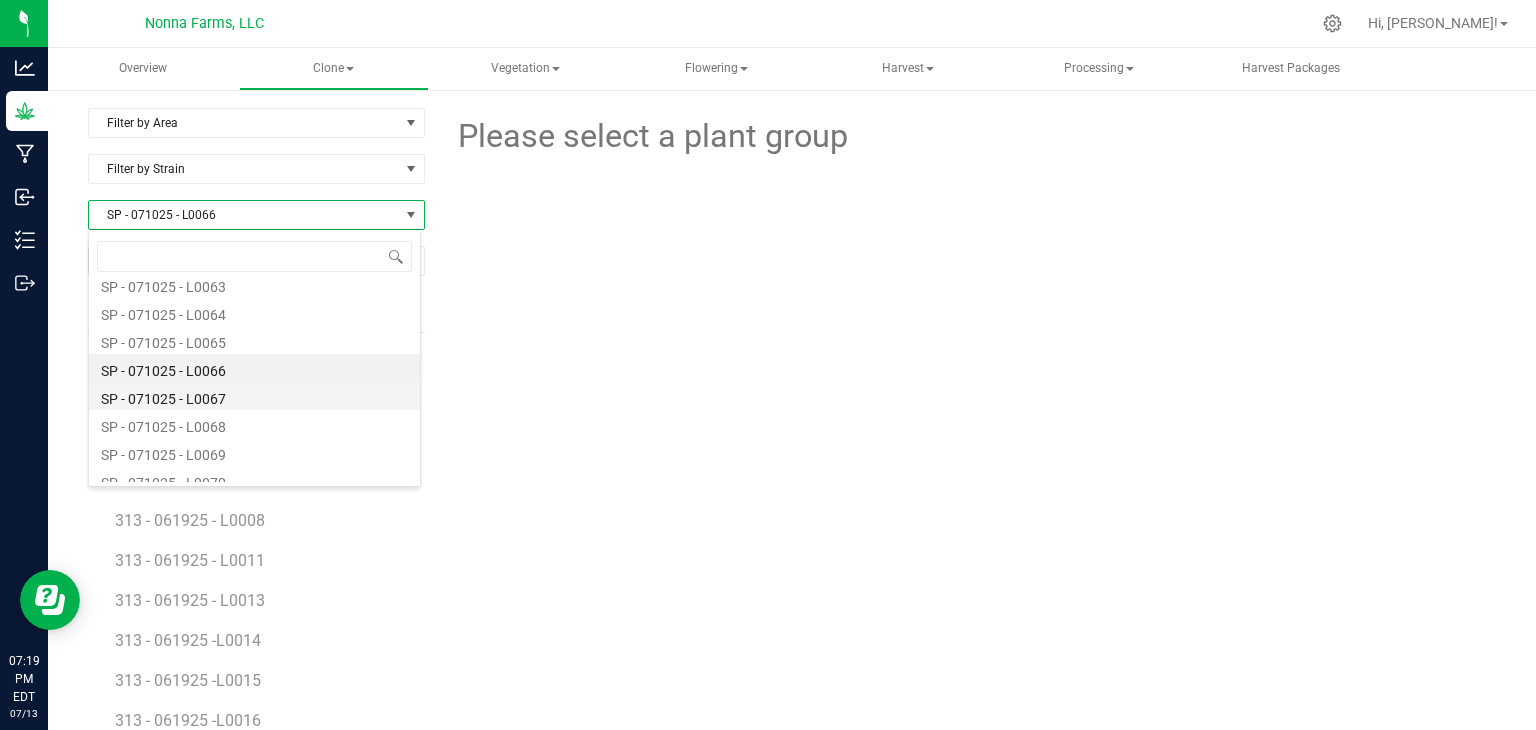 click on "SP - 071025 - L0067" at bounding box center (254, 396) 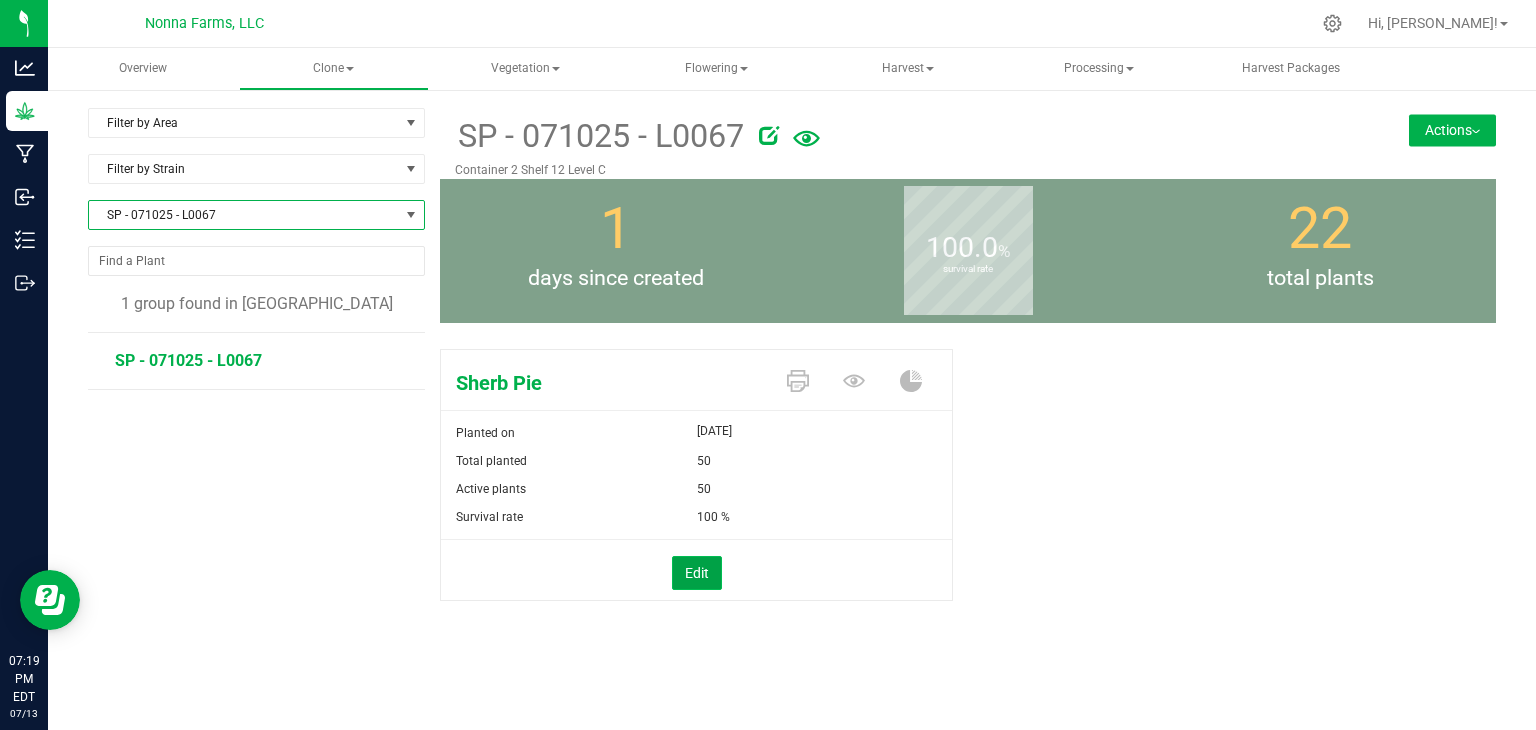 click on "Edit" at bounding box center [697, 573] 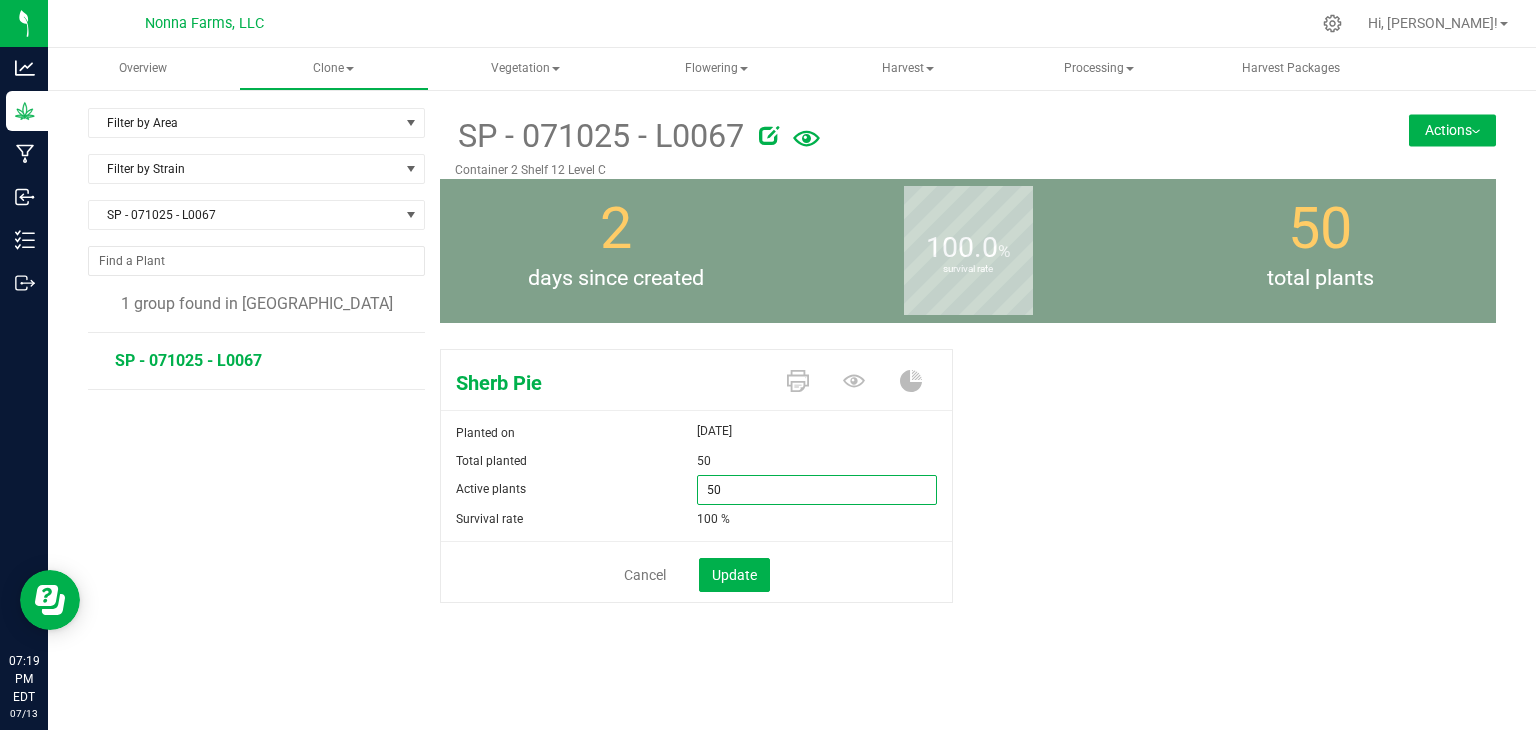 type on "0" 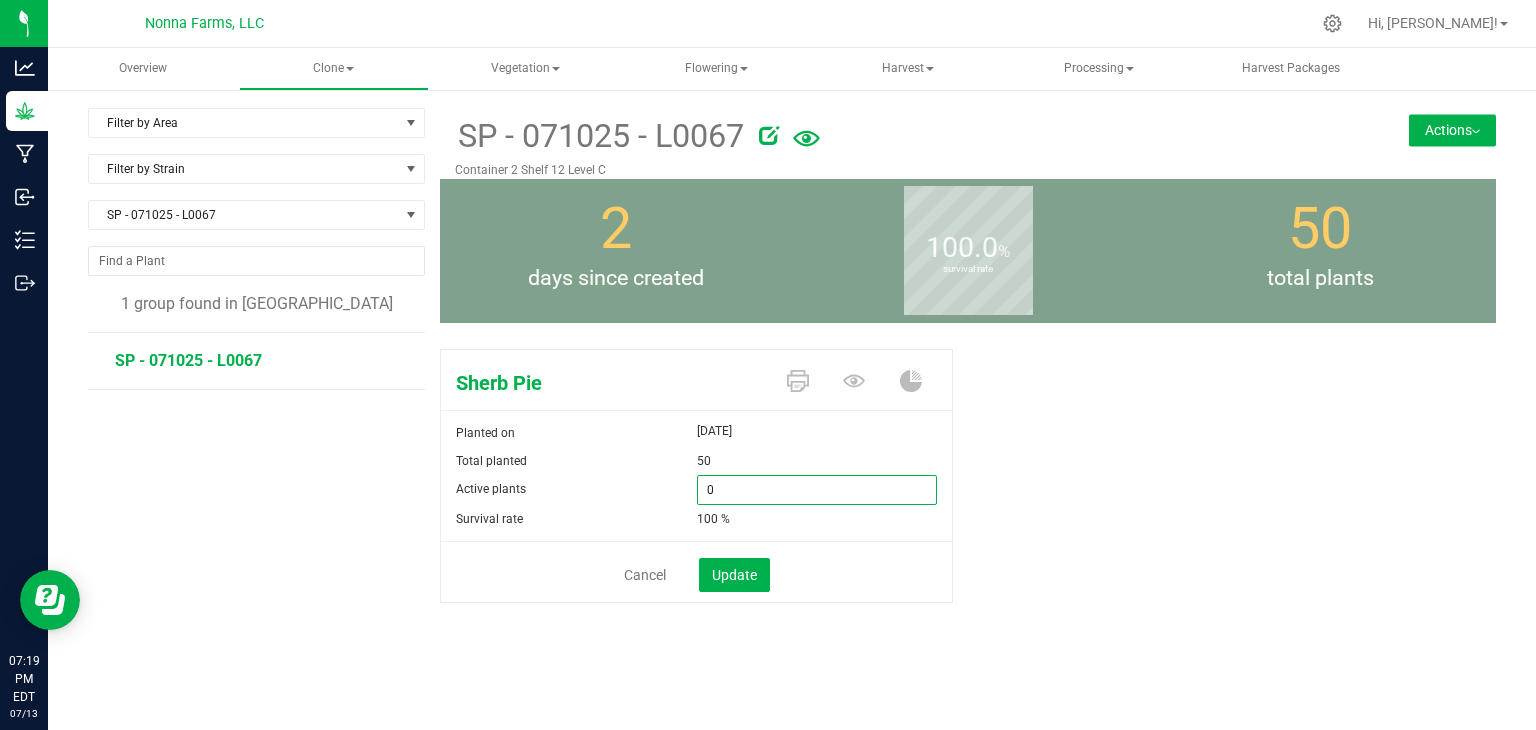 drag, startPoint x: 732, startPoint y: 490, endPoint x: 554, endPoint y: 463, distance: 180.0361 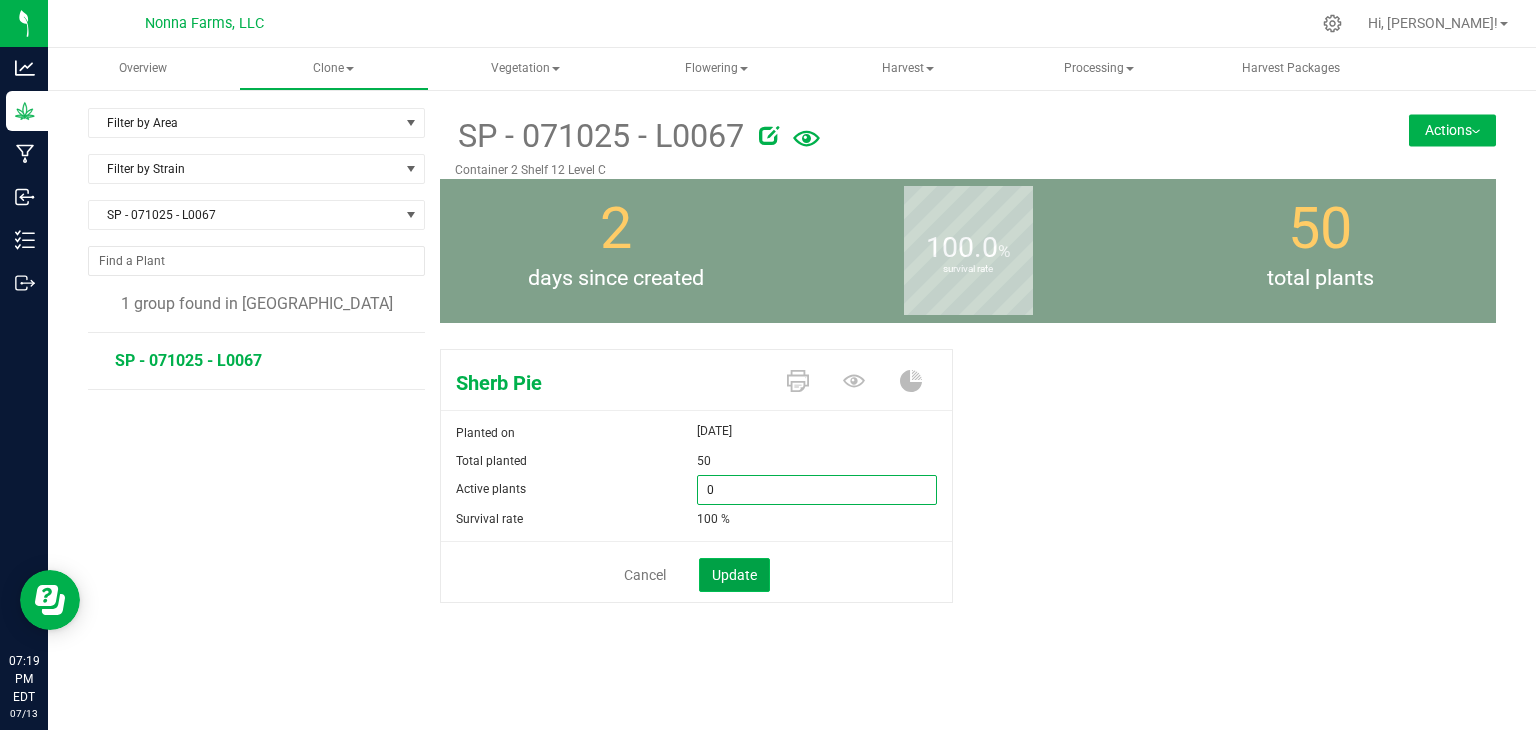 type on "0" 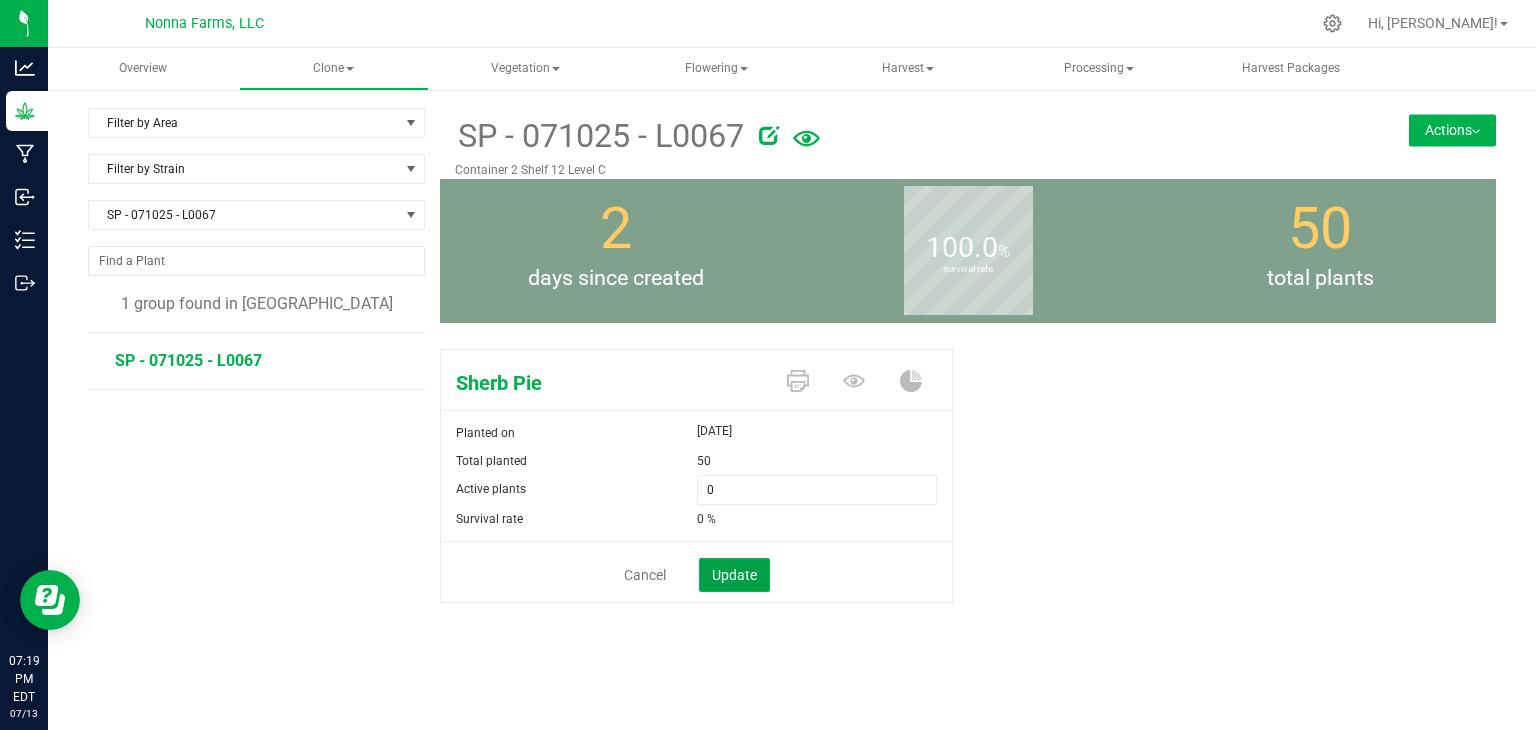 click on "Update" 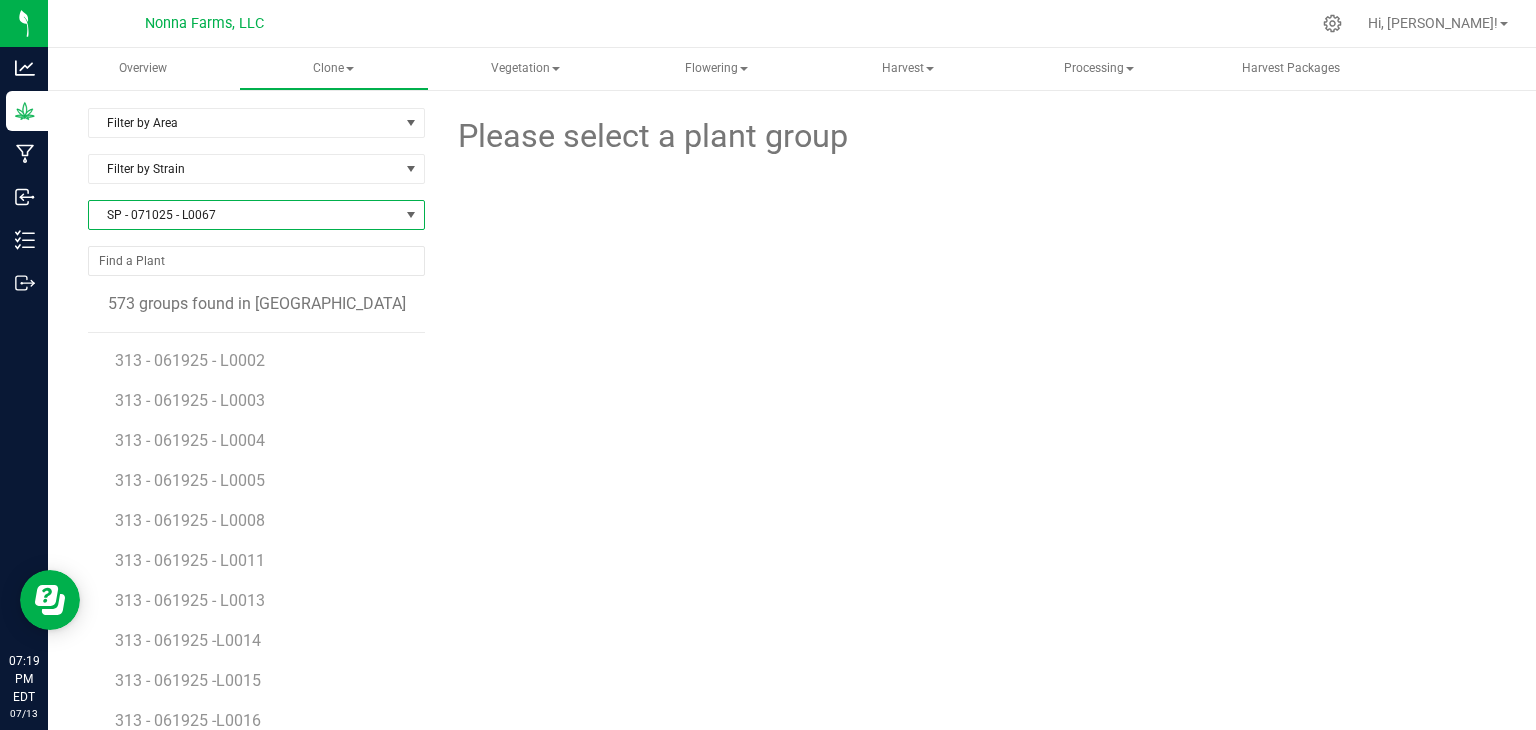 click on "SP - 071025 - L0067" at bounding box center [244, 215] 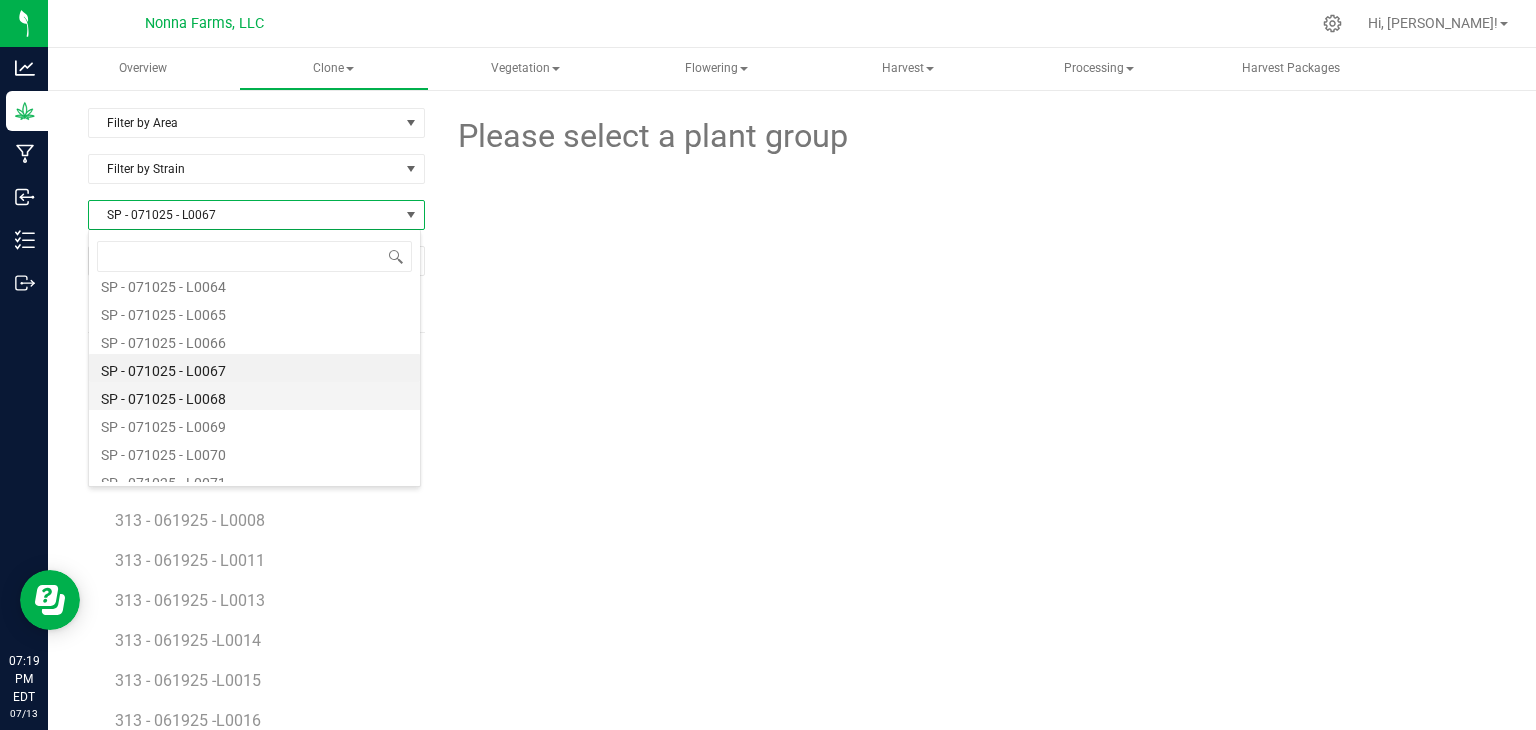 click on "SP - 071025 - L0068" at bounding box center (254, 396) 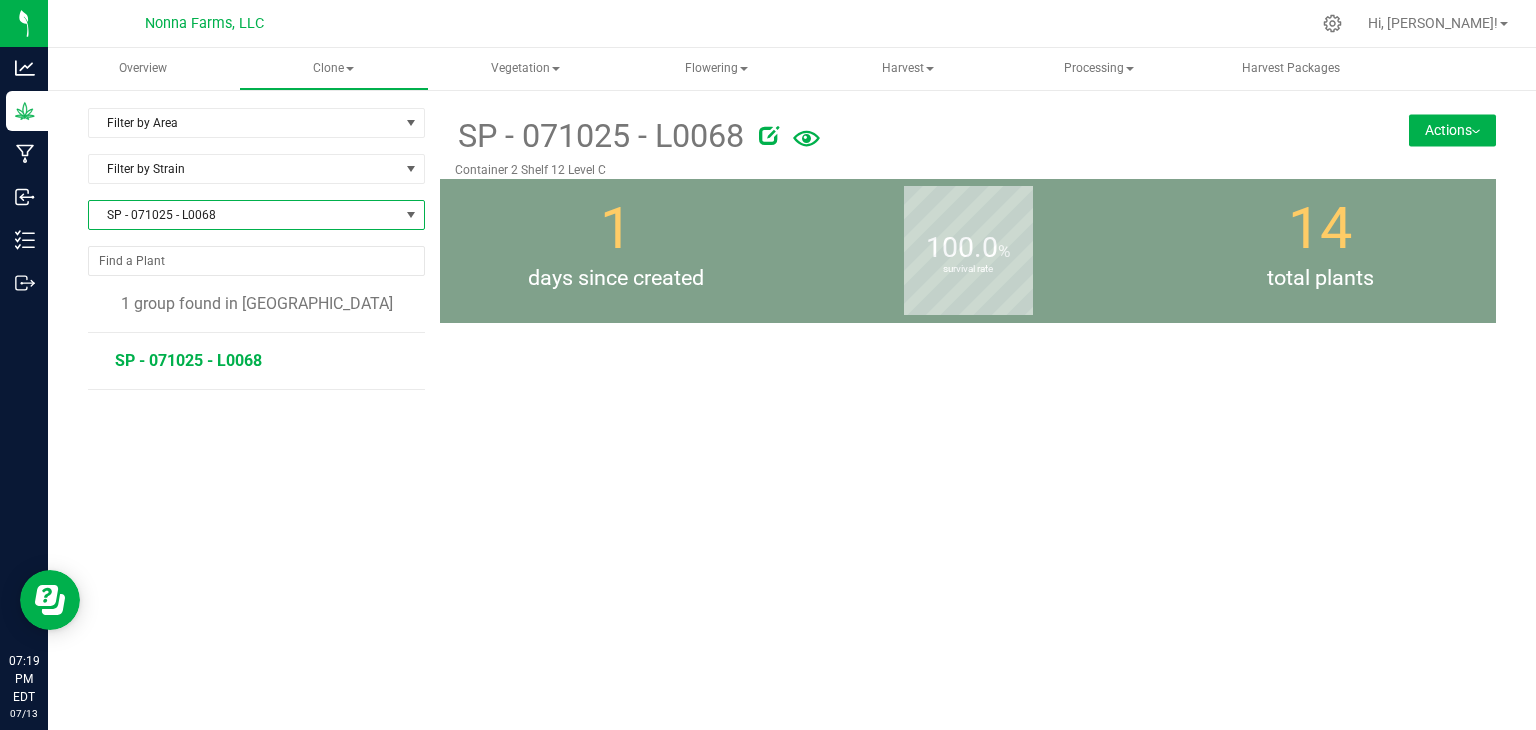 click on "SP - 071025 - L0068" at bounding box center (188, 360) 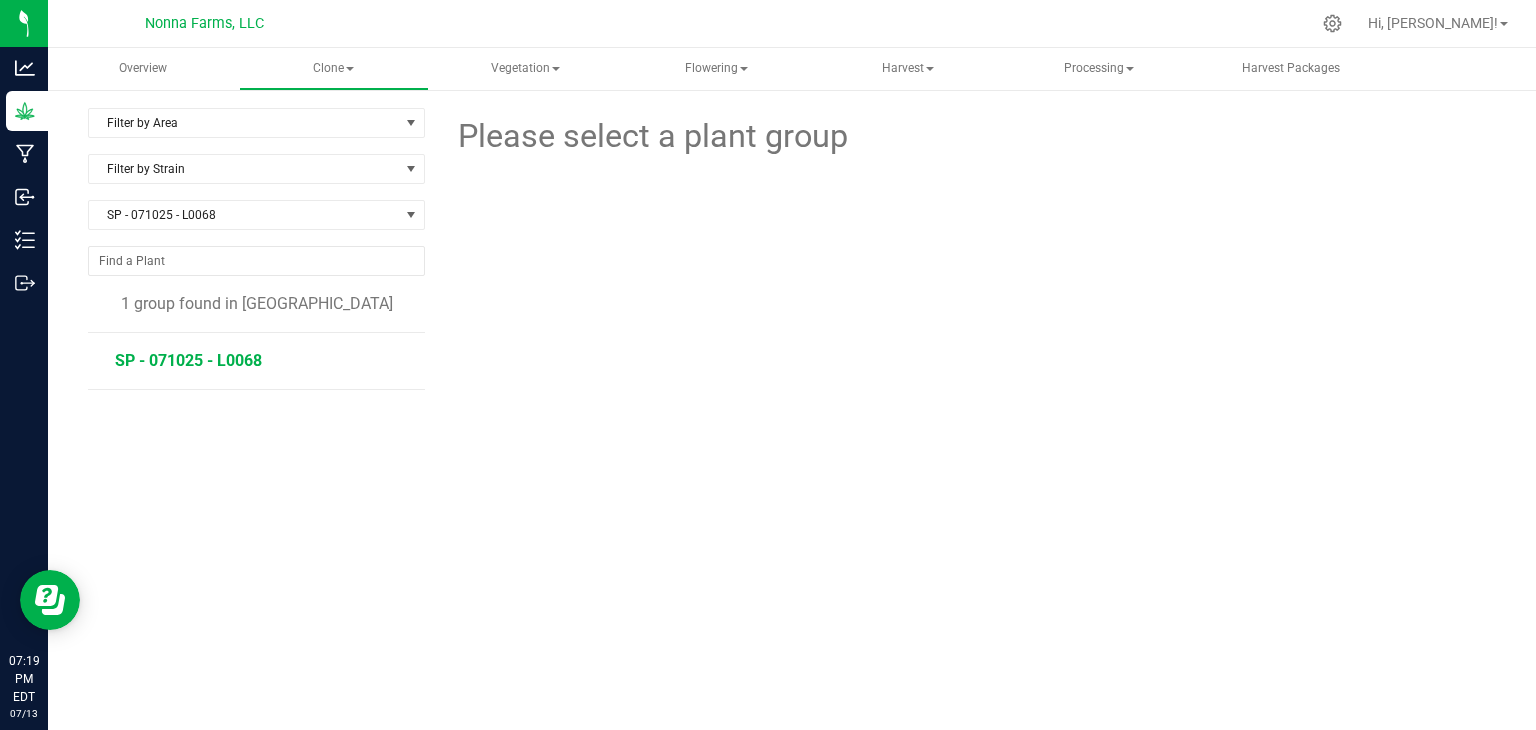 click on "SP - 071025 - L0068" at bounding box center (188, 360) 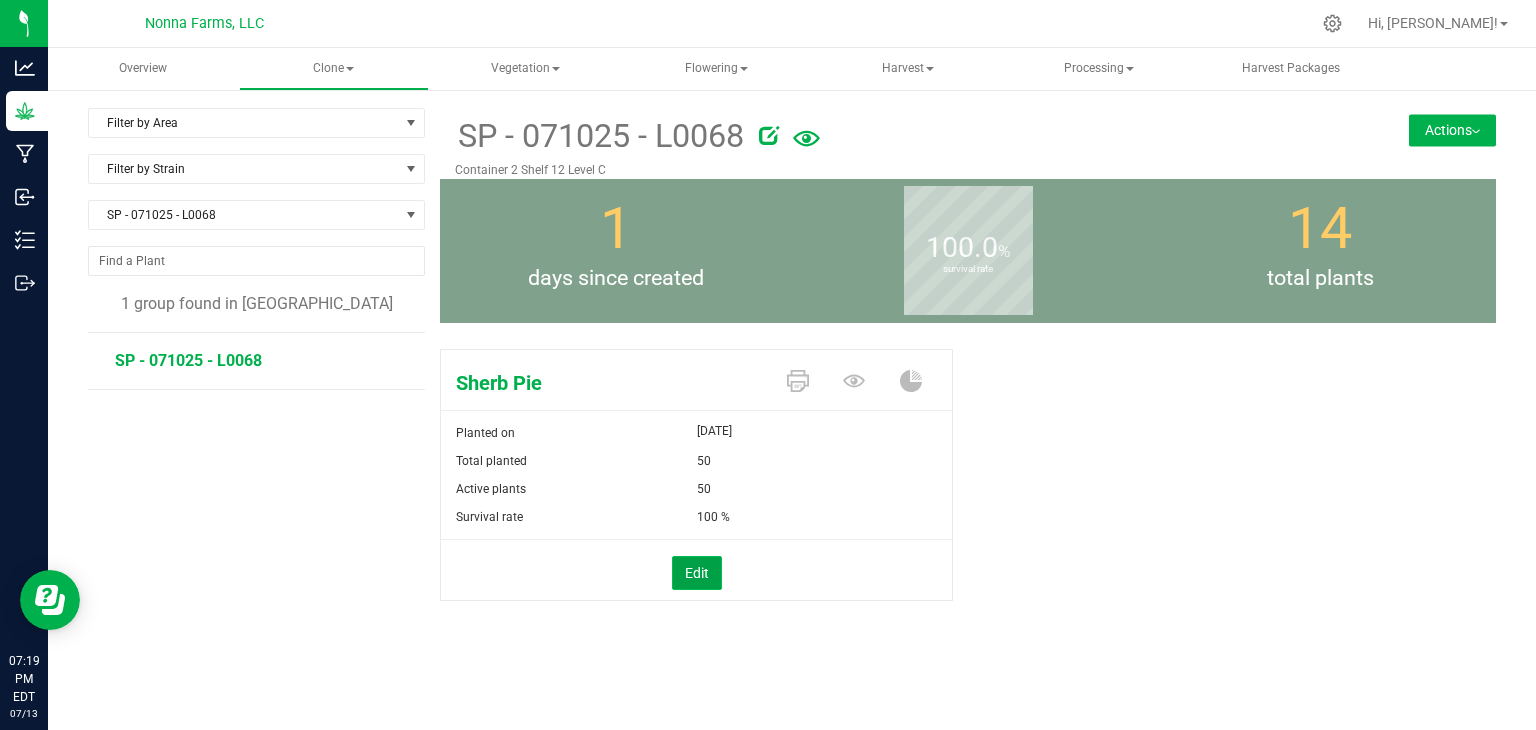 click on "Edit" at bounding box center [697, 573] 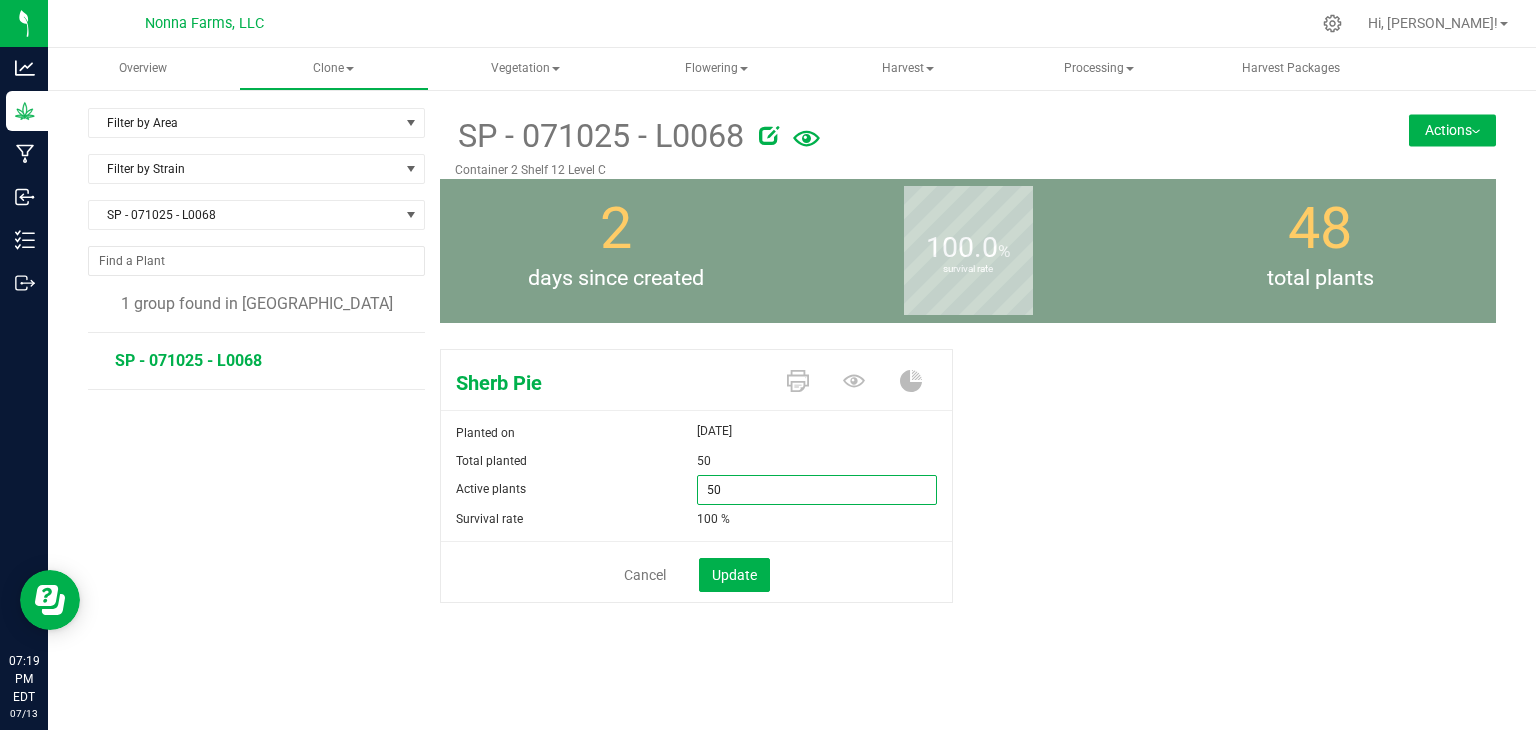 drag, startPoint x: 745, startPoint y: 478, endPoint x: 590, endPoint y: 476, distance: 155.01291 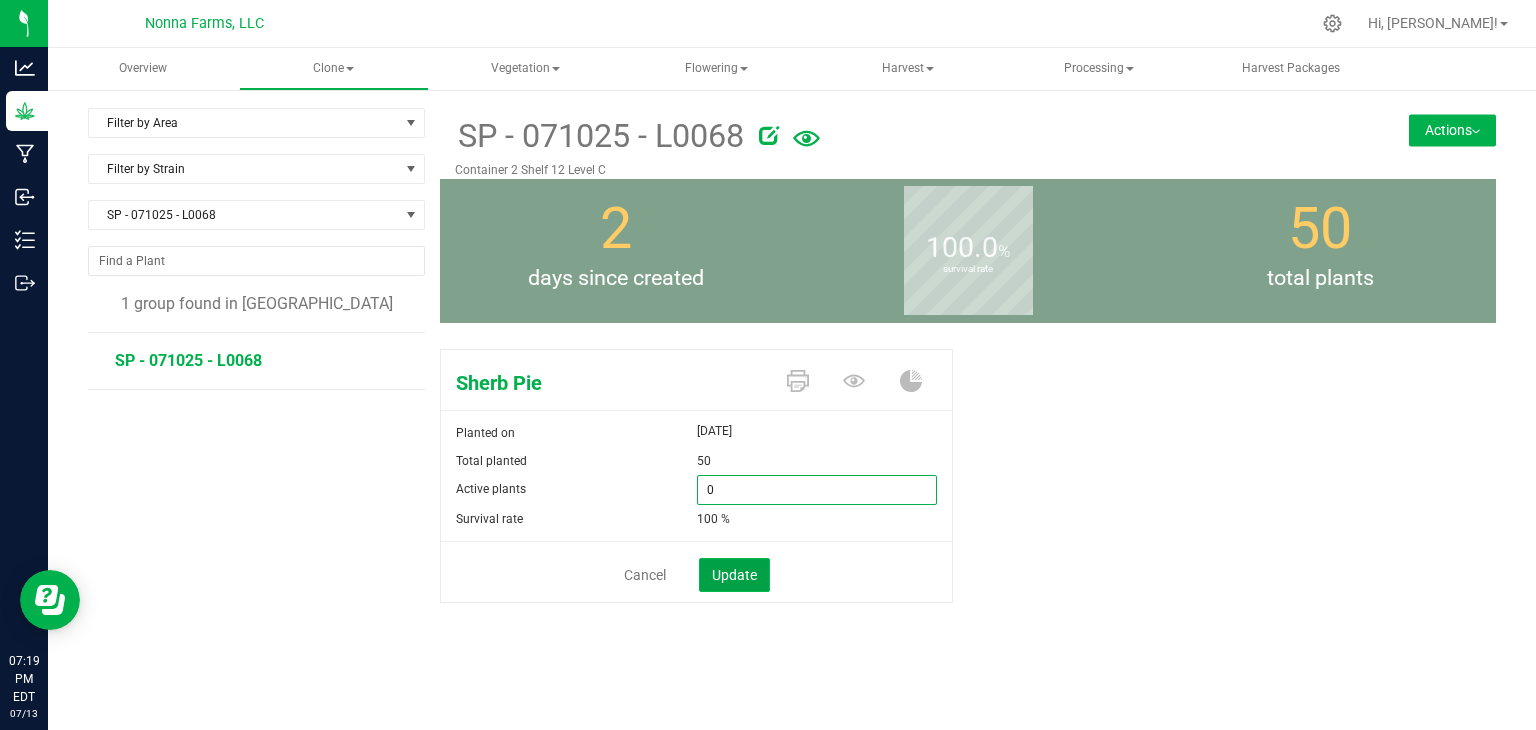 type on "0" 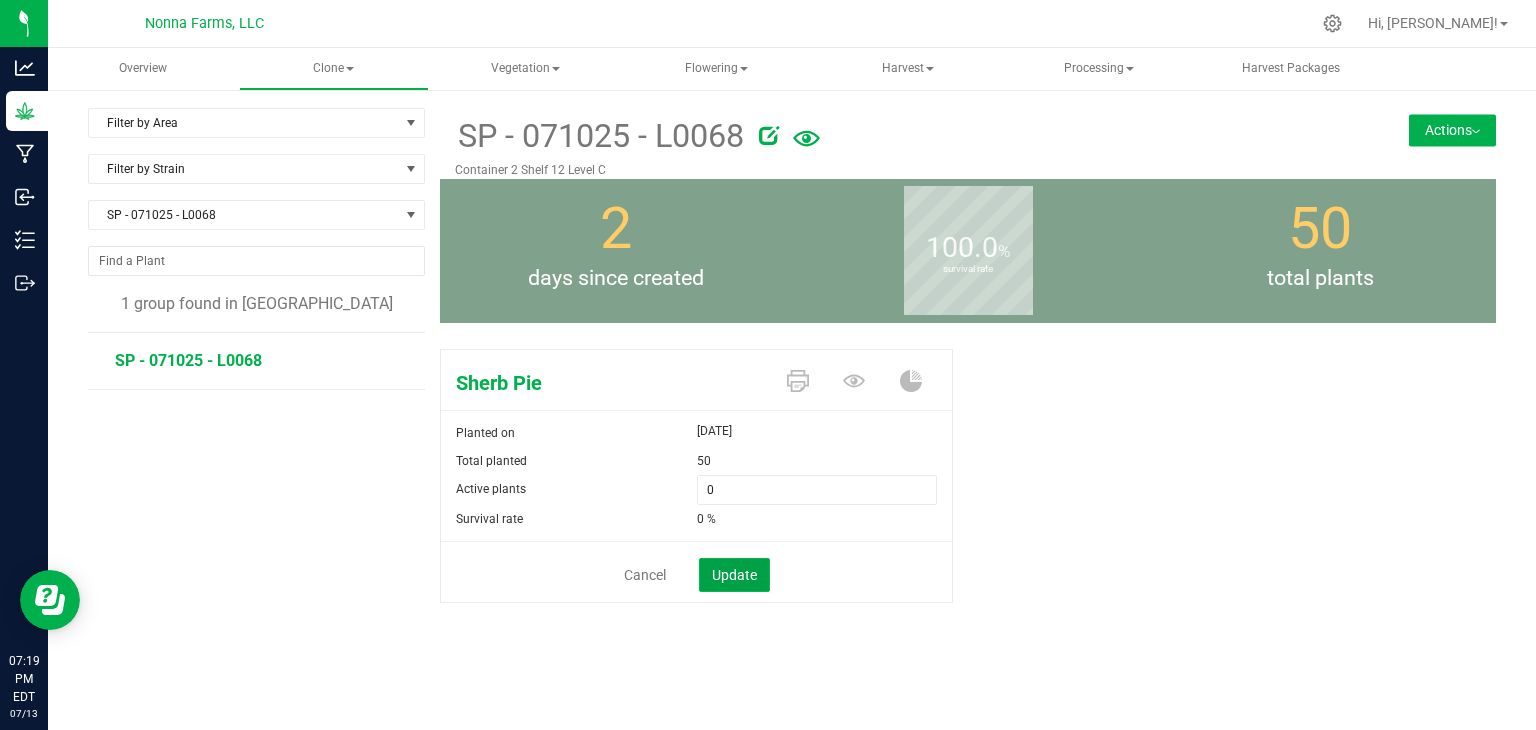 click on "Update" 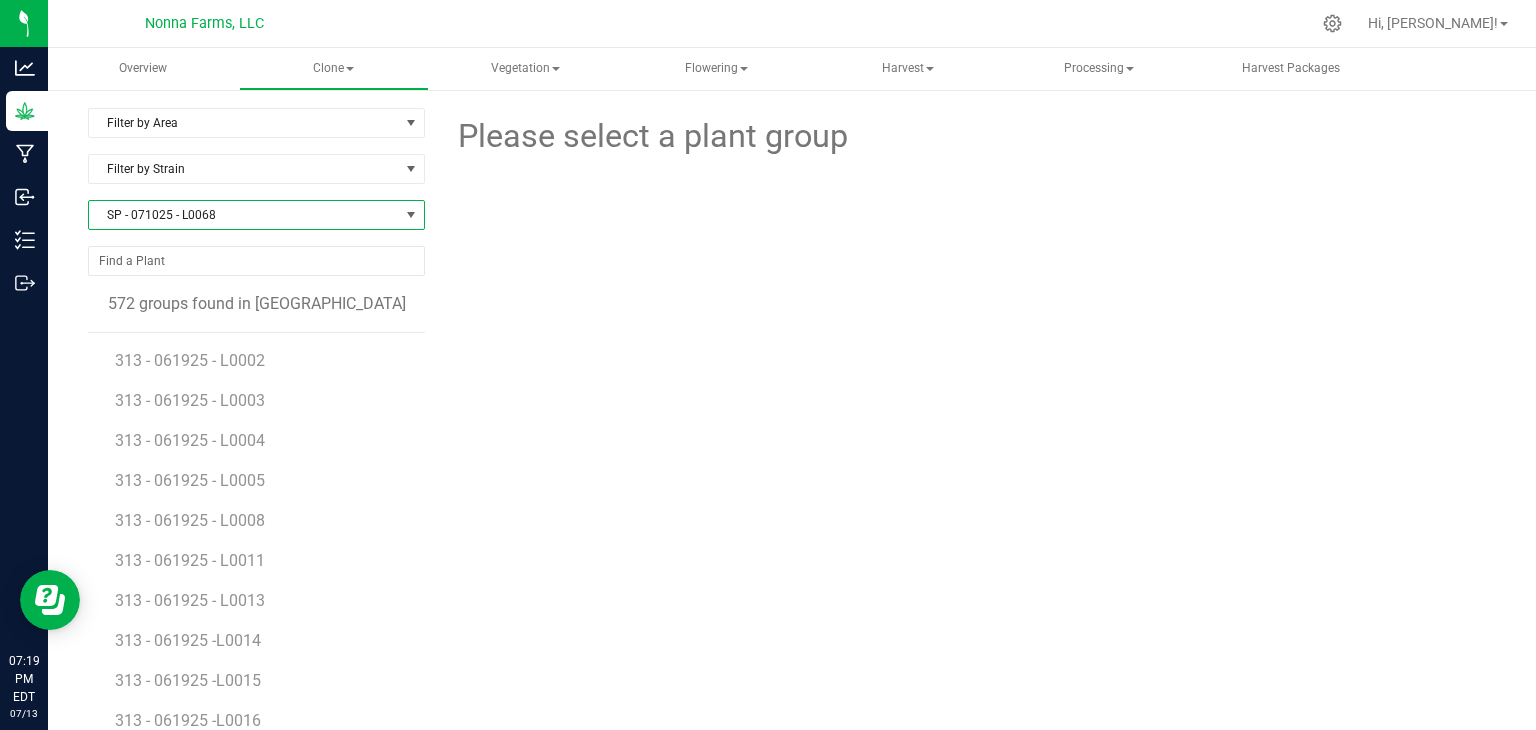 click on "SP - 071025 - L0068" at bounding box center [244, 215] 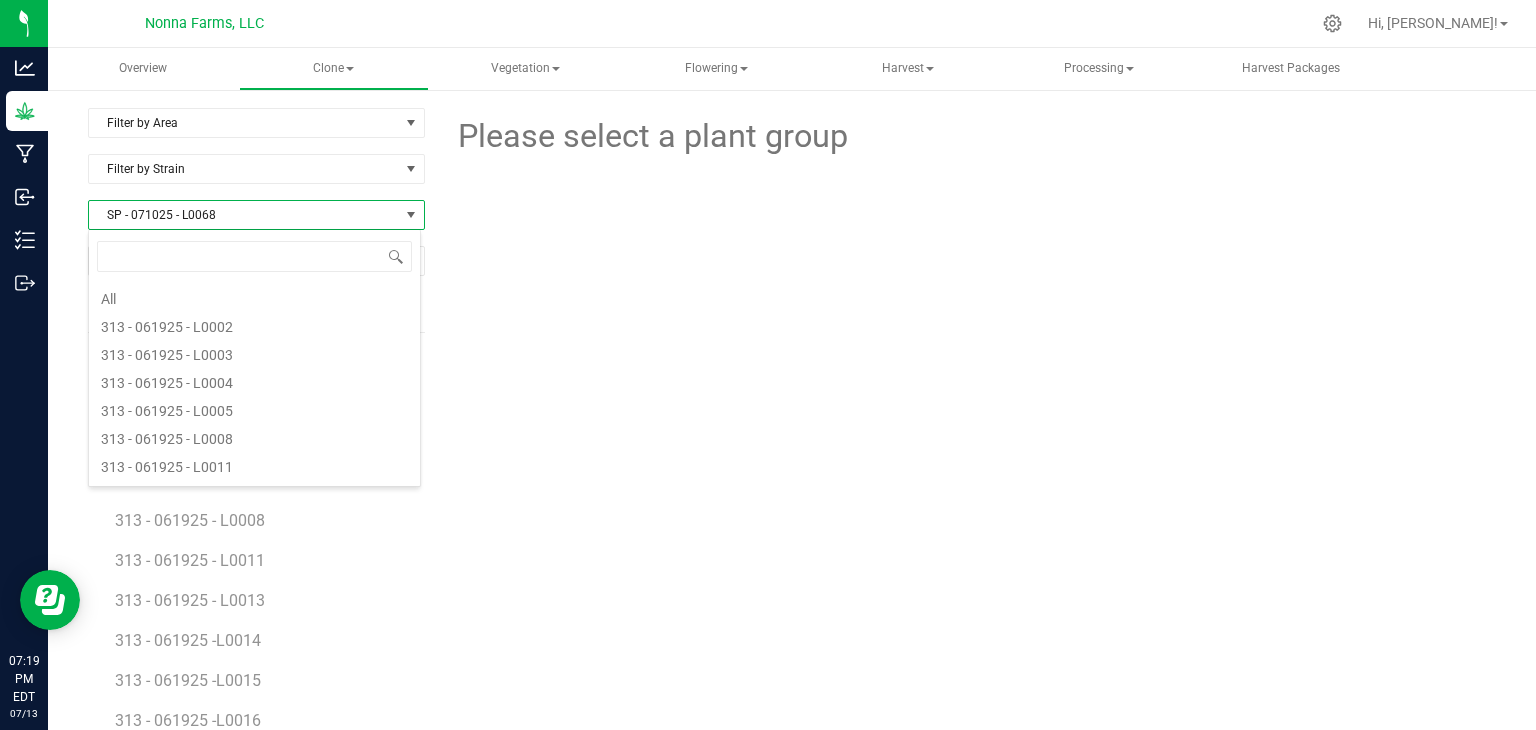 scroll, scrollTop: 16600, scrollLeft: 0, axis: vertical 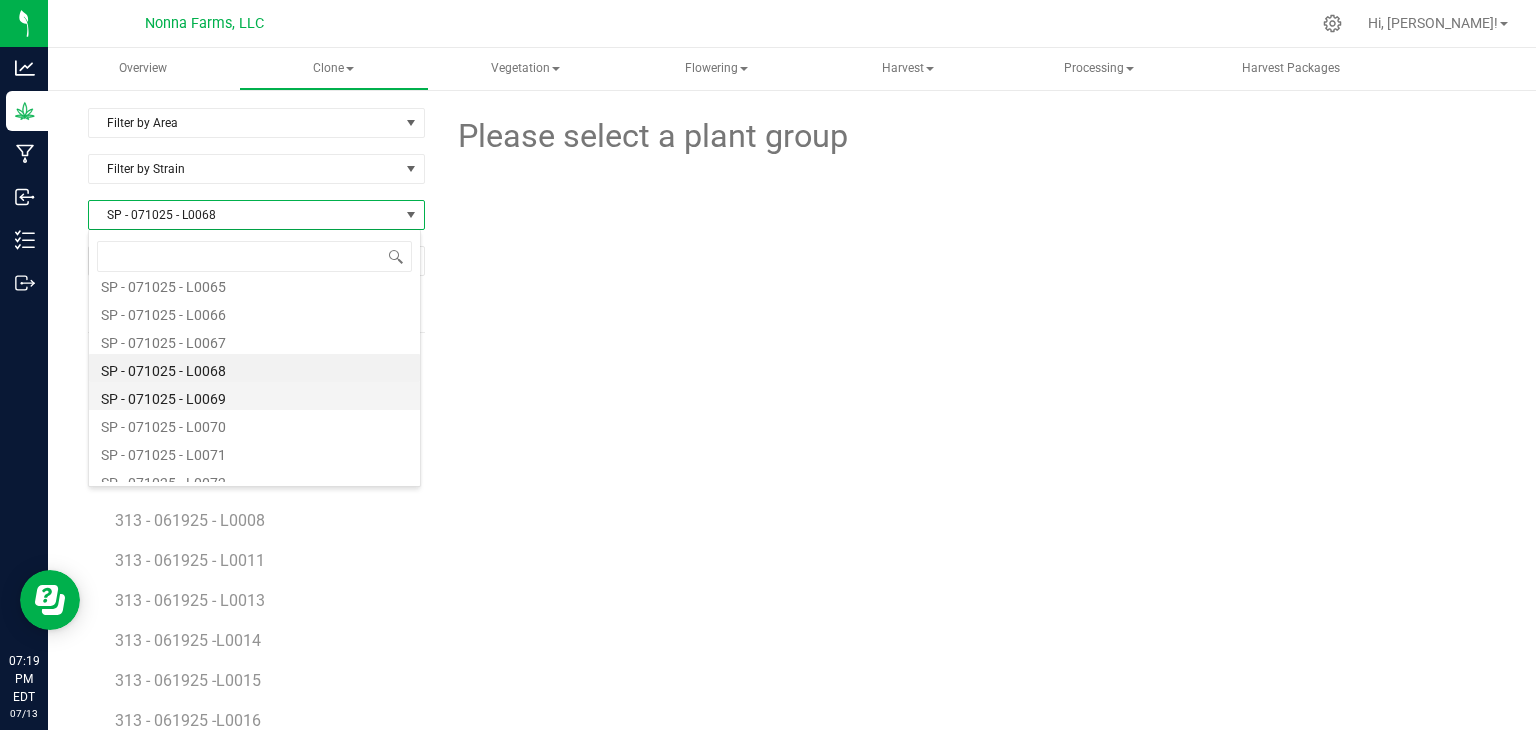 click on "SP - 071025 - L0069" at bounding box center (254, 396) 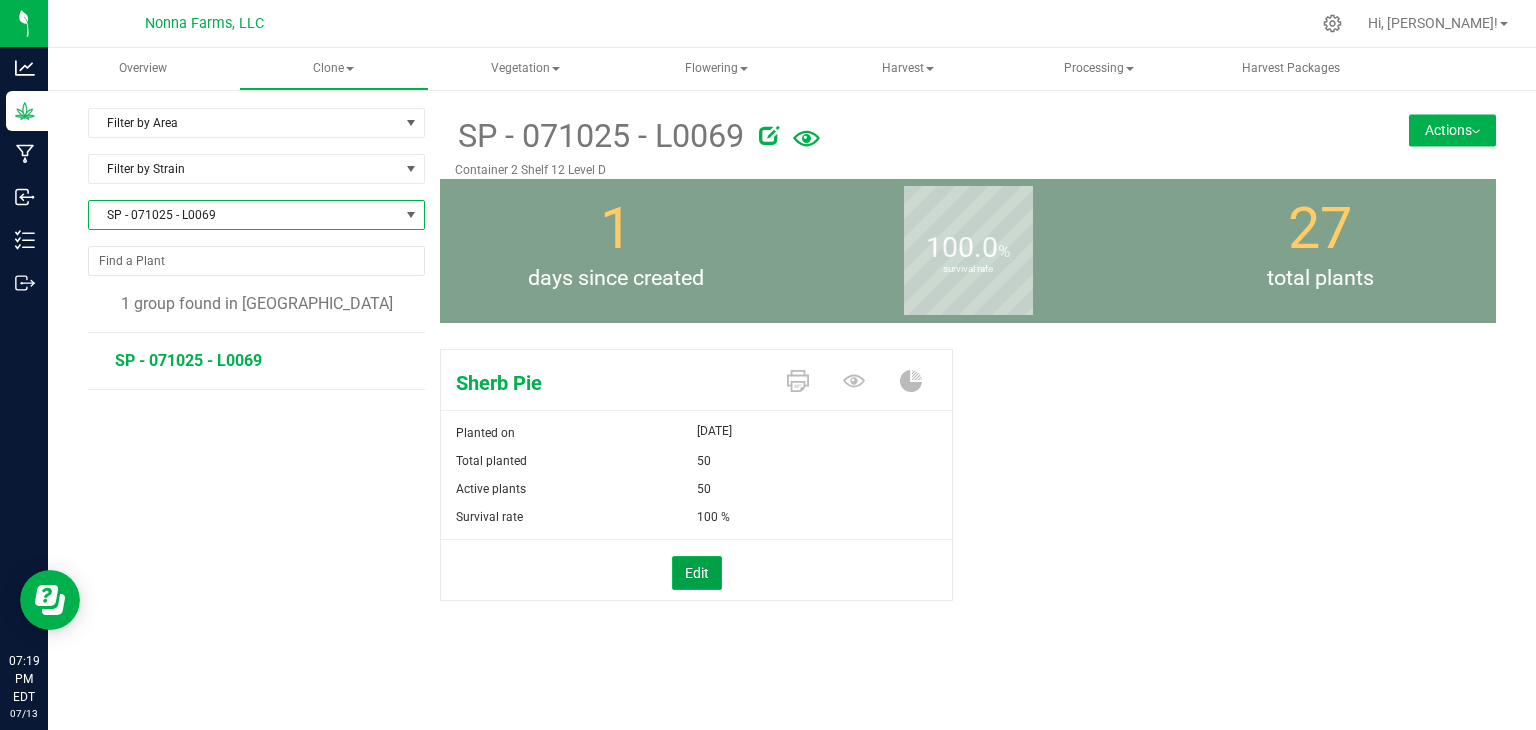 click on "Edit" at bounding box center (697, 573) 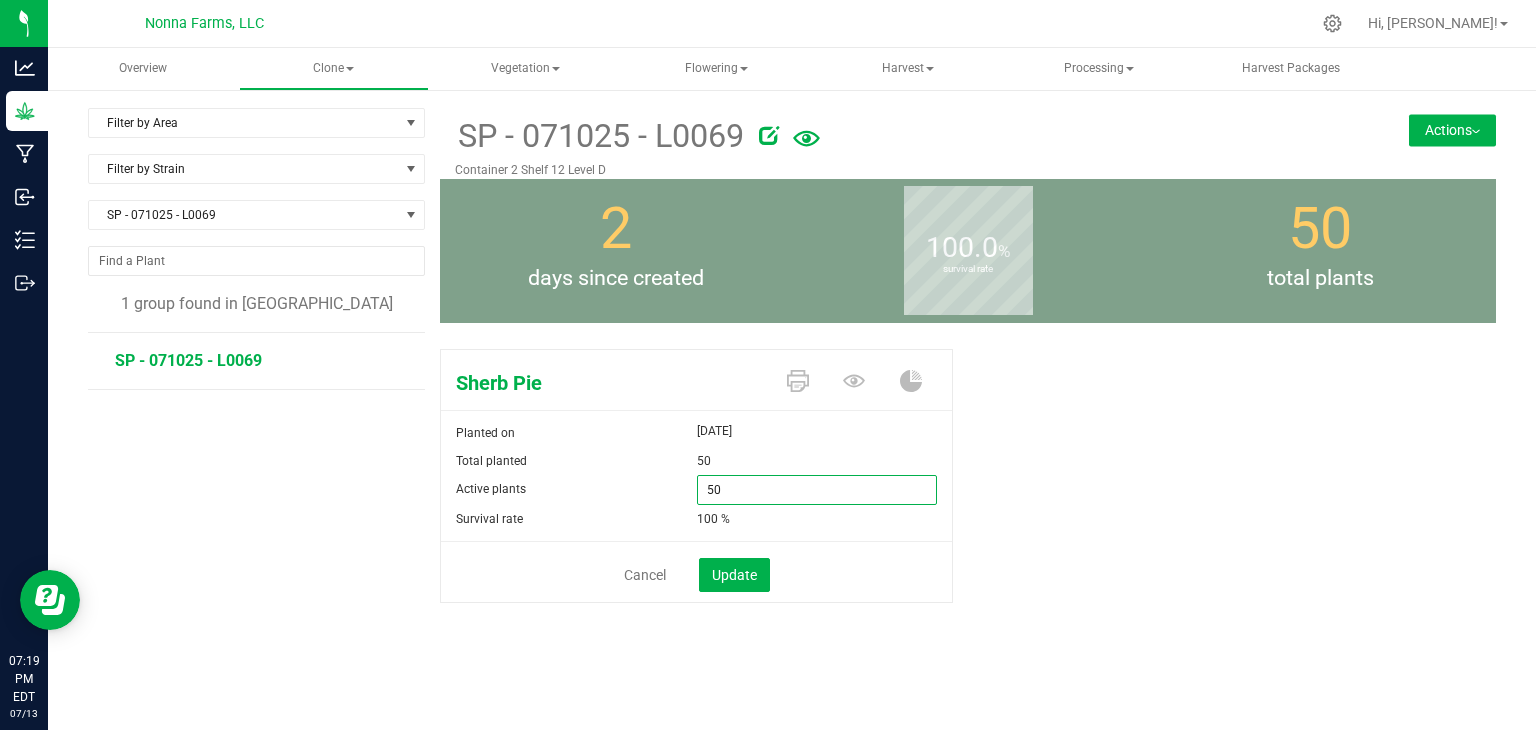 drag, startPoint x: 748, startPoint y: 492, endPoint x: 535, endPoint y: 477, distance: 213.52751 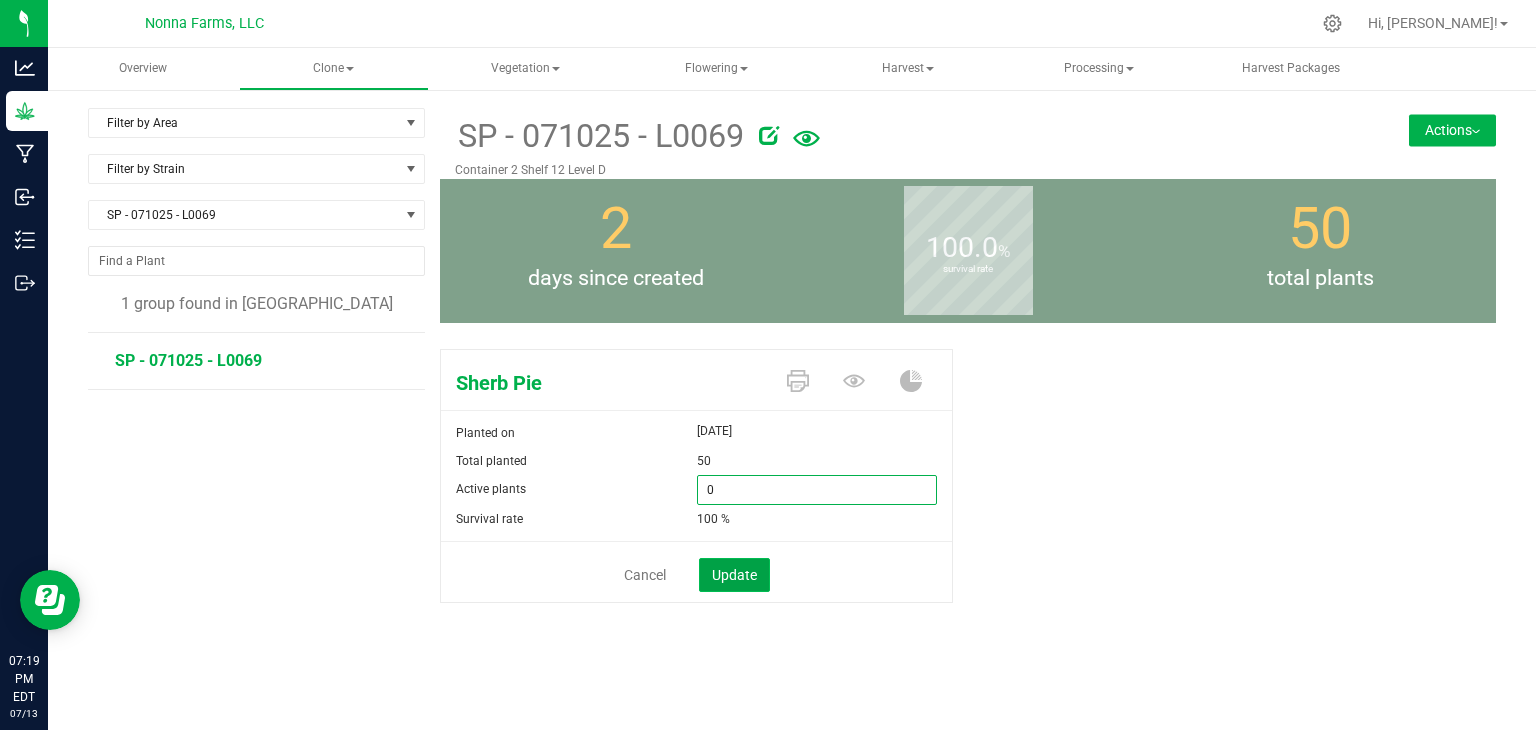 type on "0" 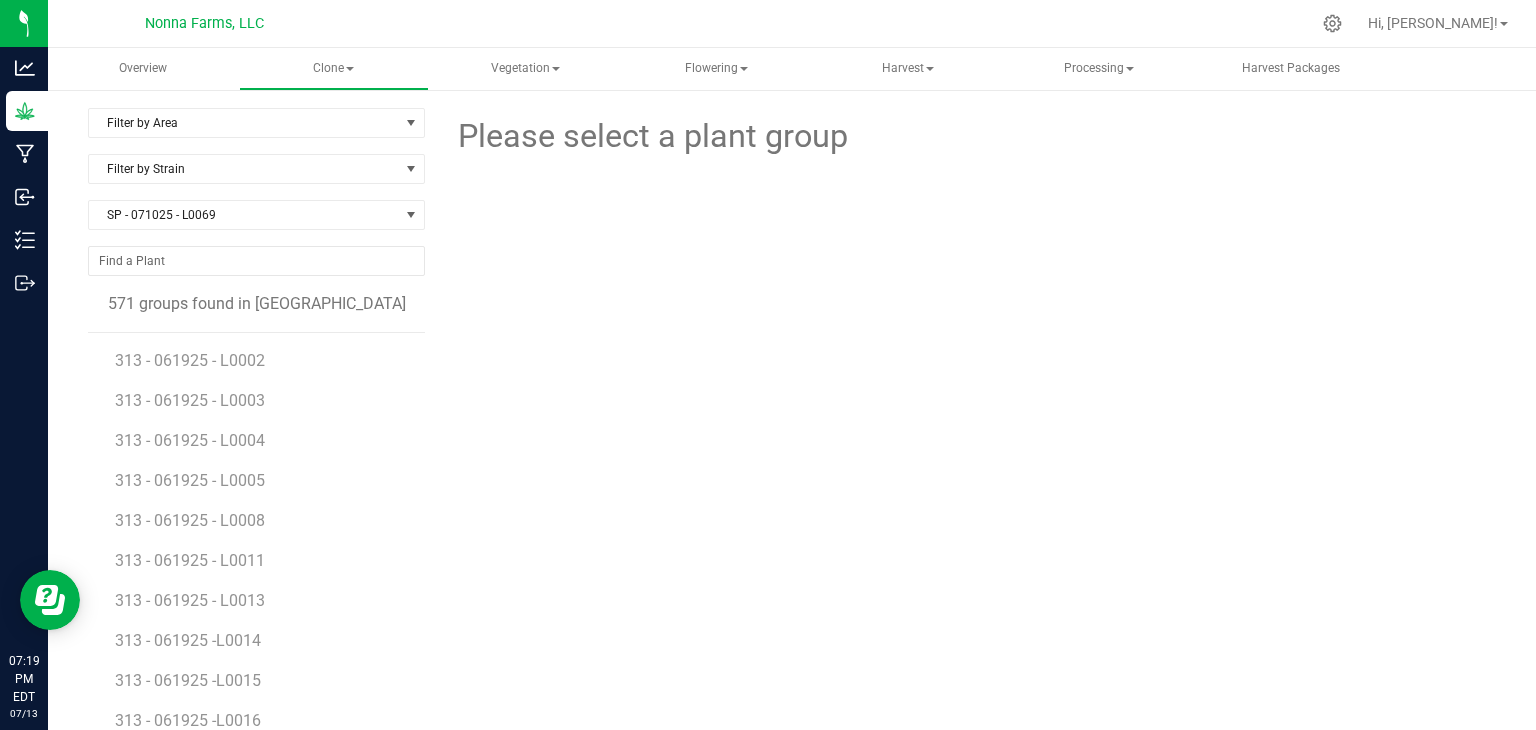click on "SP - 071025 - L0069" at bounding box center [256, 223] 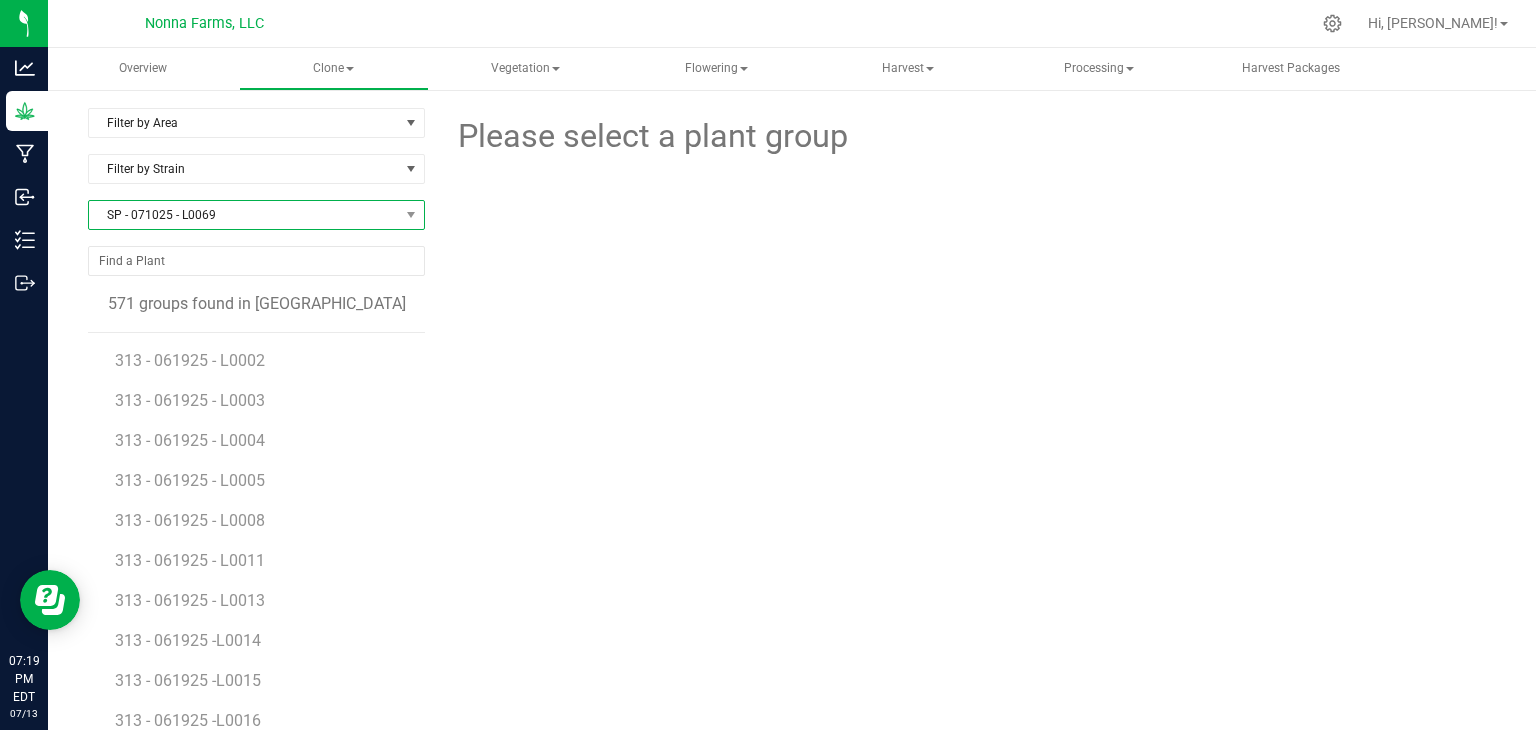 click on "SP - 071025 - L0069" at bounding box center [244, 215] 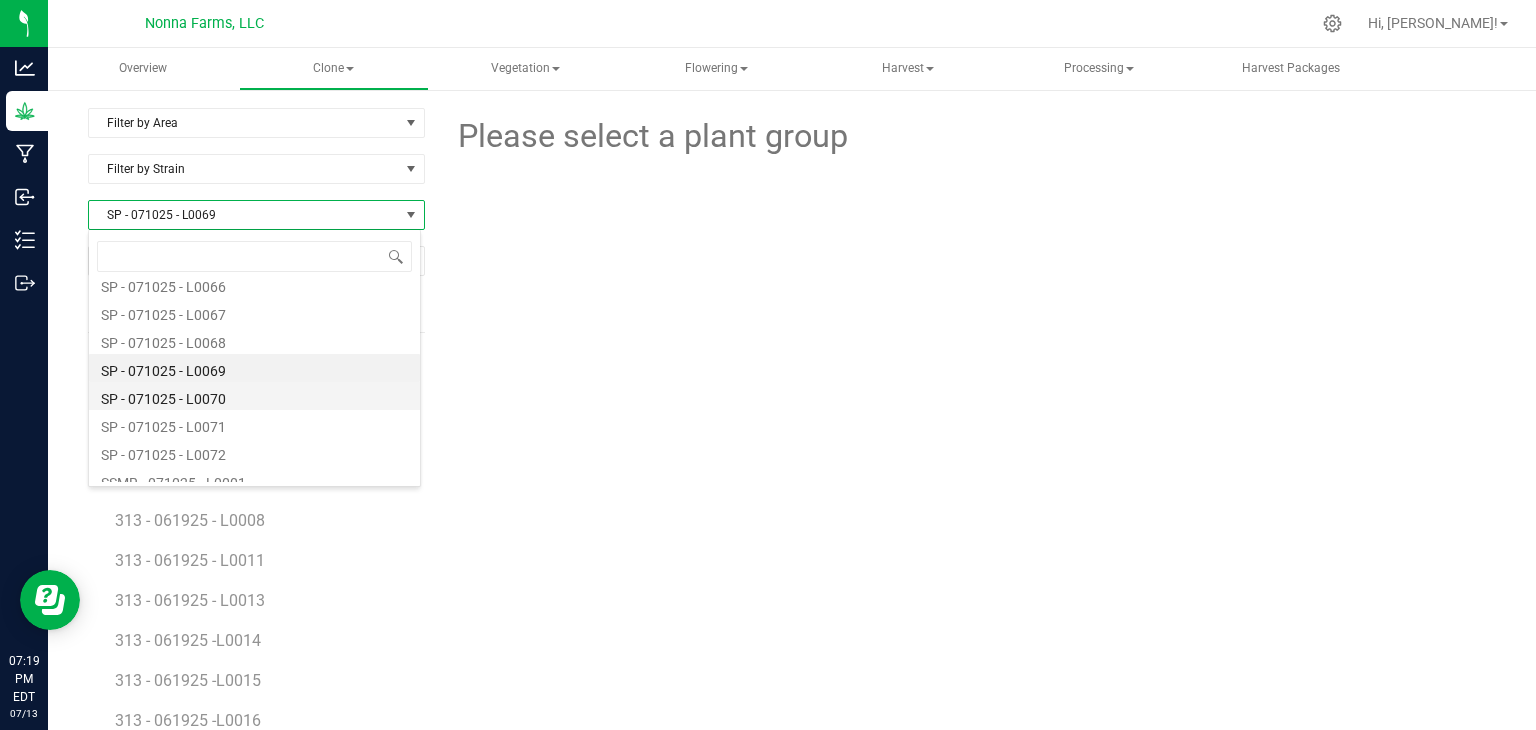 click on "SP - 071025 - L0070" at bounding box center (254, 396) 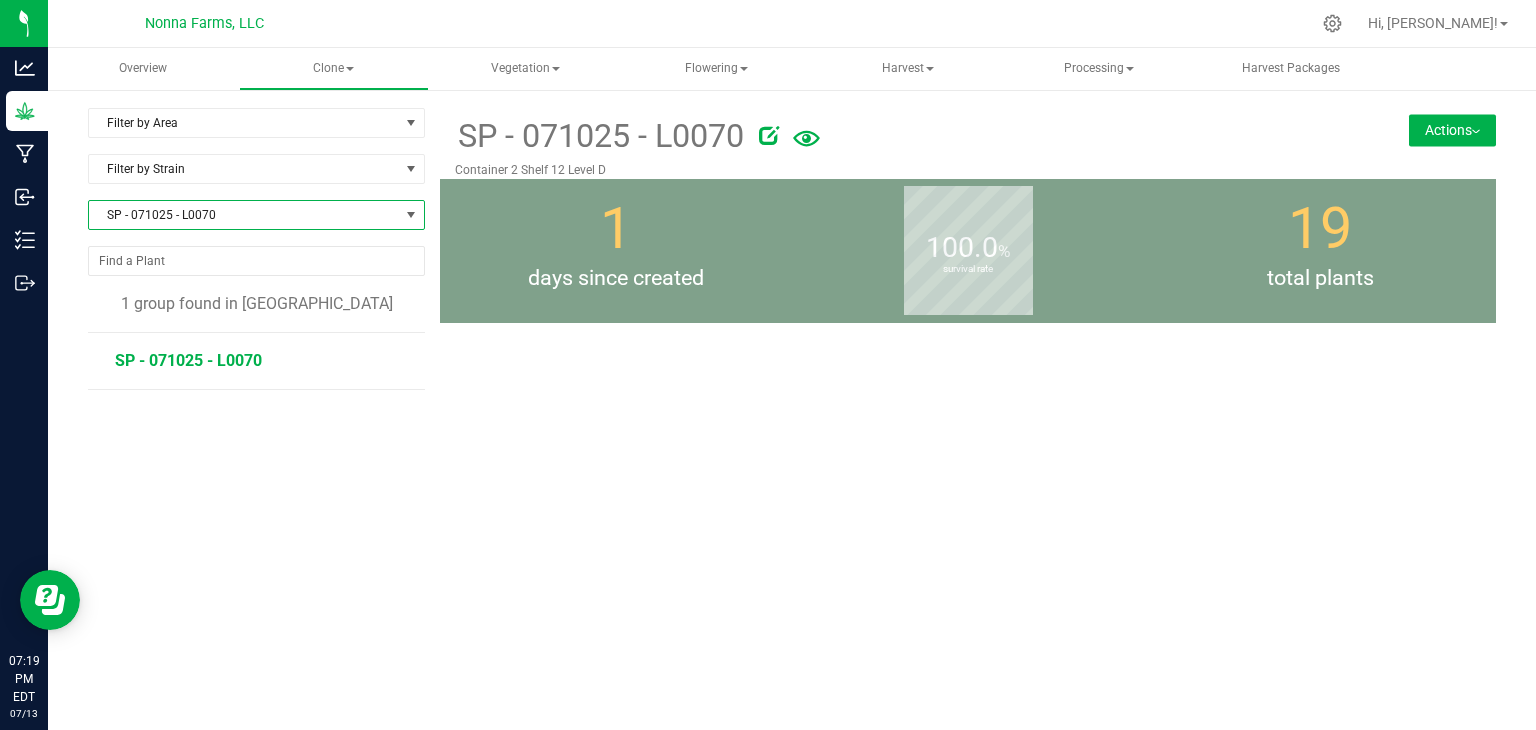 click on "SP - 071025 - L0070" at bounding box center (188, 360) 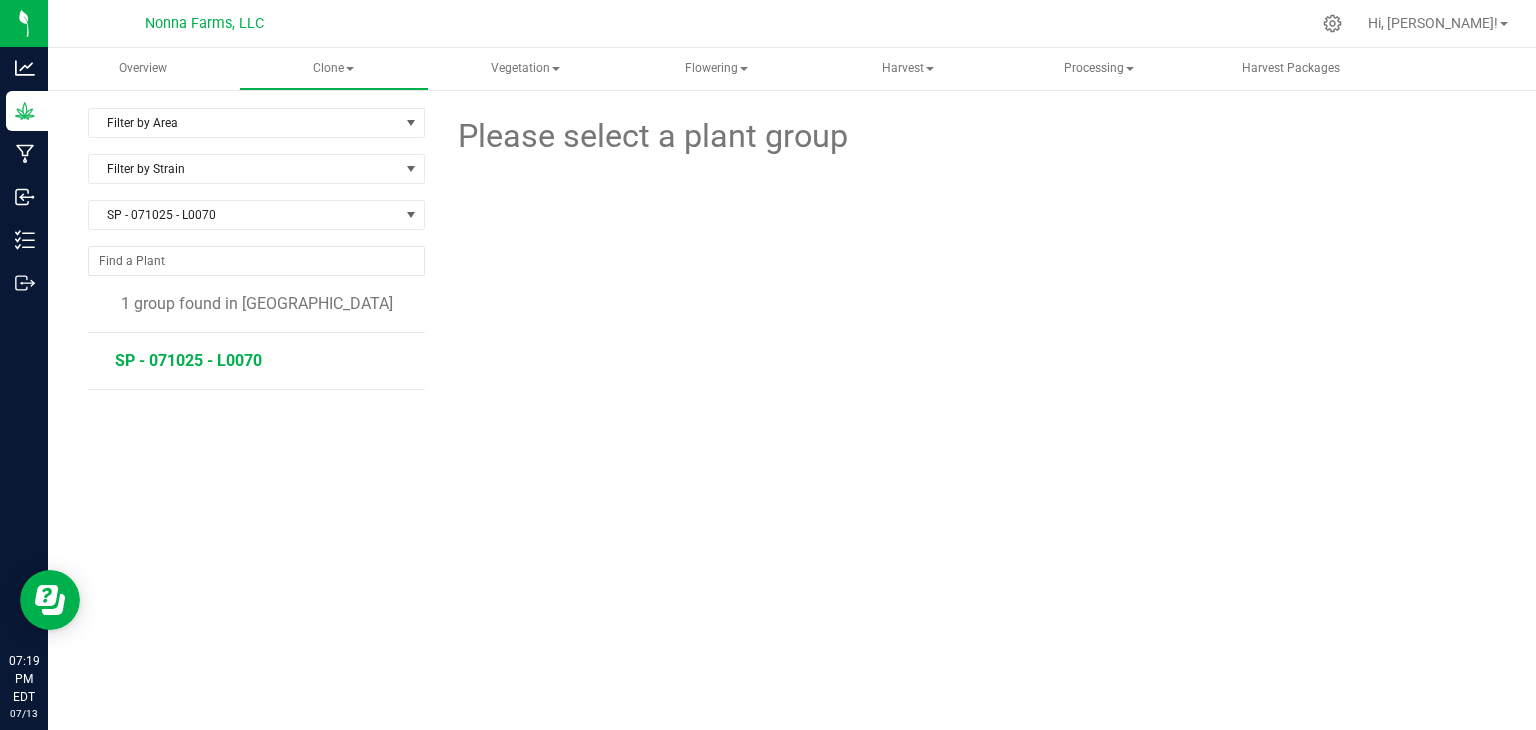 click on "SP - 071025 - L0070" at bounding box center [188, 360] 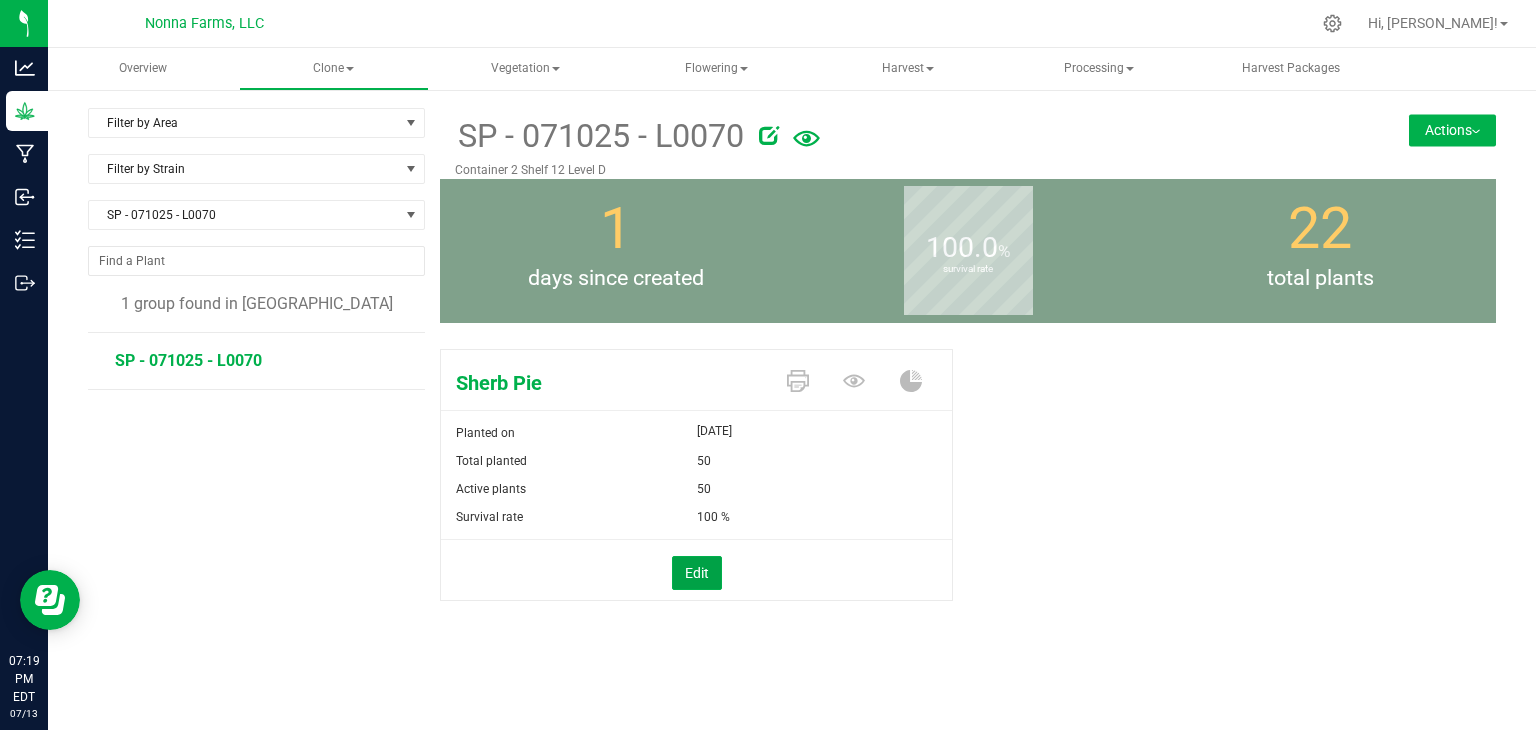 drag, startPoint x: 696, startPoint y: 577, endPoint x: 742, endPoint y: 509, distance: 82.0975 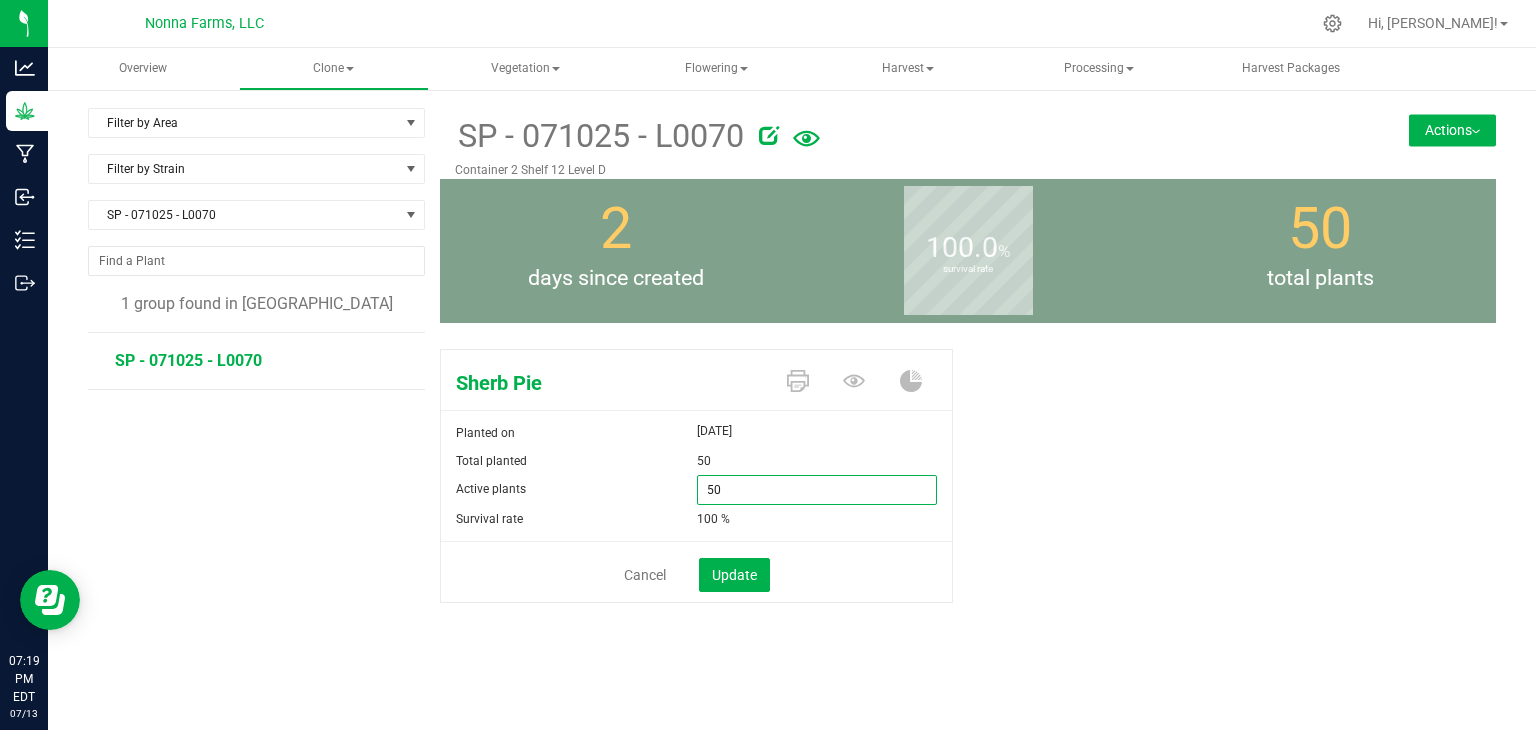 drag, startPoint x: 623, startPoint y: 485, endPoint x: 591, endPoint y: 481, distance: 32.24903 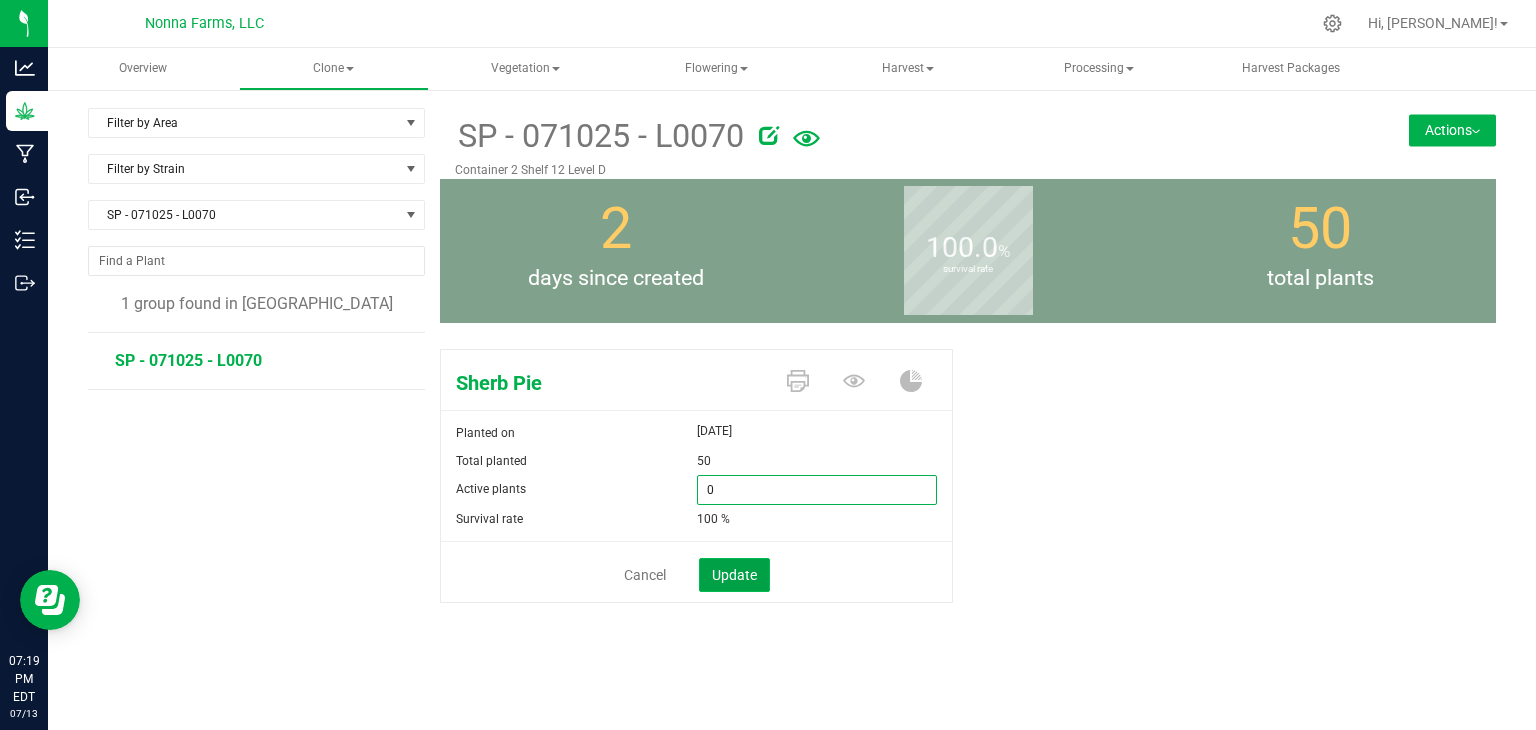 type on "0" 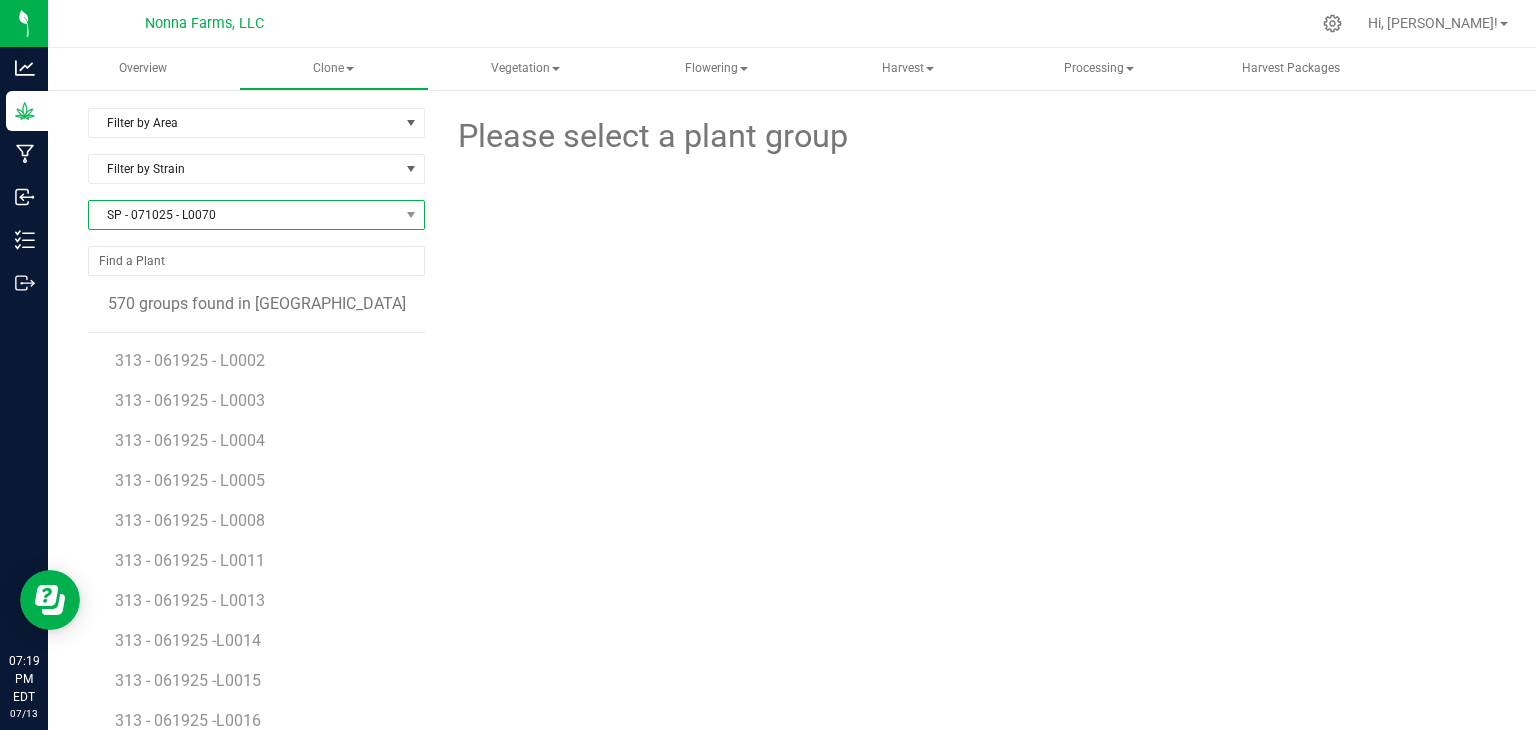 click on "SP - 071025 - L0070" at bounding box center (244, 215) 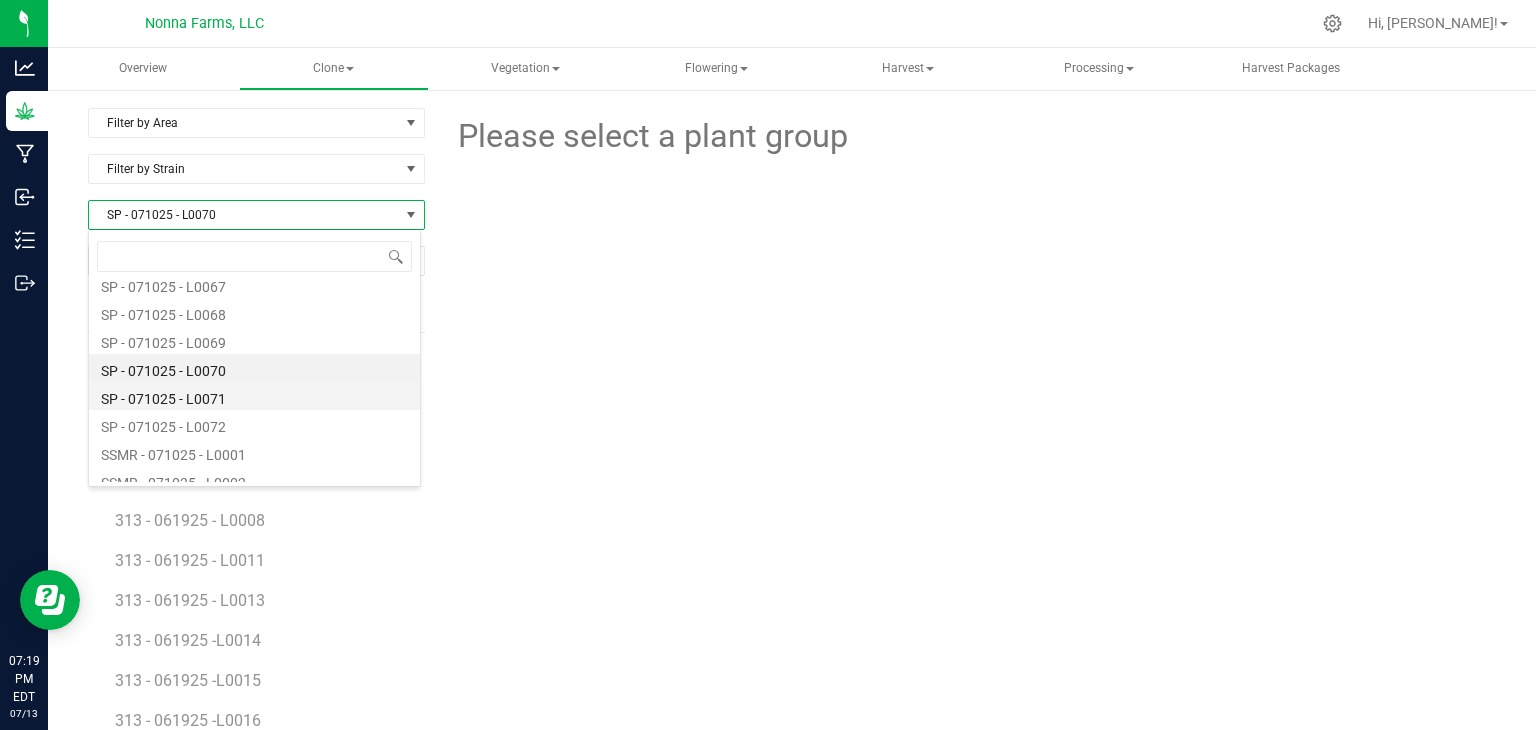 click on "SP - 071025 - L0071" at bounding box center [254, 396] 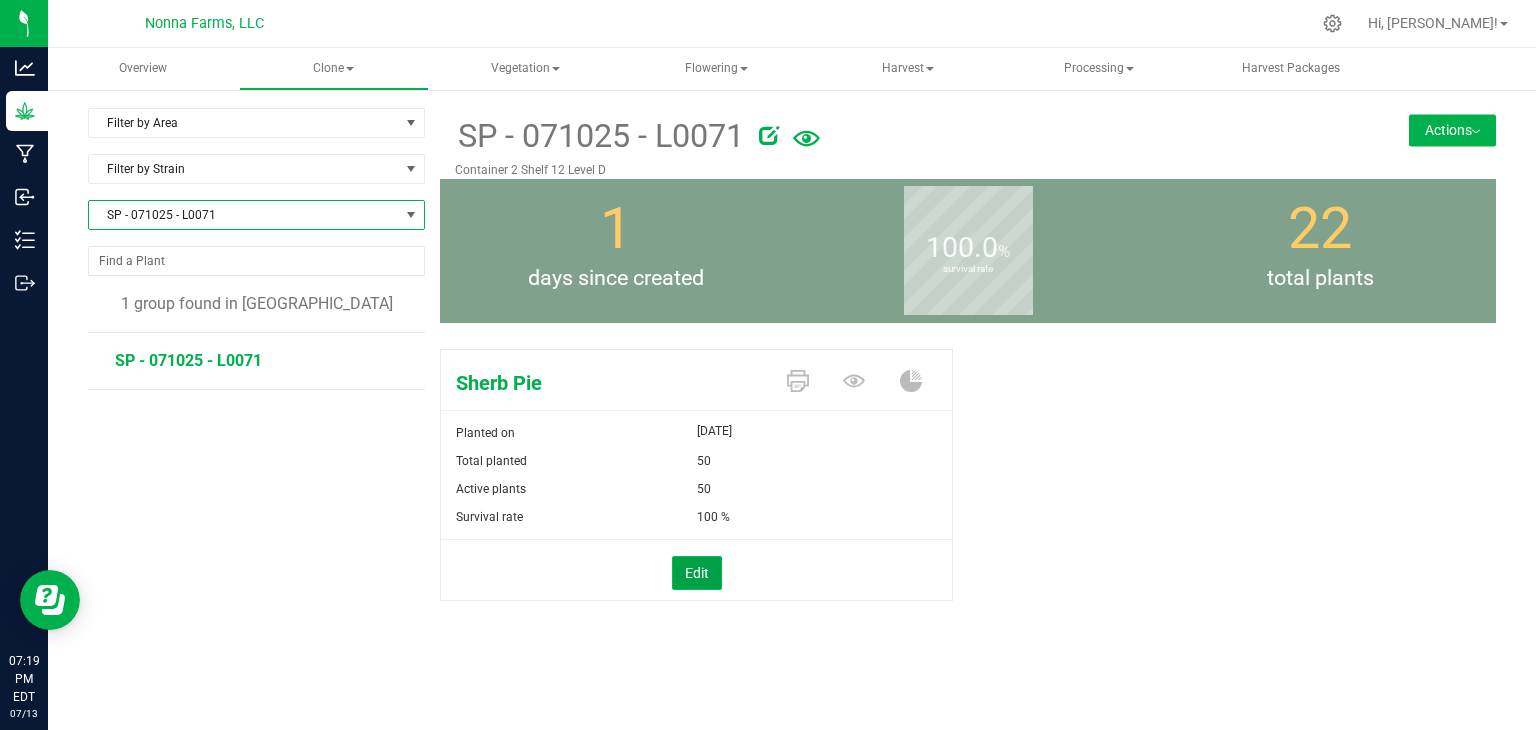 click on "Edit" at bounding box center (697, 573) 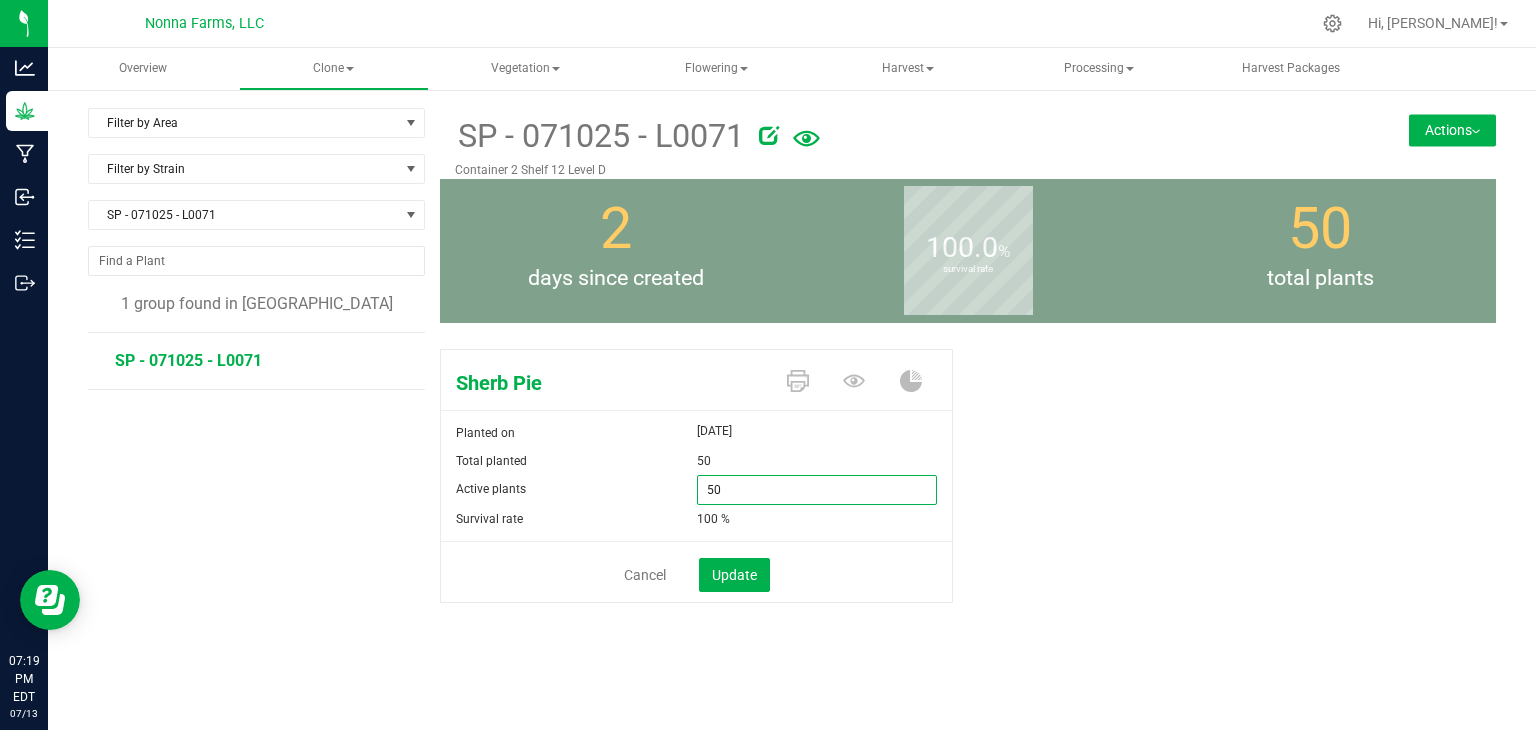 drag, startPoint x: 764, startPoint y: 491, endPoint x: 512, endPoint y: 486, distance: 252.04959 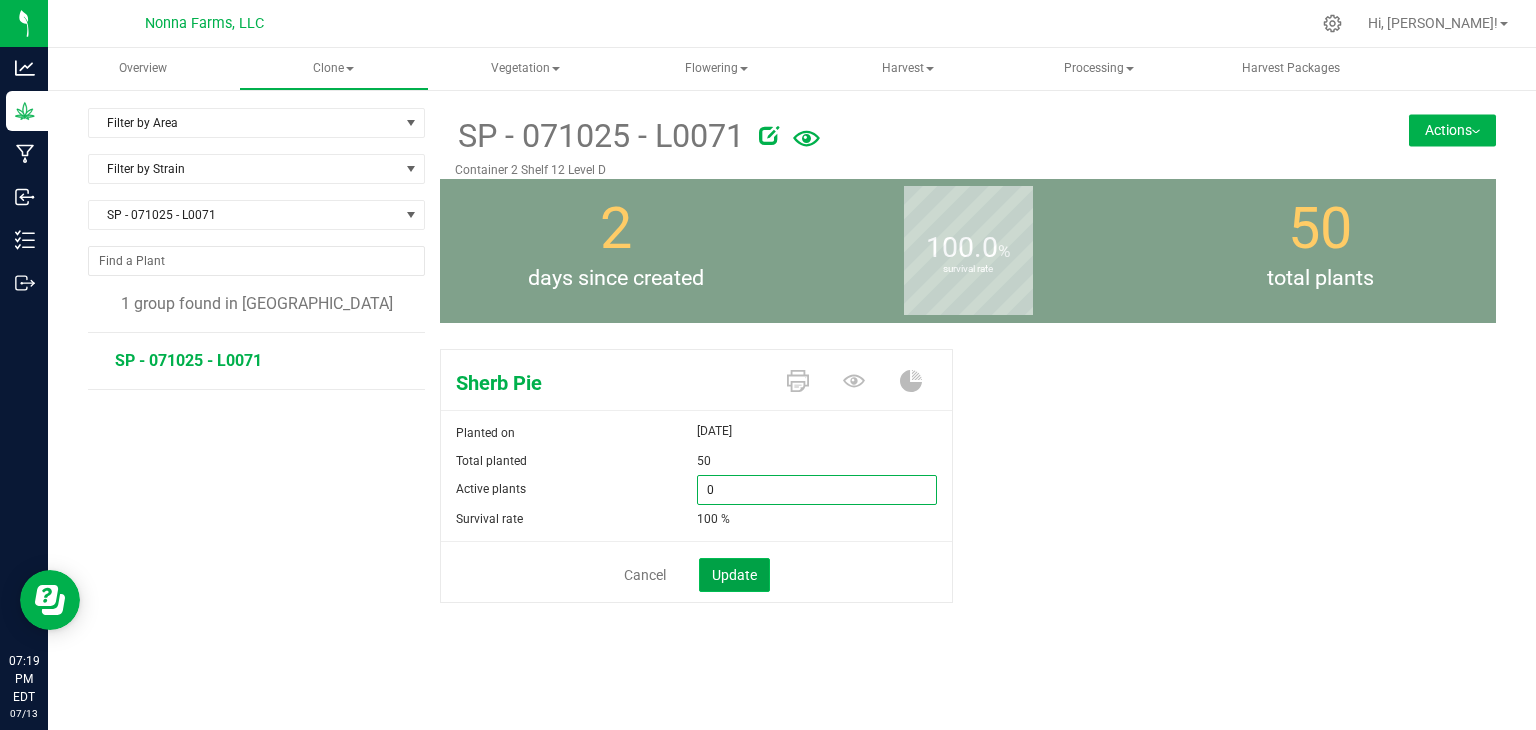 type on "0" 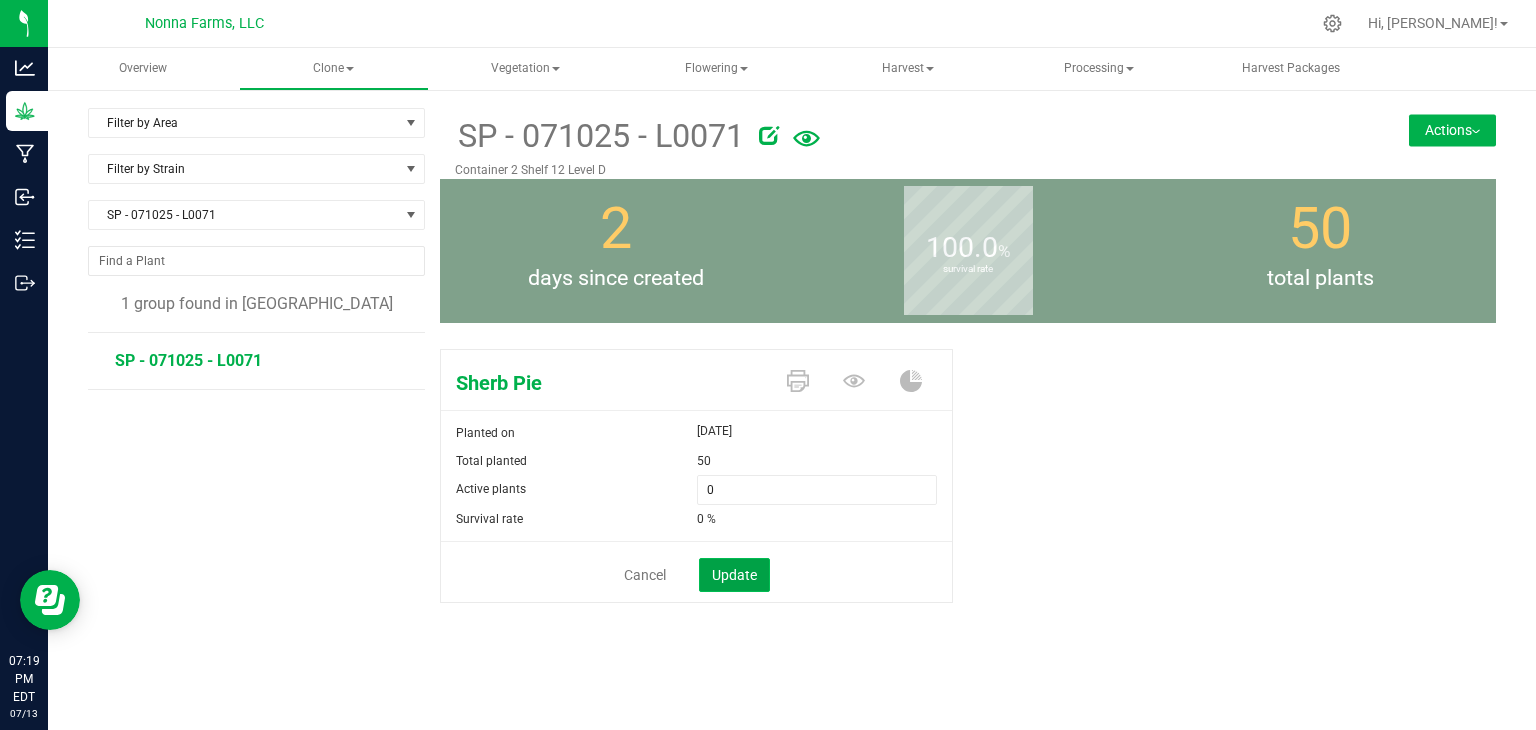 click on "Update" 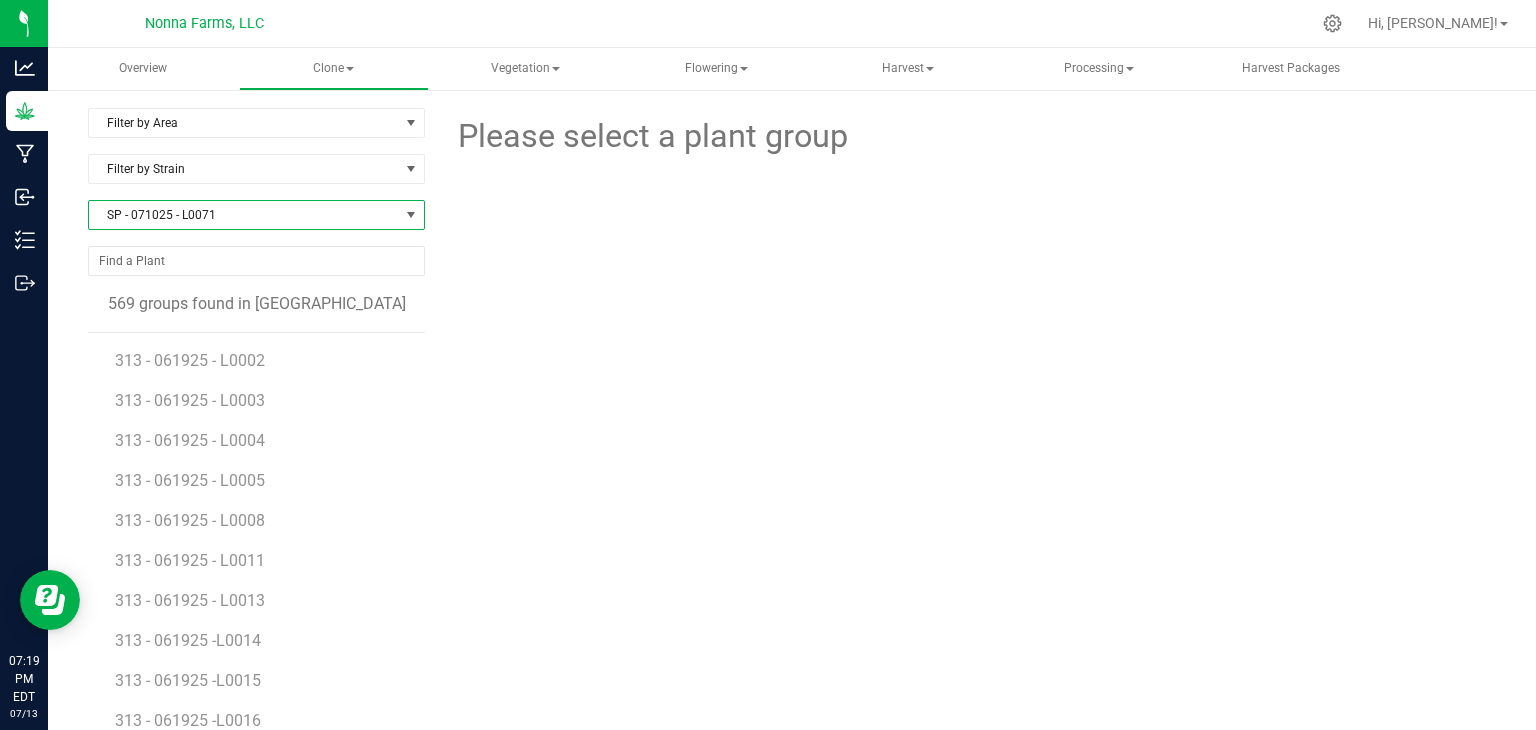 click on "SP - 071025 - L0071" at bounding box center (244, 215) 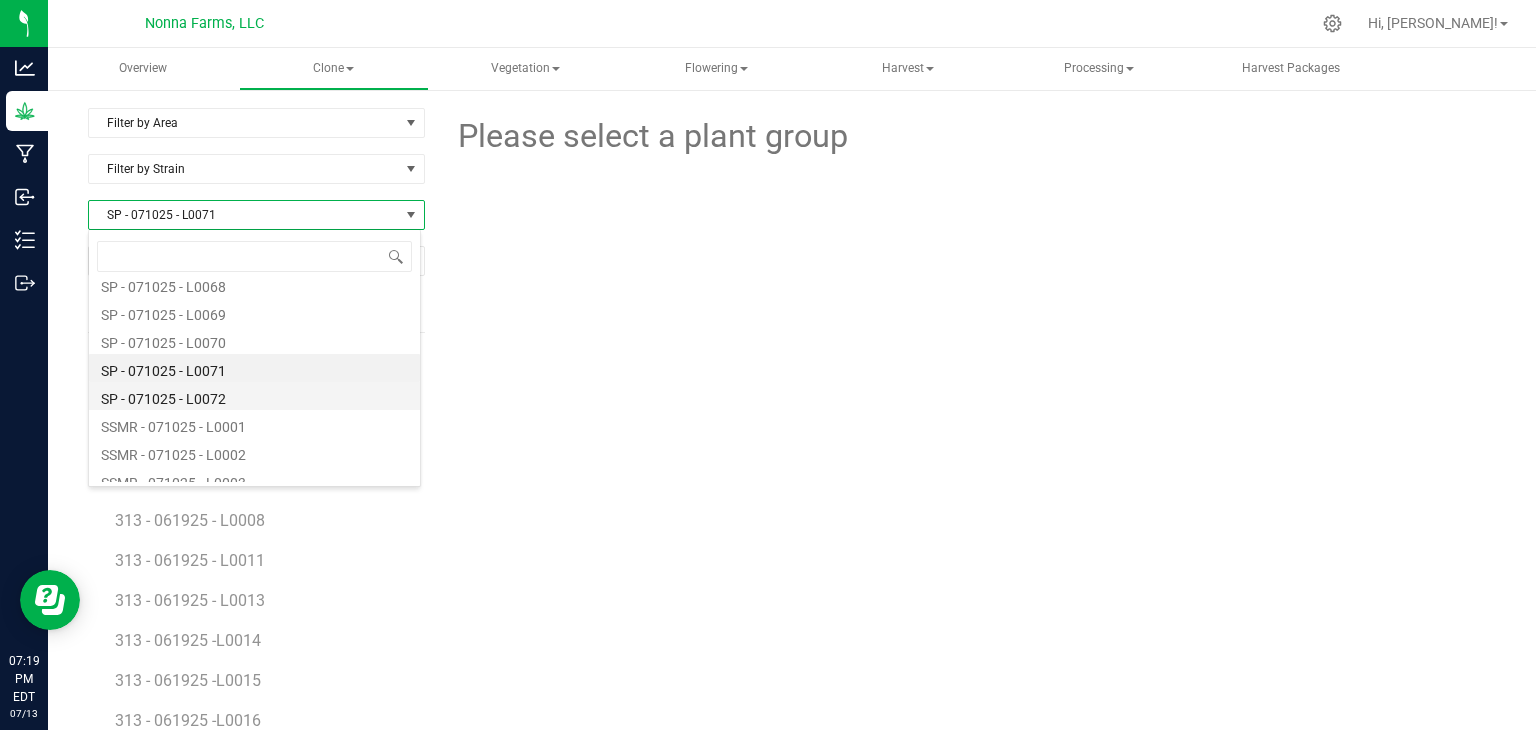 click on "SP - 071025 - L0072" at bounding box center [254, 396] 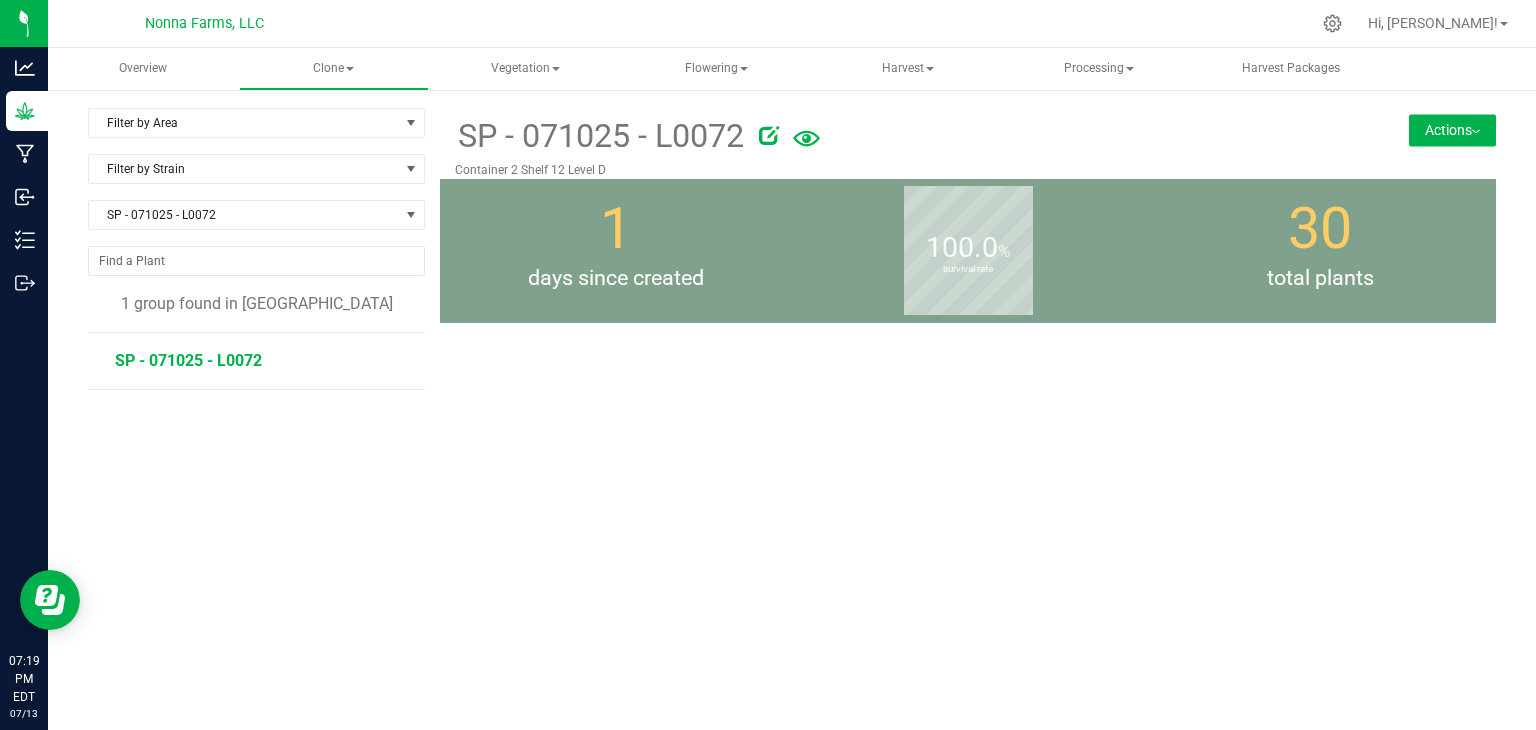 click on "SP - 071025 - L0072" at bounding box center (188, 360) 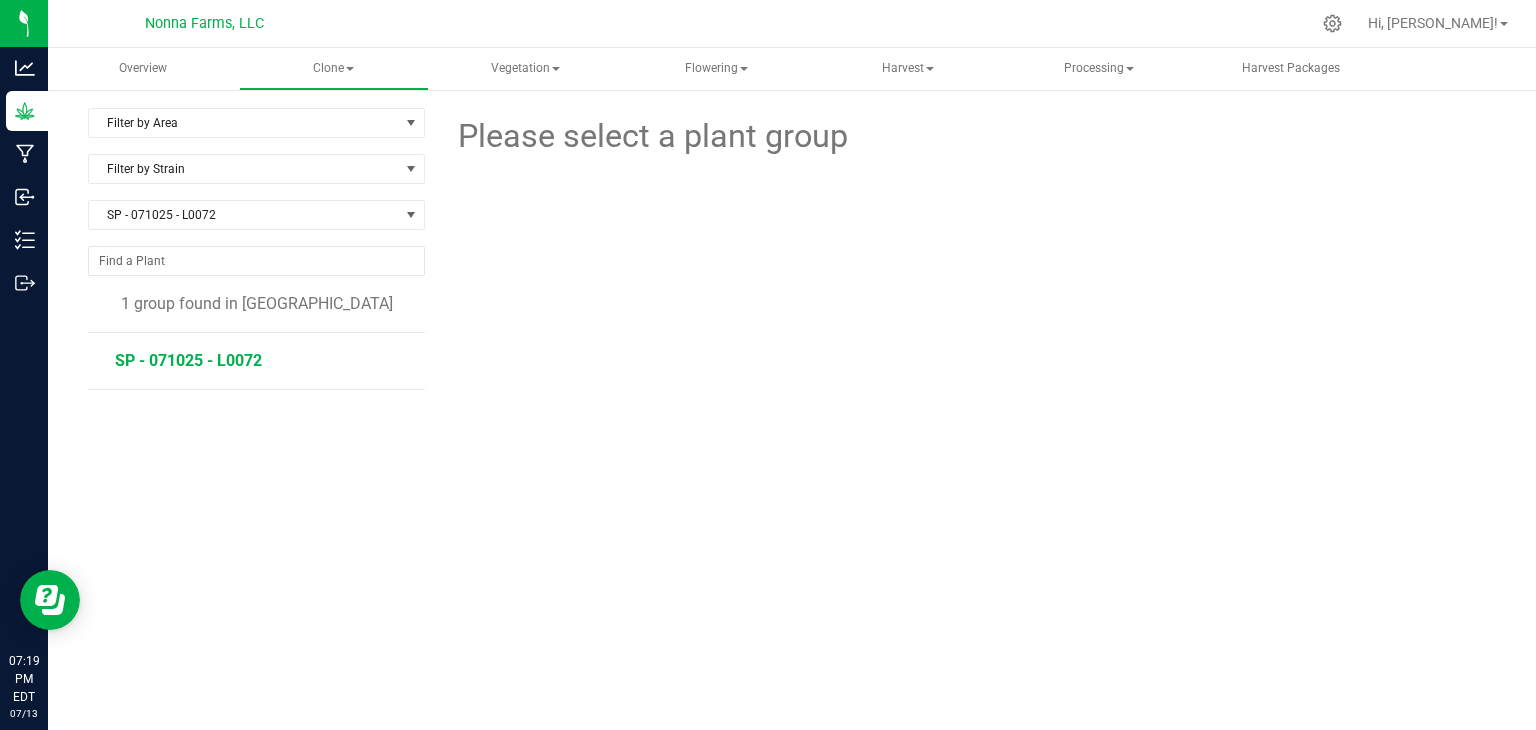 click on "SP - 071025 - L0072" at bounding box center [188, 360] 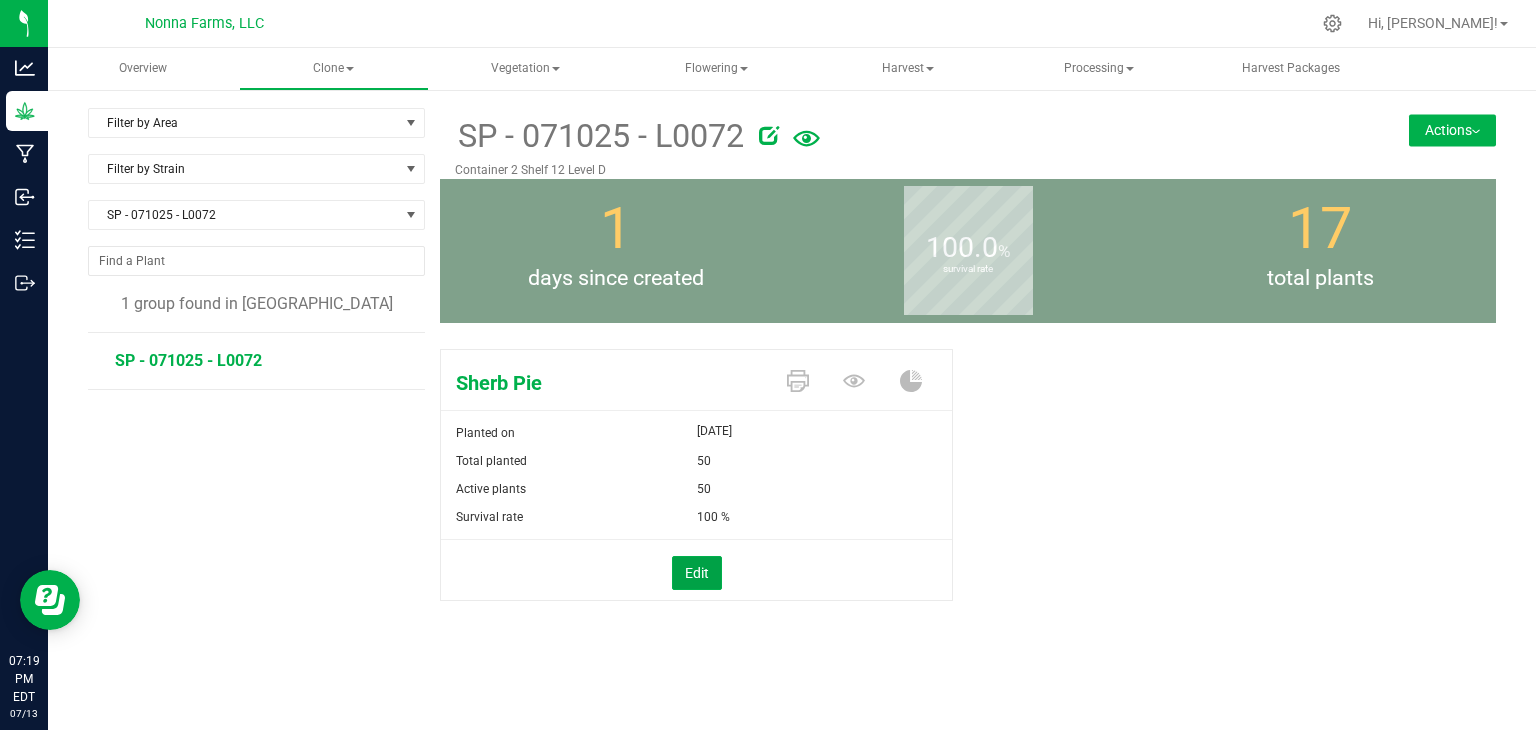 drag, startPoint x: 690, startPoint y: 573, endPoint x: 733, endPoint y: 520, distance: 68.24954 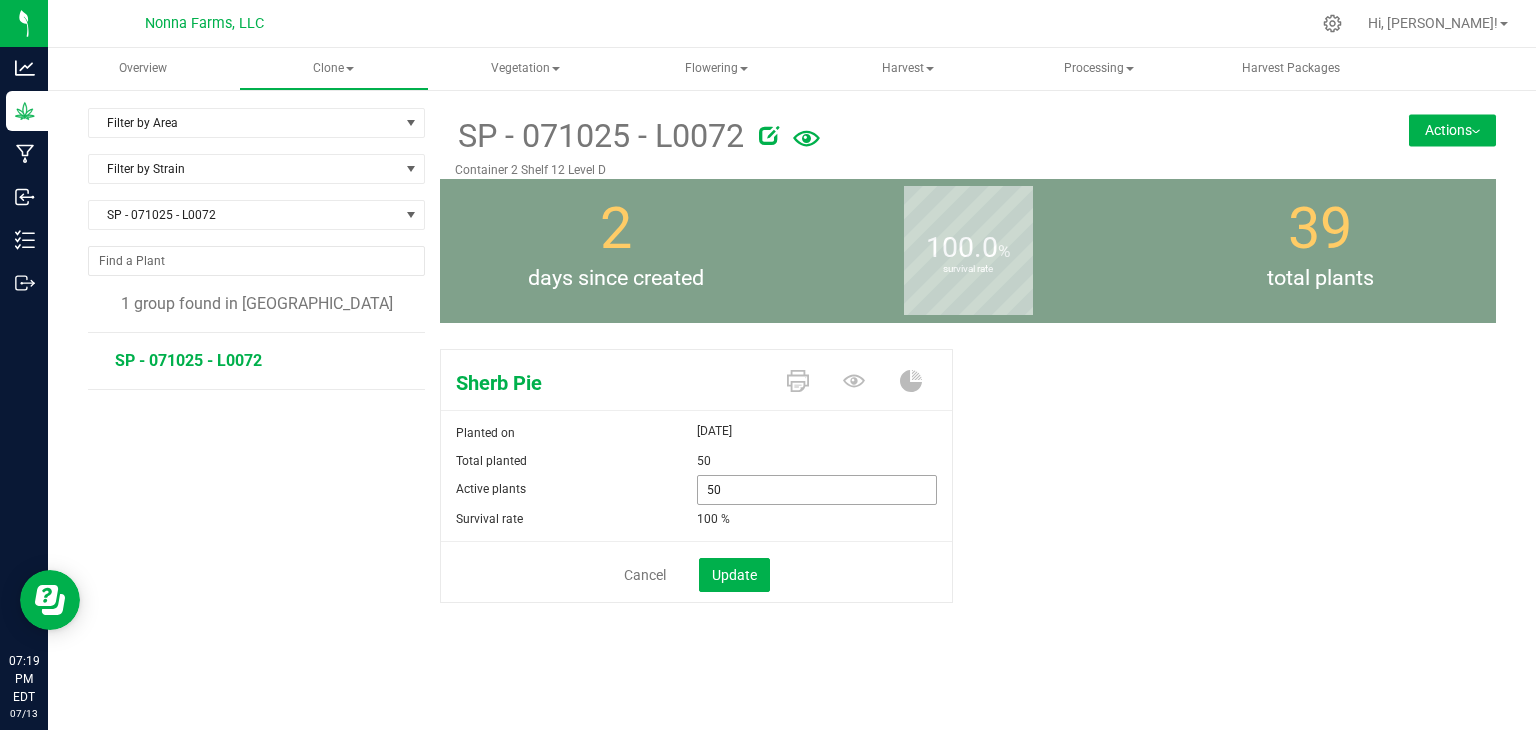 drag, startPoint x: 583, startPoint y: 483, endPoint x: 547, endPoint y: 481, distance: 36.05551 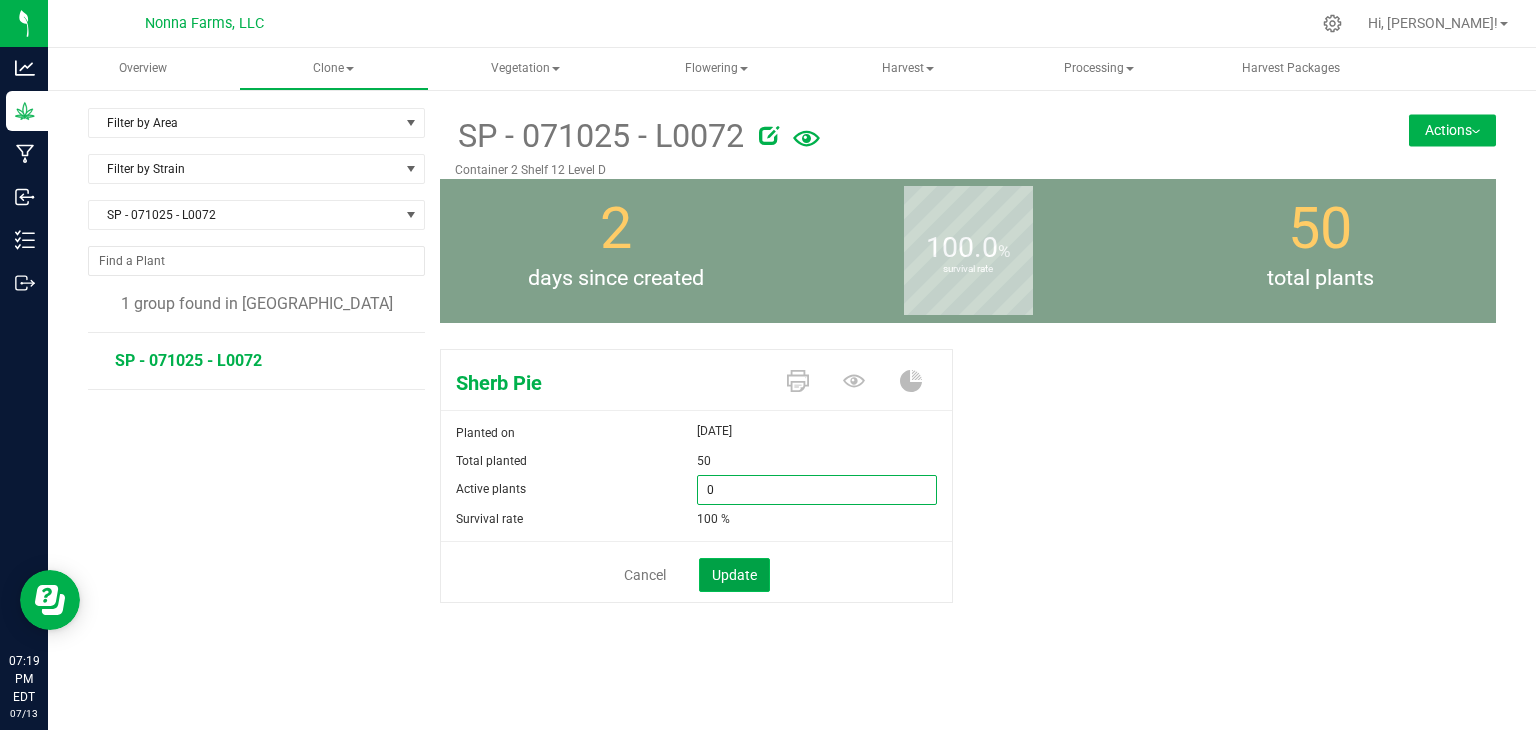 type on "0" 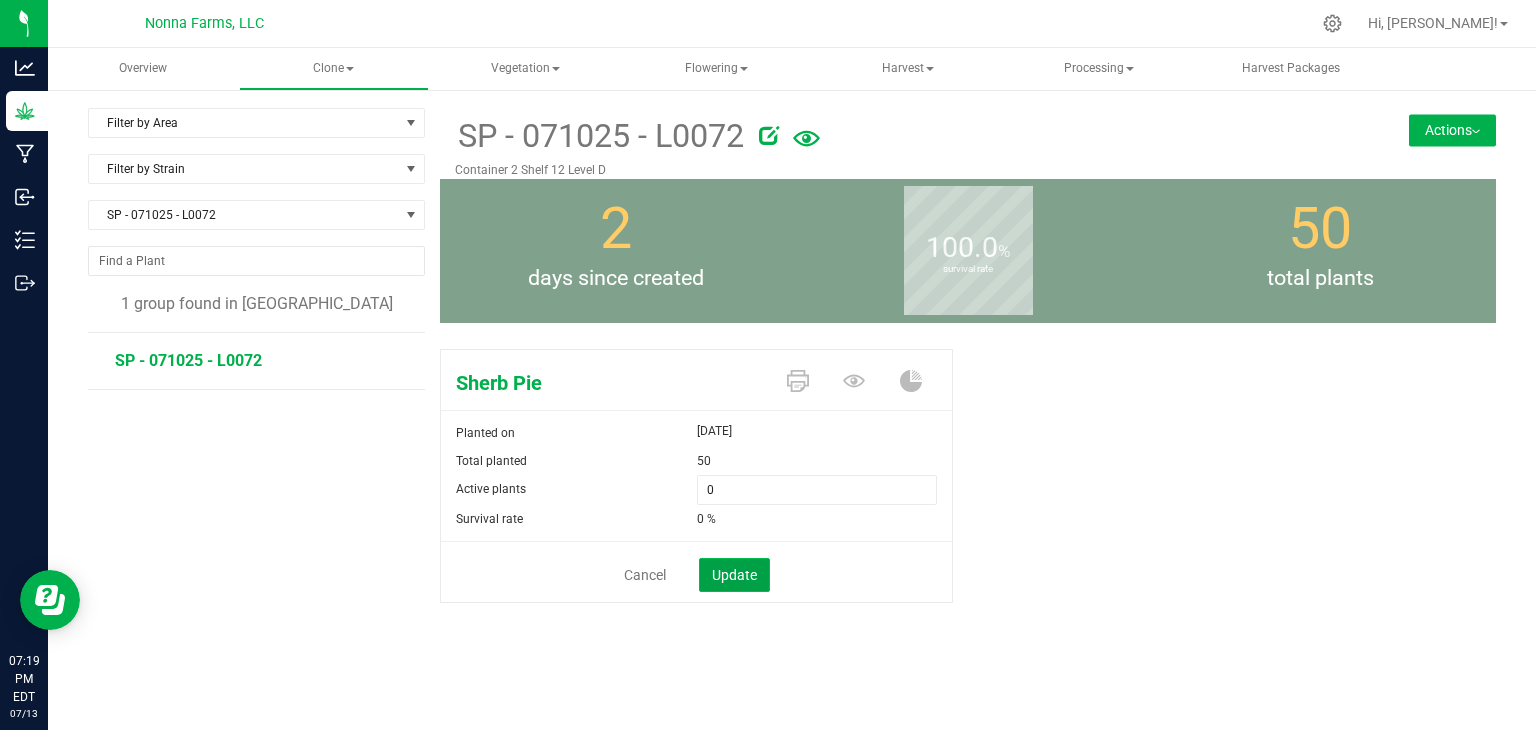 click on "Update" 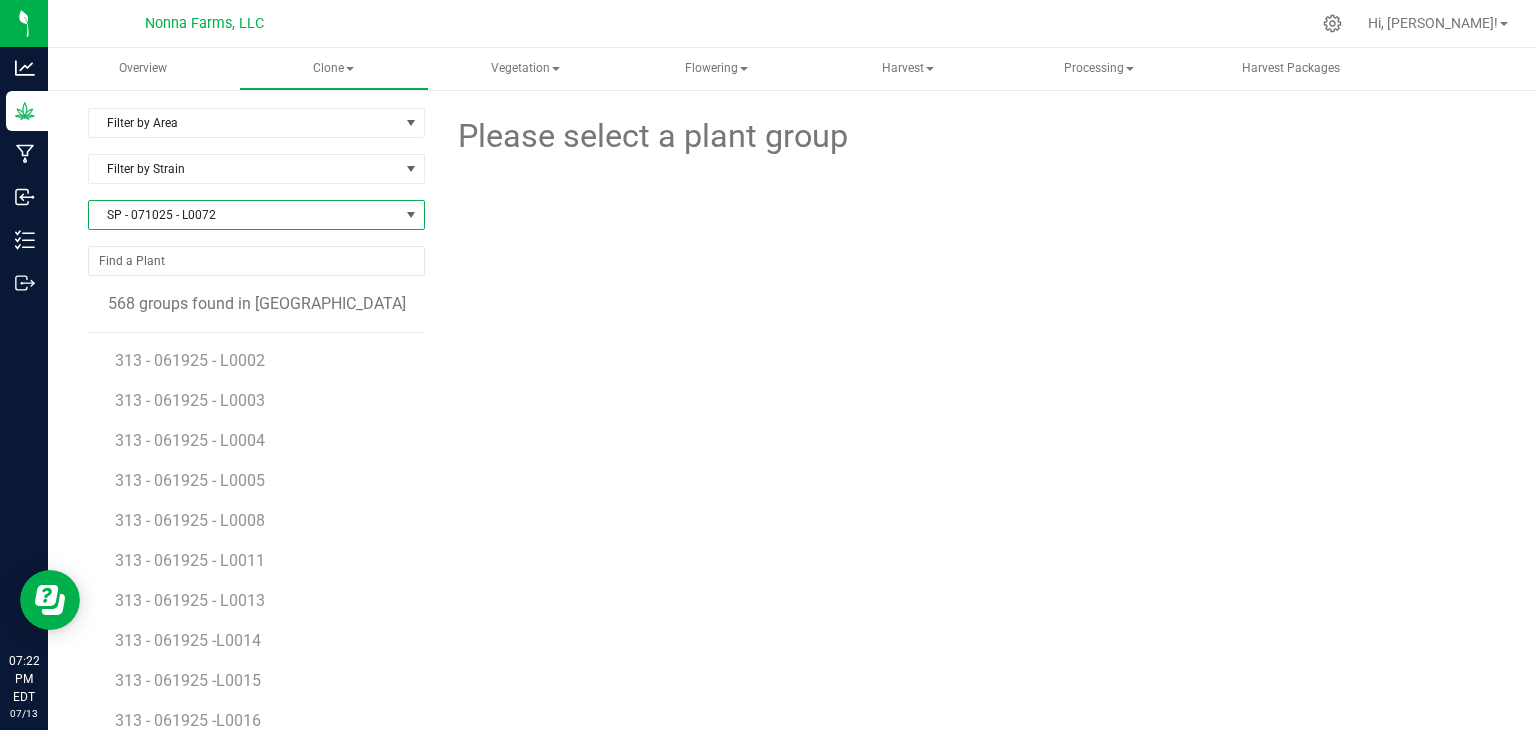 click on "SP - 071025 - L0072" at bounding box center [244, 215] 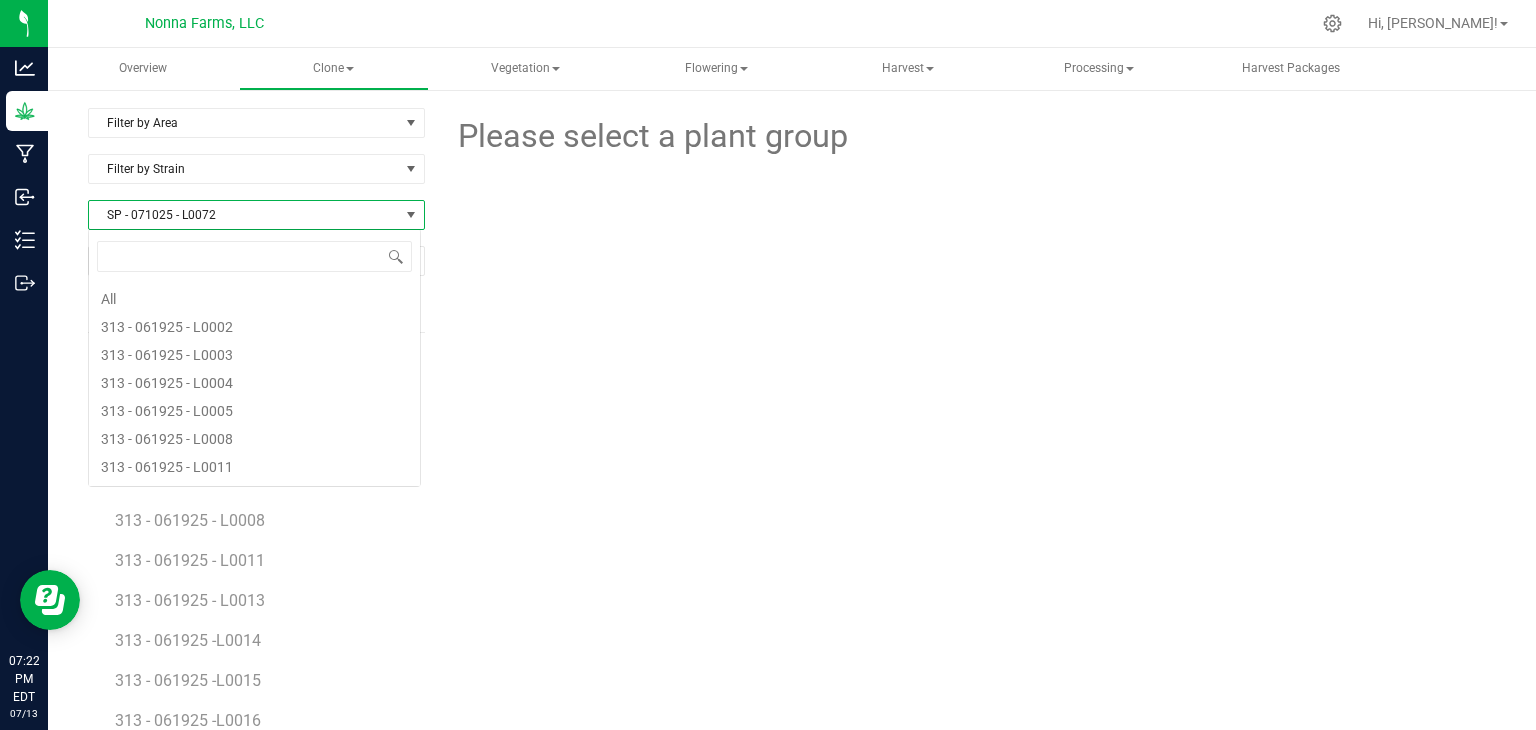 scroll, scrollTop: 99970, scrollLeft: 99666, axis: both 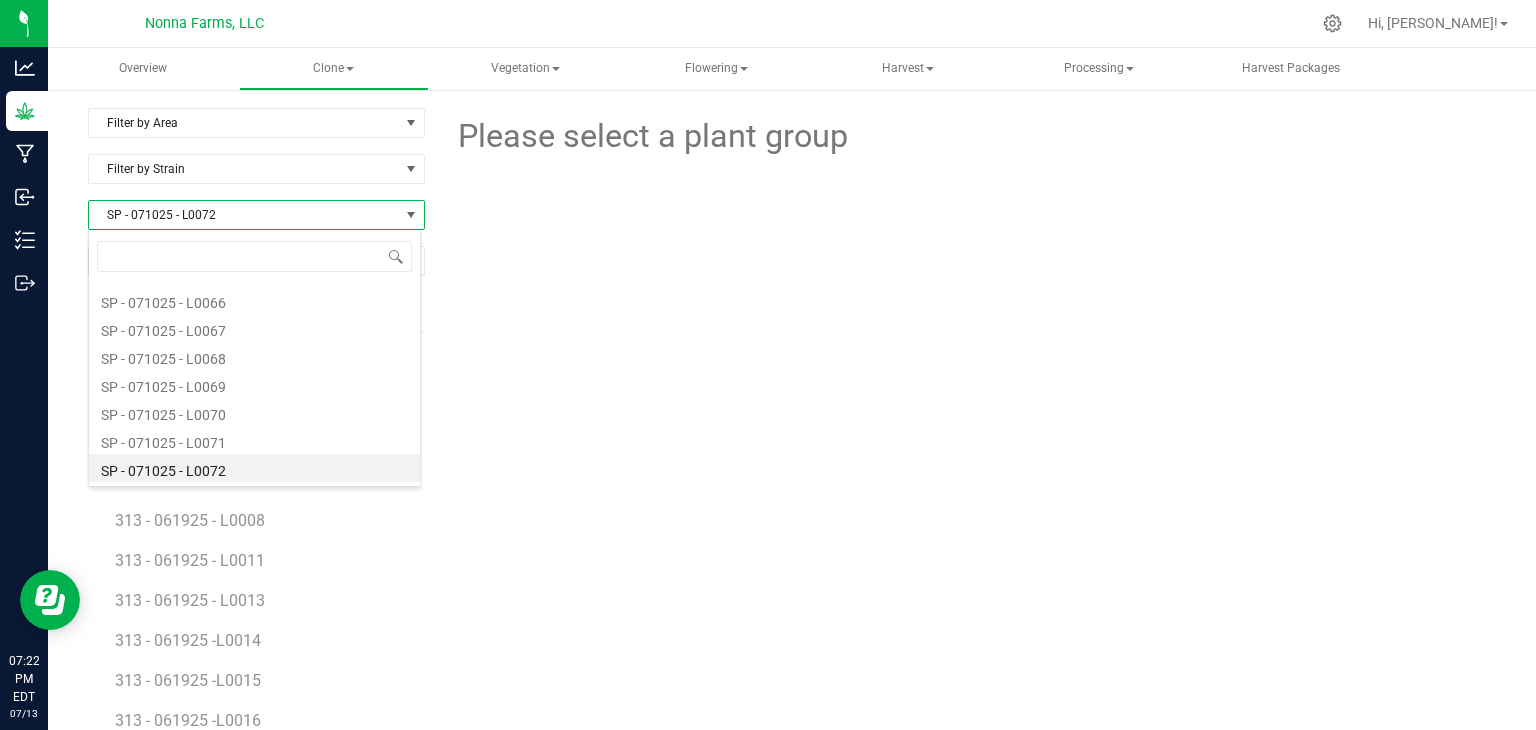 type on "RNTZ - 071025 - L0027" 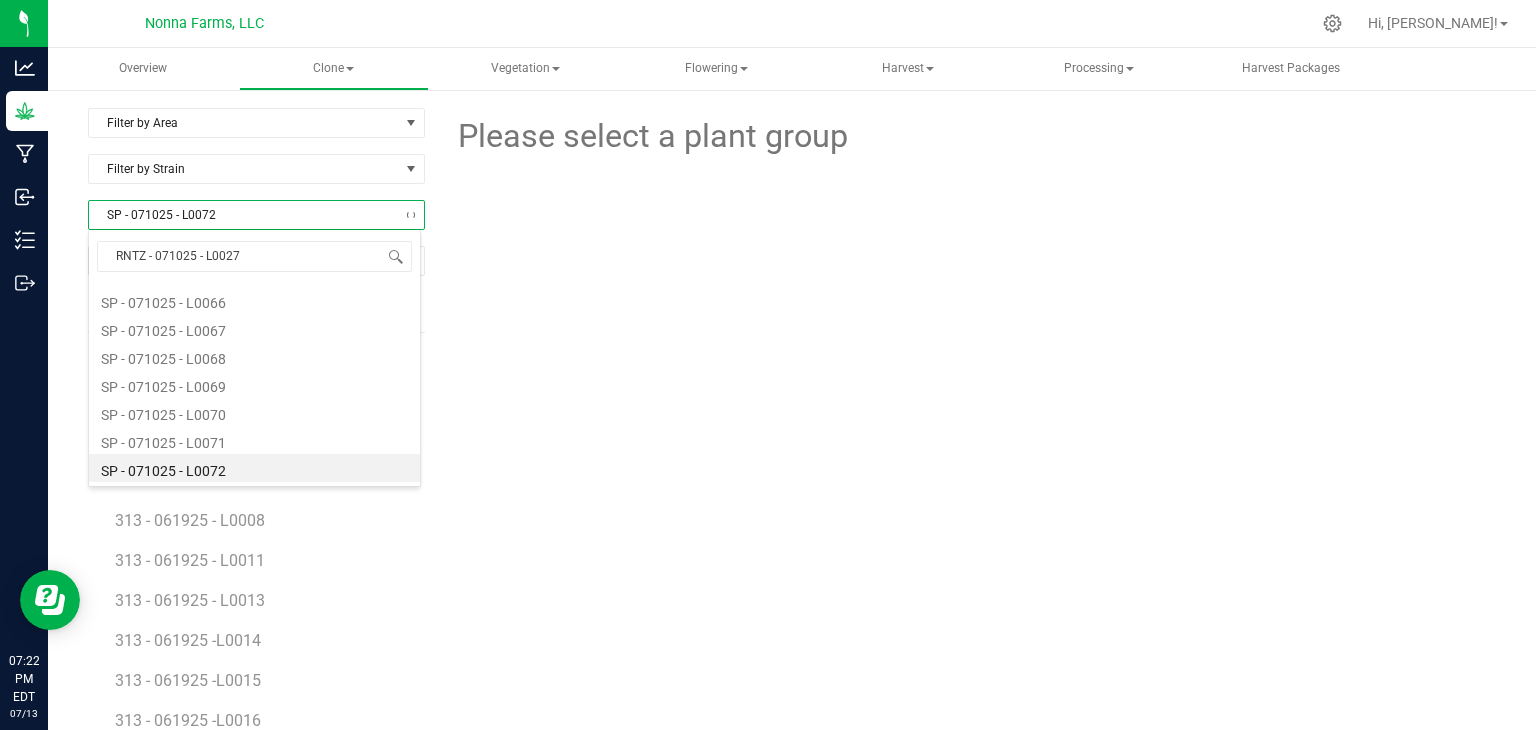 scroll, scrollTop: 0, scrollLeft: 0, axis: both 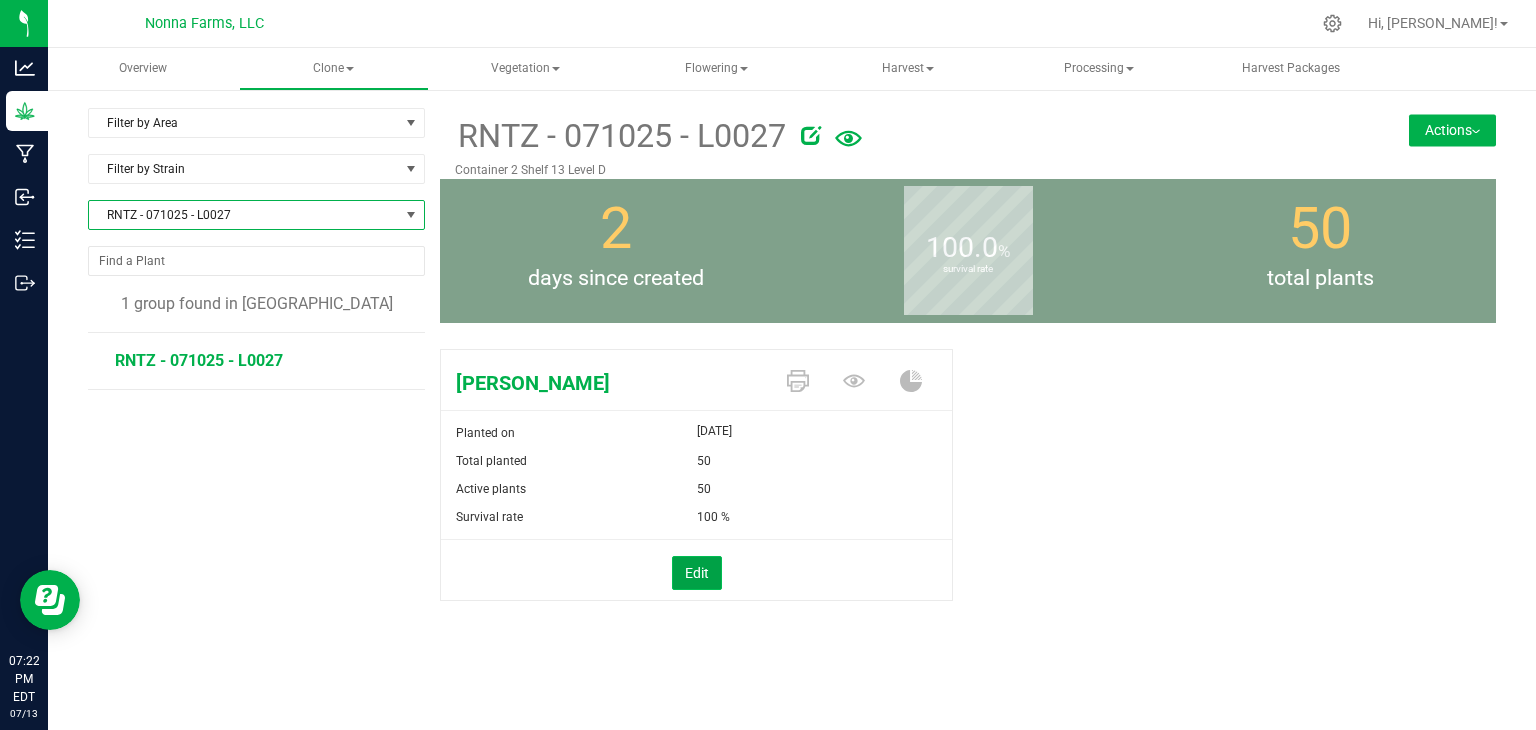 click on "Edit" at bounding box center (697, 573) 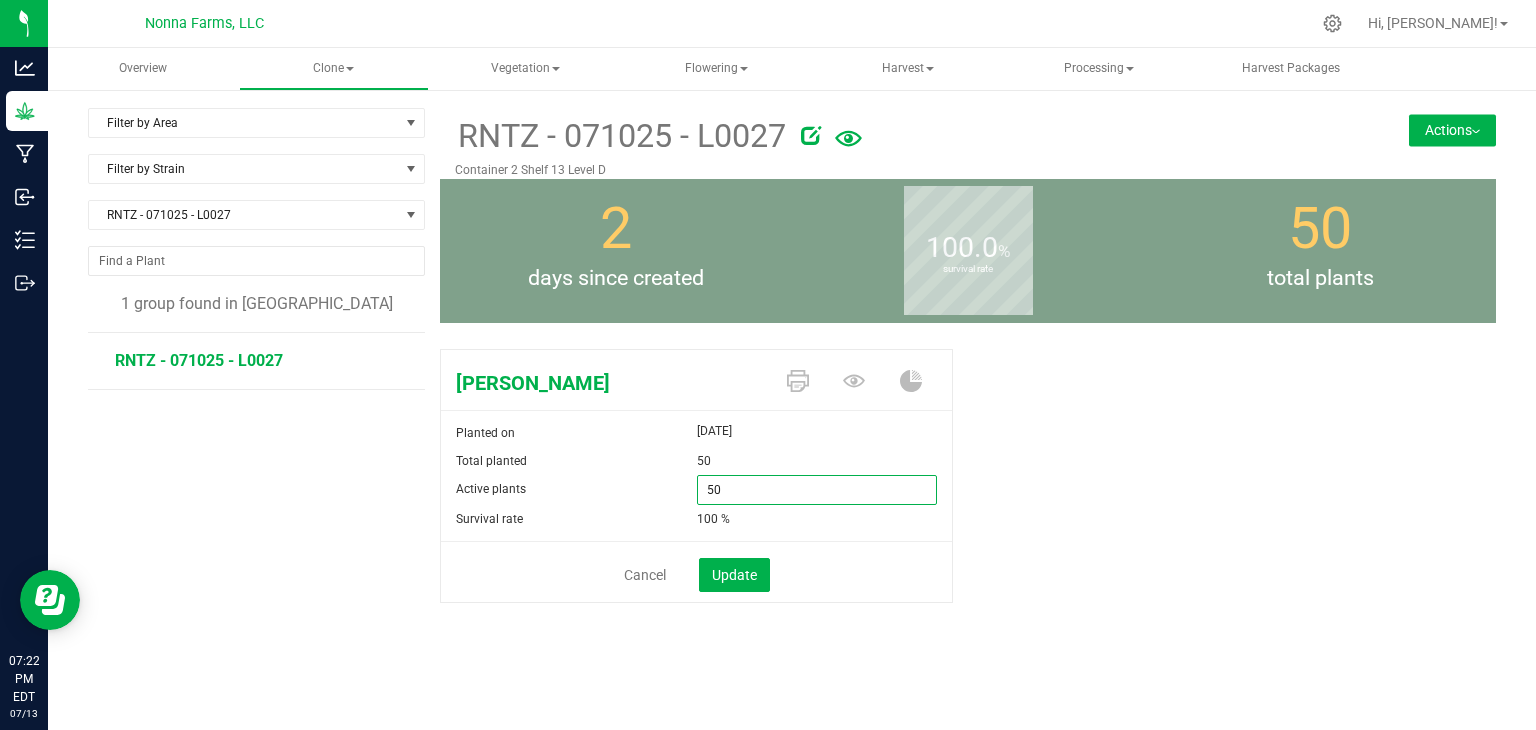 drag, startPoint x: 749, startPoint y: 488, endPoint x: 628, endPoint y: 488, distance: 121 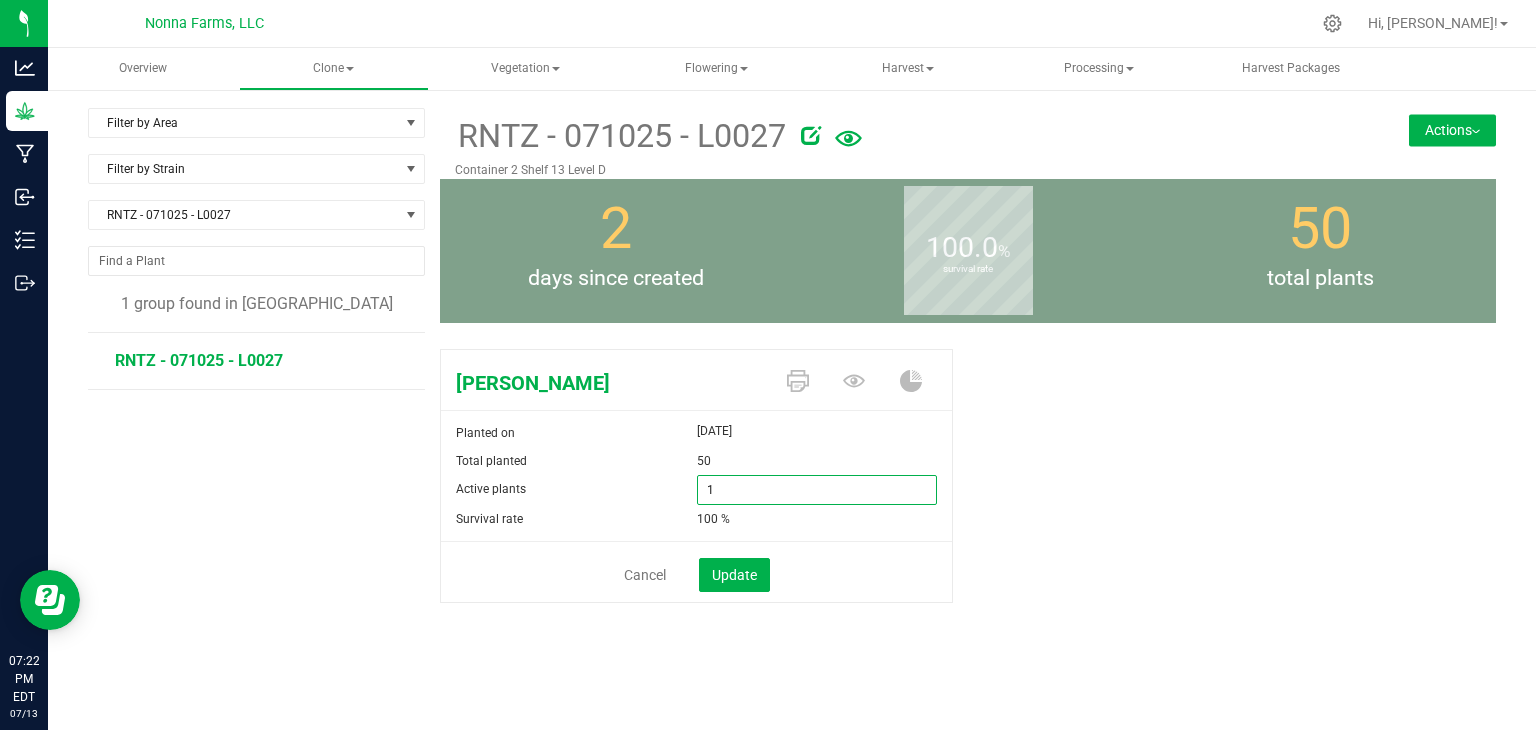 type on "12" 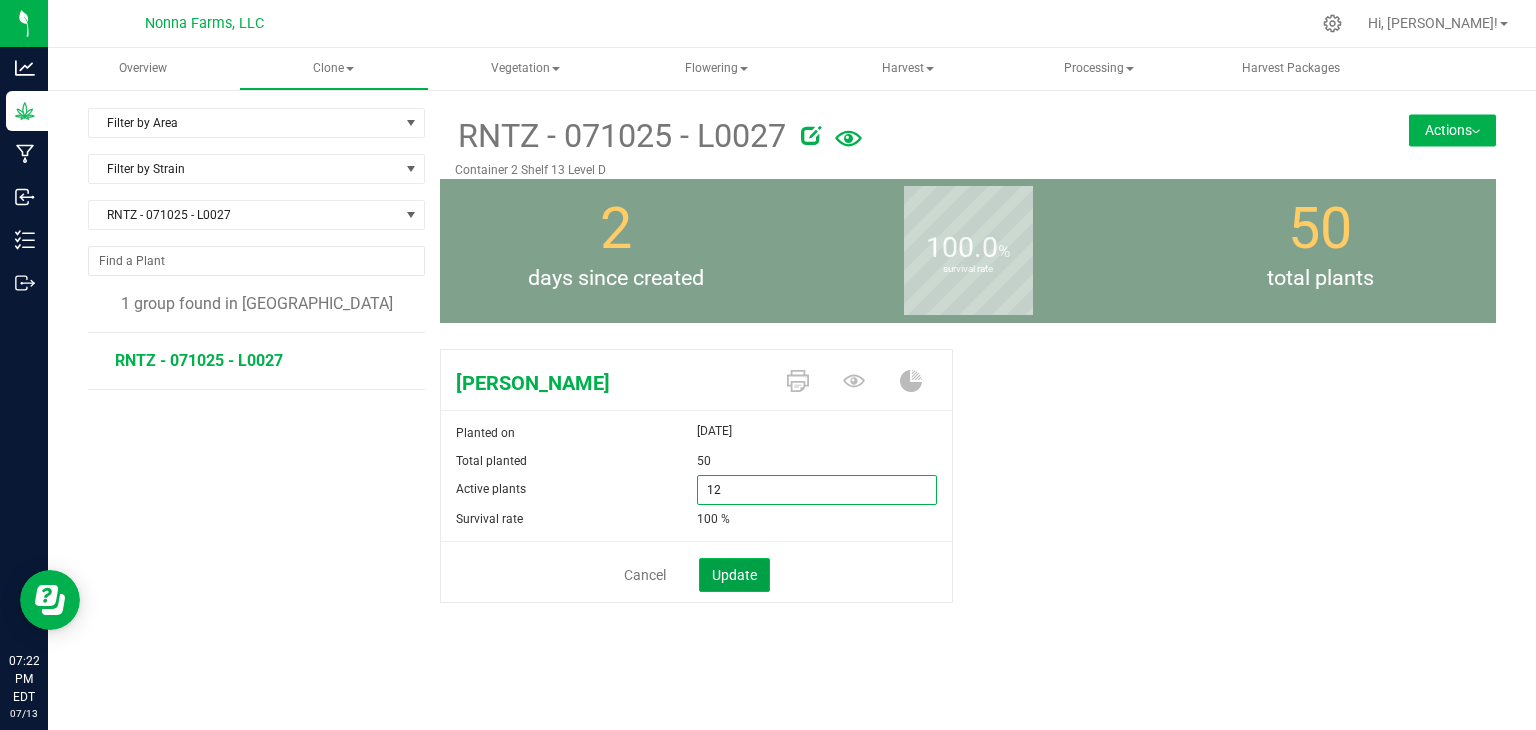 type on "12" 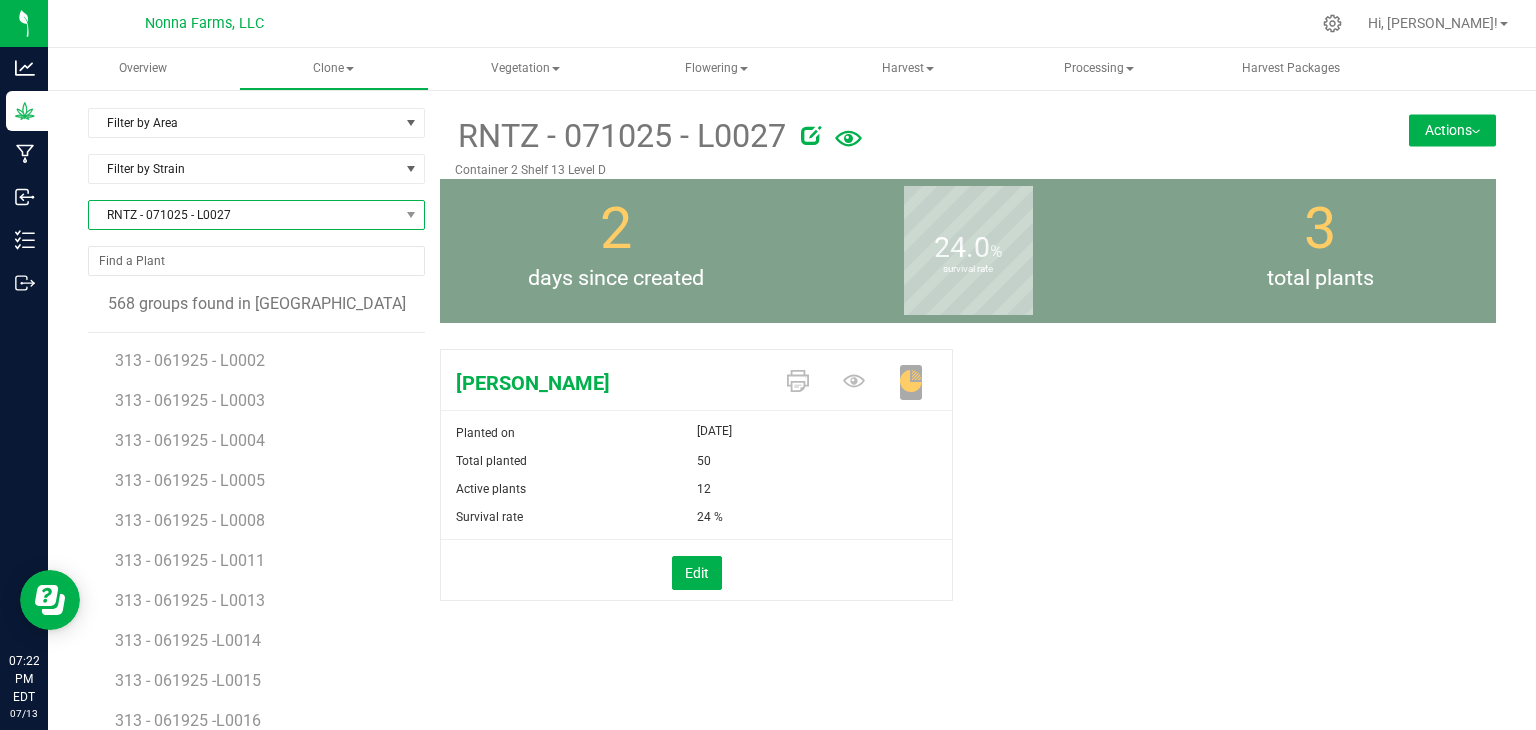 click on "RNTZ - 071025 - L0027" at bounding box center (244, 215) 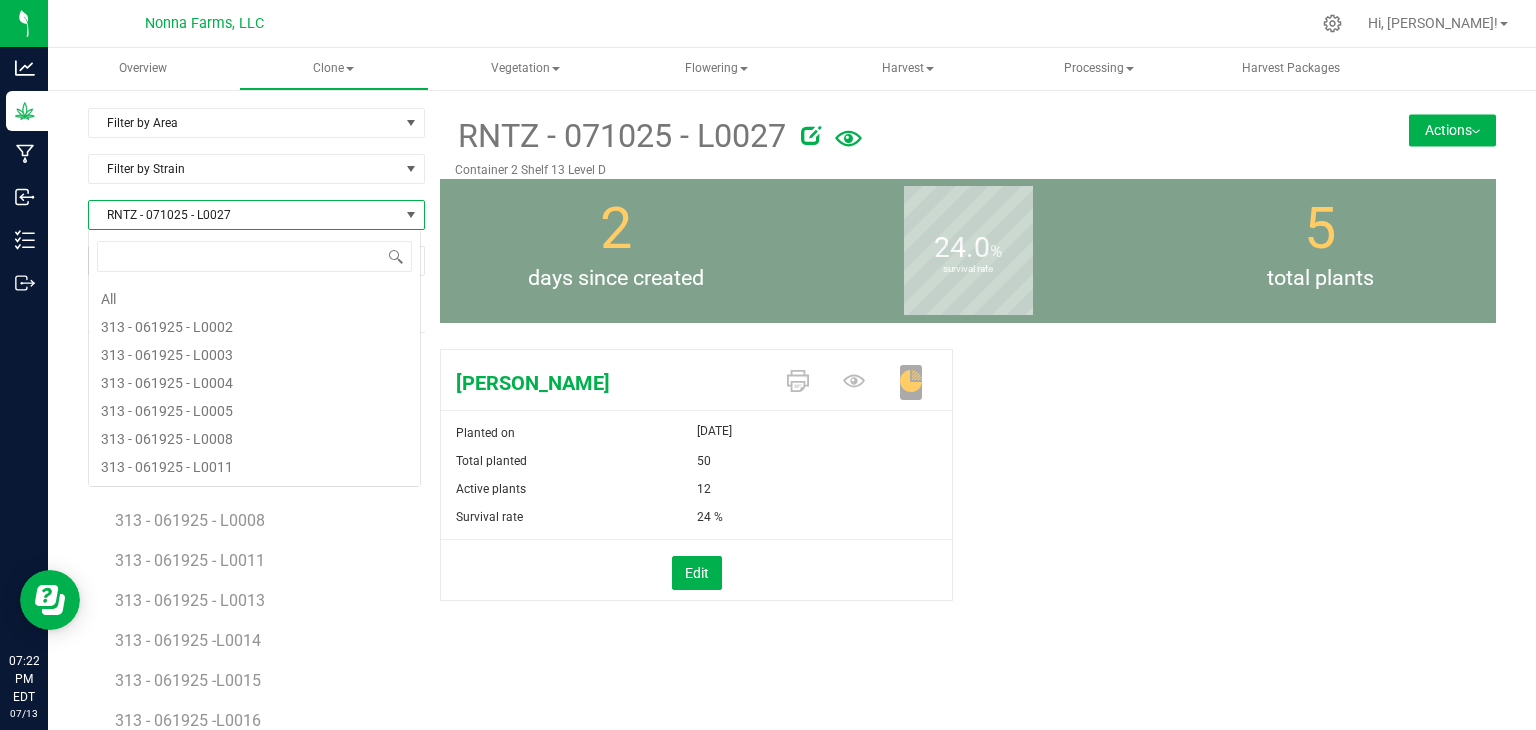 scroll, scrollTop: 5876, scrollLeft: 0, axis: vertical 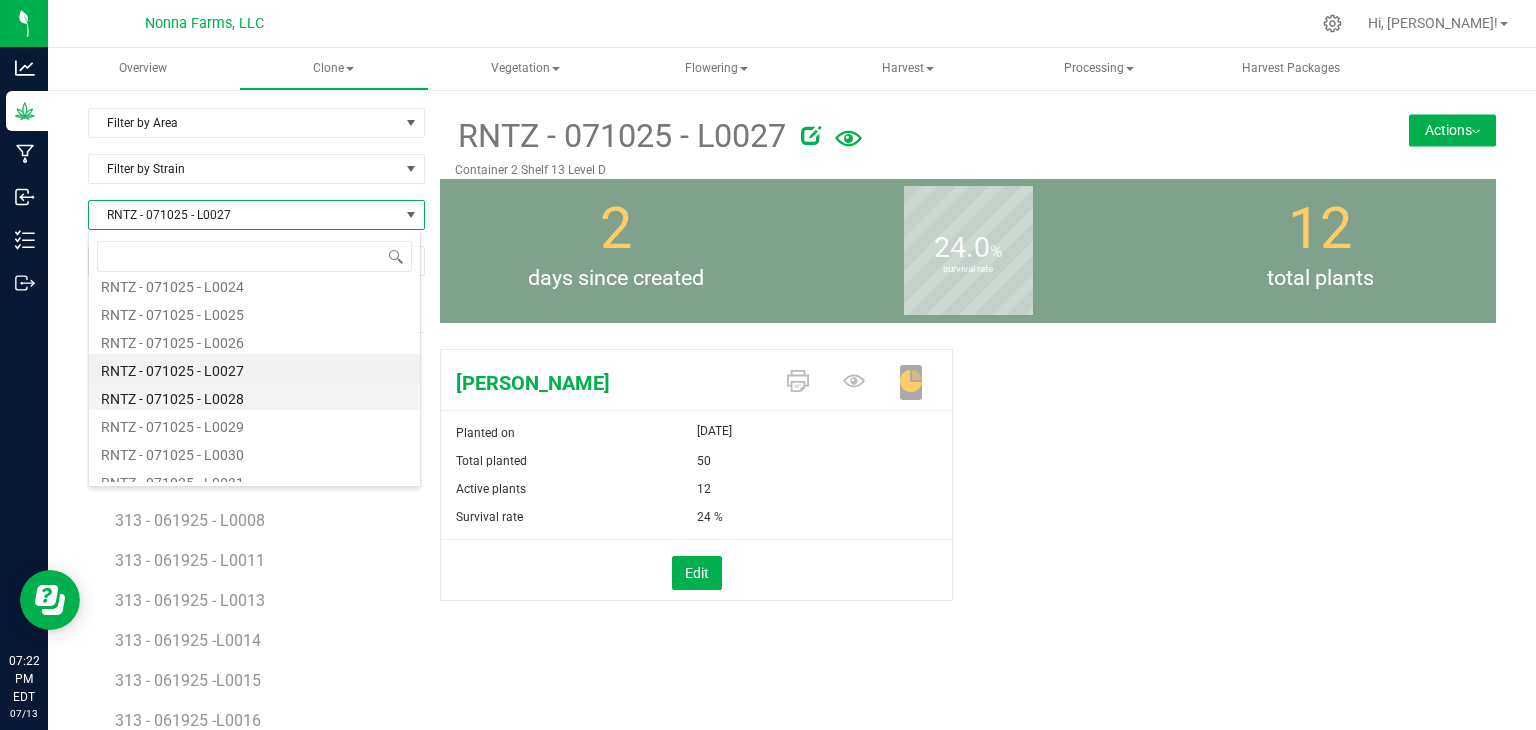click on "RNTZ - 071025 - L0028" at bounding box center [254, 396] 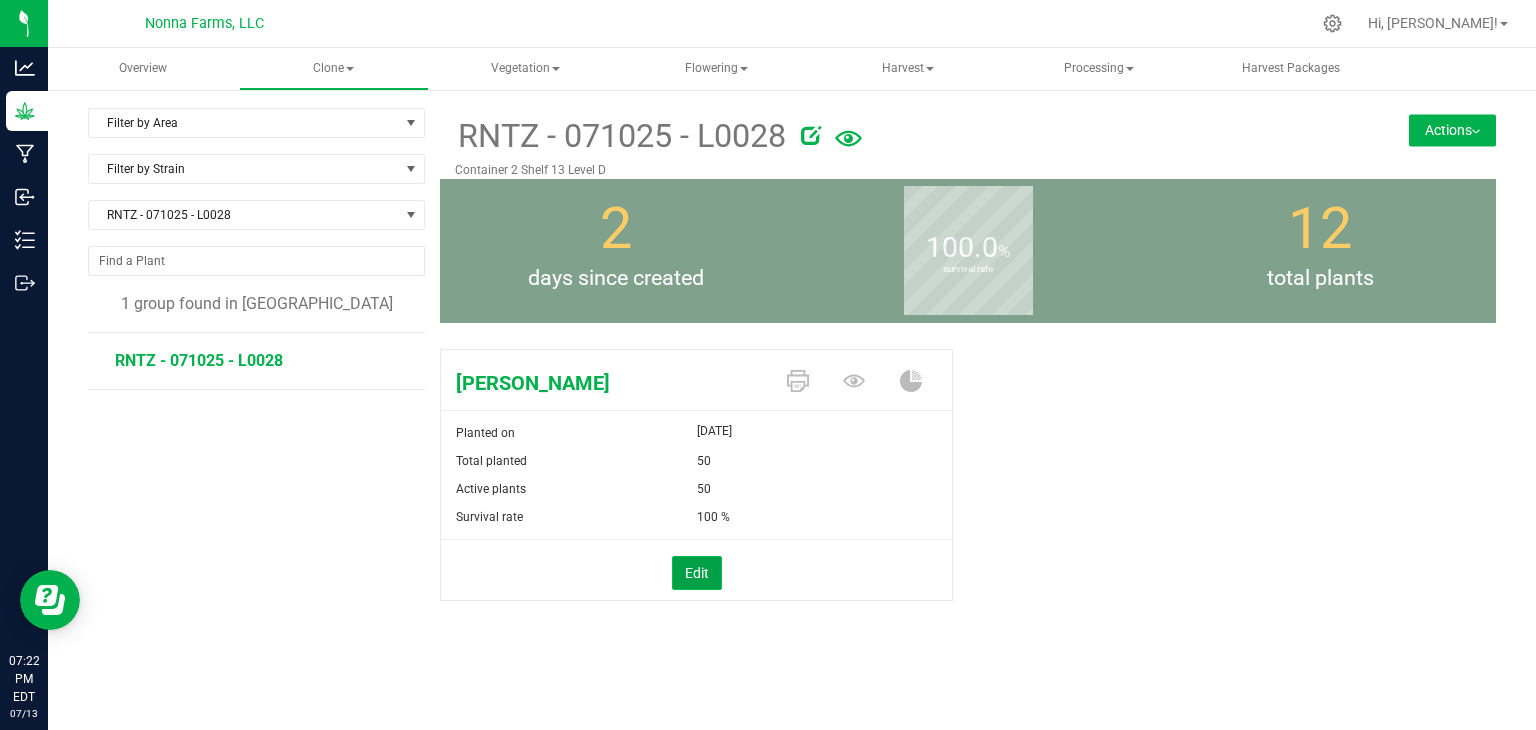 drag, startPoint x: 688, startPoint y: 580, endPoint x: 743, endPoint y: 509, distance: 89.81091 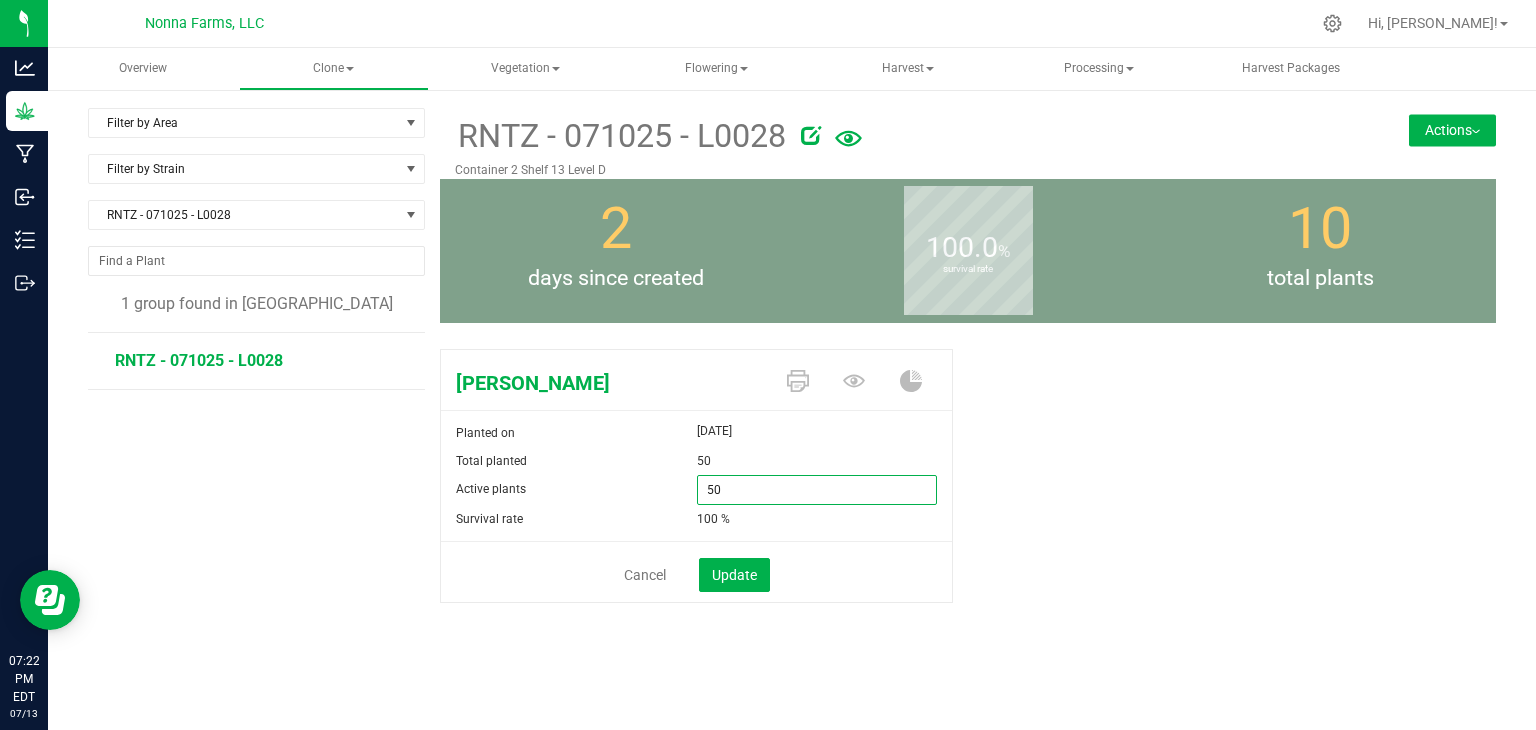drag, startPoint x: 725, startPoint y: 490, endPoint x: 604, endPoint y: 486, distance: 121.0661 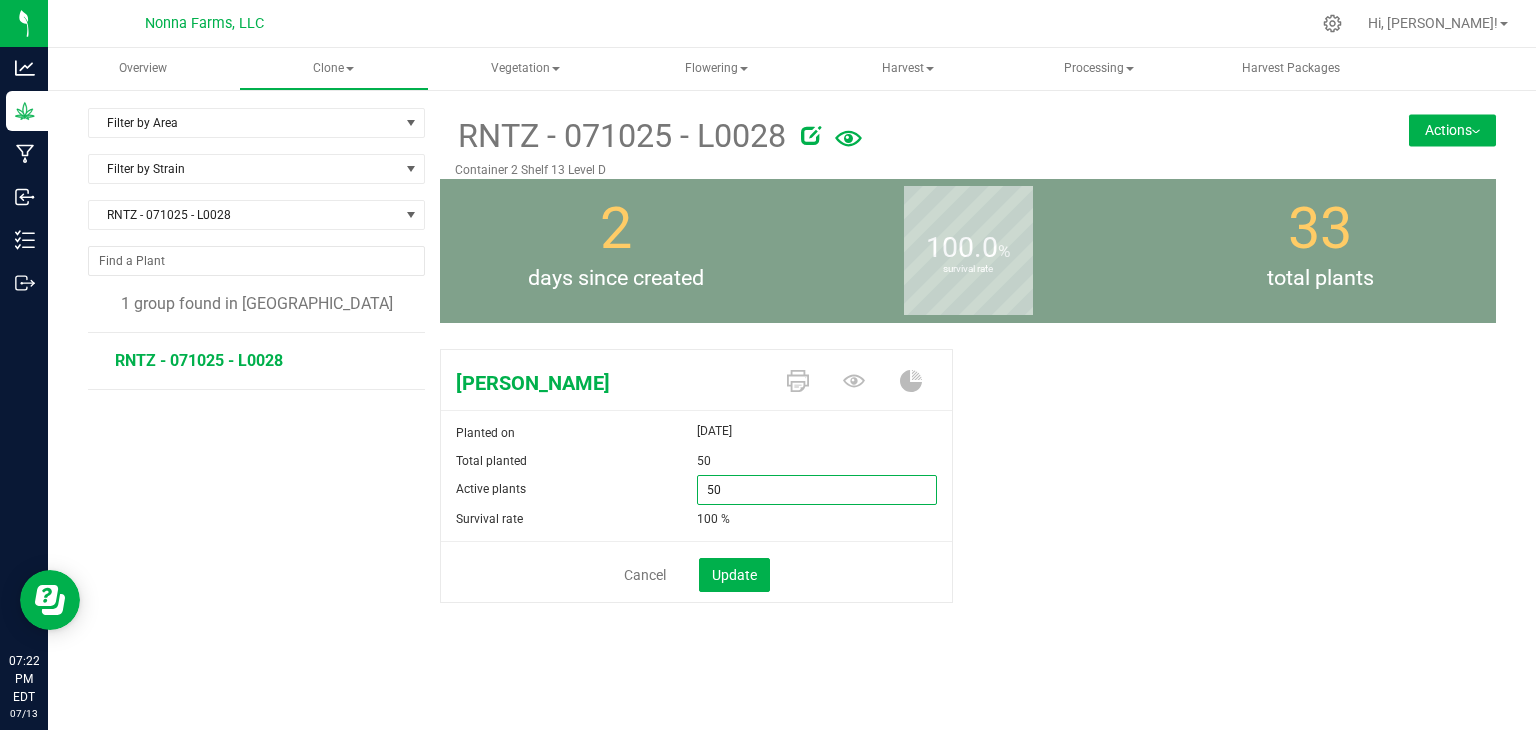 type on "0" 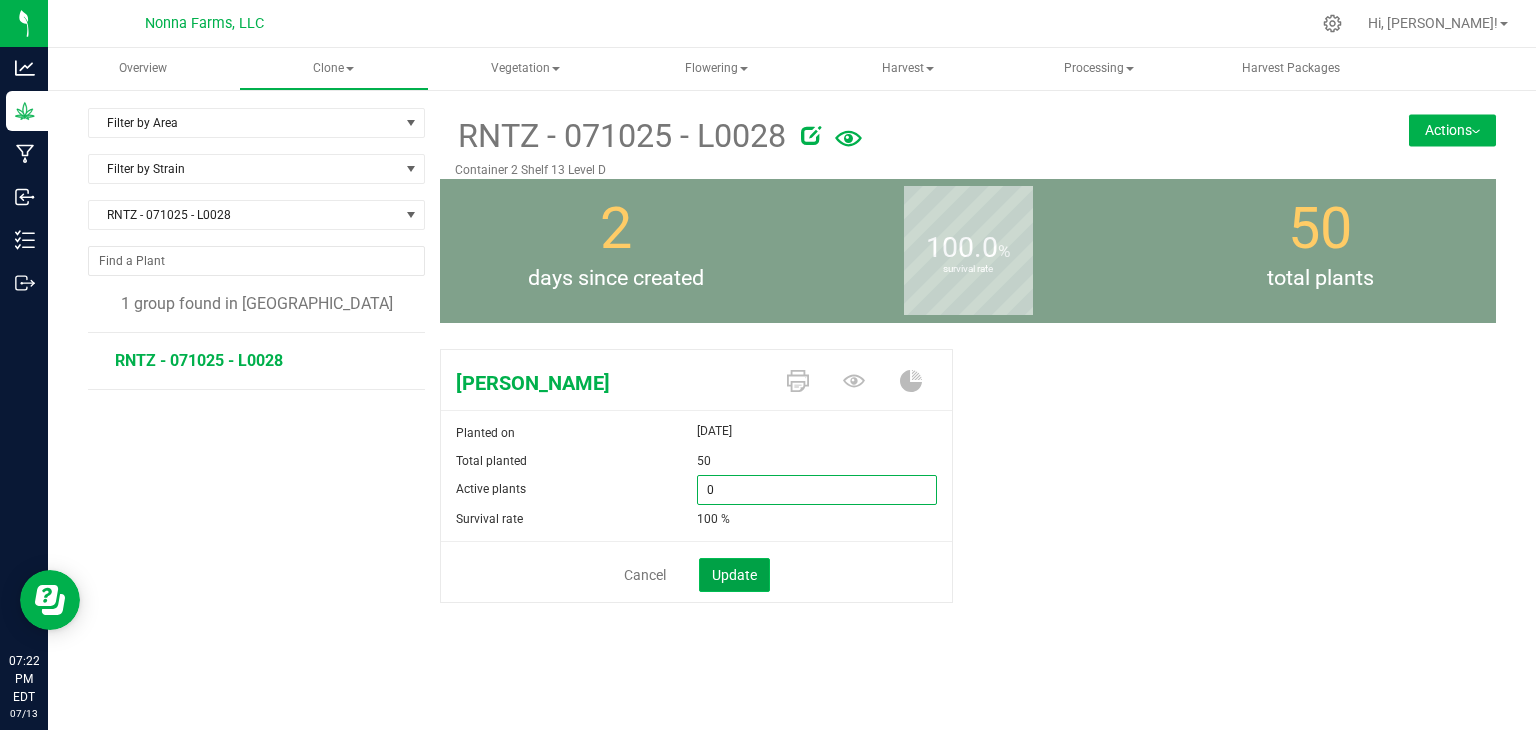 type on "0" 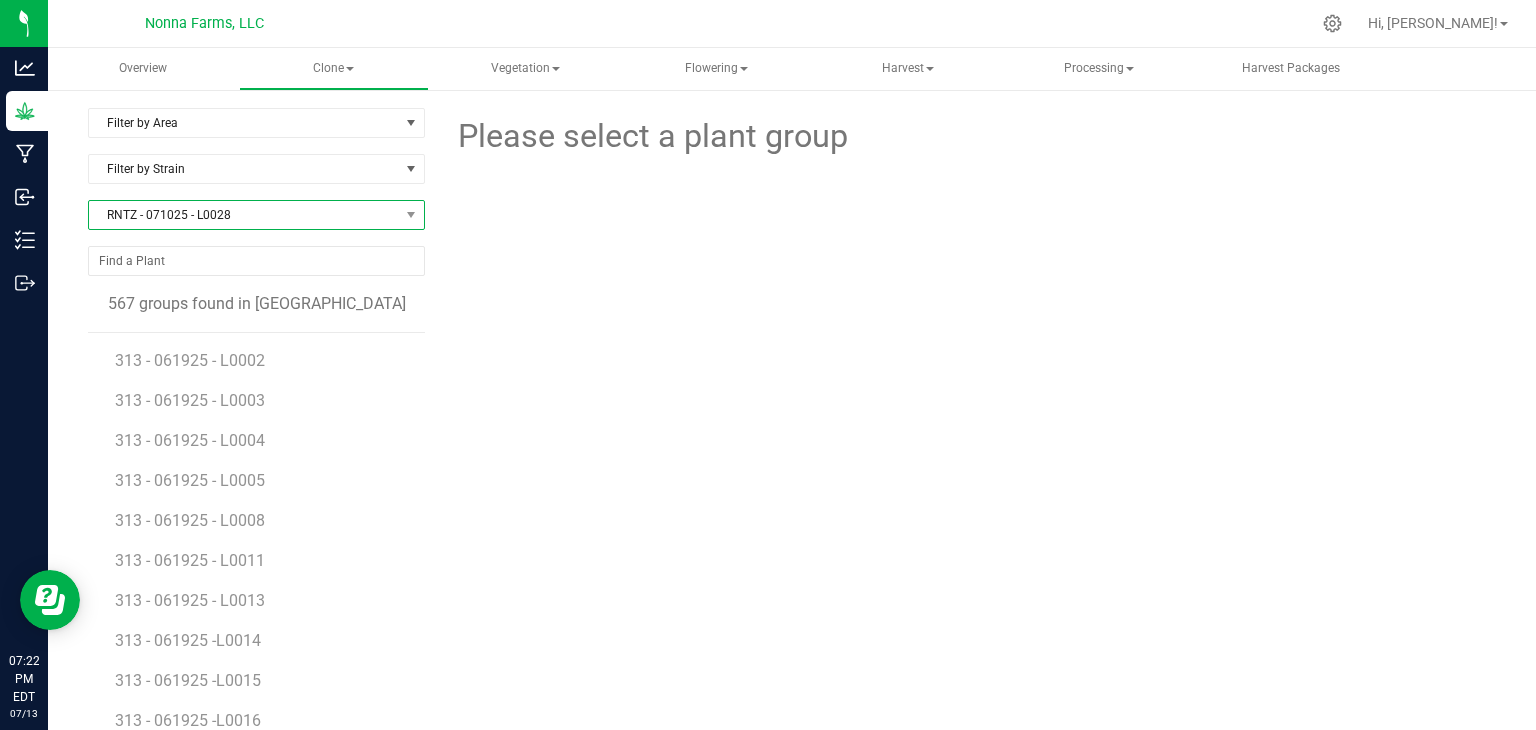 click on "RNTZ - 071025 - L0028" at bounding box center (244, 215) 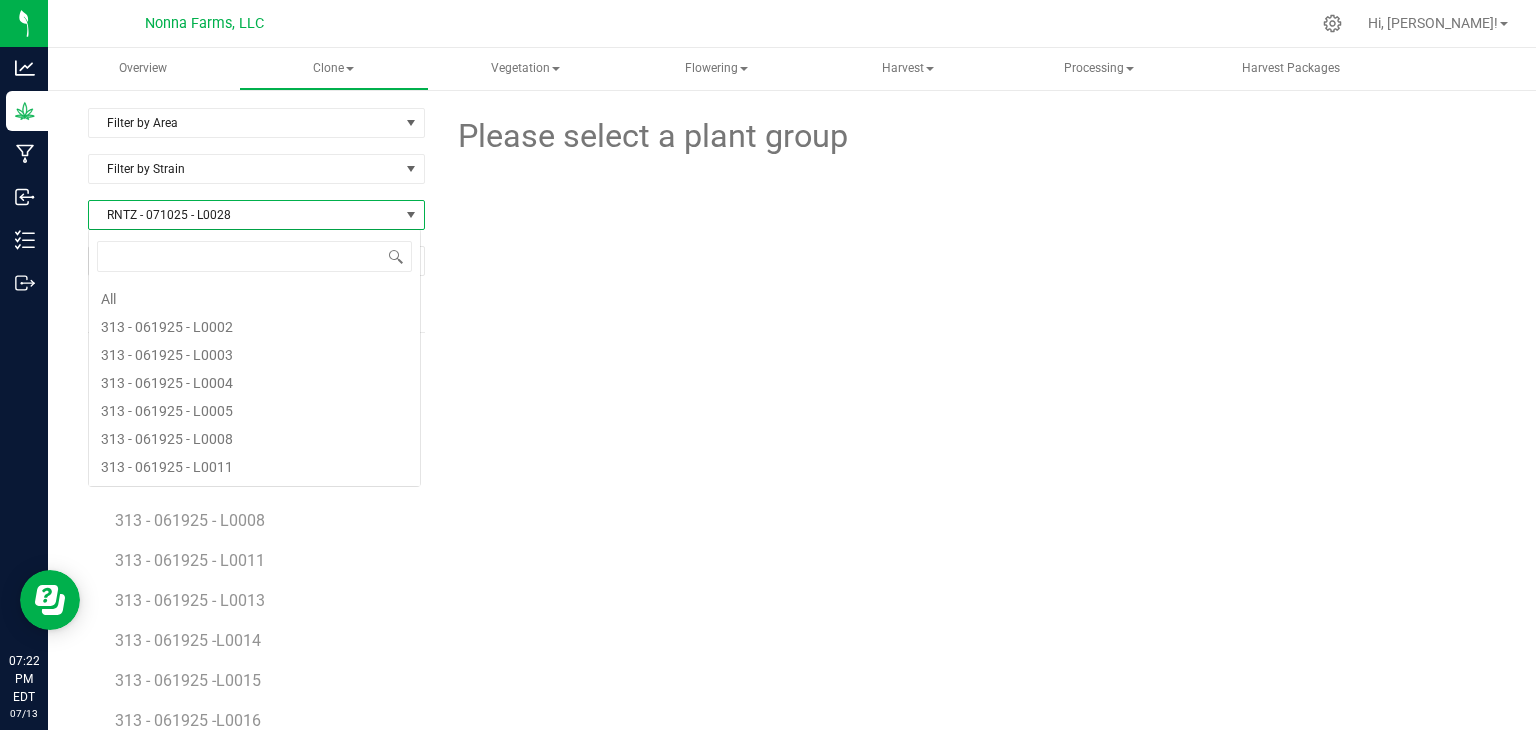 scroll, scrollTop: 5904, scrollLeft: 0, axis: vertical 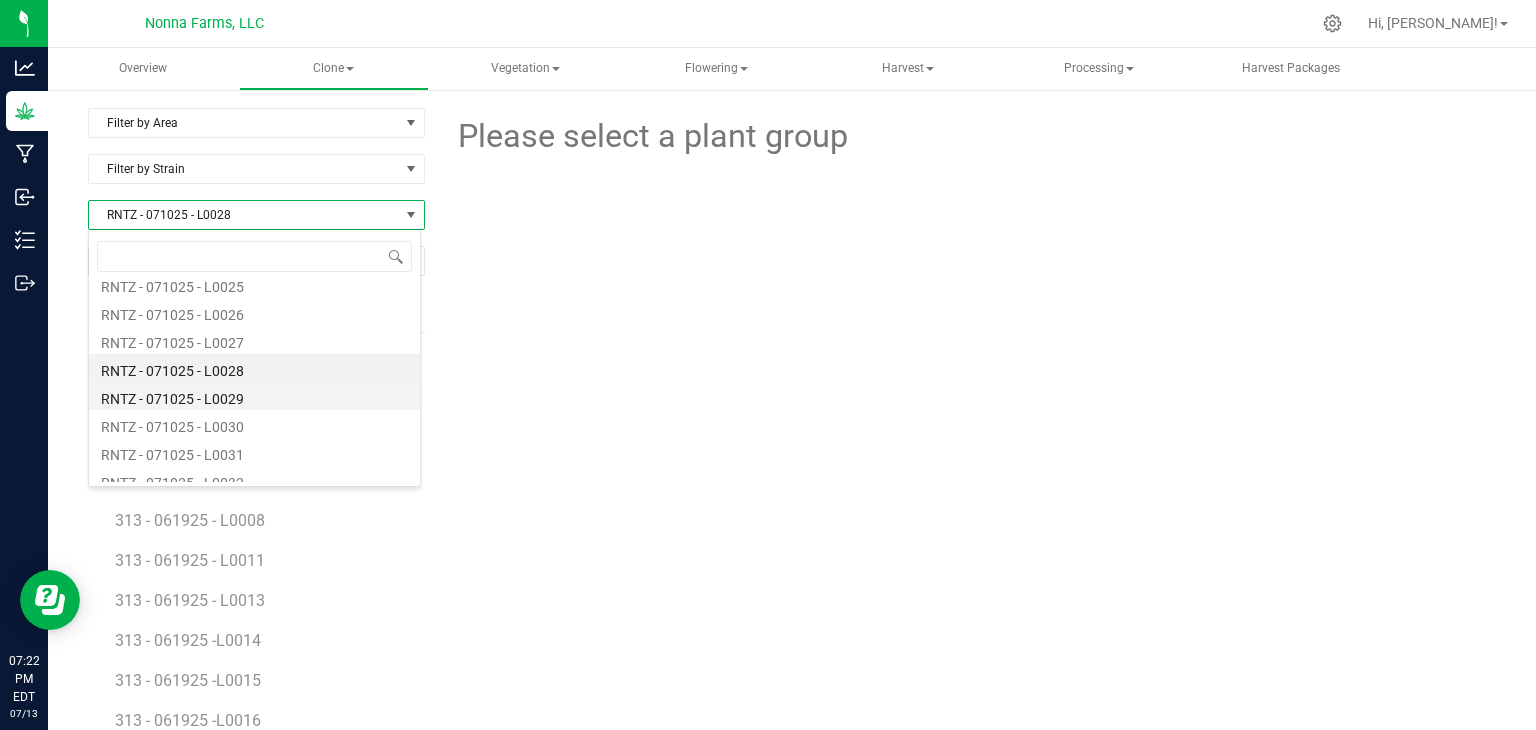 click on "RNTZ - 071025 - L0029" at bounding box center (254, 396) 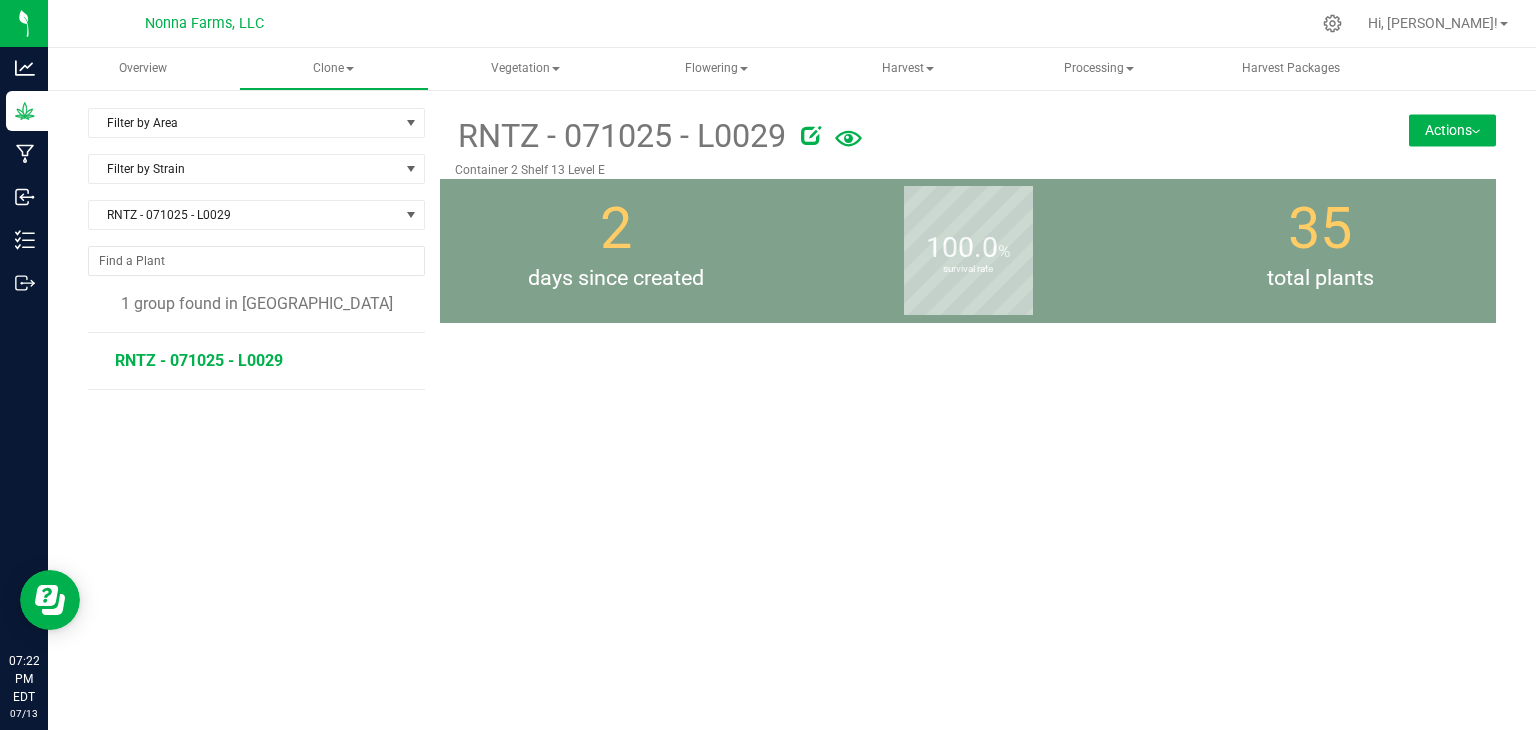click on "RNTZ - 071025 - L0029" at bounding box center (199, 360) 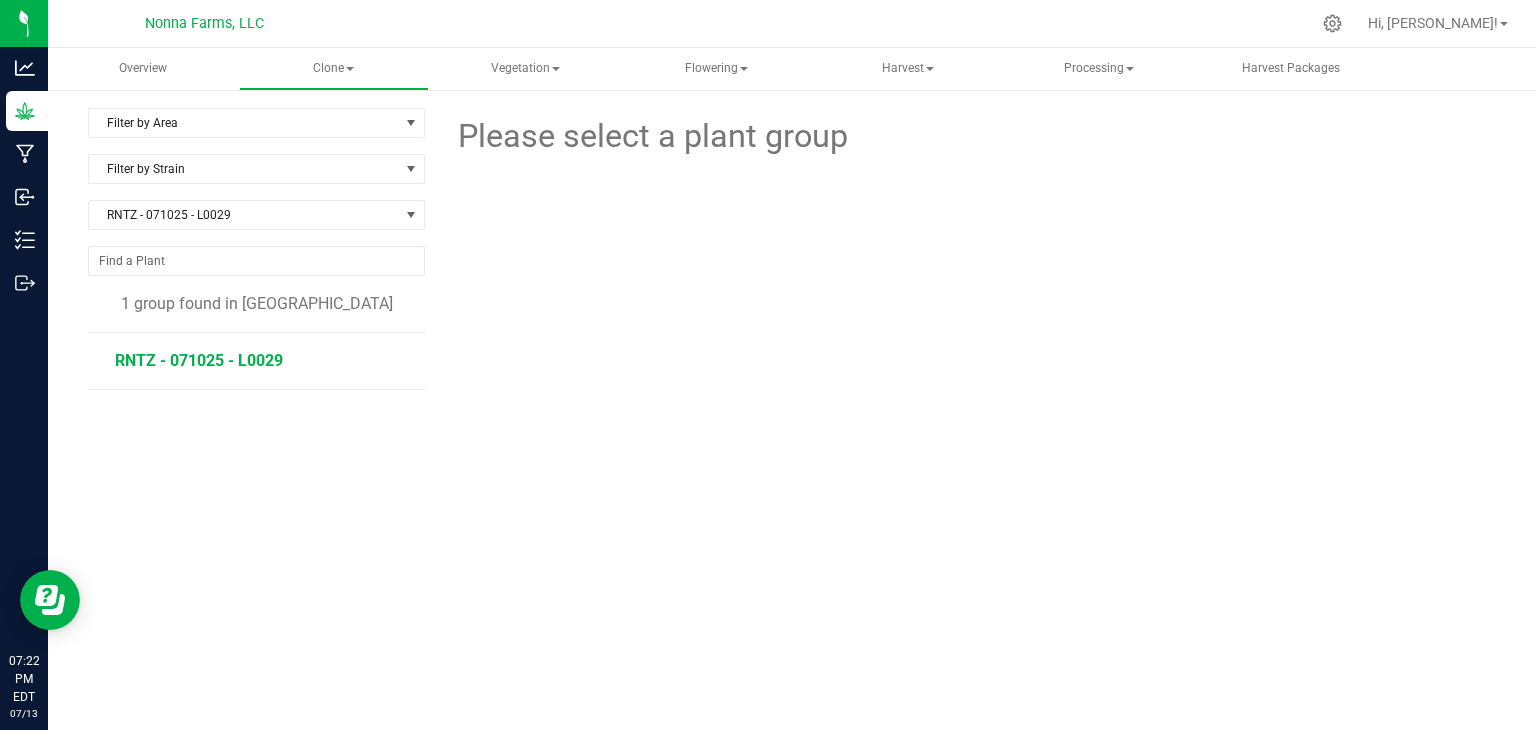 click on "RNTZ - 071025 - L0029" at bounding box center [199, 360] 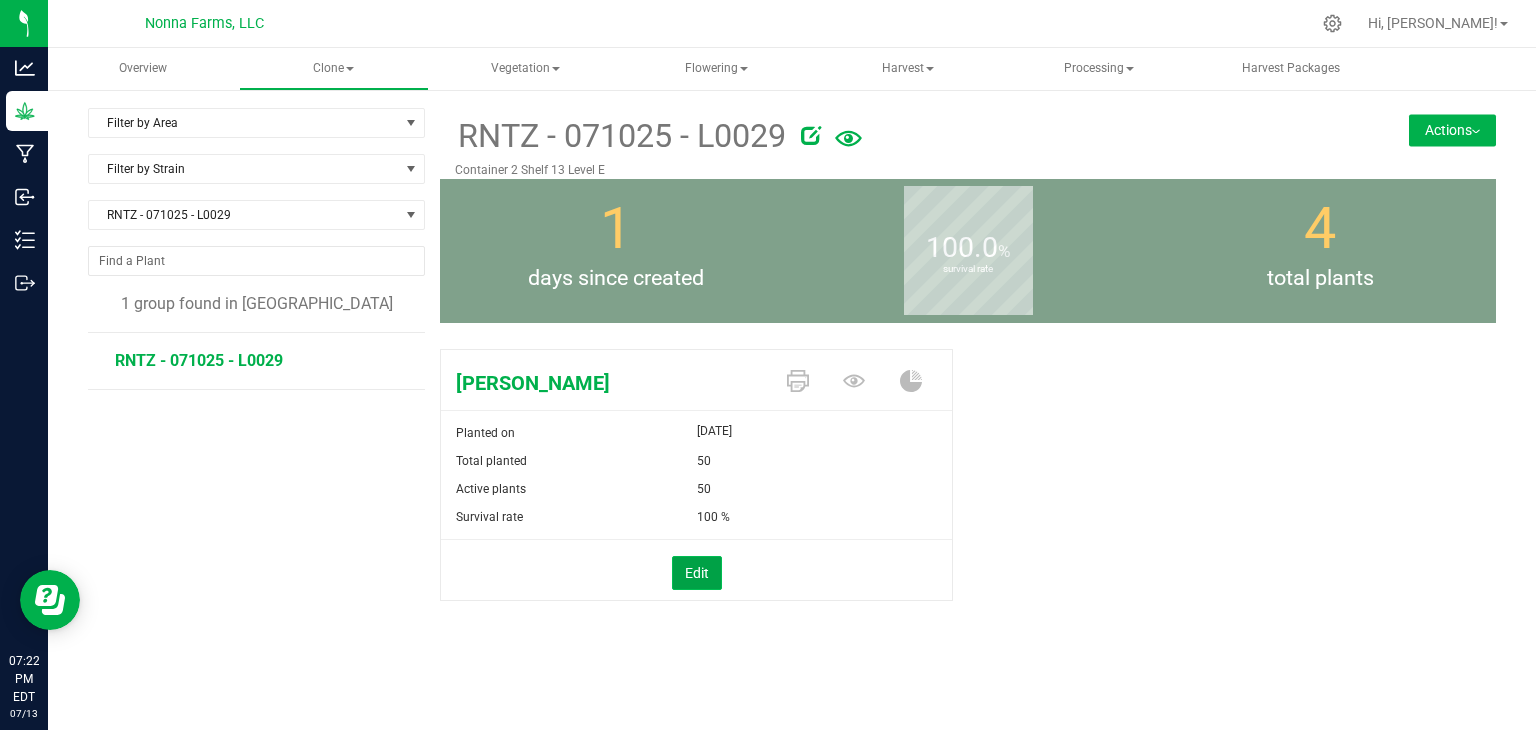 click on "Edit" at bounding box center [697, 573] 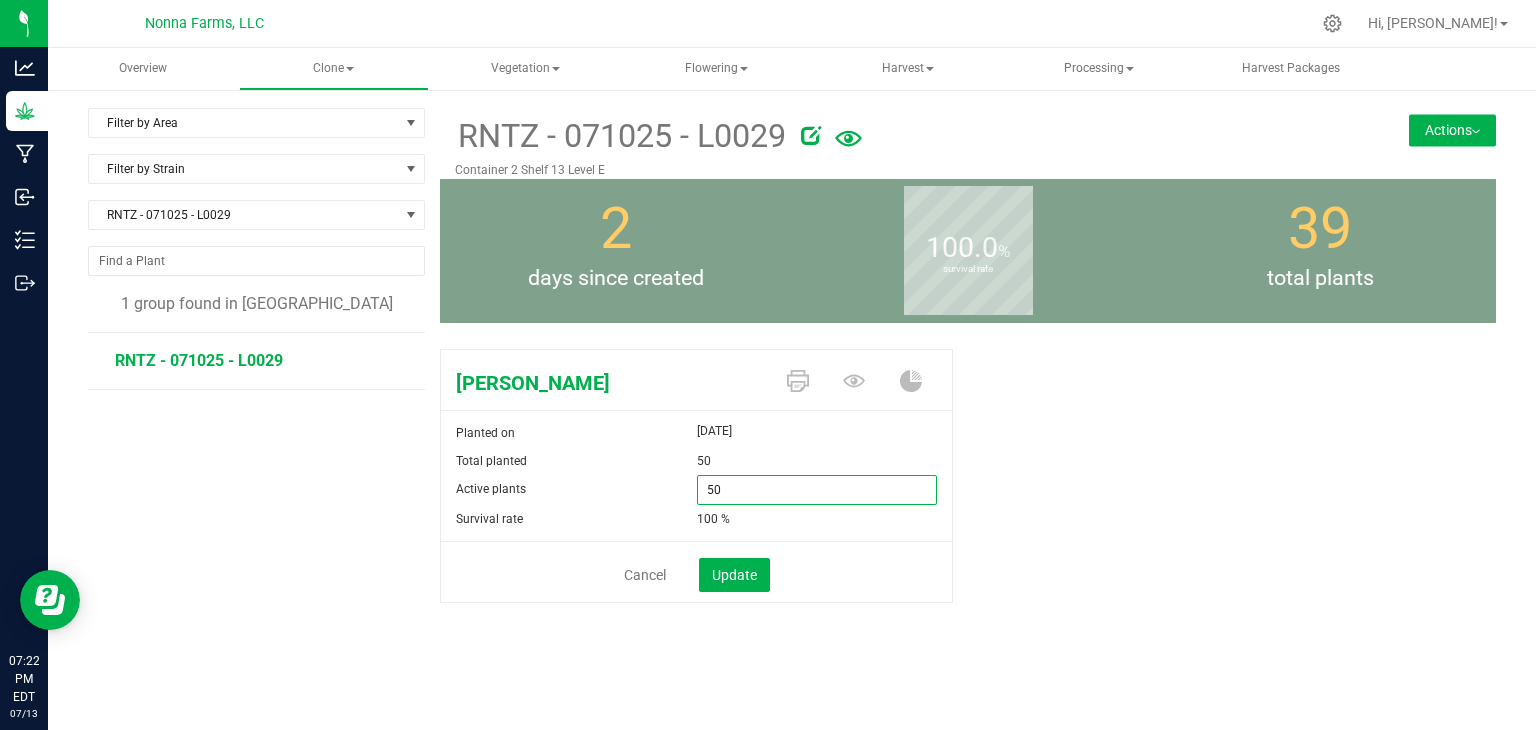 drag, startPoint x: 662, startPoint y: 485, endPoint x: 604, endPoint y: 470, distance: 59.908264 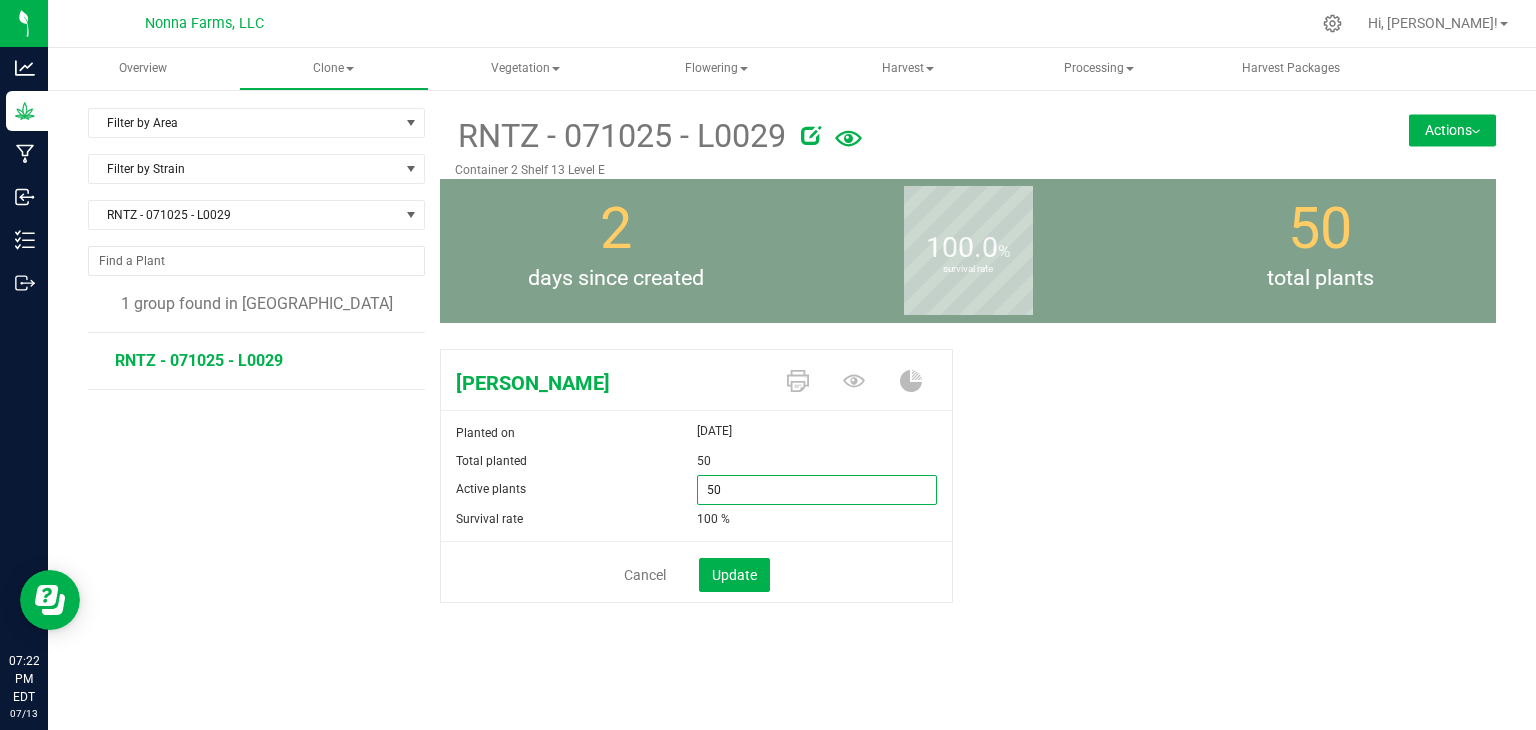 type on "0" 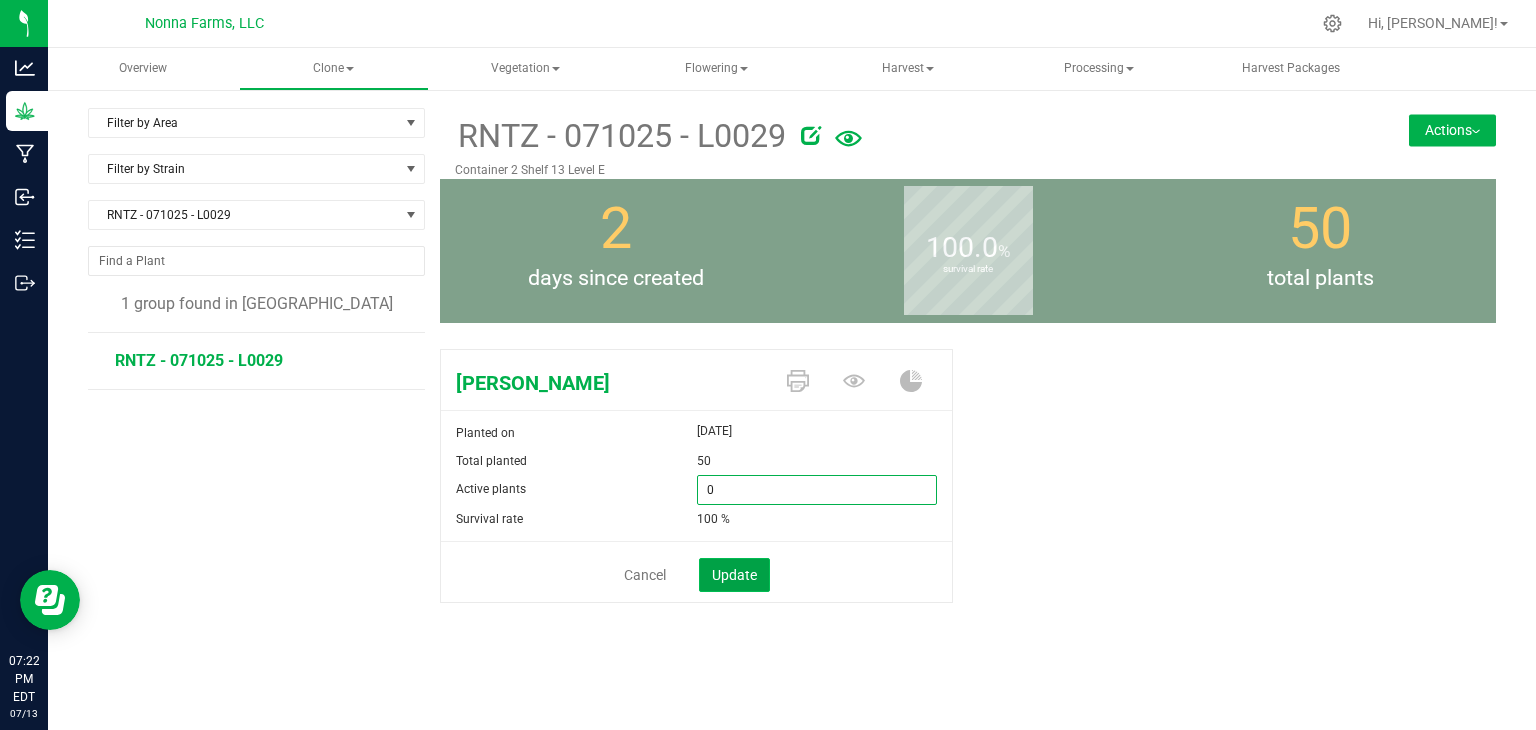 type on "0" 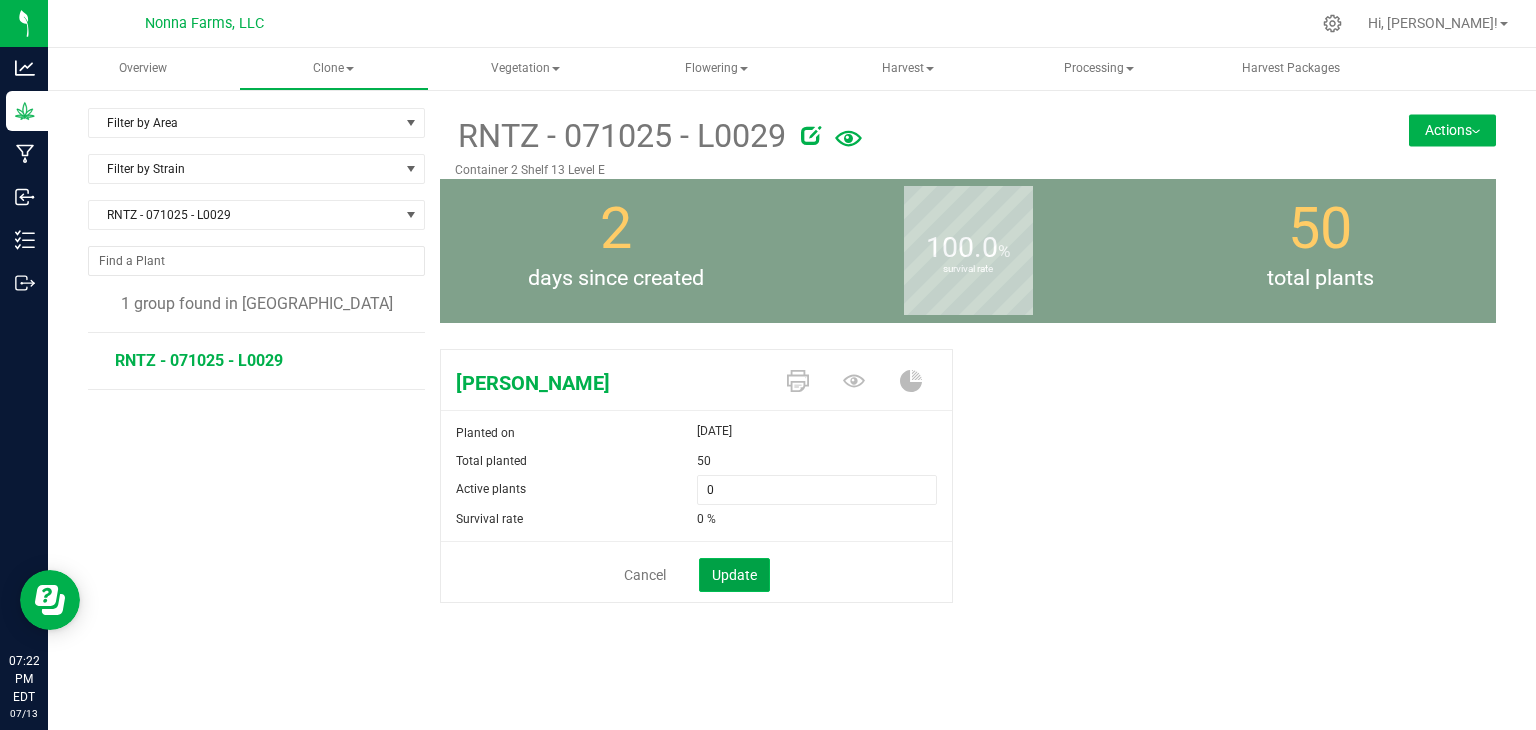 click on "Update" 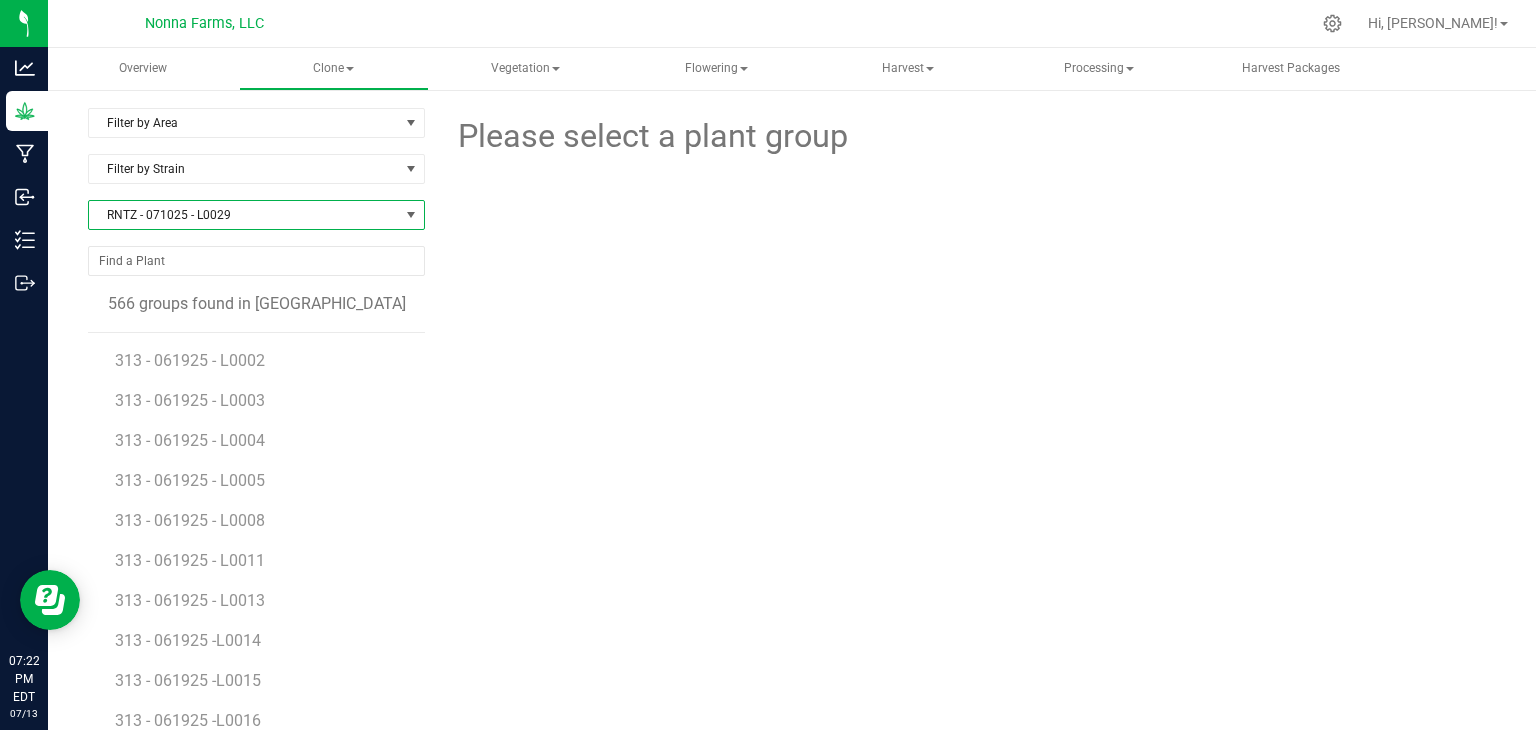 click on "RNTZ - 071025 - L0029" at bounding box center (244, 215) 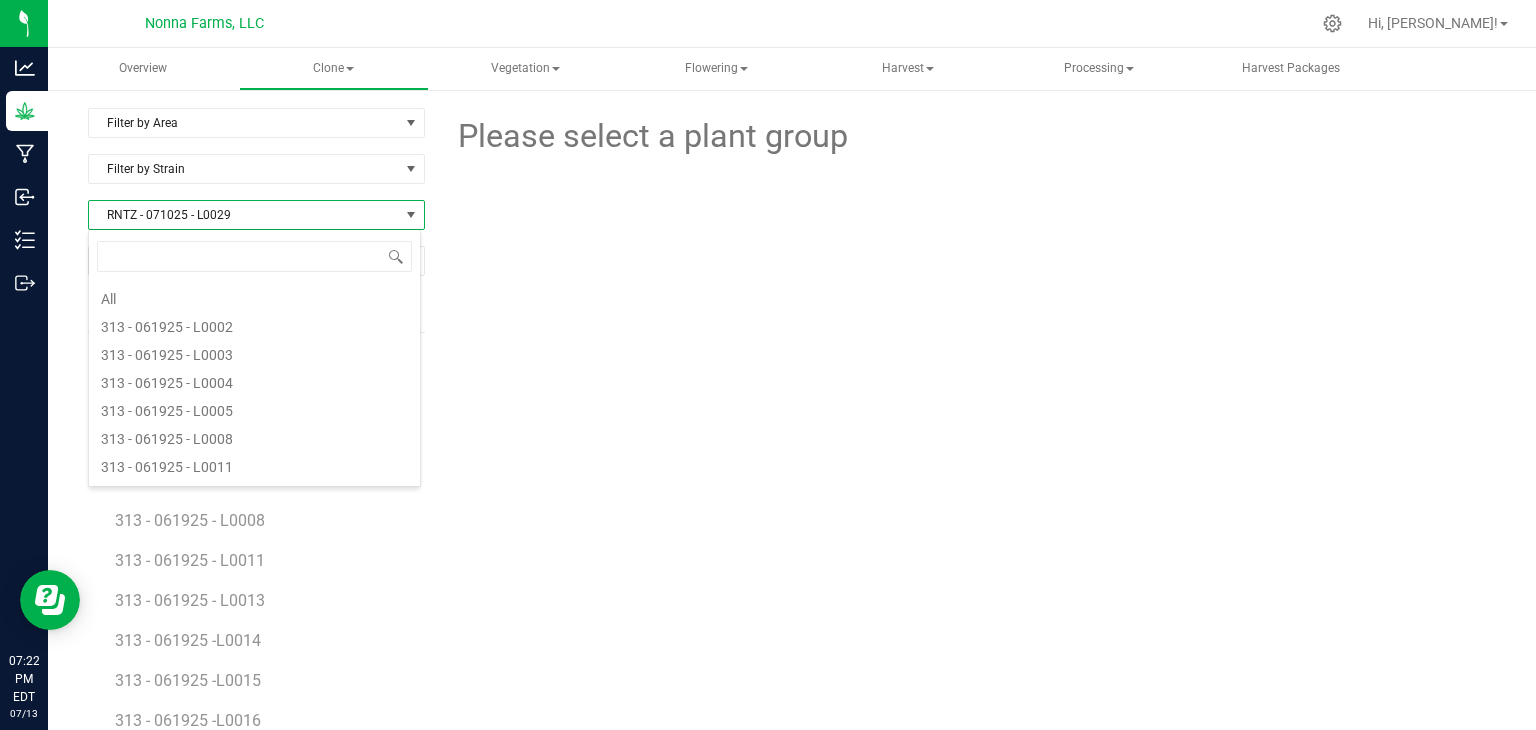 scroll, scrollTop: 5932, scrollLeft: 0, axis: vertical 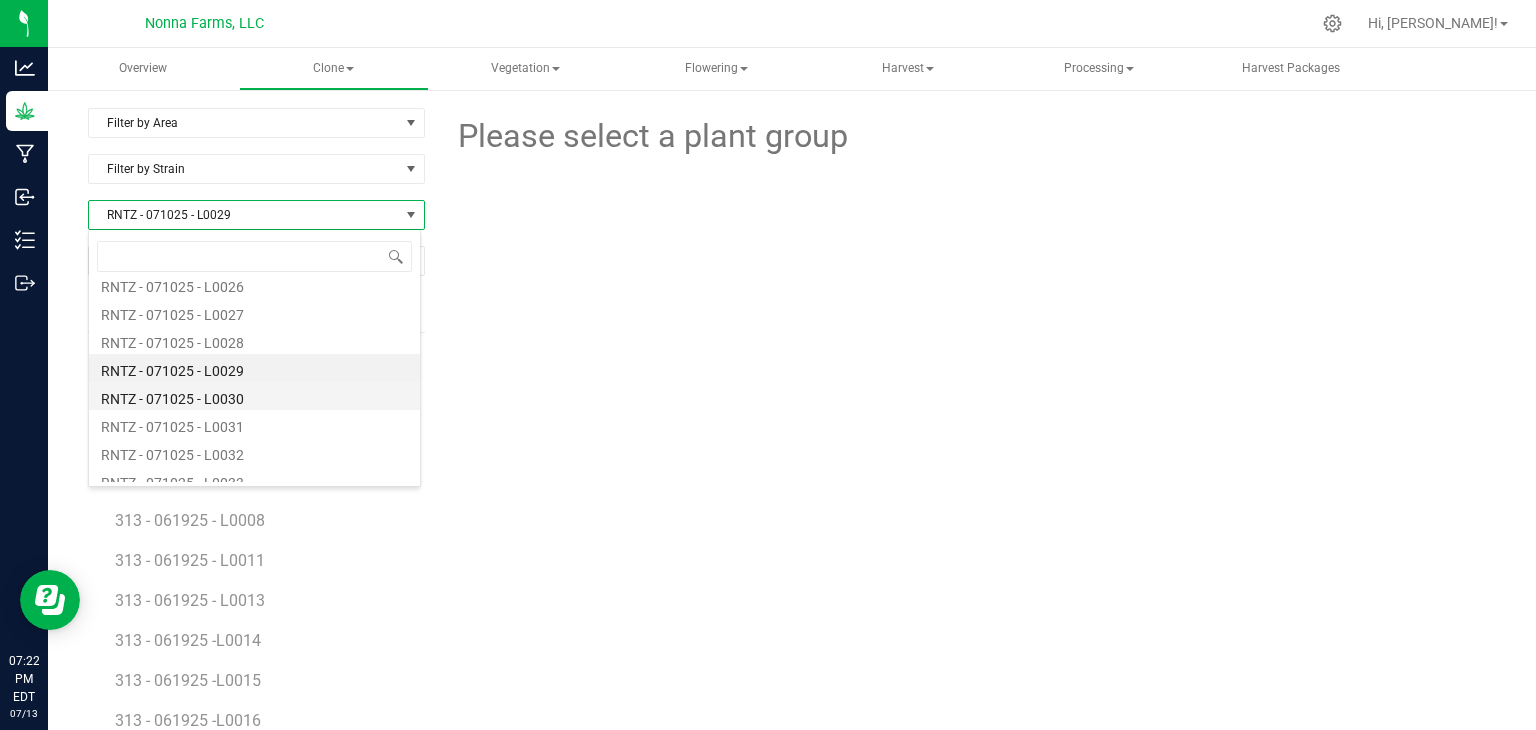 click on "RNTZ - 071025 - L0030" at bounding box center [254, 396] 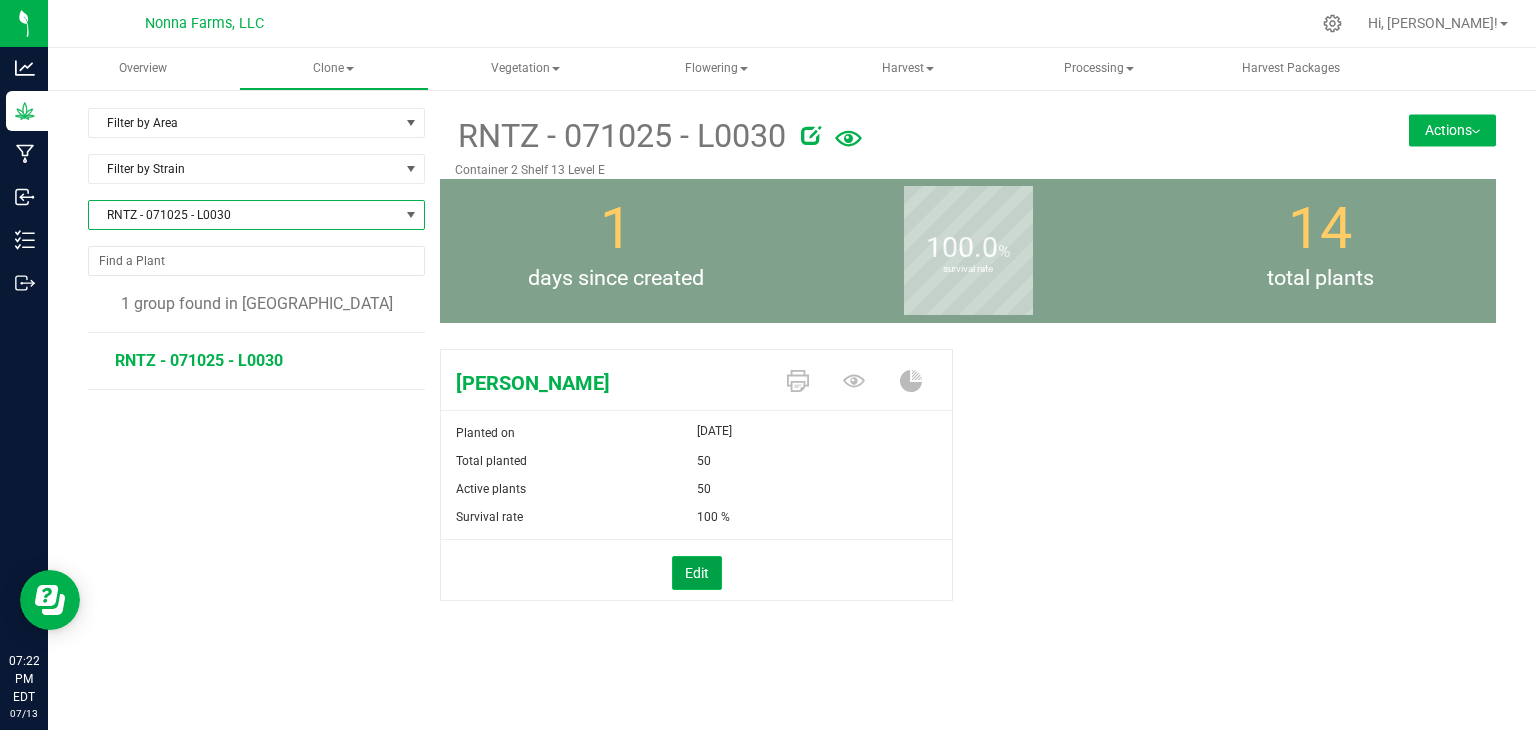 click on "Edit" at bounding box center [697, 573] 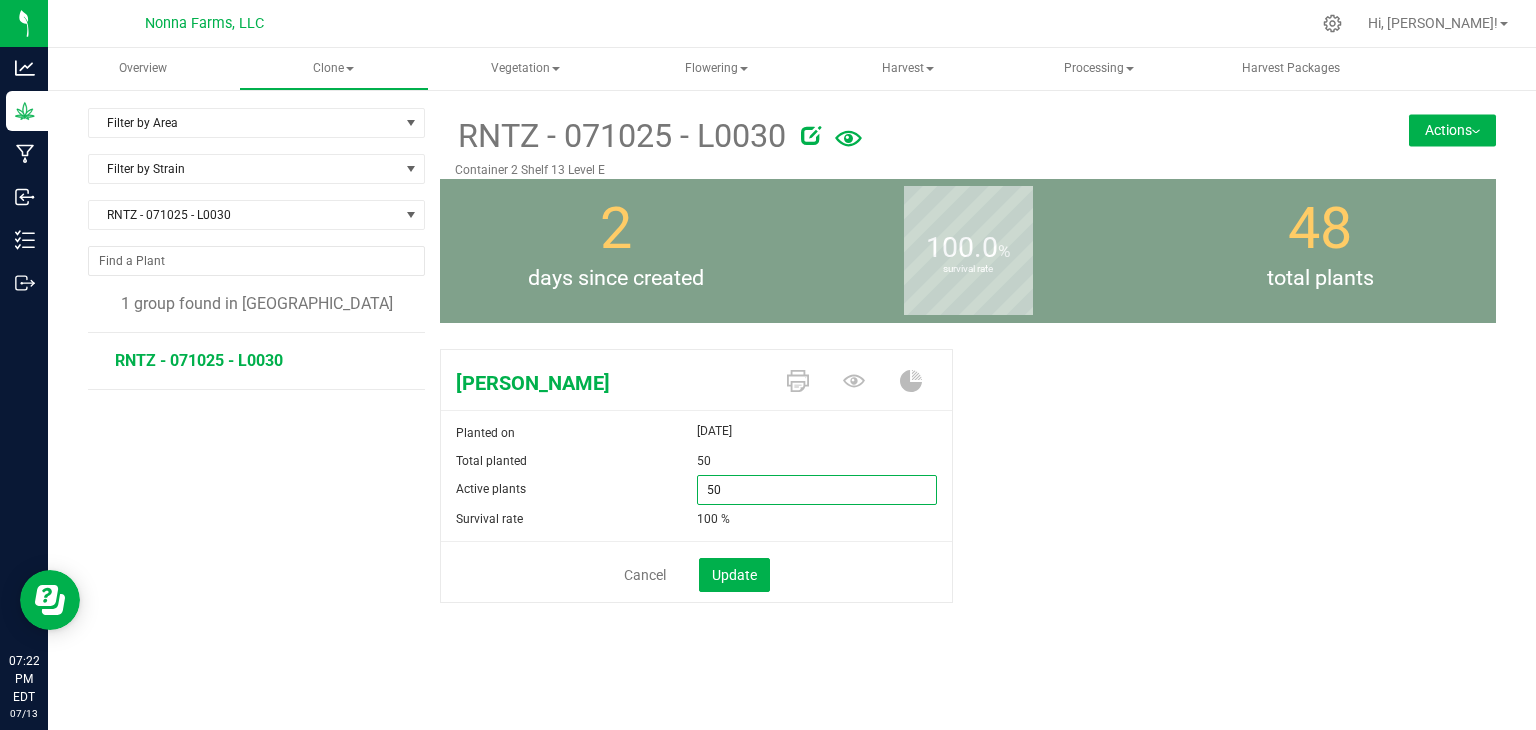 drag, startPoint x: 736, startPoint y: 486, endPoint x: 511, endPoint y: 480, distance: 225.07999 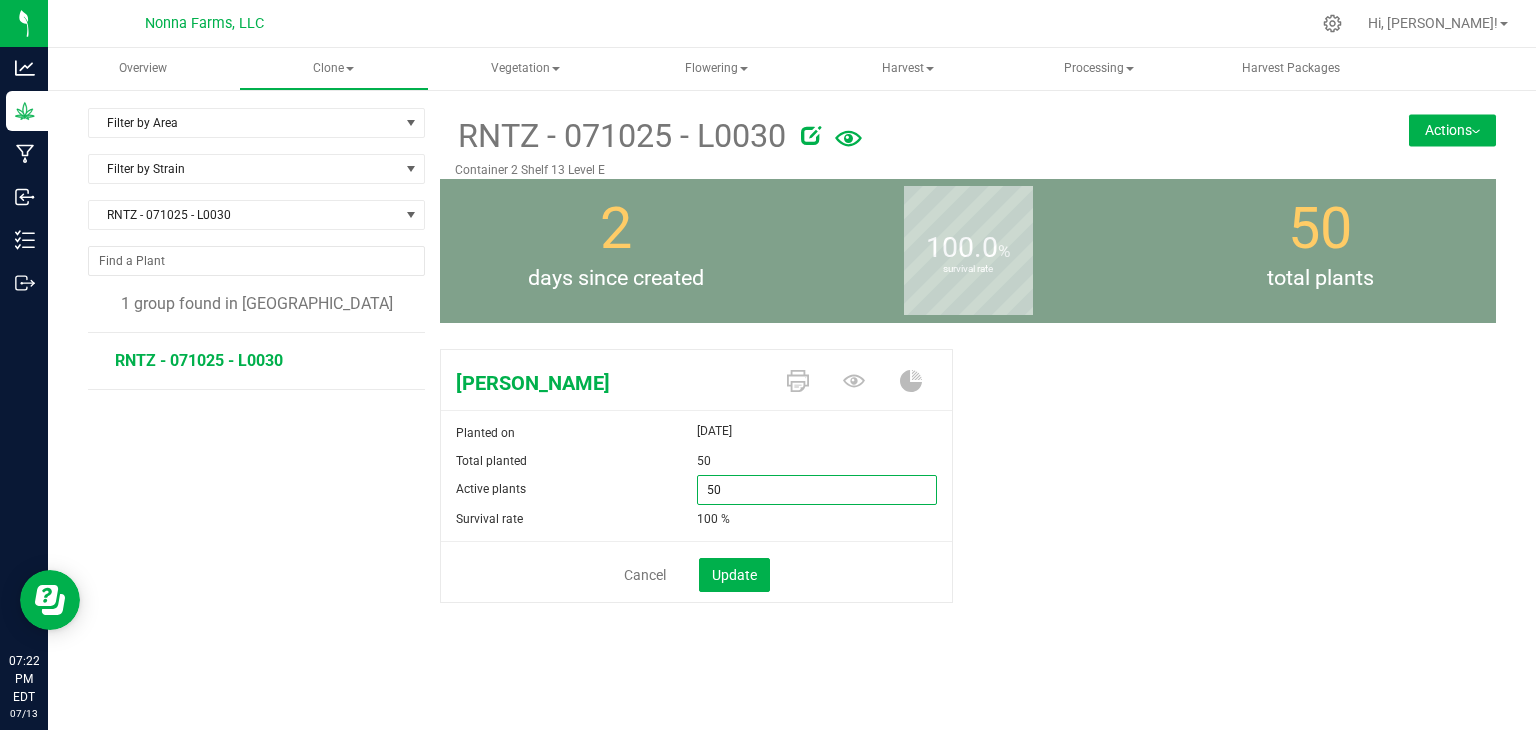 type on "0" 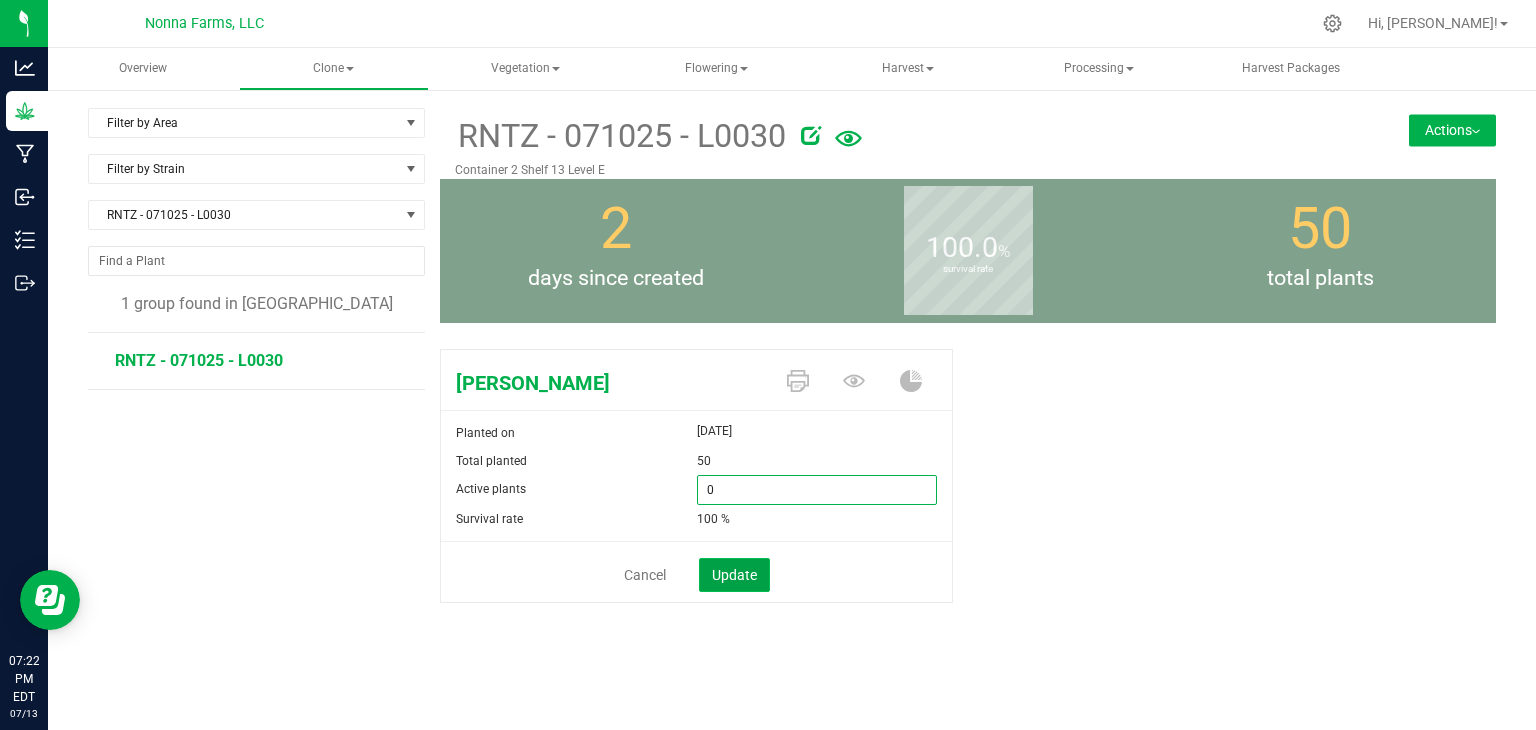 type on "0" 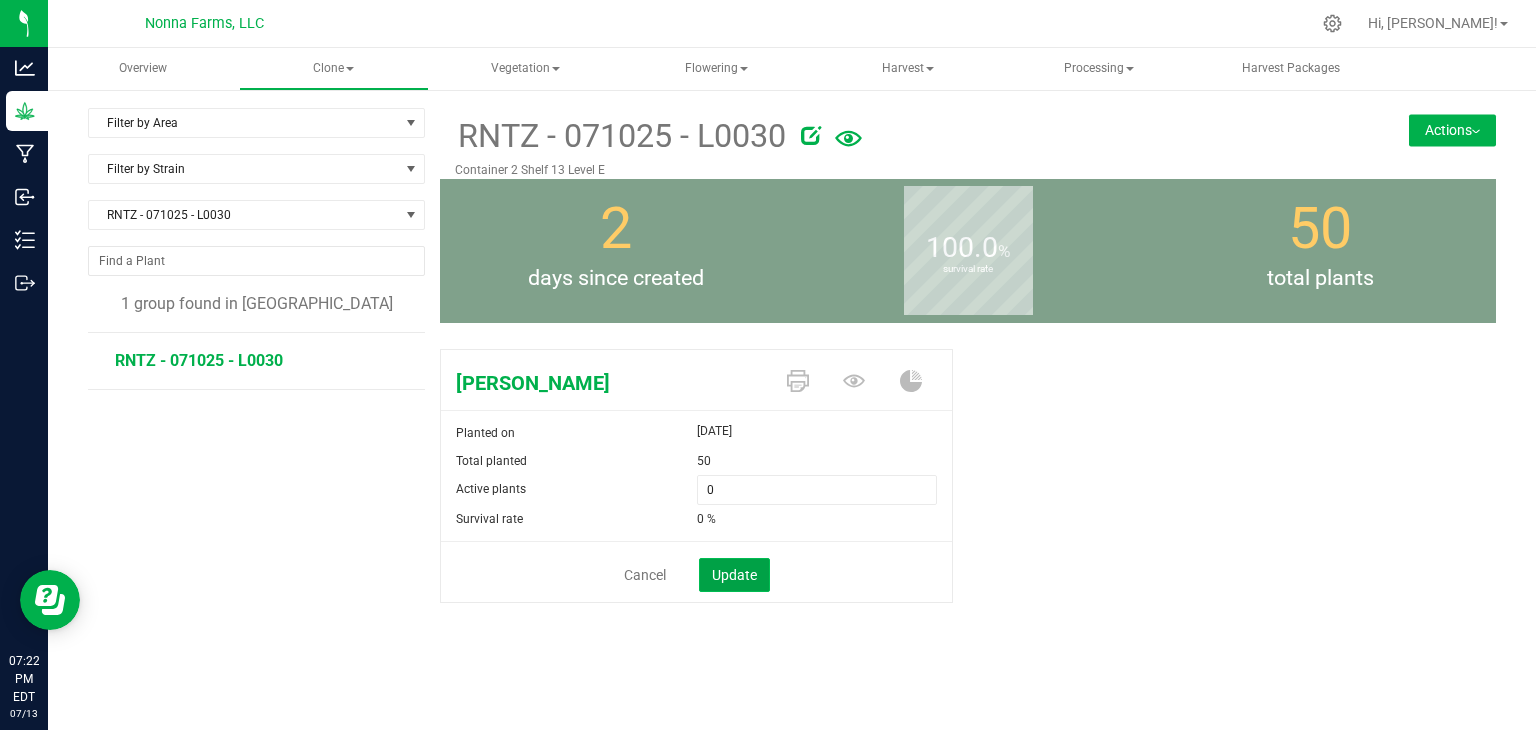 click on "Update" 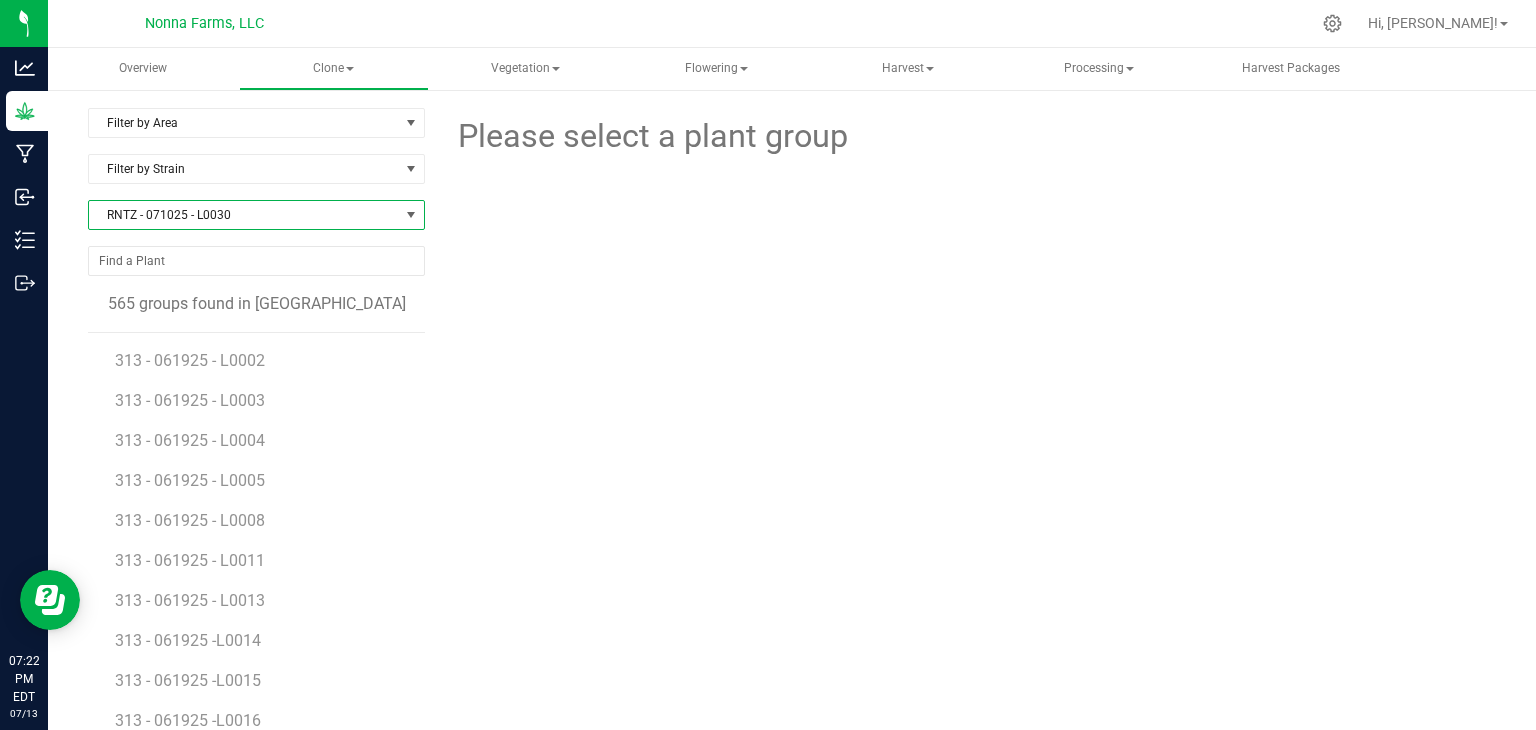 click on "RNTZ - 071025 - L0030" at bounding box center (244, 215) 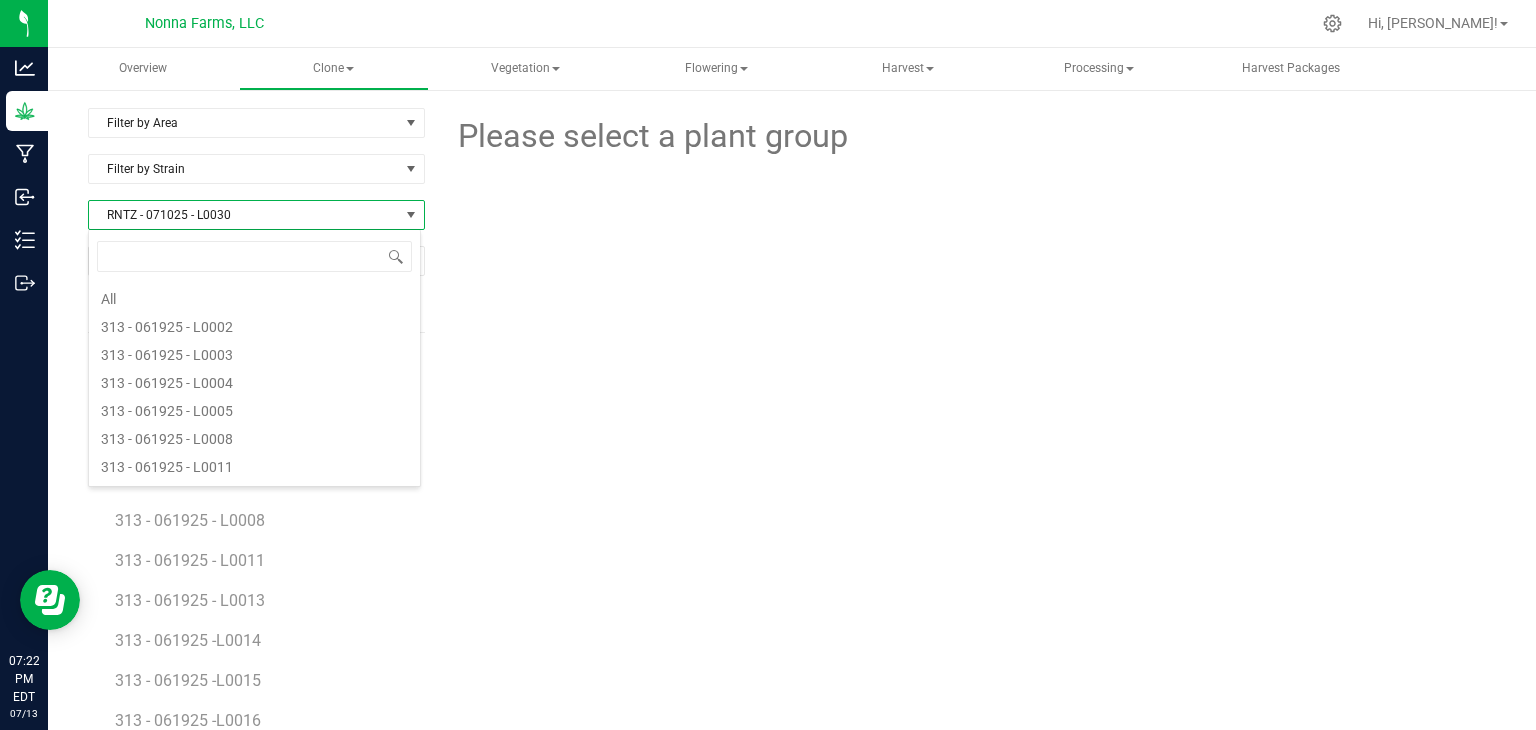 scroll, scrollTop: 5960, scrollLeft: 0, axis: vertical 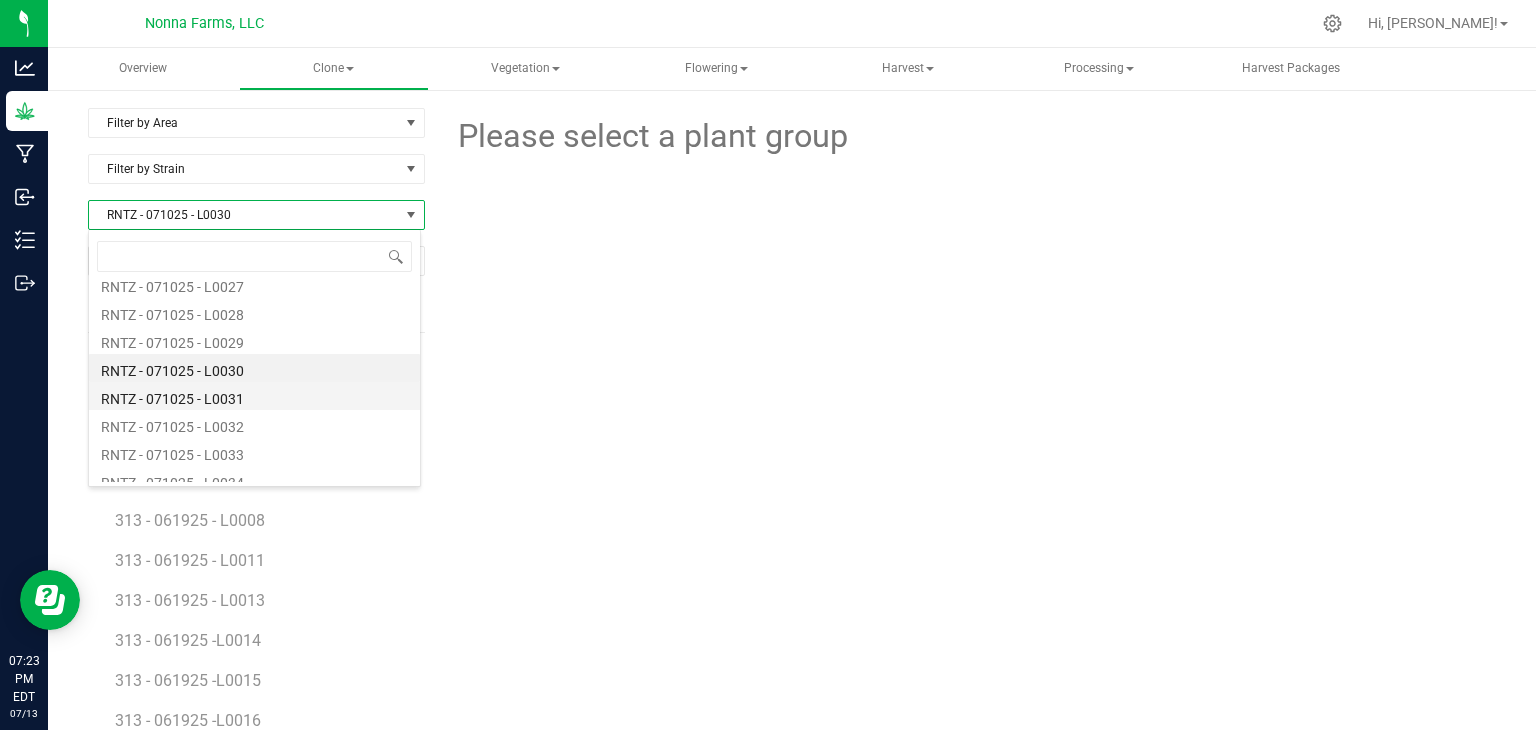click on "RNTZ - 071025 - L0031" at bounding box center [254, 396] 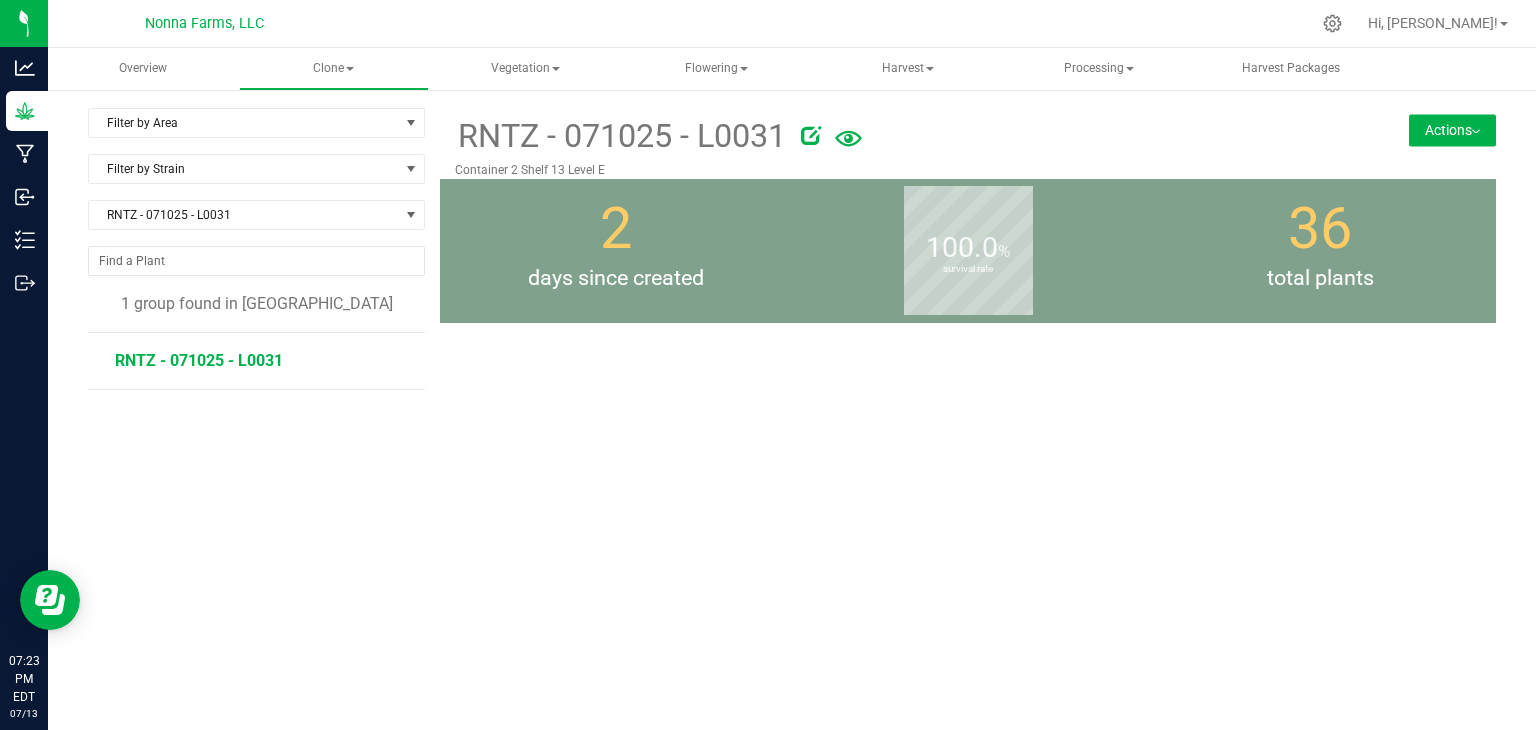 click on "RNTZ - 071025 - L0031" at bounding box center [199, 360] 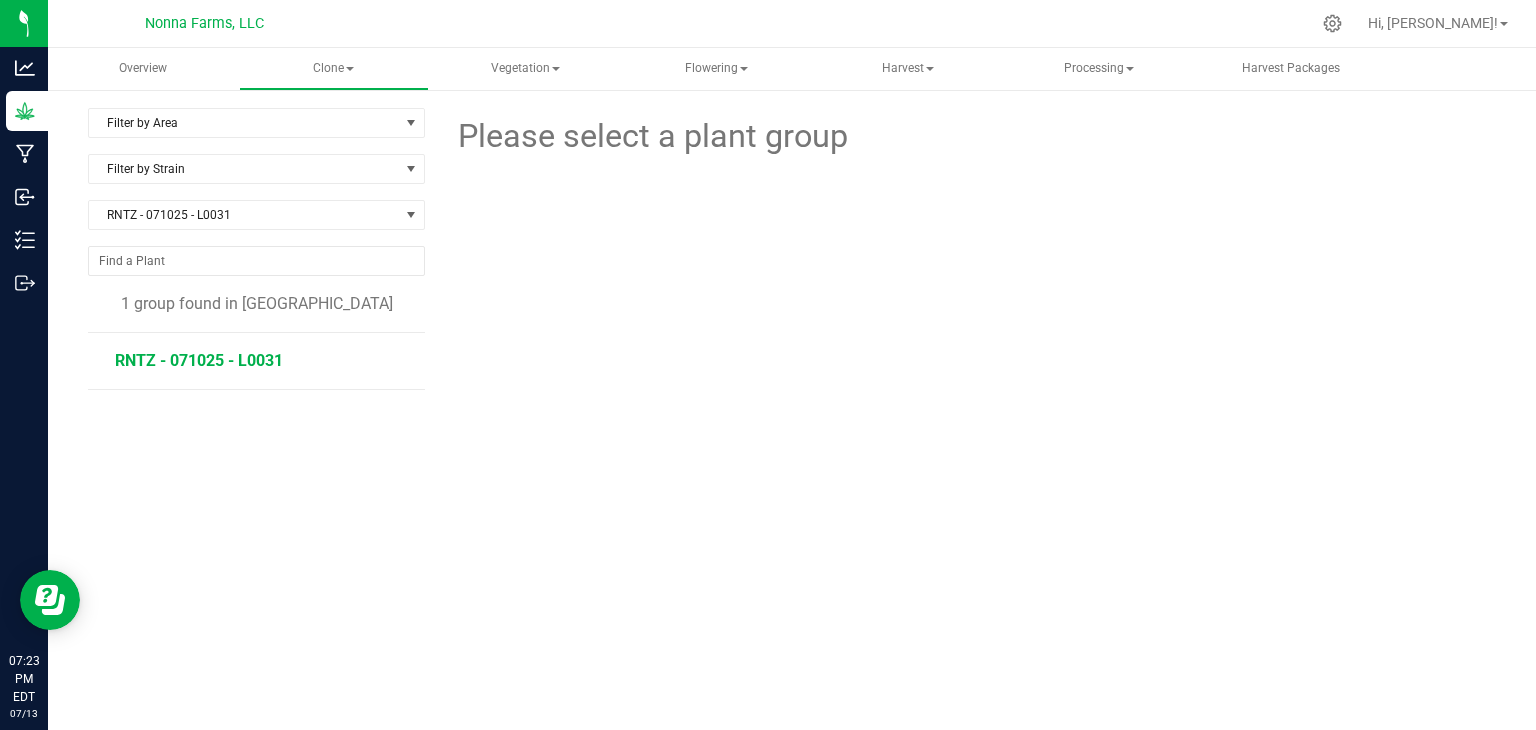 click on "RNTZ - 071025 - L0031" at bounding box center (199, 360) 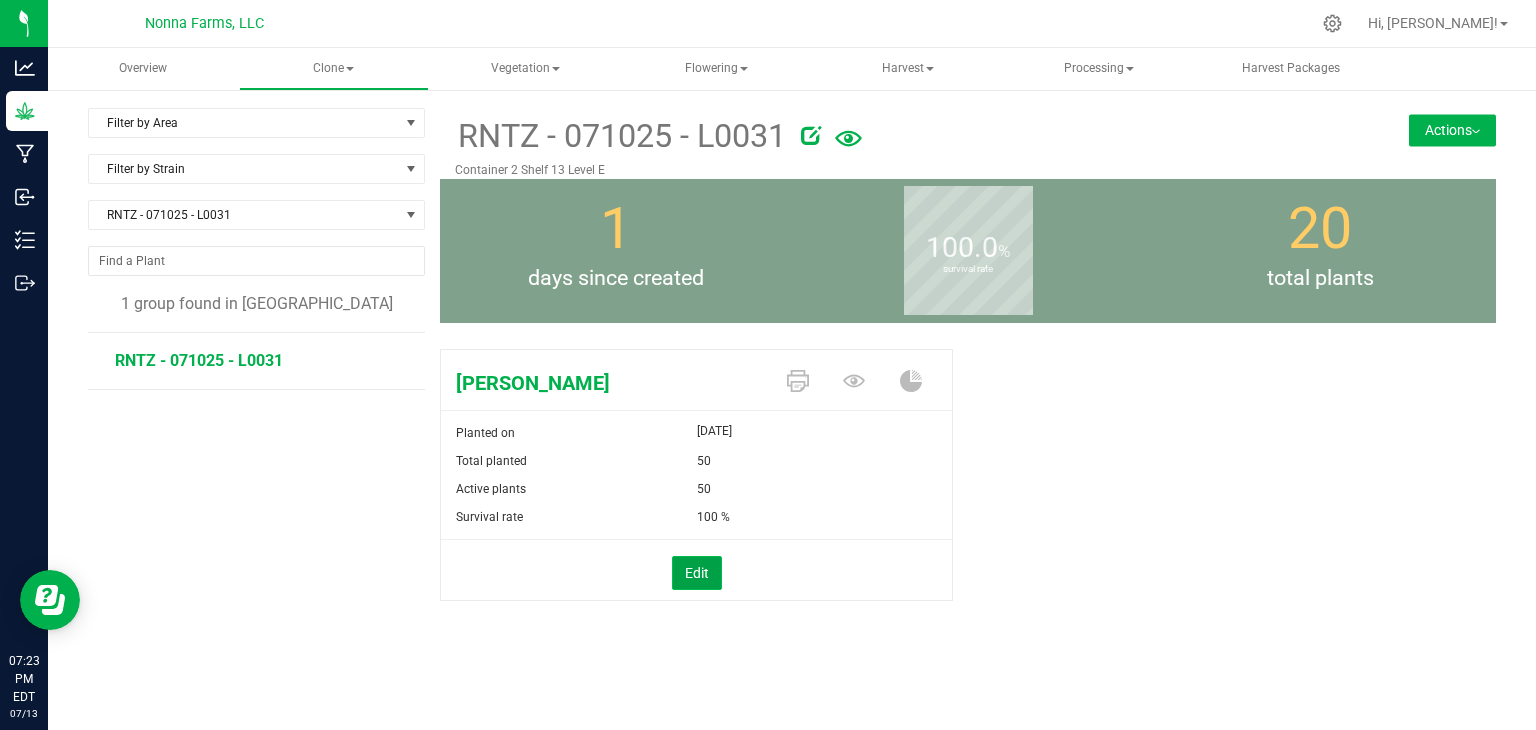 click on "Edit" at bounding box center (697, 573) 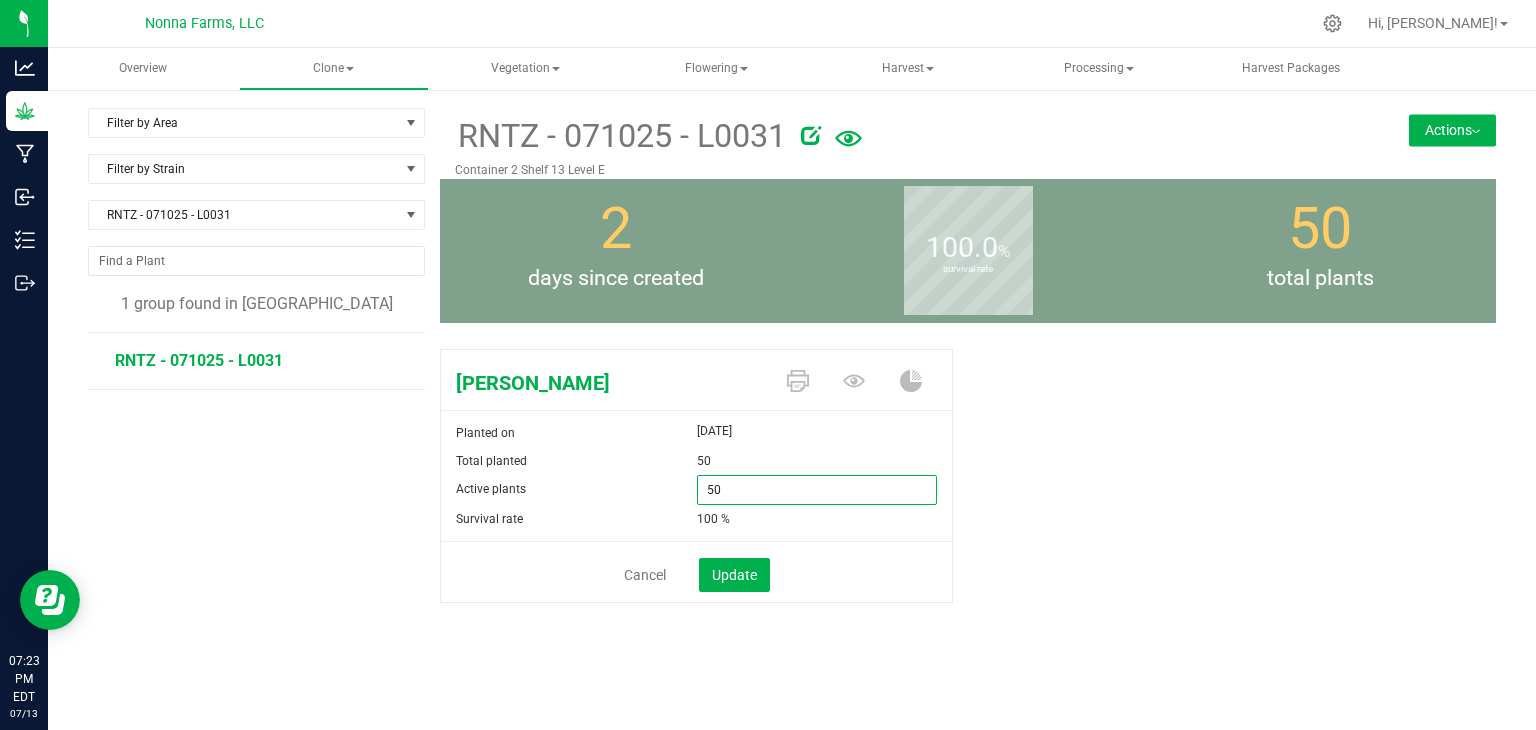 drag, startPoint x: 739, startPoint y: 495, endPoint x: 600, endPoint y: 481, distance: 139.70326 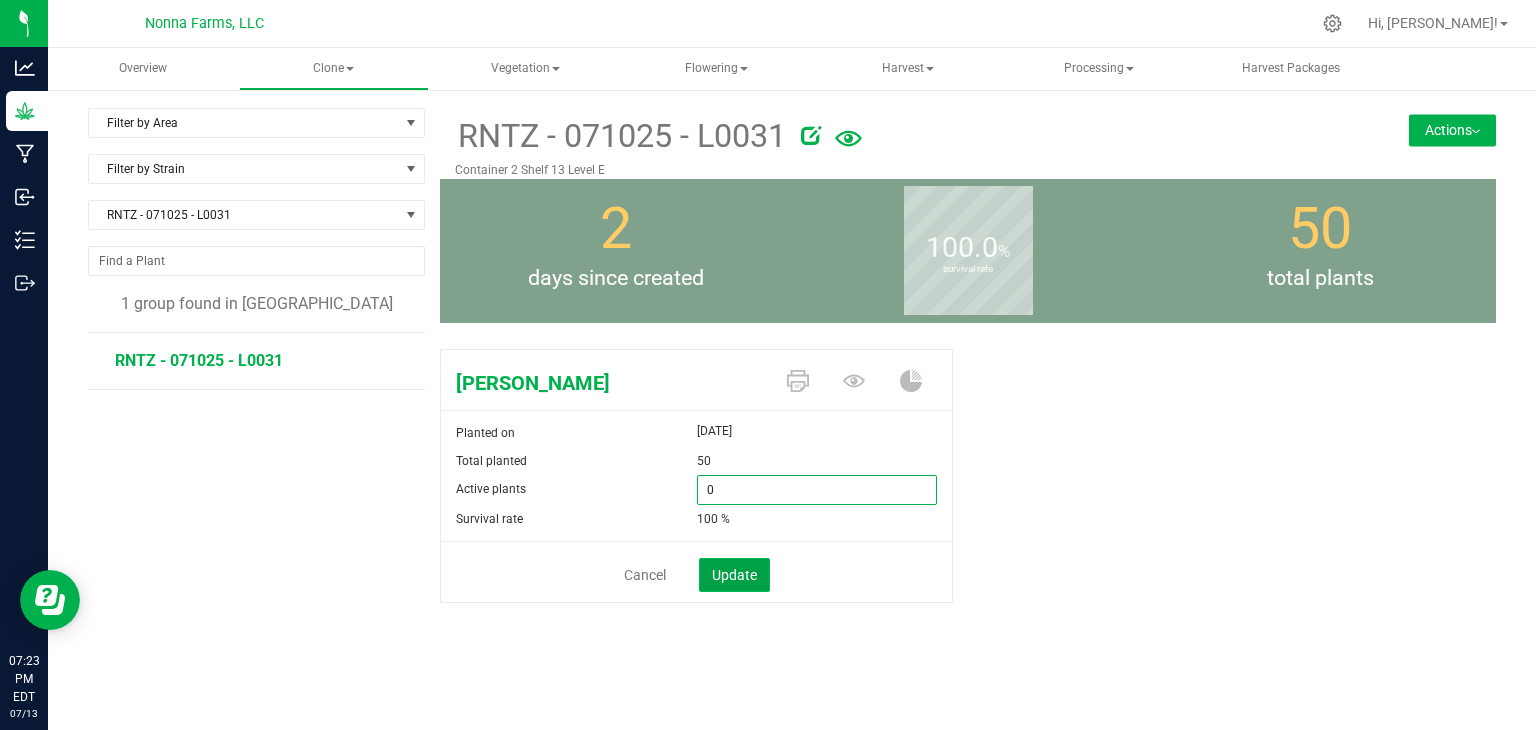 type on "0" 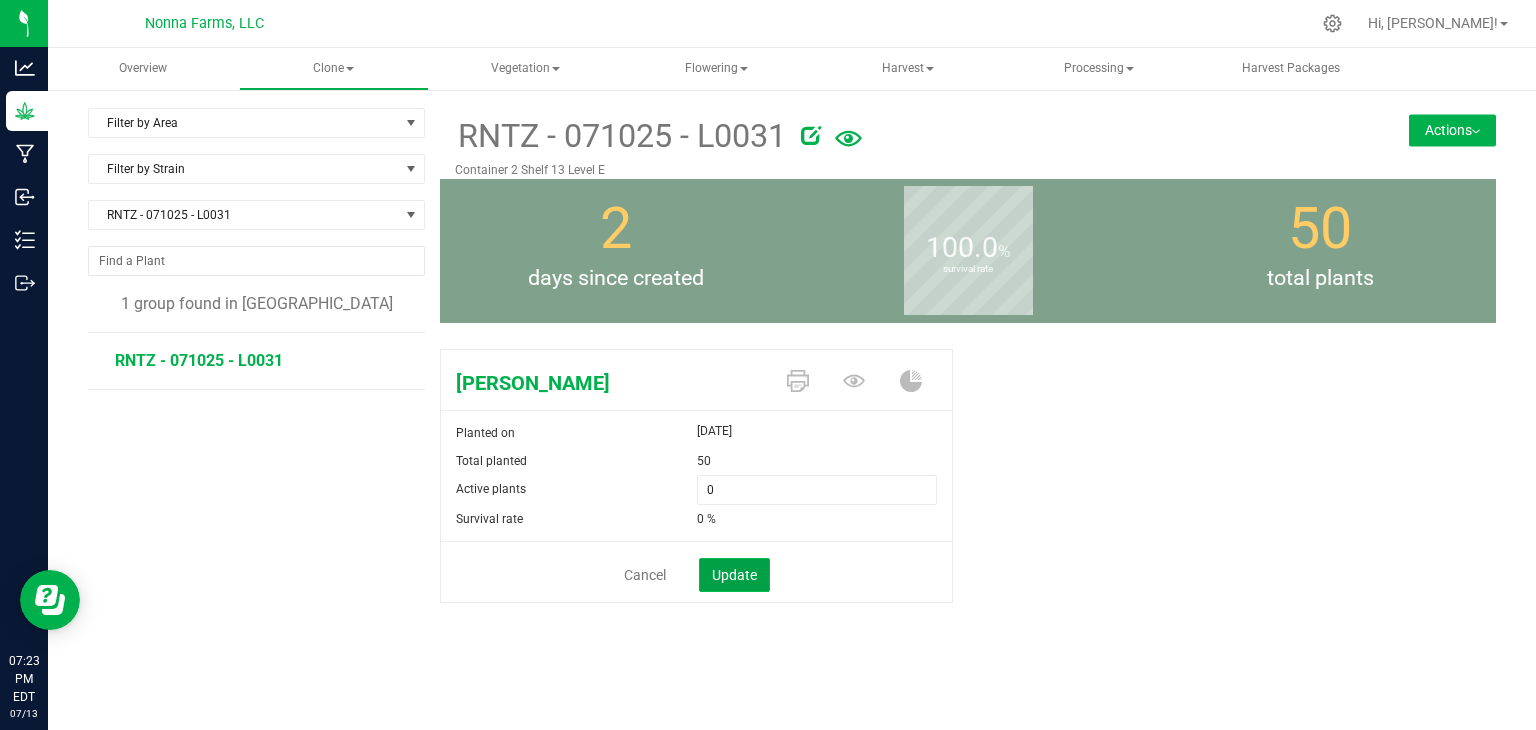 click on "Update" 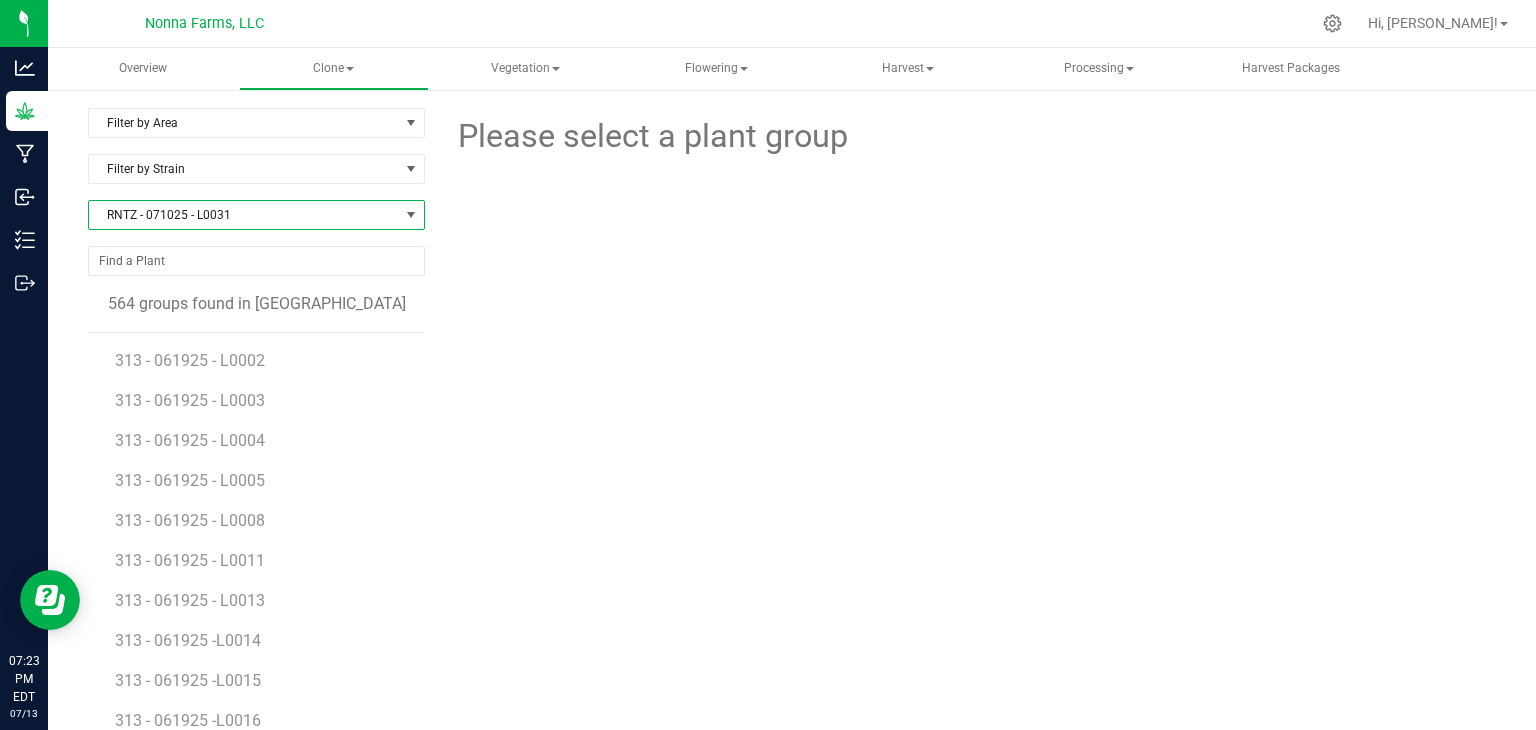 click on "RNTZ - 071025 - L0031" at bounding box center (244, 215) 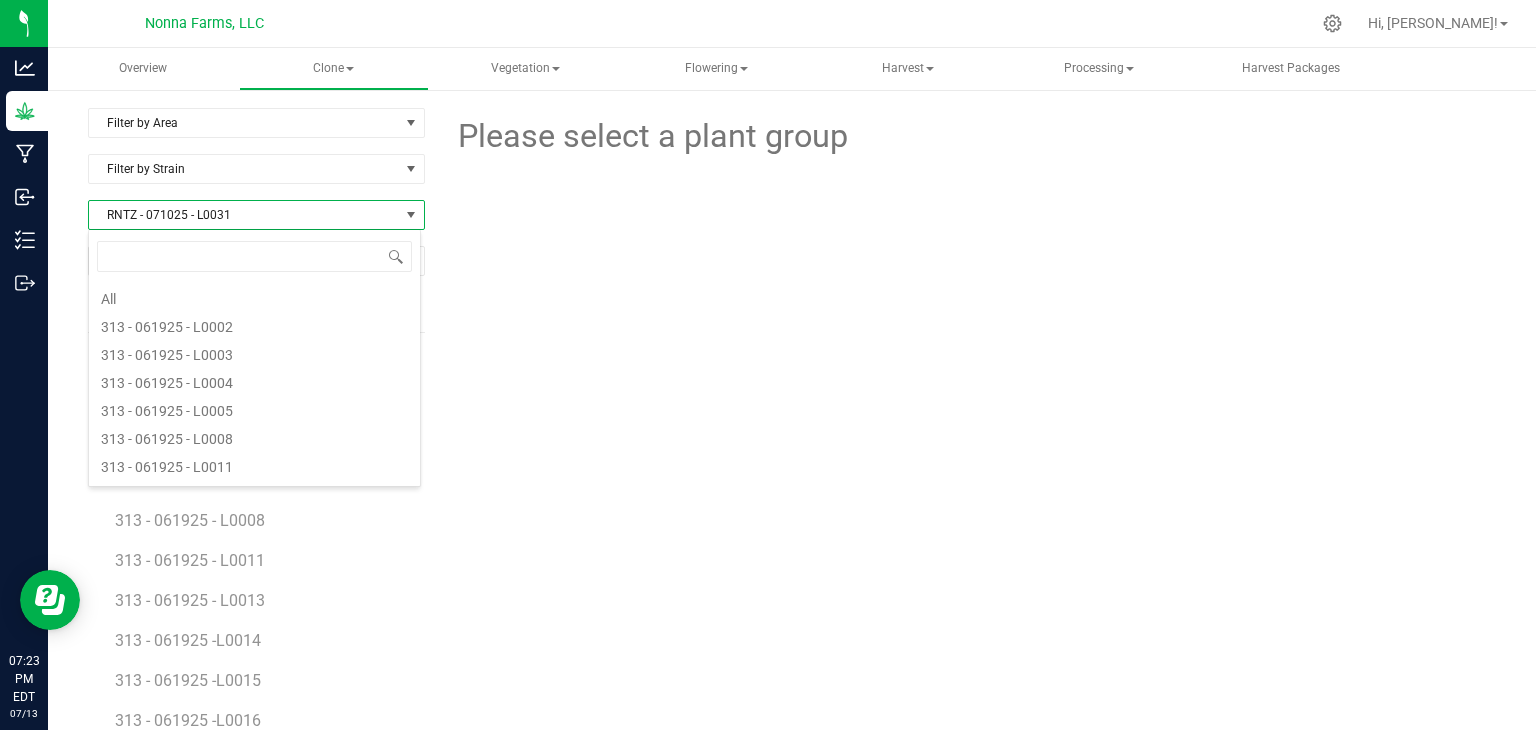 scroll, scrollTop: 5988, scrollLeft: 0, axis: vertical 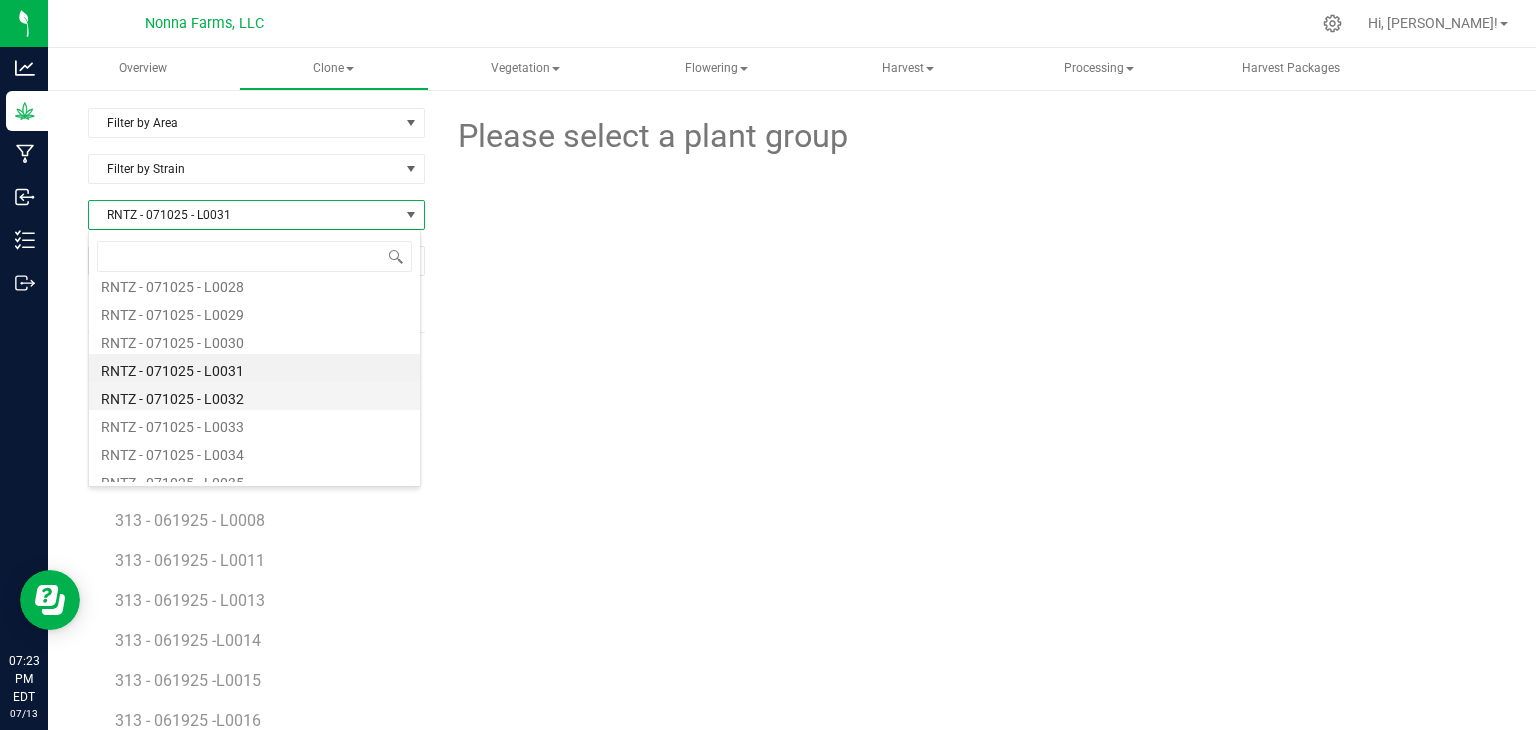 click on "RNTZ - 071025 - L0032" at bounding box center (254, 396) 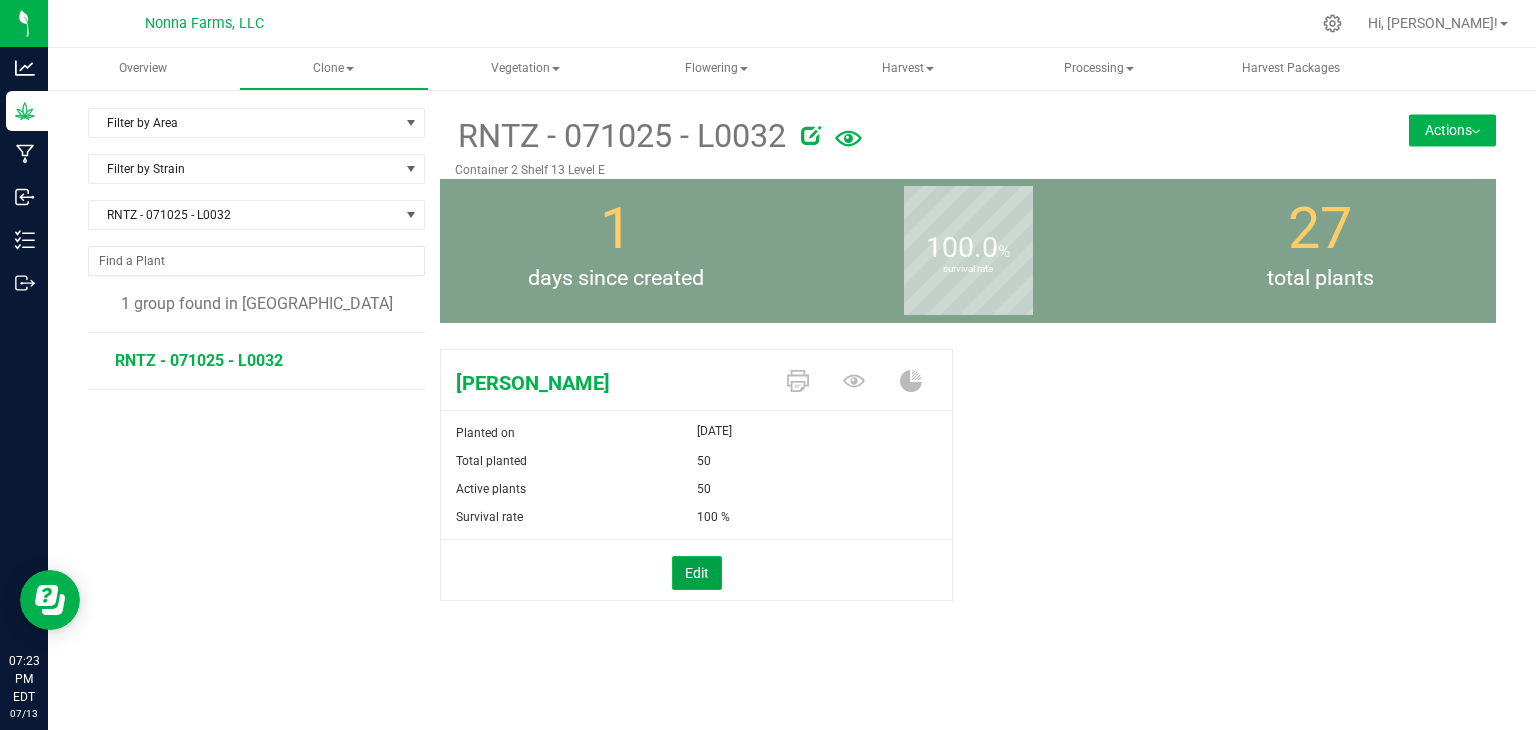 drag, startPoint x: 686, startPoint y: 582, endPoint x: 741, endPoint y: 508, distance: 92.20087 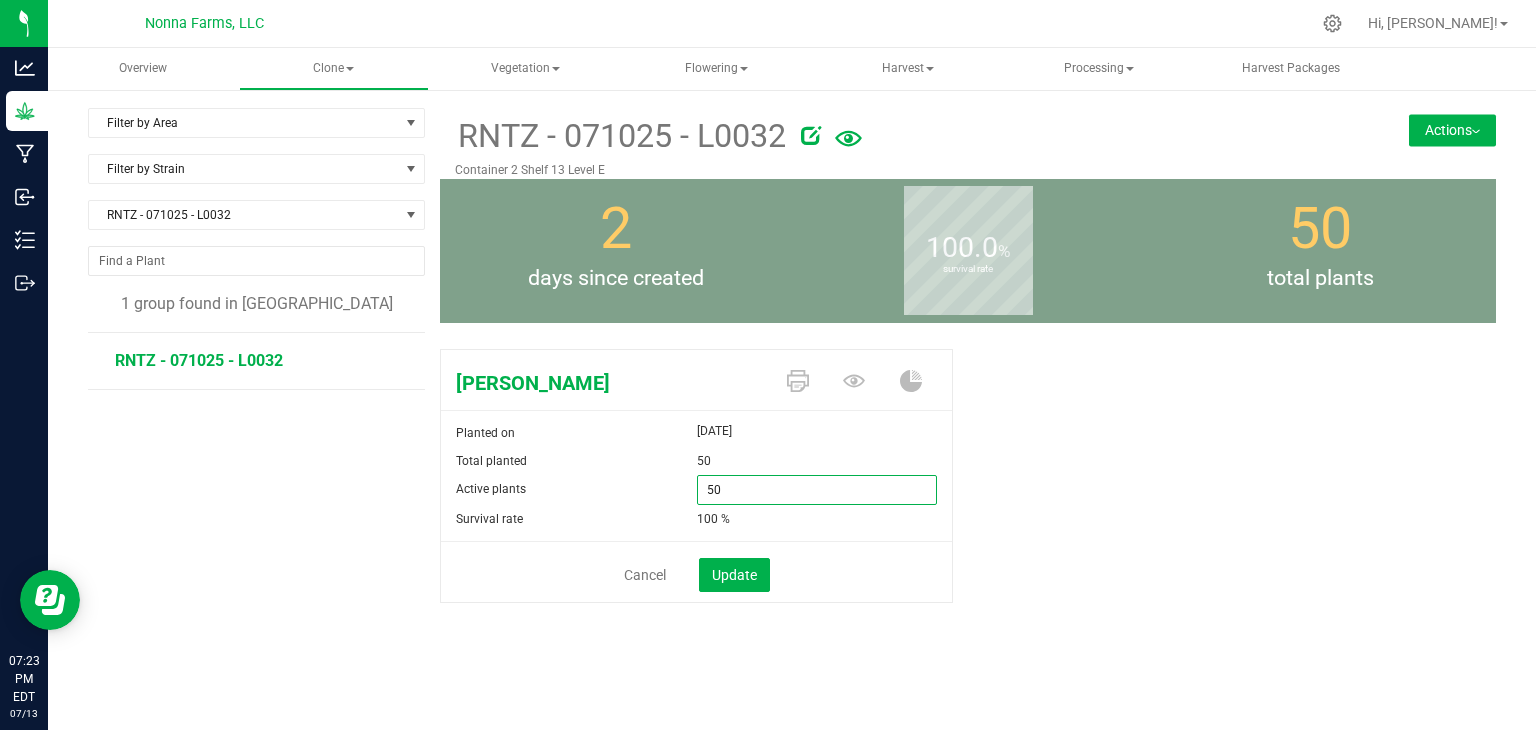 drag, startPoint x: 748, startPoint y: 493, endPoint x: 537, endPoint y: 469, distance: 212.36055 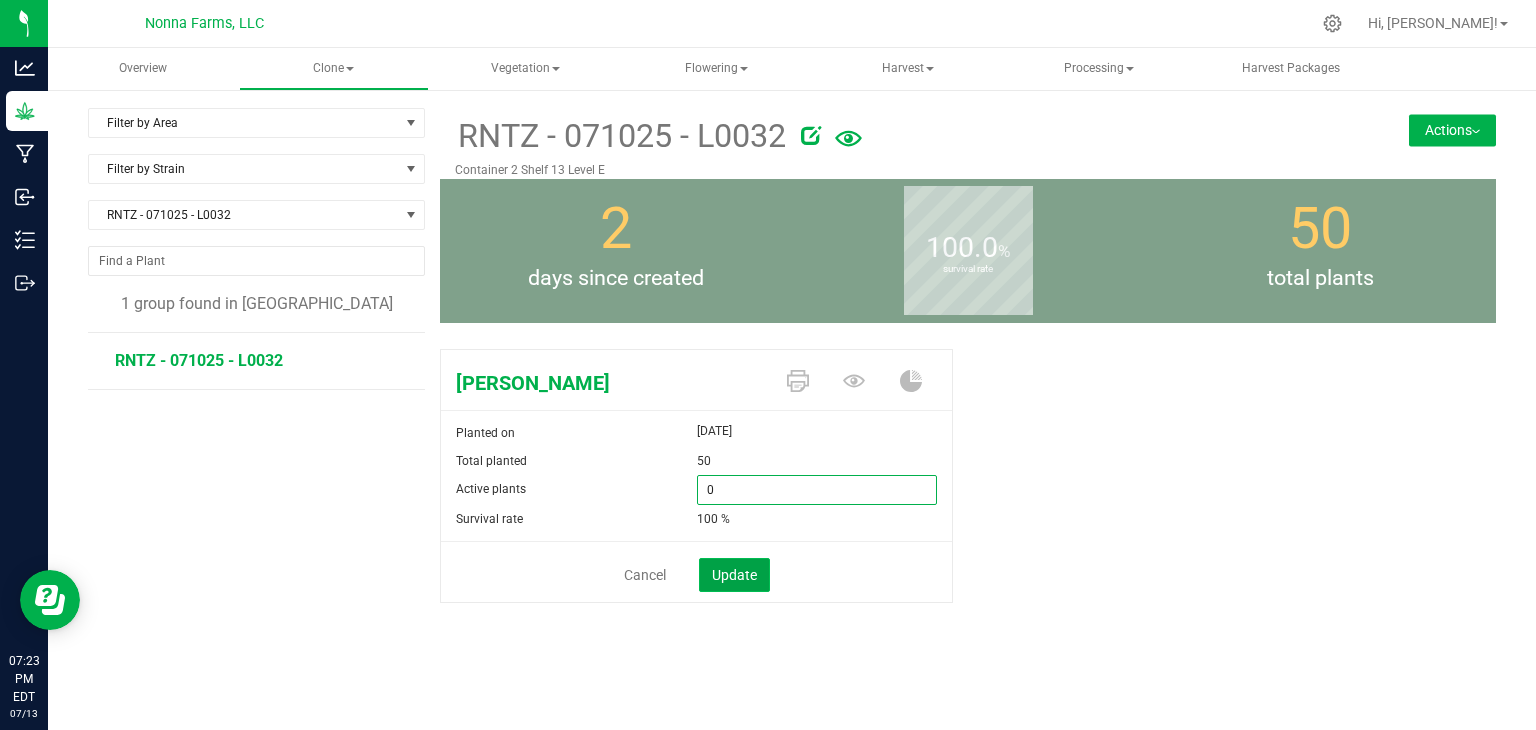type on "0" 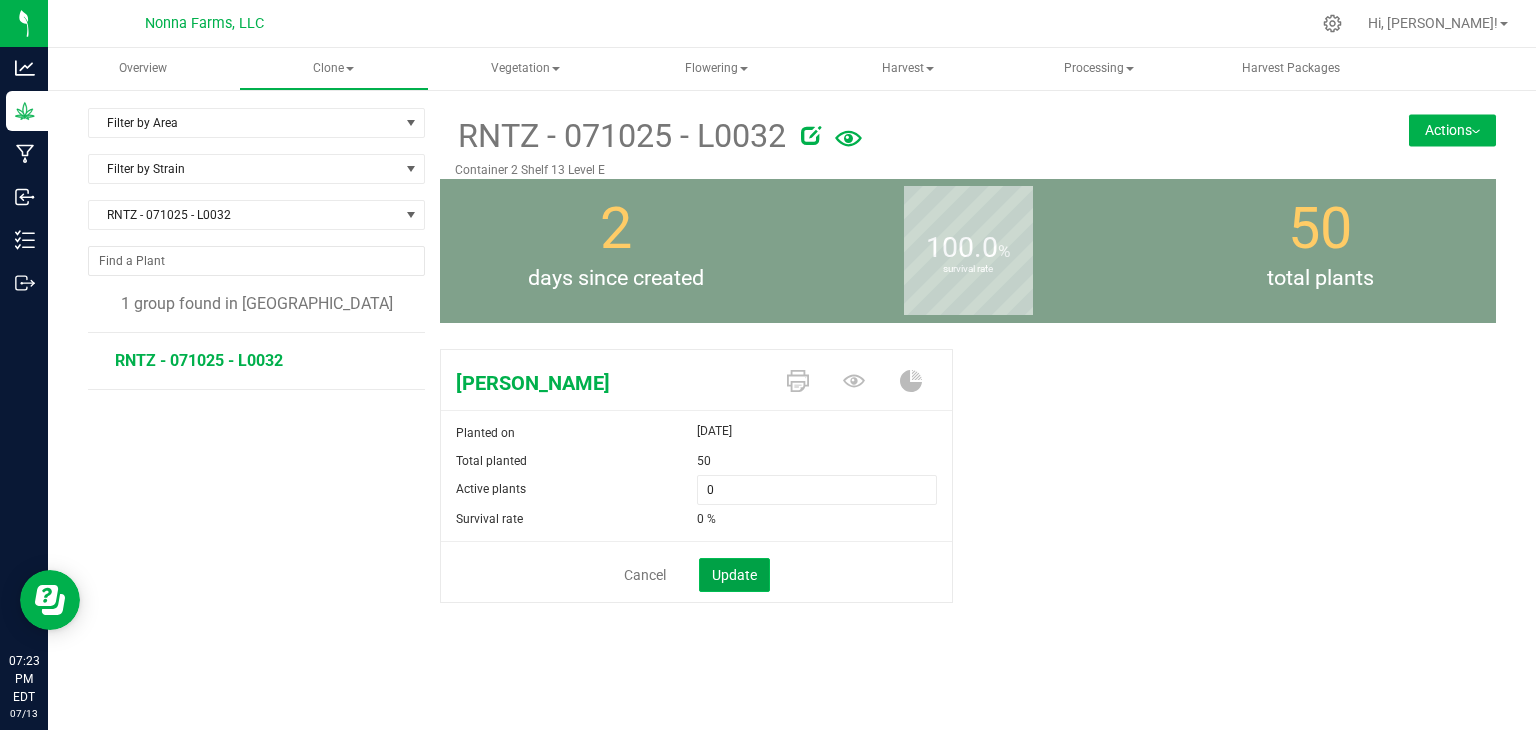 click on "Update" 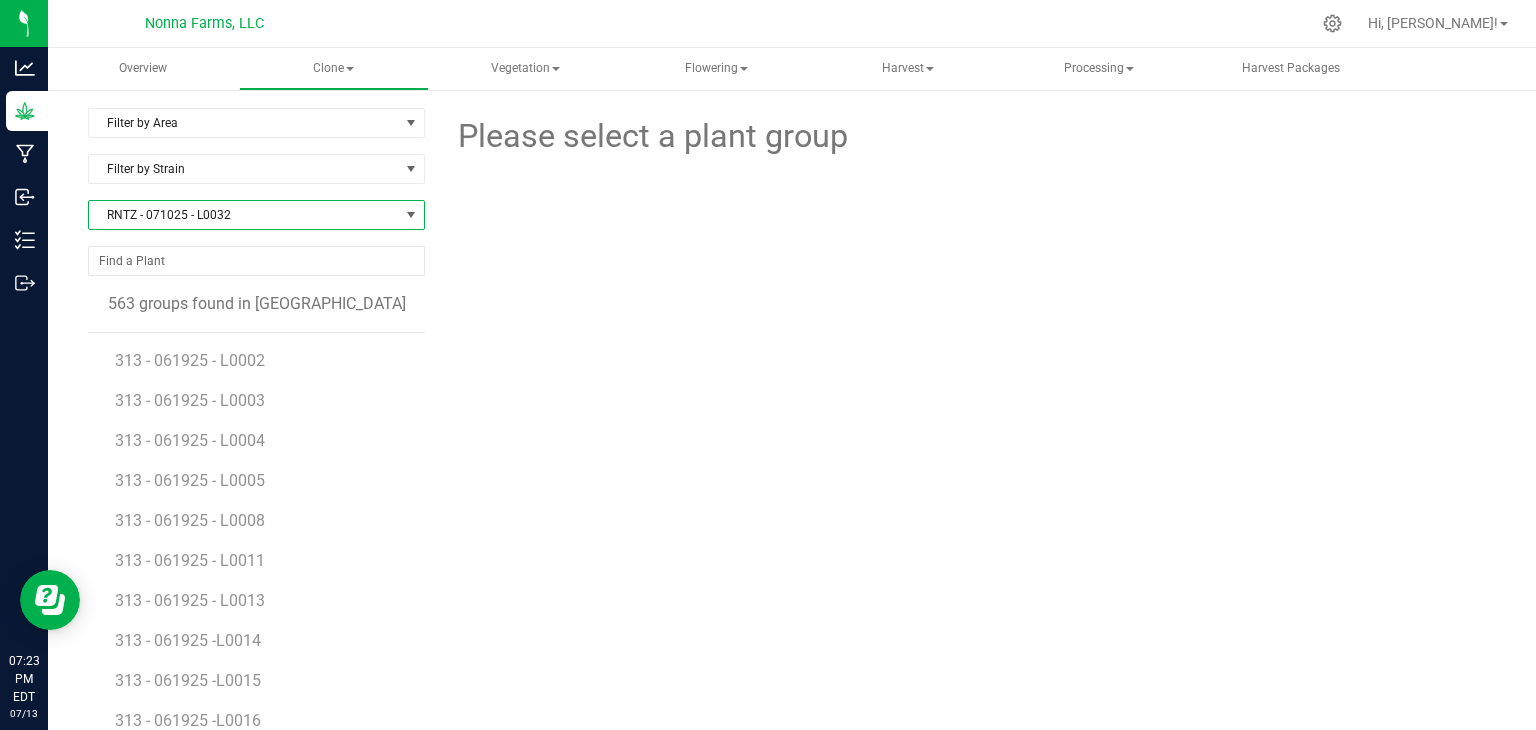 click on "RNTZ - 071025 - L0032" at bounding box center (244, 215) 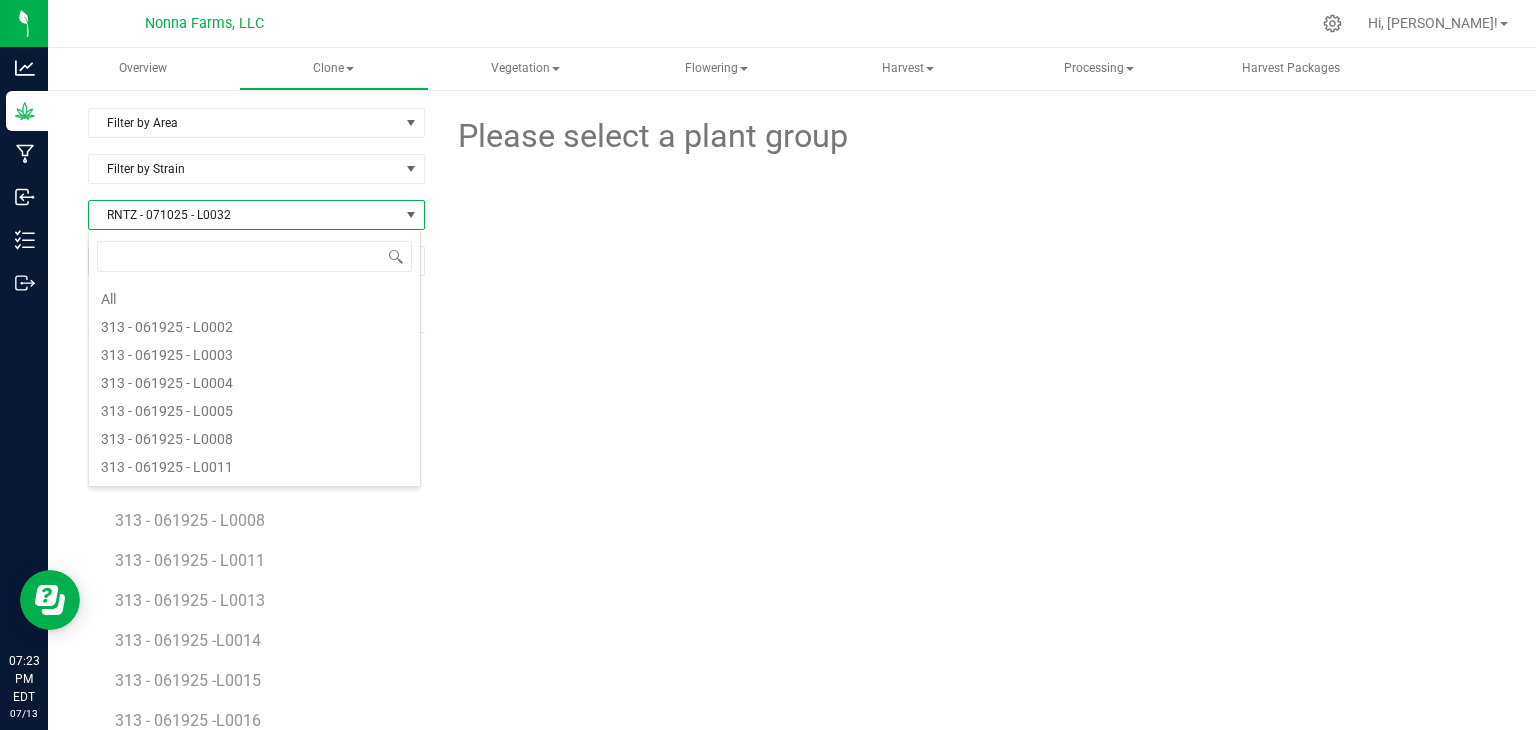 scroll, scrollTop: 6016, scrollLeft: 0, axis: vertical 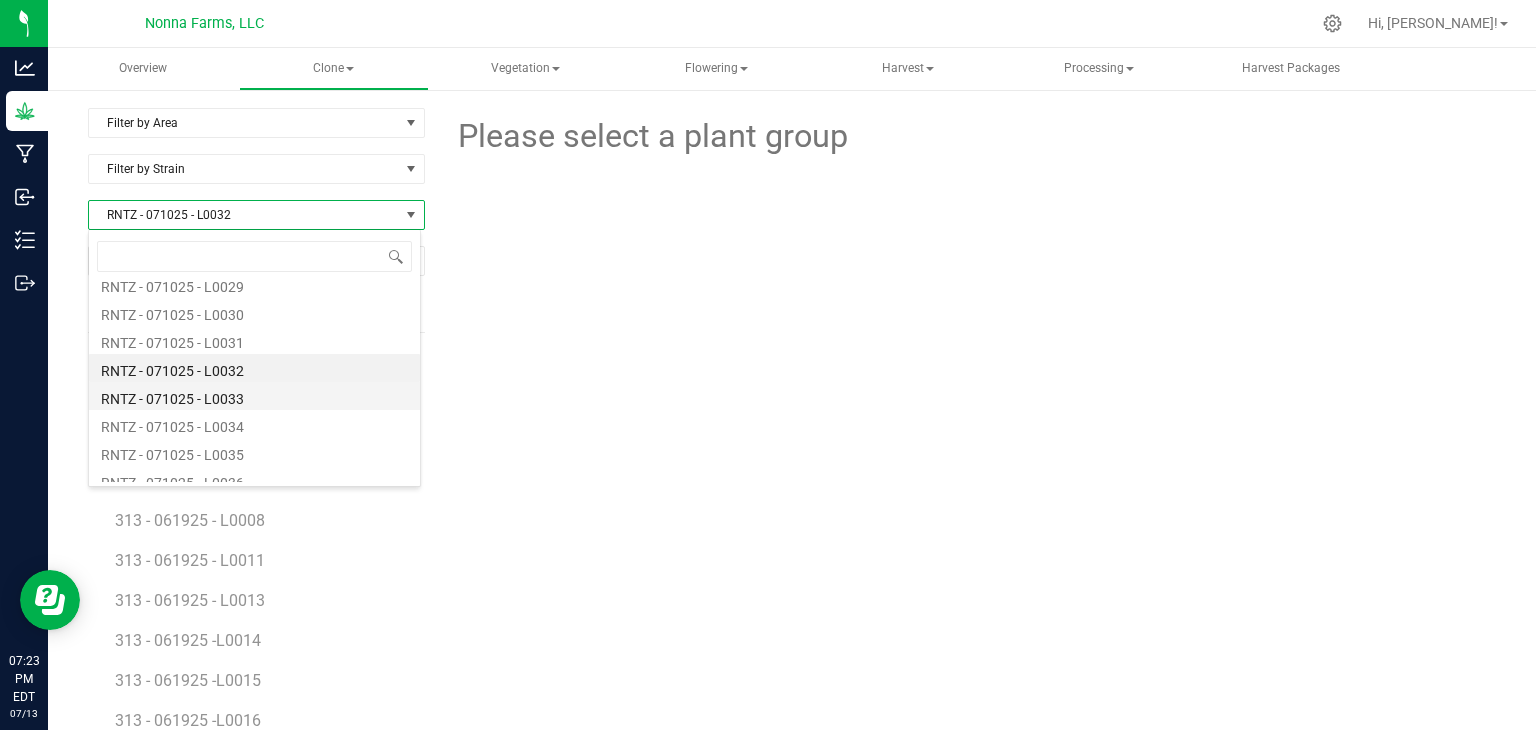 click on "RNTZ - 071025 - L0033" at bounding box center (254, 396) 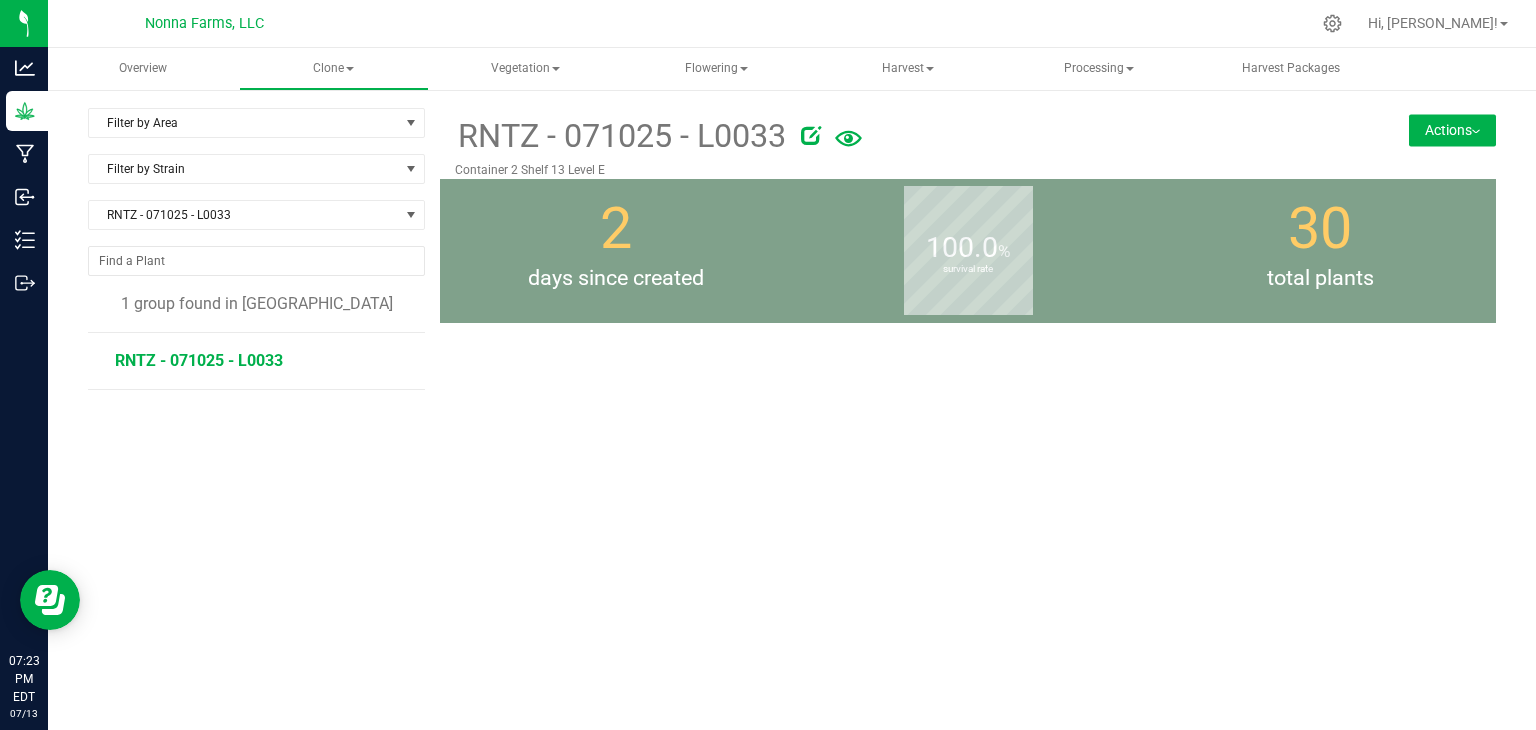 click on "RNTZ - 071025 - L0033" at bounding box center [199, 360] 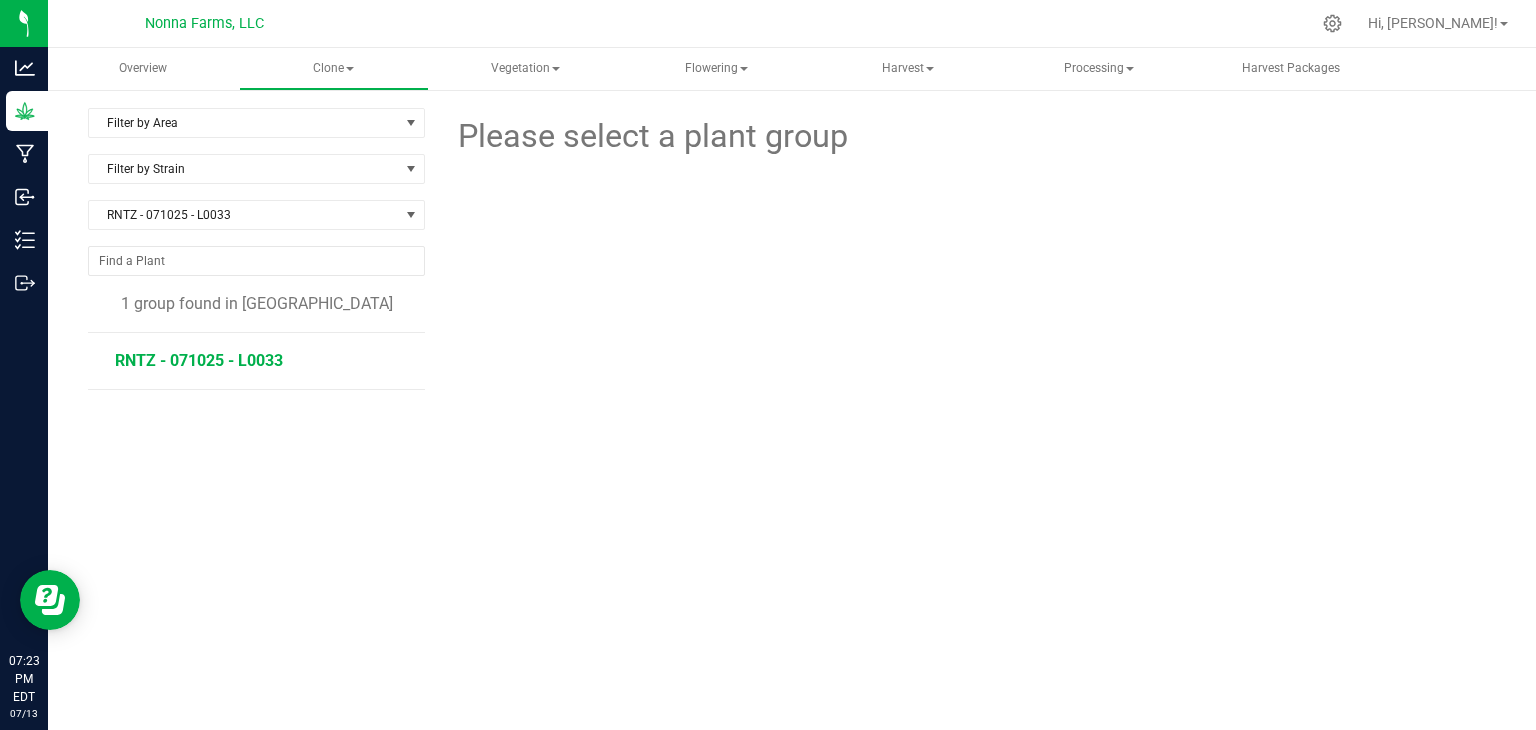click on "RNTZ - 071025 - L0033" at bounding box center [199, 360] 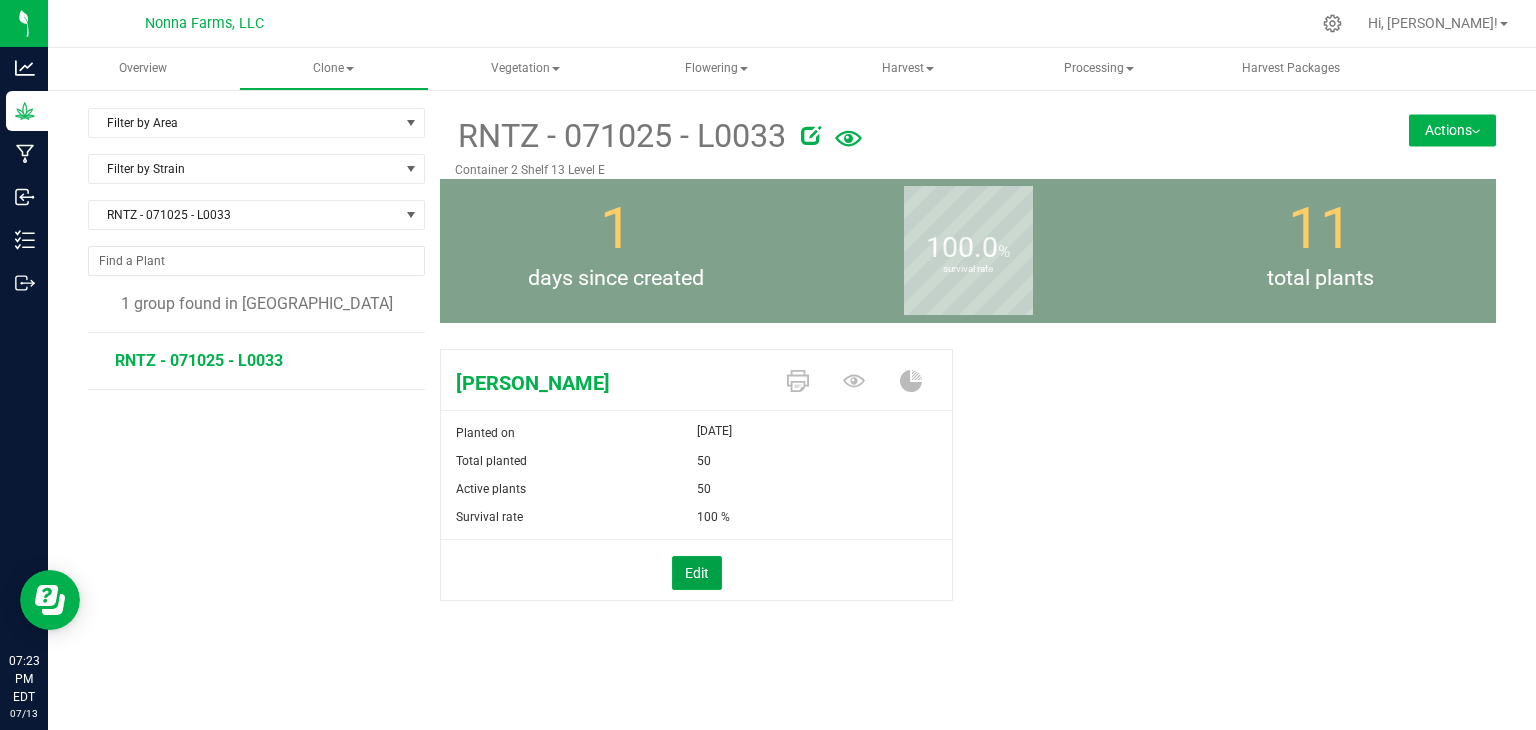 drag, startPoint x: 696, startPoint y: 565, endPoint x: 728, endPoint y: 505, distance: 68 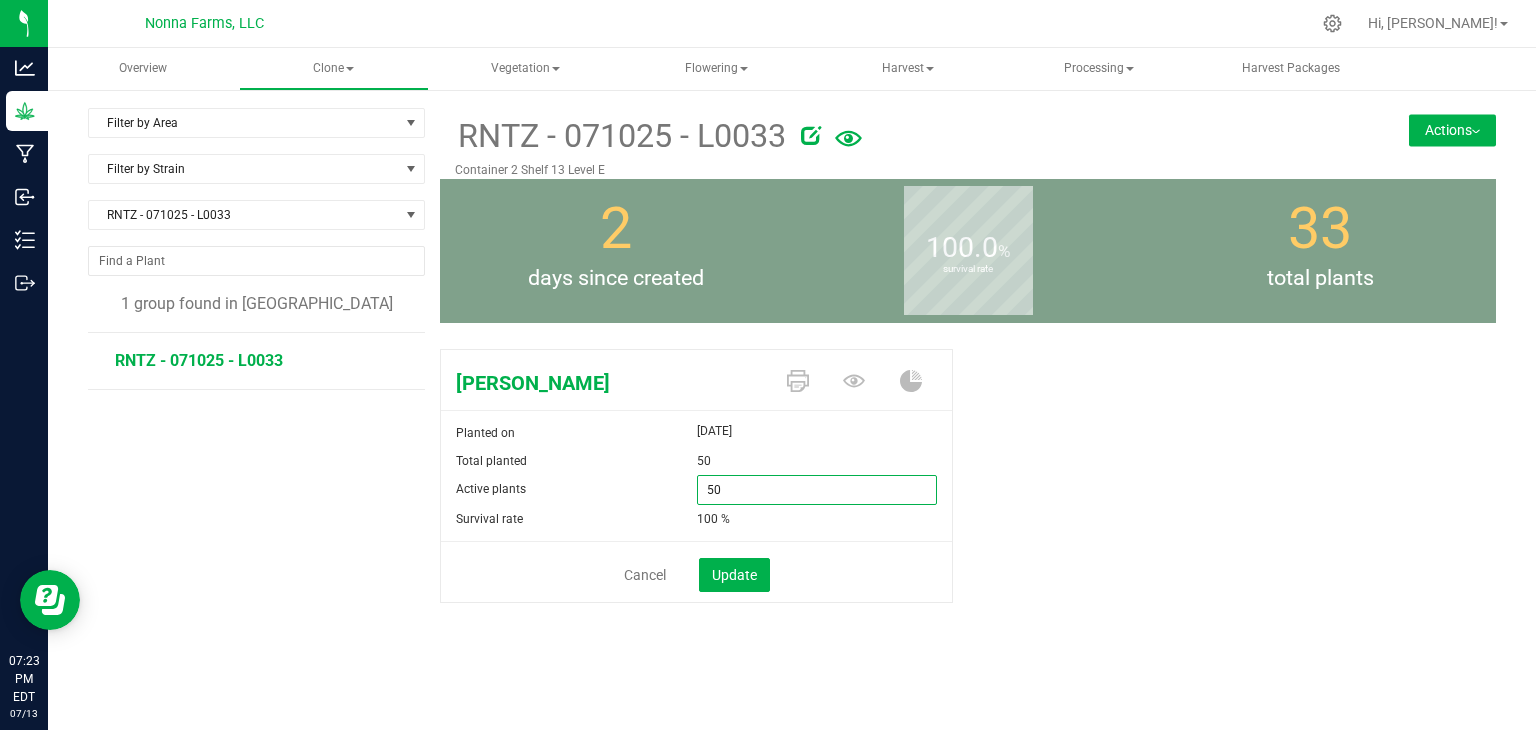 drag, startPoint x: 736, startPoint y: 495, endPoint x: 640, endPoint y: 491, distance: 96.0833 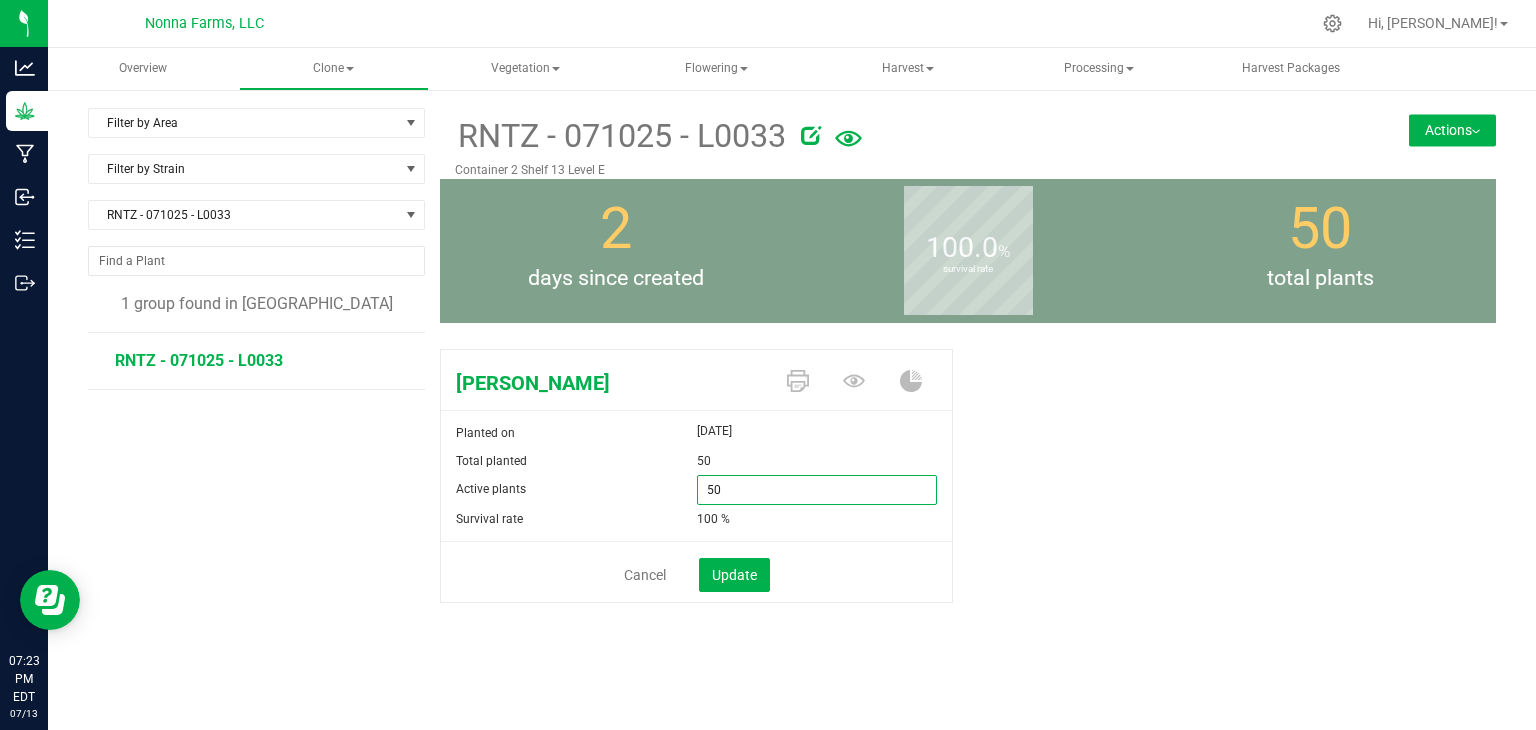 type on "0" 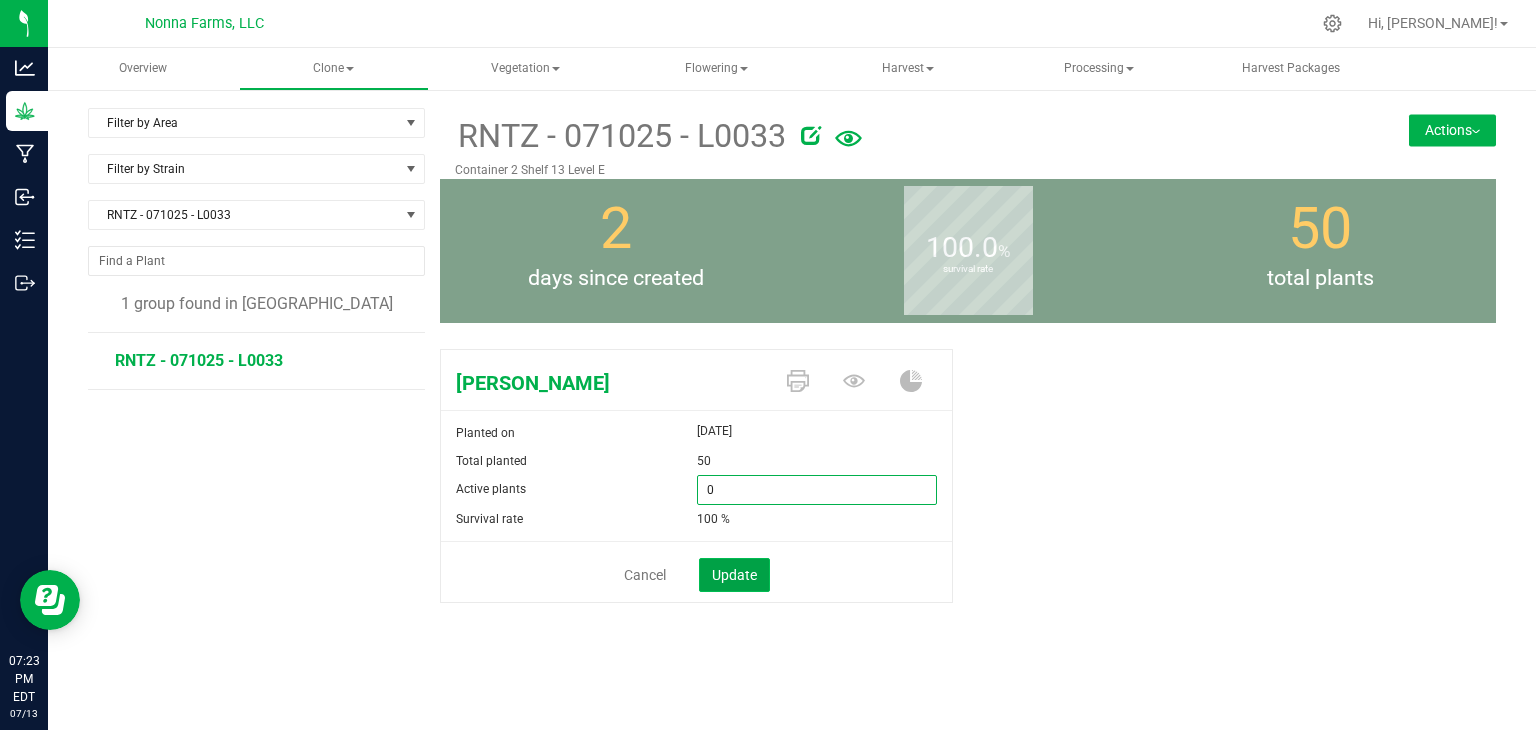 type on "0" 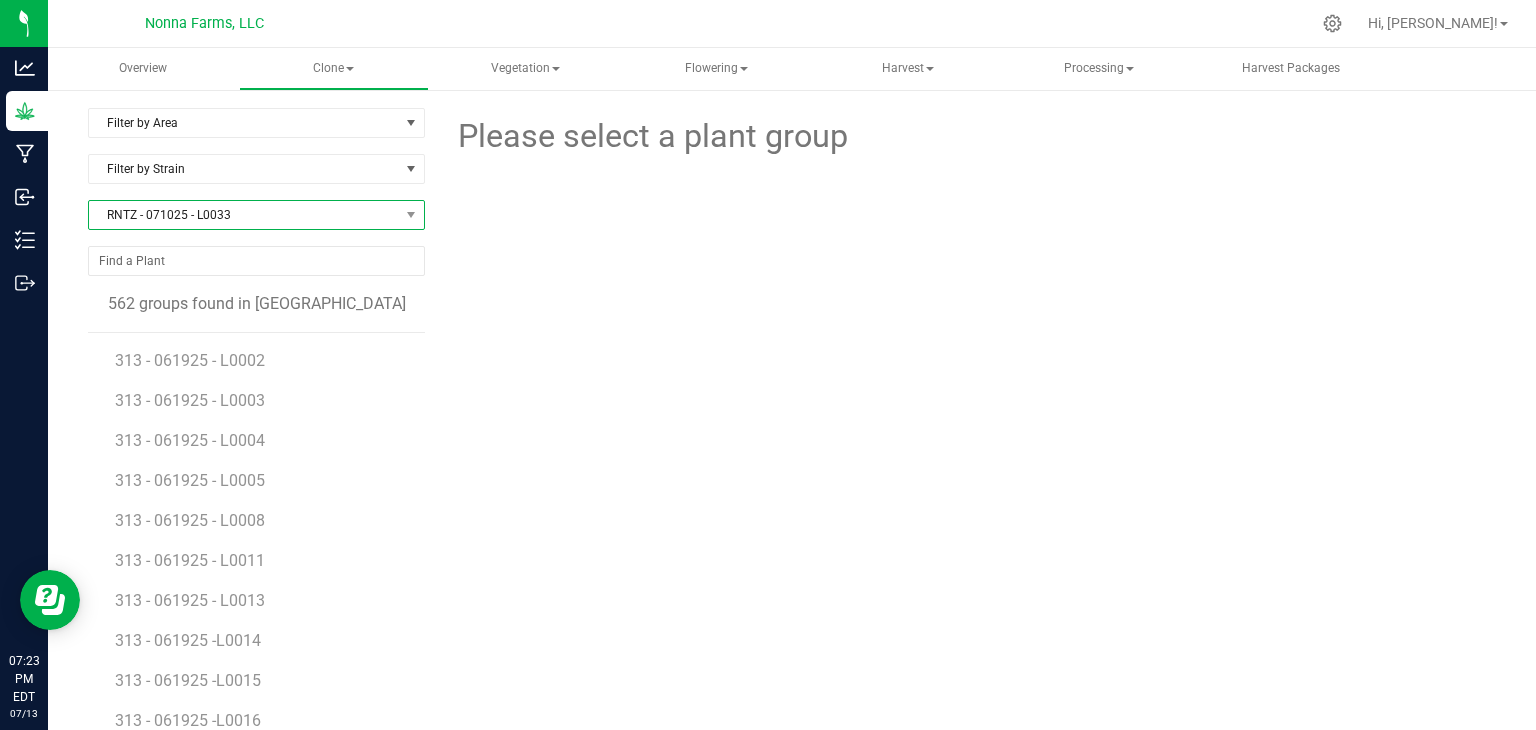 click on "RNTZ - 071025 - L0033" at bounding box center [244, 215] 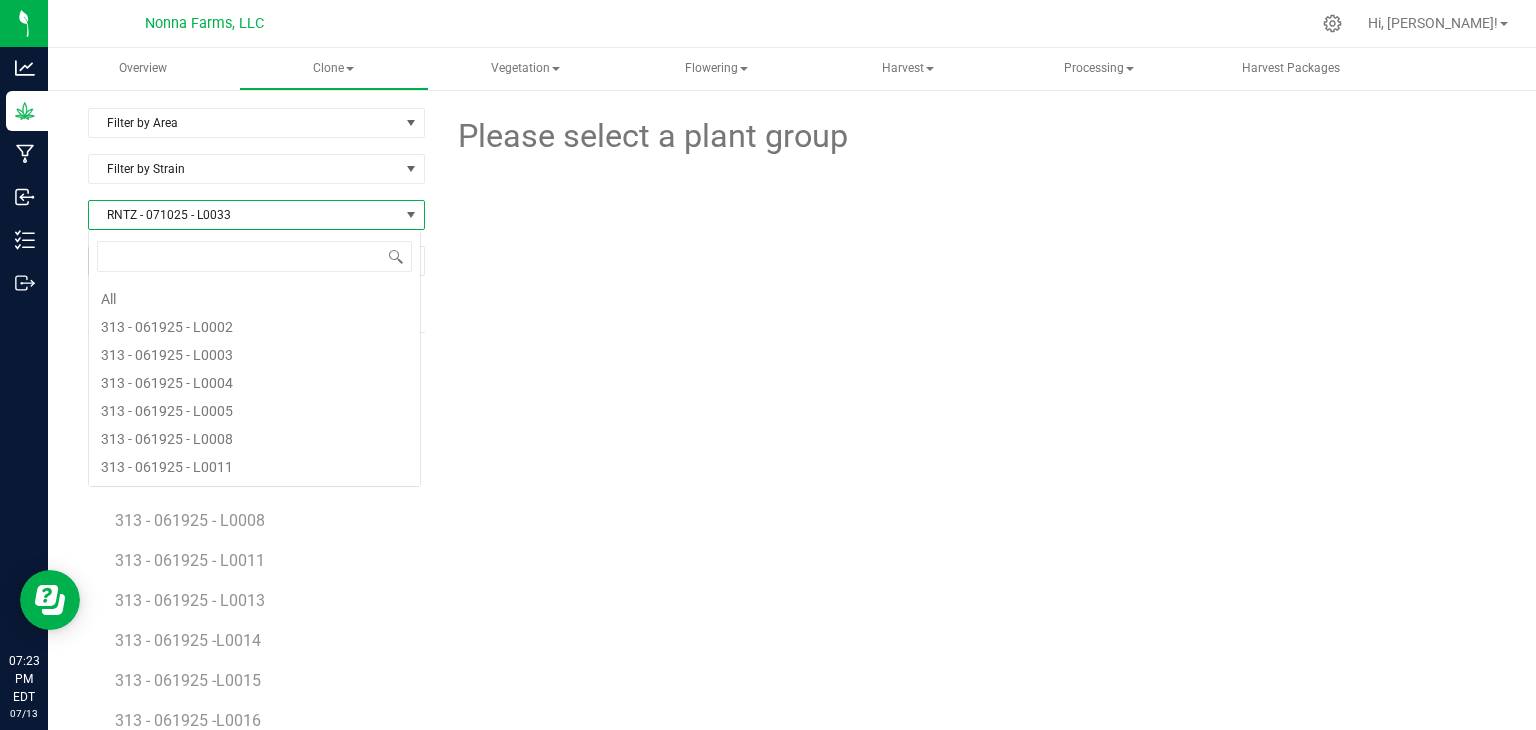 scroll, scrollTop: 99970, scrollLeft: 99666, axis: both 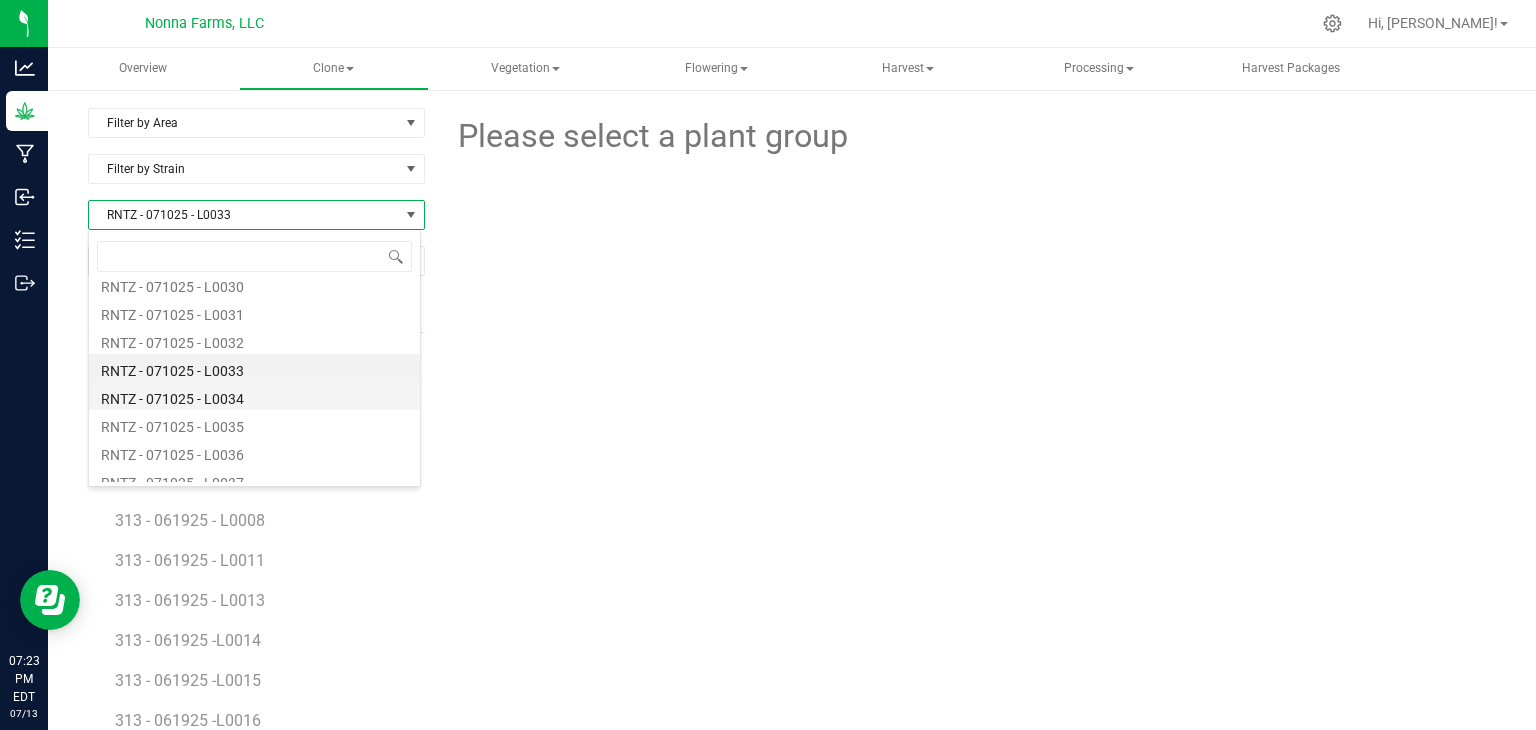 click on "RNTZ - 071025 - L0034" at bounding box center [254, 396] 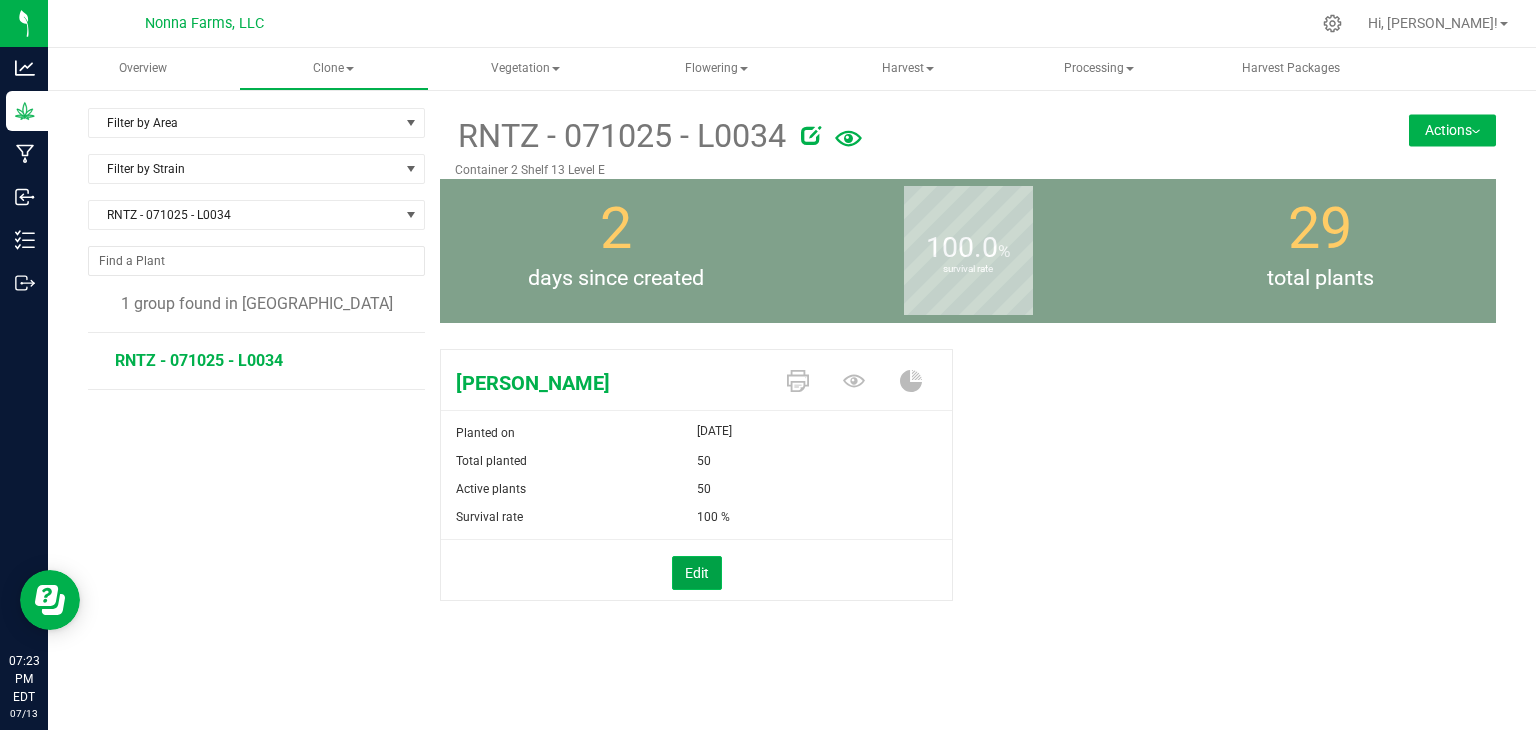 click on "Edit" at bounding box center [697, 573] 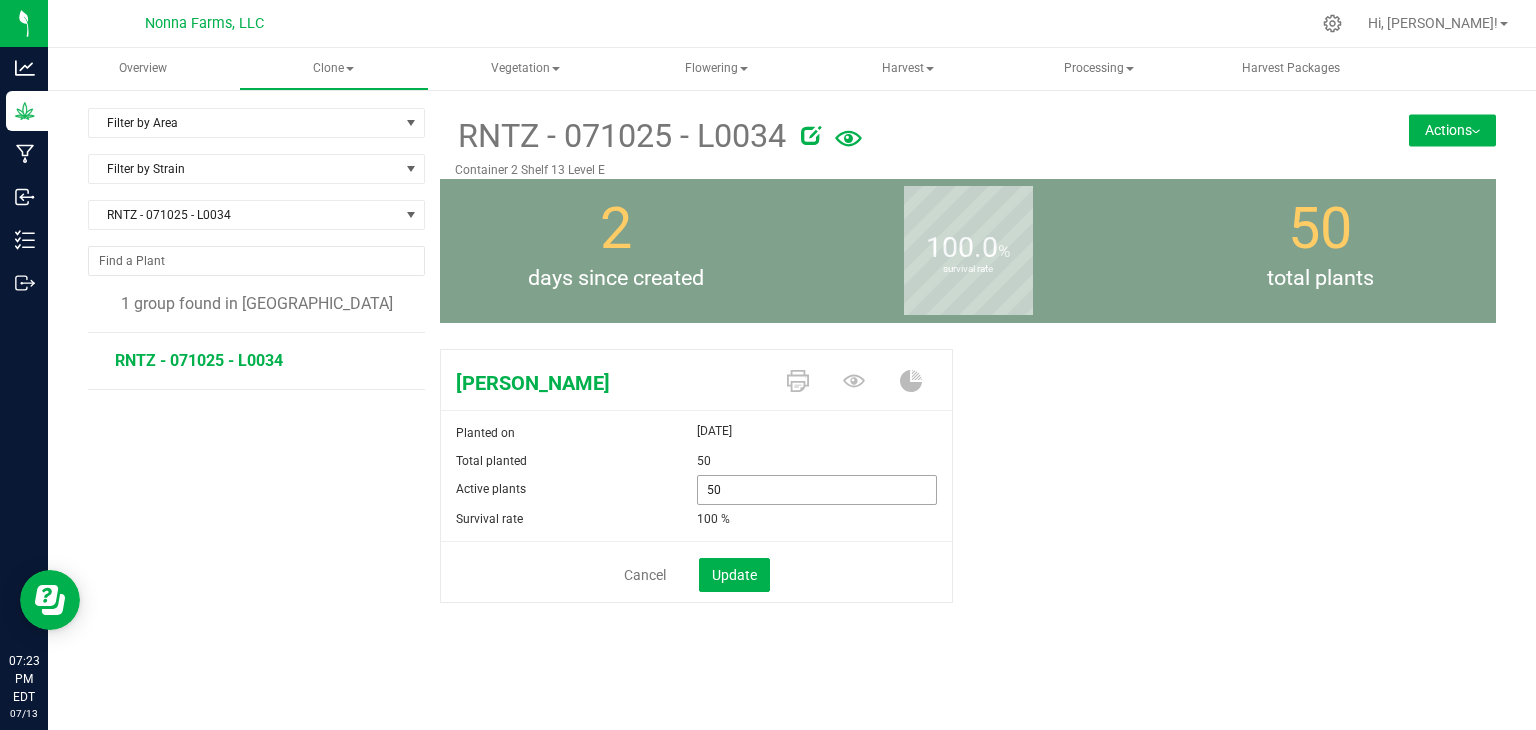 drag, startPoint x: 740, startPoint y: 493, endPoint x: 596, endPoint y: 480, distance: 144.58562 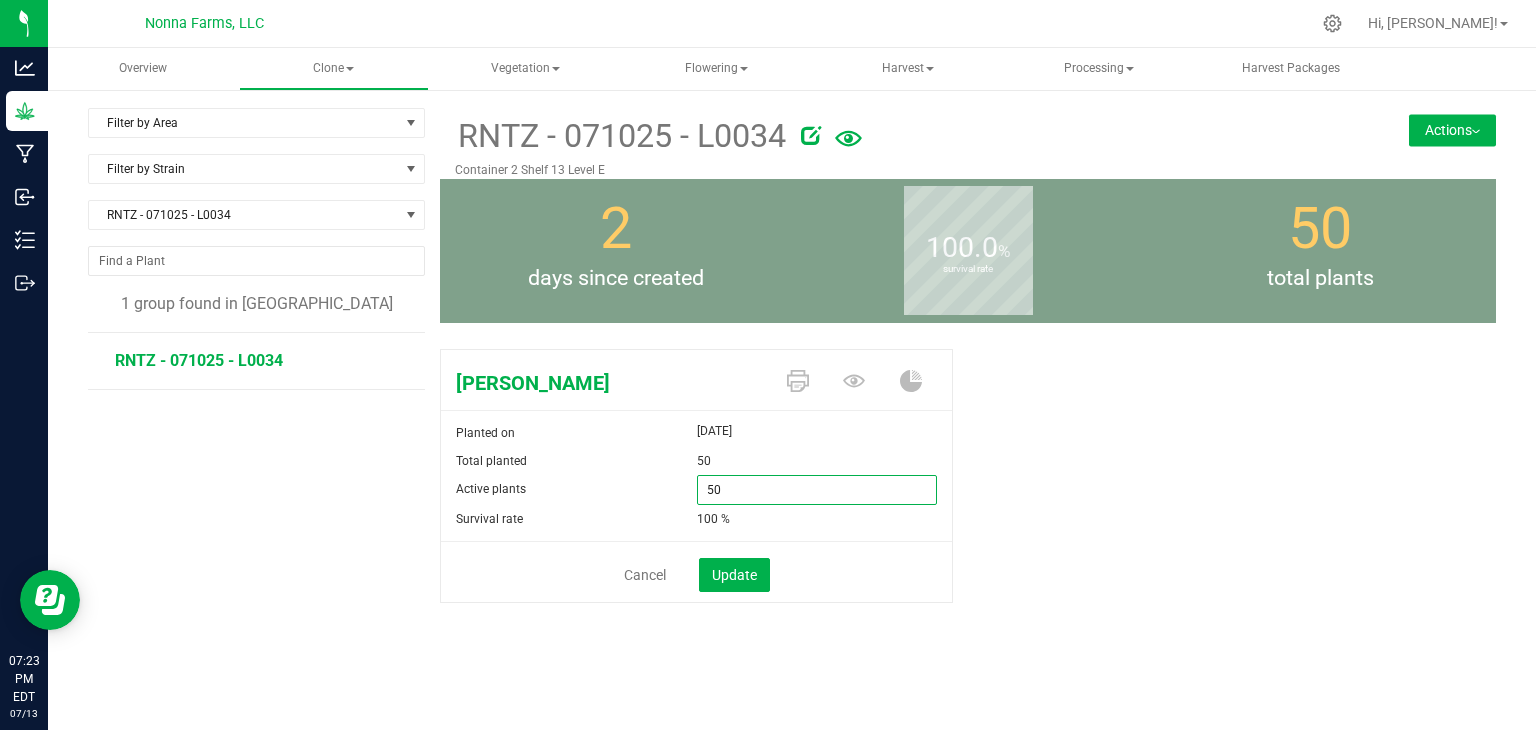 type on "0" 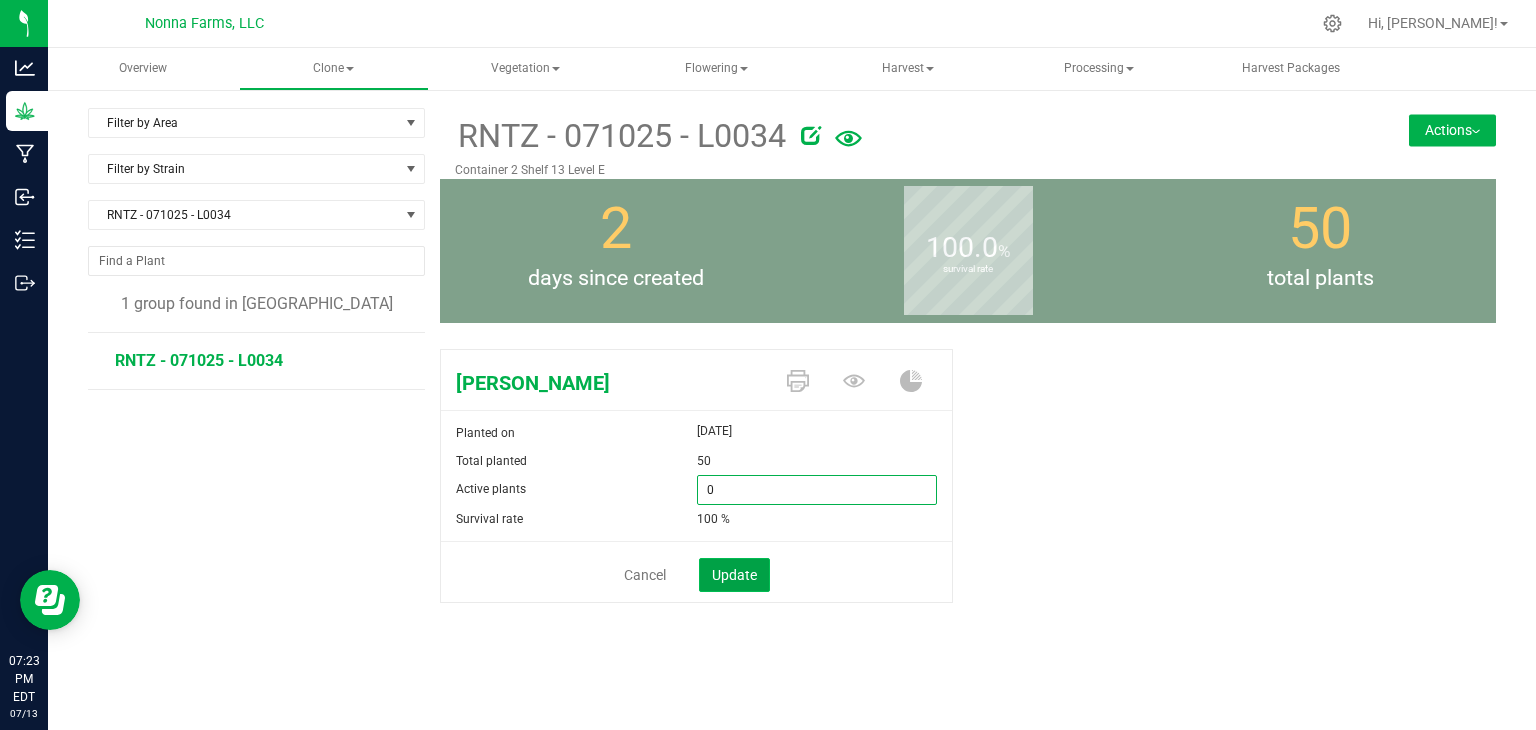type on "0" 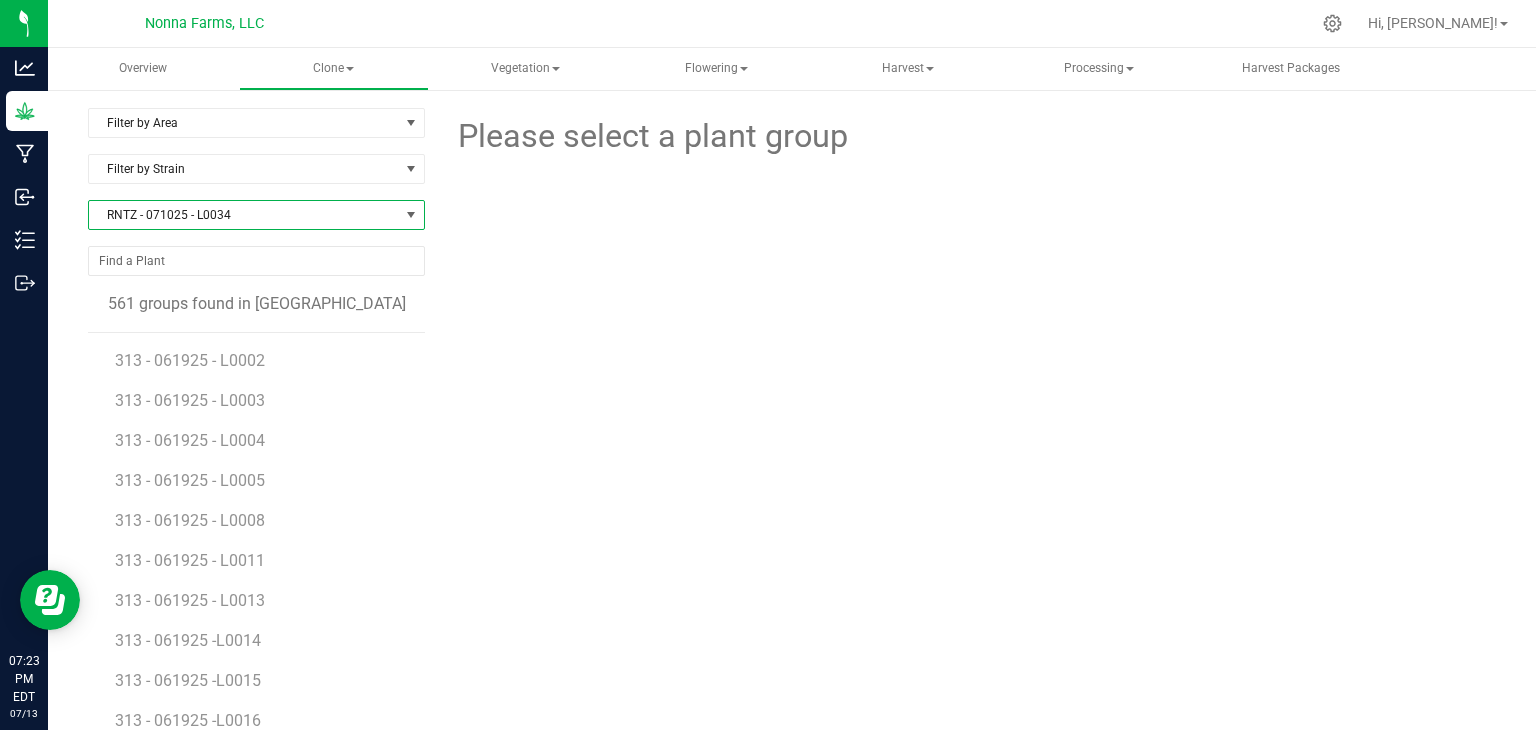 click on "RNTZ - 071025 - L0034" at bounding box center (244, 215) 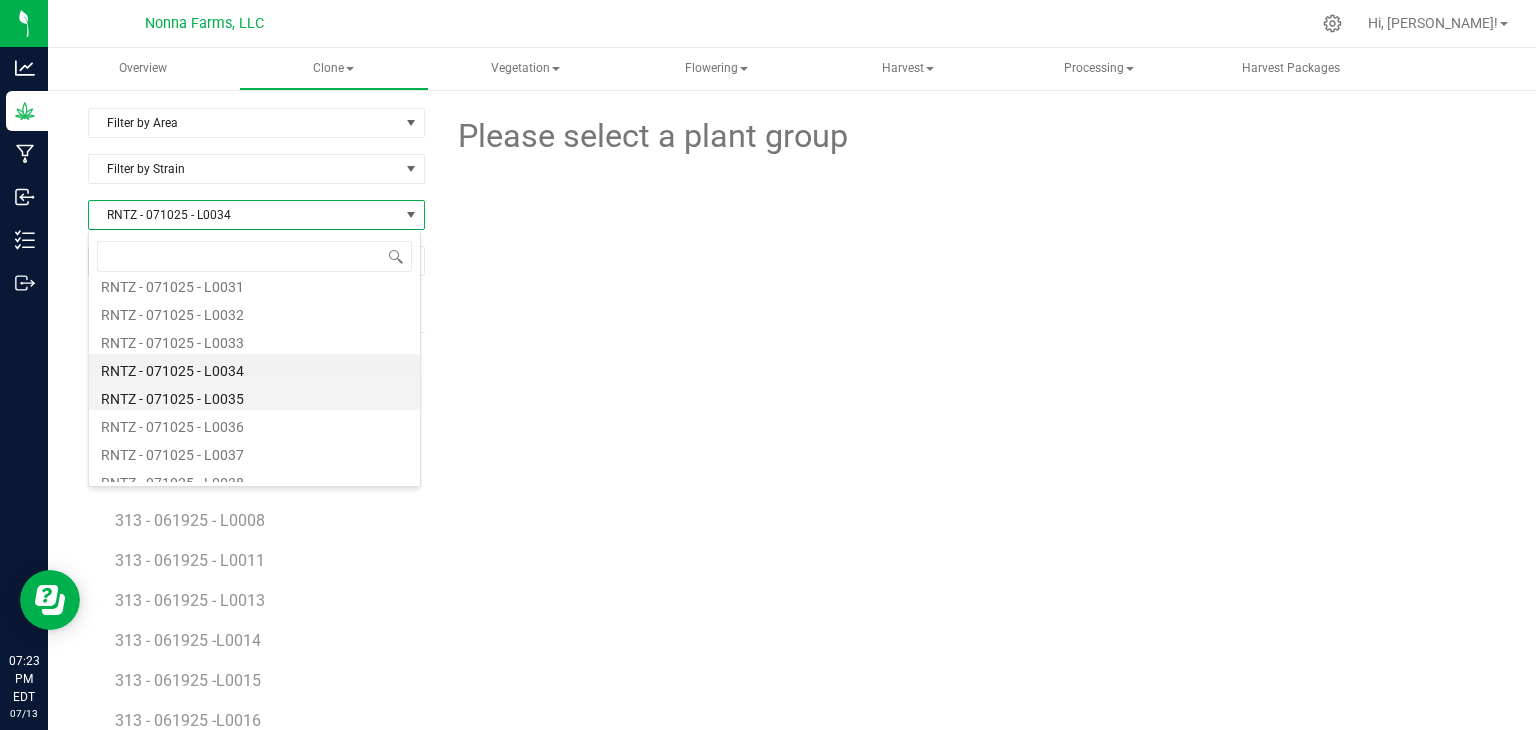 click on "RNTZ - 071025 - L0035" at bounding box center (254, 396) 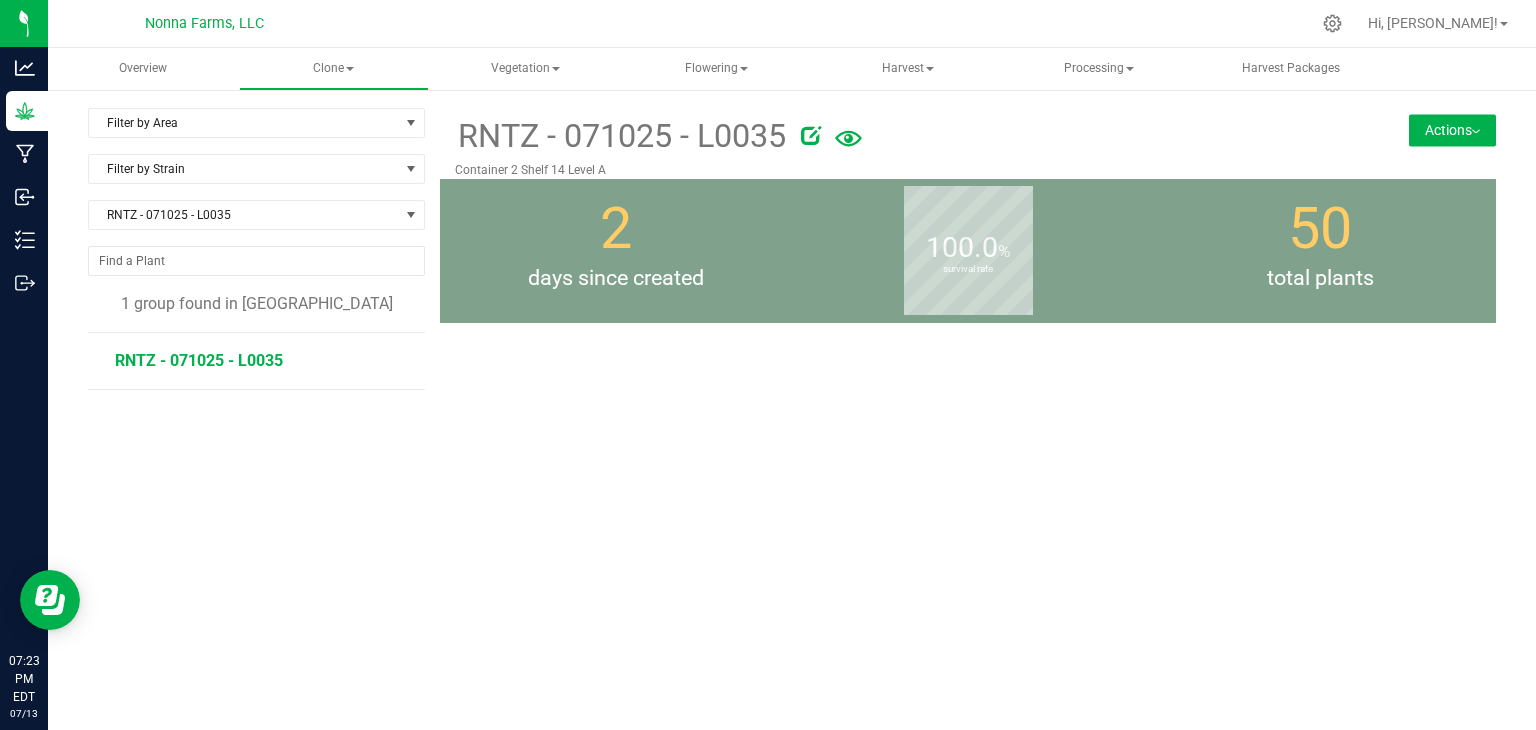 click on "RNTZ - 071025 - L0035" at bounding box center (199, 360) 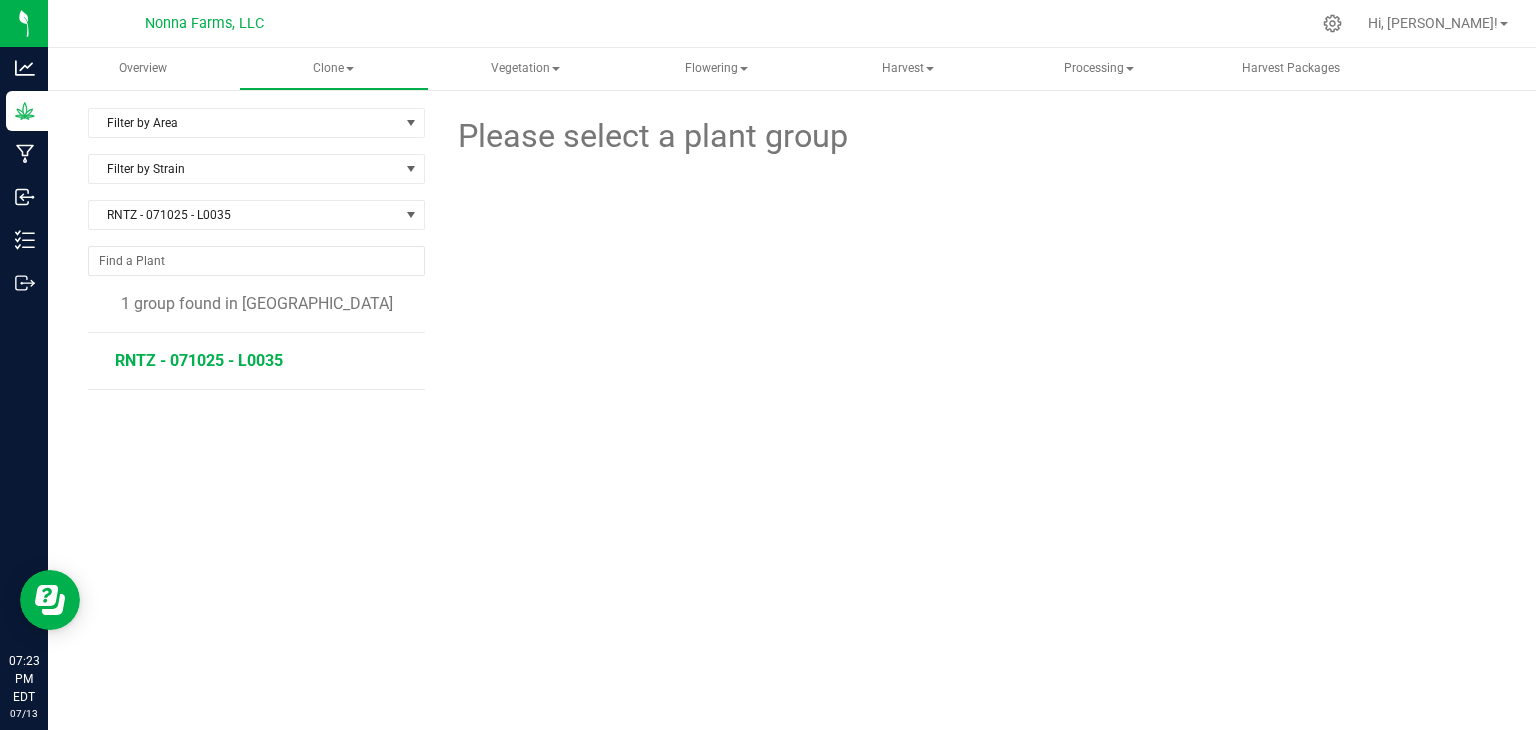 click on "RNTZ - 071025 - L0035" at bounding box center (199, 360) 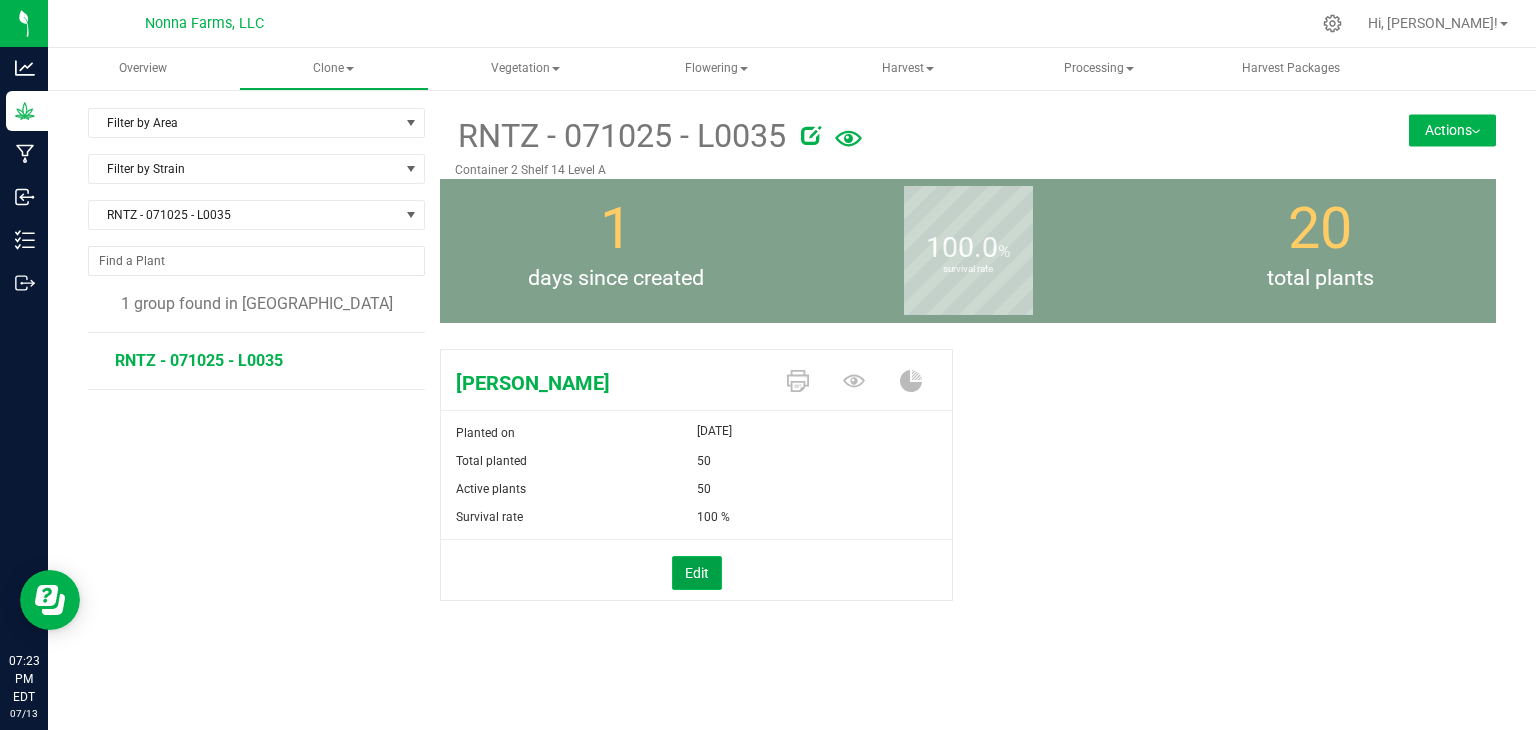click on "Edit" at bounding box center [697, 573] 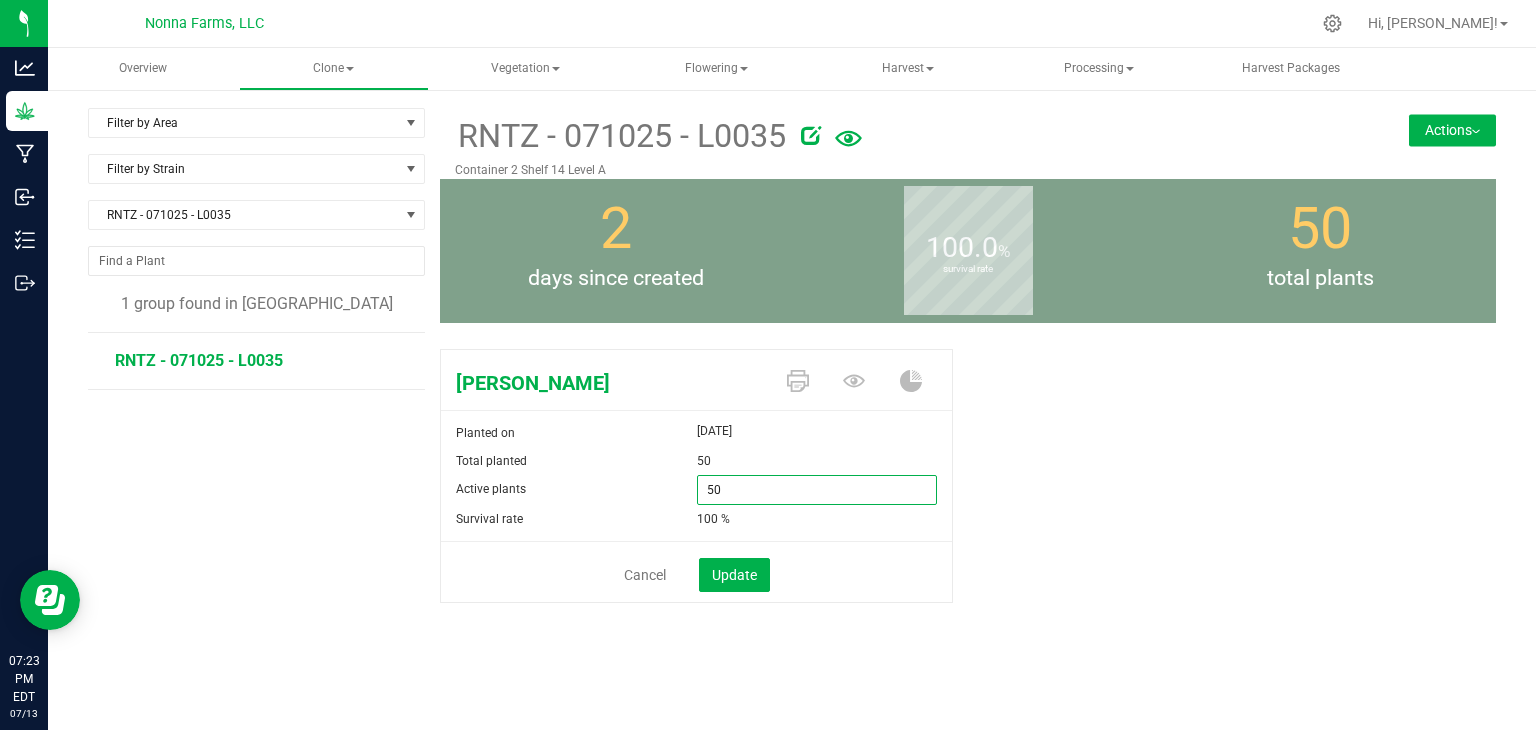 drag, startPoint x: 741, startPoint y: 491, endPoint x: 573, endPoint y: 473, distance: 168.96153 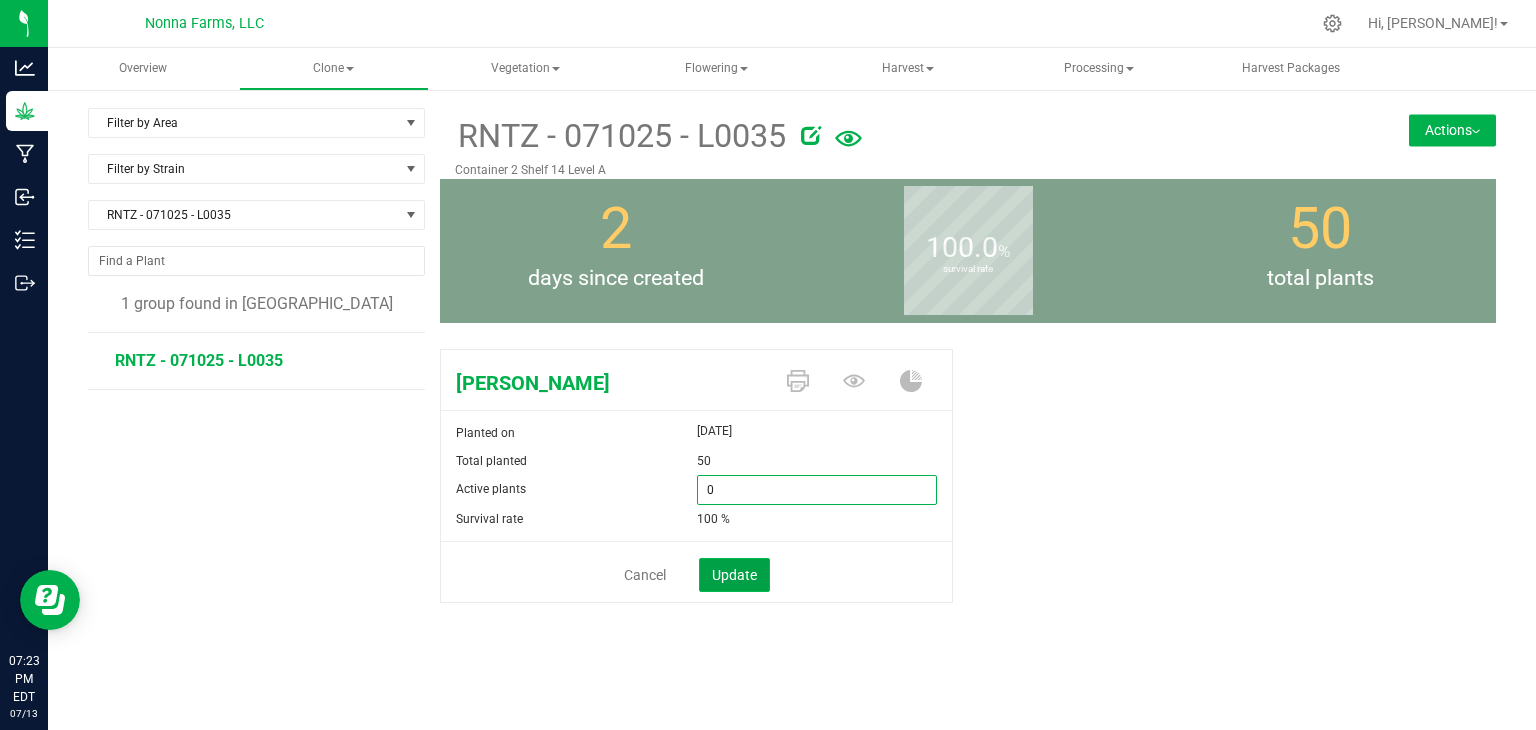 type on "0" 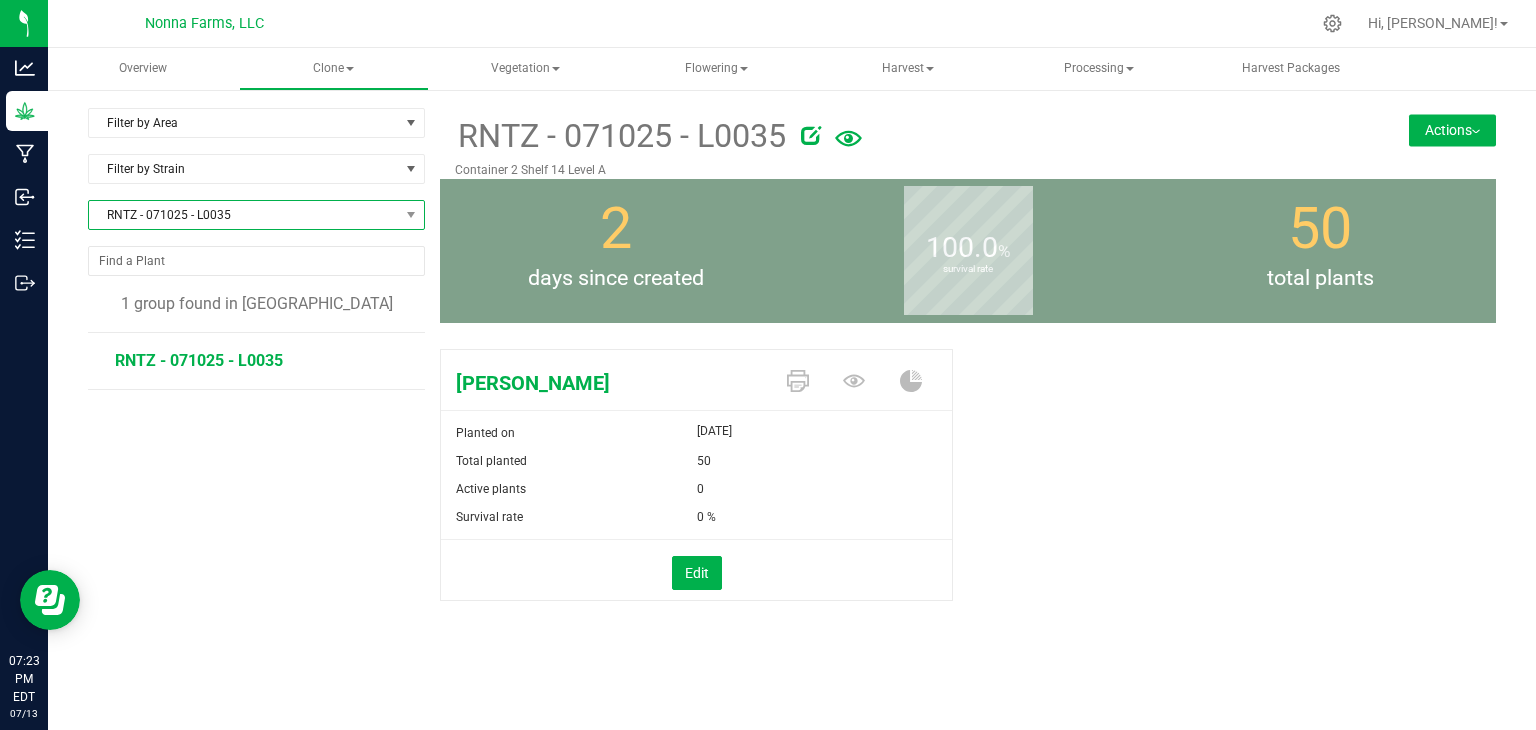 click on "RNTZ - 071025 - L0035" at bounding box center (244, 215) 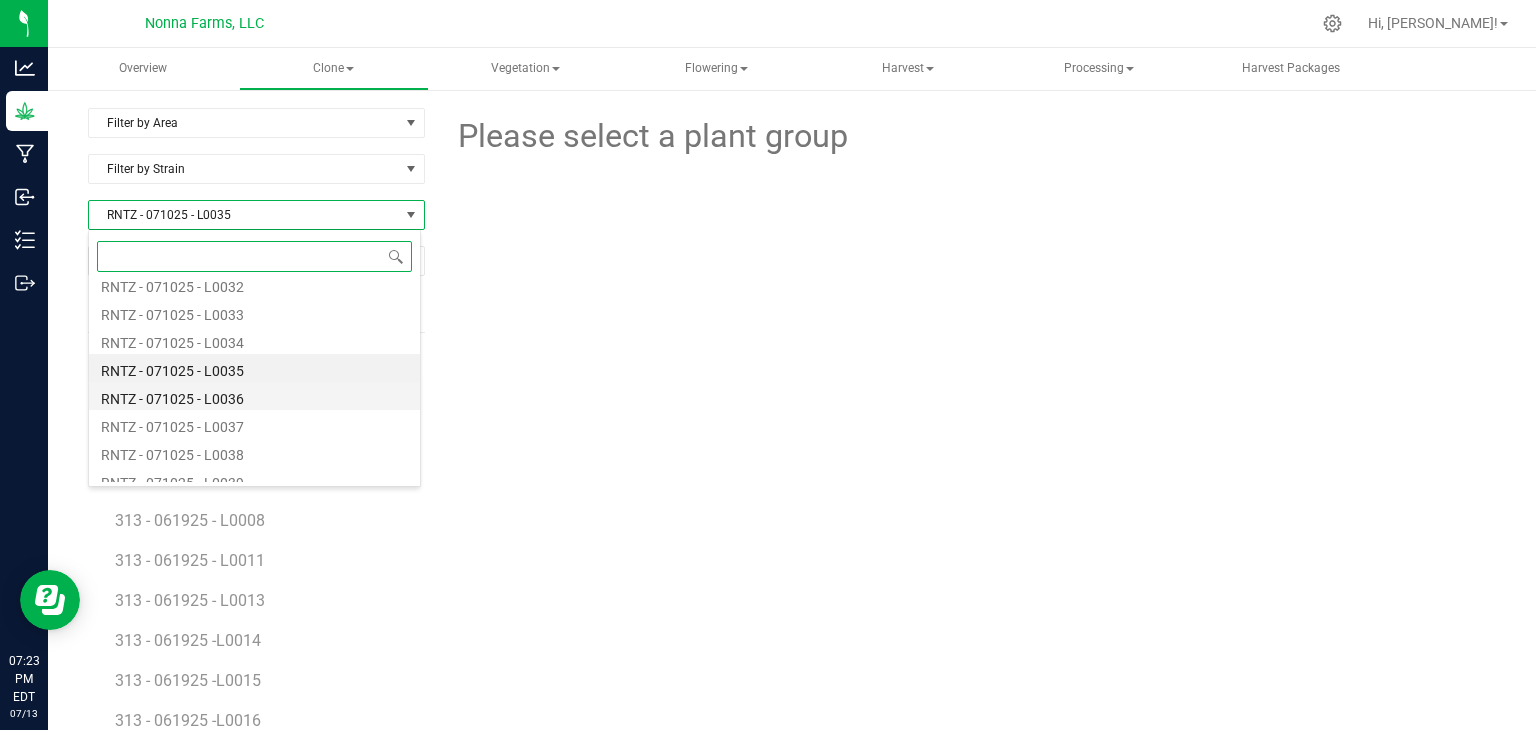 click on "RNTZ - 071025 - L0036" at bounding box center (254, 396) 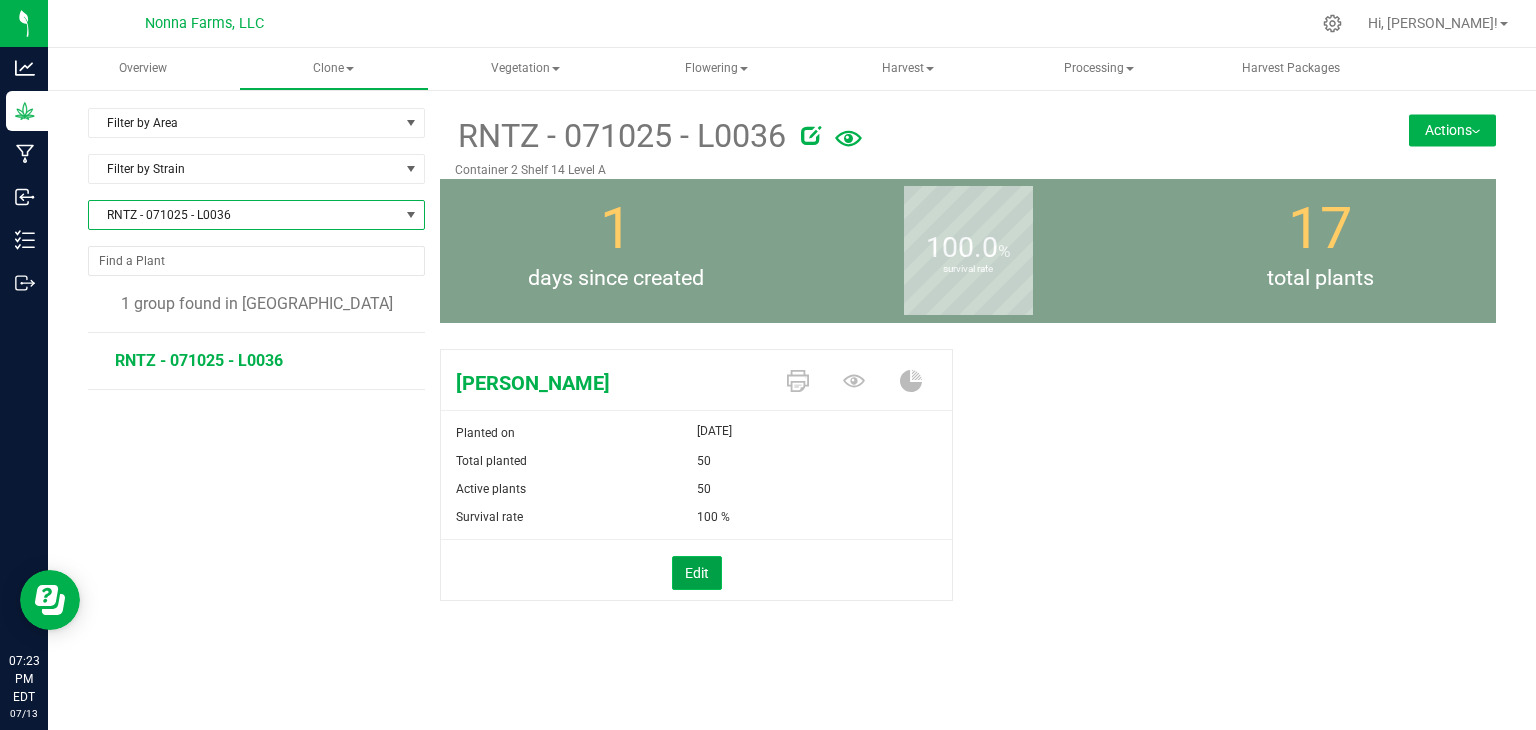 click on "Edit" at bounding box center (697, 573) 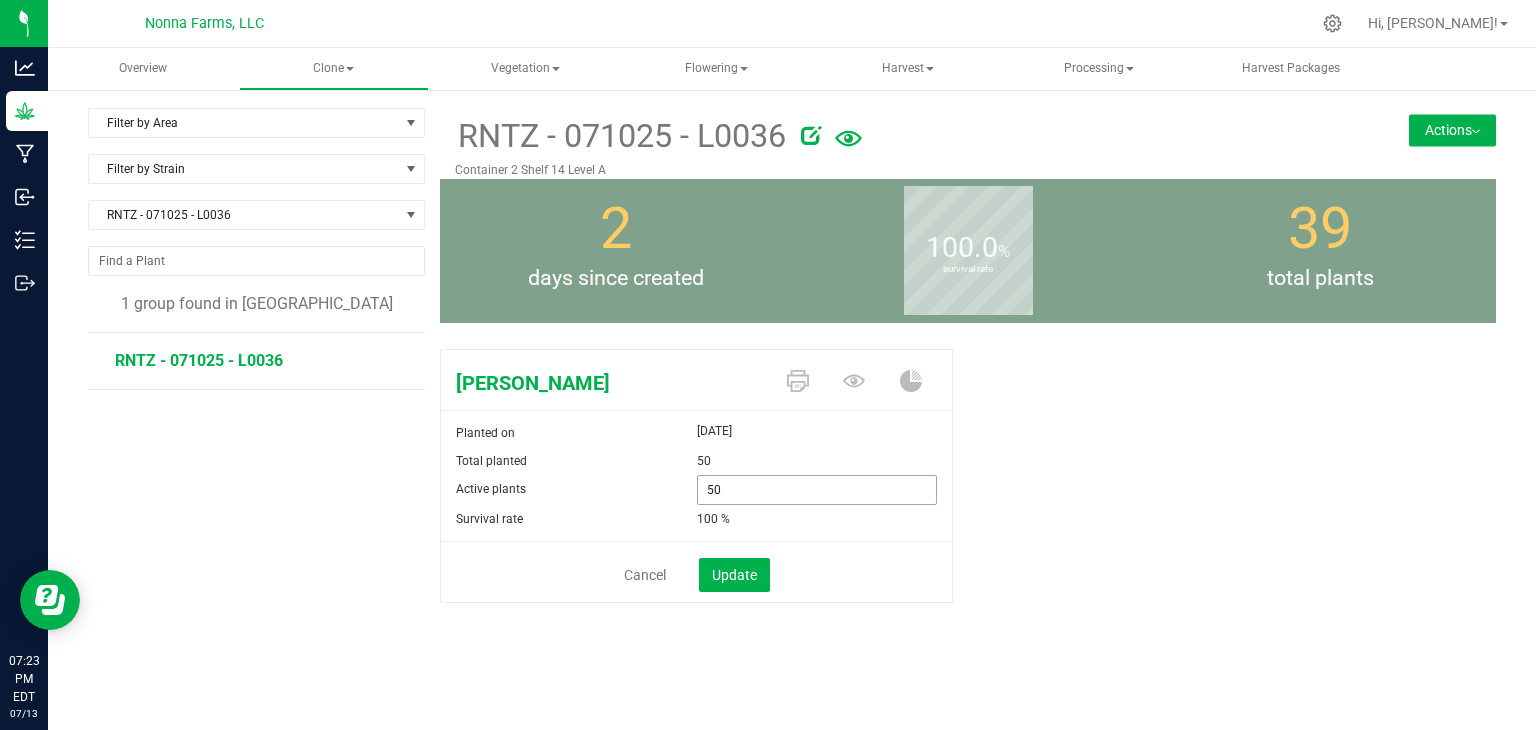 drag, startPoint x: 738, startPoint y: 486, endPoint x: 629, endPoint y: 483, distance: 109.041275 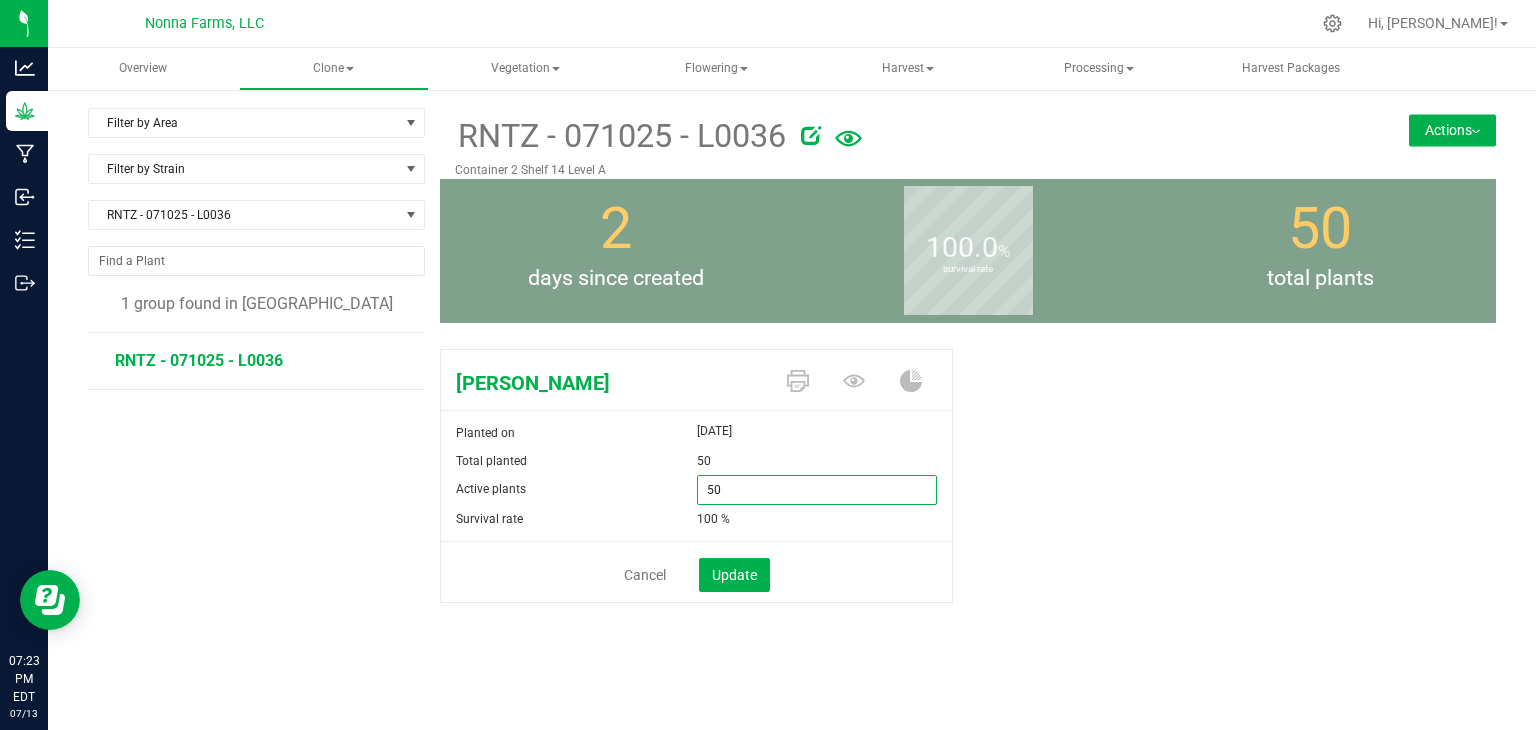 type on "0" 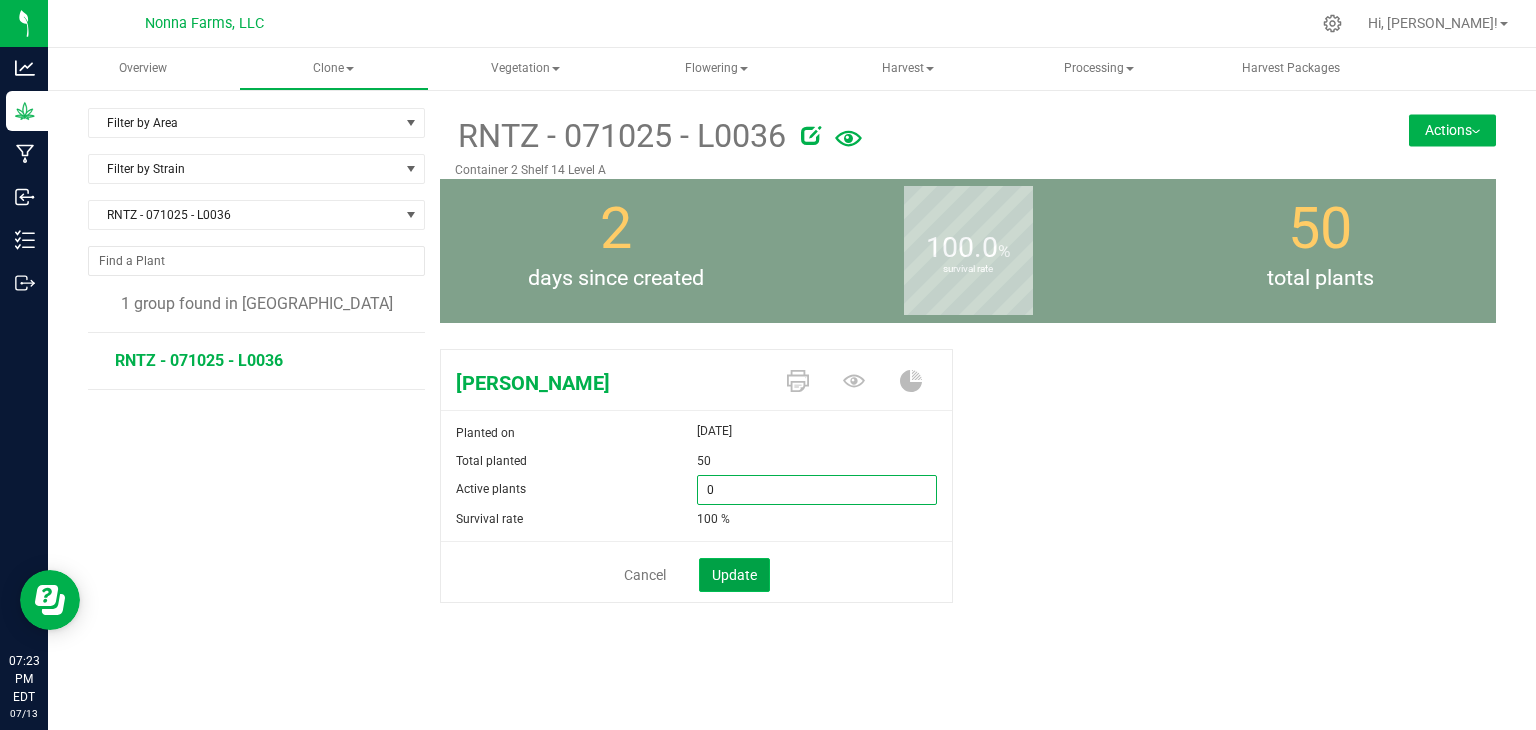 type on "0" 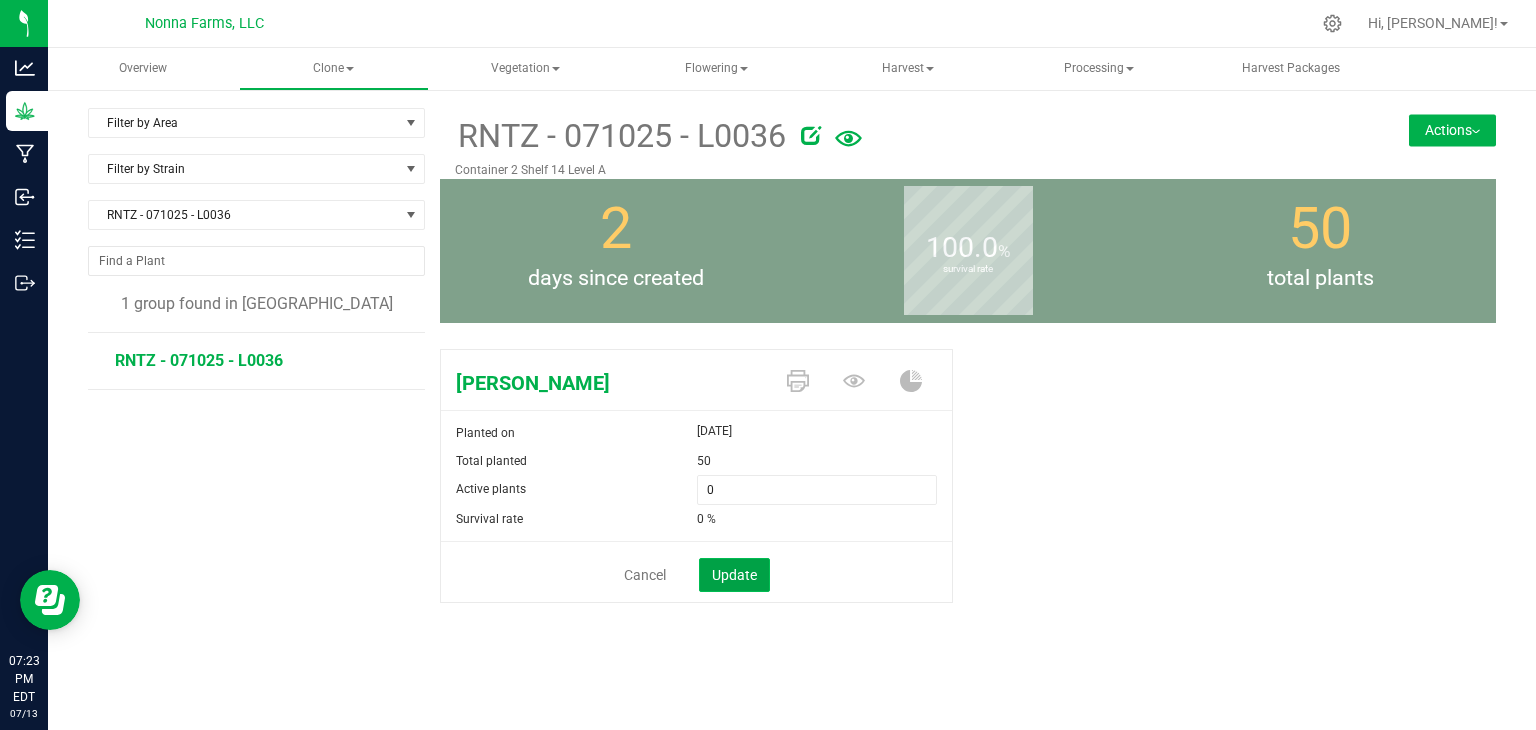 click on "Update" 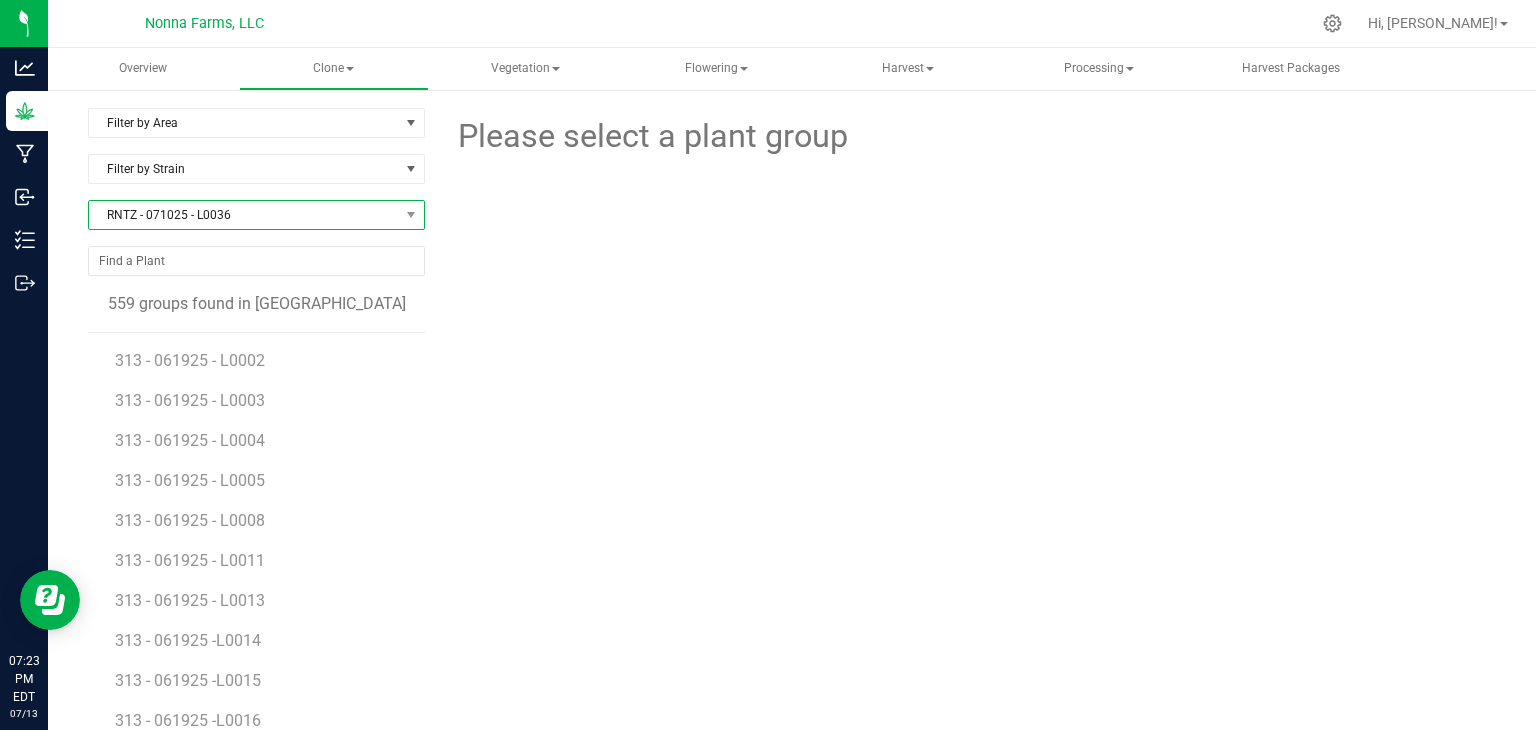 click on "RNTZ - 071025 - L0036" at bounding box center [244, 215] 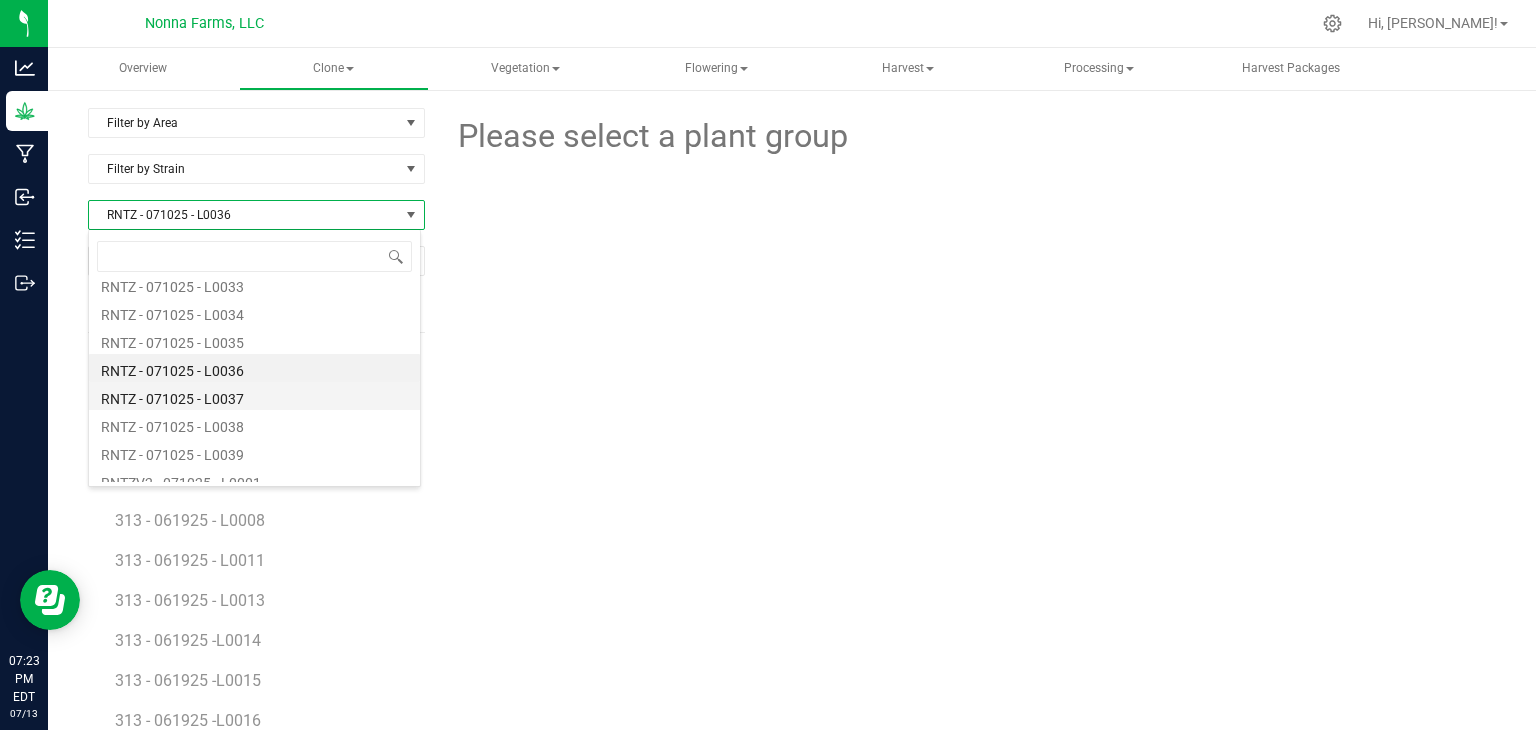 click on "RNTZ - 071025 - L0037" at bounding box center [254, 396] 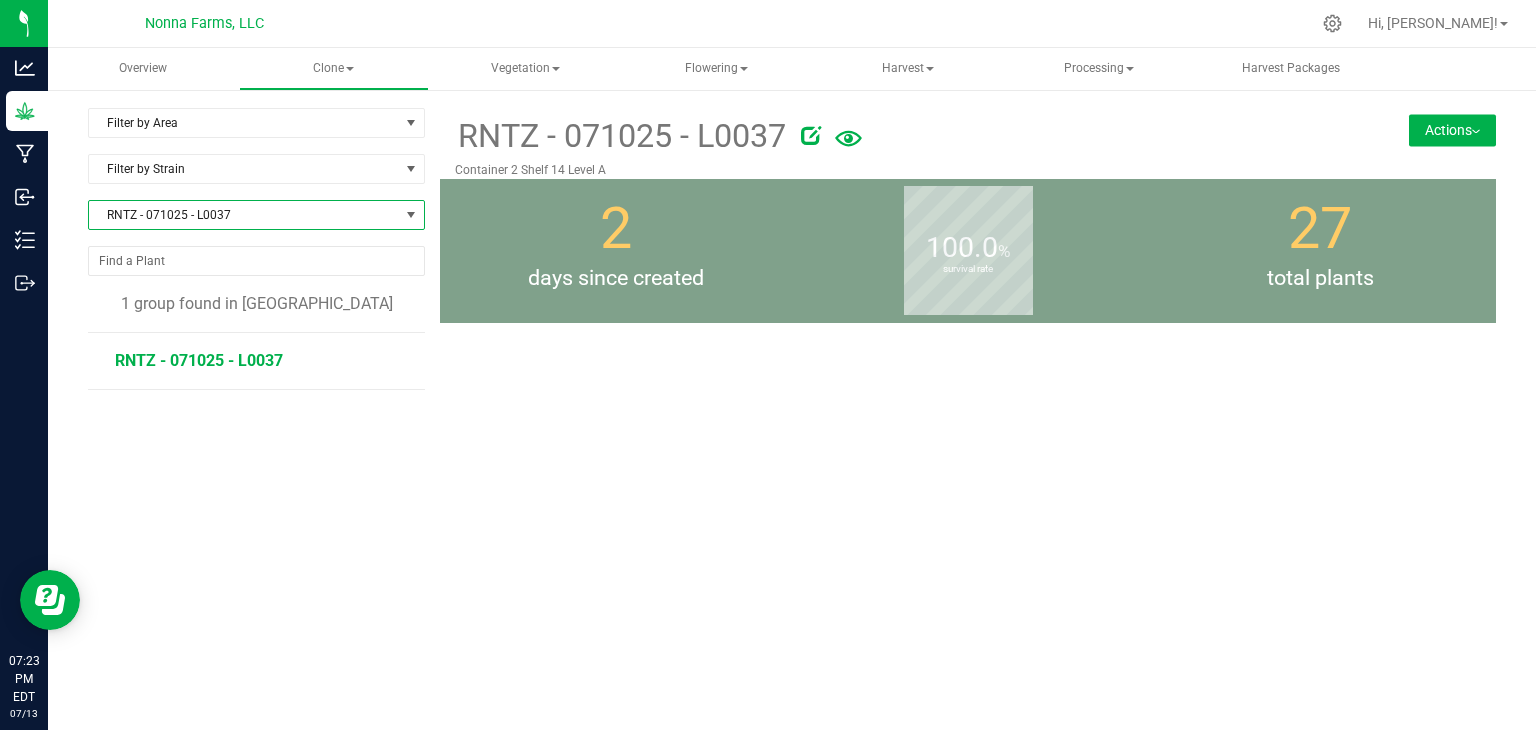 click on "RNTZ - 071025 - L0037" at bounding box center (199, 360) 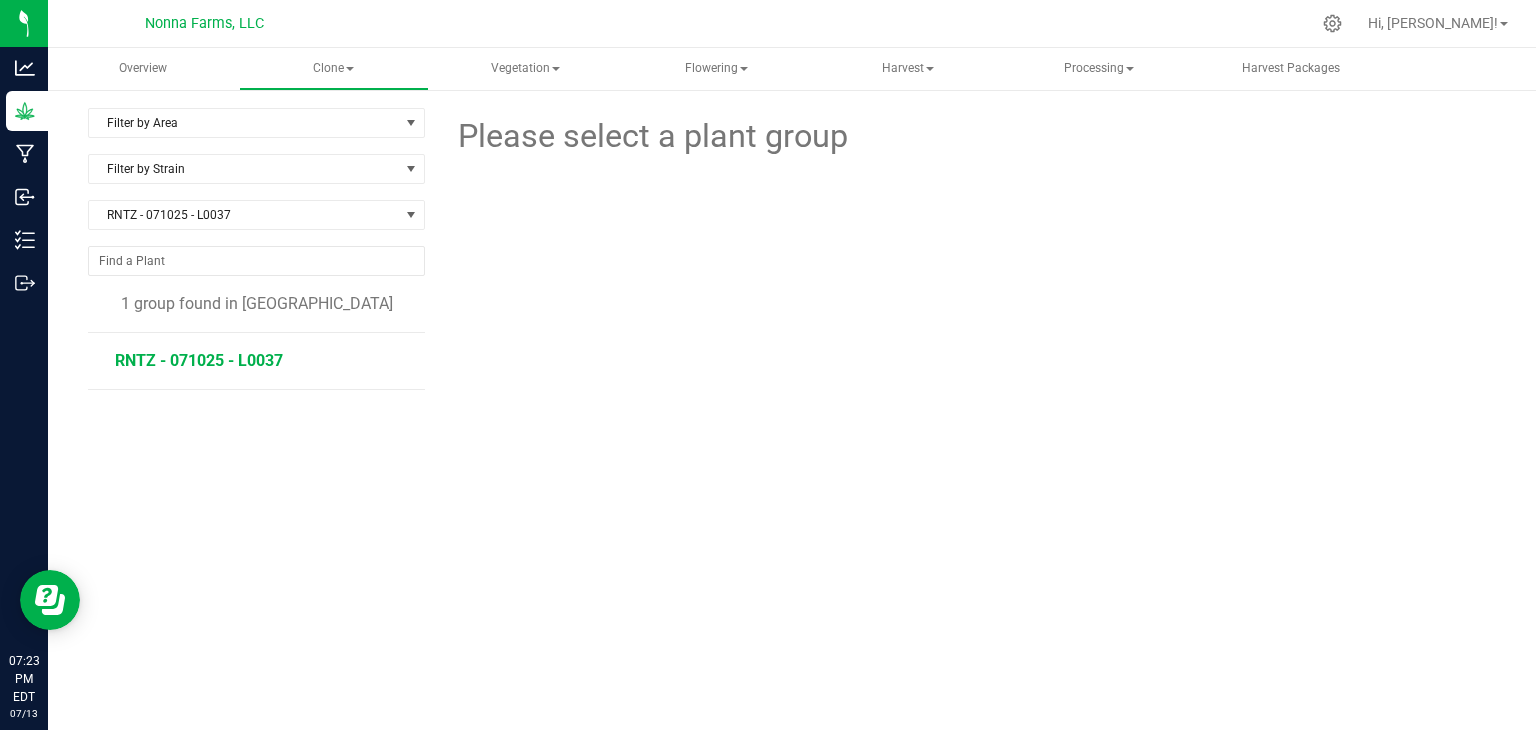 click on "RNTZ - 071025 - L0037" at bounding box center [199, 360] 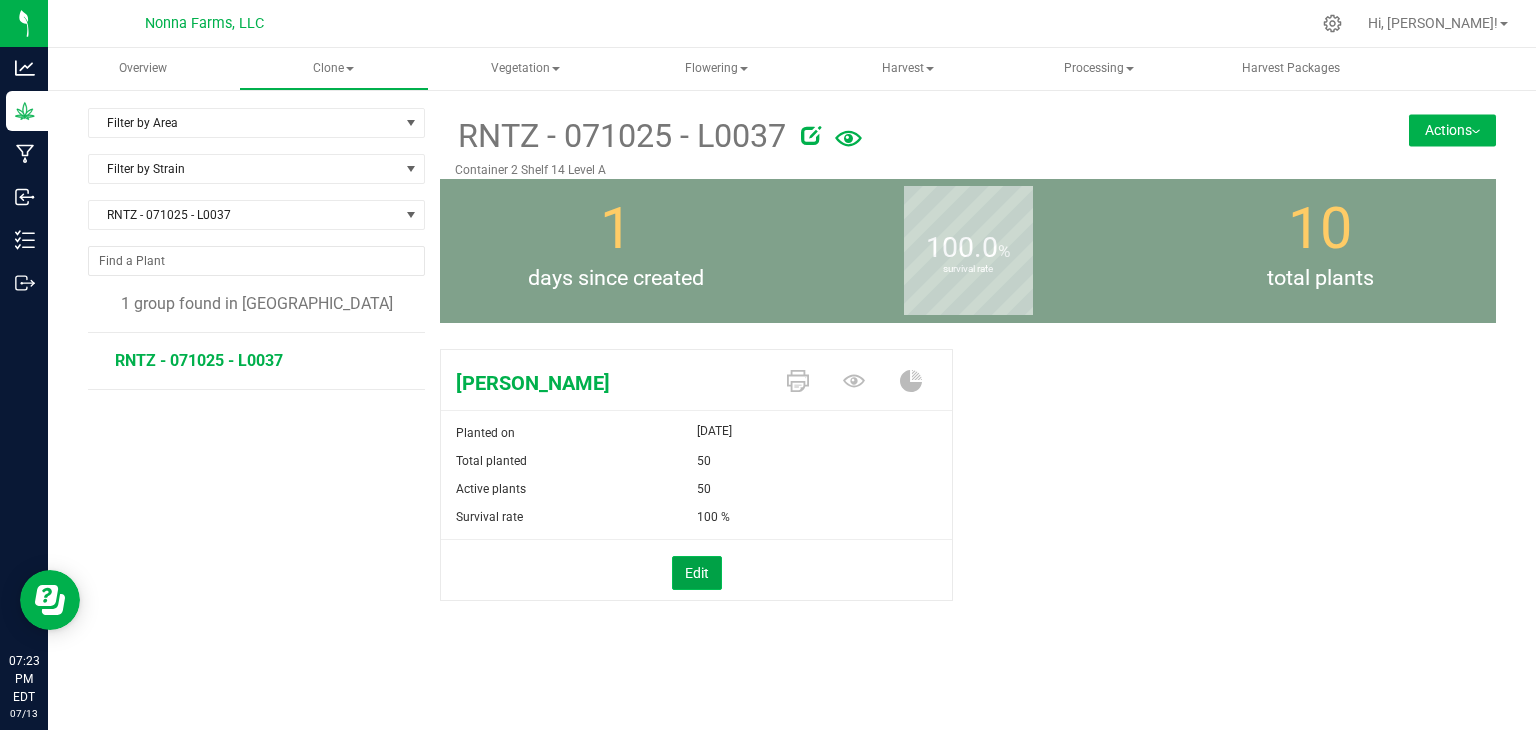 click on "Edit" at bounding box center [697, 573] 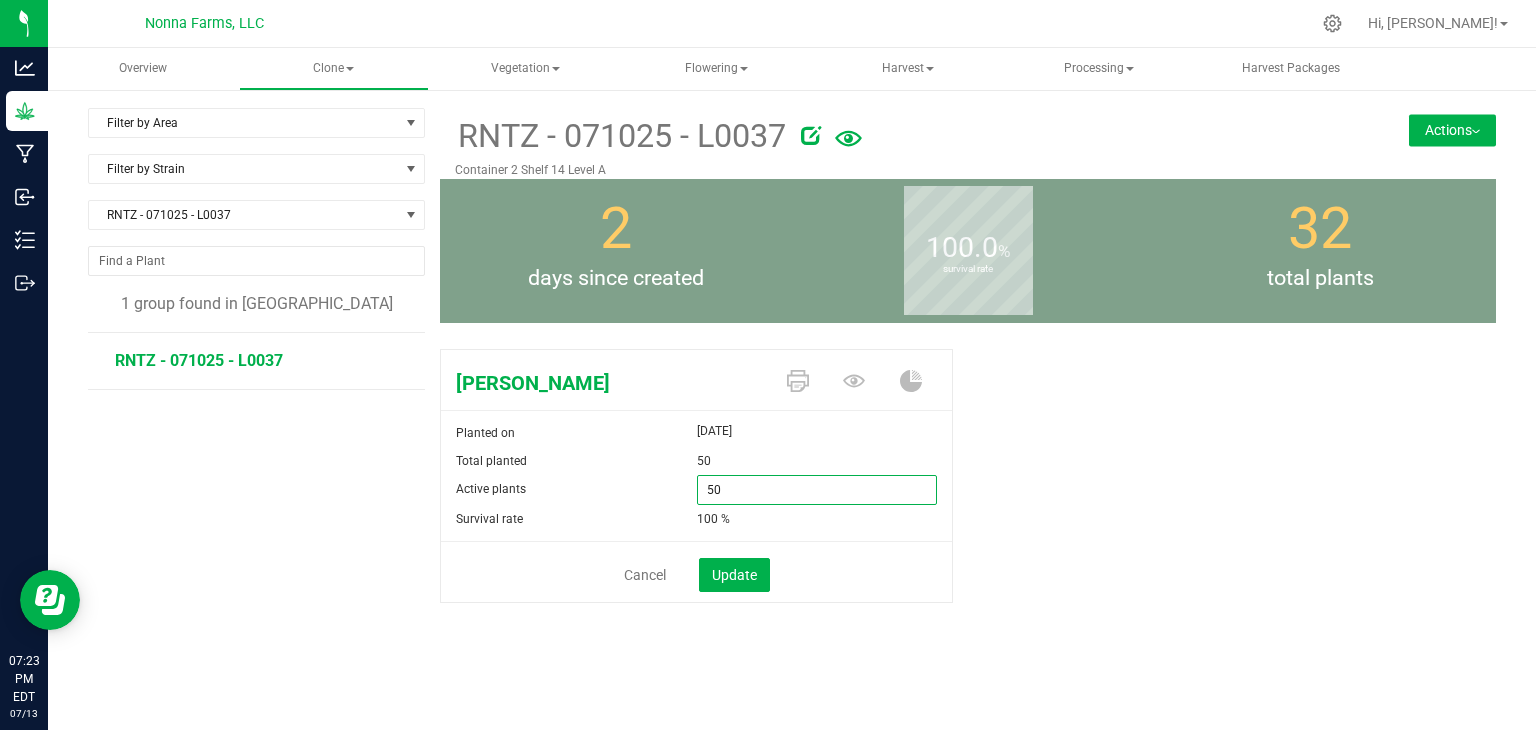 drag, startPoint x: 725, startPoint y: 492, endPoint x: 648, endPoint y: 485, distance: 77.31753 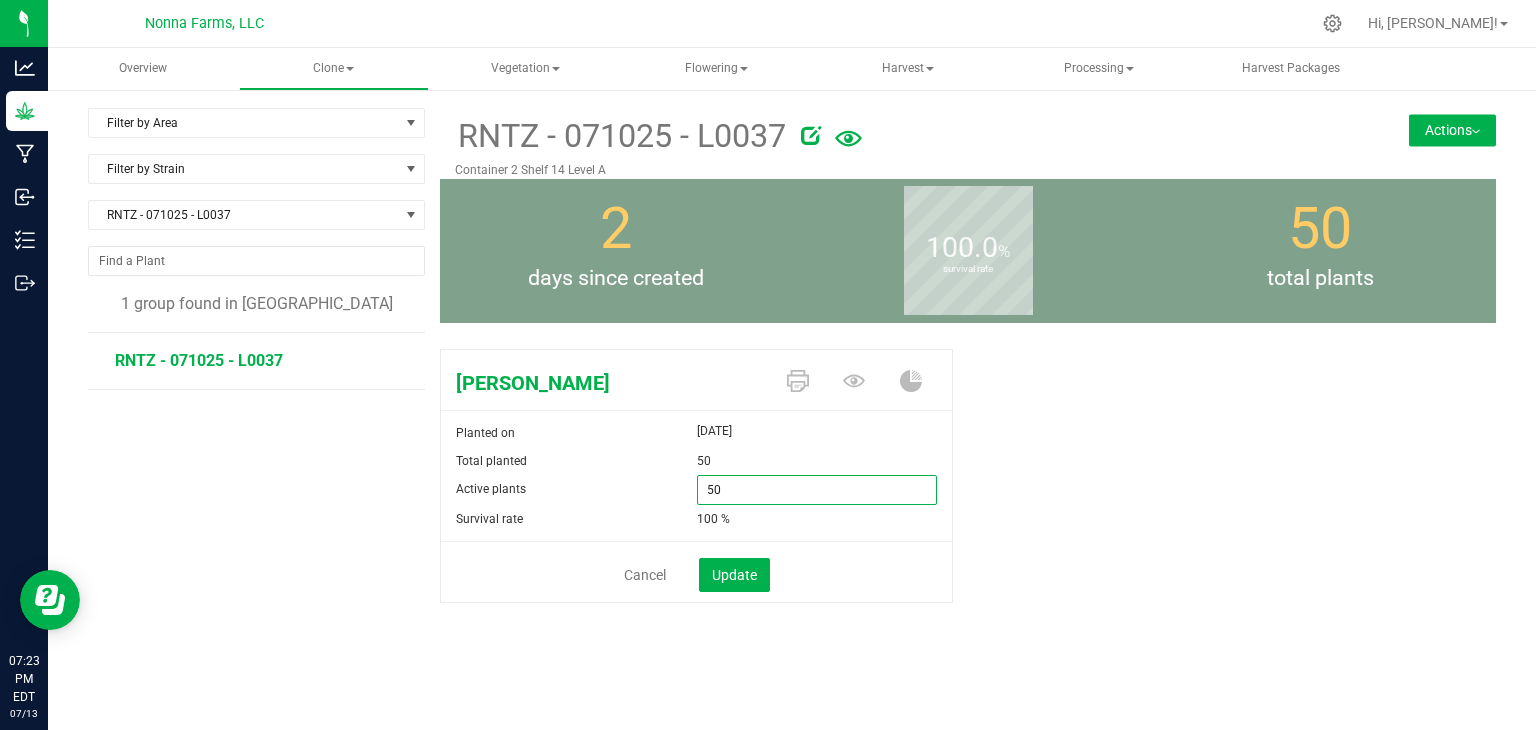 type on "5" 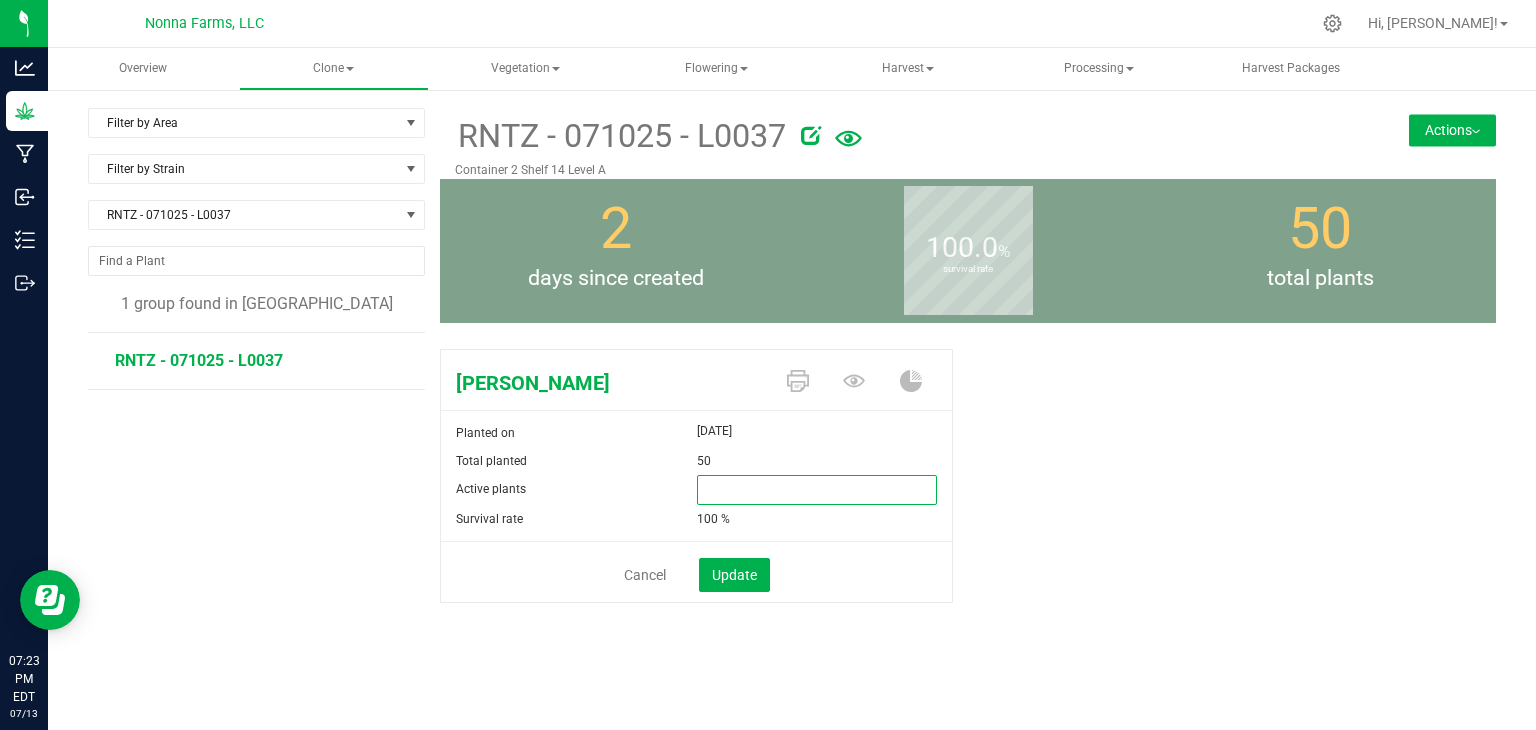type on "0" 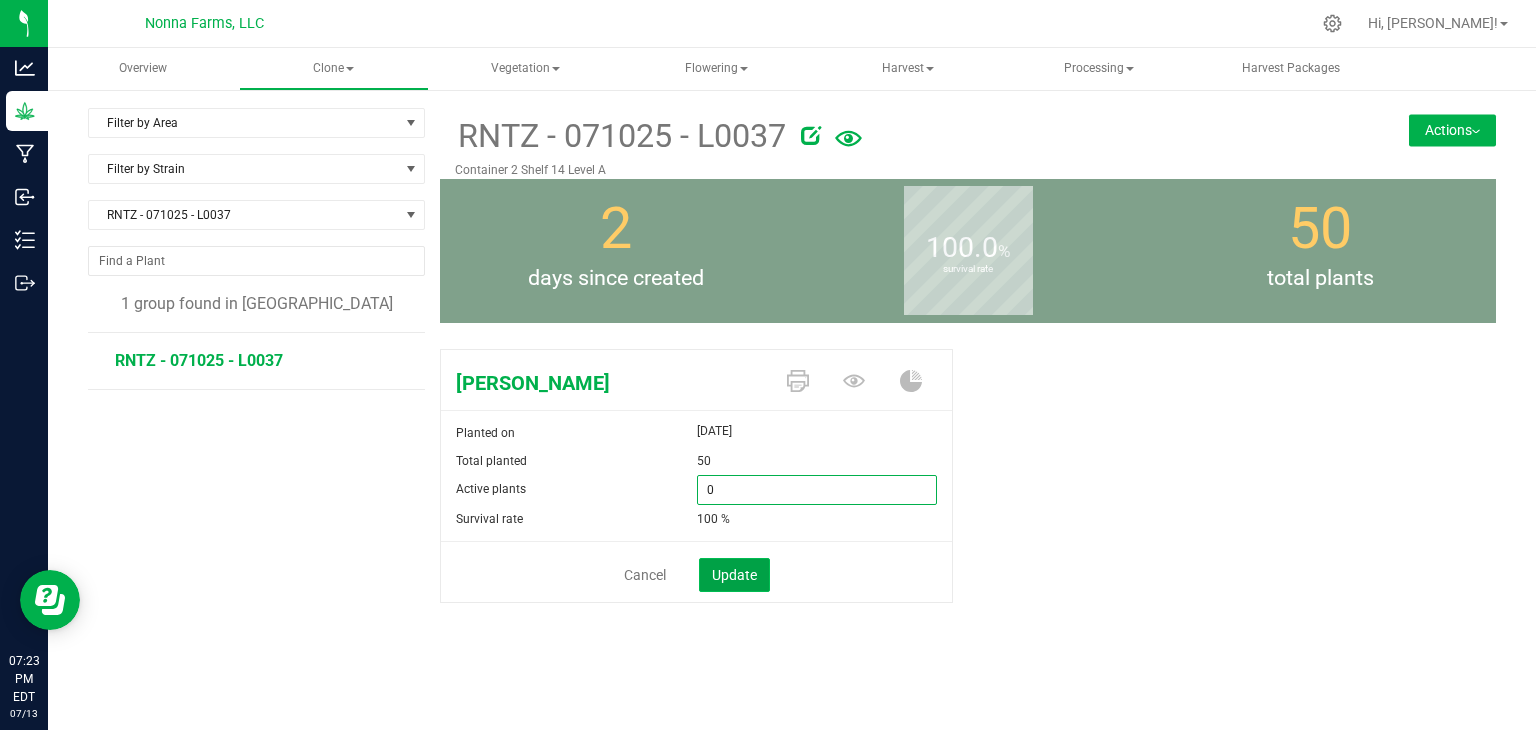 type on "0" 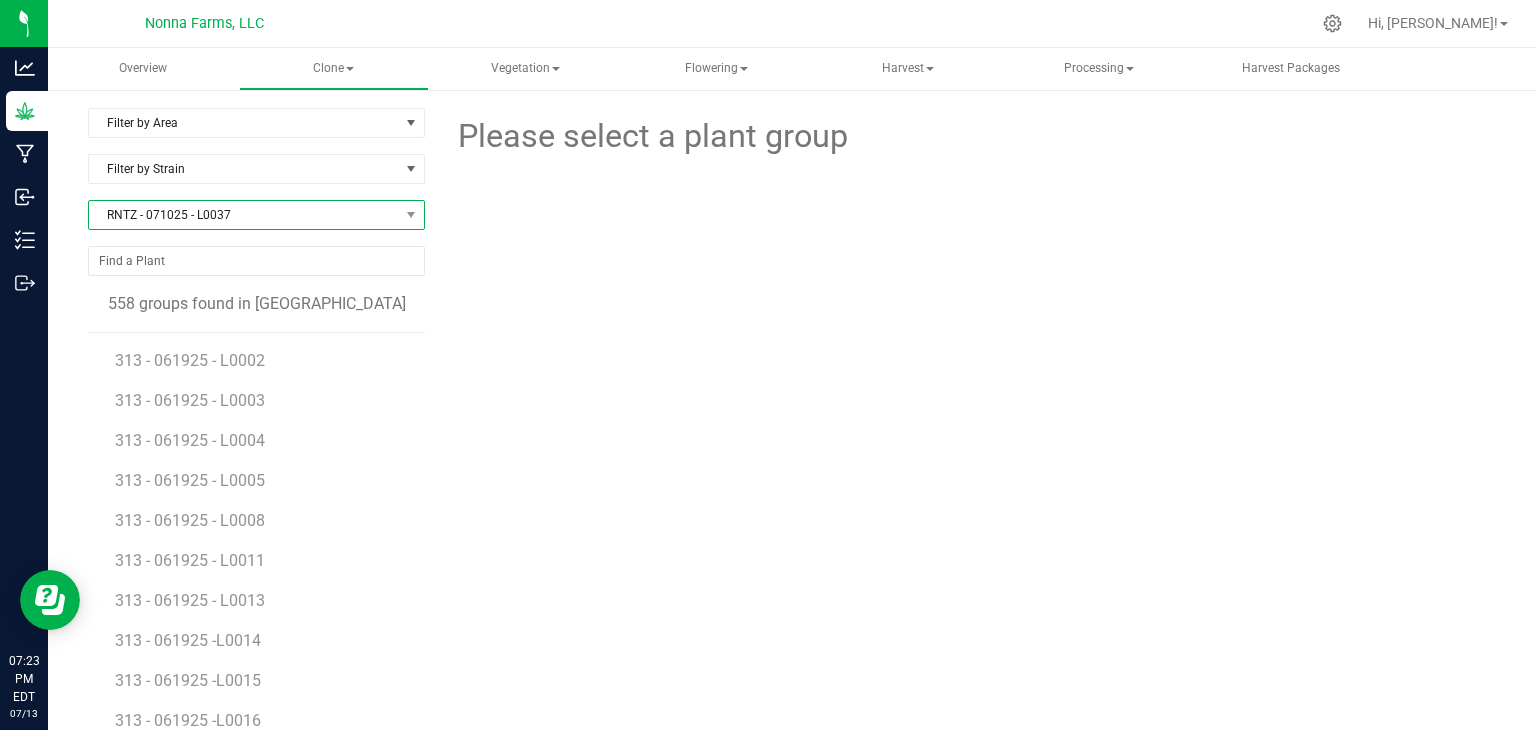 click on "RNTZ - 071025 - L0037" at bounding box center (244, 215) 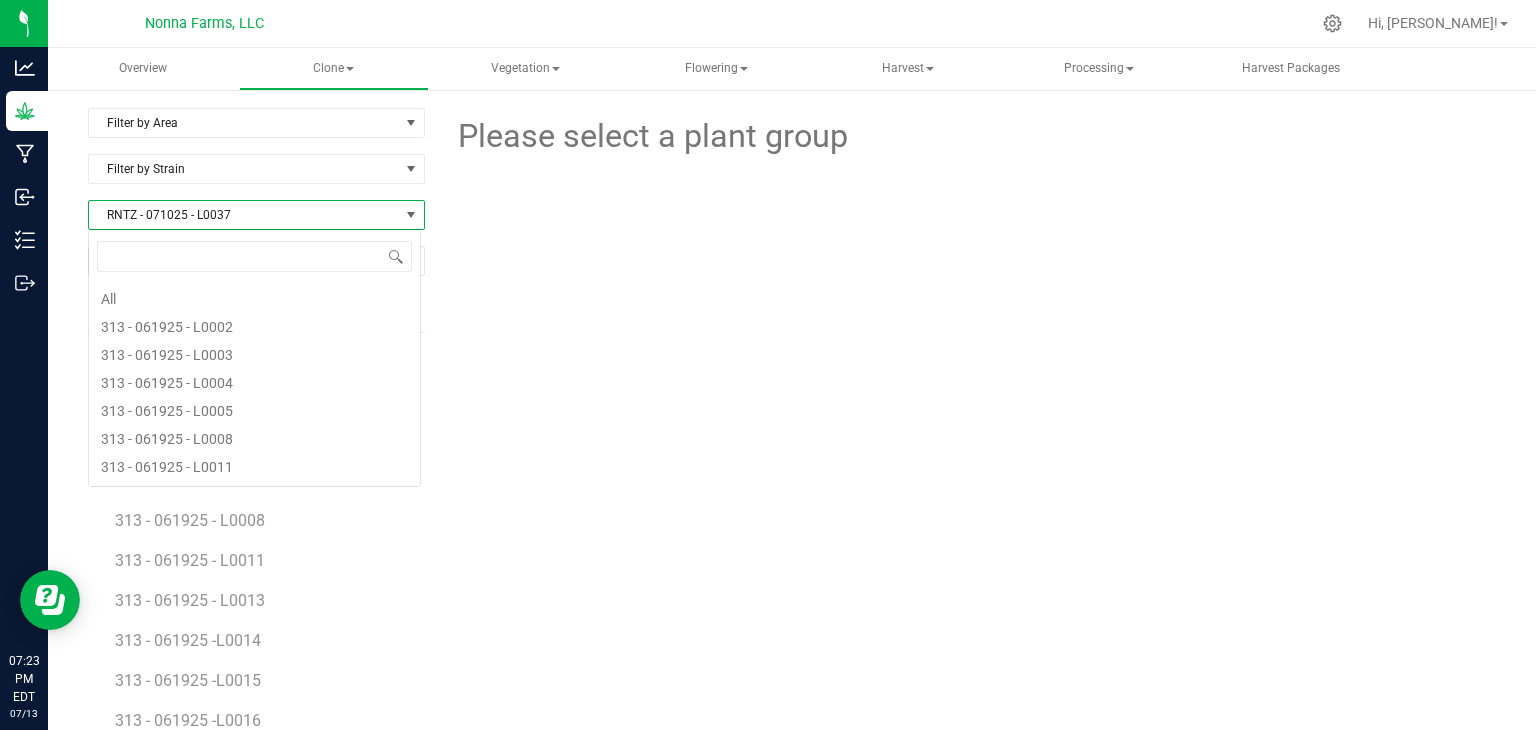 scroll, scrollTop: 99970, scrollLeft: 99666, axis: both 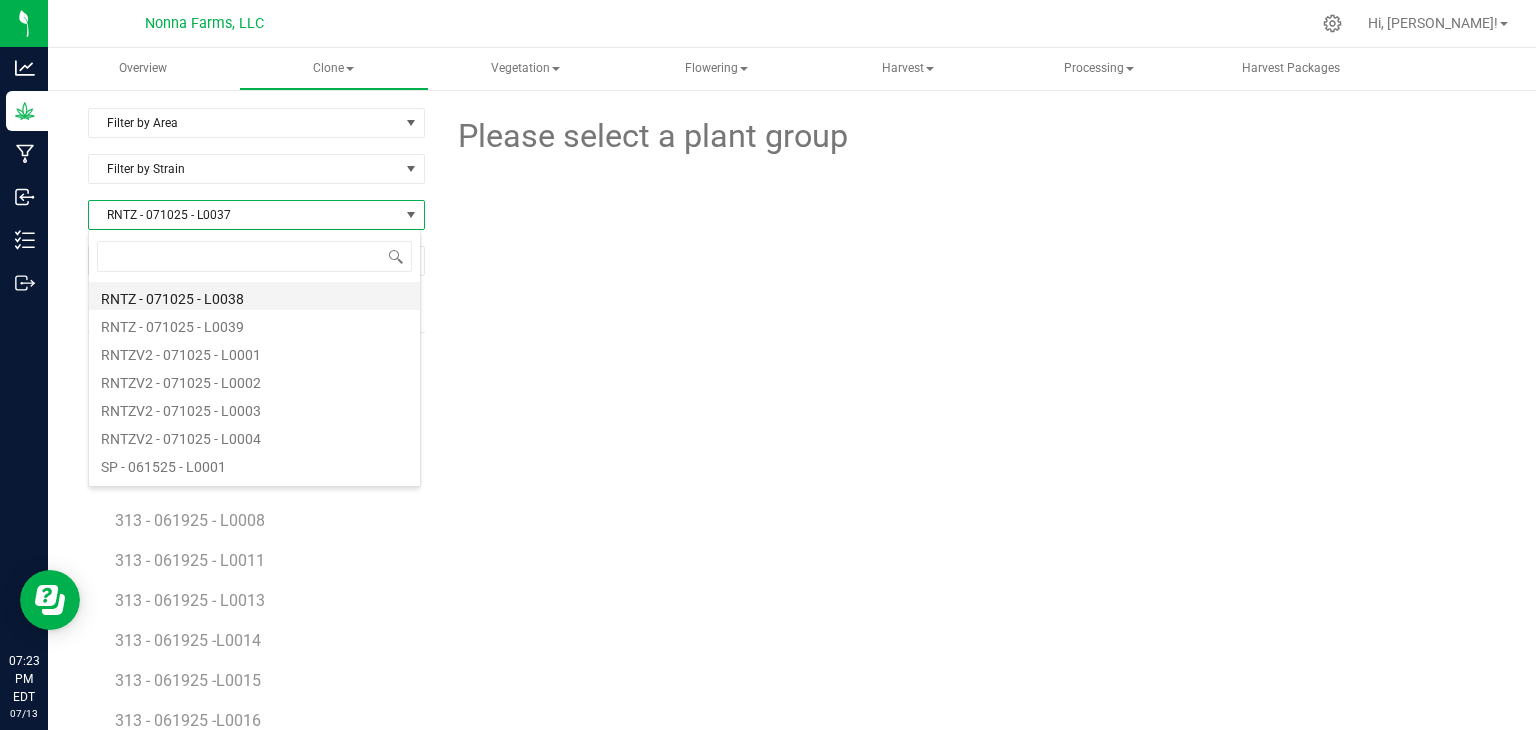 click on "RNTZ - 071025 - L0038" at bounding box center [254, 296] 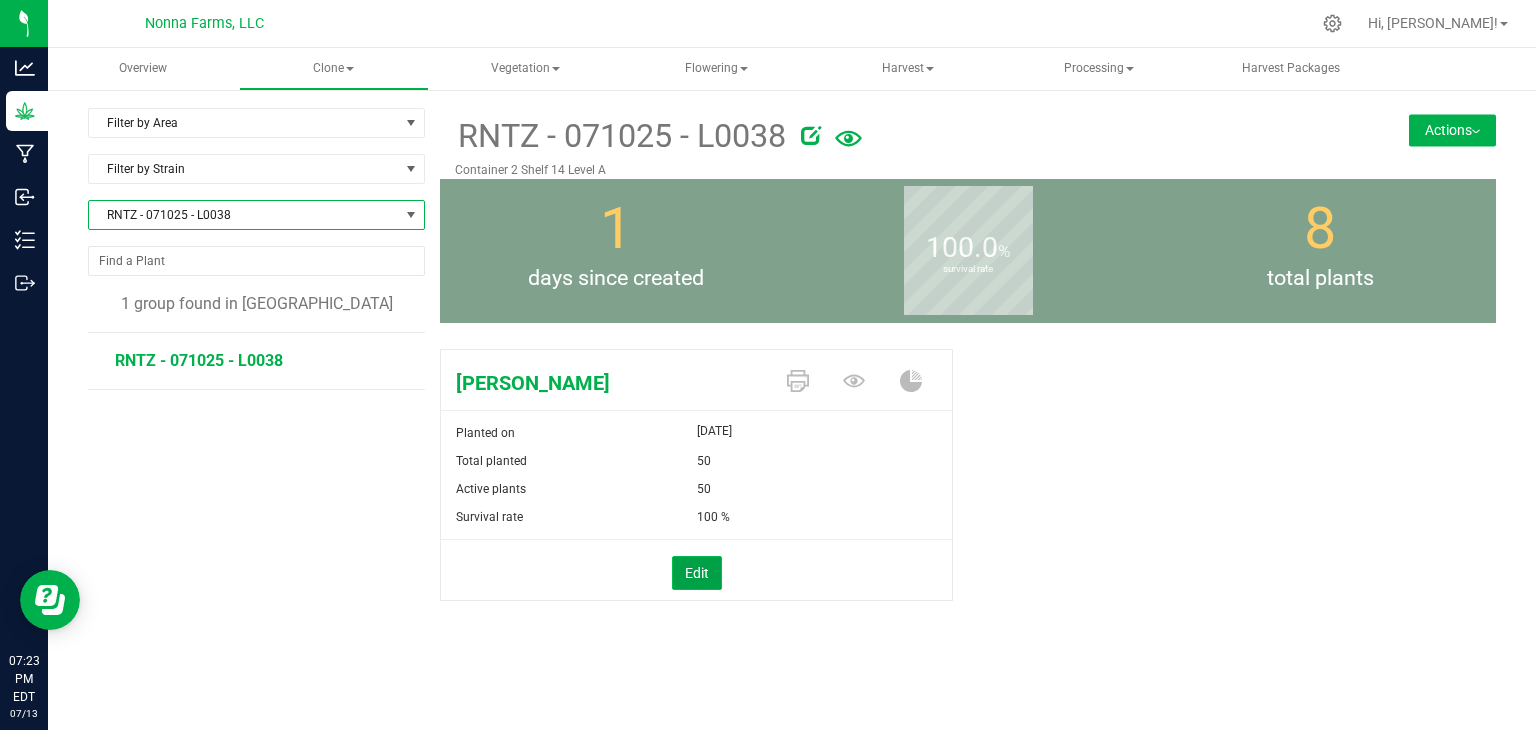 click on "Edit" at bounding box center (697, 573) 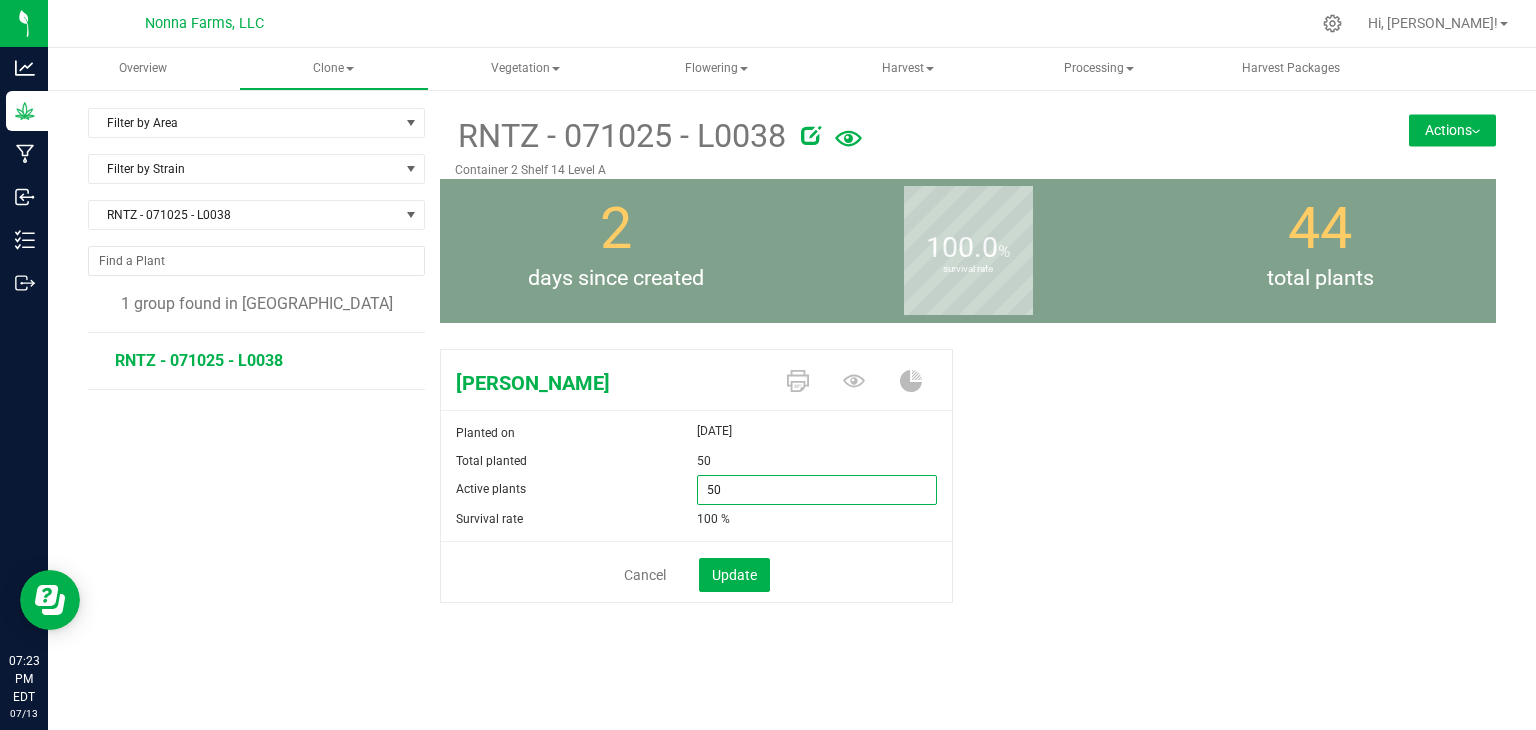 drag, startPoint x: 736, startPoint y: 489, endPoint x: 634, endPoint y: 488, distance: 102.0049 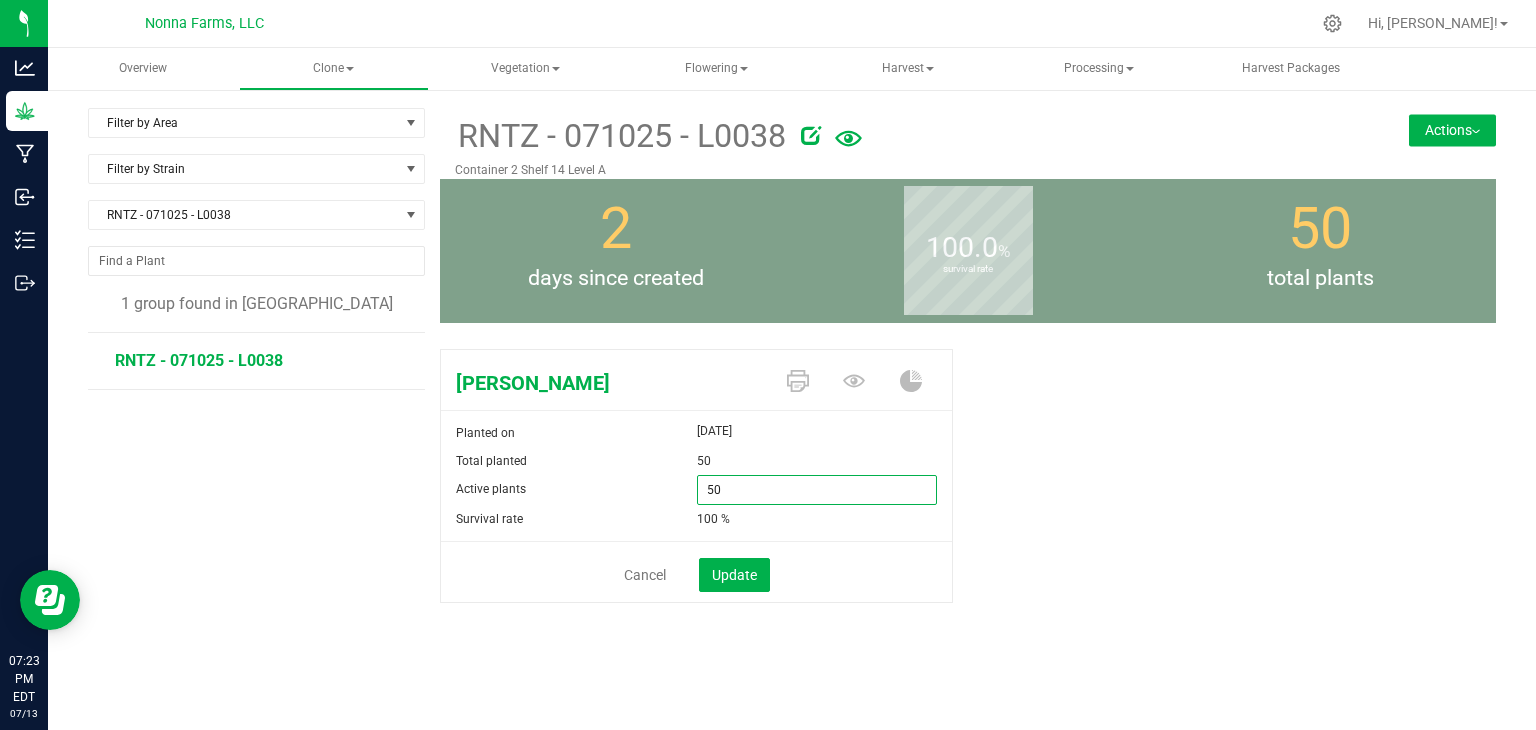 type on "0" 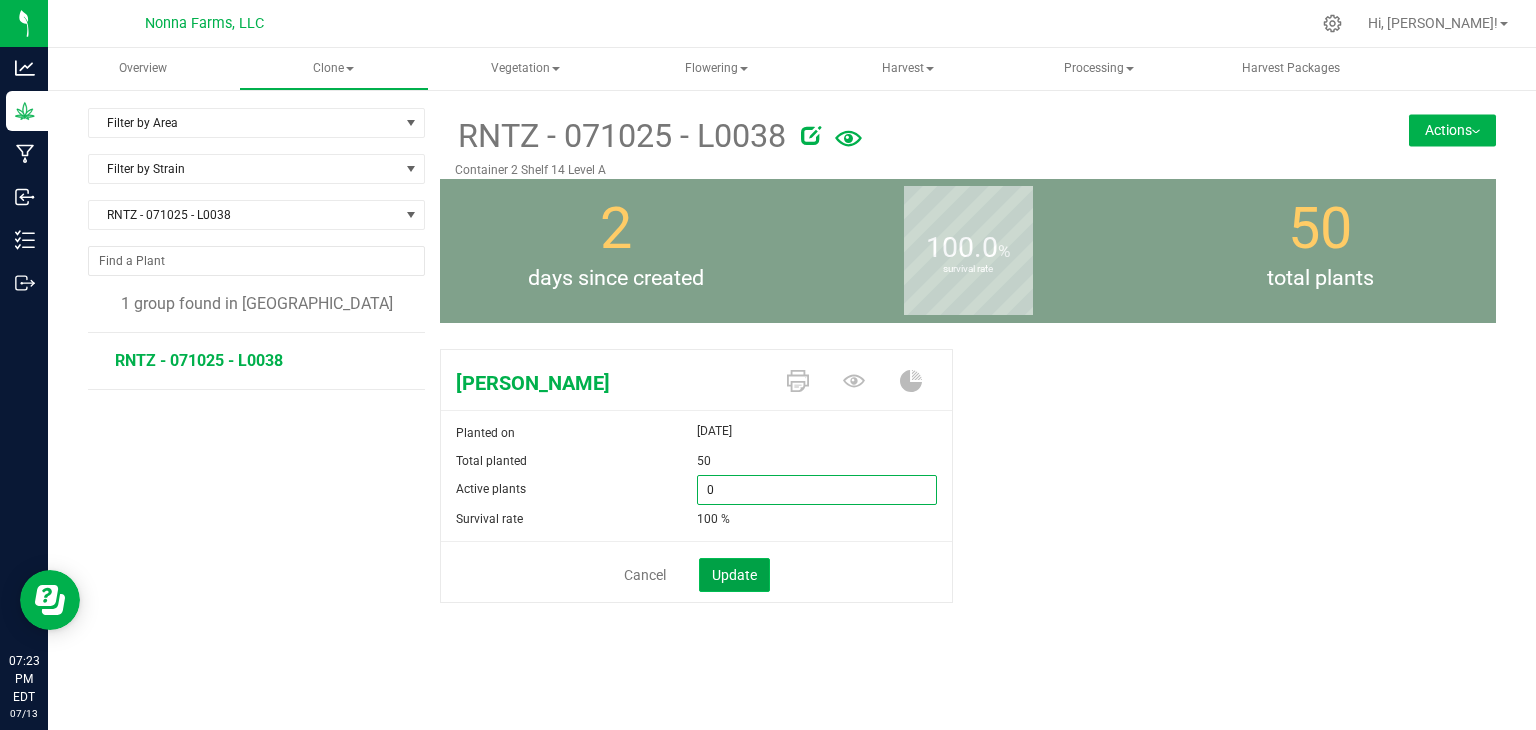 type on "0" 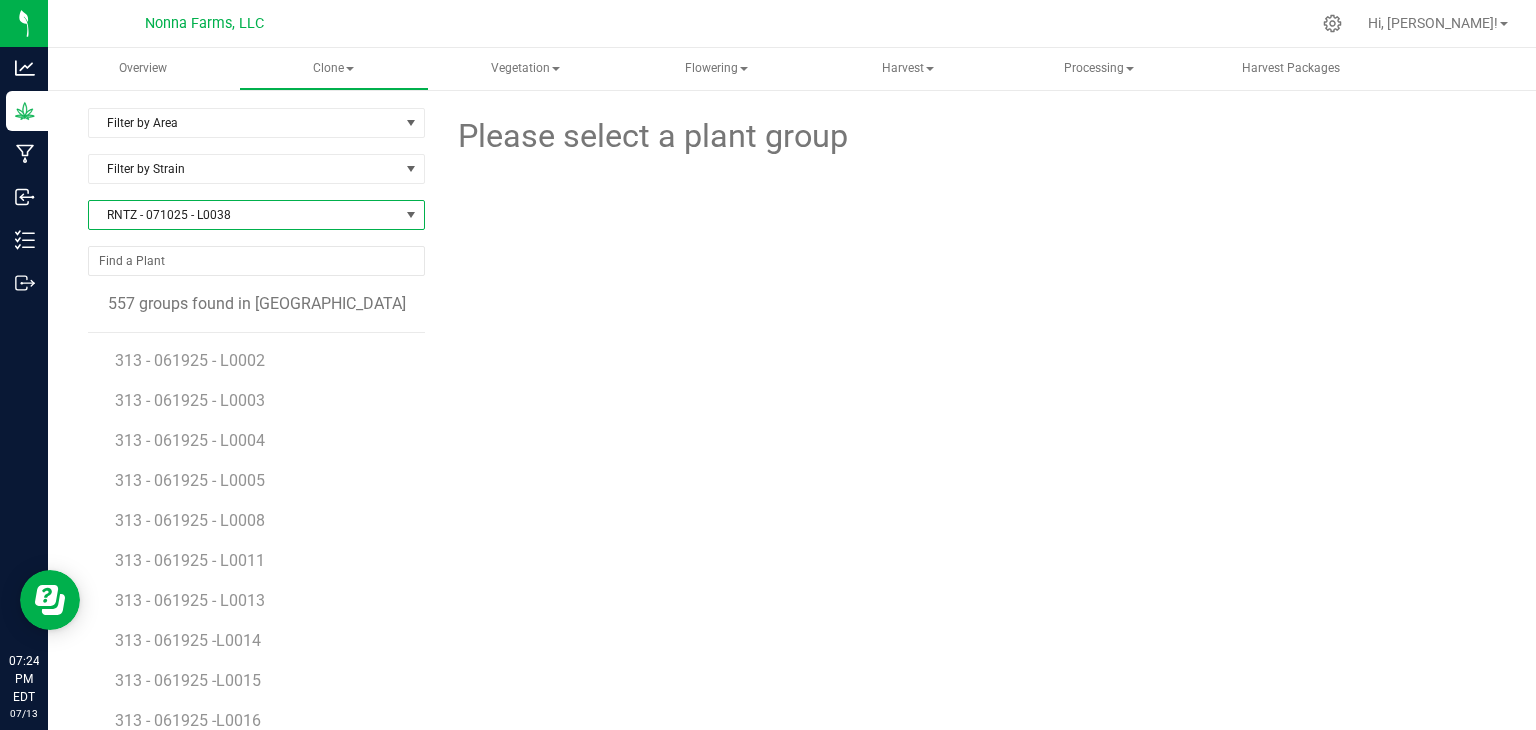 click on "RNTZ - 071025 - L0038" at bounding box center (244, 215) 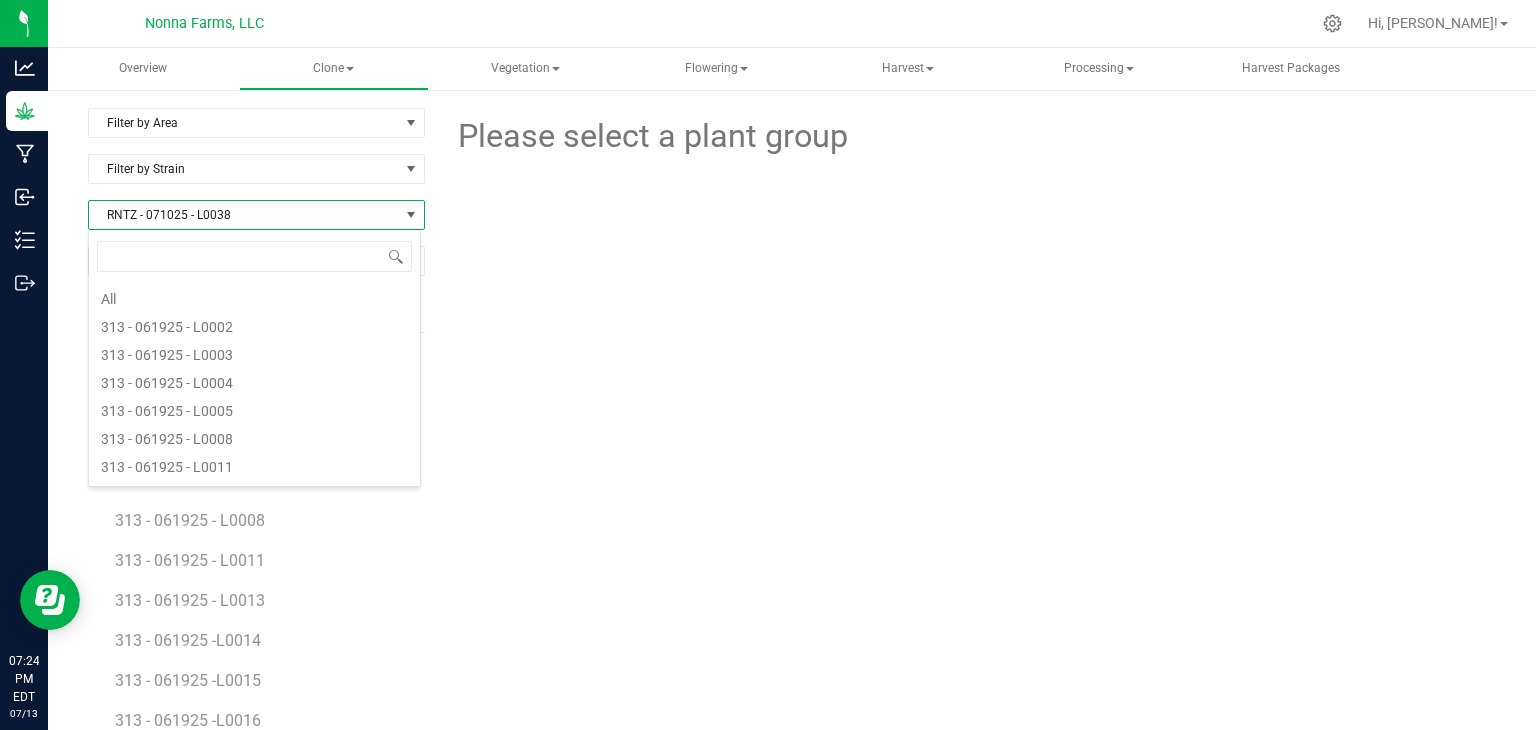 scroll, scrollTop: 6184, scrollLeft: 0, axis: vertical 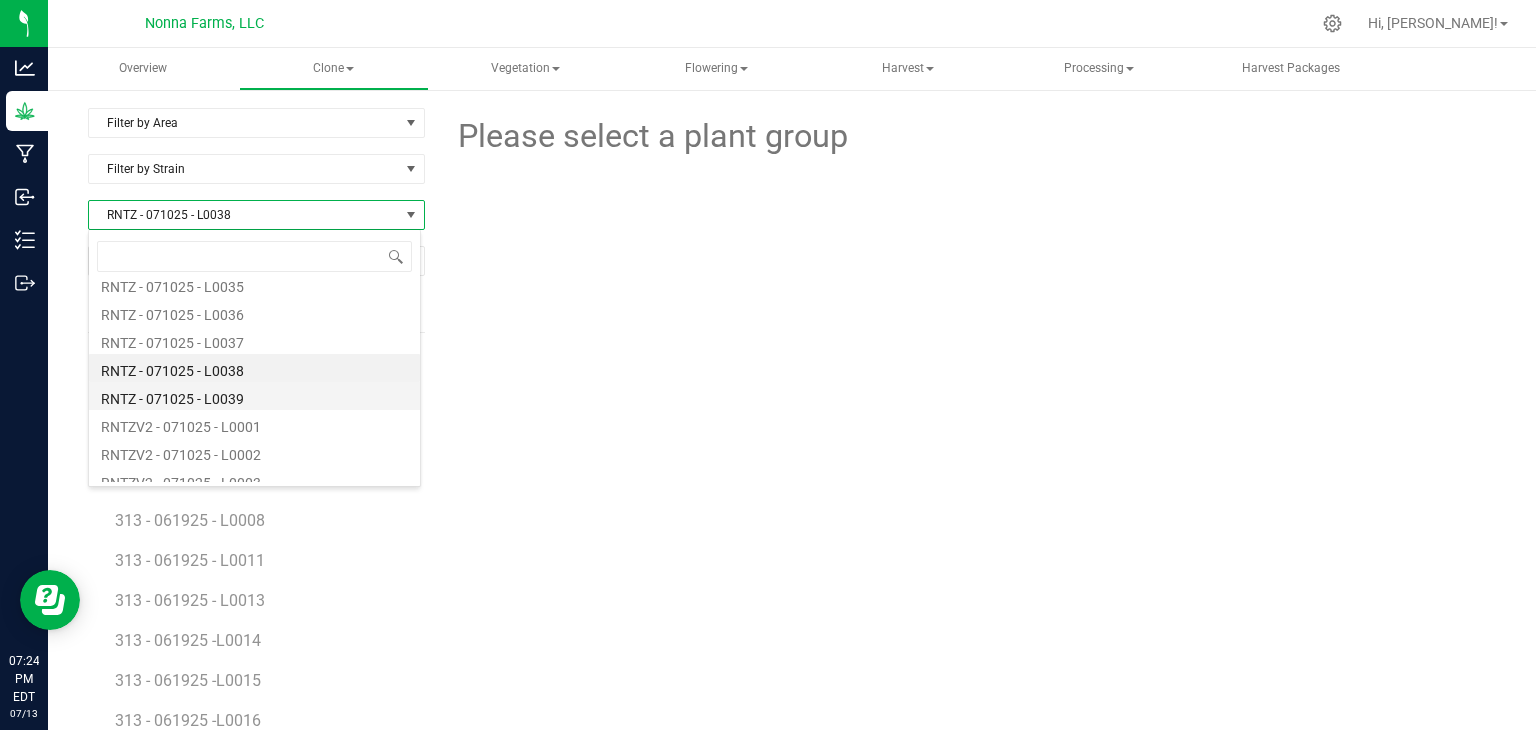 click on "RNTZ - 071025 - L0039" at bounding box center (254, 396) 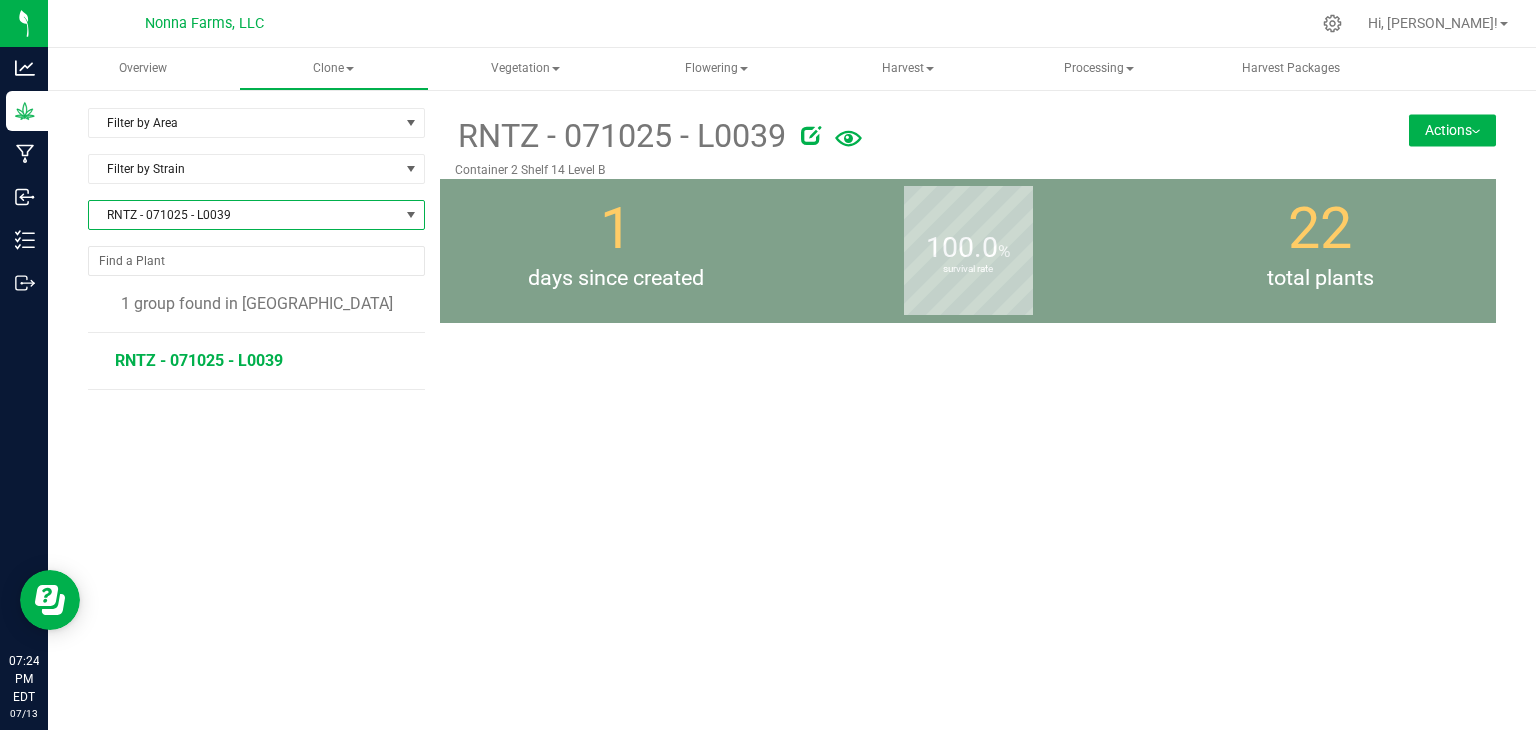 click on "RNTZ - 071025 - L0039" at bounding box center [199, 360] 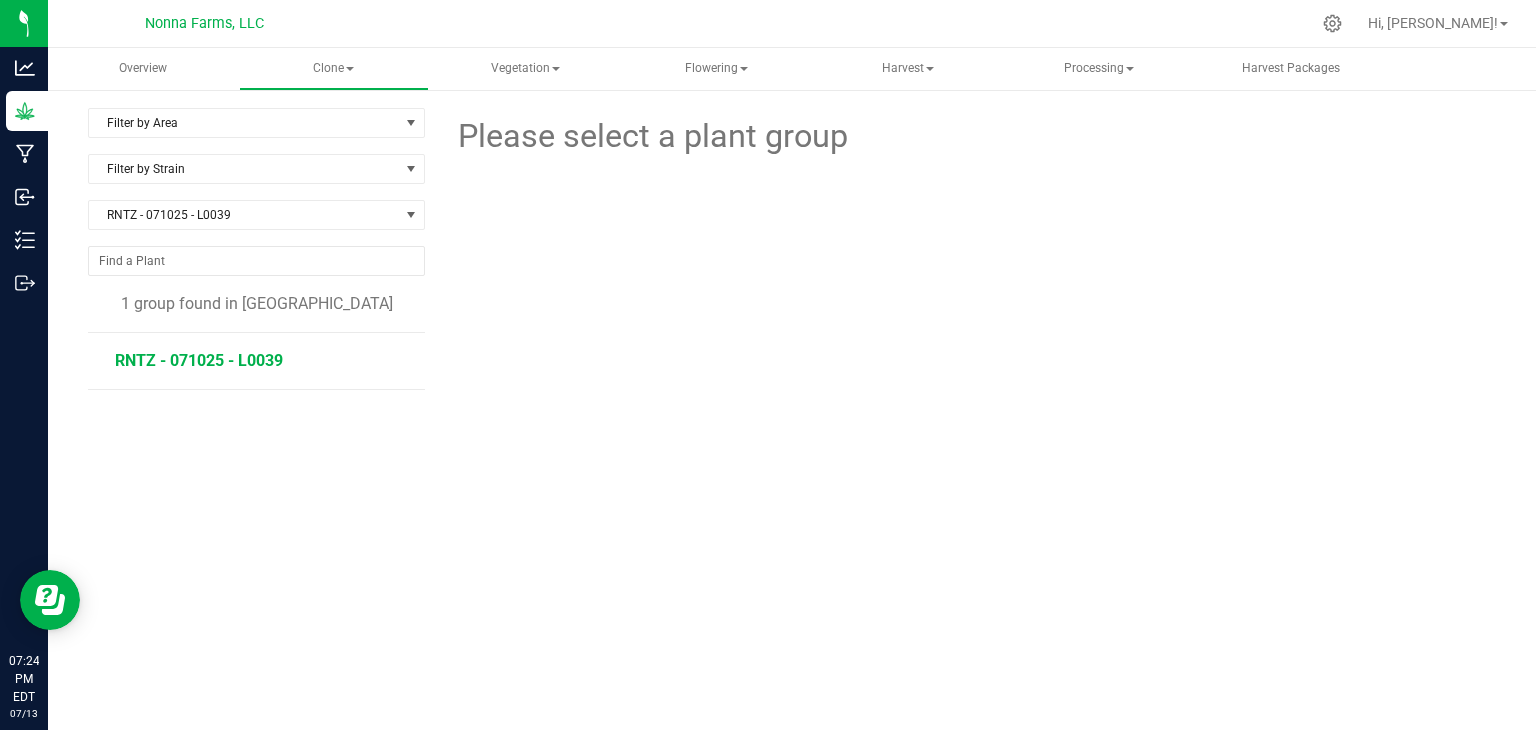 click on "RNTZ - 071025 - L0039" at bounding box center (199, 360) 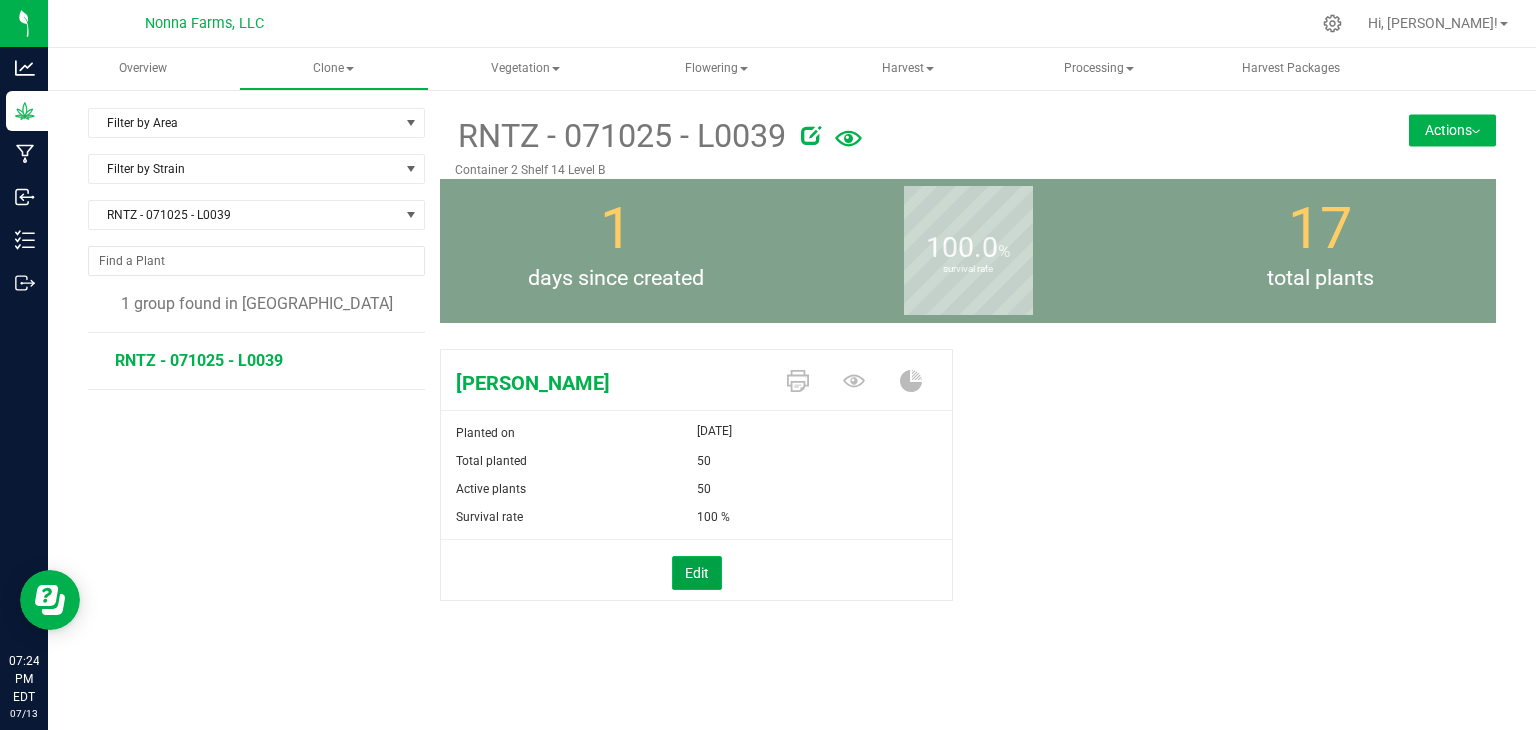 click on "Edit" at bounding box center [697, 573] 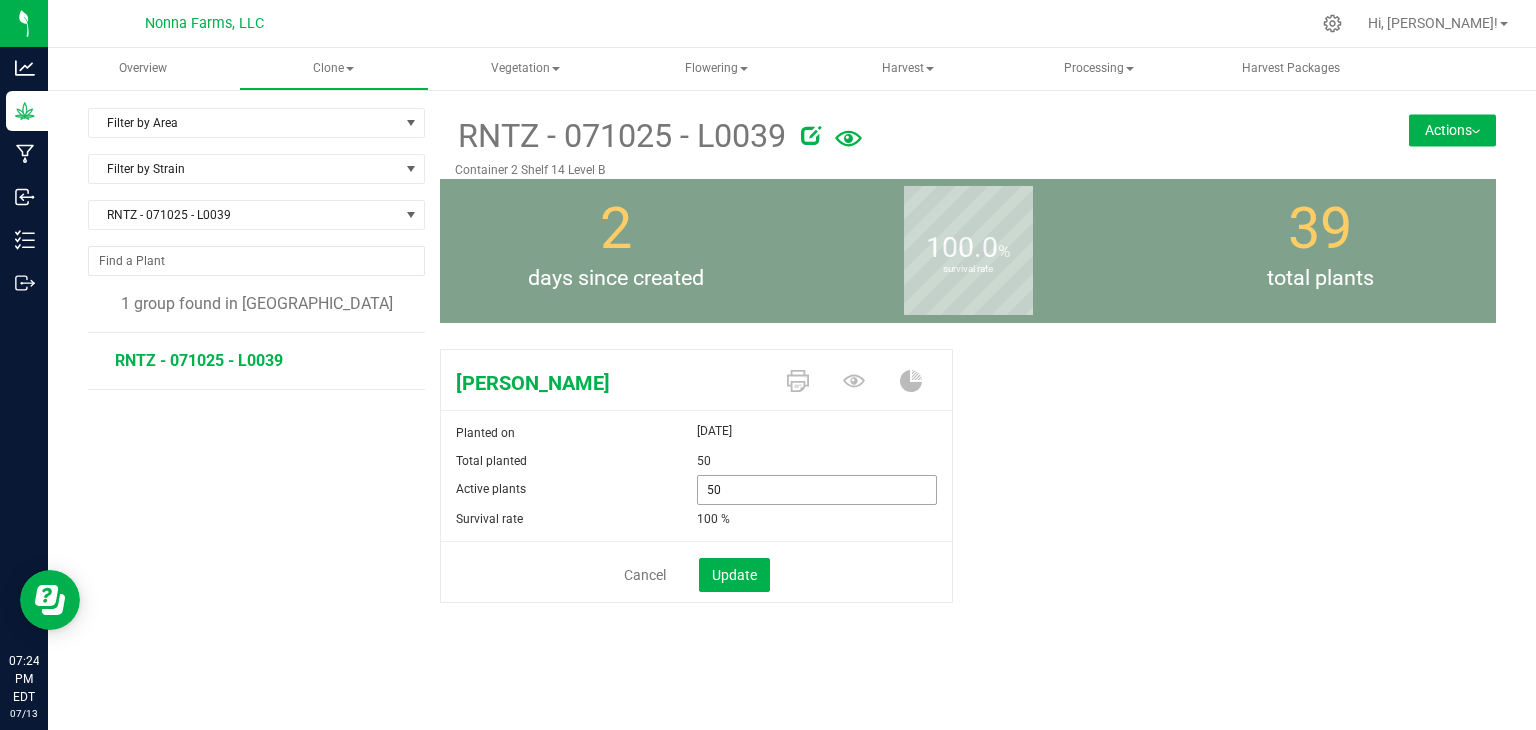 drag, startPoint x: 724, startPoint y: 490, endPoint x: 641, endPoint y: 488, distance: 83.02409 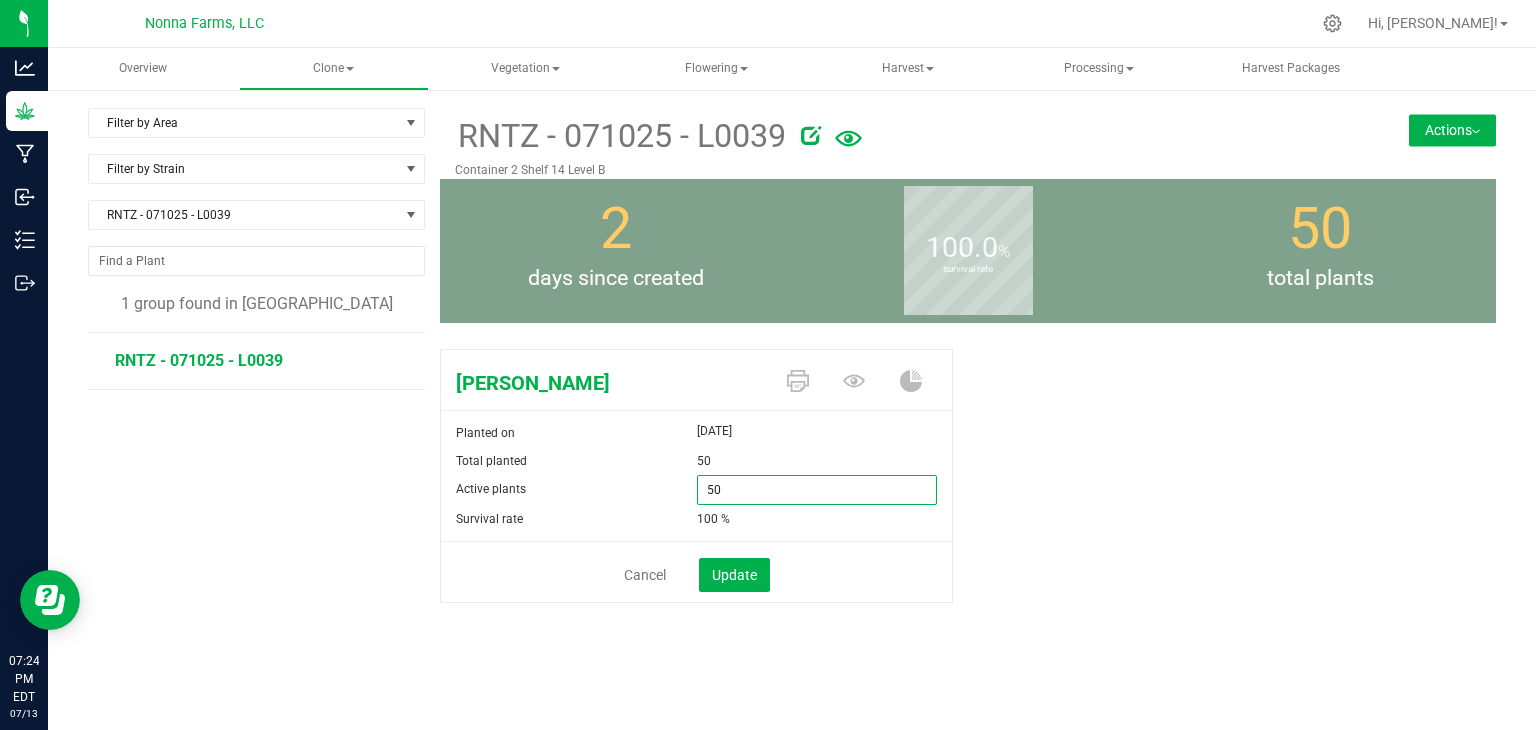 type on "0" 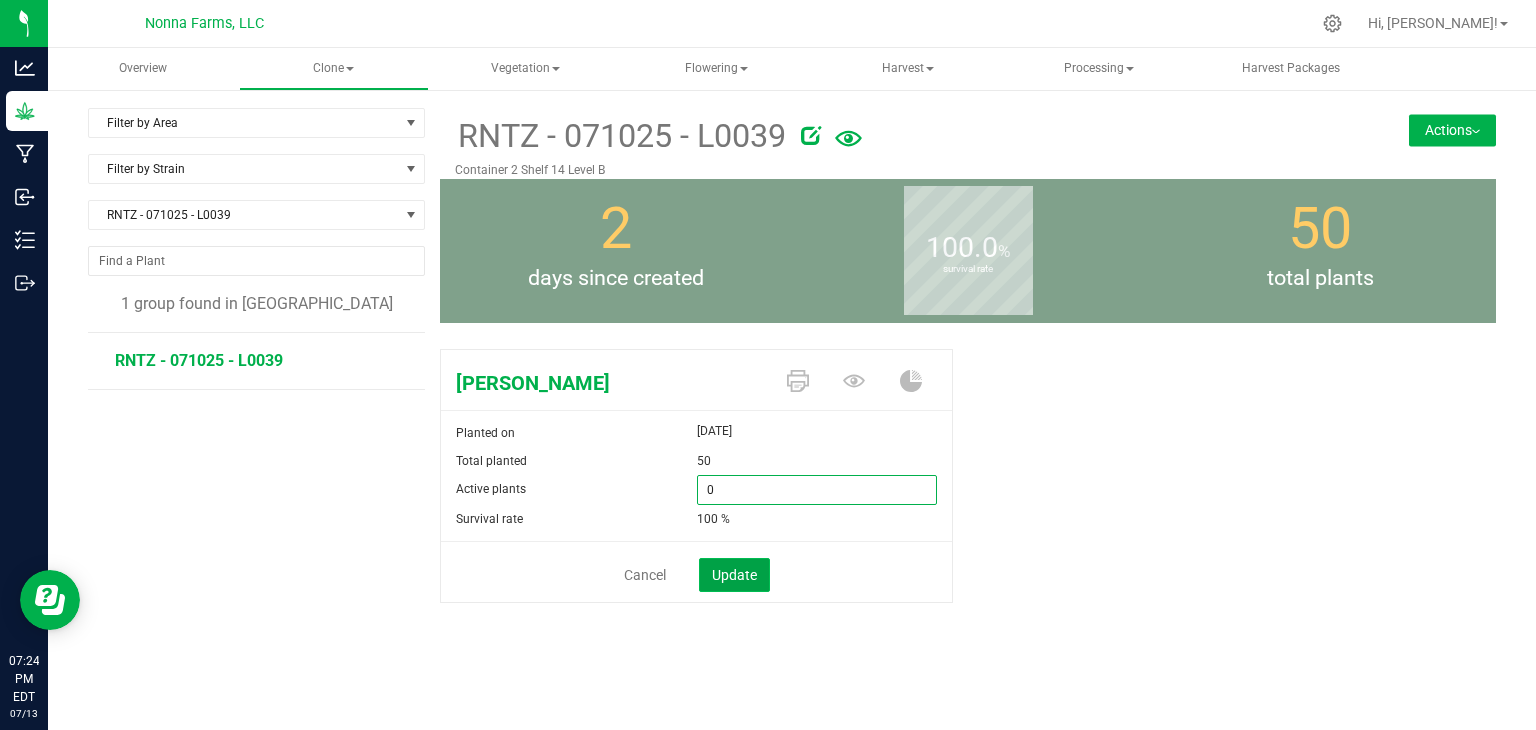 type on "0" 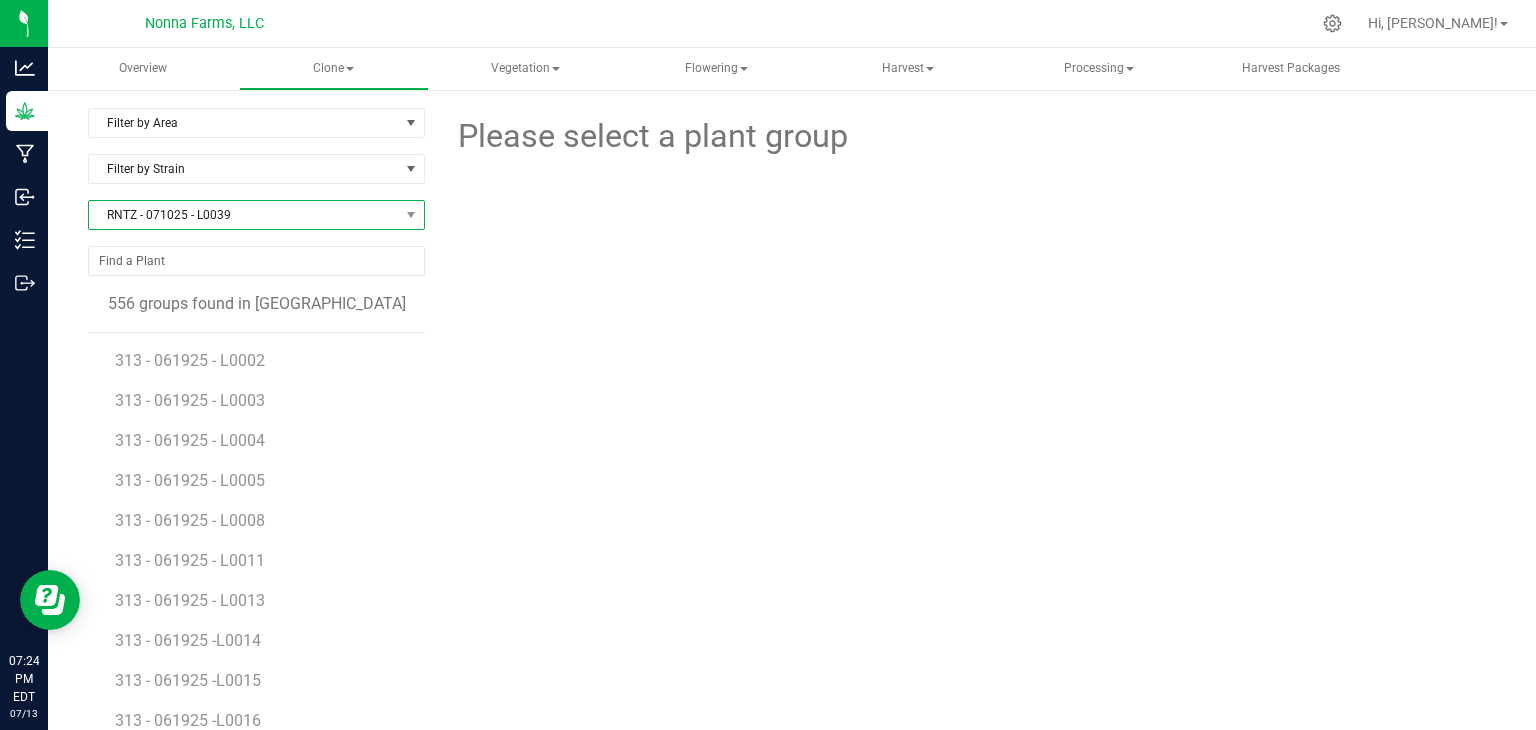click on "RNTZ - 071025 - L0039" at bounding box center (244, 215) 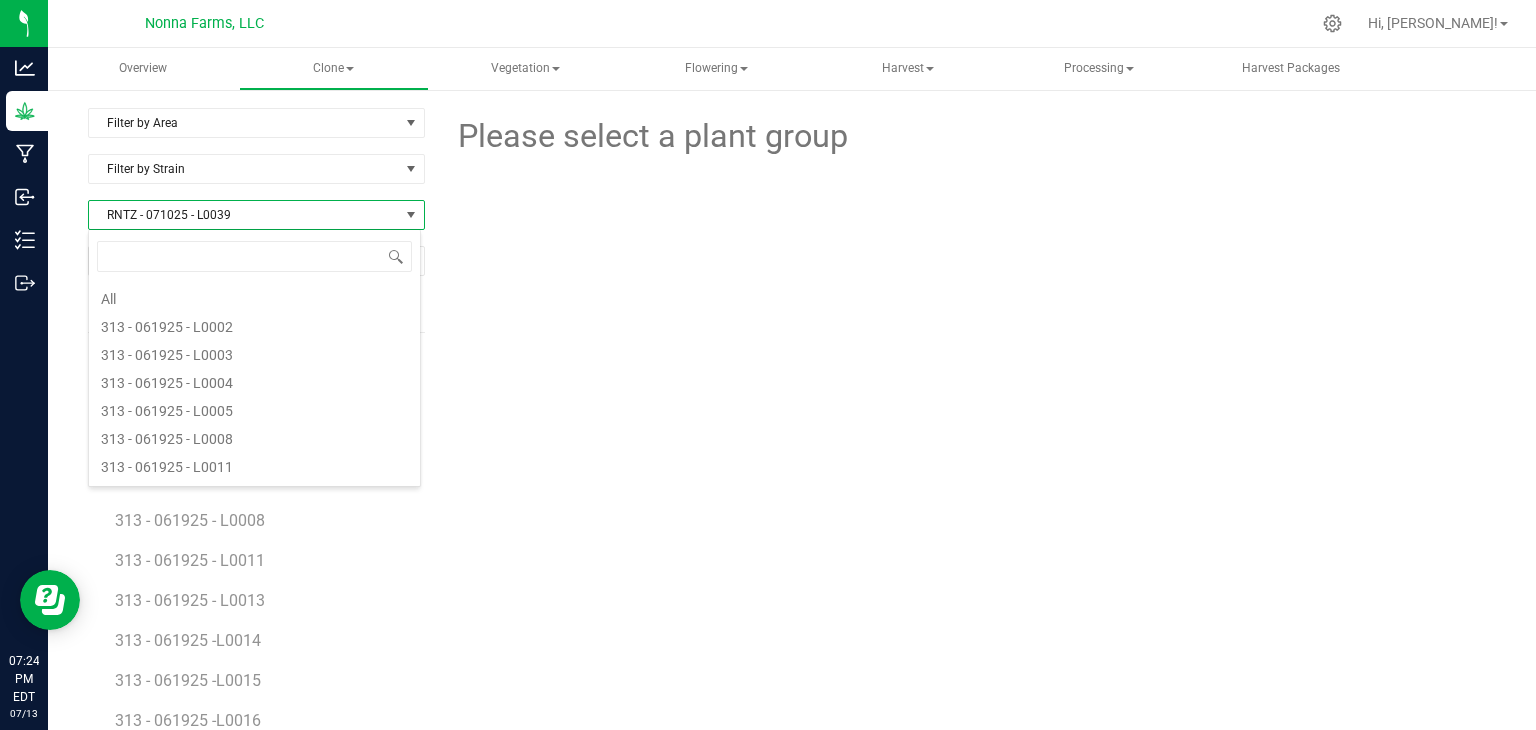 scroll, scrollTop: 6212, scrollLeft: 0, axis: vertical 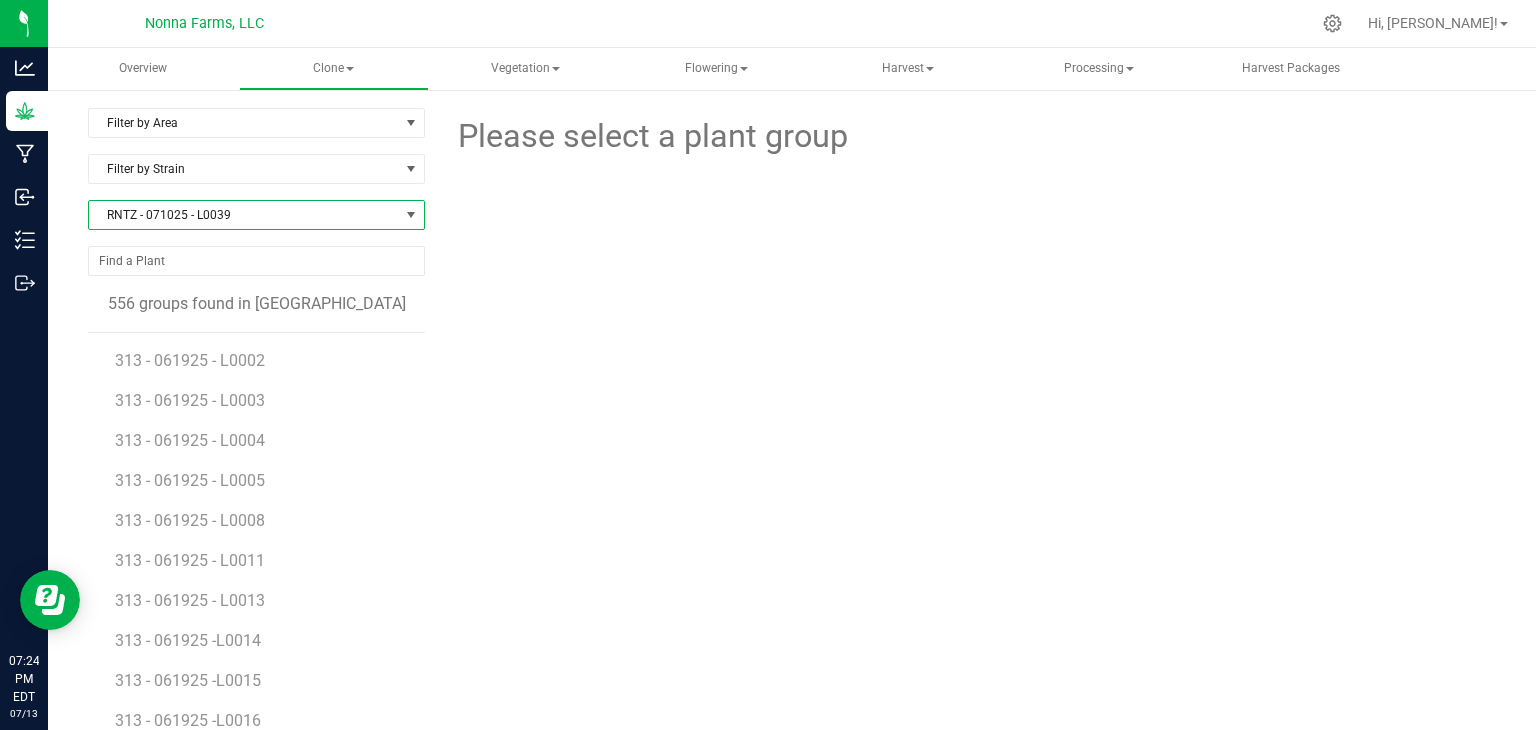 click on "RNTZ - 071025 - L0039" at bounding box center [244, 215] 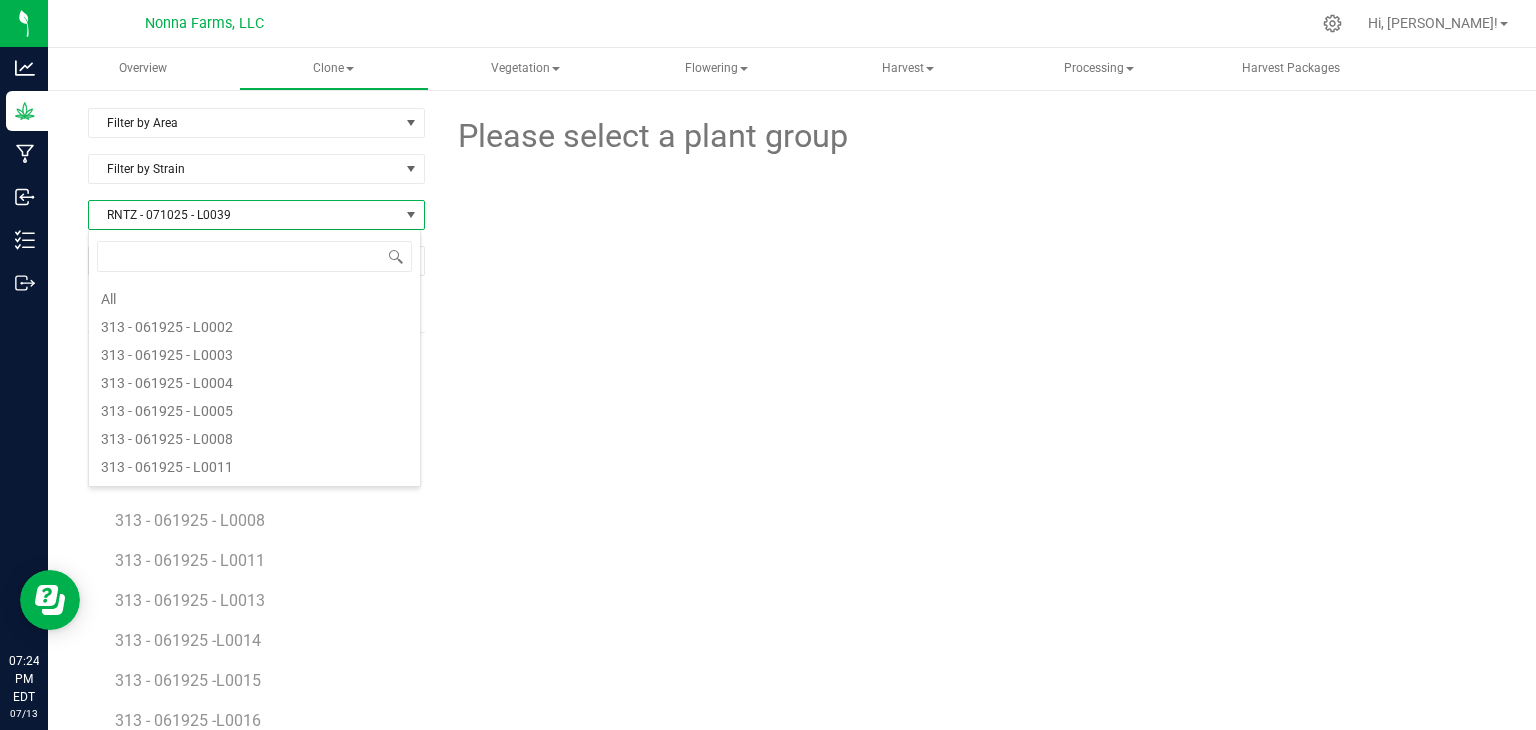 scroll, scrollTop: 6212, scrollLeft: 0, axis: vertical 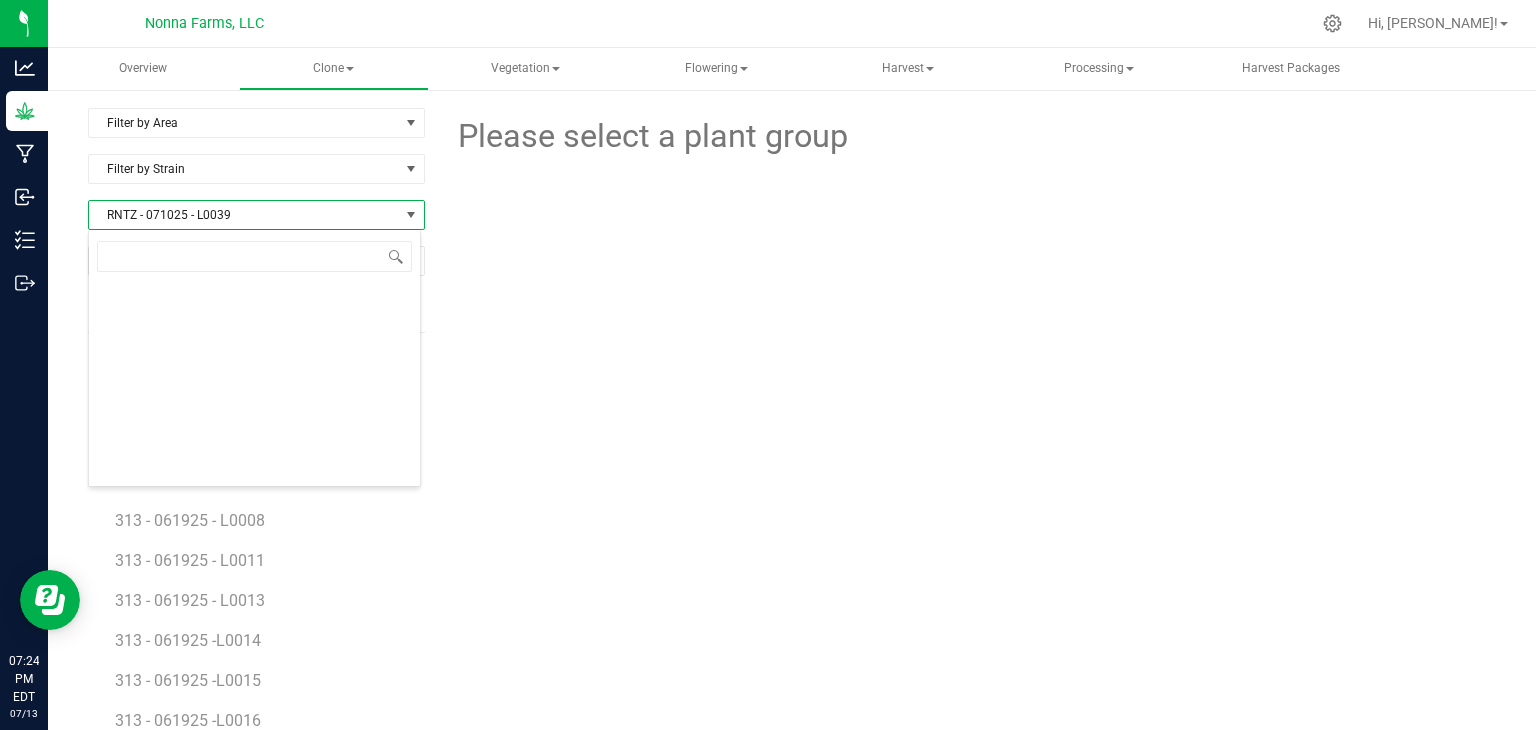 type on "HP - 071025 - L0001" 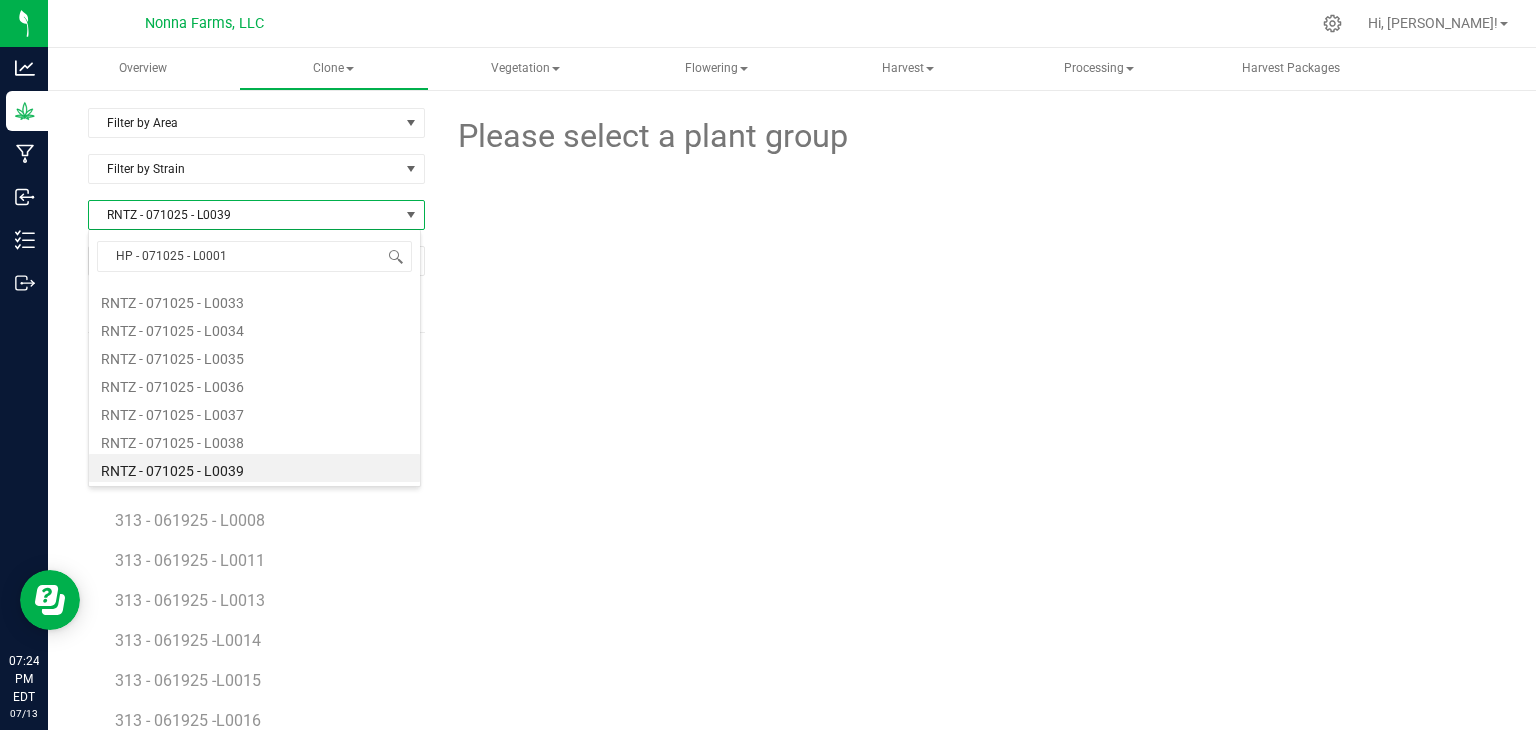 scroll, scrollTop: 0, scrollLeft: 0, axis: both 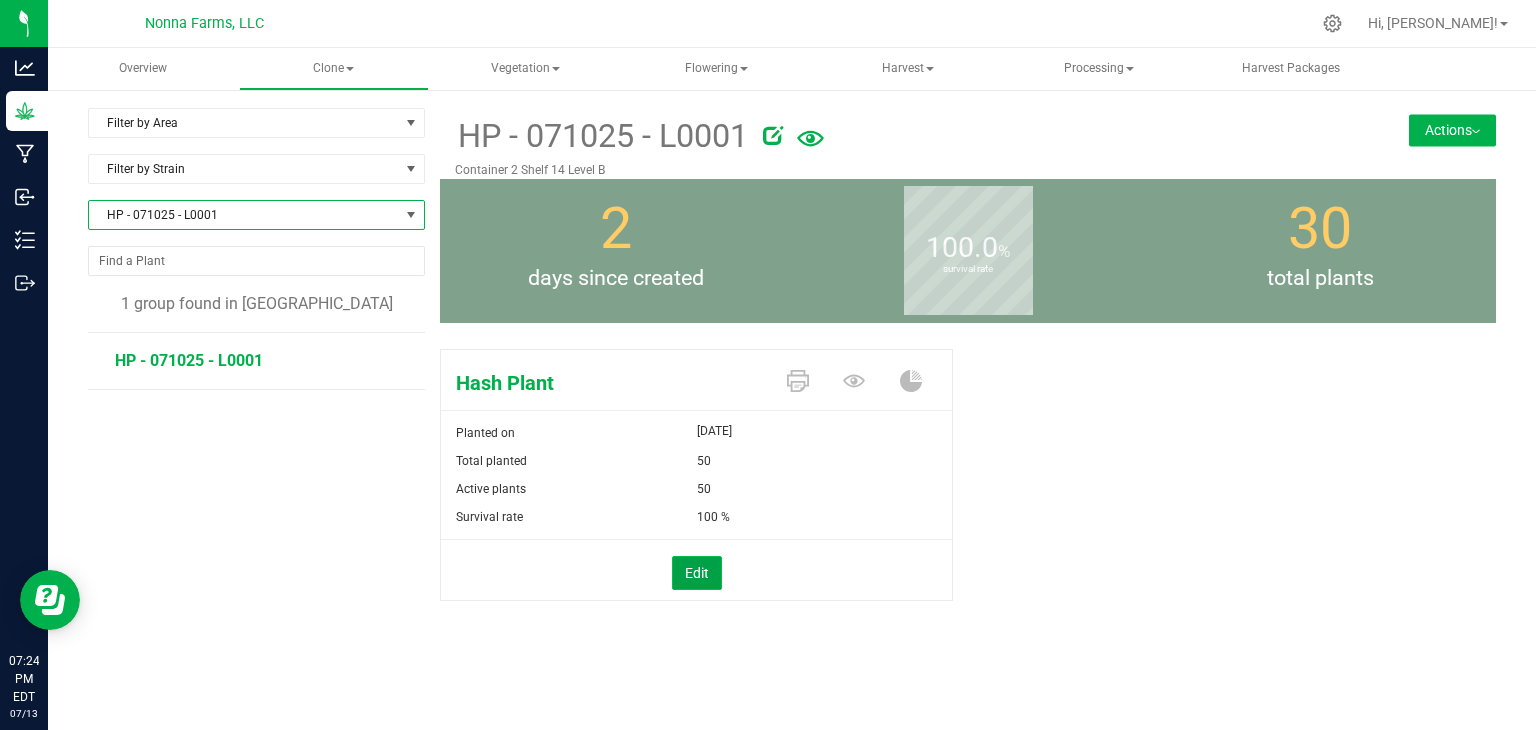 click on "Edit" at bounding box center [697, 573] 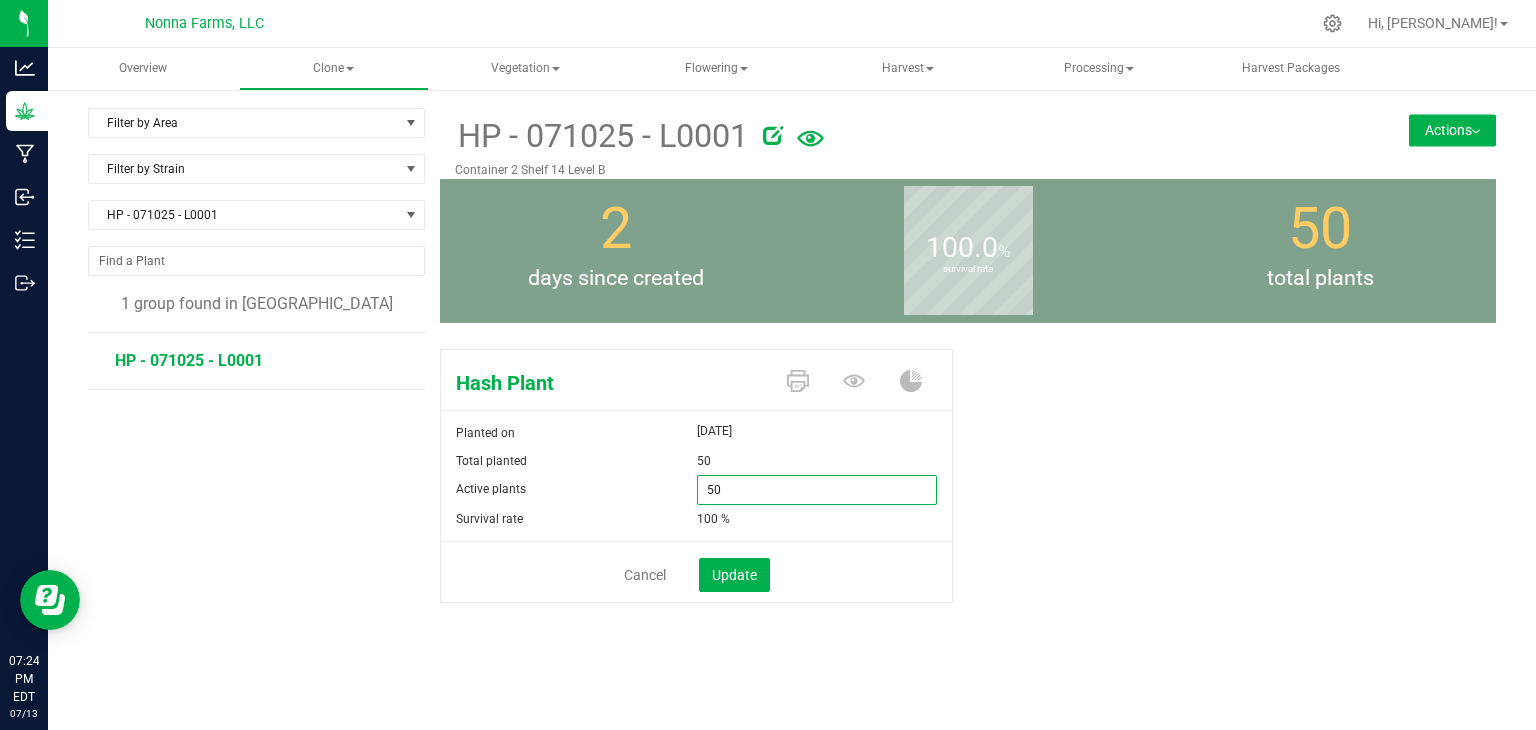 drag, startPoint x: 732, startPoint y: 483, endPoint x: 585, endPoint y: 477, distance: 147.12239 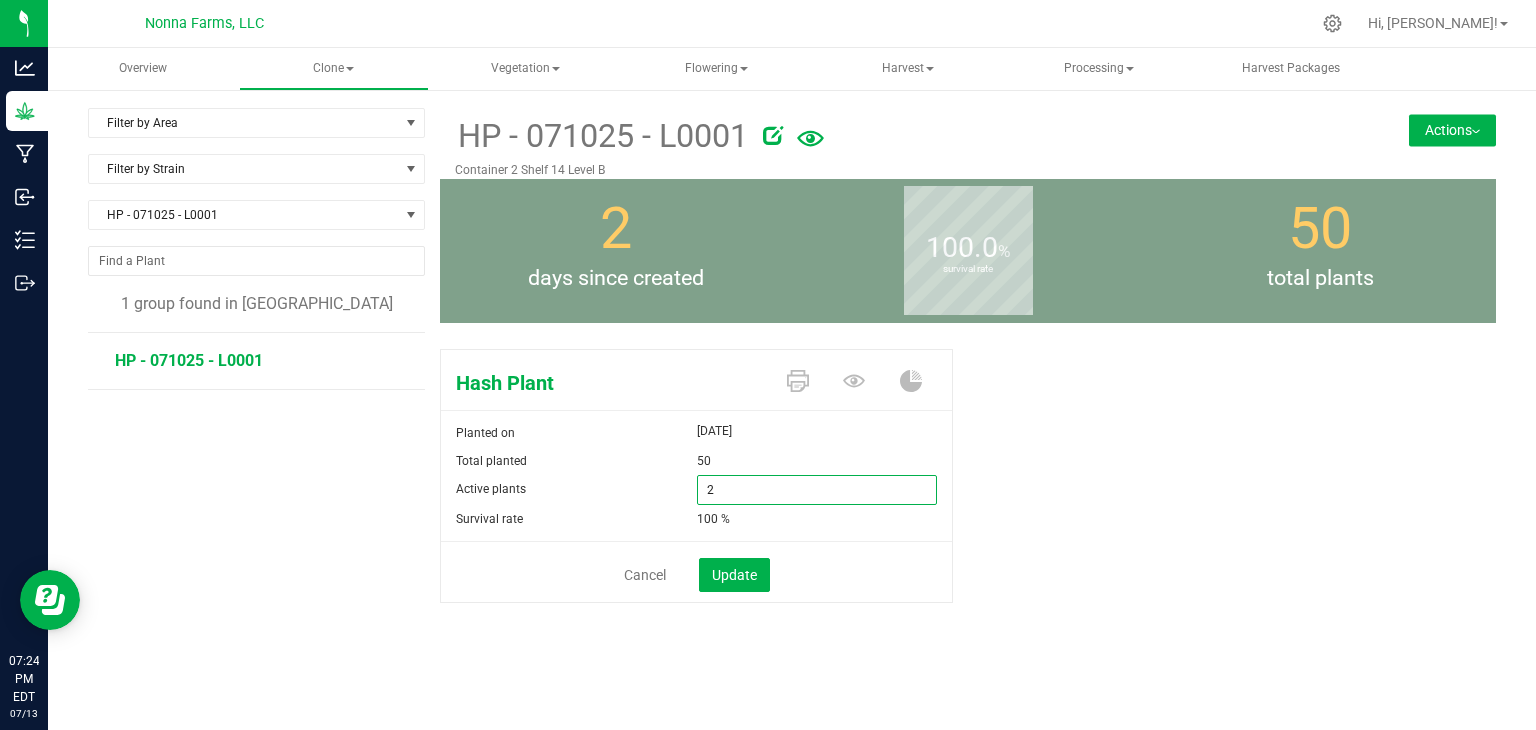 type on "25" 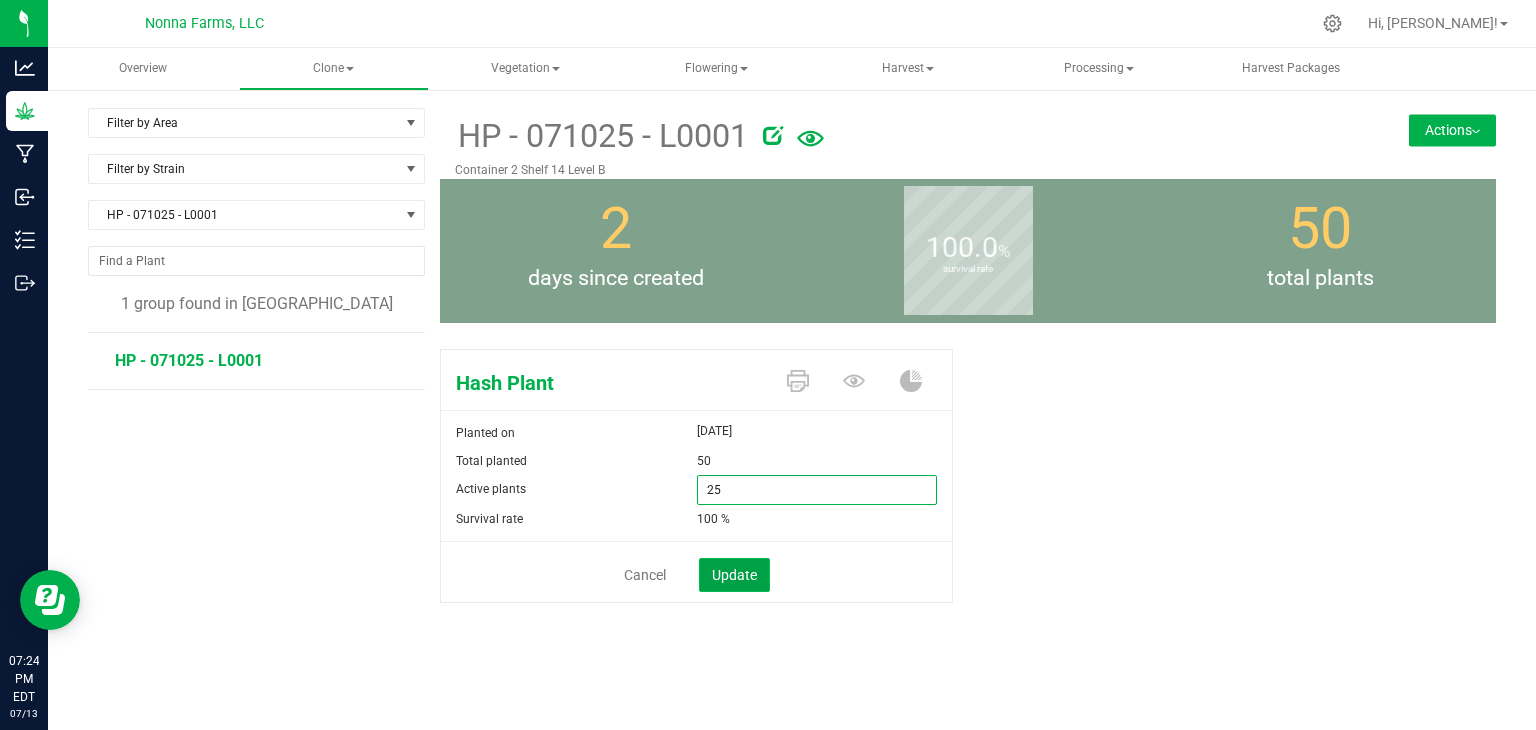 type on "25" 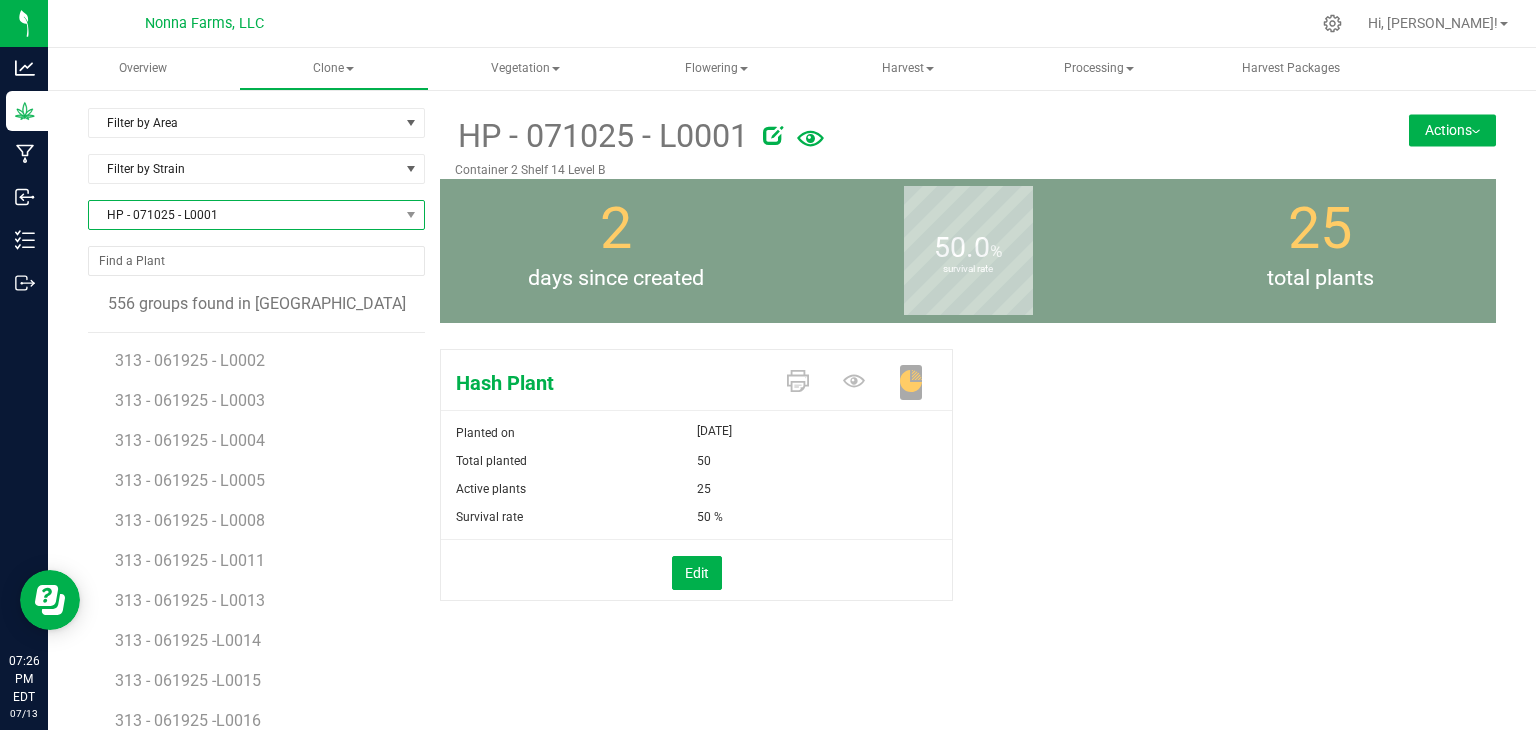 click on "HP - 071025 - L0001" at bounding box center [244, 215] 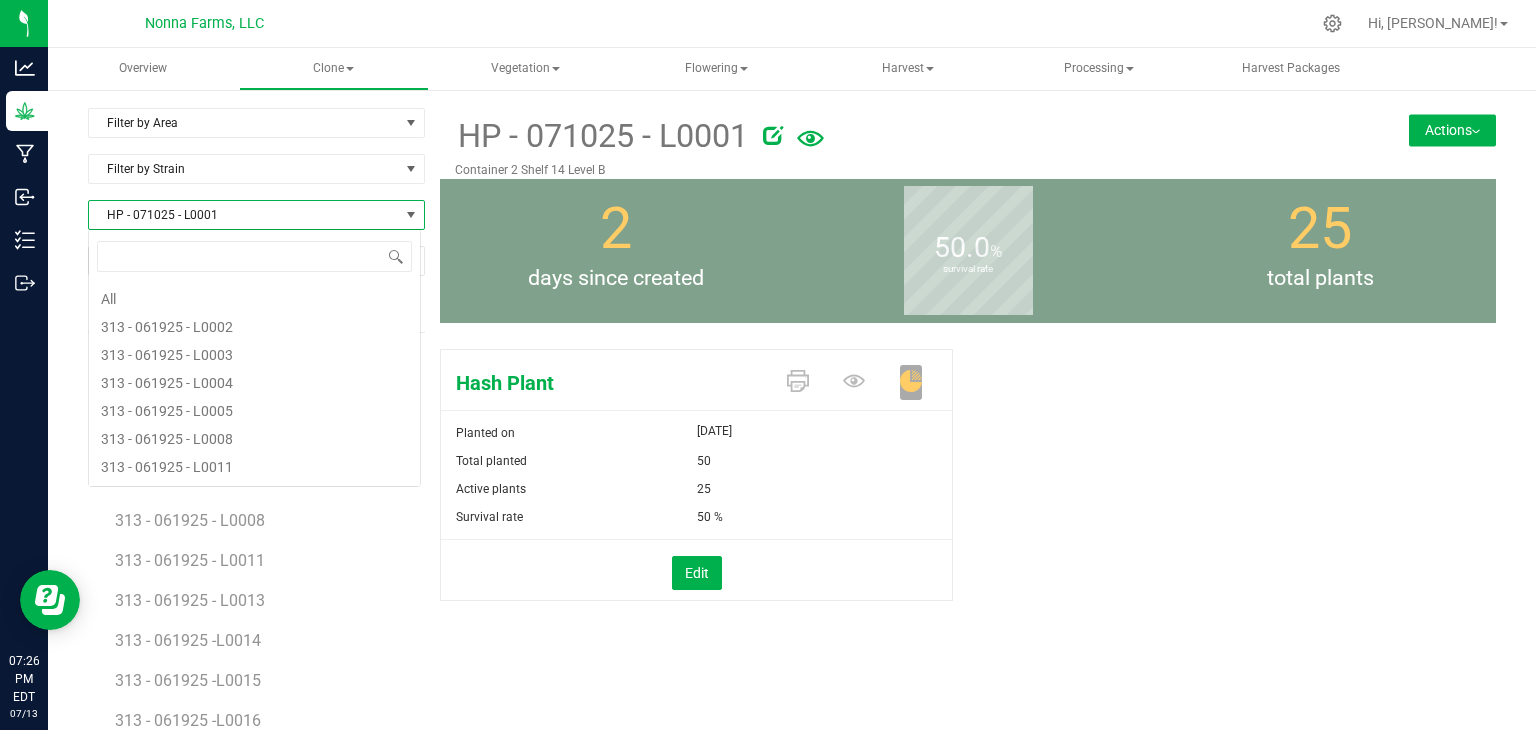 scroll, scrollTop: 99970, scrollLeft: 99666, axis: both 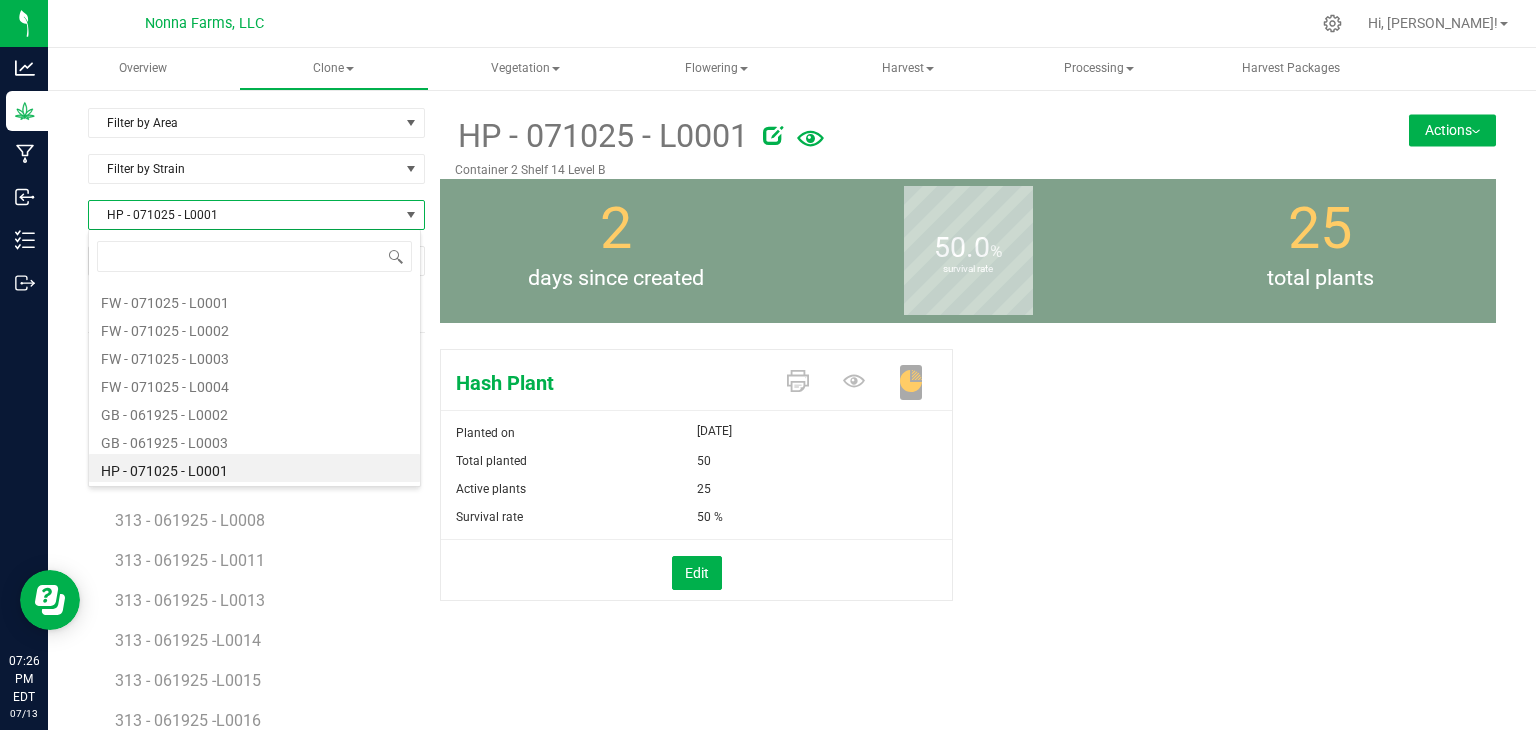 type on "RNTZV2 - 071025 - L0004" 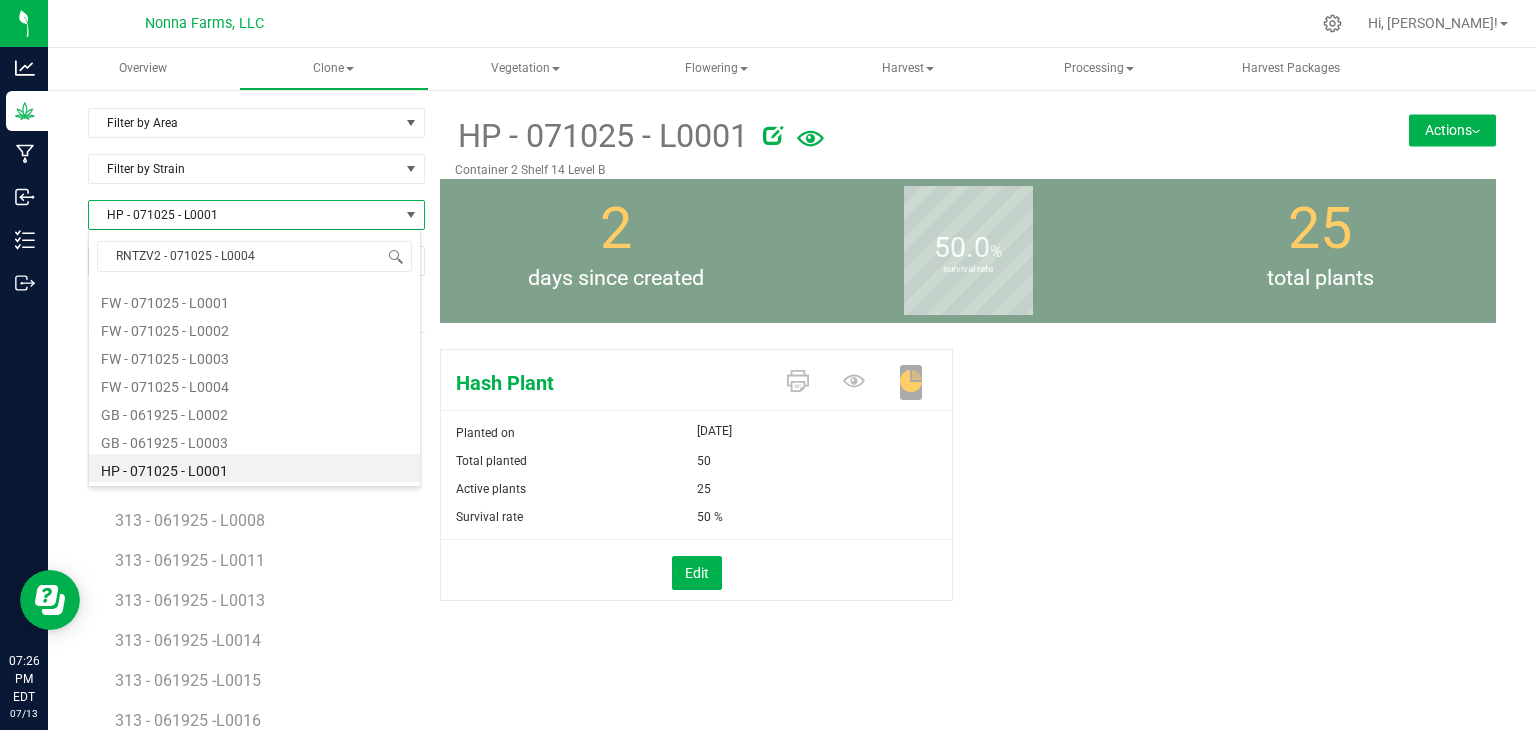 scroll, scrollTop: 0, scrollLeft: 0, axis: both 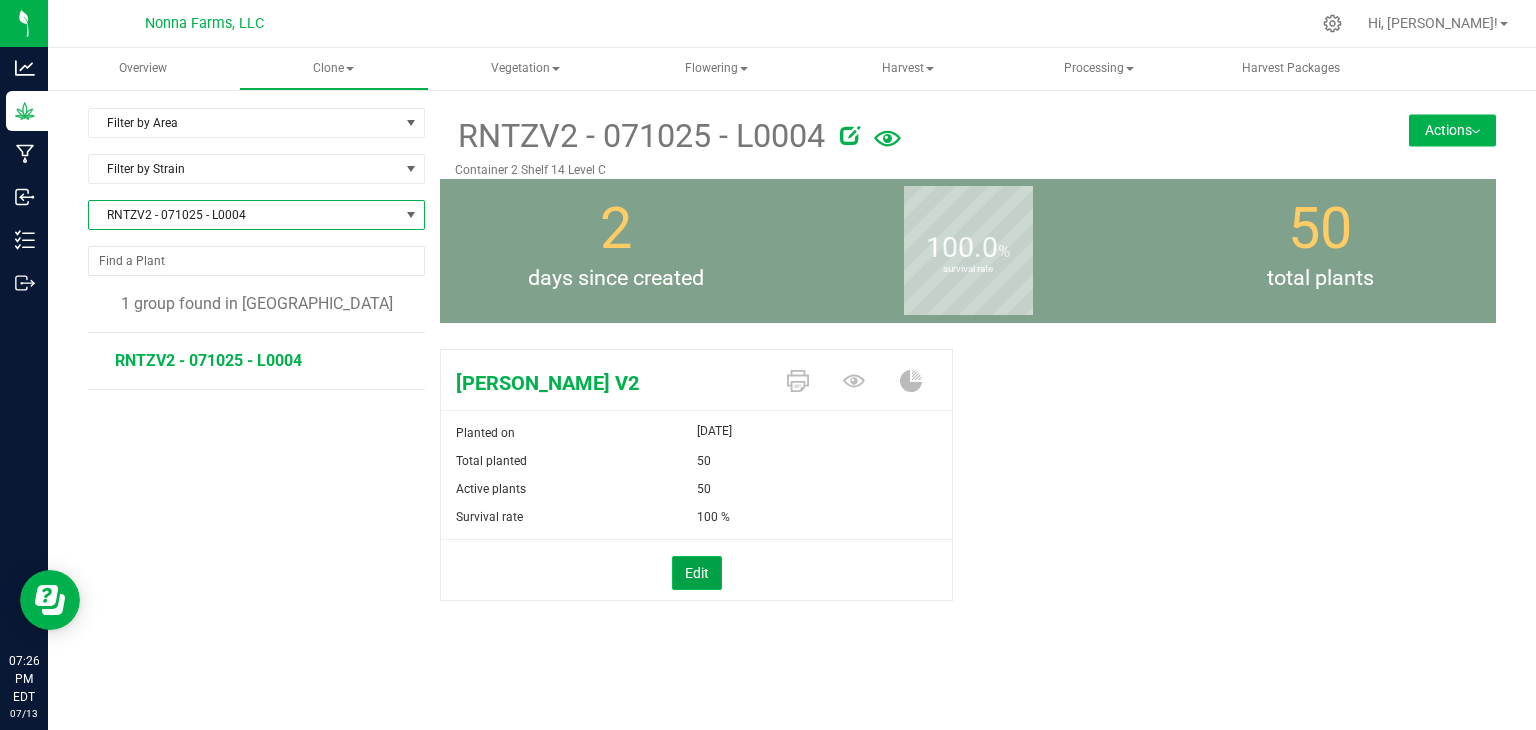 click on "Edit" at bounding box center (697, 573) 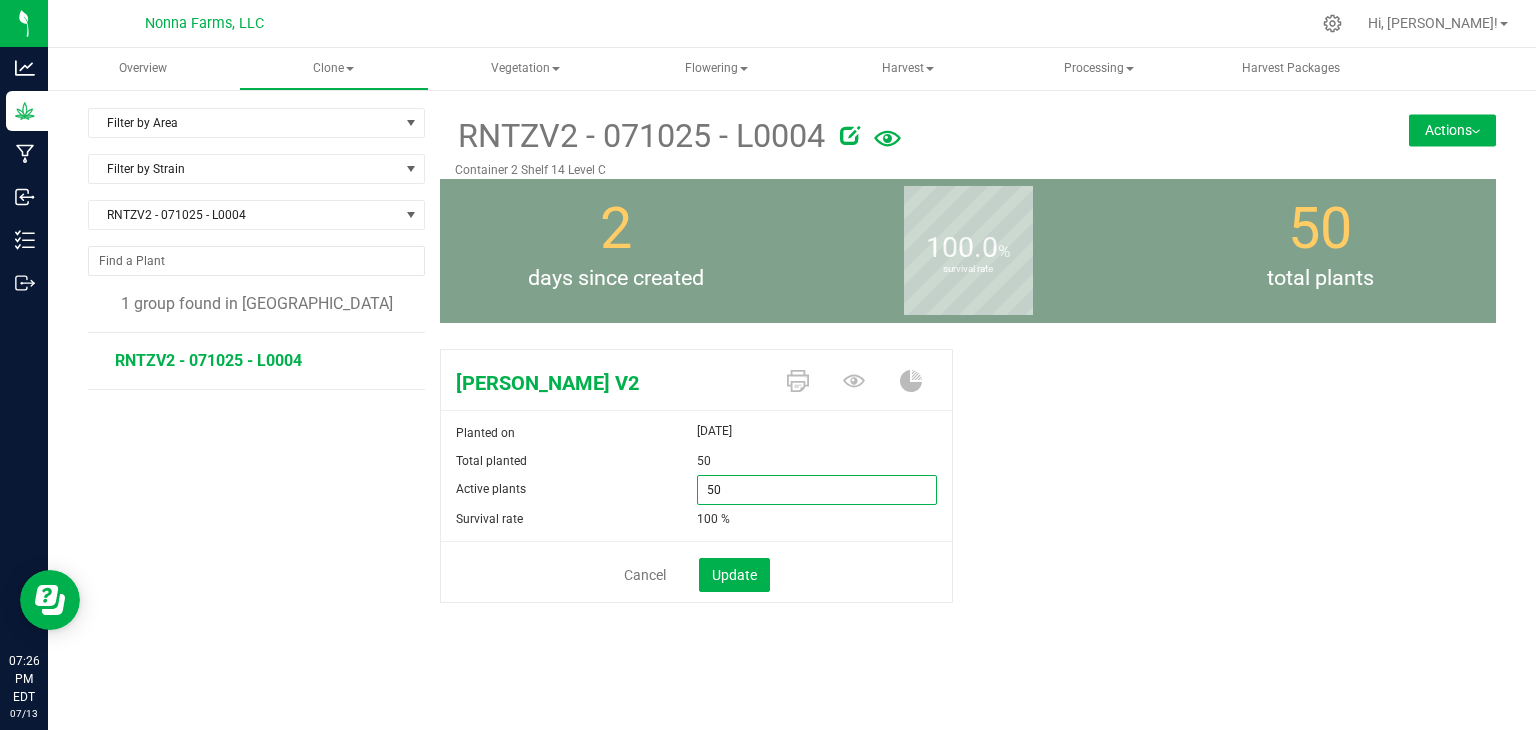 drag, startPoint x: 648, startPoint y: 484, endPoint x: 542, endPoint y: 480, distance: 106.07545 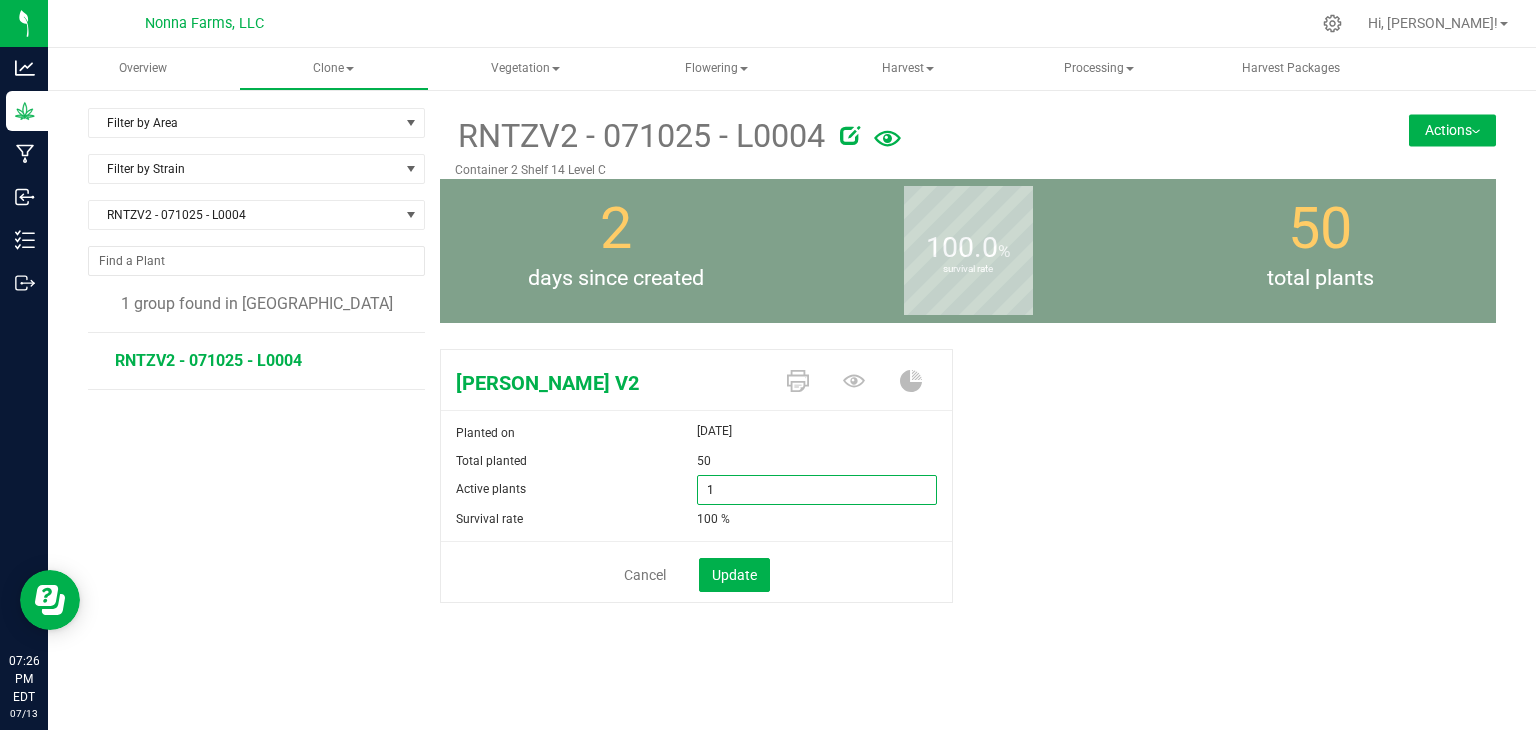 type on "17" 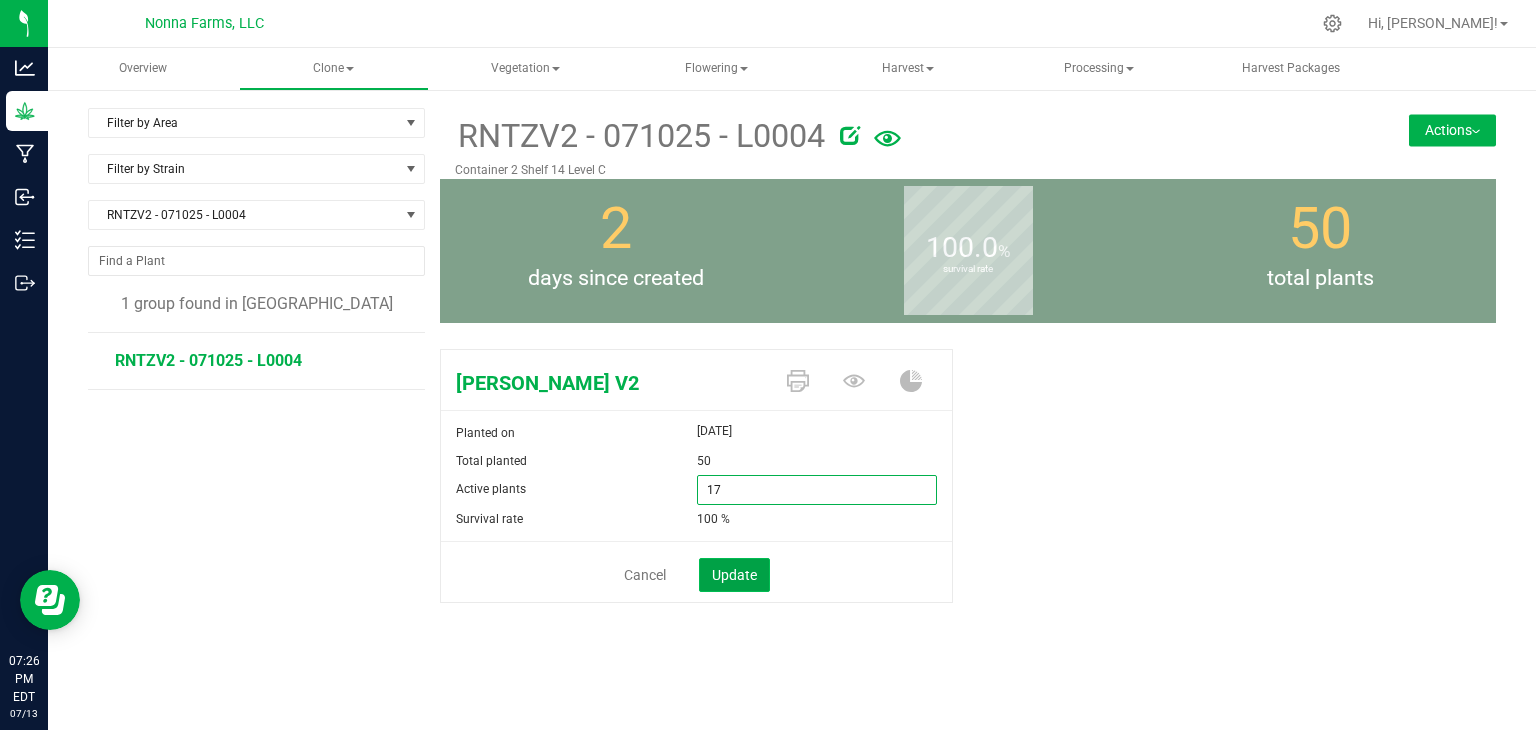 type on "17" 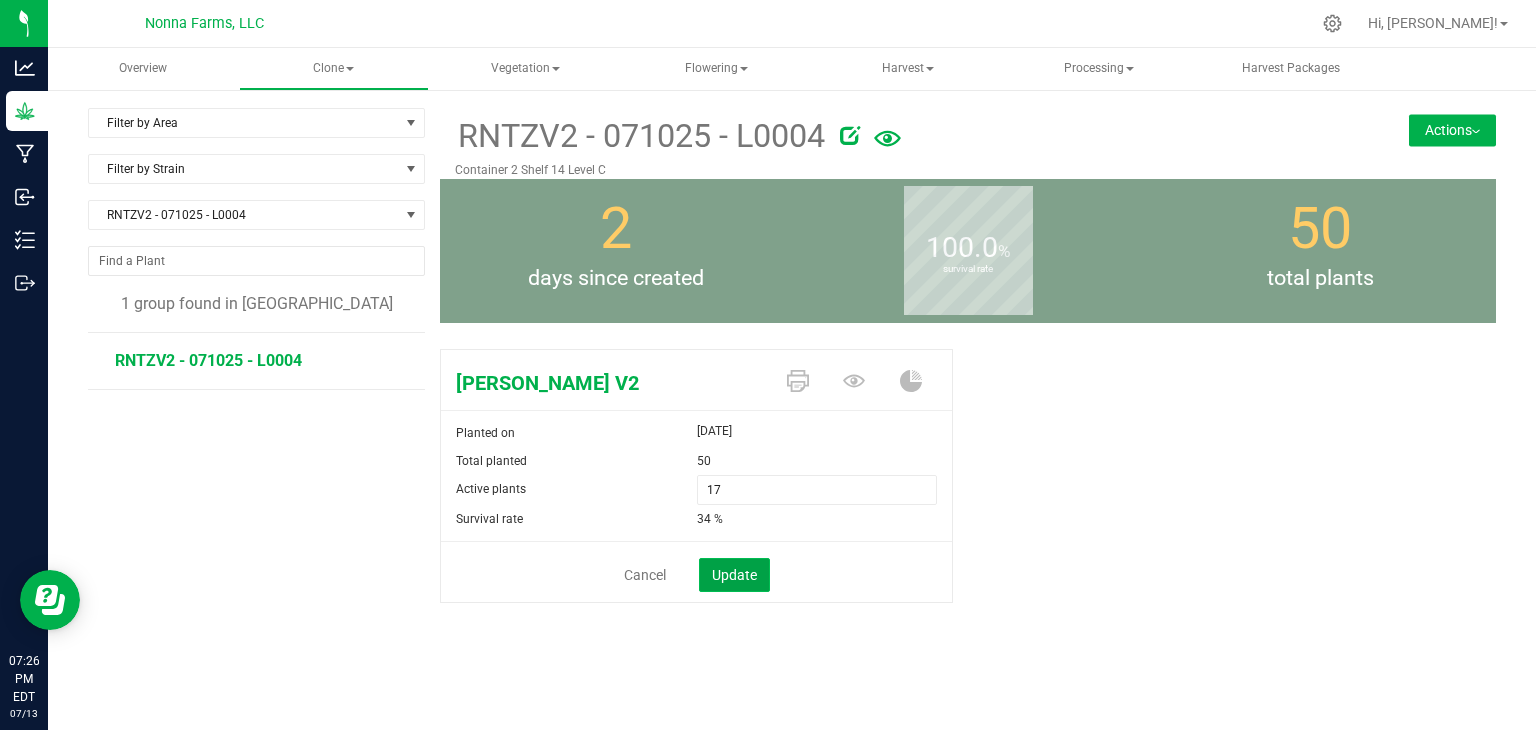 click on "Update" 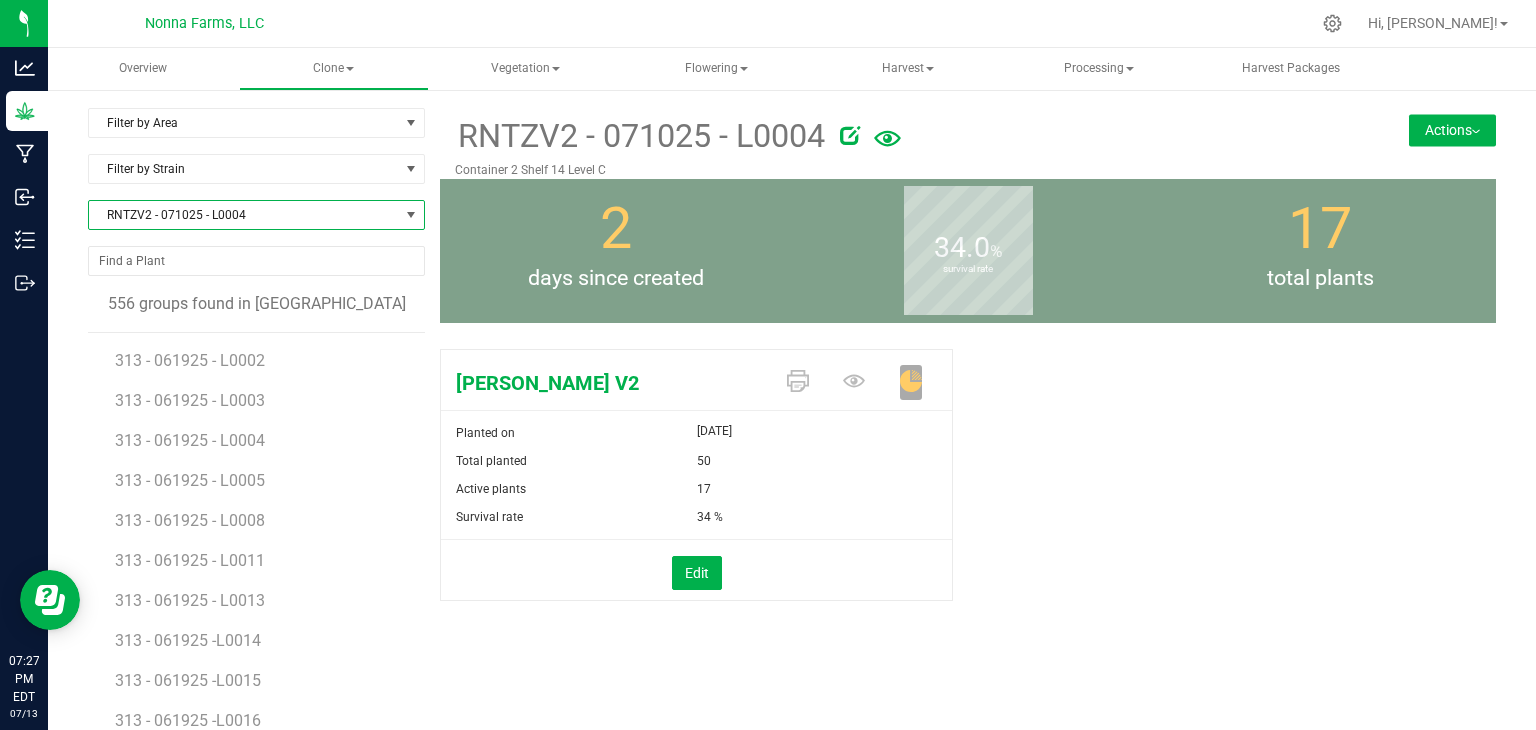 click on "RNTZV2 - 071025 - L0004" at bounding box center [244, 215] 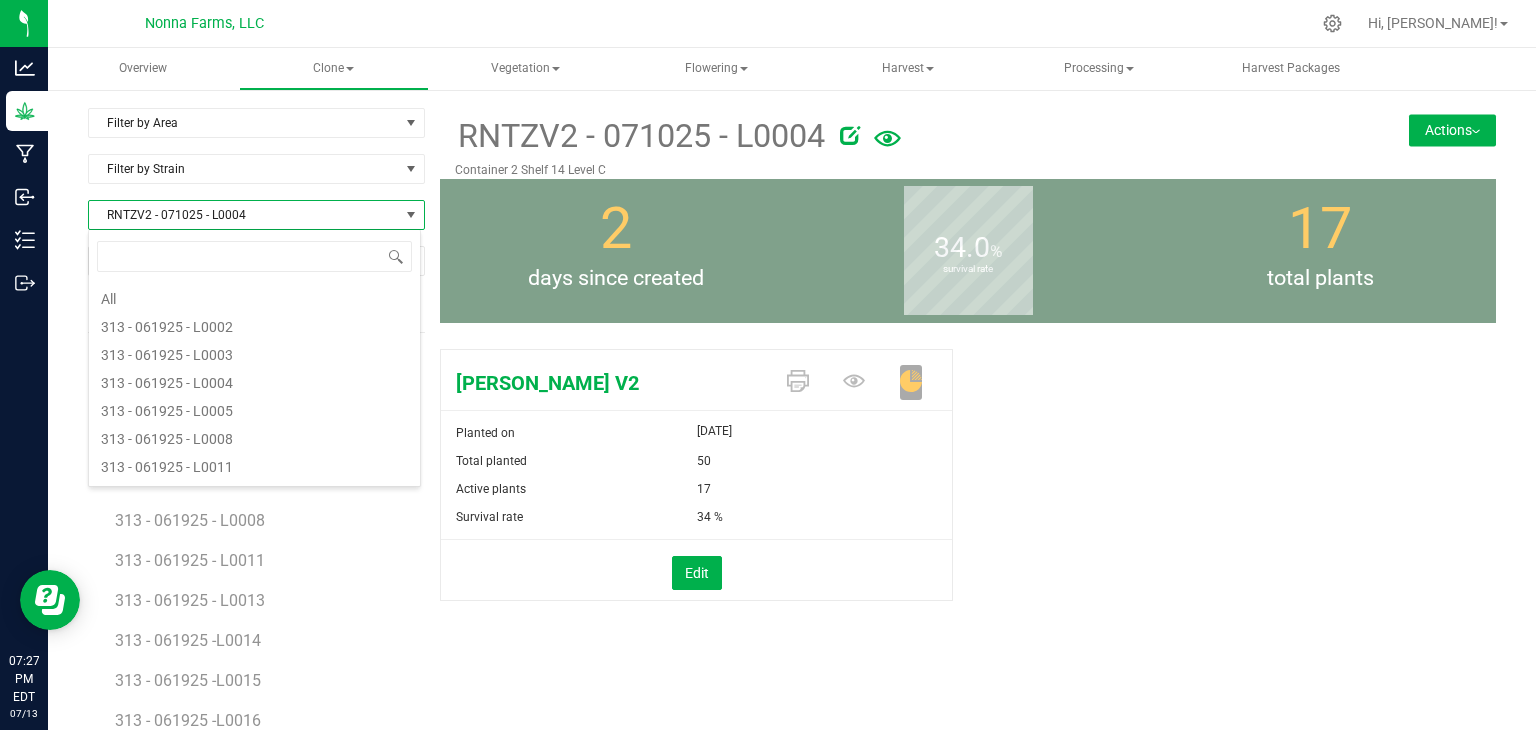 scroll, scrollTop: 6324, scrollLeft: 0, axis: vertical 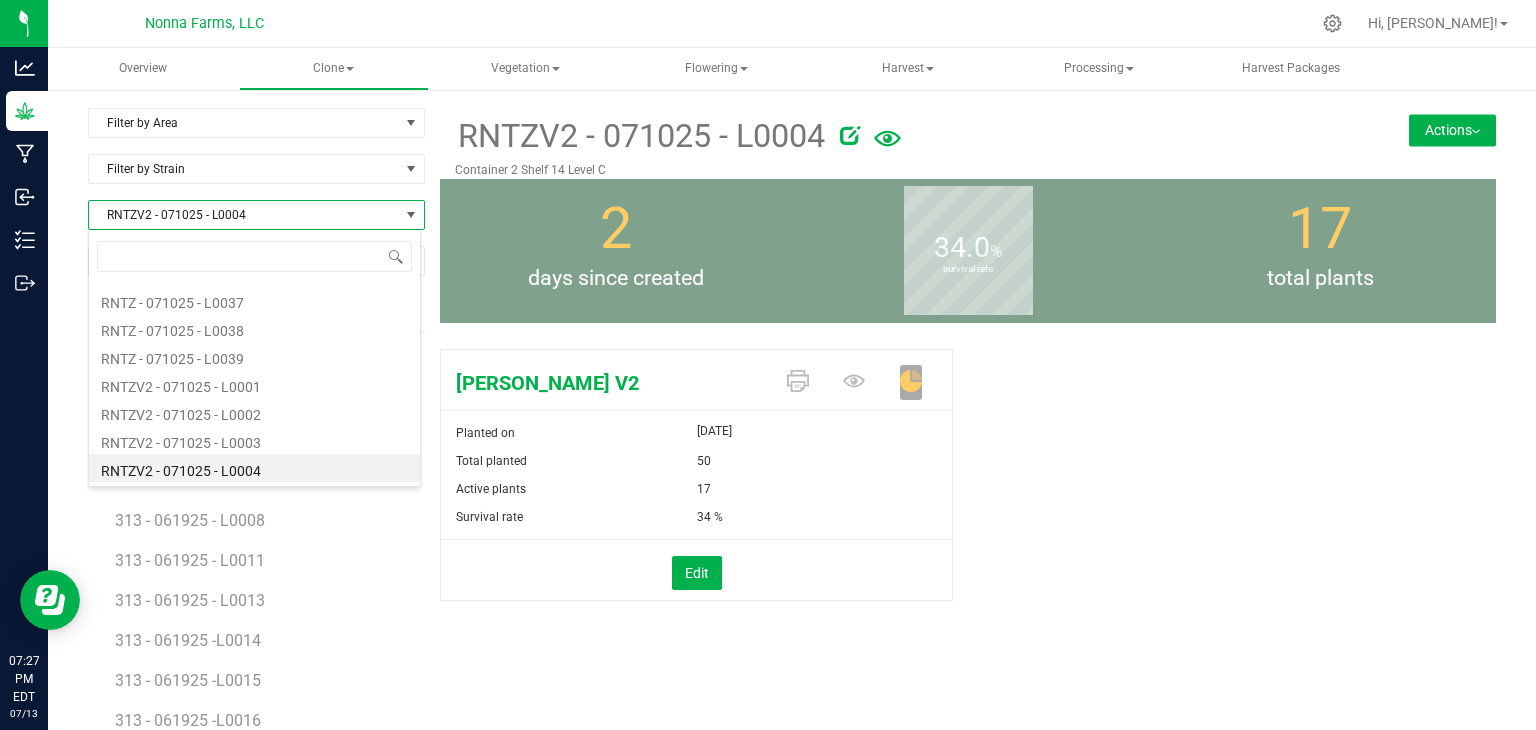 type on "SSMR - 071025 - L0003" 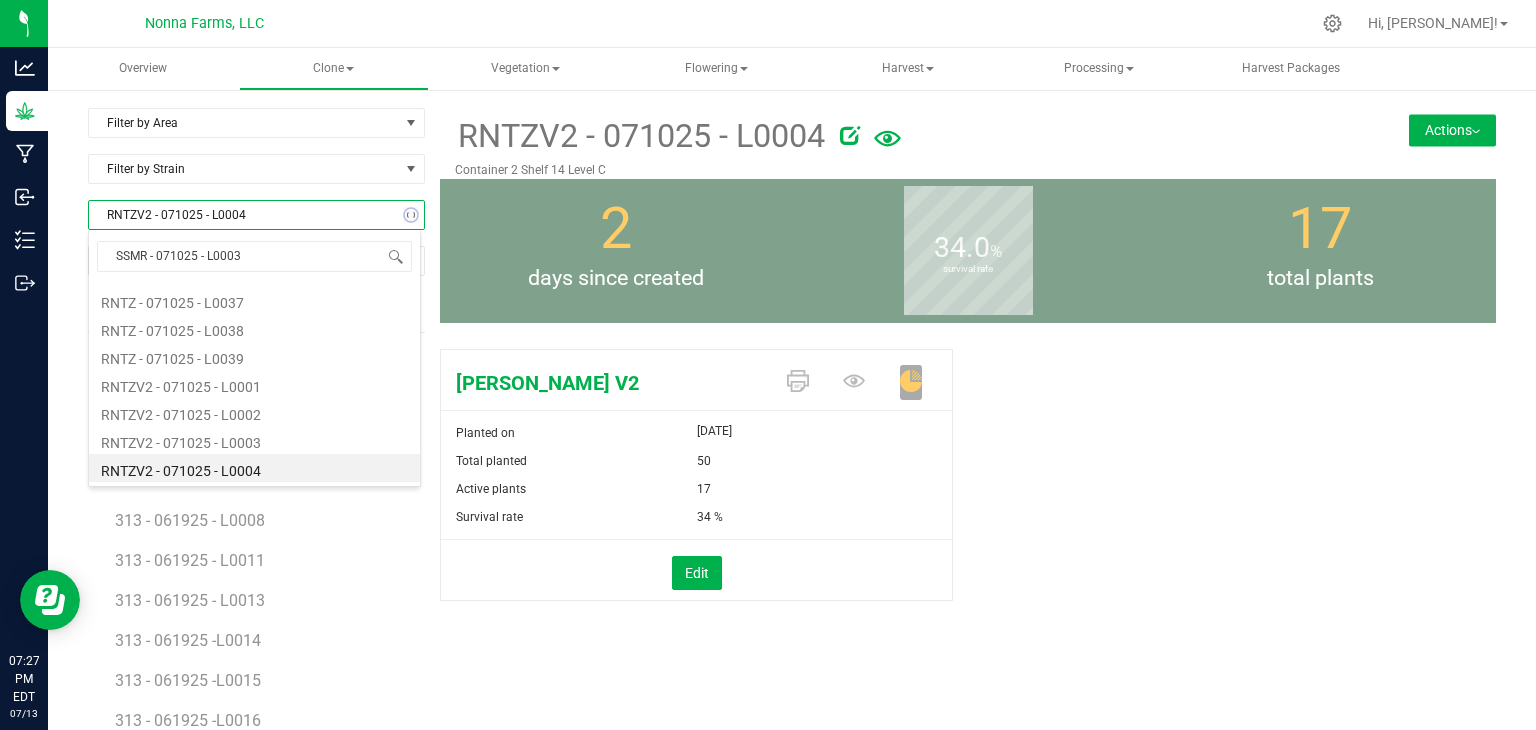 scroll, scrollTop: 0, scrollLeft: 0, axis: both 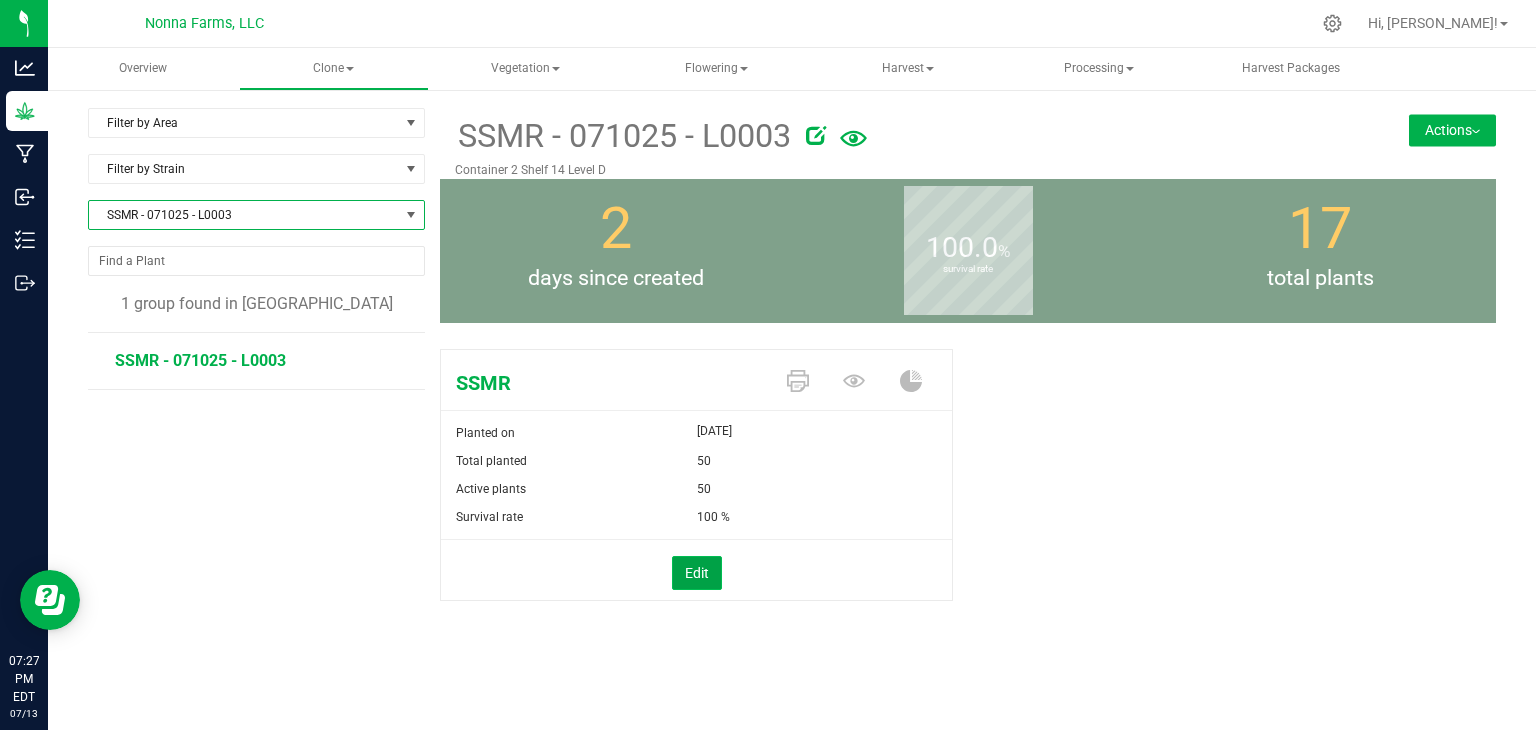 click on "Edit" at bounding box center [697, 573] 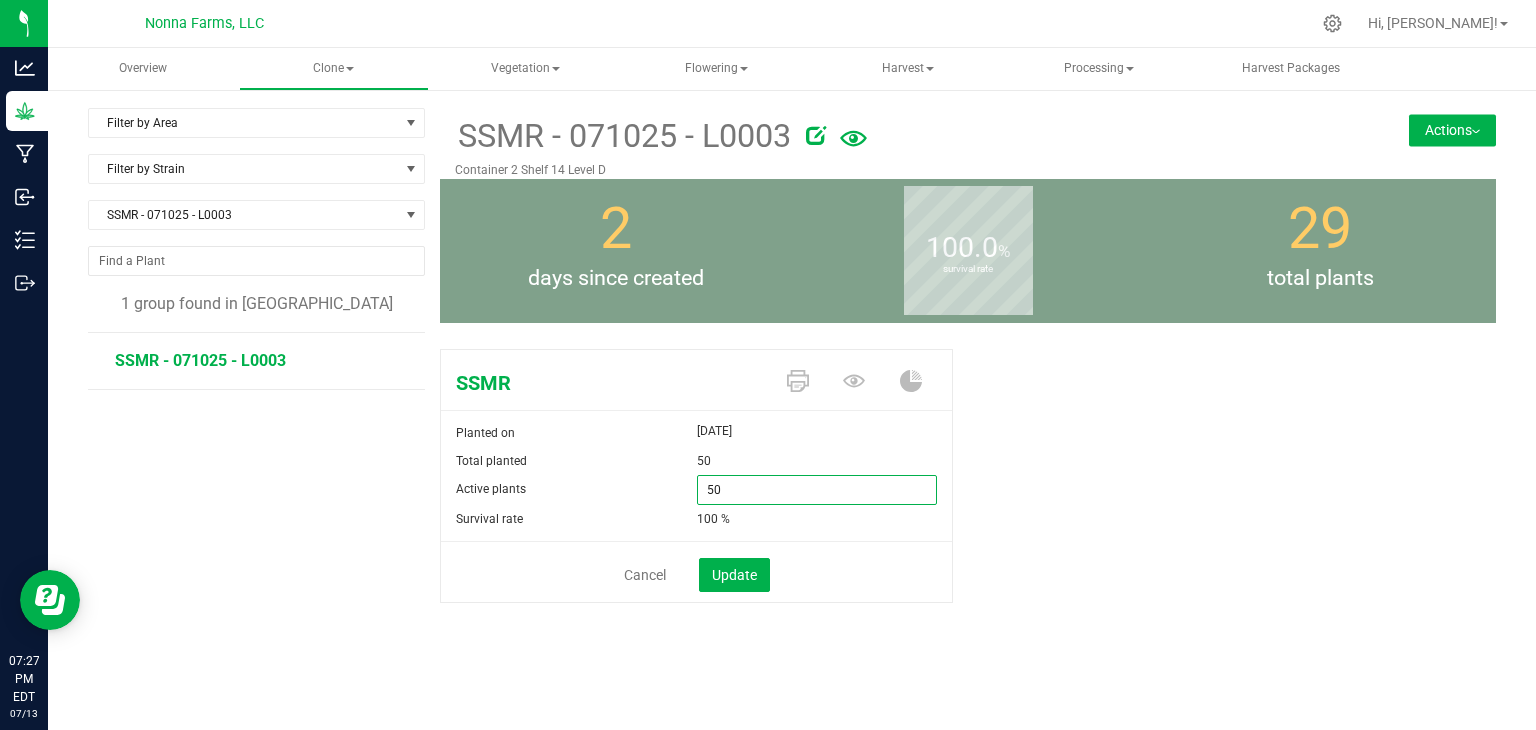 drag, startPoint x: 740, startPoint y: 487, endPoint x: 597, endPoint y: 481, distance: 143.12582 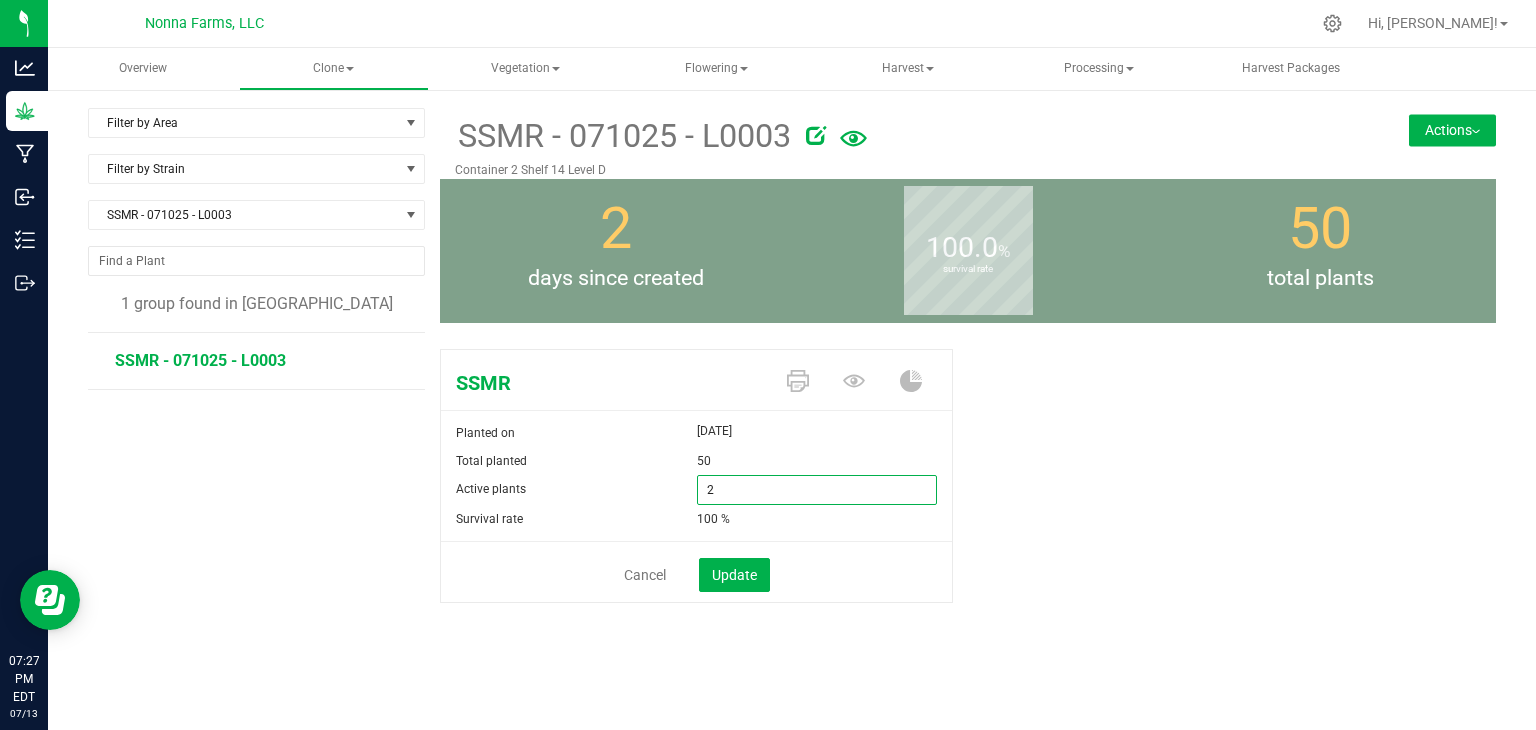 type on "29" 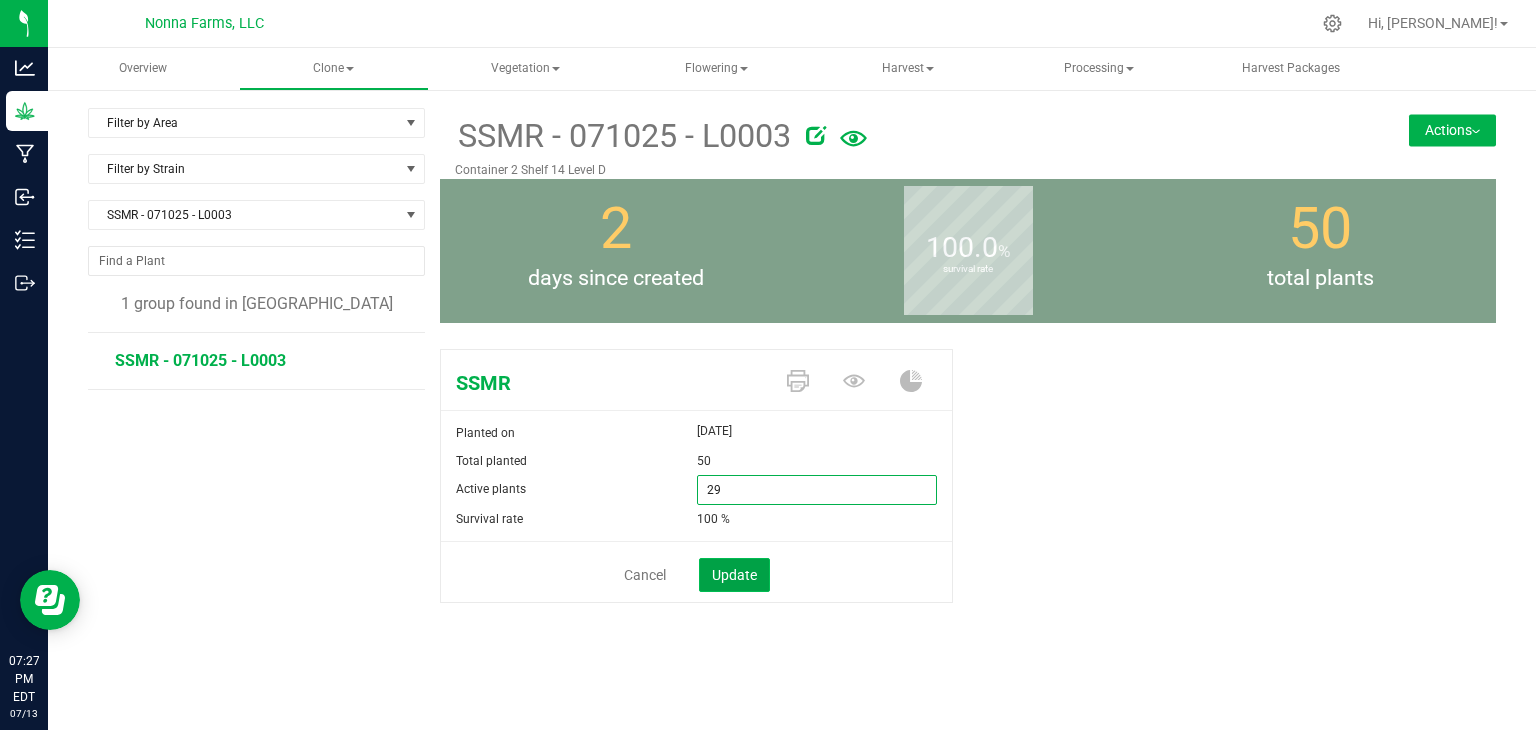 type on "29" 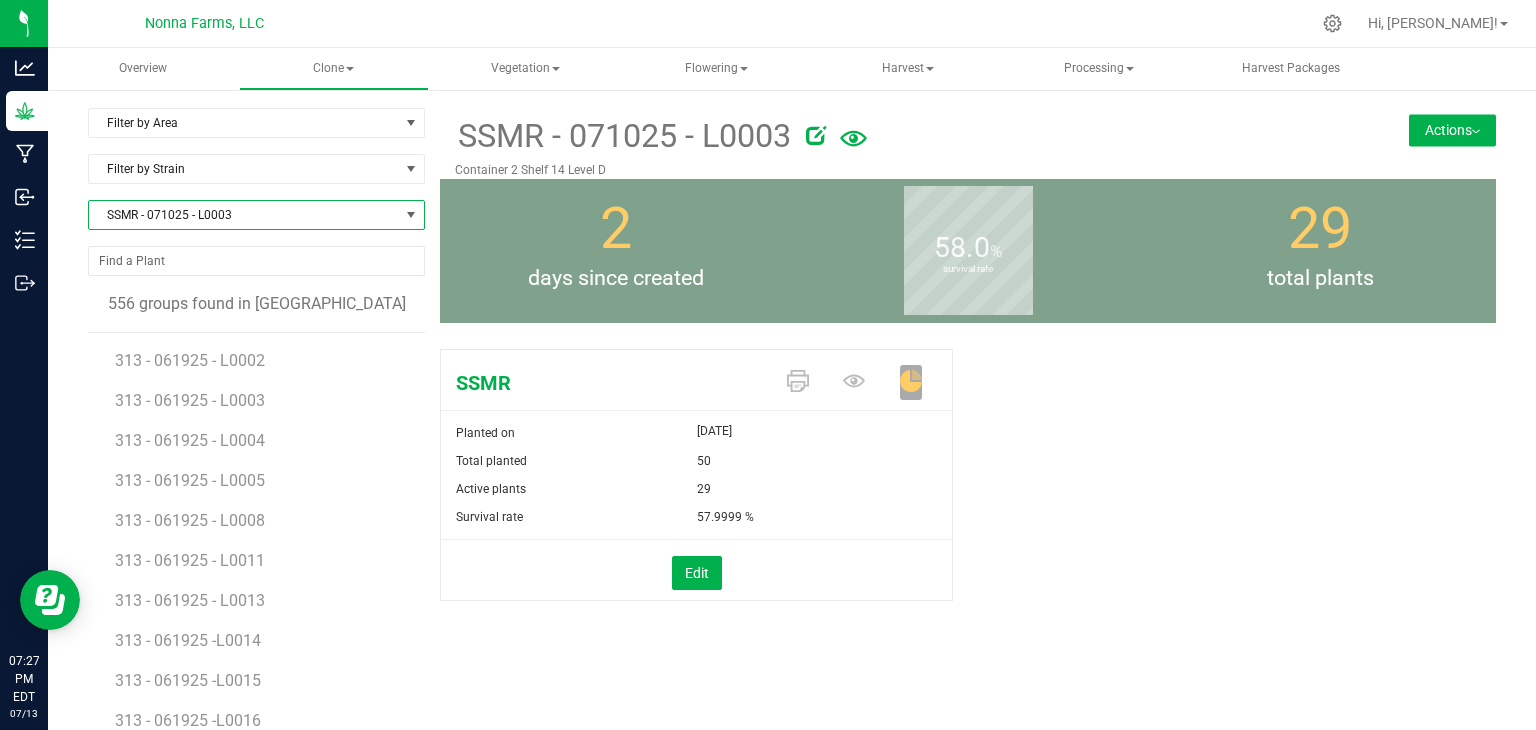 click on "SSMR - 071025 - L0003" at bounding box center (244, 215) 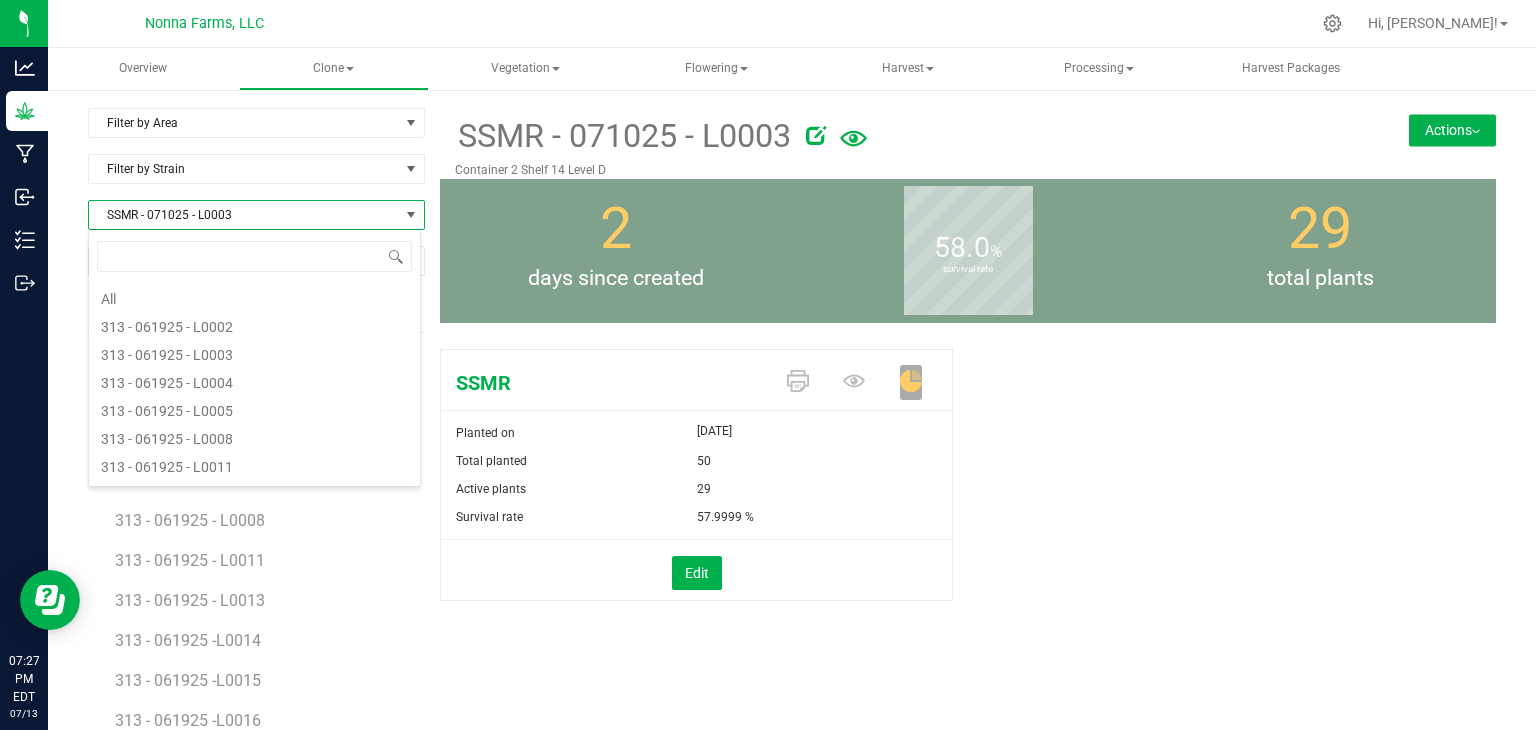 scroll, scrollTop: 16796, scrollLeft: 0, axis: vertical 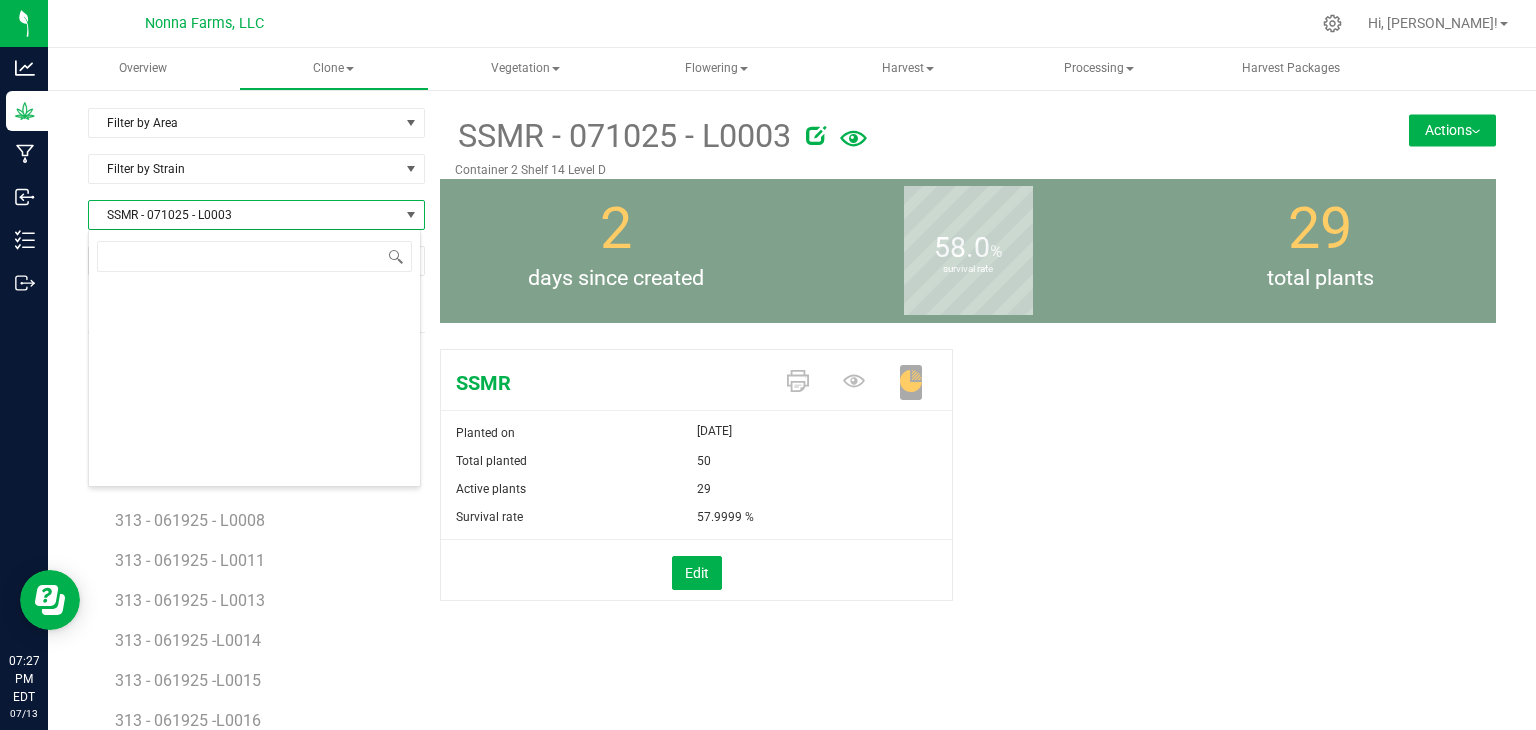 type on "LMPR - 071025 - L0002" 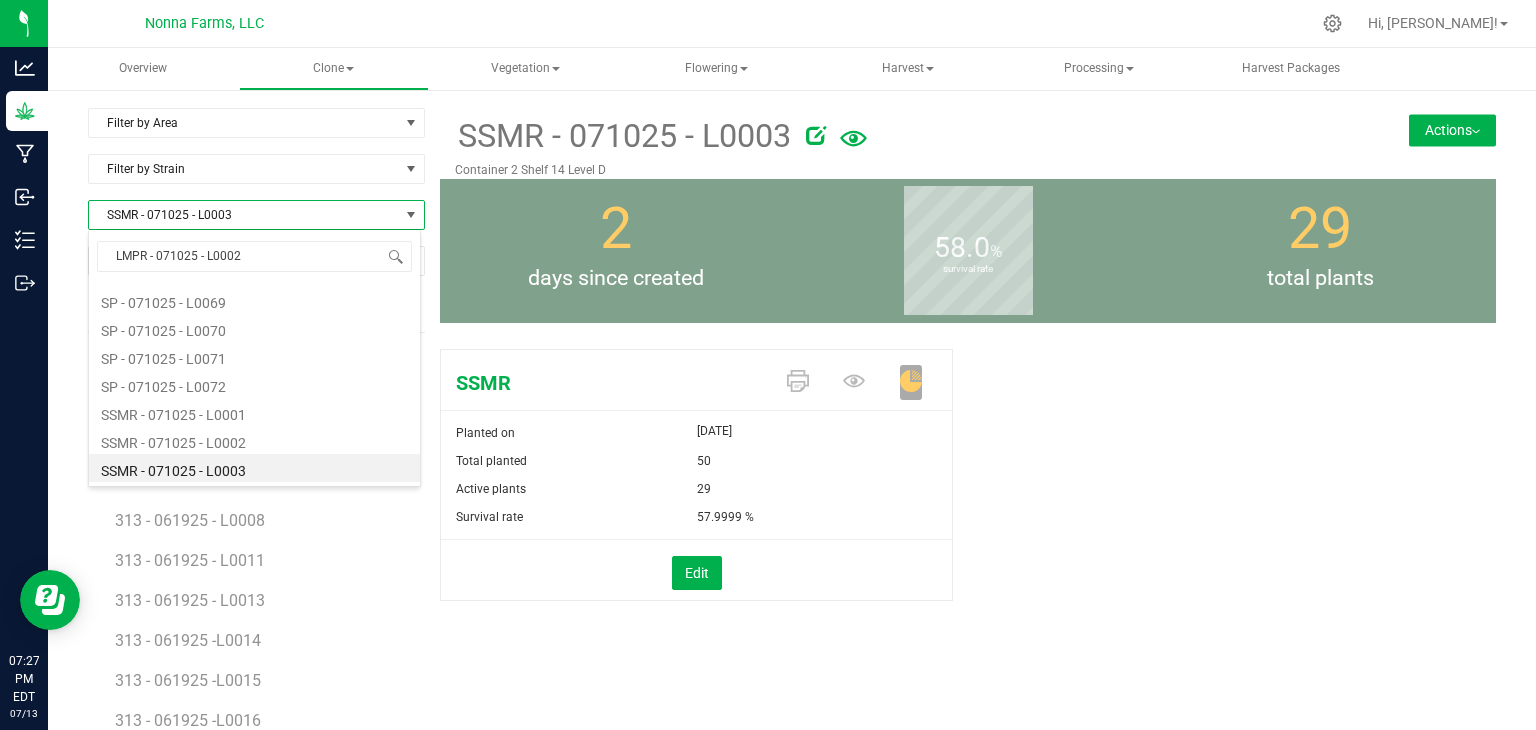 scroll, scrollTop: 0, scrollLeft: 0, axis: both 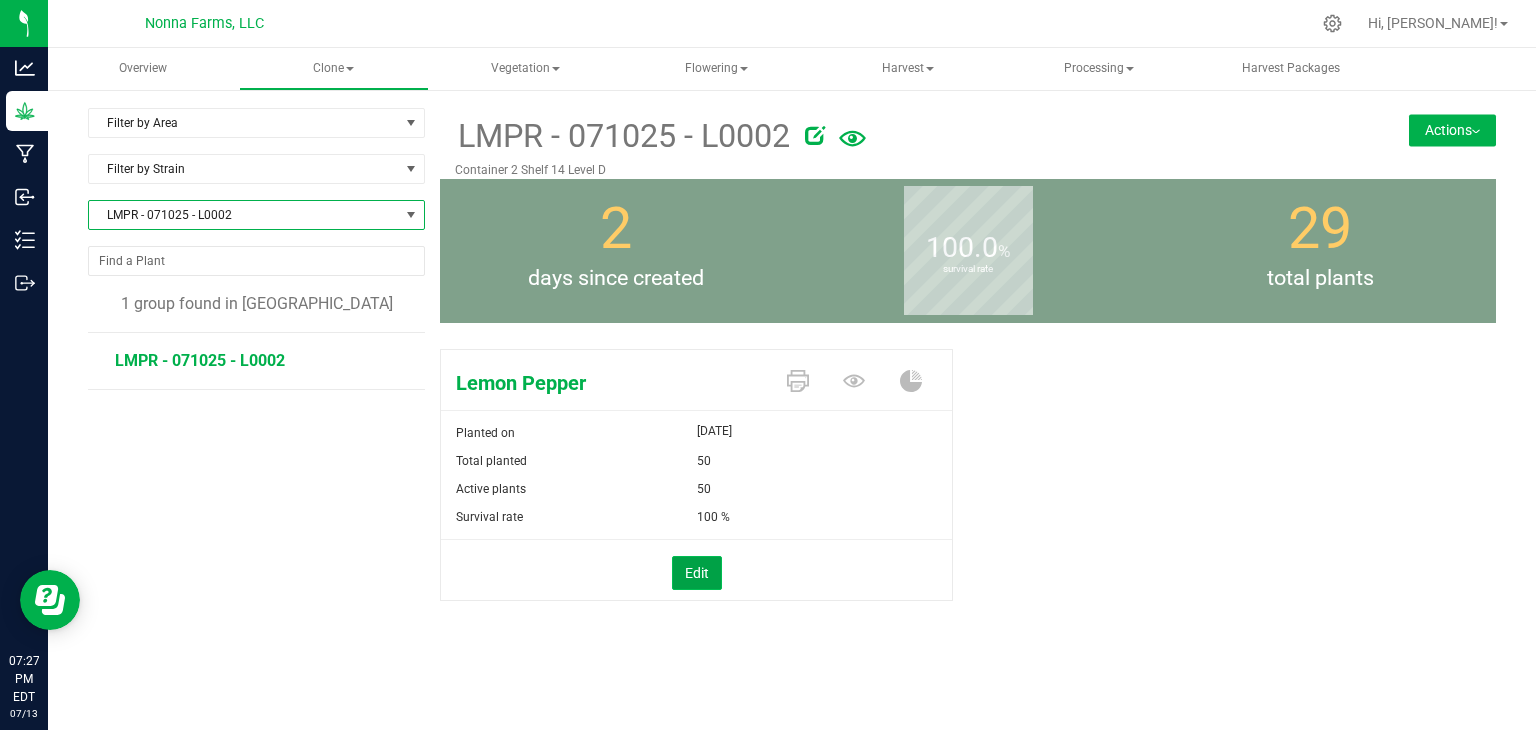 click on "Edit" at bounding box center [697, 573] 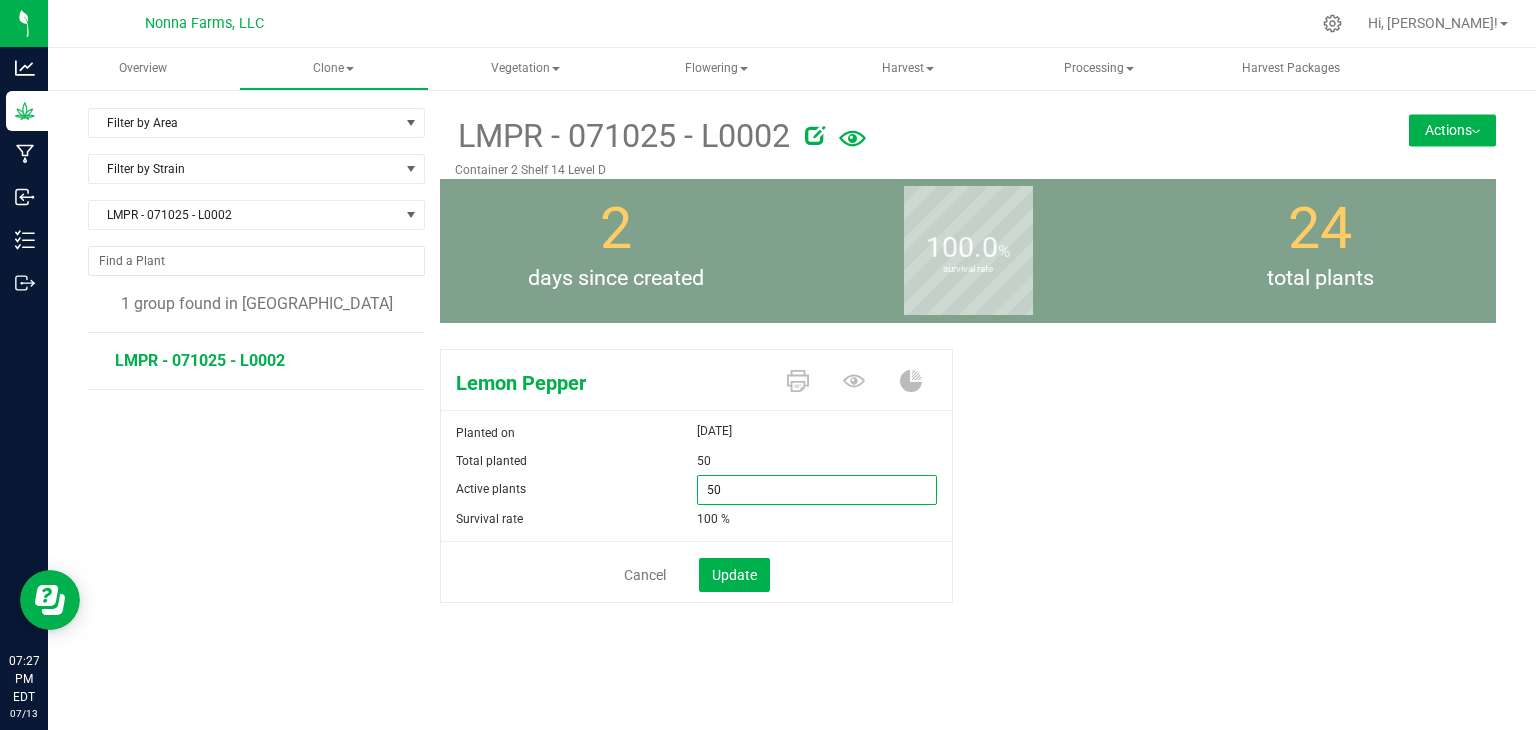 drag, startPoint x: 744, startPoint y: 489, endPoint x: 624, endPoint y: 479, distance: 120.41595 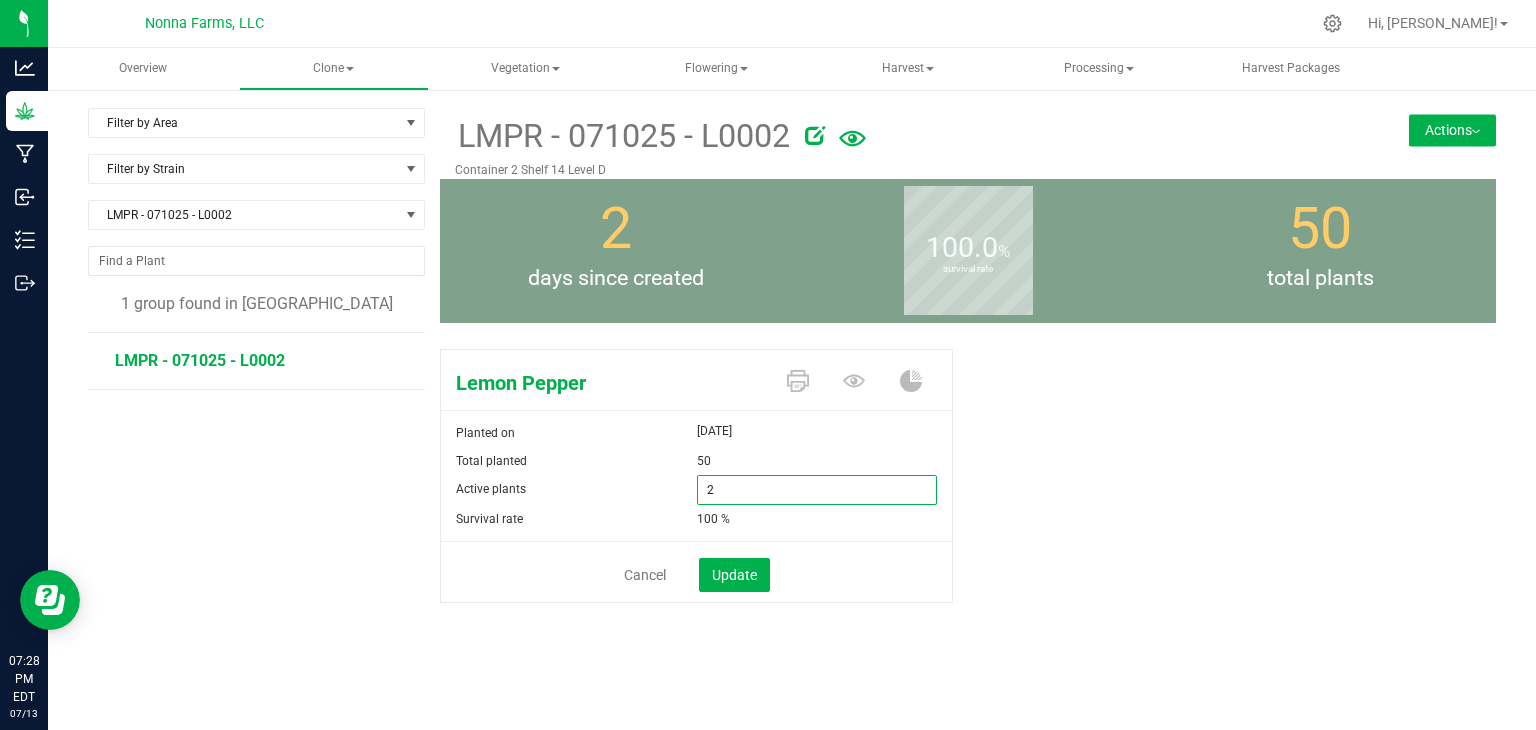 type on "20" 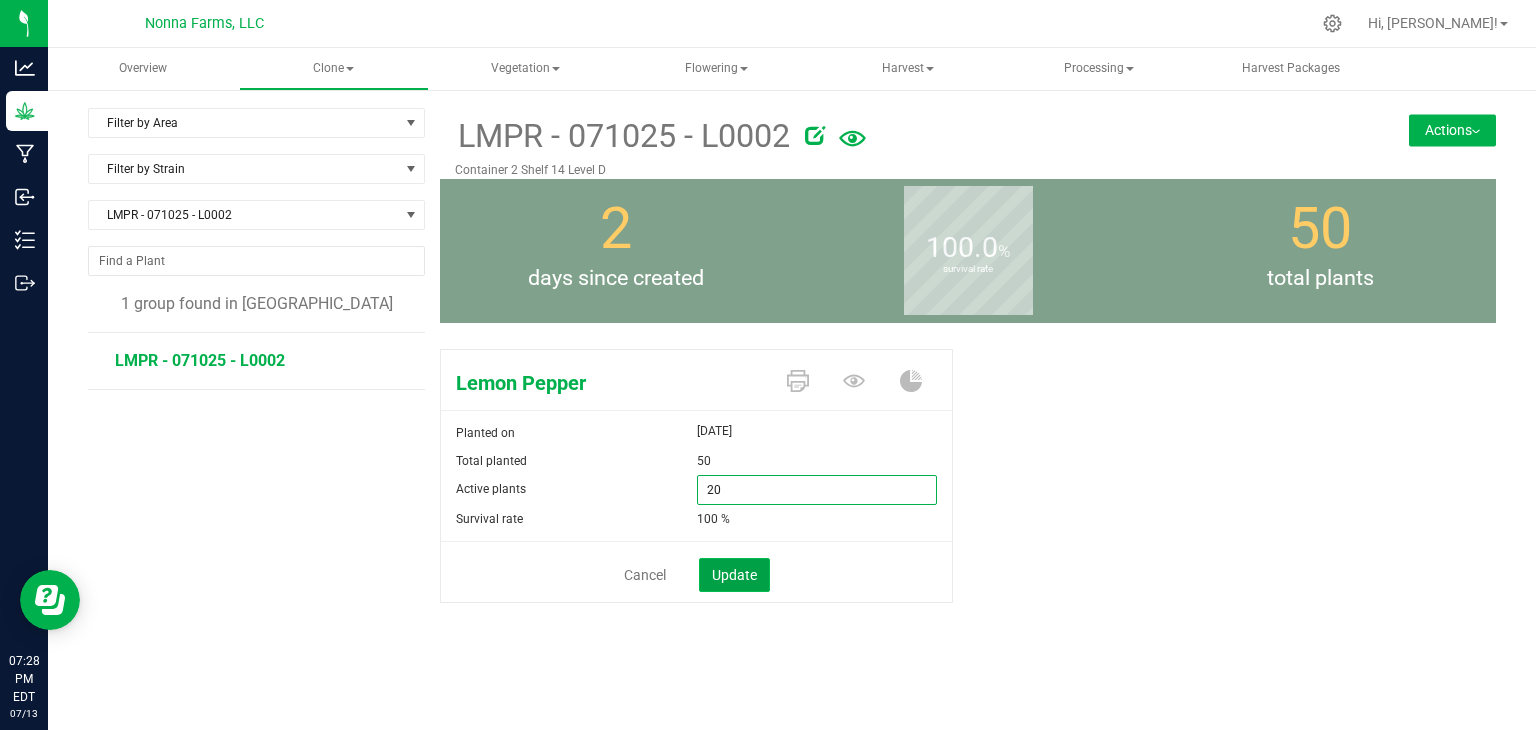 type on "20" 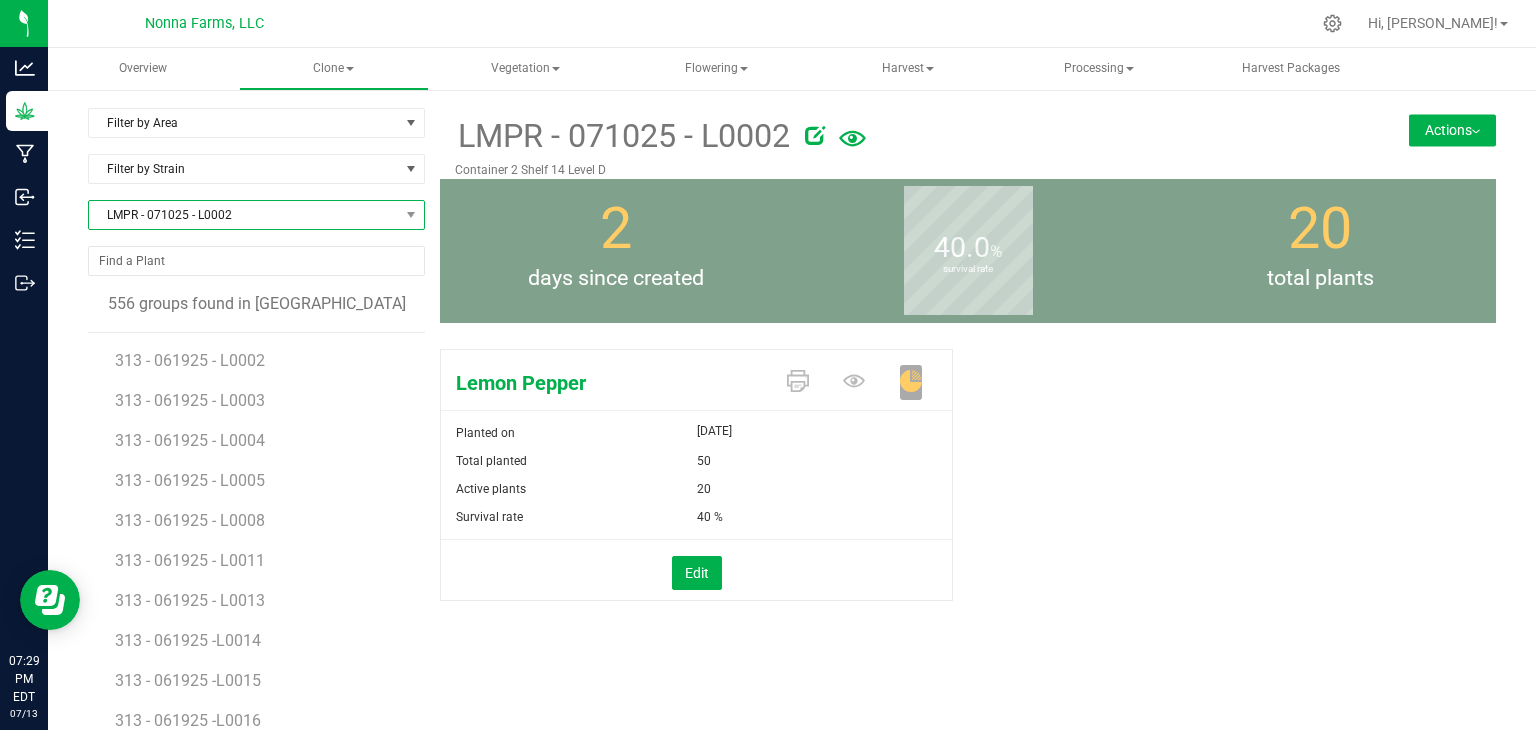 click on "LMPR - 071025 - L0002" at bounding box center [244, 215] 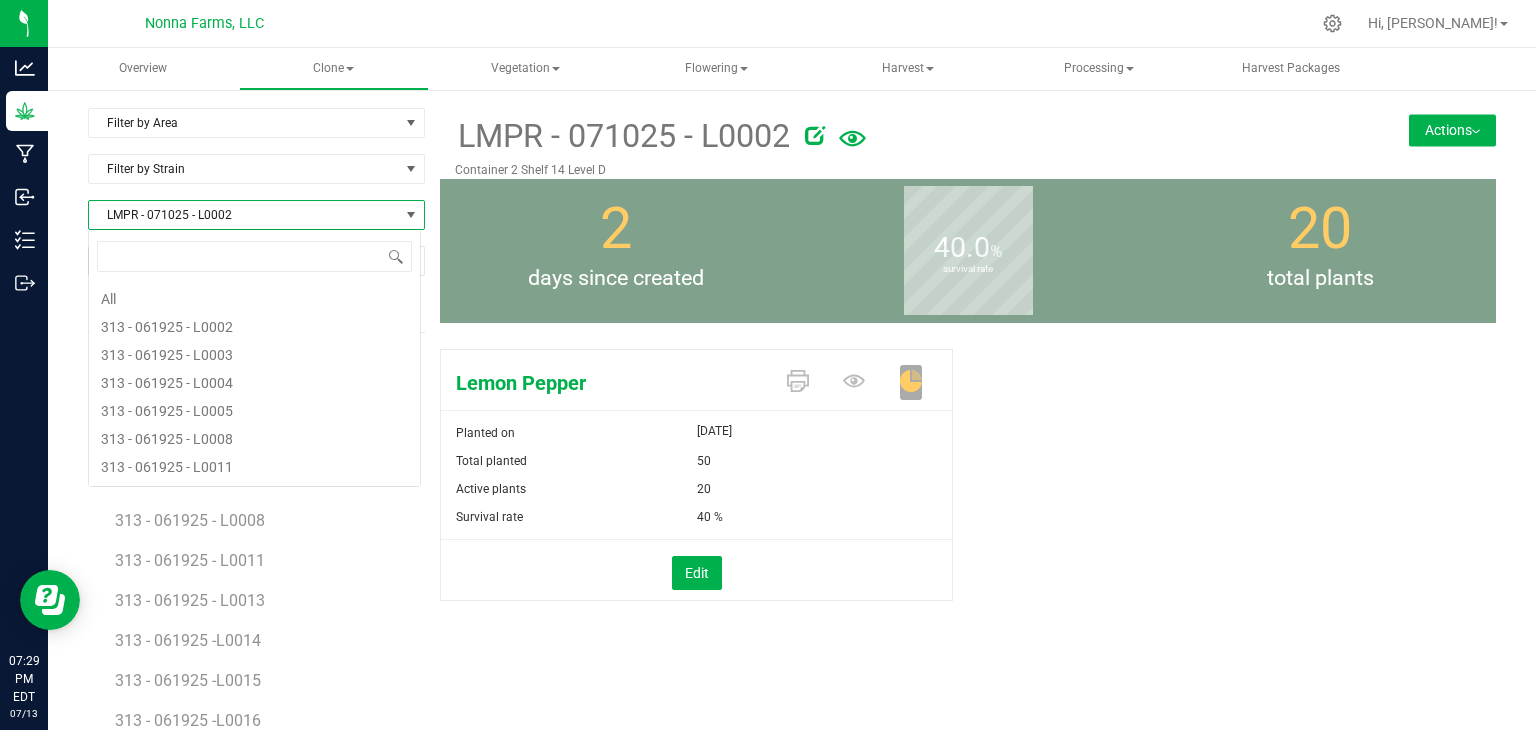 scroll, scrollTop: 99970, scrollLeft: 99666, axis: both 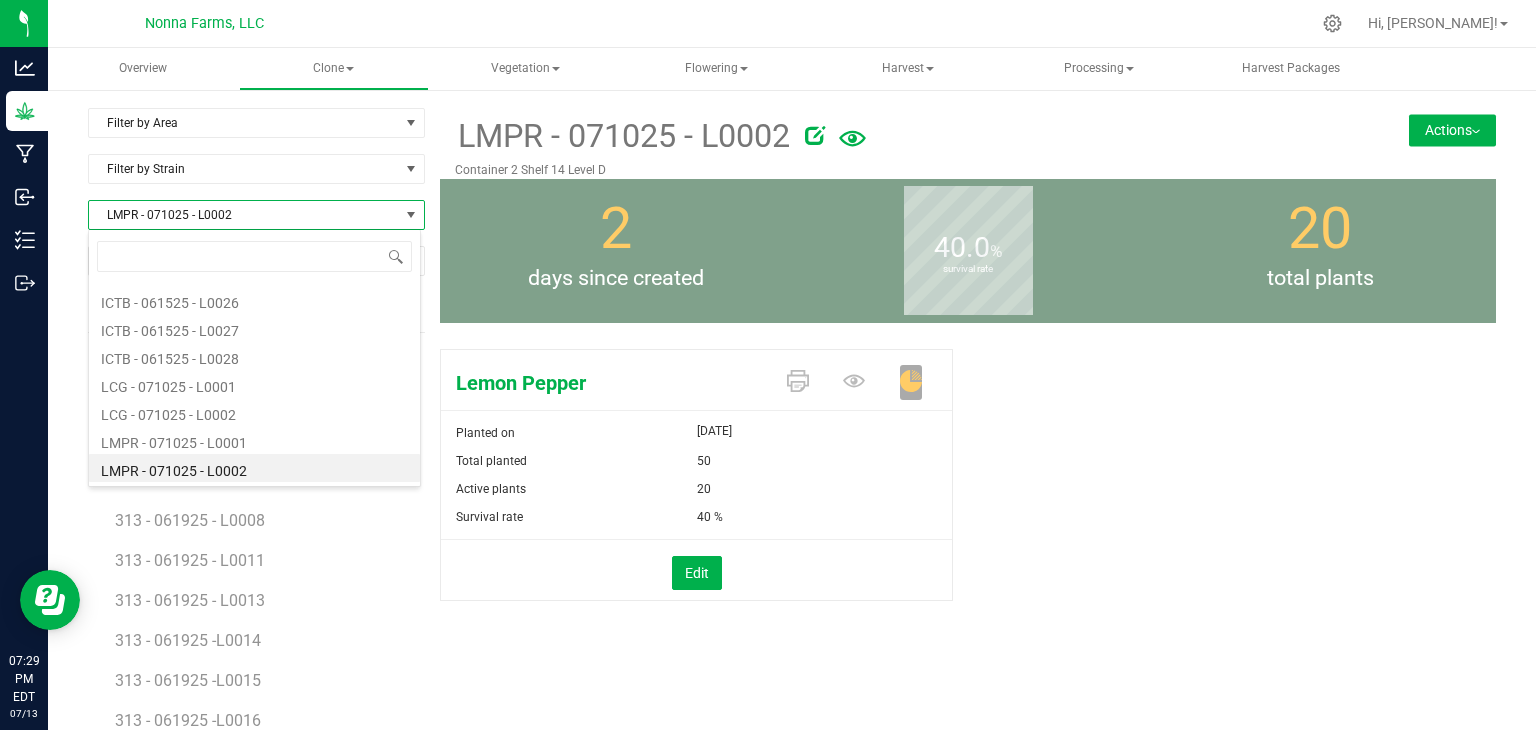 type on "LMPR - 071025 - L0002" 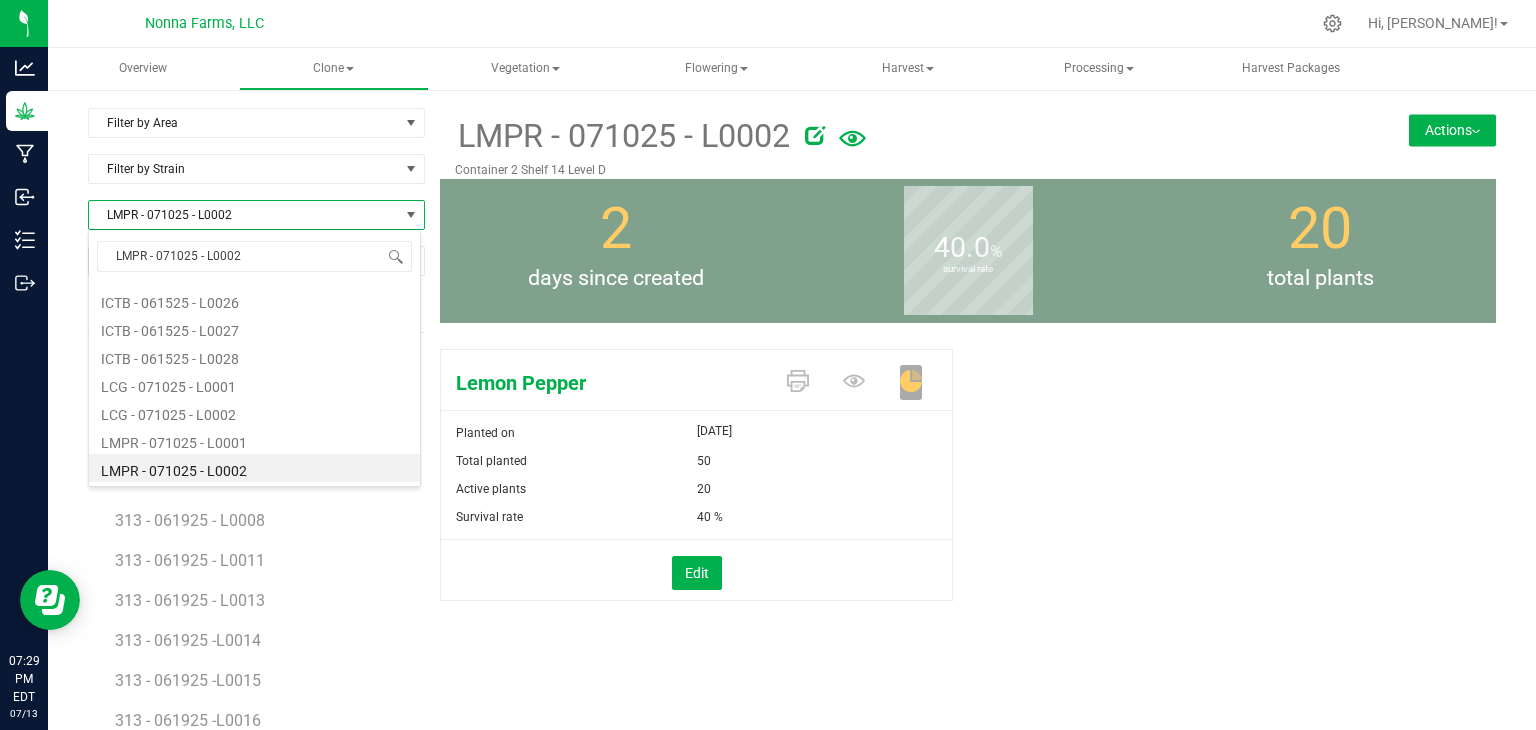scroll, scrollTop: 0, scrollLeft: 0, axis: both 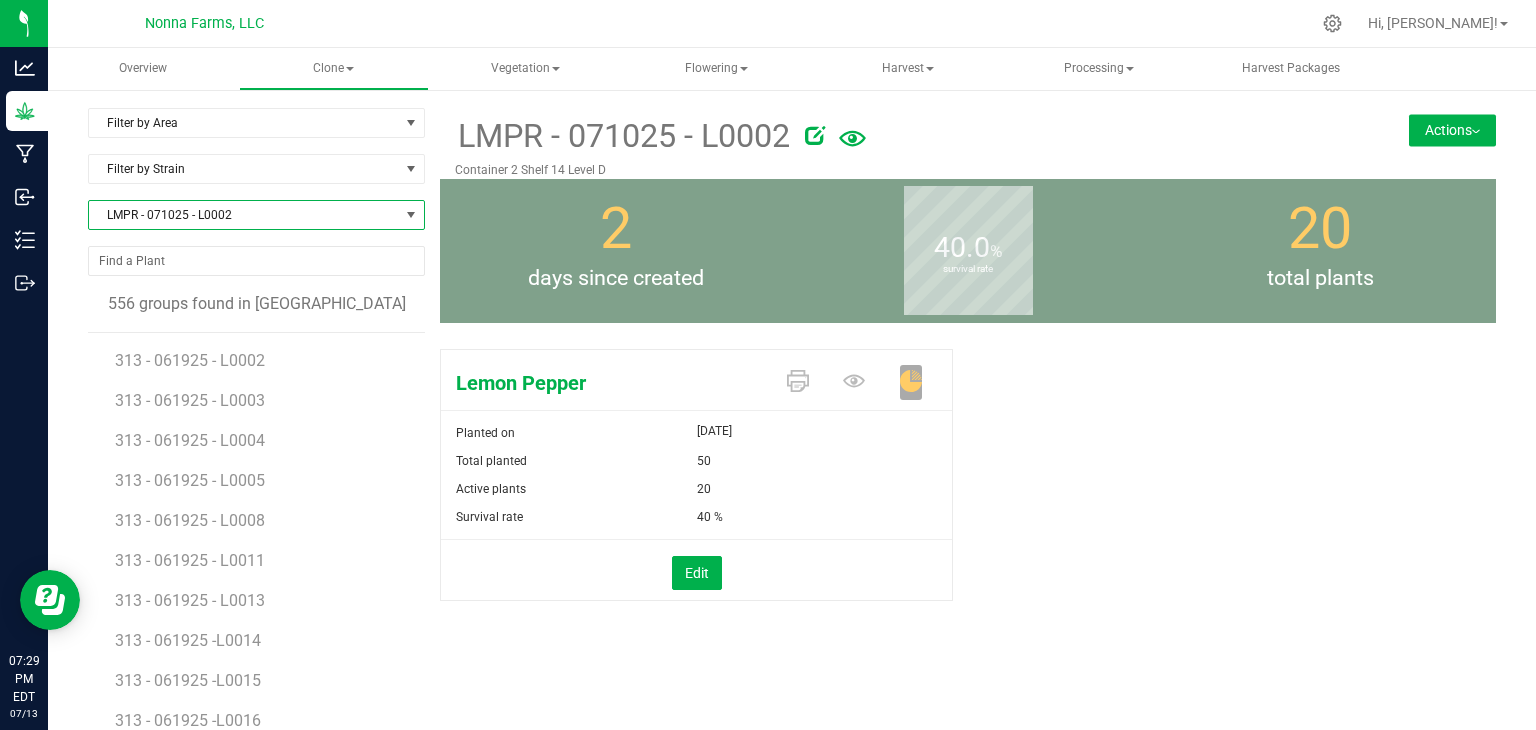 click on "LMPR - 071025 - L0002" at bounding box center [244, 215] 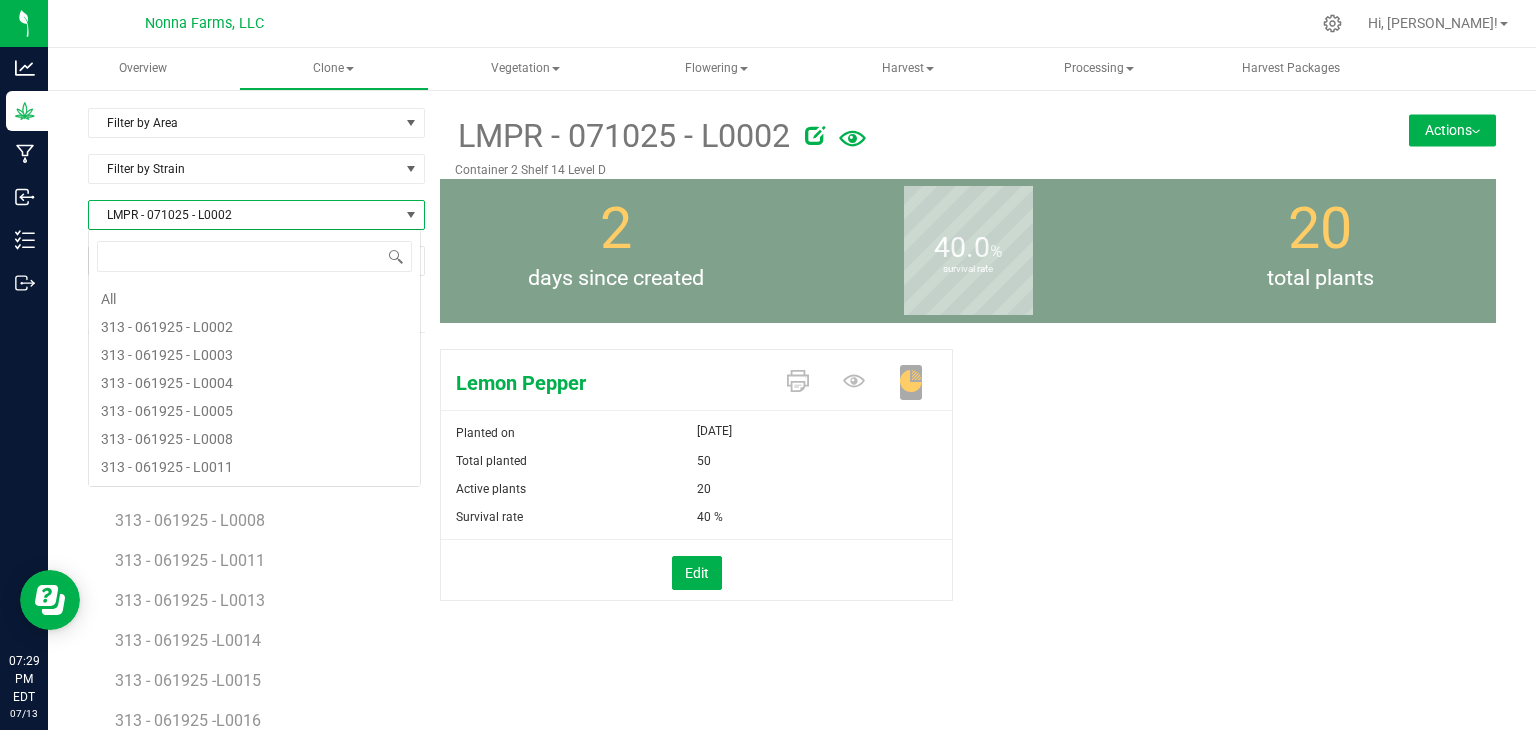 scroll, scrollTop: 99970, scrollLeft: 99666, axis: both 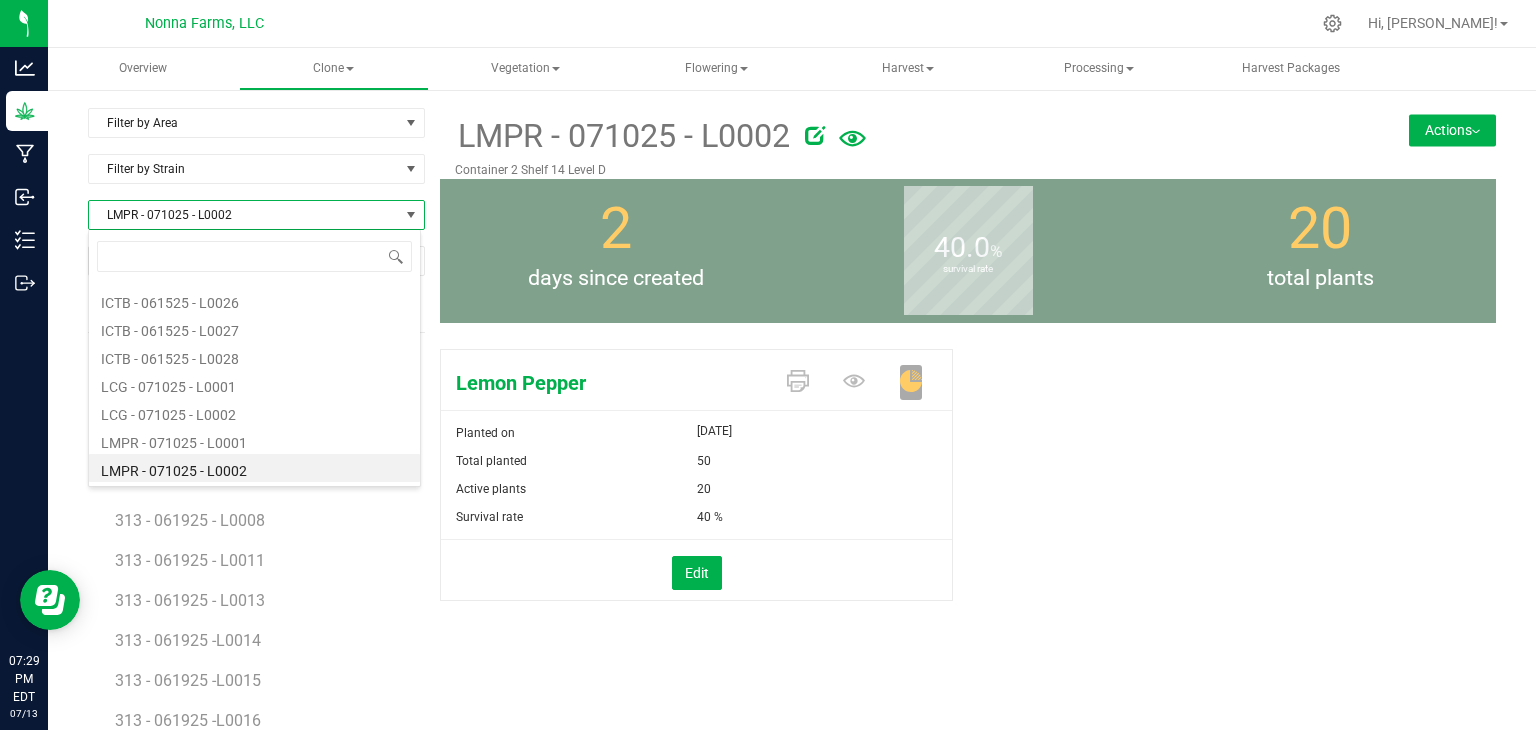 type on "LCG - 071025 - L0002" 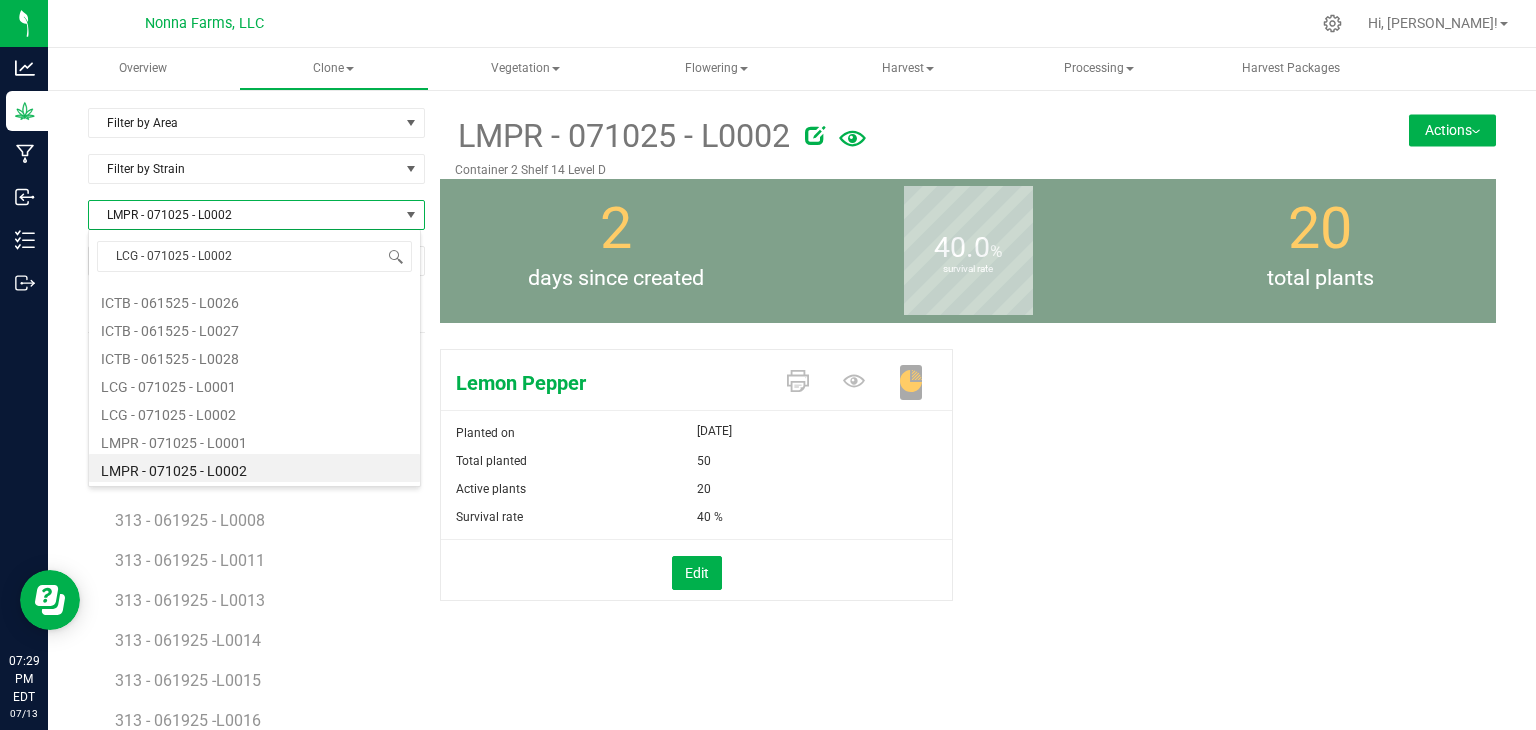 scroll, scrollTop: 0, scrollLeft: 0, axis: both 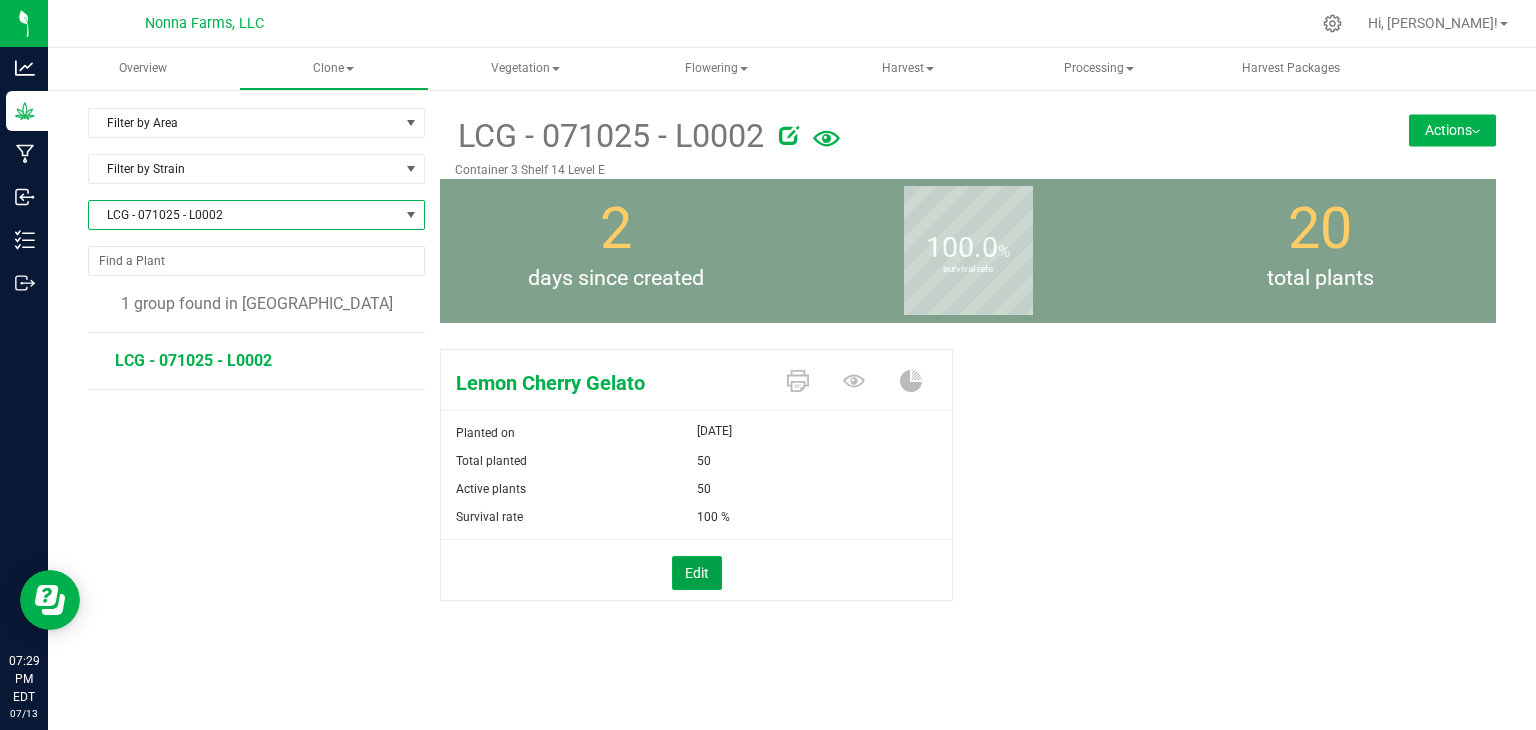 drag, startPoint x: 709, startPoint y: 573, endPoint x: 728, endPoint y: 535, distance: 42.48529 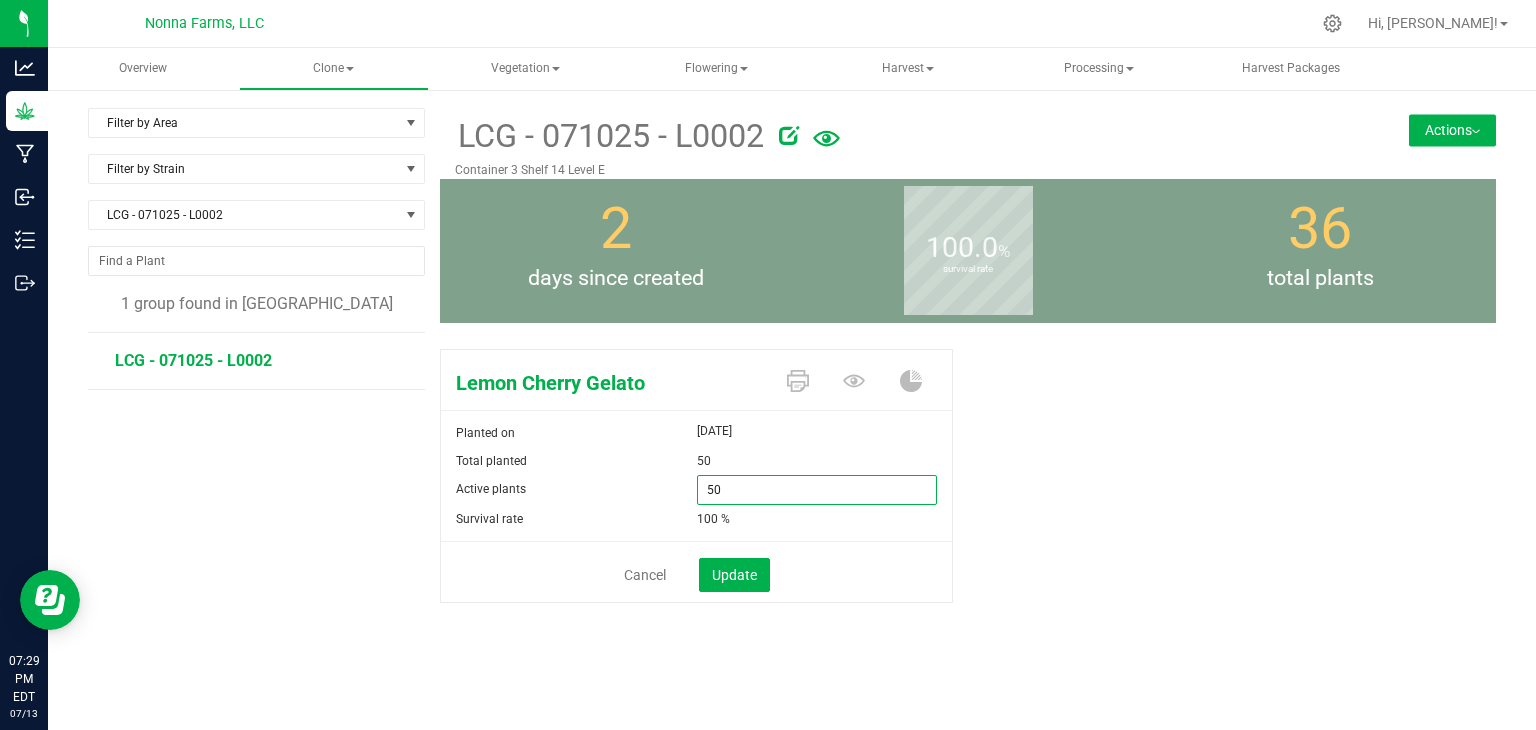 drag, startPoint x: 744, startPoint y: 485, endPoint x: 525, endPoint y: 487, distance: 219.00912 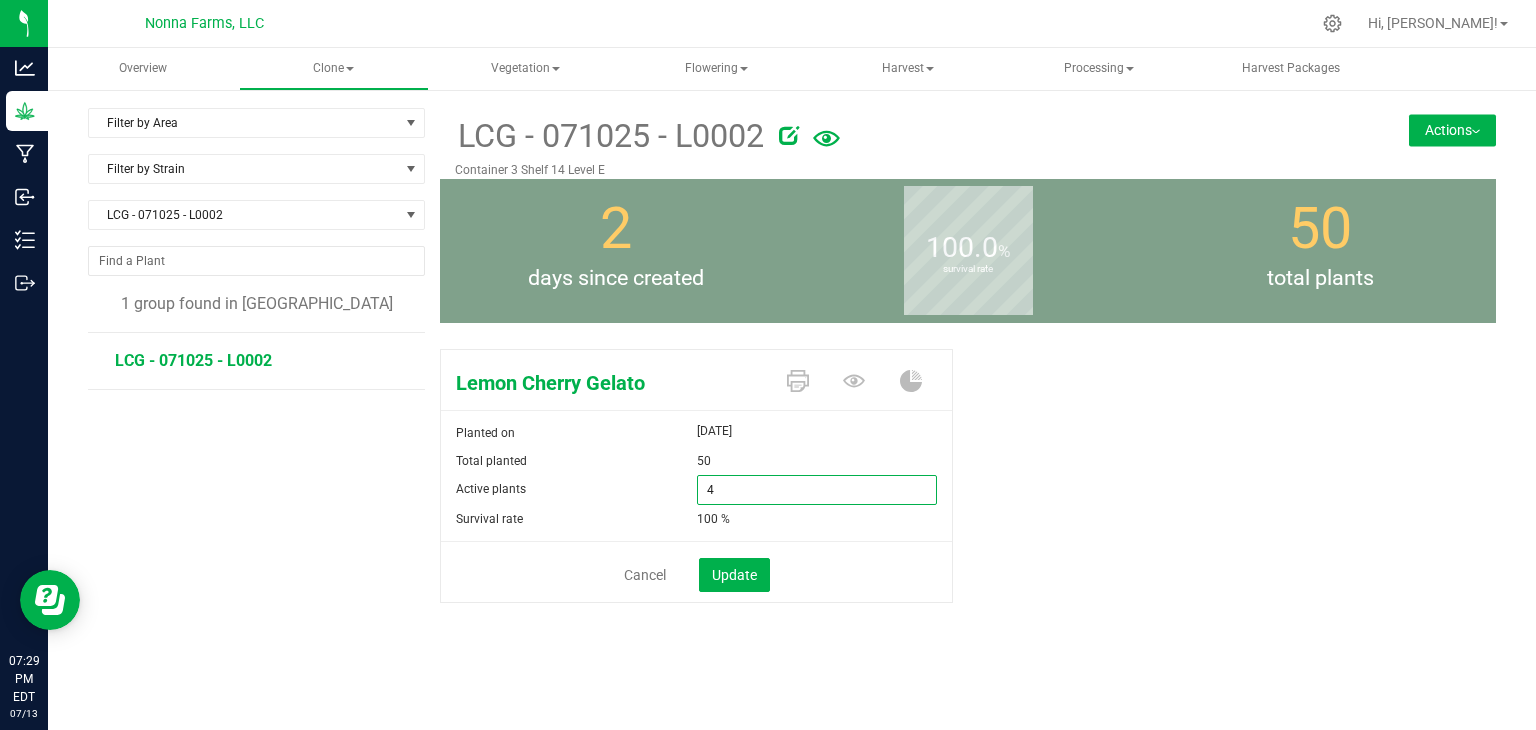 type on "49" 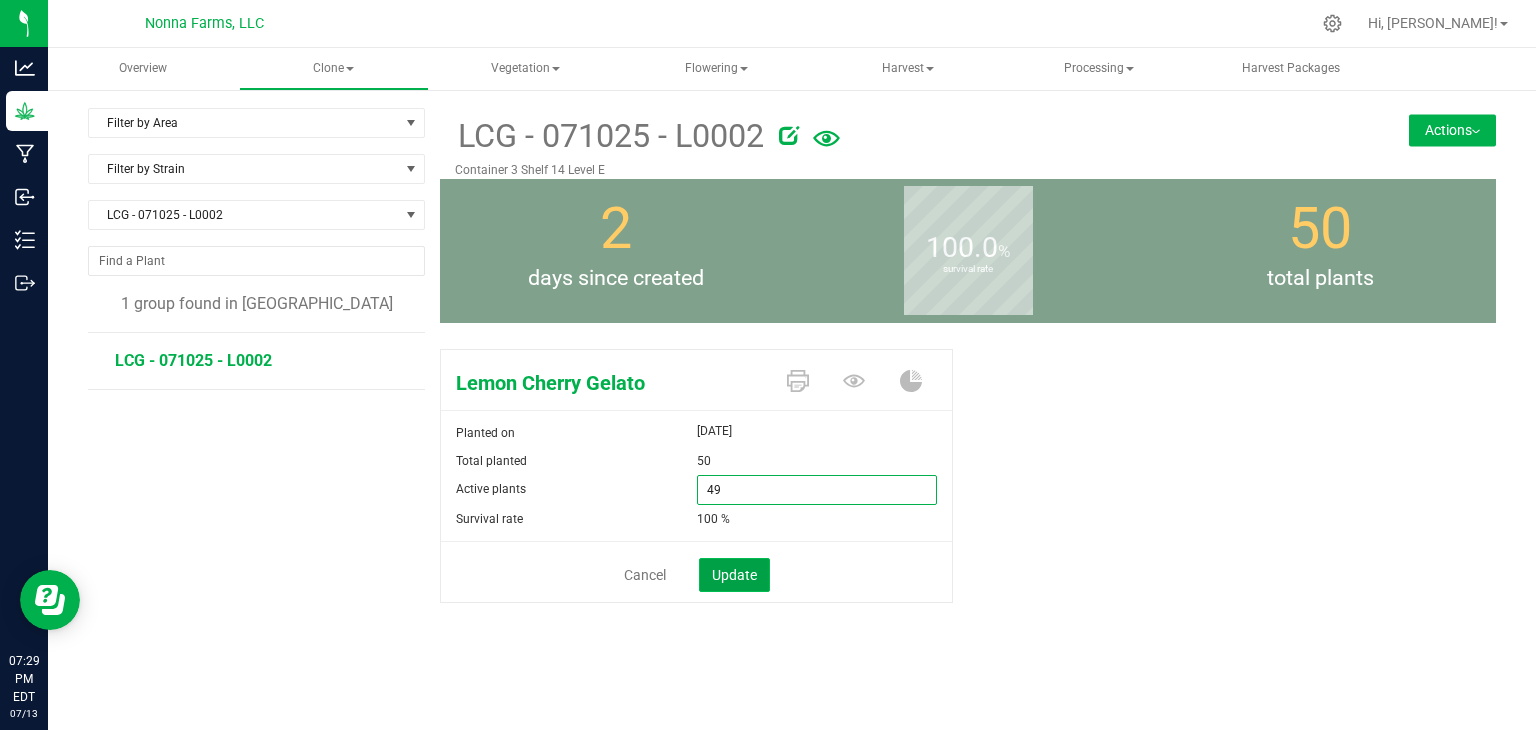 type on "49" 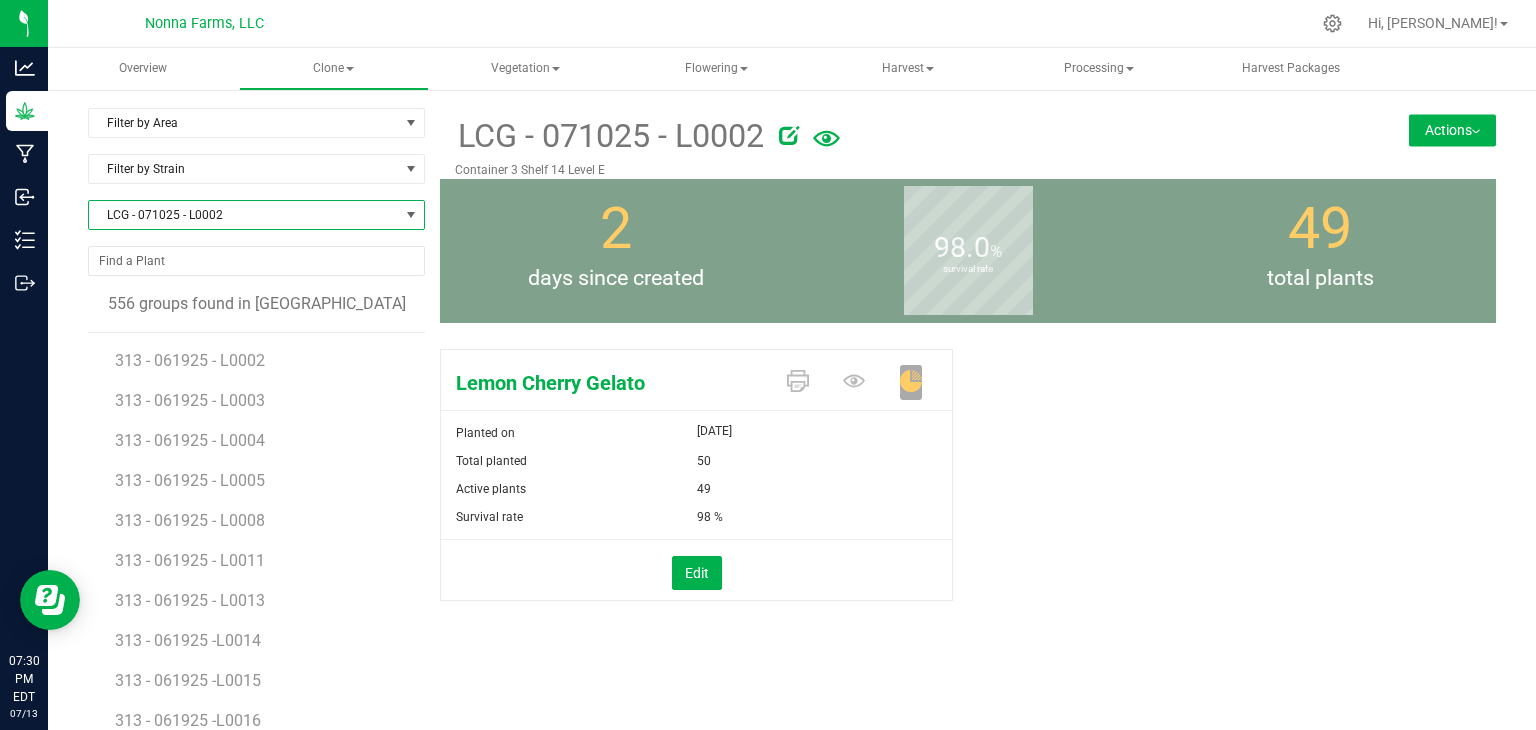 click on "LCG - 071025 - L0002" at bounding box center (244, 215) 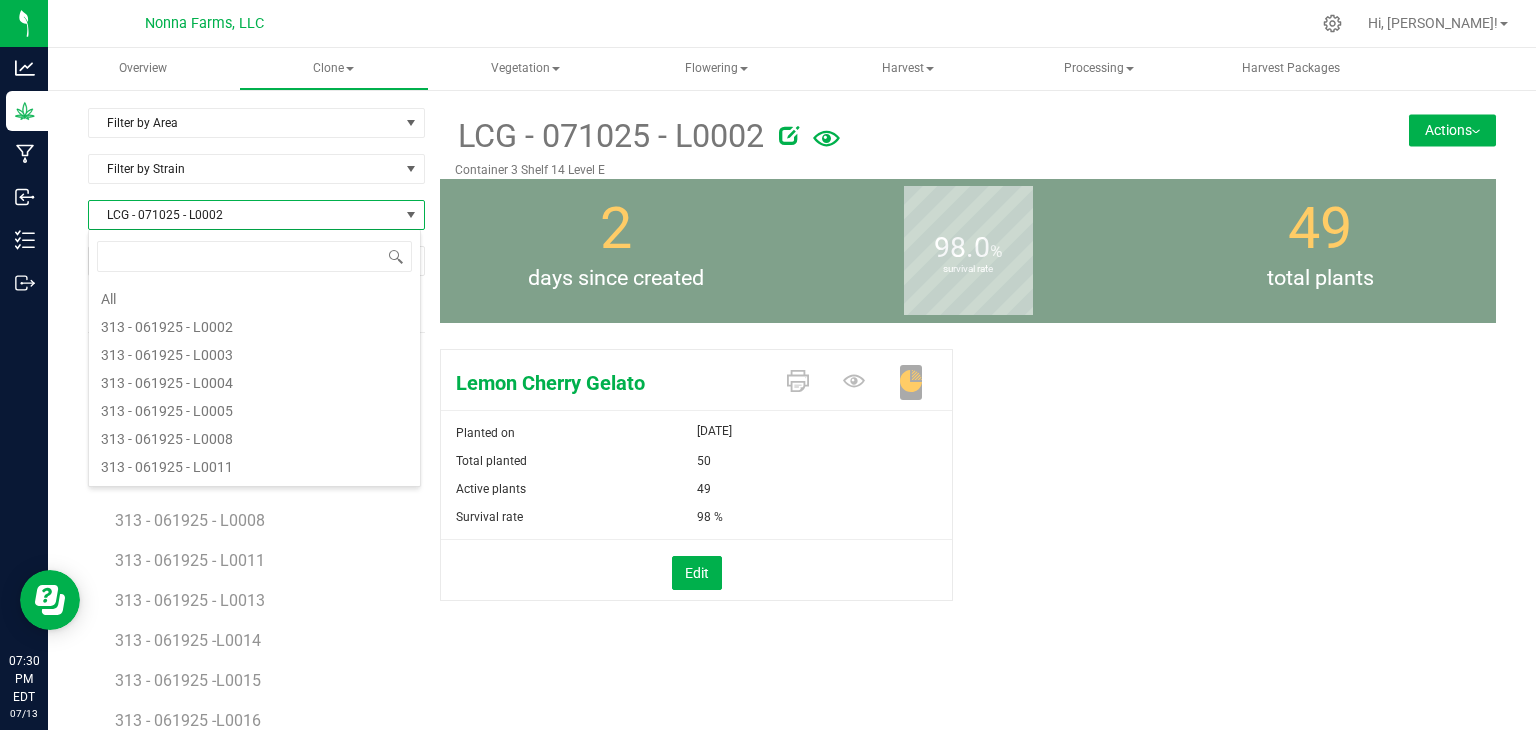 scroll, scrollTop: 1032, scrollLeft: 0, axis: vertical 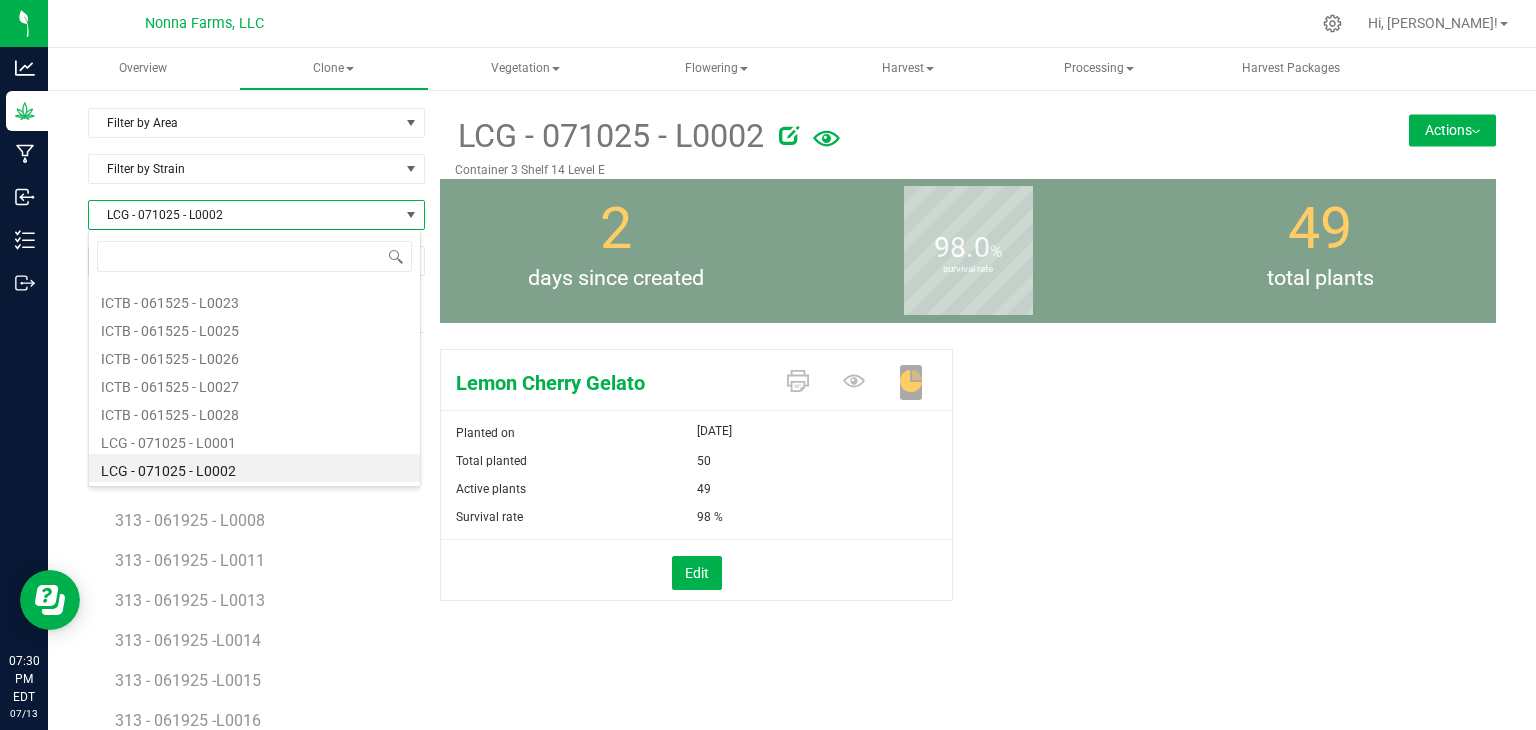 type on "FW - 071025 - L0004" 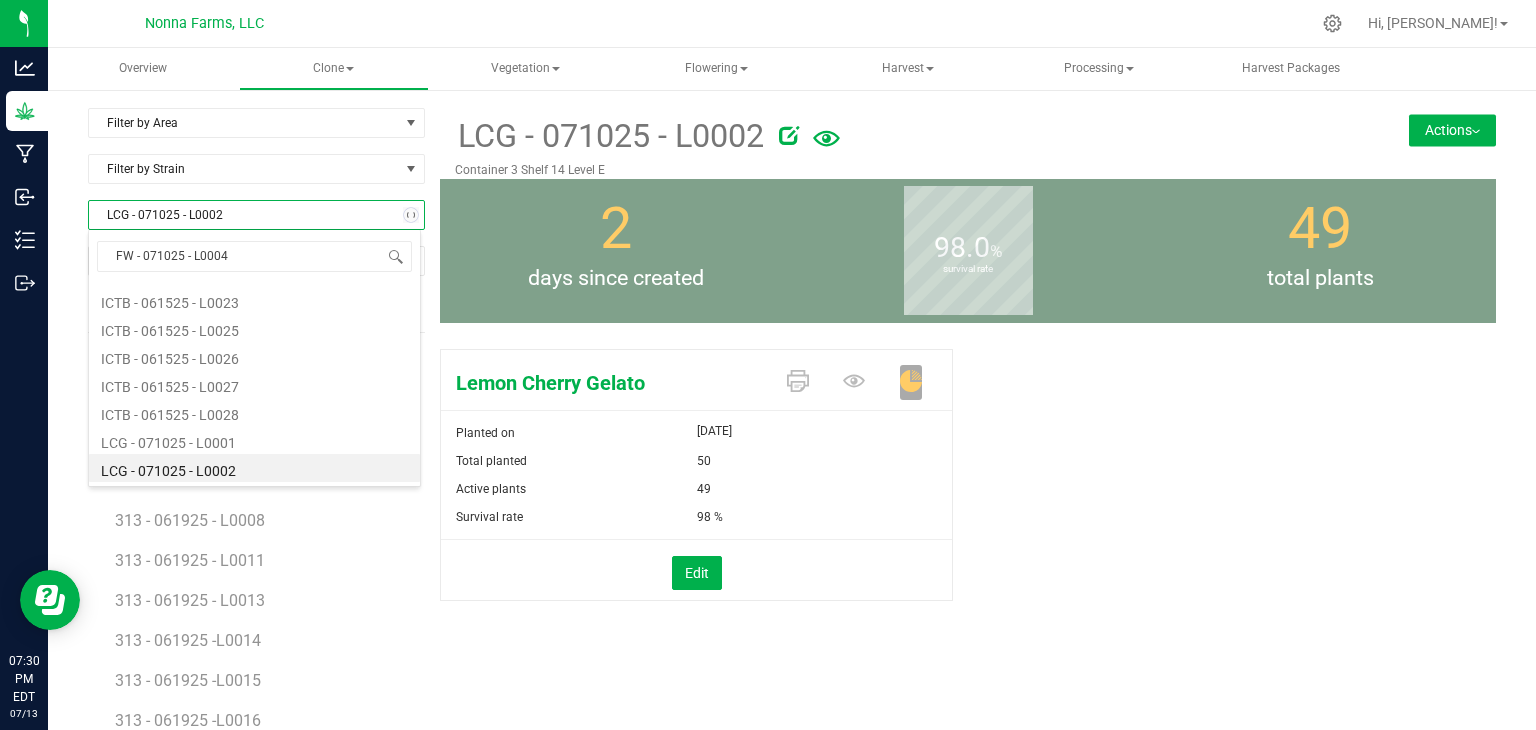 scroll, scrollTop: 0, scrollLeft: 0, axis: both 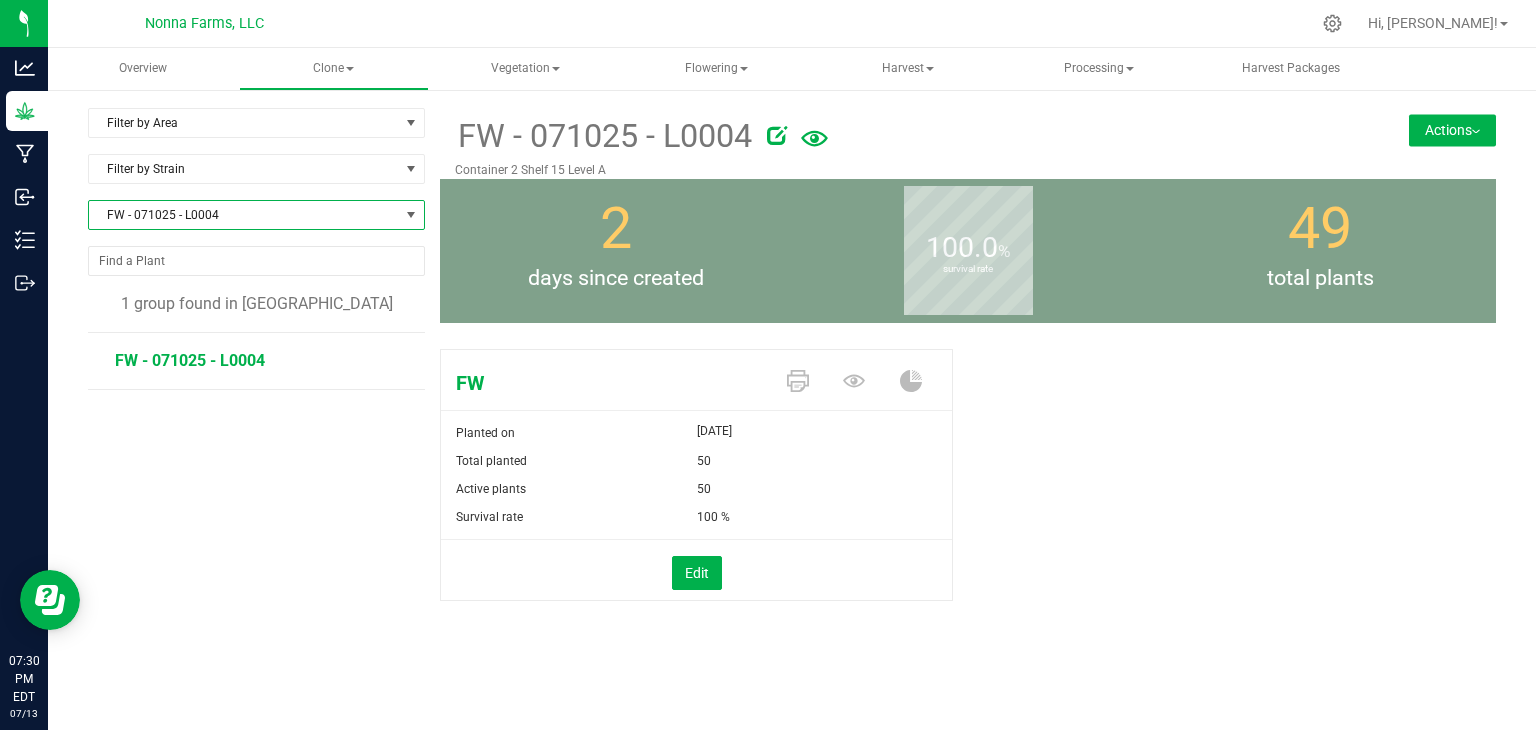 click on "FW - 071025 - L0004" at bounding box center [190, 360] 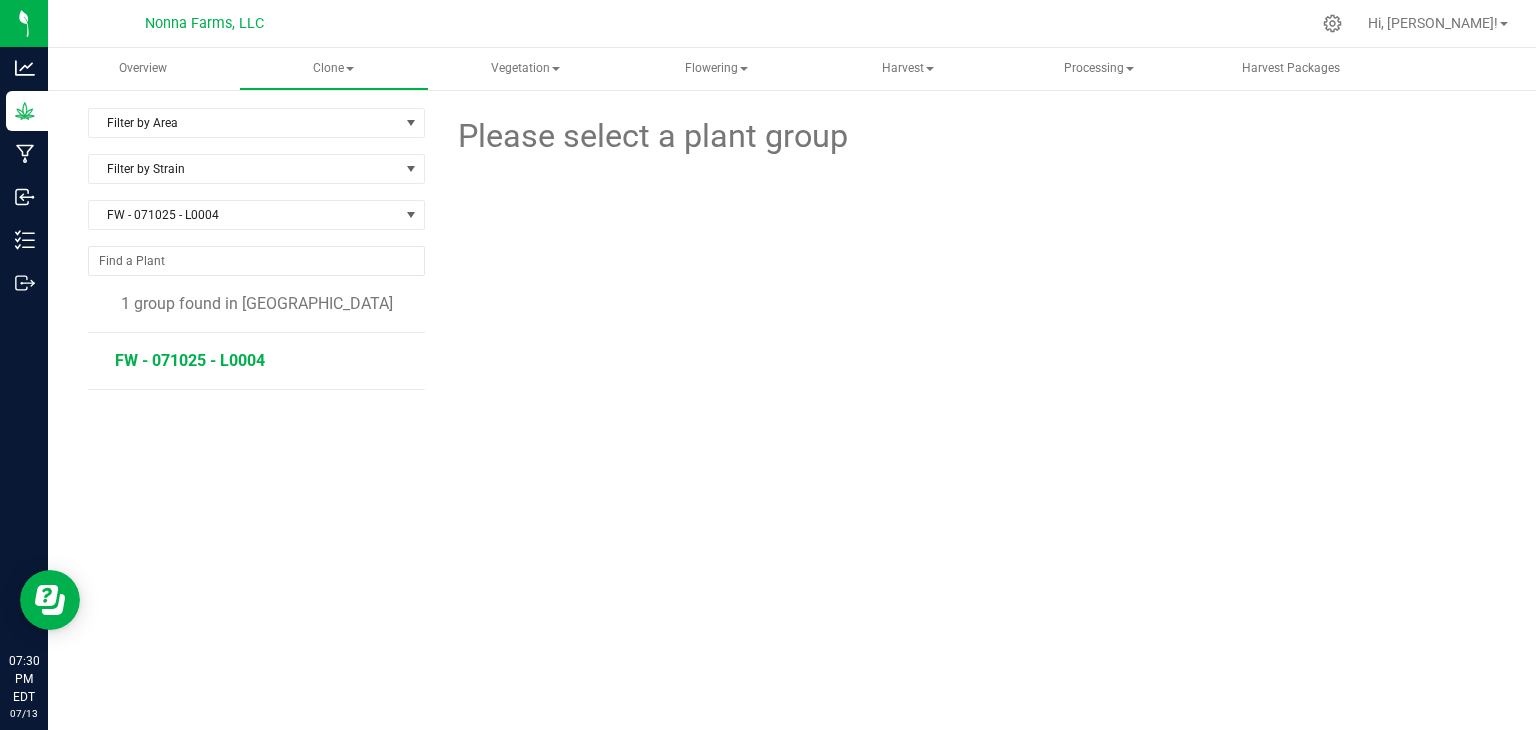 click on "FW - 071025 - L0004" at bounding box center (190, 360) 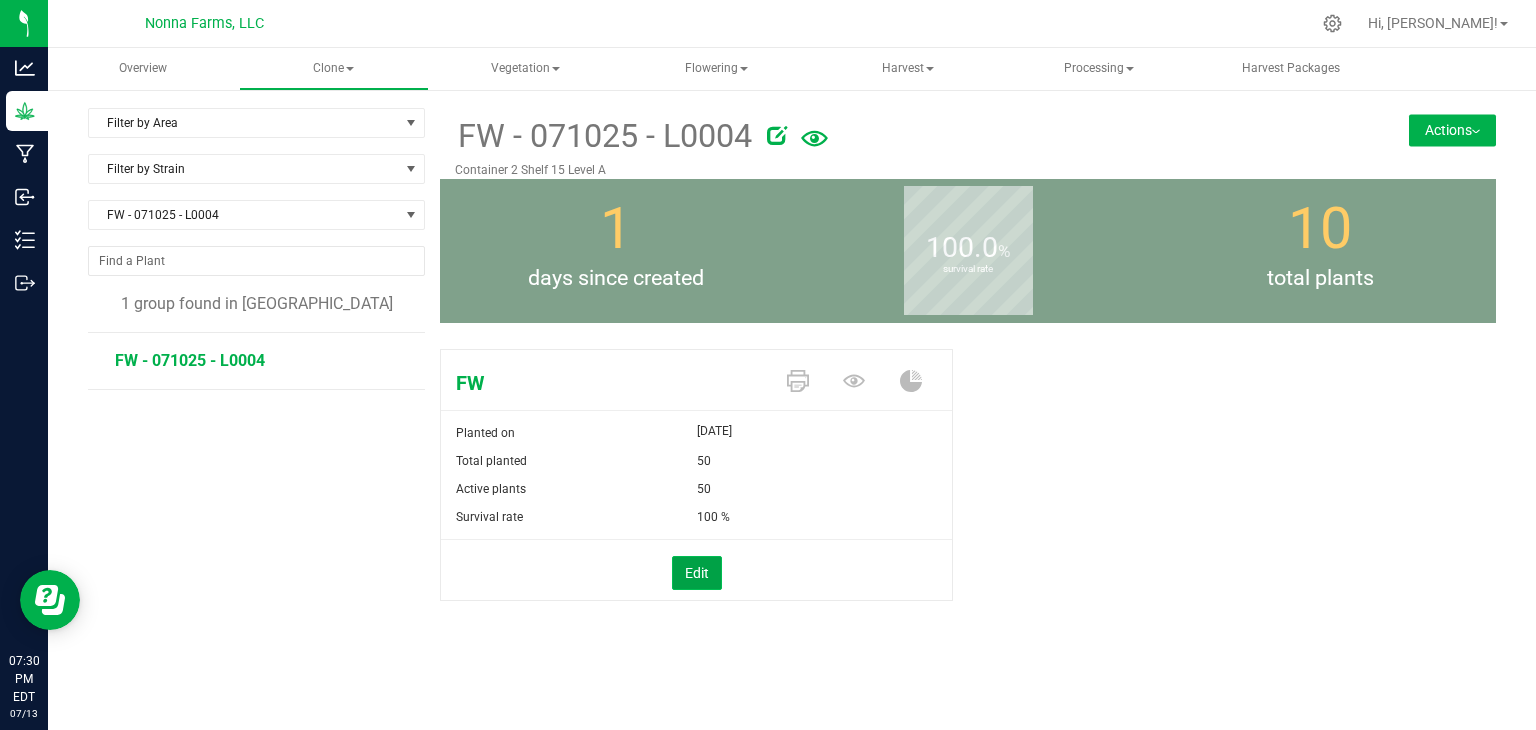 click on "Edit" at bounding box center [697, 573] 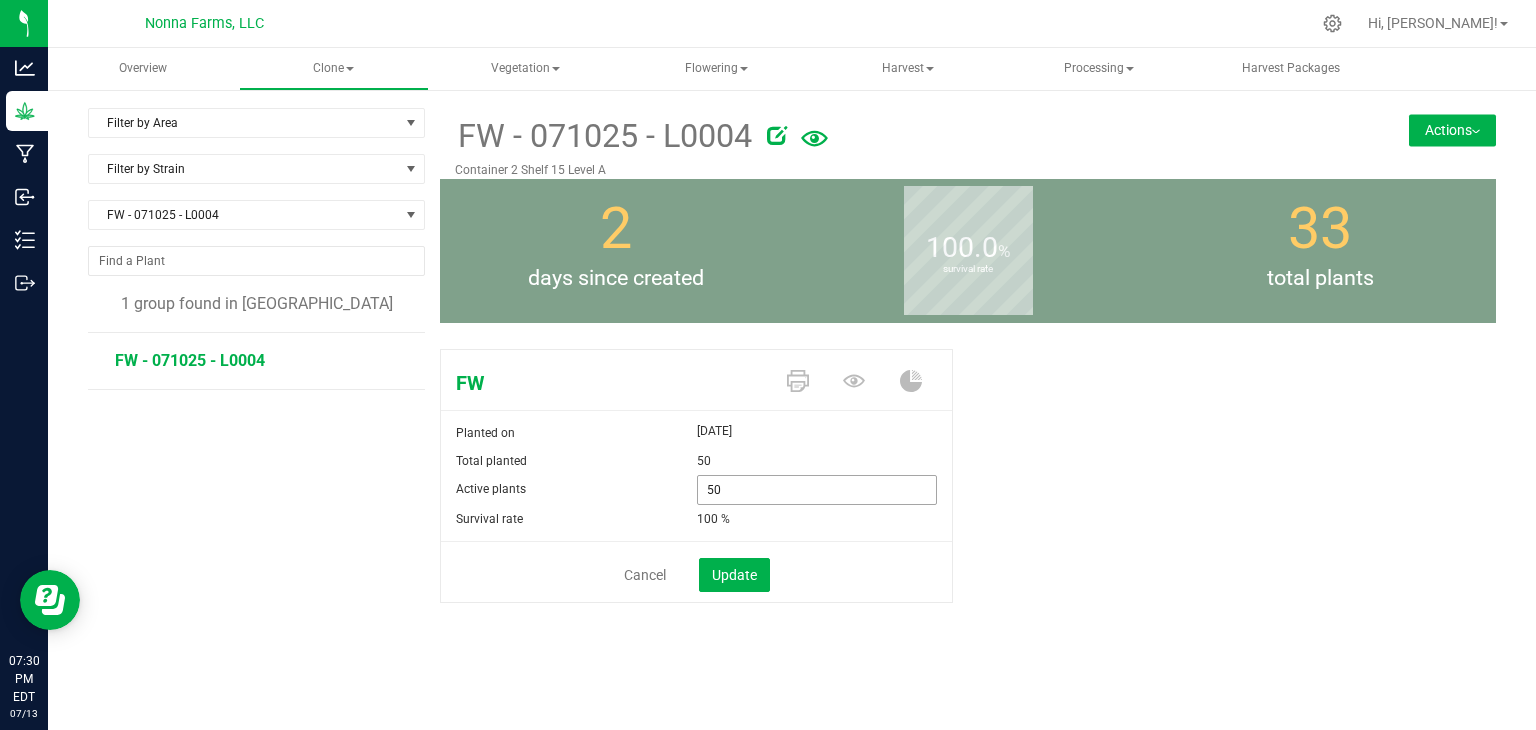drag, startPoint x: 748, startPoint y: 492, endPoint x: 569, endPoint y: 477, distance: 179.6274 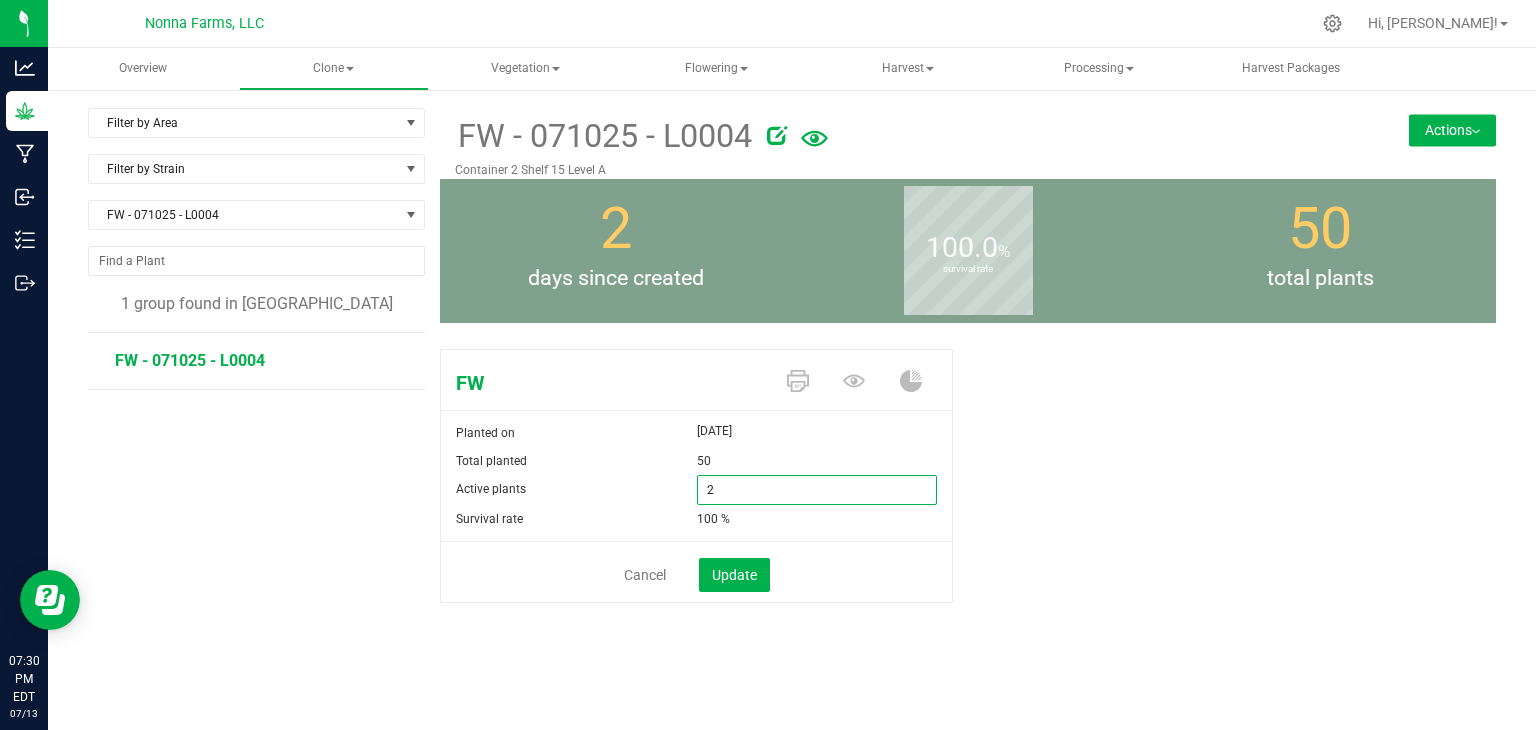 type on "25" 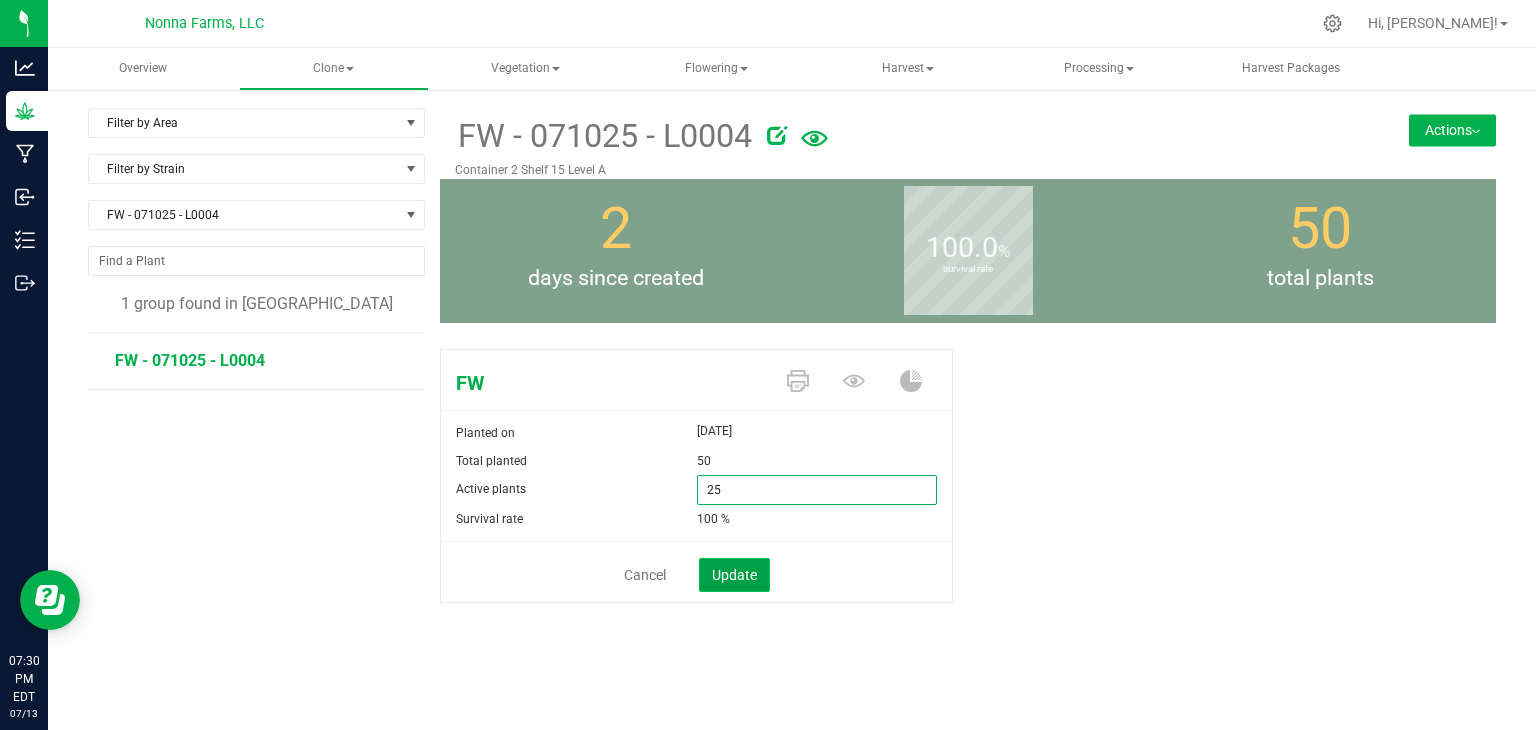 type on "25" 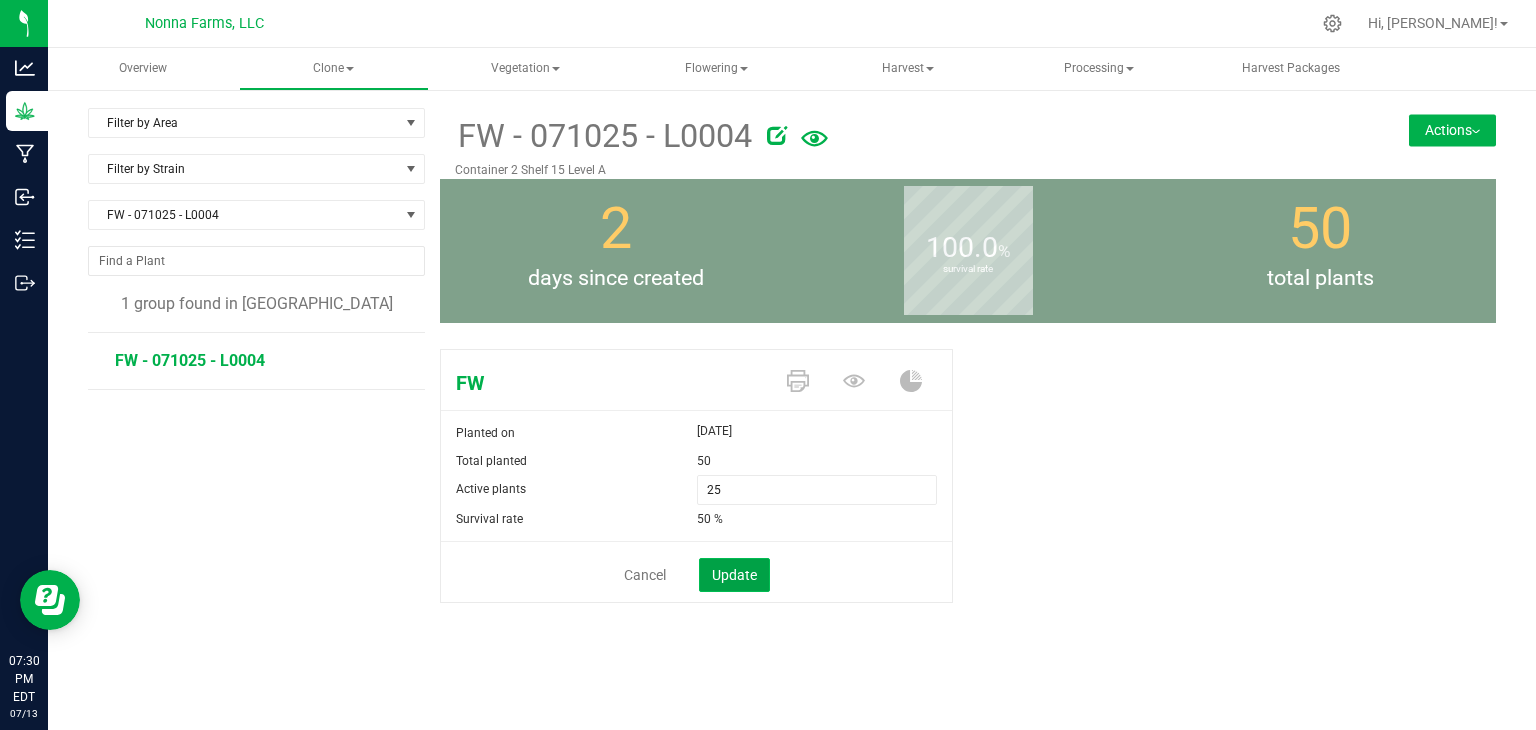 click on "Update" 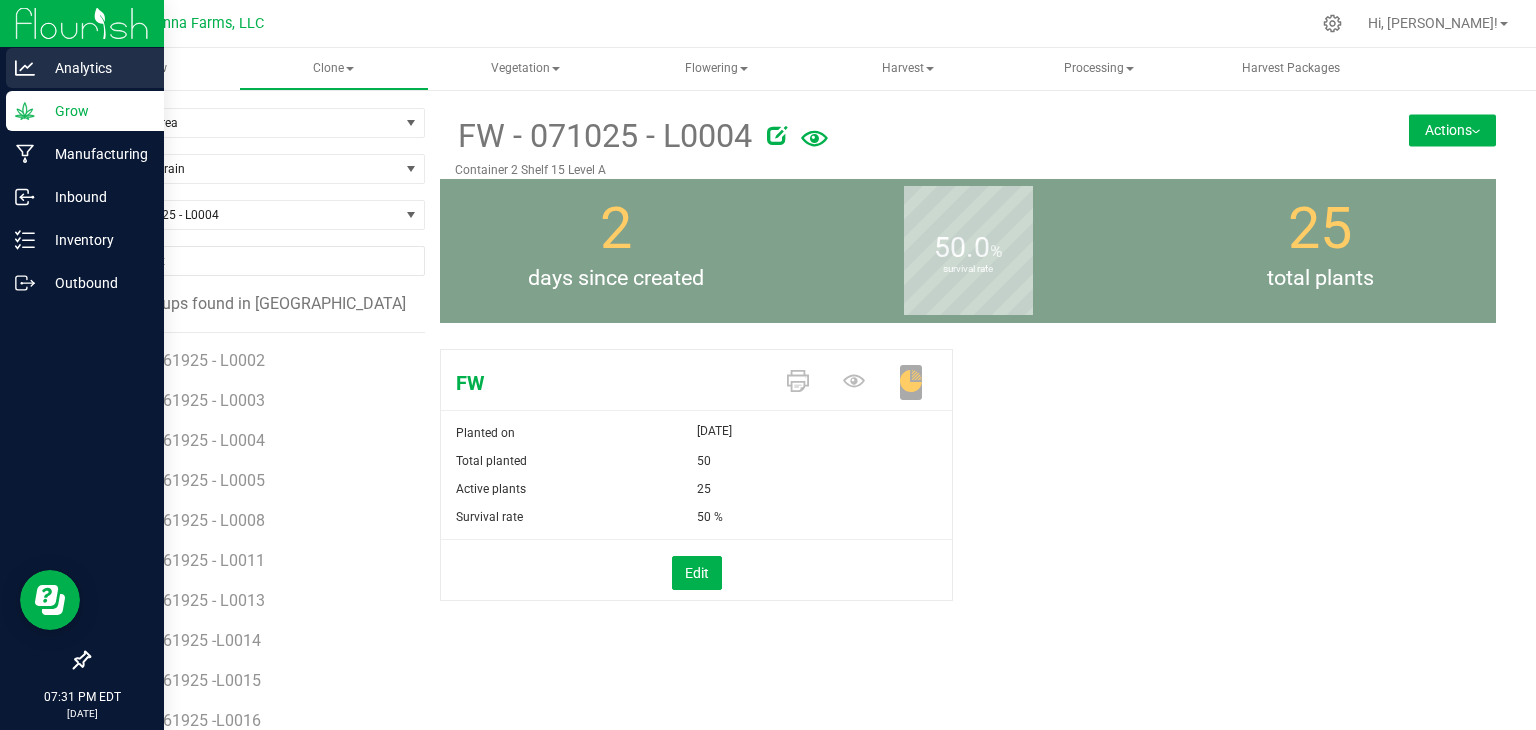 click 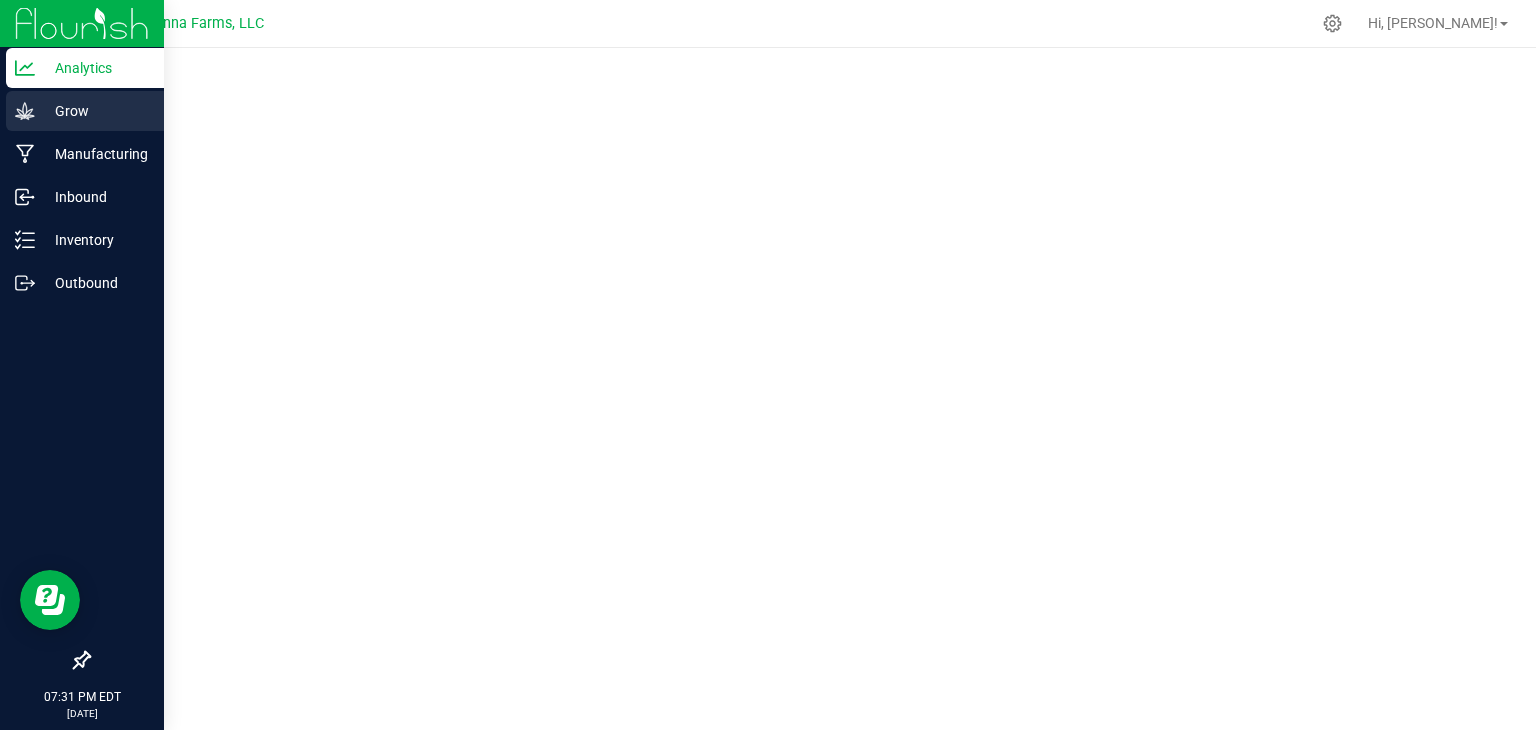 click on "Grow" at bounding box center [95, 111] 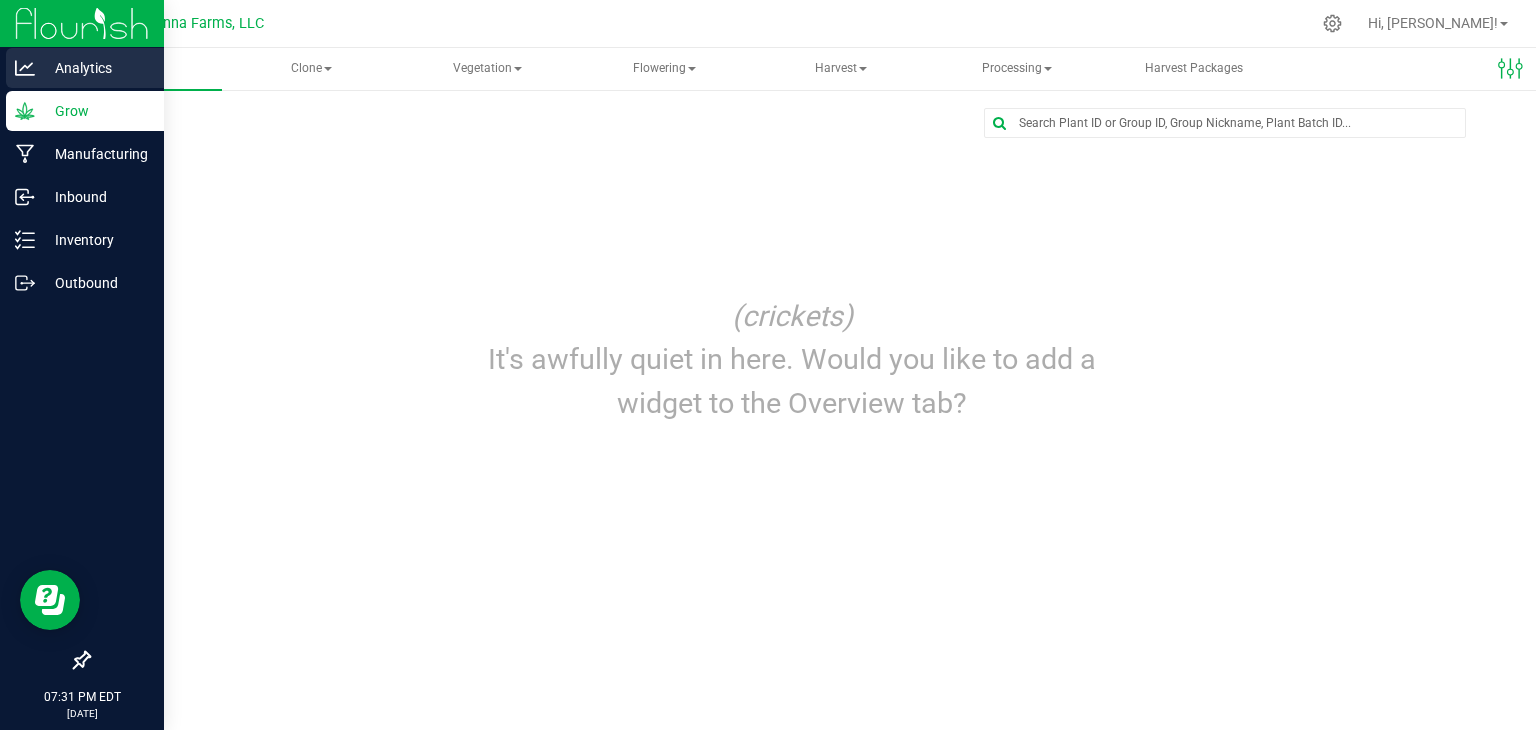 click on "Analytics" at bounding box center (95, 68) 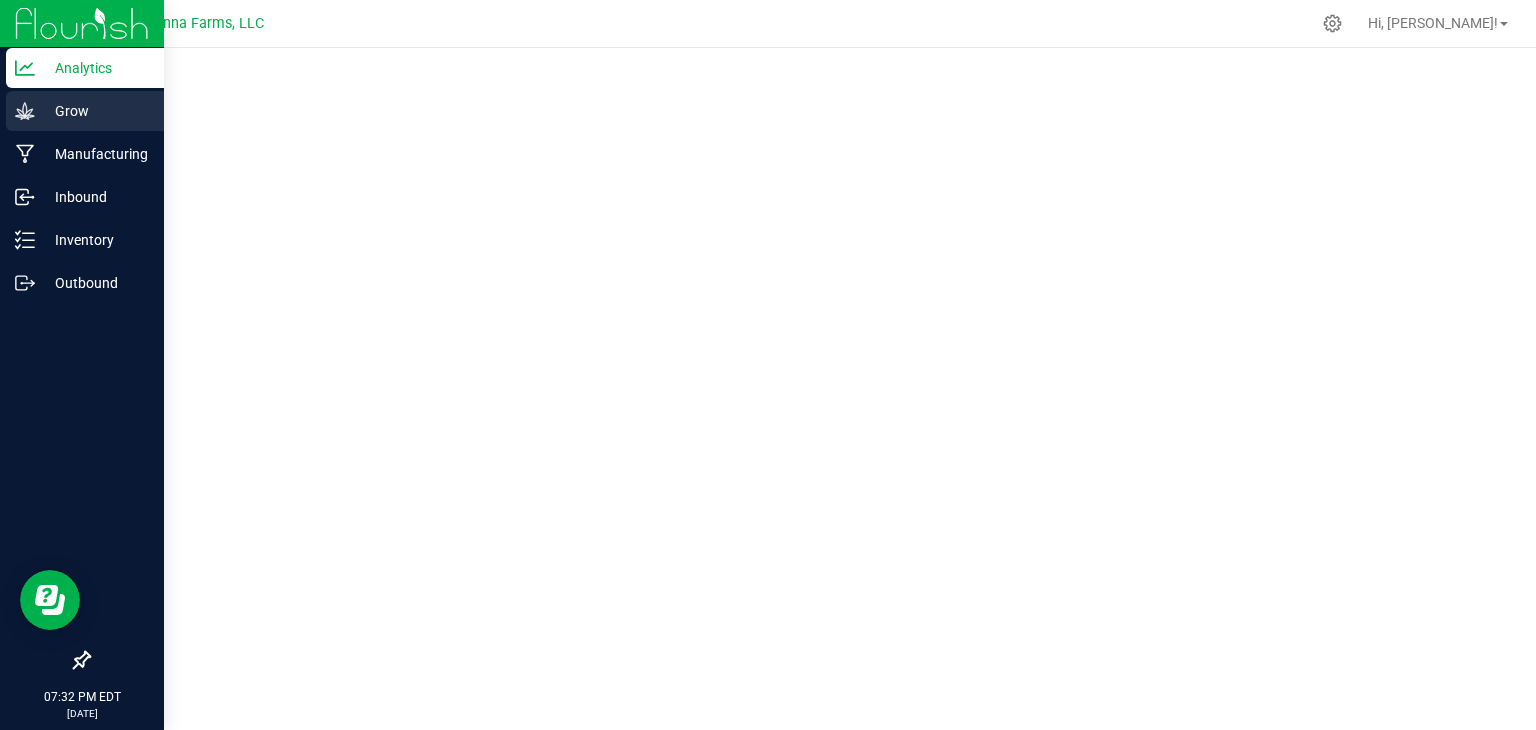 click on "Grow" at bounding box center [95, 111] 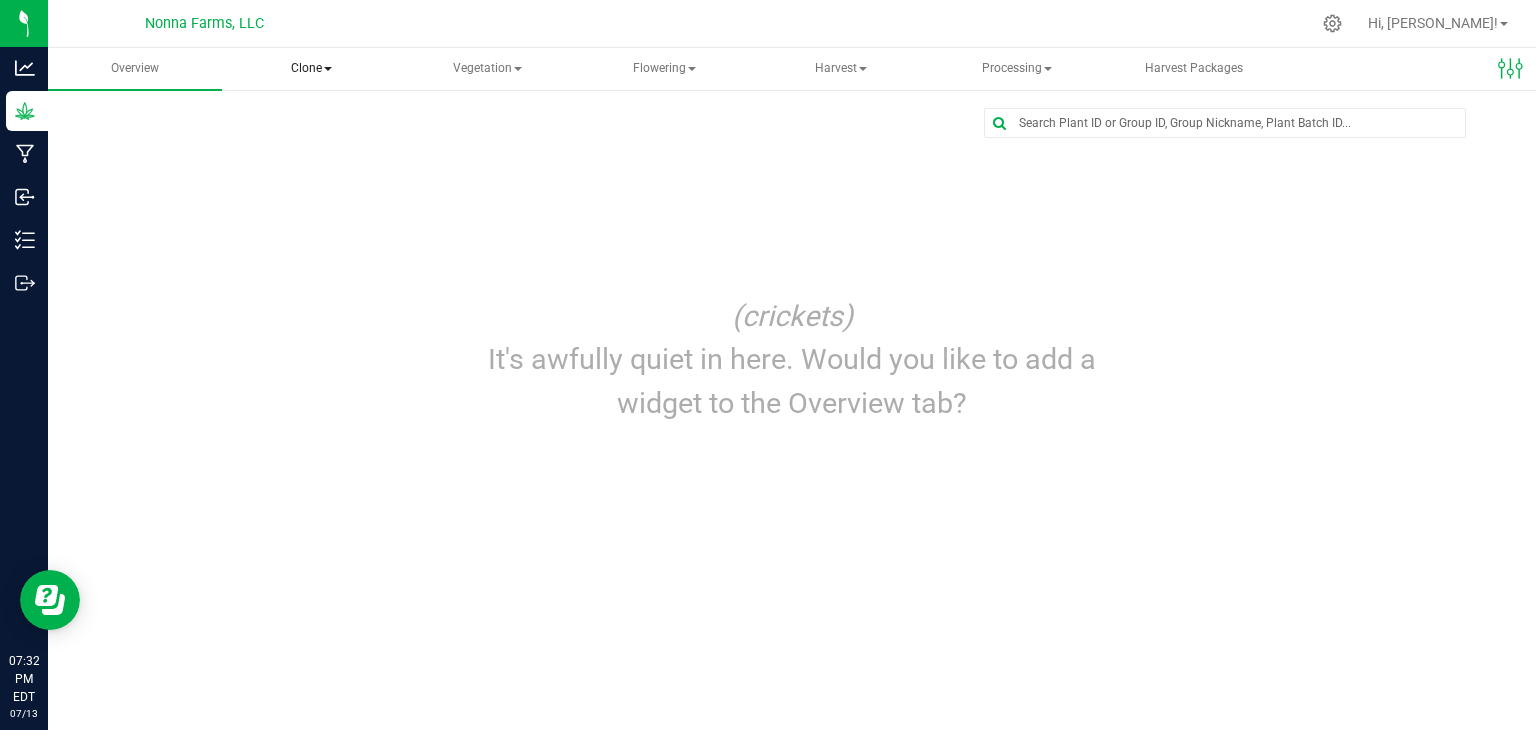 click on "Clone" at bounding box center (311, 69) 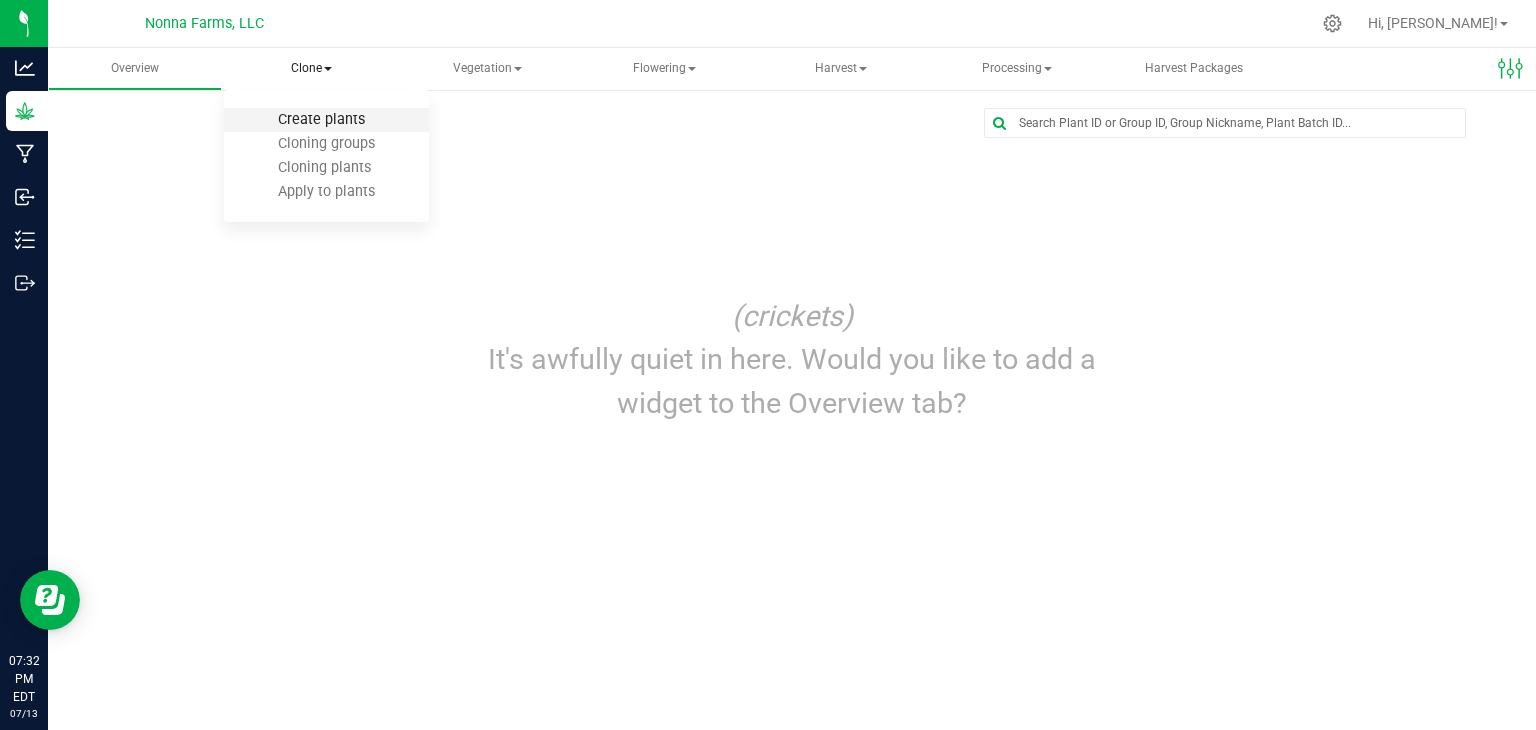 click on "Create plants" at bounding box center [326, 120] 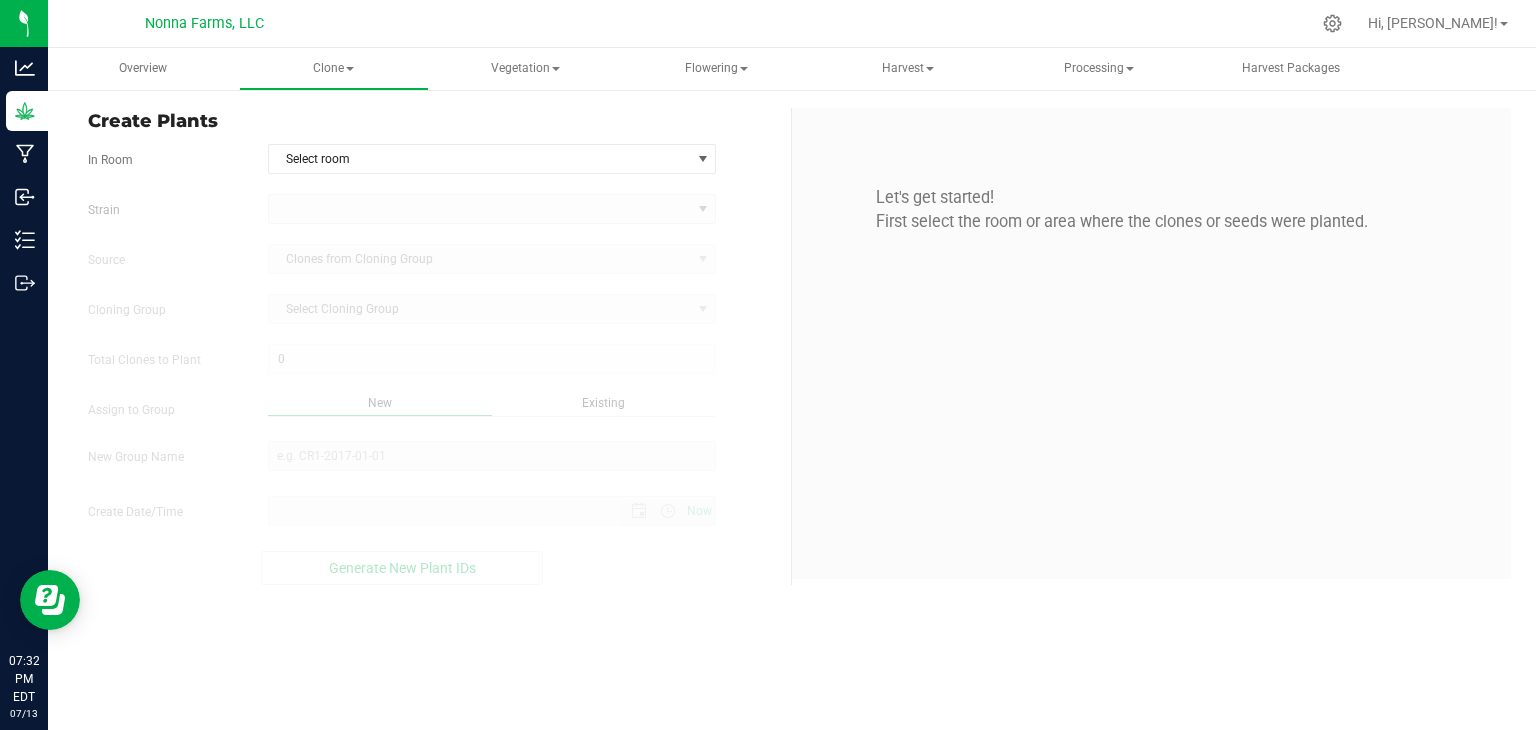 type on "[DATE] 7:32 PM" 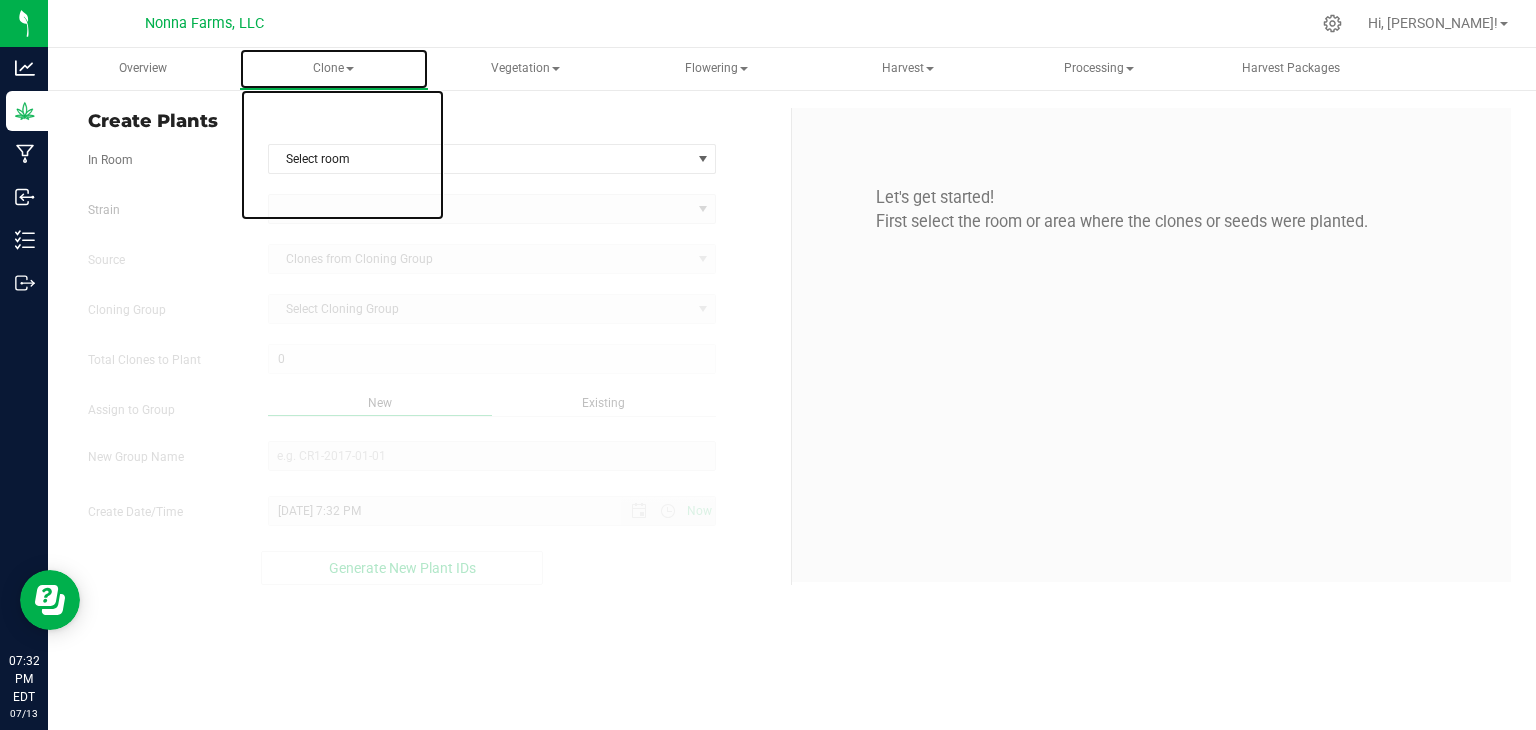 click on "Clone" at bounding box center (333, 69) 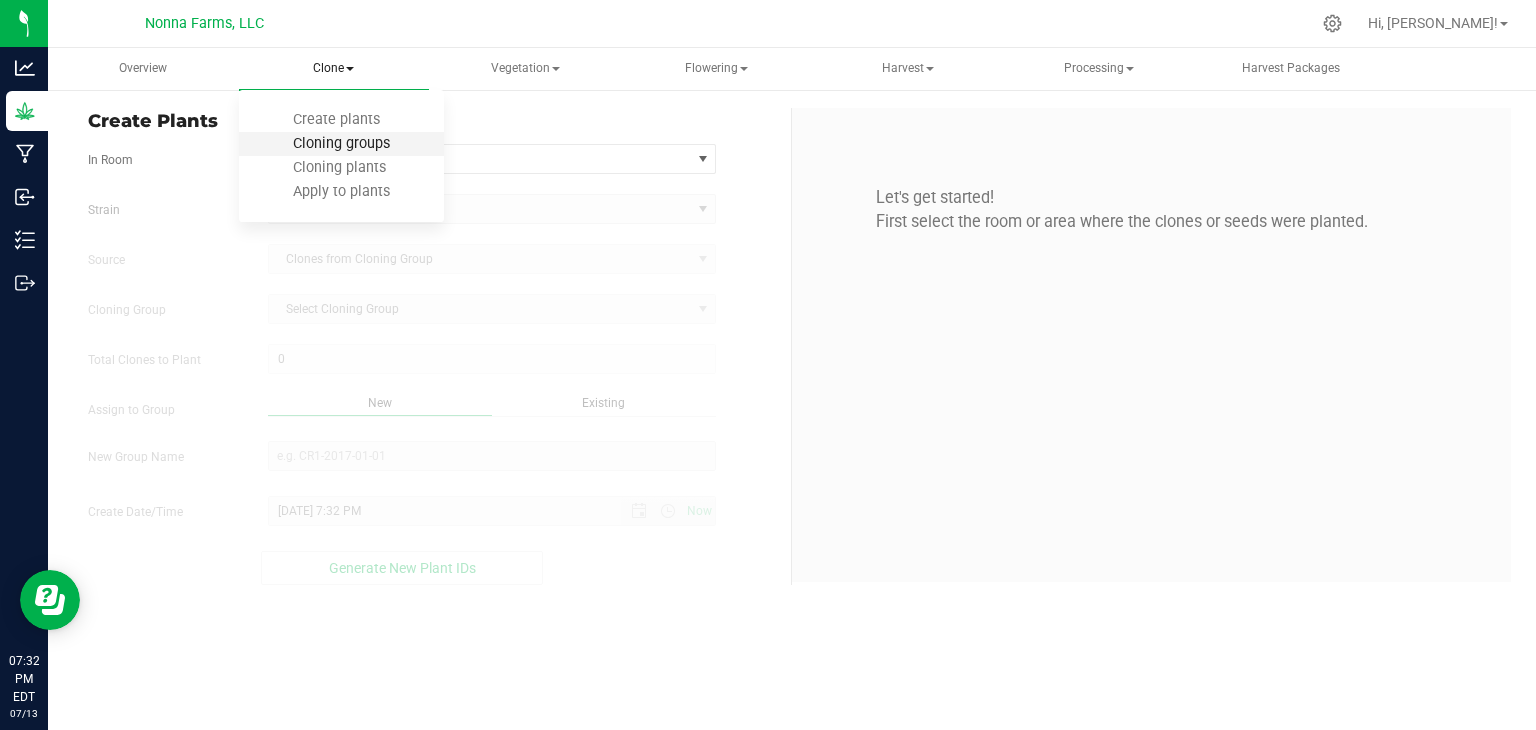 click on "Cloning groups" at bounding box center [341, 143] 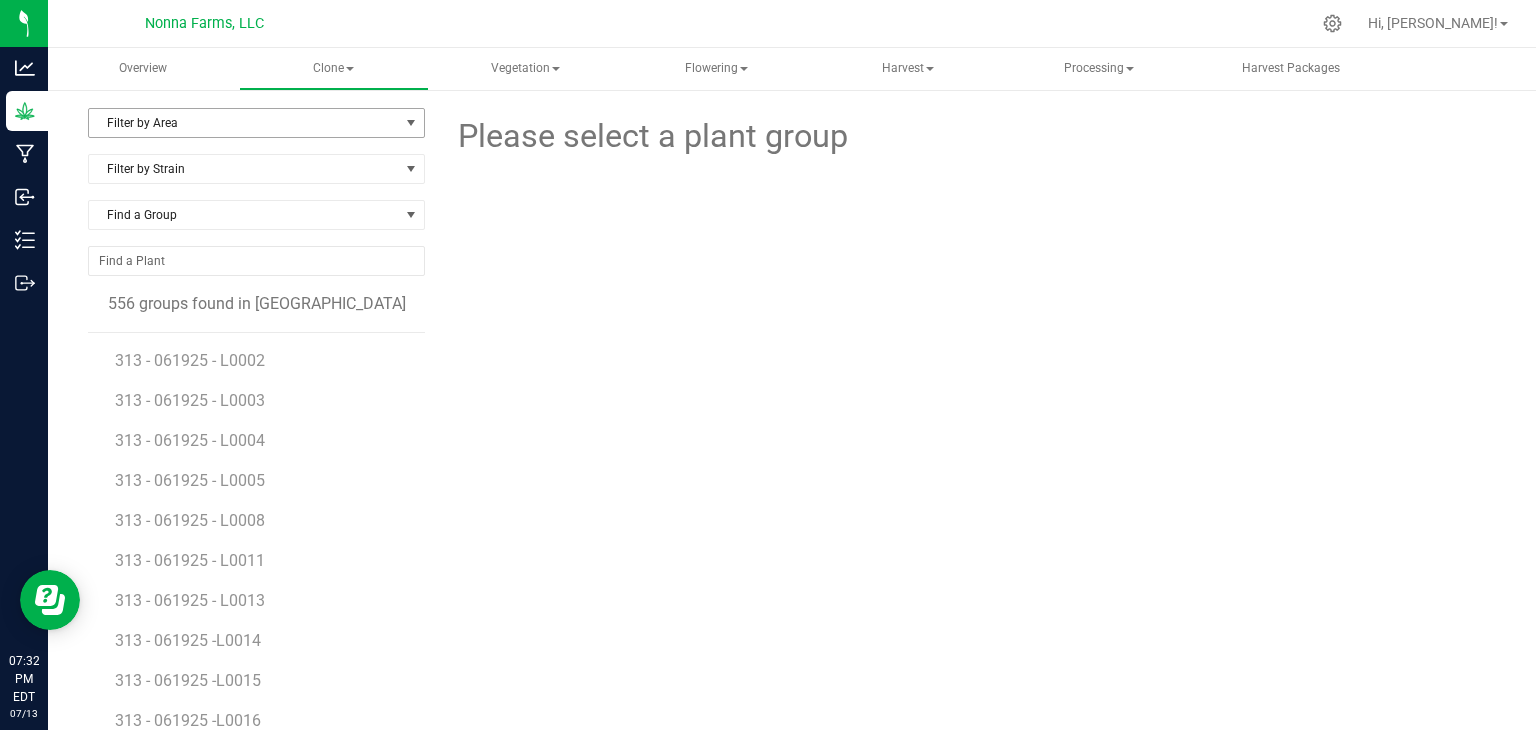 click on "Filter by Area" at bounding box center [244, 123] 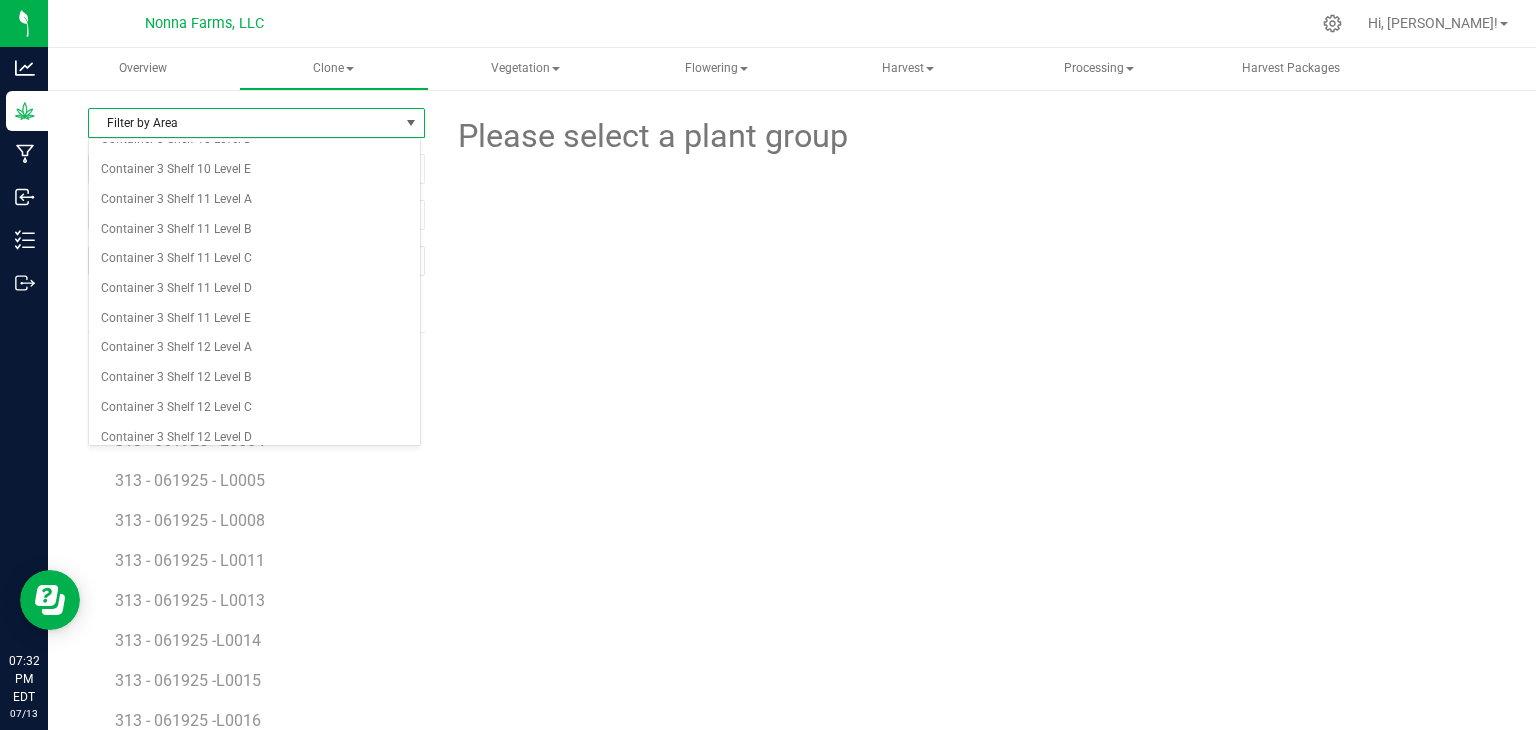 scroll, scrollTop: 6337, scrollLeft: 0, axis: vertical 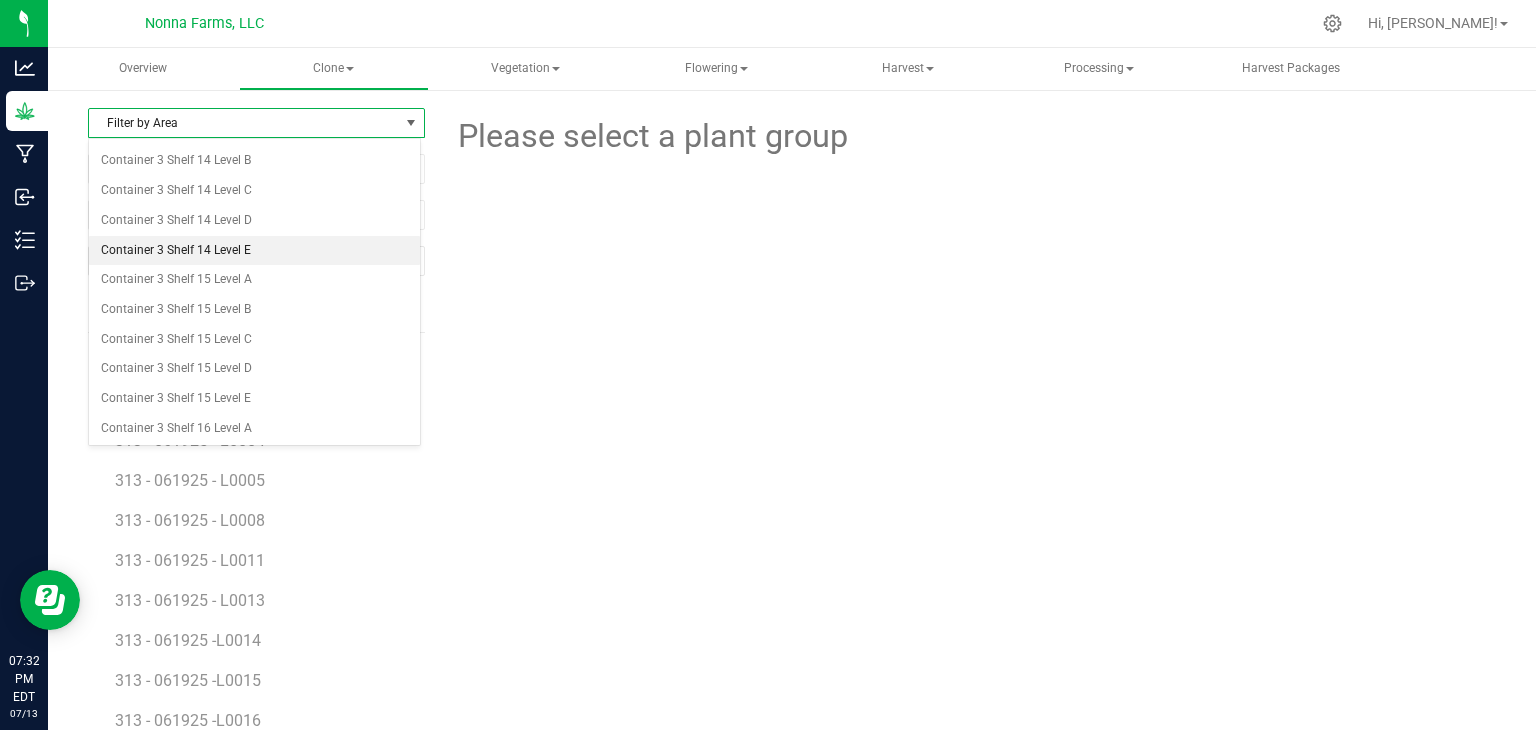 click on "Container 3 Shelf 14 Level E" at bounding box center [254, 251] 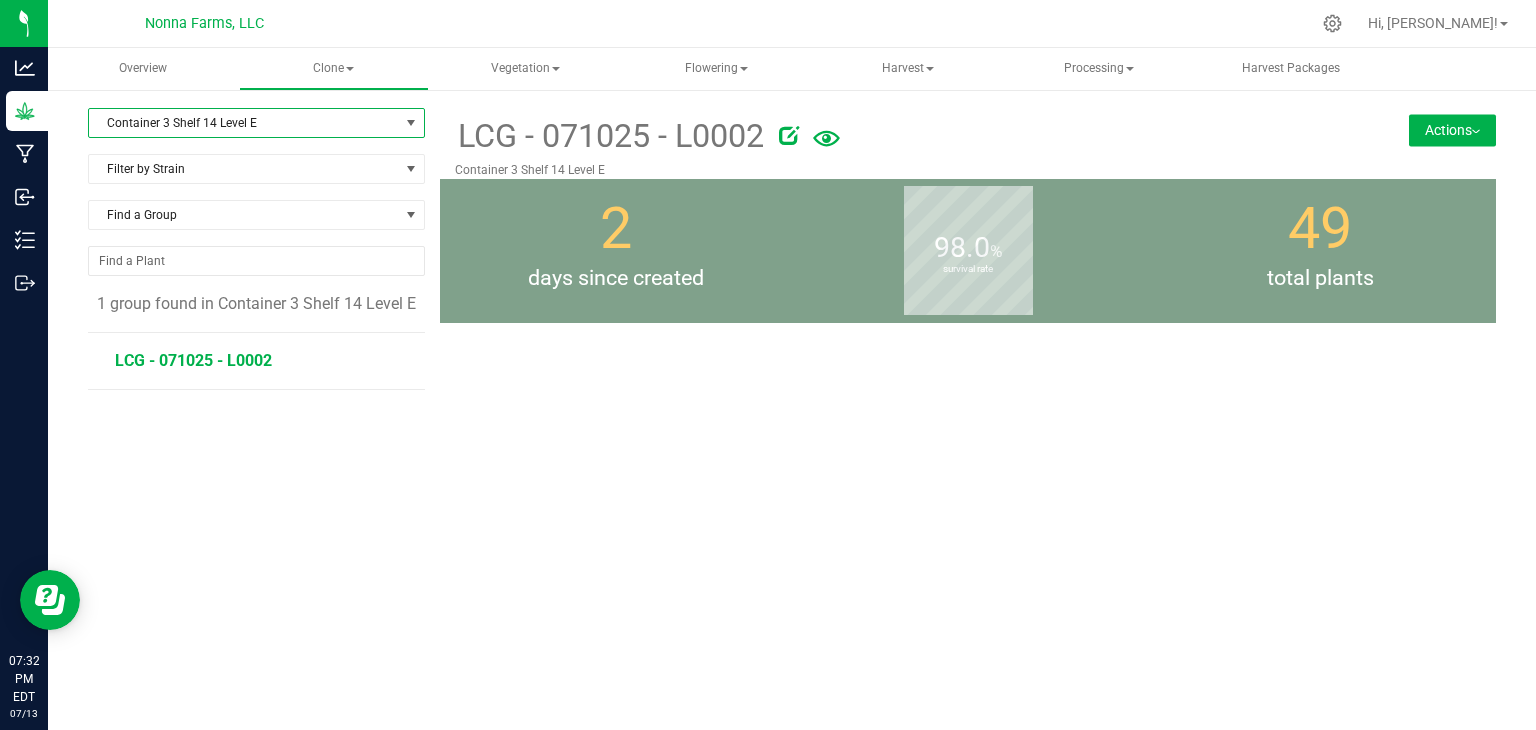 click on "LCG - 071025 - L0002" at bounding box center [193, 360] 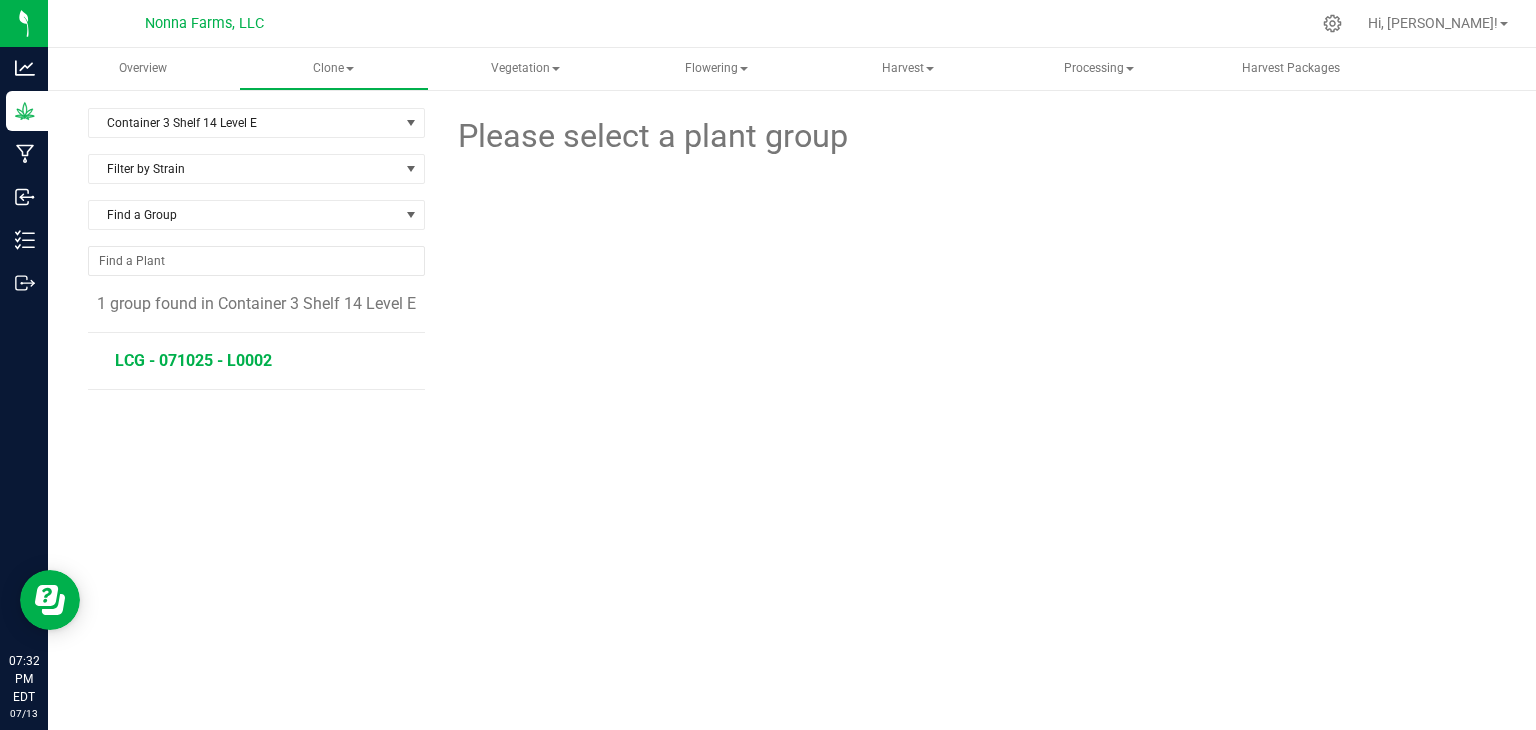 click on "LCG - 071025 - L0002" at bounding box center [193, 360] 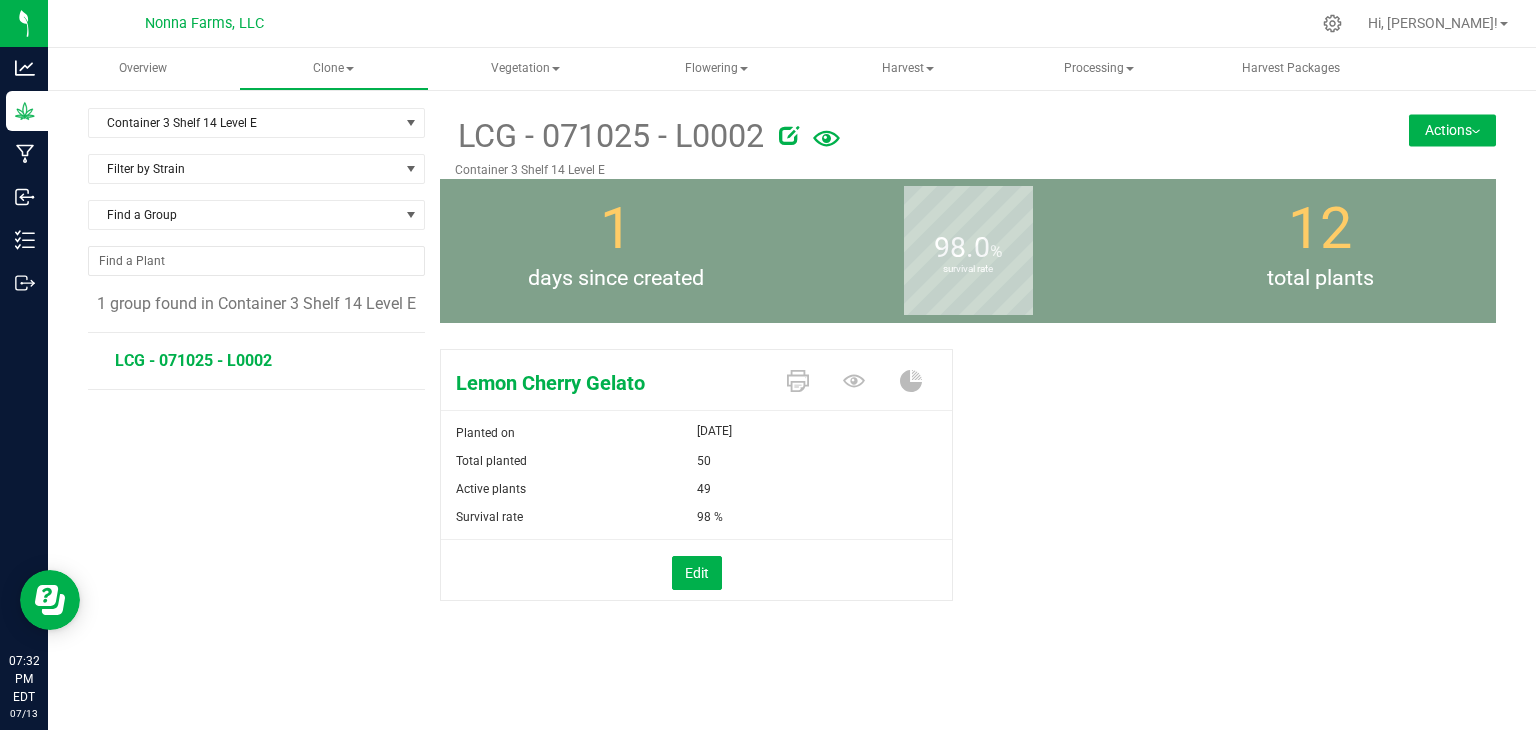 click on "Actions" at bounding box center [1452, 130] 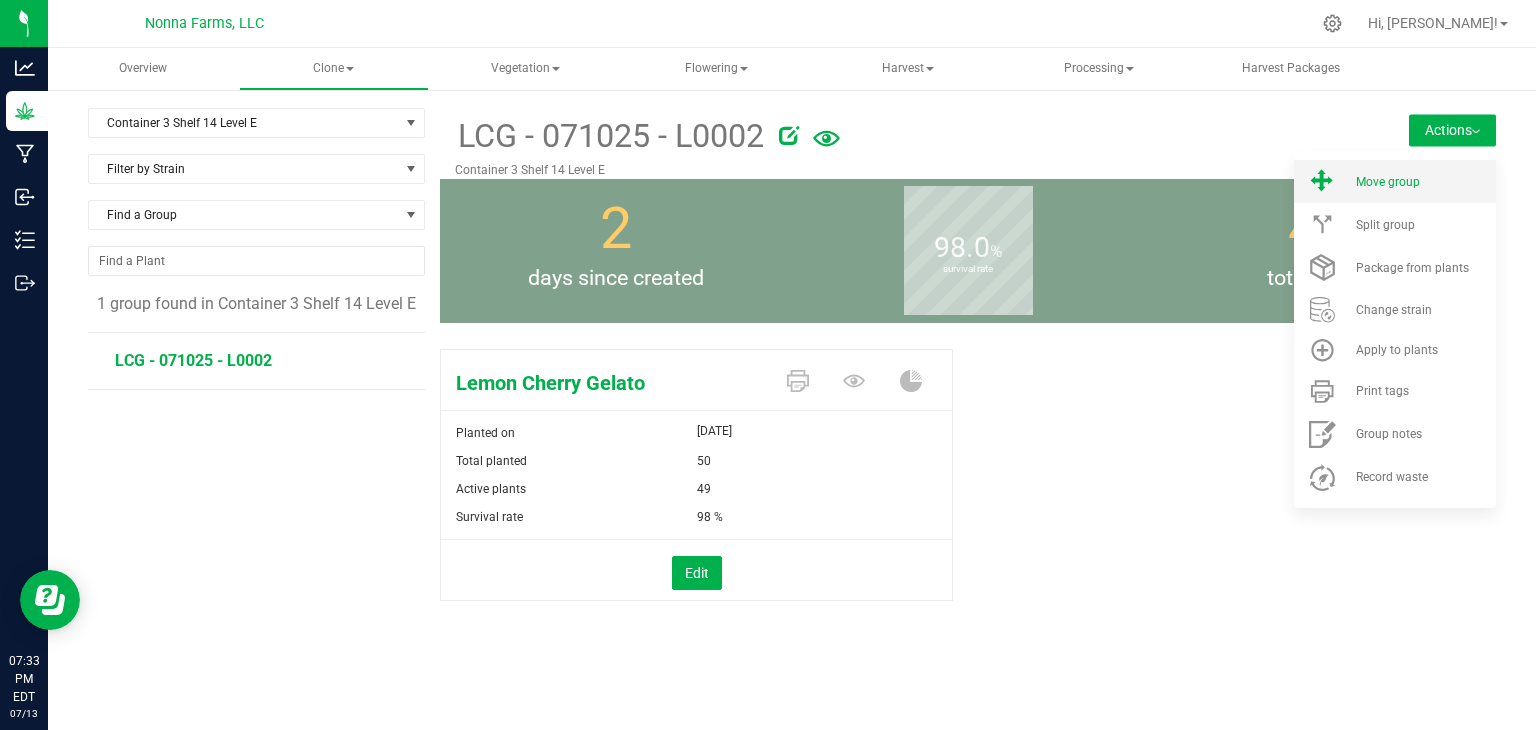 click on "Move group" at bounding box center (1395, 181) 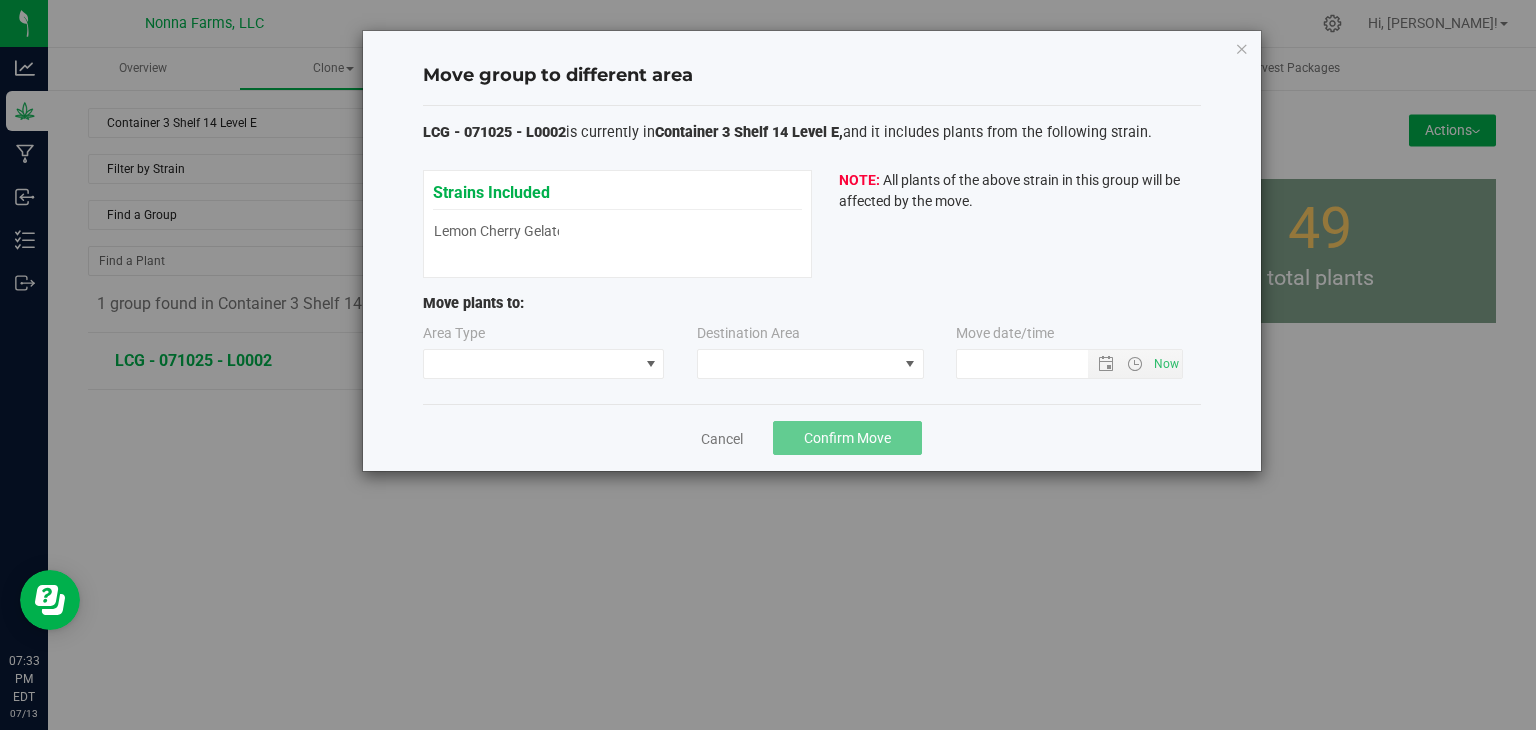 type on "[DATE] 7:33 PM" 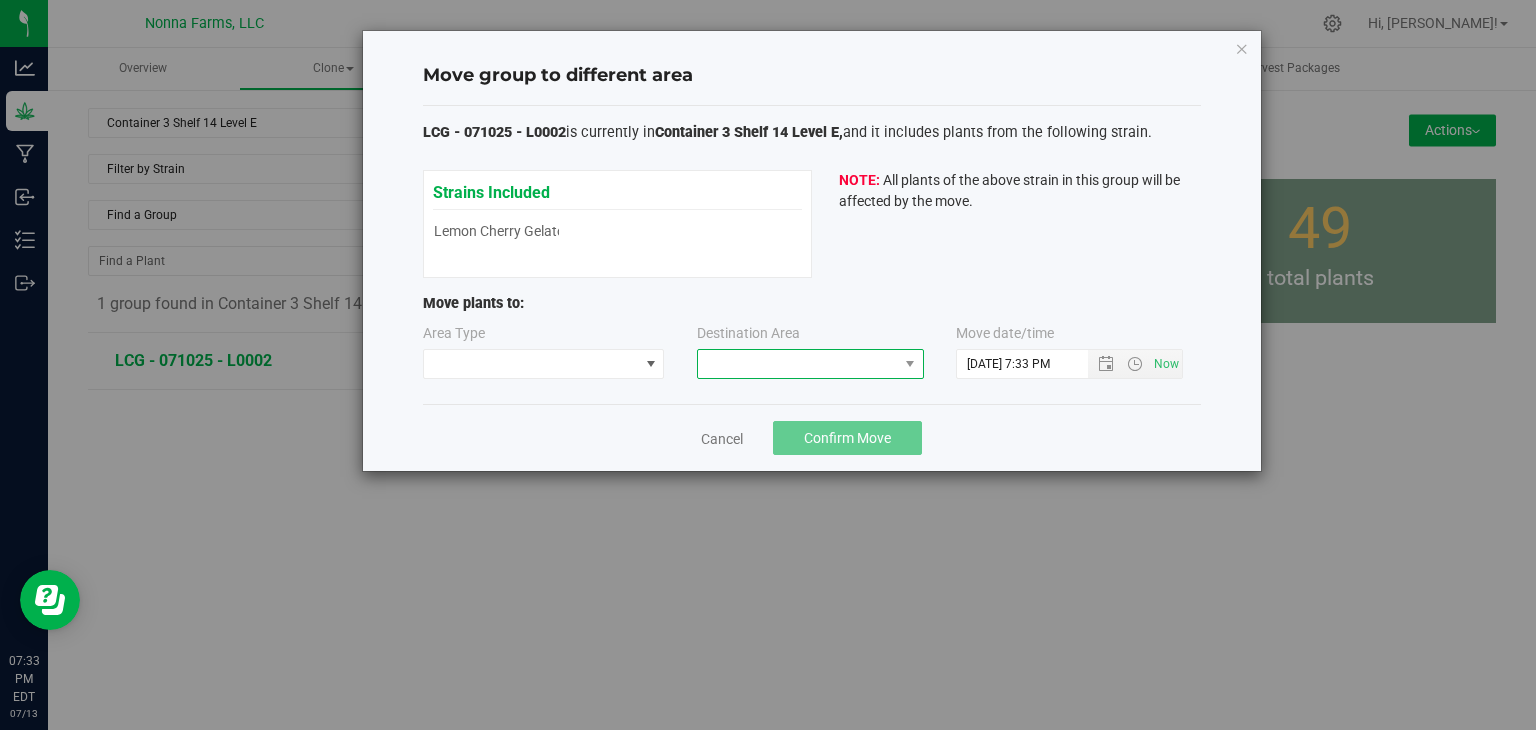 click at bounding box center [798, 364] 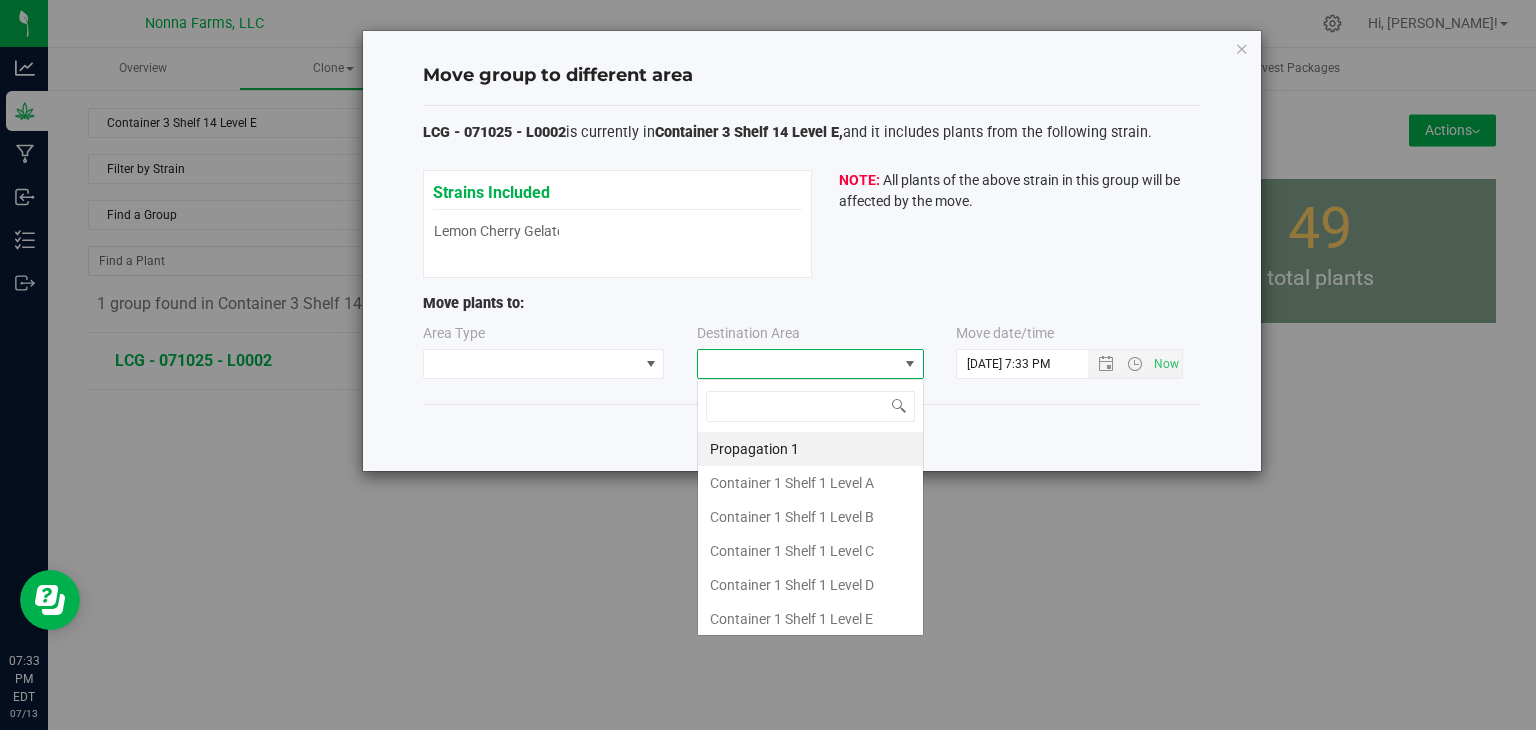 scroll, scrollTop: 99970, scrollLeft: 99772, axis: both 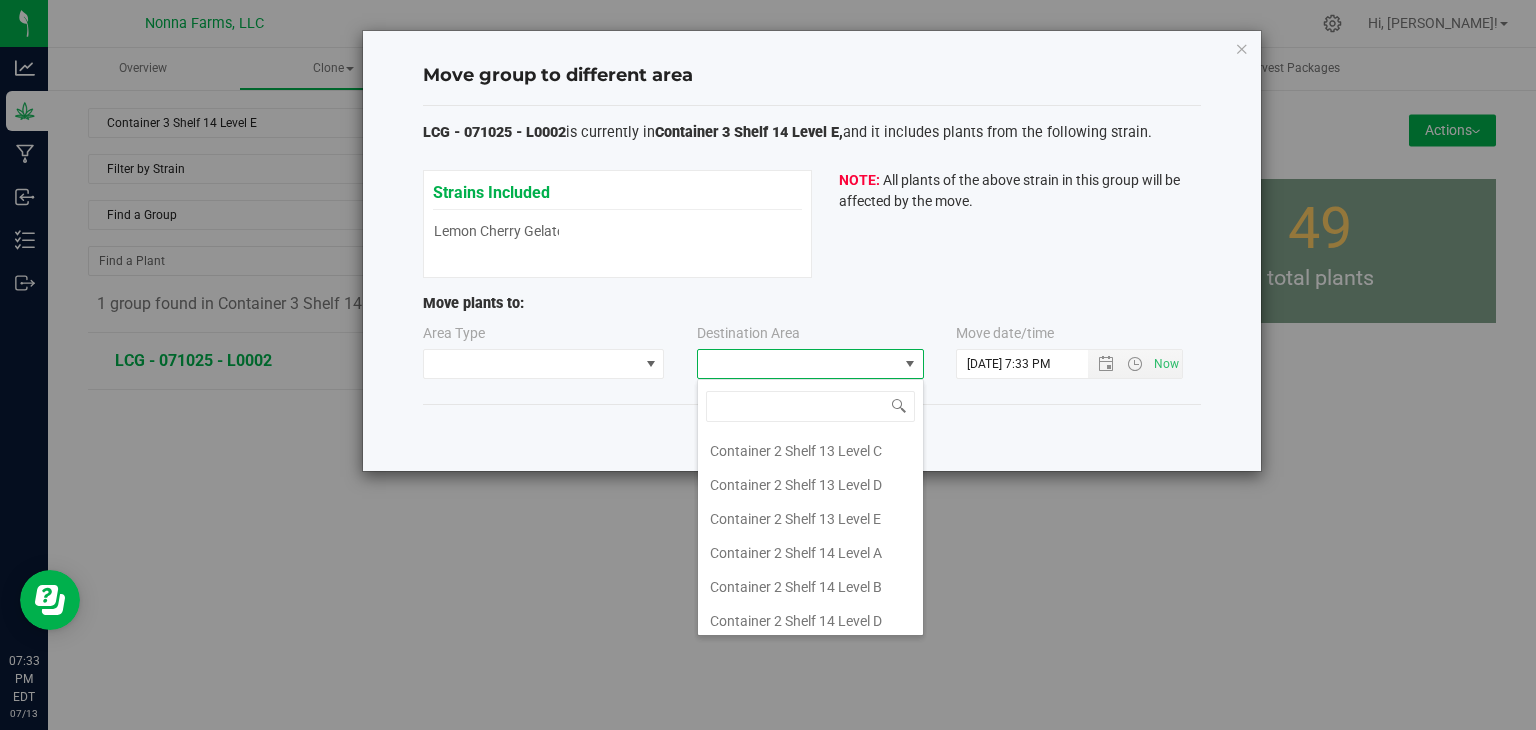 click on "Container 2 Shelf 14 Level E" at bounding box center [810, 655] 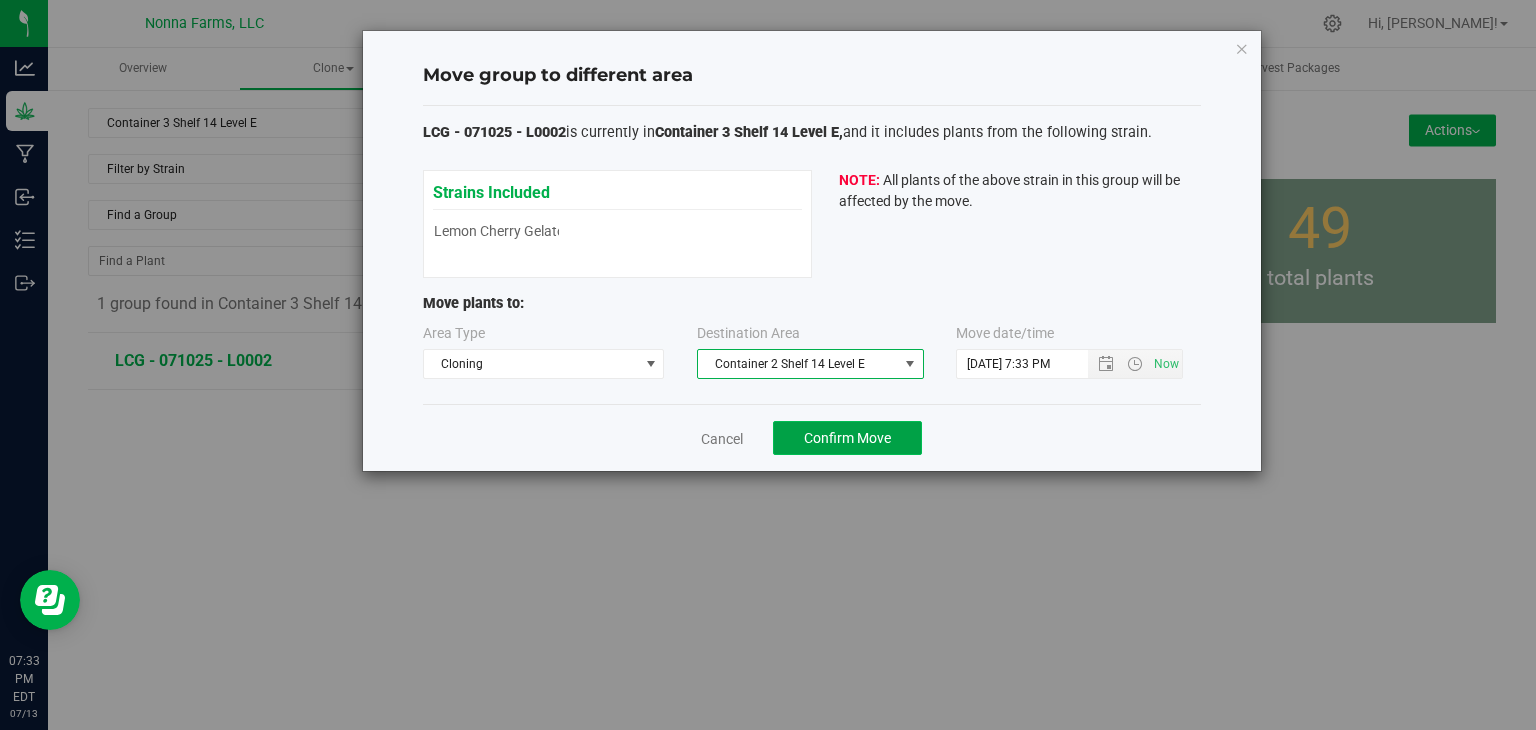 click on "Confirm Move" 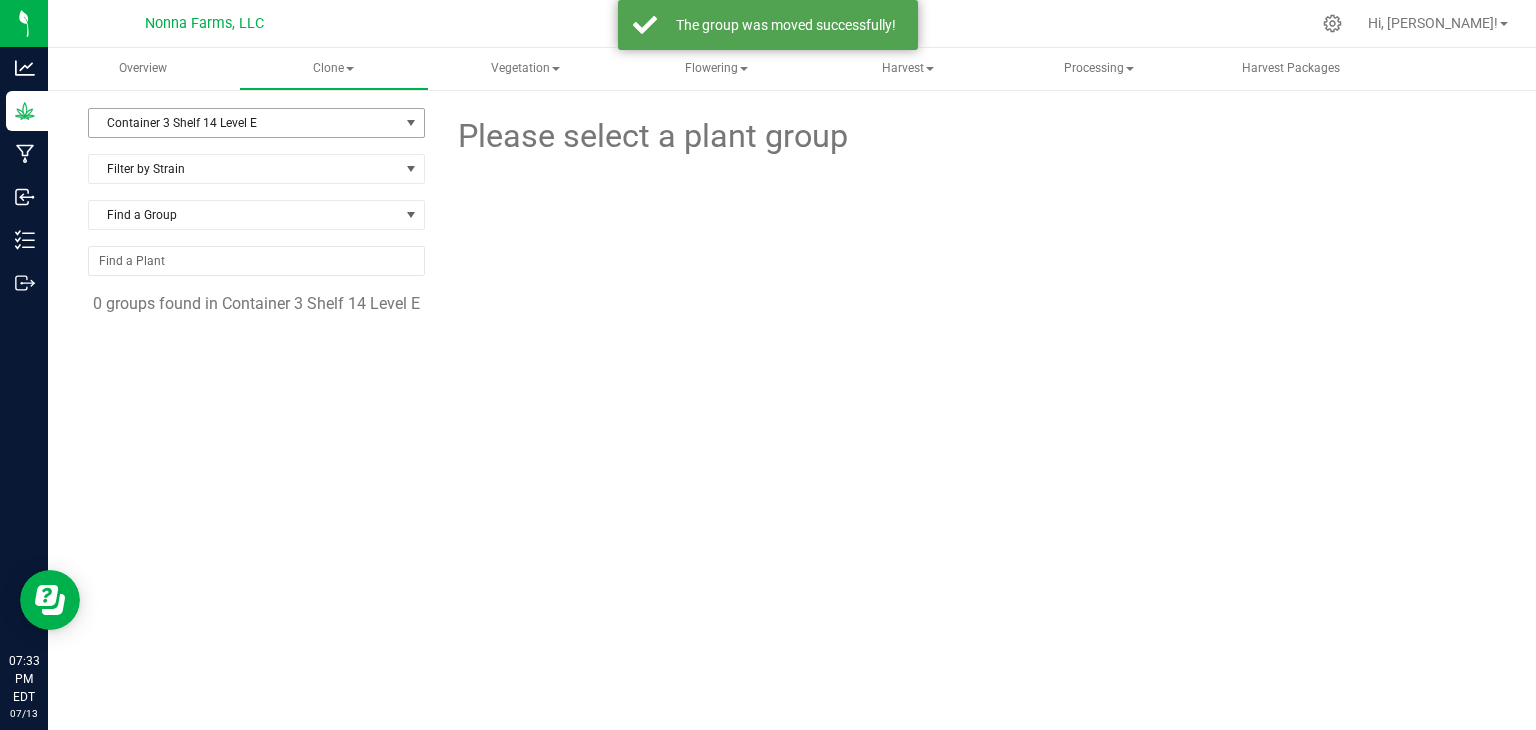 click on "Container 3 Shelf 14 Level E" at bounding box center (244, 123) 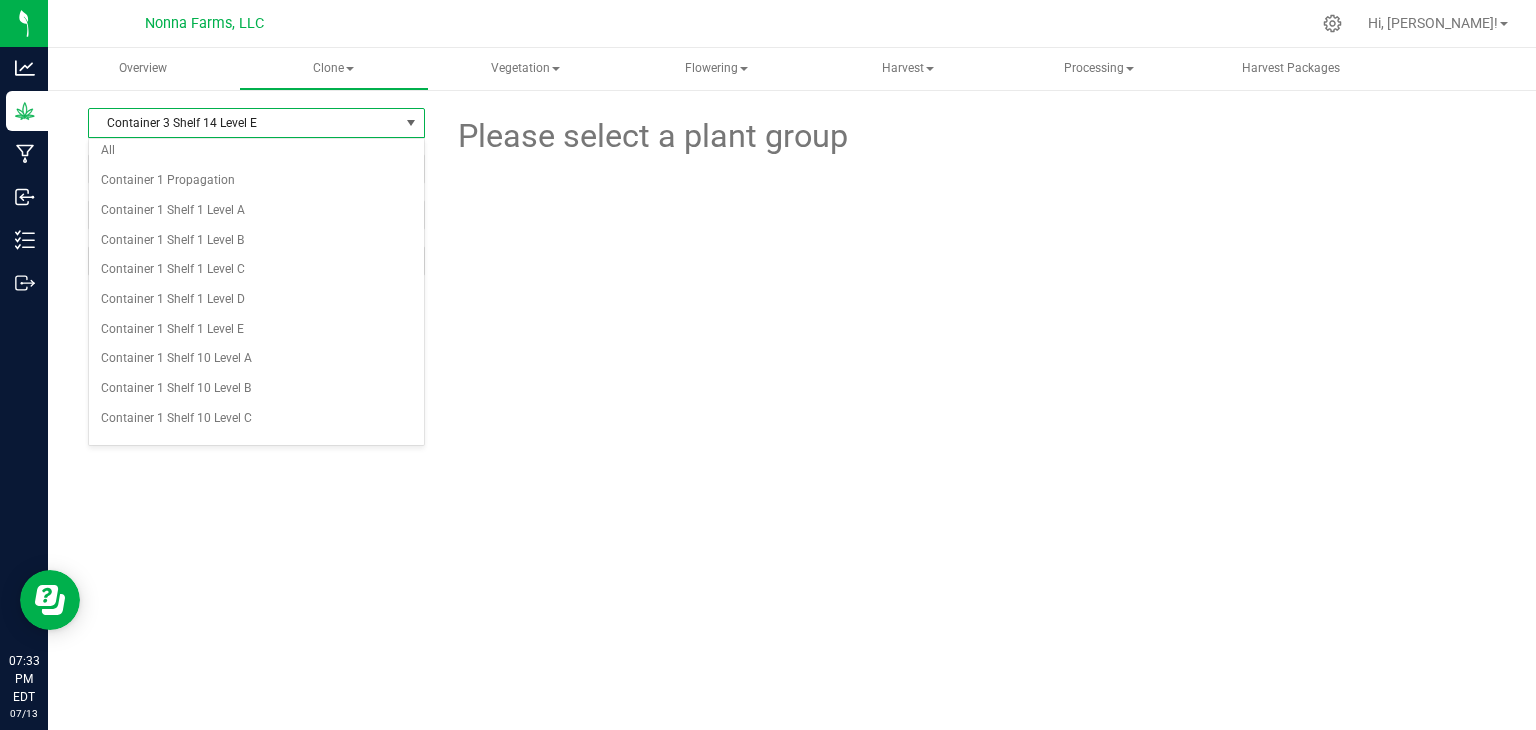 scroll, scrollTop: 0, scrollLeft: 0, axis: both 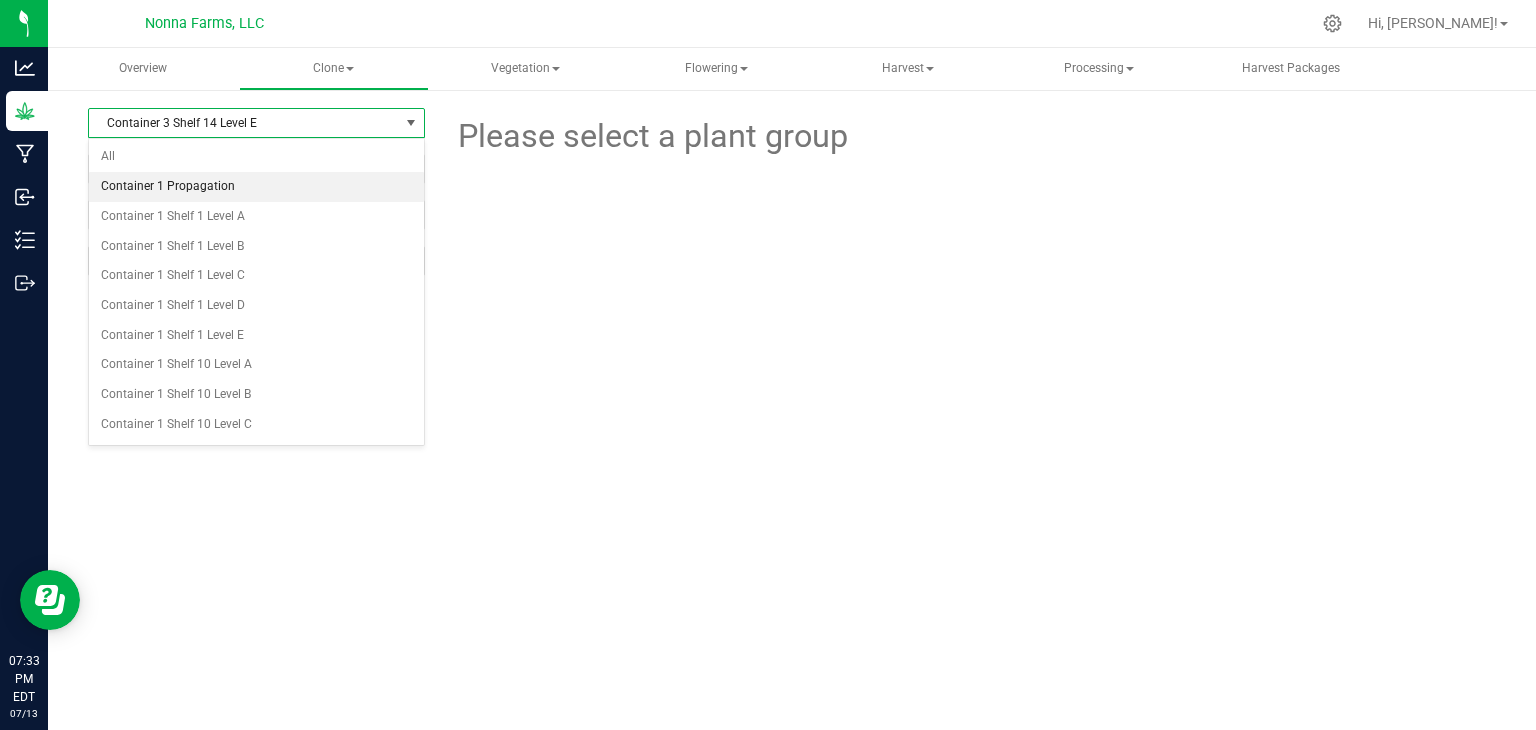 click on "Container 1 Propagation" at bounding box center (256, 187) 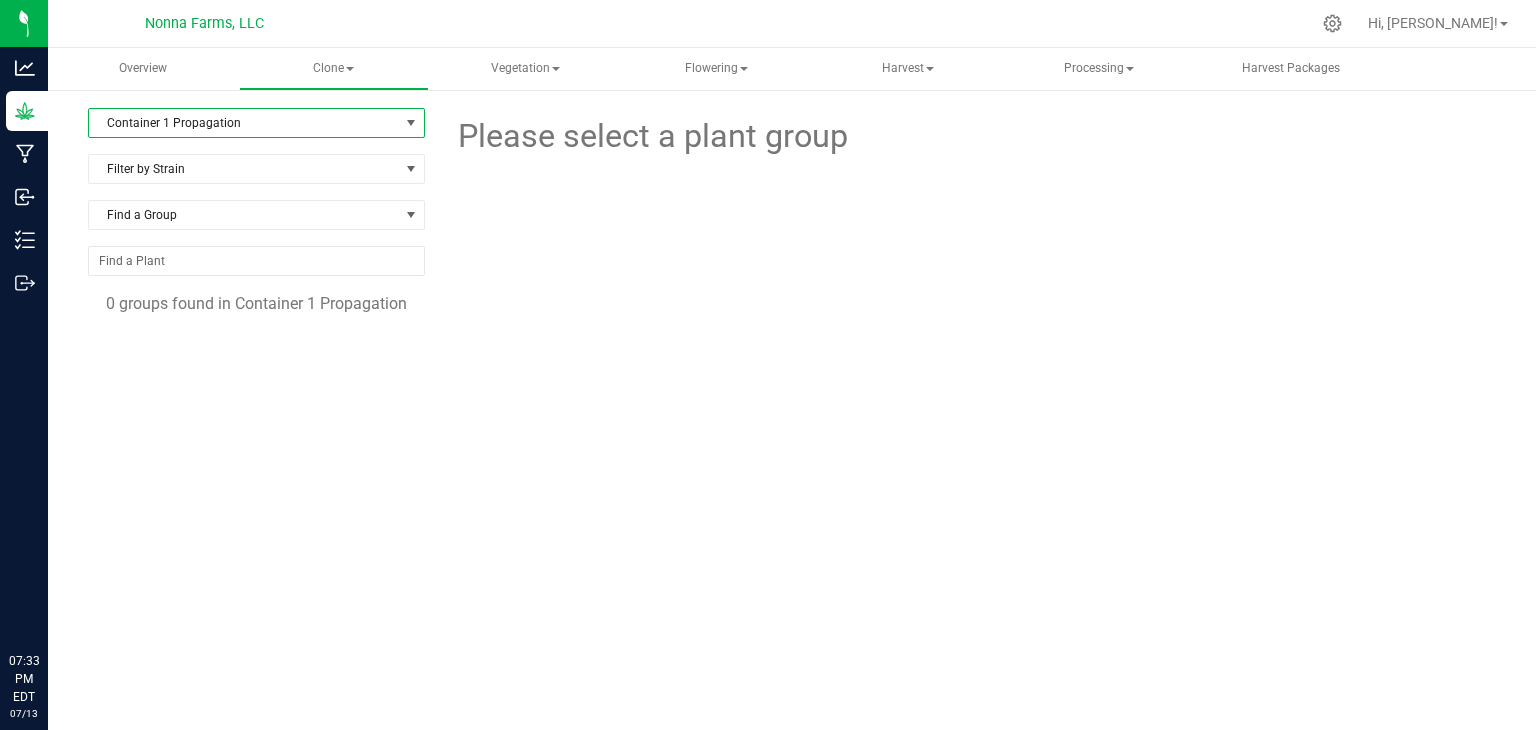scroll, scrollTop: 0, scrollLeft: 0, axis: both 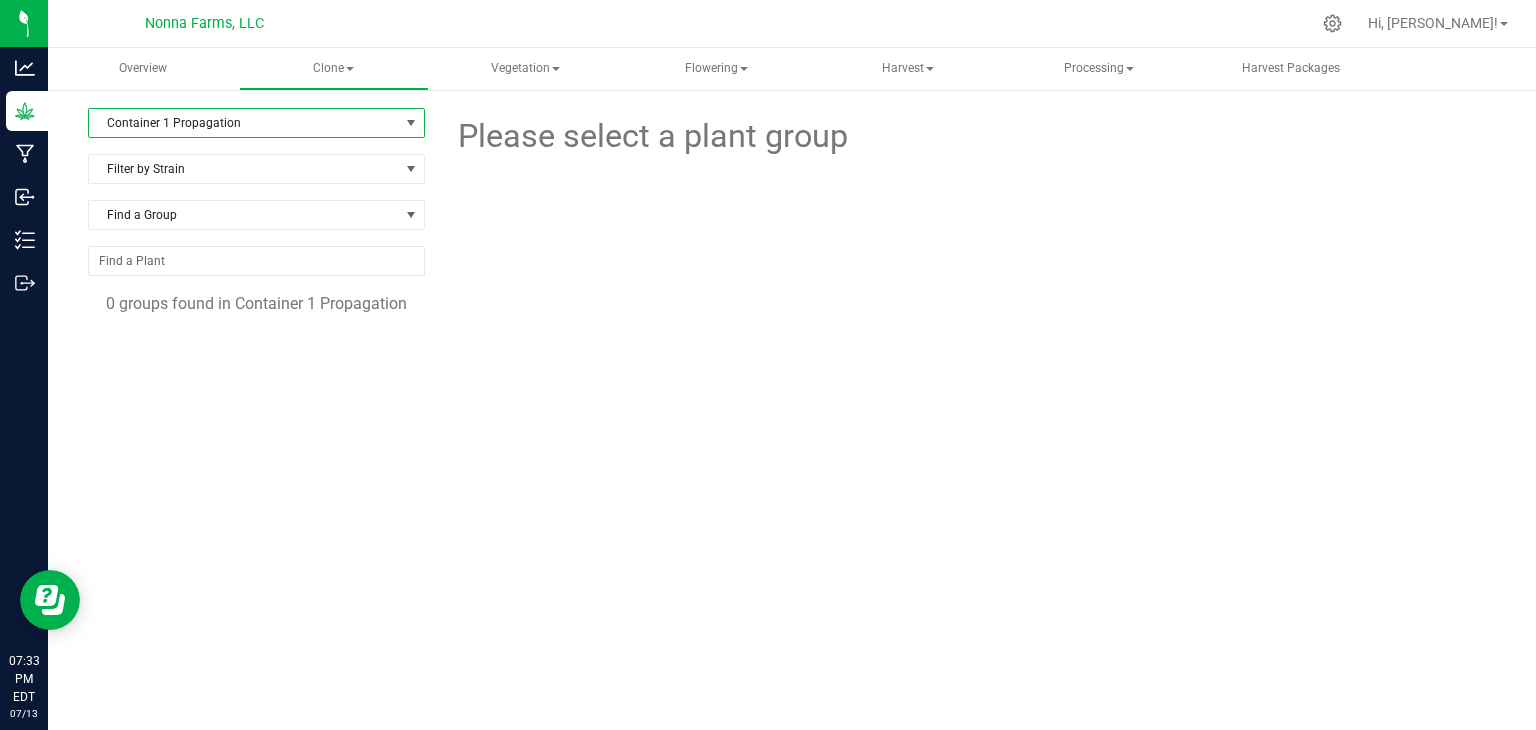 click on "Container 1 Propagation" at bounding box center (244, 123) 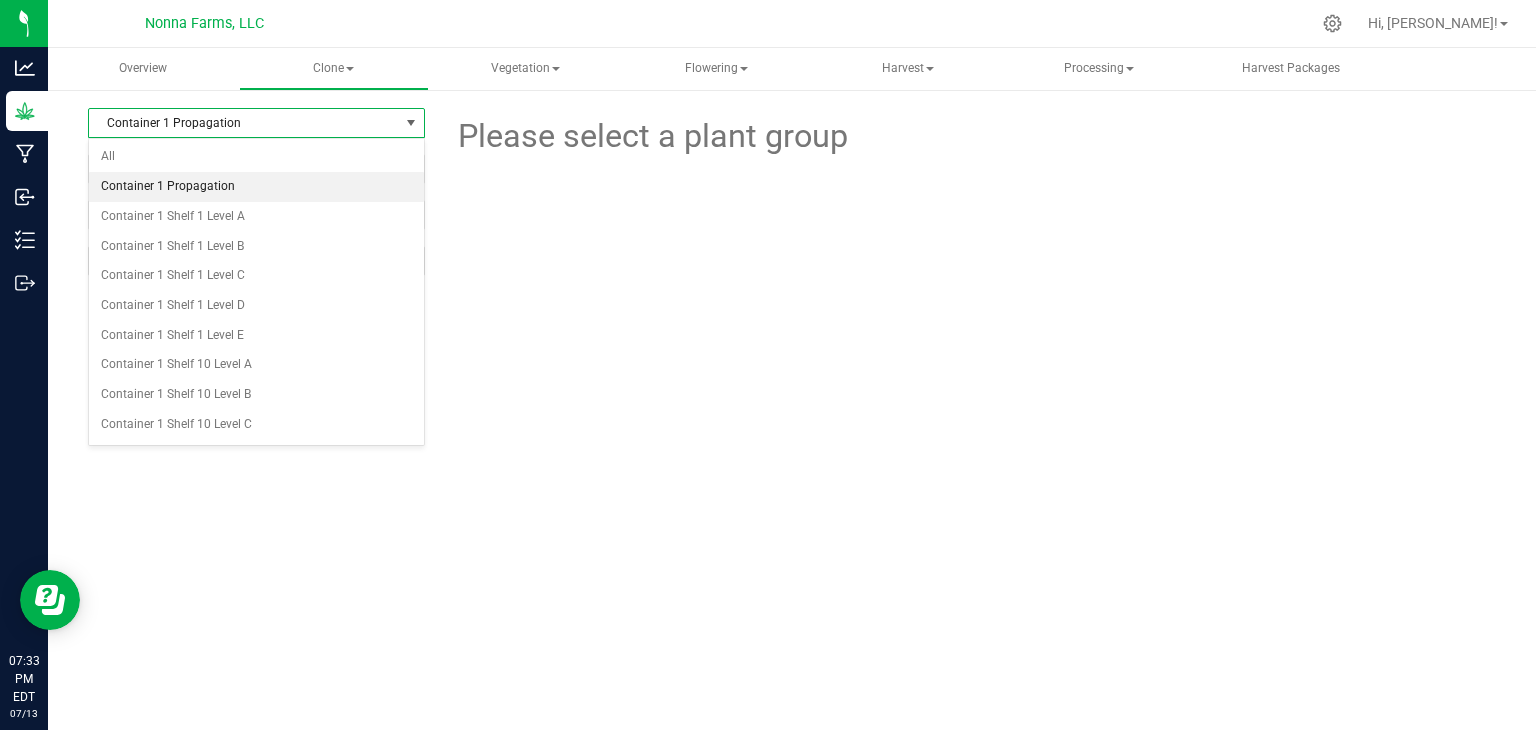 click on "Container 1 Propagation" at bounding box center [244, 123] 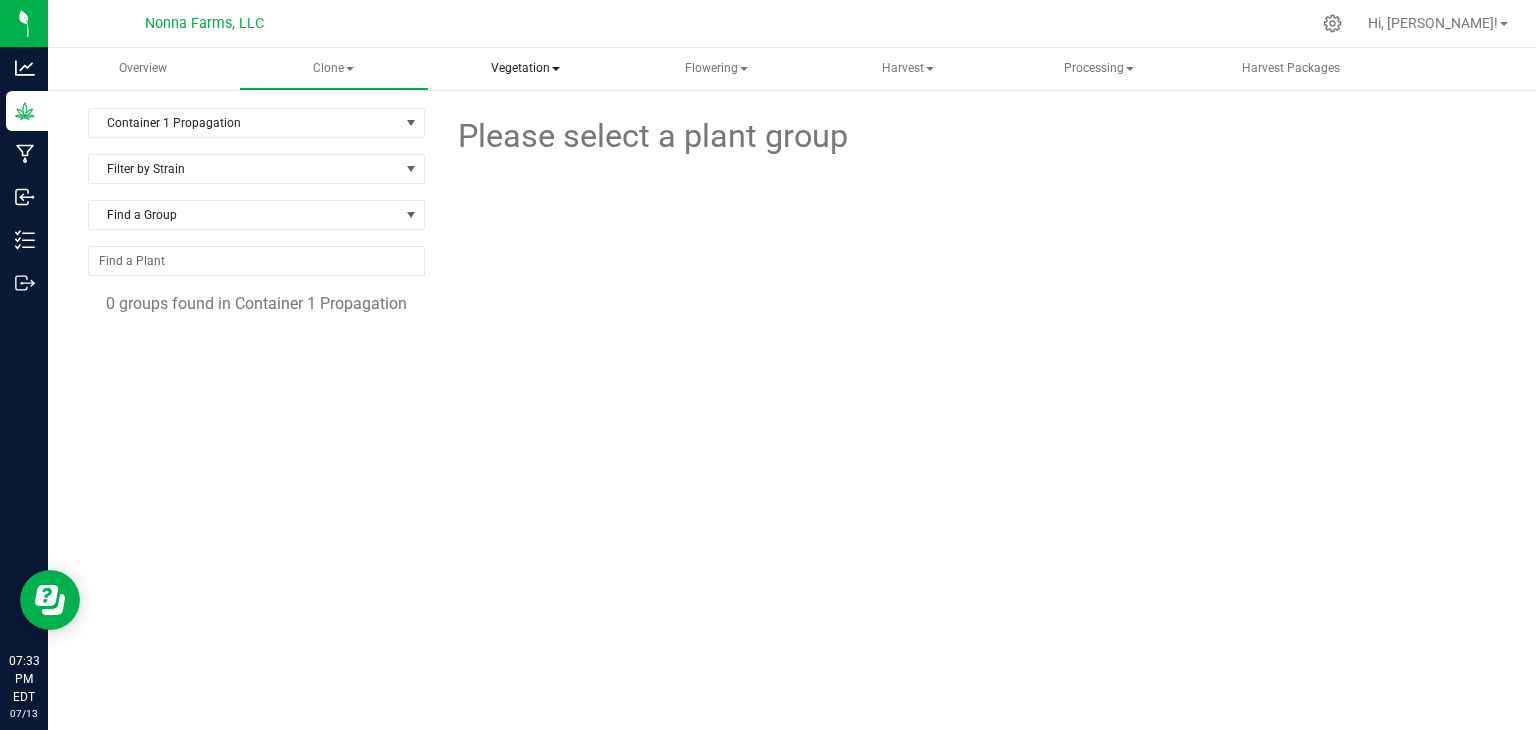 click on "Vegetation" at bounding box center (525, 69) 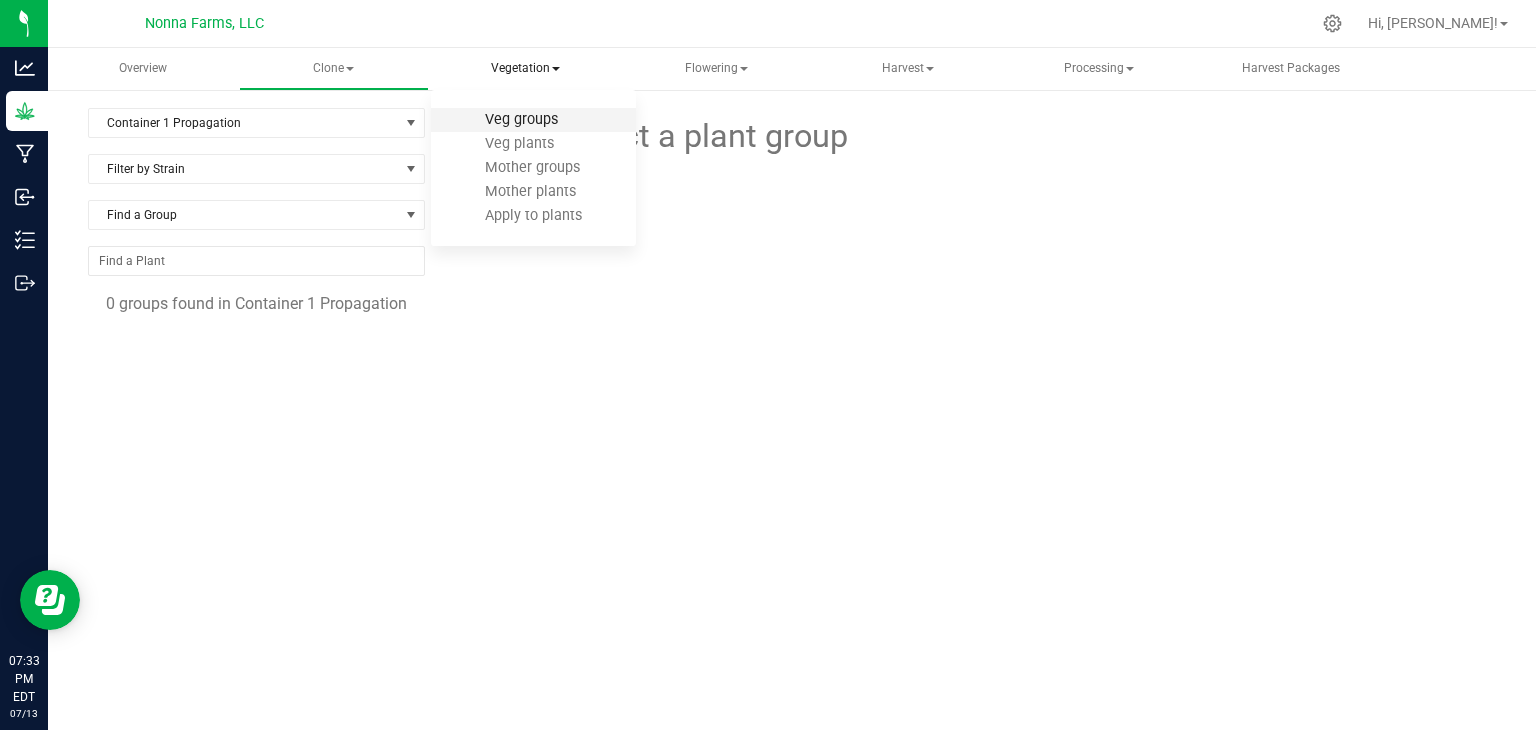 click on "Veg groups" at bounding box center [521, 119] 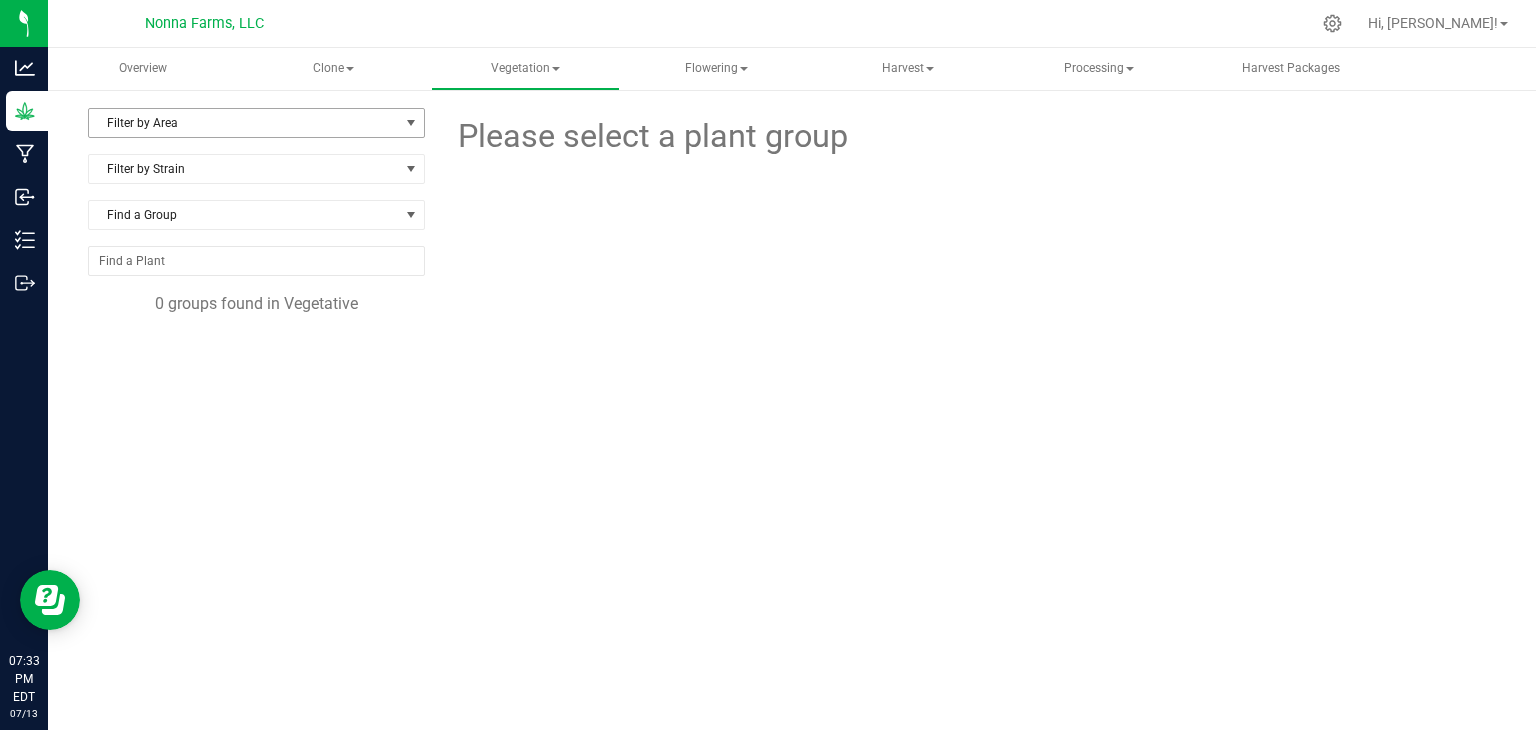 click on "Filter by Area" at bounding box center [244, 123] 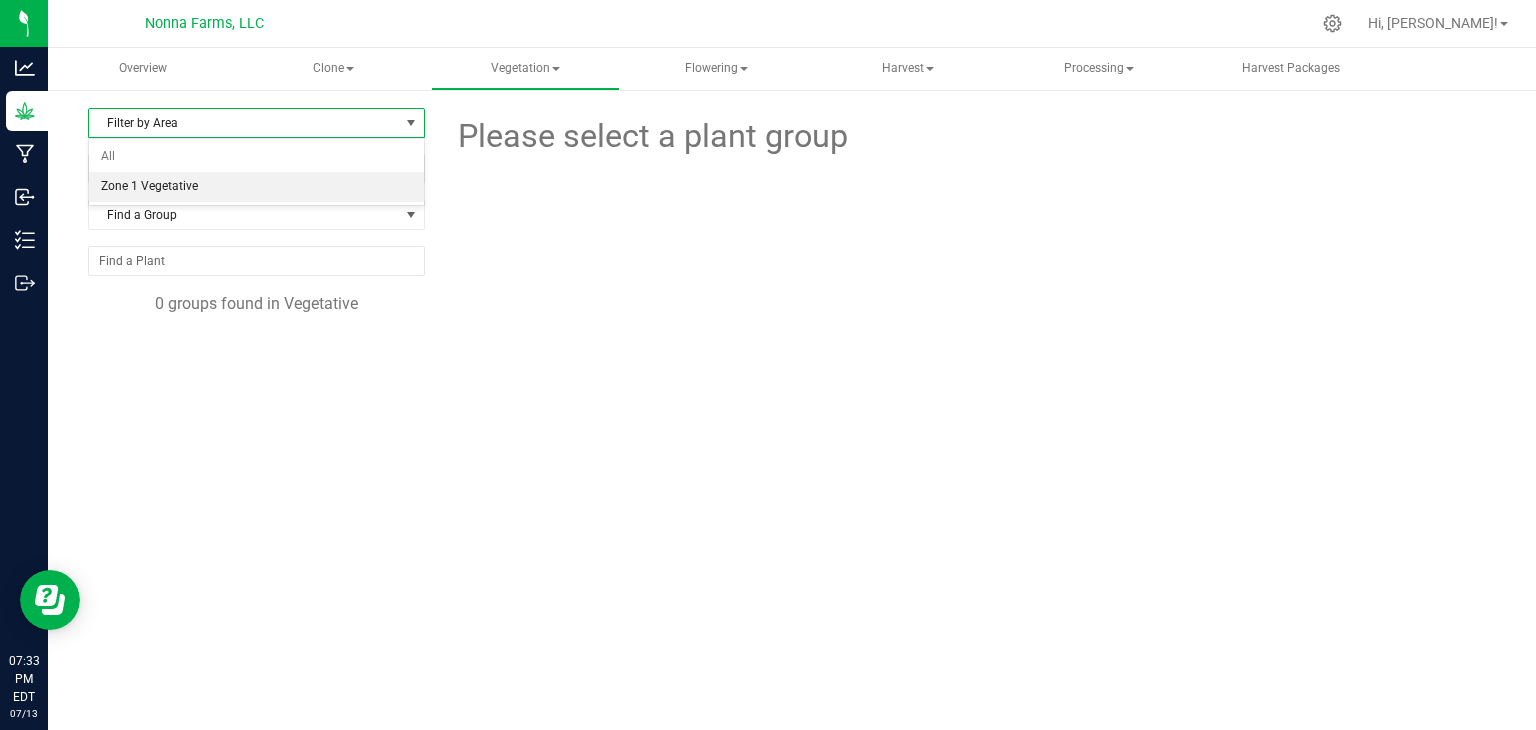 click on "Zone 1 Vegetative" at bounding box center (256, 187) 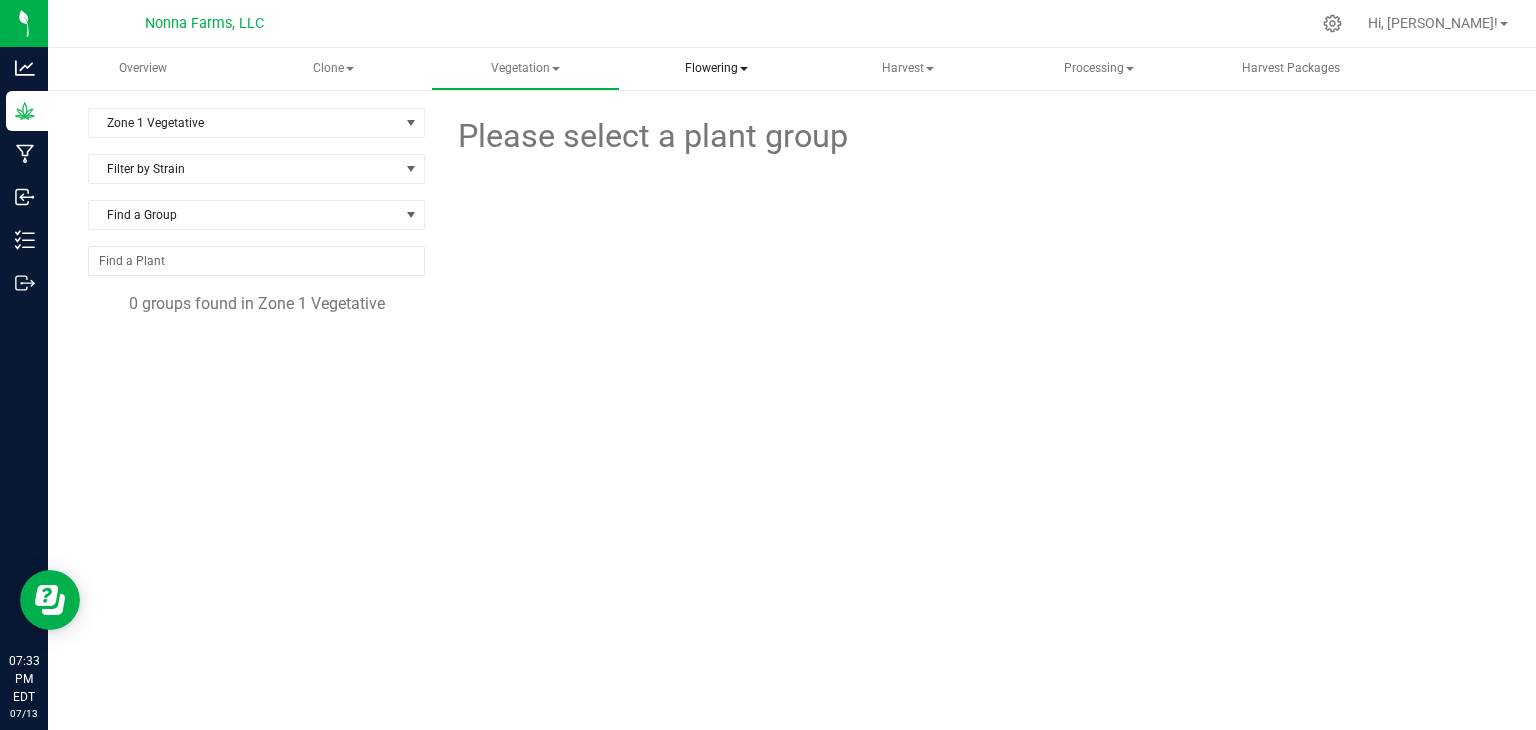 click on "Flowering" at bounding box center (716, 69) 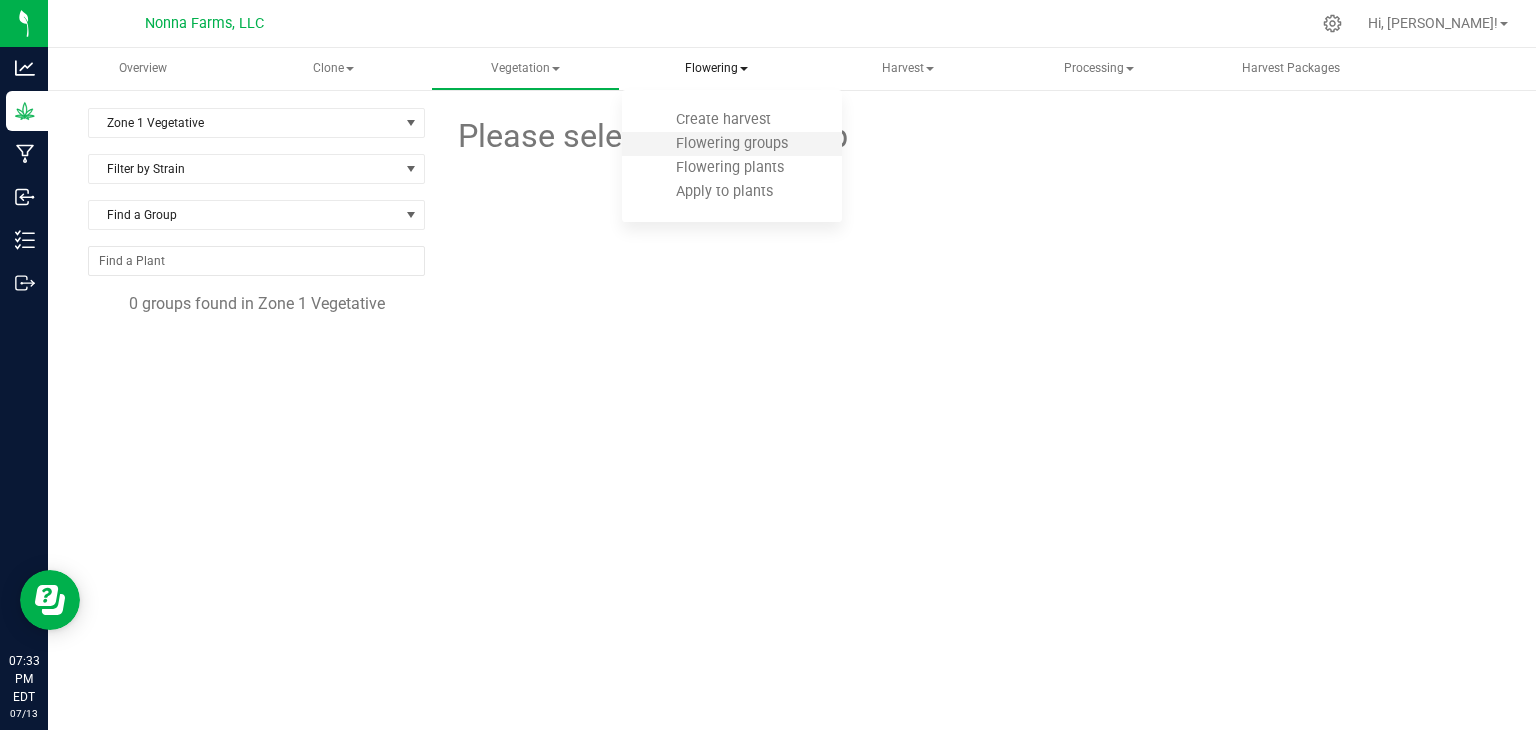click on "Flowering groups" at bounding box center (732, 144) 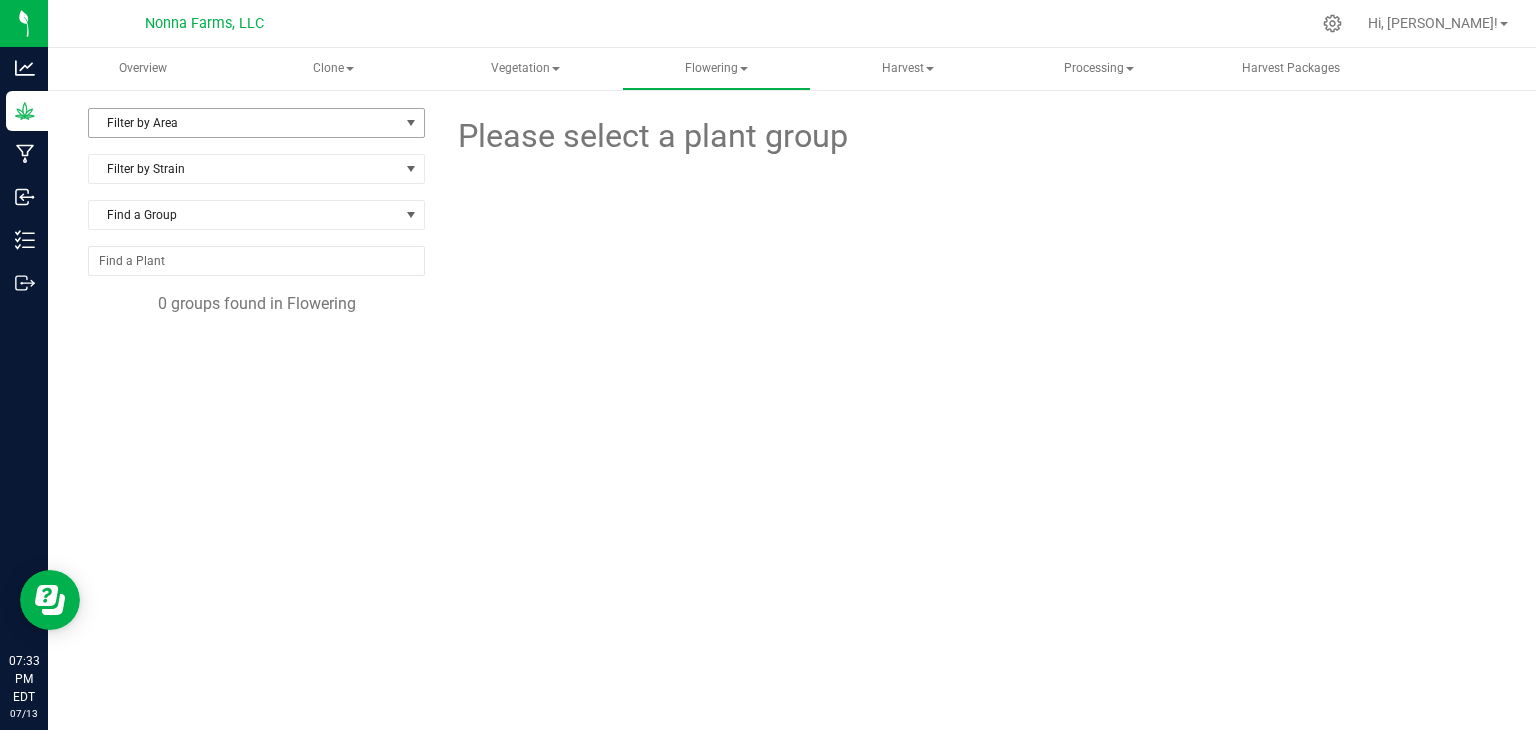 click on "Filter by Area" at bounding box center (244, 123) 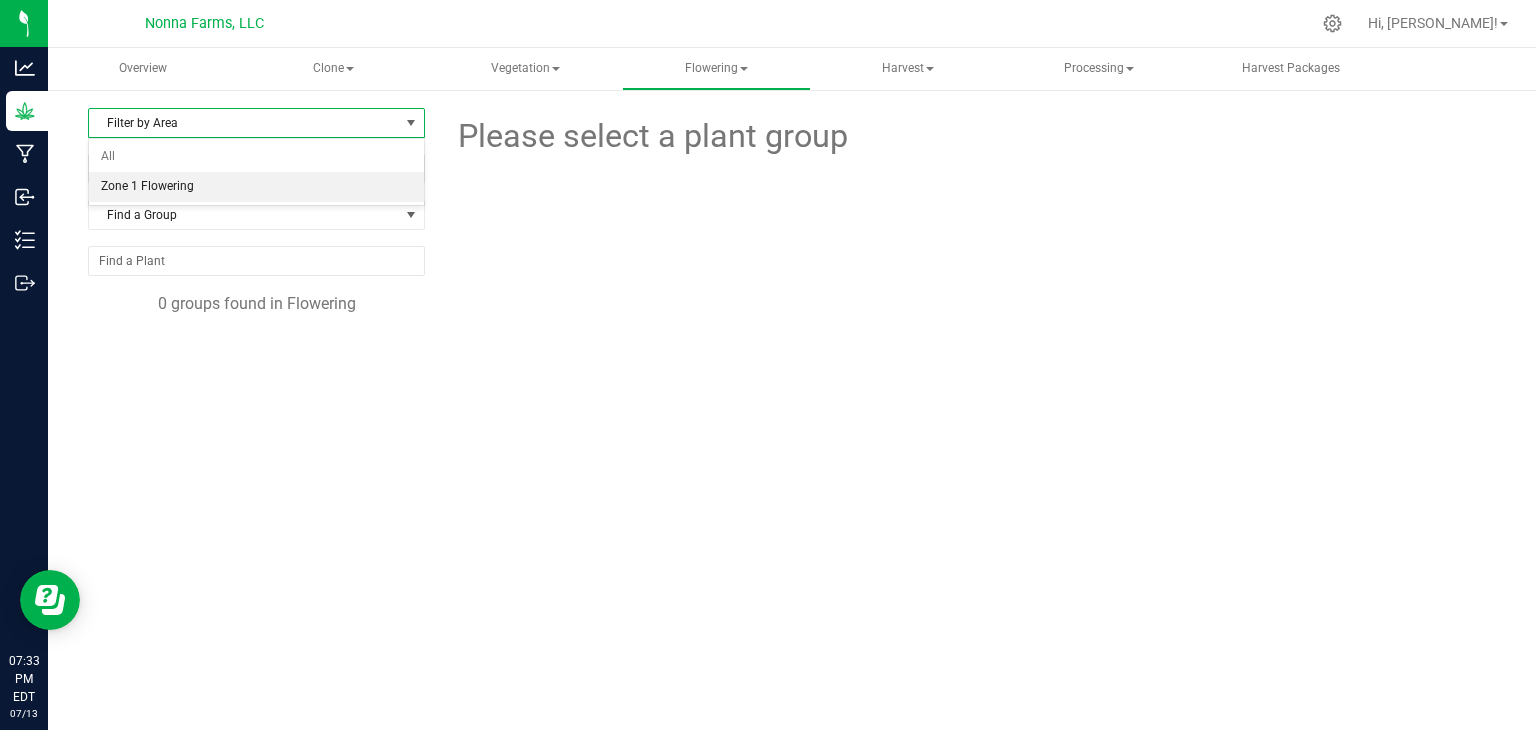 click on "Zone 1 Flowering" at bounding box center [256, 187] 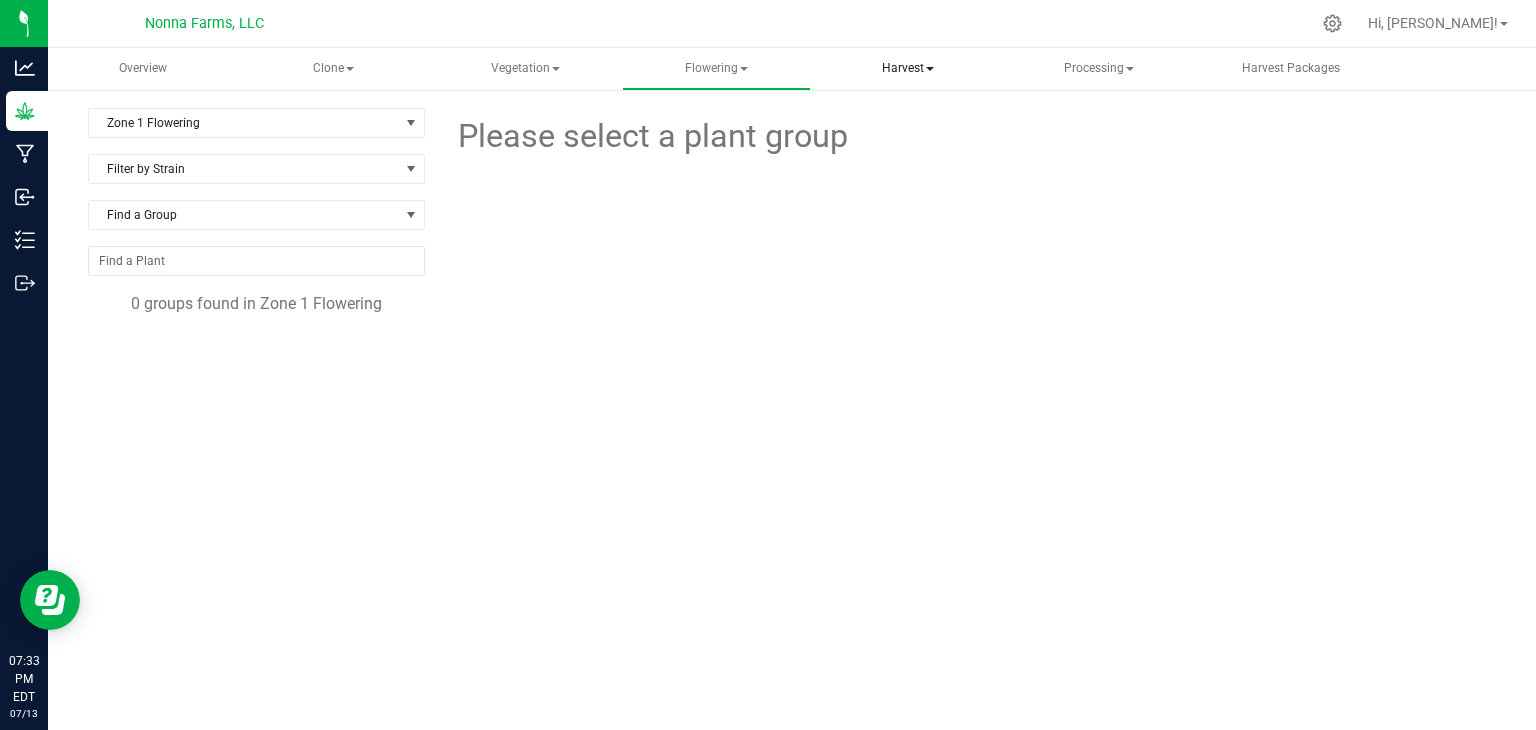 click on "Harvest" at bounding box center [907, 69] 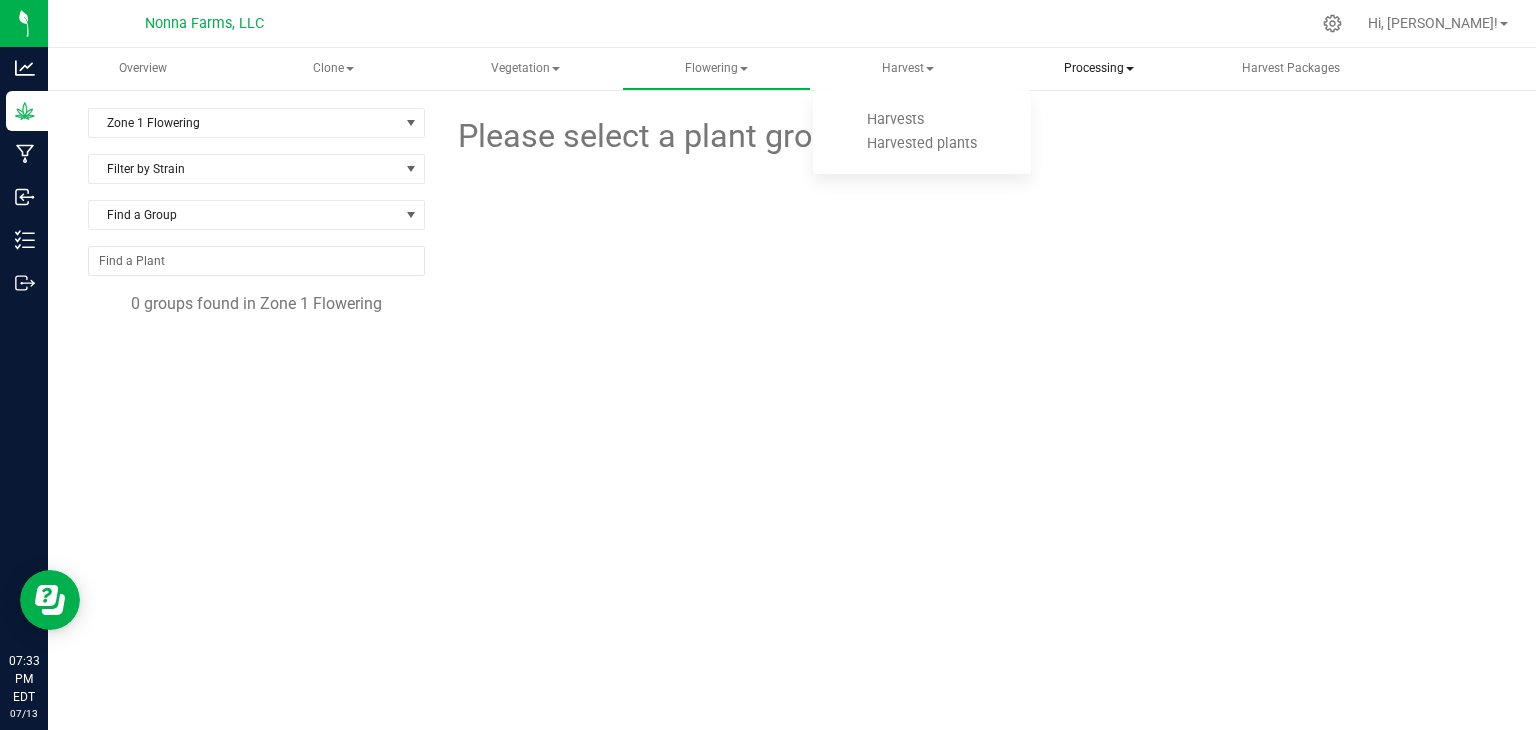 click at bounding box center [1130, 69] 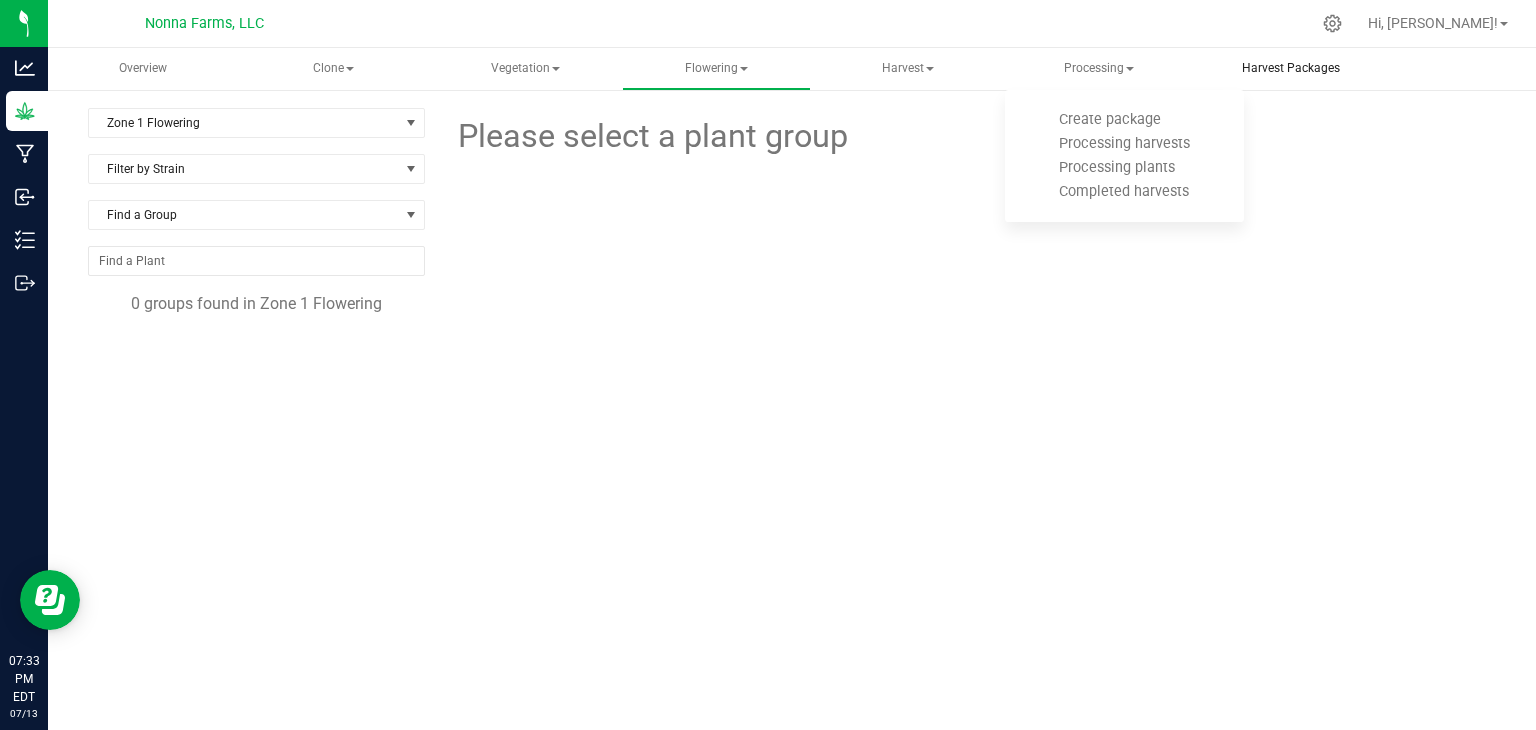 click on "Harvest Packages" at bounding box center (1291, 68) 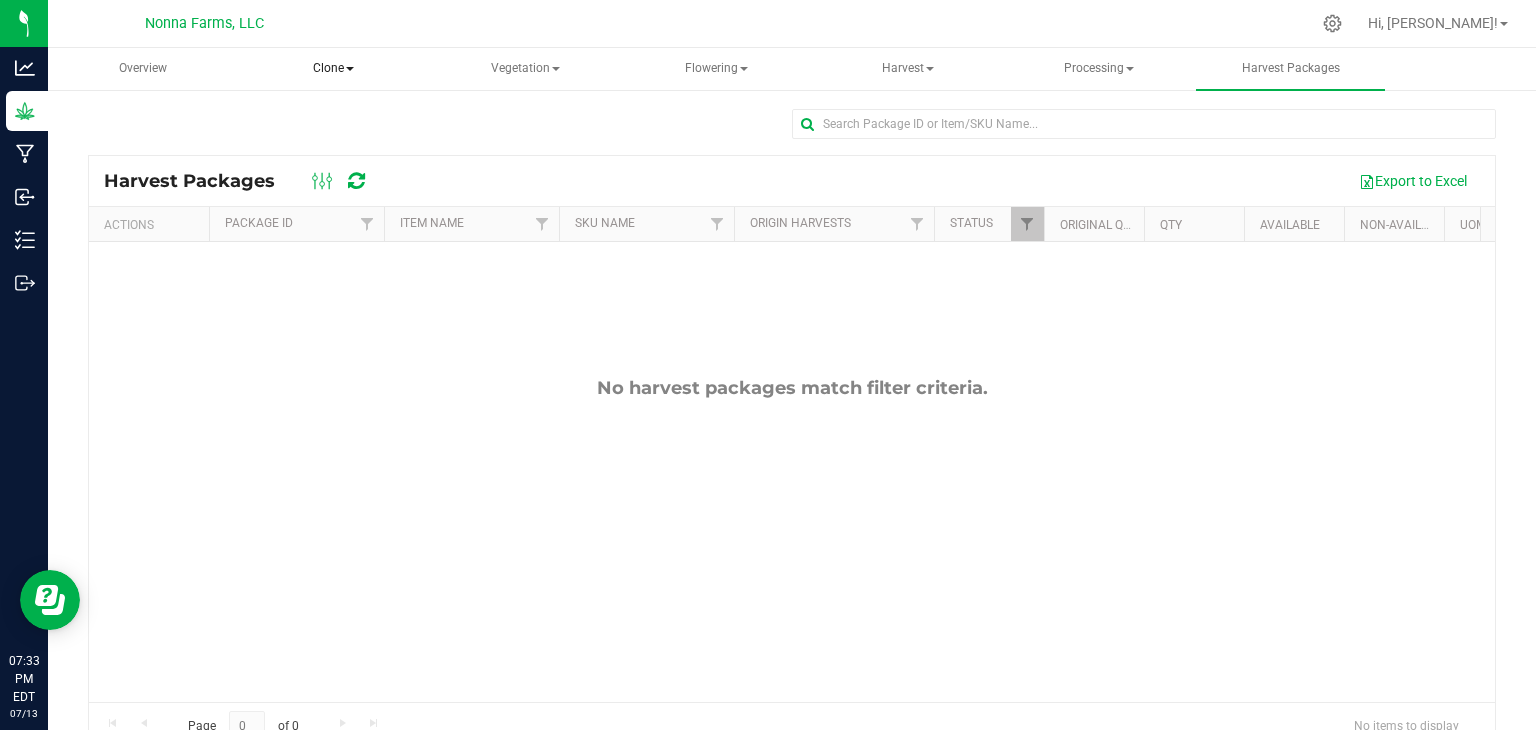 click on "Clone" at bounding box center [333, 69] 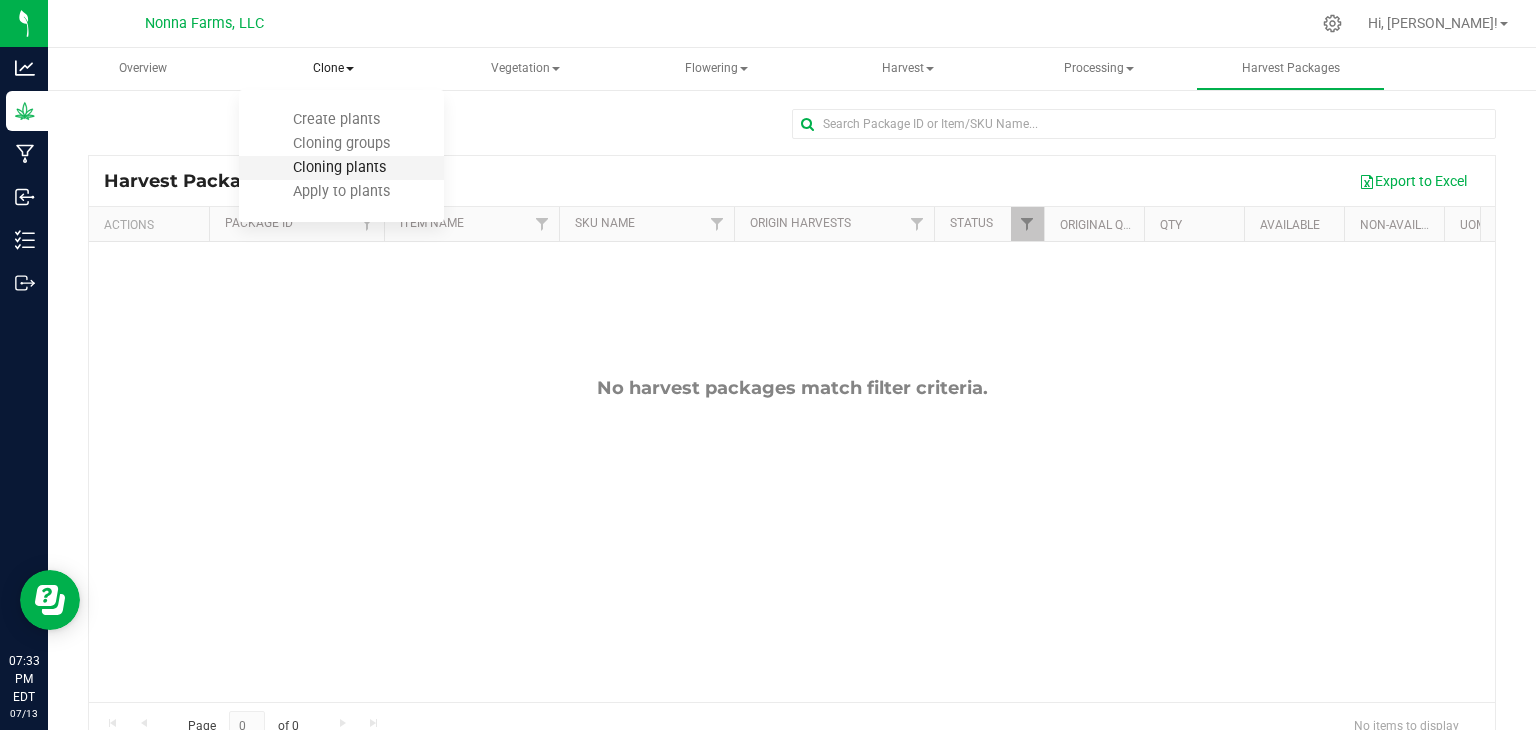 click on "Cloning plants" at bounding box center (339, 167) 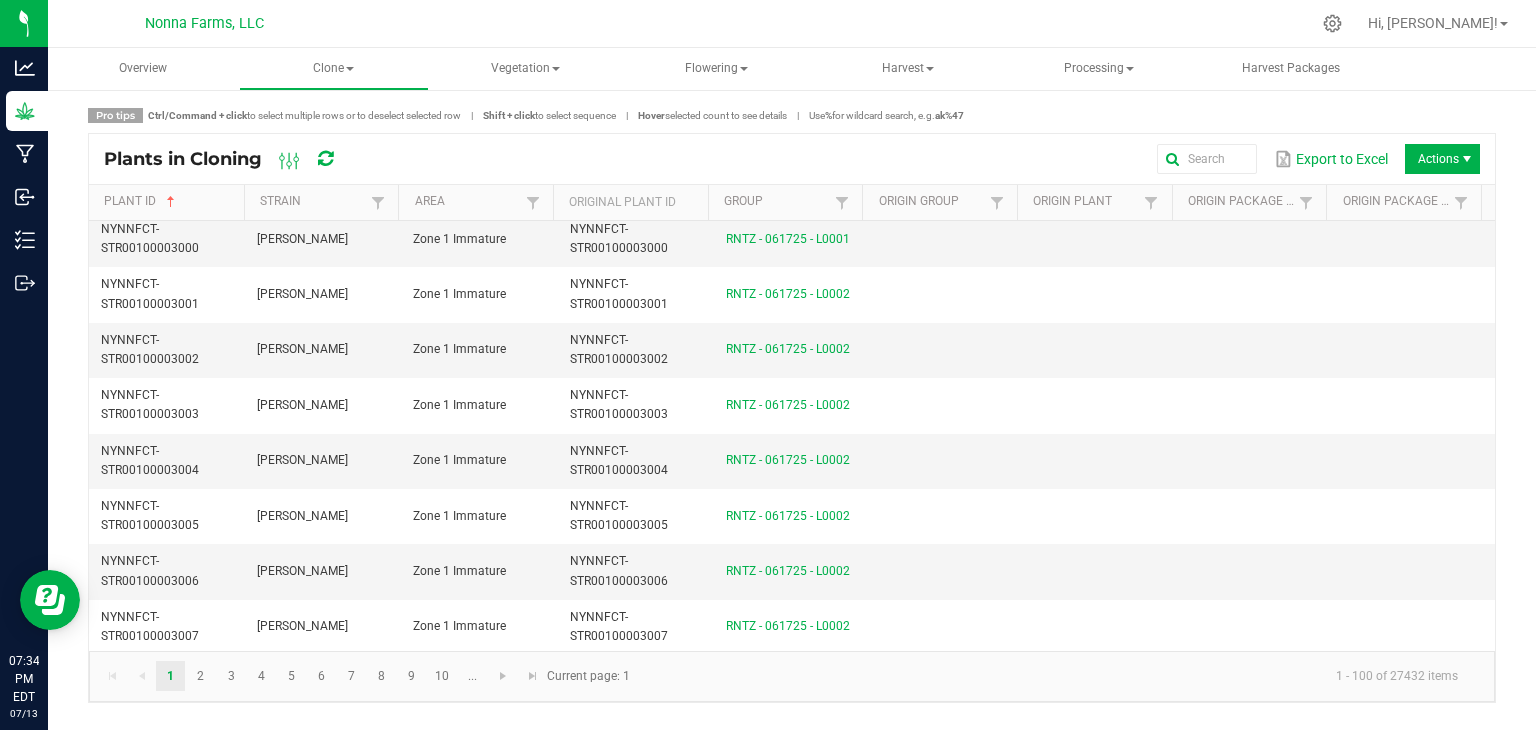scroll, scrollTop: 5088, scrollLeft: 0, axis: vertical 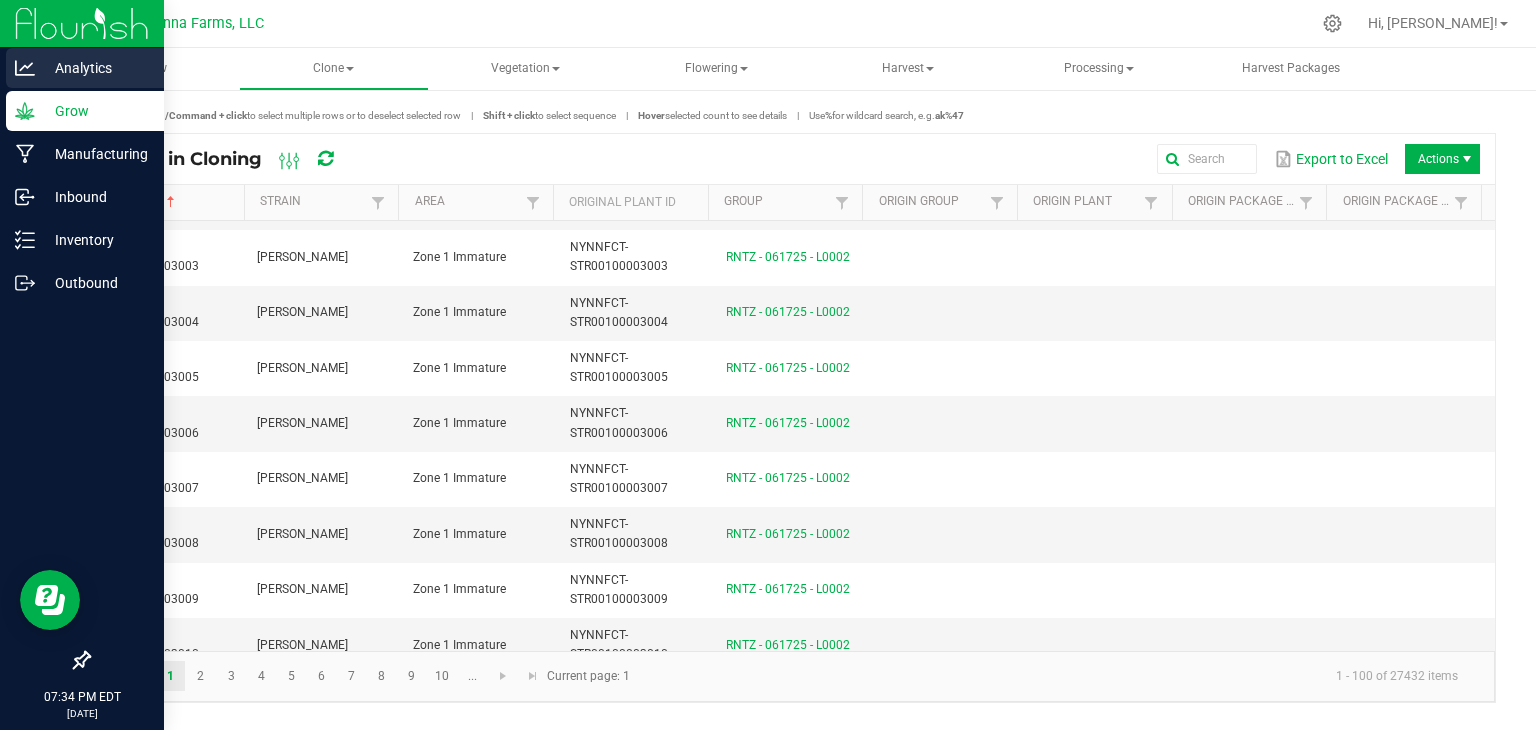 click 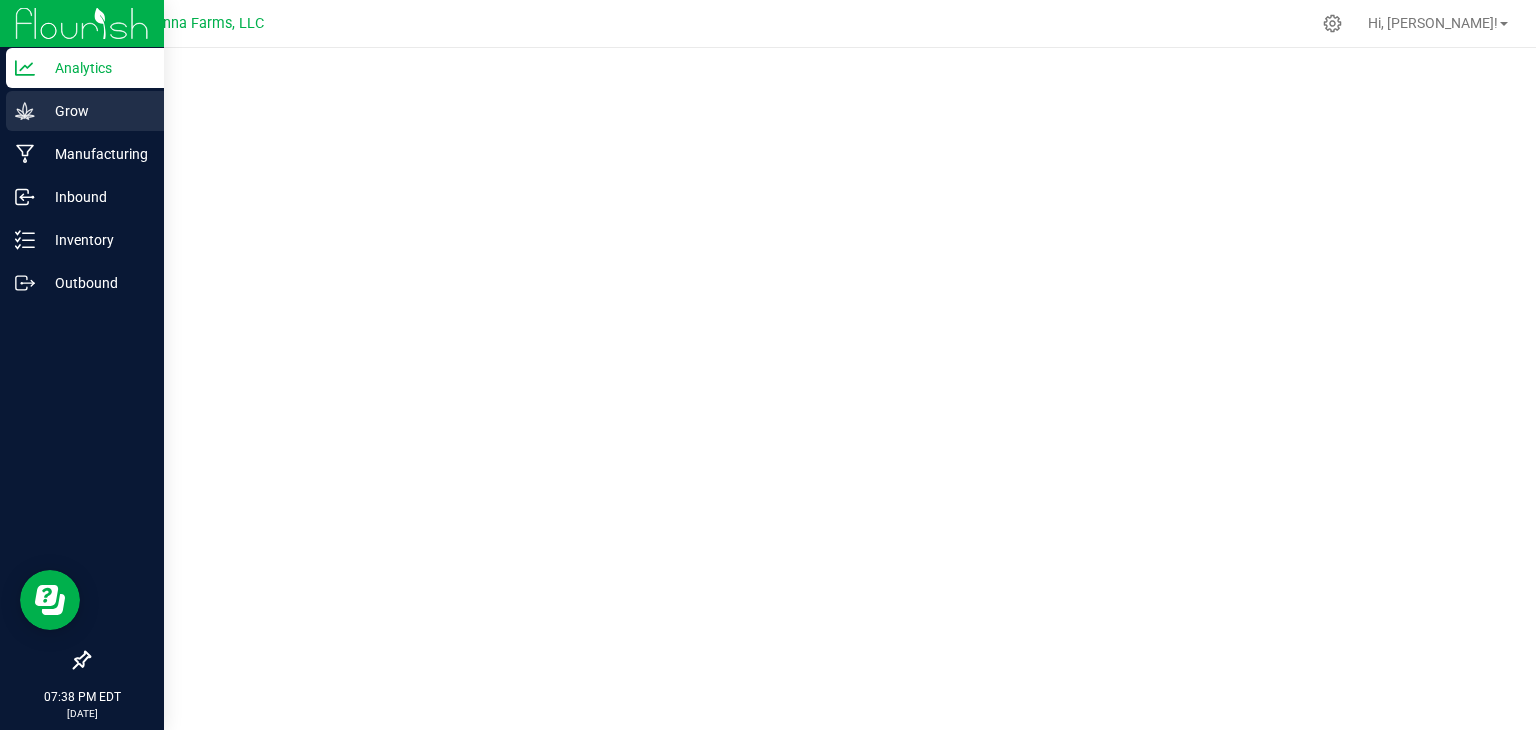 click 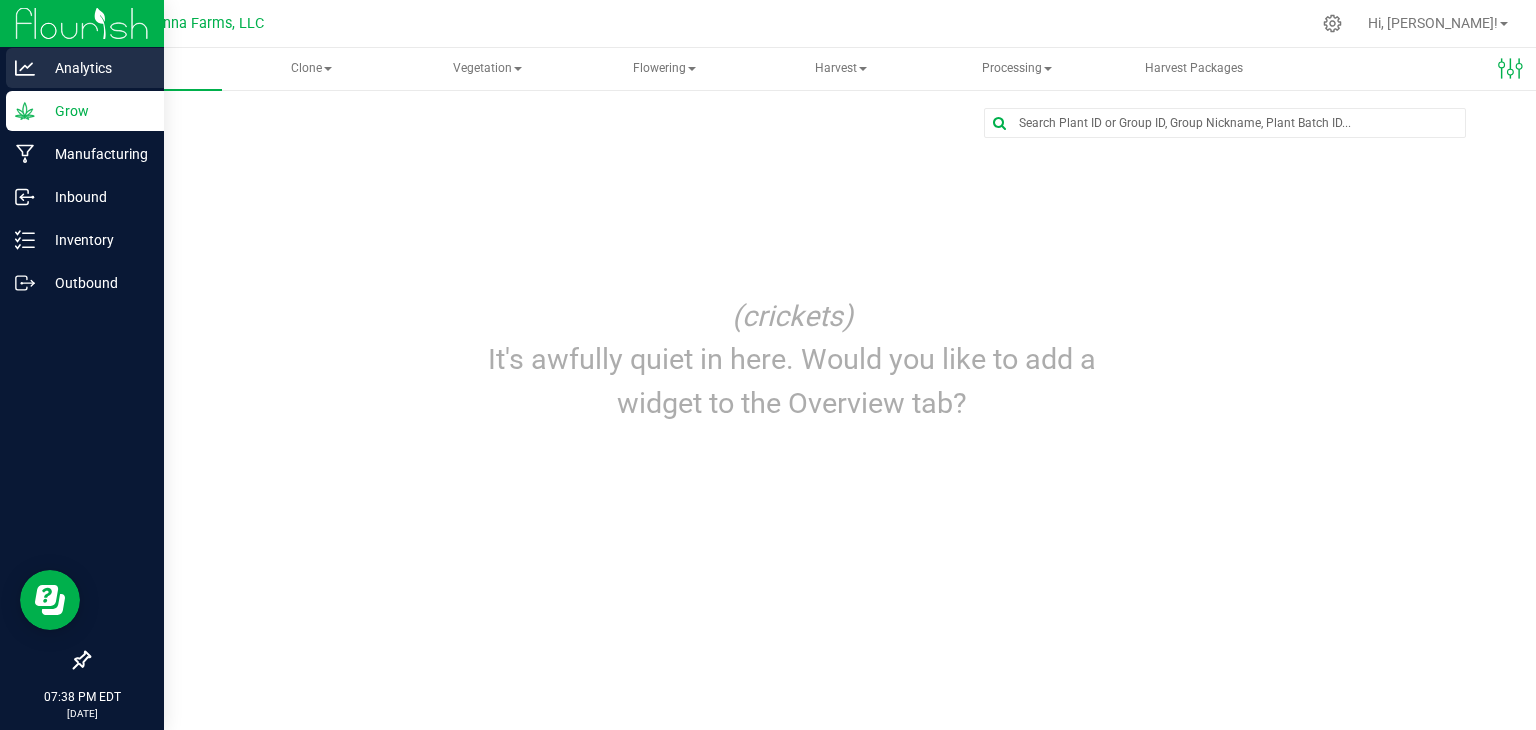 click on "Analytics" at bounding box center [95, 68] 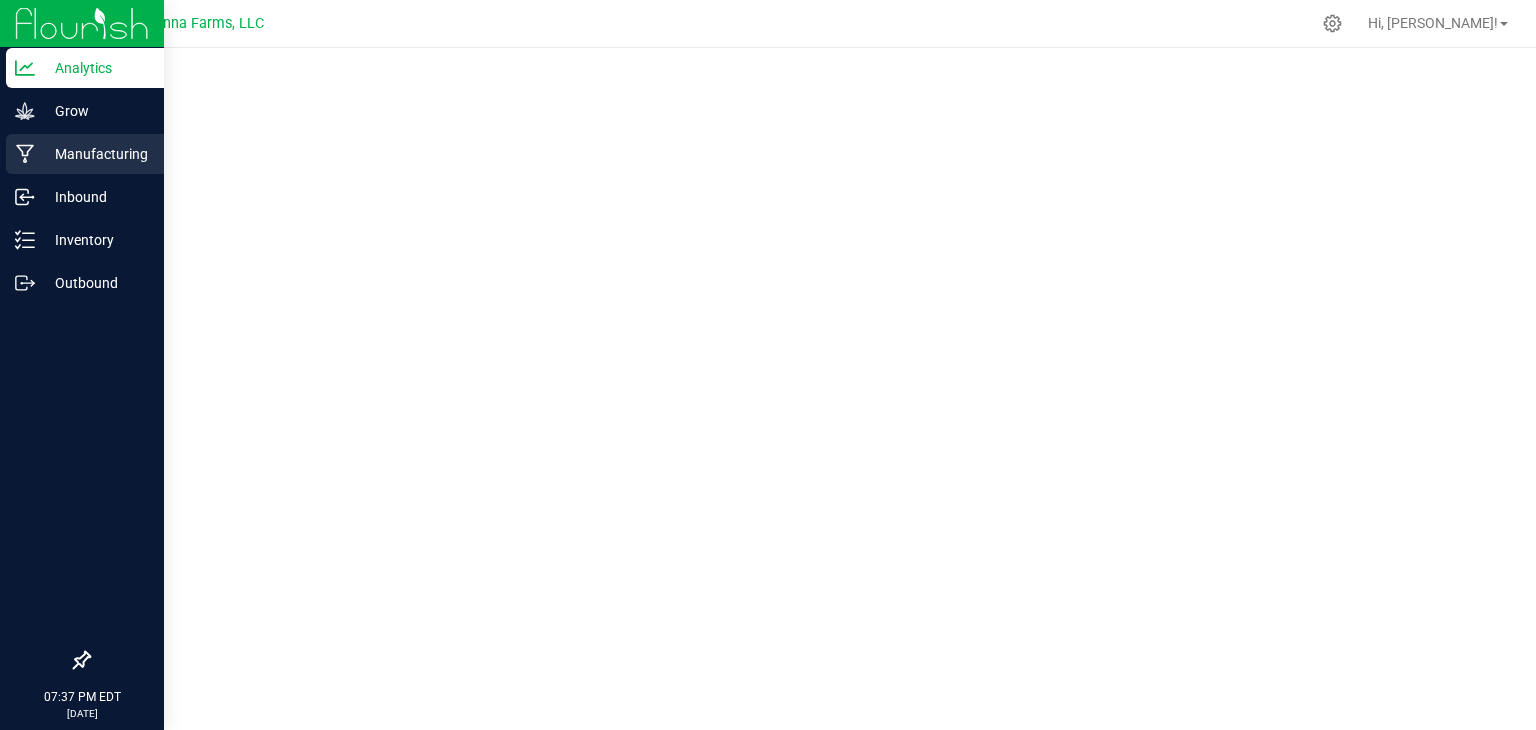 scroll, scrollTop: 0, scrollLeft: 0, axis: both 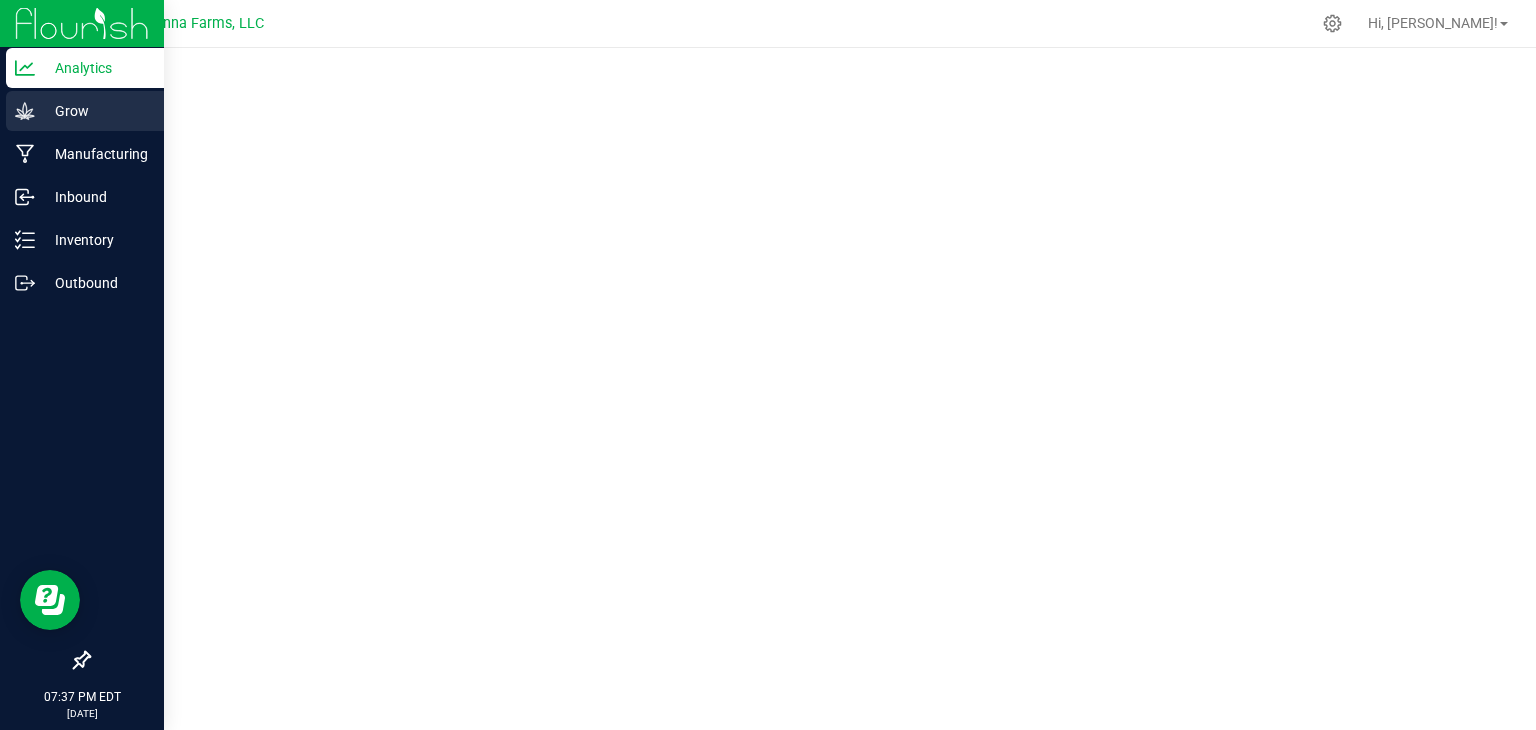 click on "Grow" at bounding box center (95, 111) 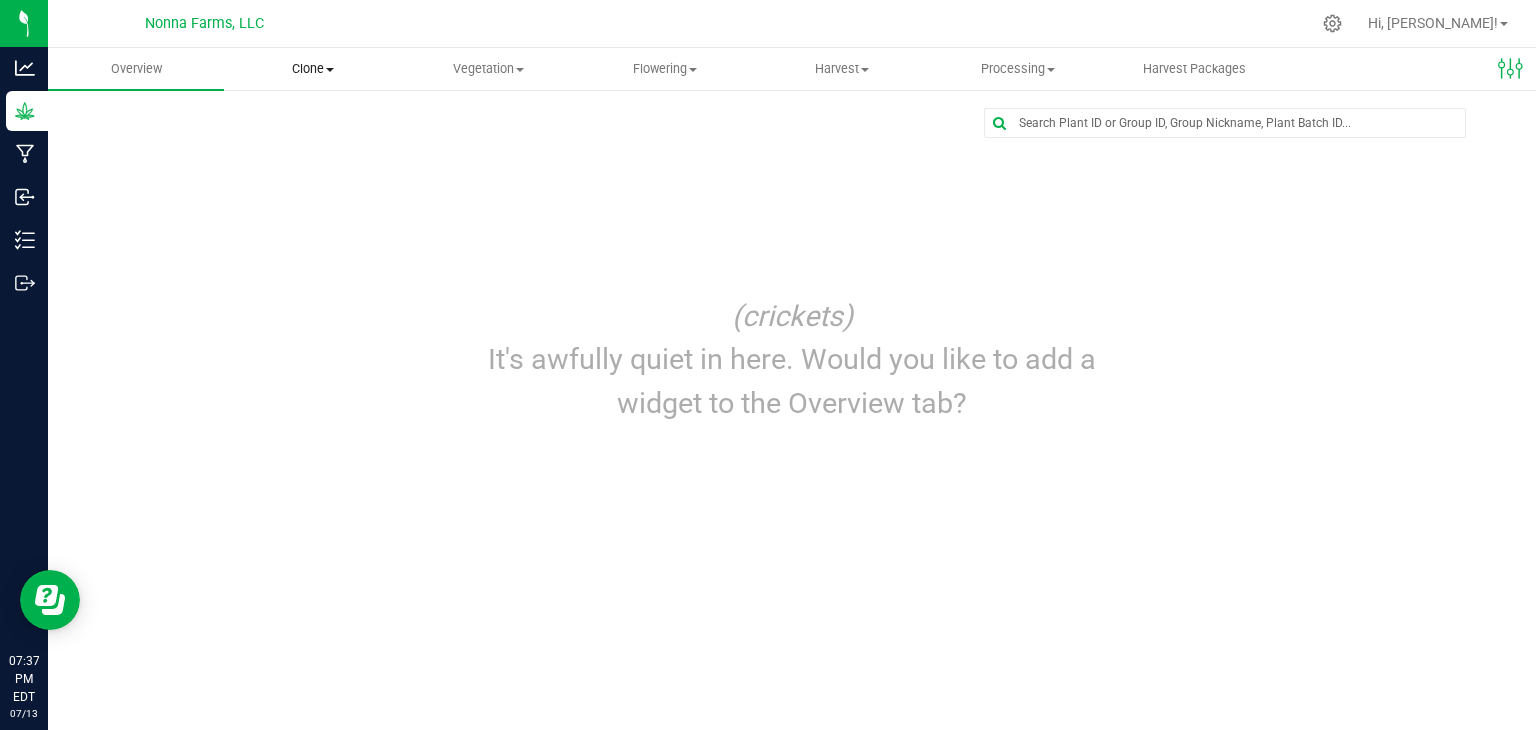 click at bounding box center [330, 70] 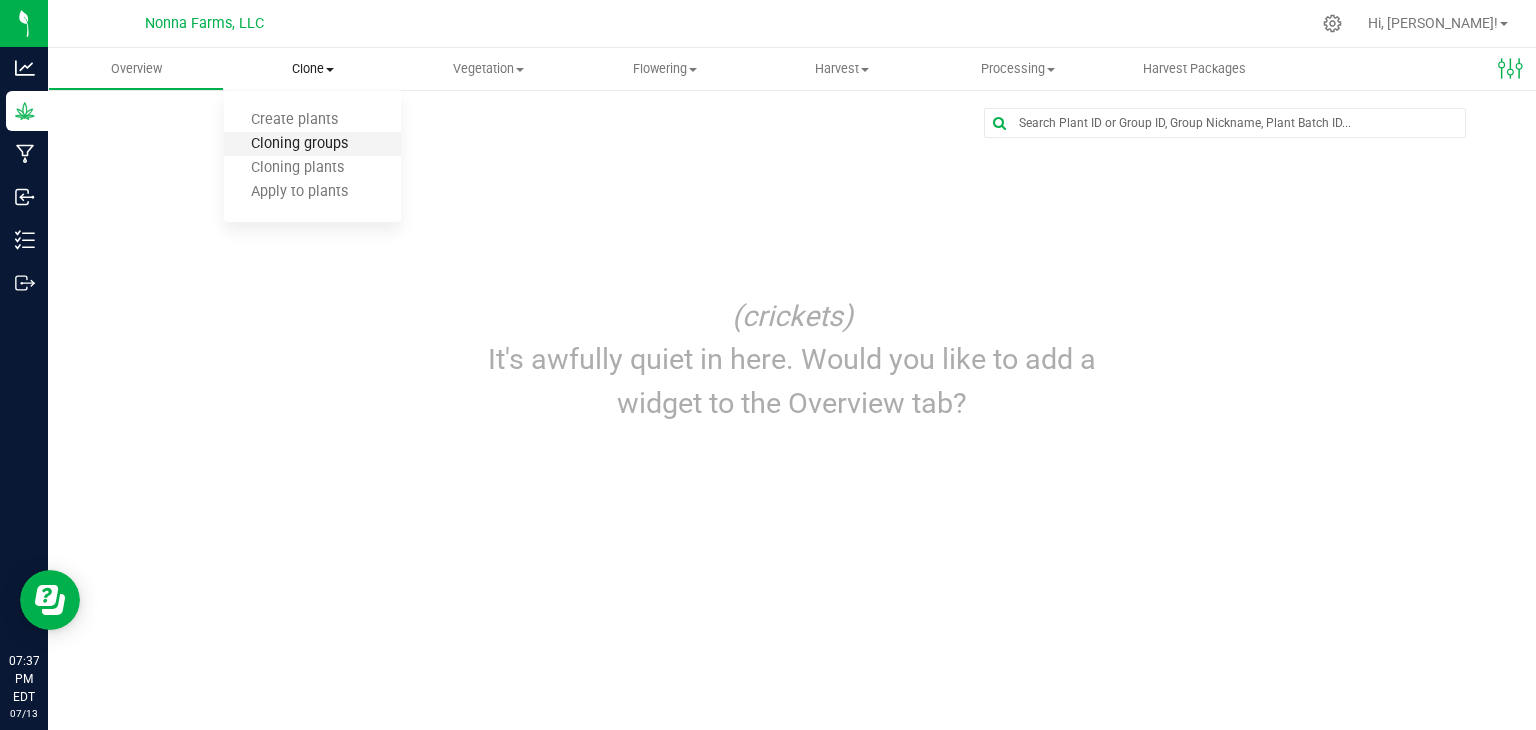 click on "Cloning groups" at bounding box center (299, 144) 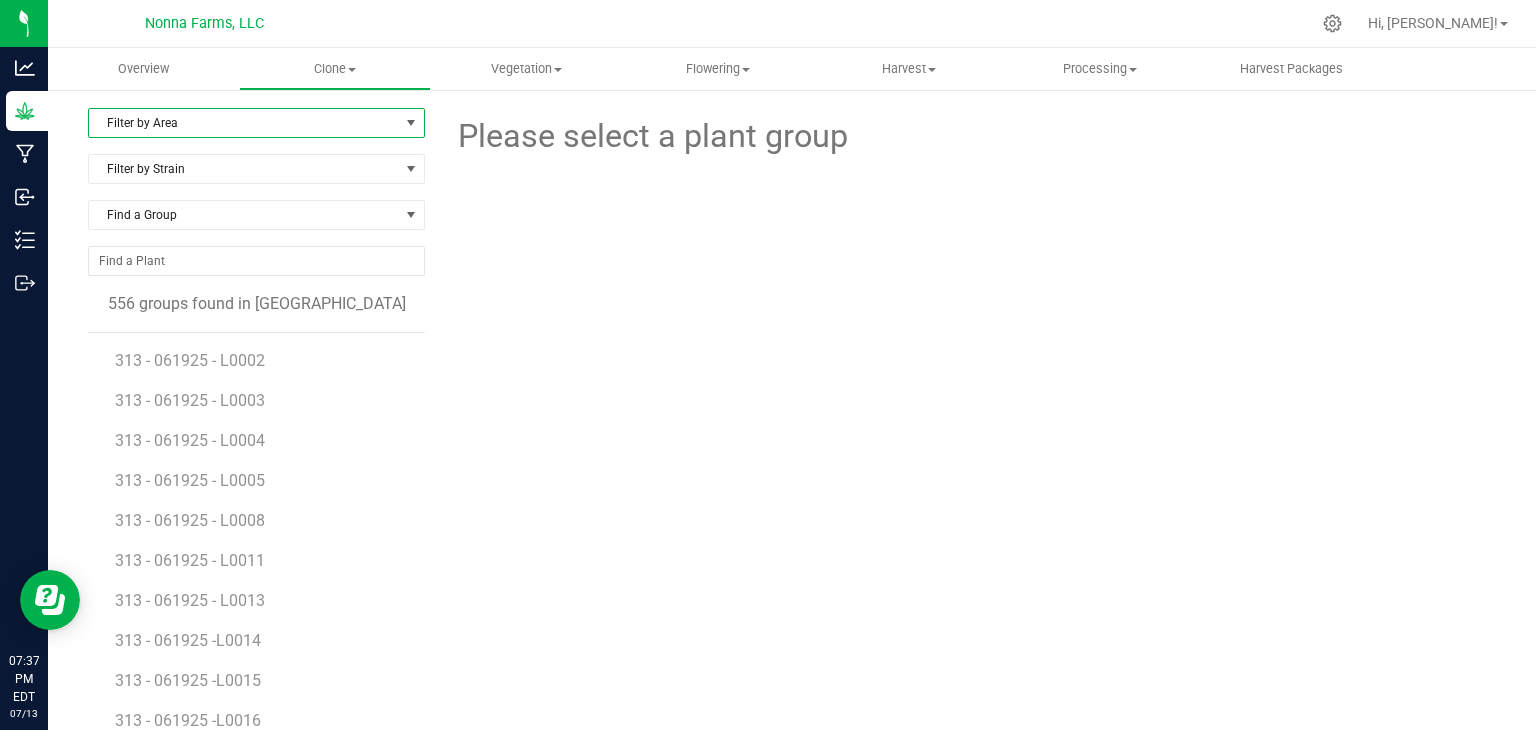 click on "Filter by Area" at bounding box center [244, 123] 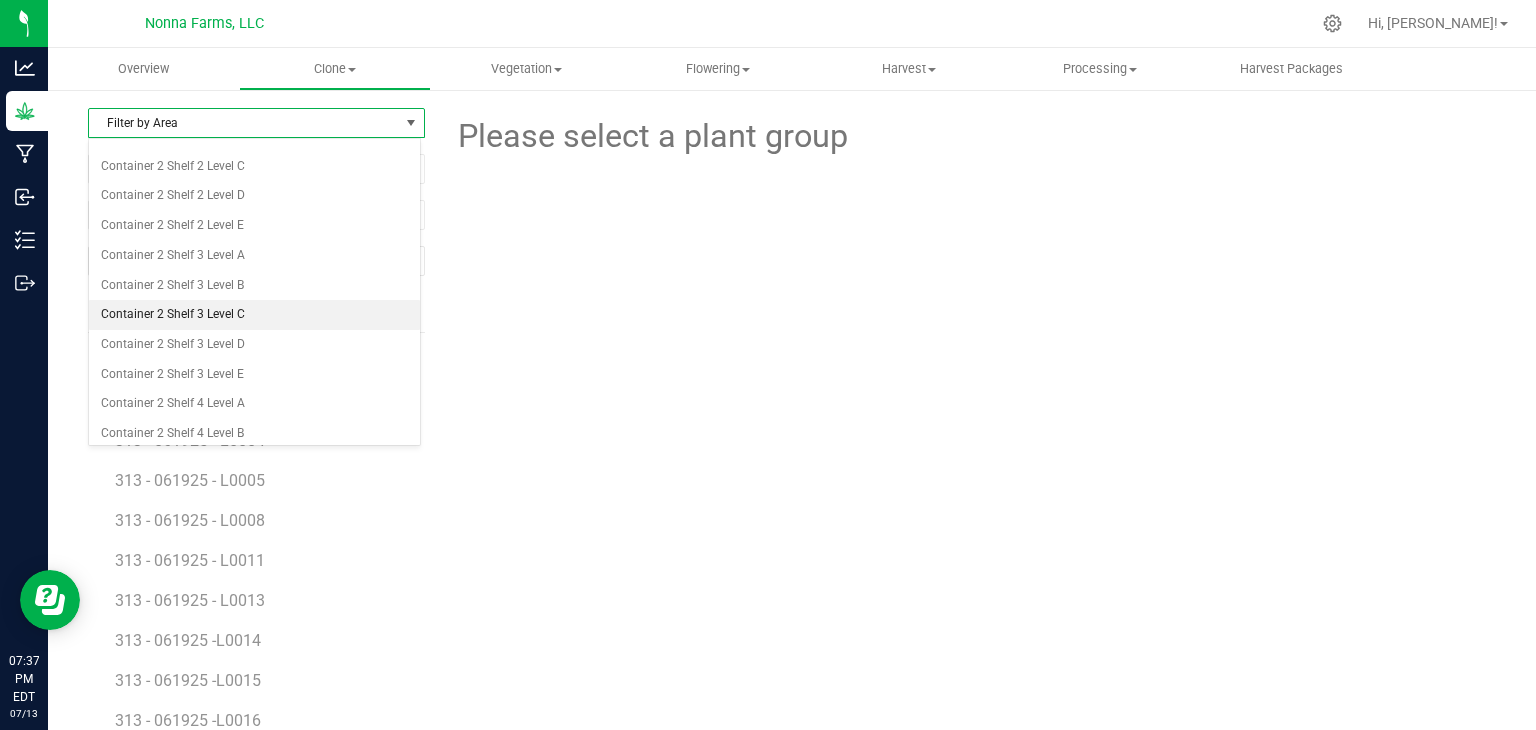 scroll, scrollTop: 4400, scrollLeft: 0, axis: vertical 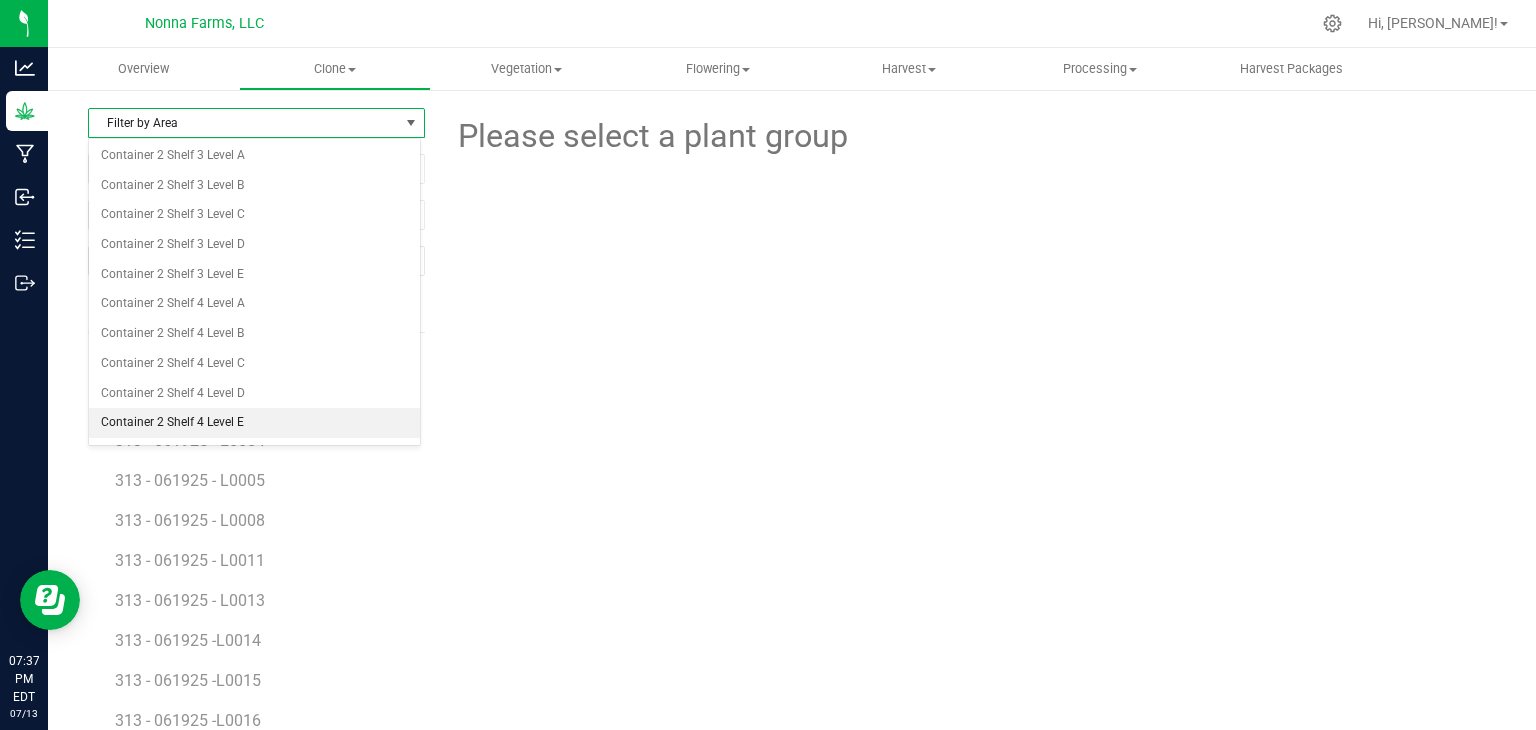 click on "Container 2 Shelf 4 Level E" at bounding box center [254, 423] 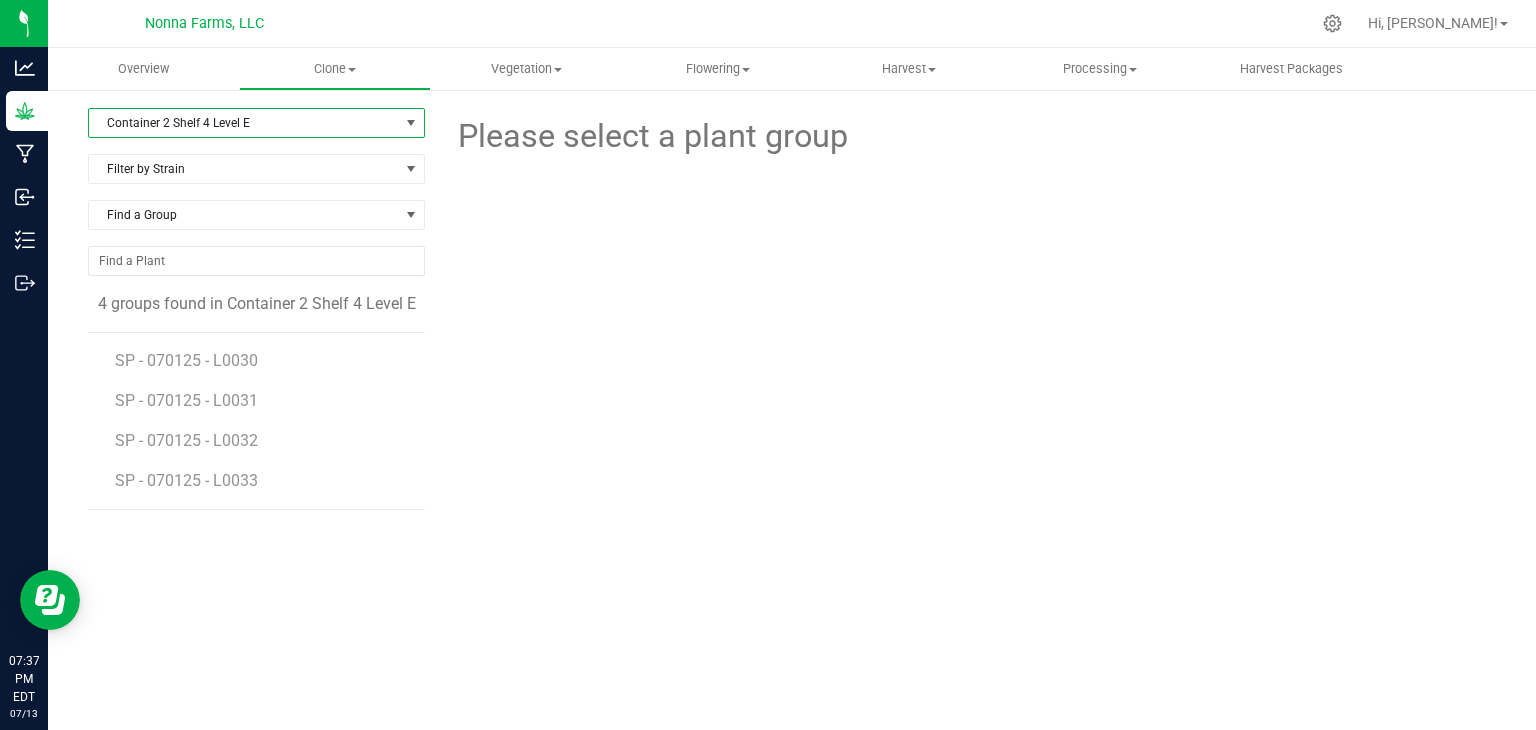 click on "Container 2 Shelf 4 Level E" at bounding box center (244, 123) 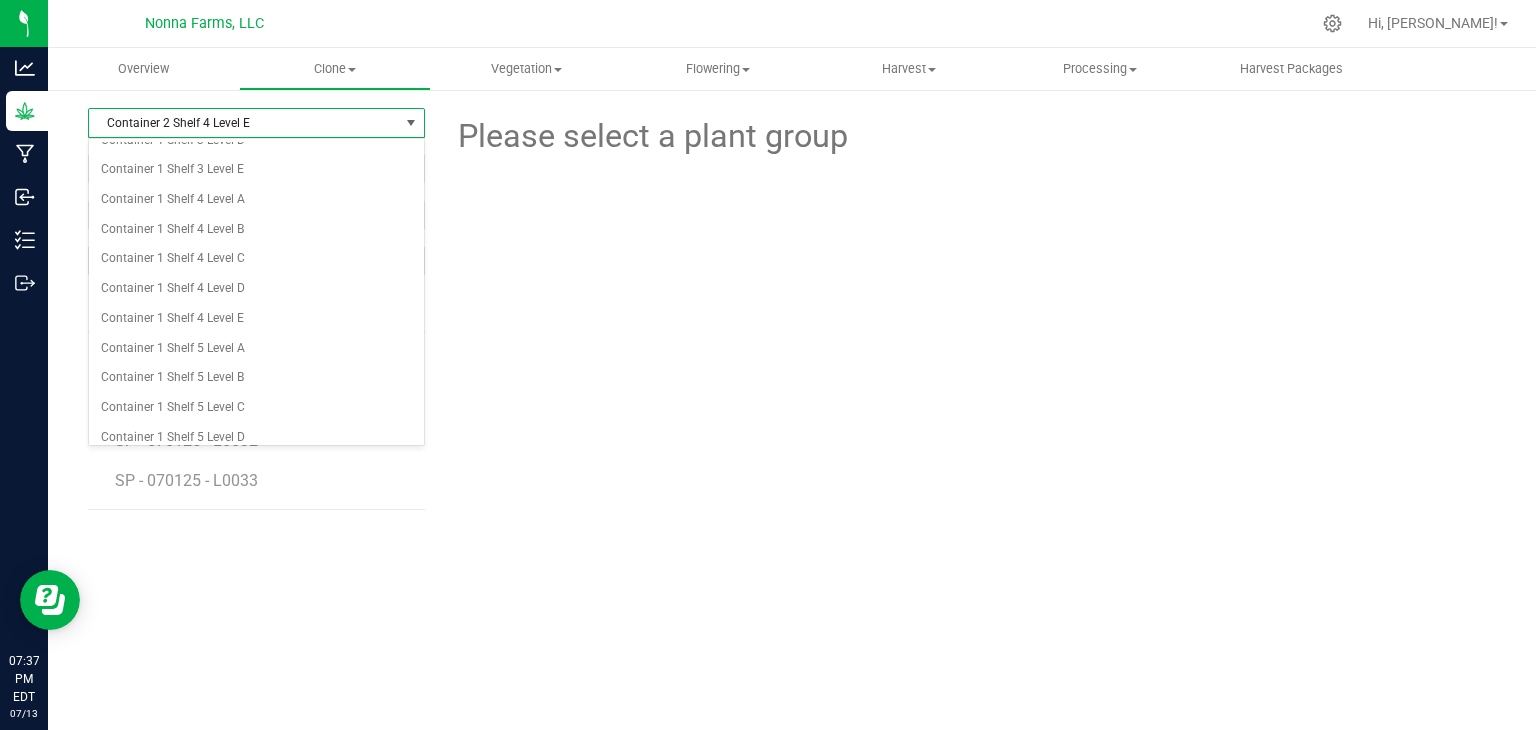 scroll, scrollTop: 900, scrollLeft: 0, axis: vertical 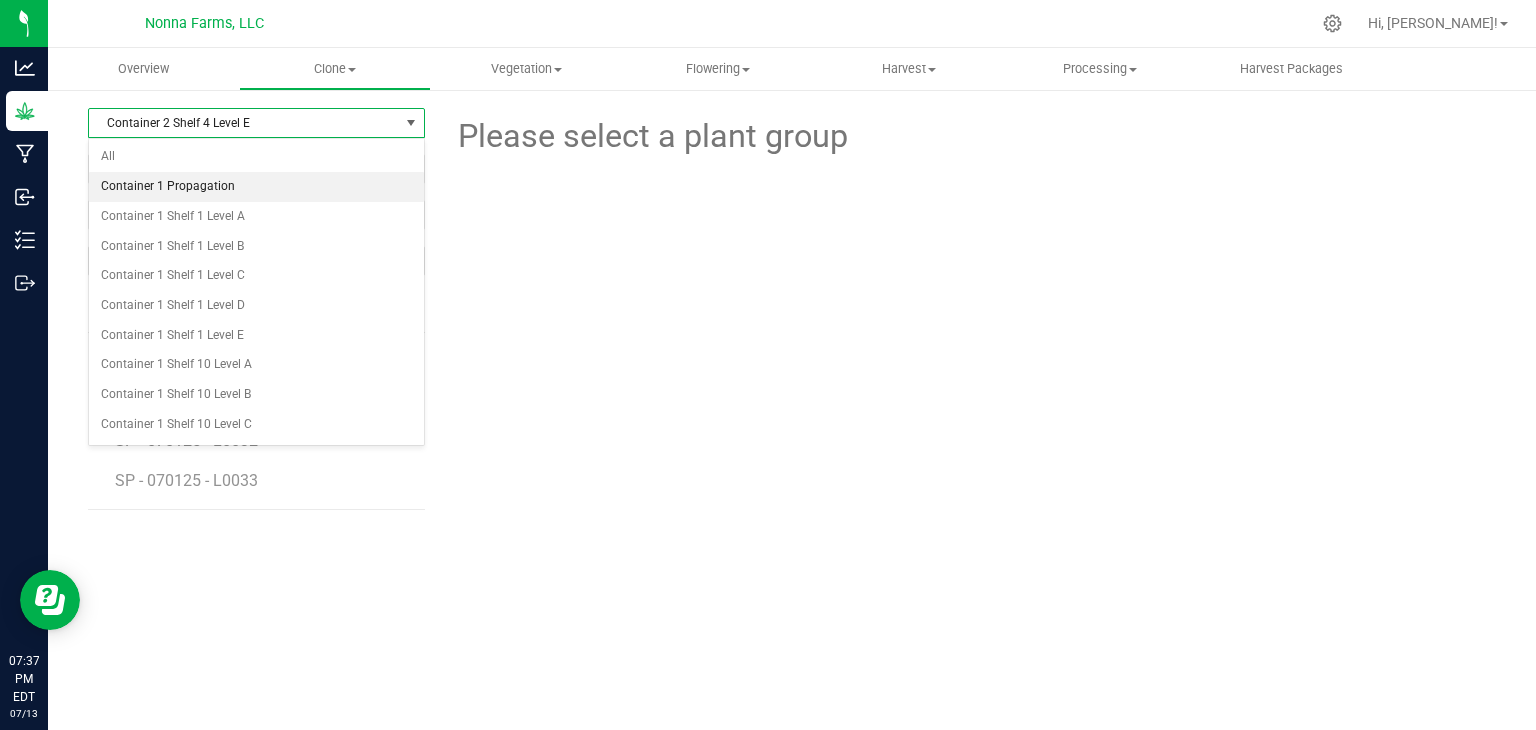click on "Container 1 Propagation" at bounding box center [256, 187] 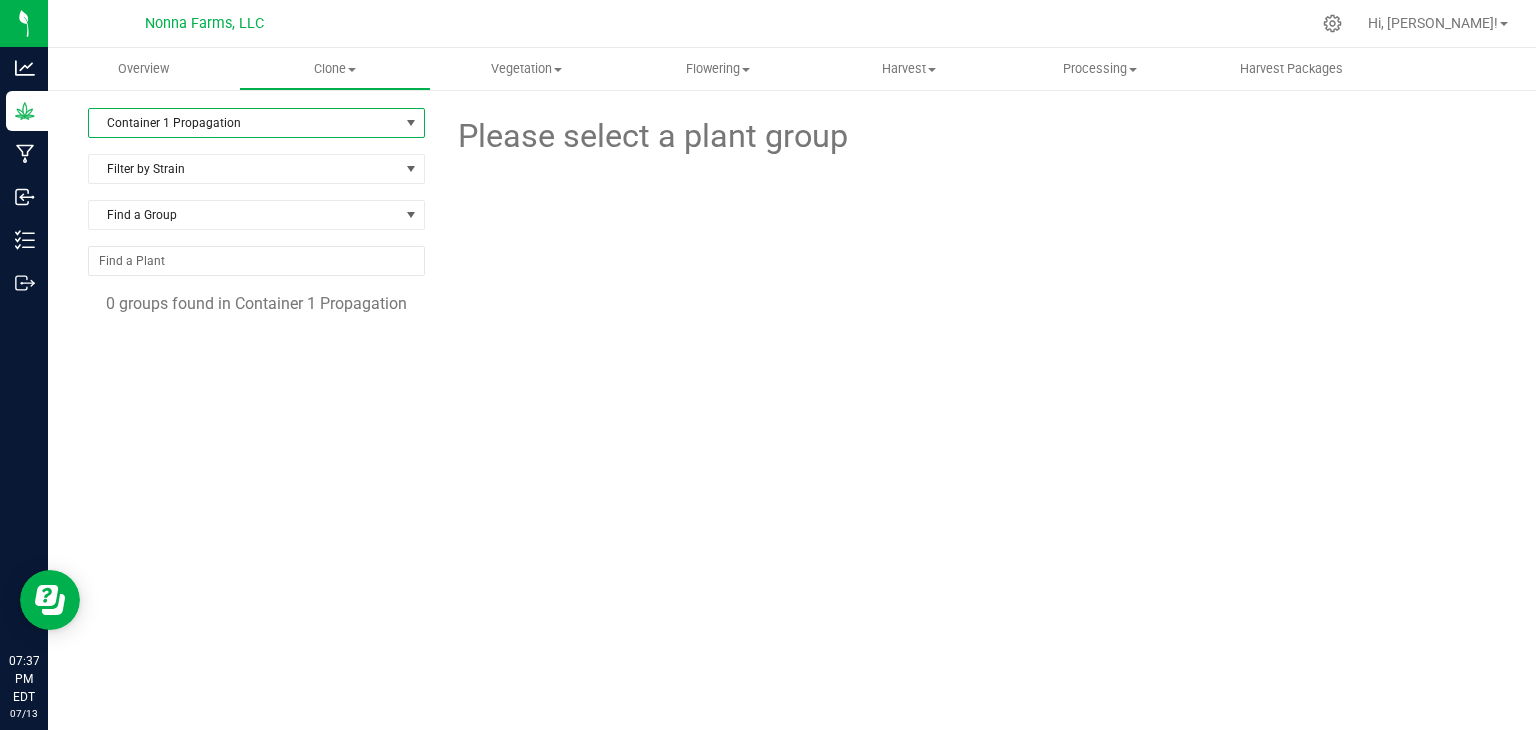 click on "0
groups
found in Container 1 Propagation" at bounding box center (256, 304) 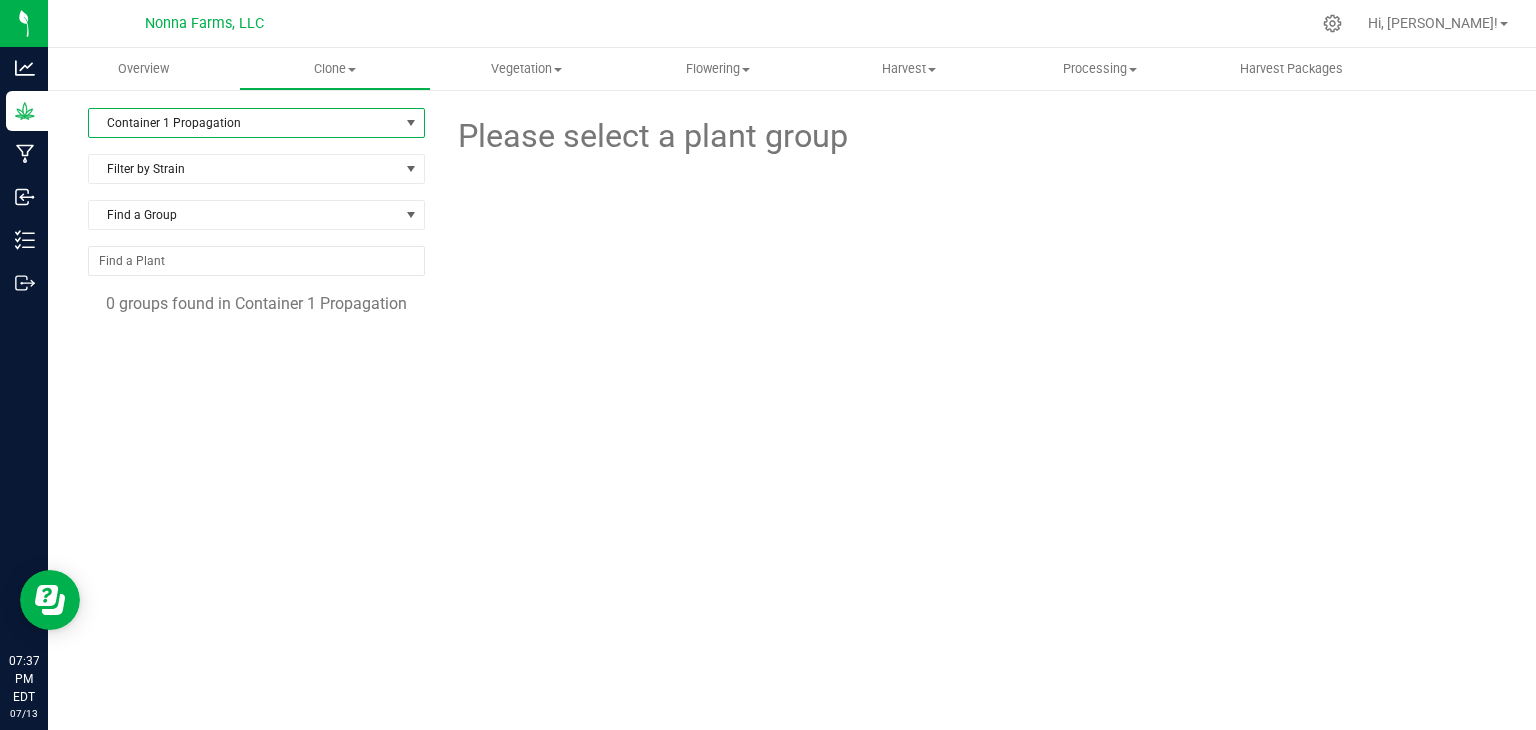 click at bounding box center (411, 123) 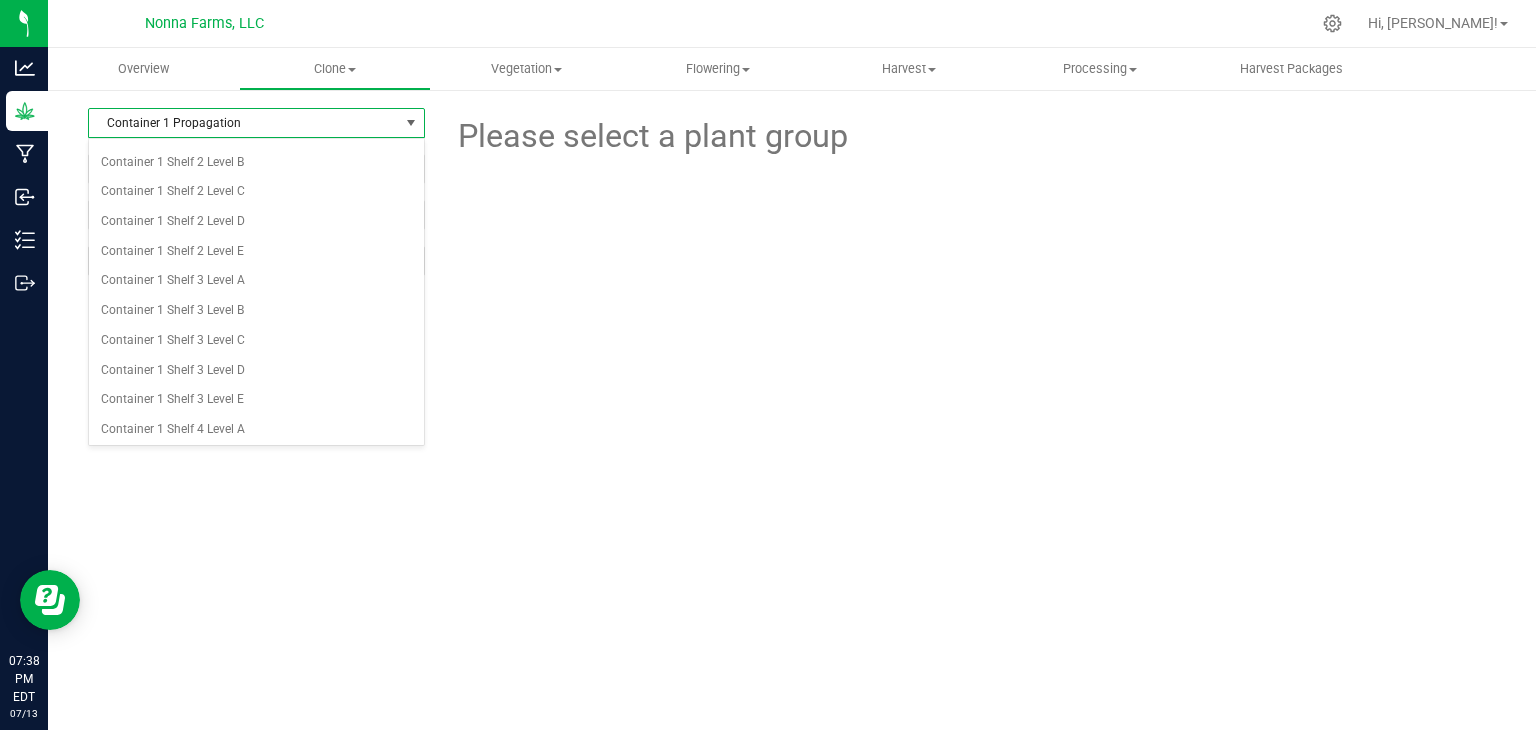 scroll, scrollTop: 1800, scrollLeft: 0, axis: vertical 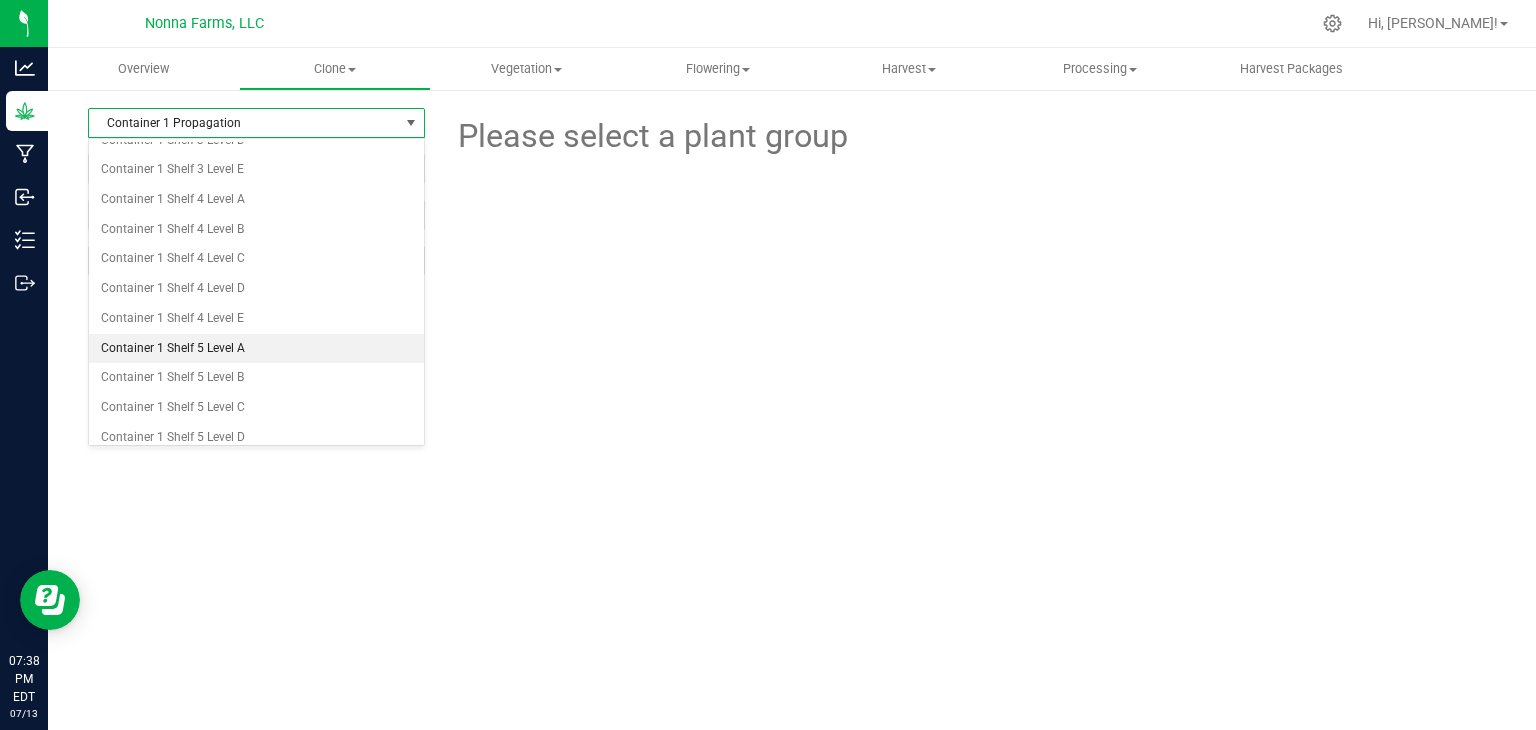 click on "Container 1 Shelf 5 Level A" at bounding box center (256, 349) 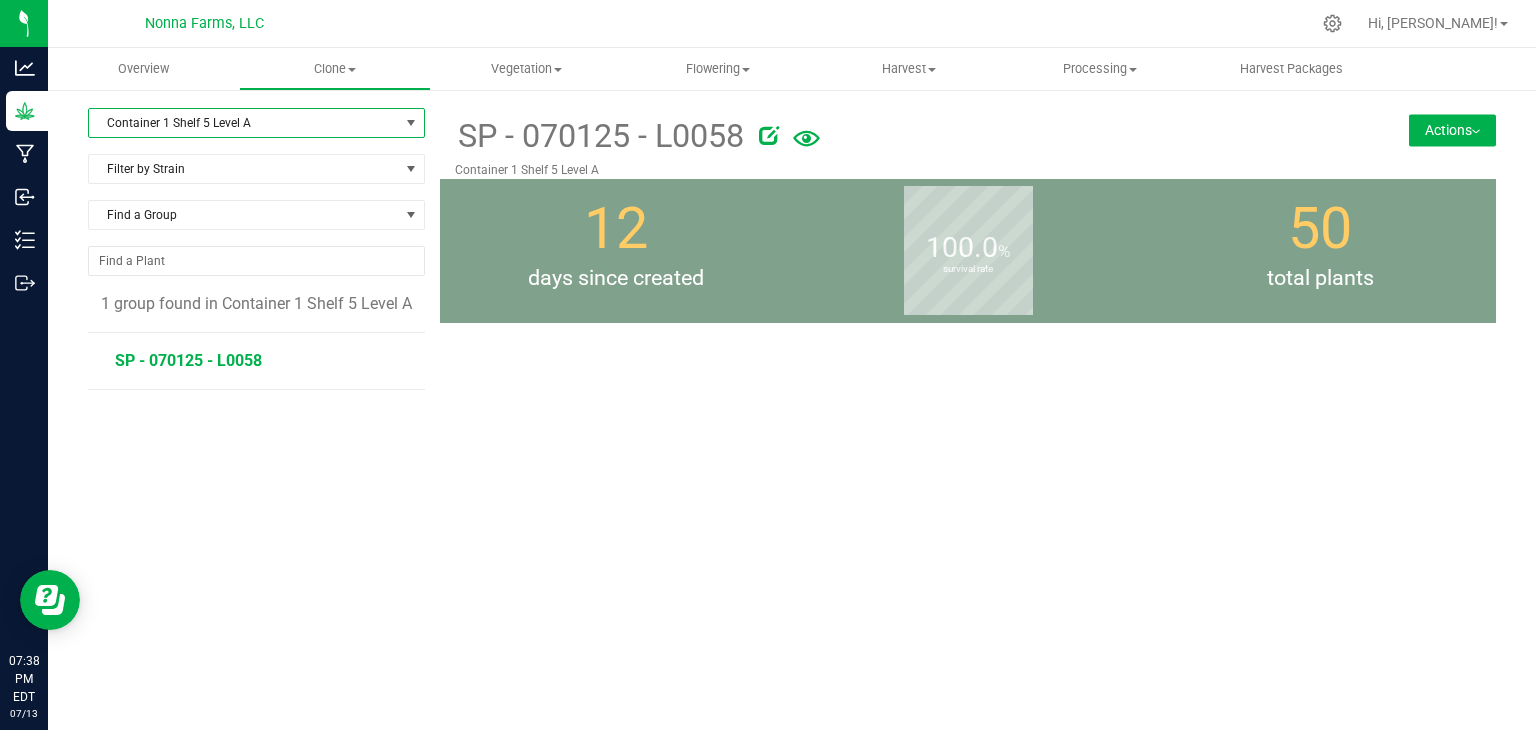 click on "SP - 070125 - L0058" at bounding box center (188, 360) 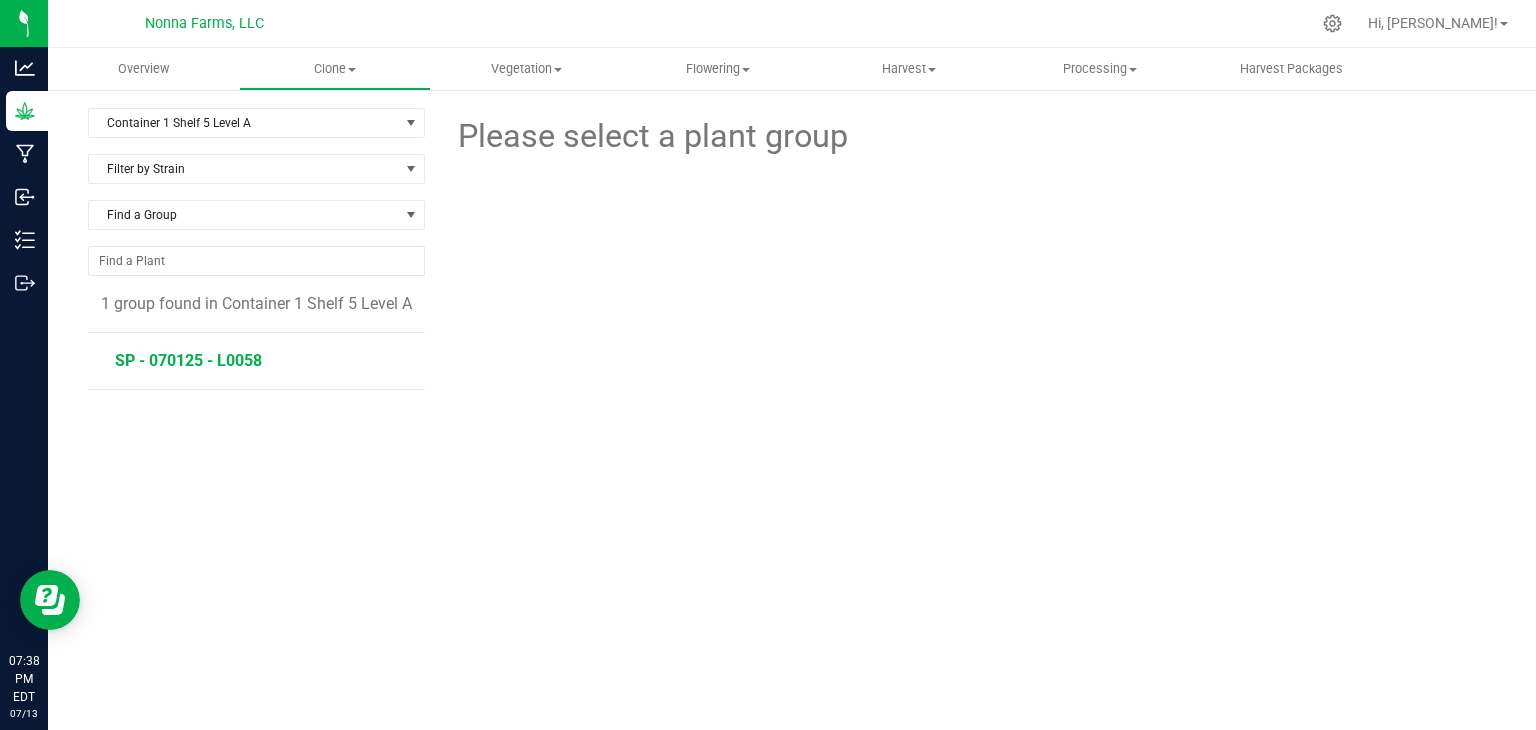 click on "SP - 070125 - L0058" at bounding box center (188, 360) 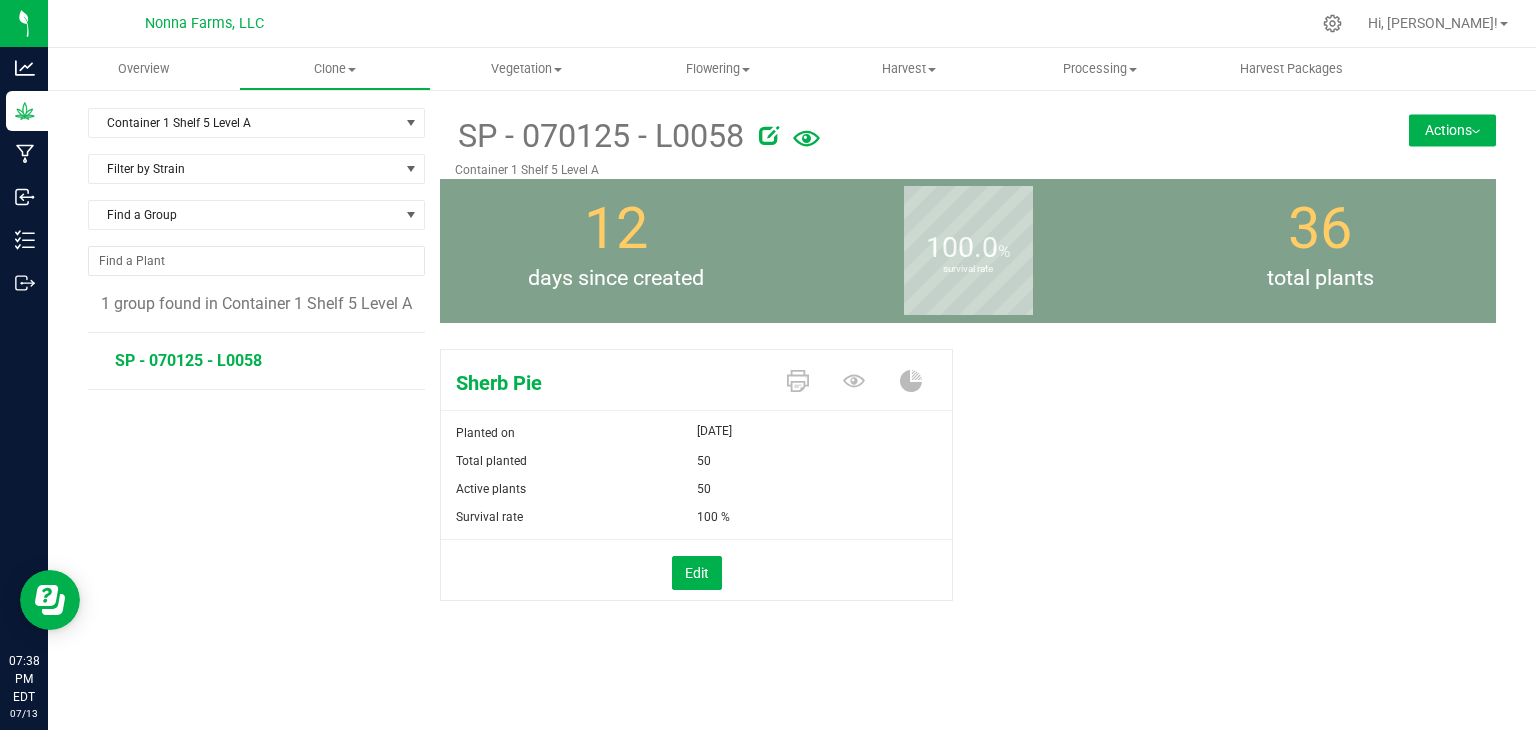 click on "Actions" at bounding box center [1452, 130] 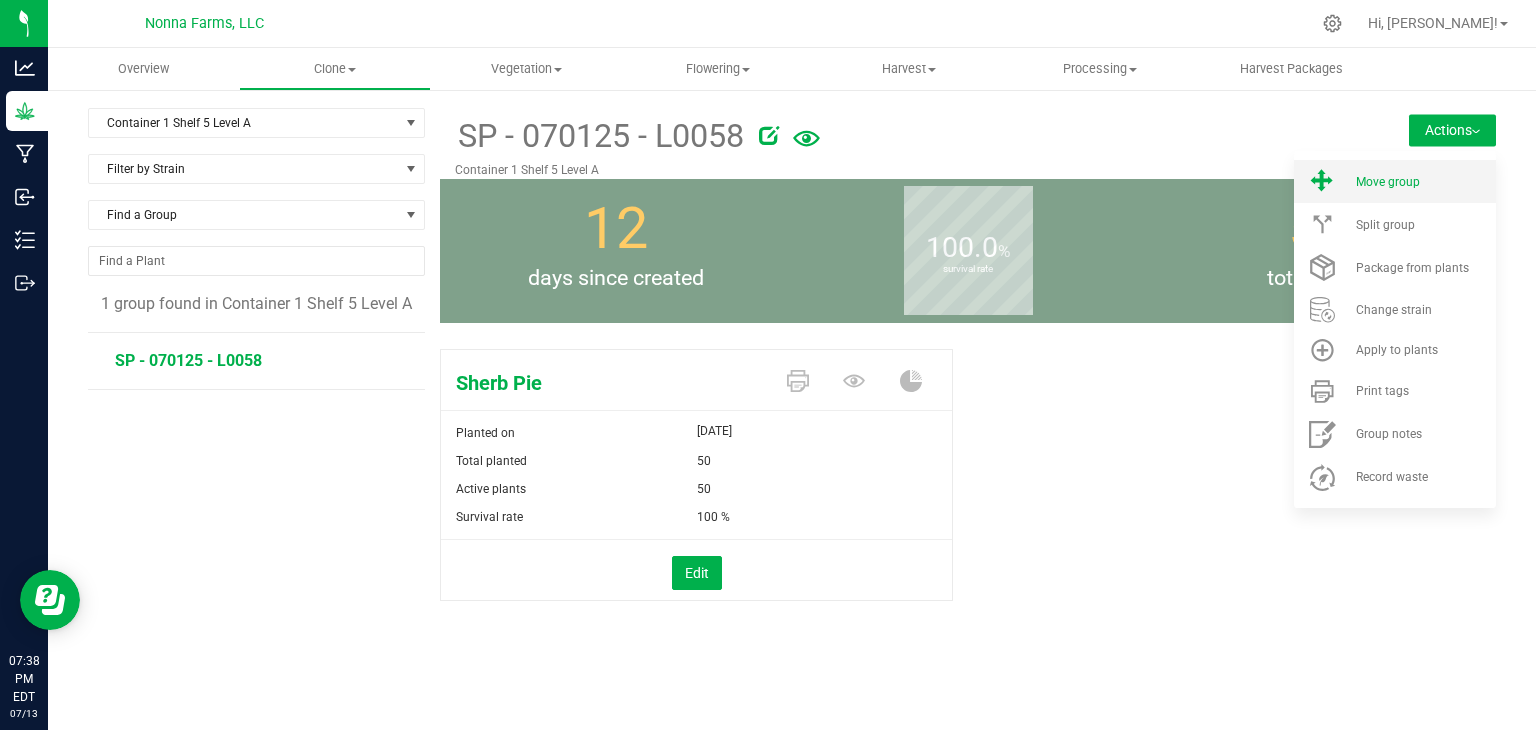 click on "Move group" at bounding box center (1424, 182) 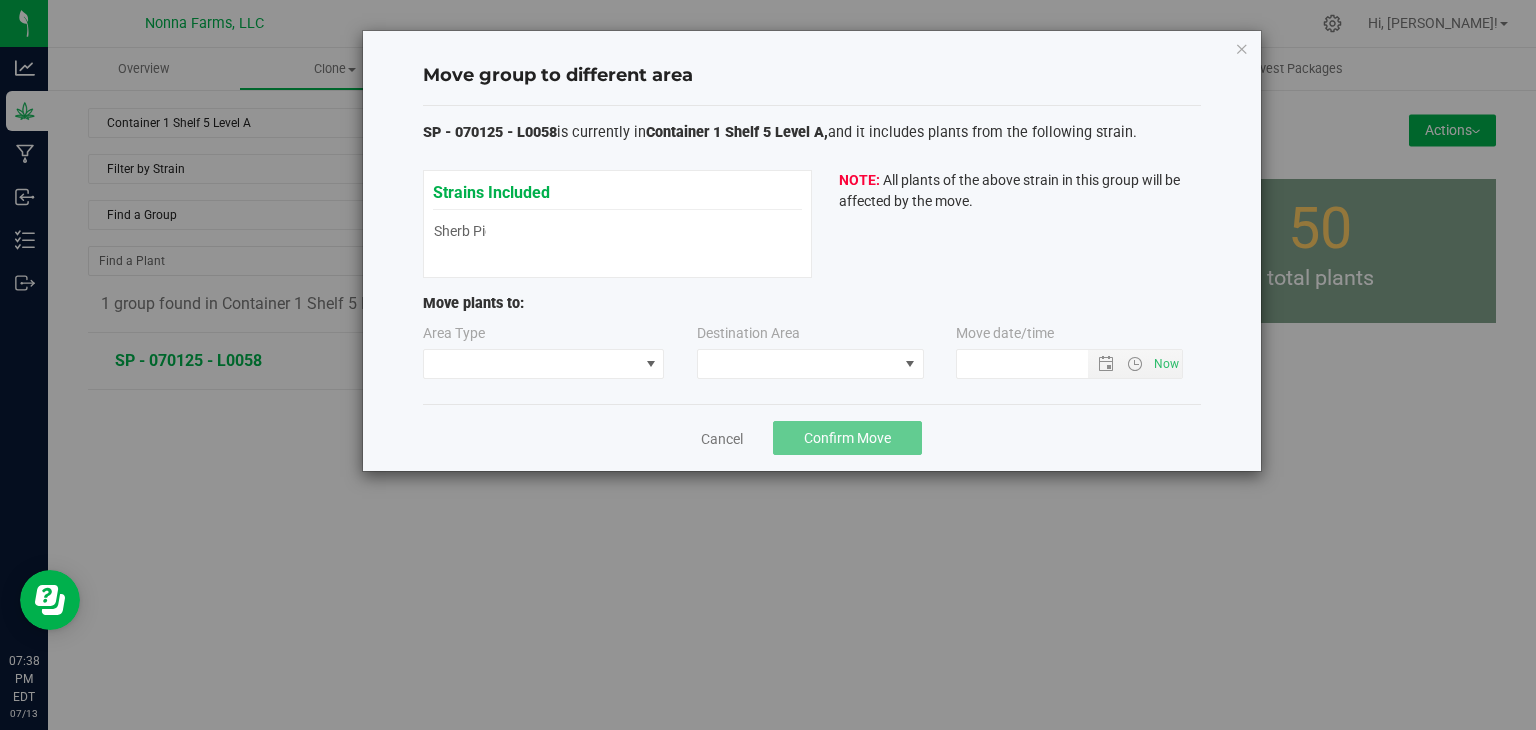 type on "7/13/2025 7:38 PM" 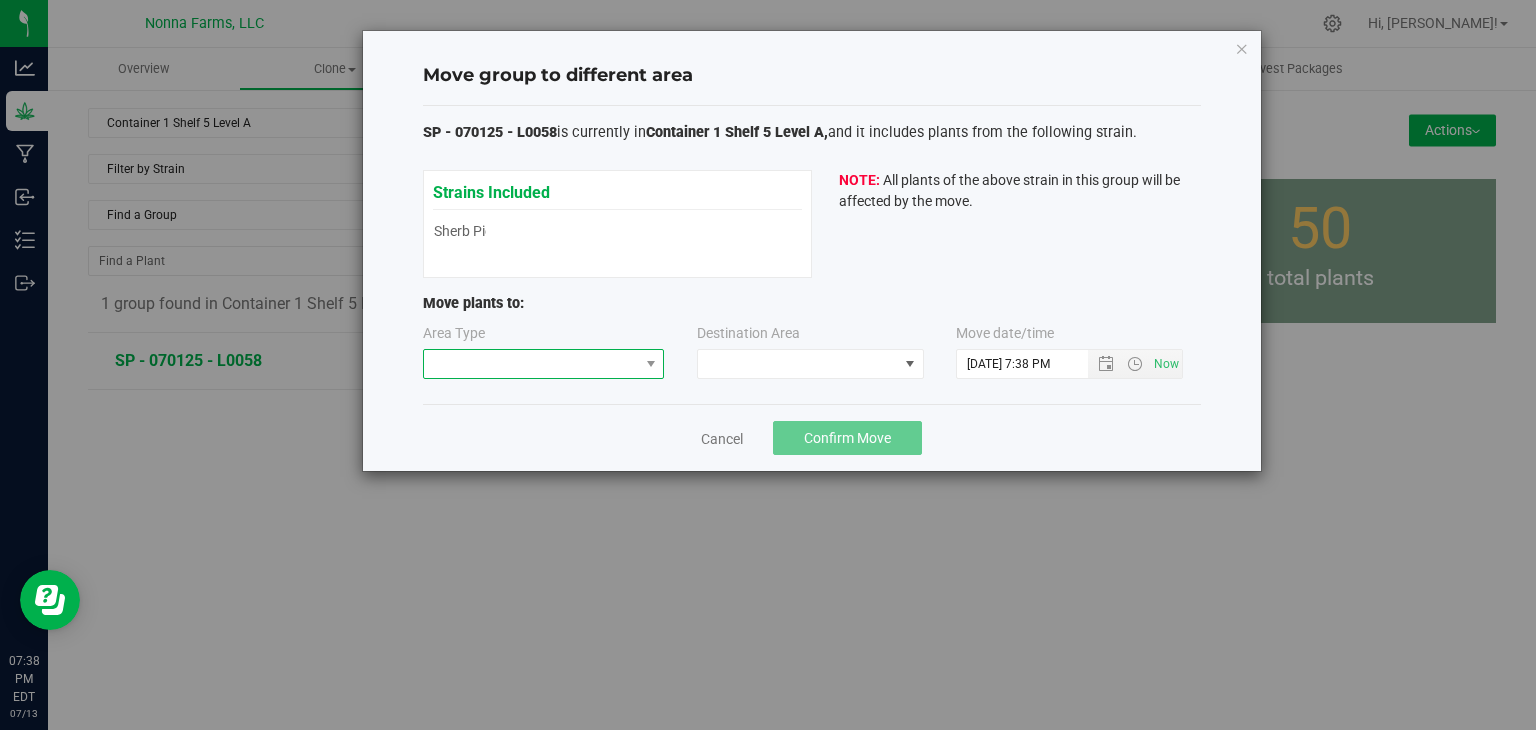 click at bounding box center [531, 364] 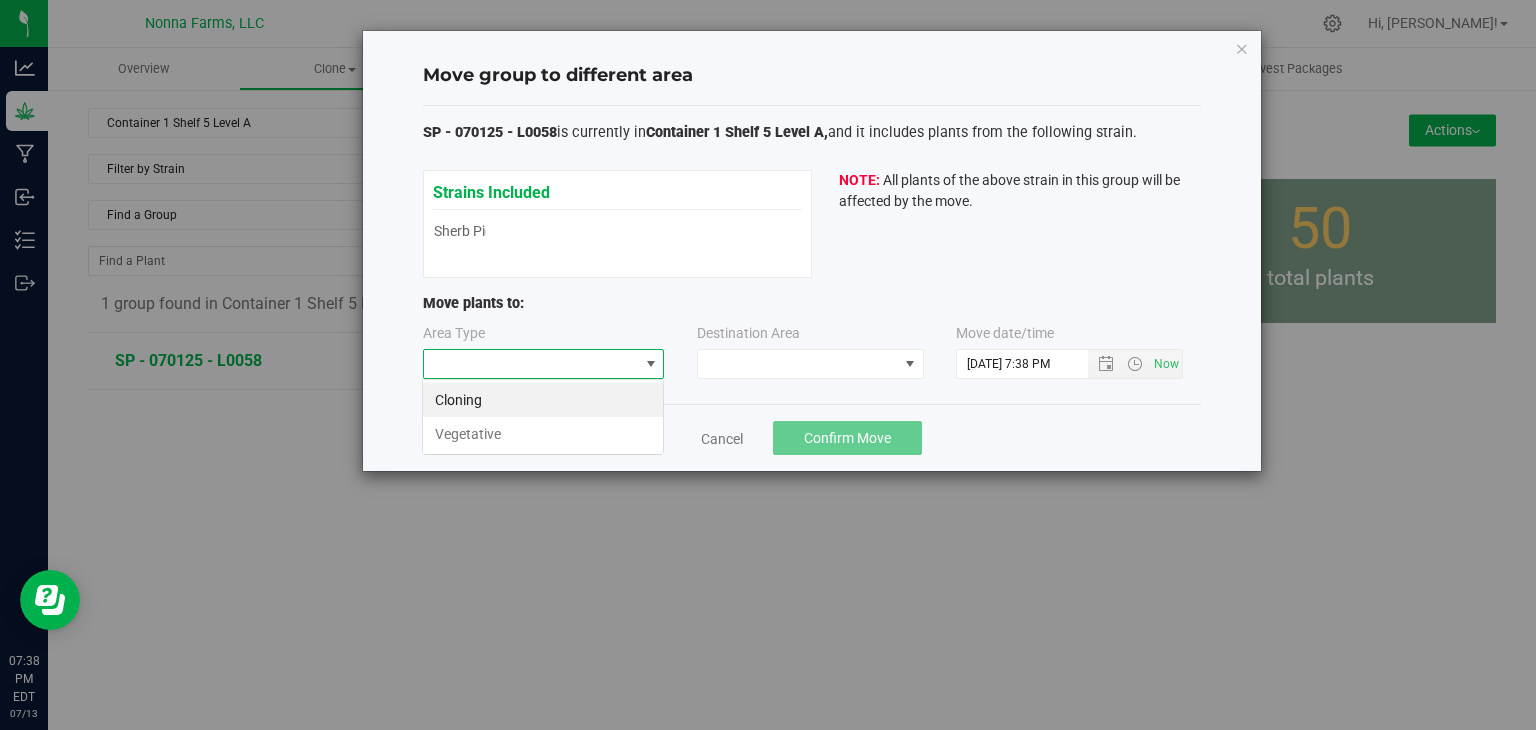 scroll, scrollTop: 99970, scrollLeft: 99757, axis: both 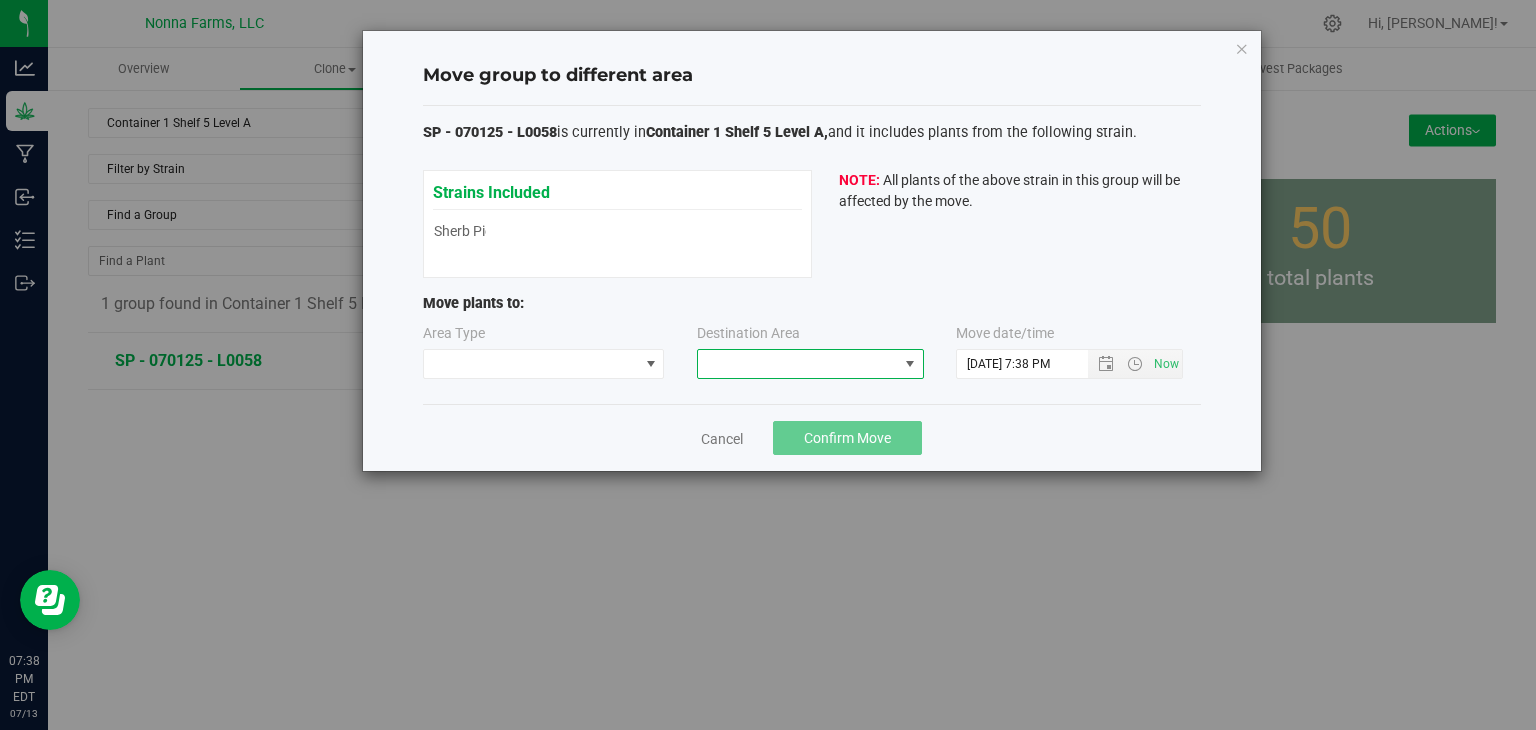 click at bounding box center (798, 364) 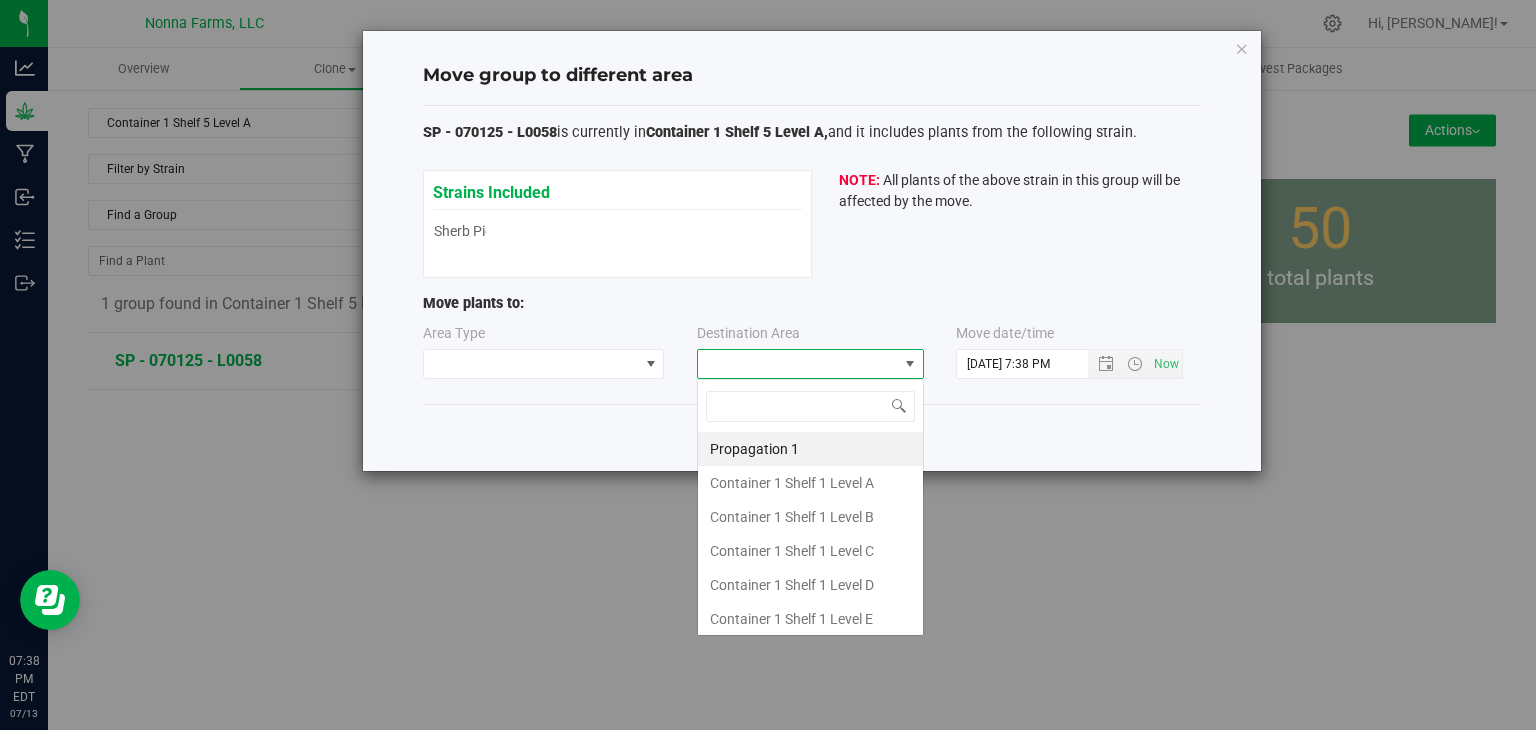 scroll, scrollTop: 99970, scrollLeft: 99772, axis: both 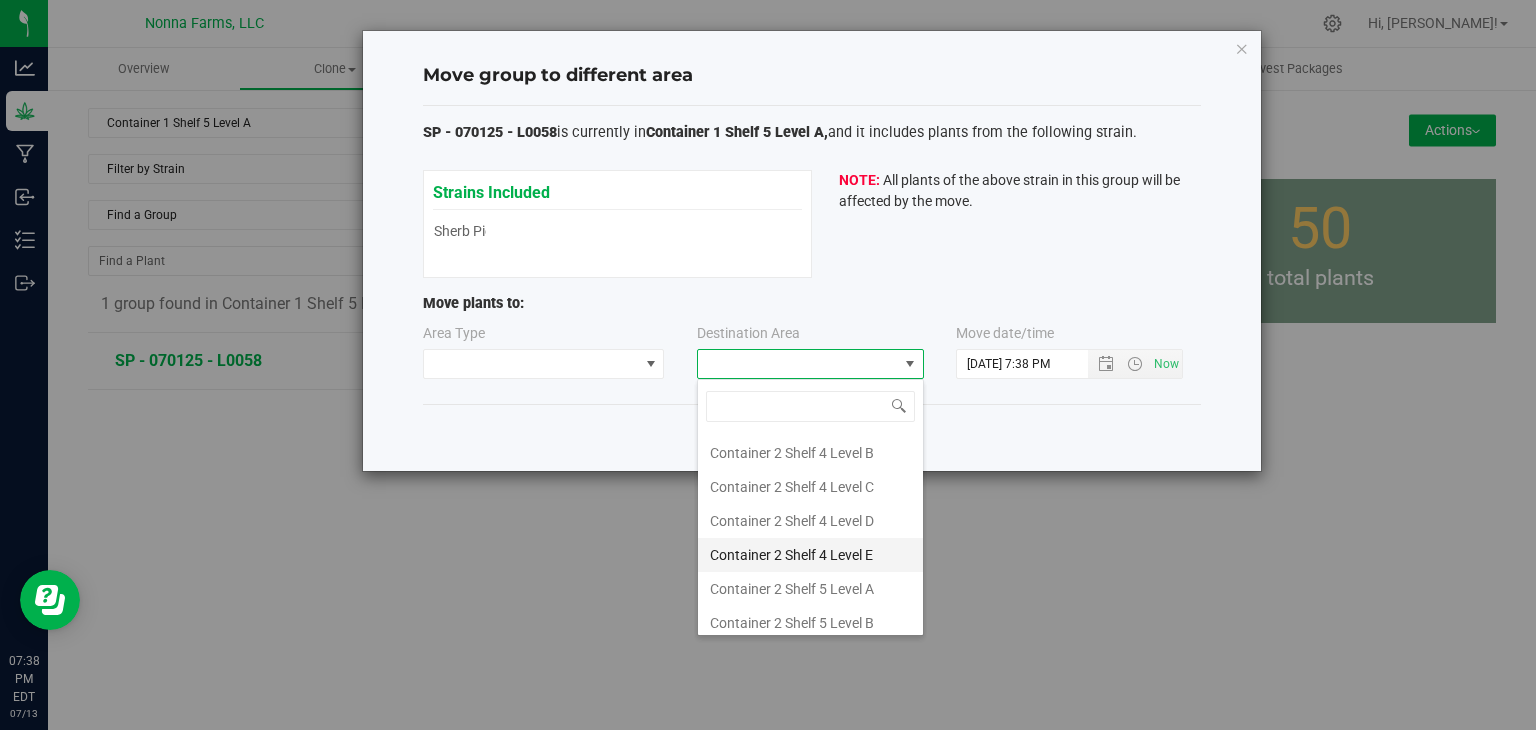 click on "Container 2 Shelf 4 Level E" at bounding box center [810, 555] 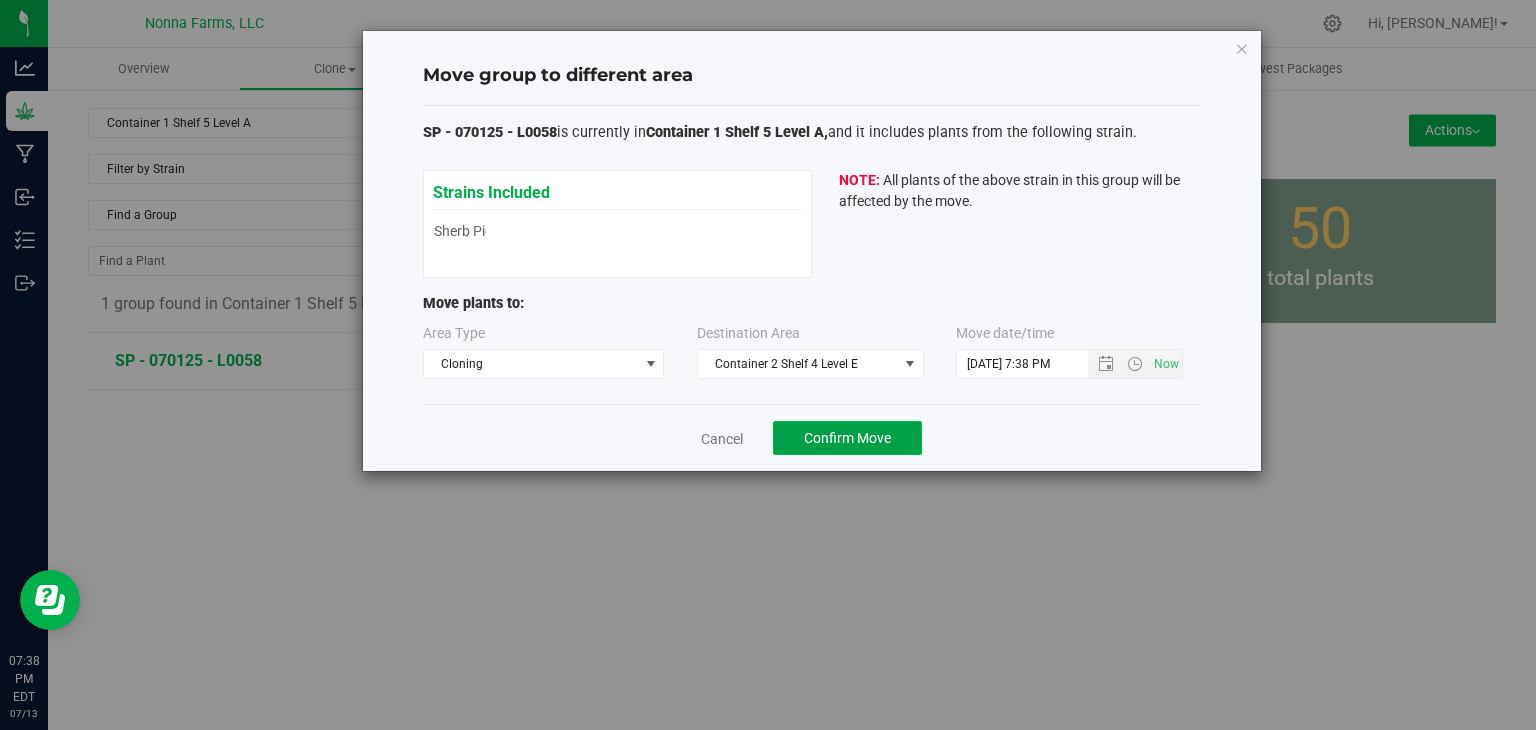 click on "Confirm Move" 